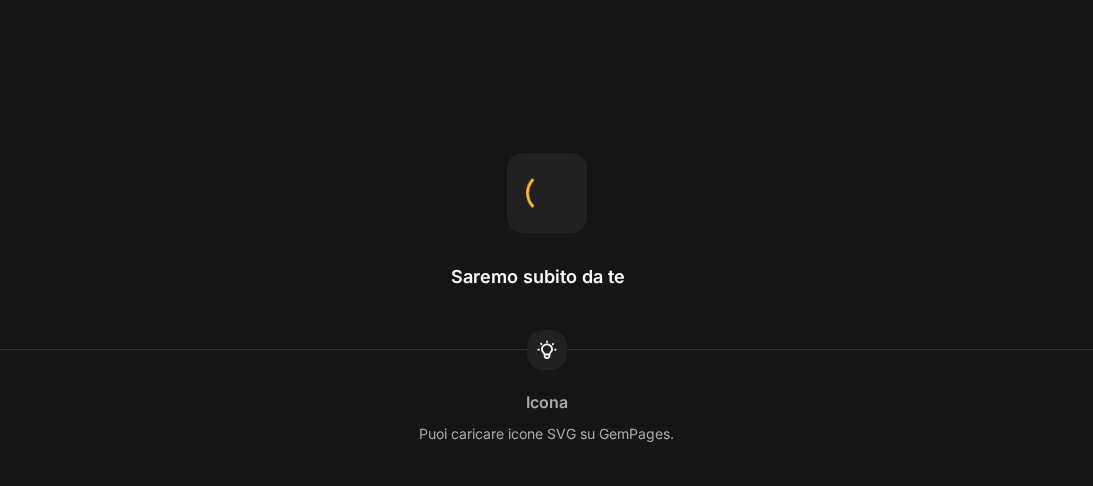scroll, scrollTop: 0, scrollLeft: 0, axis: both 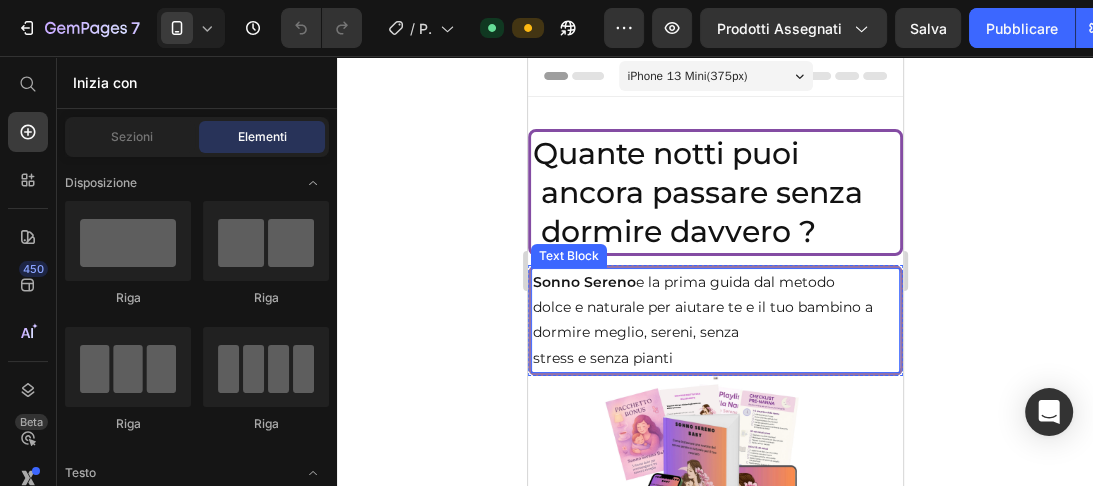 click on "dormire meglio, sereni, senza" at bounding box center (714, 332) 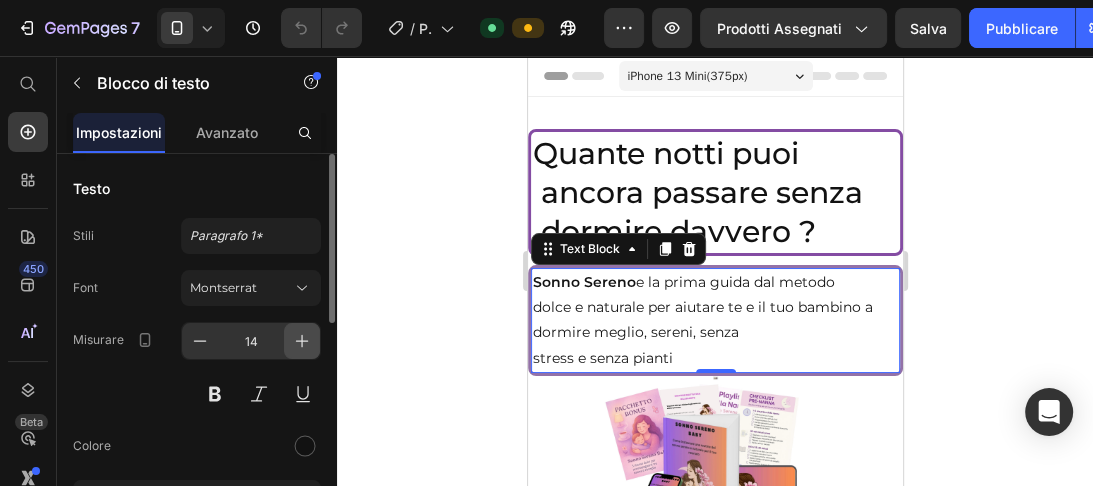 click 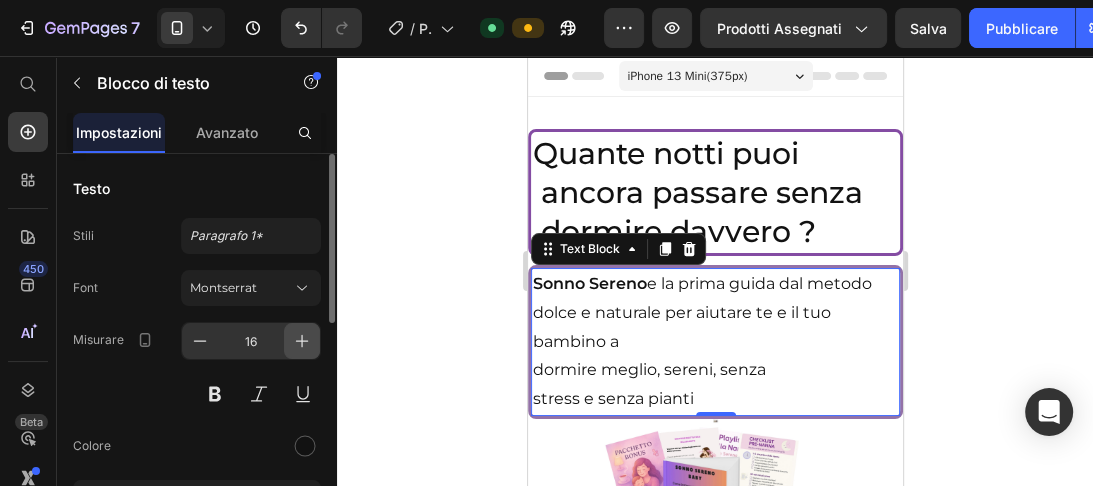 click 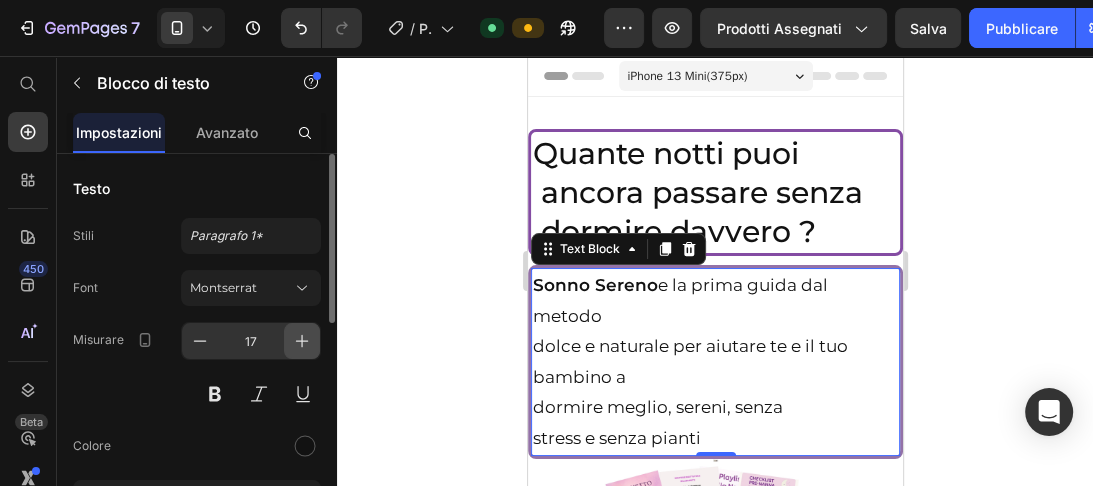 click 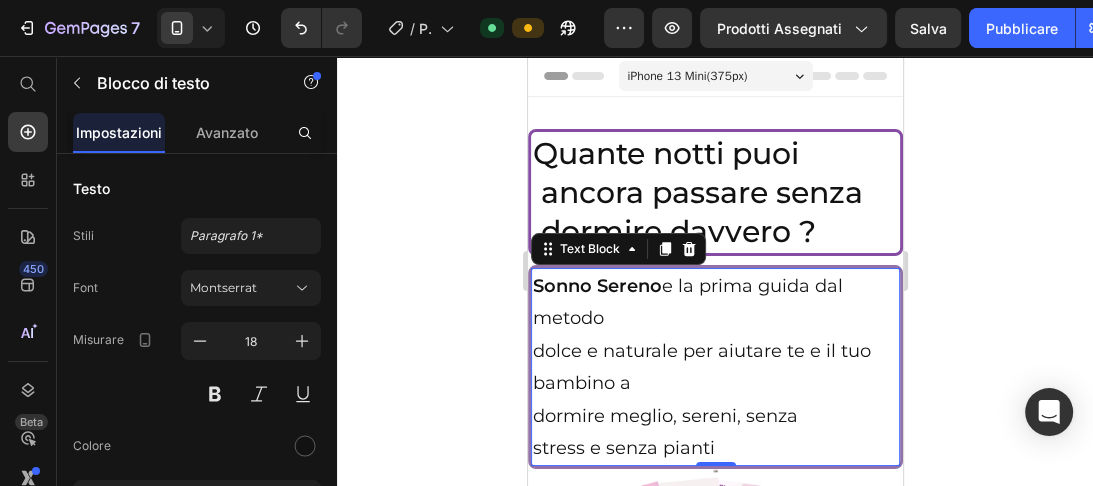 click on "dolce e naturale per aiutare te e il tuo bambino a" at bounding box center (714, 367) 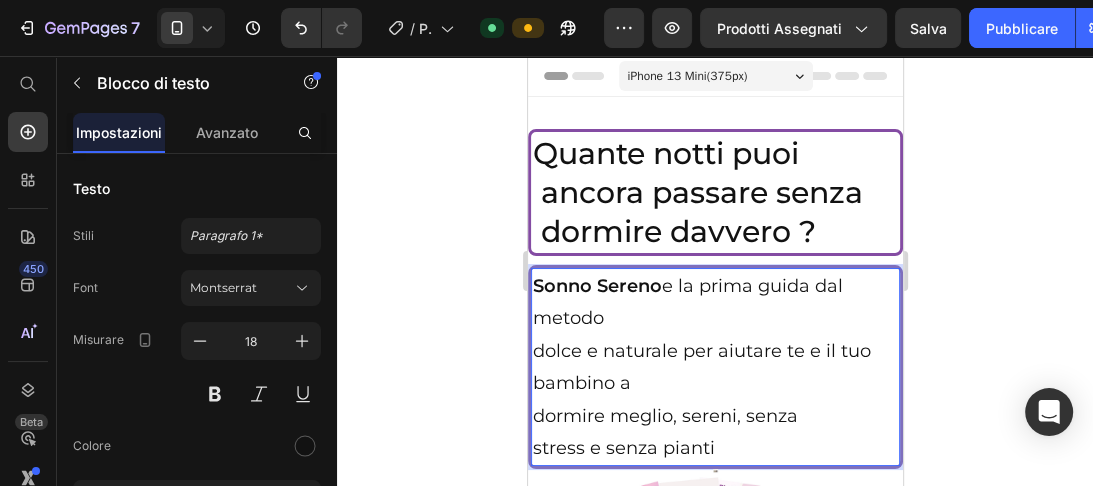 click on "dolce e naturale per aiutare te e il tuo bambino a" at bounding box center [714, 367] 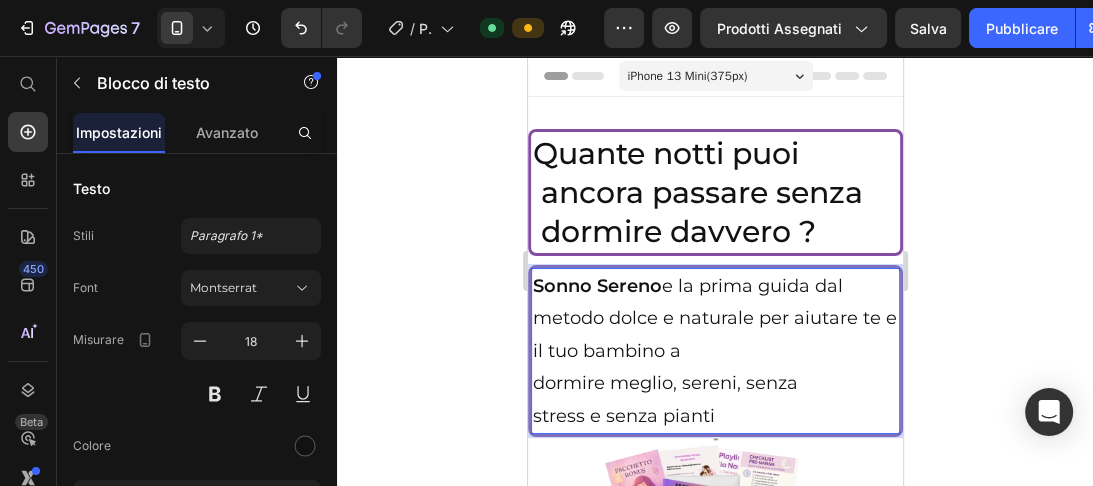 click on "Sonno Sereno  e la prima guida dal metodo dolce e naturale per aiutare te e il tuo bambino a" at bounding box center (714, 318) 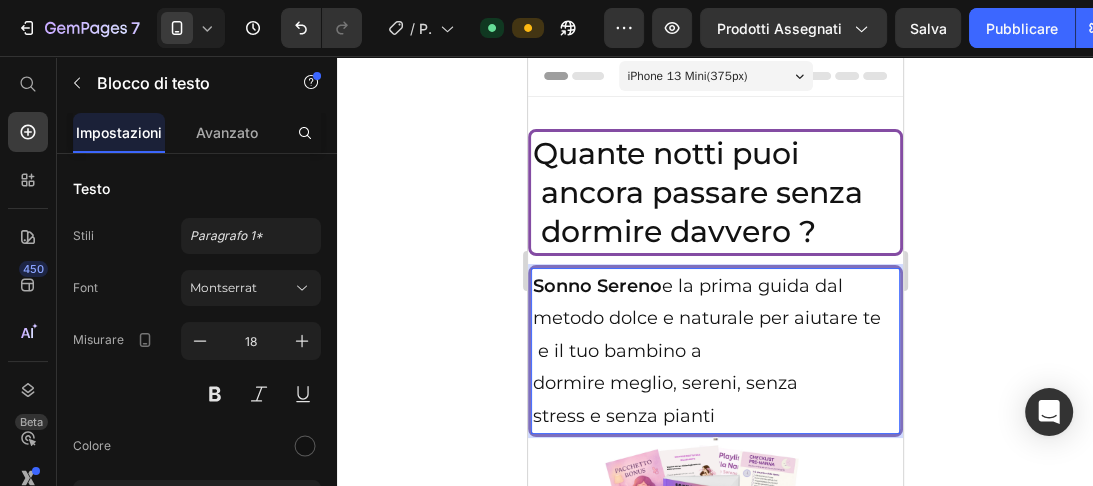 click on "Sonno Sereno  e la prima guida dal metodo dolce e naturale per aiutare te  e il tuo bambino a" at bounding box center [714, 318] 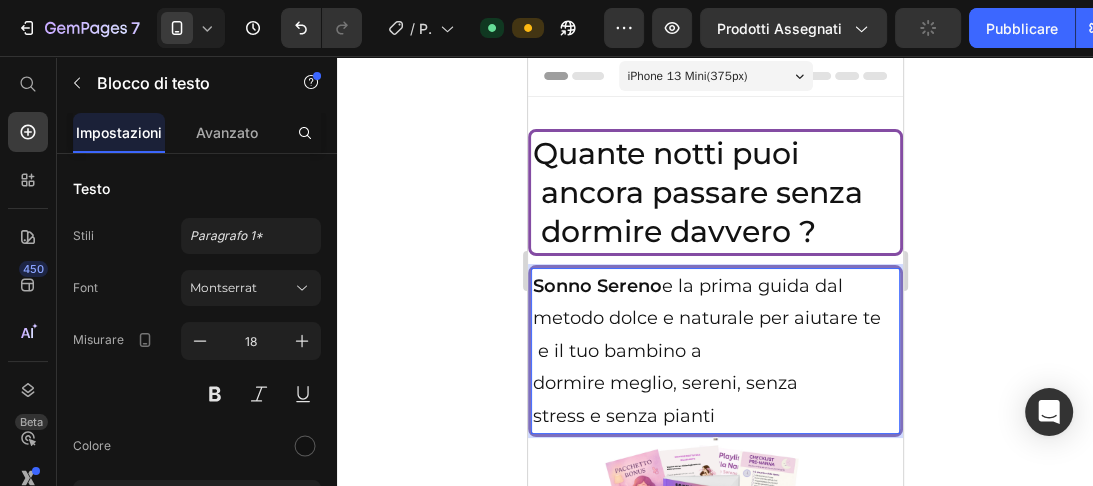 click on "dormire meglio, sereni, senza" at bounding box center (714, 383) 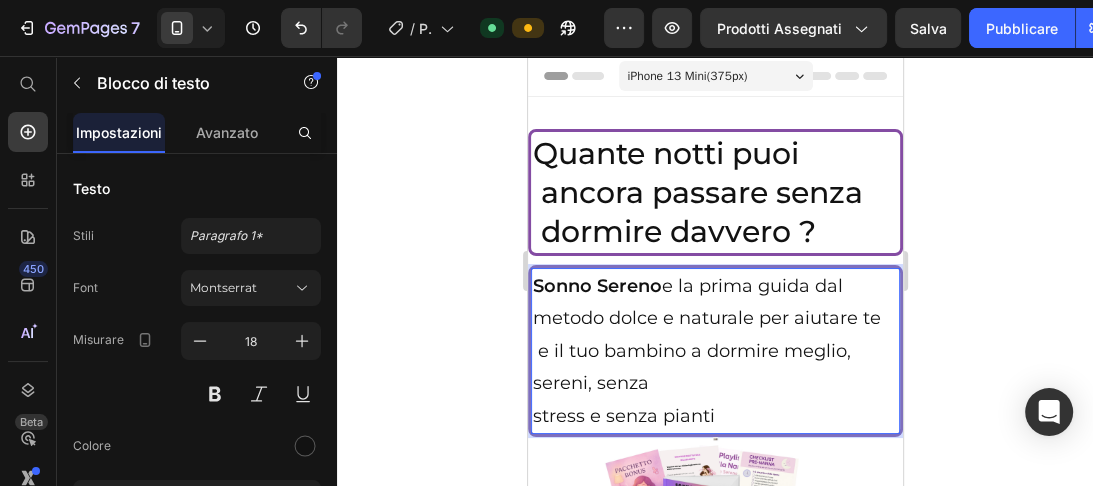 click on "stress e senza pianti" at bounding box center [714, 416] 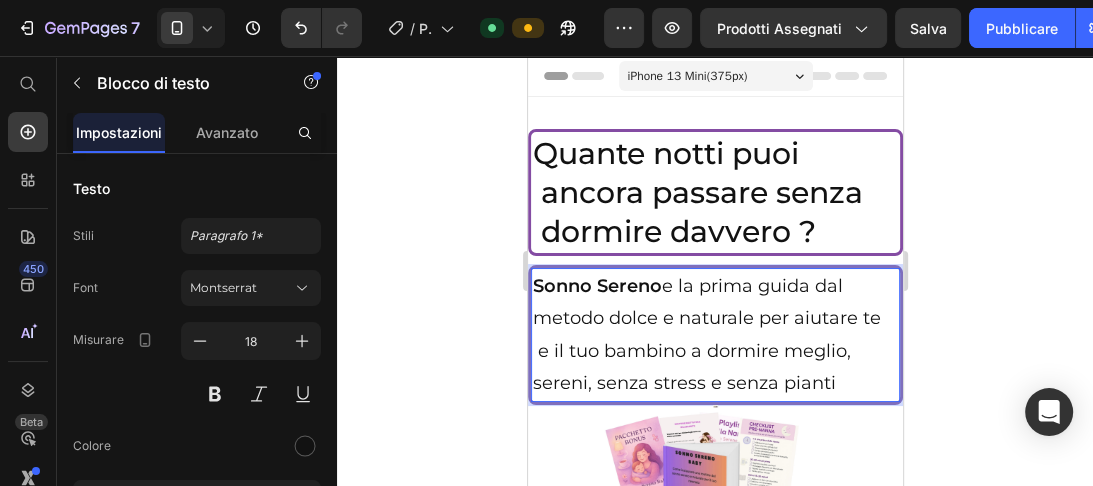 click on "Sonno Sereno  e la prima guida dal metodo dolce e naturale per aiutare te  e il tuo bambino a dormire meglio, sereni, senza stress e senza pianti" at bounding box center (714, 335) 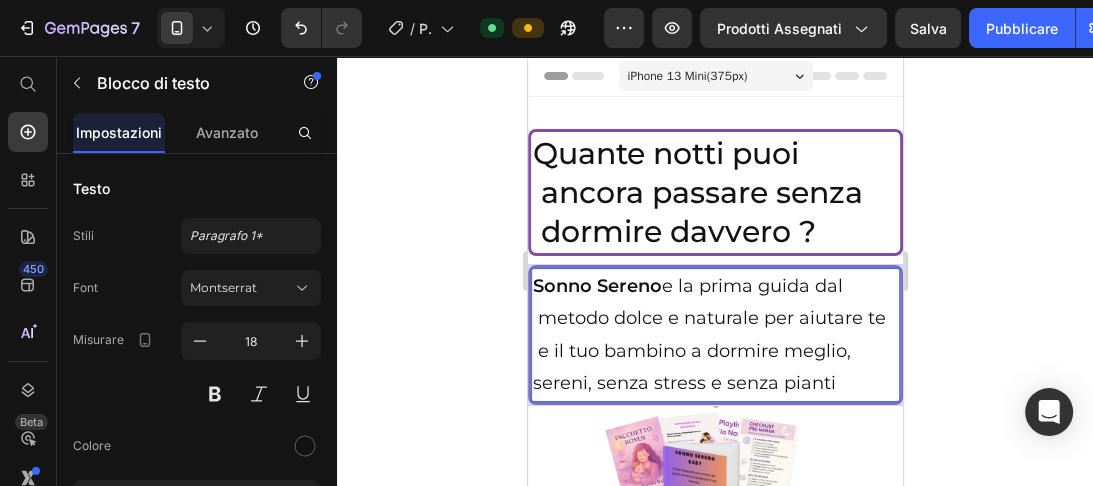 click on "Sonno Sereno  e la prima guida dal  metodo dolce e naturale per aiutare te  e il tuo bambino a dormire meglio, sereni, senza stress e senza pianti" at bounding box center [714, 335] 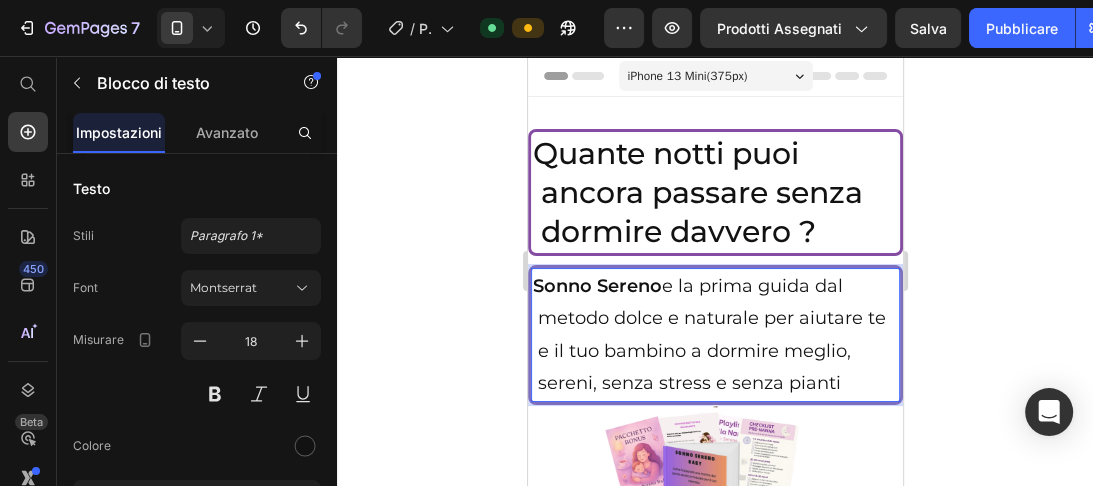 click on "Sonno Sereno" at bounding box center (596, 286) 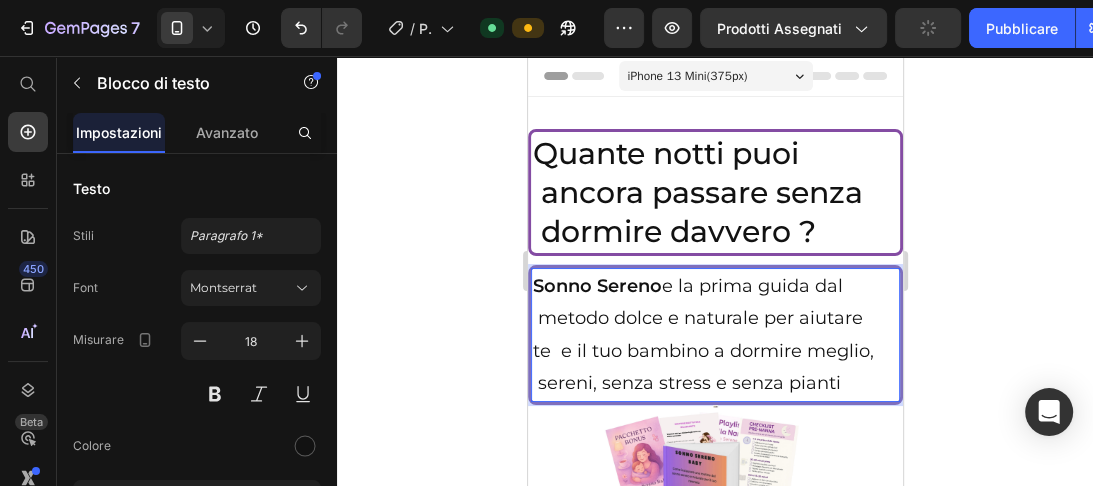 click on "te  e il tuo bambino a dormire meglio,  sereni, senza stress e senza pianti" at bounding box center [714, 367] 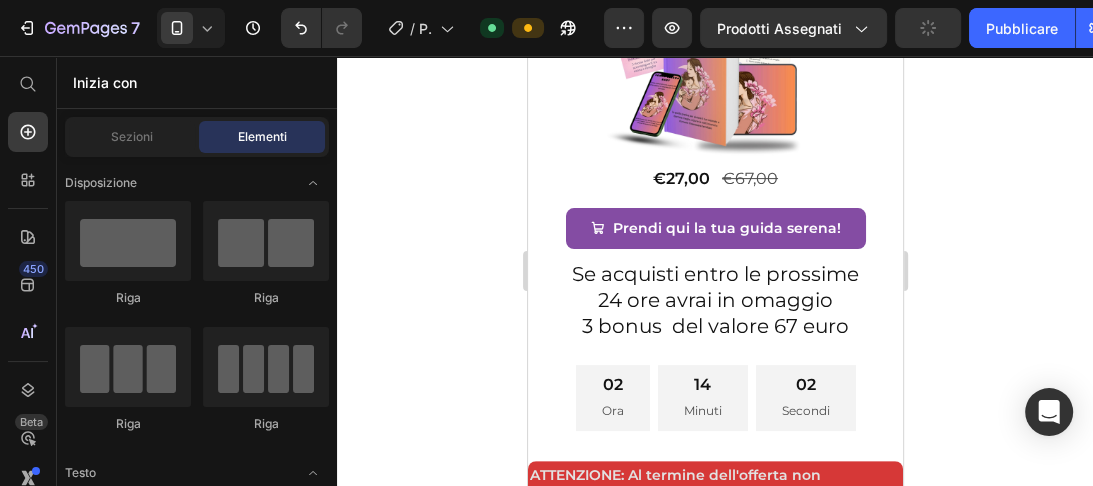 scroll, scrollTop: 463, scrollLeft: 0, axis: vertical 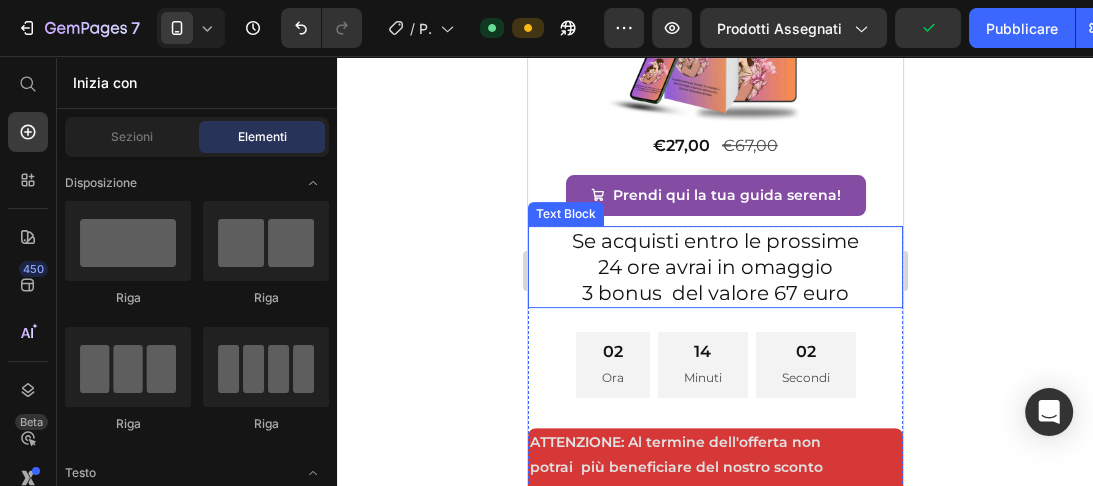 click on "24 ore avrai in omaggio" at bounding box center (714, 267) 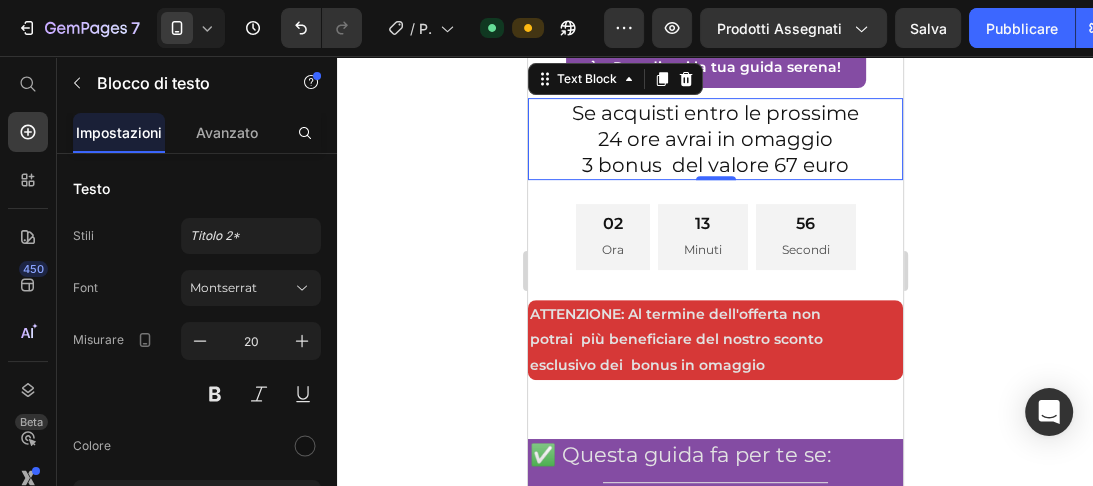 scroll, scrollTop: 623, scrollLeft: 0, axis: vertical 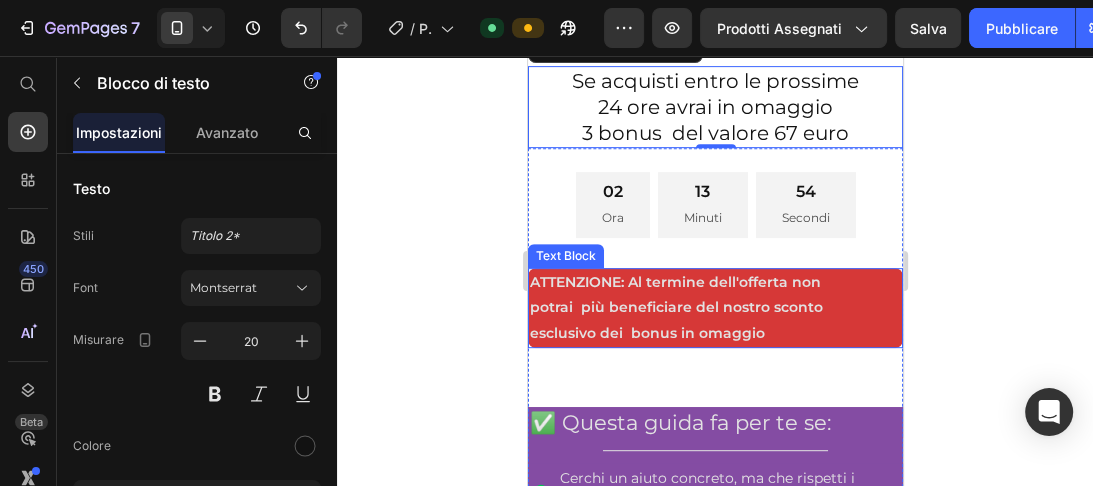 click on "potrai  più beneficiare del nostro sconto" at bounding box center (714, 307) 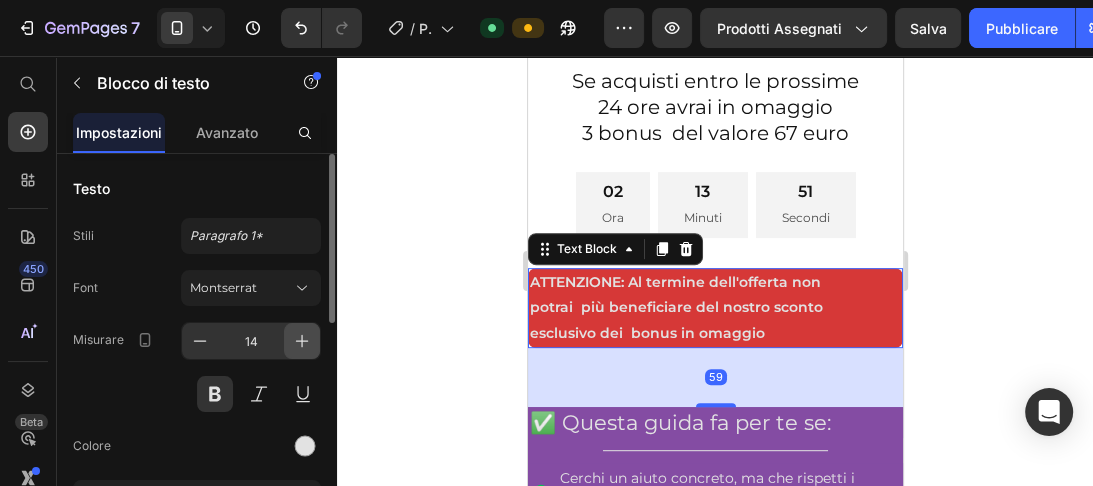 click 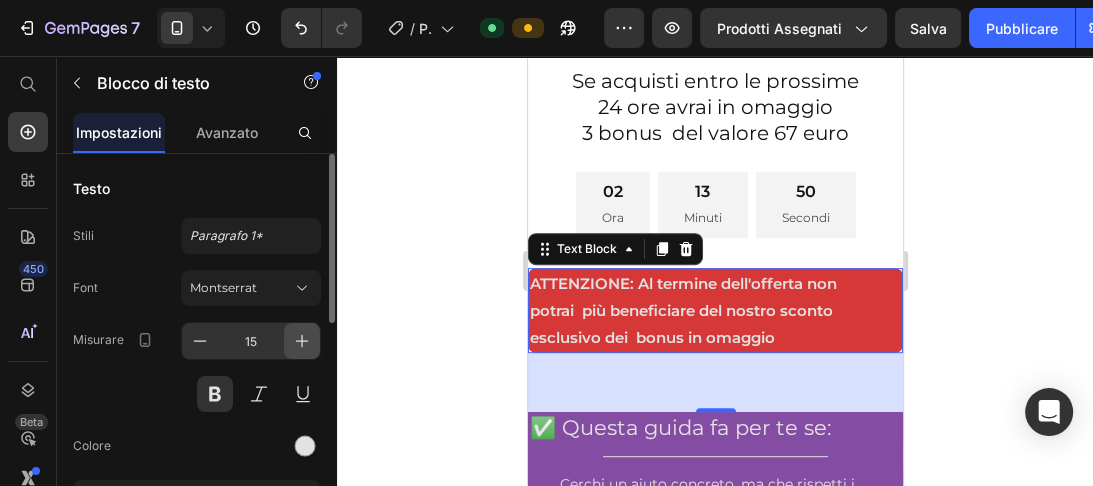 click 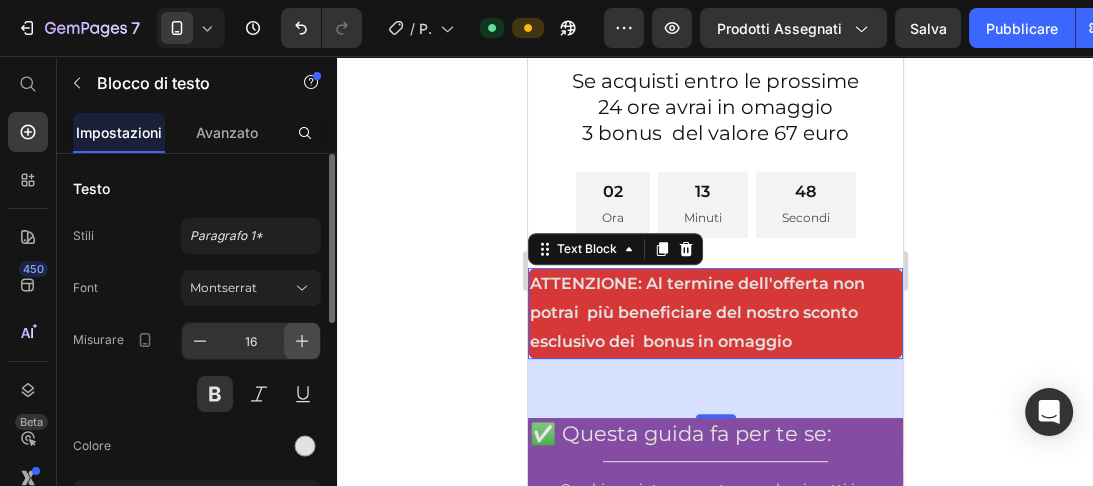 click 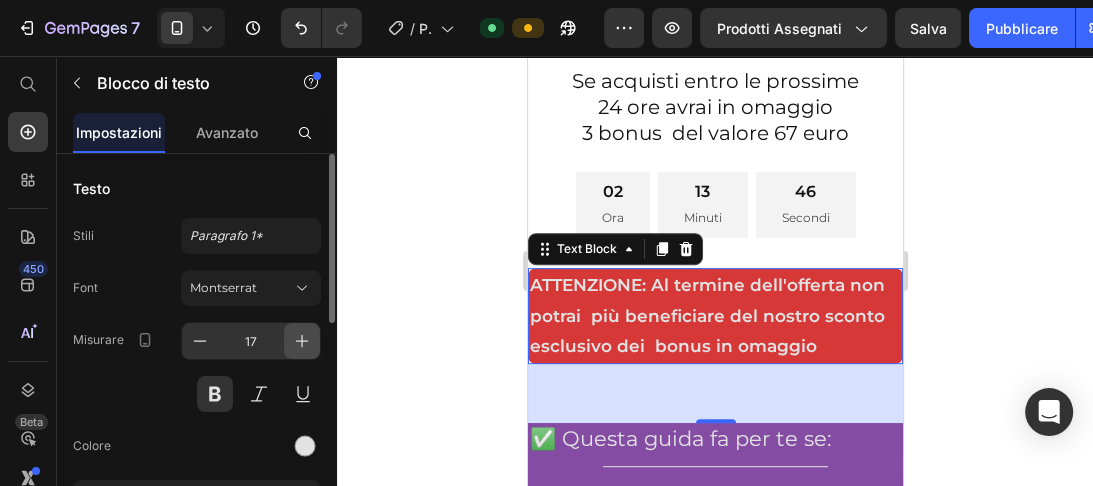 click 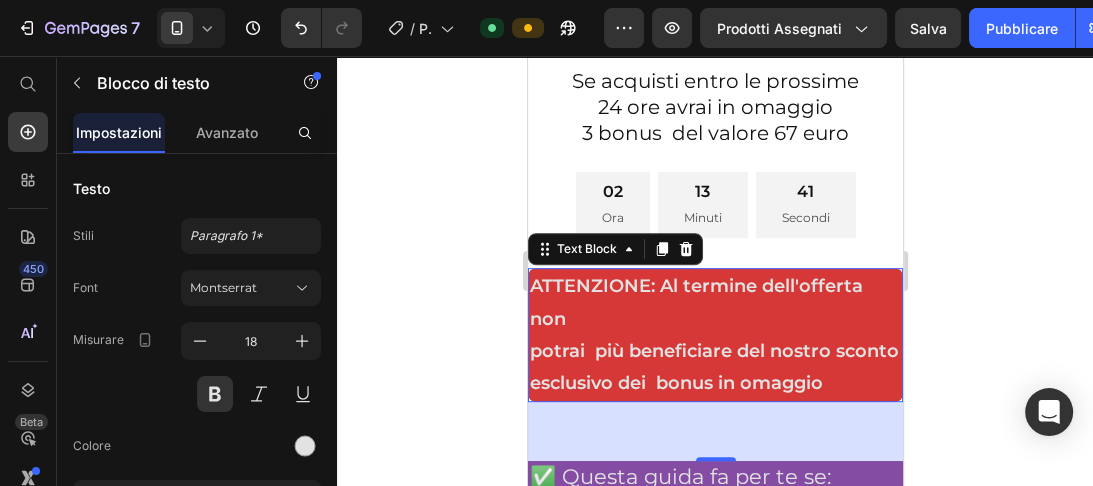 click on "potrai  più beneficiare del nostro sconto" at bounding box center (714, 351) 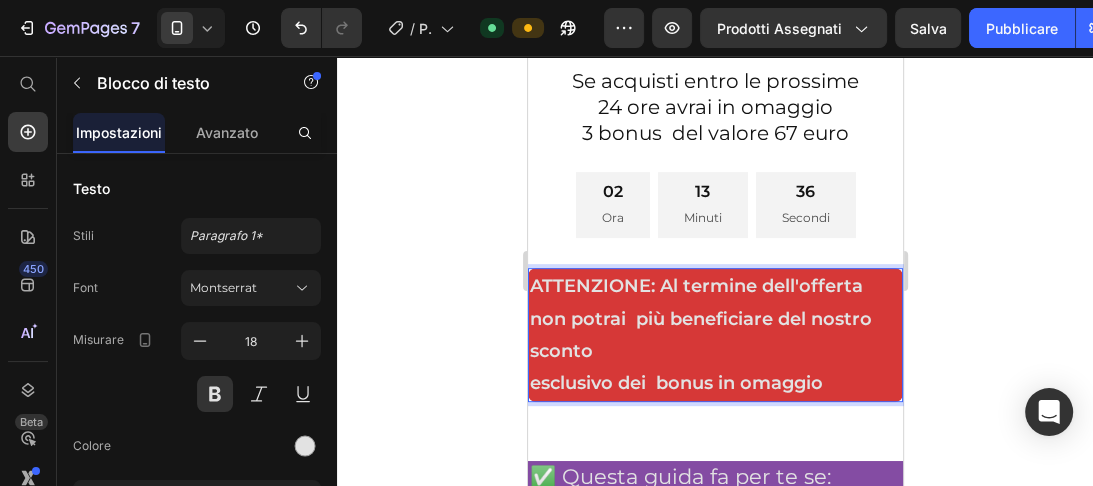 click on "esclusivo dei  bonus in omaggio" at bounding box center [714, 383] 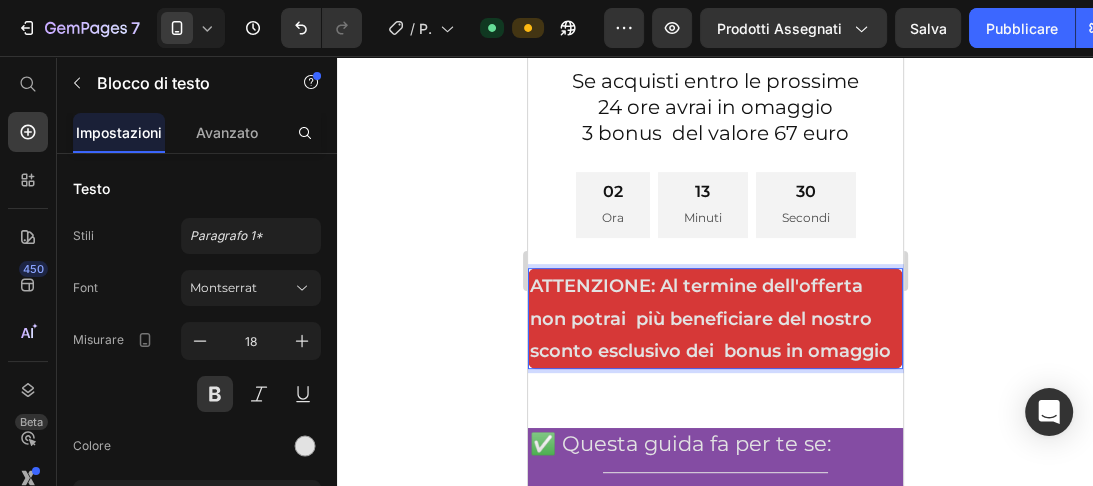 click on "ATTENZIONE: Al termine dell'offerta non potrai  più beneficiare del nostro sconto esclusivo dei  bonus in omaggio" at bounding box center (714, 318) 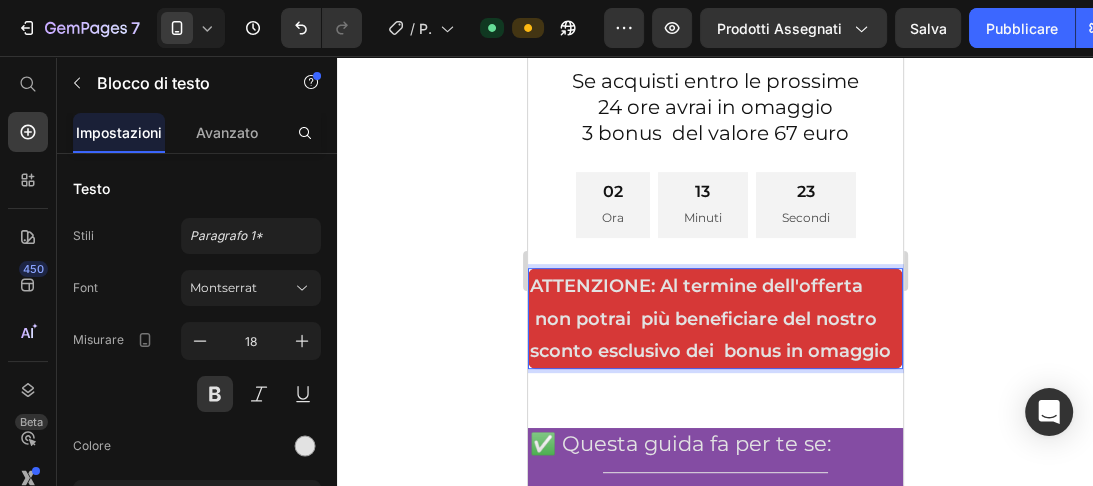 click on "ATTENZIONE: Al termine dell'offerta  non potrai  più beneficiare del nostro sconto esclusivo dei  bonus in omaggio" at bounding box center [714, 318] 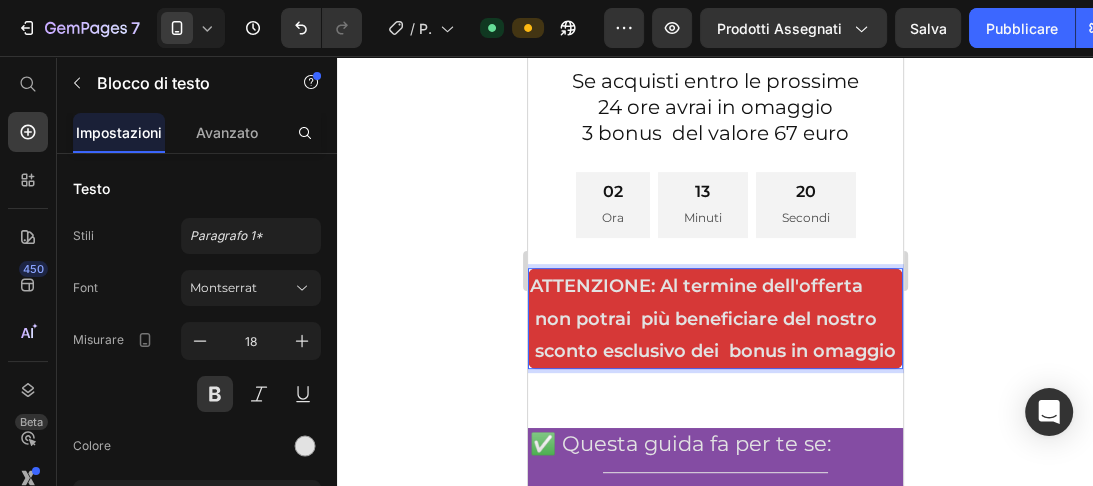 click on "ATTENZIONE: Al termine dell'offerta  non potrai  più beneficiare del nostro  sconto esclusivo dei  bonus in omaggio" at bounding box center (714, 318) 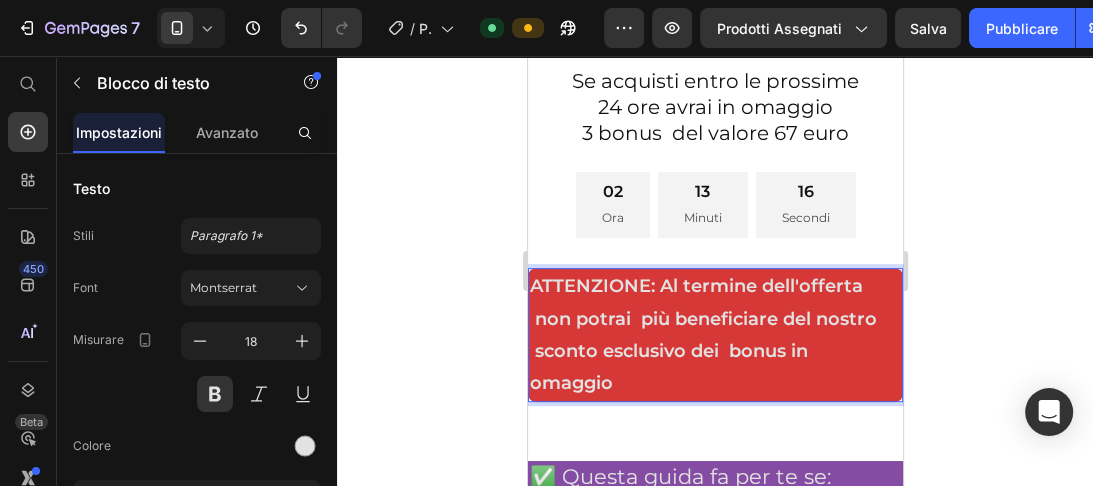 click on "ATTENZIONE: Al termine dell'offerta  non potrai  più beneficiare del nostro  sconto esclusivo dei  bonus in   omaggio" at bounding box center (714, 335) 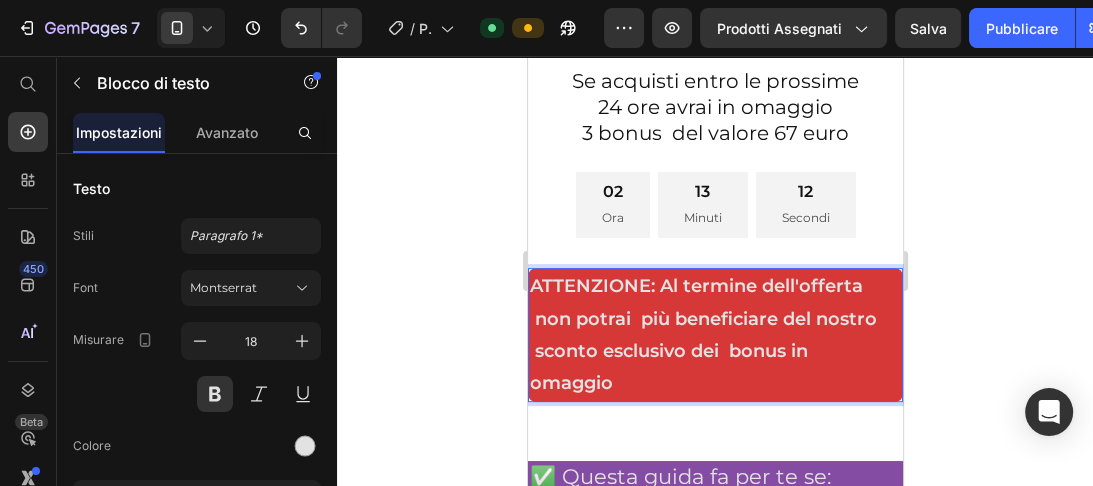 click on "ATTENZIONE: Al termine dell'offerta  non potrai  più beneficiare del nostro  sconto esclusivo dei  bonus in   omaggio" at bounding box center (714, 335) 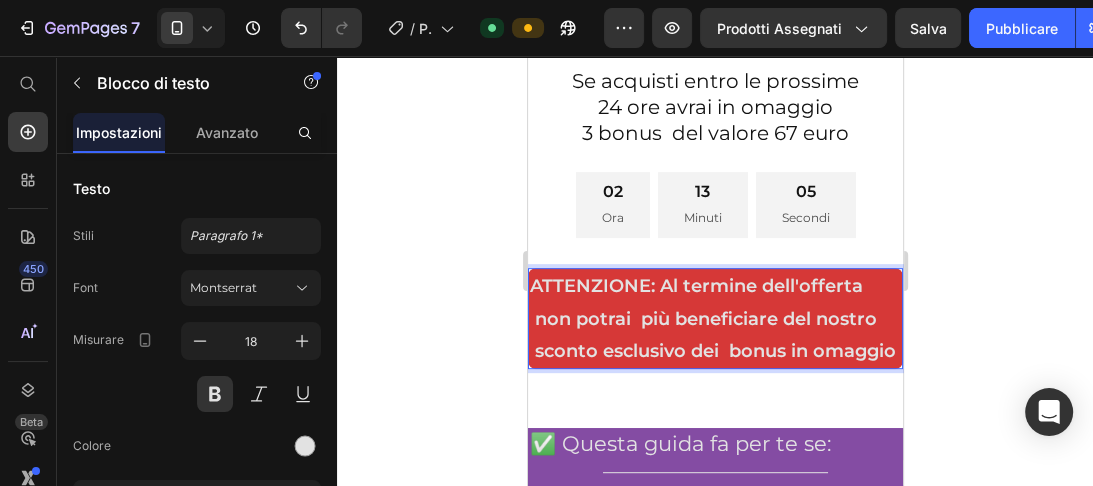 click on "ATTENZIONE: Al termine dell'offerta  non potrai  più beneficiare del nostro  sconto esclusivo dei  bonus in omaggio" at bounding box center [714, 318] 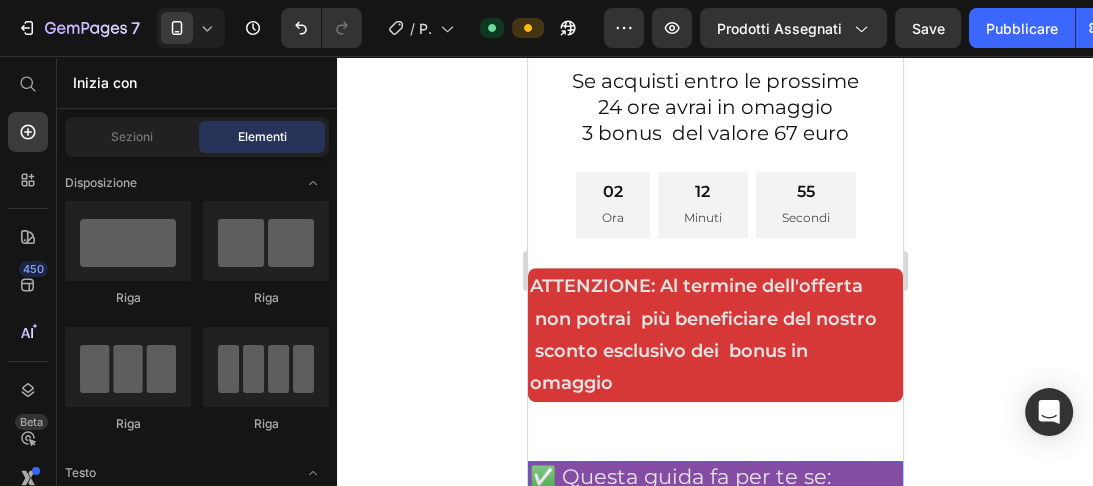 scroll, scrollTop: 1088, scrollLeft: 0, axis: vertical 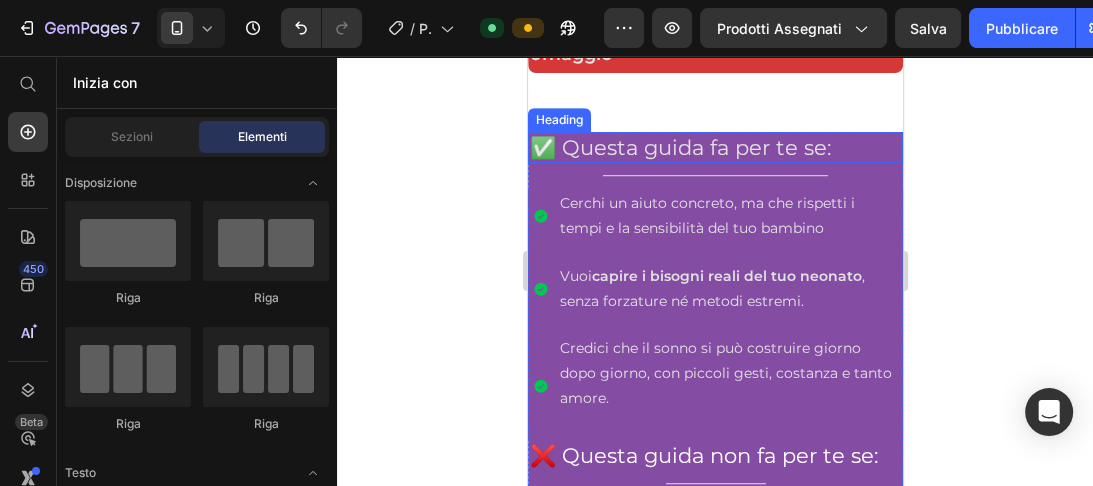 click on "✅ Questa guida fa per te se:" at bounding box center [714, 147] 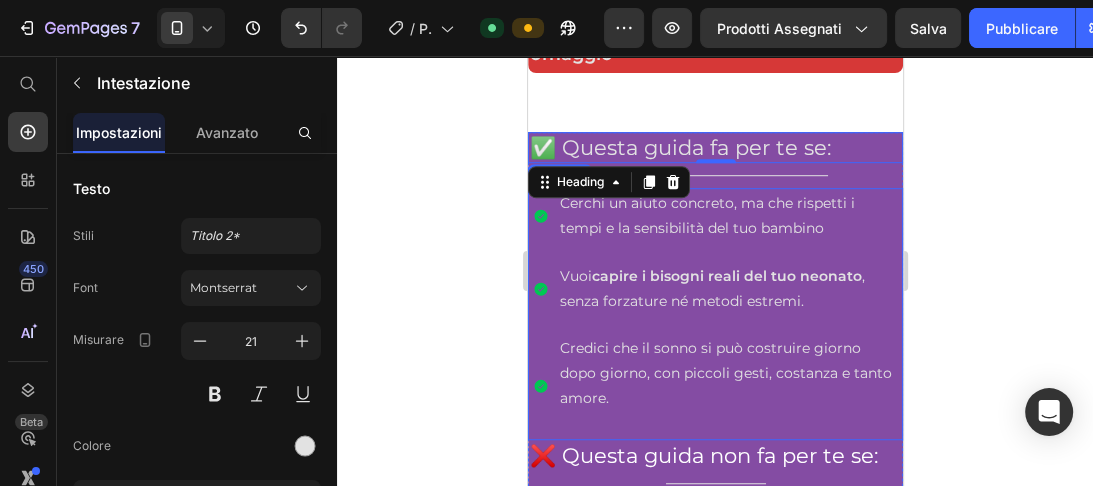 click on "Cerchi un aiuto concreto, ma che rispetti i tempi e la sensibilità del tuo bambino" at bounding box center [729, 216] 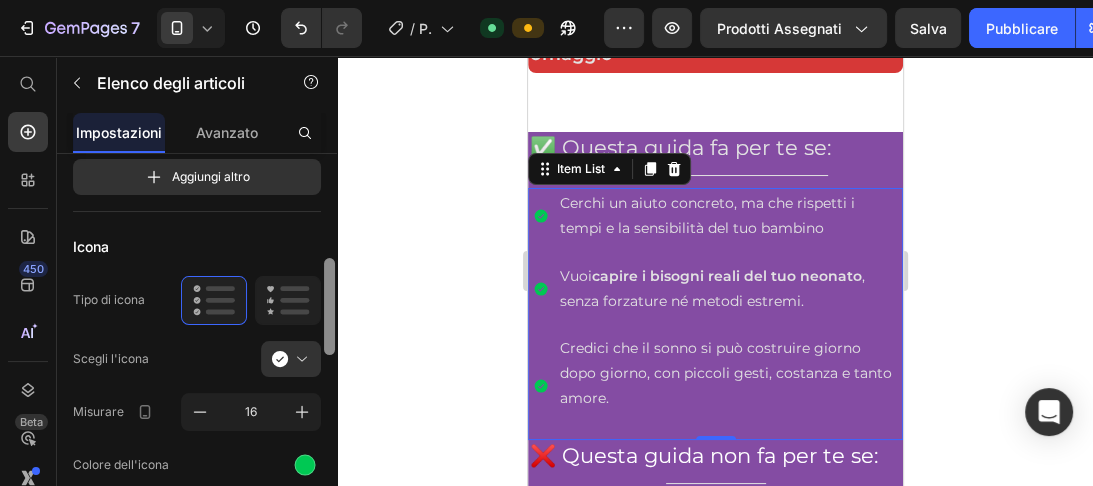 drag, startPoint x: 332, startPoint y: 194, endPoint x: 340, endPoint y: 255, distance: 61.522354 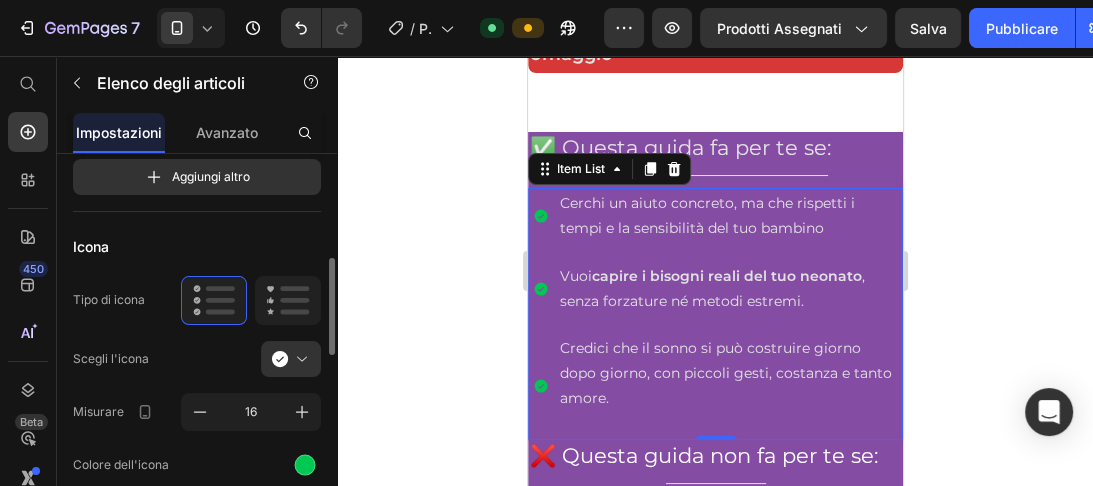 scroll, scrollTop: 243, scrollLeft: 0, axis: vertical 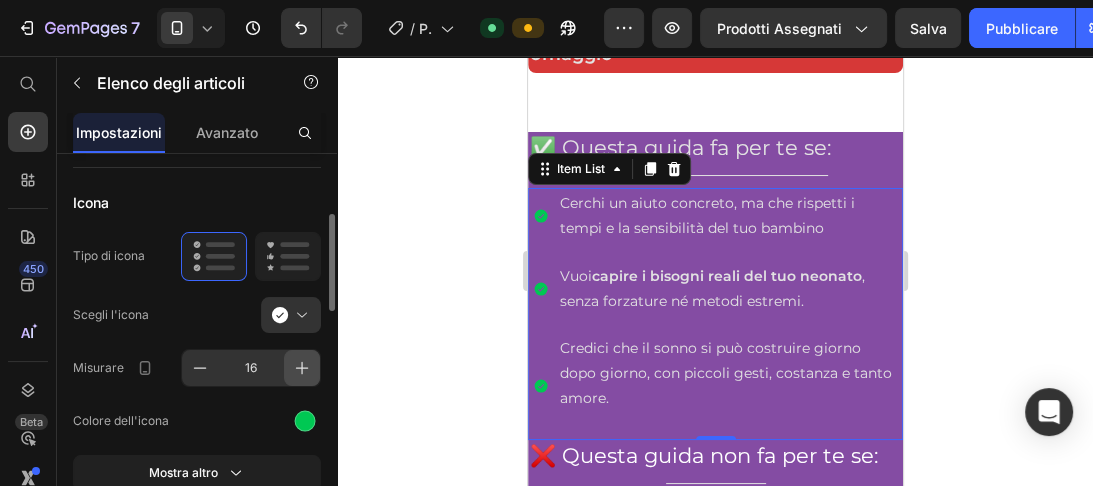 click 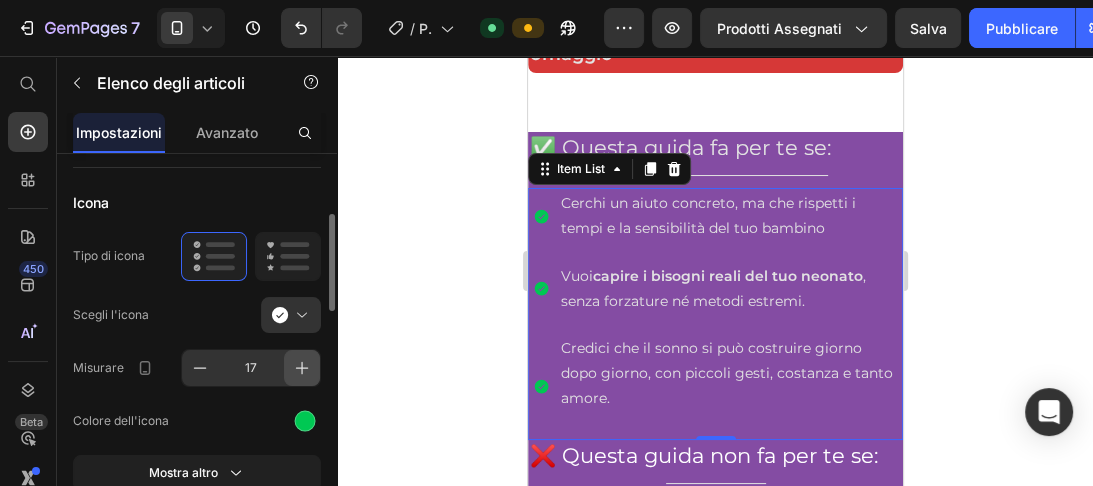 click 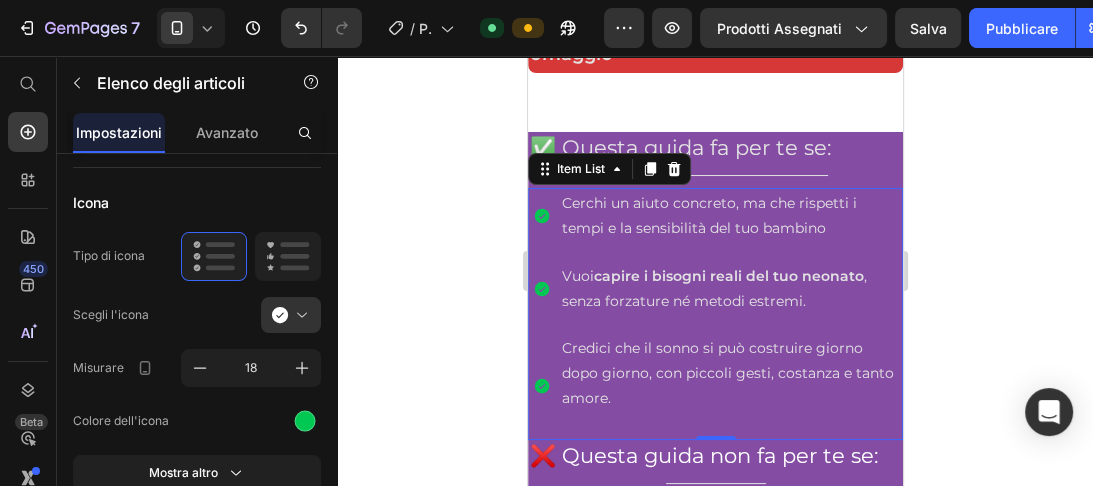 click on "Cerchi un aiuto concreto, ma che rispetti i tempi e la sensibilità del tuo bambino" at bounding box center (730, 216) 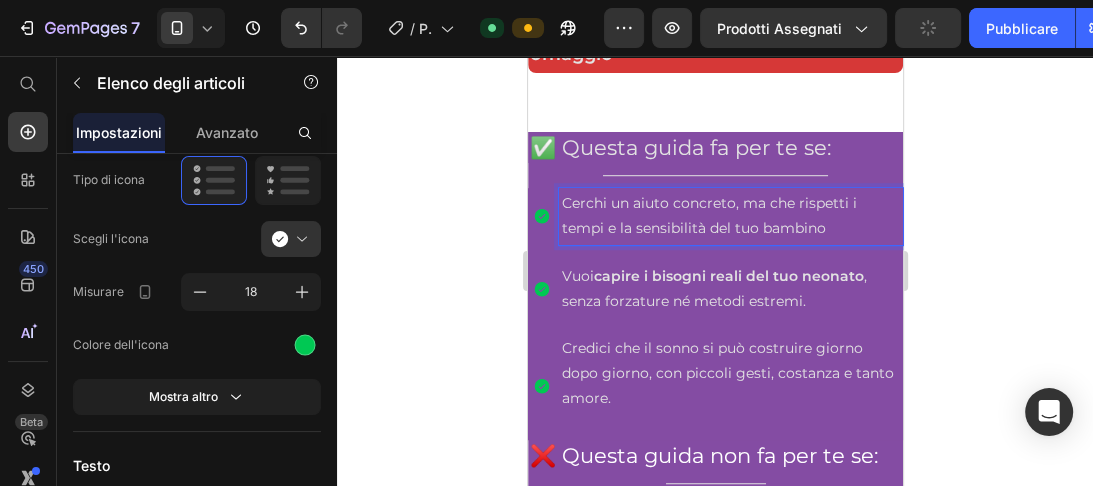 scroll, scrollTop: 538, scrollLeft: 0, axis: vertical 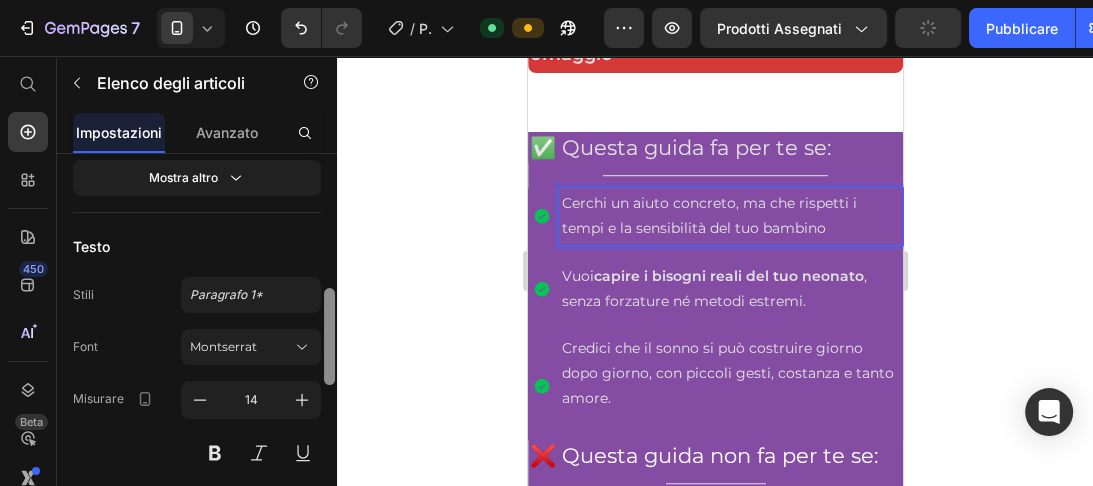 drag, startPoint x: 333, startPoint y: 258, endPoint x: 342, endPoint y: 332, distance: 74.54529 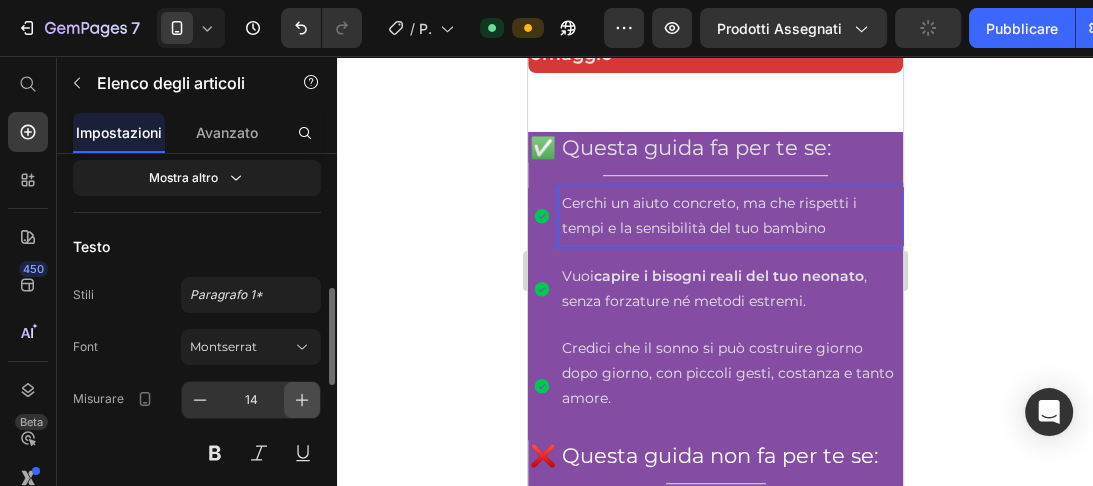 click 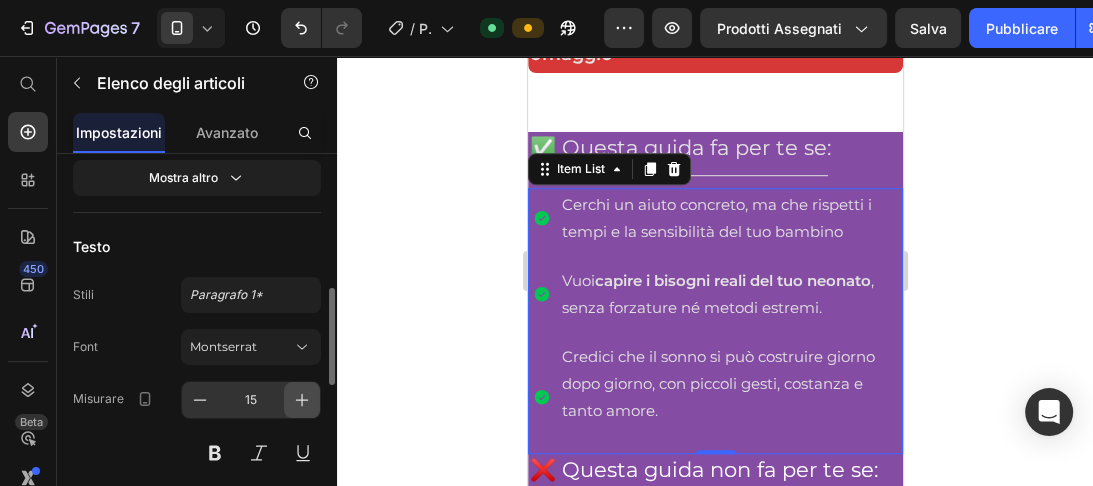 click 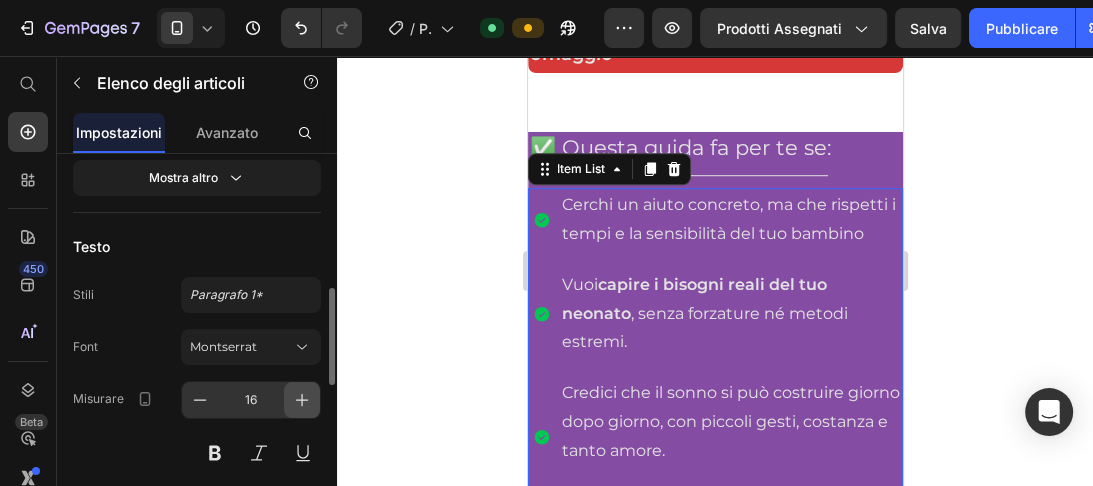 click 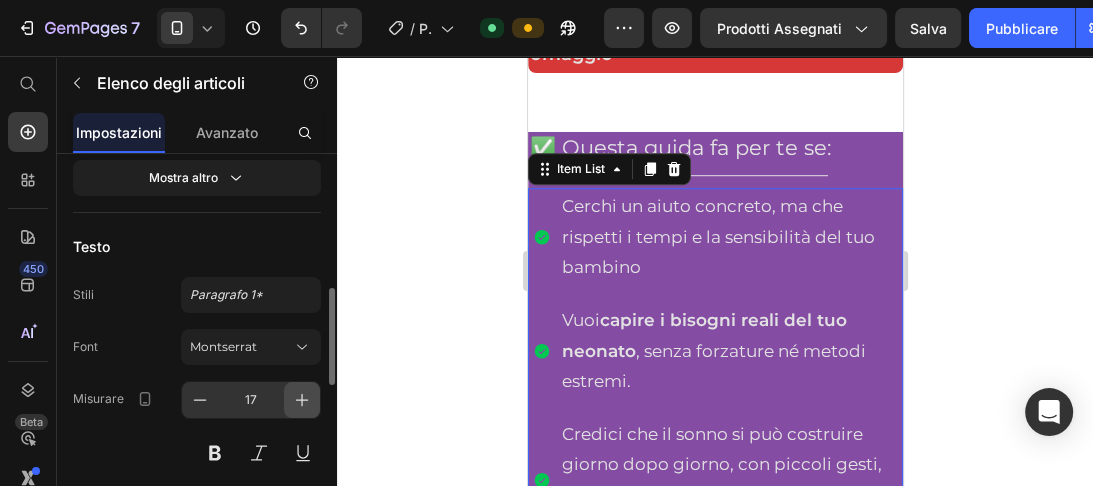 click 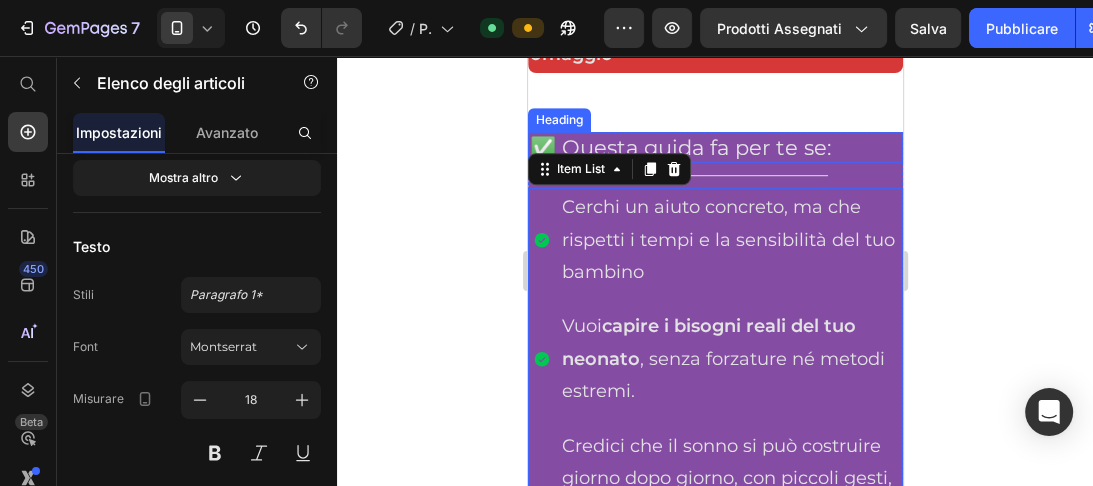 click on "✅ Questa guida fa per te se:" at bounding box center (714, 147) 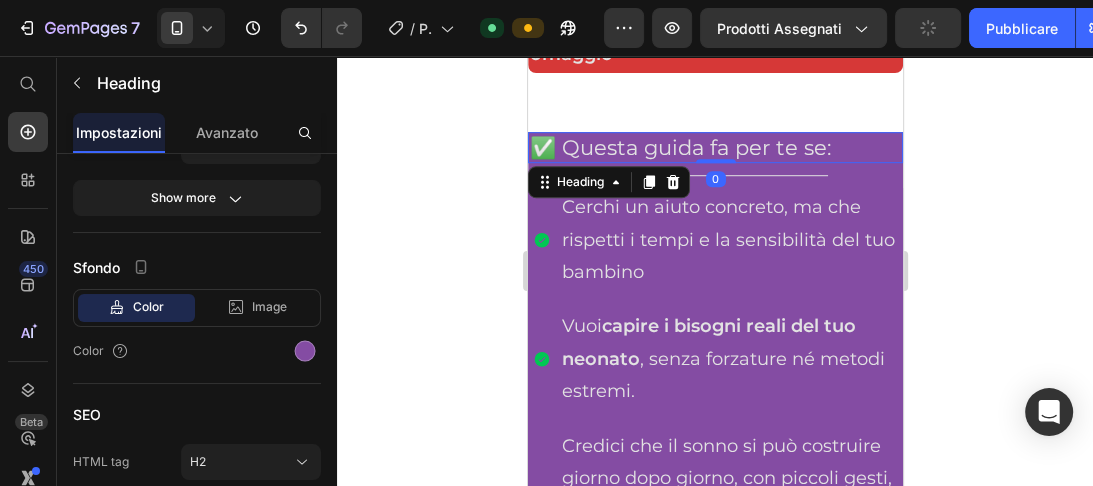 scroll, scrollTop: 0, scrollLeft: 0, axis: both 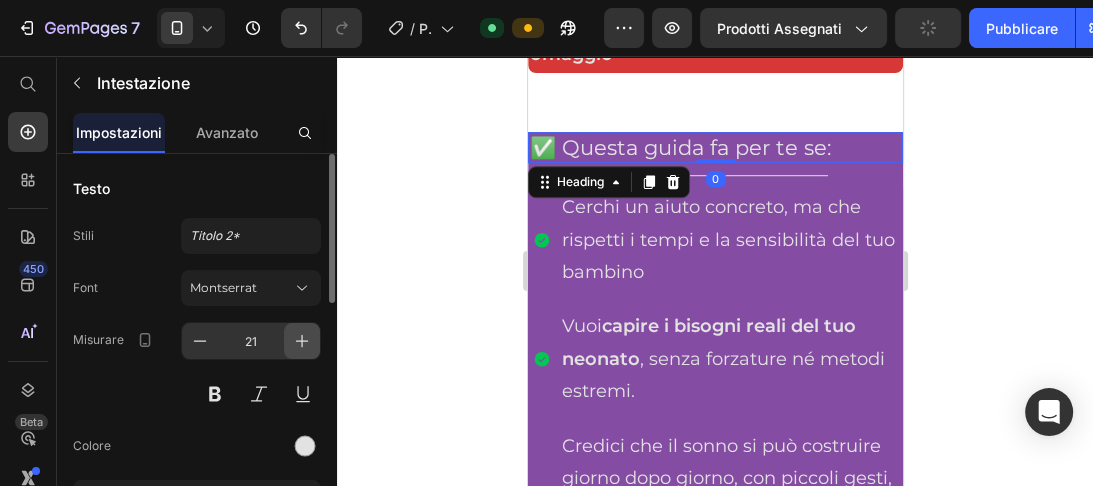 click 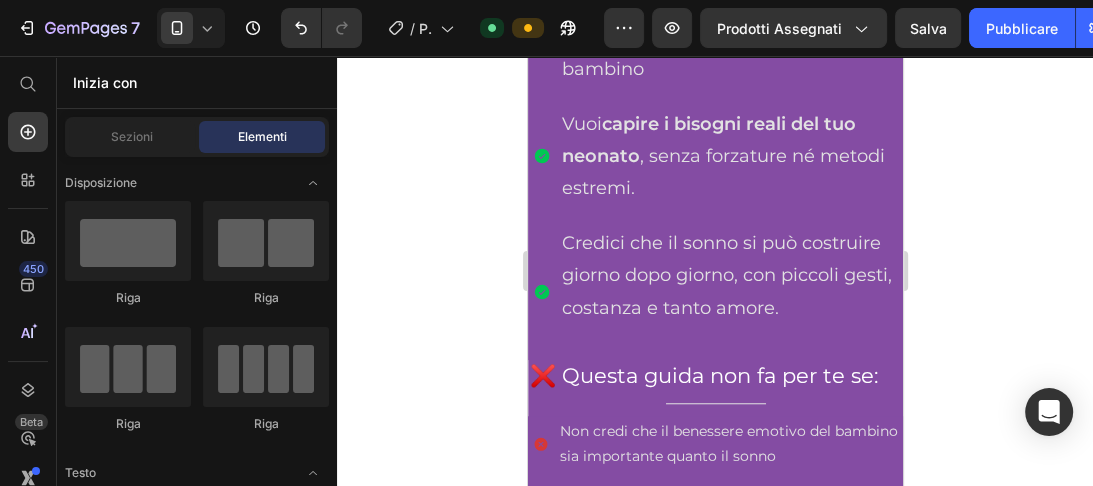 scroll, scrollTop: 1190, scrollLeft: 0, axis: vertical 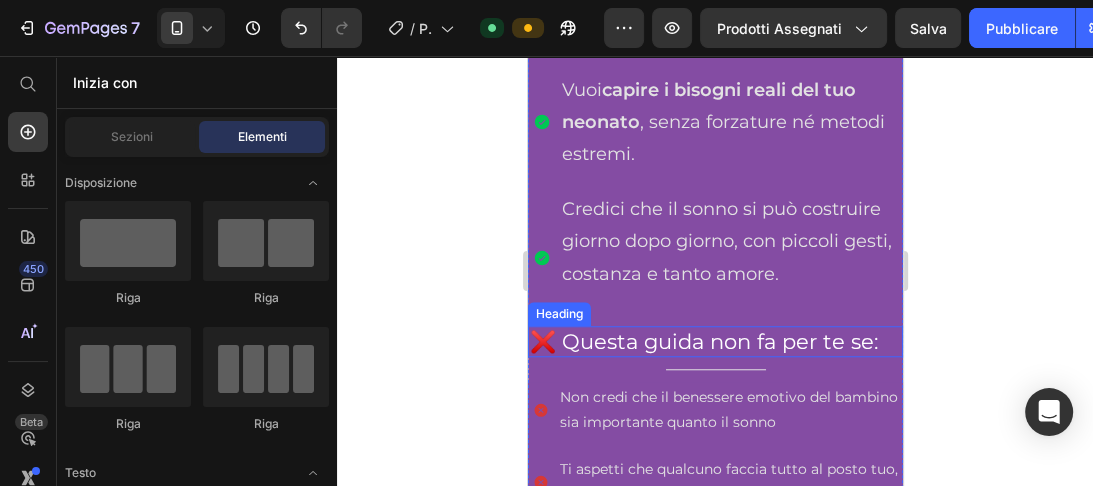 click on "❌ Questa guida non fa per te se:" at bounding box center [714, 341] 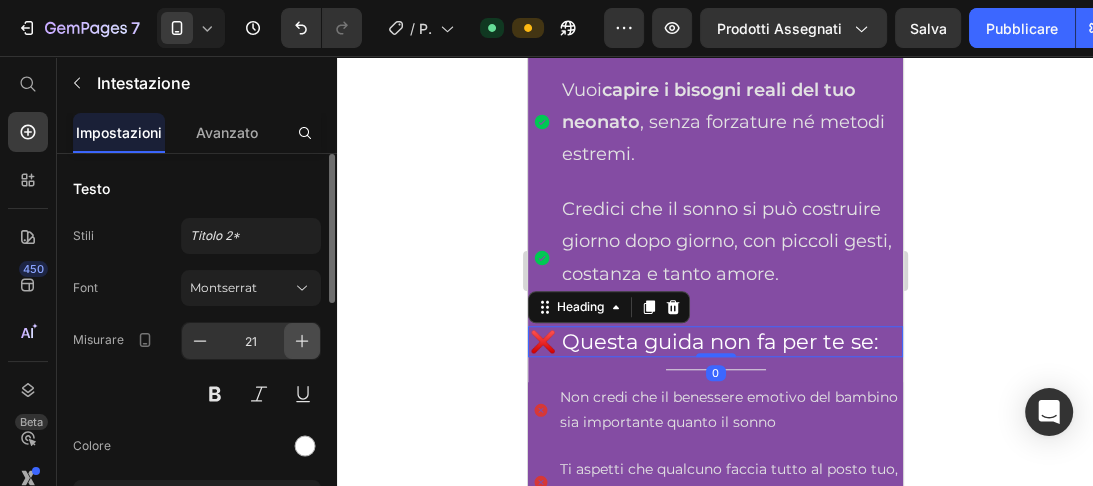 click 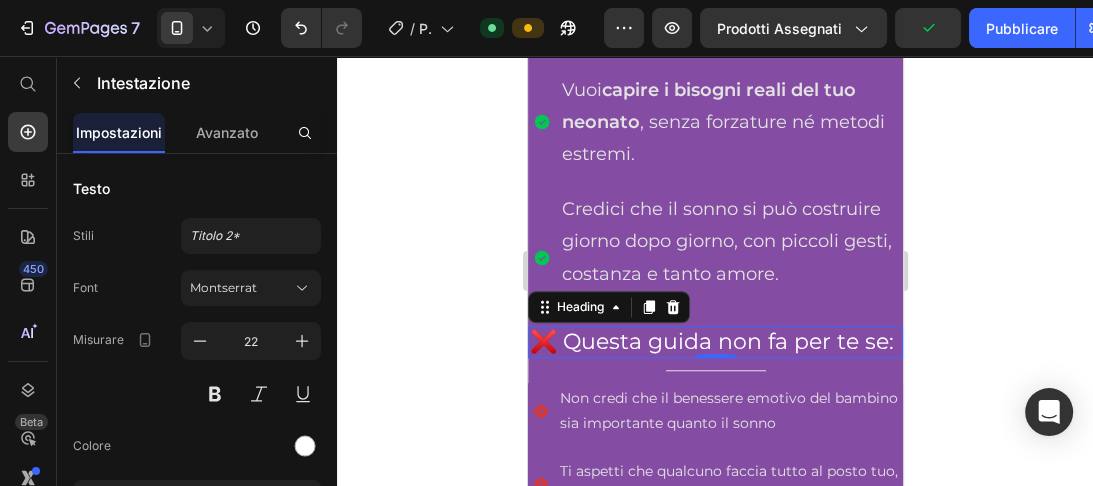 click on "❌ Questa guida non fa per te se:" at bounding box center (714, 342) 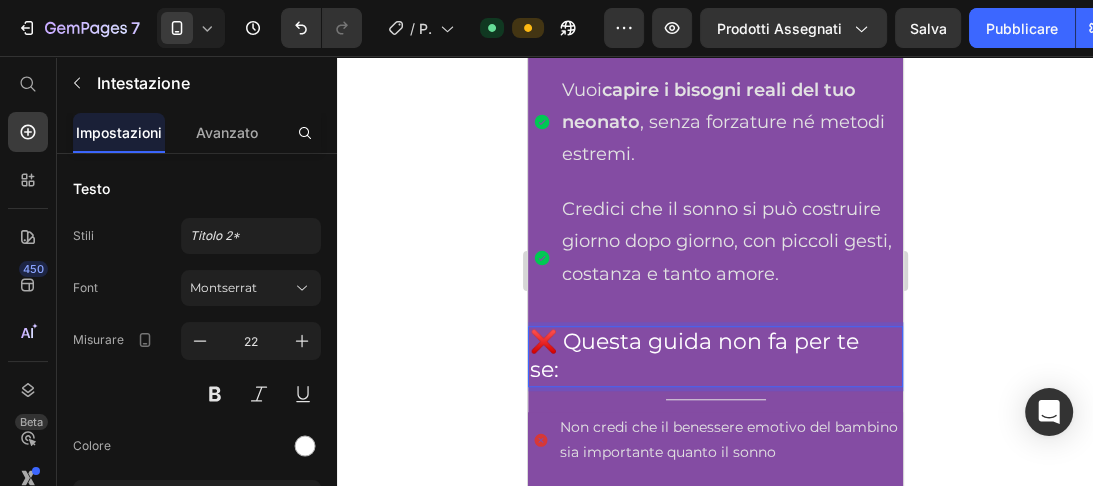 click on "❌ Questa guida non fa per te     se:" at bounding box center (714, 356) 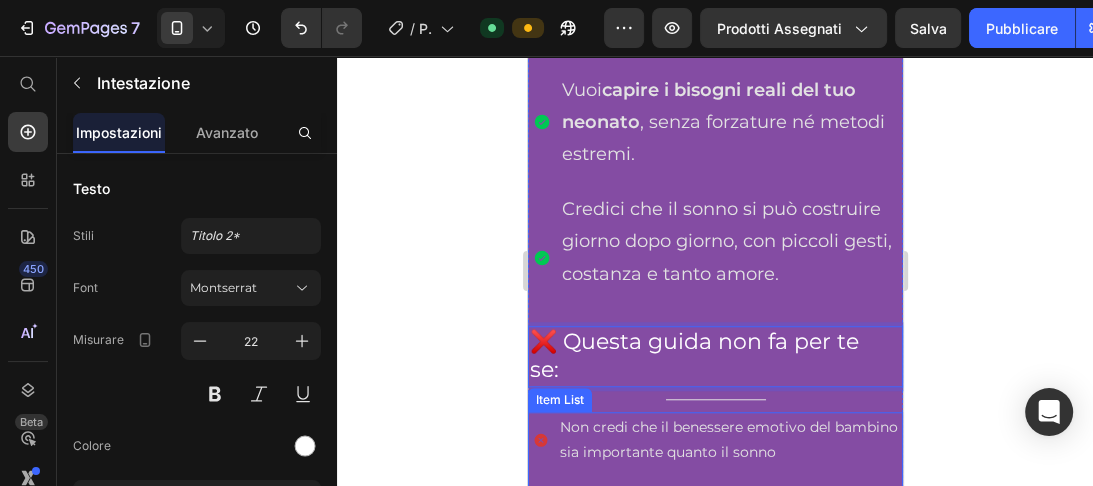 click 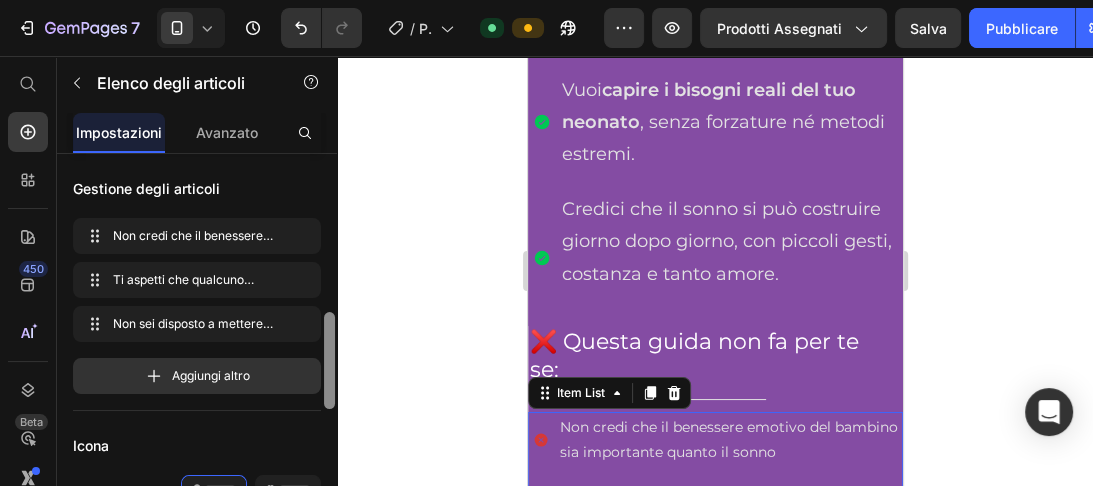 scroll, scrollTop: 131, scrollLeft: 0, axis: vertical 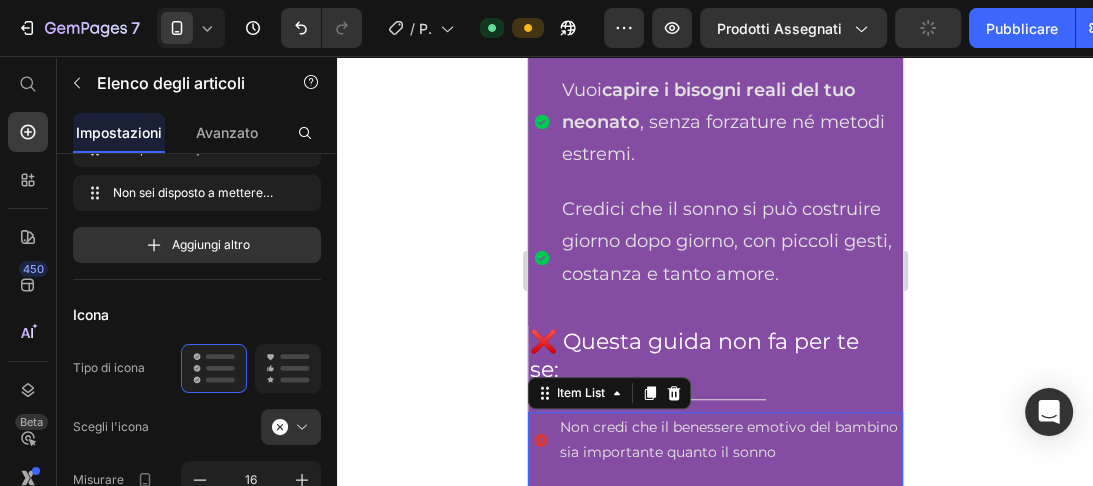 drag, startPoint x: 327, startPoint y: 188, endPoint x: 328, endPoint y: 286, distance: 98.005104 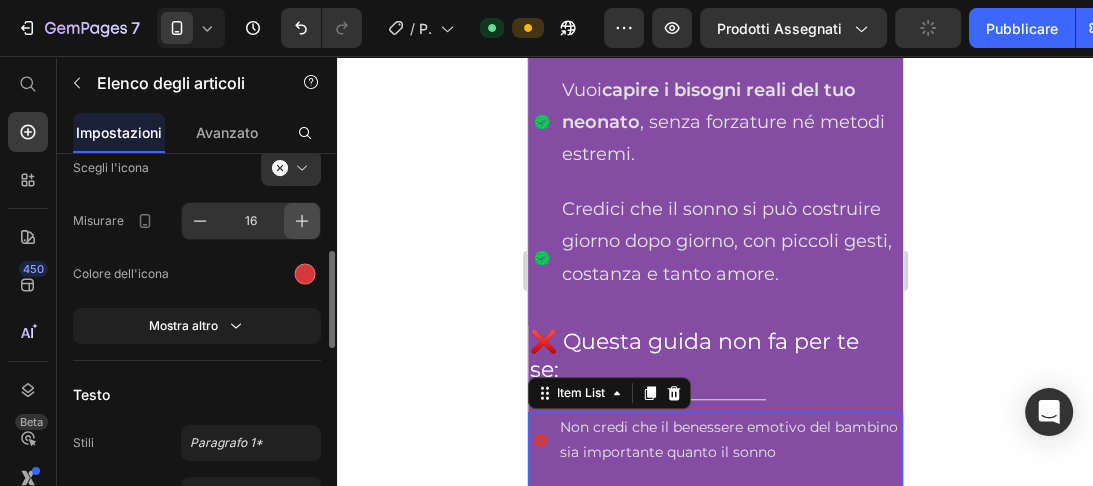 click 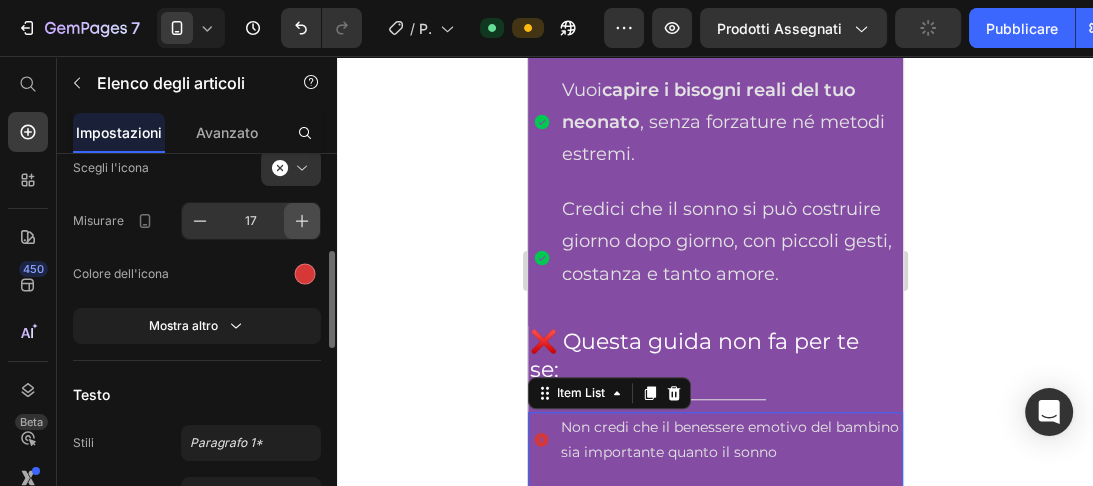 click 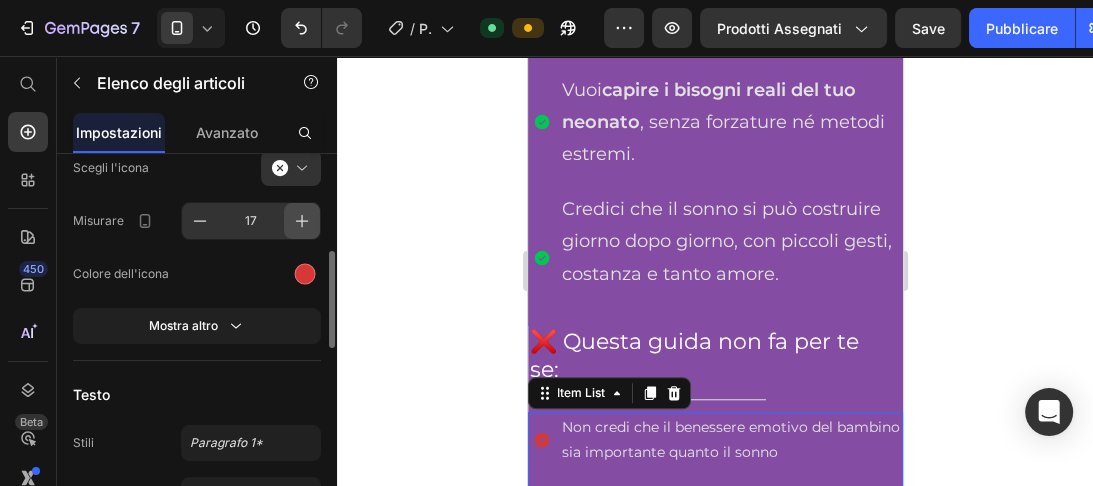 type on "18" 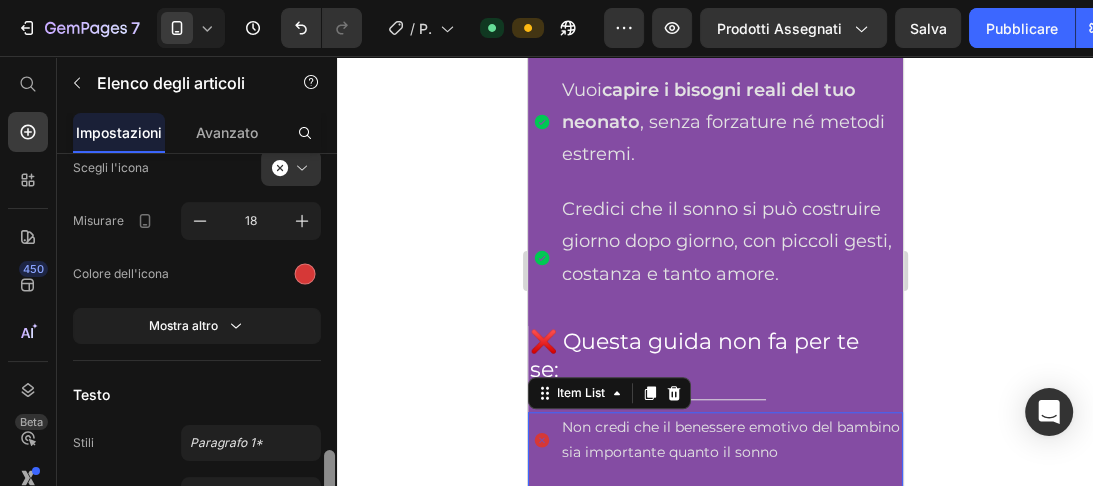 scroll, scrollTop: 549, scrollLeft: 0, axis: vertical 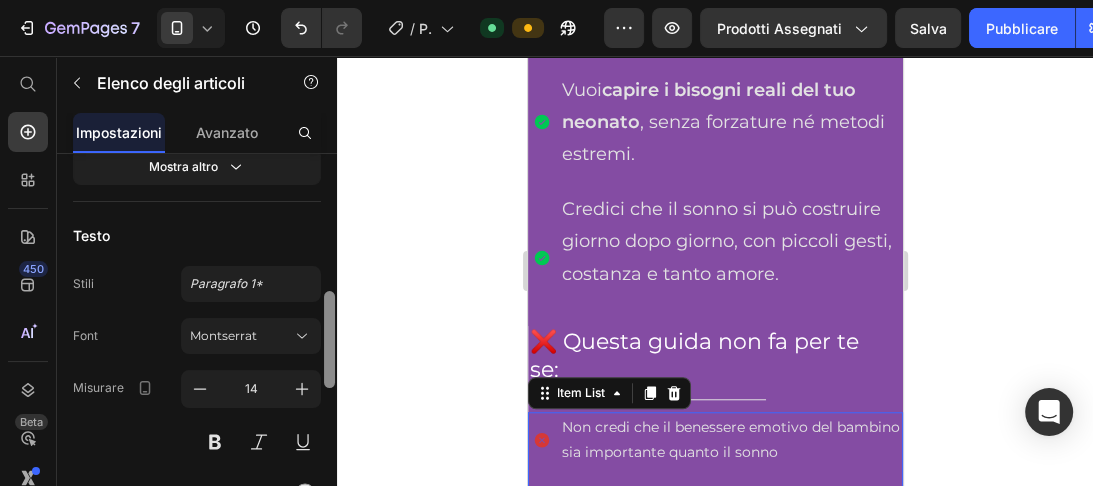click at bounding box center [329, 339] 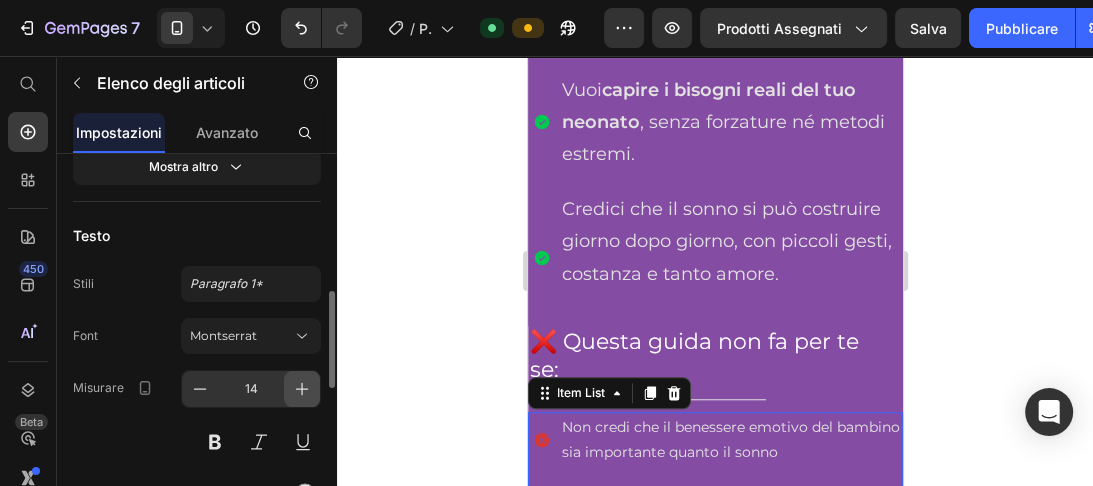 click 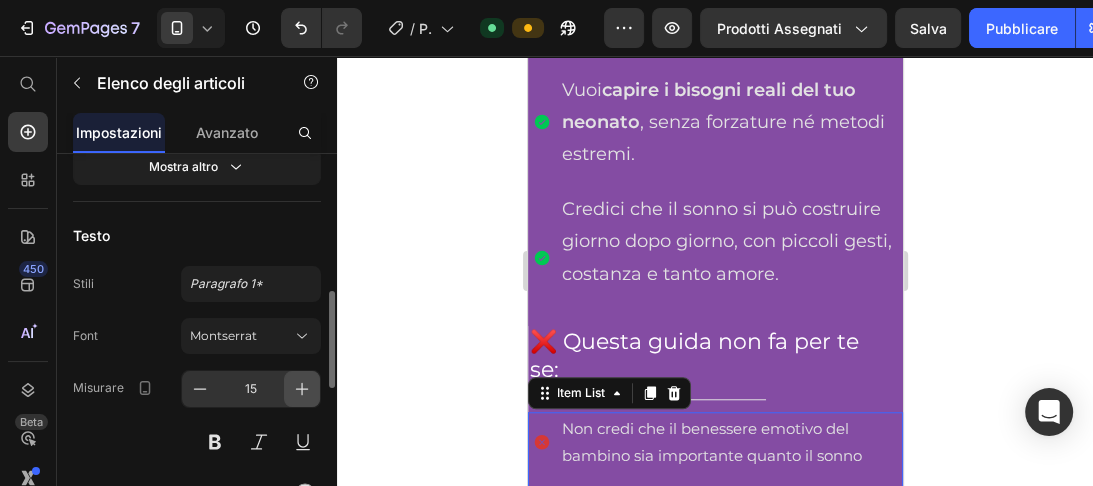 click 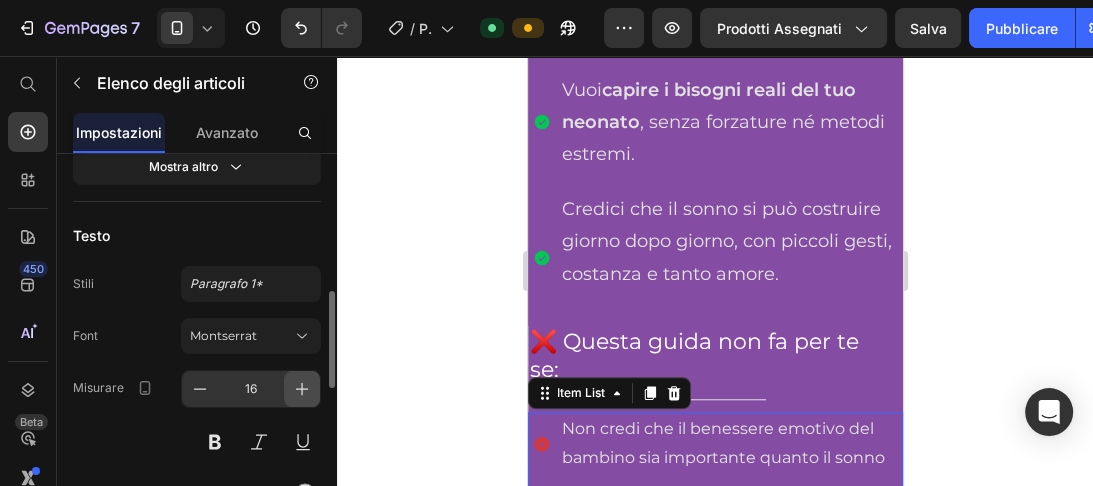 click 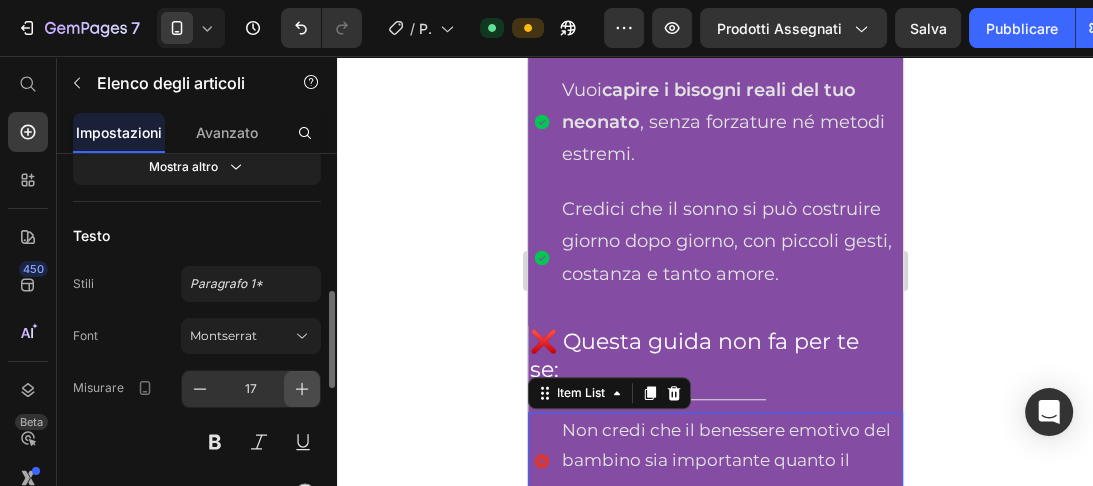 click 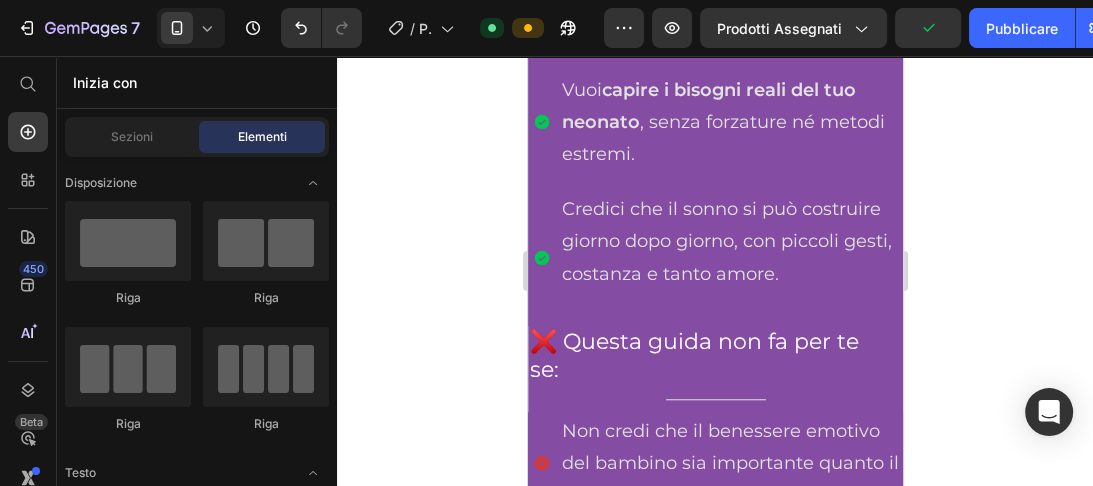 scroll, scrollTop: 1738, scrollLeft: 0, axis: vertical 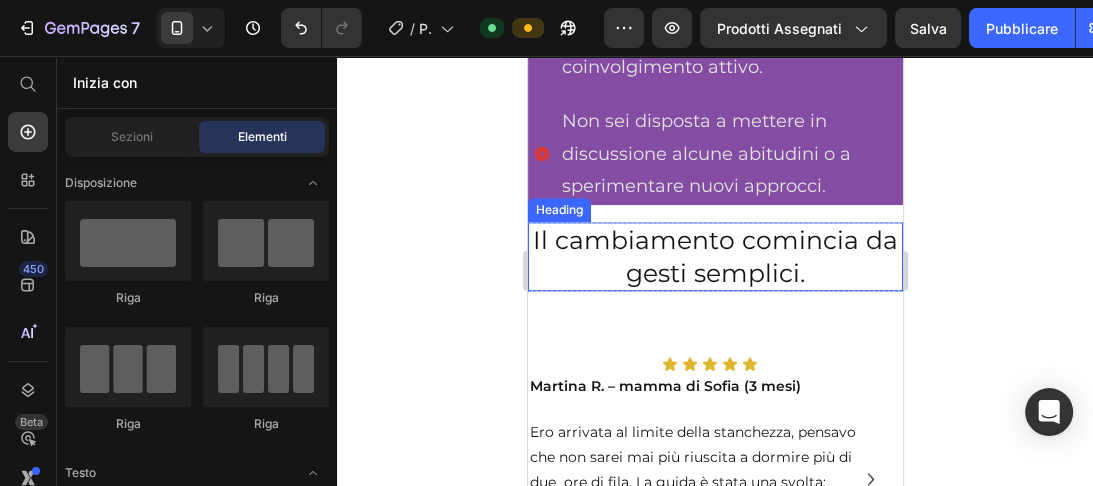 click on "Il cambiamento comincia da gesti semplici." at bounding box center (714, 256) 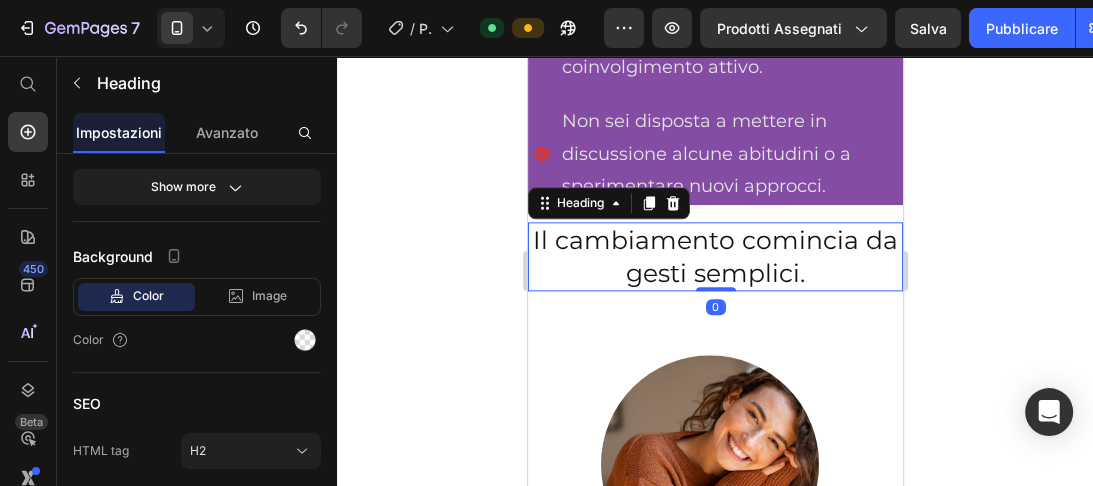 scroll, scrollTop: 0, scrollLeft: 0, axis: both 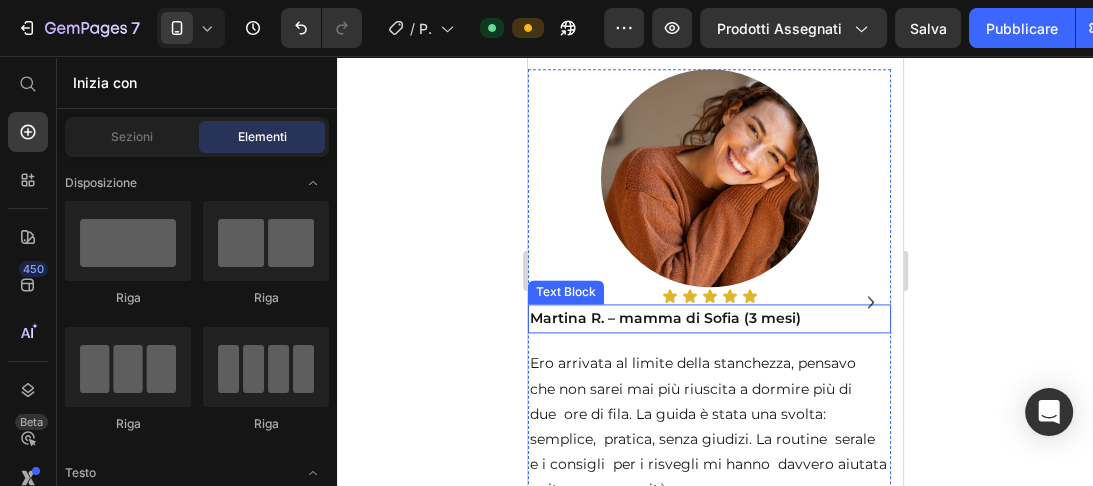click on "Martina R. – mamma di Sofia (3 mesi)" at bounding box center (708, 318) 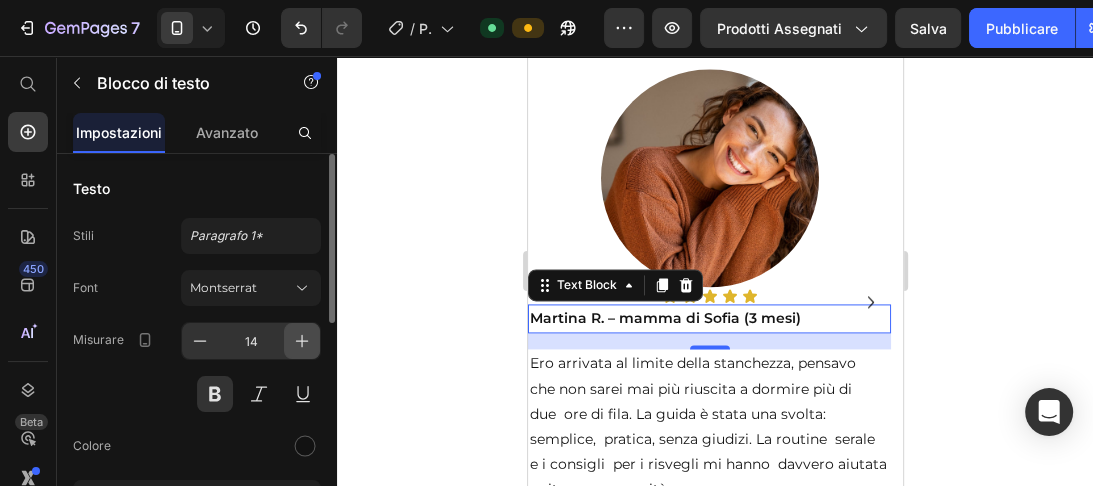 click 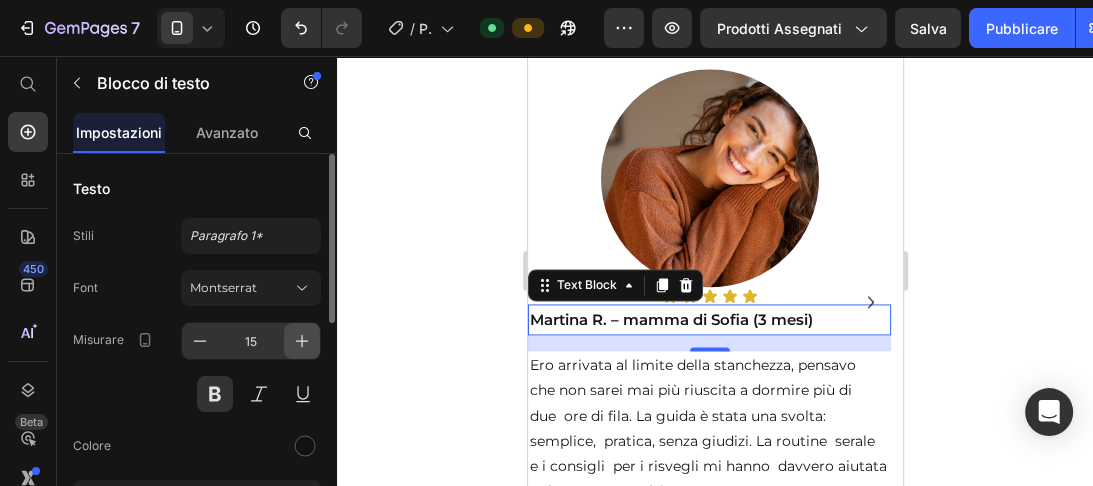 click 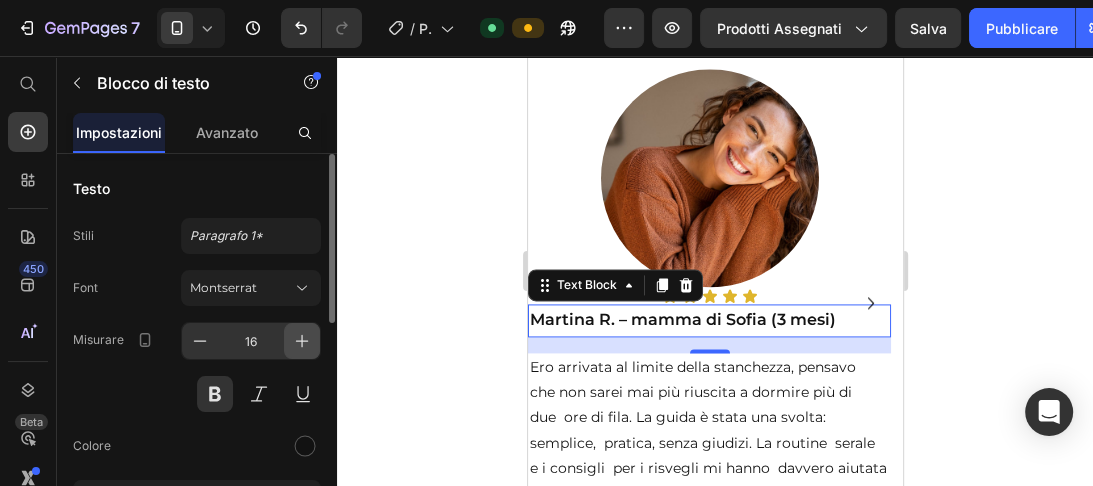 click 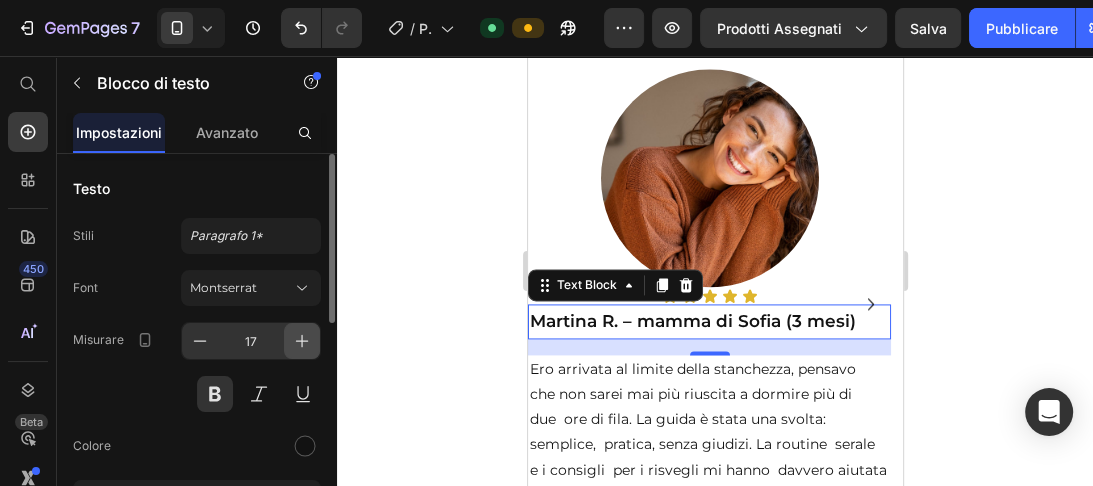 click 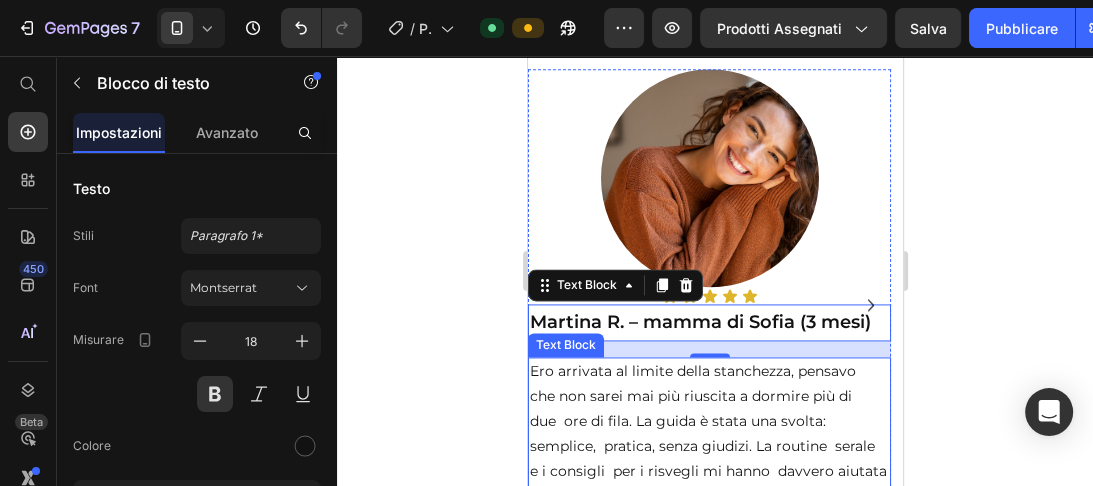 click on "che non sarei mai più riuscita a dormire più di" at bounding box center [708, 396] 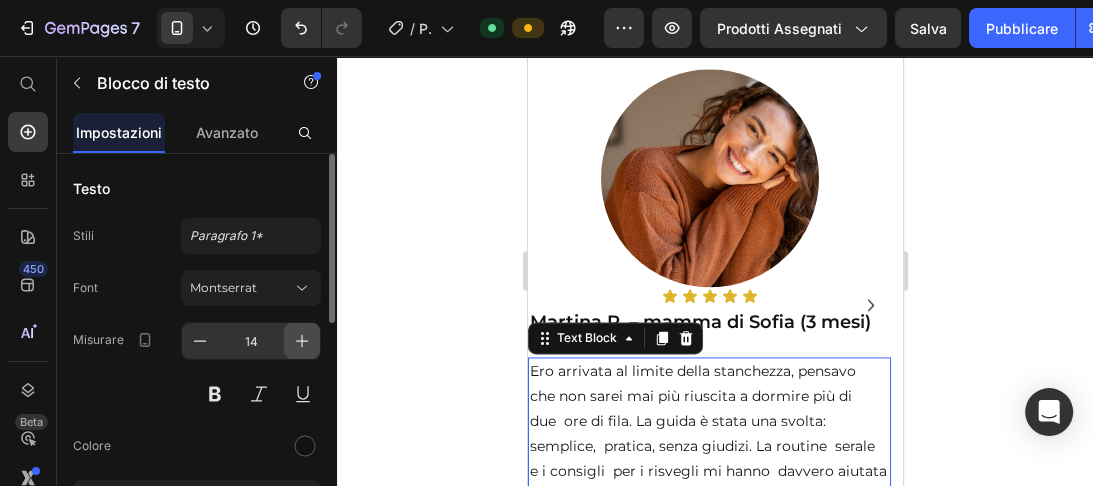 click 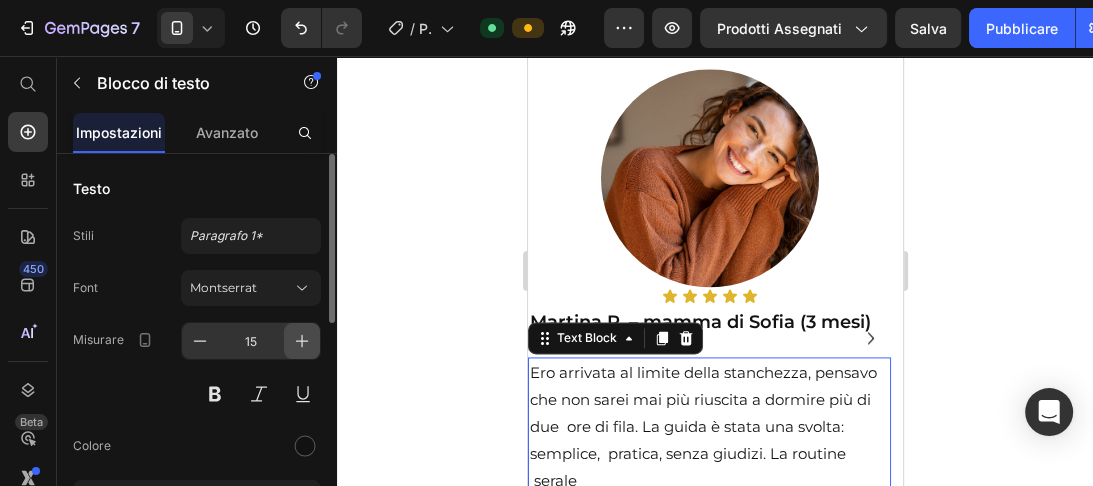 click 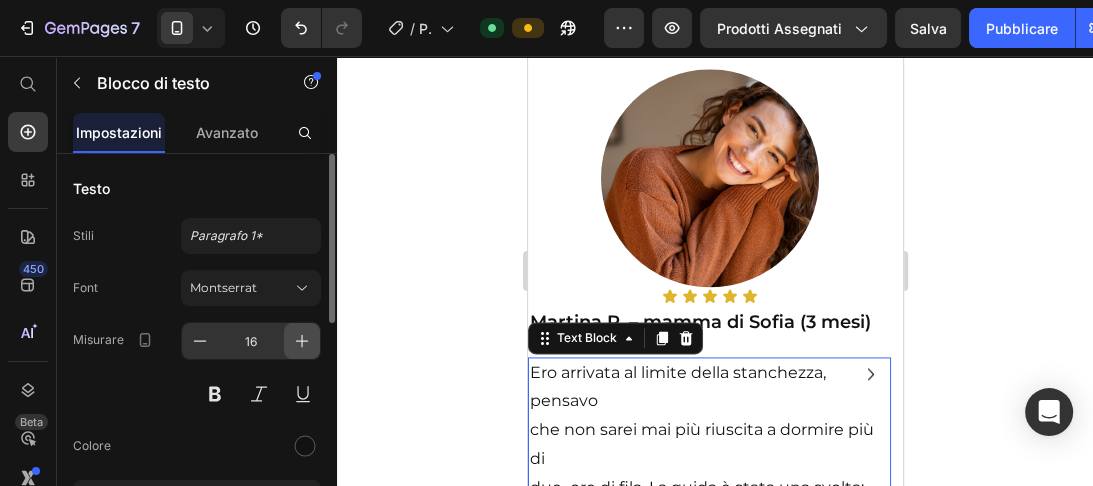 click 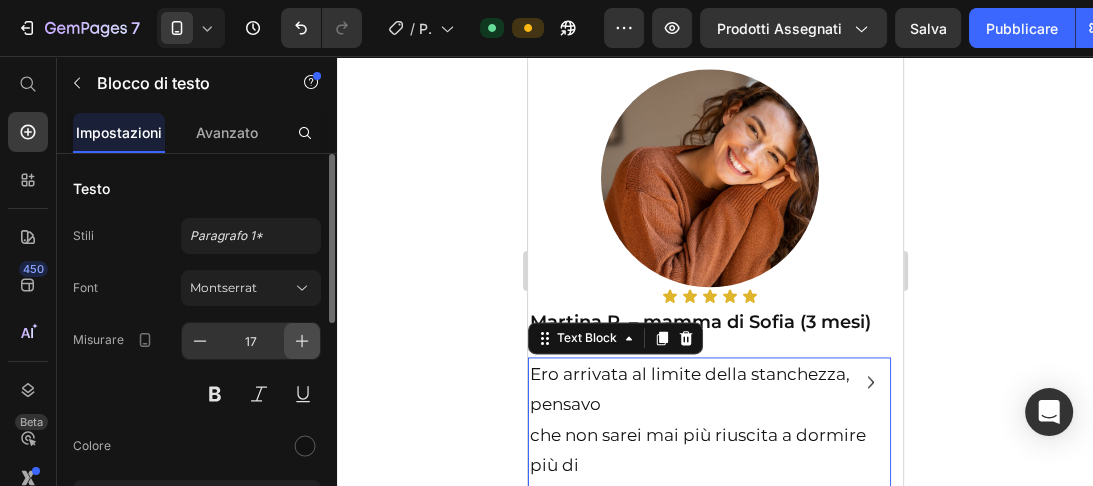 click 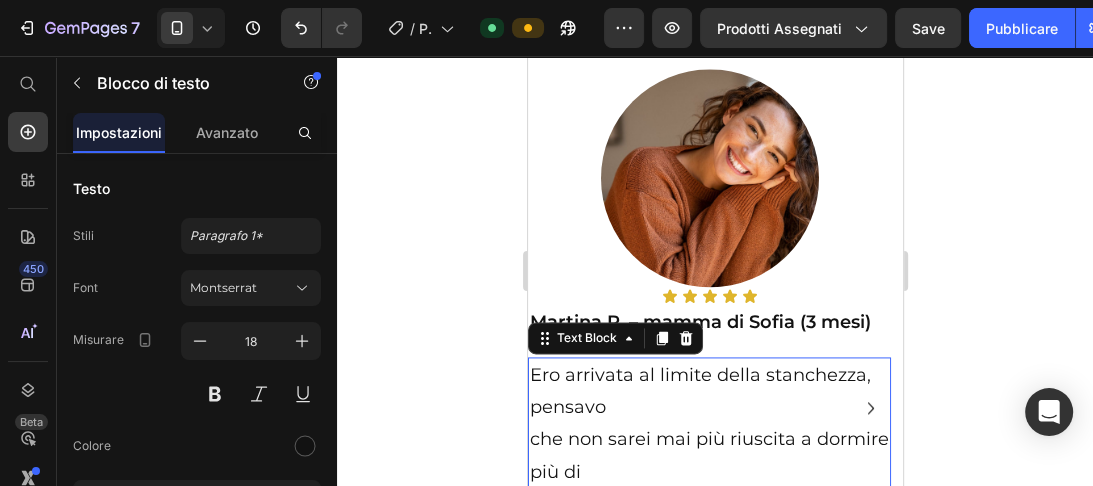 click on "che non sarei mai più riuscita a dormire più di" at bounding box center [708, 455] 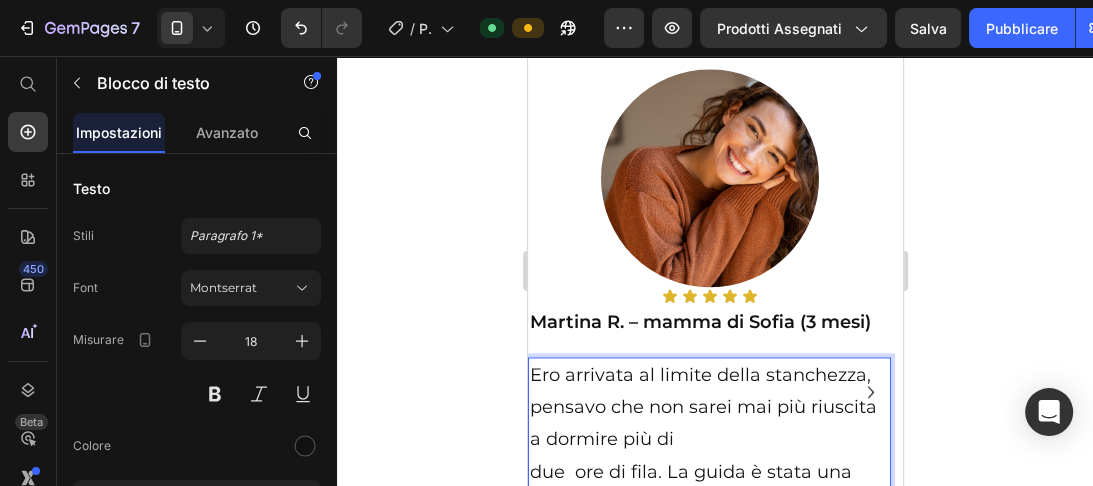 click on "Ero arrivata al limite della stanchezza, pensavo che non sarei mai più riuscita a dormire più di" at bounding box center (708, 407) 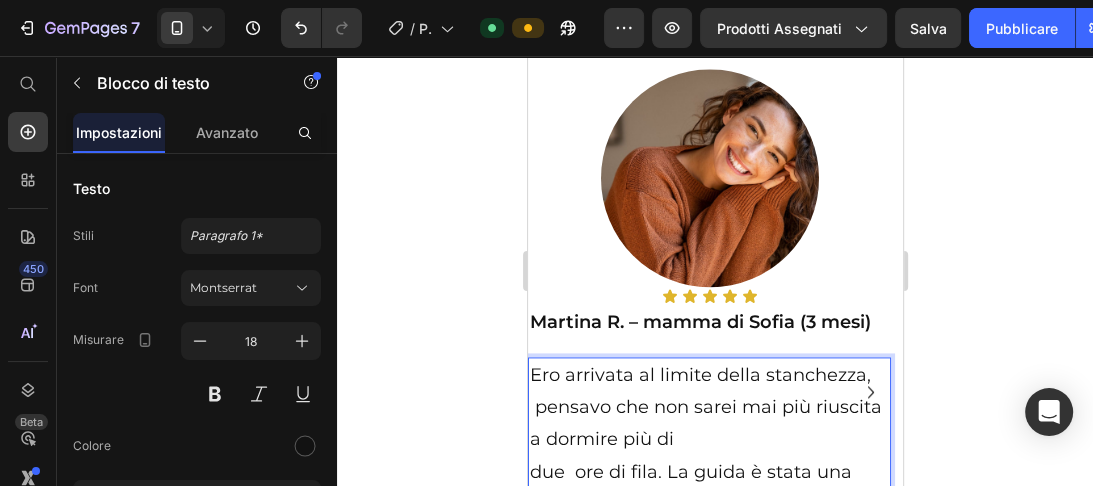 click on "Ero arrivata al limite della stanchezza,  pensavo che non sarei mai più riuscita a dormire più di" at bounding box center (708, 407) 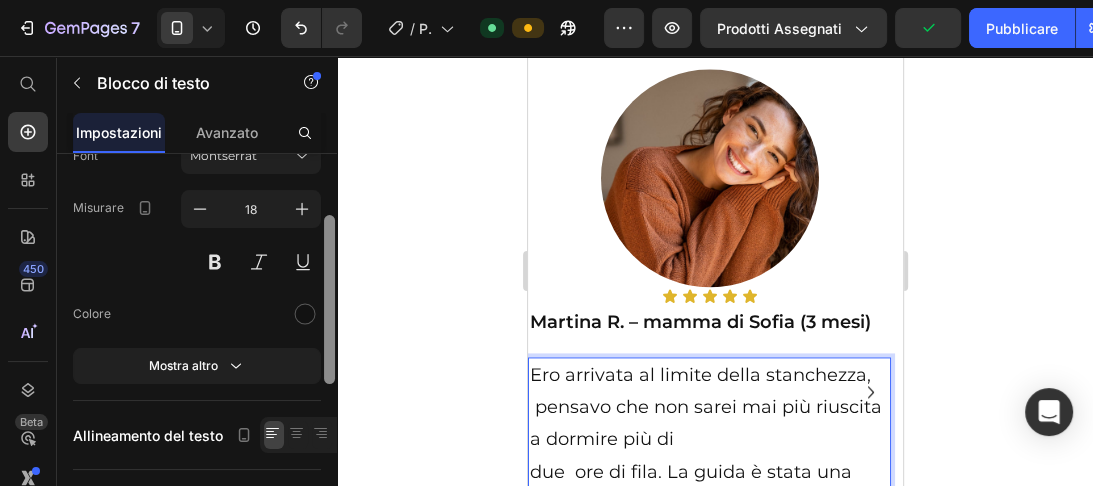 scroll, scrollTop: 137, scrollLeft: 0, axis: vertical 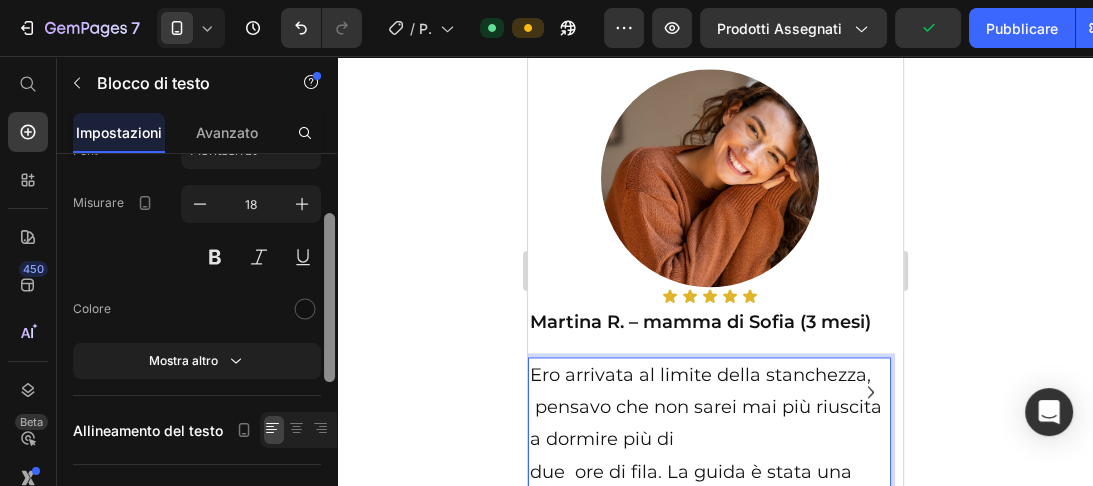drag, startPoint x: 333, startPoint y: 208, endPoint x: 339, endPoint y: 268, distance: 60.299255 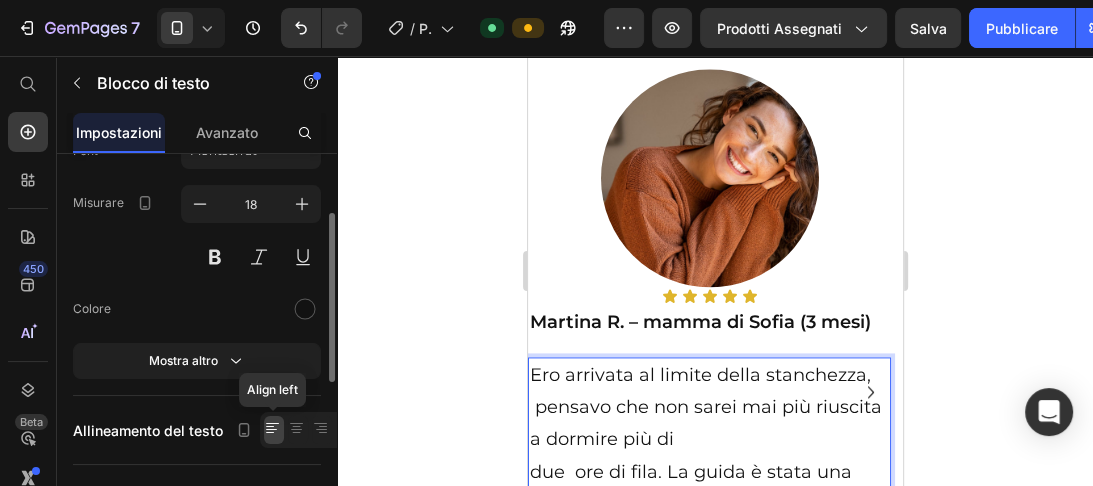 click 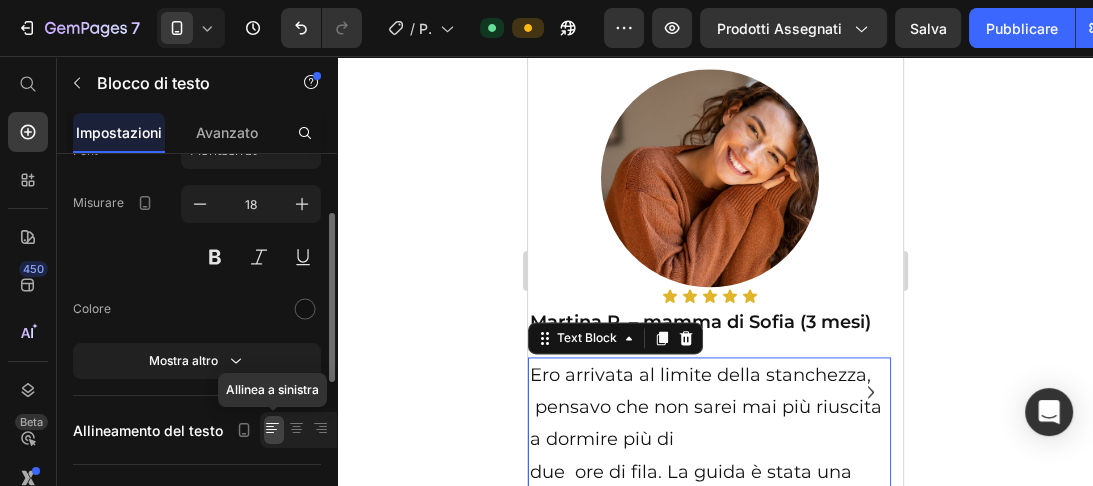 click 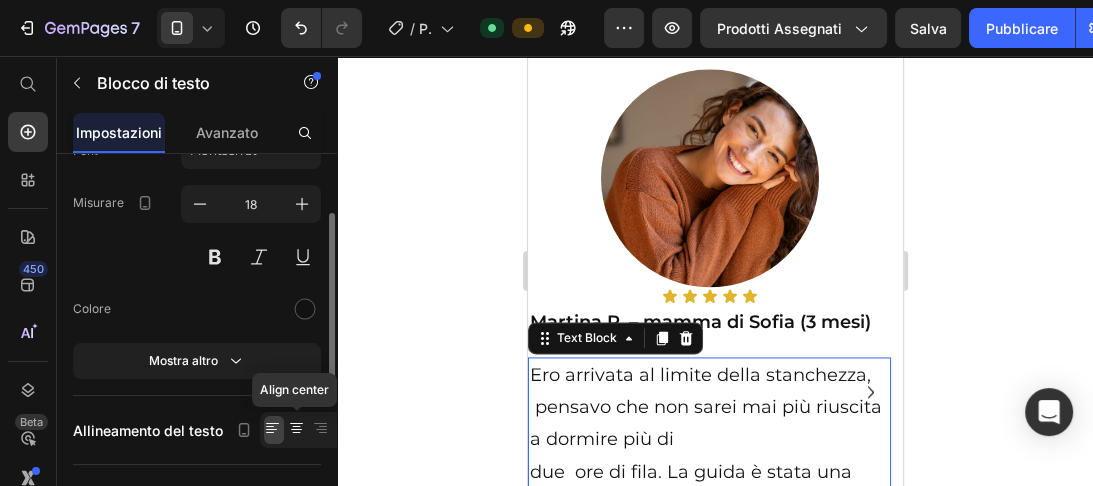 click 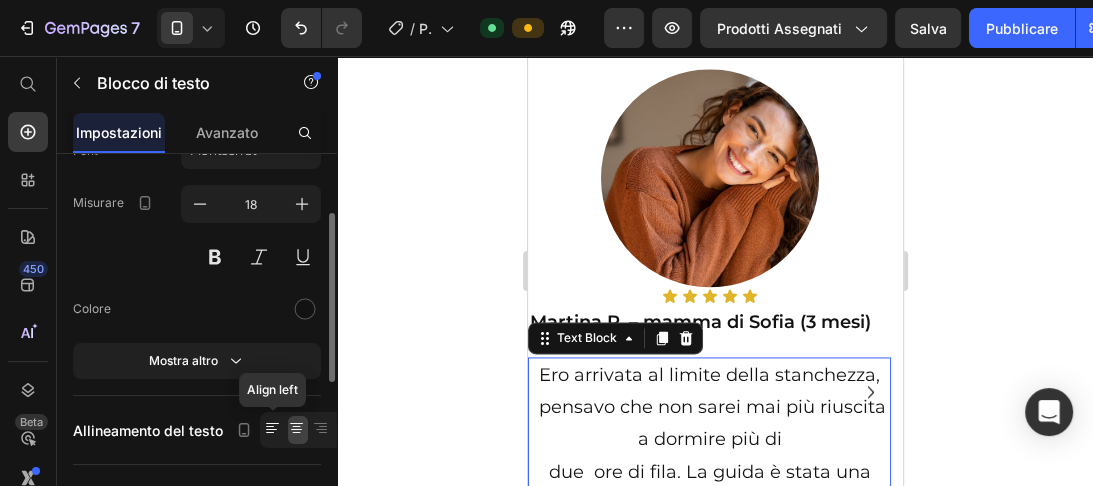 click 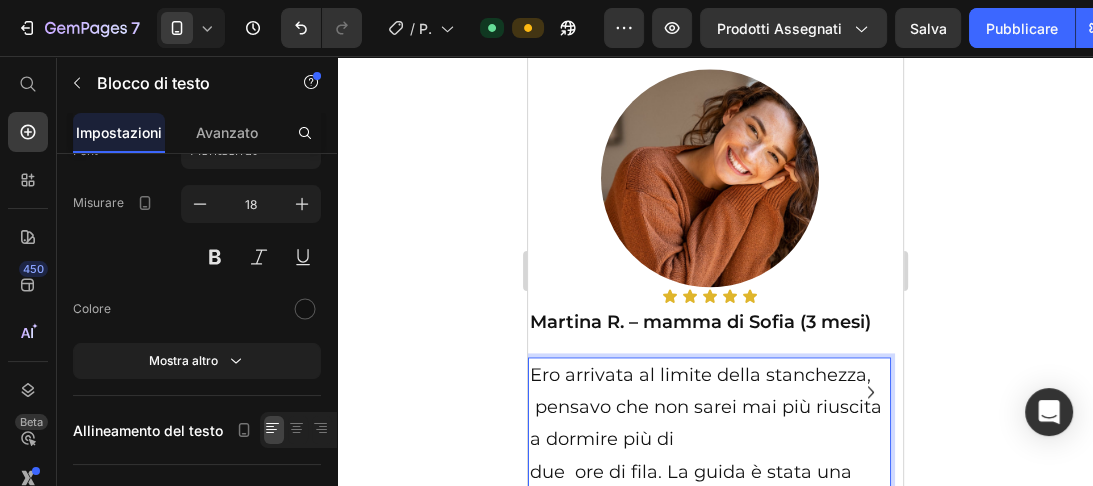 click on "Ero arrivata al limite della stanchezza,  pensavo che non sarei mai più riuscita a dormire più di" at bounding box center [708, 407] 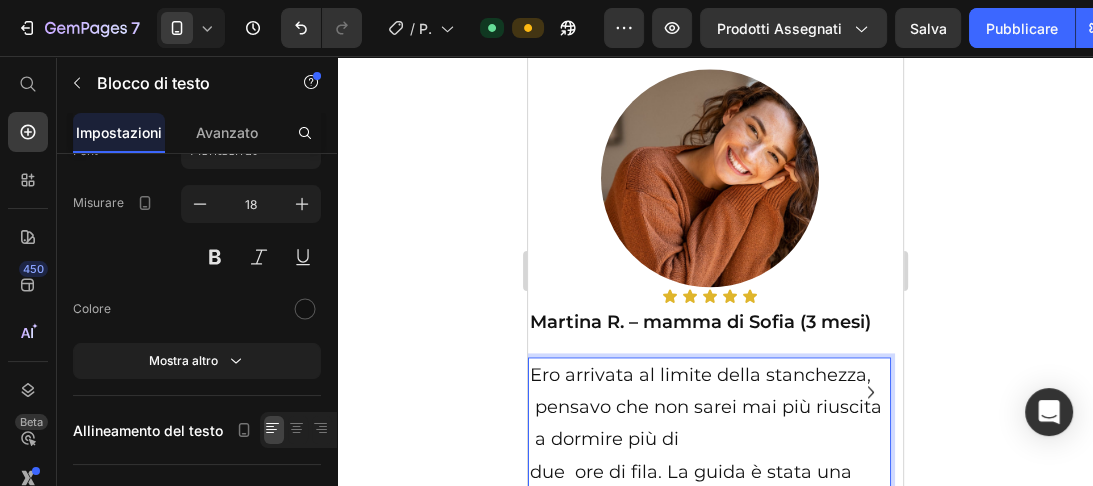 click on "due  ore di fila. La guida è stata una svolta:" at bounding box center (708, 488) 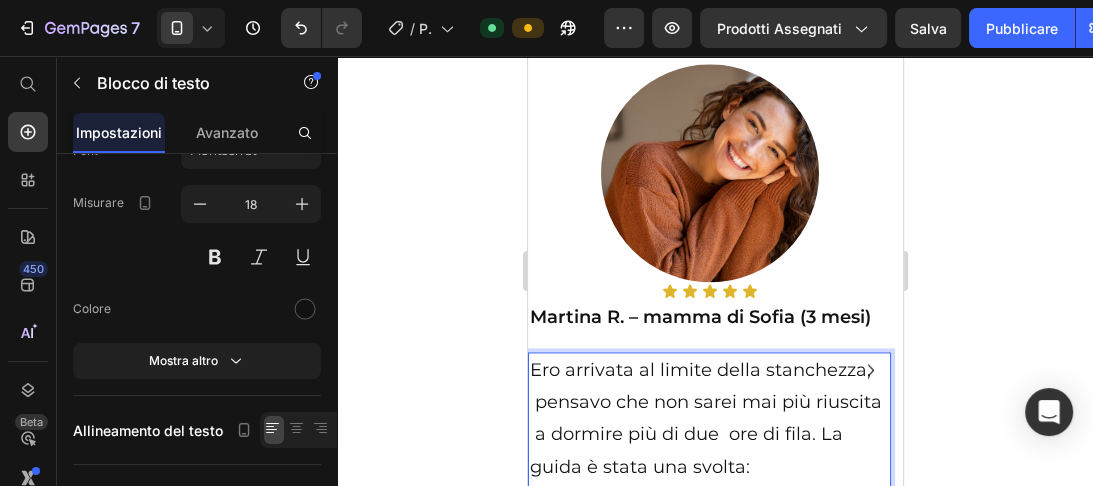 click on "Ero arrivata al limite della stanchezza,  pensavo che non sarei mai più riuscita  a dormire più di due  ore di fila. La guida è stata una svolta:" at bounding box center (708, 419) 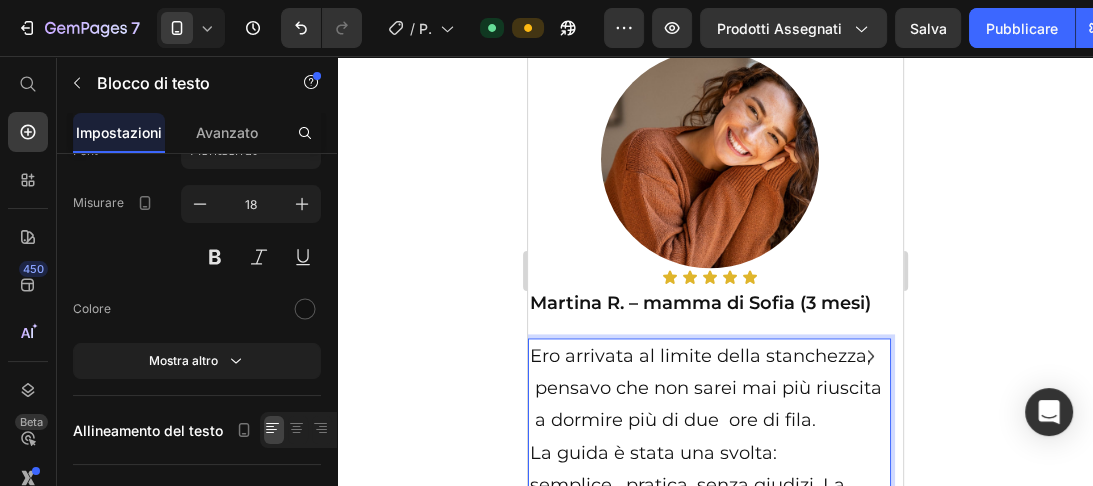 scroll, scrollTop: 2075, scrollLeft: 0, axis: vertical 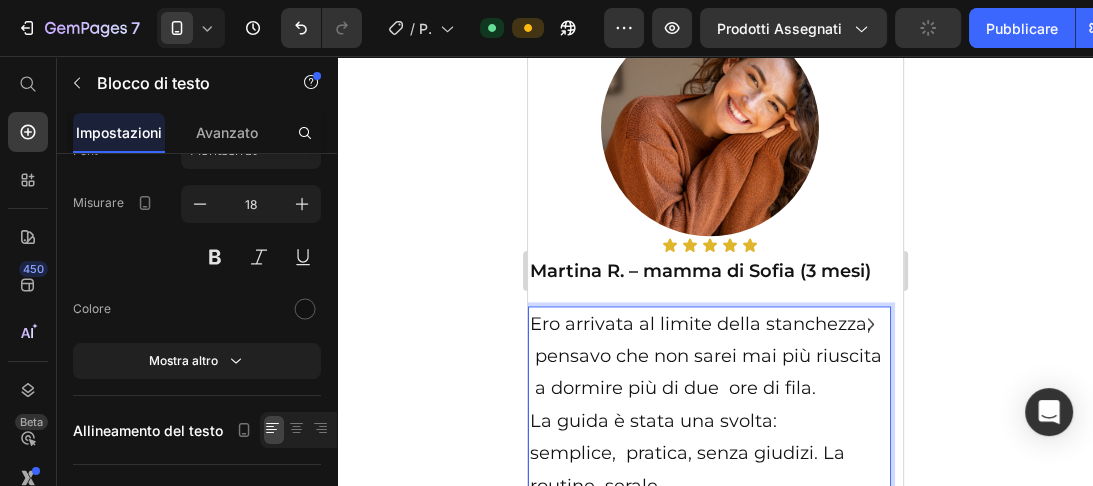 click on "semplice,  pratica, senza giudizi. La routine  serale" at bounding box center [708, 469] 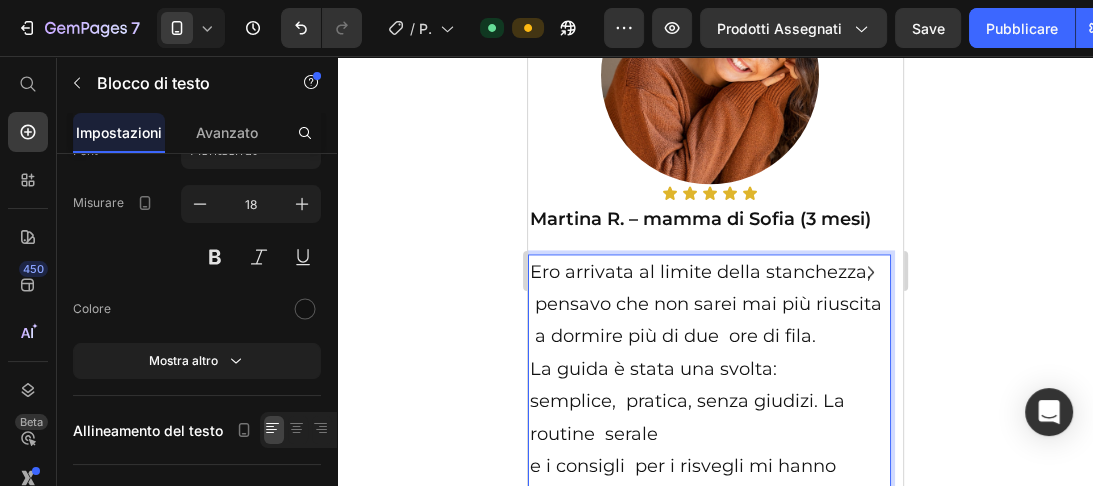scroll, scrollTop: 2140, scrollLeft: 0, axis: vertical 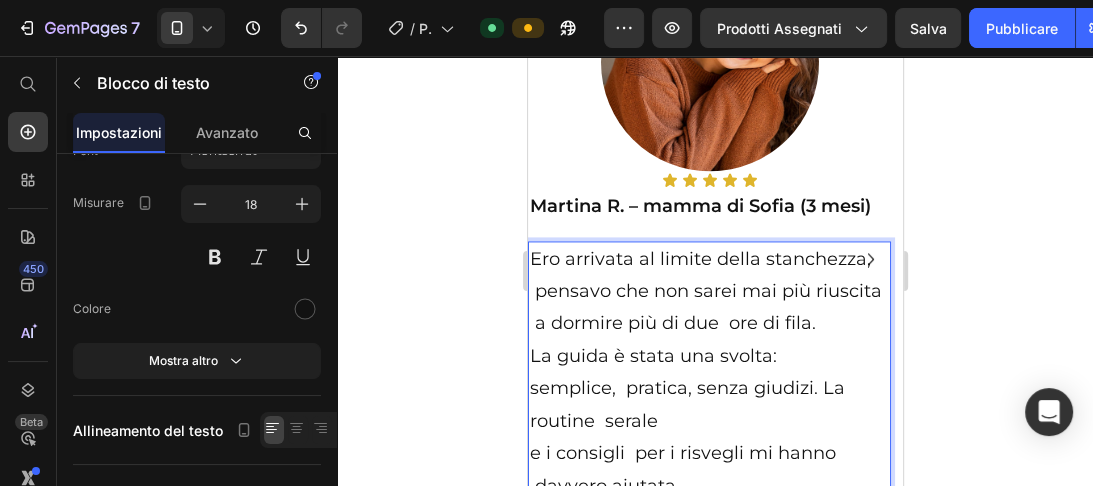 click on "routine  serale" at bounding box center [708, 421] 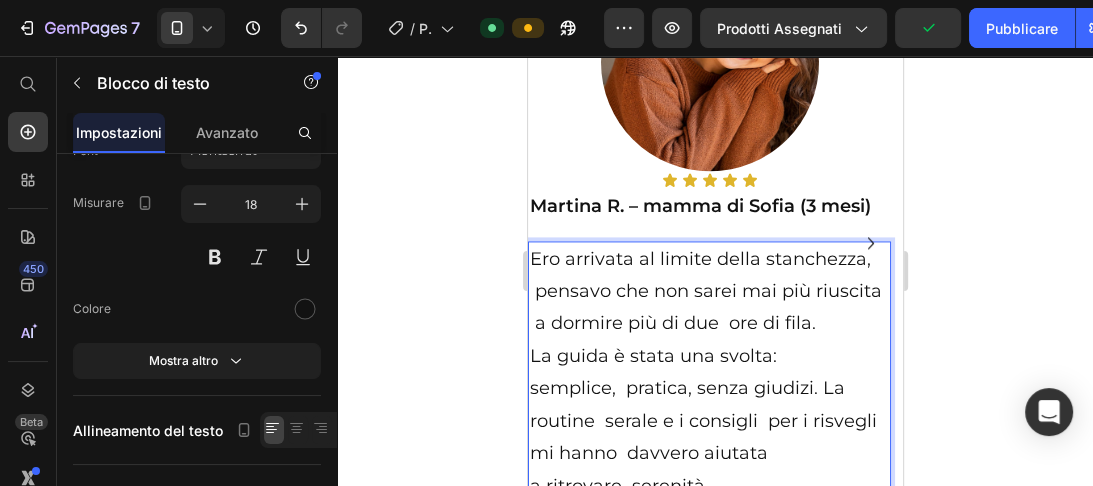 click on "routine  serale e i consigli  per i risvegli mi hanno  davvero aiutata" at bounding box center [708, 437] 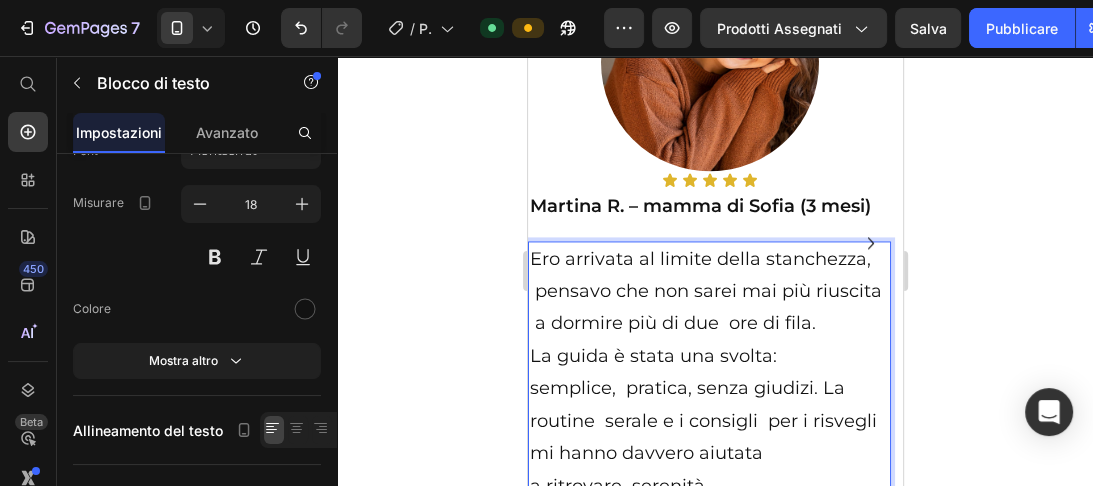 click on "routine  serale e i consigli  per i risvegli mi hanno davvero aiutata" at bounding box center [708, 437] 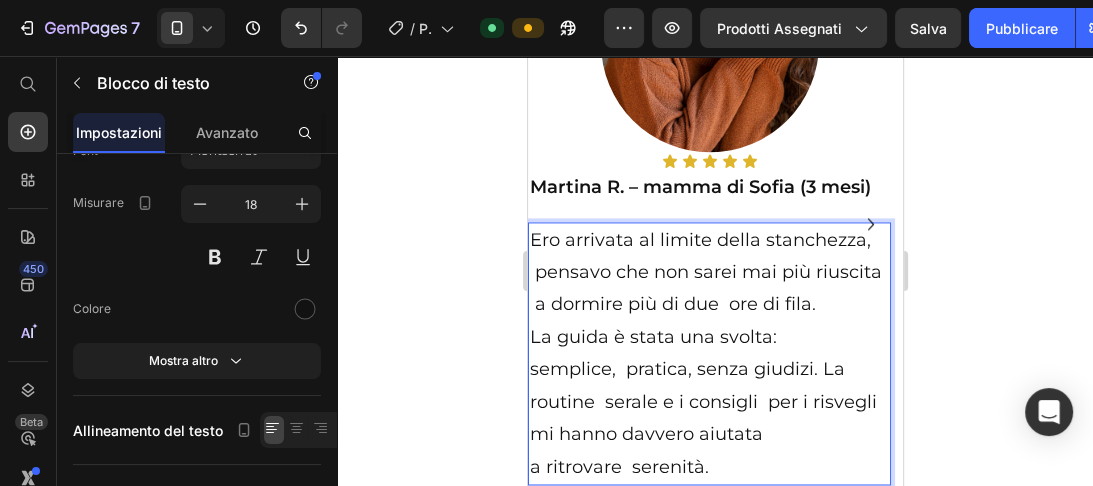 scroll, scrollTop: 63, scrollLeft: 0, axis: vertical 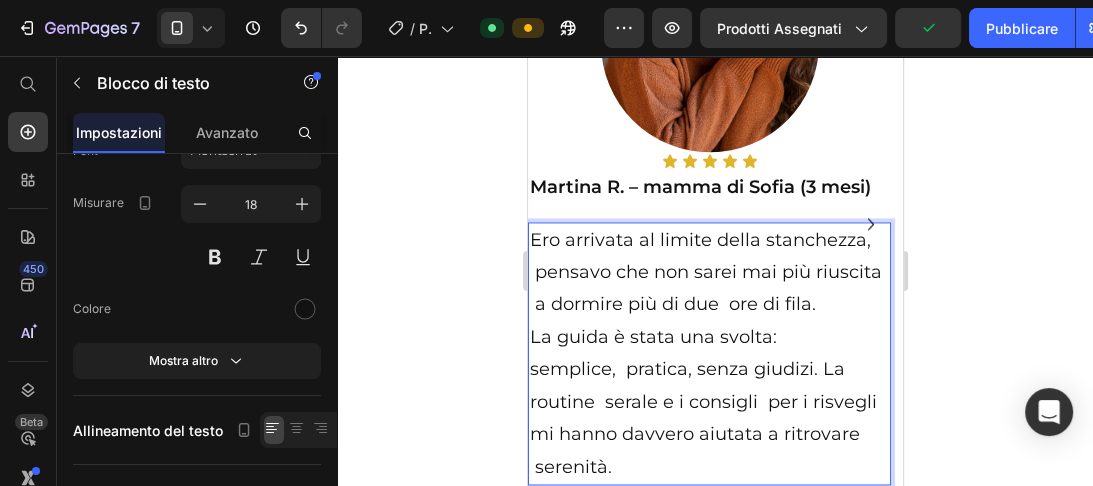 click on "semplice,  pratica, senza giudizi. La" at bounding box center (708, 369) 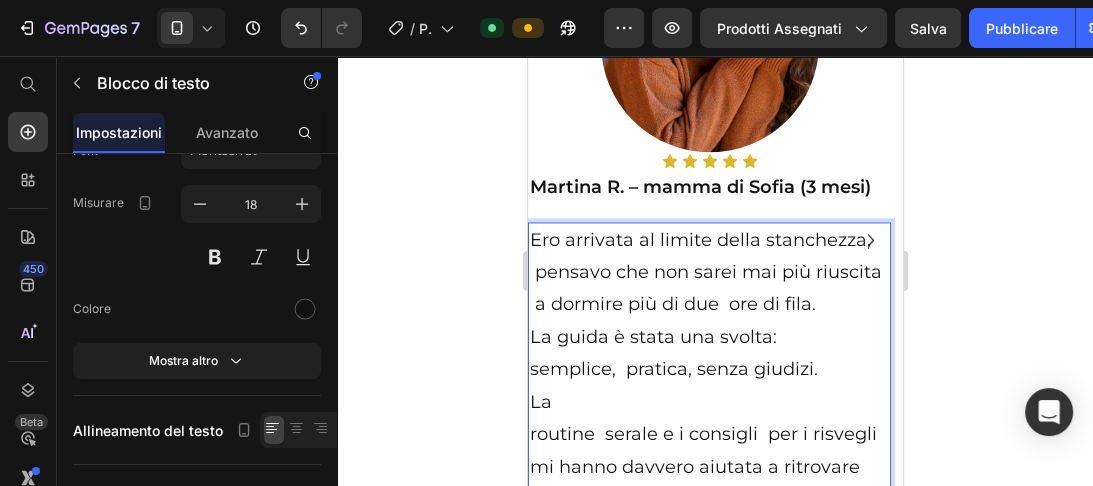 click on "routine  serale e i consigli  per i risvegli mi hanno davvero aiutata a ritrovare  serenità." at bounding box center [708, 466] 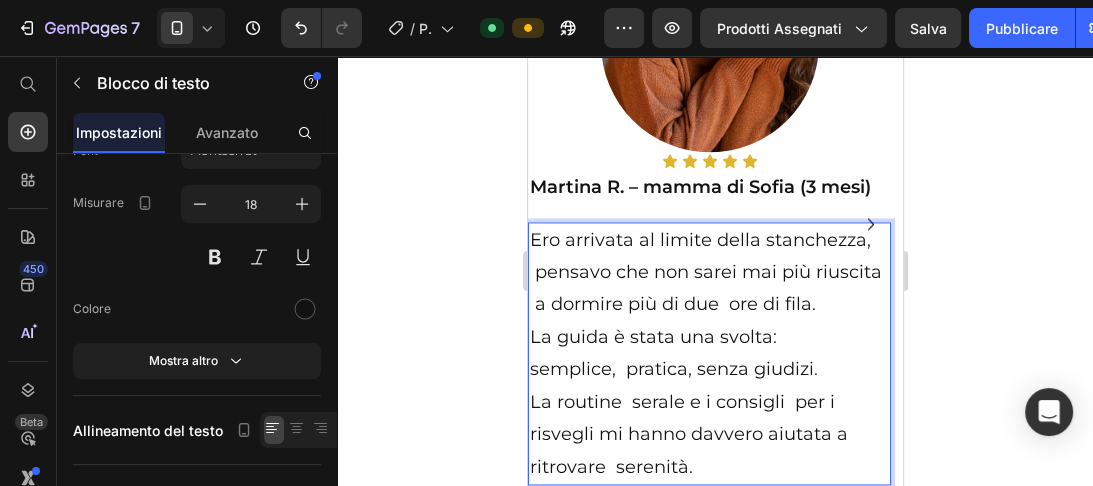 click on "La routine  serale e i consigli  per i risvegli mi hanno davvero aiutata a ritrovare  serenità." at bounding box center (708, 434) 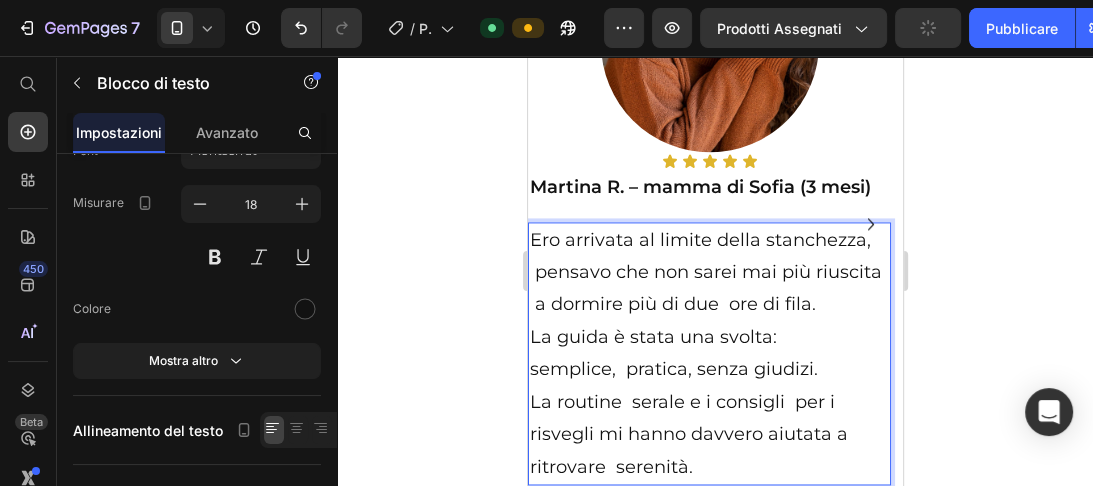 click on "La routine  serale e i consigli  per i risvegli mi hanno davvero aiutata a ritrovare  serenità." at bounding box center (708, 434) 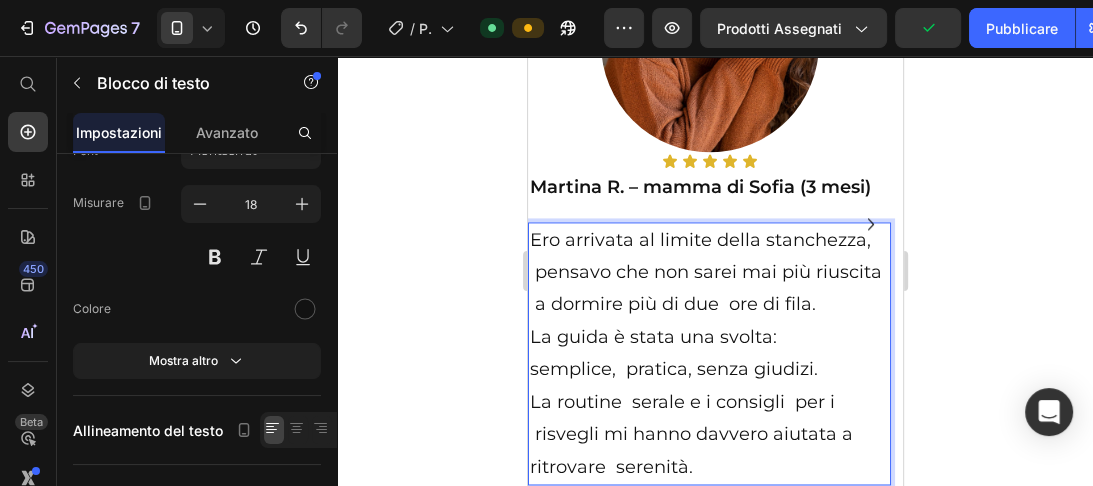 click on "La routine  serale e i consigli  per i  risvegli mi hanno davvero aiutata a ritrovare  serenità." at bounding box center [708, 434] 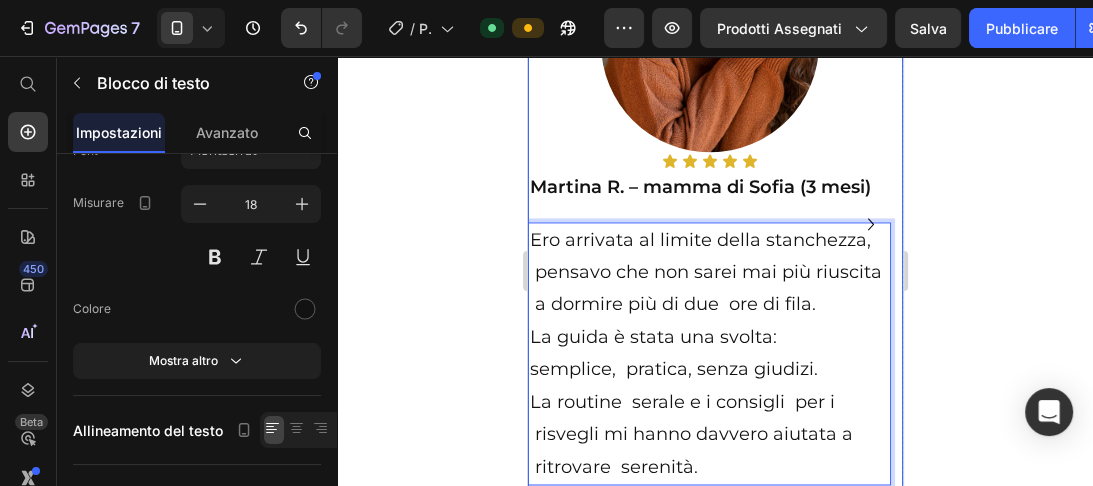 click 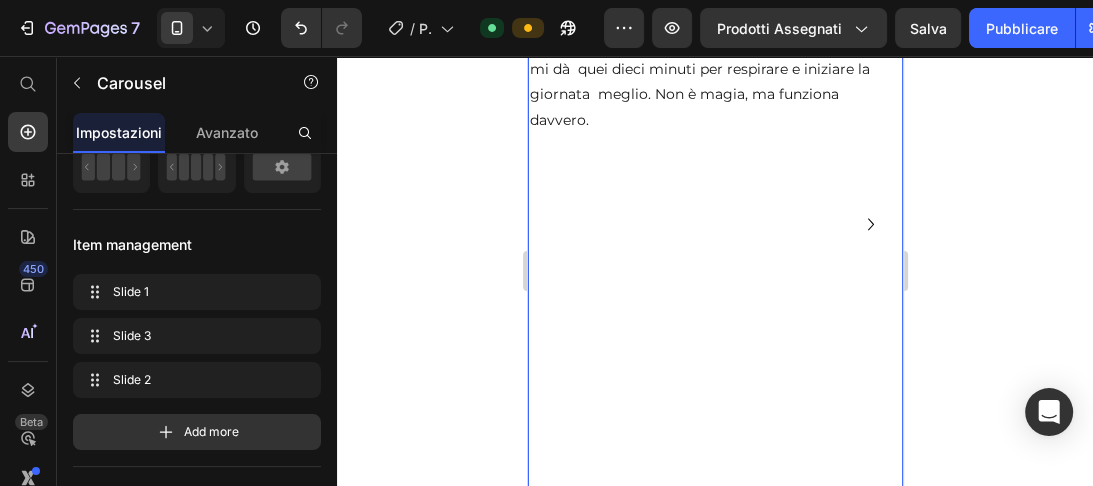scroll, scrollTop: 0, scrollLeft: 0, axis: both 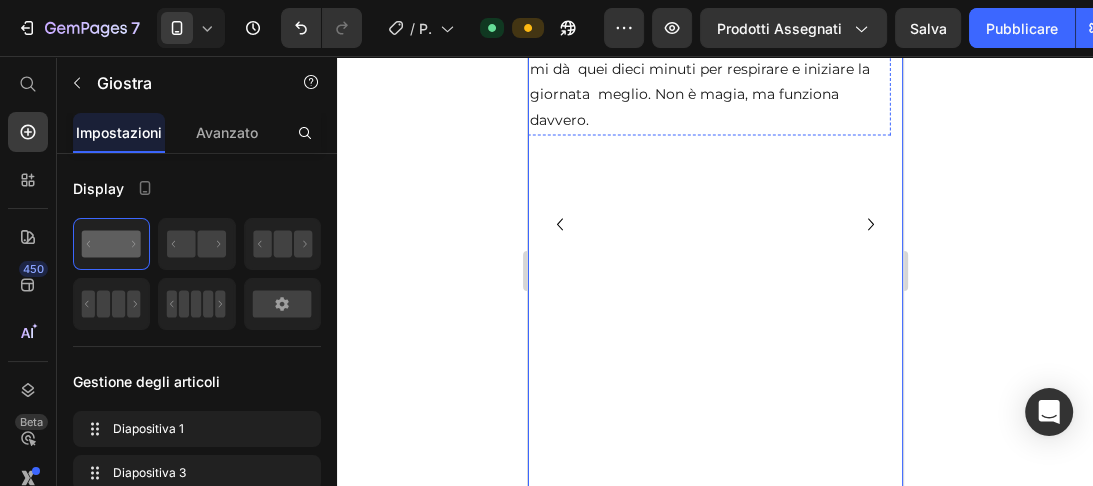 click on "Elisa M. – mamma di Tommaso (6 mesi)" at bounding box center [708, -36] 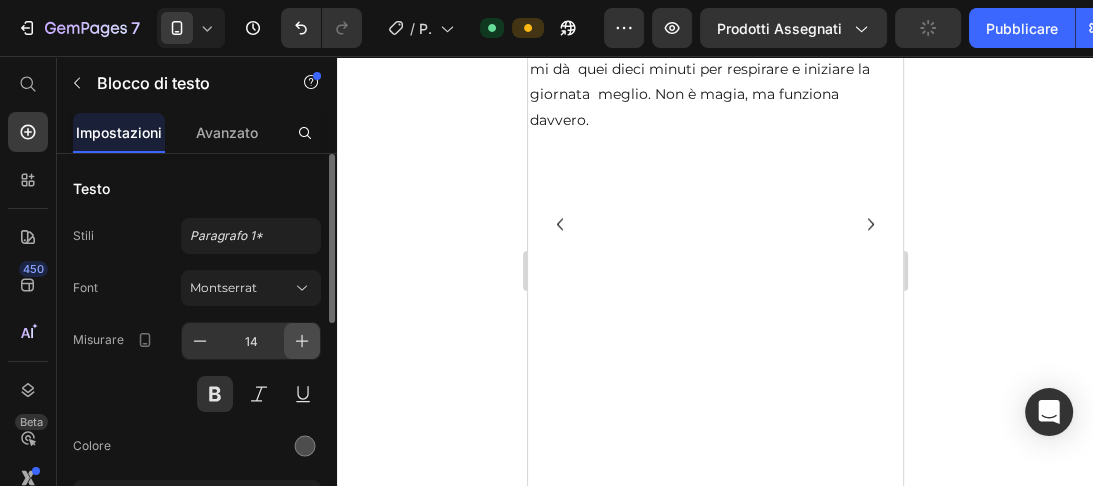 click 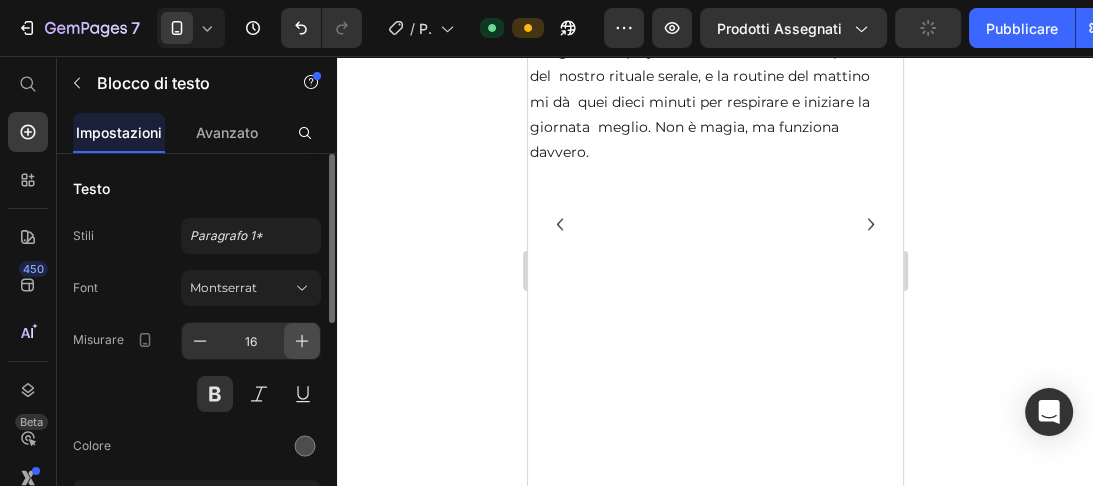 click 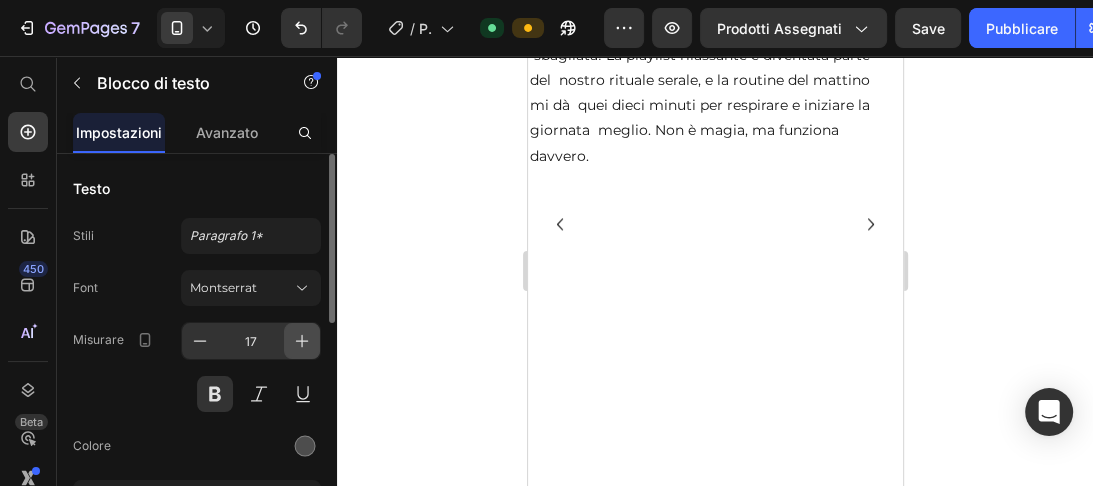 click 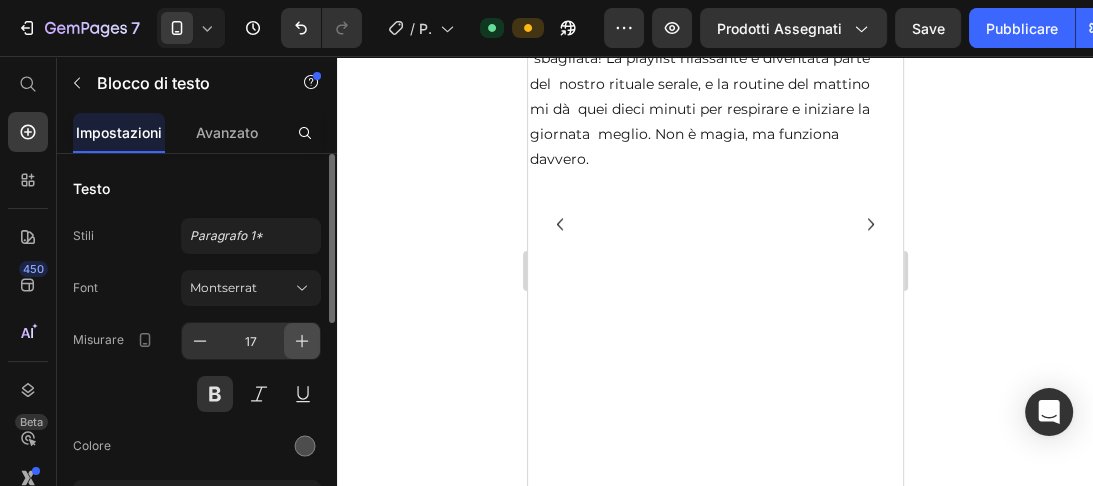 type on "18" 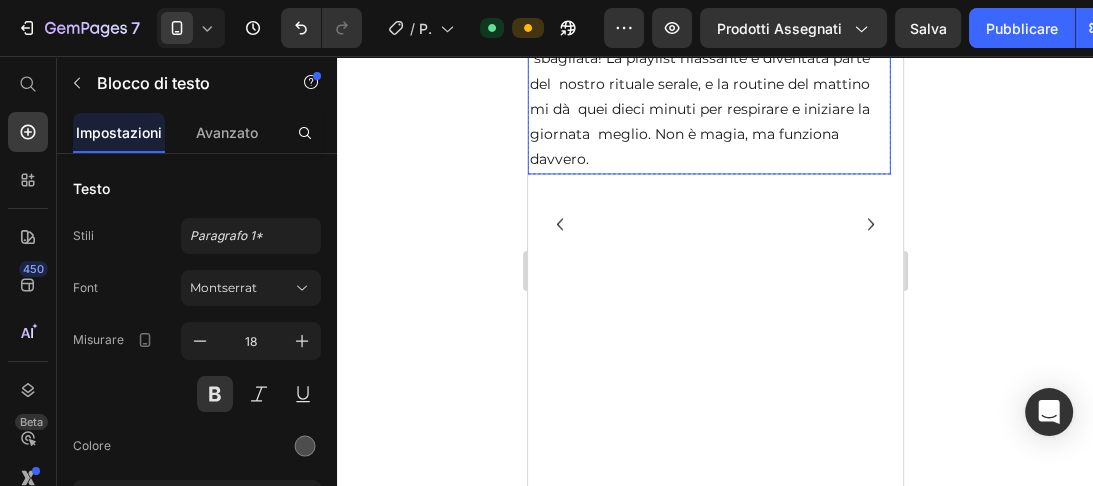 click on "Finalmente qualcosa che non ti fa sentire  sbagliata! La playlist rilassante è diventata parte del  nostro rituale serale, e la routine del mattino mi dà  quei dieci minuti per respirare e iniziare la giornata  meglio. Non è magia, ma funziona davvero." at bounding box center (708, 96) 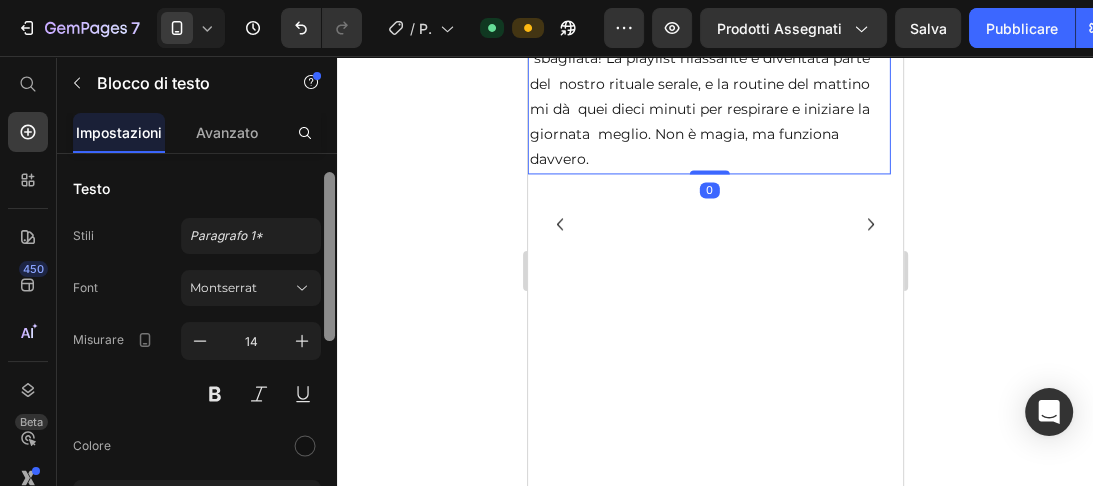 click at bounding box center [329, 256] 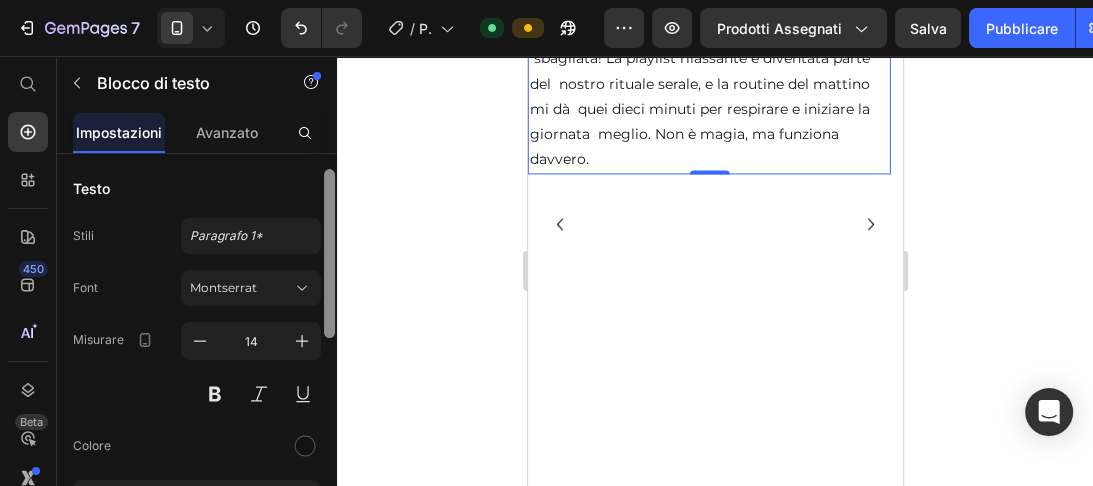 scroll, scrollTop: 11, scrollLeft: 0, axis: vertical 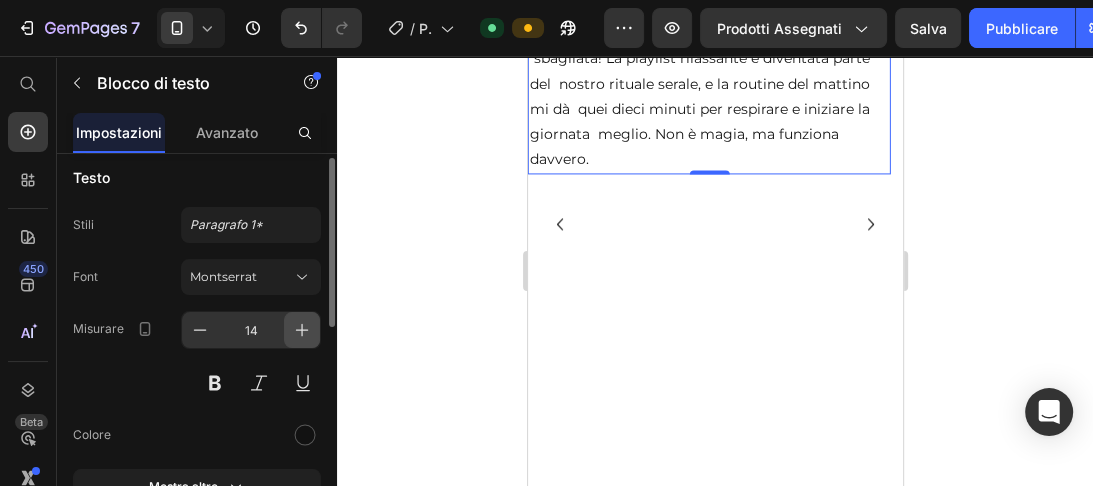 click 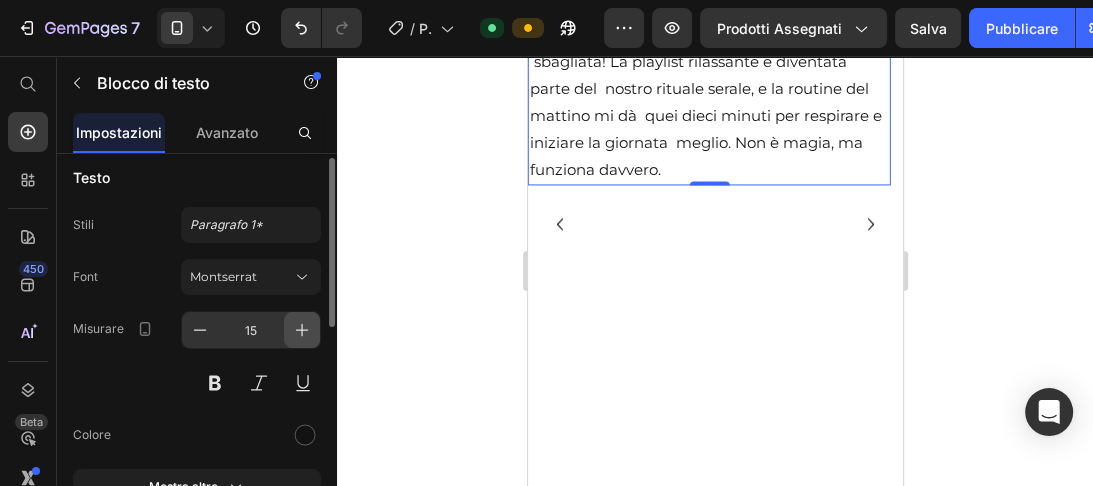 click 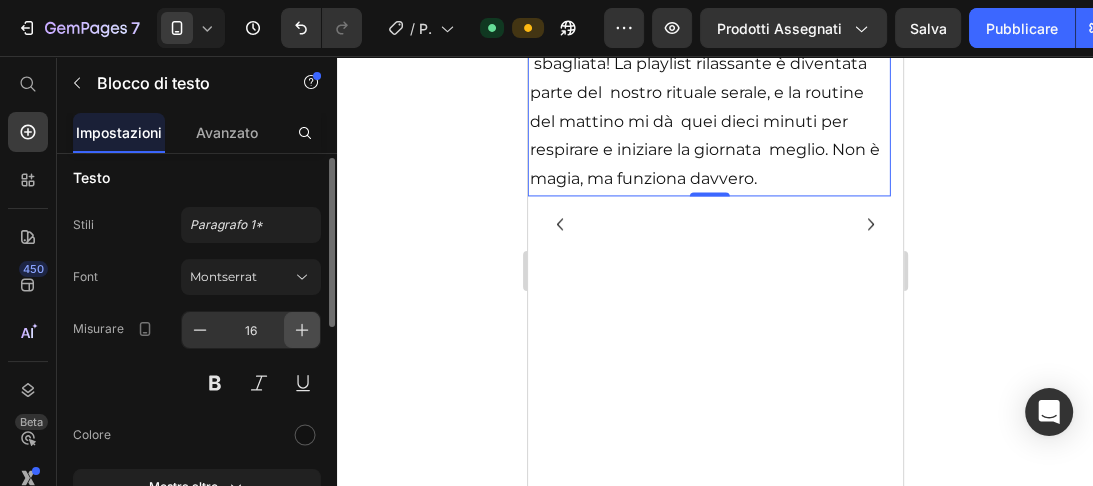 click 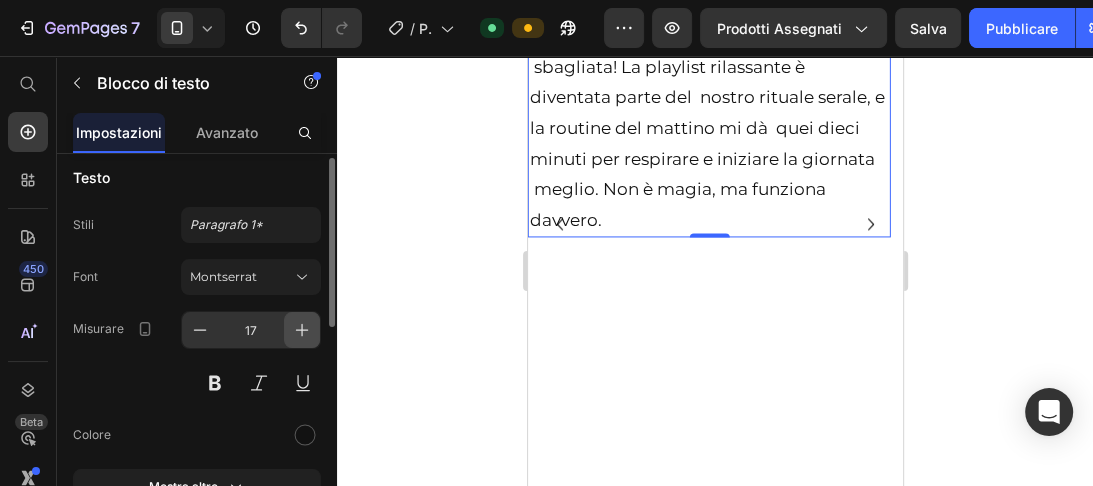 click 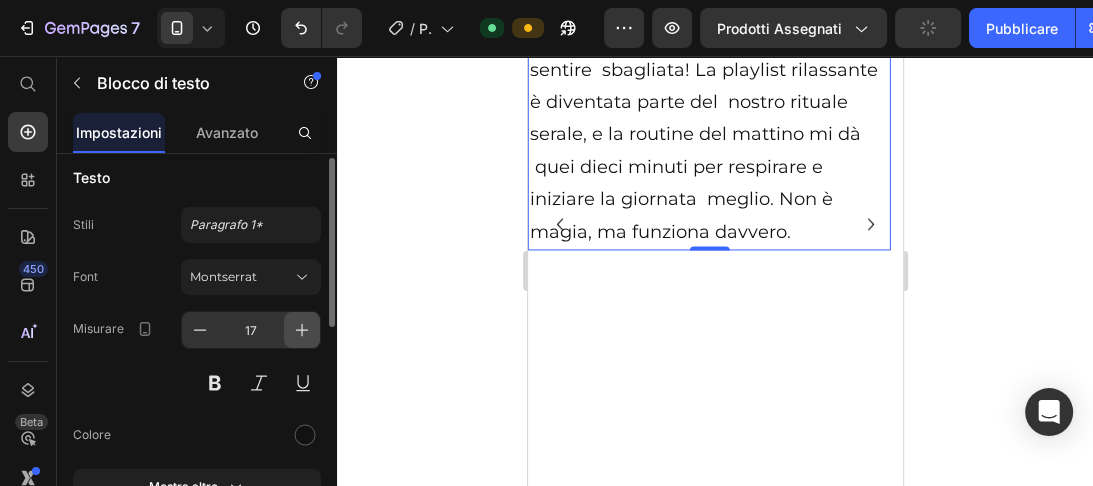 type on "18" 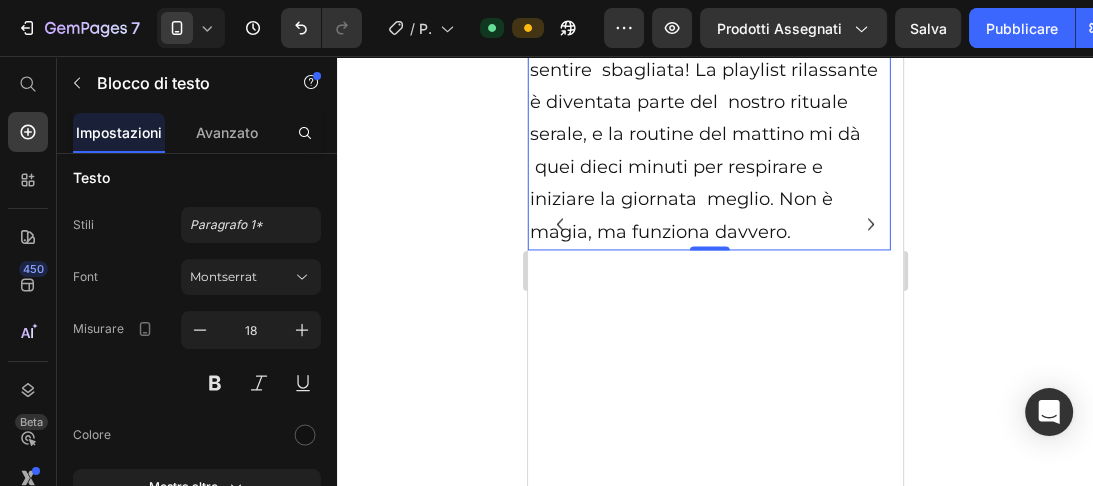 click on "Finalmente qualcosa che non ti fa sentire  sbagliata! La playlist rilassante è diventata parte del  nostro rituale serale, e la routine del mattino mi dà  quei dieci minuti per respirare e iniziare la giornata  meglio. Non è magia, ma funziona davvero." at bounding box center (708, 134) 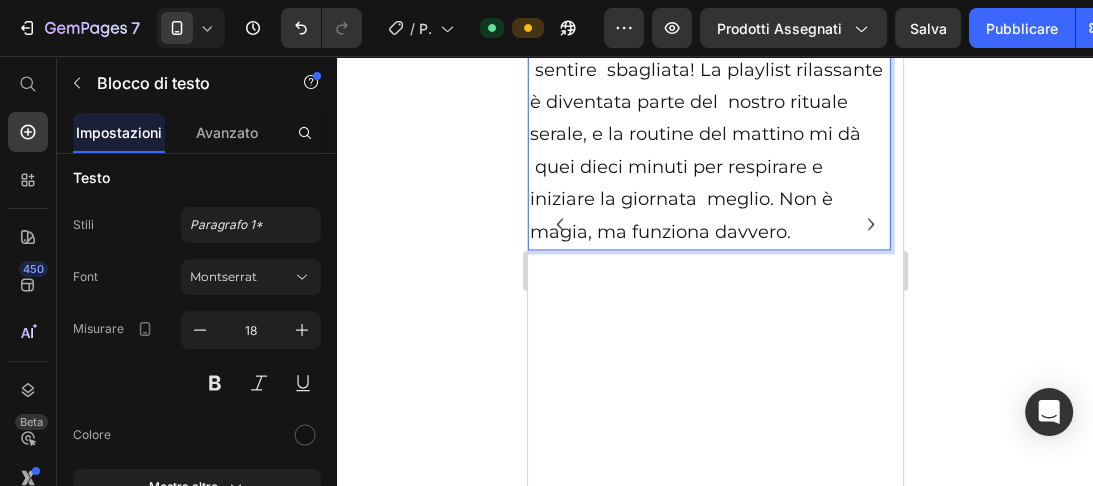 click on "Finalmente qualcosa che non ti fa  sentire  sbagliata! La playlist rilassante è diventata parte del  nostro rituale serale, e la routine del mattino mi dà  quei dieci minuti per respirare e iniziare la giornata  meglio. Non è magia, ma funziona davvero." at bounding box center (708, 134) 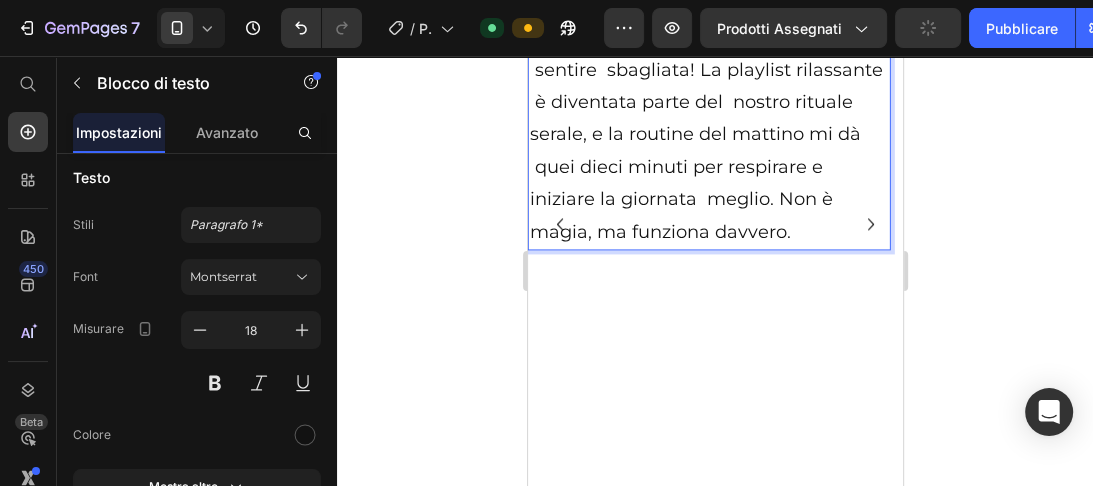 click on "Finalmente qualcosa che non ti fa  sentire  sbagliata! La playlist rilassante  è diventata parte del  nostro rituale serale, e la routine del mattino mi dà  quei dieci minuti per respirare e iniziare la giornata  meglio. Non è magia, ma funziona davvero." at bounding box center [708, 134] 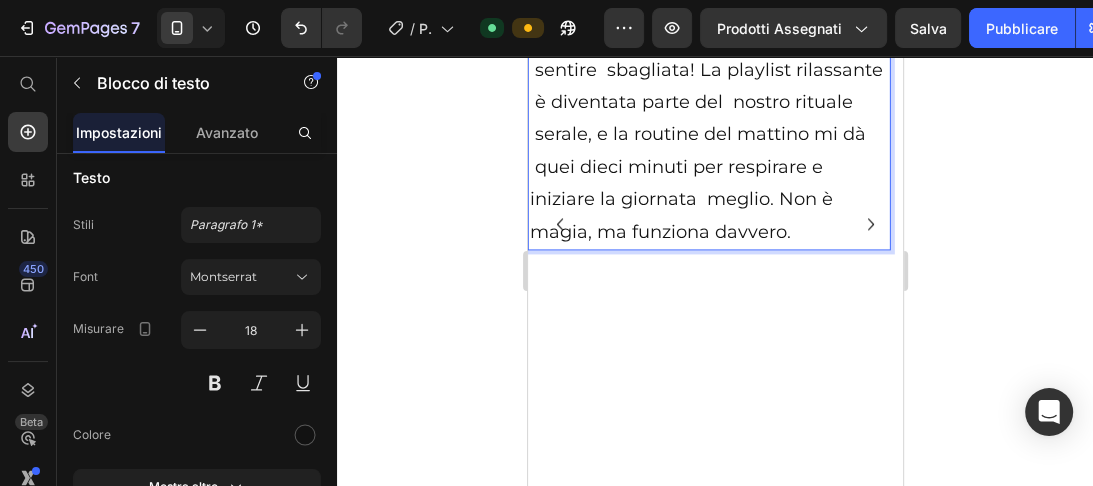 click on "Finalmente qualcosa che non ti fa  sentire  sbagliata! La playlist rilassante  è diventata parte del  nostro rituale  serale, e la routine del mattino mi dà  quei dieci minuti per respirare e iniziare la giornata  meglio. Non è magia, ma funziona davvero." at bounding box center [708, 134] 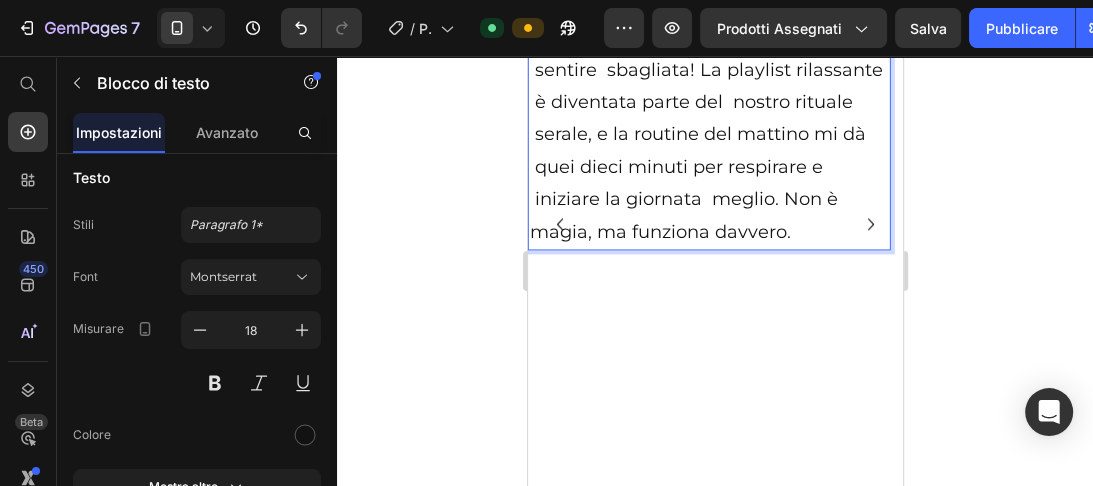 click on "Finalmente qualcosa che non ti fa  sentire  sbagliata! La playlist rilassante  è diventata parte del  nostro rituale  serale, e la routine del mattino mi dà  quei dieci minuti per respirare e  iniziare la giornata  meglio. Non è magia, ma funziona davvero." at bounding box center [708, 134] 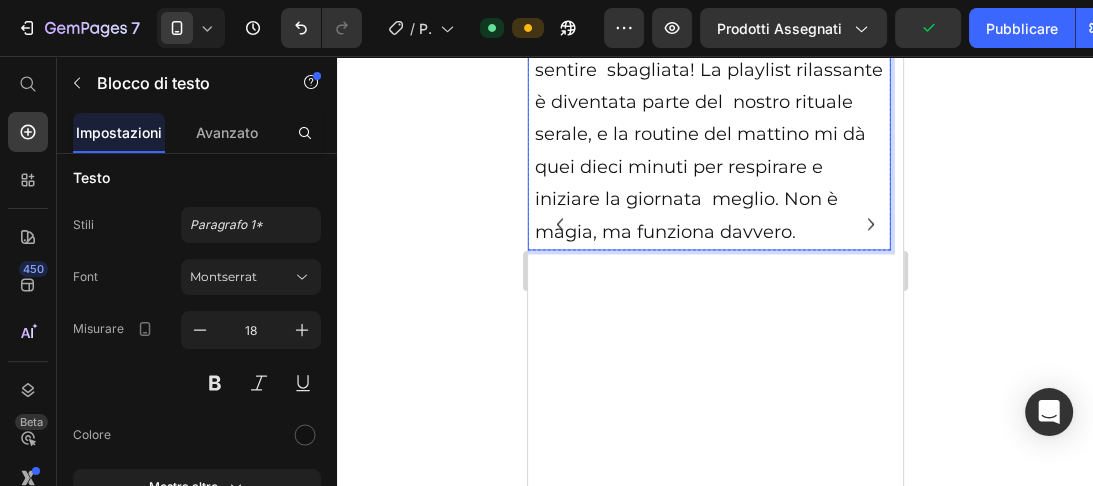 click on "Elisa M. – mamma di Tommaso (6 mesi)" at bounding box center [708, -16] 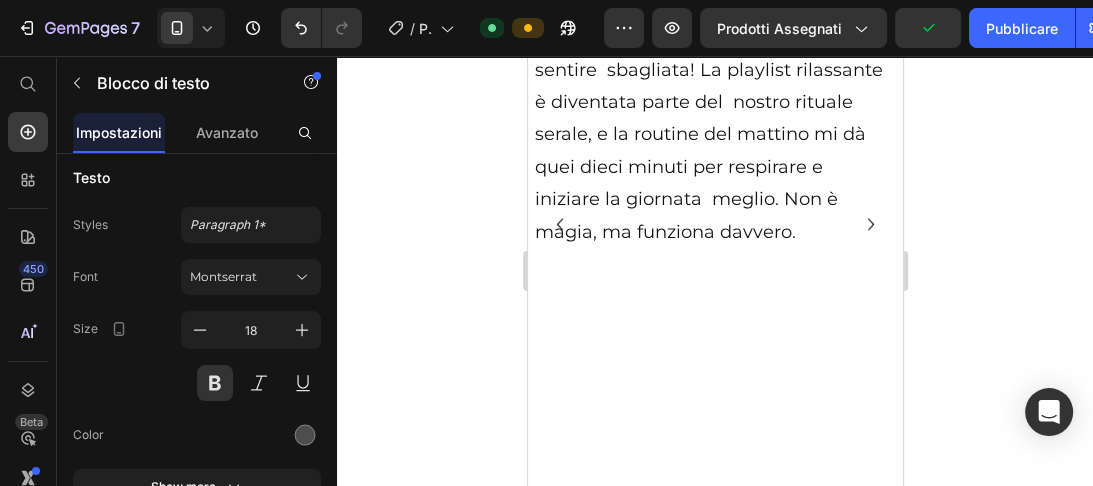 click on "Elisa M. – mamma di Tommaso (6 mesi)" at bounding box center (708, -16) 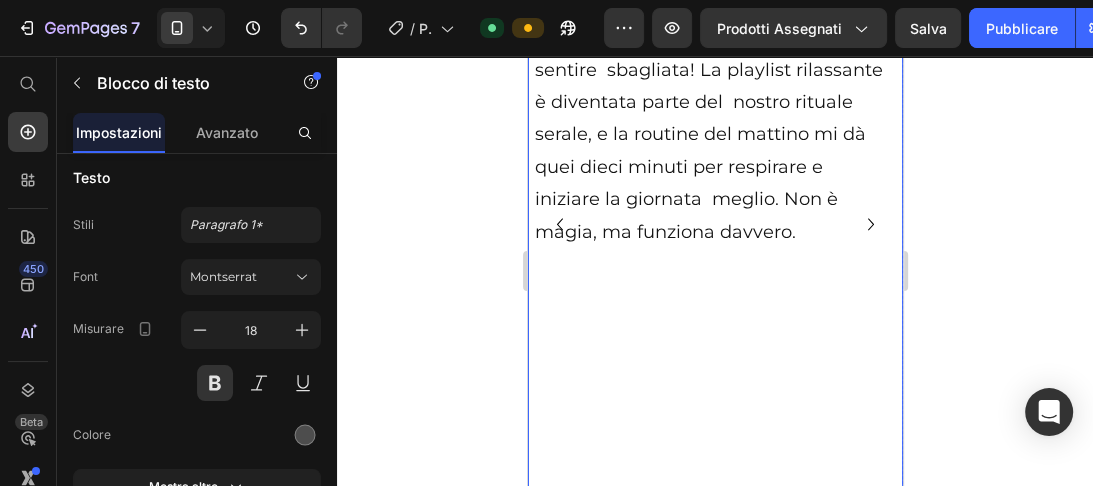 click 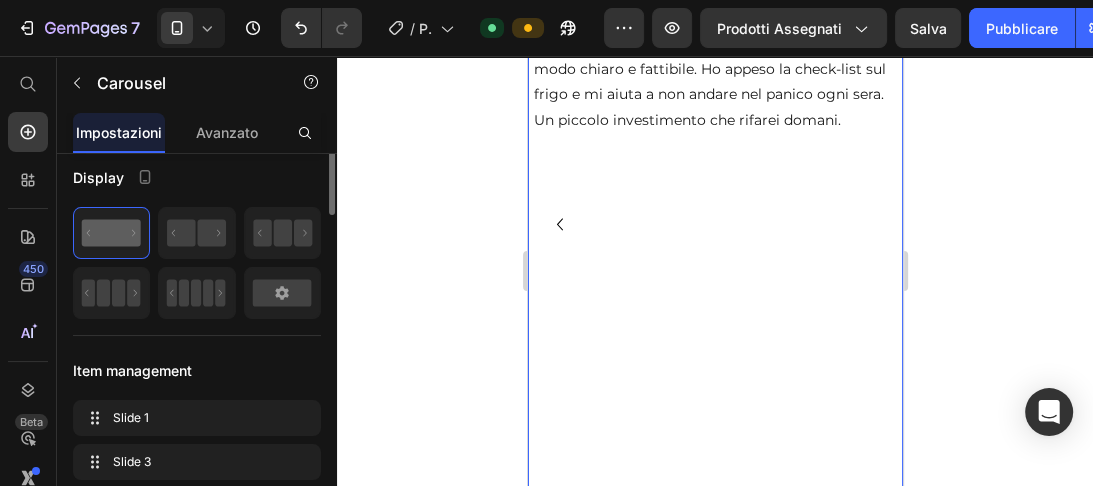 scroll, scrollTop: 0, scrollLeft: 0, axis: both 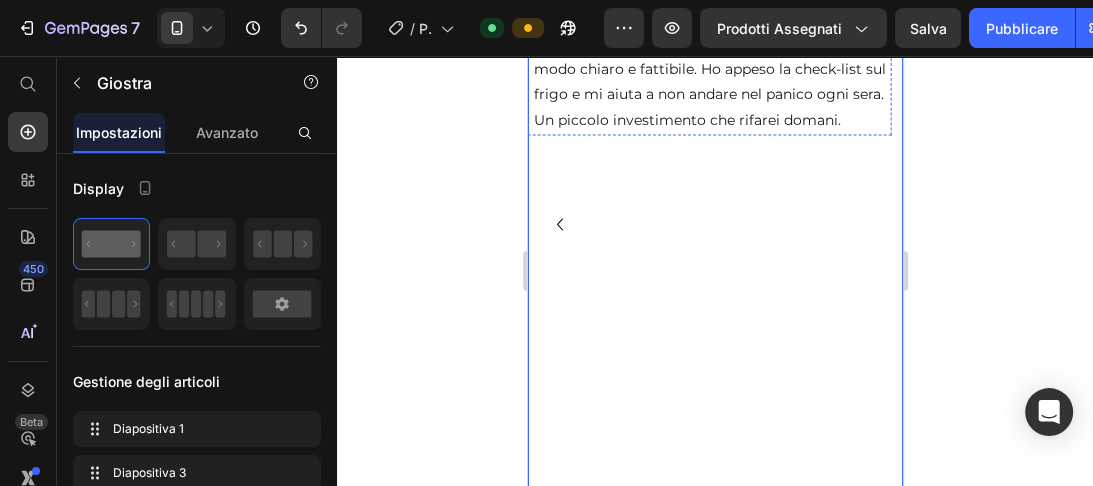 click on "Giulia F. – mamma di due bimbi (neonato e toddler)" at bounding box center [708, -23] 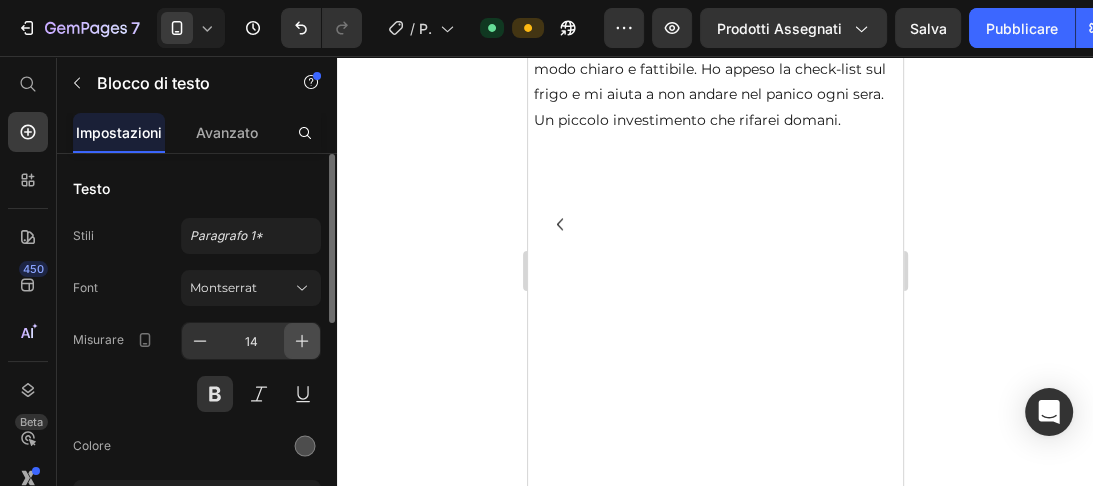 click 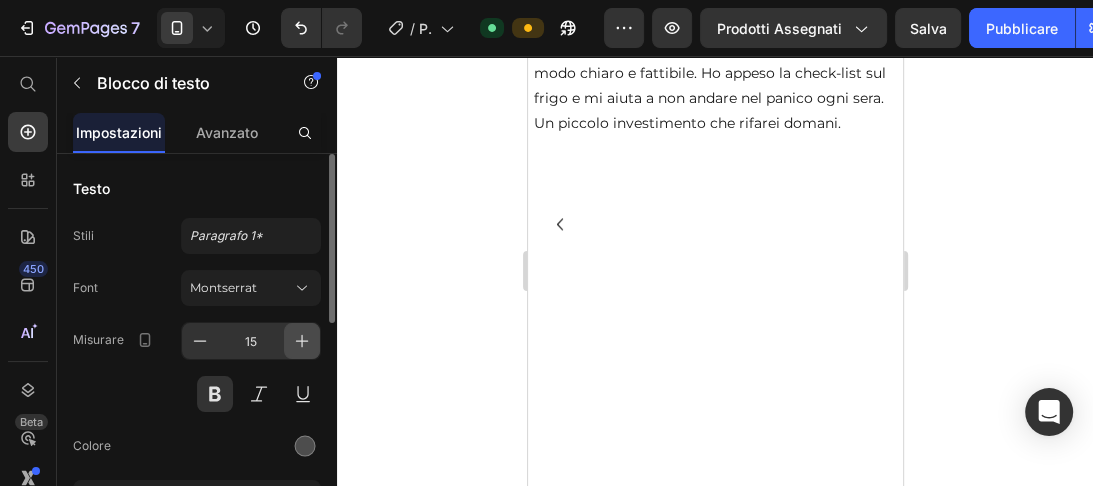 click 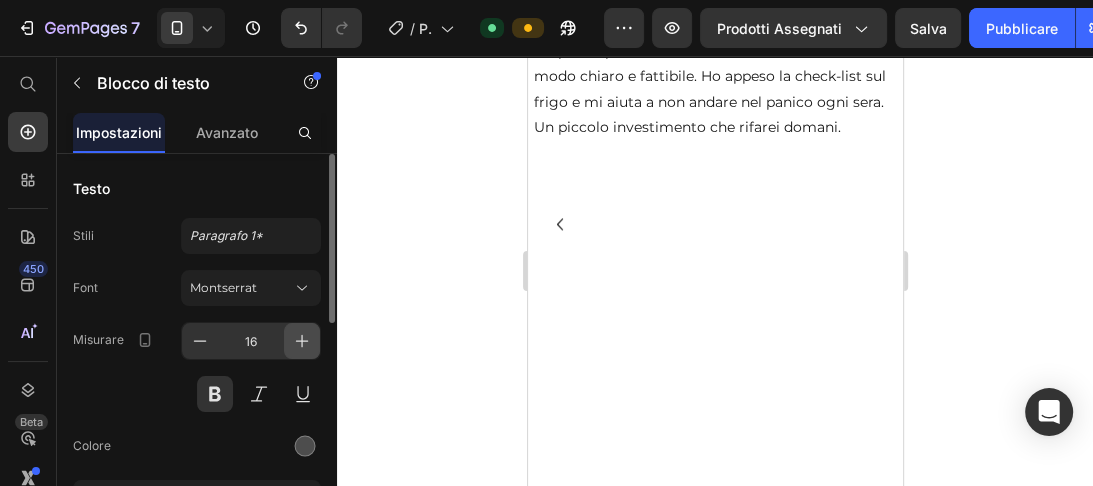 click 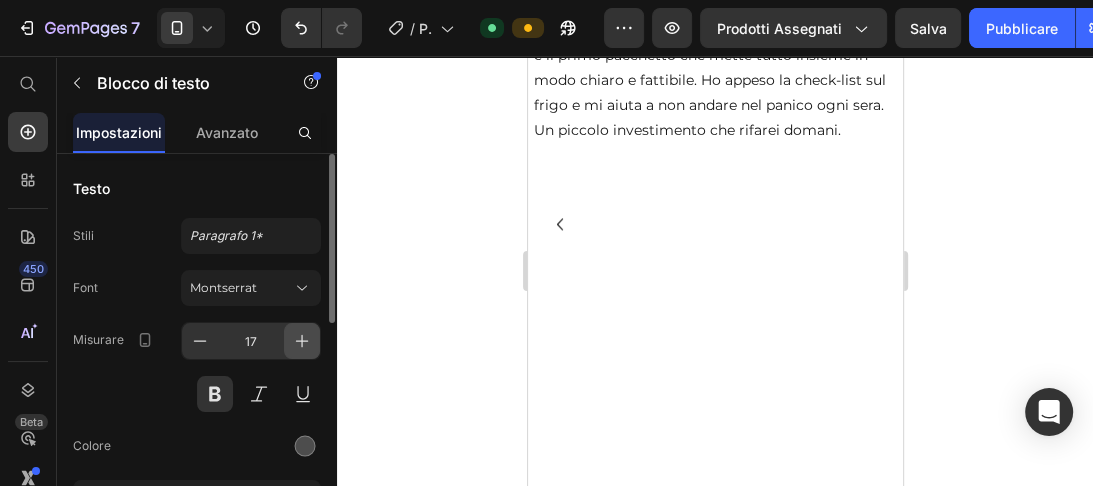 click 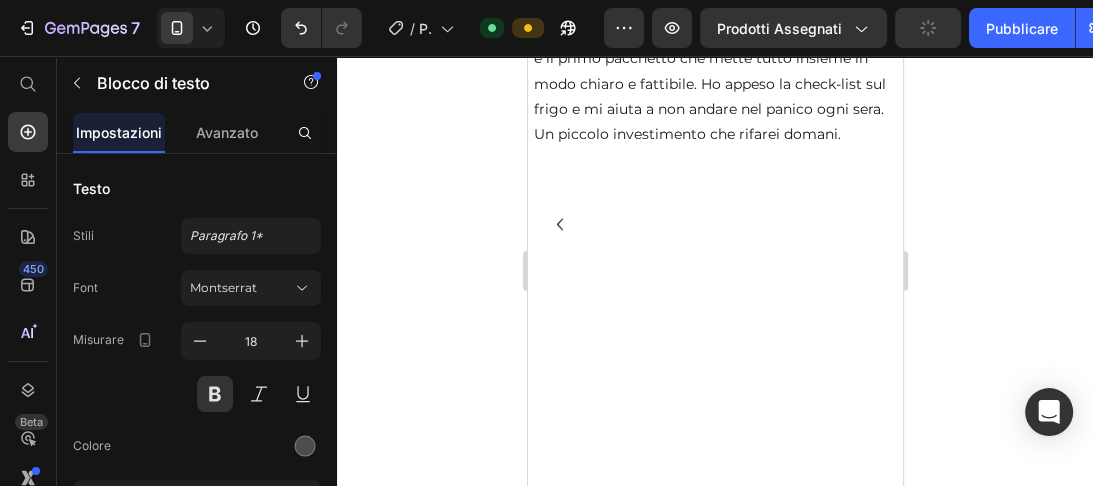 click on "Giulia F. – mamma di due bimbi (neonato e toddler)" at bounding box center [708, -16] 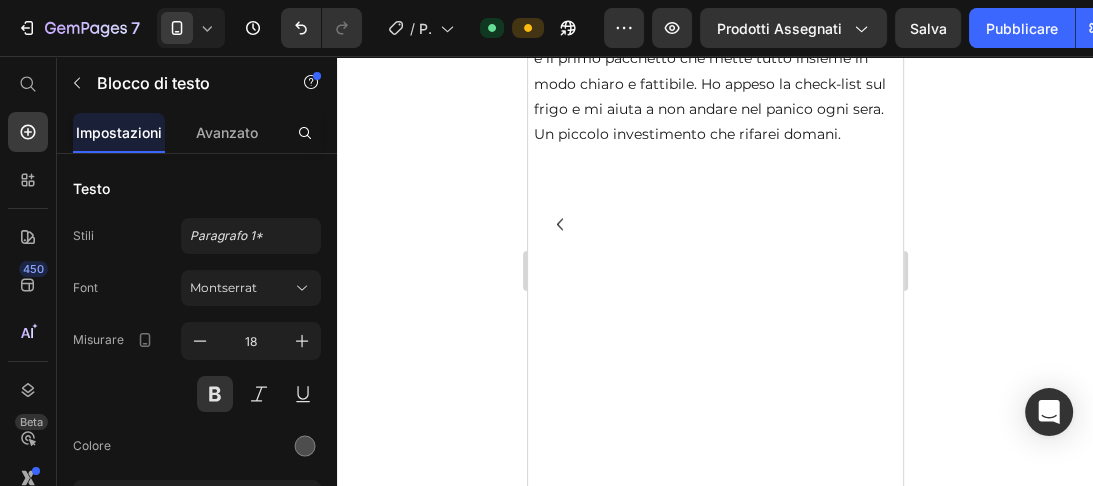click on "Giulia F. – mamma di due bimbi (neonato e toddler)" at bounding box center (708, -16) 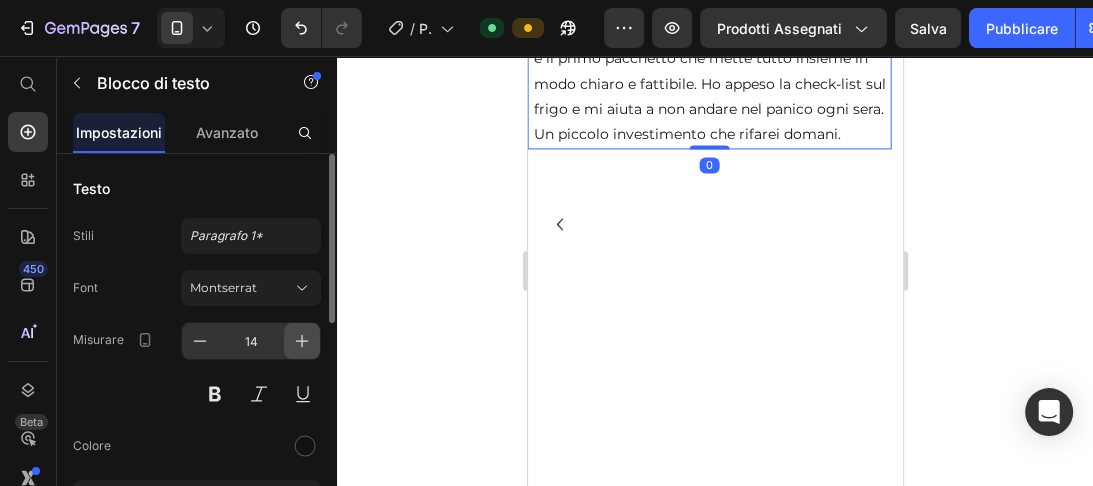 click 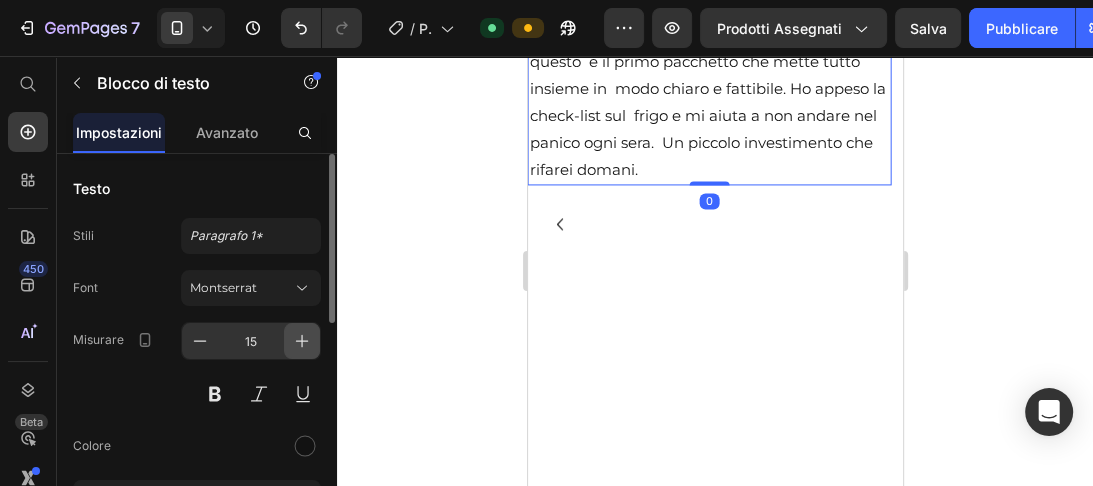 click 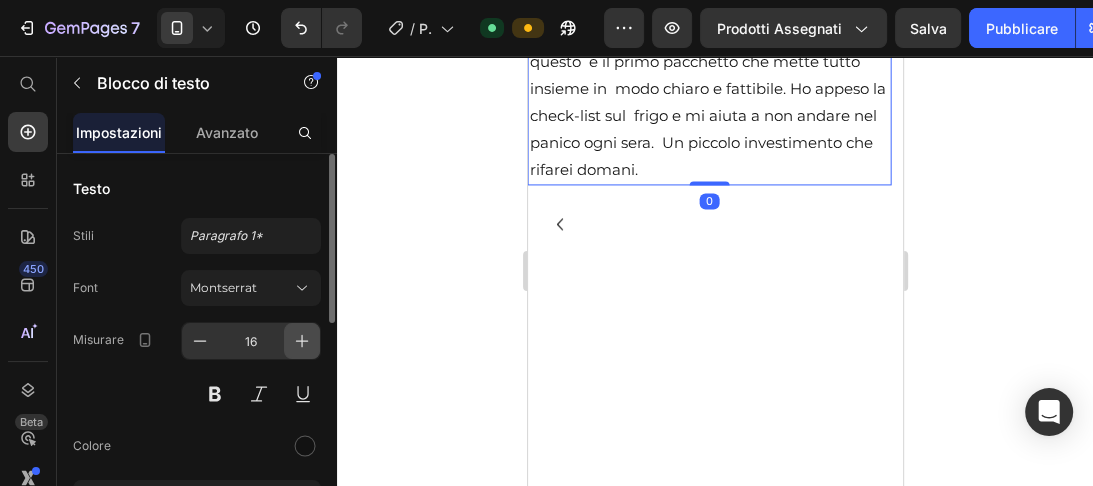 click 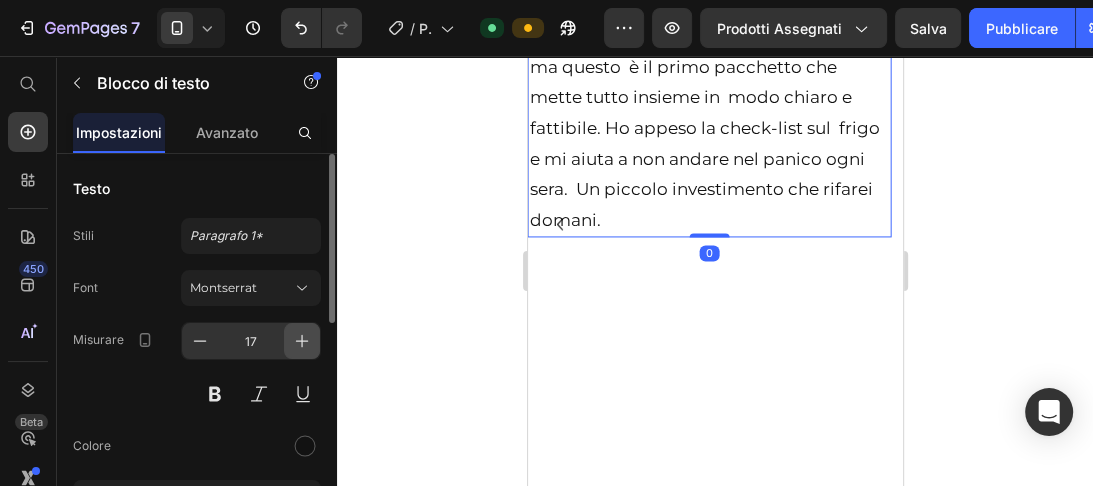 click 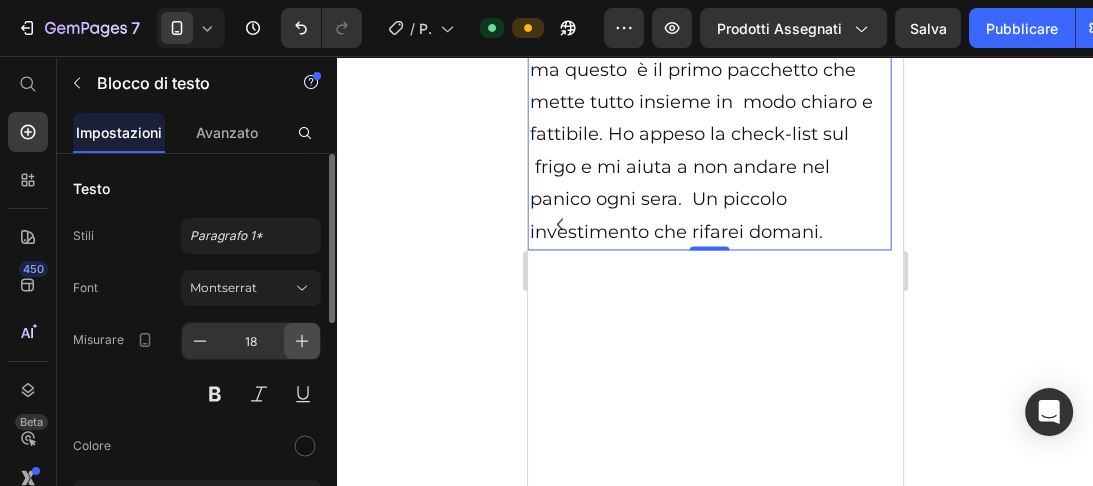click 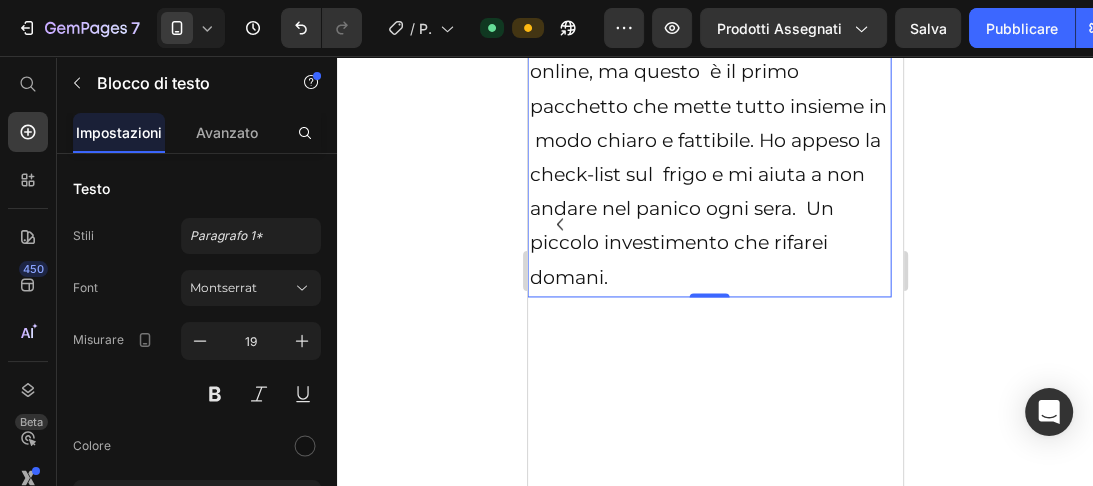 scroll, scrollTop: 2160, scrollLeft: 0, axis: vertical 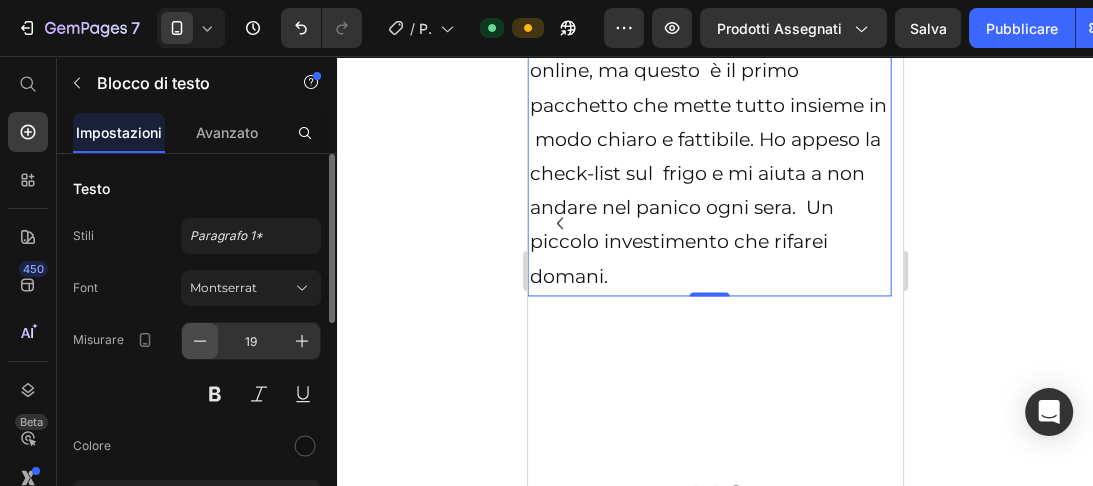 click 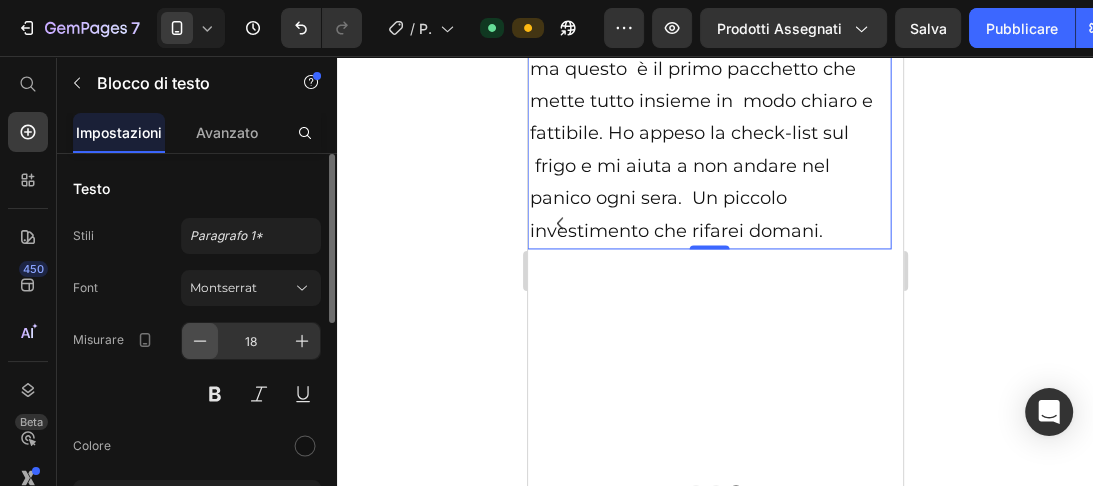 scroll, scrollTop: 2159, scrollLeft: 0, axis: vertical 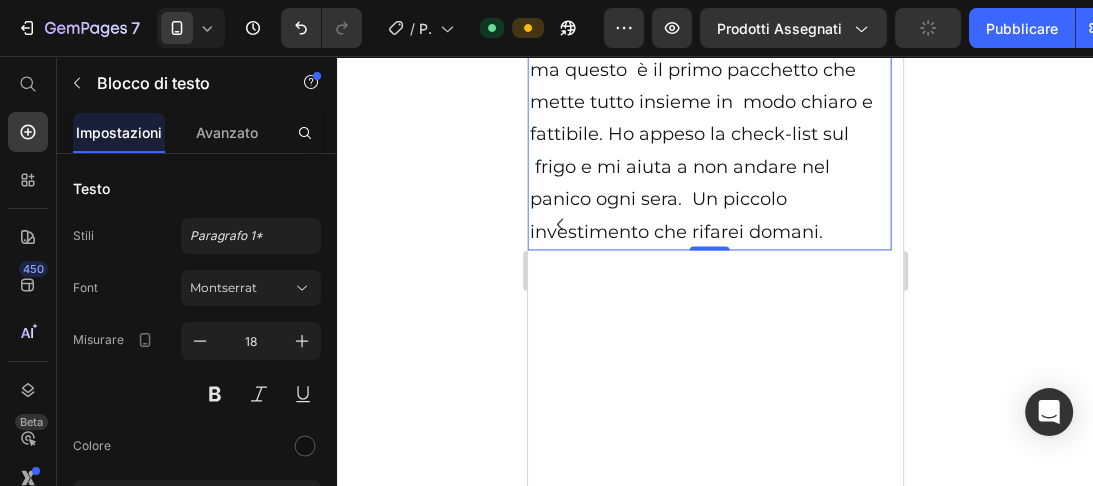 click on "Avevo già provato mille consigli online, ma questo  è il primo pacchetto che mette tutto insieme in  modo chiaro e fattibile. Ho appeso la check-list sul  frigo e mi aiuta a non andare nel panico ogni sera.  Un piccolo investimento che rifarei domani." at bounding box center (708, 134) 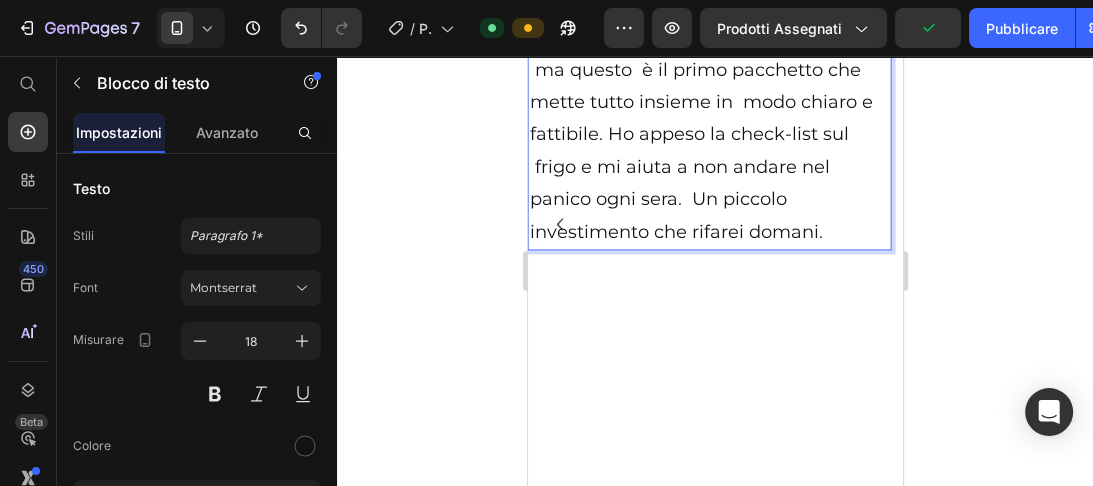click on "Avevo già provato mille consigli online,  ma questo  è il primo pacchetto che mette tutto insieme in  modo chiaro e fattibile. Ho appeso la check-list sul  frigo e mi aiuta a non andare nel panico ogni sera.  Un piccolo investimento che rifarei domani." at bounding box center (708, 134) 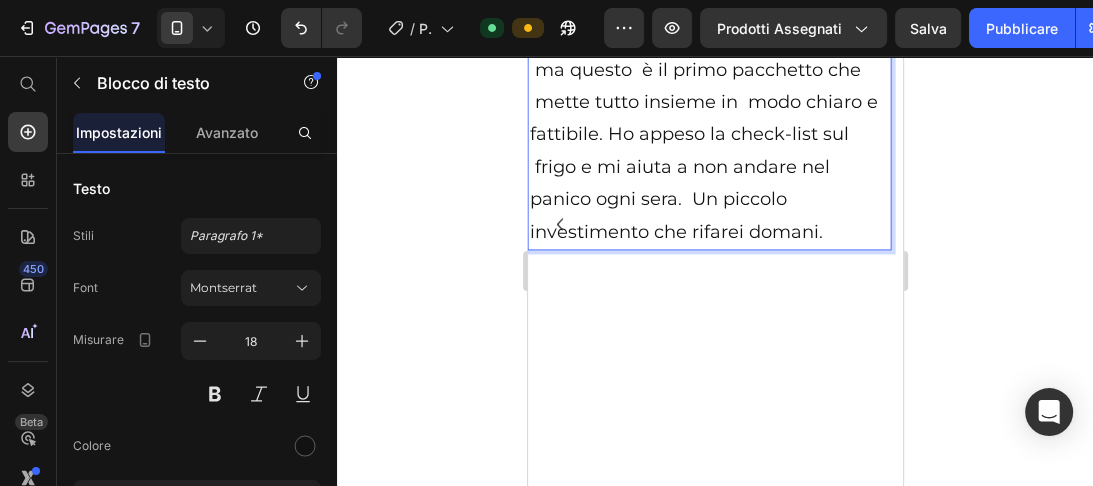 click on "Avevo già provato mille consigli online,  ma questo  è il primo pacchetto che  mette tutto insieme in  modo chiaro e fattibile. Ho appeso la check-list sul  frigo e mi aiuta a non andare nel panico ogni sera.  Un piccolo investimento che rifarei domani." at bounding box center (708, 134) 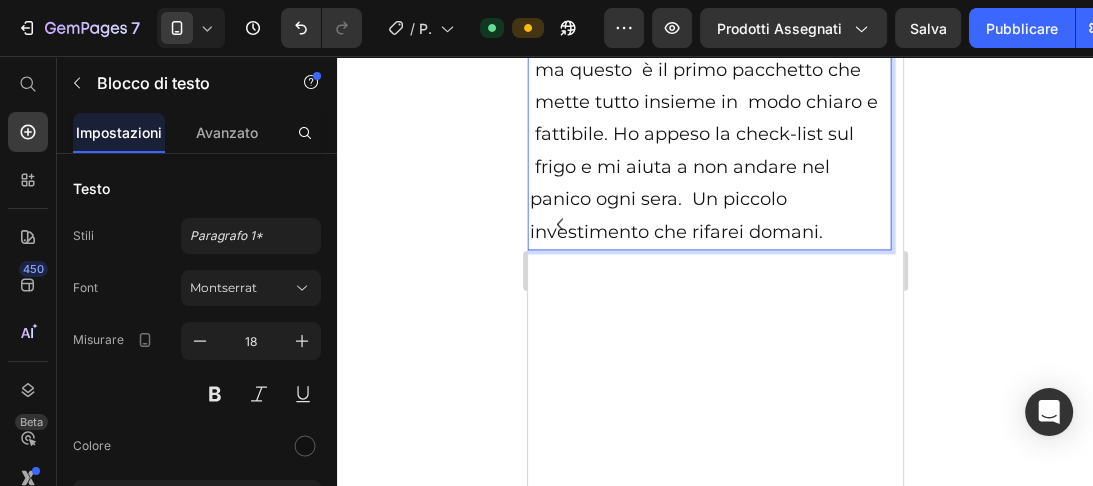 click on "Avevo già provato mille consigli online,  ma questo  è il primo pacchetto che  mette tutto insieme in  modo chiaro e  fattibile. Ho appeso la check-list sul  frigo e mi aiuta a non andare nel panico ogni sera.  Un piccolo investimento che rifarei domani." at bounding box center (708, 134) 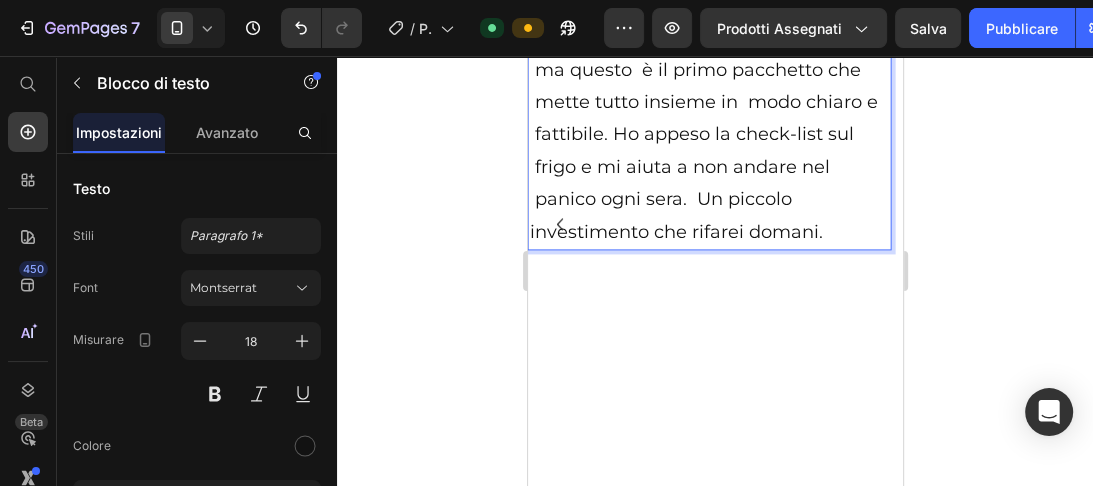 click on "Avevo già provato mille consigli online,  ma questo  è il primo pacchetto che  mette tutto insieme in  modo chiaro e  fattibile. Ho appeso la check-list sul  frigo e mi aiuta a non andare nel  panico ogni sera.  Un piccolo investimento che rifarei domani." at bounding box center (708, 134) 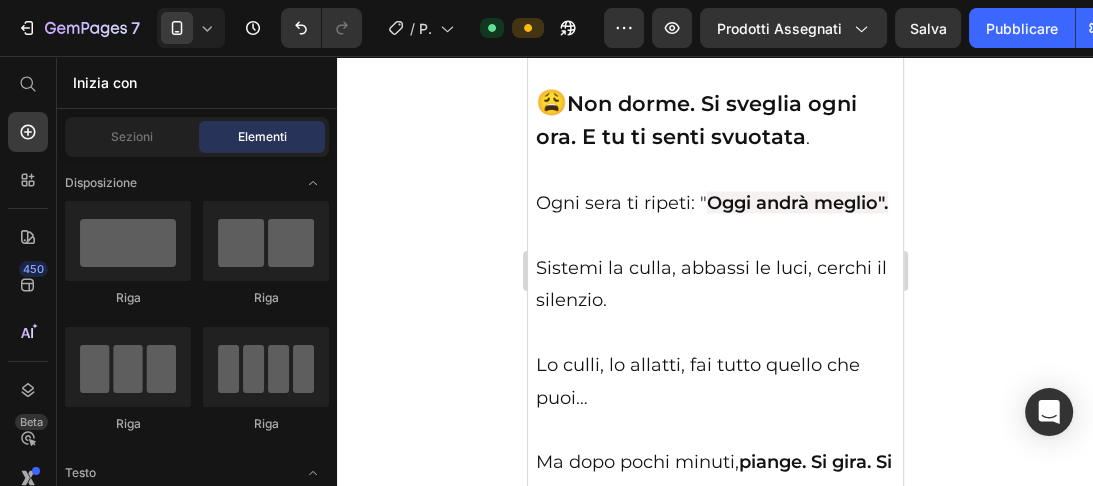 scroll, scrollTop: 2771, scrollLeft: 0, axis: vertical 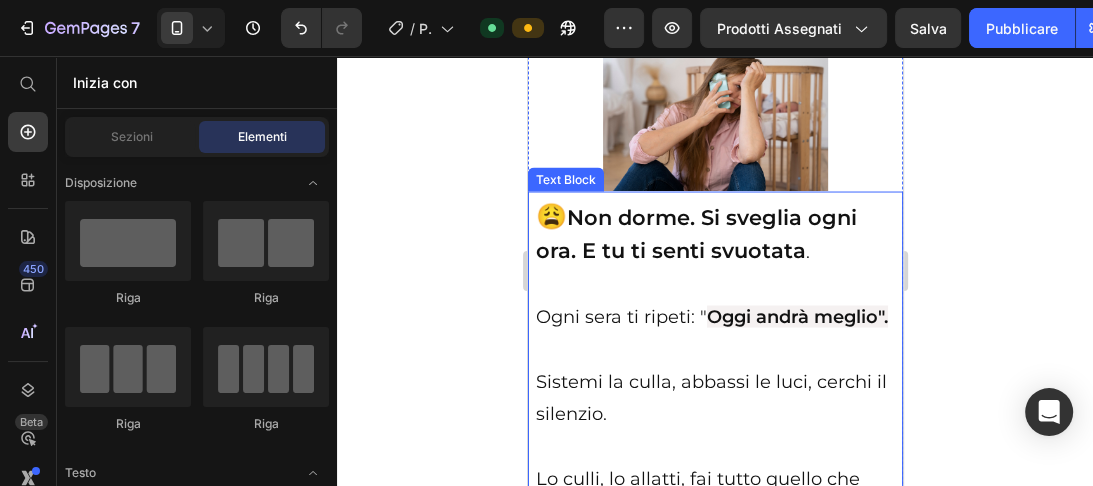 click on "😩  Non dorme. Si sveglia ogni ora. E tu ti senti svuotata ." at bounding box center [714, 233] 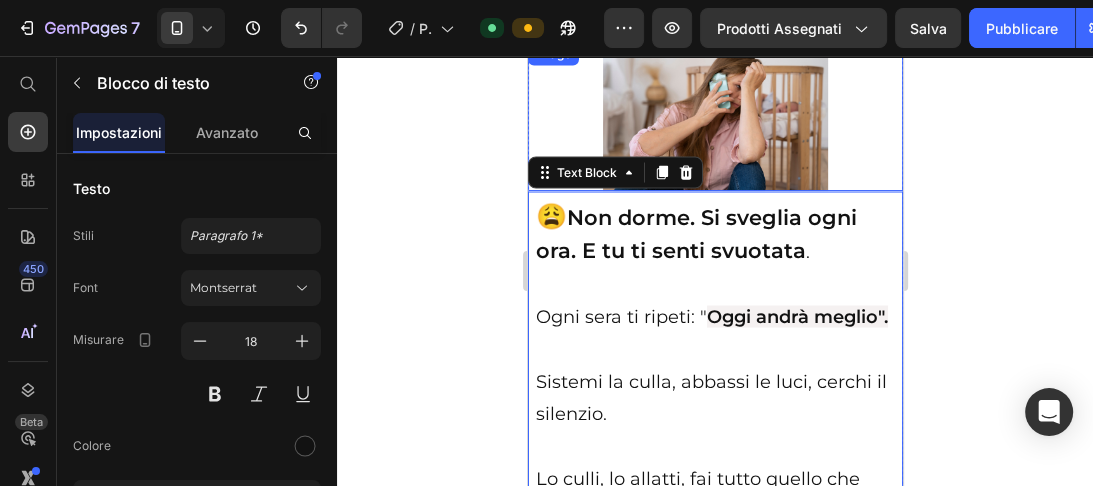 click at bounding box center [714, 116] 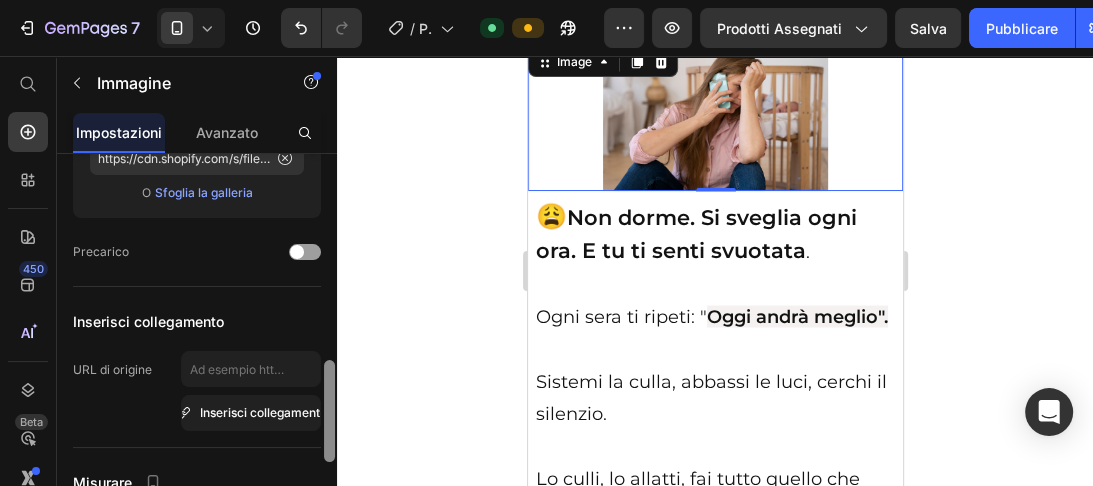 scroll, scrollTop: 414, scrollLeft: 0, axis: vertical 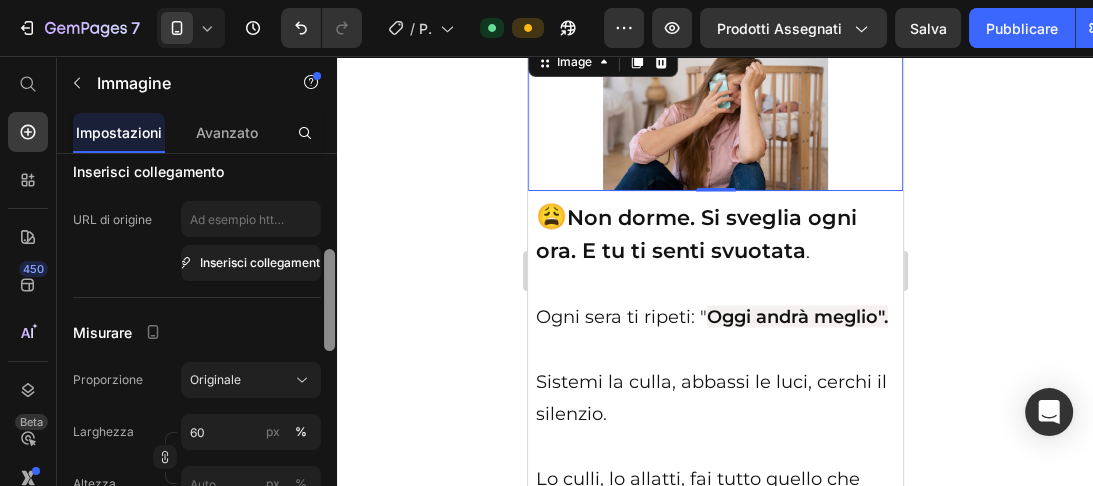 drag, startPoint x: 327, startPoint y: 178, endPoint x: 320, endPoint y: 279, distance: 101.24229 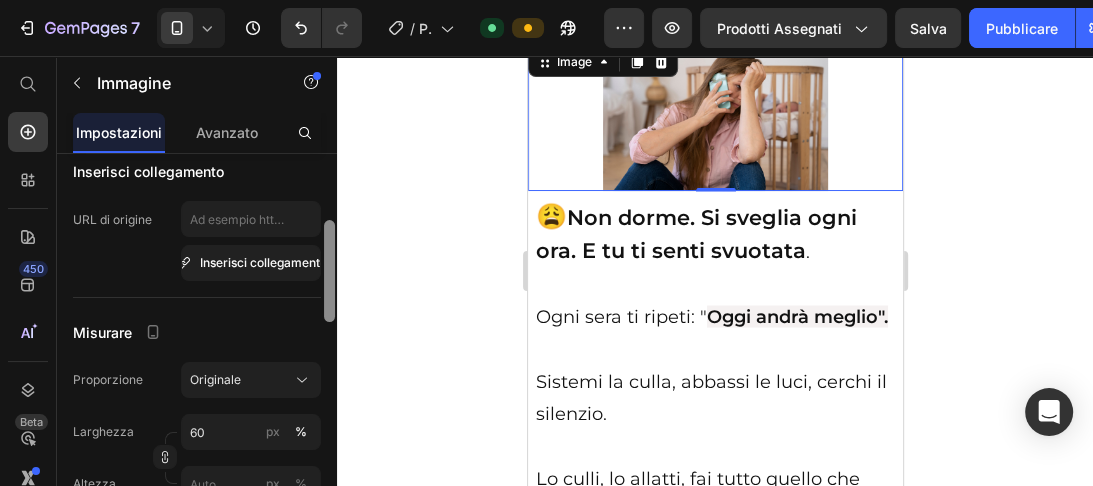 scroll, scrollTop: 380, scrollLeft: 0, axis: vertical 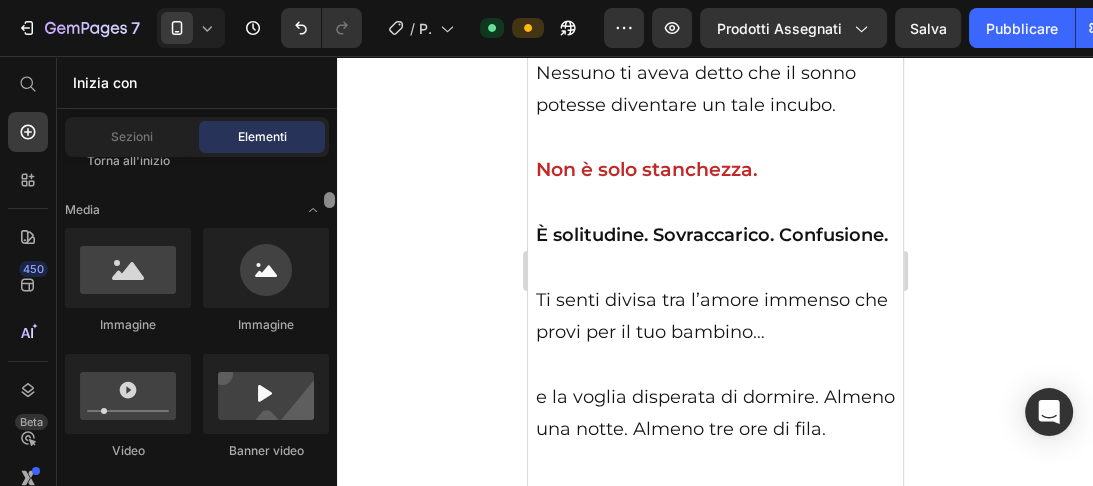drag, startPoint x: 328, startPoint y: 160, endPoint x: 329, endPoint y: 196, distance: 36.013885 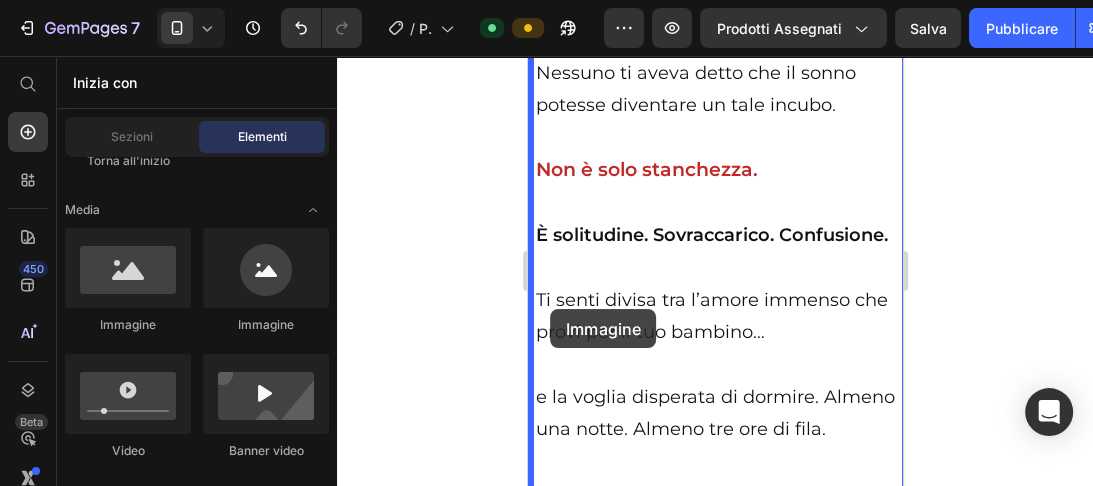drag, startPoint x: 646, startPoint y: 332, endPoint x: 550, endPoint y: 309, distance: 98.71677 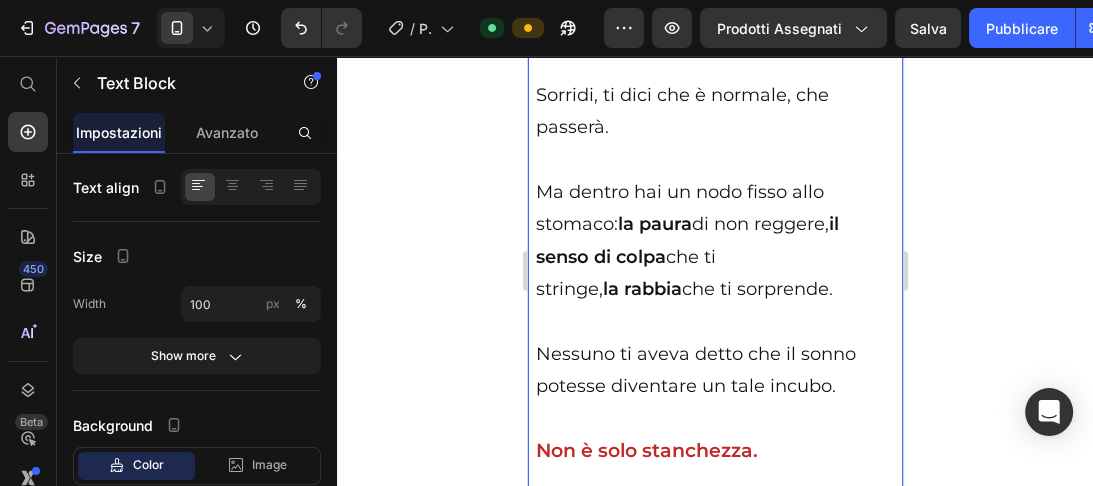 scroll, scrollTop: 0, scrollLeft: 0, axis: both 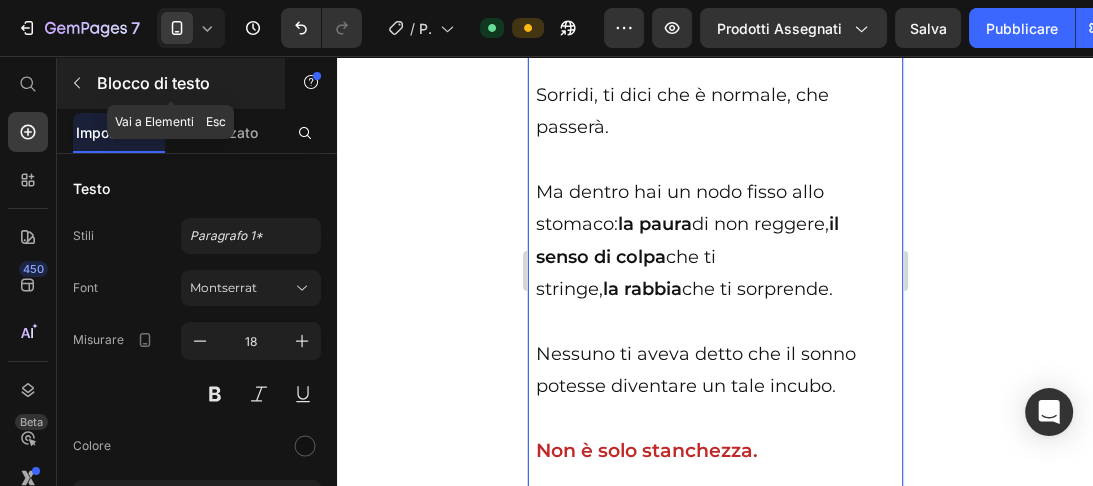 click 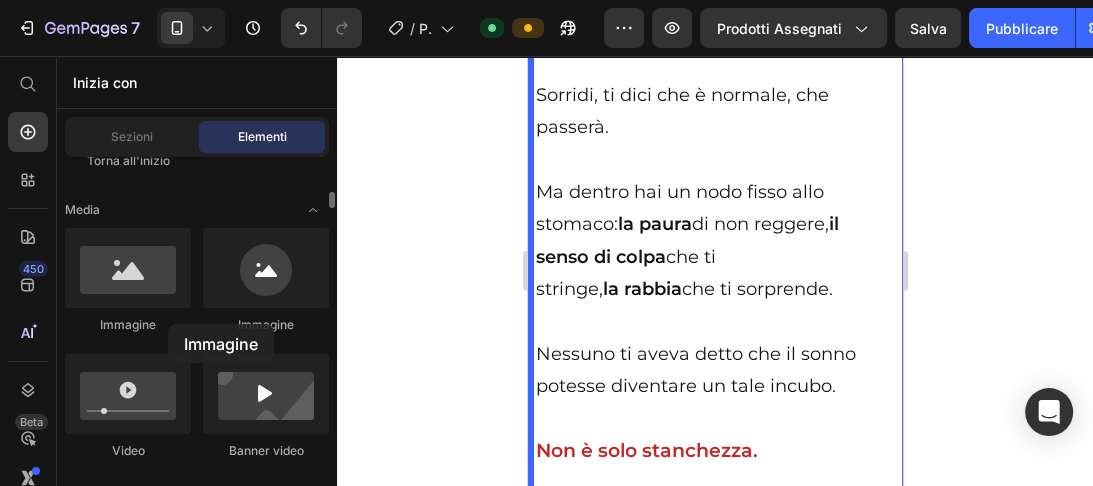 drag, startPoint x: 132, startPoint y: 264, endPoint x: 167, endPoint y: 322, distance: 67.74216 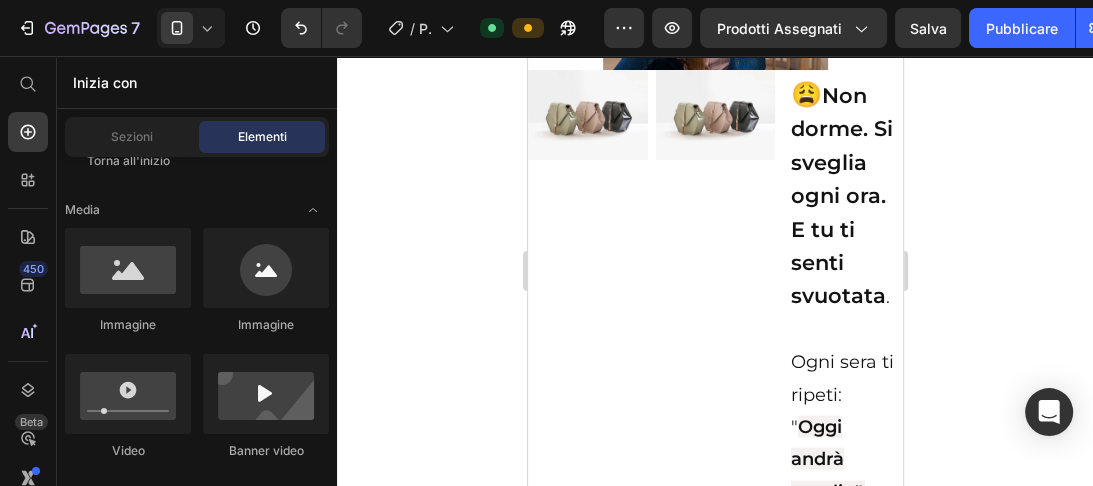 scroll, scrollTop: 3220, scrollLeft: 0, axis: vertical 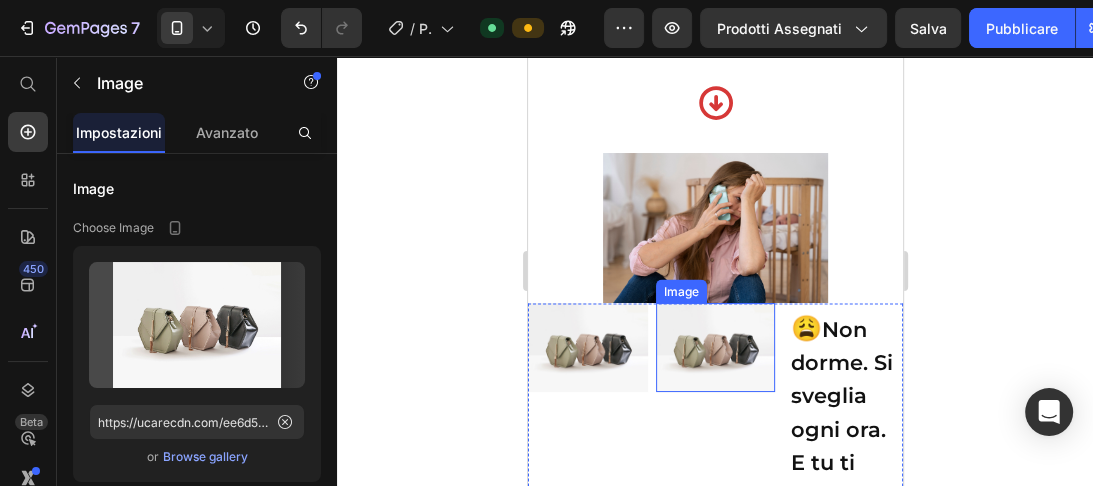 click at bounding box center [715, 348] 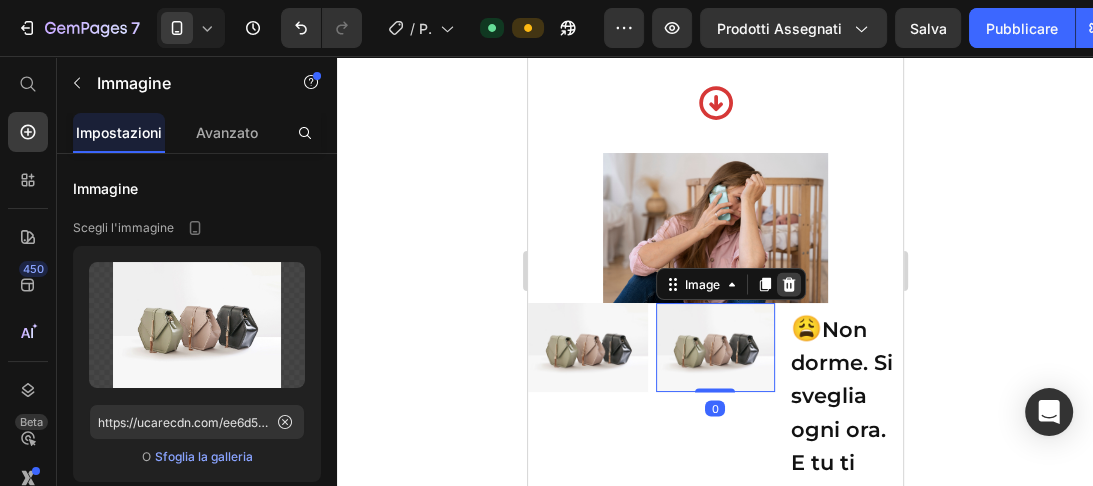click 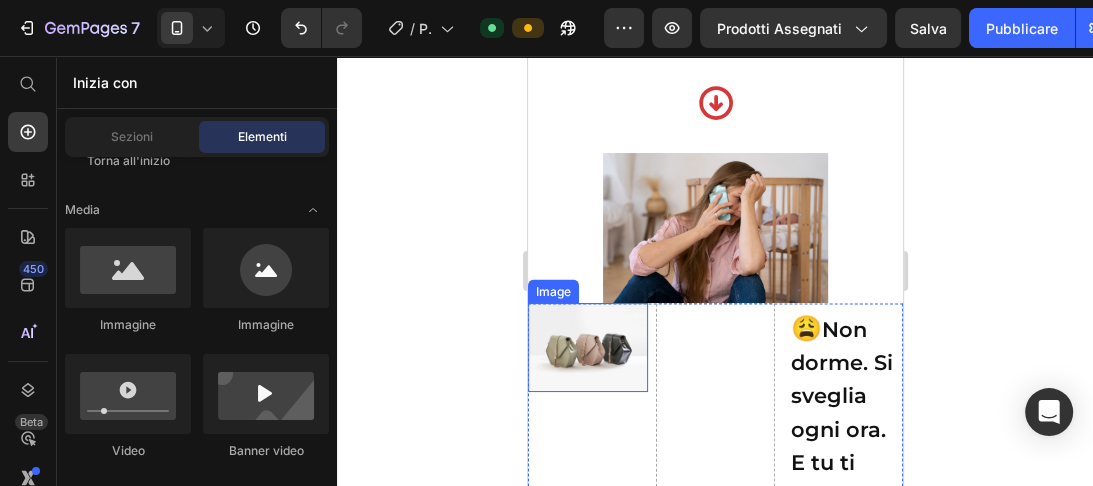 click at bounding box center [587, 348] 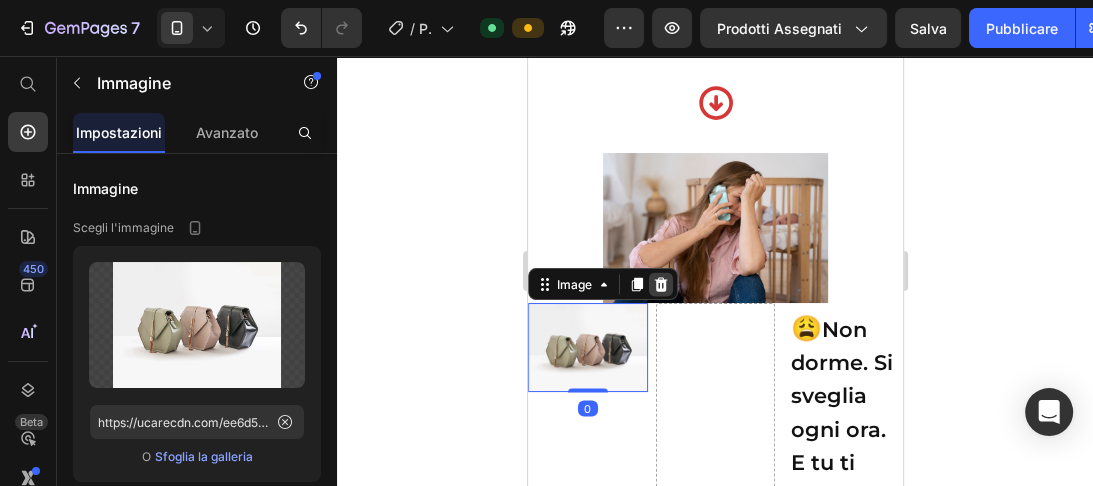 click 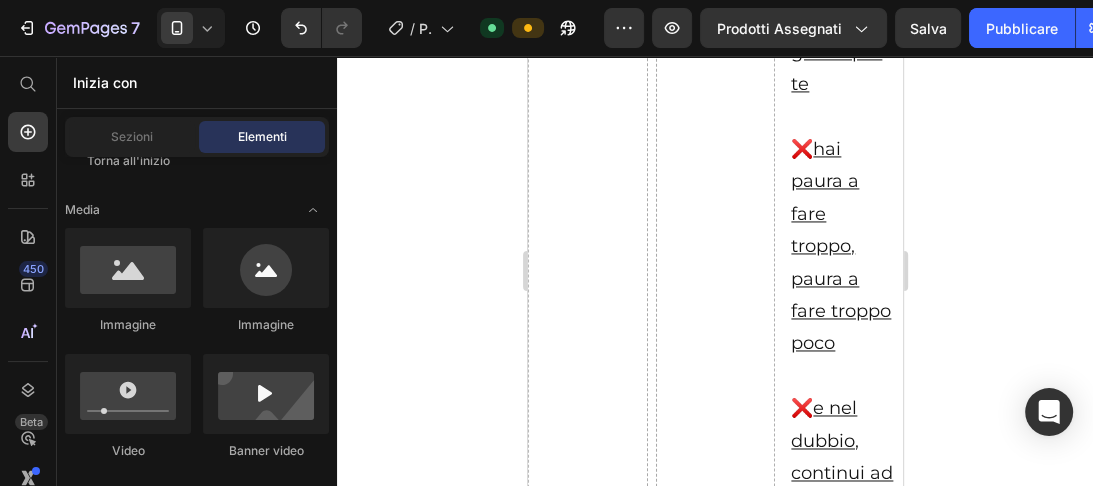 scroll, scrollTop: 2781, scrollLeft: 0, axis: vertical 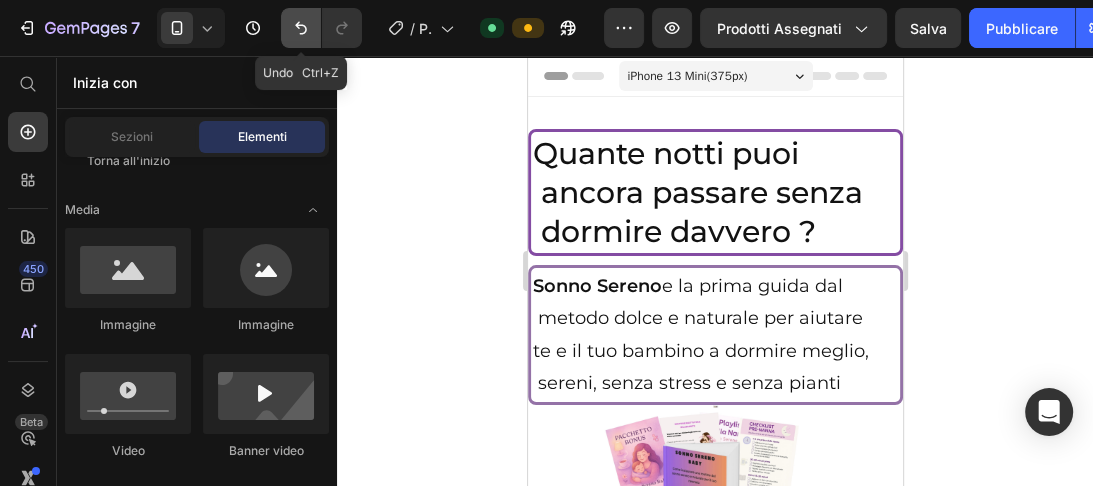 click 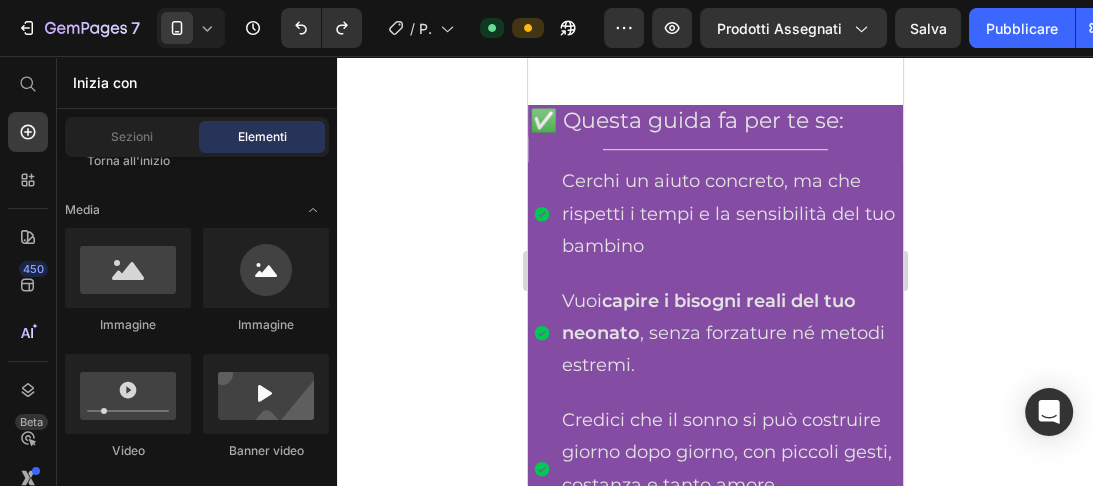 scroll, scrollTop: 2565, scrollLeft: 0, axis: vertical 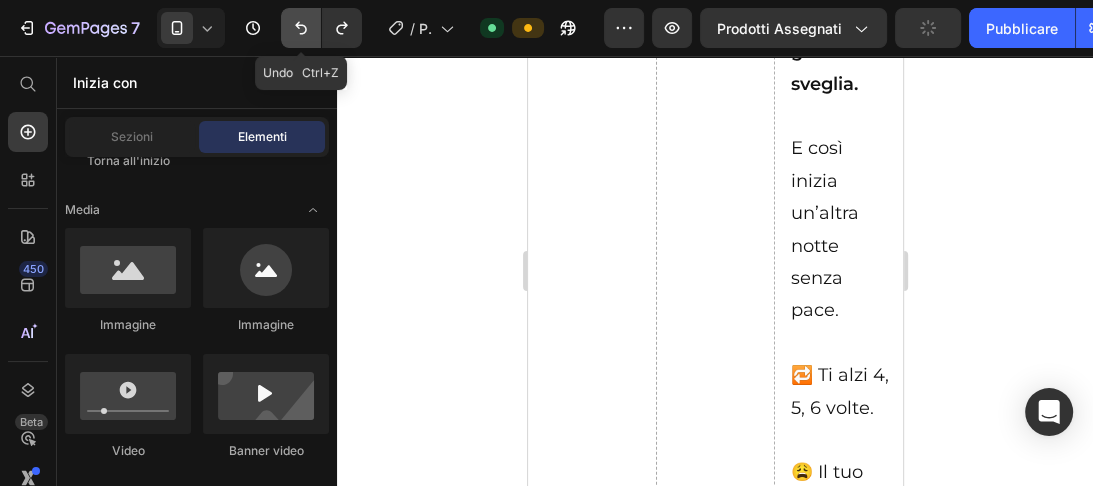 click 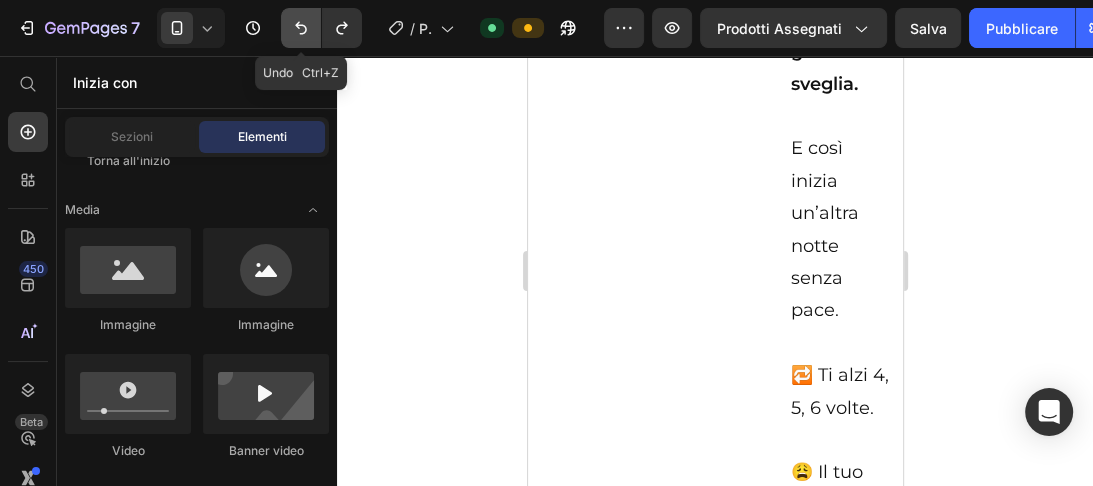 click 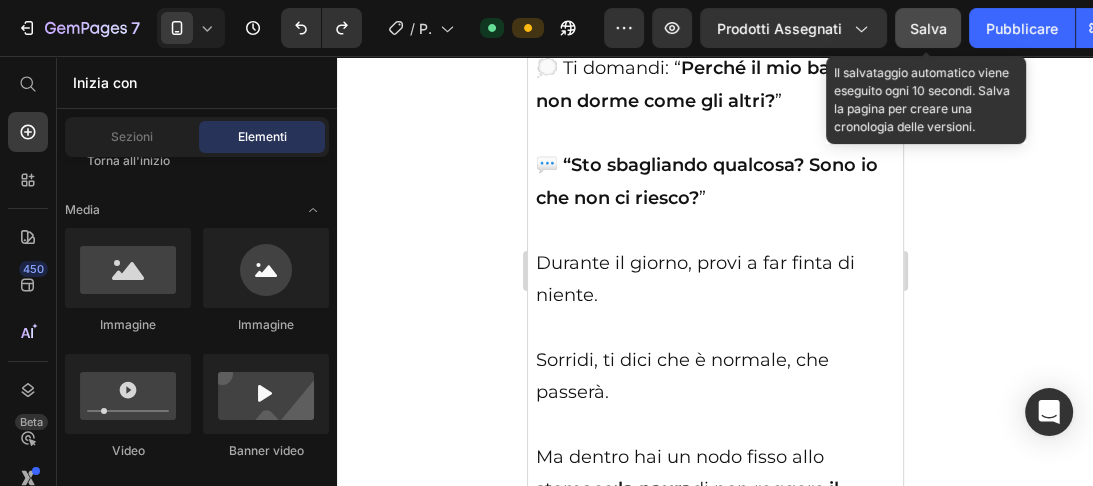 click on "Salva" at bounding box center [928, 28] 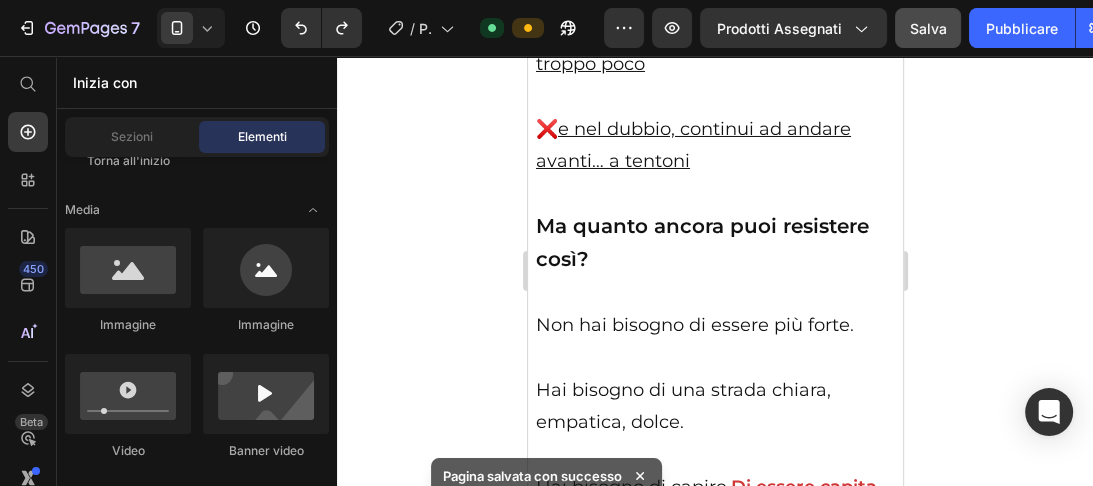 scroll, scrollTop: 5223, scrollLeft: 0, axis: vertical 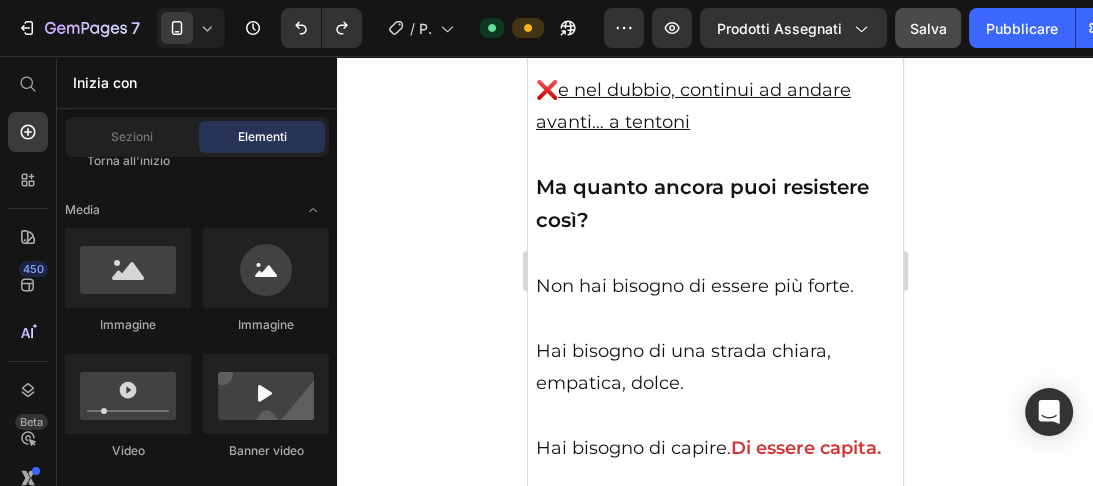 drag, startPoint x: 315, startPoint y: 209, endPoint x: 316, endPoint y: 182, distance: 27.018513 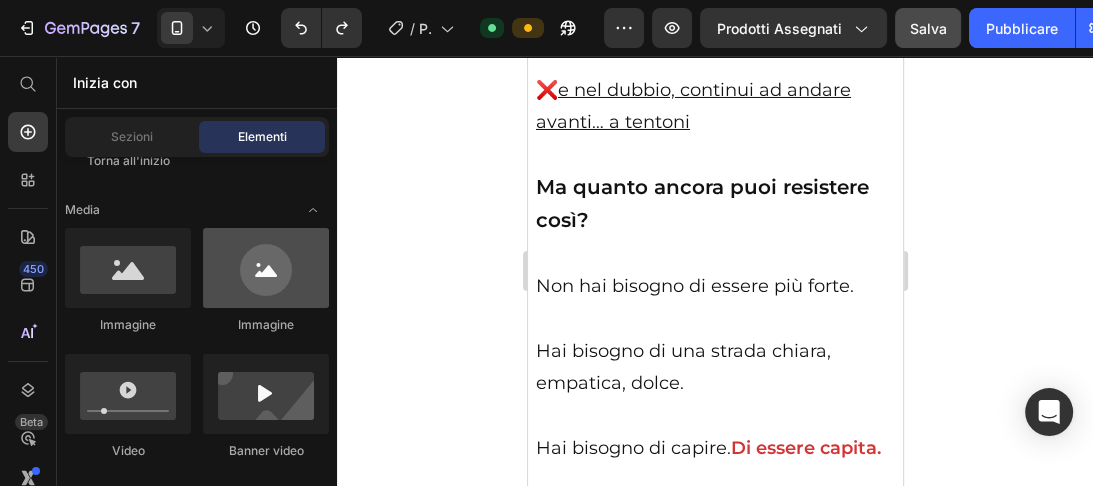 drag, startPoint x: 314, startPoint y: 212, endPoint x: 318, endPoint y: 282, distance: 70.11419 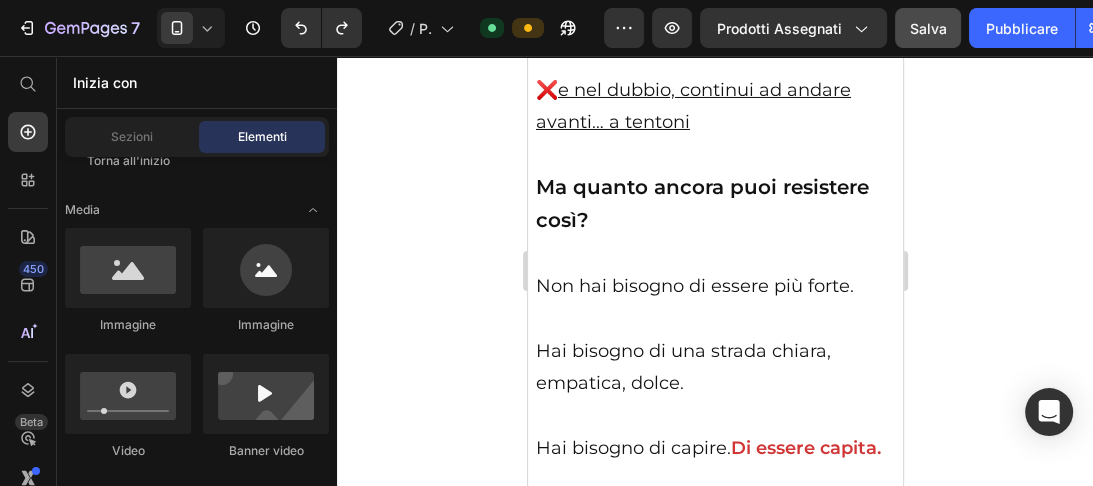 click on "Pulsante
Pulsante
Torna all'inizio" 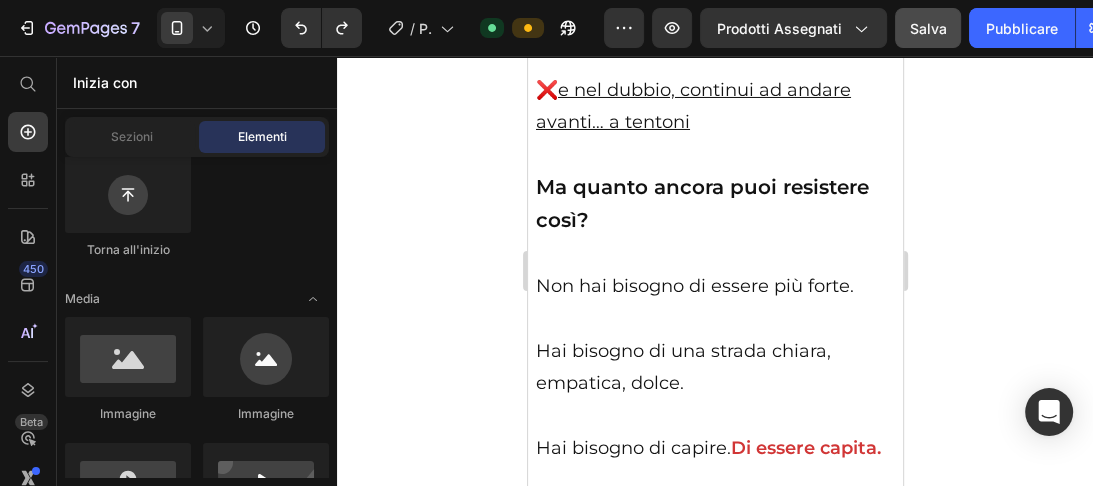 scroll, scrollTop: 0, scrollLeft: 0, axis: both 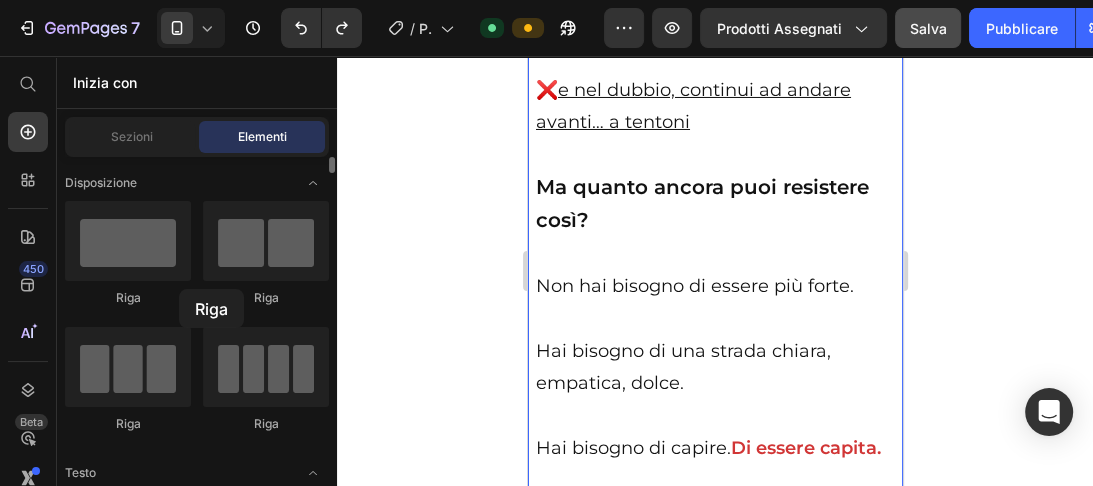 drag, startPoint x: 178, startPoint y: 232, endPoint x: 176, endPoint y: 290, distance: 58.034473 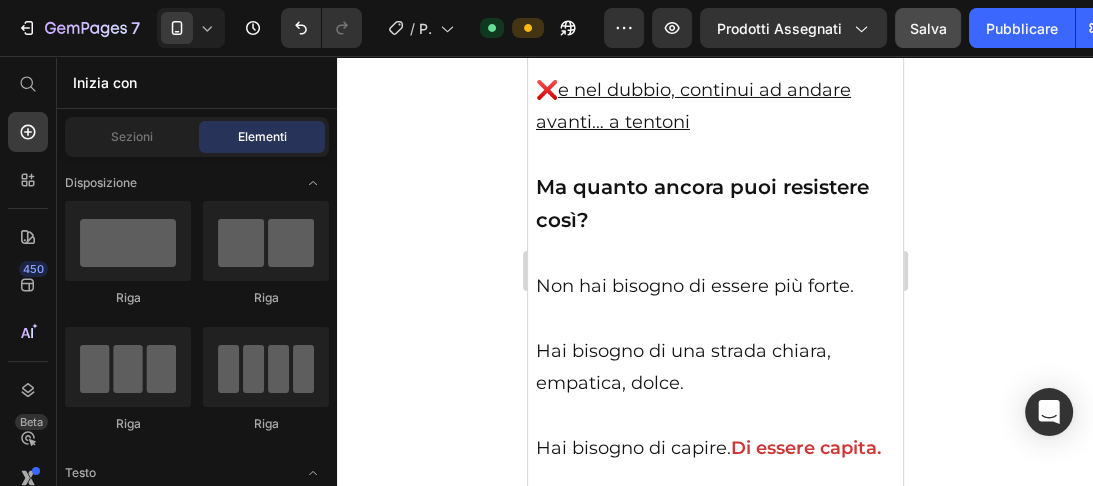 scroll, scrollTop: 5492, scrollLeft: 0, axis: vertical 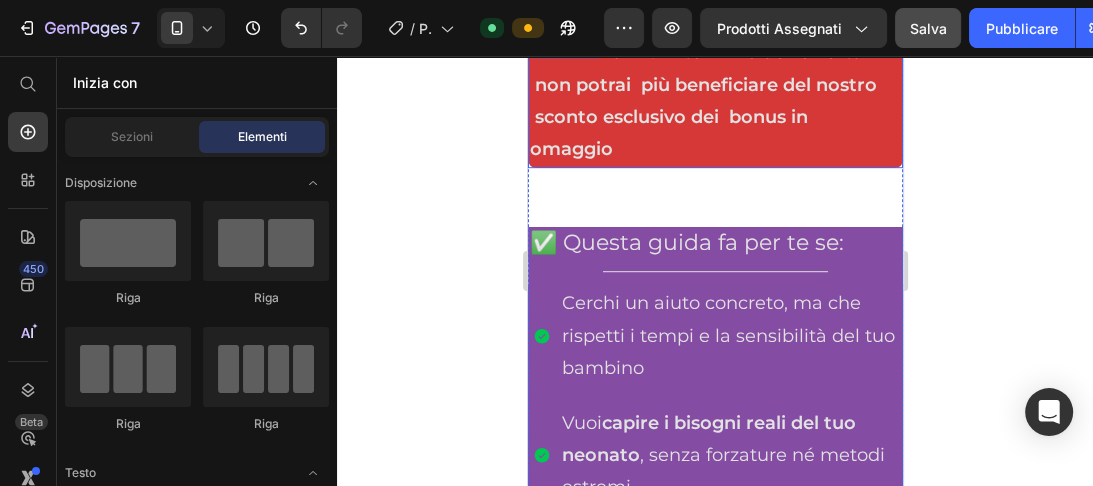 click on "ATTENZIONE: Al termine dell'offerta  non potrai  più beneficiare del nostro  sconto esclusivo dei  bonus in" at bounding box center [714, 84] 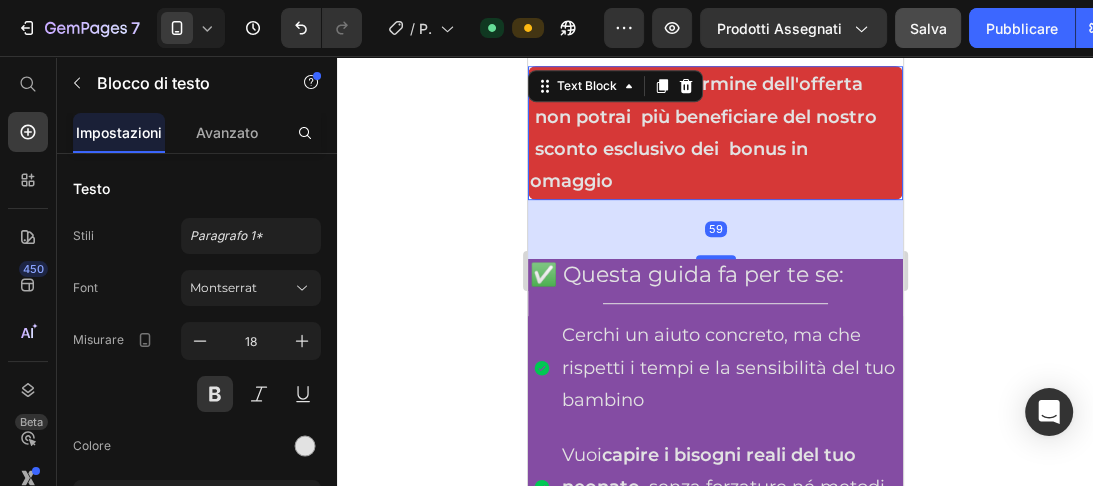scroll, scrollTop: 793, scrollLeft: 0, axis: vertical 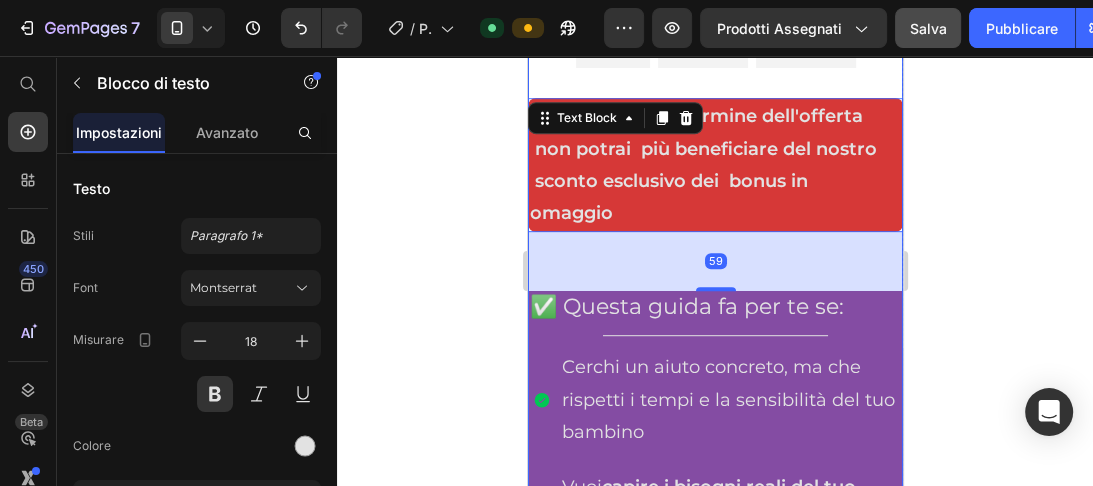 click 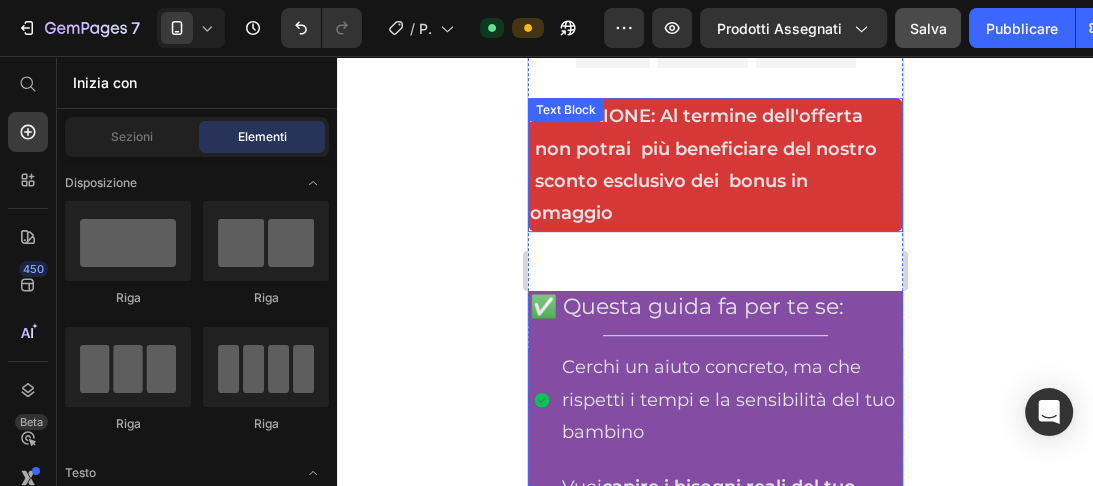 click on "ATTENZIONE: Al termine dell'offerta  non potrai  più beneficiare del nostro  sconto esclusivo dei  bonus in" at bounding box center (714, 148) 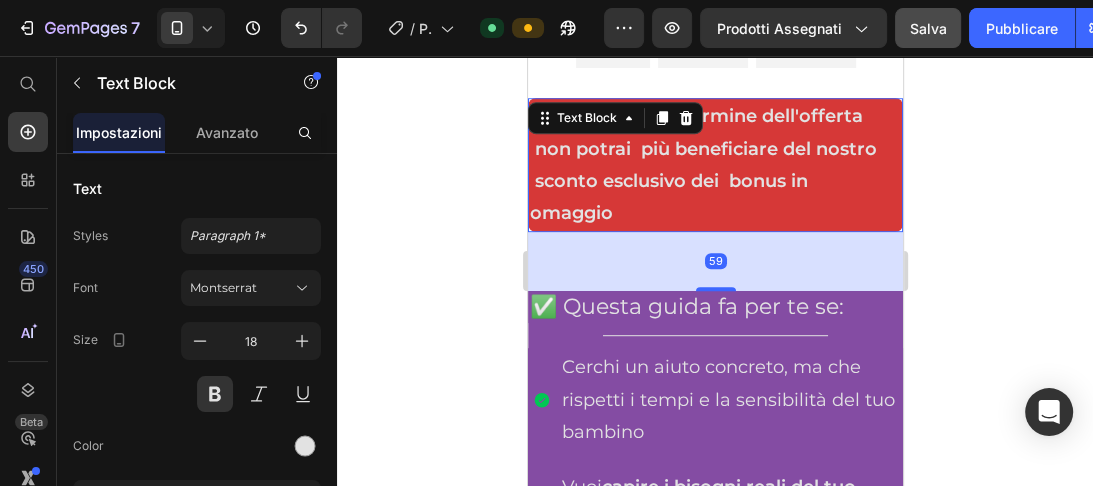 click on "ATTENZIONE: Al termine dell'offerta  non potrai  più beneficiare del nostro  sconto esclusivo dei  bonus in" at bounding box center [714, 148] 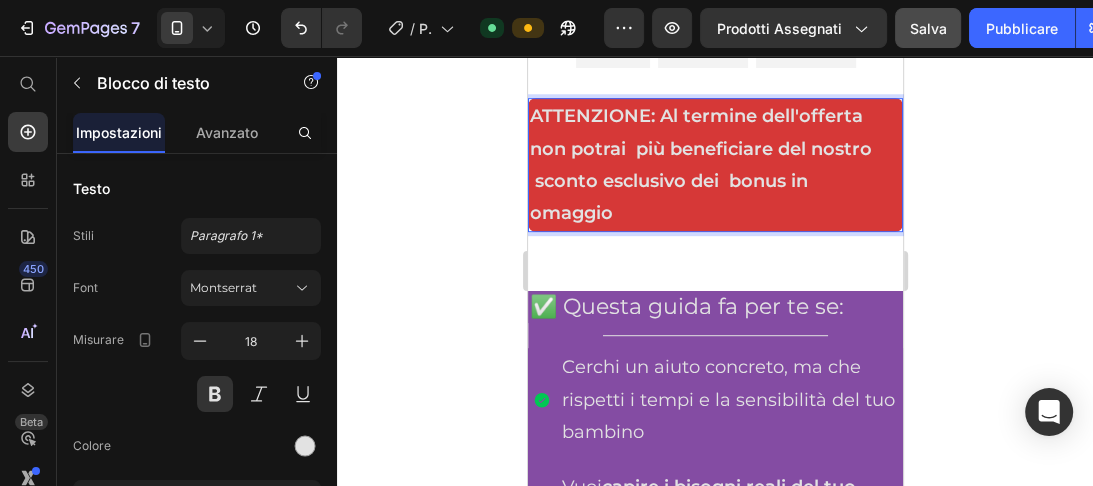 click on "ATTENZIONE: Al termine dell'offerta     non potrai  più beneficiare del nostro  sconto esclusivo dei  bonus in" at bounding box center (714, 148) 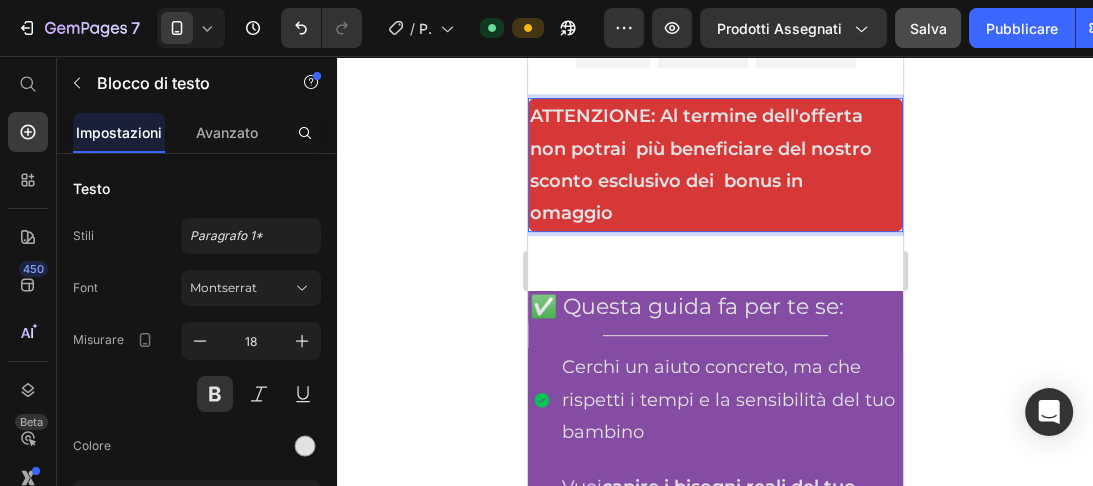click on "omaggio" at bounding box center [714, 213] 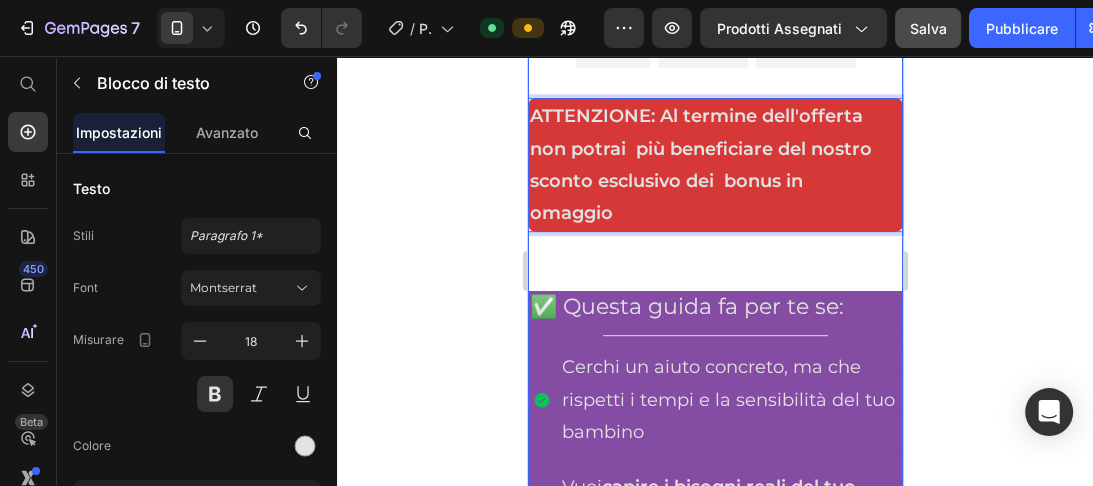 click on "ATTENZIONE: Al termine dell'offerta     non potrai  più beneficiare del nostro   sconto esclusivo dei  bonus in   omaggio  Text Block   59  ✅ Questa guida fa per te se: Heading                Title Line Cerchi un aiuto concreto, ma che rispetti i tempi e la sensibilità del tuo bambino Vuoi  capire i bisogni reali del tuo neonato , senza forzature né metodi estremi. Credici che il sonno si può costruire giorno dopo giorno, con piccoli gesti, costanza e tanto amore.   Item List  ❌ Questa guida non fa per te        se: Heading                Title Line
Non credi che il benessere emotivo del bambino sia importante quanto il sonno
Ti aspetti che qualcuno faccia tutto al posto tuo, senza il tuo coinvolgimento attivo.
Non sei disposta a mettere in discussione alcune abitudini o a sperimentare nuovi approcci. Item List Row Row" at bounding box center [714, 609] 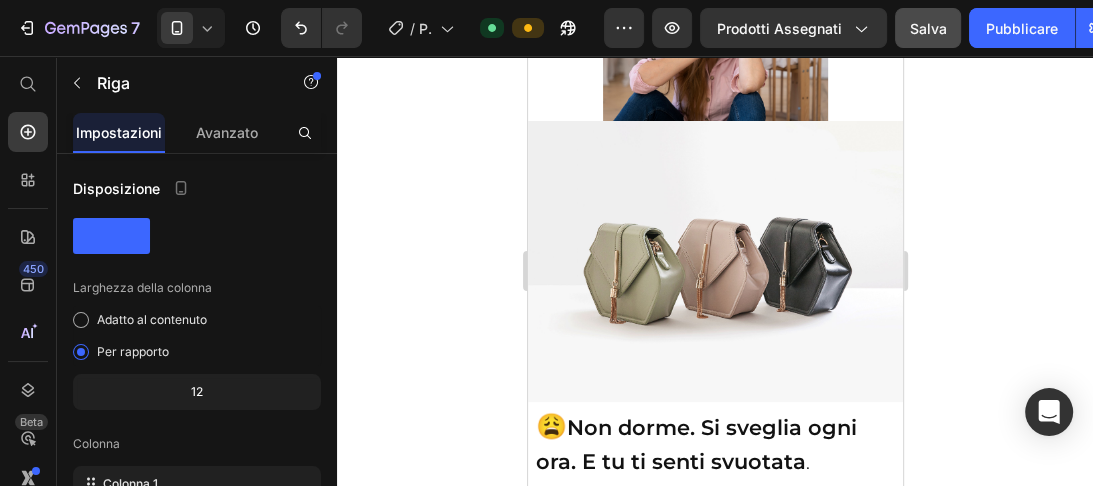 scroll, scrollTop: 2873, scrollLeft: 0, axis: vertical 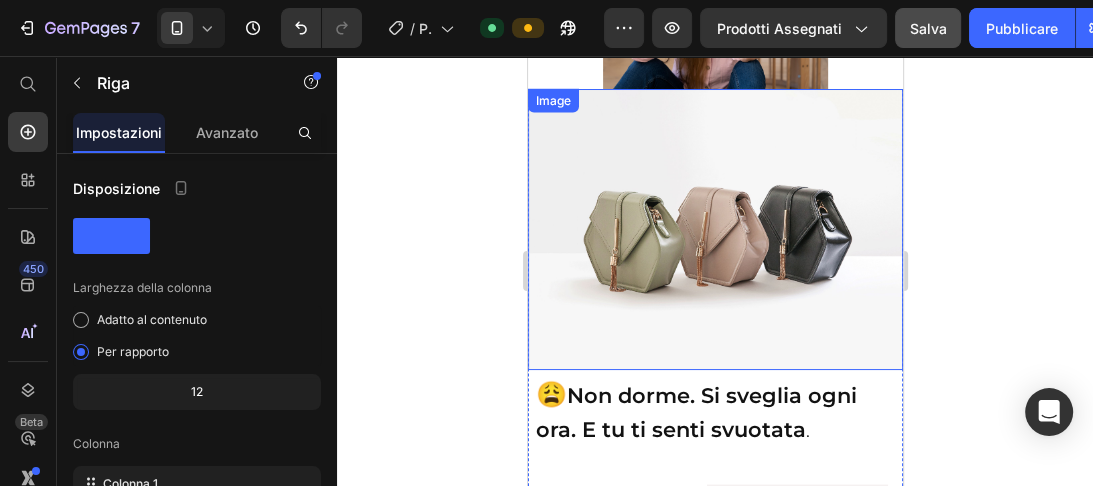 click on "Image" at bounding box center [552, 101] 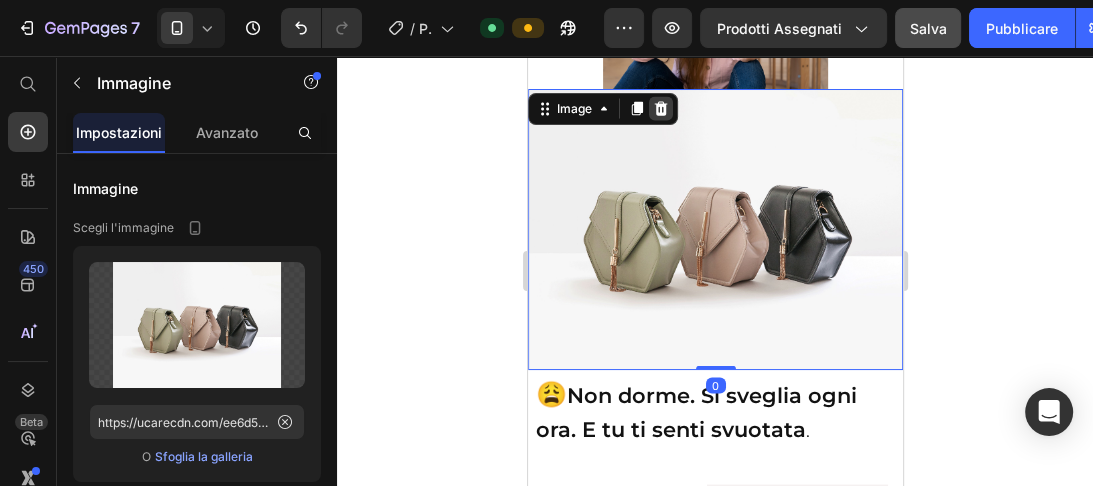 click 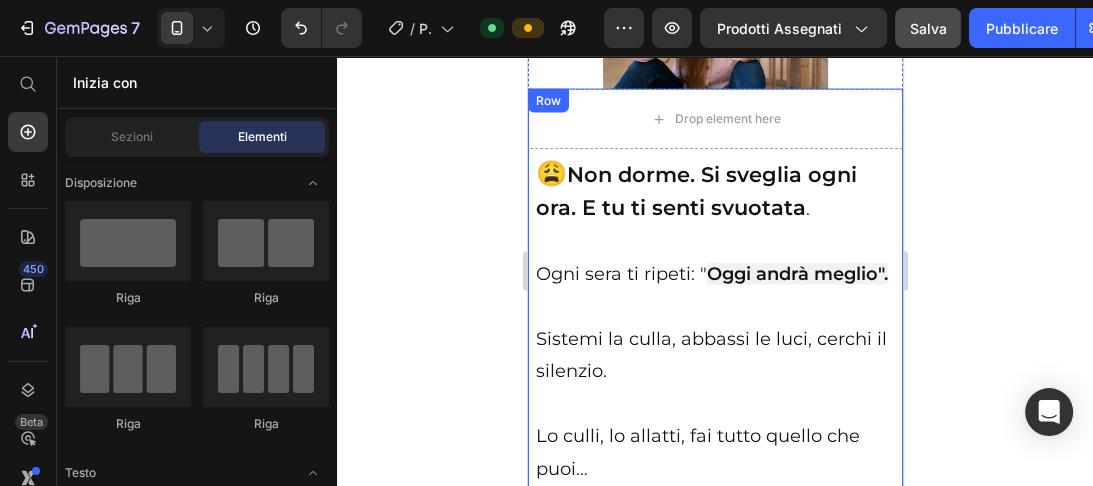 click on "Row" at bounding box center [547, 101] 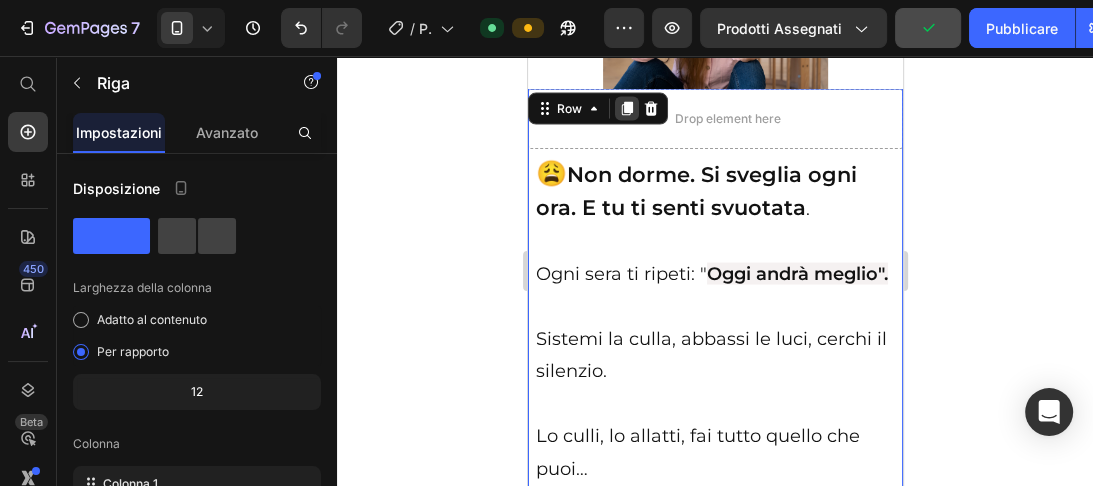 click 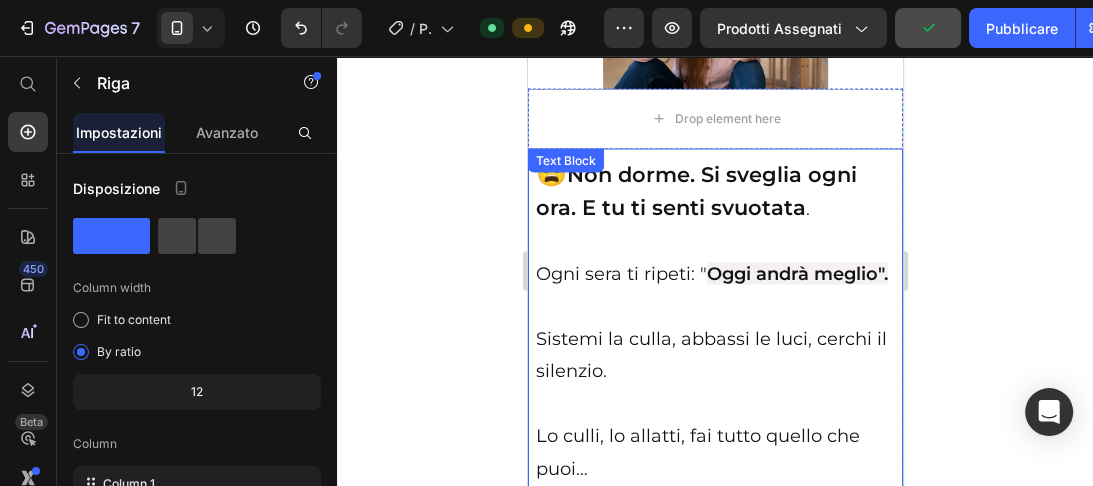 scroll, scrollTop: 5693, scrollLeft: 0, axis: vertical 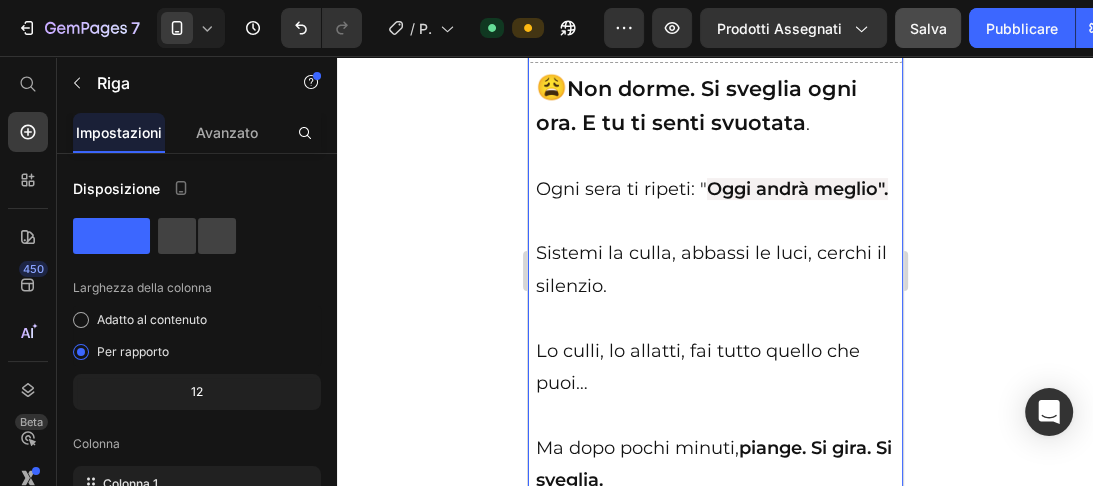 click 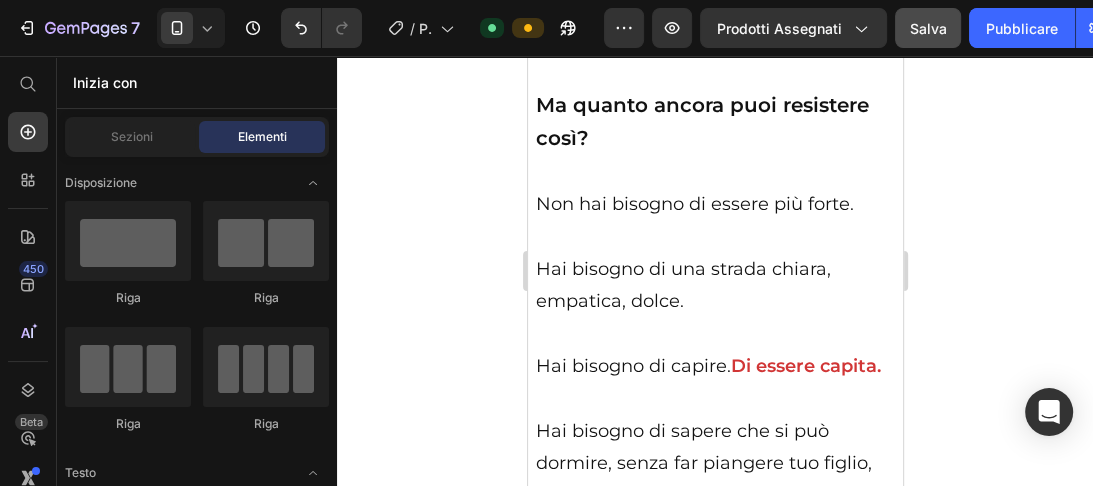 scroll, scrollTop: 5236, scrollLeft: 0, axis: vertical 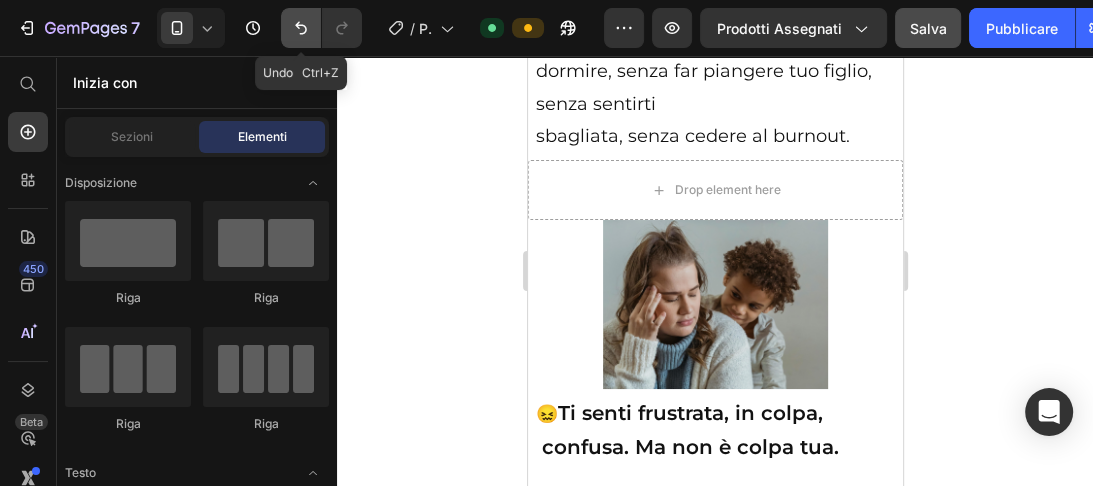 click 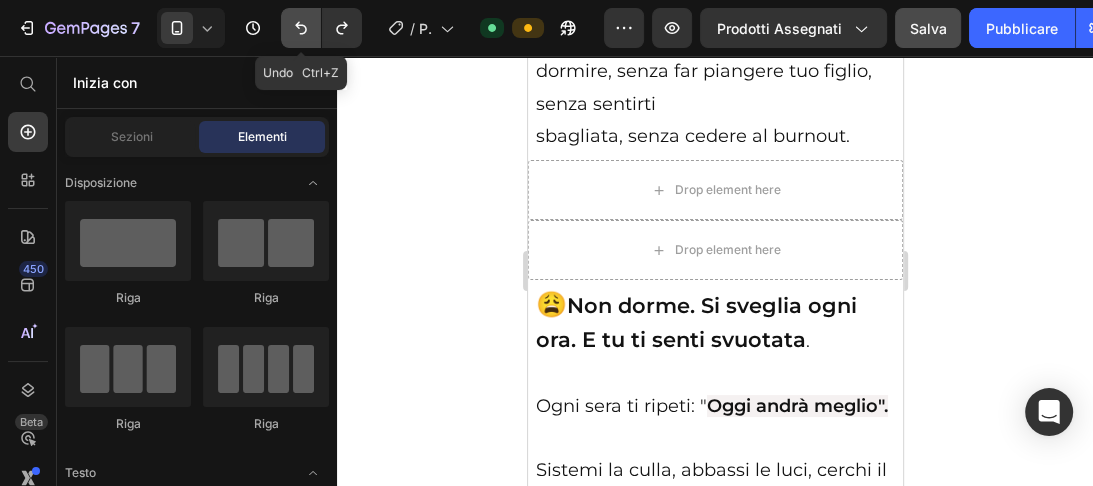 click 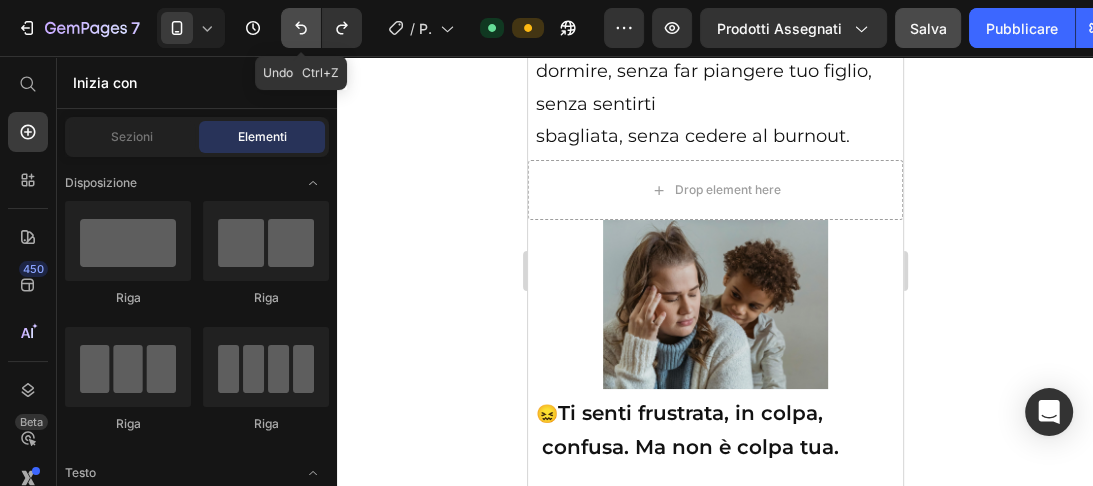 click 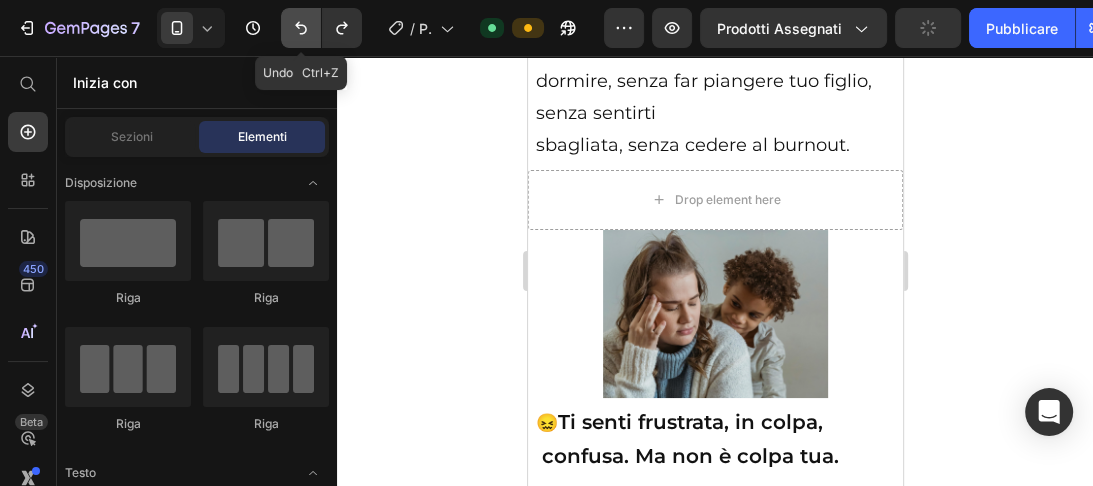 click 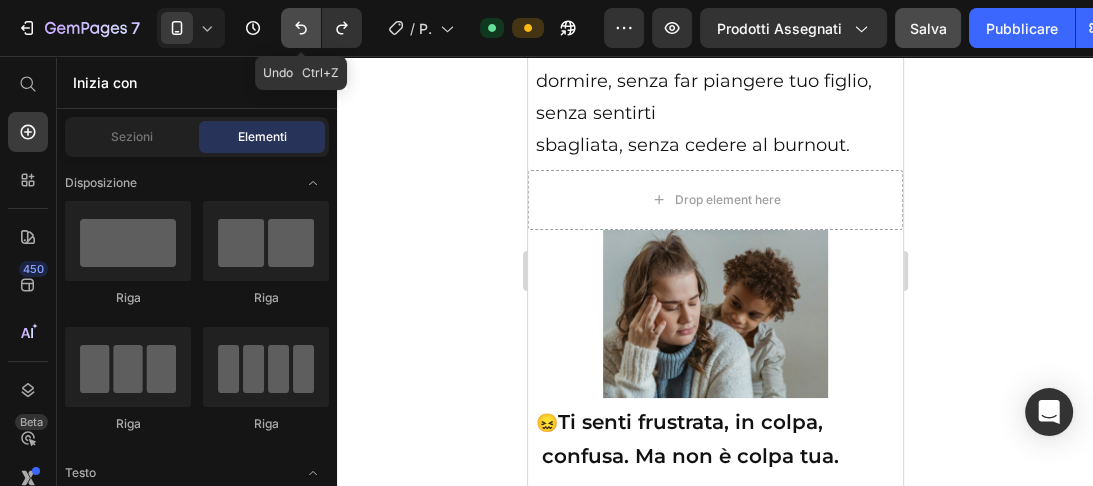 click 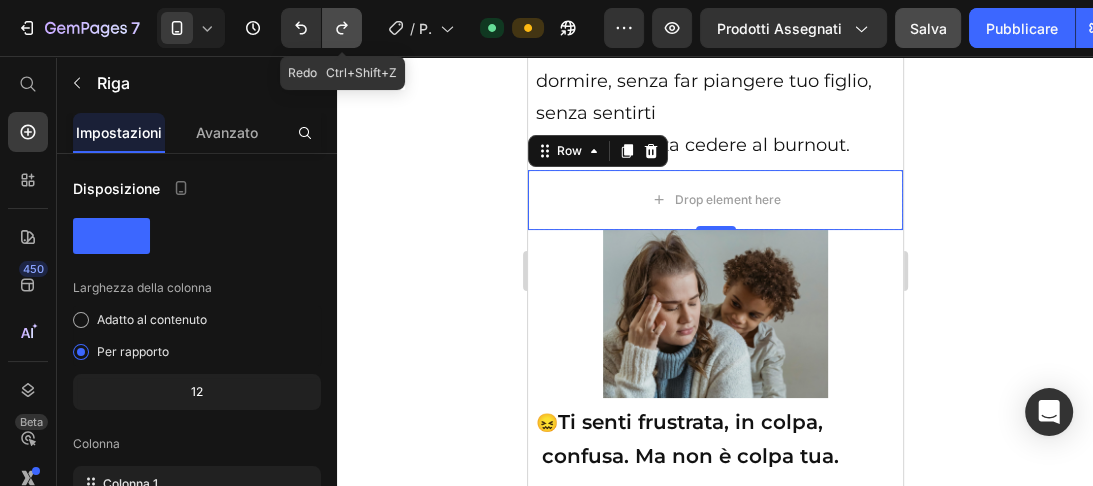 click 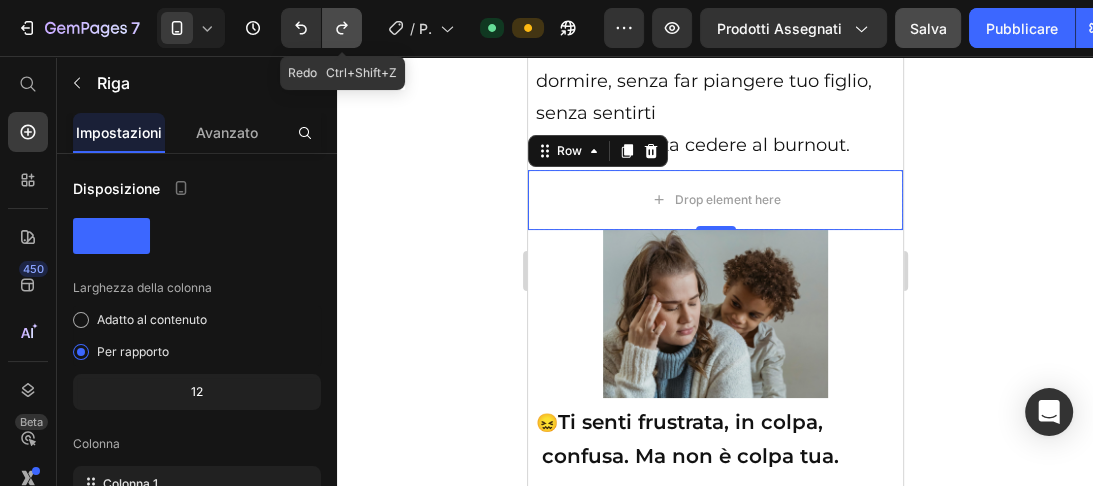 click 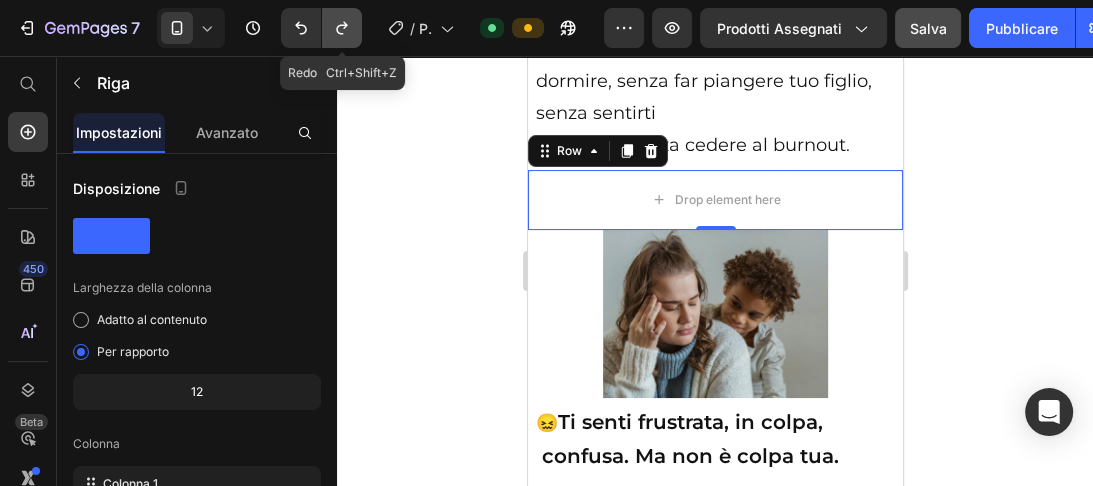 click 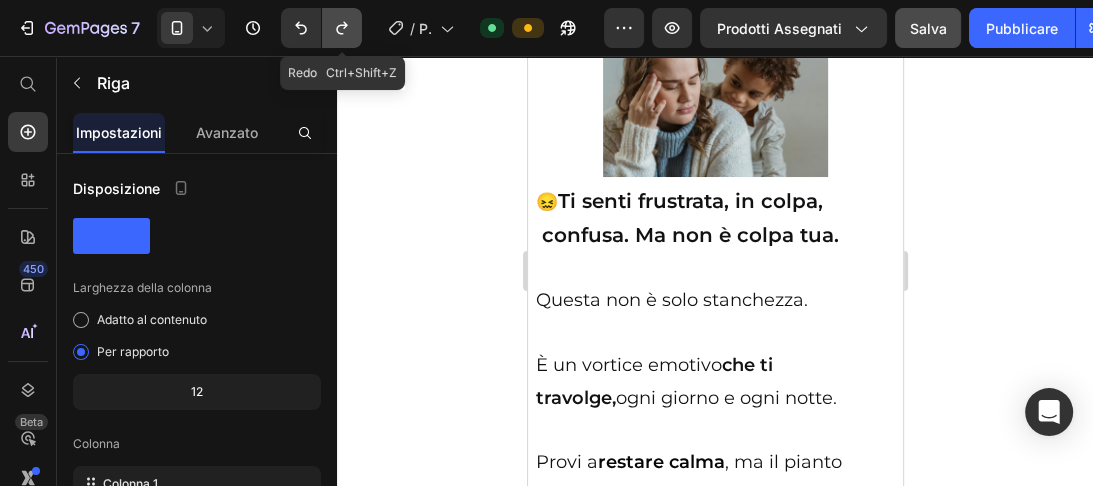 click 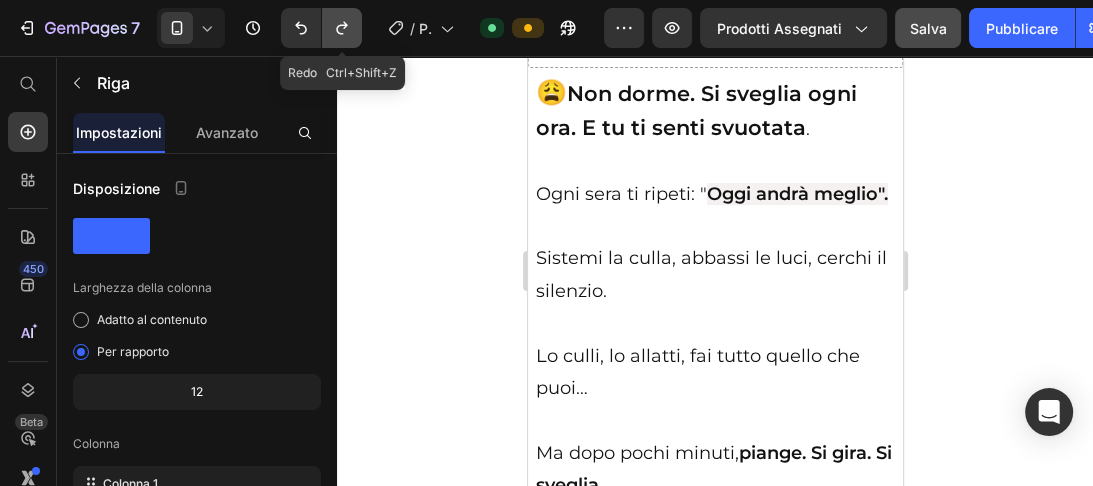 scroll, scrollTop: 5476, scrollLeft: 0, axis: vertical 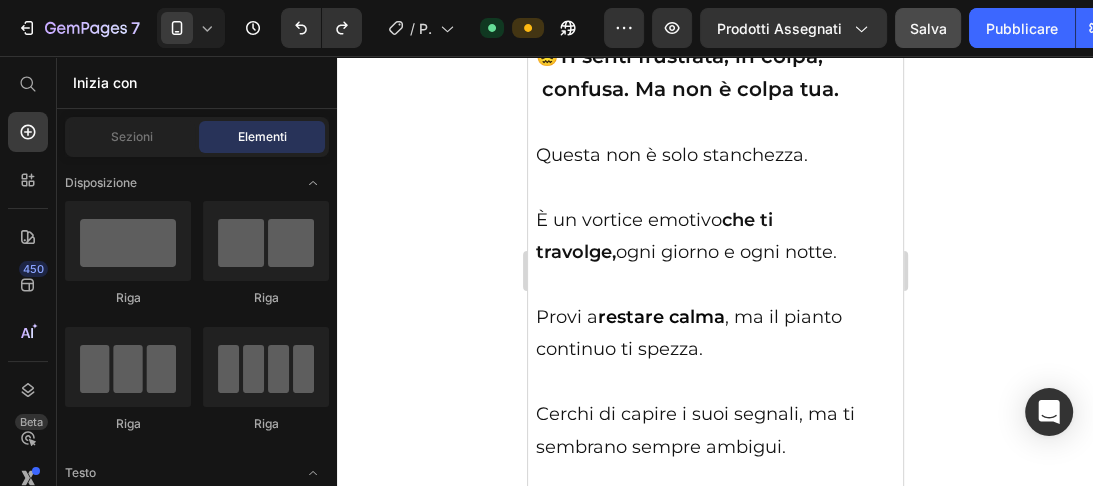 drag, startPoint x: 896, startPoint y: 156, endPoint x: 1431, endPoint y: 283, distance: 549.86725 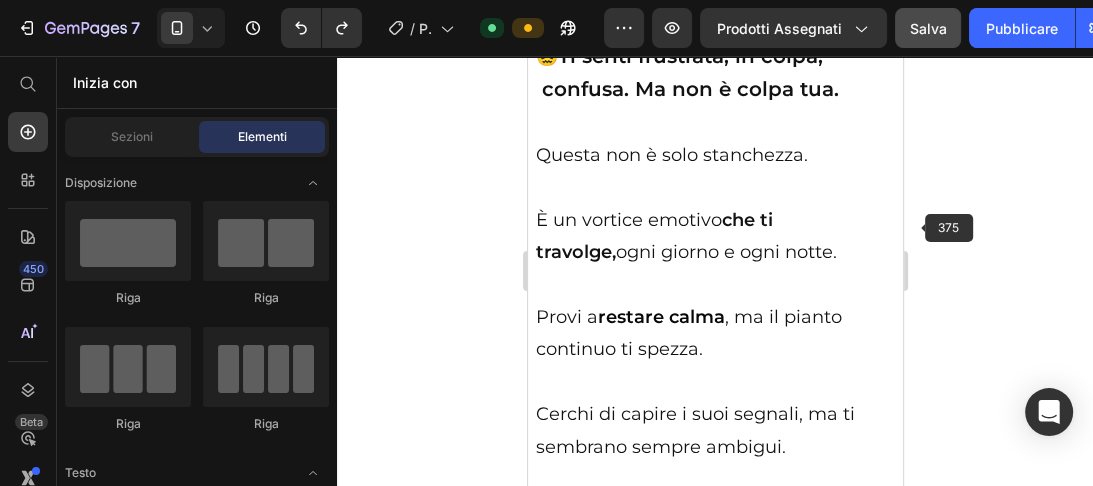 scroll, scrollTop: 9280, scrollLeft: 0, axis: vertical 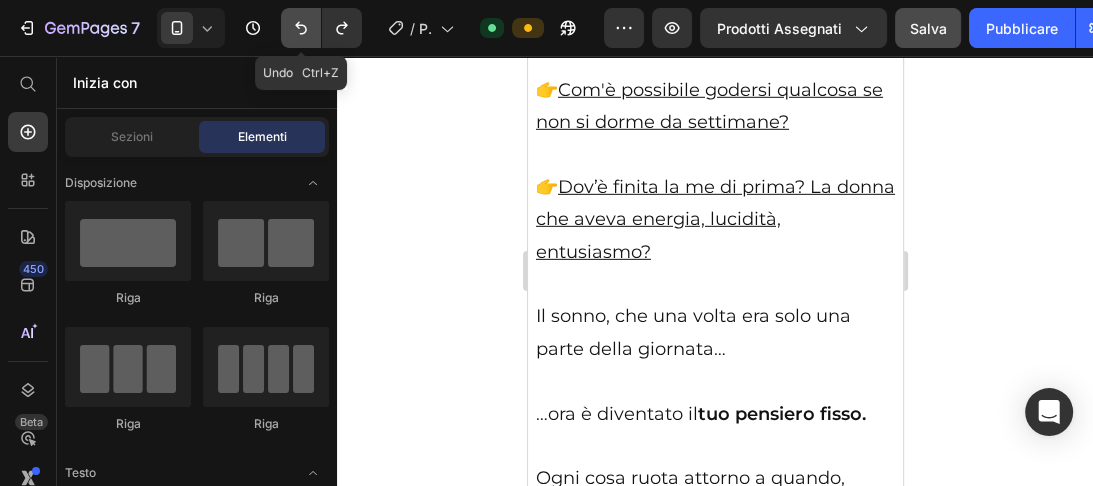 click 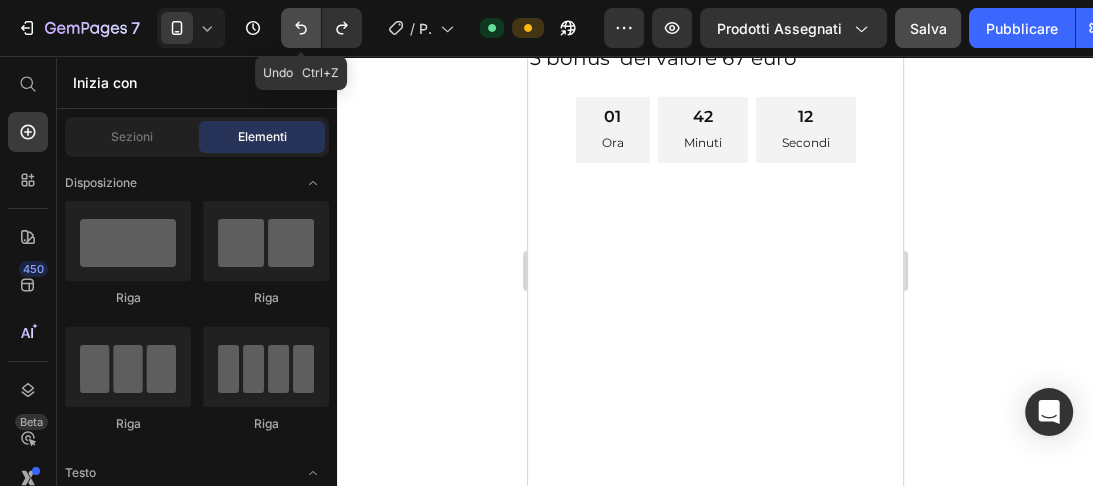 scroll, scrollTop: 6937, scrollLeft: 0, axis: vertical 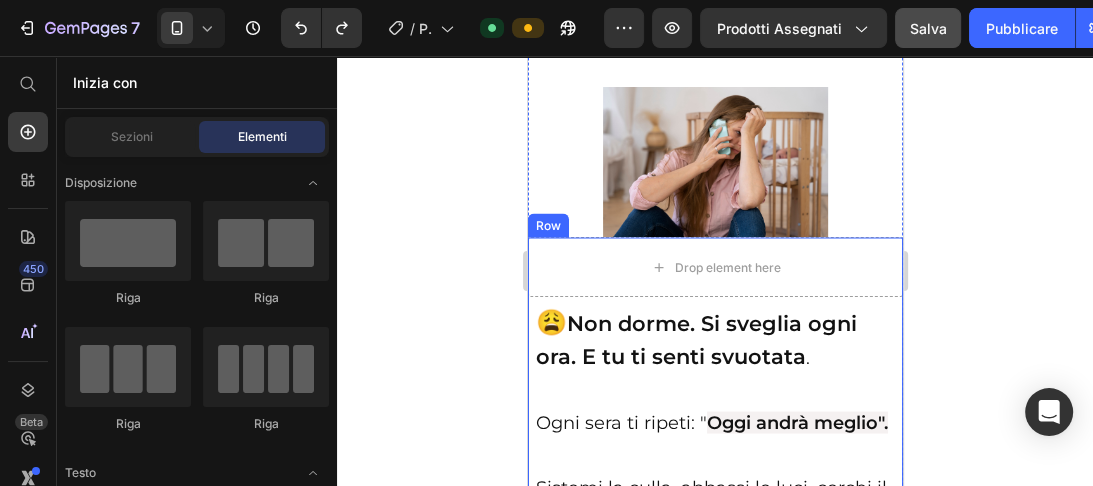 click on "Row" at bounding box center (547, 225) 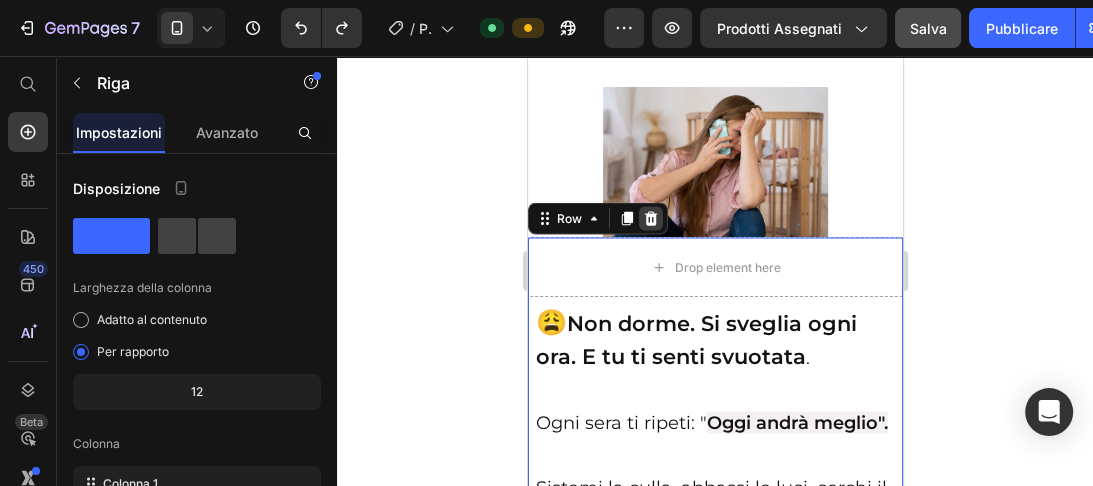 click 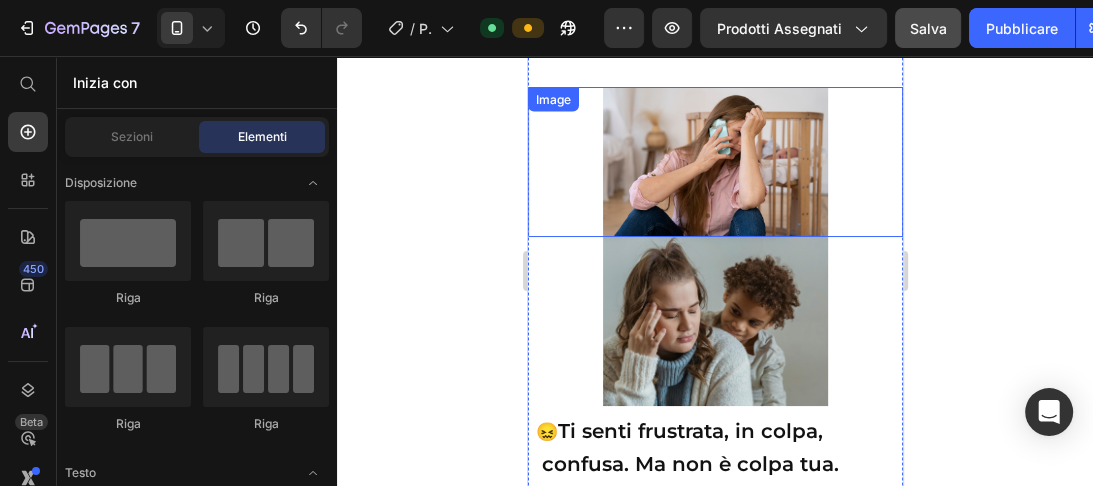 click at bounding box center (714, 162) 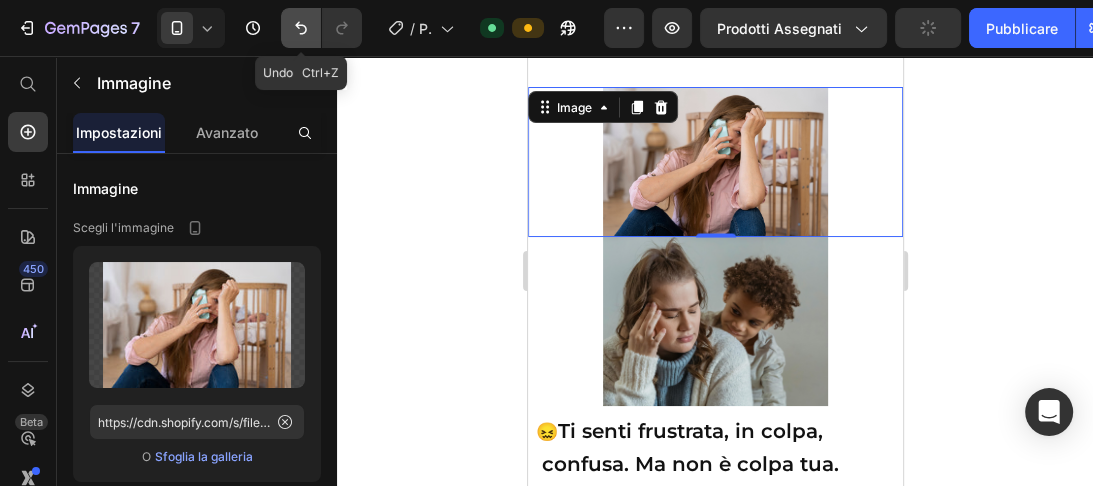 click 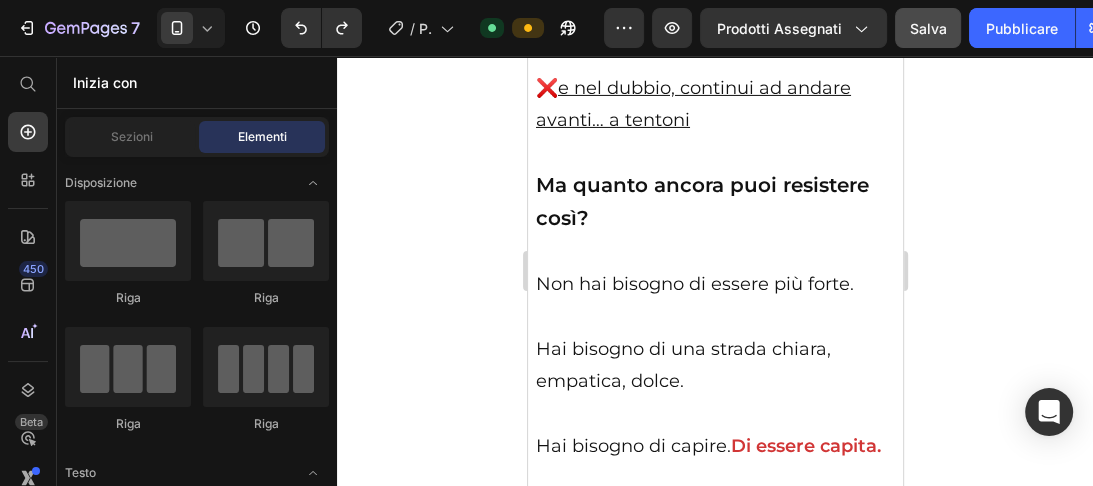 scroll, scrollTop: 5082, scrollLeft: 0, axis: vertical 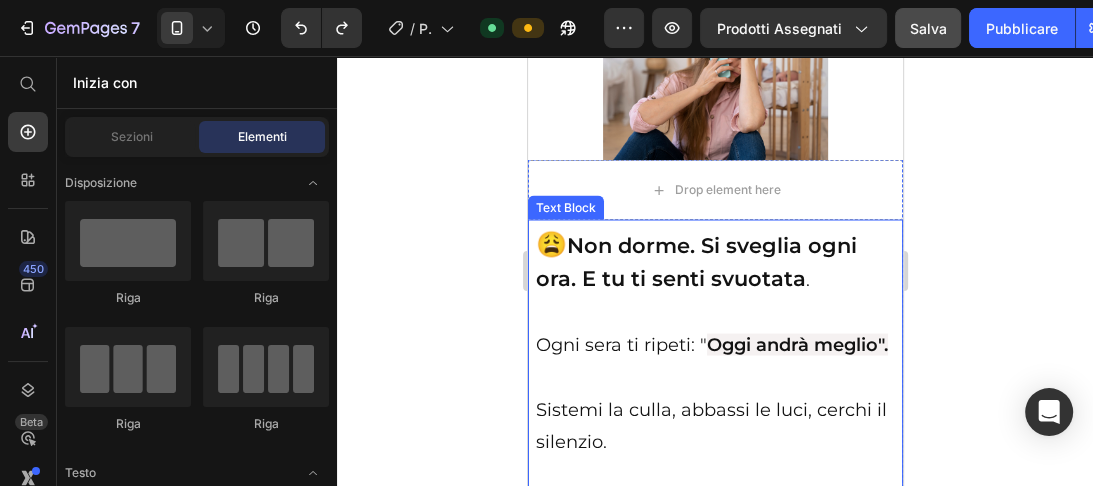 click on "Text Block" at bounding box center (565, 208) 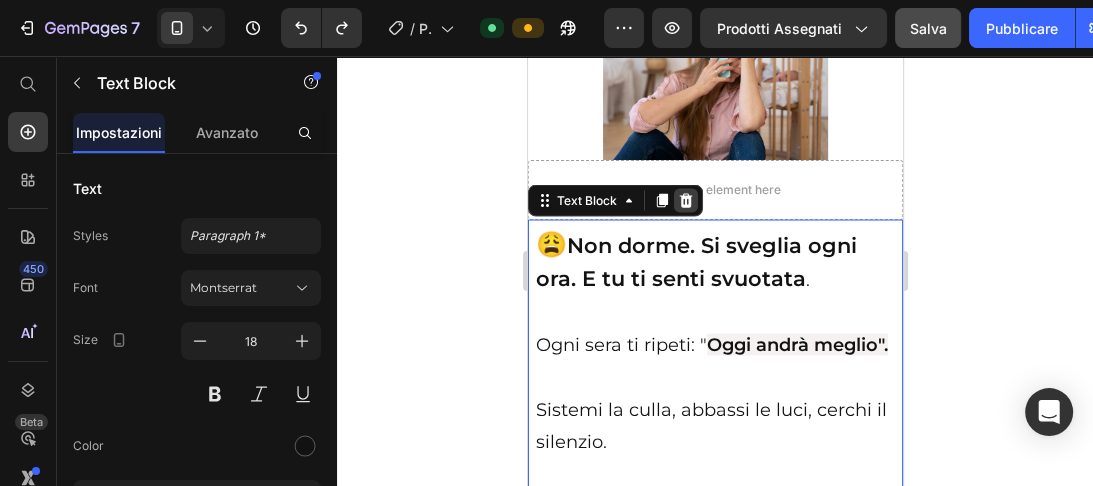 click 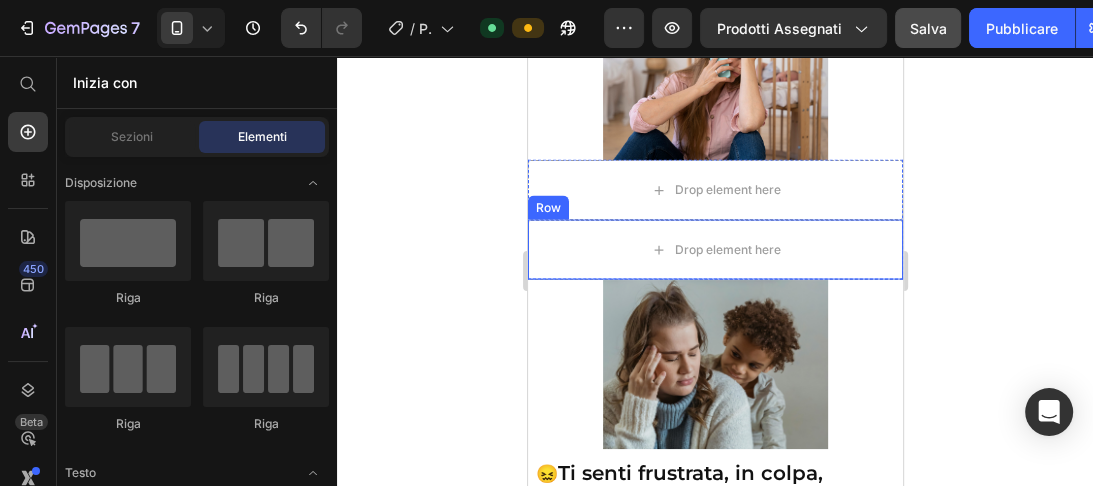 click on "Row" at bounding box center (547, 208) 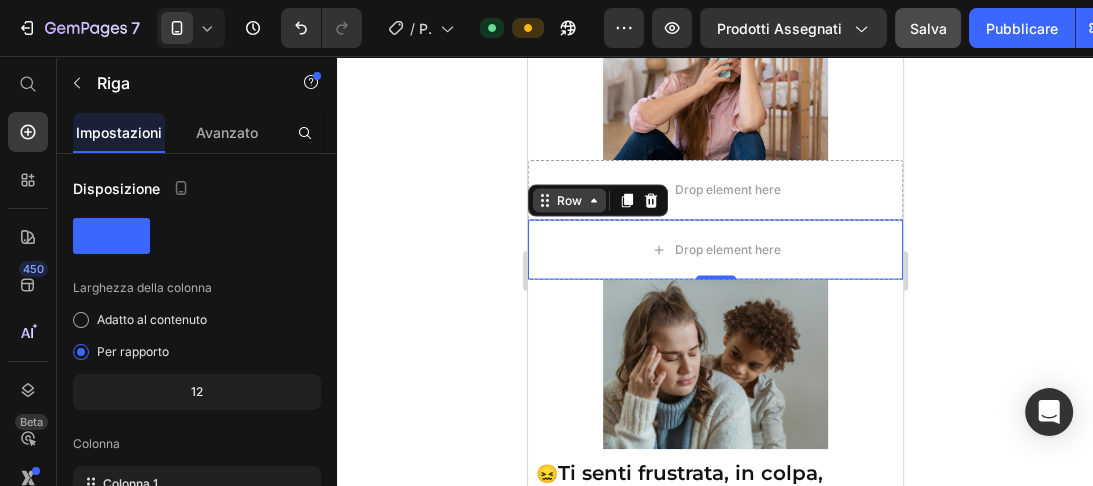 click on "Row" at bounding box center [568, 201] 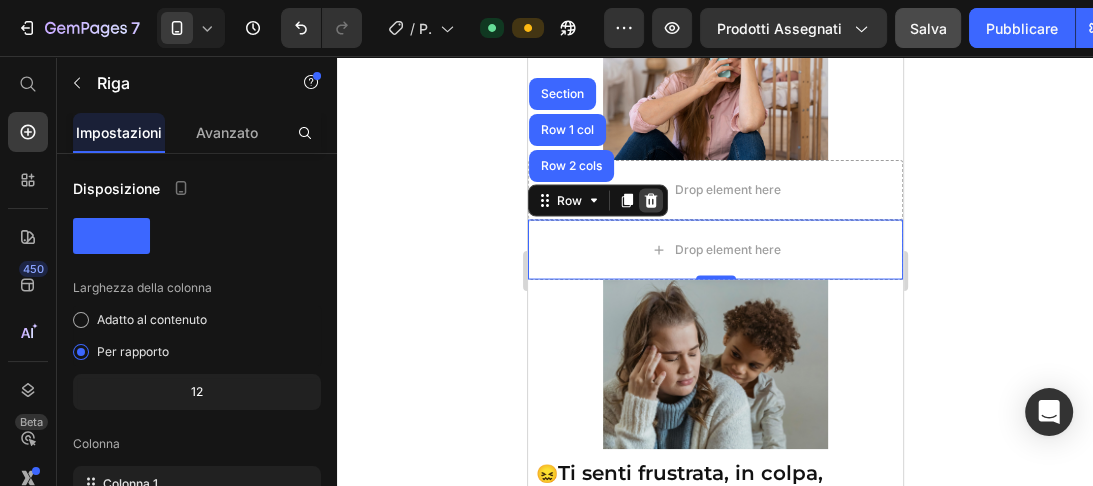 click 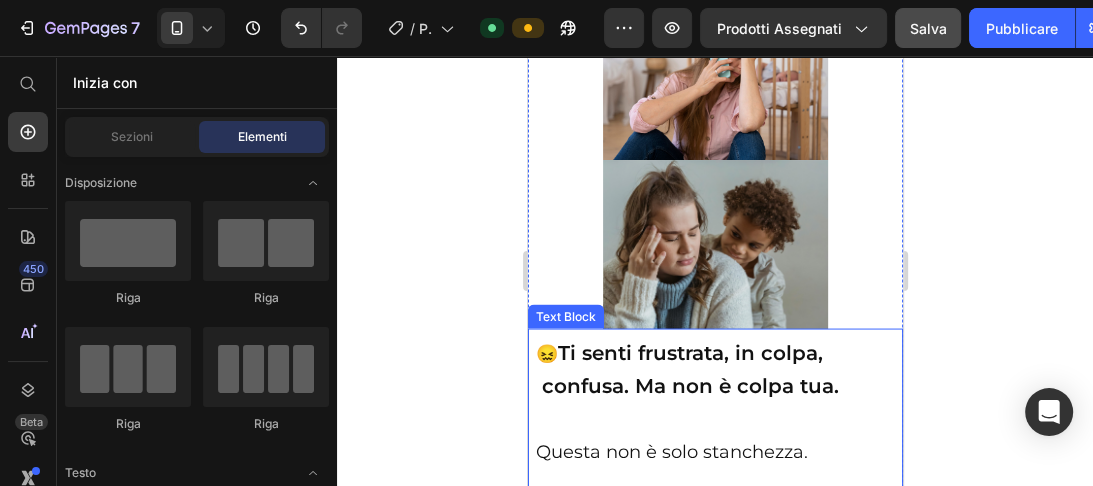 click on "Text Block" at bounding box center [565, 317] 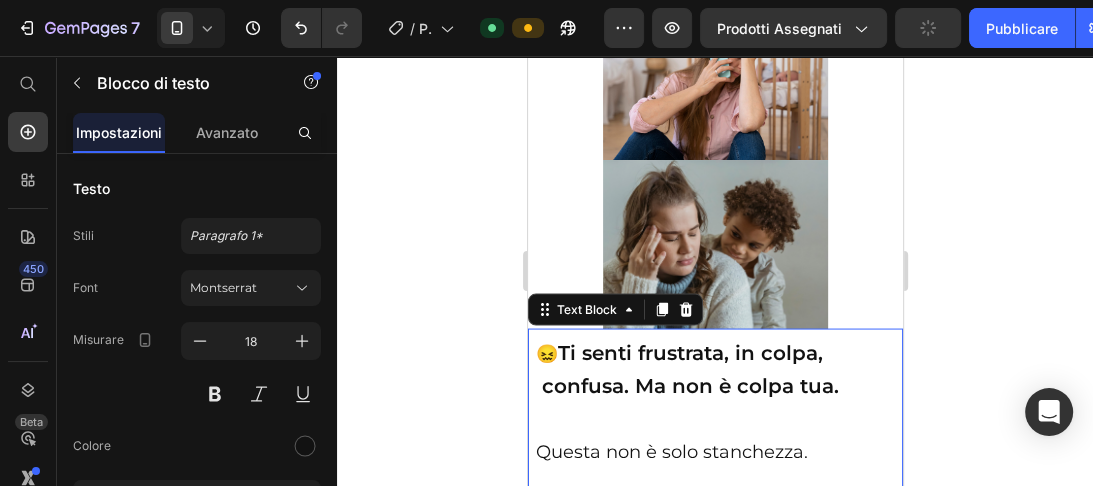click 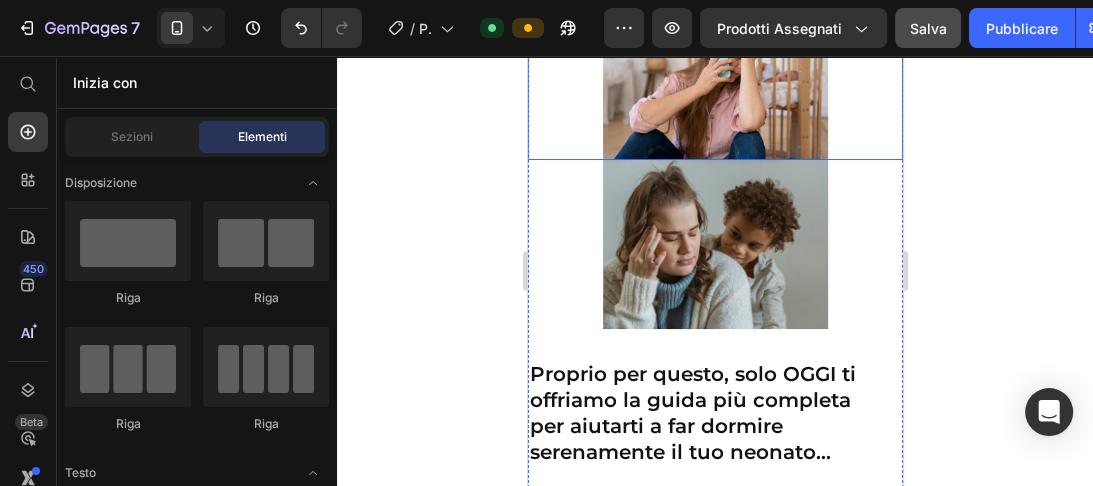 click at bounding box center [714, 85] 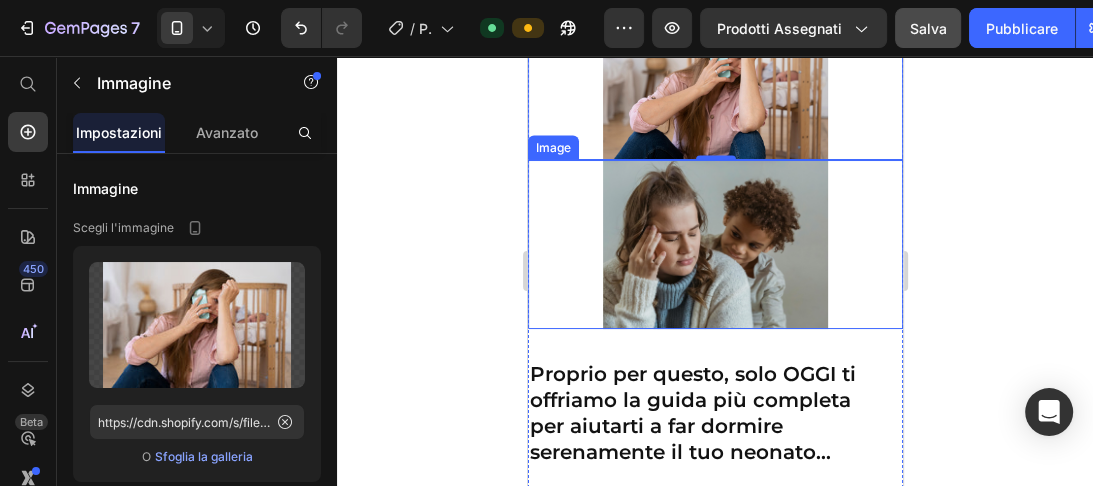 click on "Image" at bounding box center [552, 148] 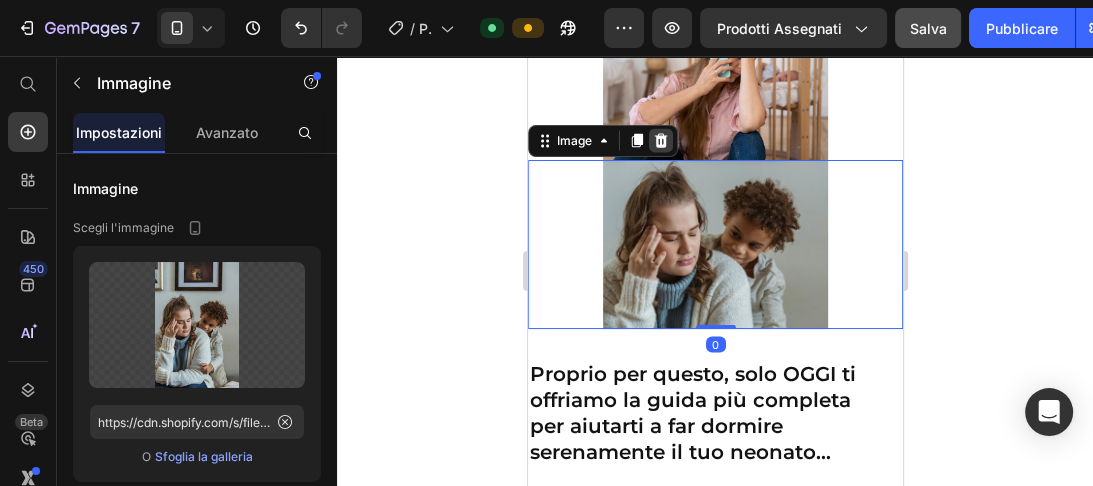 click 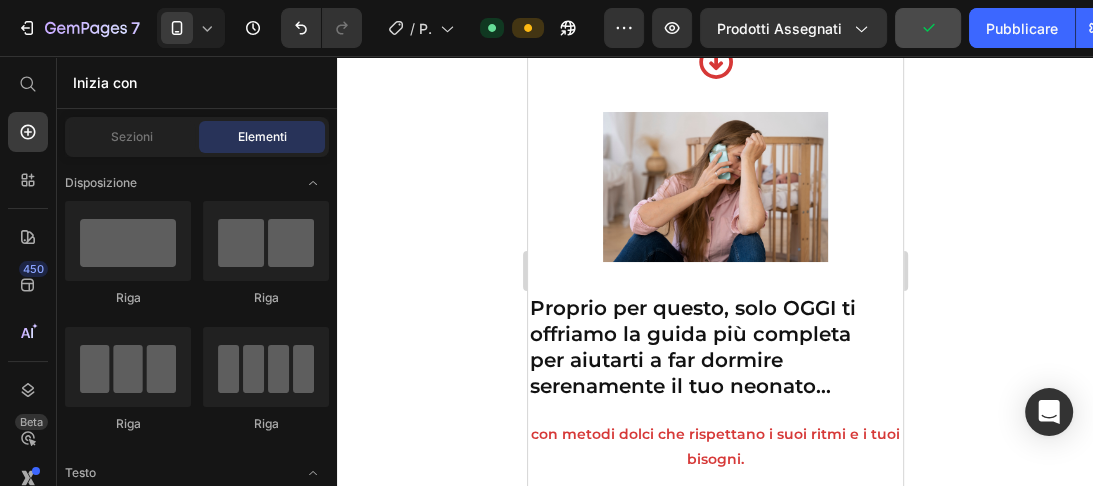 scroll, scrollTop: 2650, scrollLeft: 0, axis: vertical 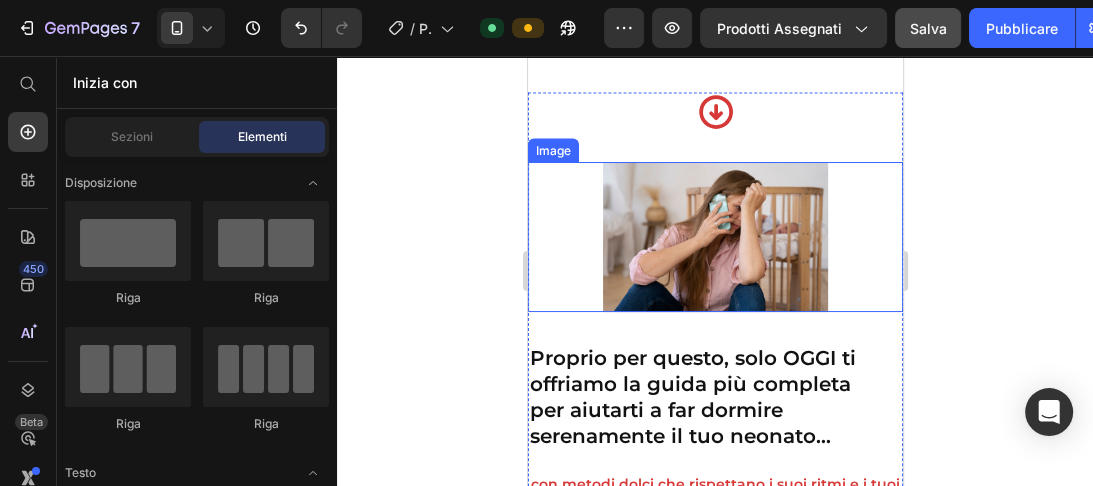 click at bounding box center [714, 237] 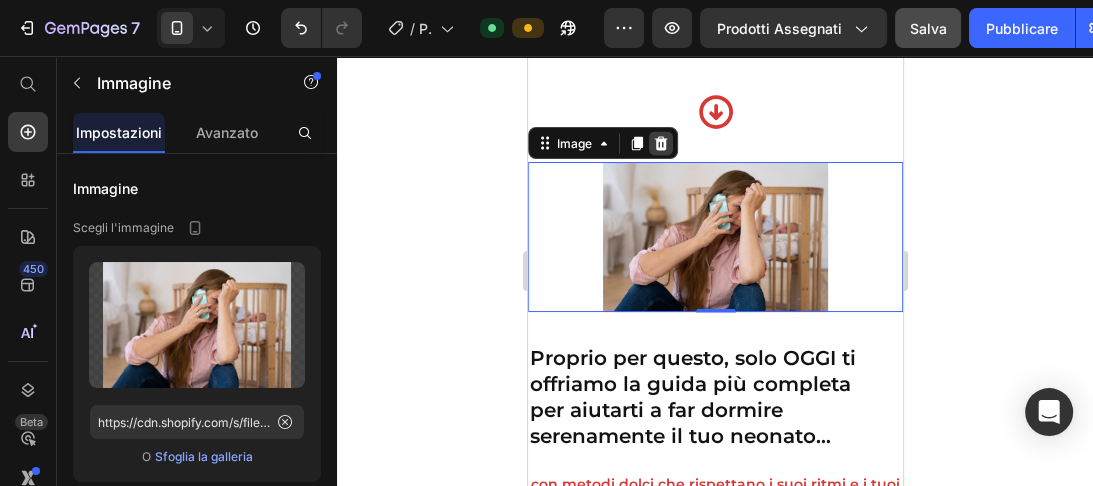 click 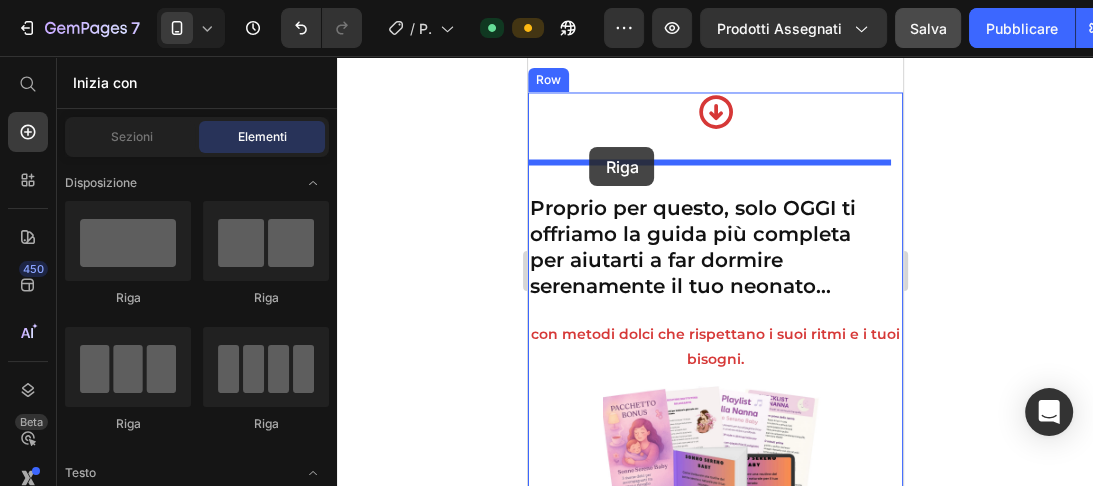 drag, startPoint x: 692, startPoint y: 295, endPoint x: 588, endPoint y: 148, distance: 180.06943 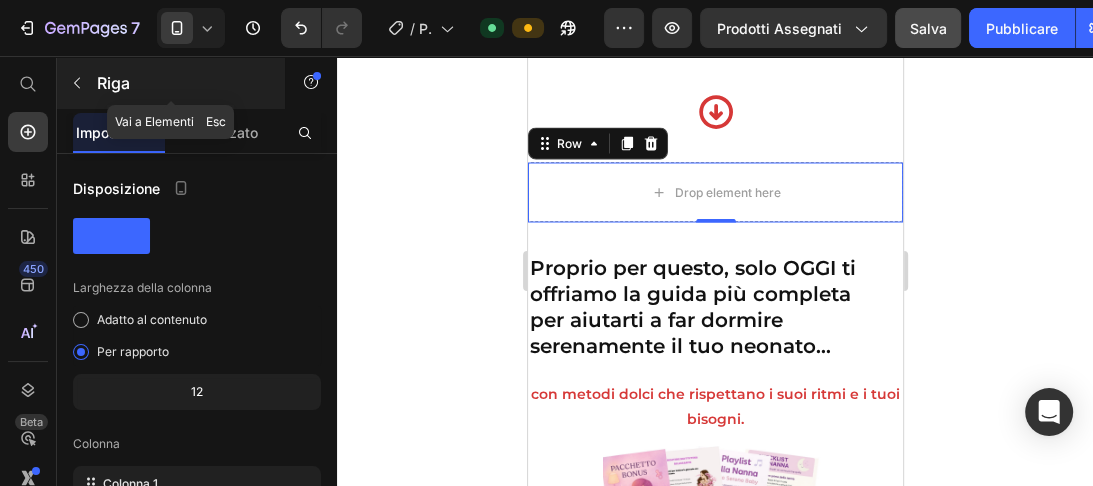click 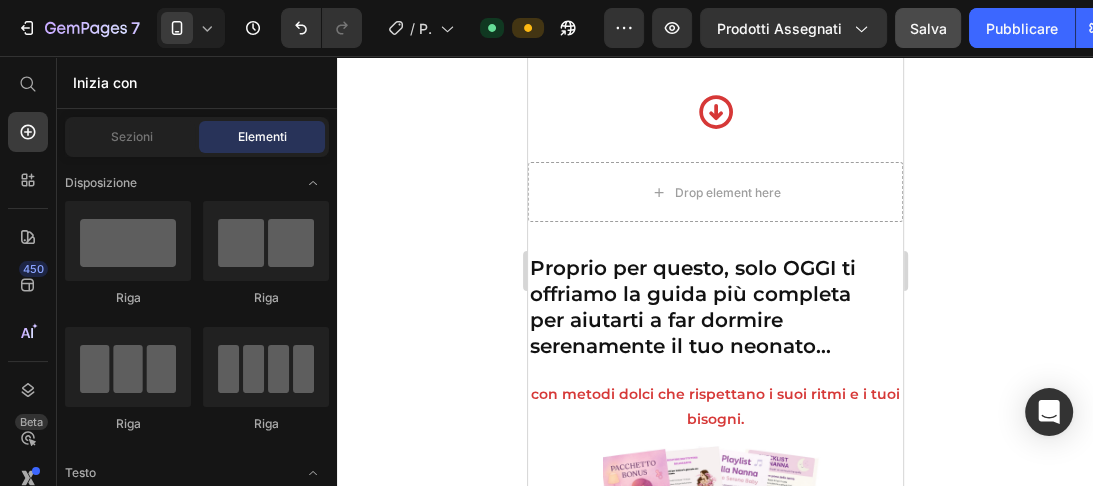 click on "Riga
Riga
Riga
Riga" 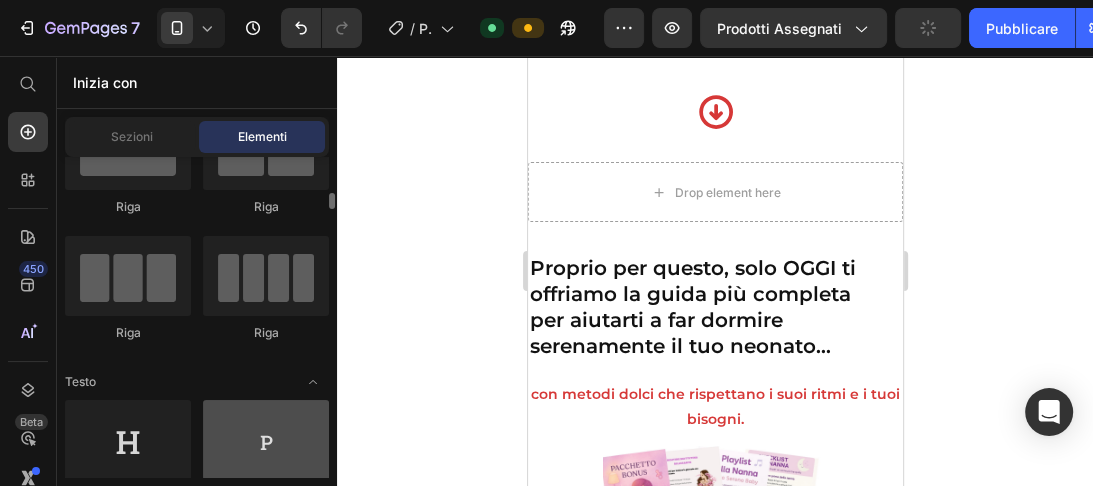 scroll, scrollTop: 121, scrollLeft: 0, axis: vertical 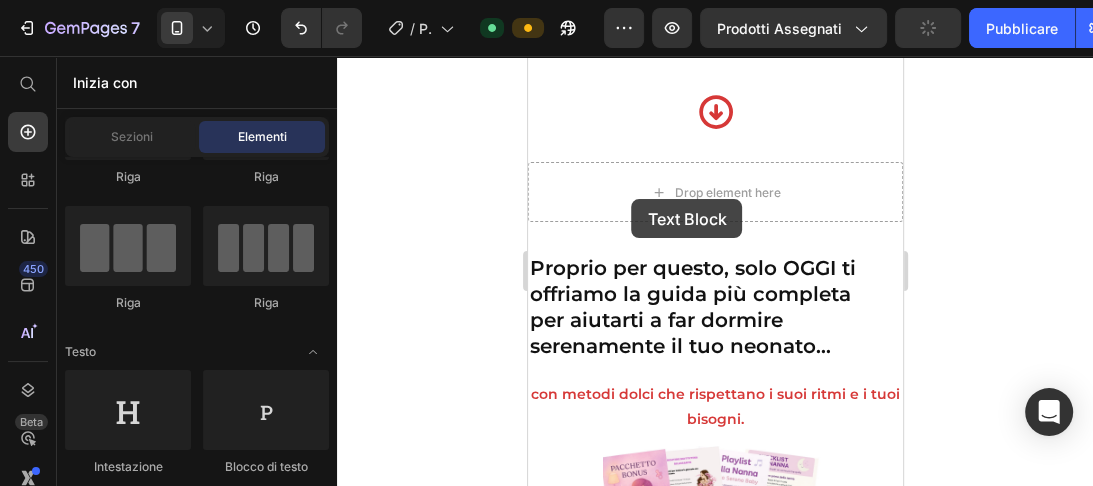 drag, startPoint x: 815, startPoint y: 494, endPoint x: 631, endPoint y: 199, distance: 347.67944 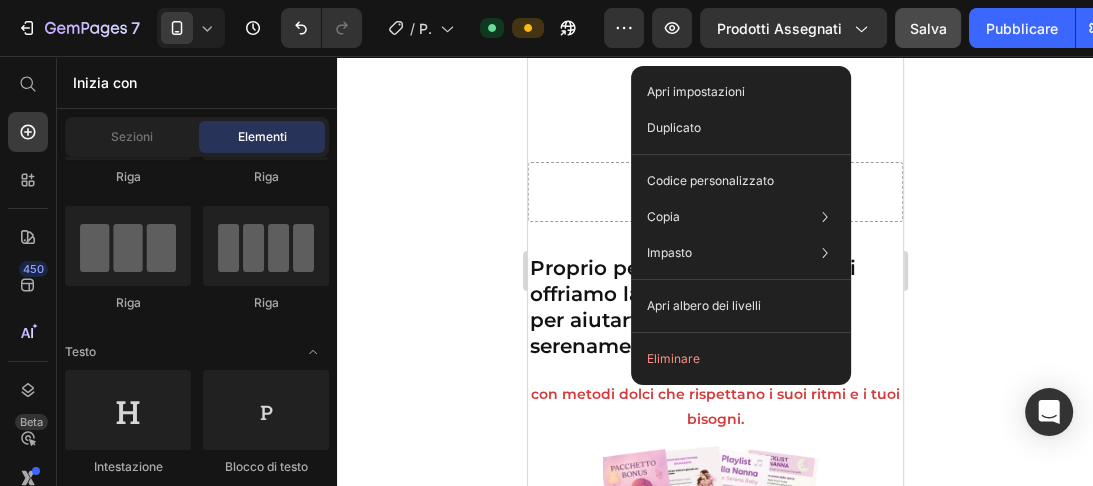 click 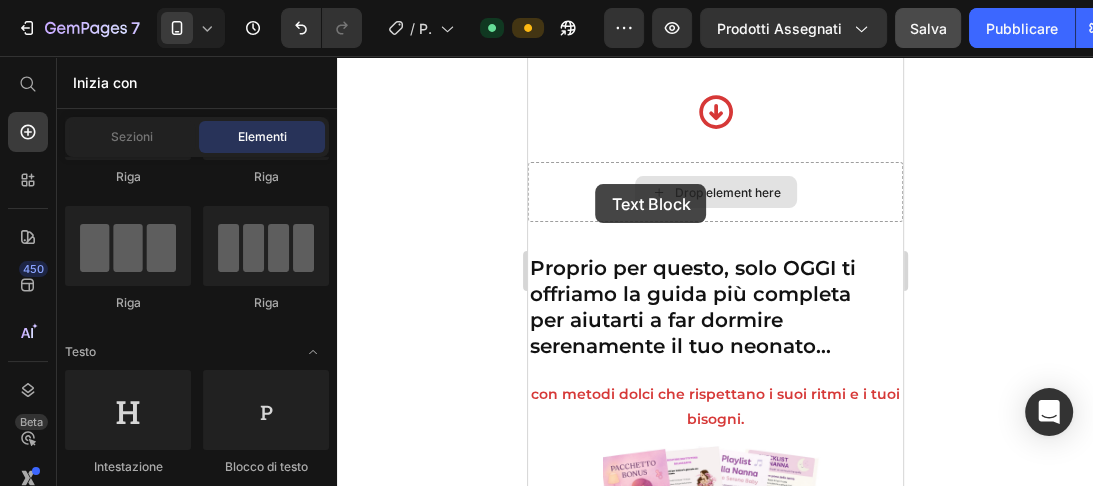 scroll, scrollTop: 2700, scrollLeft: 0, axis: vertical 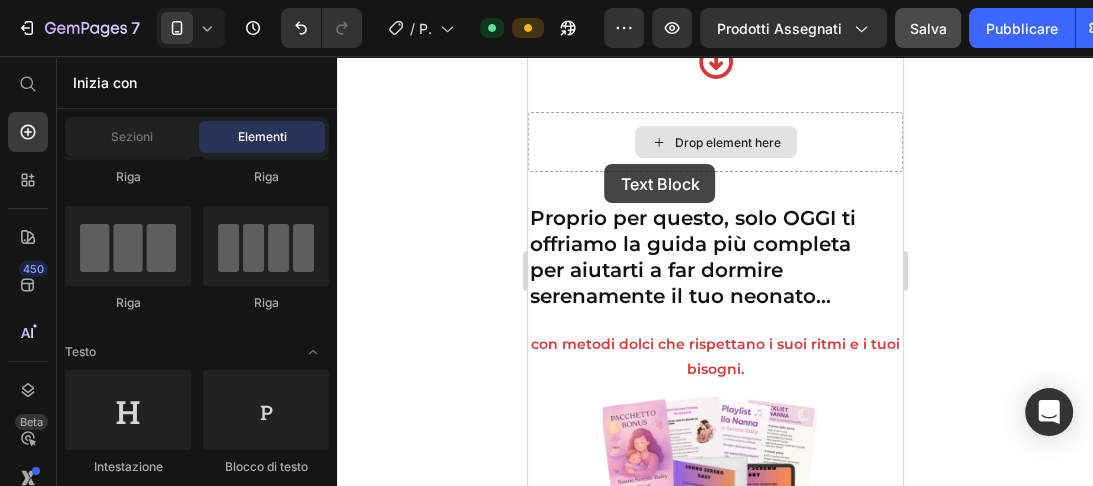 drag, startPoint x: 791, startPoint y: 471, endPoint x: 616, endPoint y: 105, distance: 405.68585 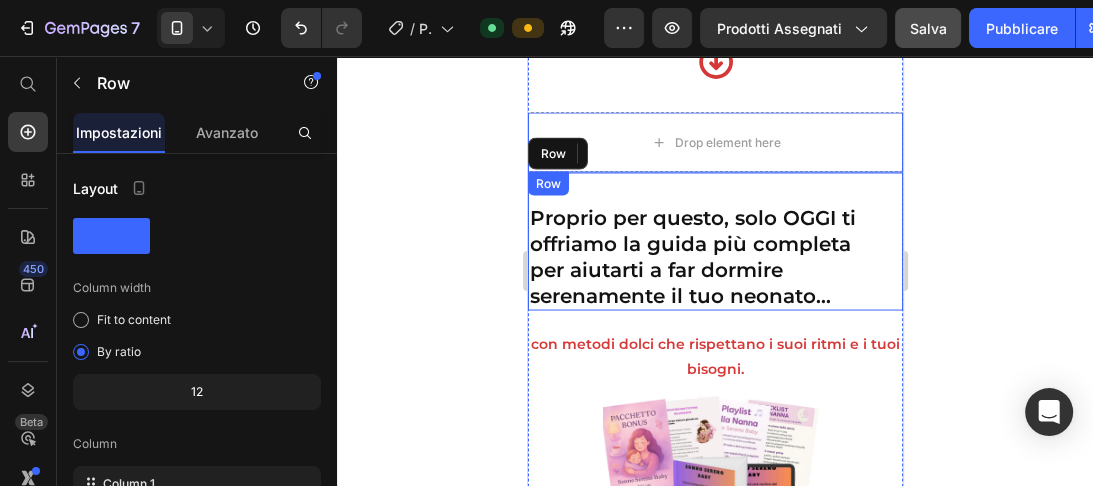 drag, startPoint x: 616, startPoint y: 105, endPoint x: 534, endPoint y: 104, distance: 82.006096 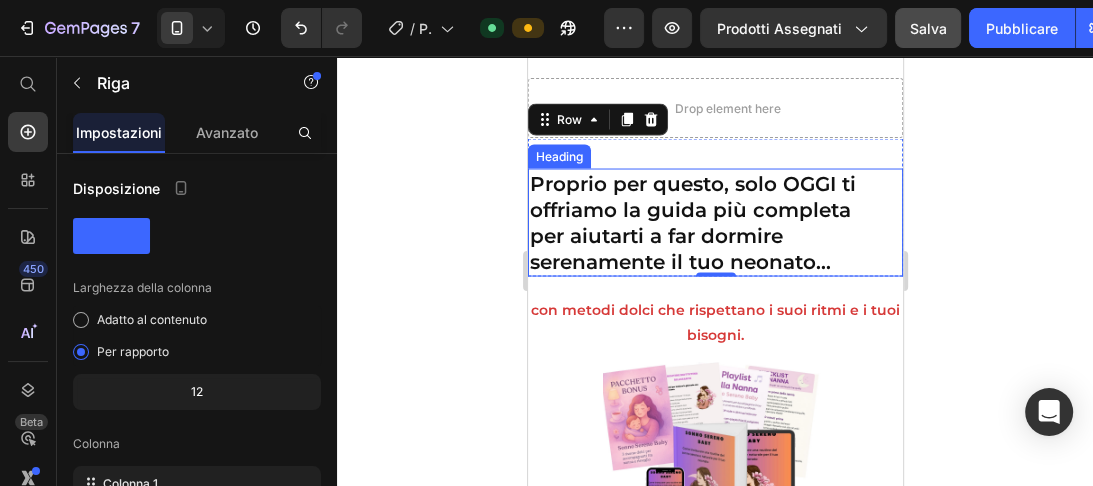 scroll, scrollTop: 2666, scrollLeft: 0, axis: vertical 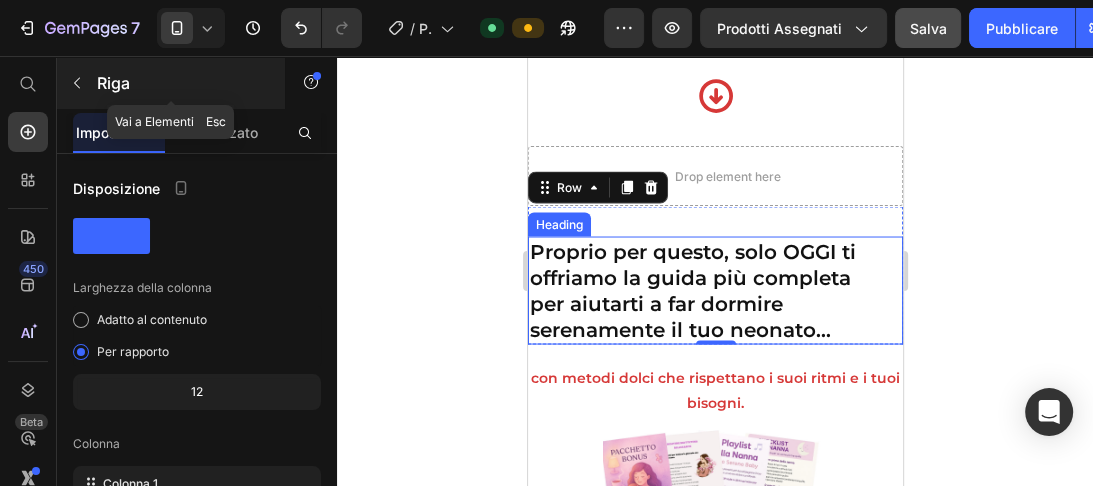 click 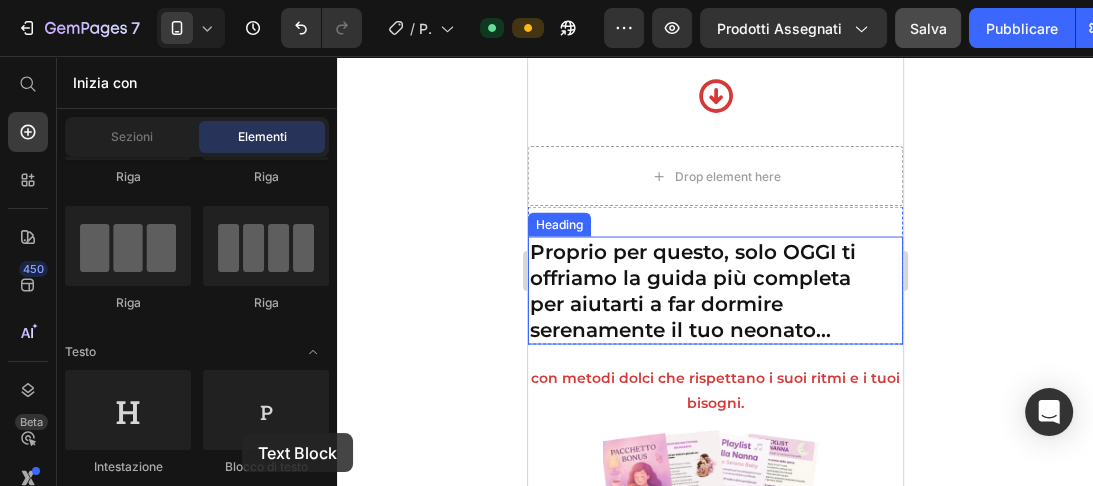 drag, startPoint x: 769, startPoint y: 489, endPoint x: 549, endPoint y: 212, distance: 353.73578 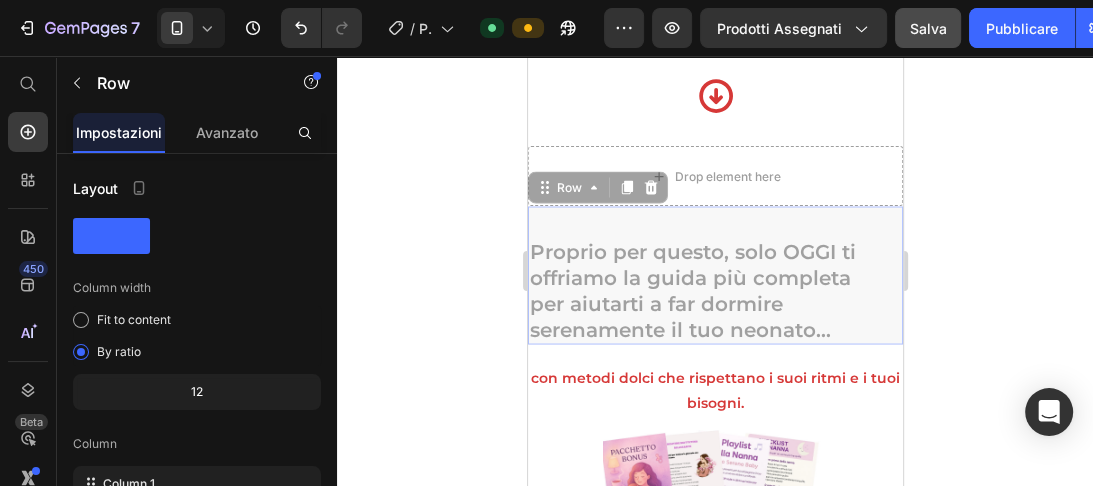 drag, startPoint x: 1044, startPoint y: 287, endPoint x: 623, endPoint y: 157, distance: 440.61435 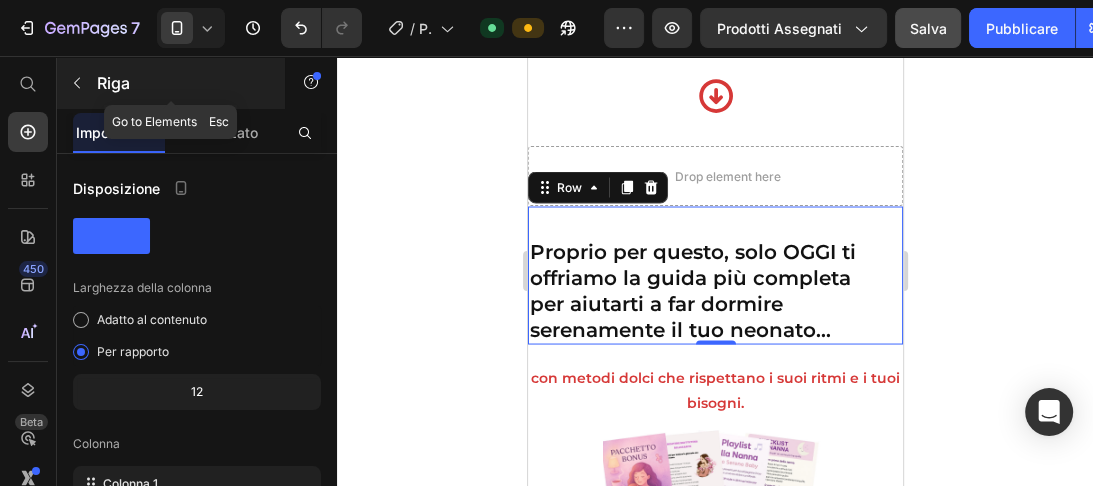 click 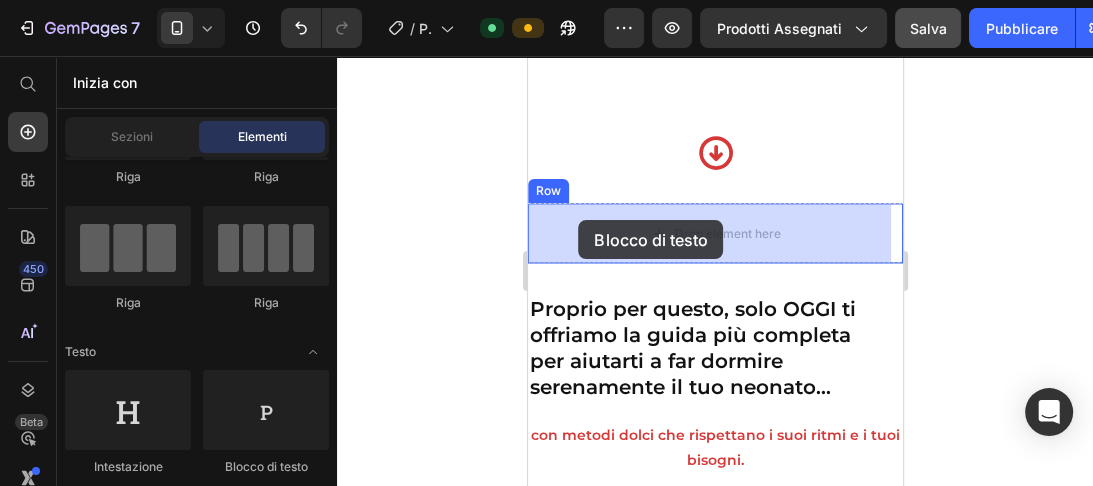 scroll, scrollTop: 2598, scrollLeft: 0, axis: vertical 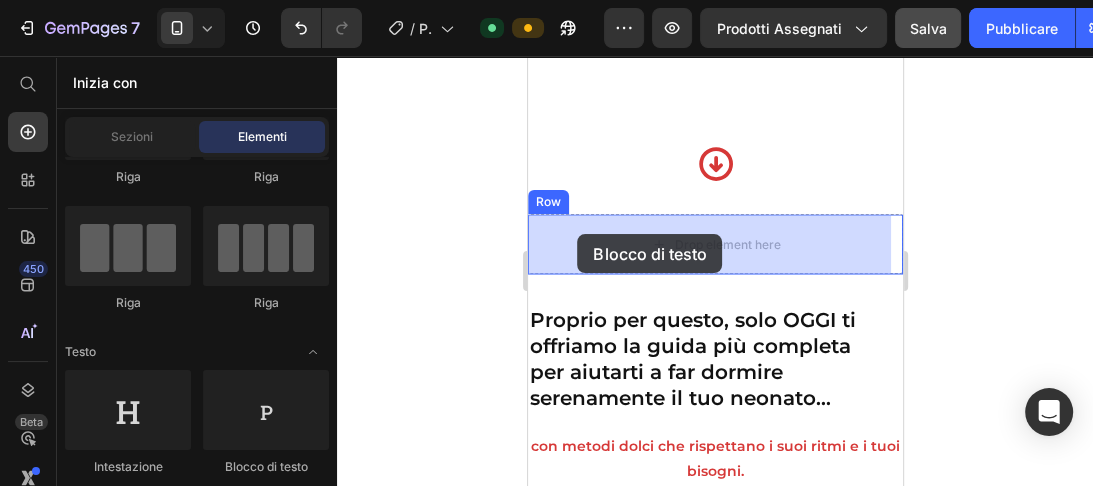 drag, startPoint x: 862, startPoint y: 392, endPoint x: 578, endPoint y: 234, distance: 324.9923 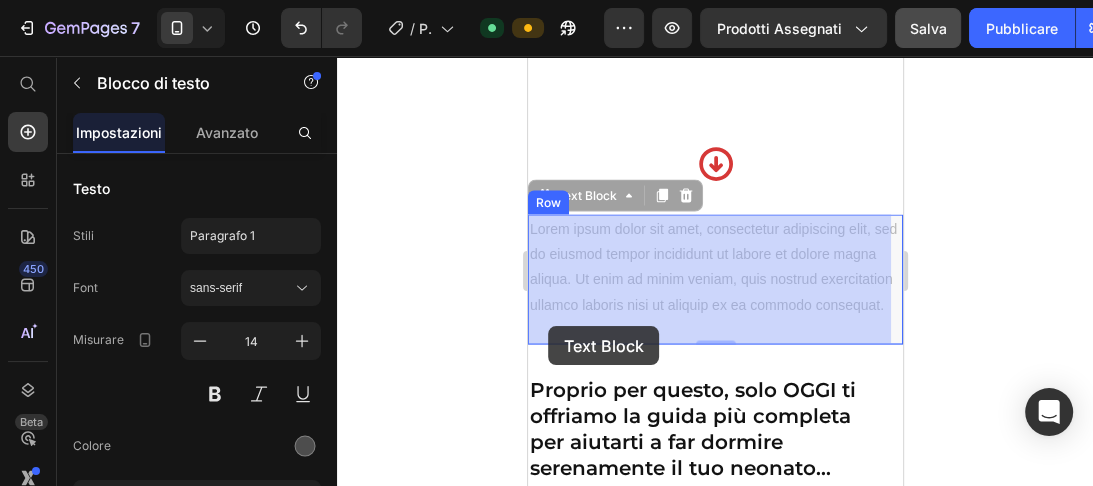 drag, startPoint x: 608, startPoint y: 329, endPoint x: 550, endPoint y: 324, distance: 58.21512 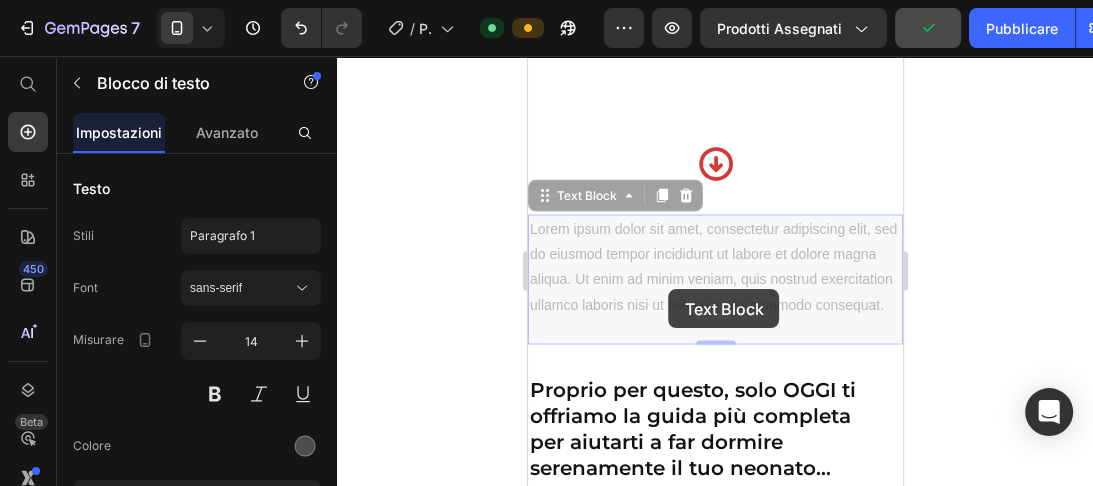 drag, startPoint x: 527, startPoint y: 224, endPoint x: 581, endPoint y: 267, distance: 69.02898 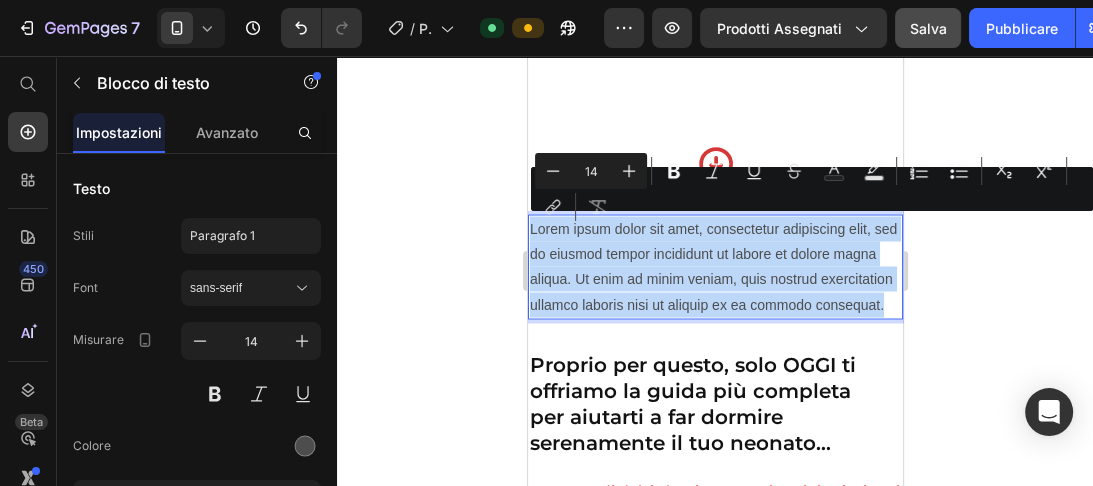 drag, startPoint x: 530, startPoint y: 228, endPoint x: 729, endPoint y: 327, distance: 222.26561 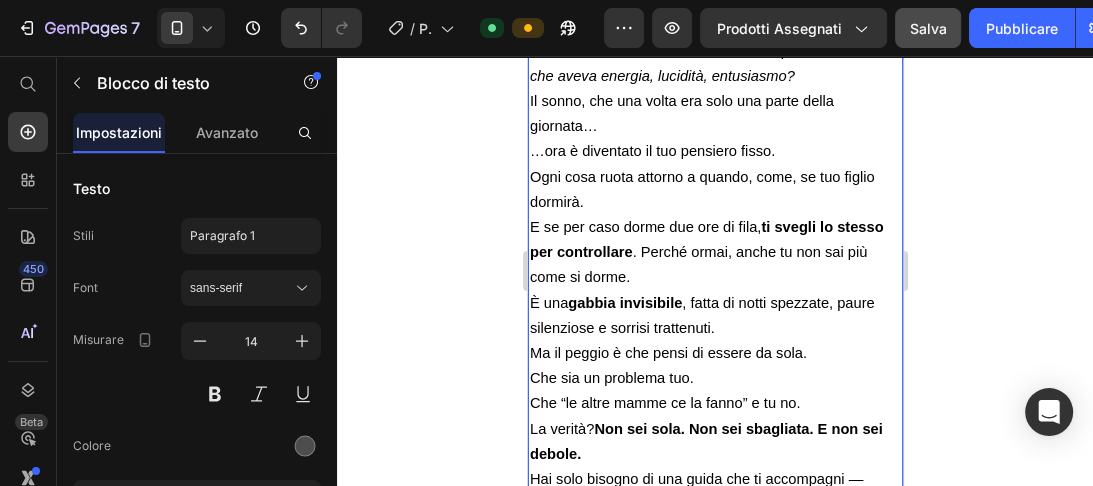 scroll, scrollTop: 4879, scrollLeft: 0, axis: vertical 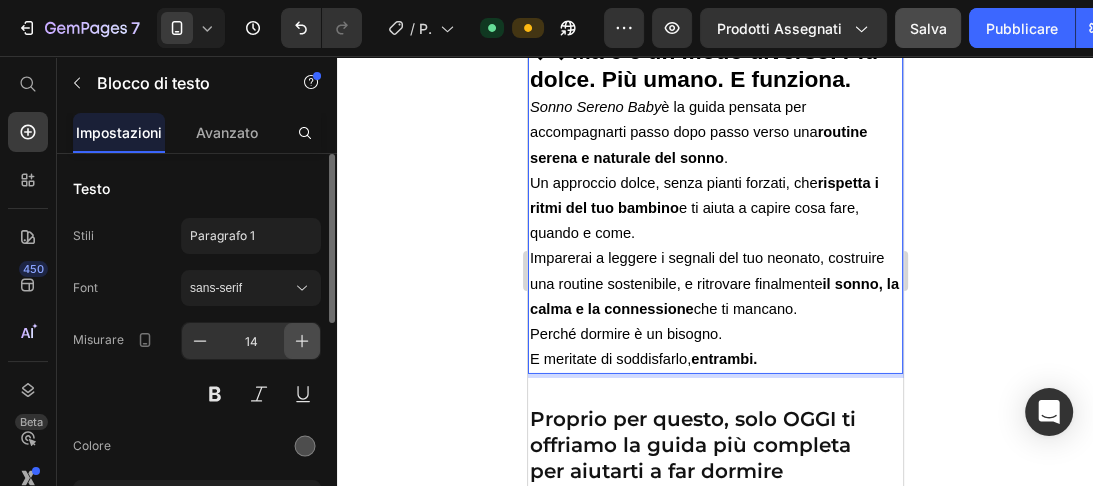 click 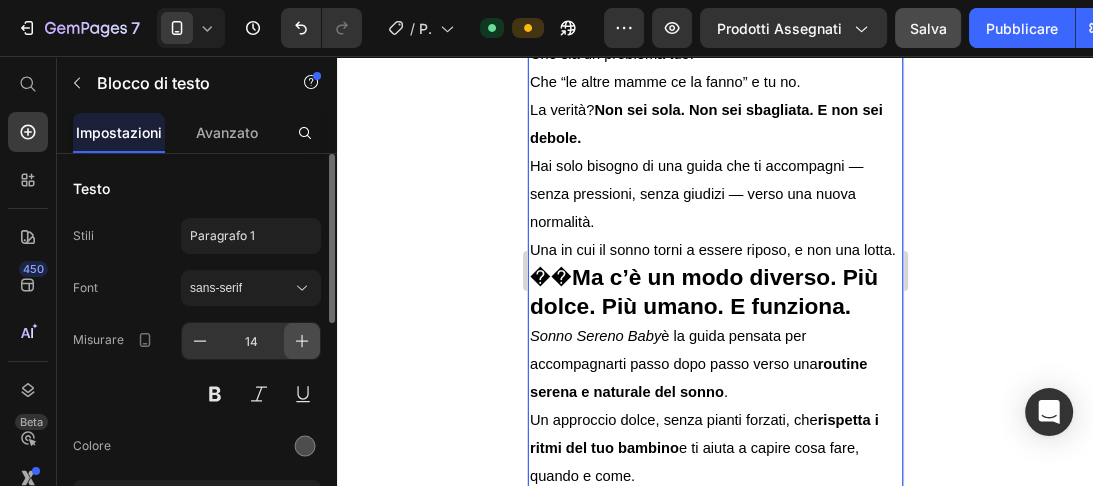 click 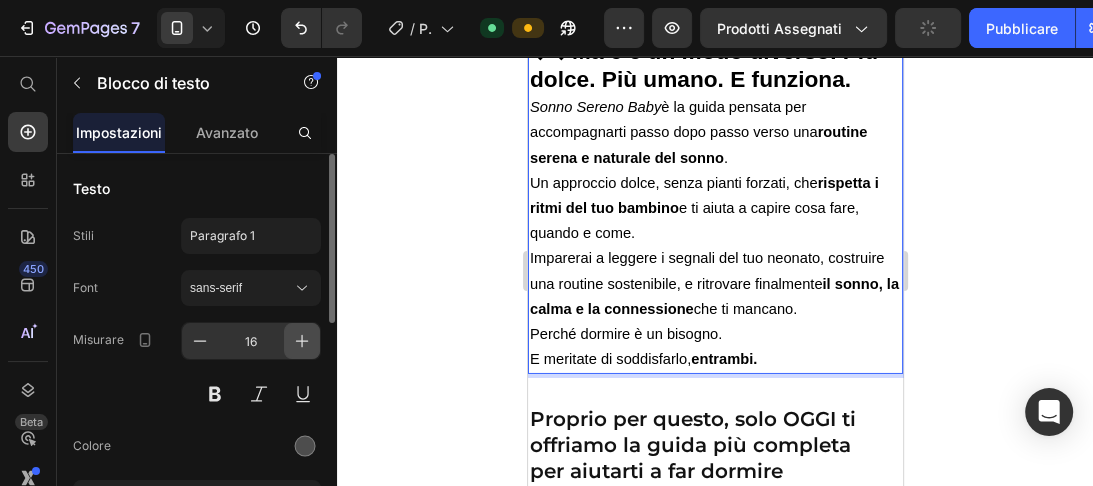 click 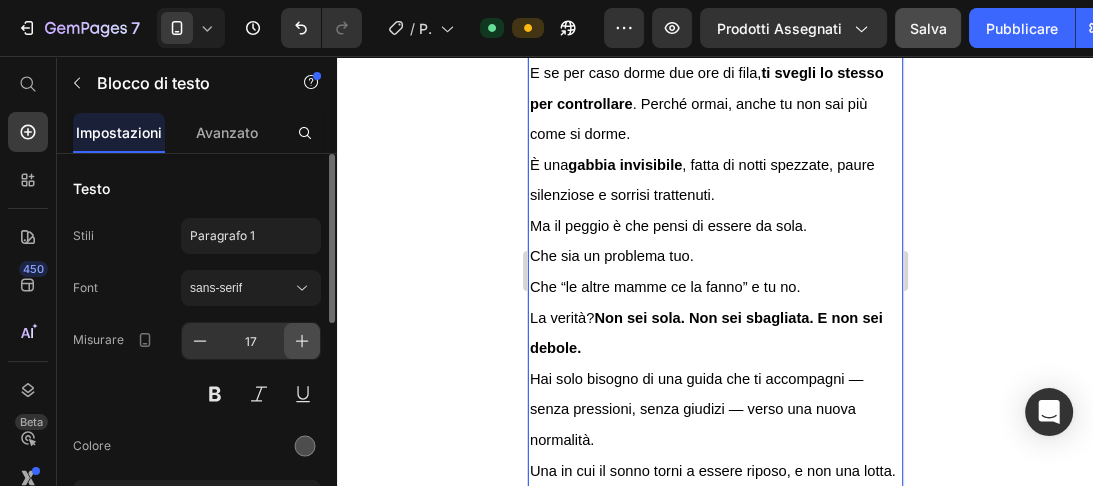 click 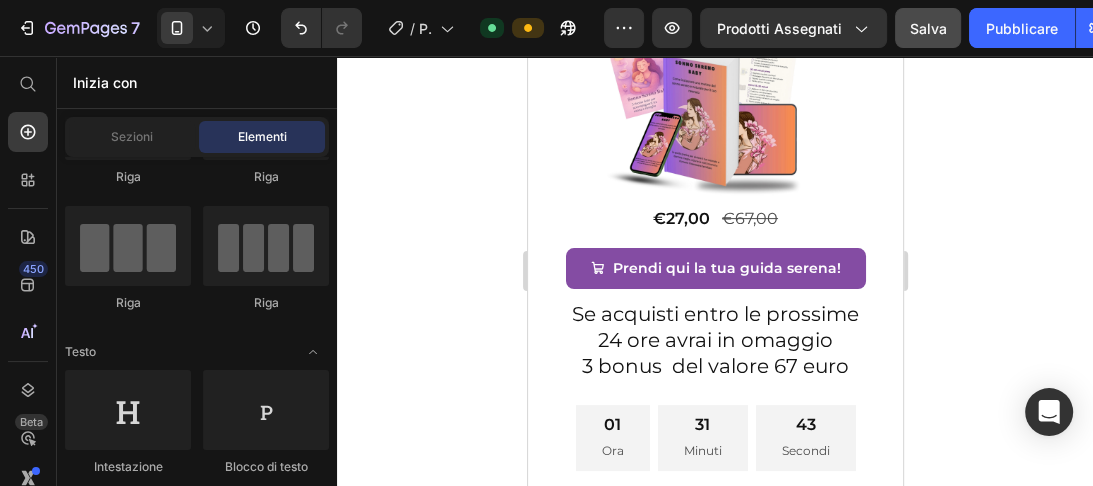 scroll, scrollTop: 0, scrollLeft: 0, axis: both 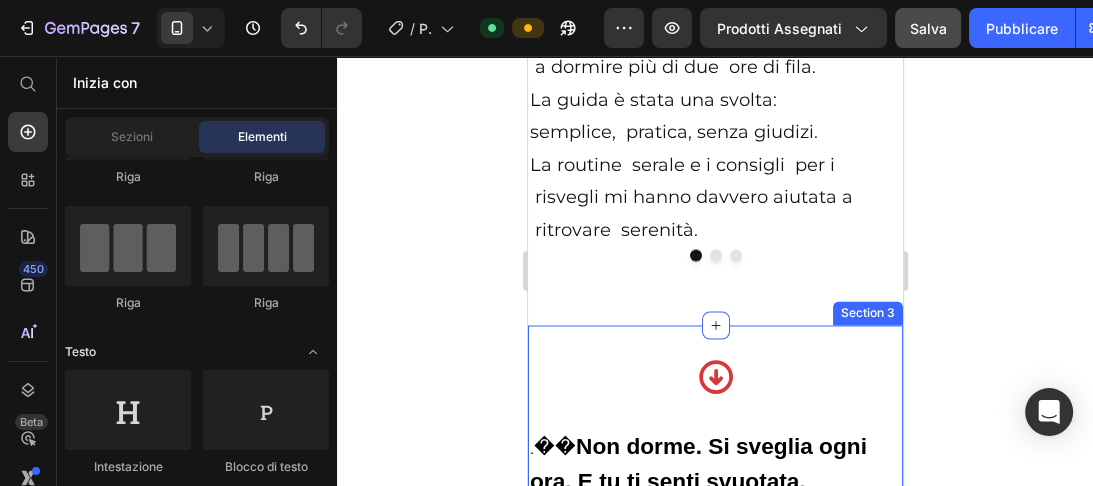 click on "Testo" 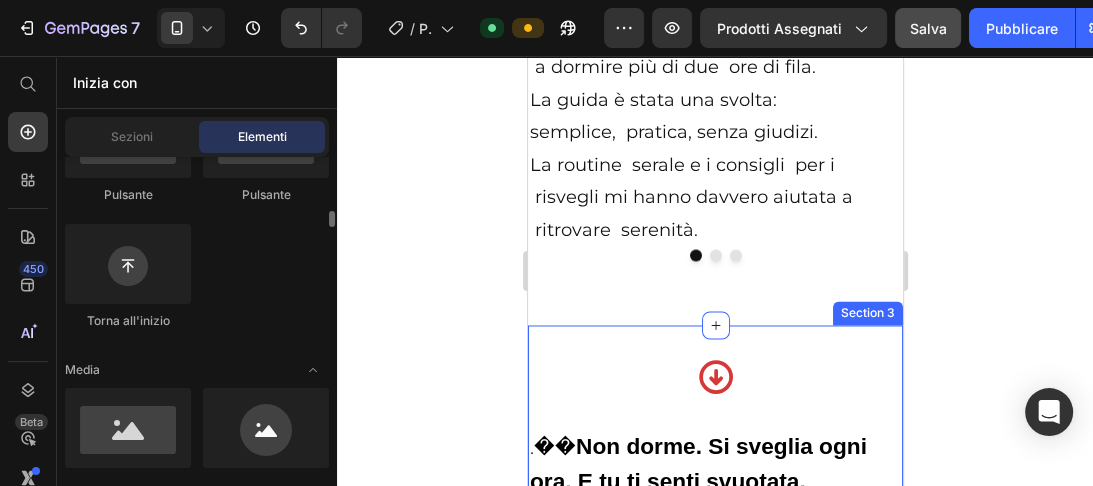 scroll, scrollTop: 456, scrollLeft: 0, axis: vertical 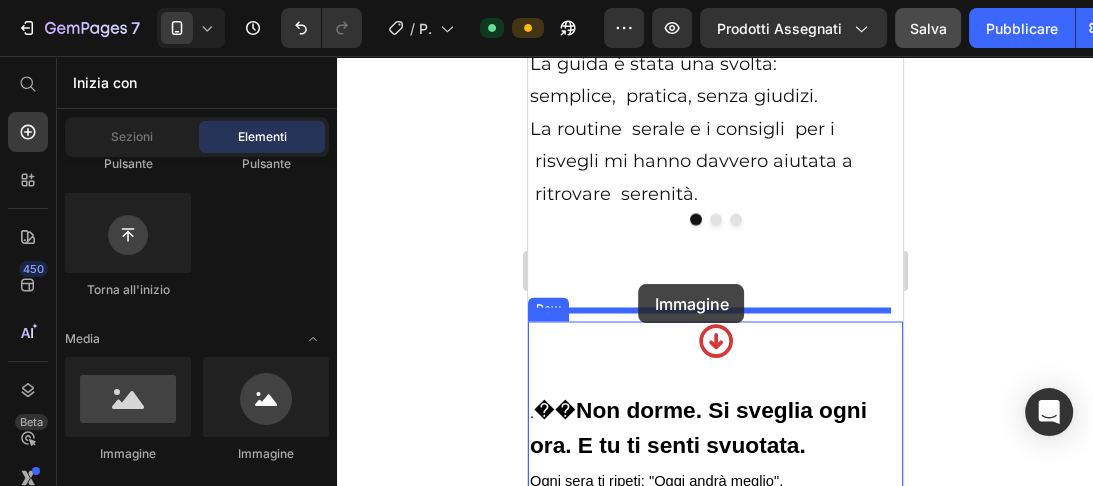 drag, startPoint x: 597, startPoint y: 279, endPoint x: 638, endPoint y: 284, distance: 41.303753 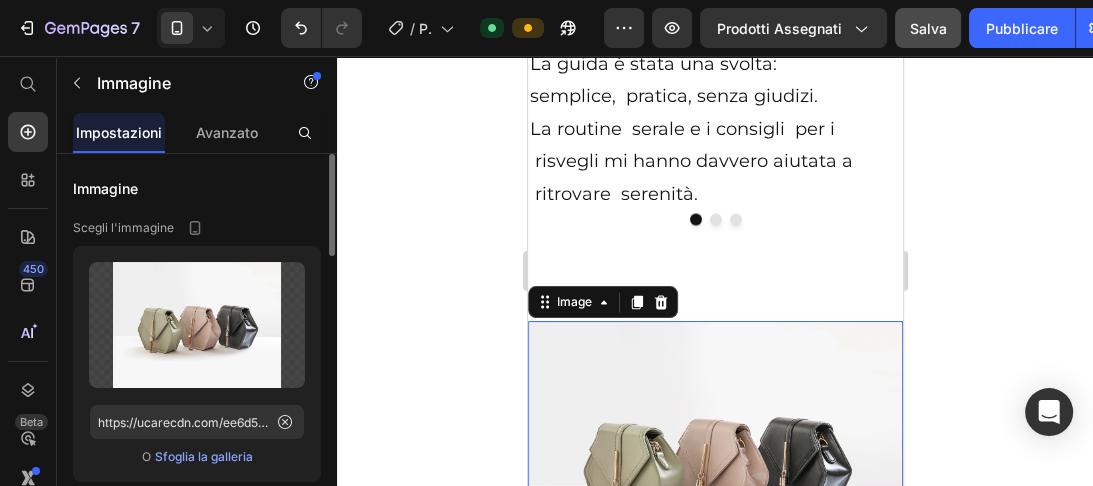 click on "Sfoglia la galleria" at bounding box center [204, 456] 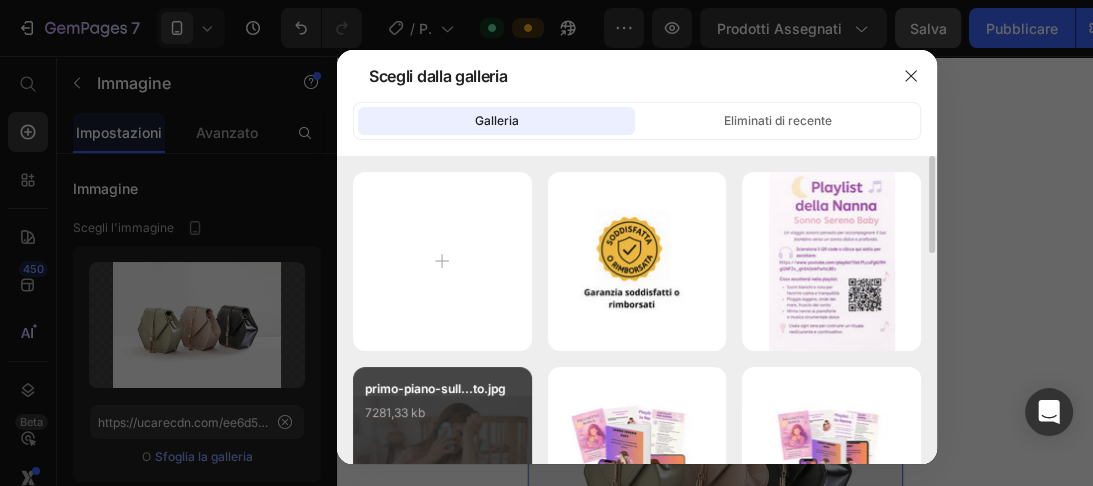 click on "primo-piano-sull...to.jpg 7281,33 kb" at bounding box center [442, 419] 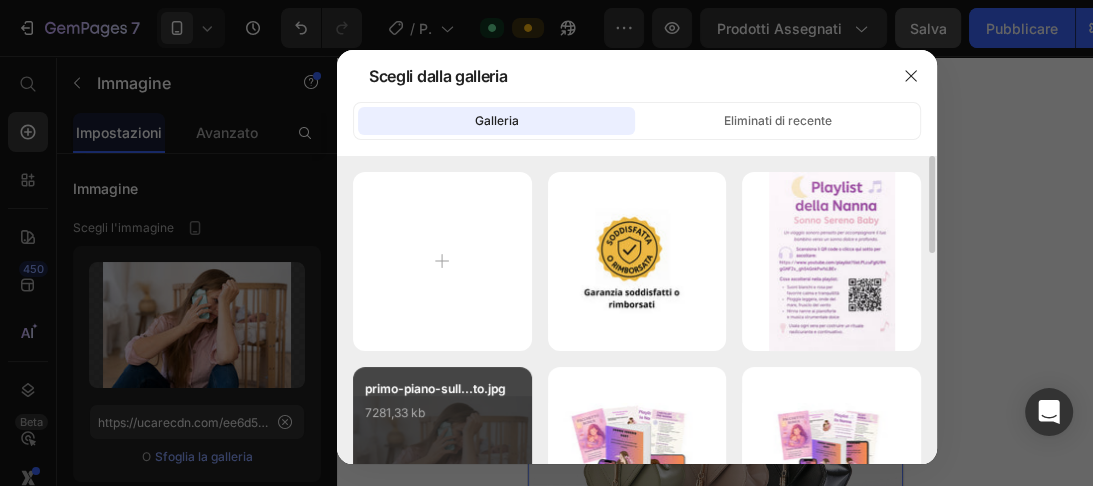 type on "https://cdn.shopify.com/s/files/1/0922/9719/9993/files/gempages_573819469336413026-25e655f3-160a-4255-9282-11b7ad504f63.jpg" 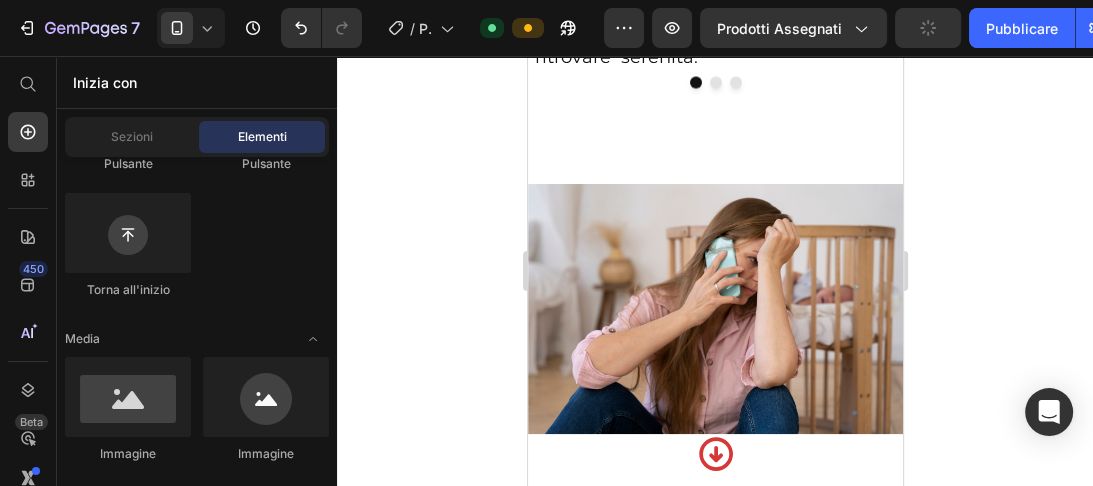 scroll, scrollTop: 2621, scrollLeft: 0, axis: vertical 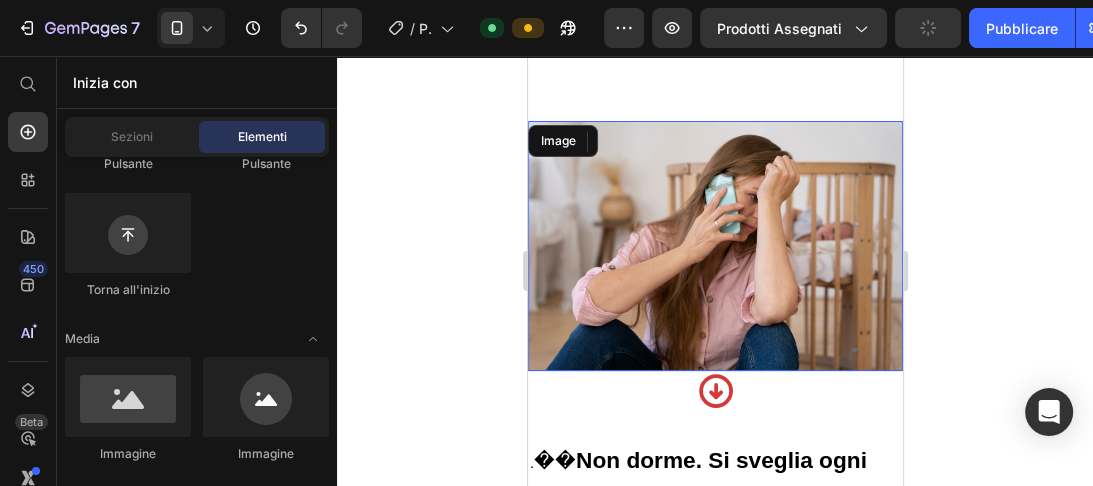click at bounding box center [714, 246] 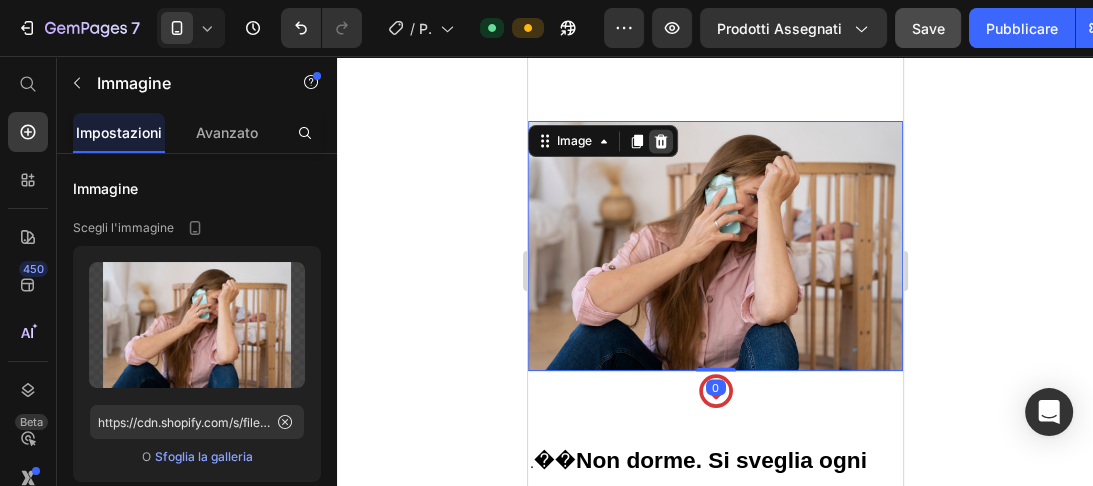 click 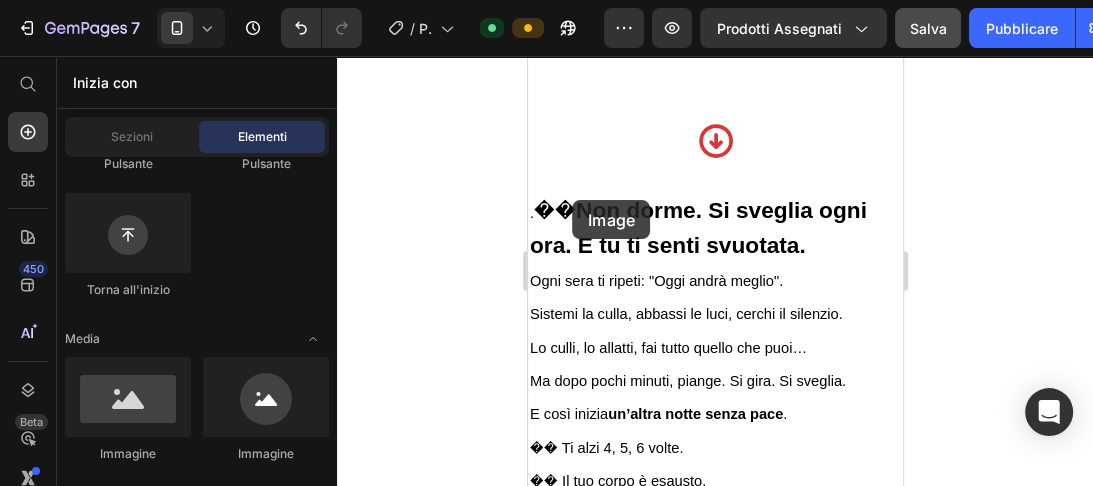 scroll, scrollTop: 2667, scrollLeft: 0, axis: vertical 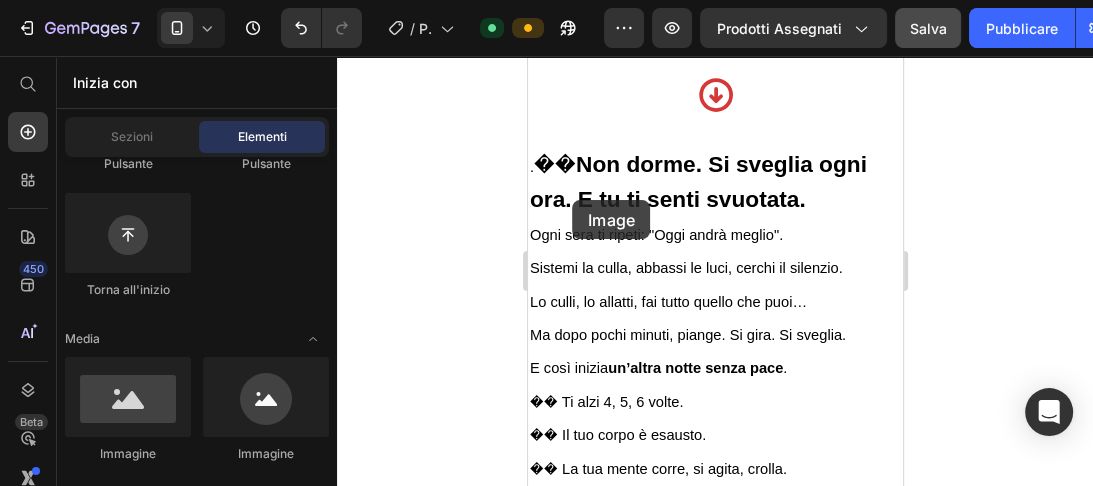 drag, startPoint x: 875, startPoint y: 372, endPoint x: 650, endPoint y: 164, distance: 306.41312 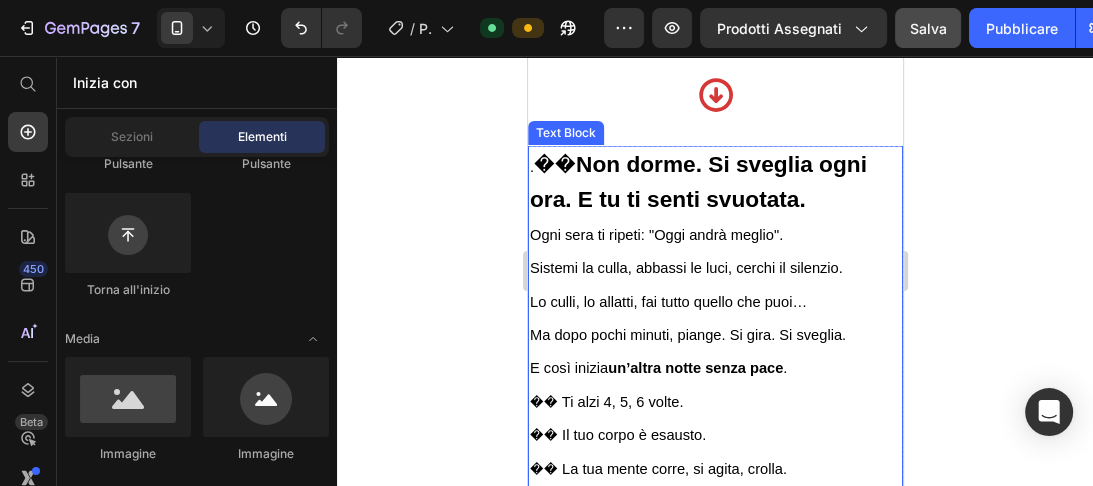 scroll, scrollTop: 2697, scrollLeft: 0, axis: vertical 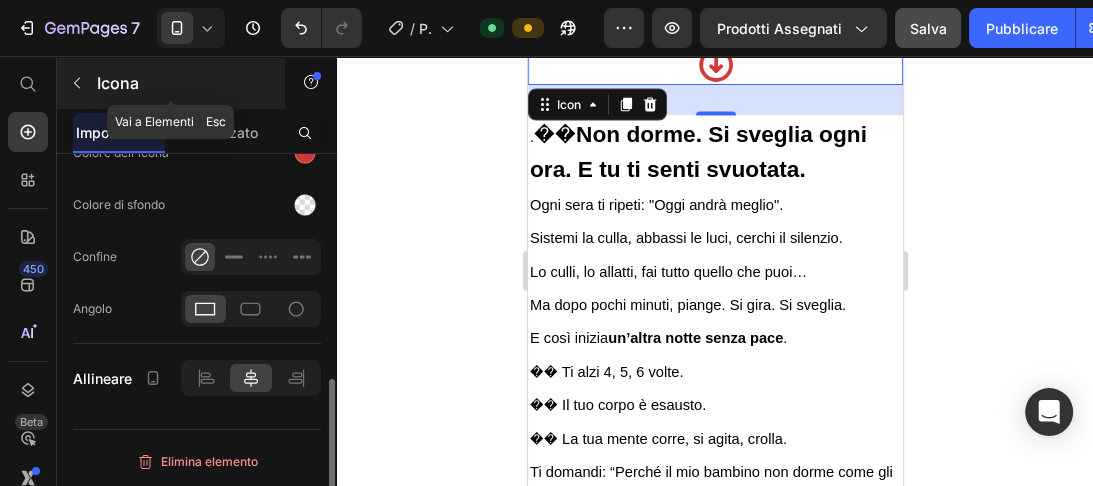 click 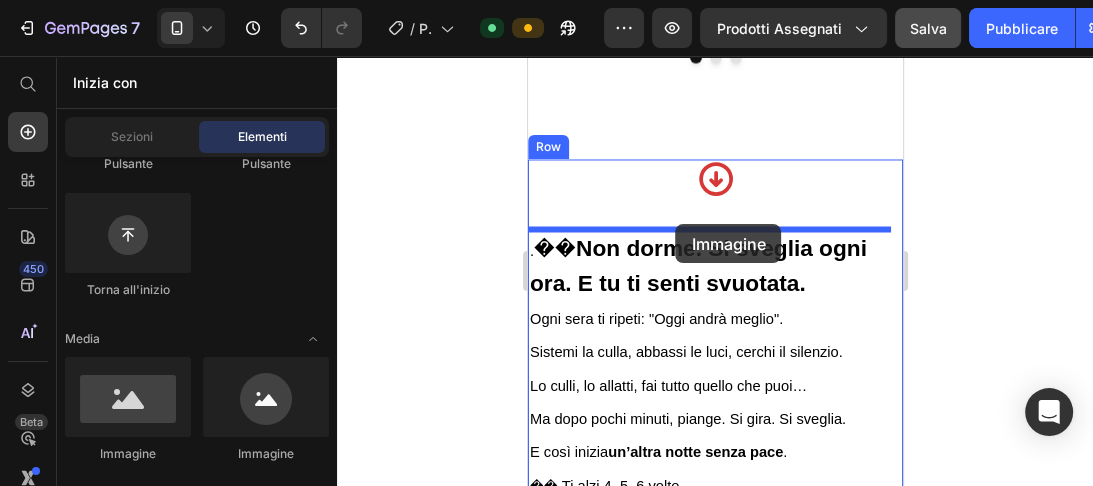 scroll, scrollTop: 2565, scrollLeft: 0, axis: vertical 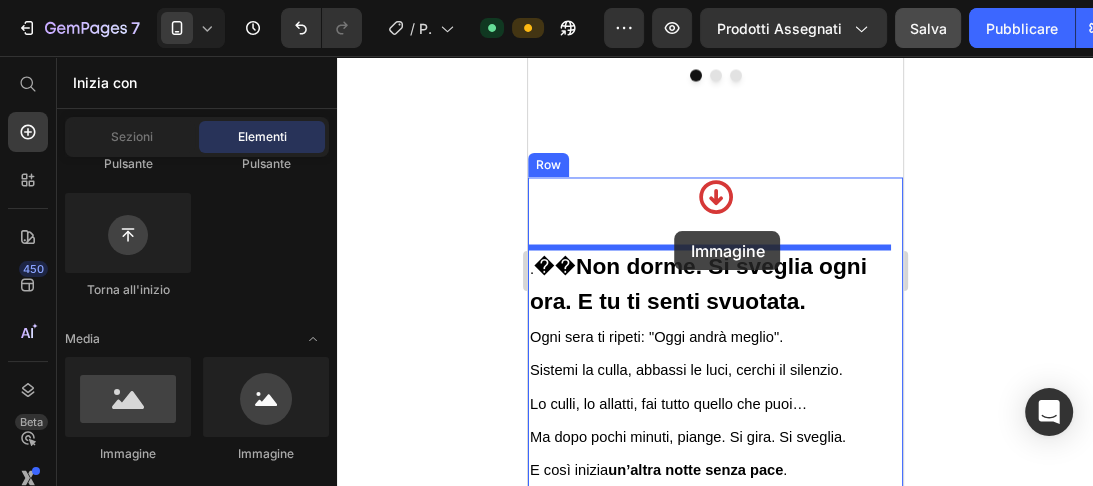 drag, startPoint x: 649, startPoint y: 460, endPoint x: 674, endPoint y: 232, distance: 229.36652 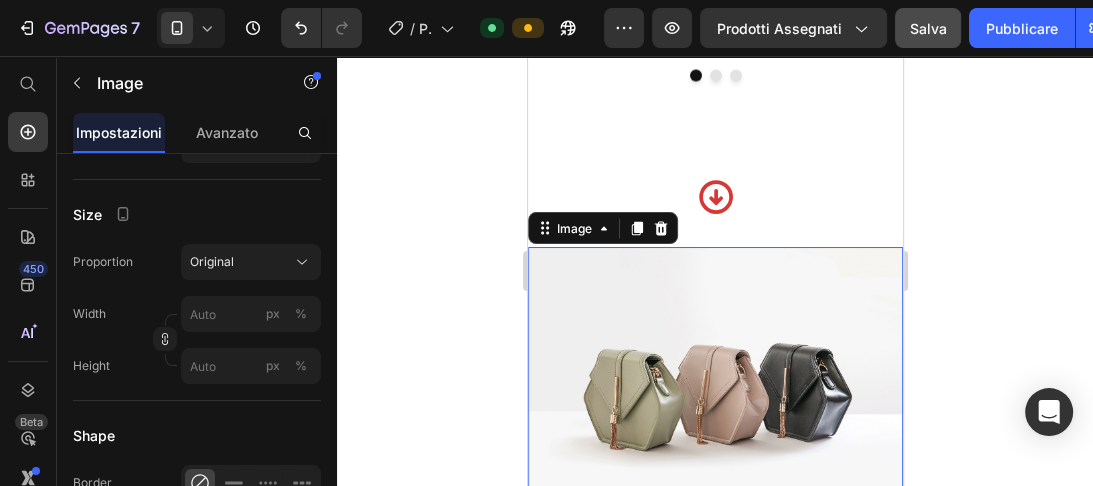 scroll, scrollTop: 0, scrollLeft: 0, axis: both 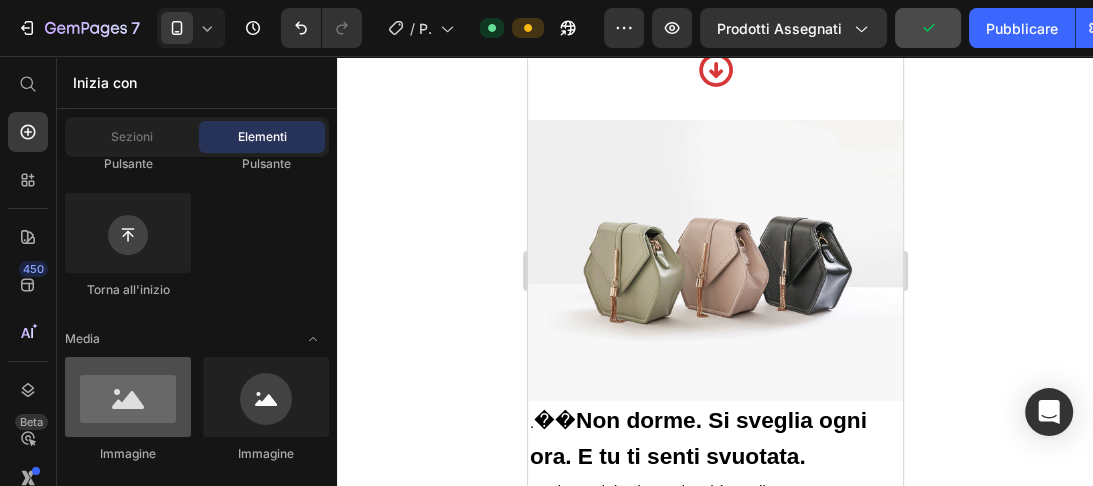 click at bounding box center [128, 397] 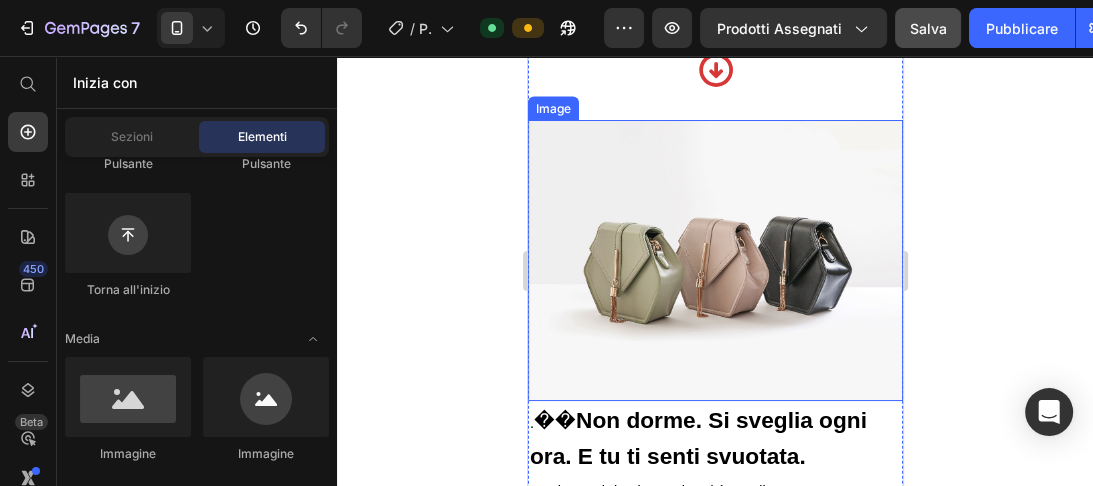 click at bounding box center (714, 260) 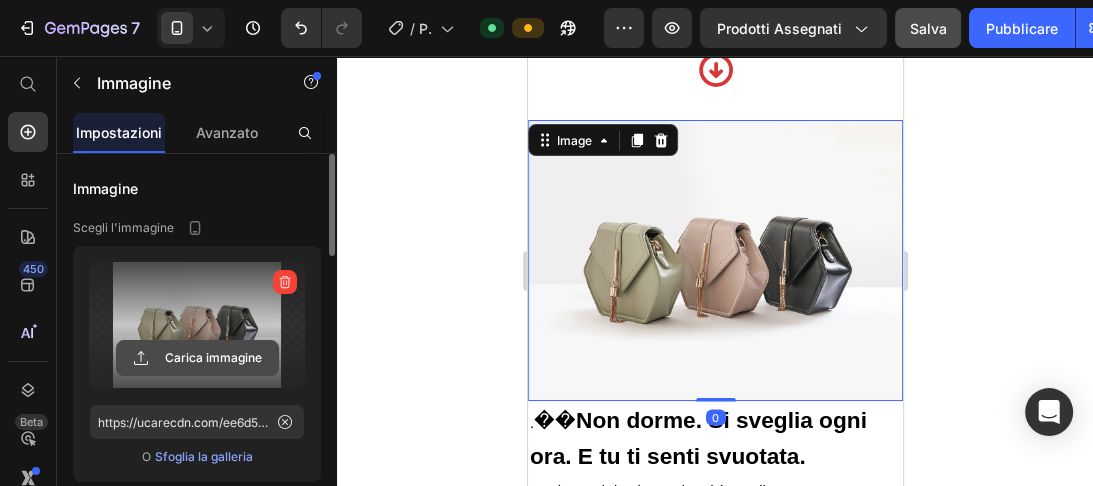 click 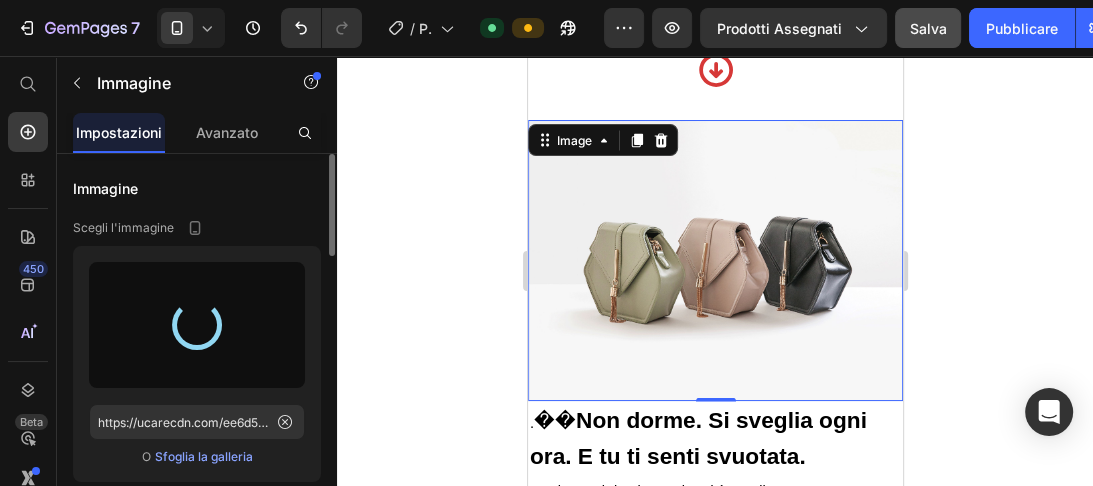 click 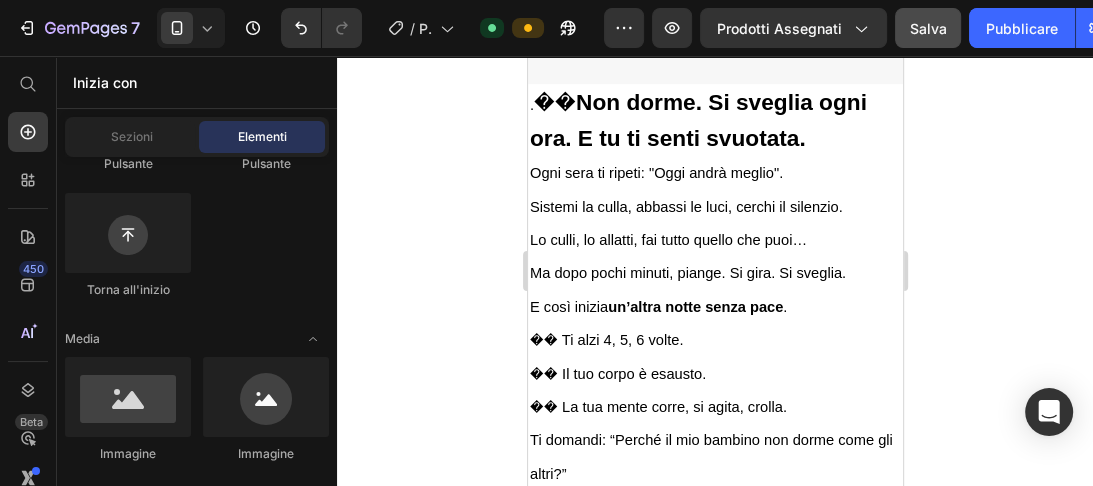 scroll, scrollTop: 2945, scrollLeft: 0, axis: vertical 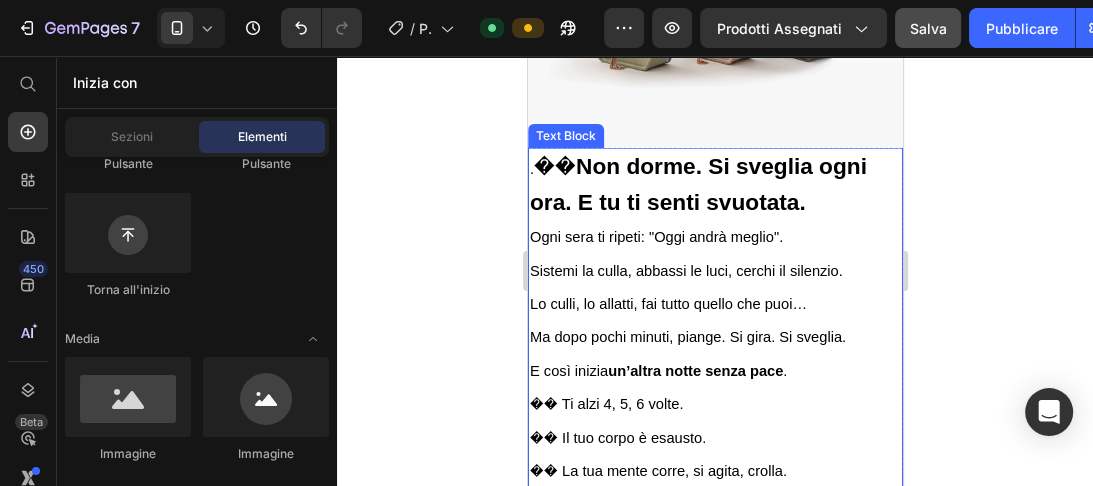 click on "��  Non dorme. Si sveglia ogni ora. E tu ti senti svuotata." at bounding box center [697, 183] 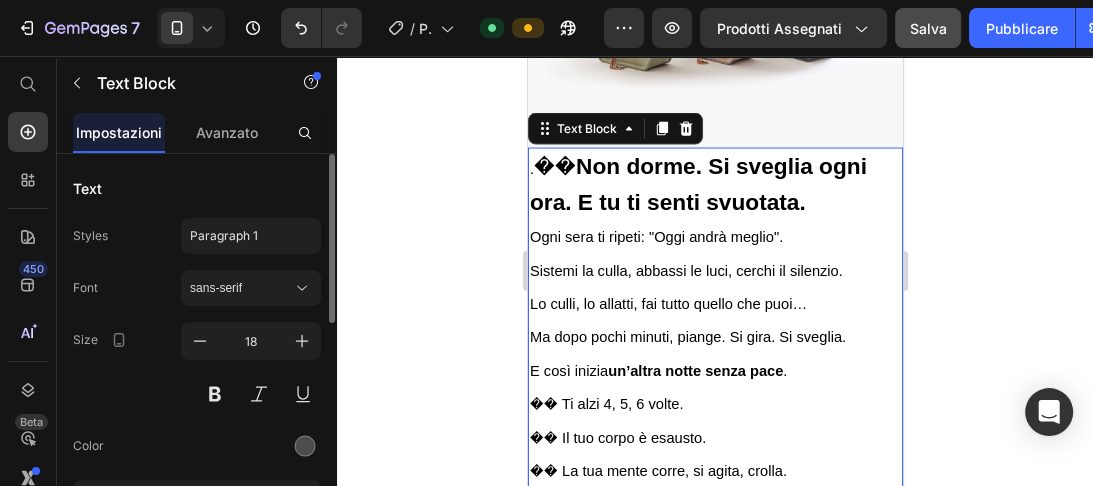 click on "��  Non dorme. Si sveglia ogni ora. E tu ti senti svuotata." at bounding box center [697, 183] 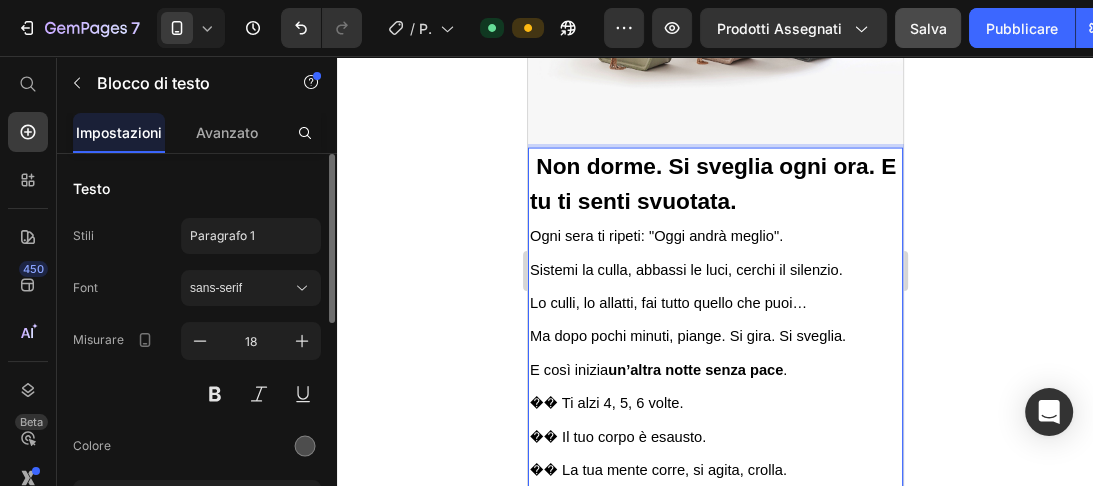 click on "Non dorme. Si sveglia ogni ora. E tu ti senti svuotata." at bounding box center [712, 183] 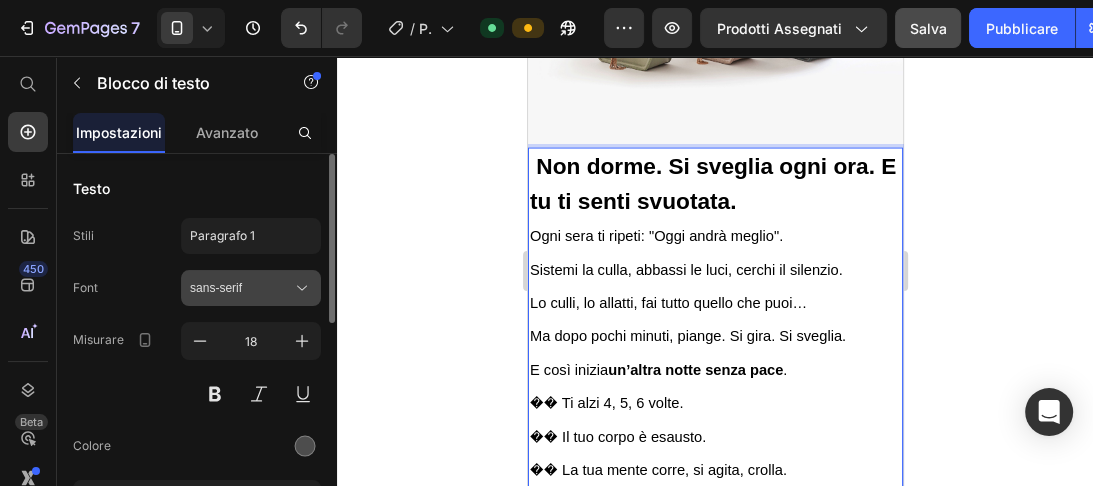 click 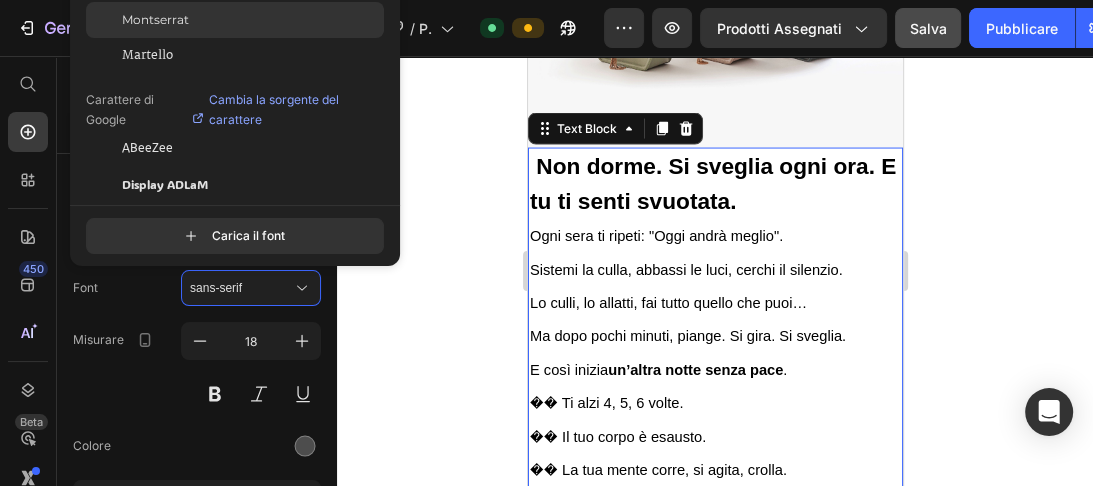 click on "Montserrat" 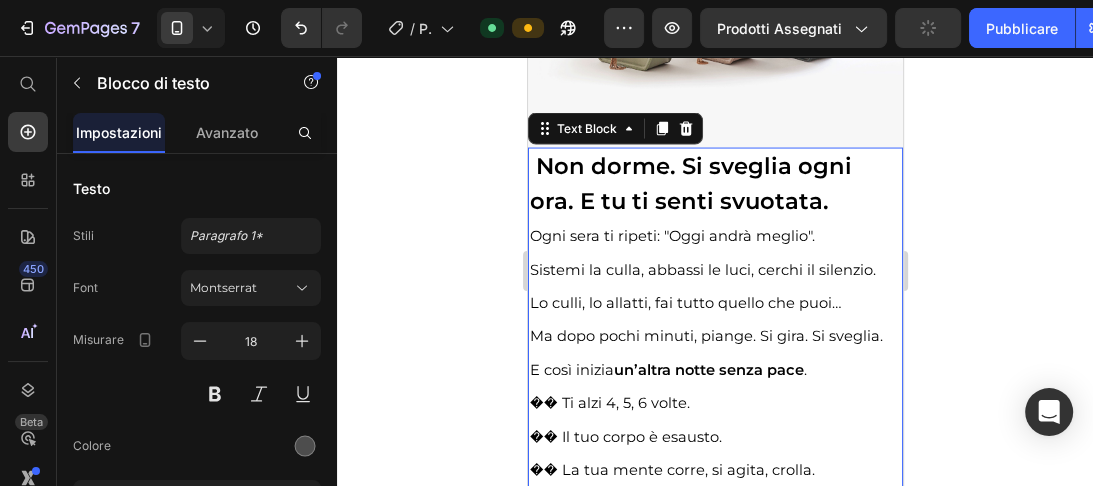 click on "Non dorme. Si sveglia ogni ora. E tu ti senti svuotata." at bounding box center (690, 183) 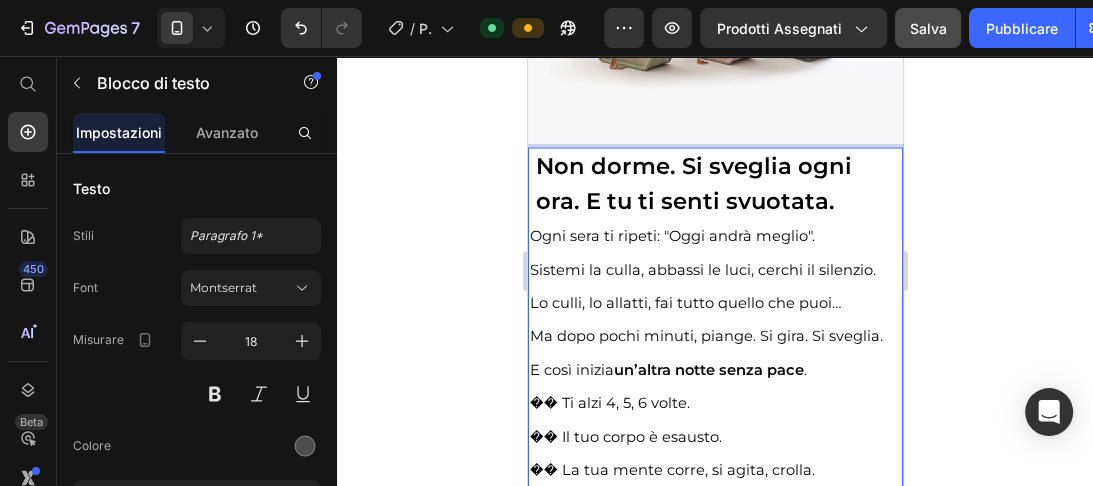 click on "�� Ti alzi 4, 5, 6 volte." at bounding box center [609, 403] 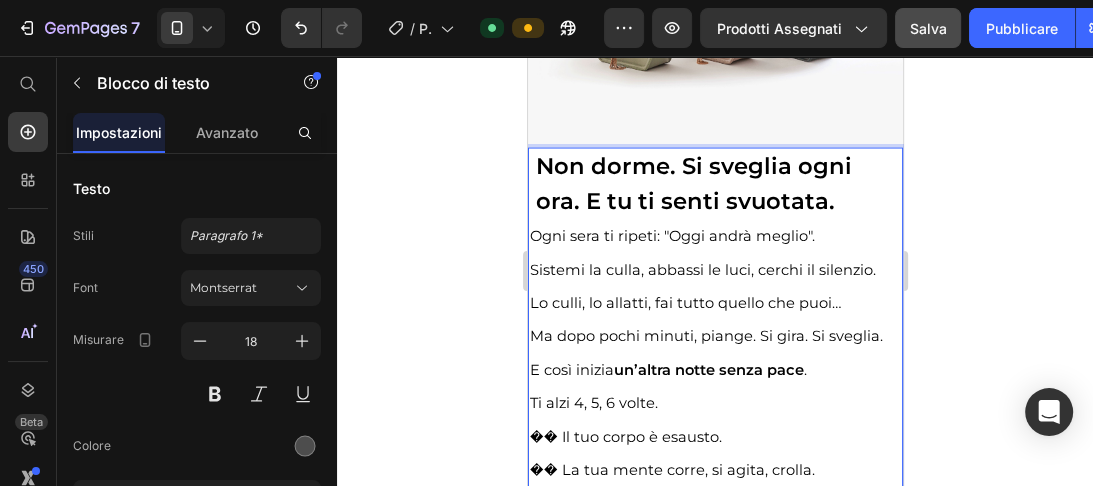 click on "�� Il tuo corpo è esausto." at bounding box center [625, 437] 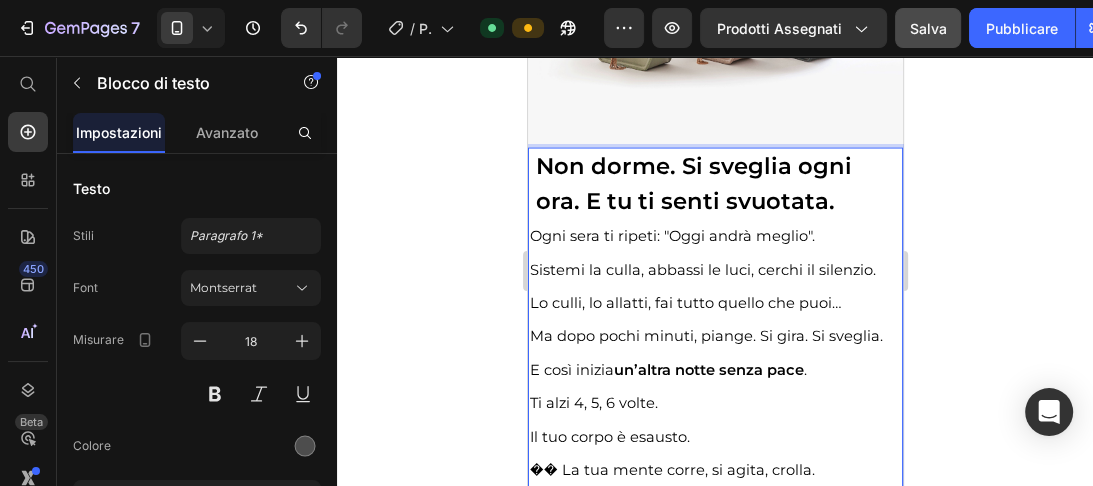 click on "�� La tua mente corre, si agita, crolla." at bounding box center (671, 470) 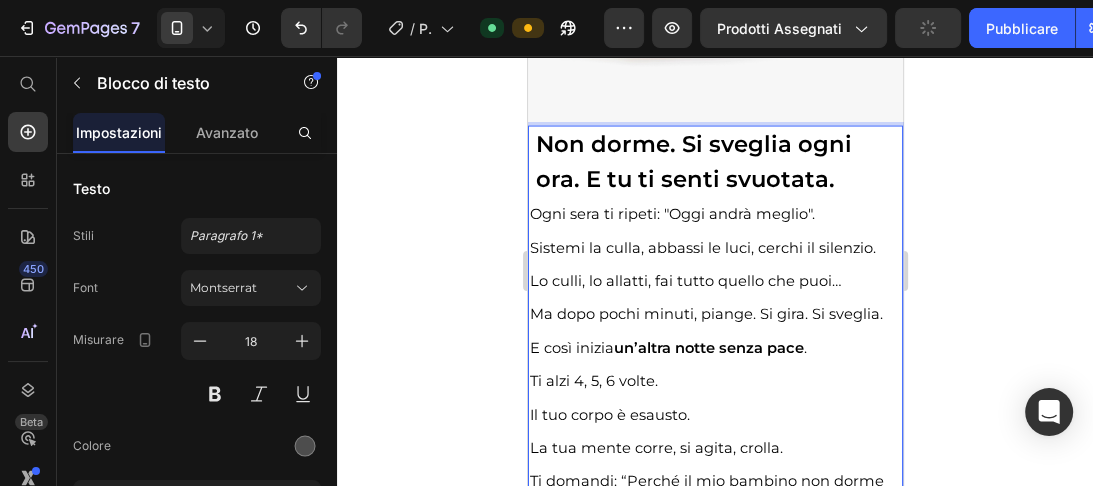 scroll, scrollTop: 3001, scrollLeft: 0, axis: vertical 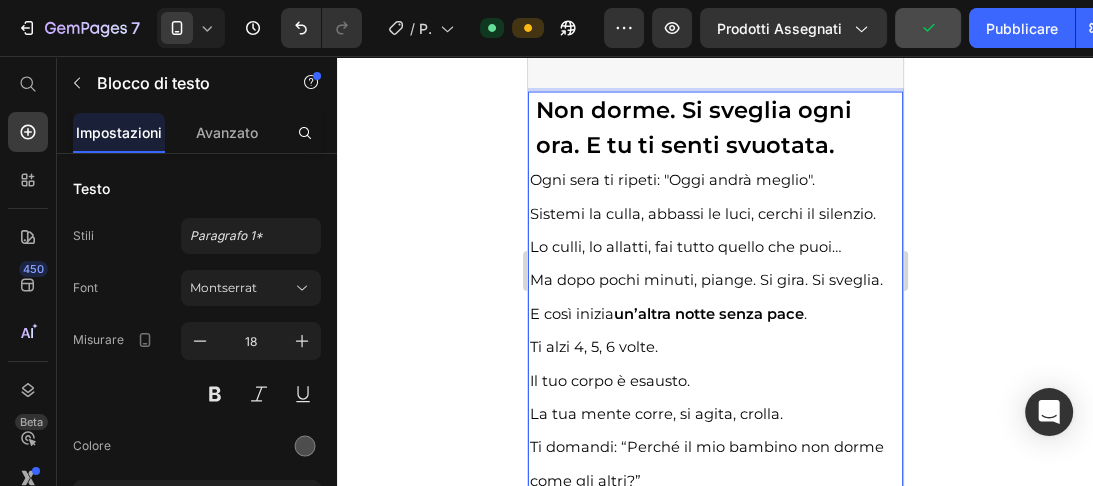 click on "�� Ti domandi: “Perché il mio bambino non dorme come gli altri?”" at bounding box center [706, 463] 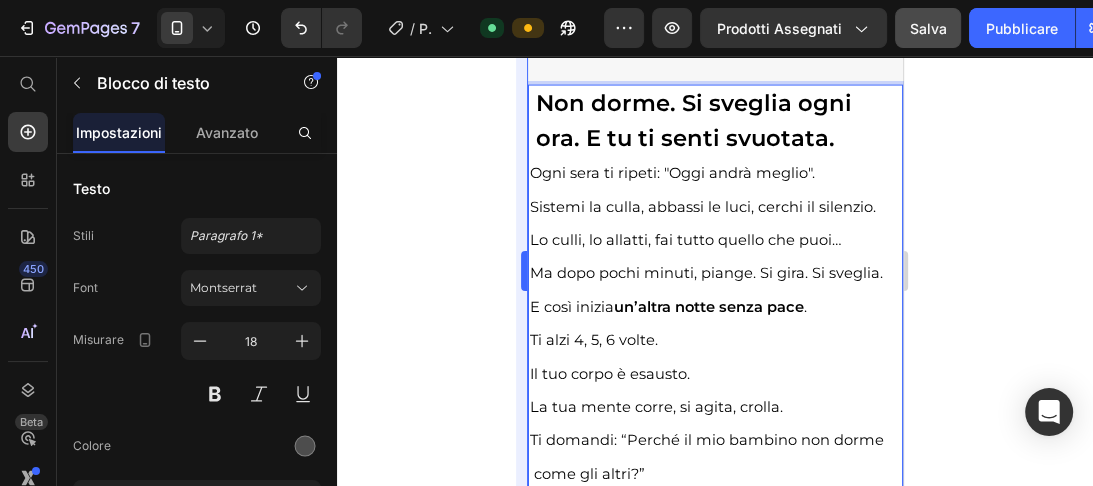 scroll, scrollTop: 3035, scrollLeft: 0, axis: vertical 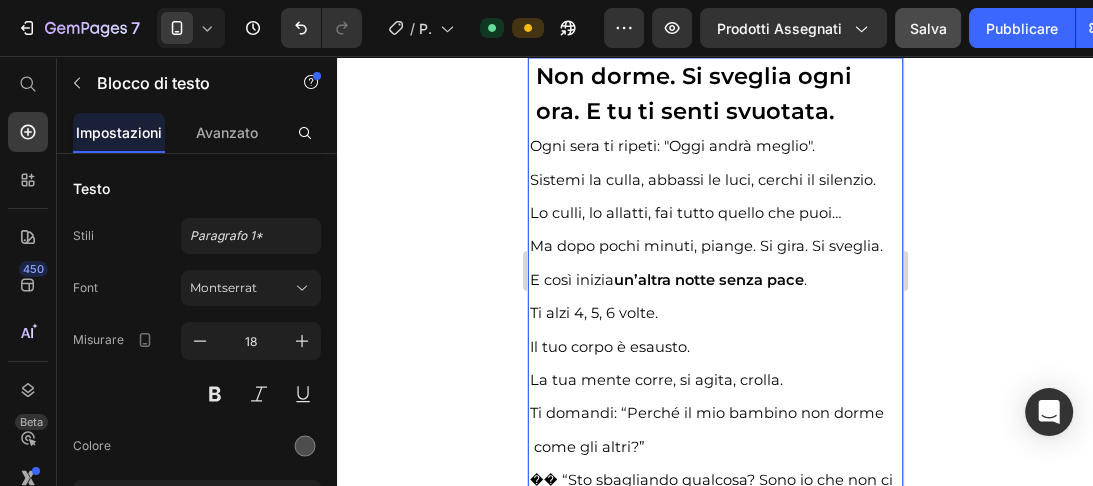 click on "�� “Sto sbagliando qualcosa? Sono io che non ci riesco?”" at bounding box center [710, 496] 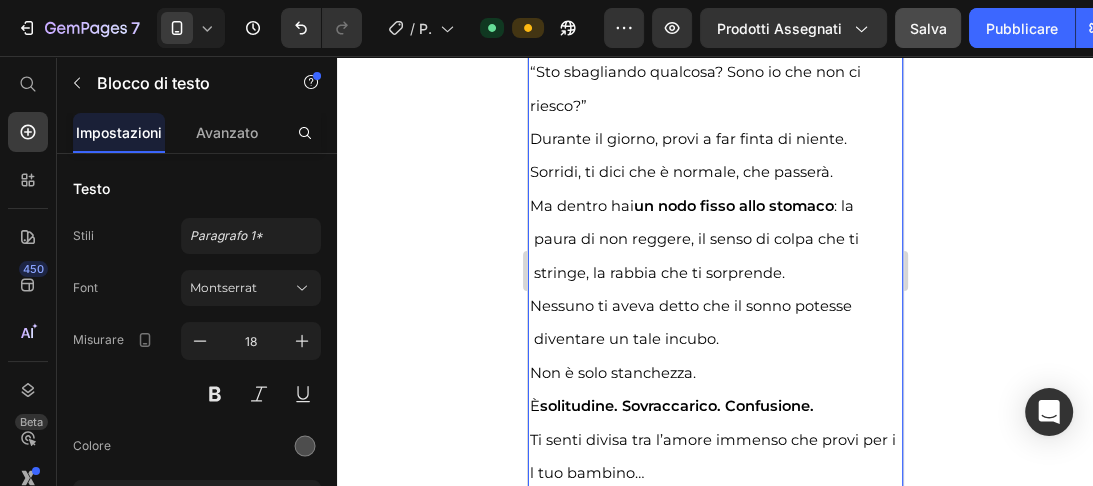 scroll, scrollTop: 3477, scrollLeft: 0, axis: vertical 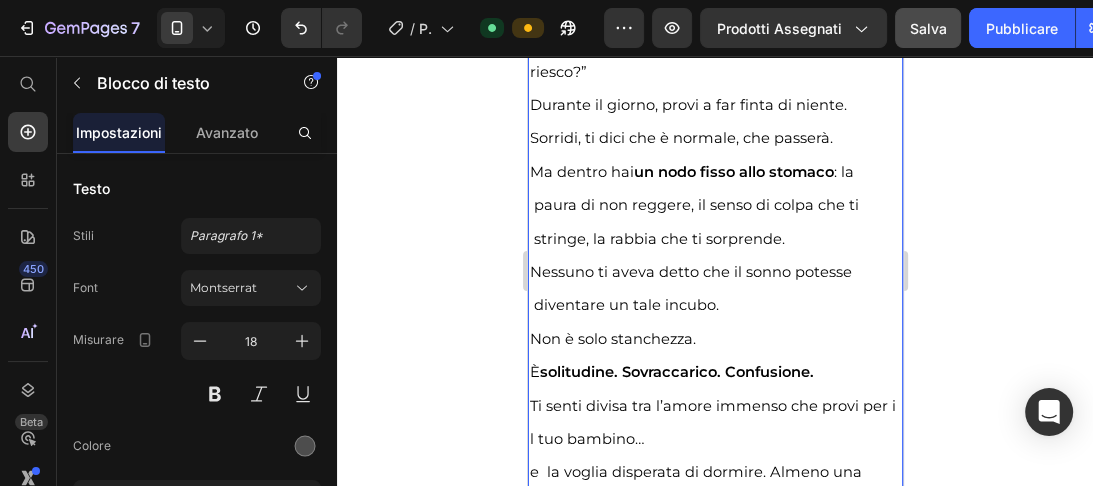 click on "Ti senti divisa tra l’amore immenso che provi per i l tuo bambino…" at bounding box center (712, 422) 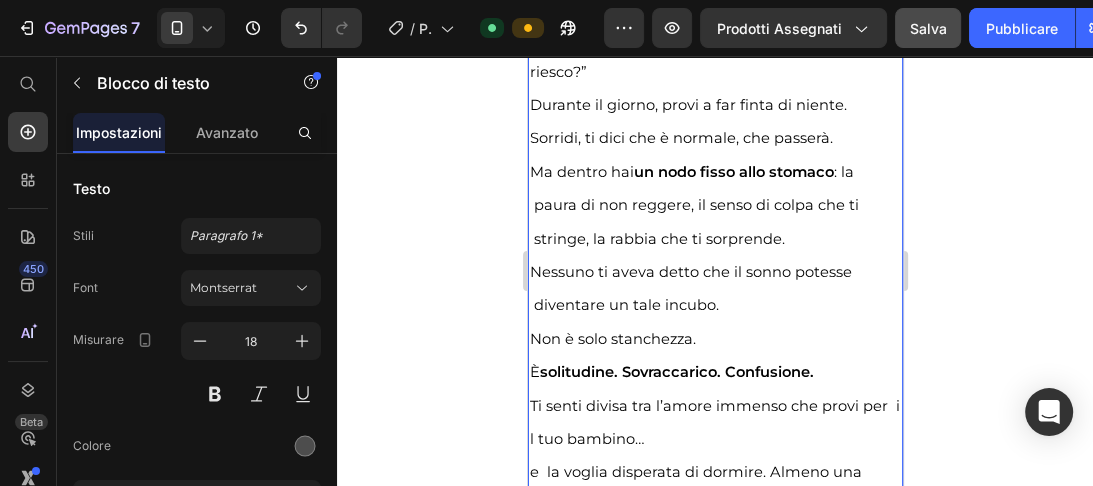 click on "Ti senti divisa tra l’amore immenso che provi per  i l tuo bambino…" at bounding box center [714, 422] 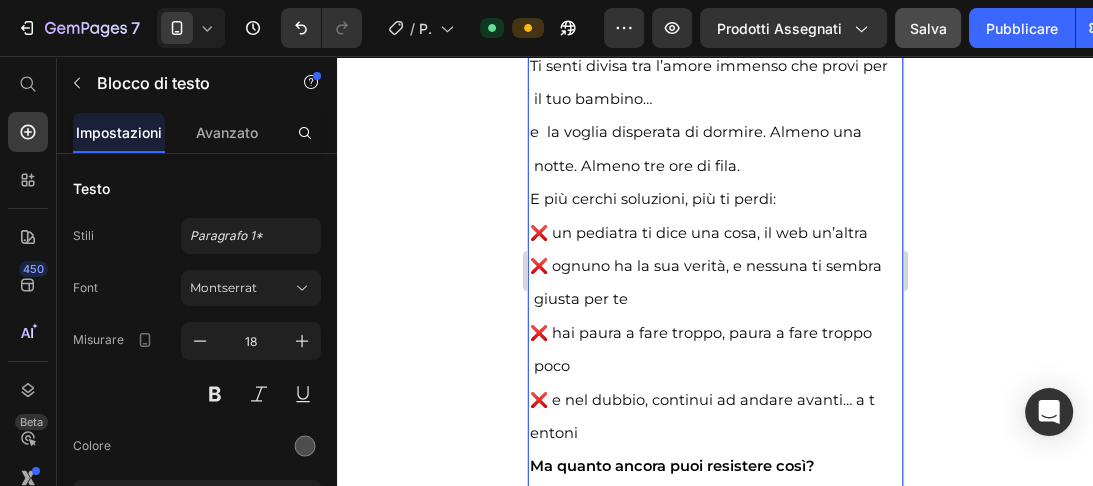 scroll, scrollTop: 3851, scrollLeft: 0, axis: vertical 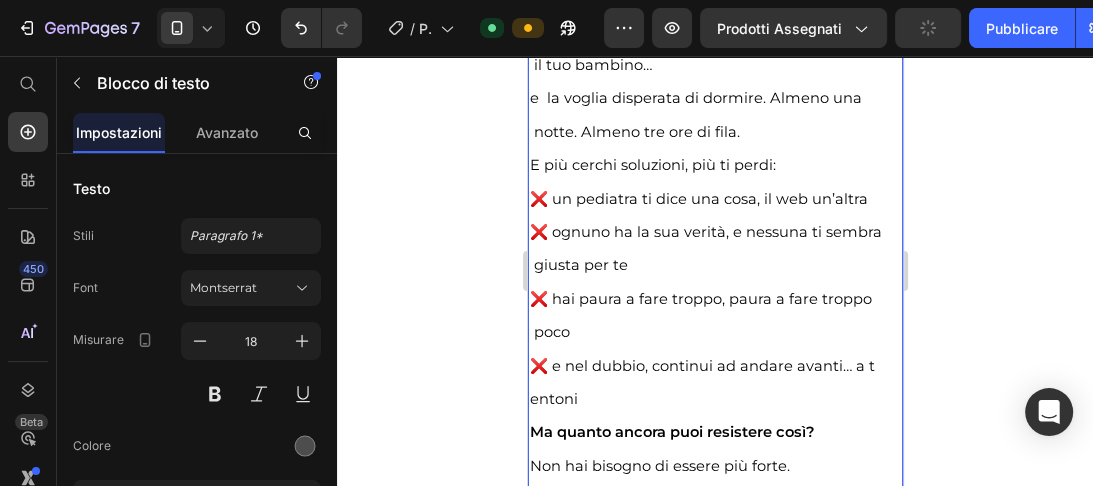 click on "❌ e nel dubbio, continui ad andare avanti… a t entoni" at bounding box center (701, 382) 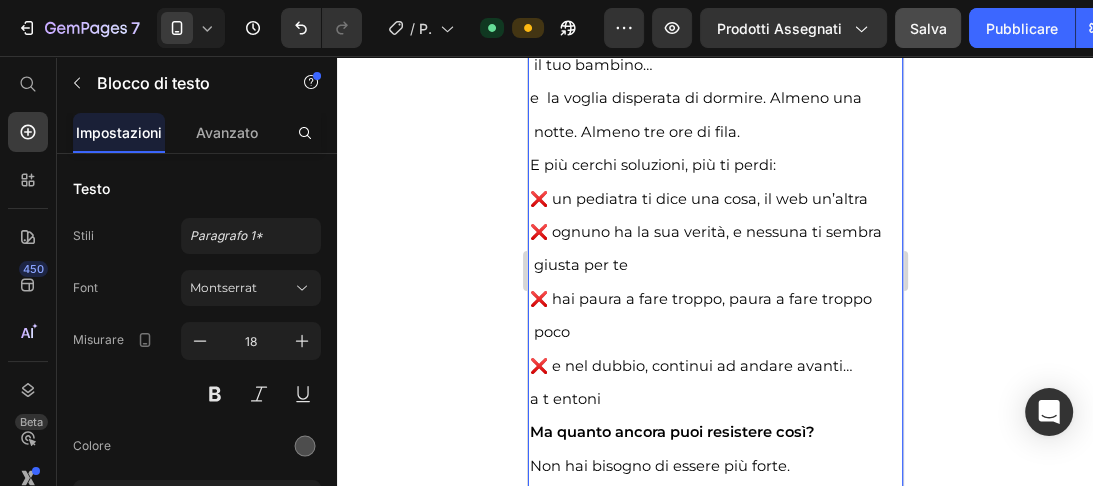 click on "a t entoni" at bounding box center (564, 399) 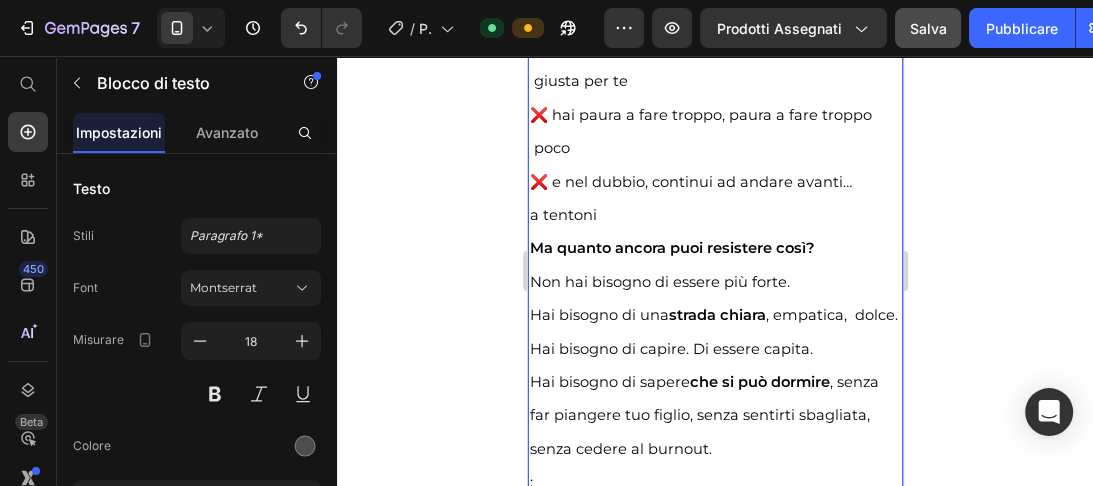 scroll, scrollTop: 4040, scrollLeft: 0, axis: vertical 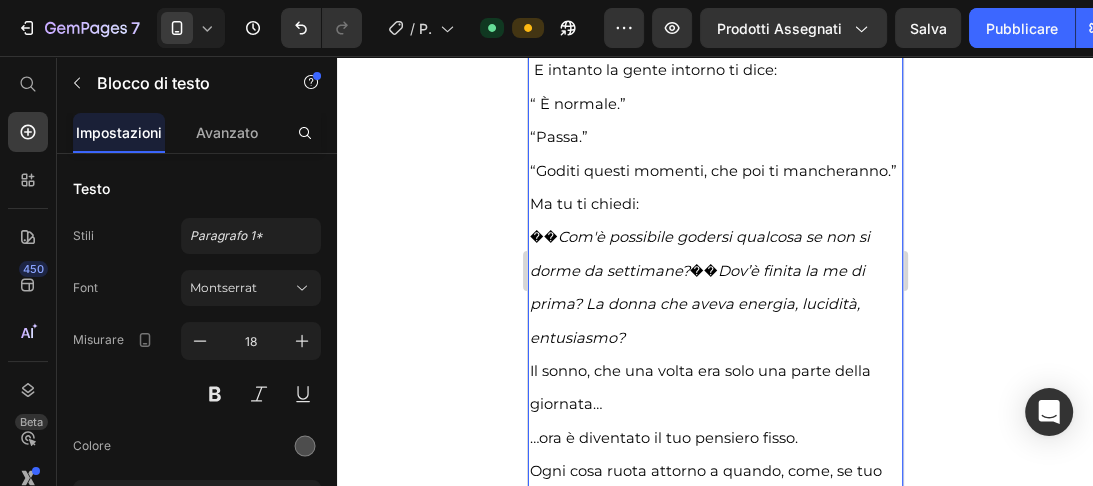 click on "“ È normale.”" at bounding box center (577, 104) 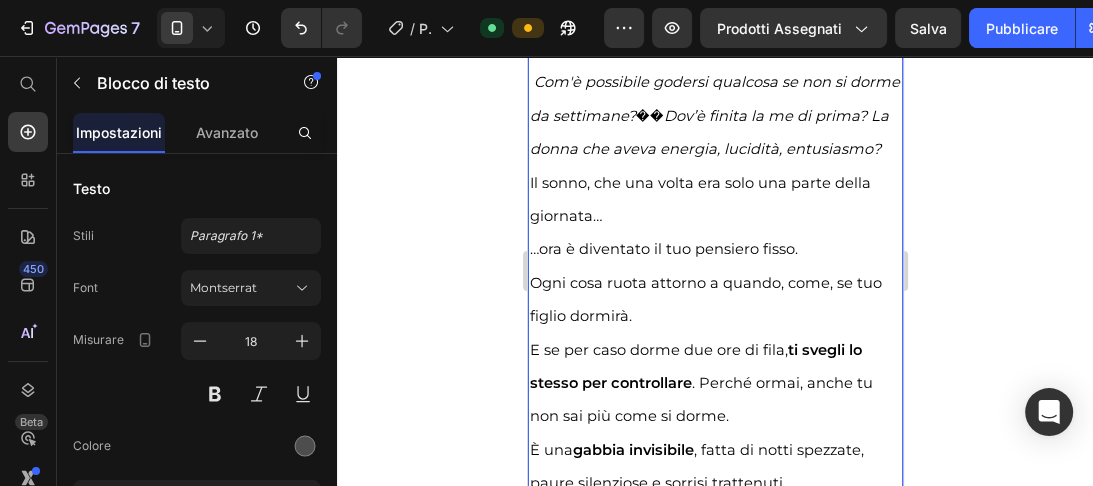 scroll, scrollTop: 4939, scrollLeft: 0, axis: vertical 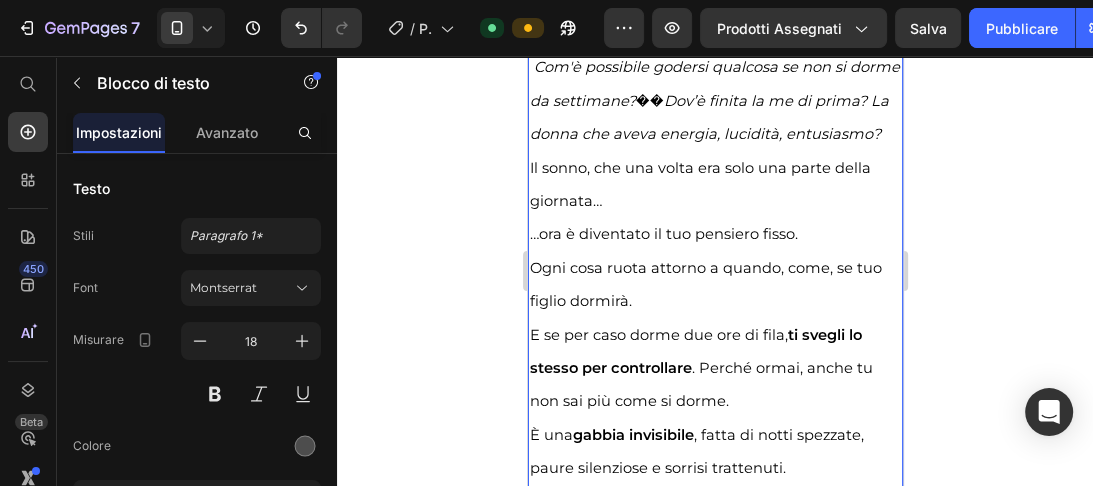 click on "Com'è possibile godersi qualcosa se non si dorme da settimane?" at bounding box center [714, 83] 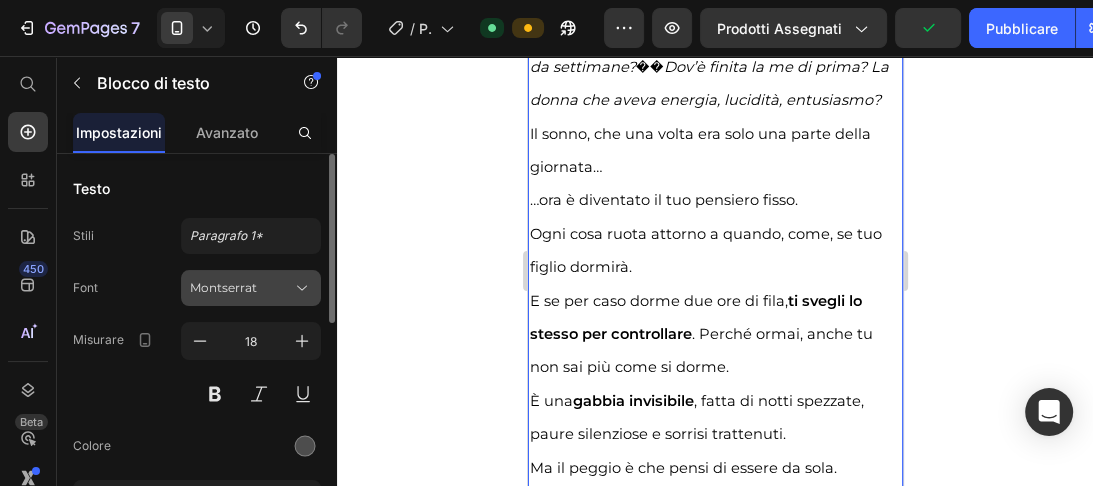 click 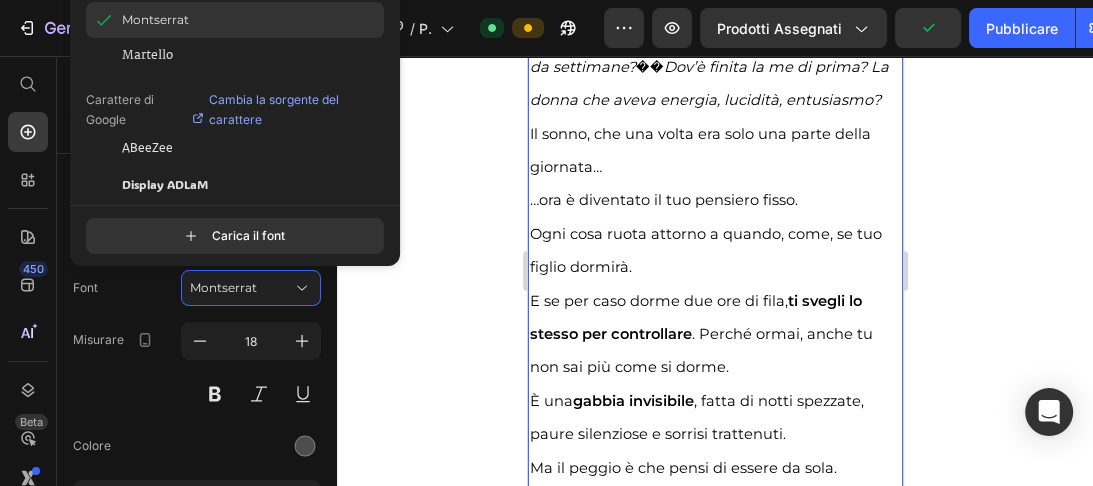 click on "Montserrat" at bounding box center (155, 19) 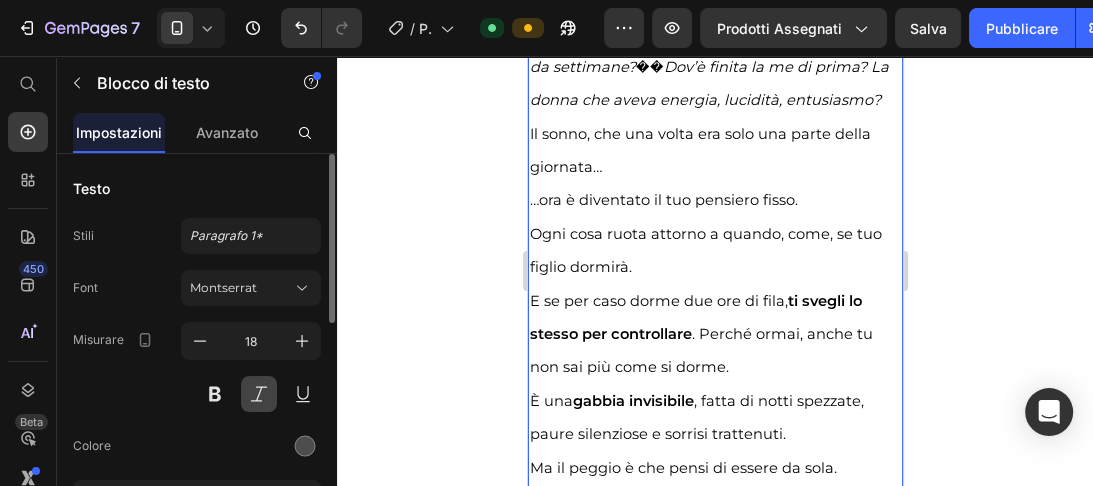click at bounding box center (259, 394) 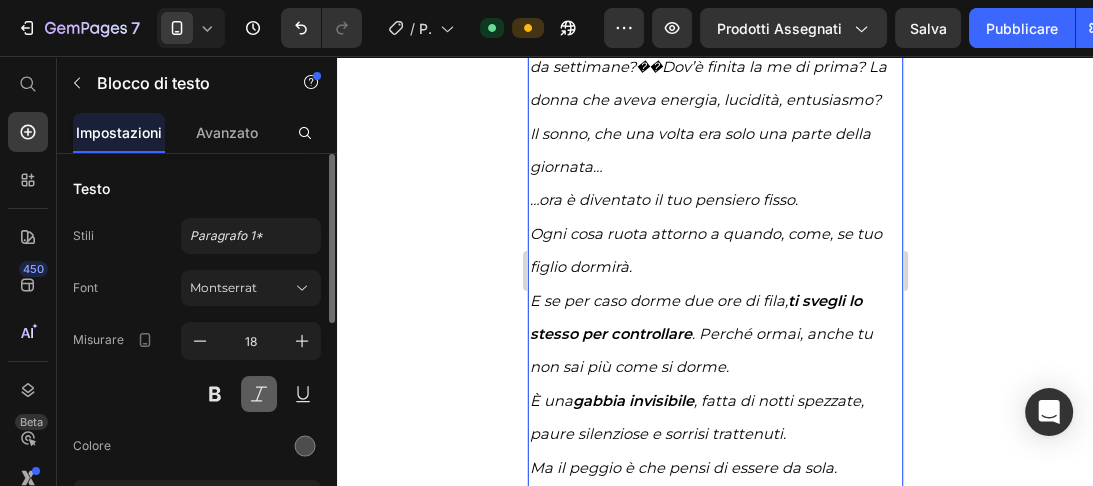 click at bounding box center (259, 394) 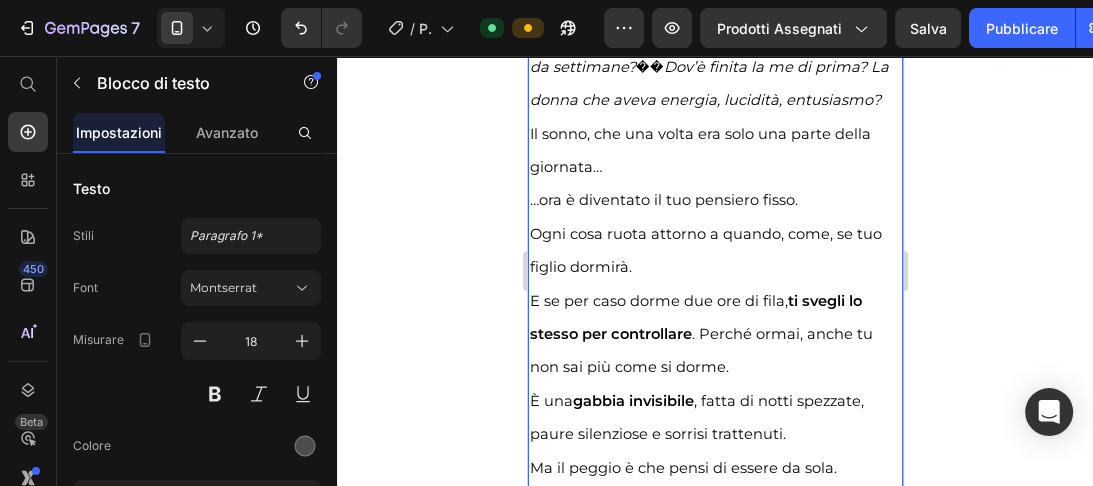 click on "Com'è possibile godersi qualcosa se non si dorme da settimane?  ��  Dov’è finita la me di prima? La donna che aveva energia, lucidità, entusiasmo?" at bounding box center [714, 66] 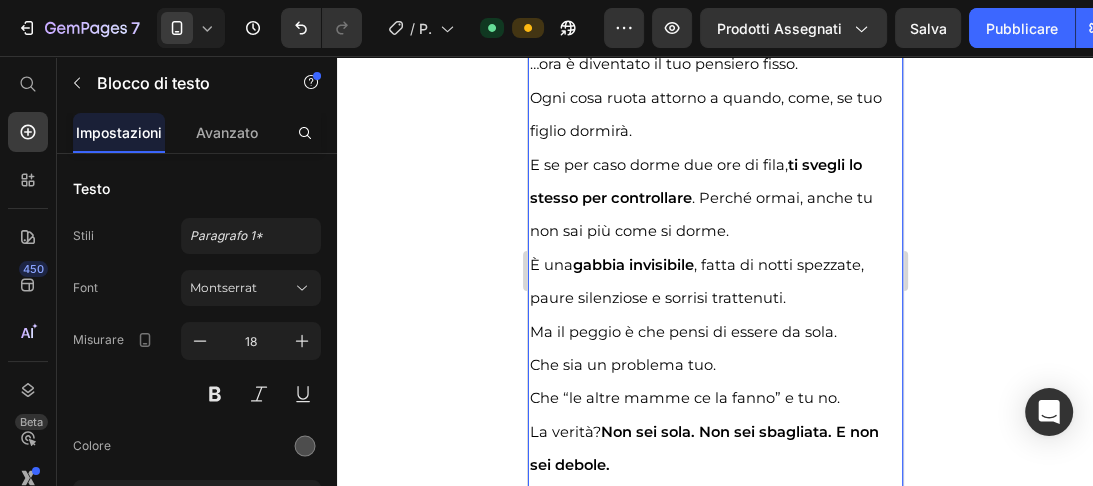 scroll, scrollTop: 5143, scrollLeft: 0, axis: vertical 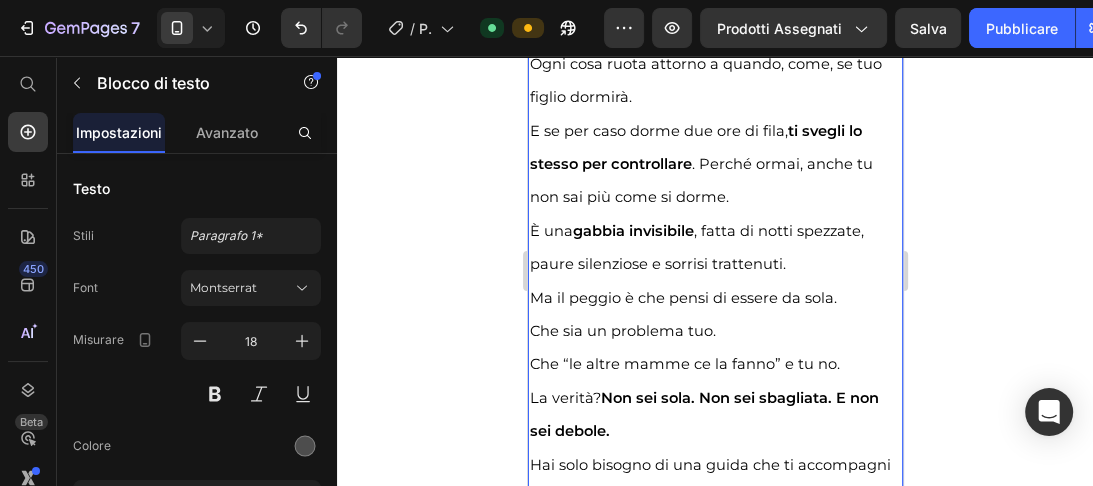 click on "Com'è possibile godersi qualcosa se non si dorme da settimane?" at bounding box center (714, -121) 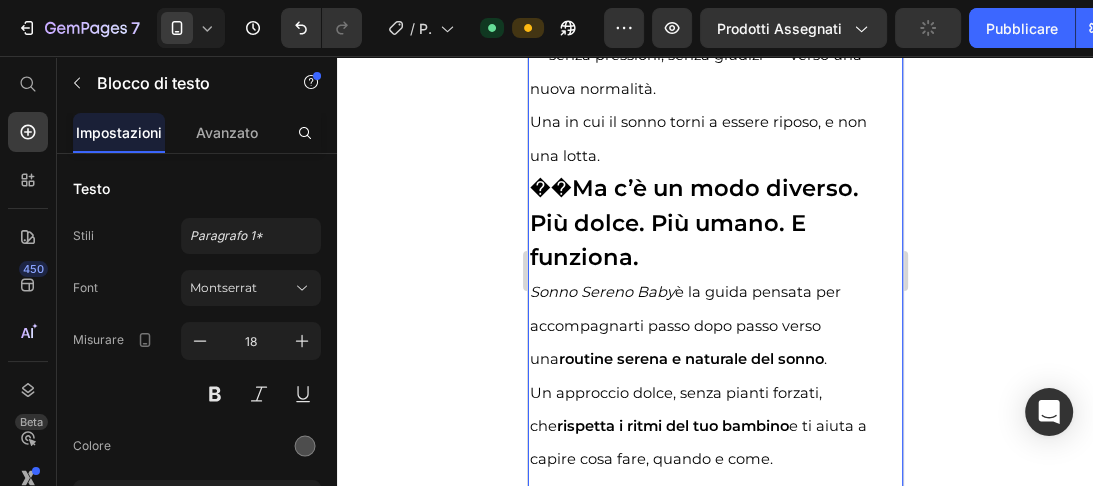scroll, scrollTop: 5724, scrollLeft: 0, axis: vertical 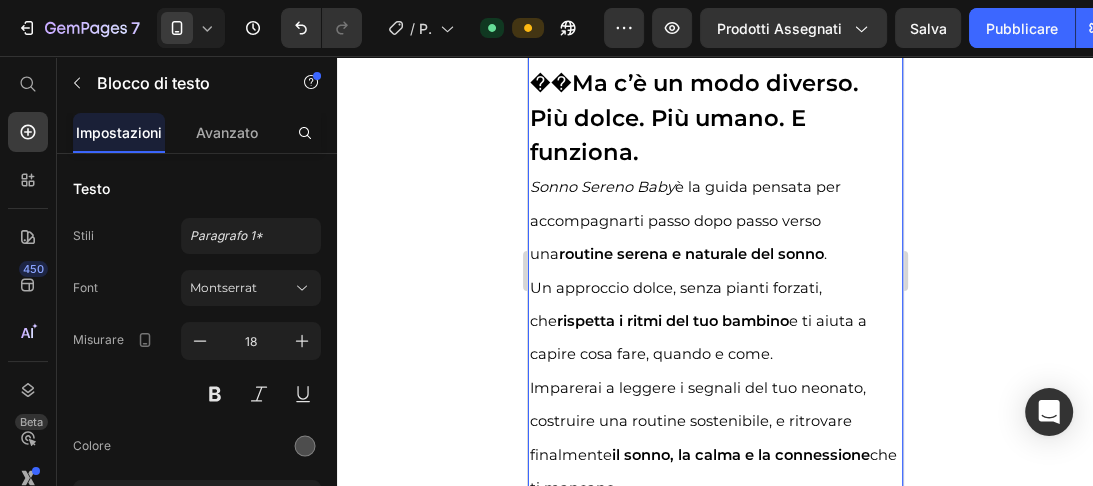 click on "��  Ma c’è un modo diverso. Più dolce. Più umano. E funziona." at bounding box center (693, 117) 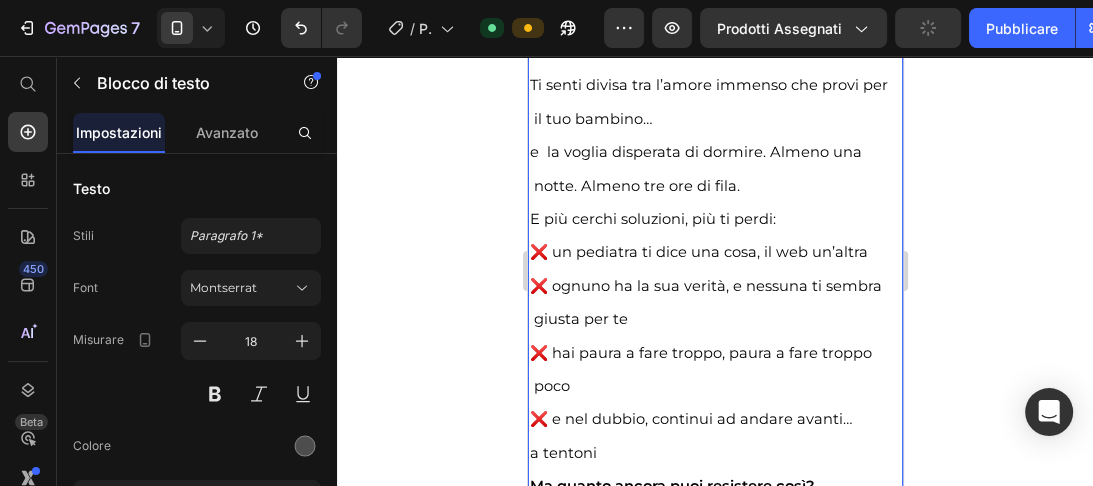 scroll, scrollTop: 3032, scrollLeft: 0, axis: vertical 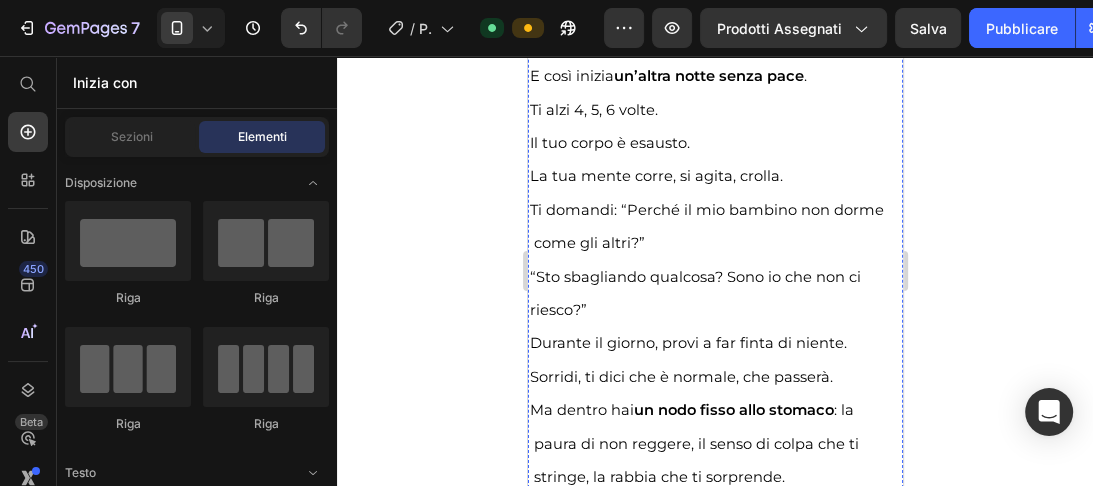 click at bounding box center (714, -146) 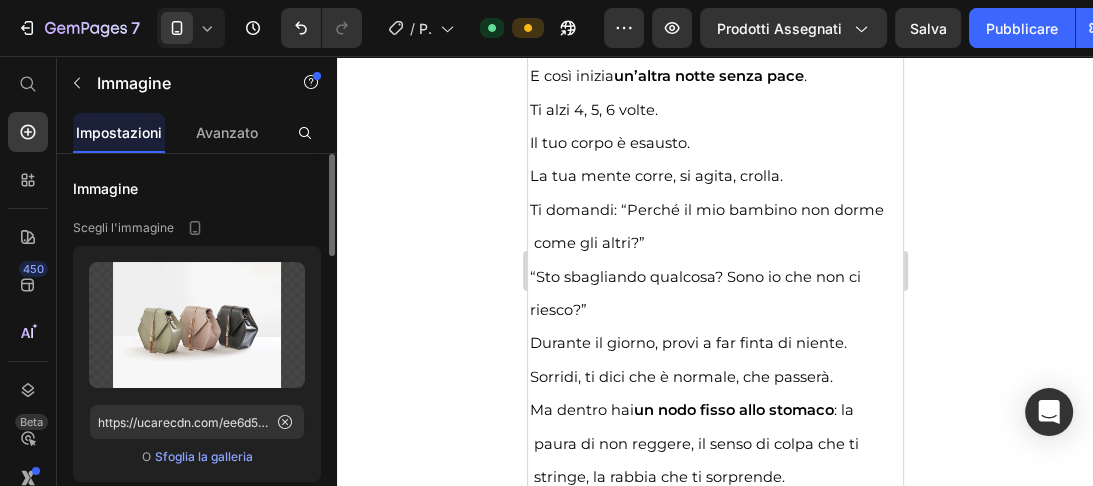 click on "Sfoglia la galleria" at bounding box center (204, 456) 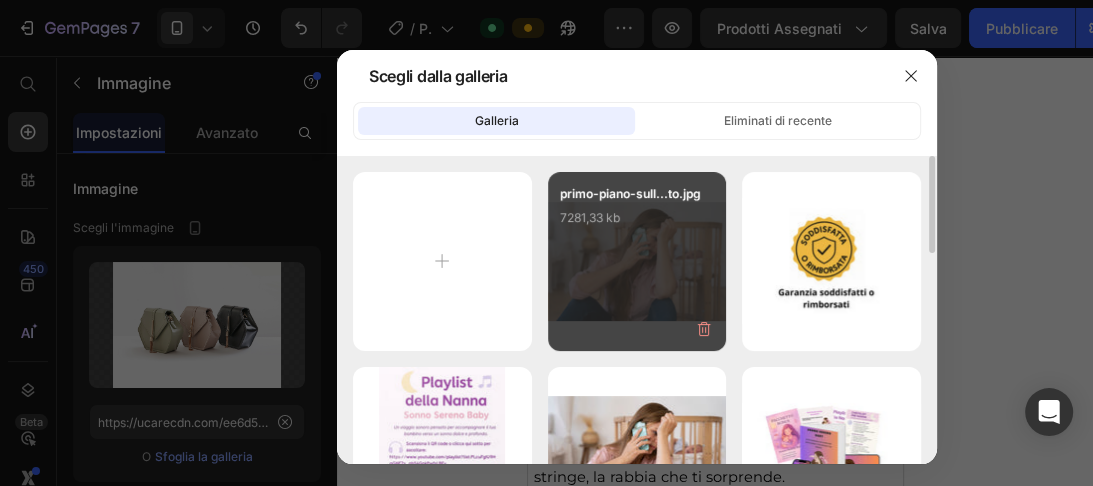 click on "primo-piano-sull...to.jpg 7281,33 kb" at bounding box center [637, 261] 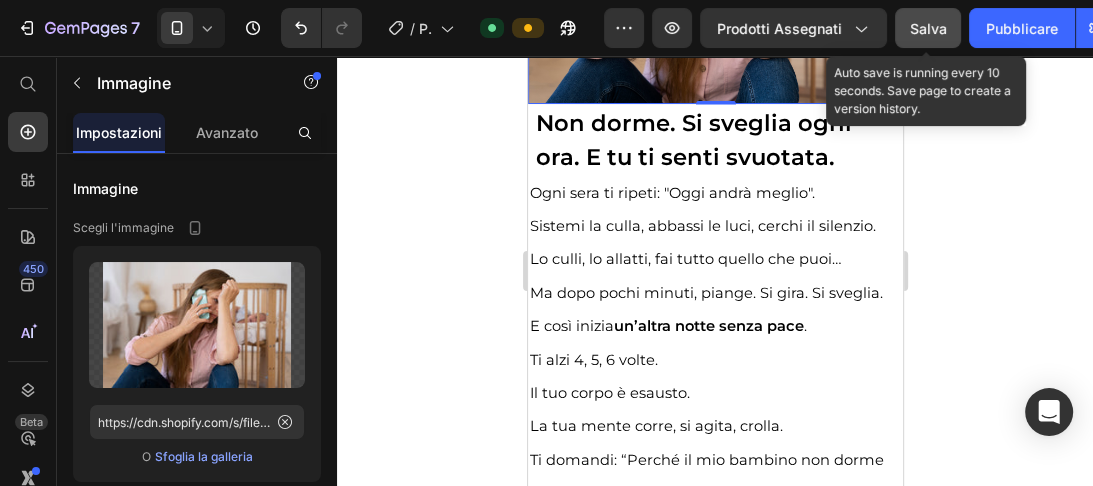 click on "Salva" at bounding box center [928, 28] 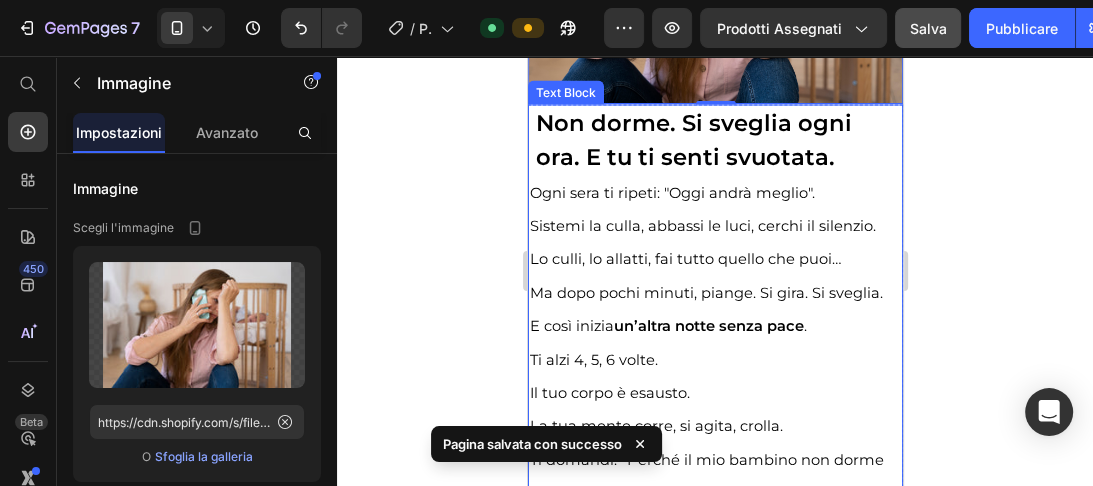 click on "Text Block" at bounding box center [565, 92] 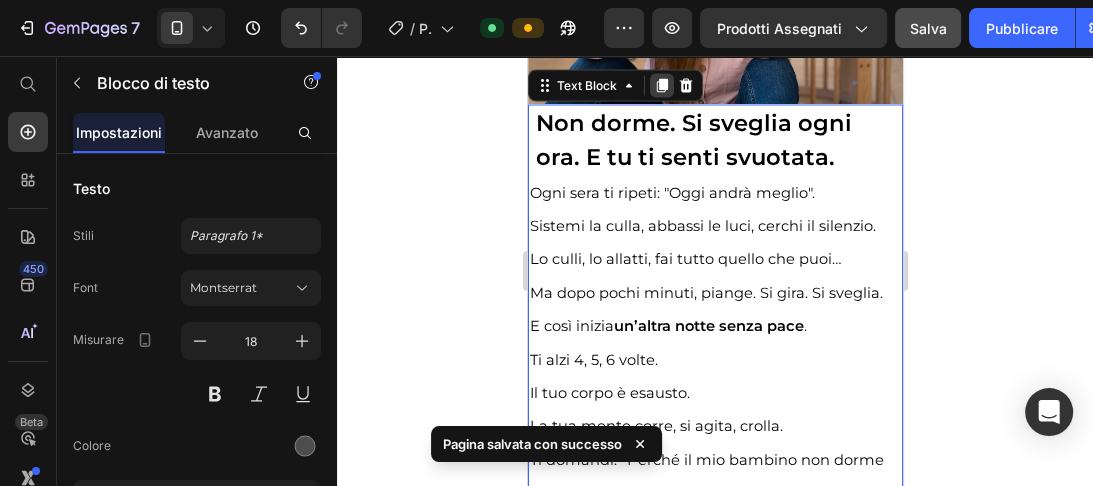 click 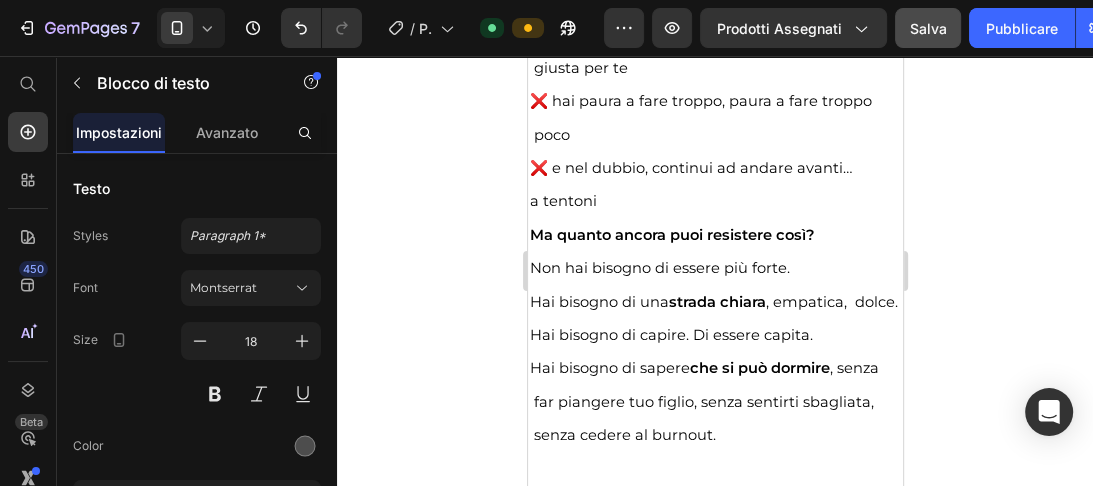 scroll, scrollTop: 6483, scrollLeft: 0, axis: vertical 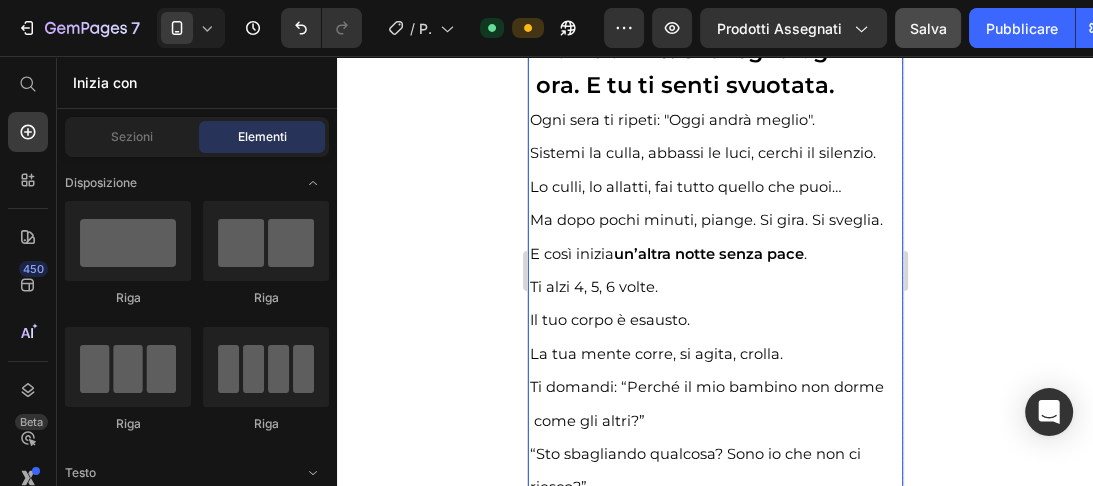 click on "Text Block" at bounding box center (565, 20) 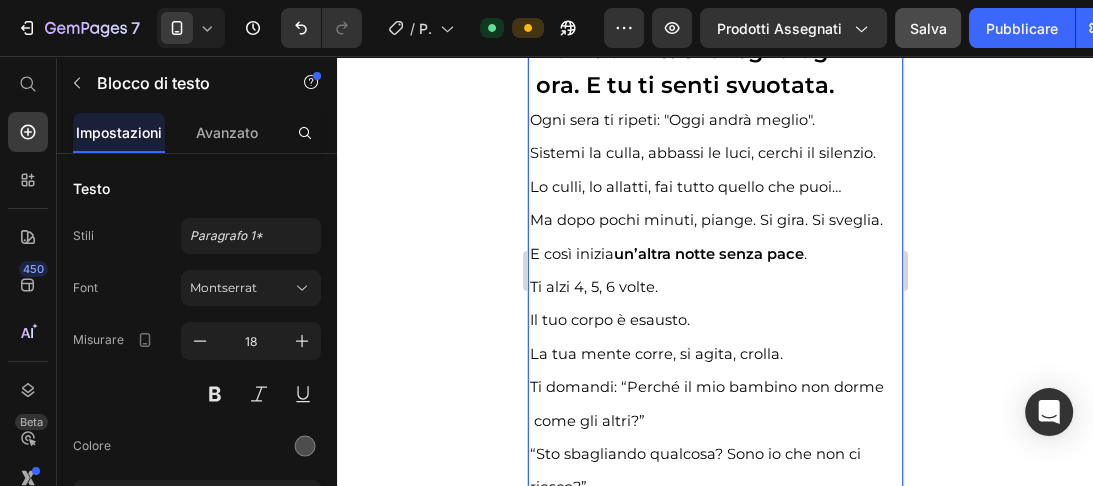 click 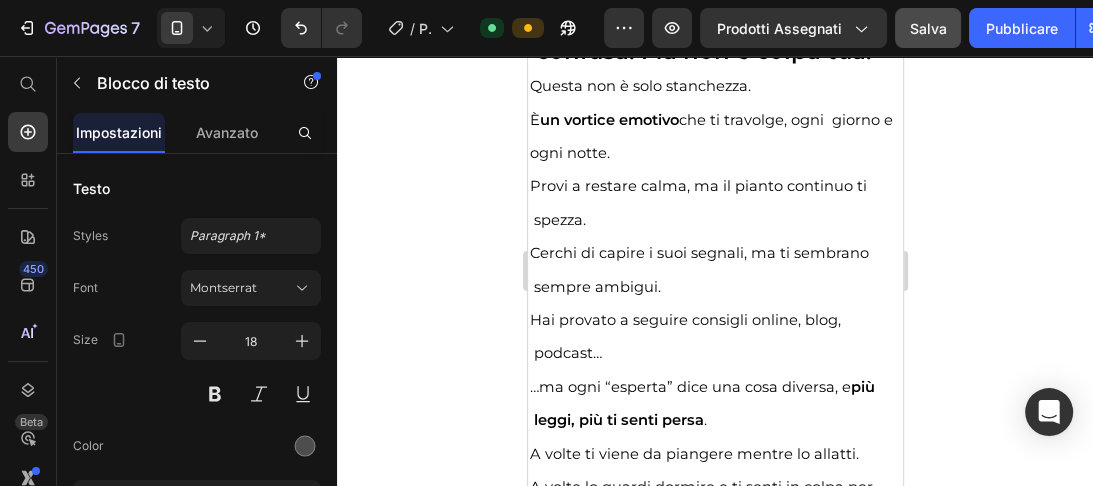 scroll, scrollTop: 6501, scrollLeft: 0, axis: vertical 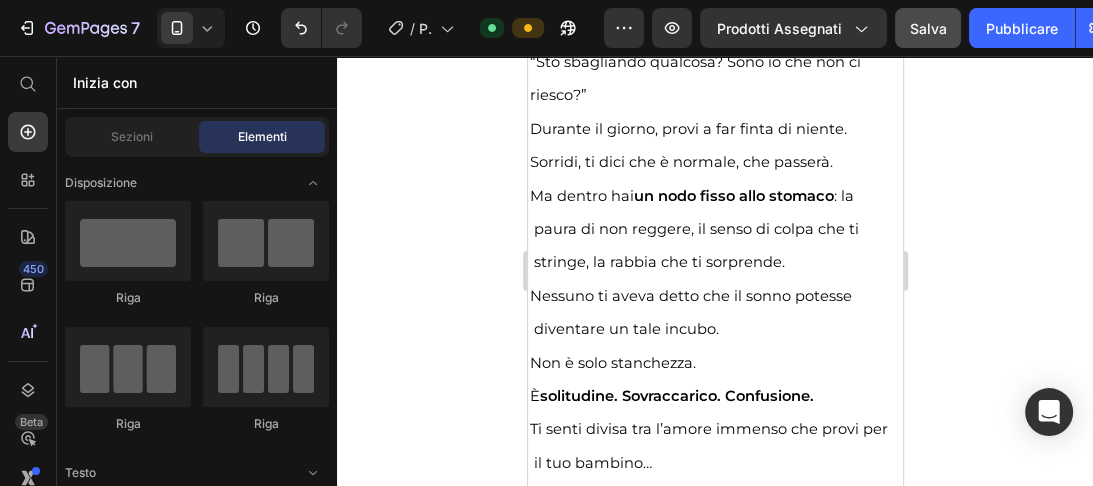 drag, startPoint x: 897, startPoint y: 187, endPoint x: 1430, endPoint y: 152, distance: 534.14795 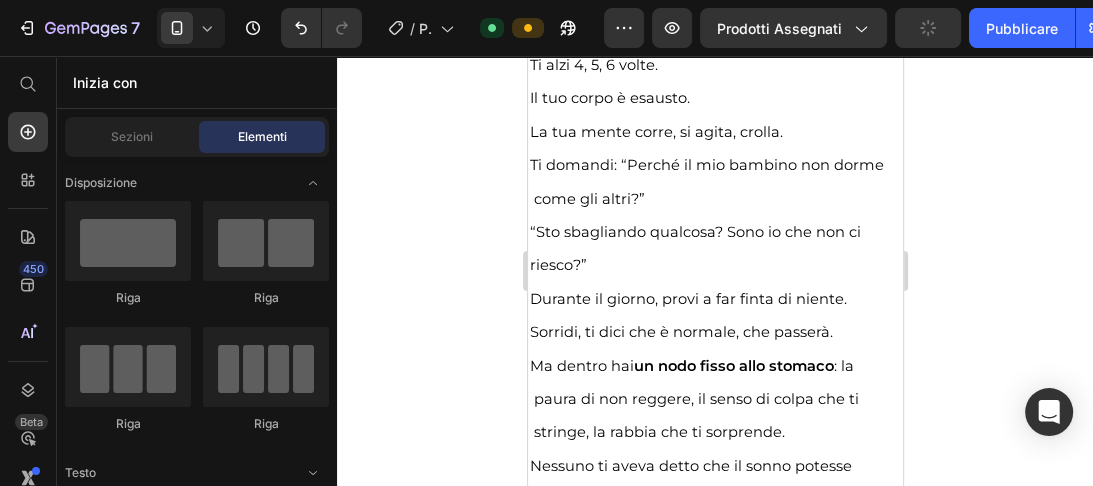 scroll, scrollTop: 2657, scrollLeft: 0, axis: vertical 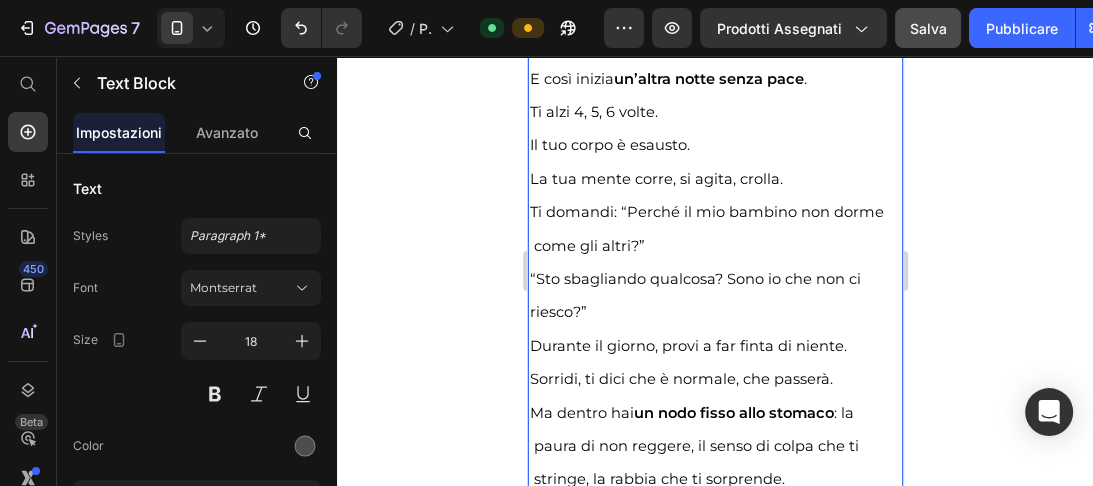 drag, startPoint x: 814, startPoint y: 153, endPoint x: 761, endPoint y: 160, distance: 53.460266 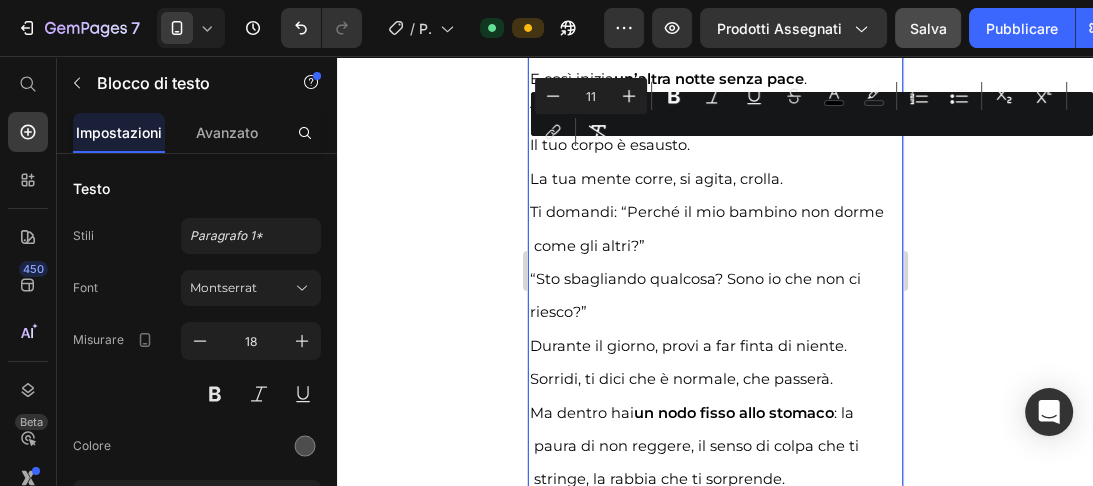 drag, startPoint x: 818, startPoint y: 153, endPoint x: 667, endPoint y: 164, distance: 151.40013 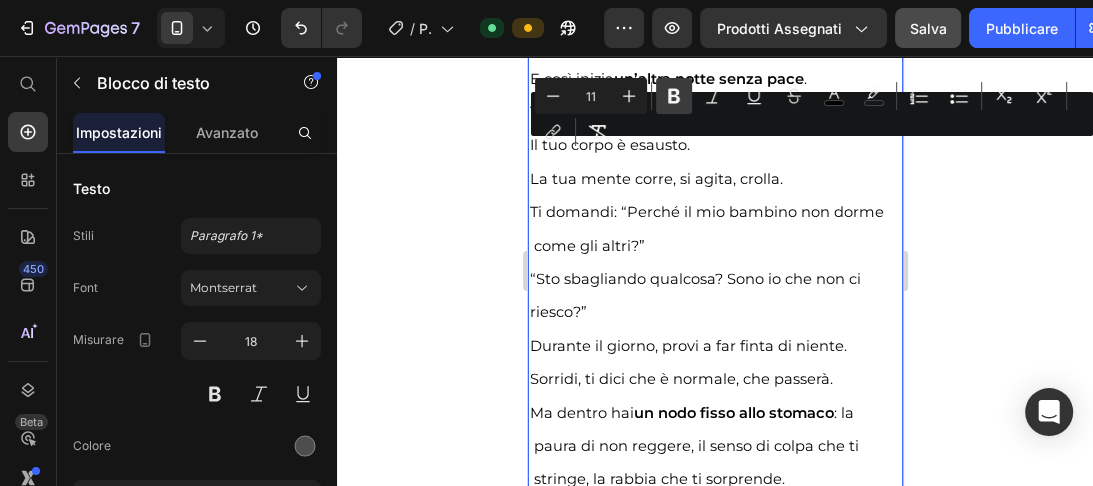click 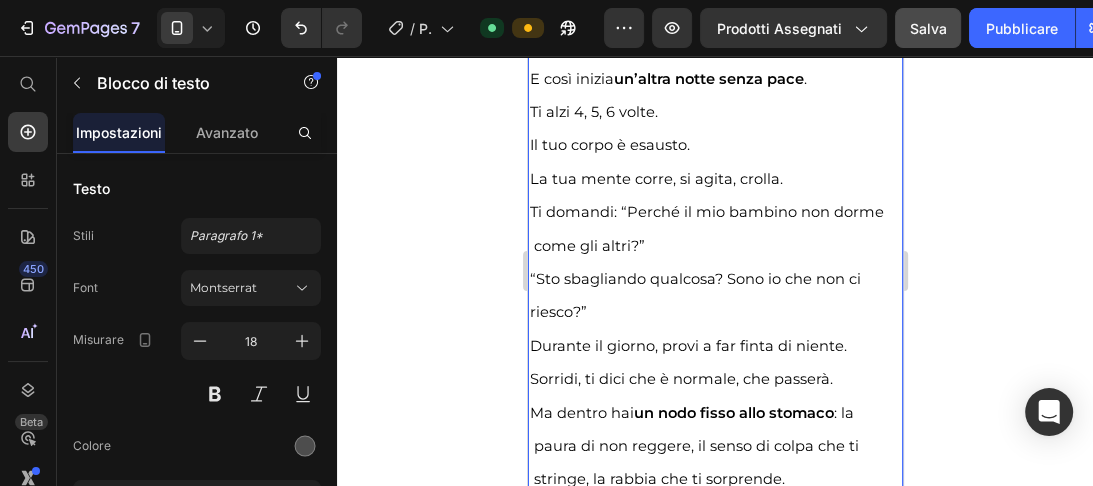 drag, startPoint x: 654, startPoint y: 227, endPoint x: 846, endPoint y: 224, distance: 192.02344 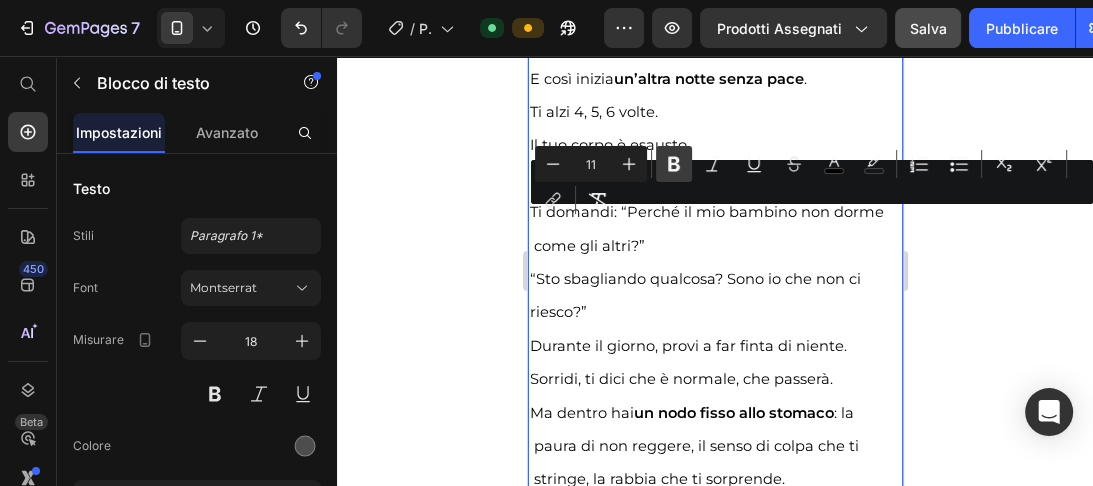 click 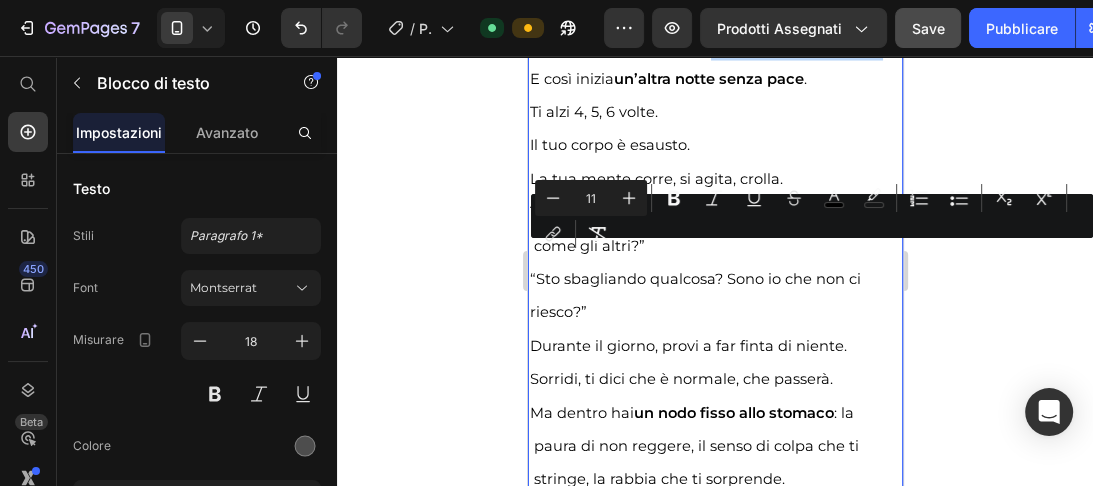 drag, startPoint x: 756, startPoint y: 259, endPoint x: 877, endPoint y: 256, distance: 121.037186 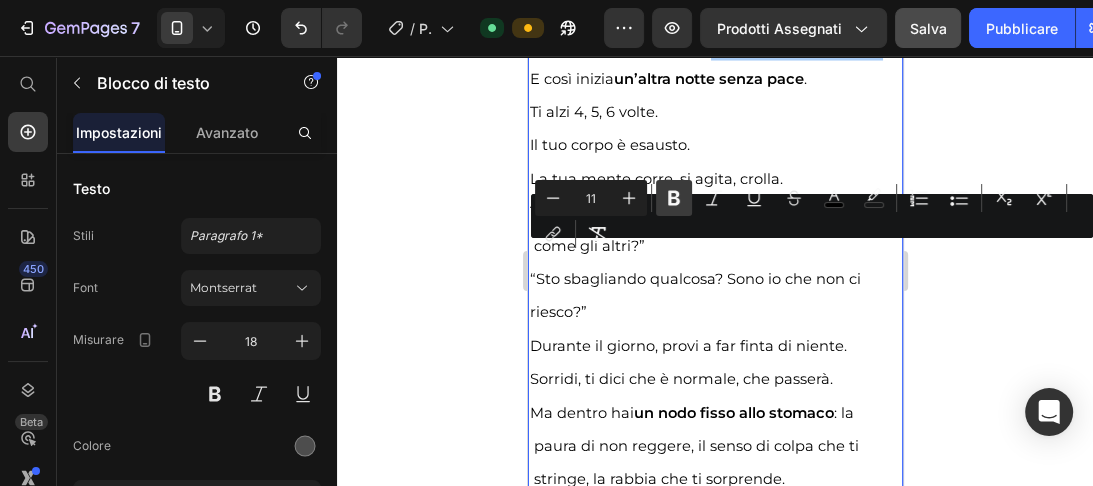 click 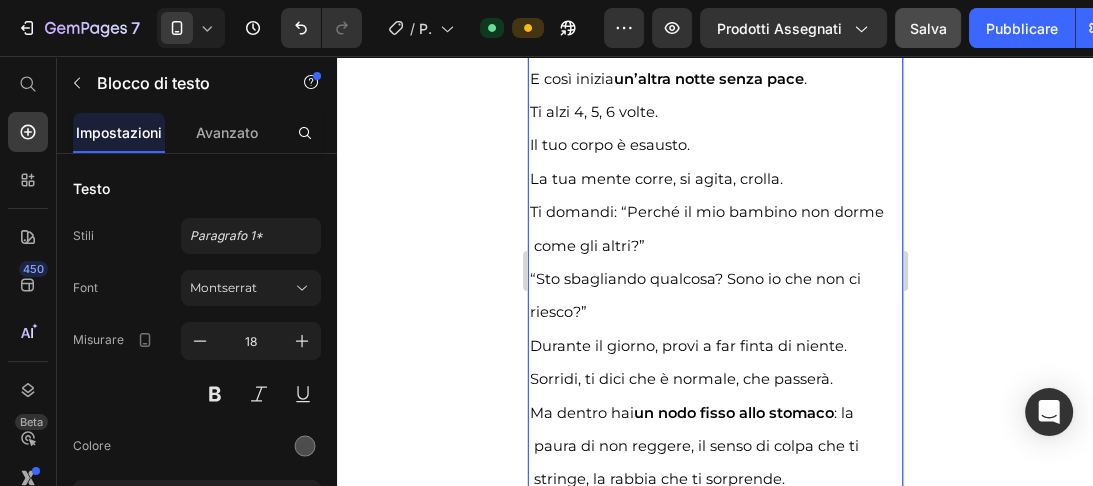 click on "Ma dopo pochi minuti,  piange. Si gira. Si sveglia ." at bounding box center (705, 45) 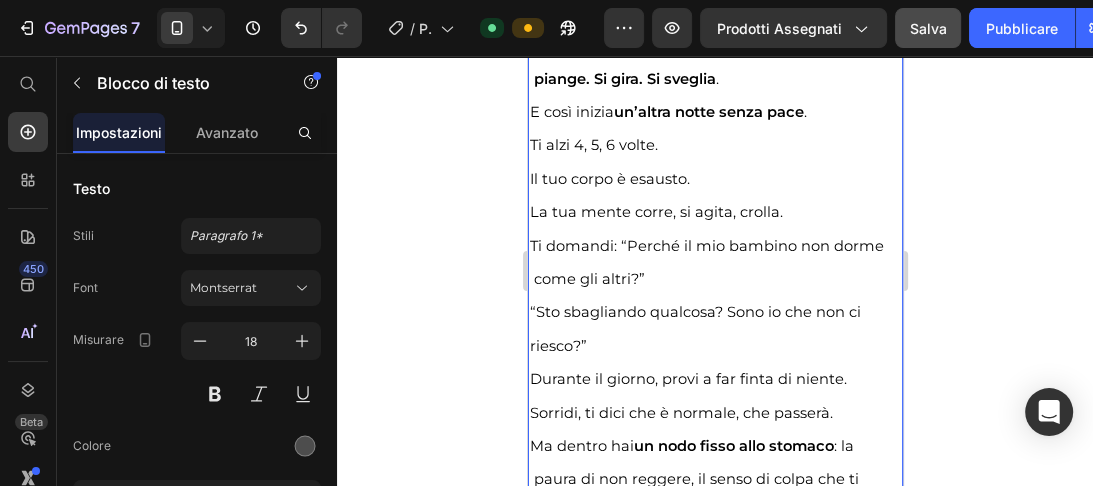 drag, startPoint x: 694, startPoint y: 397, endPoint x: 665, endPoint y: 385, distance: 31.38471 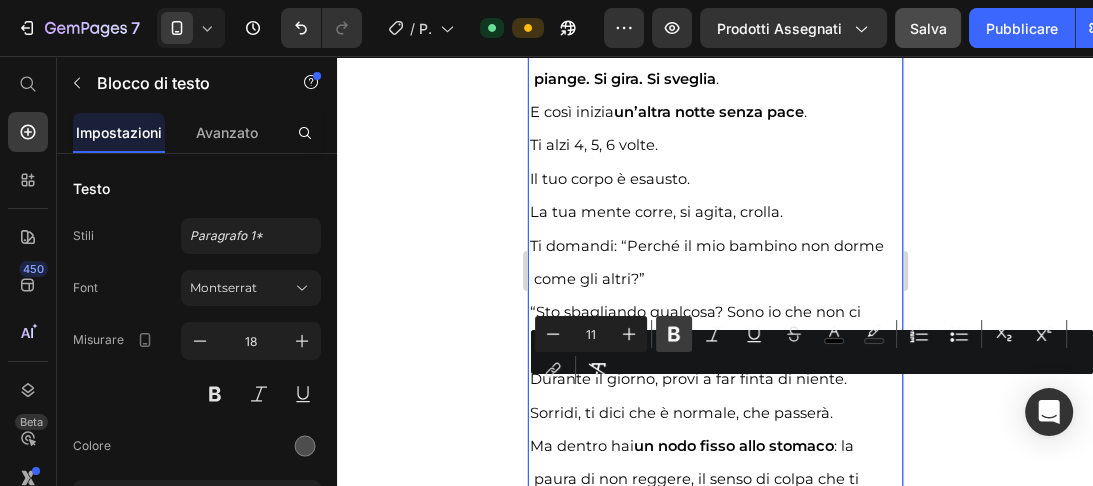 click 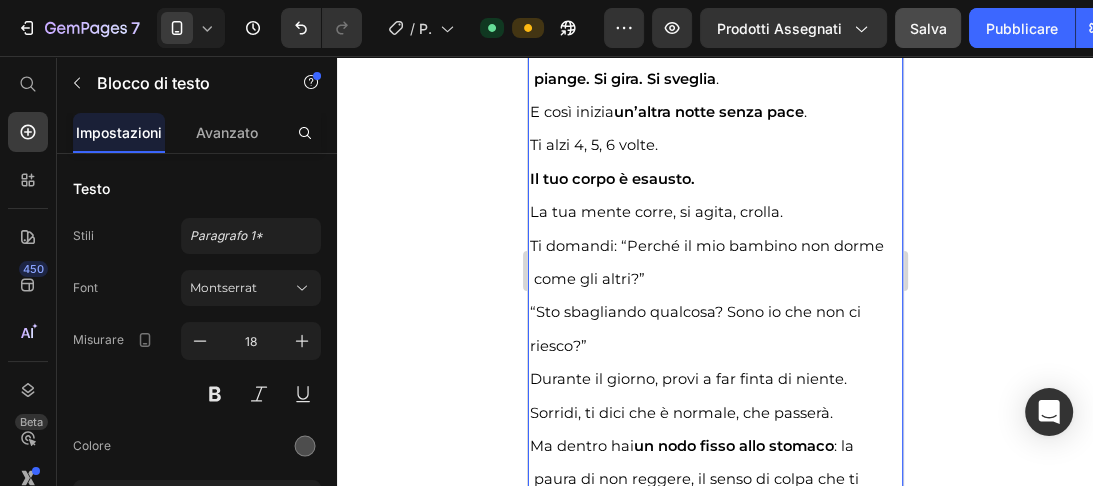 drag, startPoint x: 781, startPoint y: 428, endPoint x: 663, endPoint y: 442, distance: 118.82761 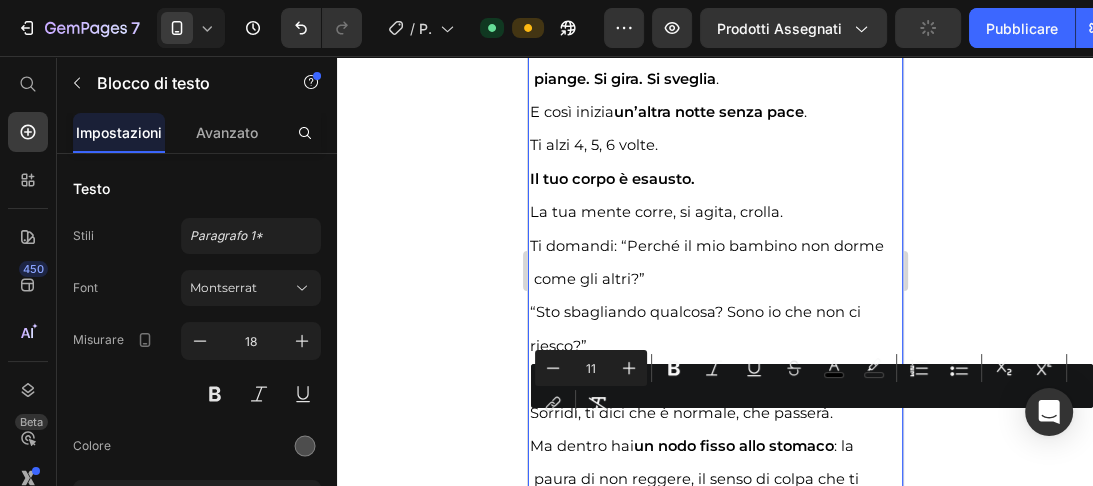 drag, startPoint x: 534, startPoint y: 432, endPoint x: 793, endPoint y: 423, distance: 259.1563 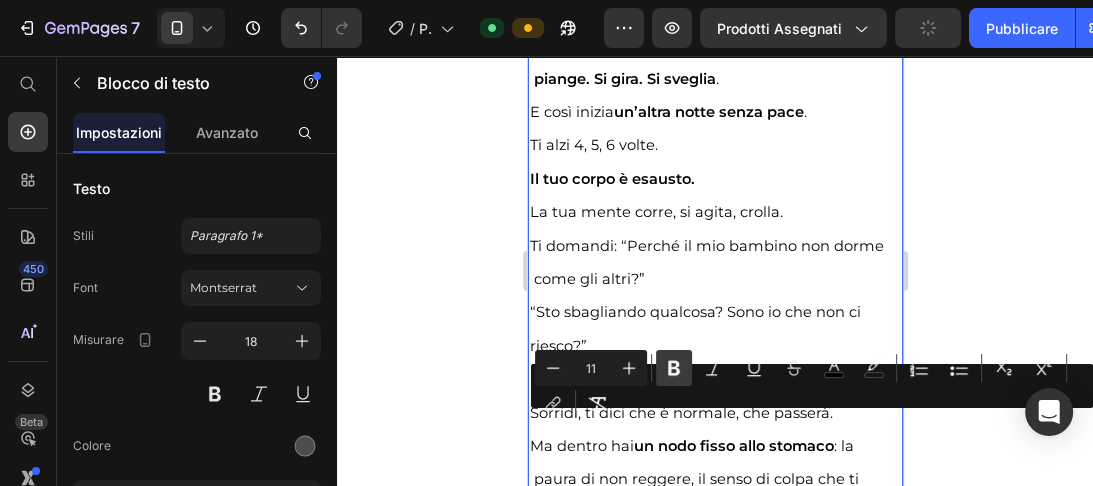 click 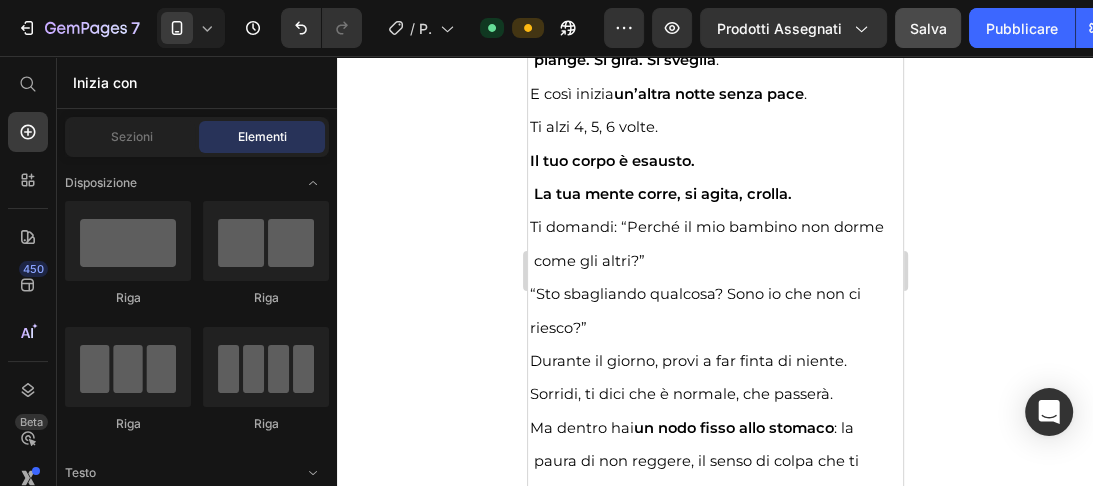 scroll, scrollTop: 3269, scrollLeft: 0, axis: vertical 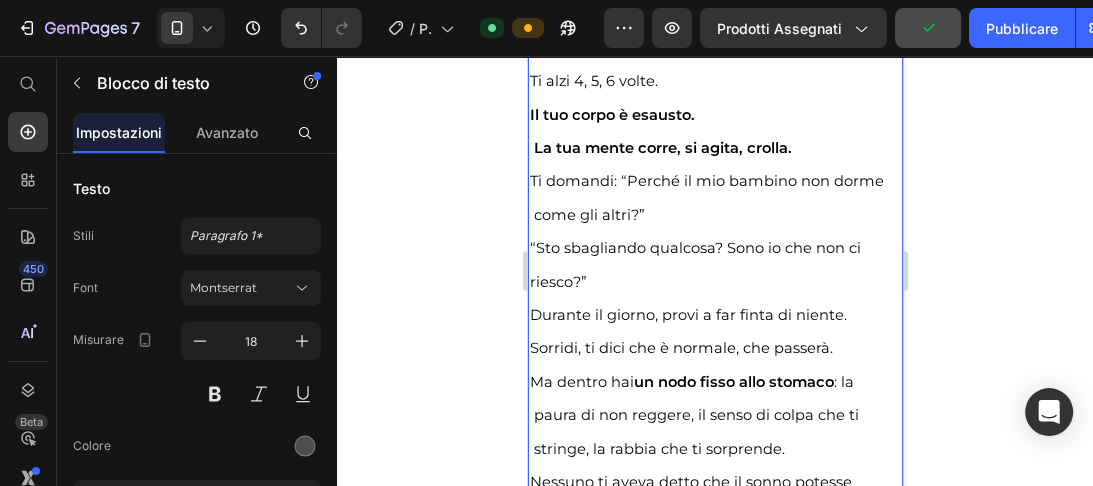 drag, startPoint x: 538, startPoint y: 248, endPoint x: 635, endPoint y: 272, distance: 99.92497 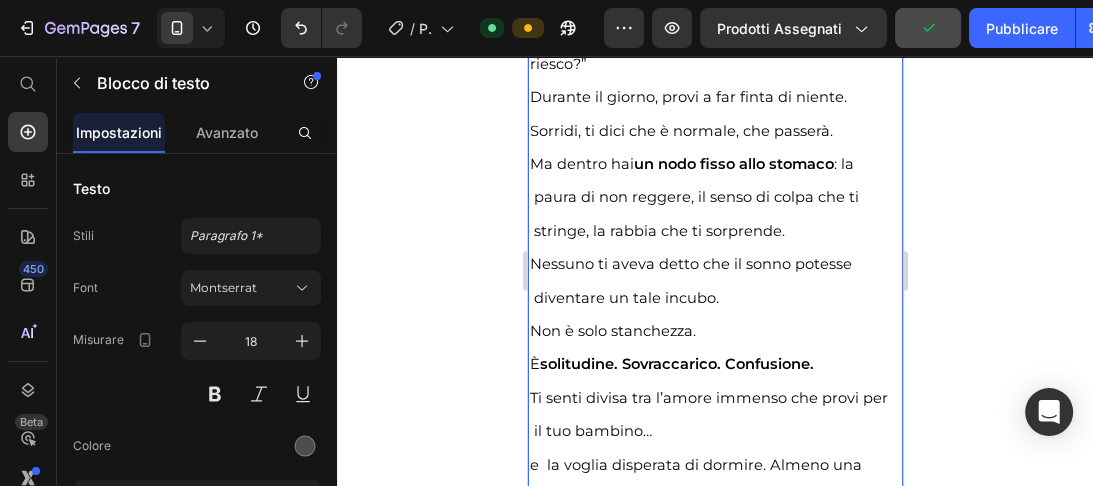 scroll, scrollTop: 2800, scrollLeft: 0, axis: vertical 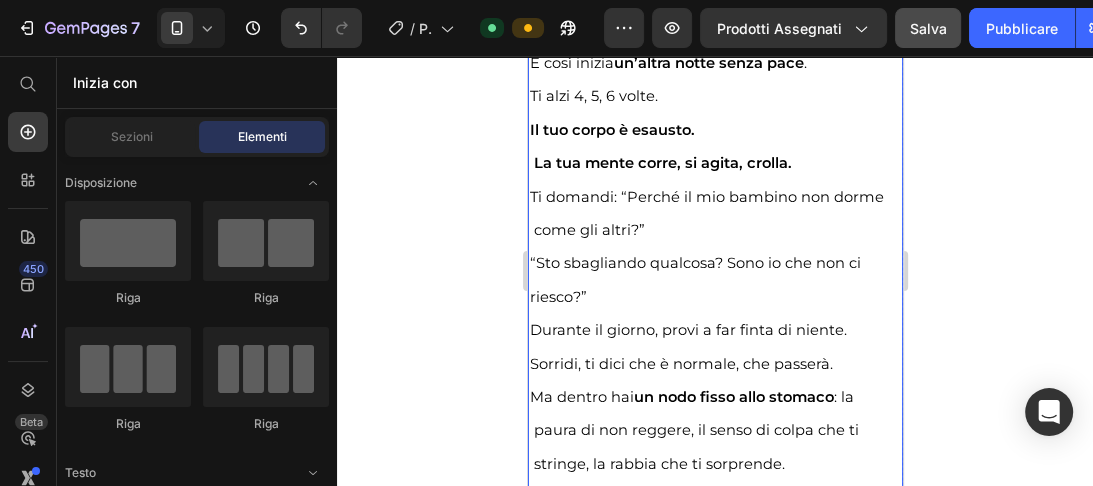 click on "Sistemi la culla, abbassi le luci, cerchi il silenzio." at bounding box center [714, -72] 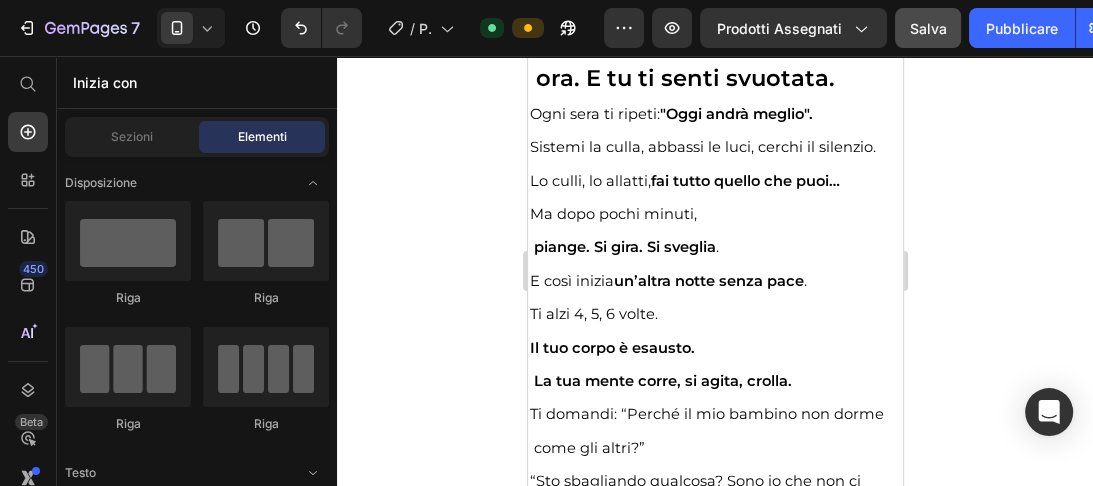 scroll, scrollTop: 3320, scrollLeft: 0, axis: vertical 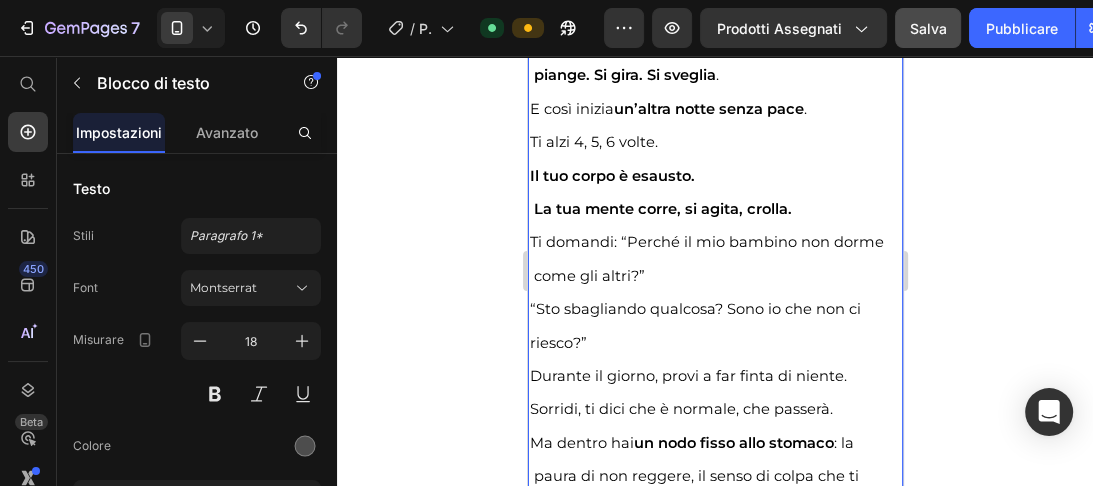 click on "“Sto sbagliando qualcosa? Sono io che non ci riesco?”" at bounding box center [694, 325] 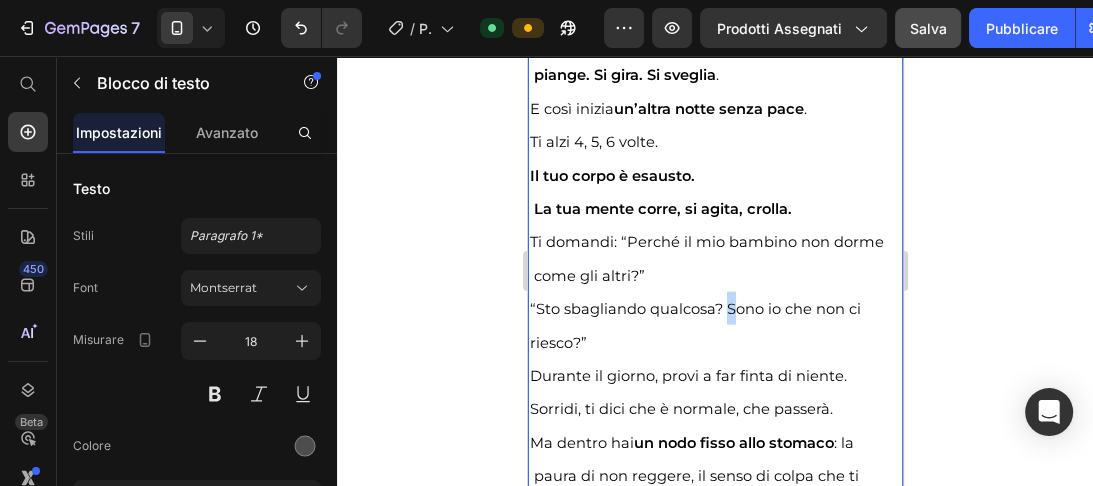 click on "“Sto sbagliando qualcosa? Sono io che non ci riesco?”" at bounding box center (694, 325) 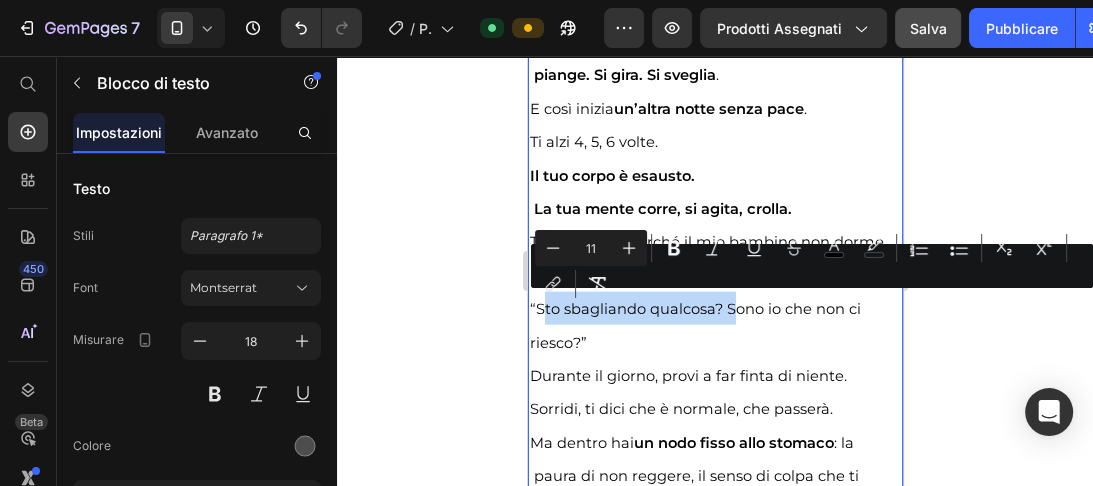 drag, startPoint x: 726, startPoint y: 305, endPoint x: 539, endPoint y: 298, distance: 187.13097 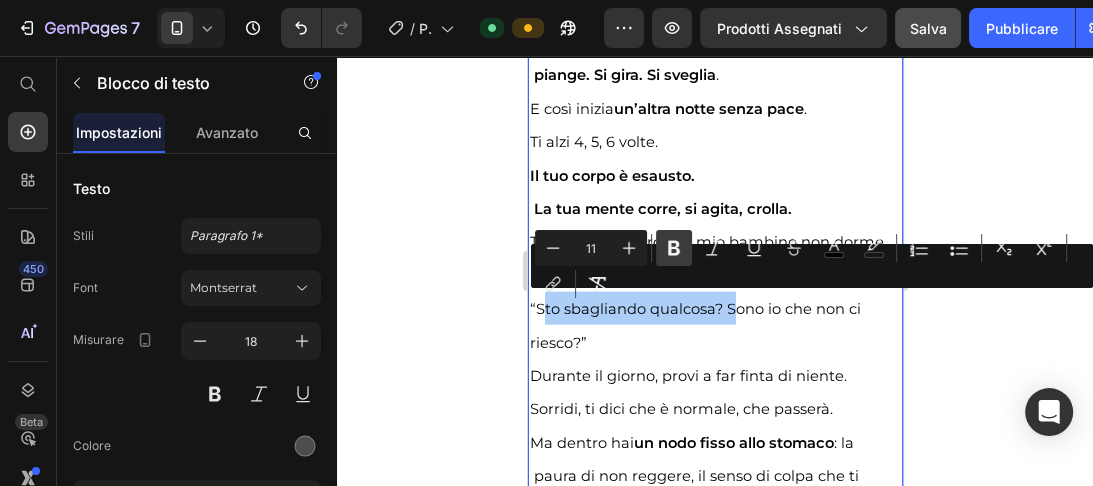 click 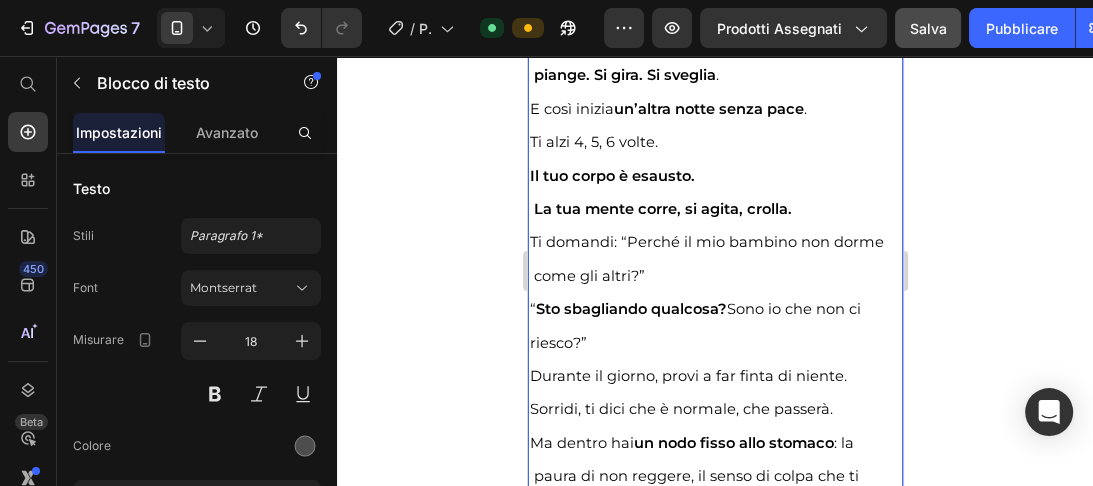 click on "“ Sto sbagliando qualcosa?  Sono io che non ci riesco?”" at bounding box center [694, 325] 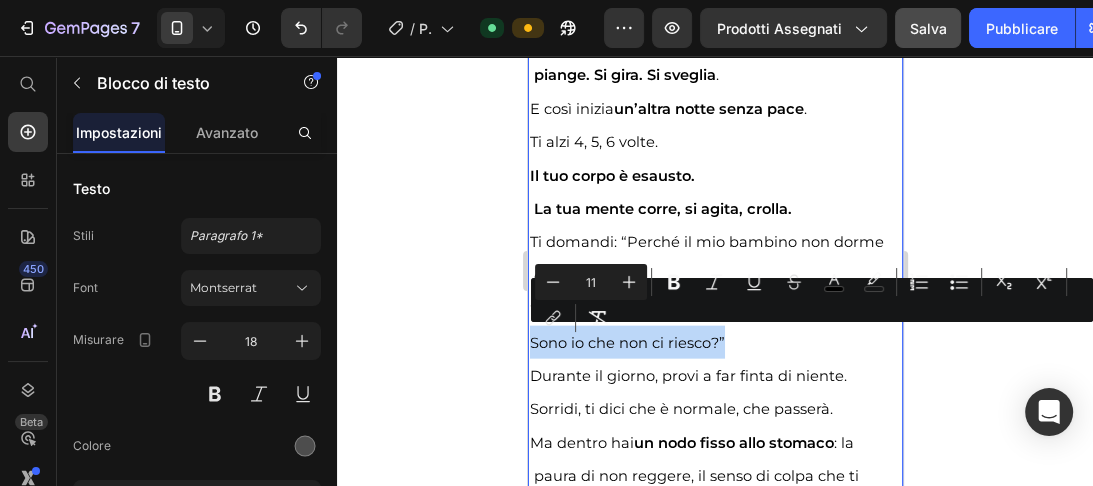 drag, startPoint x: 721, startPoint y: 342, endPoint x: 1051, endPoint y: 409, distance: 336.73282 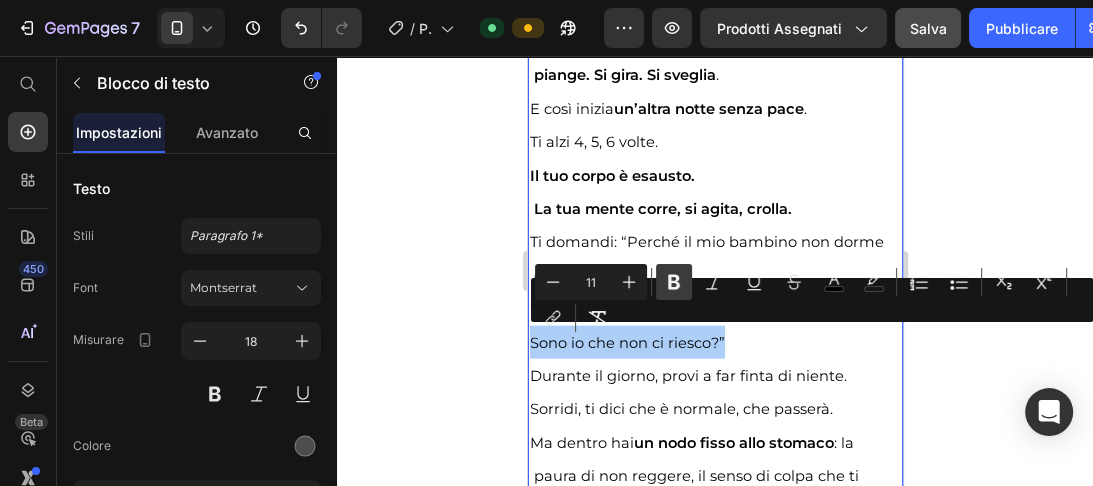 click 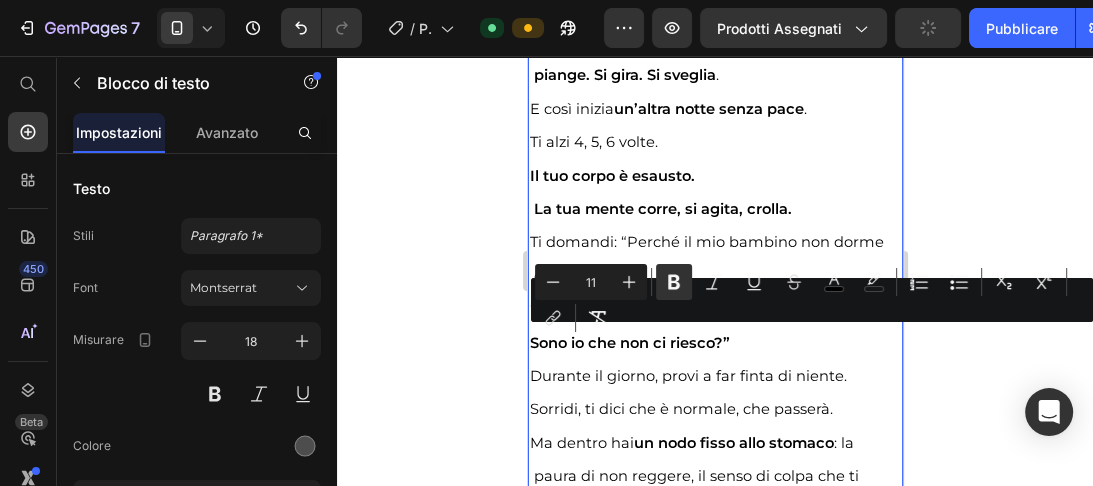 click on "Sono io che non ci riesco?”" at bounding box center [629, 343] 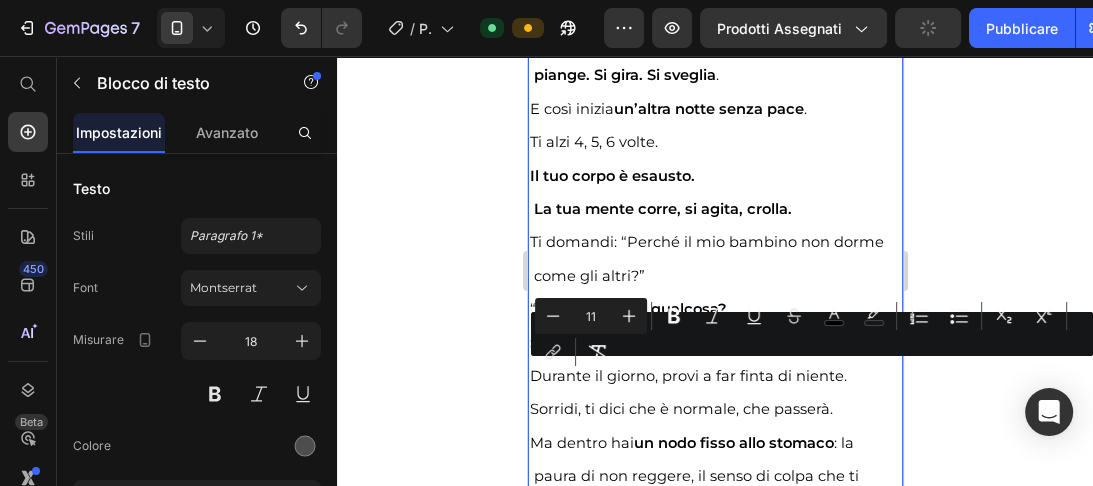 drag, startPoint x: 857, startPoint y: 370, endPoint x: 1079, endPoint y: 420, distance: 227.56097 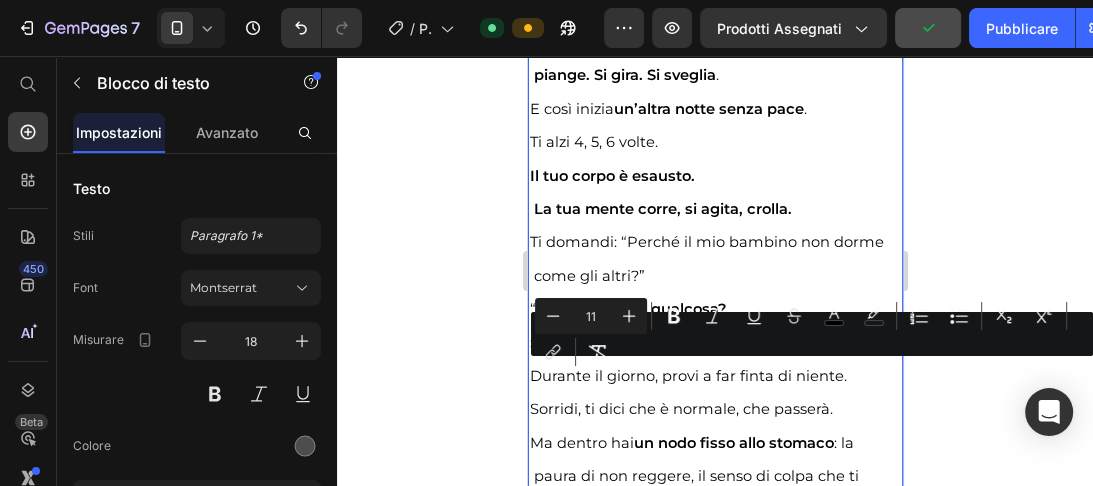 click on "Non dorme. Si sveglia ogni  ora. E tu ti senti svuotata.   Ogni sera ti ripeti:  "Oggi andrà meglio".    Sistemi la culla, abbassi le luci, cerchi il silenzio.   Lo culli, lo allatti,  fai tutto quello che puoi…   Ma dopo pochi minuti,   piange. Si gira. Si sveglia .   E così inizia  un’altra notte senza pace .    Ti alzi 4, 5, 6 volte.   Il tuo corpo è esausto.    La tua mente corre, si agita, crolla.   Ti domandi: “Perché il mio bambino non dorme  come gli altri?”    “ Sto sbagliando qualcosa?   Sono io che non ci riesco?”    Durante il giorno, provi a far finta di niente.   Sorridi, ti dici che è normale, che passerà.   Ma dentro hai  un nodo fisso allo stomaco : la  paura di non reggere, il senso di colpa che ti  stringe, la rabbia che ti sorprende.   Nessuno ti aveva detto che il sonno potesse  diventare un tale incubo.  Non è solo stanchezza.   È  solitudine. Sovraccarico. Confusione.   E più cerchi soluzioni, più ti perdi:      ." at bounding box center [714, 1596] 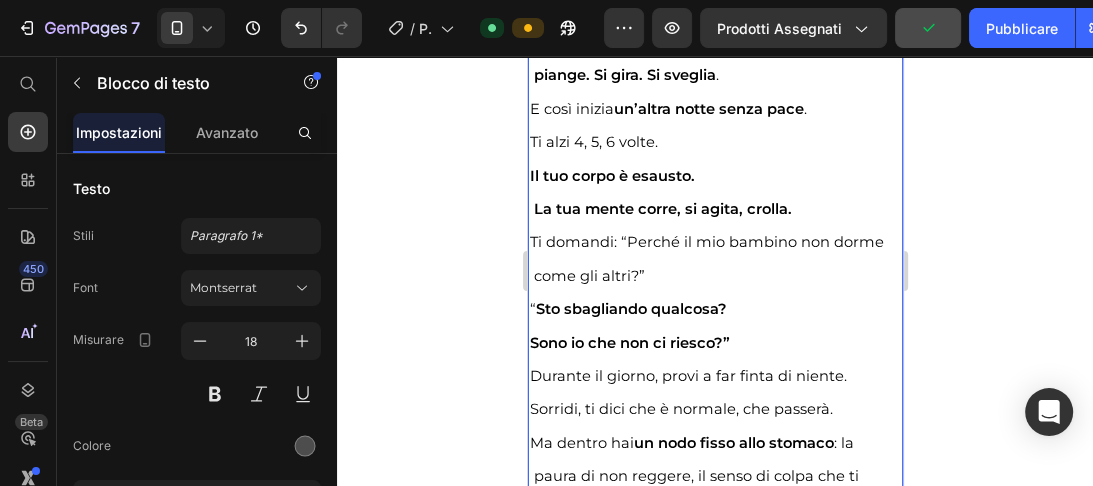 scroll, scrollTop: 3199, scrollLeft: 0, axis: vertical 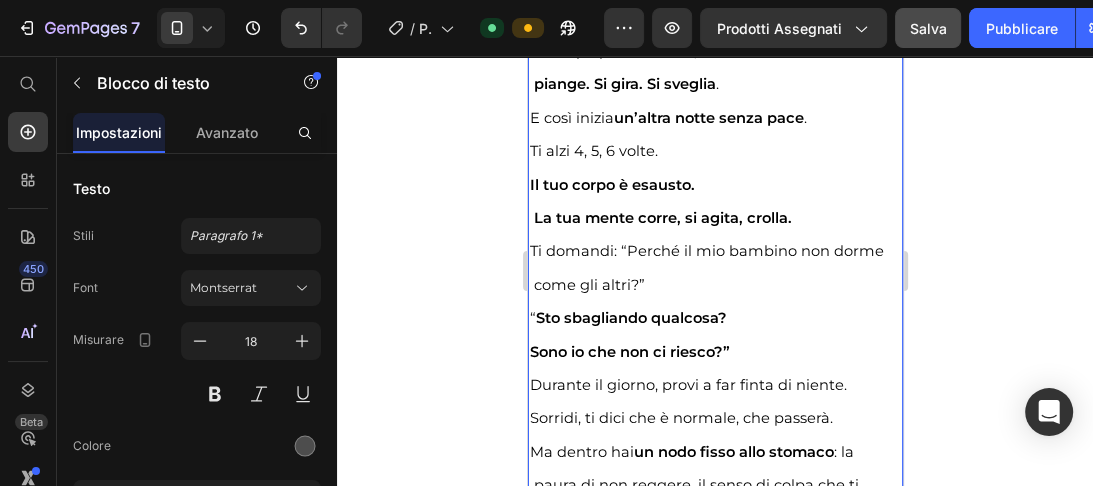 click on "Durante il giorno, provi a far finta di niente." at bounding box center [687, 385] 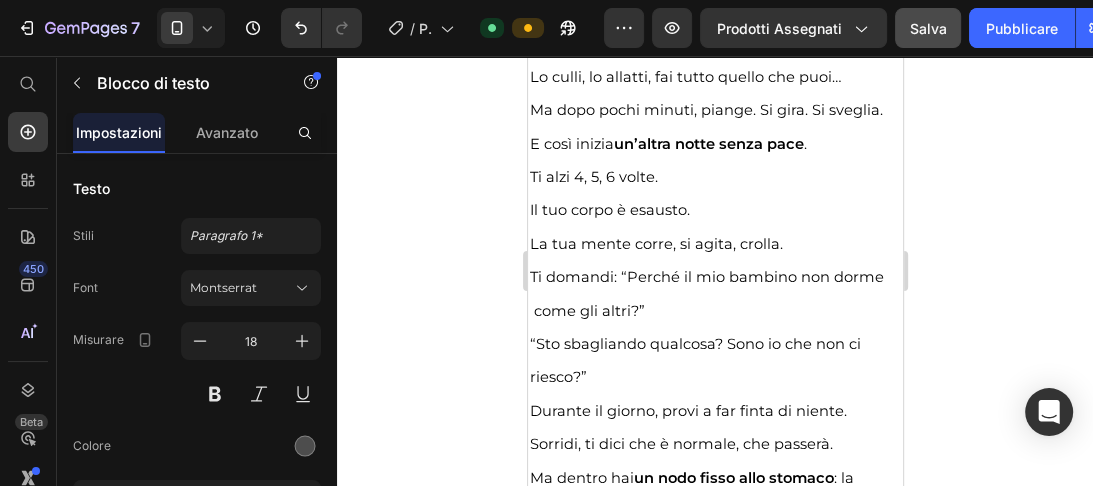 scroll, scrollTop: 6237, scrollLeft: 0, axis: vertical 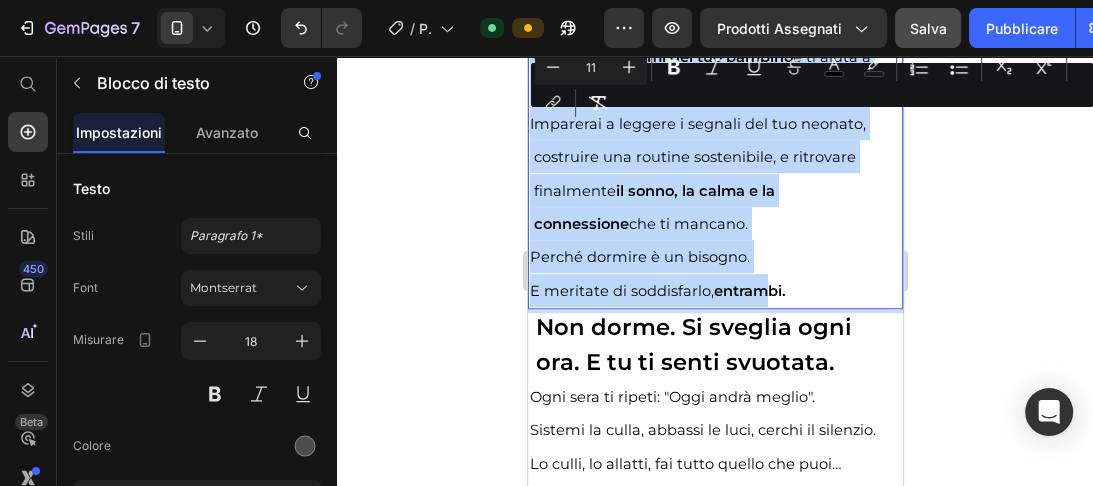 drag, startPoint x: 532, startPoint y: 384, endPoint x: 823, endPoint y: 396, distance: 291.2473 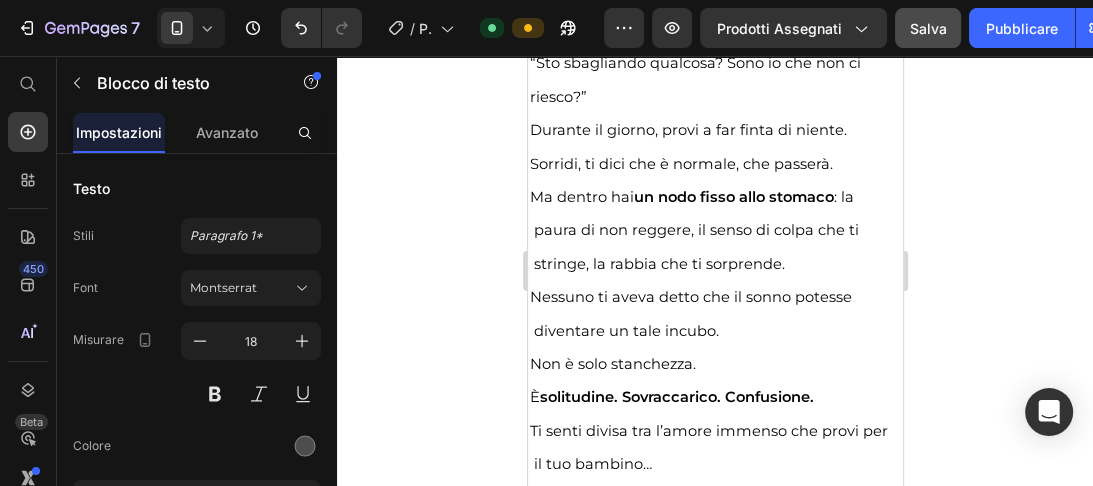 scroll, scrollTop: 3497, scrollLeft: 0, axis: vertical 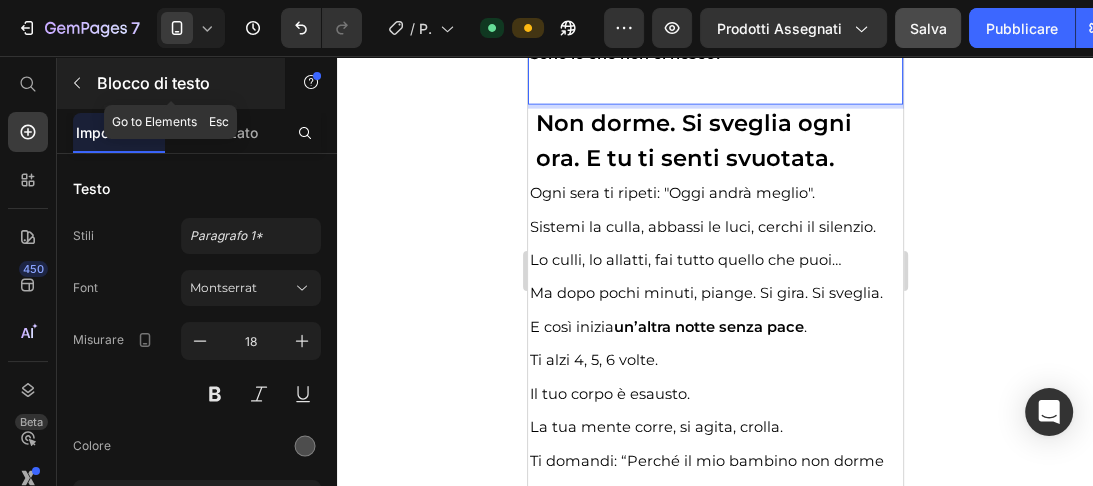 click 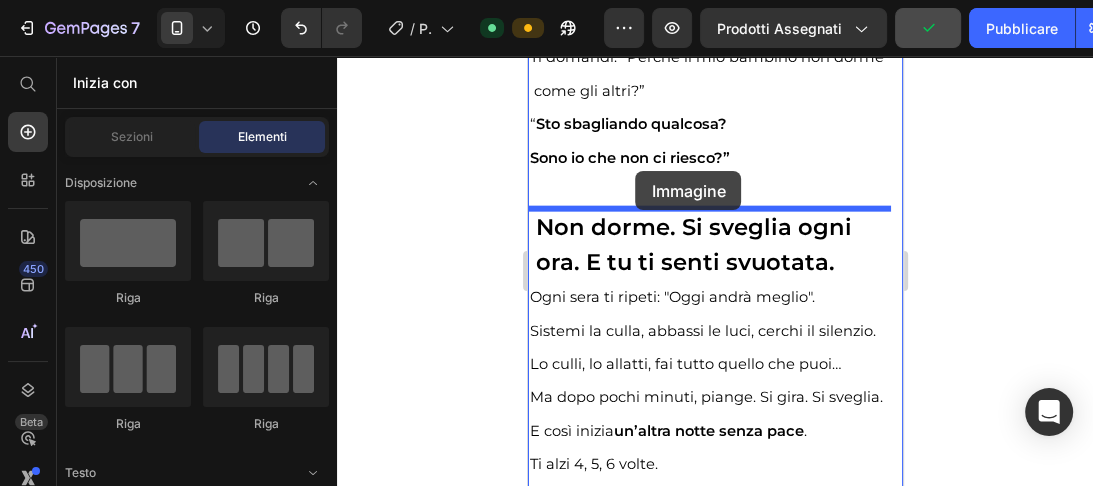 scroll, scrollTop: 3388, scrollLeft: 0, axis: vertical 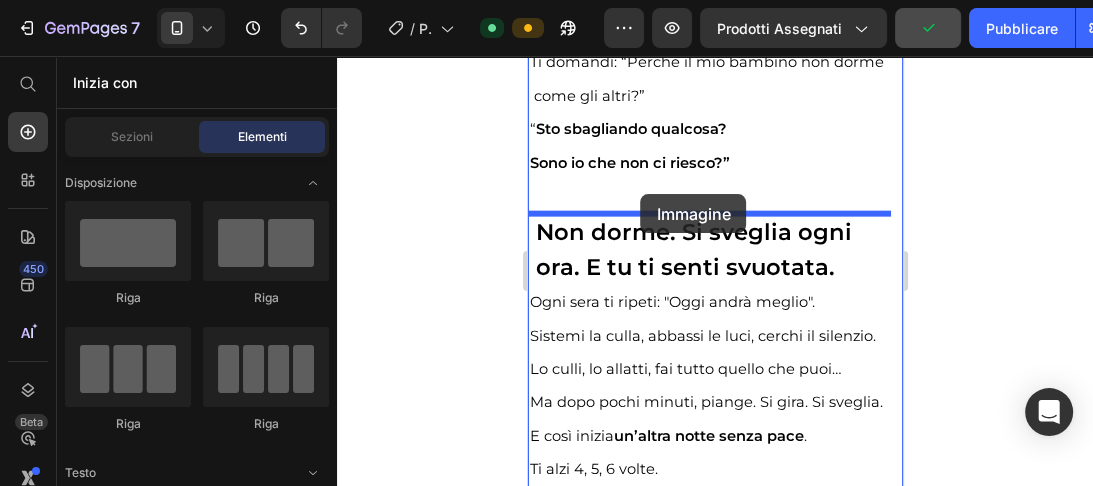 drag, startPoint x: 637, startPoint y: 451, endPoint x: 640, endPoint y: 194, distance: 257.01752 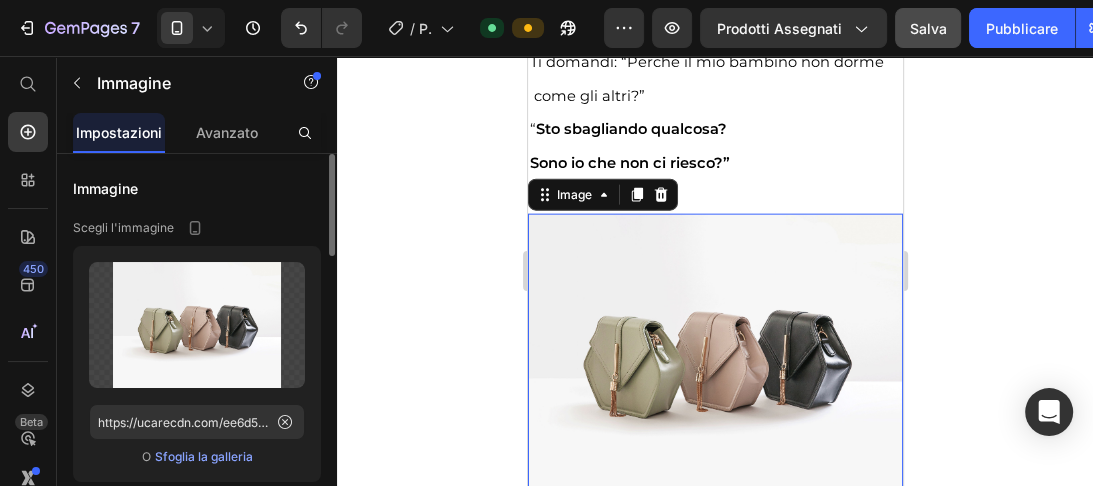 click on "Sfoglia la galleria" at bounding box center (204, 456) 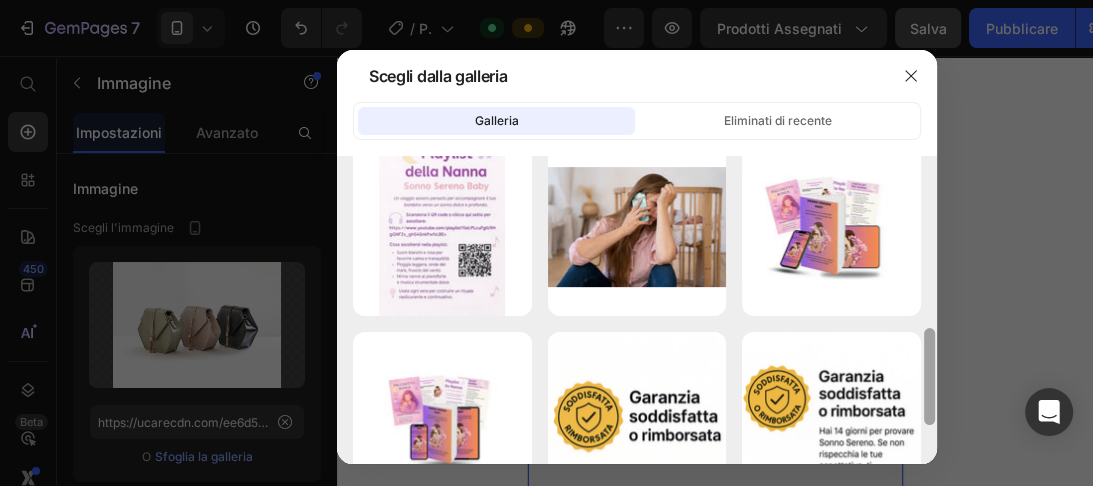 scroll, scrollTop: 316, scrollLeft: 0, axis: vertical 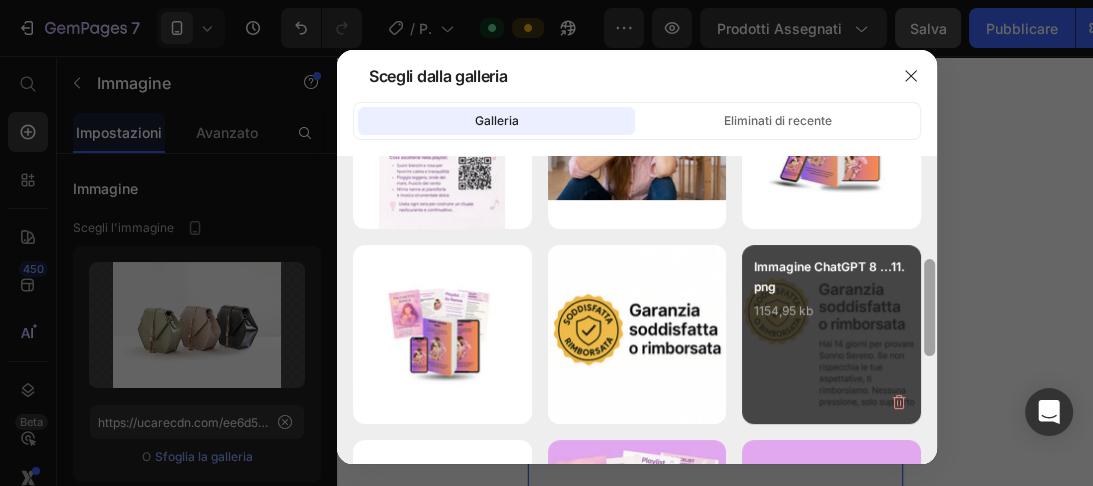 drag, startPoint x: 928, startPoint y: 162, endPoint x: 920, endPoint y: 264, distance: 102.31325 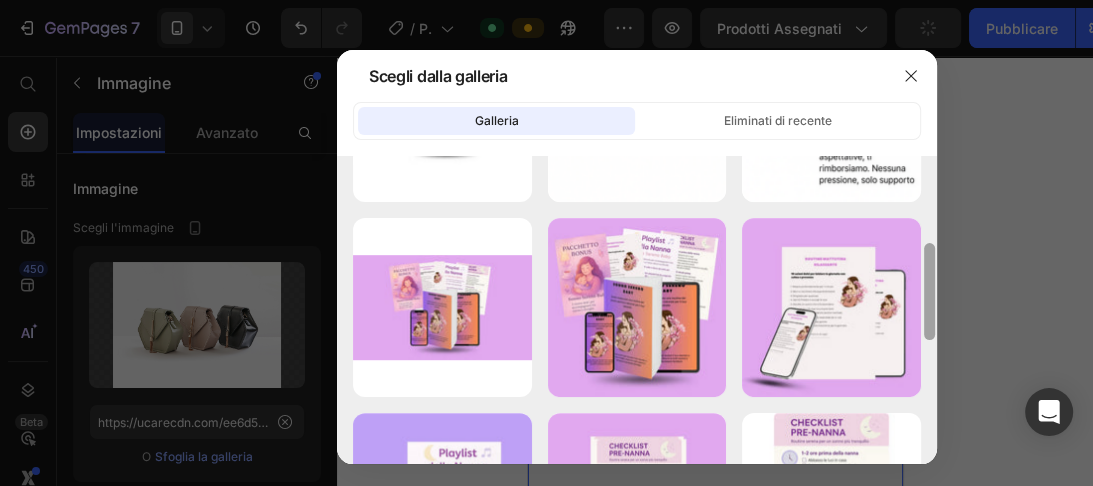 drag, startPoint x: 925, startPoint y: 266, endPoint x: 930, endPoint y: 331, distance: 65.192024 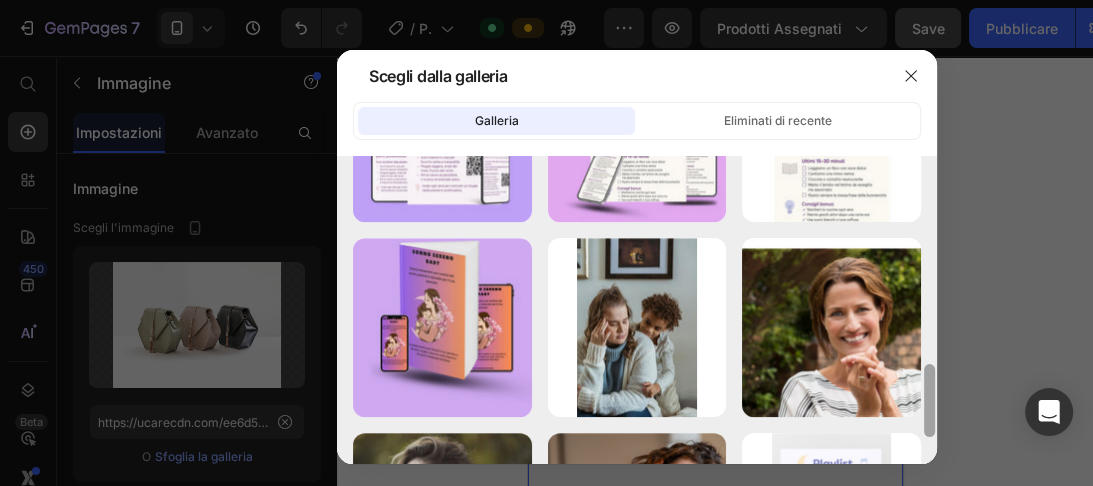 scroll, scrollTop: 920, scrollLeft: 0, axis: vertical 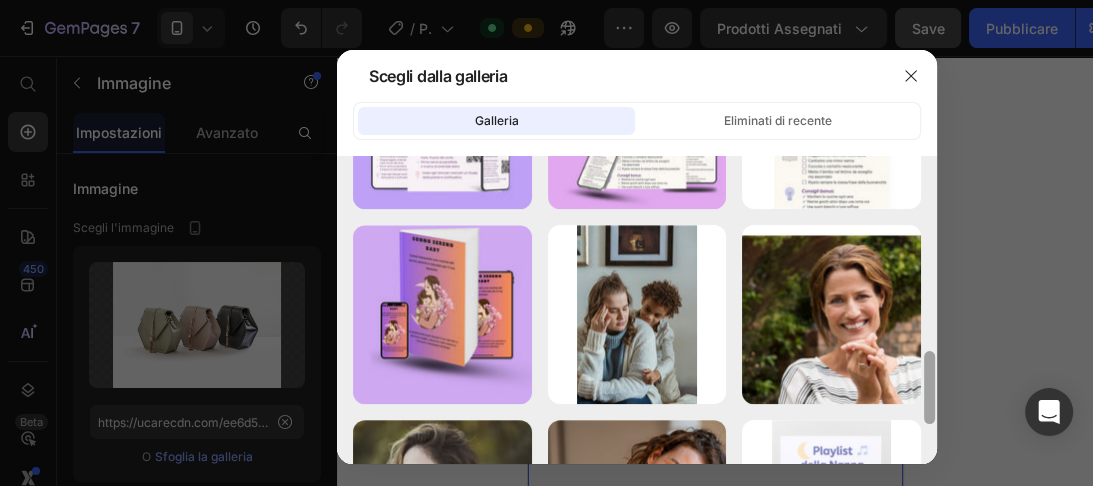 drag, startPoint x: 930, startPoint y: 331, endPoint x: 932, endPoint y: 426, distance: 95.02105 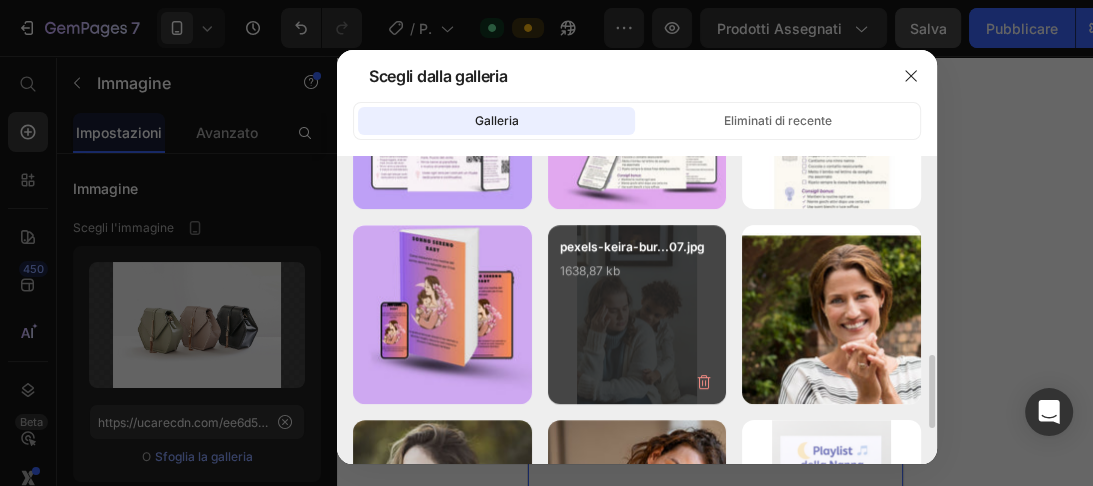 click on "pexels-keira-bur...07.jpg 1638,87 kb" at bounding box center [637, 277] 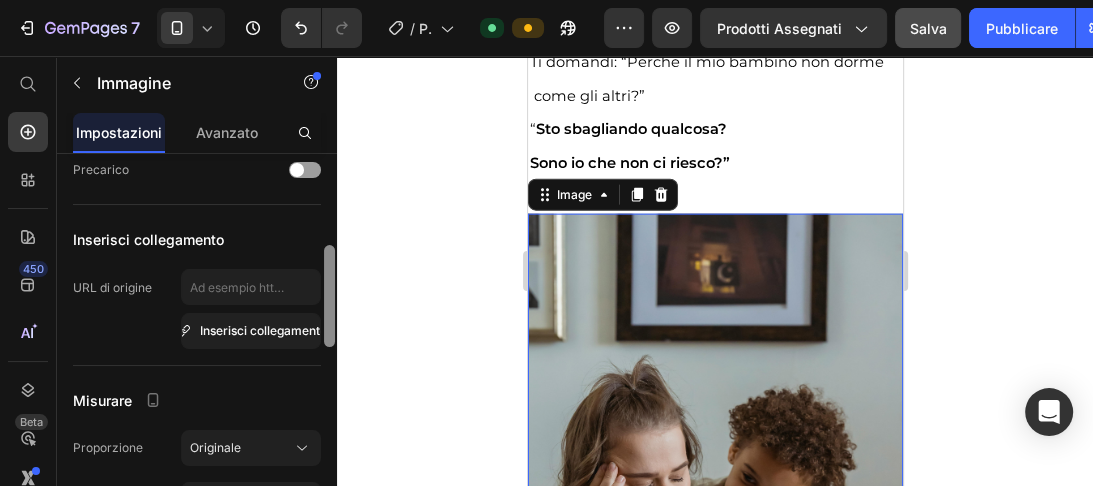 drag, startPoint x: 327, startPoint y: 216, endPoint x: 344, endPoint y: 312, distance: 97.49359 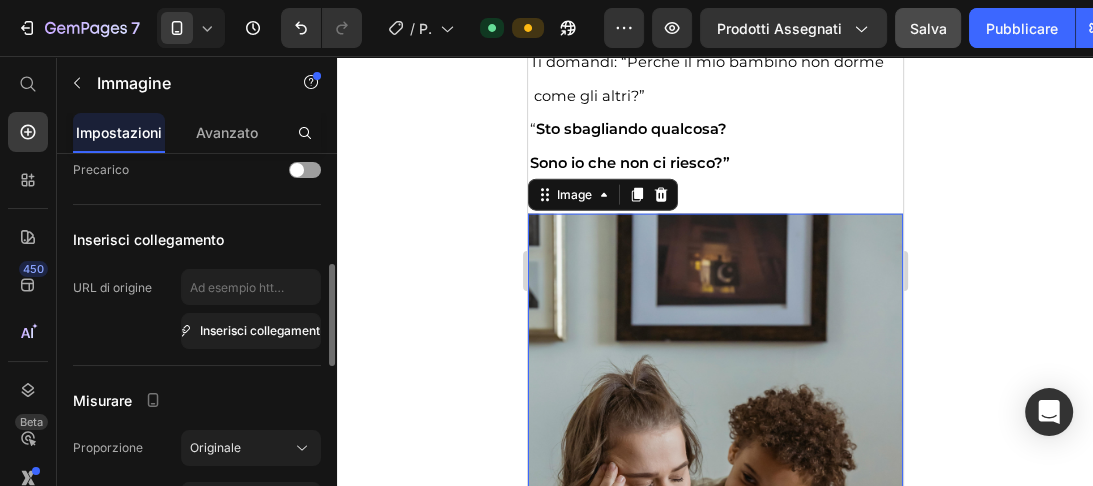 scroll, scrollTop: 361, scrollLeft: 0, axis: vertical 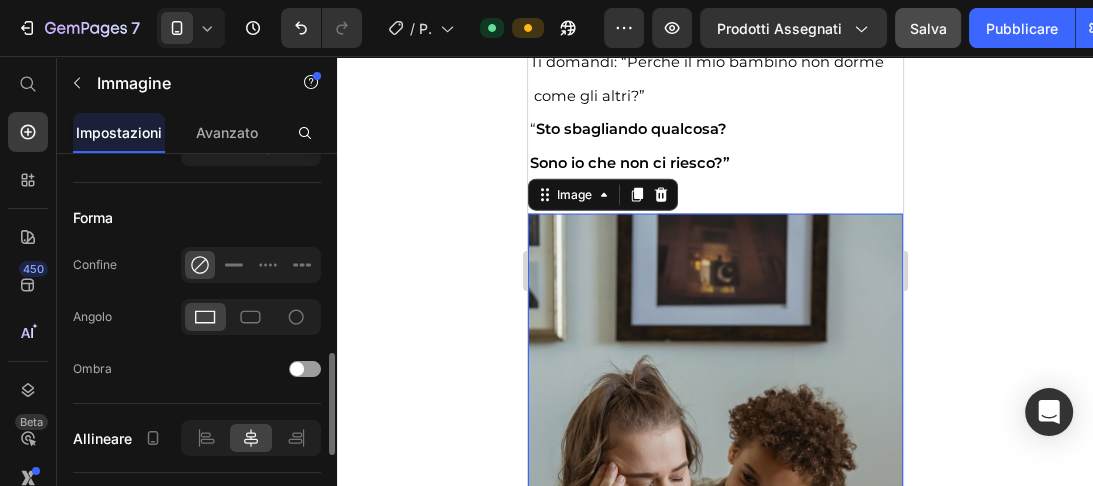 drag, startPoint x: 335, startPoint y: 304, endPoint x: 341, endPoint y: 328, distance: 24.738634 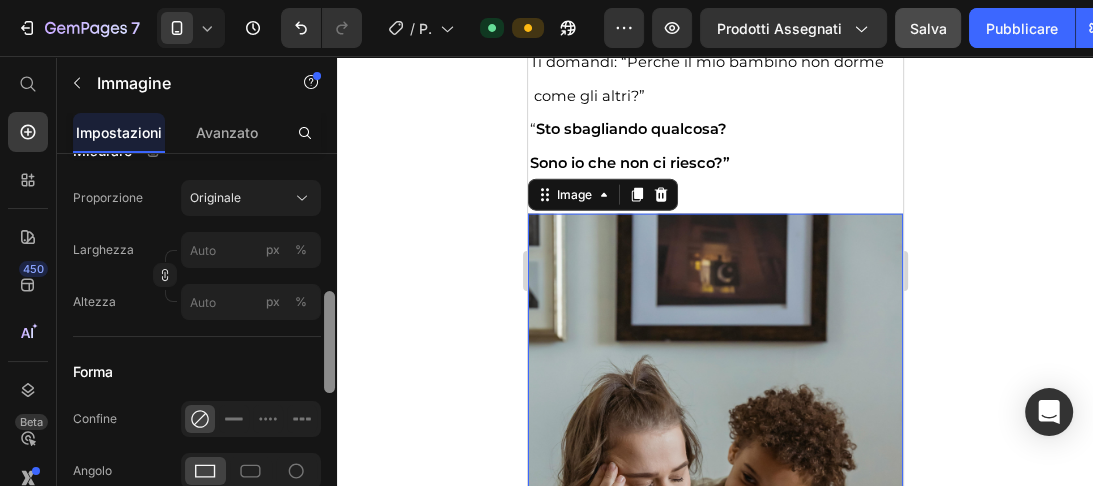 drag, startPoint x: 329, startPoint y: 393, endPoint x: 330, endPoint y: 344, distance: 49.010204 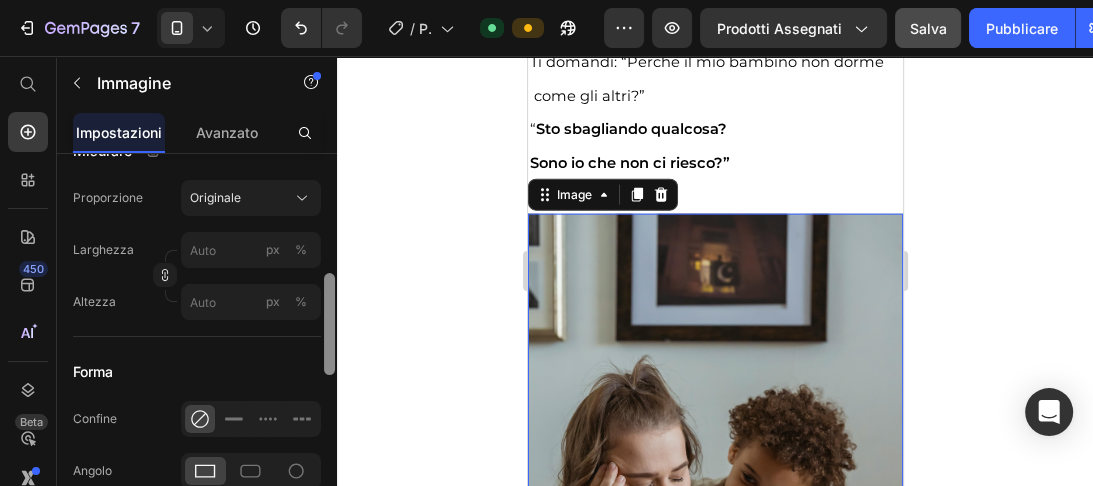 scroll, scrollTop: 565, scrollLeft: 0, axis: vertical 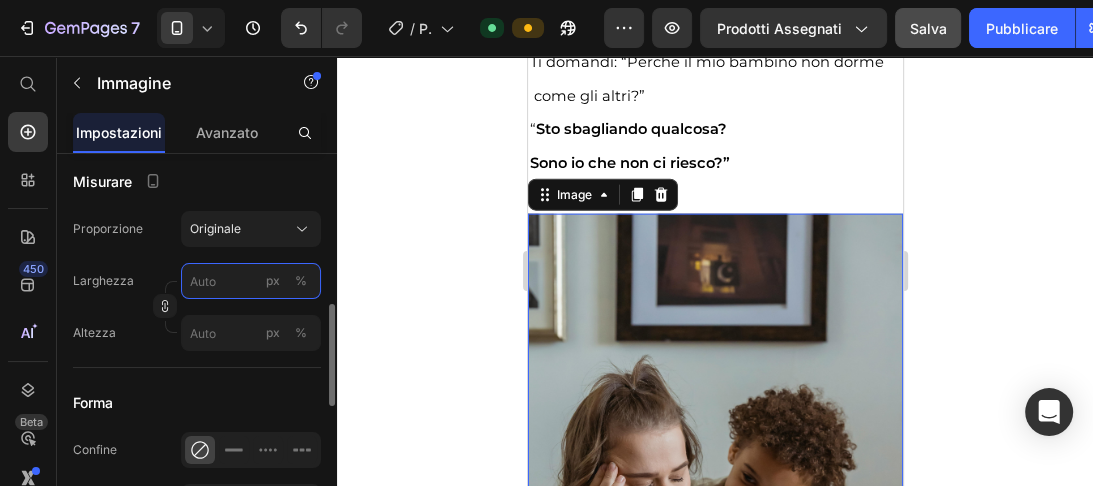 click on "px %" at bounding box center (251, 281) 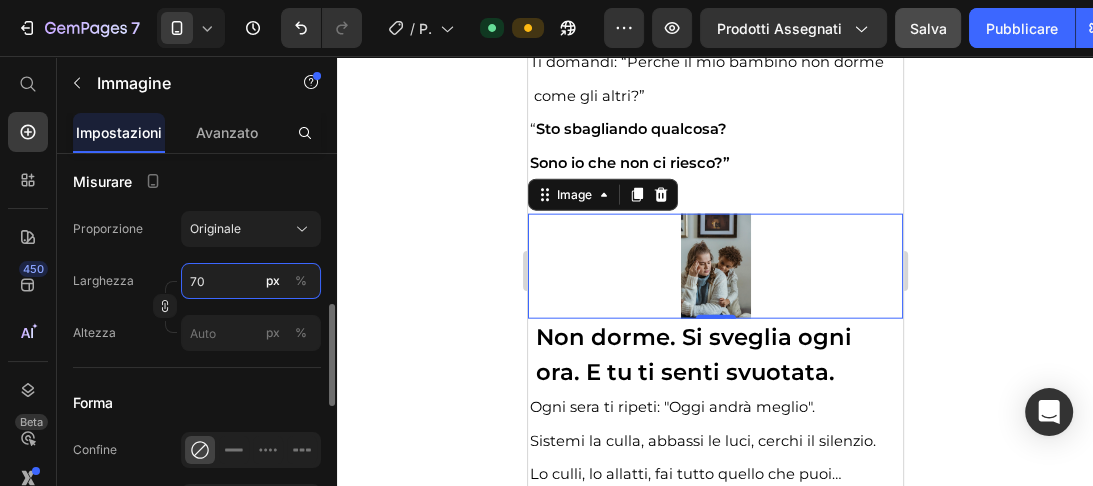 type on "70" 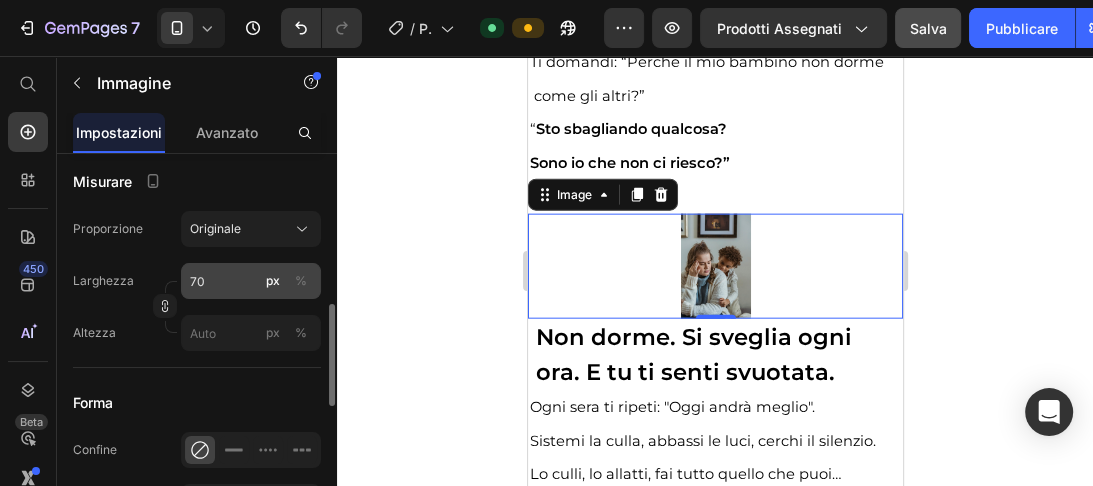 click on "%" at bounding box center (301, 280) 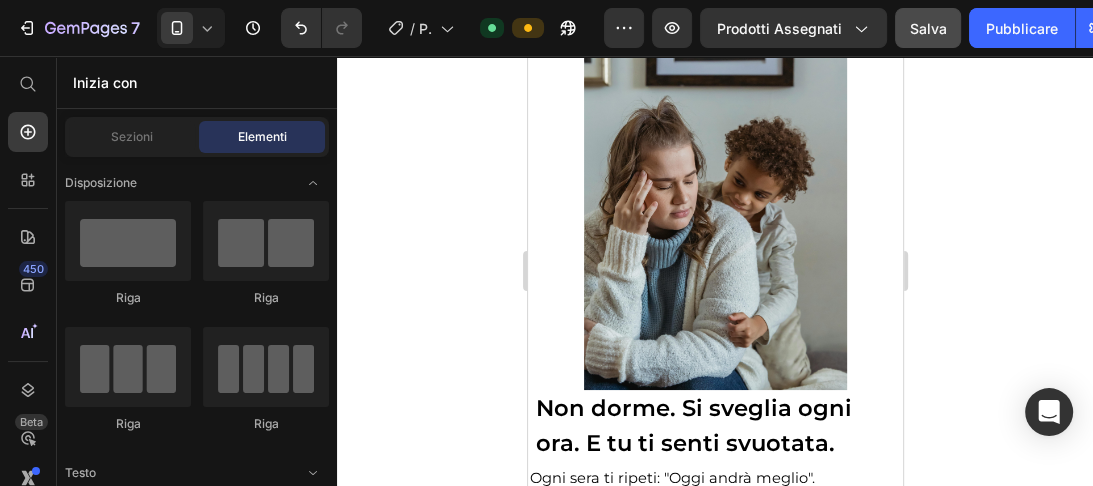 scroll, scrollTop: 2454, scrollLeft: 0, axis: vertical 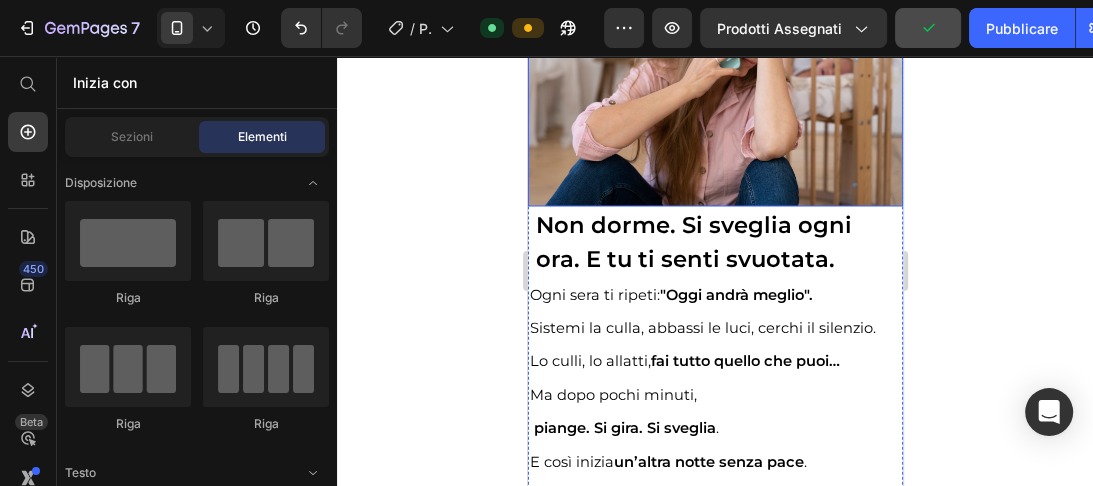 click at bounding box center (714, 81) 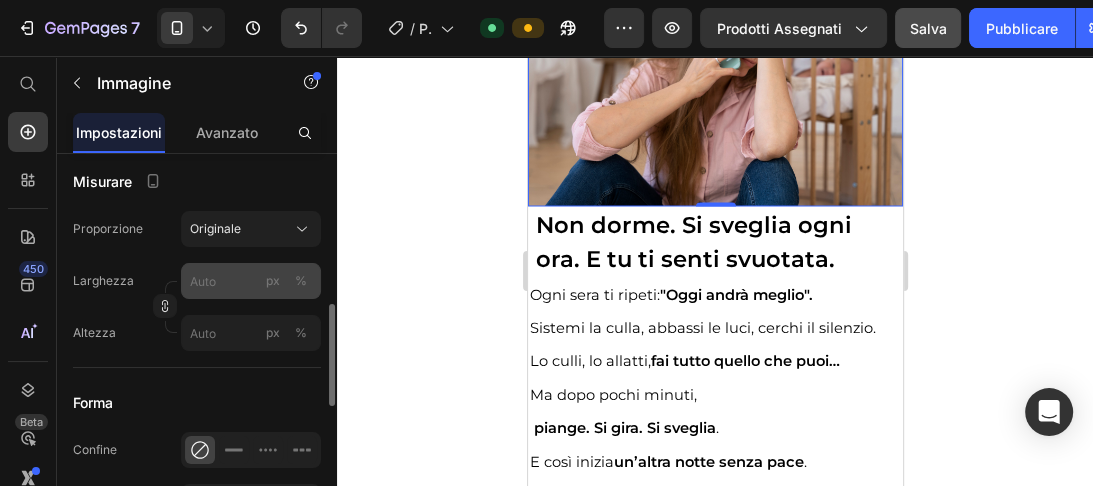 click on "%" at bounding box center (301, 280) 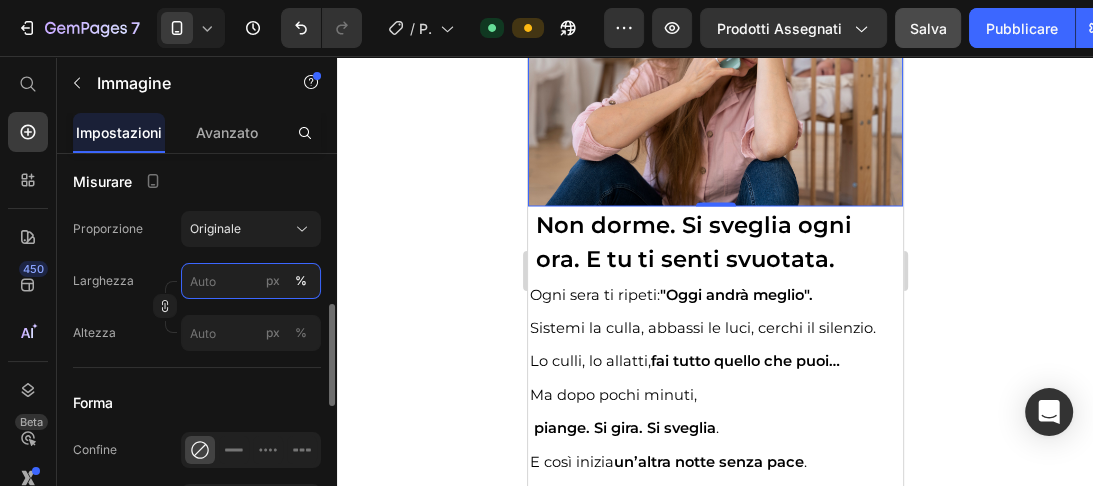 click on "px %" at bounding box center [251, 281] 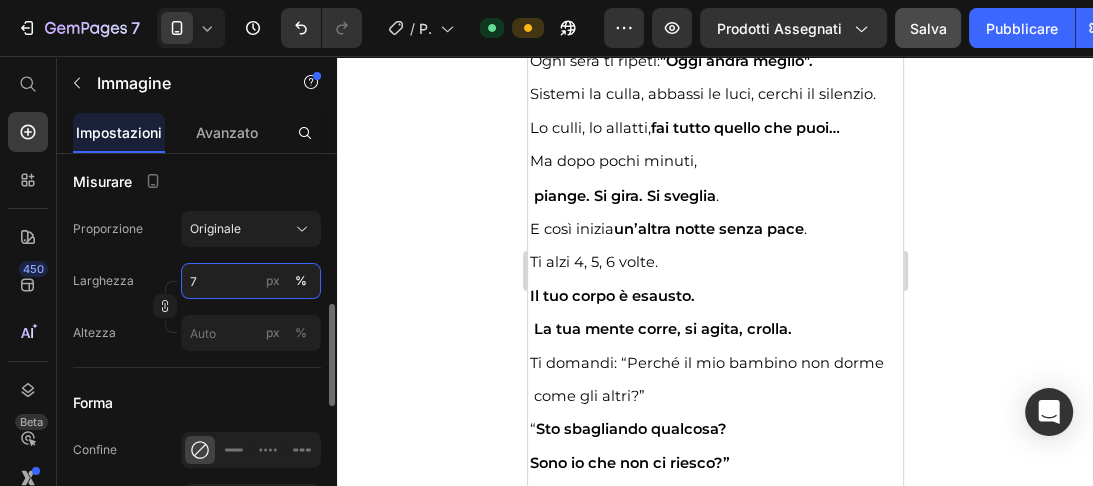 type on "70" 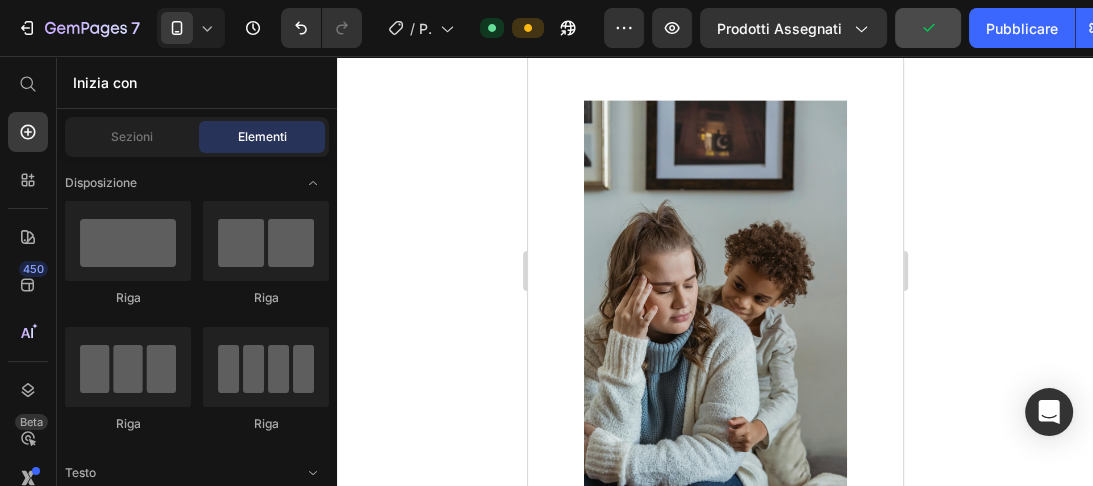 scroll, scrollTop: 3325, scrollLeft: 0, axis: vertical 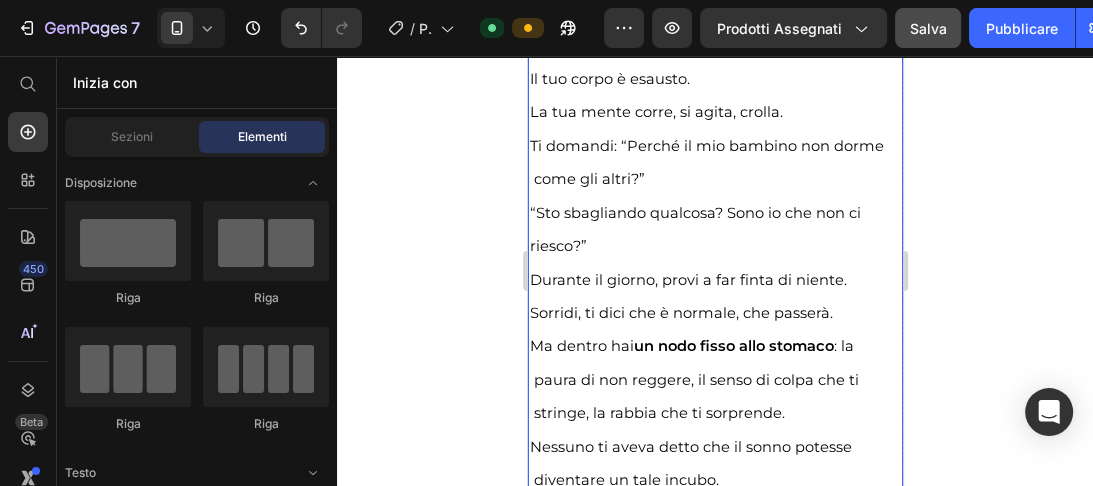 click on "“Sto sbagliando qualcosa? Sono io che non ci riesco?”" at bounding box center (694, 229) 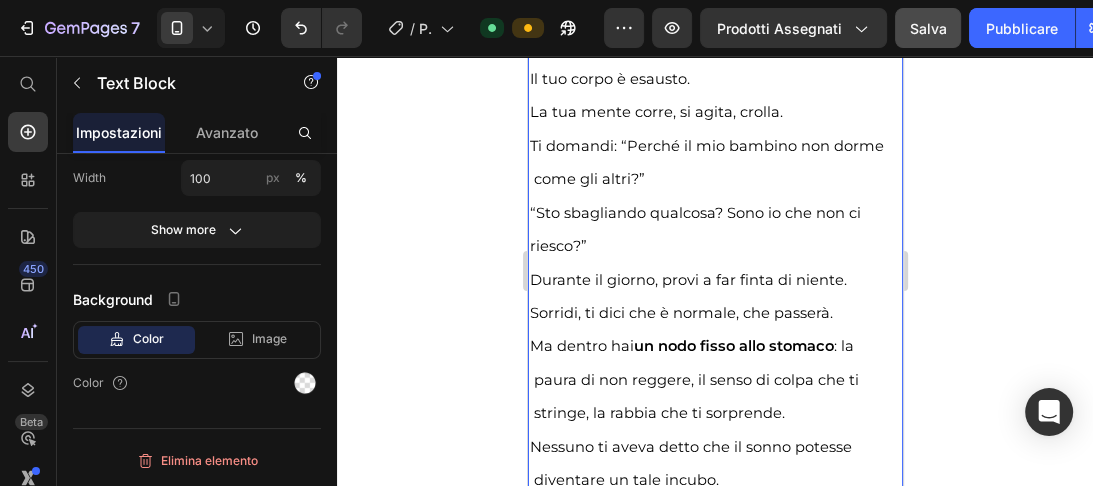 scroll, scrollTop: 0, scrollLeft: 0, axis: both 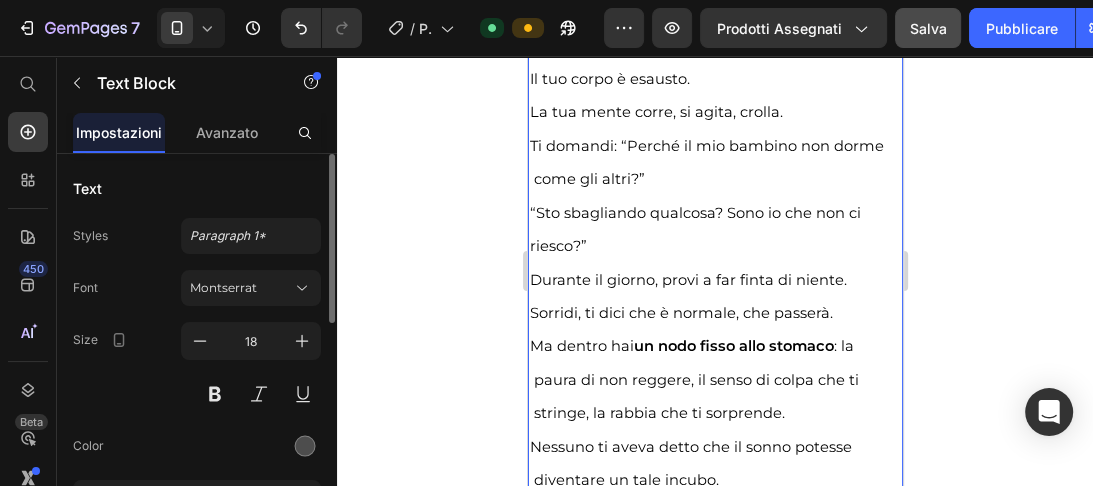 click on "“Sto sbagliando qualcosa? Sono io che non ci riesco?”" at bounding box center (694, 229) 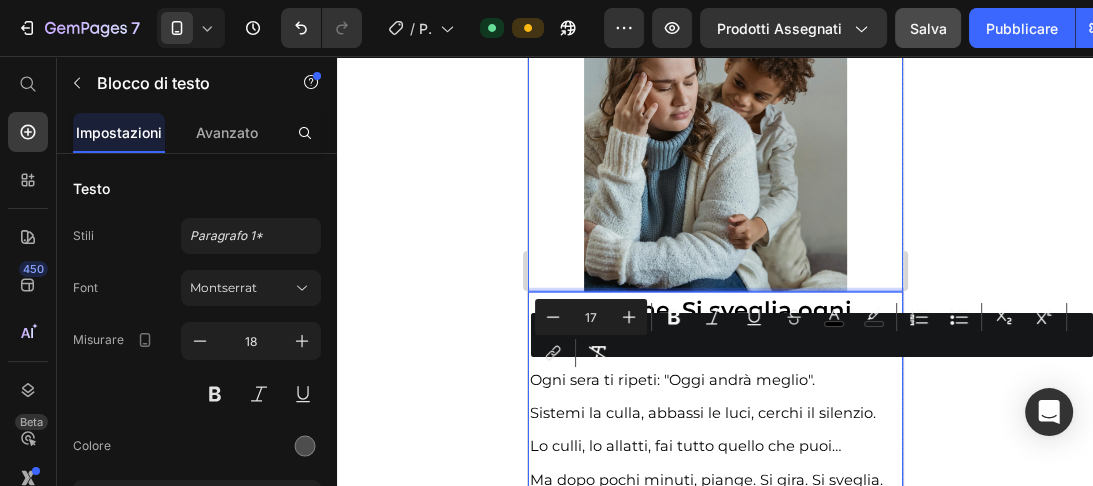 scroll, scrollTop: 3531, scrollLeft: 0, axis: vertical 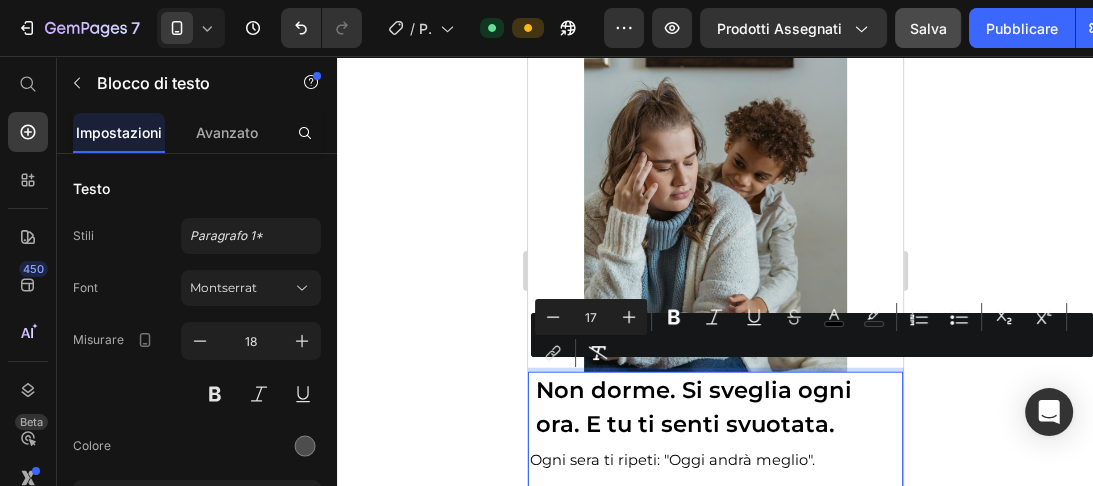 drag, startPoint x: 578, startPoint y: 239, endPoint x: 528, endPoint y: 385, distance: 154.32434 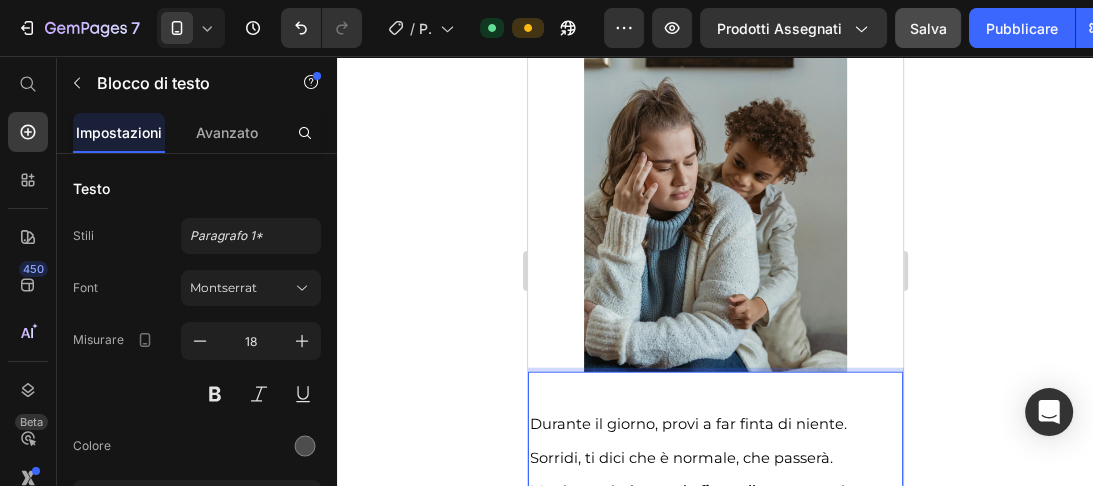 click on "Durante il giorno, provi a far finta di niente." at bounding box center (687, 424) 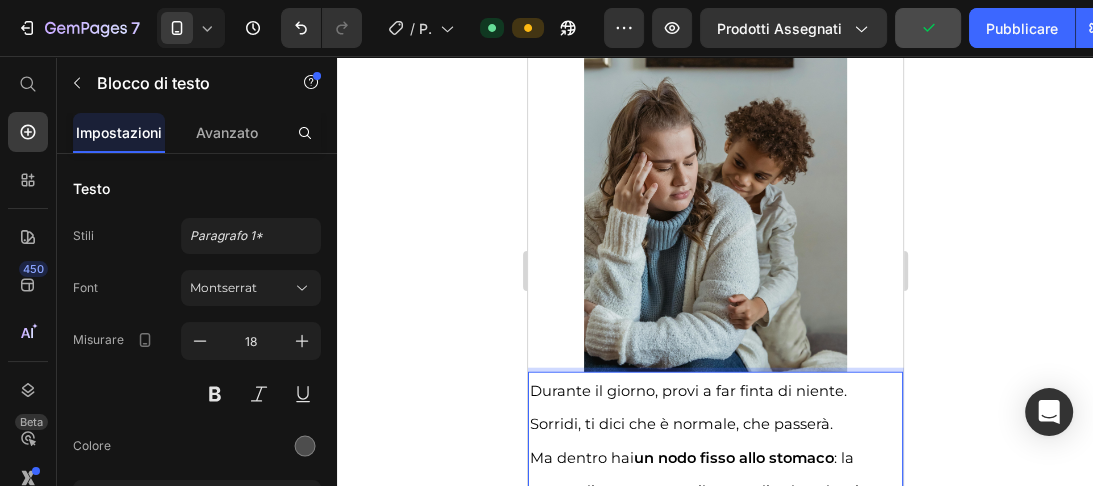 scroll, scrollTop: 3537, scrollLeft: 0, axis: vertical 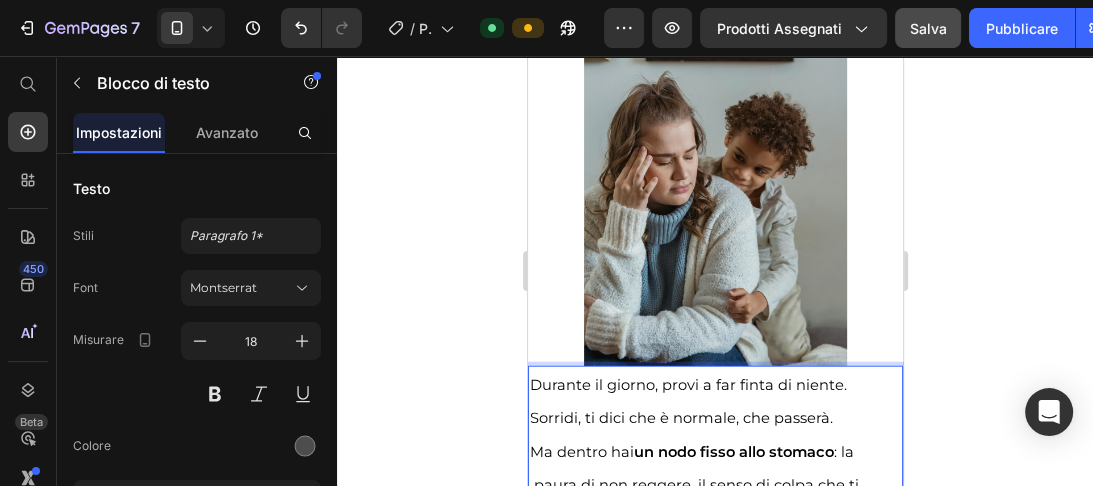 click on "Ma dentro hai  un nodo fisso allo stomaco : la  paura di non reggere, il senso di colpa che ti  stringe, la rabbia che ti sorprende." at bounding box center (693, 485) 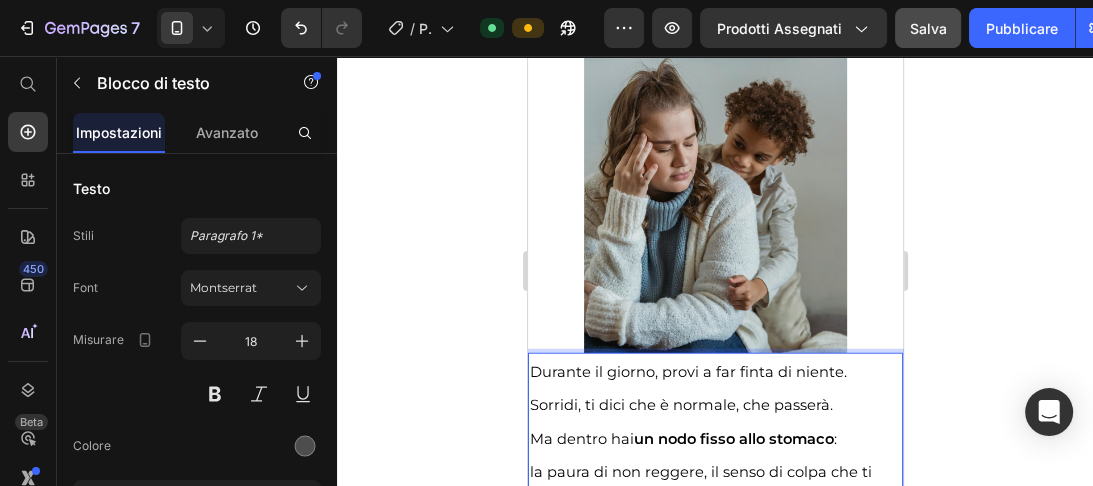 scroll, scrollTop: 3556, scrollLeft: 0, axis: vertical 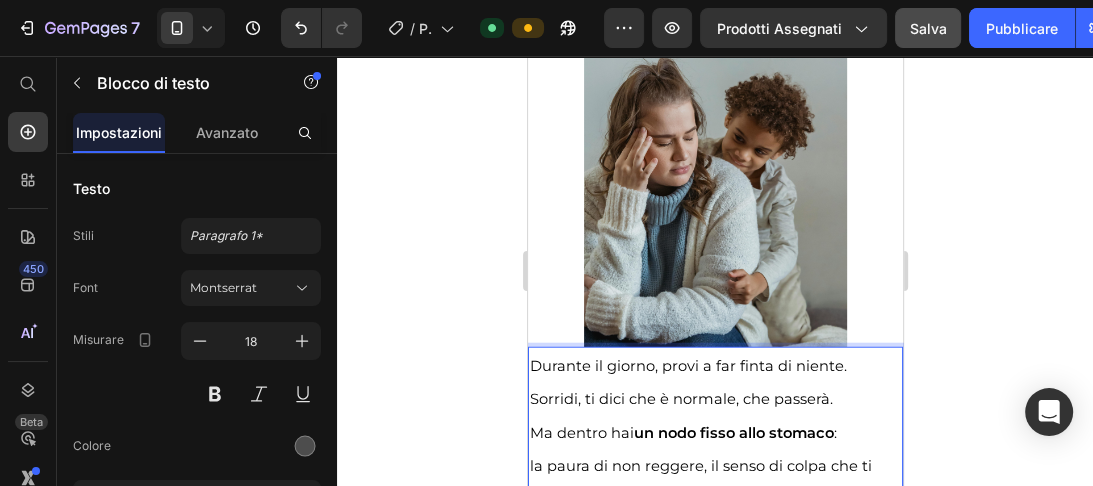 click on "la  paura di non reggere, il senso di colpa che ti  stringe, la rabbia che ti sorprende." at bounding box center (700, 482) 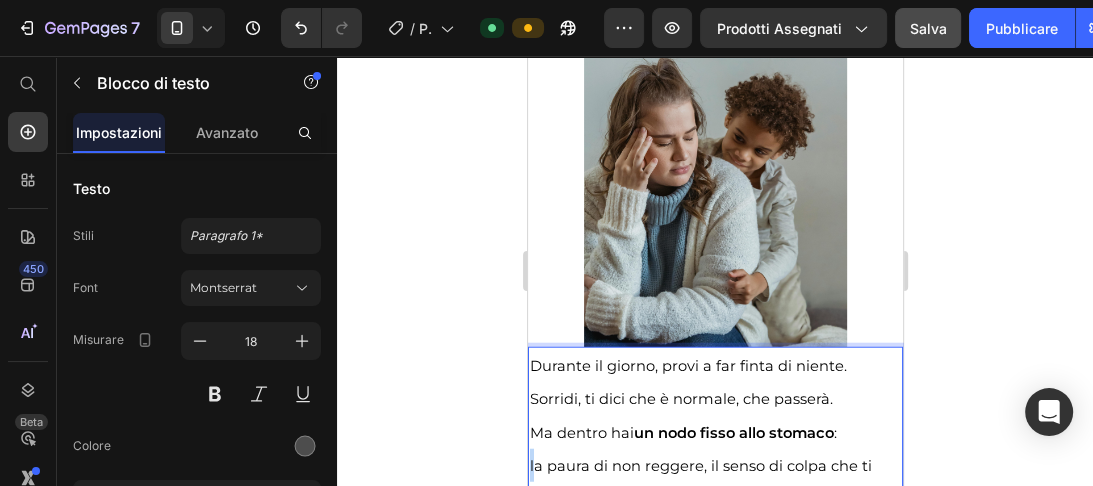click on "la paura di non reggere, il senso di colpa che ti  stringe, la rabbia che ti sorprende." at bounding box center [700, 482] 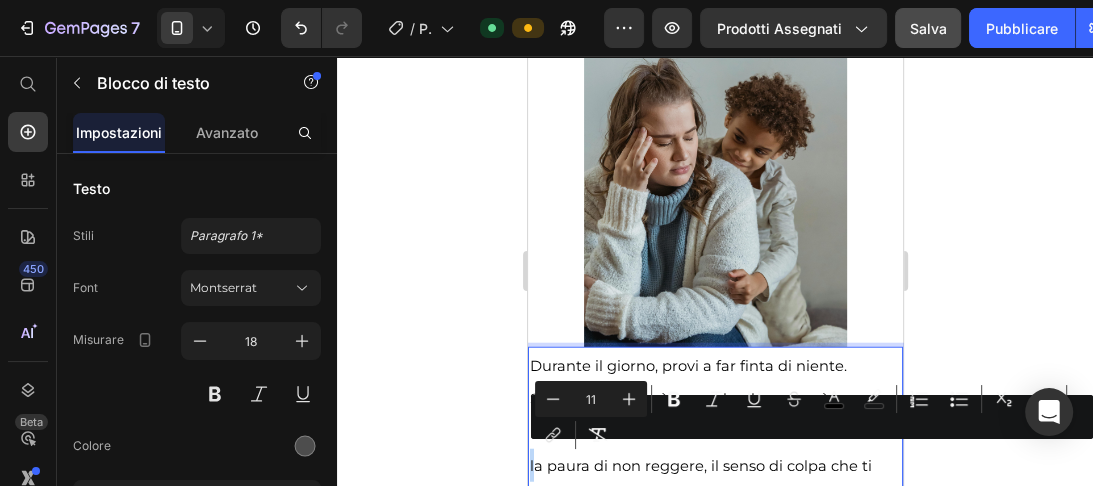 click on "la paura di non reggere, il senso di colpa che ti  stringe, la rabbia che ti sorprende." at bounding box center (700, 482) 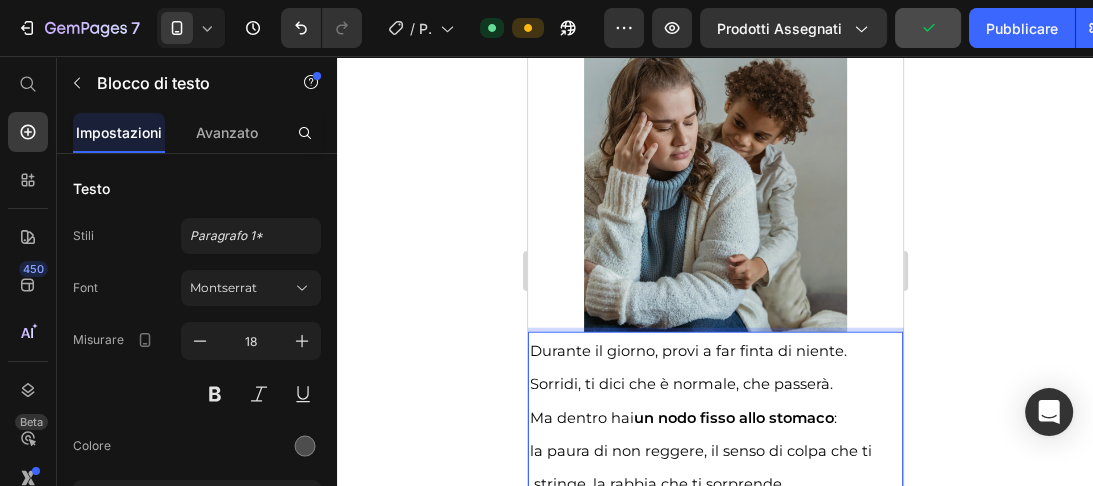 scroll, scrollTop: 3605, scrollLeft: 0, axis: vertical 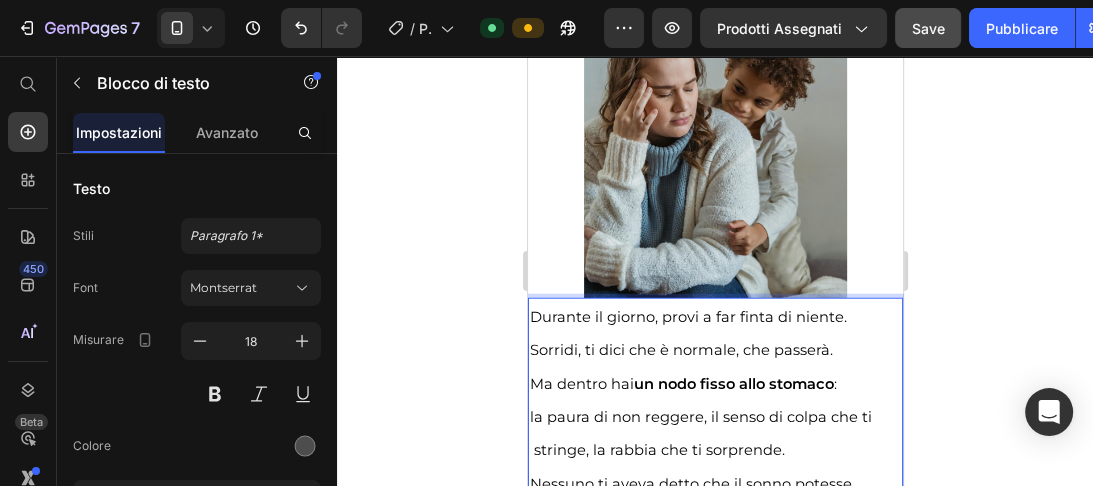 click on "la paura di non reggere, il senso di colpa che ti  stringe, la rabbia che ti sorprende." at bounding box center [700, 433] 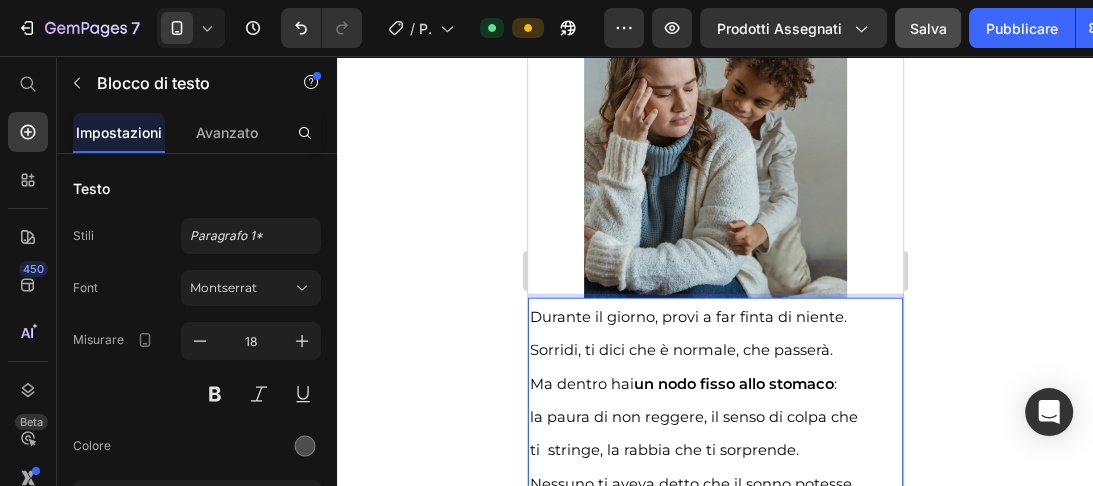 click on "ti  stringe, la rabbia che ti sorprende." at bounding box center [663, 450] 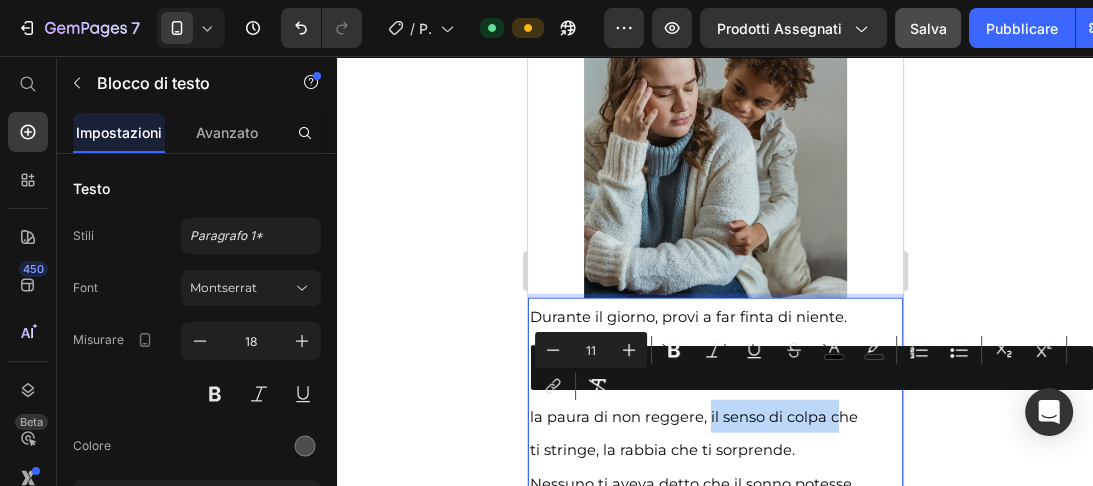 drag, startPoint x: 708, startPoint y: 412, endPoint x: 832, endPoint y: 416, distance: 124.0645 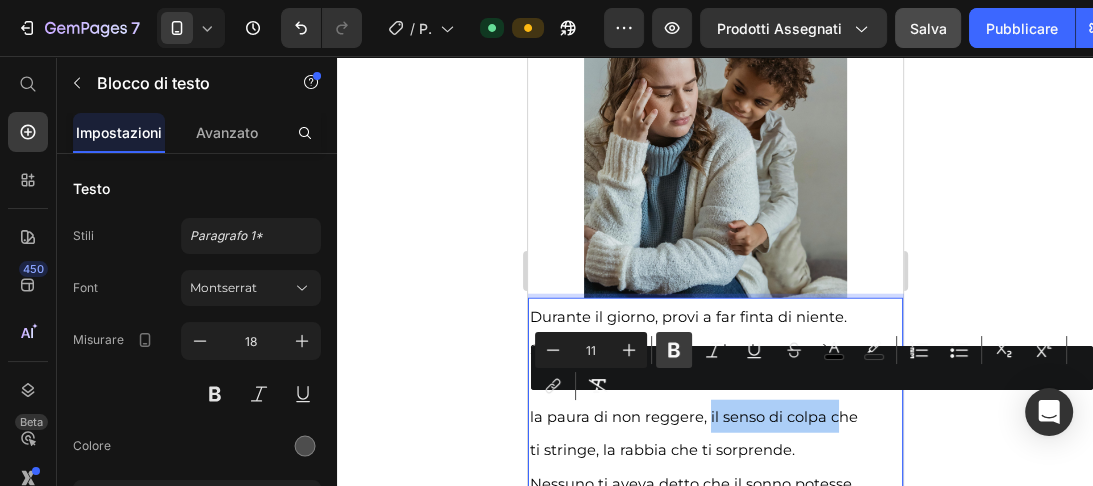 click 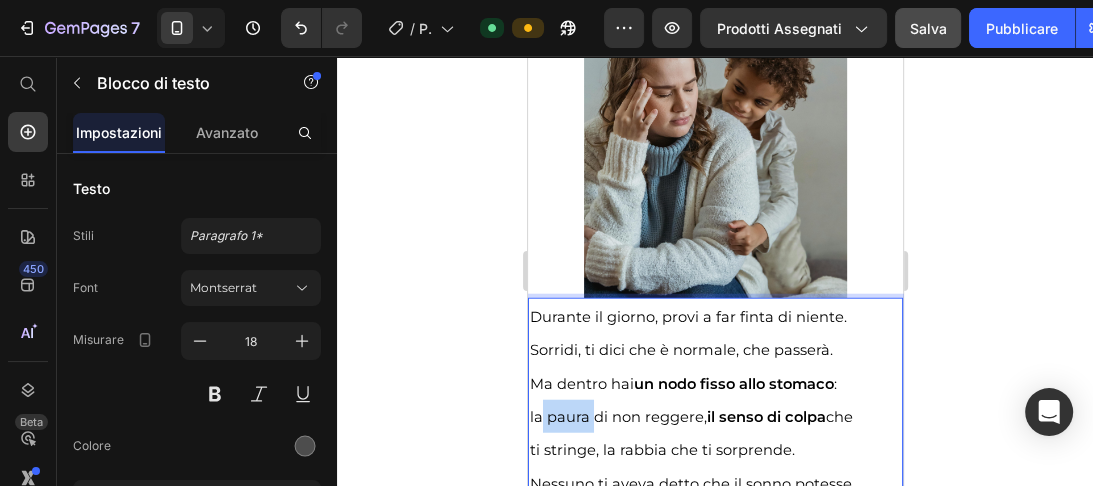 drag, startPoint x: 534, startPoint y: 417, endPoint x: 593, endPoint y: 414, distance: 59.07622 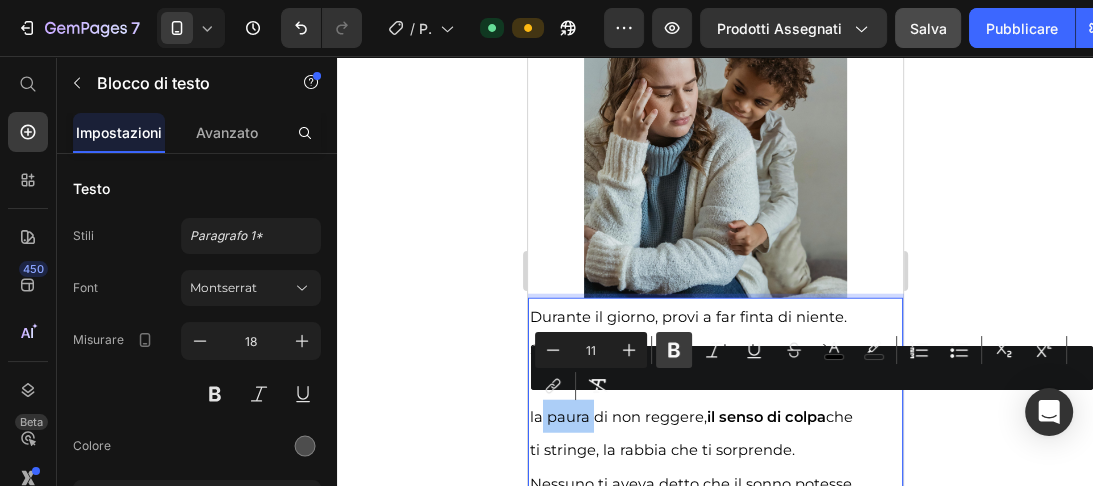 click on "Grassetto" at bounding box center (674, 350) 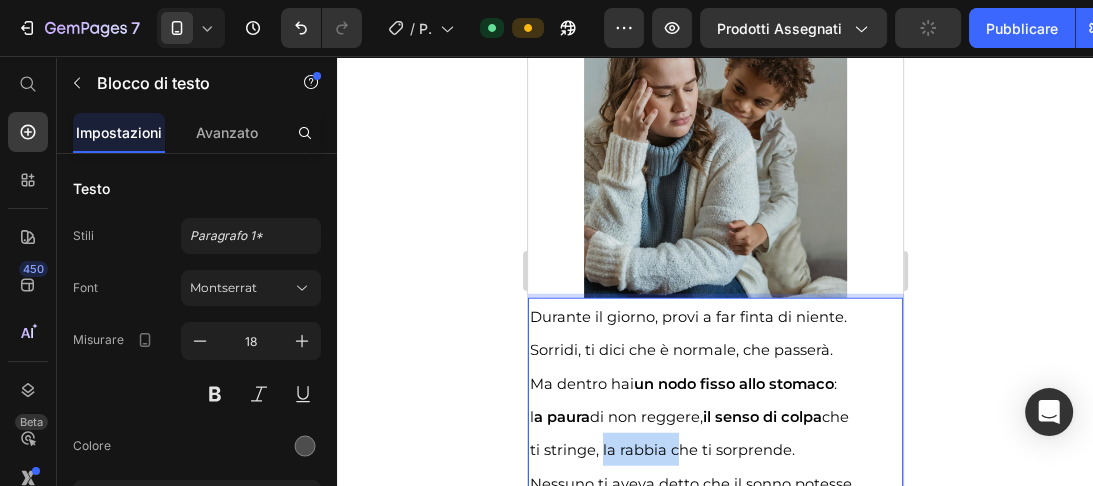 drag, startPoint x: 602, startPoint y: 444, endPoint x: 670, endPoint y: 444, distance: 68 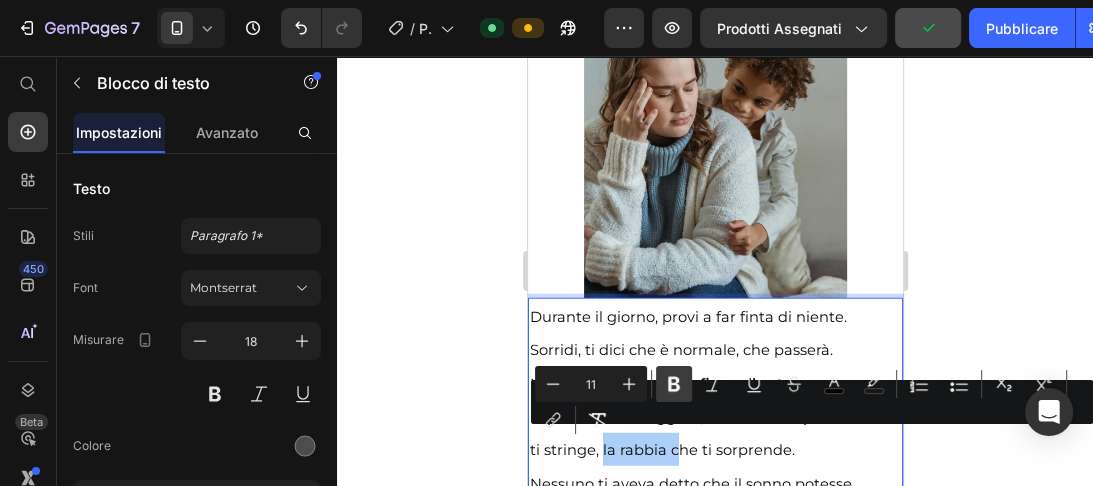click 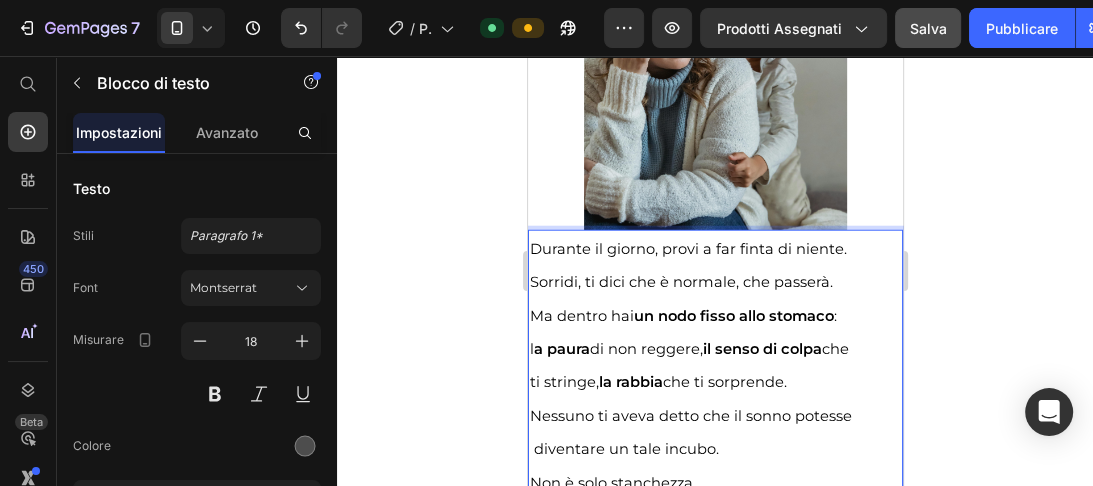 scroll, scrollTop: 3707, scrollLeft: 0, axis: vertical 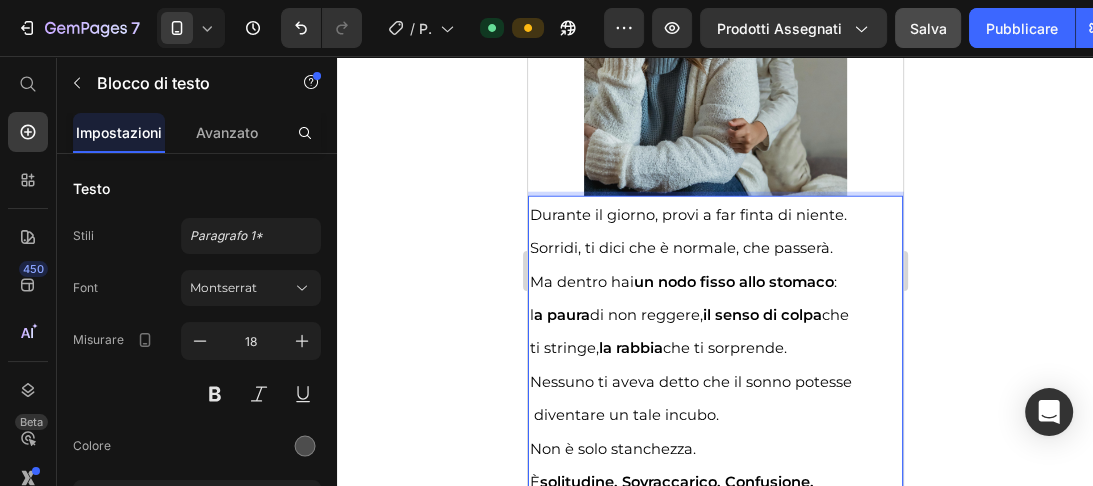 drag, startPoint x: 605, startPoint y: 412, endPoint x: 714, endPoint y: 412, distance: 109 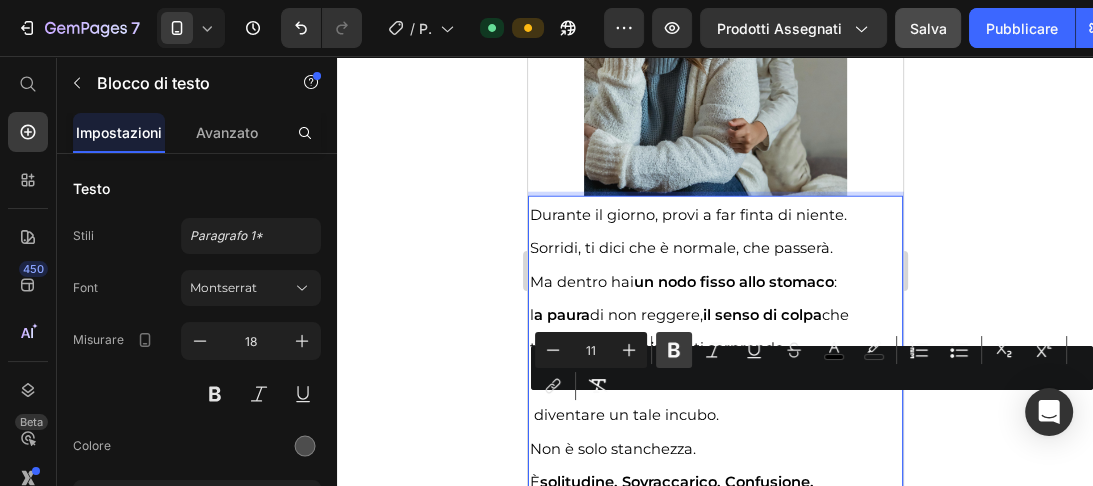 click 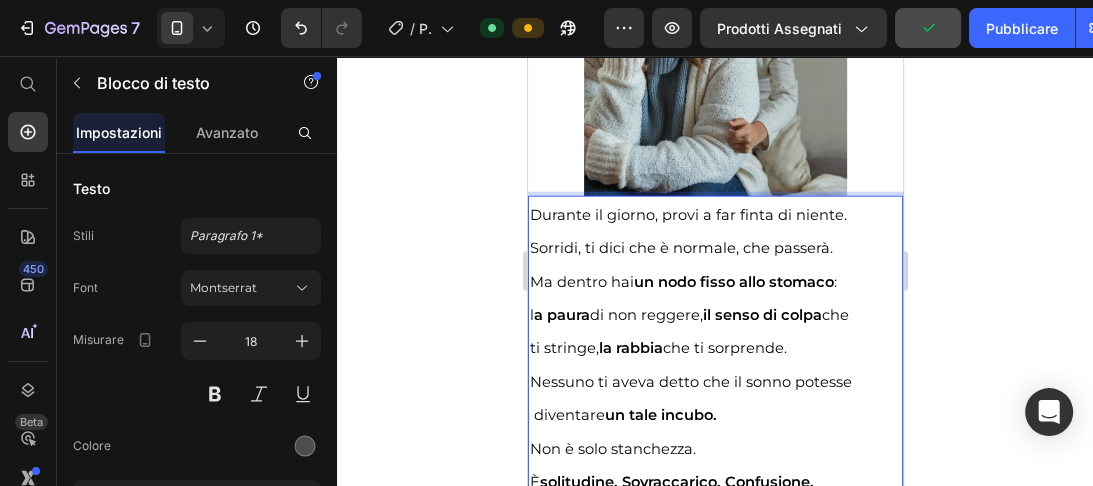 drag, startPoint x: 698, startPoint y: 440, endPoint x: 533, endPoint y: 443, distance: 165.02727 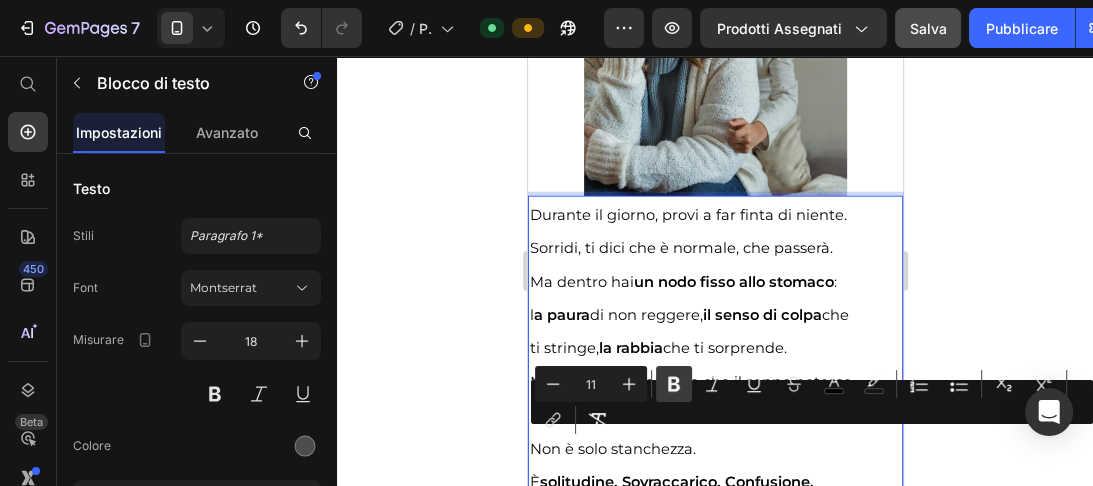 click 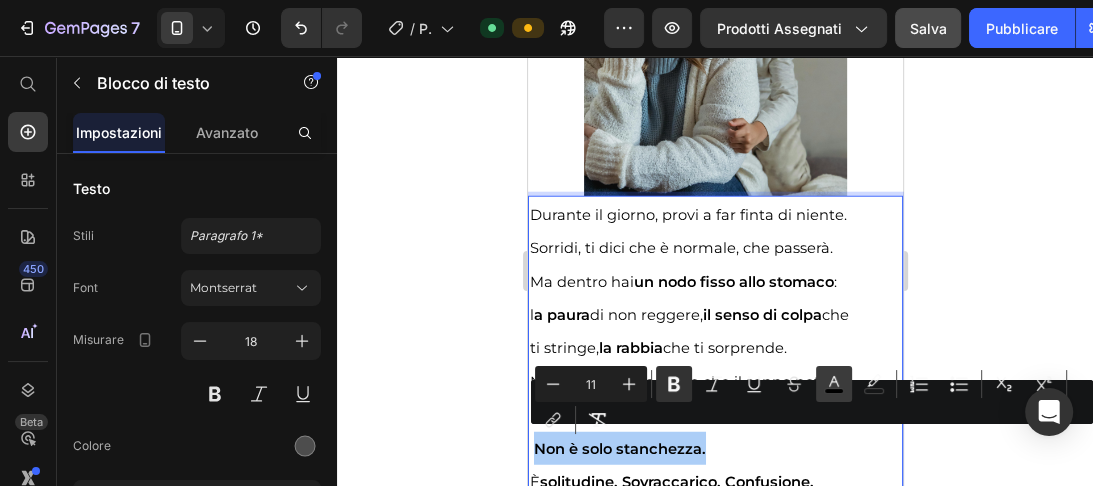 click 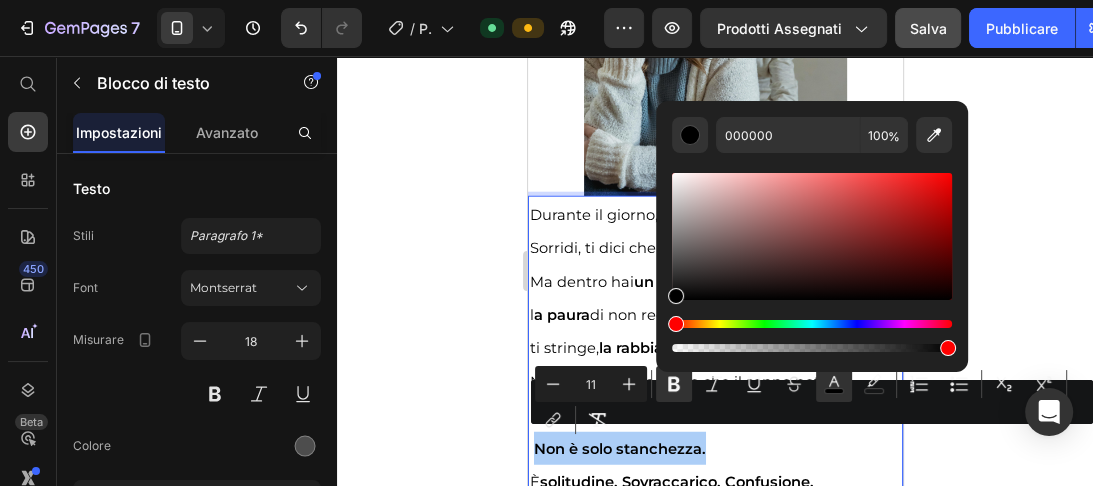 click at bounding box center [948, 348] 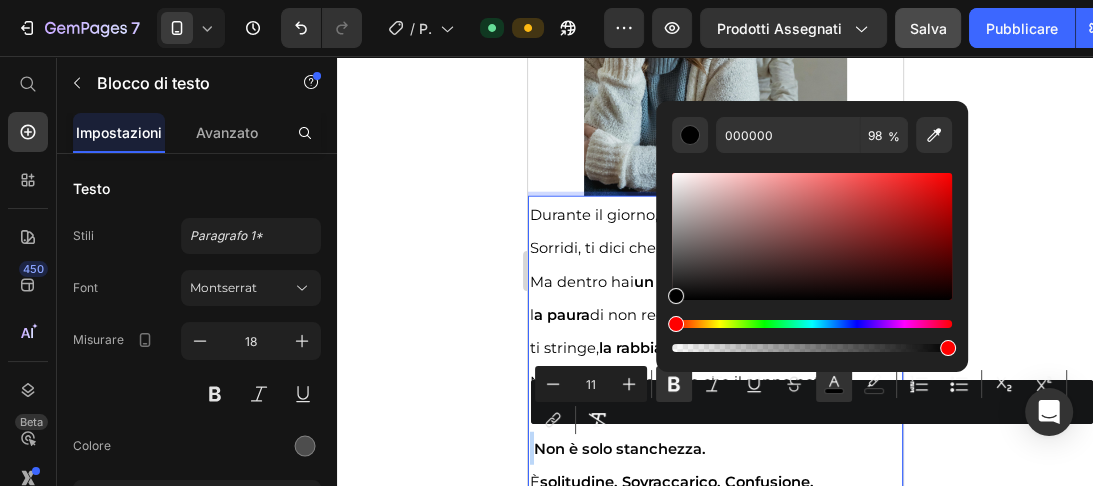 click at bounding box center (948, 348) 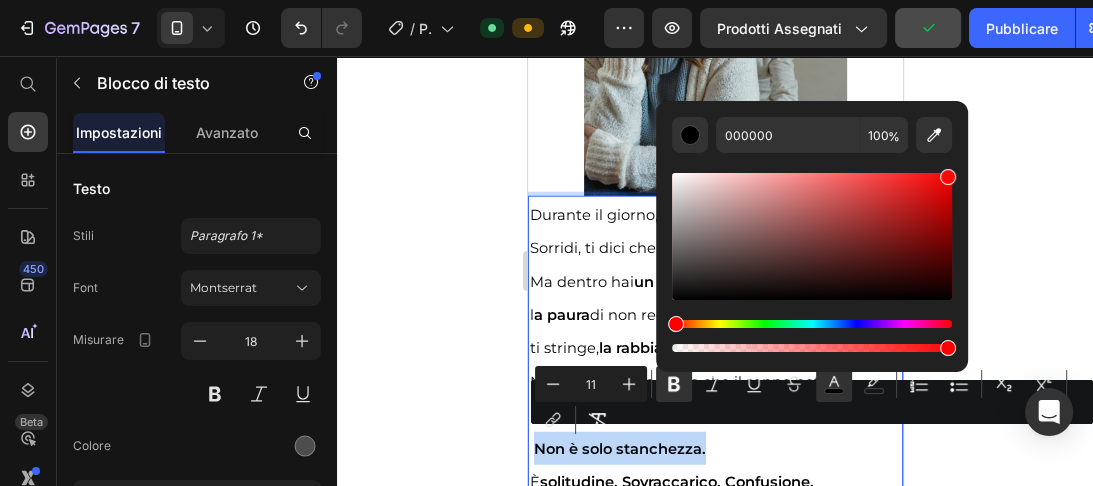click at bounding box center (812, 236) 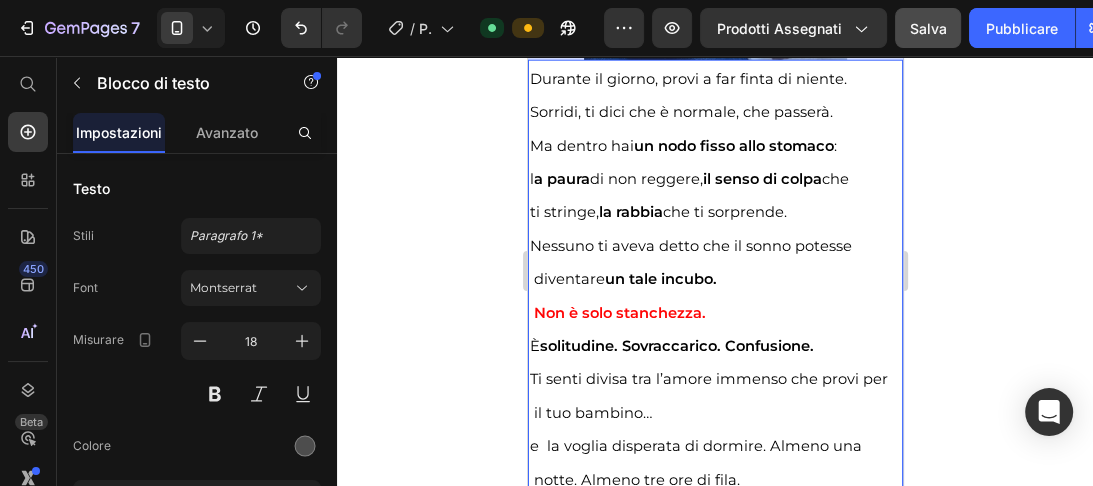scroll, scrollTop: 3877, scrollLeft: 0, axis: vertical 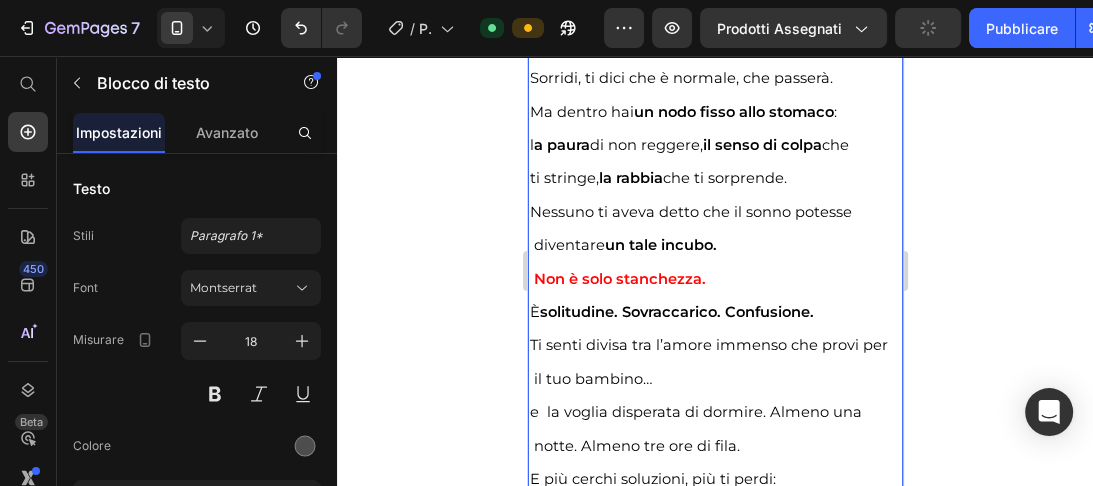 click on "e  la voglia disperata di dormire. Almeno una  notte. Almeno tre ore di fila." at bounding box center (695, 428) 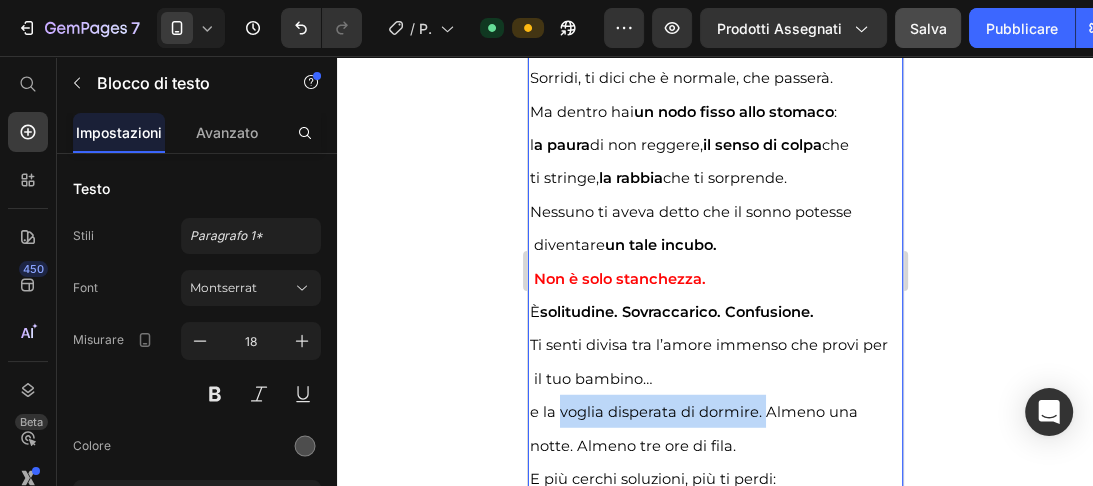 drag, startPoint x: 558, startPoint y: 412, endPoint x: 759, endPoint y: 412, distance: 201 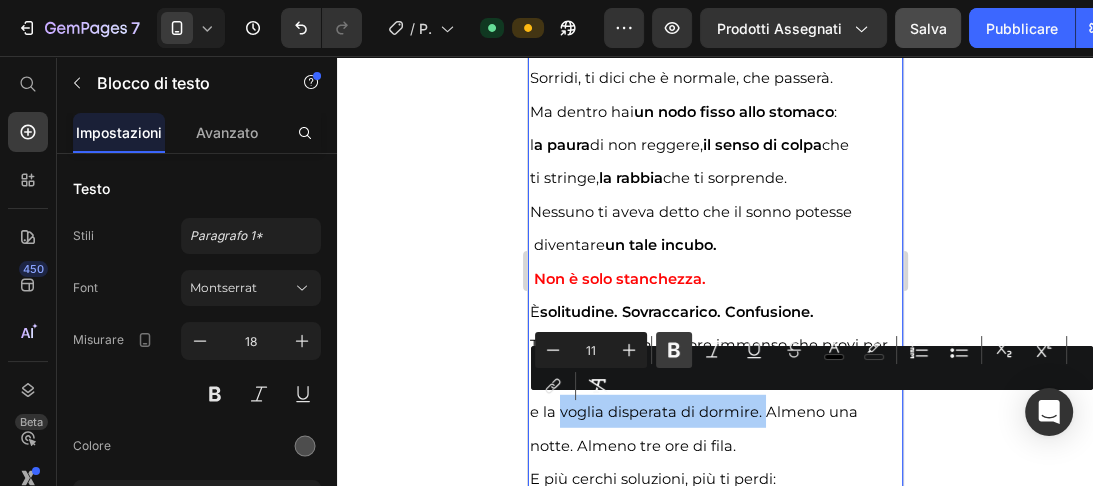 click 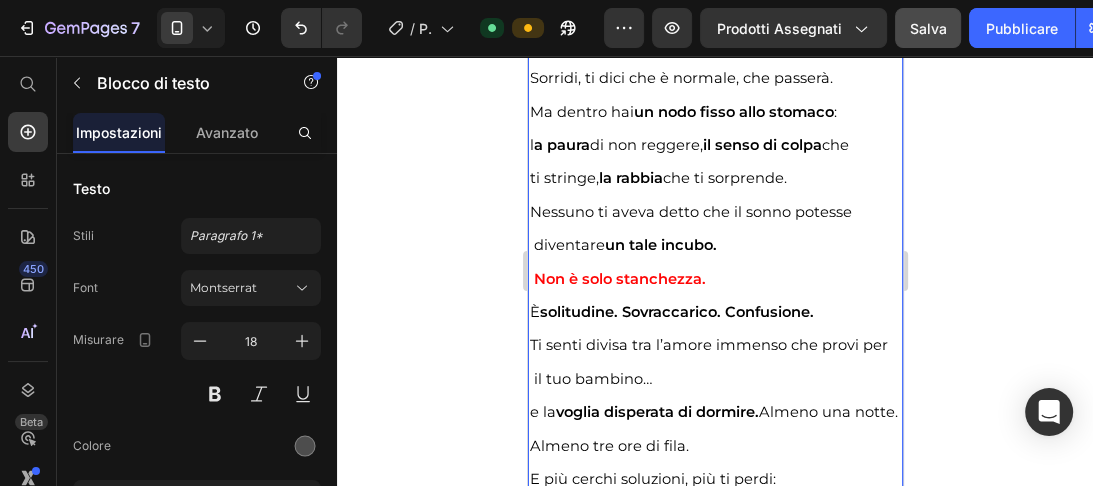 click on "e la  voglia disperata di dormire.  Almeno una  notte. Almeno tre ore di fila." at bounding box center [713, 428] 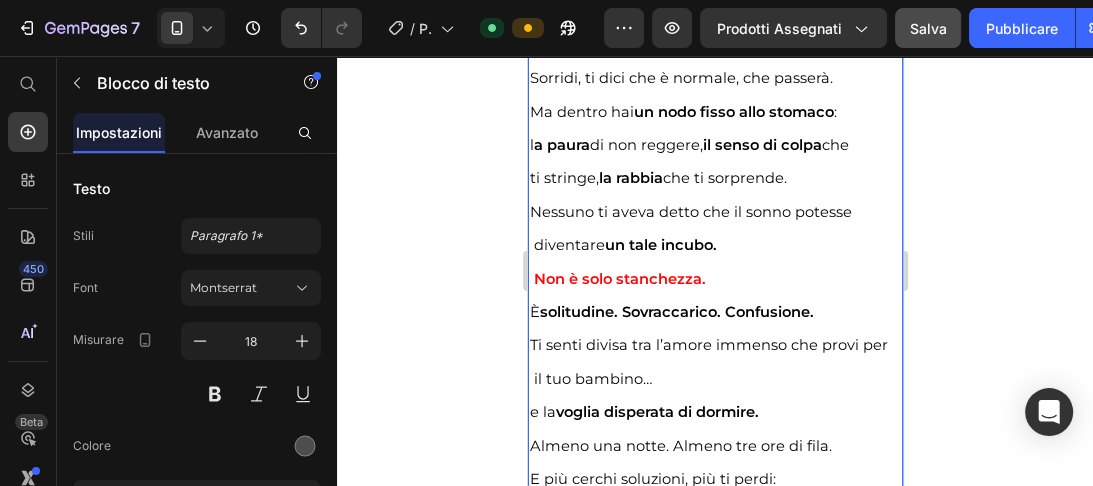 click on "Almeno una  notte. Almeno tre ore di fila." at bounding box center (680, 446) 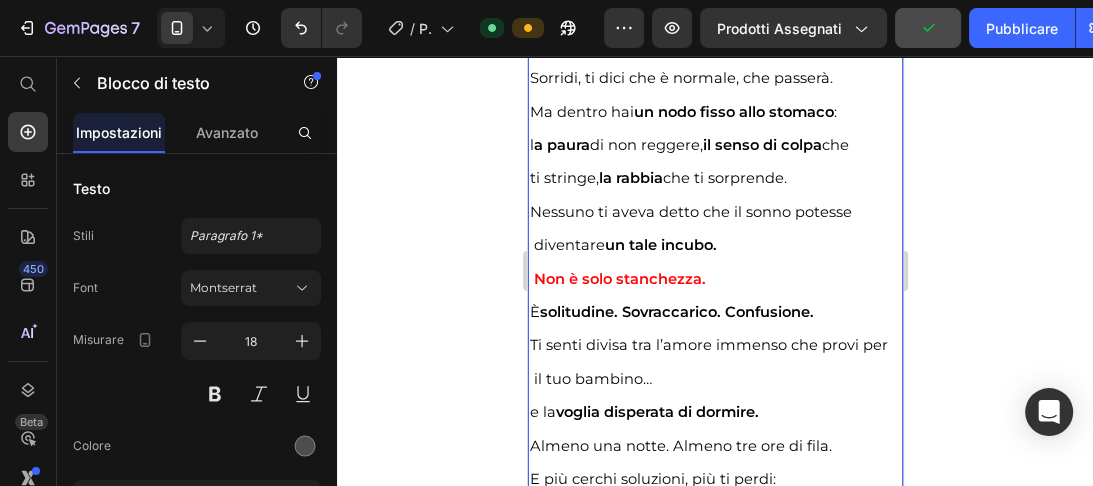 scroll, scrollTop: 3911, scrollLeft: 0, axis: vertical 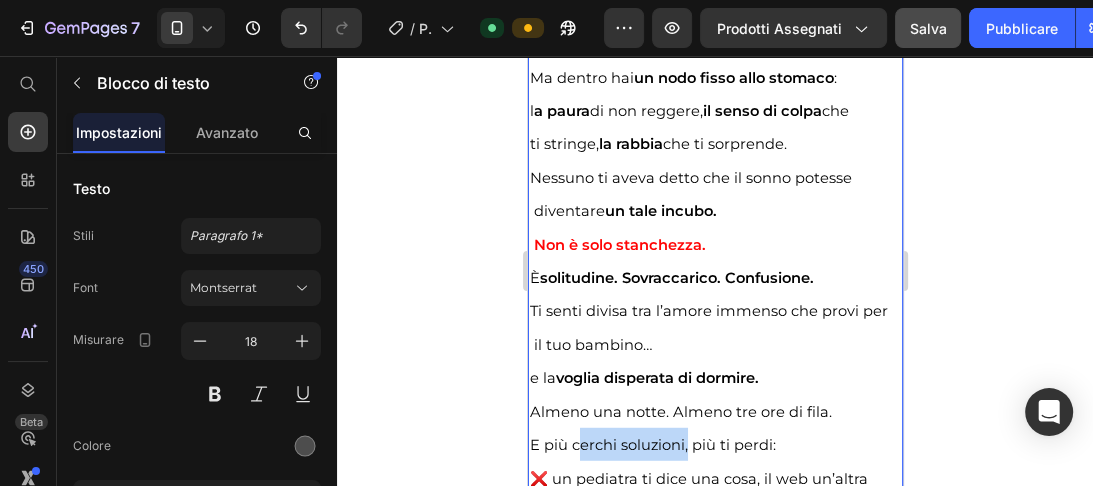 drag, startPoint x: 574, startPoint y: 441, endPoint x: 687, endPoint y: 439, distance: 113.0177 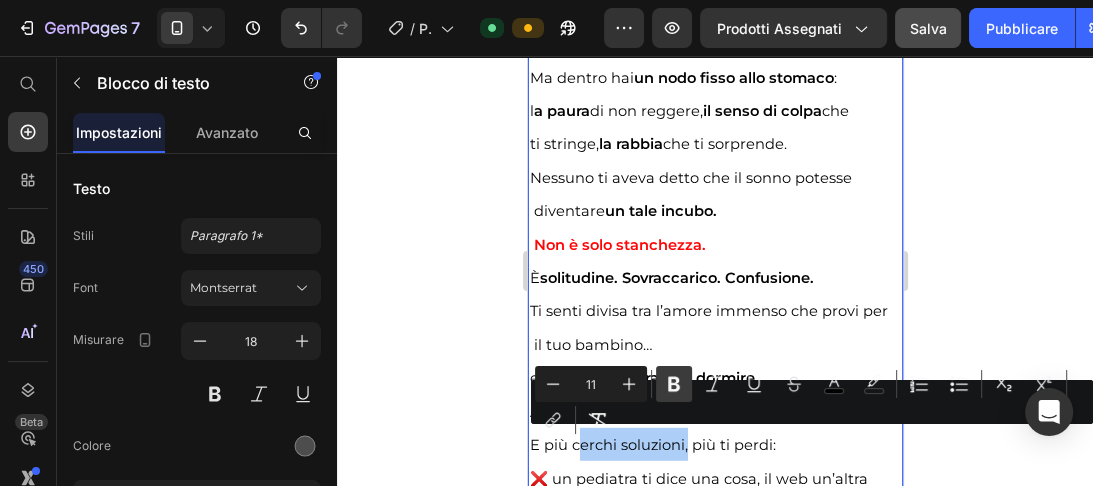click 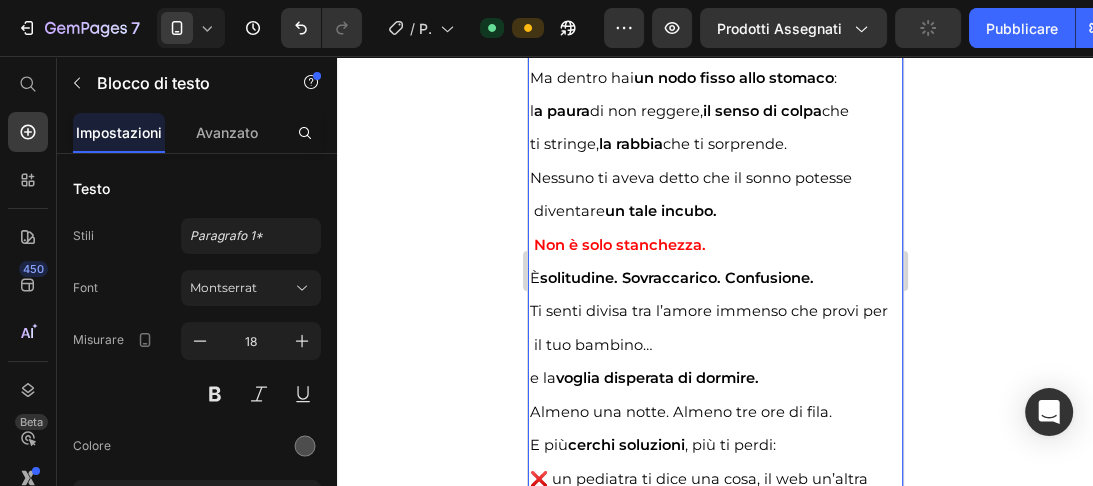 scroll, scrollTop: 3945, scrollLeft: 0, axis: vertical 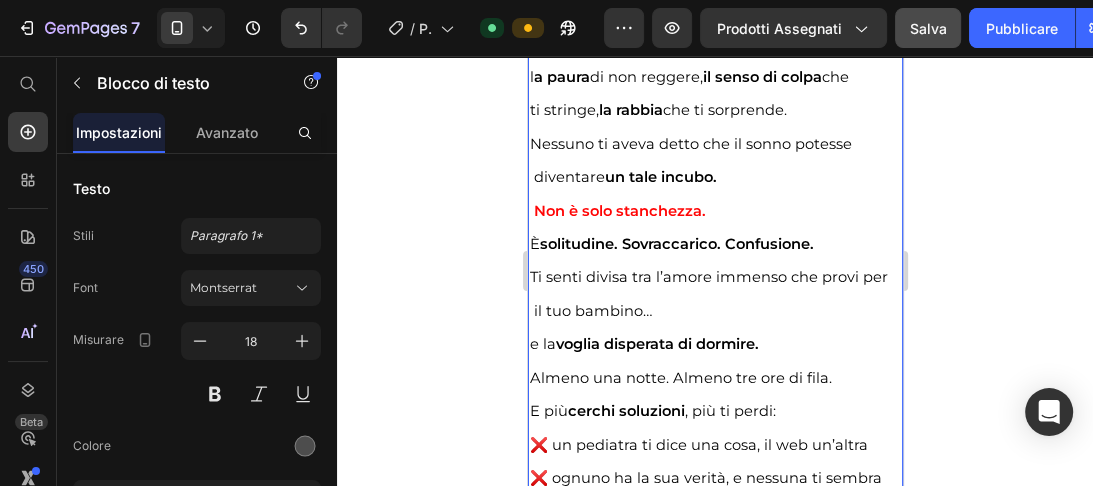 click on "E più  cerchi soluzioni , più ti perdi:" at bounding box center [714, 410] 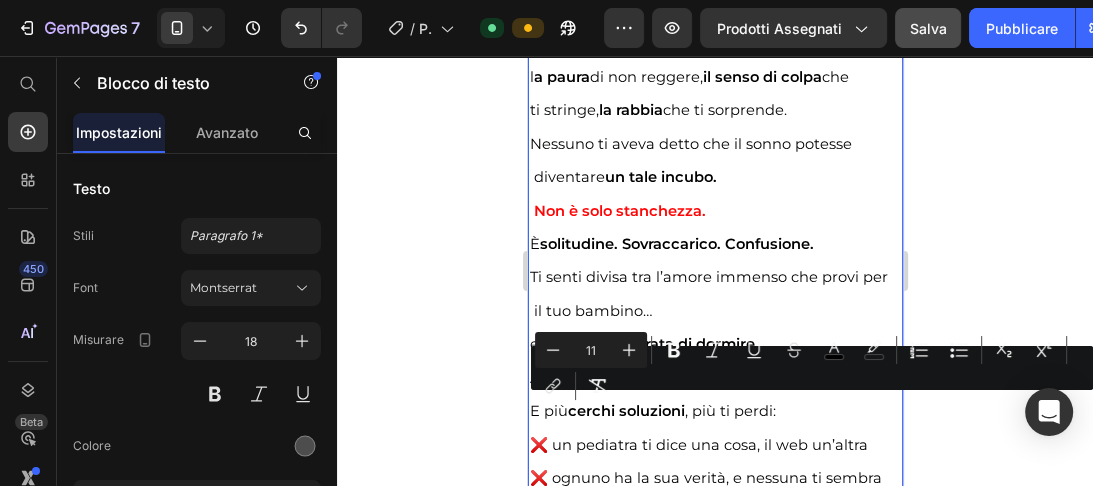 type on "14" 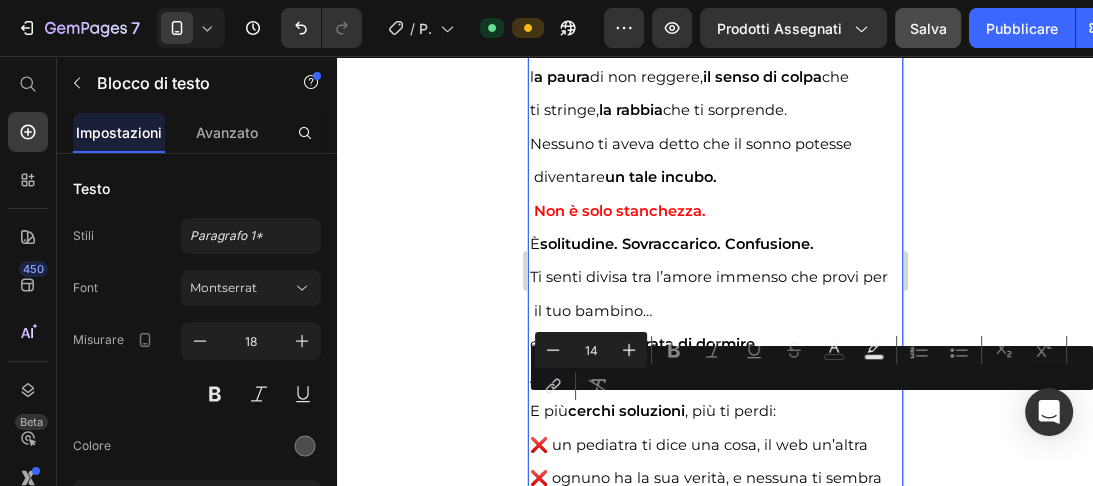 drag, startPoint x: 795, startPoint y: 400, endPoint x: 533, endPoint y: 430, distance: 263.71198 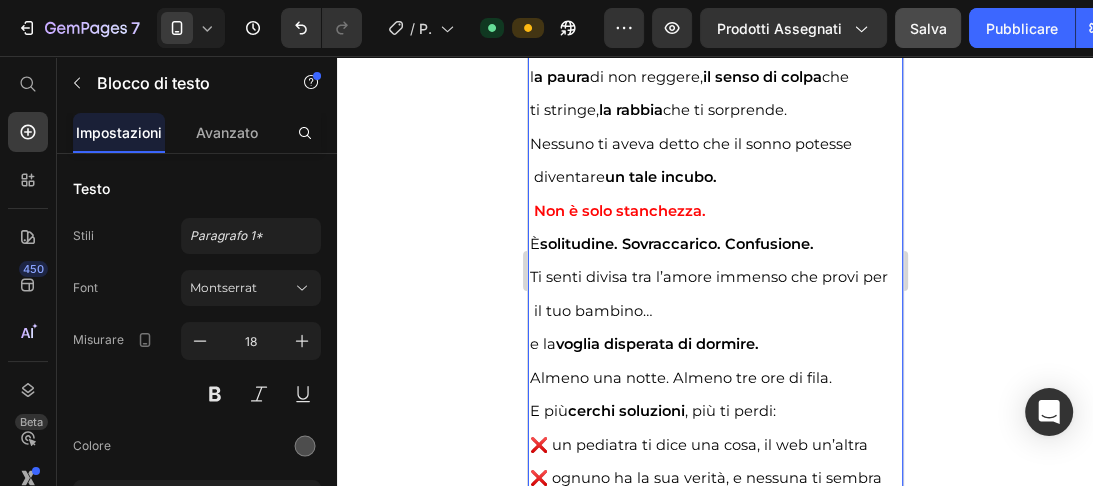 click on "E più  cerchi soluzioni , più ti perdi:" at bounding box center (652, 411) 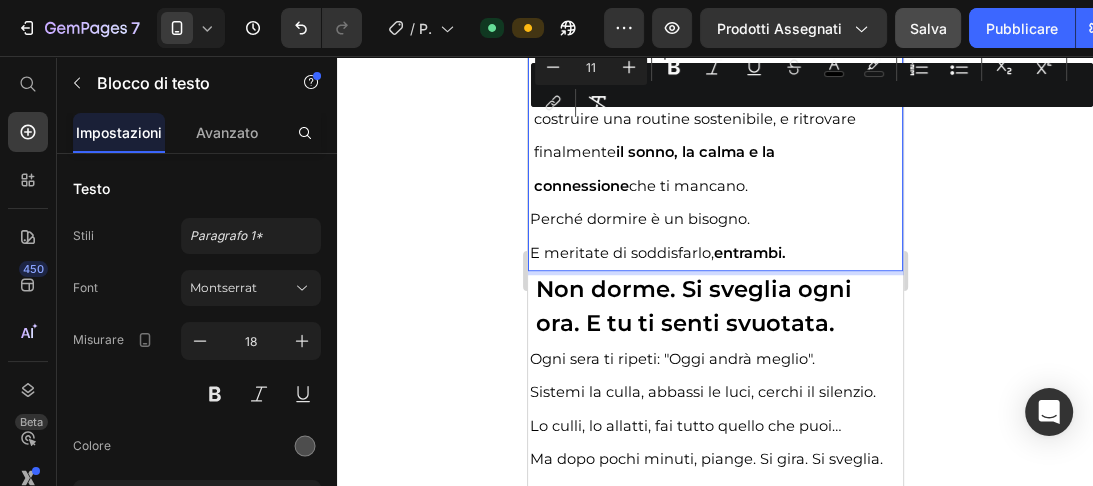 drag, startPoint x: 533, startPoint y: 405, endPoint x: 837, endPoint y: 491, distance: 315.93036 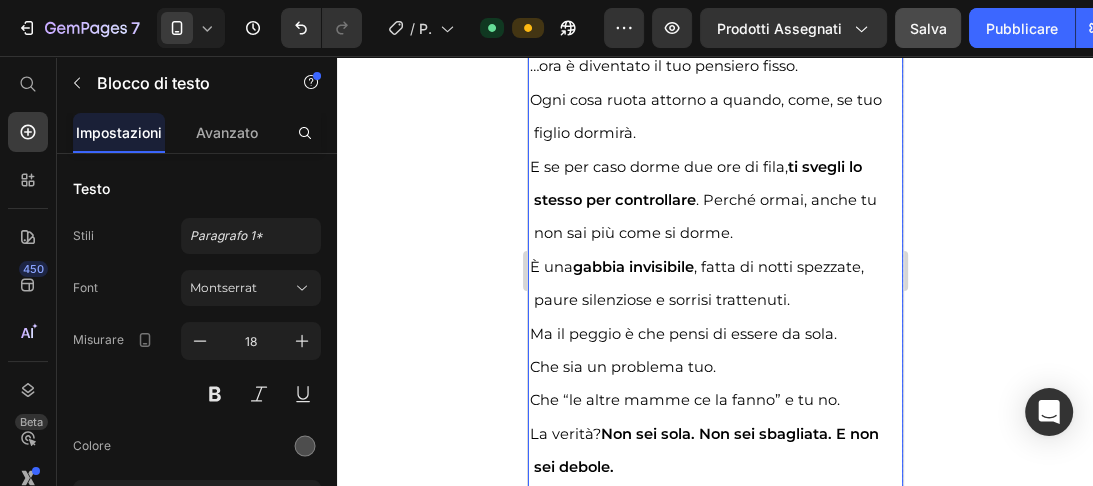 scroll, scrollTop: 4268, scrollLeft: 0, axis: vertical 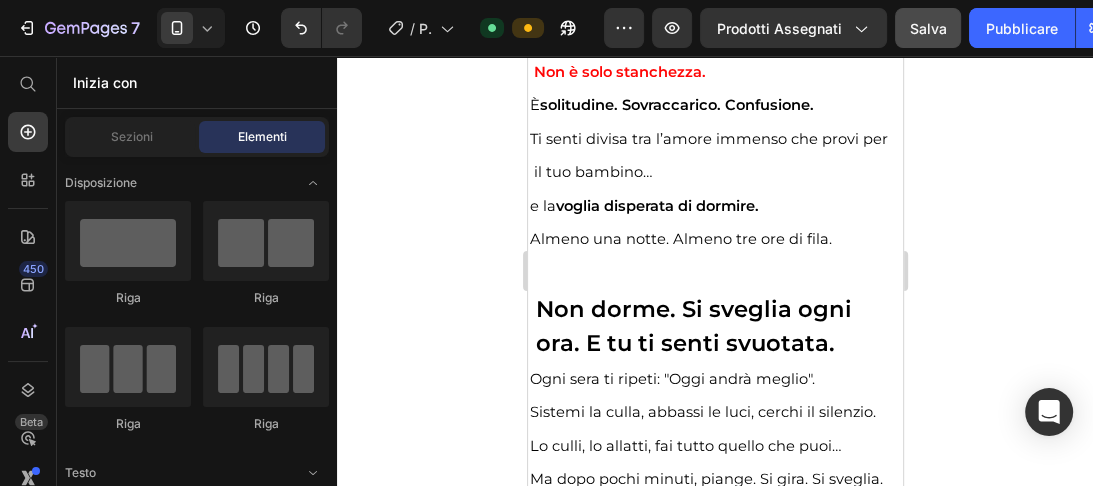 drag, startPoint x: 900, startPoint y: 158, endPoint x: 1429, endPoint y: 225, distance: 533.226 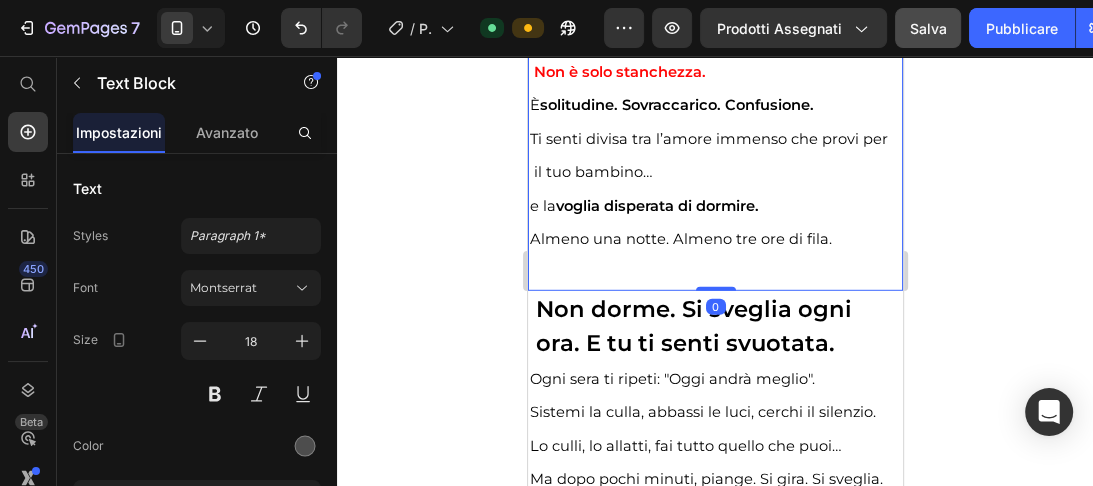 click on "Durante il giorno, provi a far finta di niente.   Sorridi, ti dici che è normale, che passerà.   Ma dentro hai  un nodo fisso allo stomaco :   l a paura  di non reggere,  il senso di colpa  che  ti stringe,  la rabbia  che ti sorprende.   Nessuno ti aveva detto che il sonno potesse  diventare  un tale incubo.   Non è solo stanchezza.    È  solitudine. Sovraccarico. Confusione.   Ti senti divisa tra l’amore immenso che provi per  il tuo bambino…   e la  voglia disperata di dormire.    Almeno una notte. Almeno tre ore di fila." at bounding box center [714, 55] 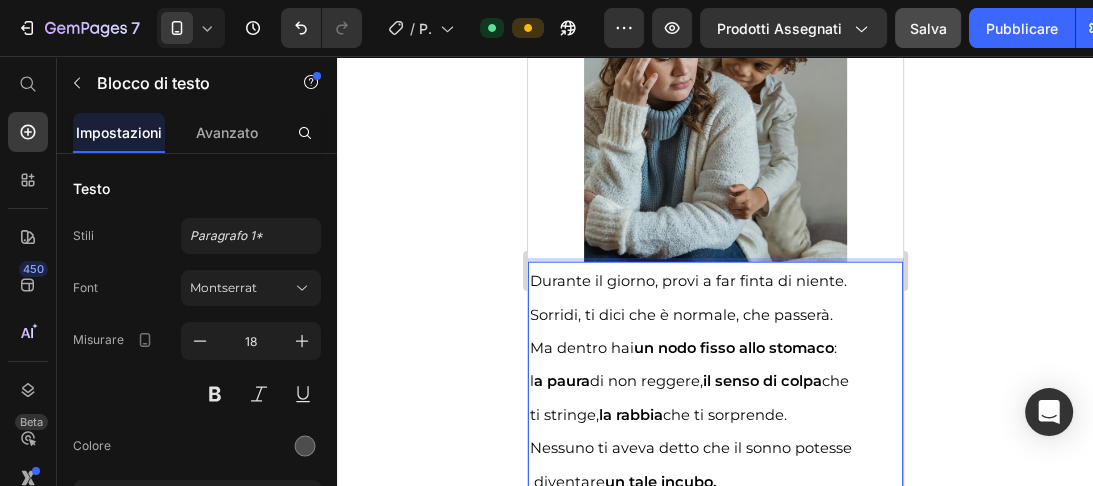 click on "Durante il giorno, provi a far finta di niente." at bounding box center (687, 281) 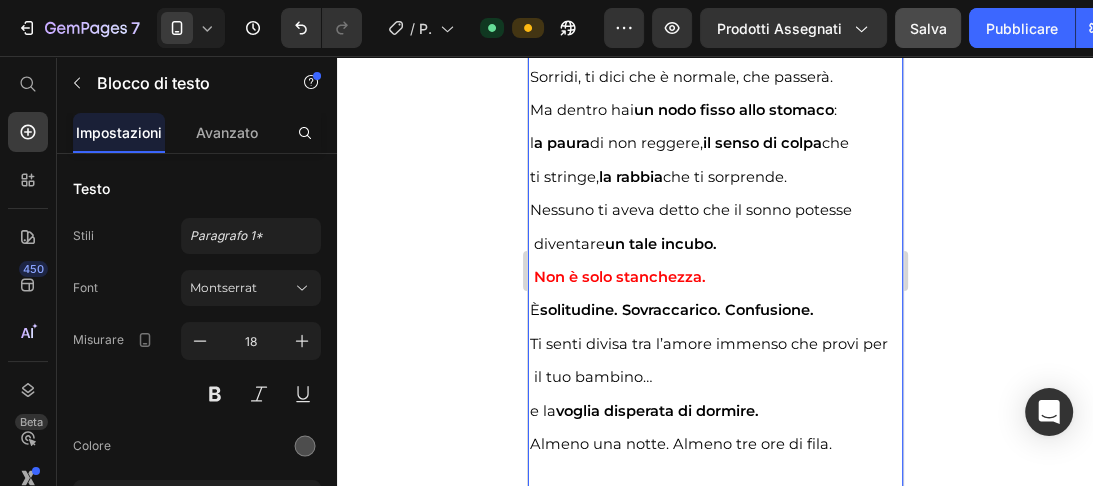 scroll, scrollTop: 3920, scrollLeft: 0, axis: vertical 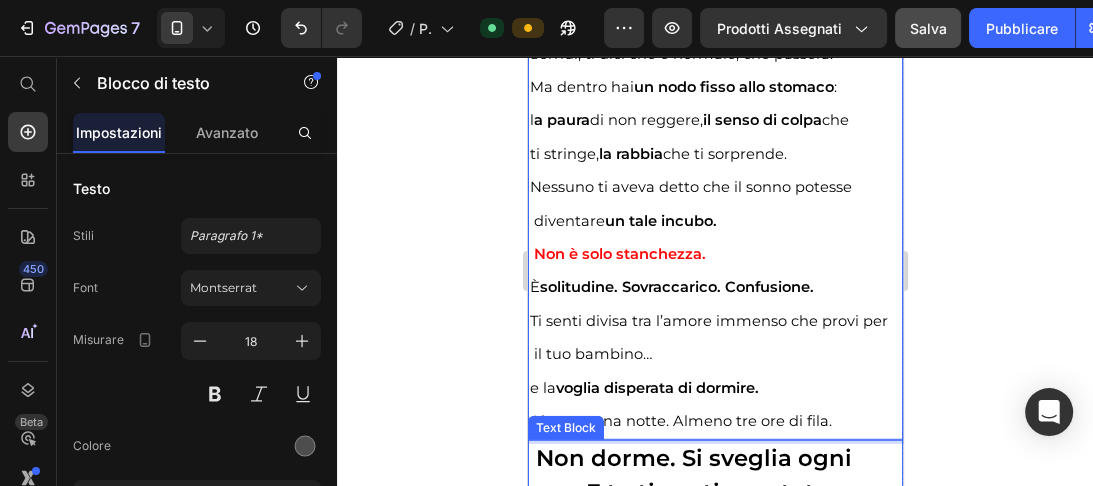 click on "Non dorme. Si sveglia ogni  ora. E tu ti senti svuotata." at bounding box center [714, 476] 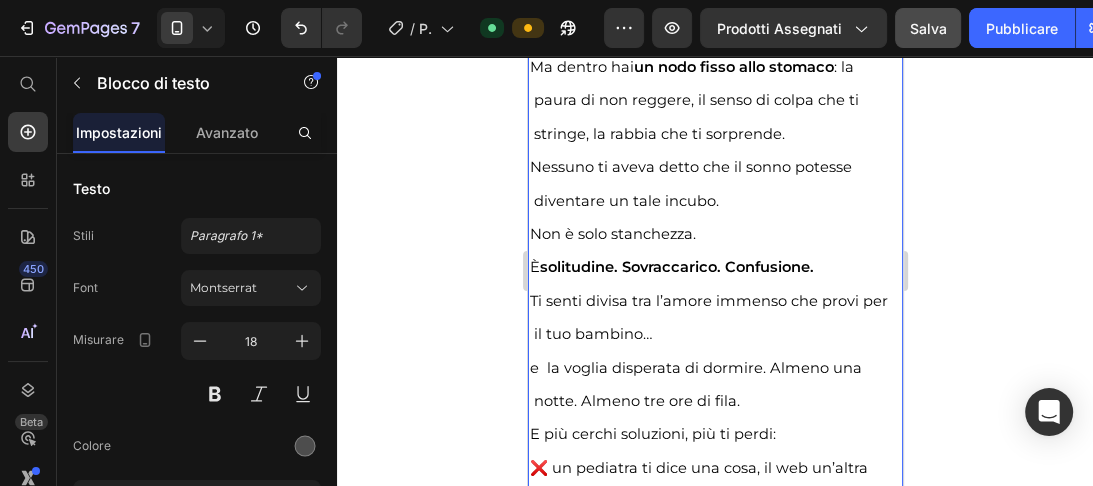 scroll, scrollTop: 4880, scrollLeft: 0, axis: vertical 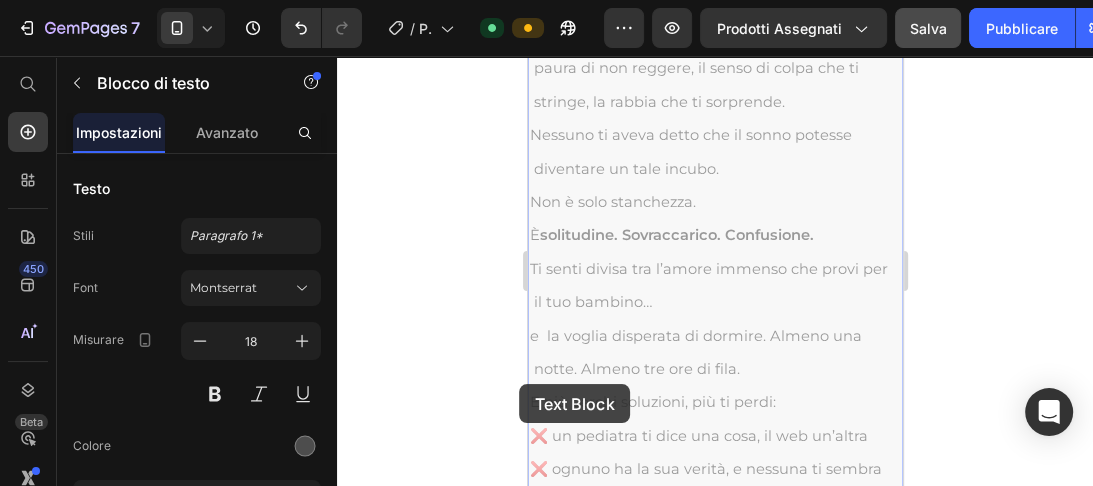 drag, startPoint x: 739, startPoint y: 379, endPoint x: 672, endPoint y: 353, distance: 71.867935 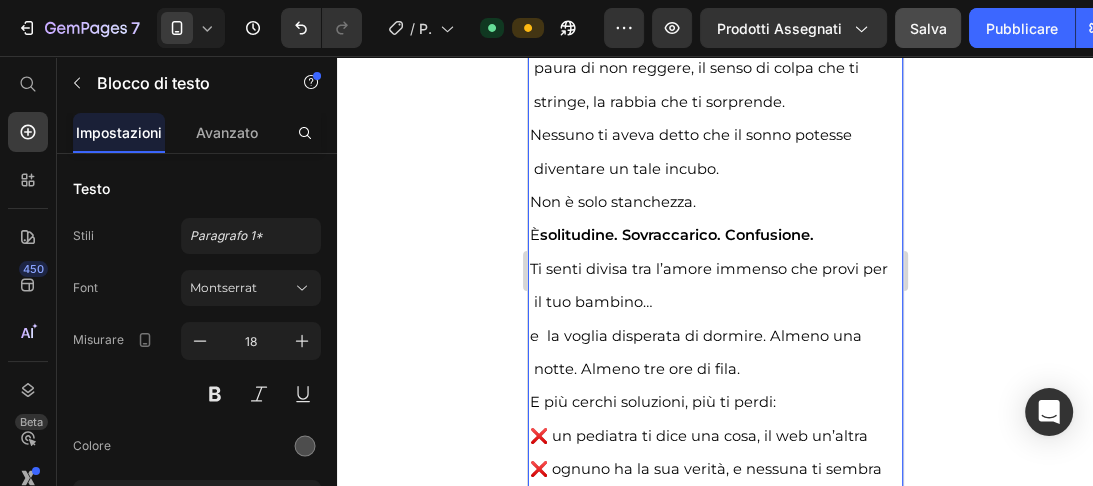 drag, startPoint x: 744, startPoint y: 375, endPoint x: 532, endPoint y: 272, distance: 235.69684 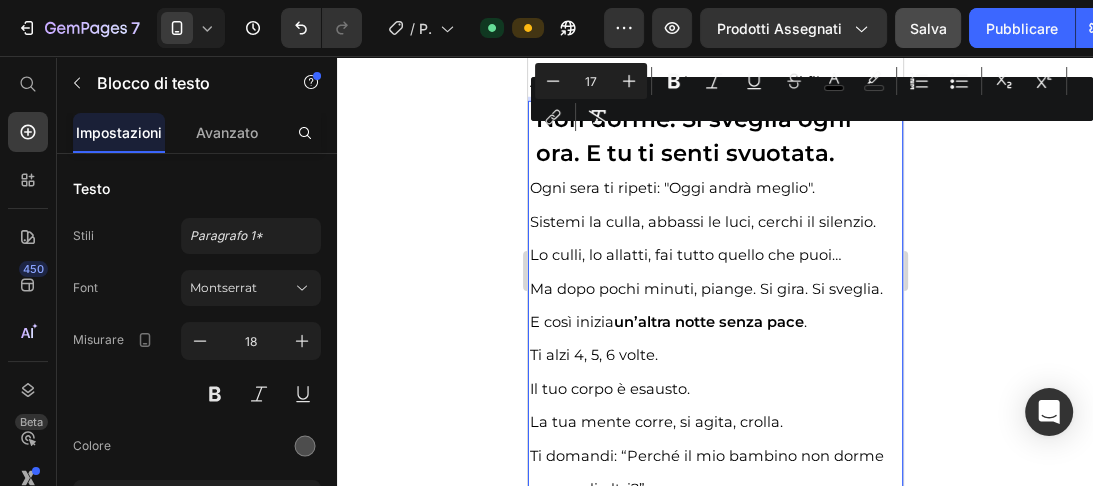 scroll, scrollTop: 4232, scrollLeft: 0, axis: vertical 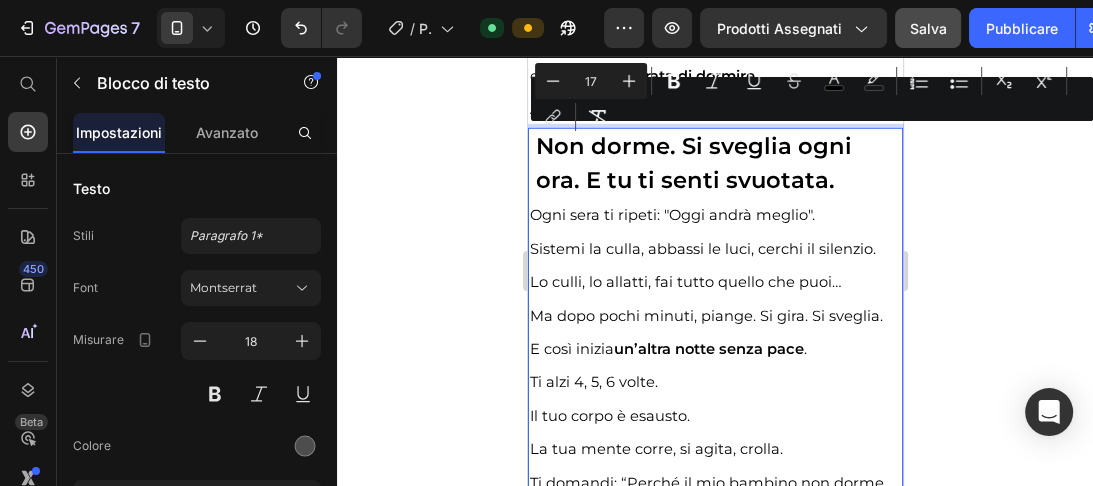 drag, startPoint x: 743, startPoint y: 389, endPoint x: 529, endPoint y: 133, distance: 333.6645 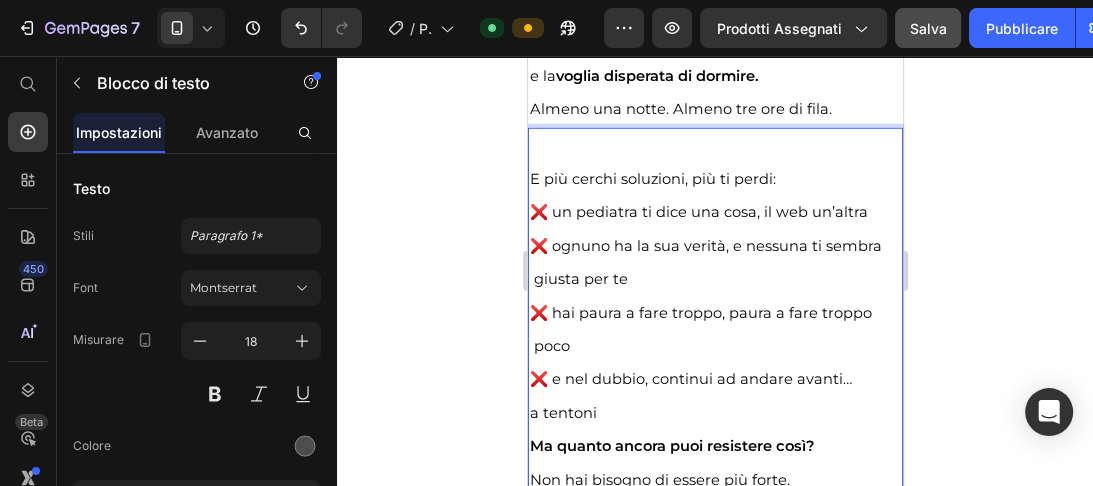 click at bounding box center [714, 146] 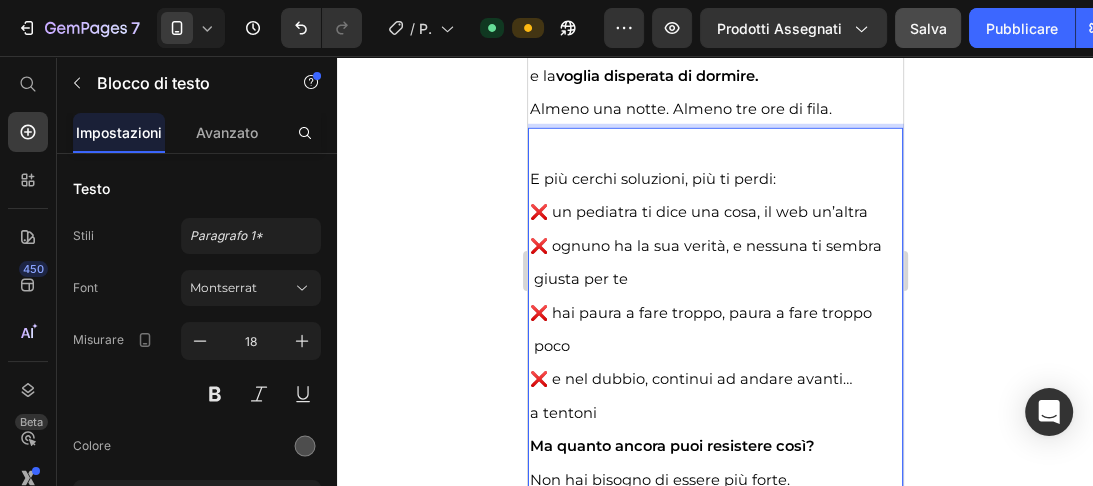 click on "E più cerchi soluzioni, più ti perdi:" at bounding box center (652, 179) 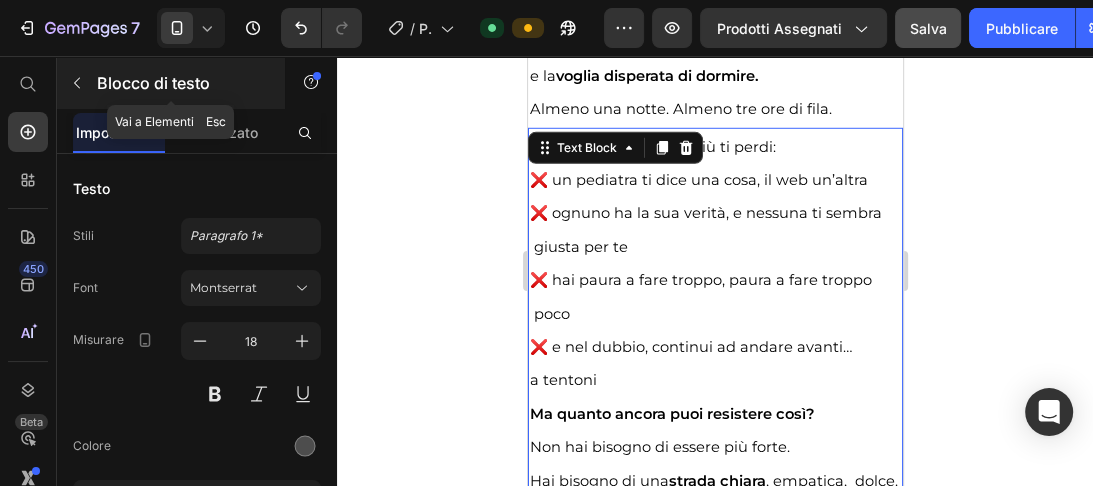 click 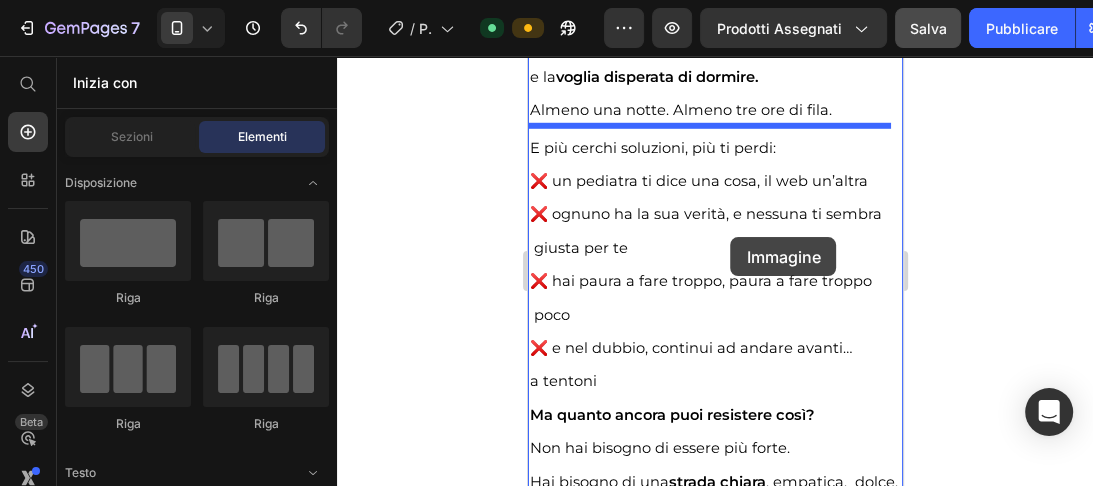 scroll, scrollTop: 4159, scrollLeft: 0, axis: vertical 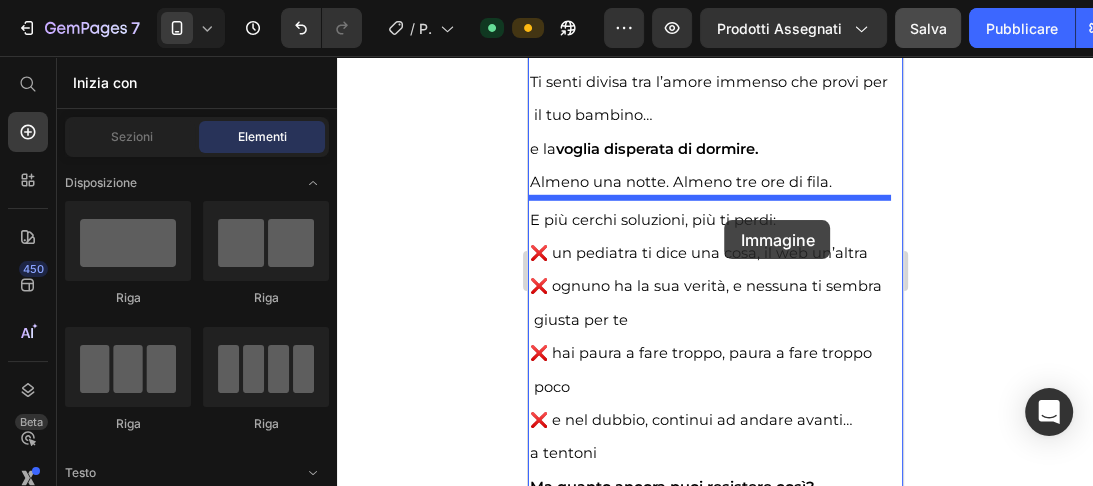 drag, startPoint x: 808, startPoint y: 359, endPoint x: 724, endPoint y: 222, distance: 160.70158 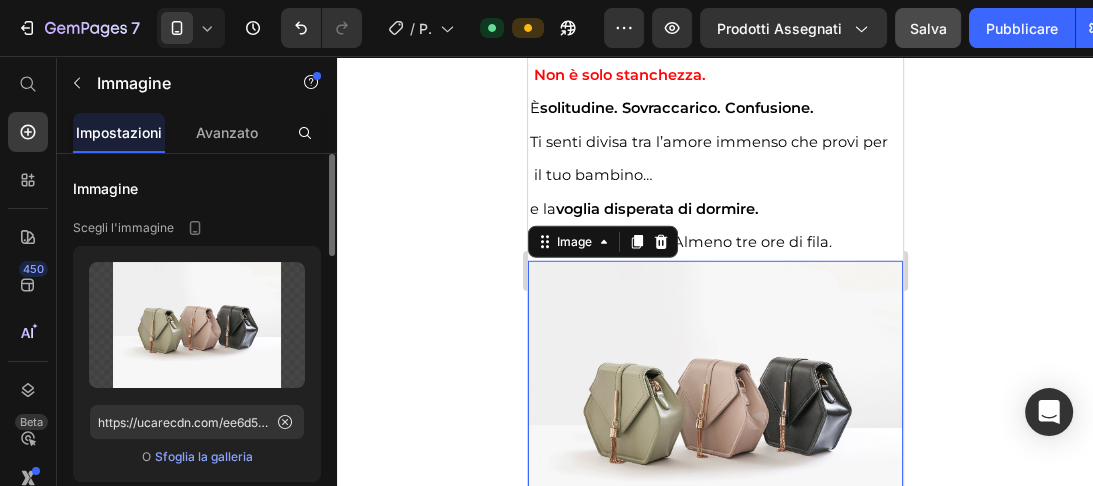 click on "Sfoglia la galleria" at bounding box center [204, 456] 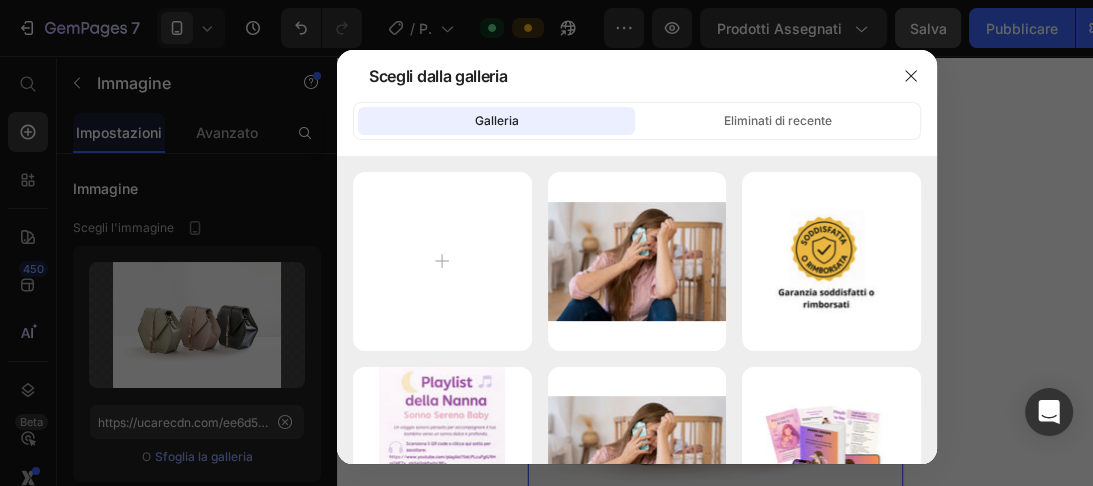 type on "C:\fakepath\pexels-bijoubaby-5217064.jpg" 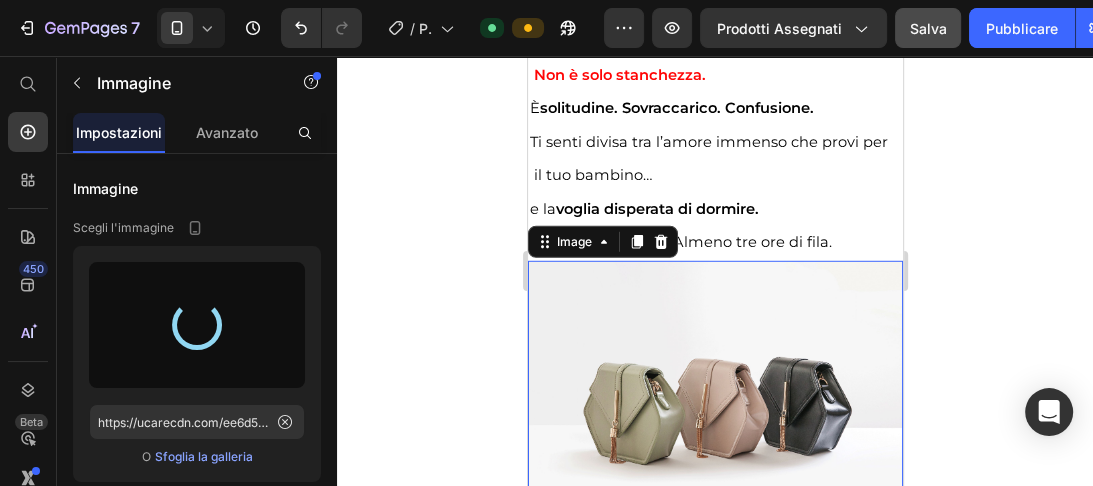 type on "https://cdn.shopify.com/s/files/1/0922/9719/9993/files/gempages_573819469336413026-6eb9d0fa-cb20-45e6-a712-d2ba244e7dee.jpg" 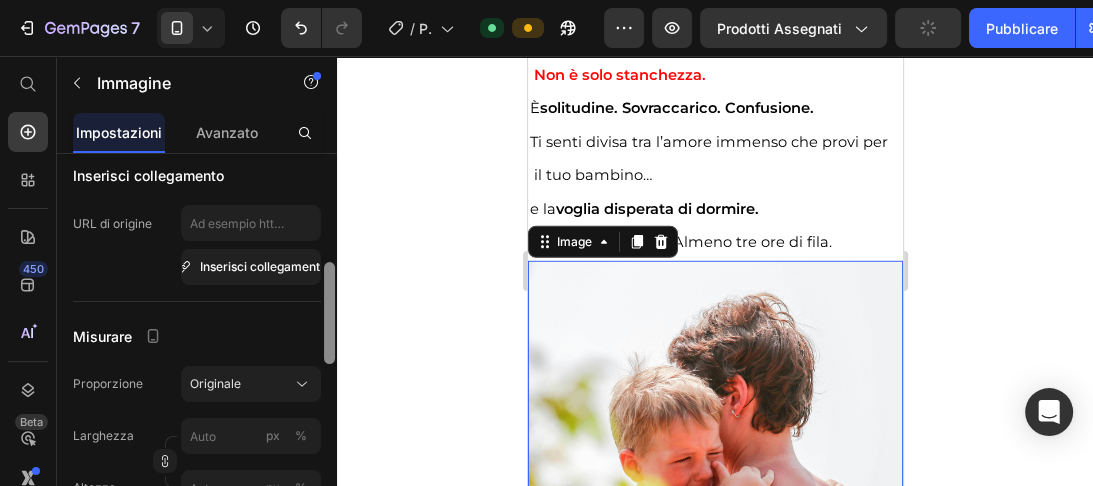 drag, startPoint x: 324, startPoint y: 190, endPoint x: 350, endPoint y: 303, distance: 115.952576 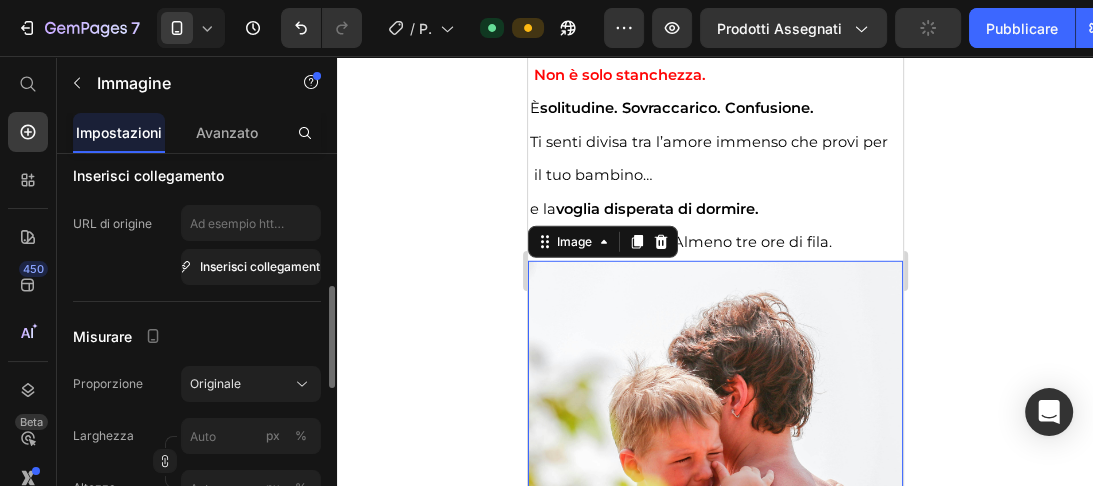 scroll, scrollTop: 429, scrollLeft: 0, axis: vertical 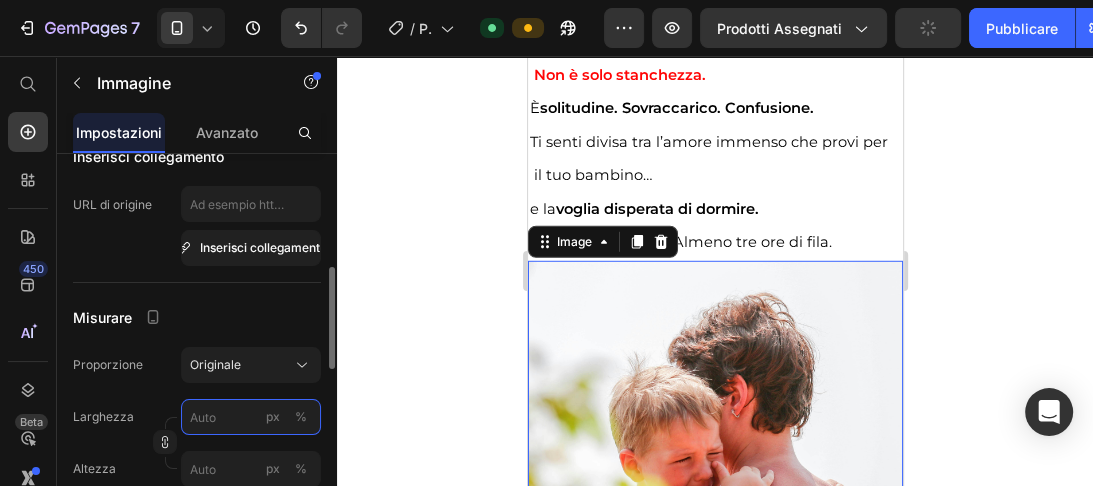 click on "px %" at bounding box center [251, 417] 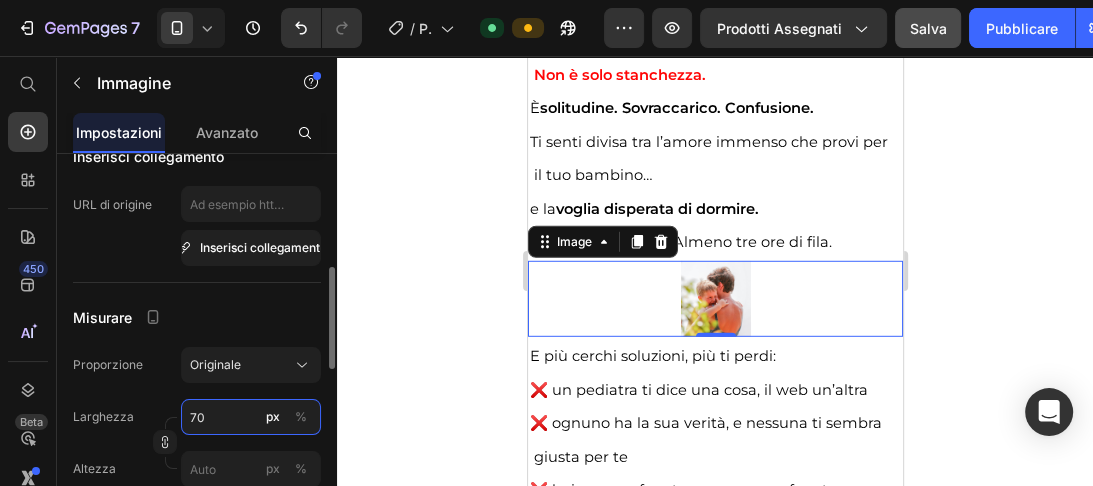 type on "70" 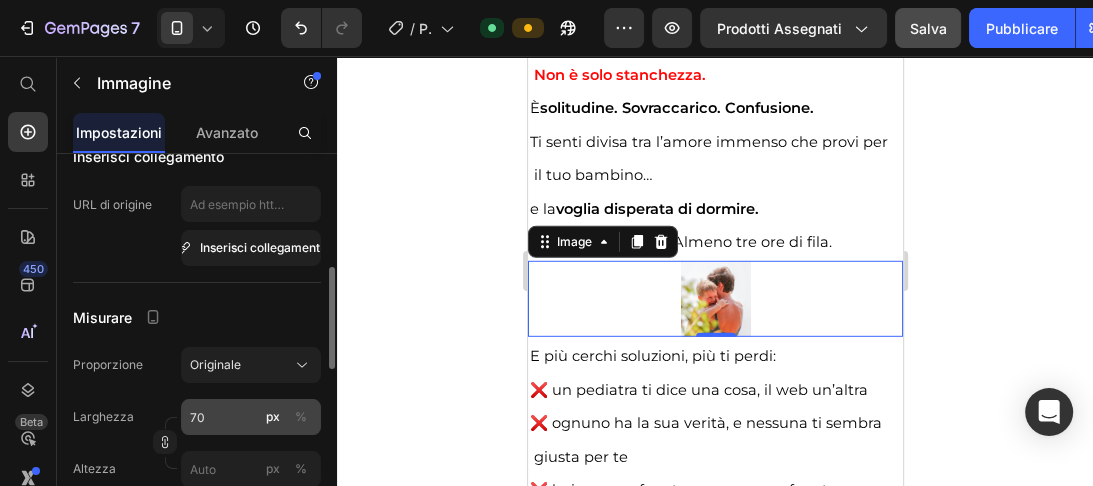 click on "%" at bounding box center [301, 416] 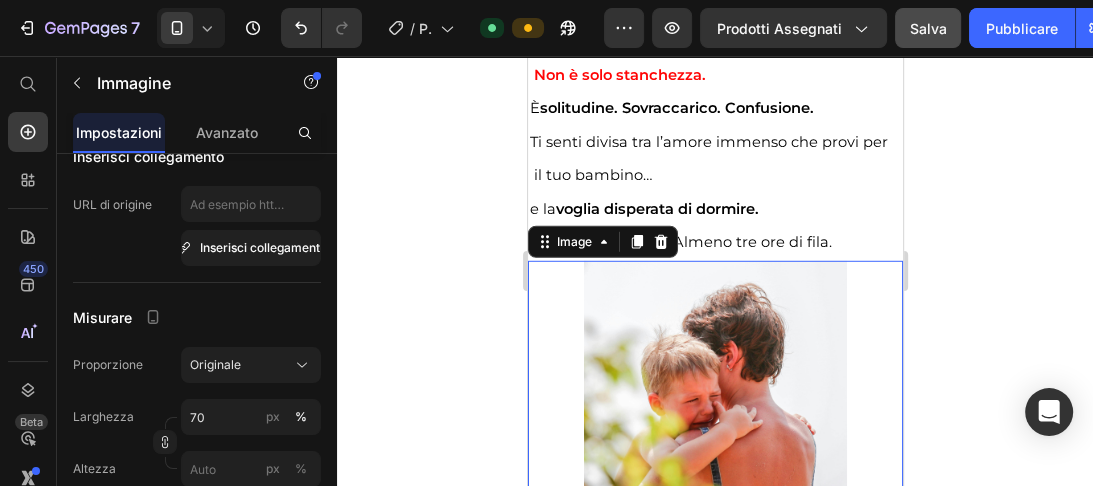 click at bounding box center [714, 405] 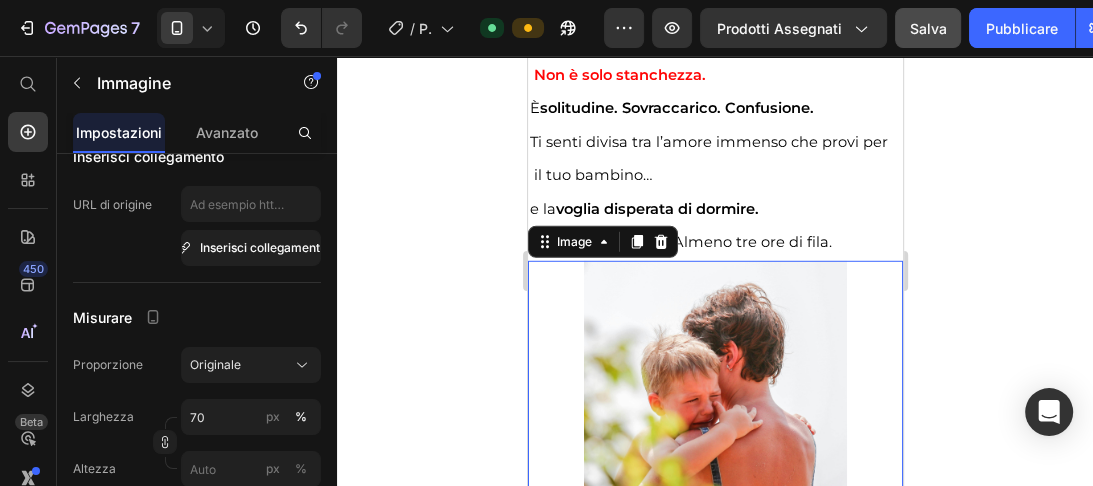 scroll, scrollTop: 8, scrollLeft: 0, axis: vertical 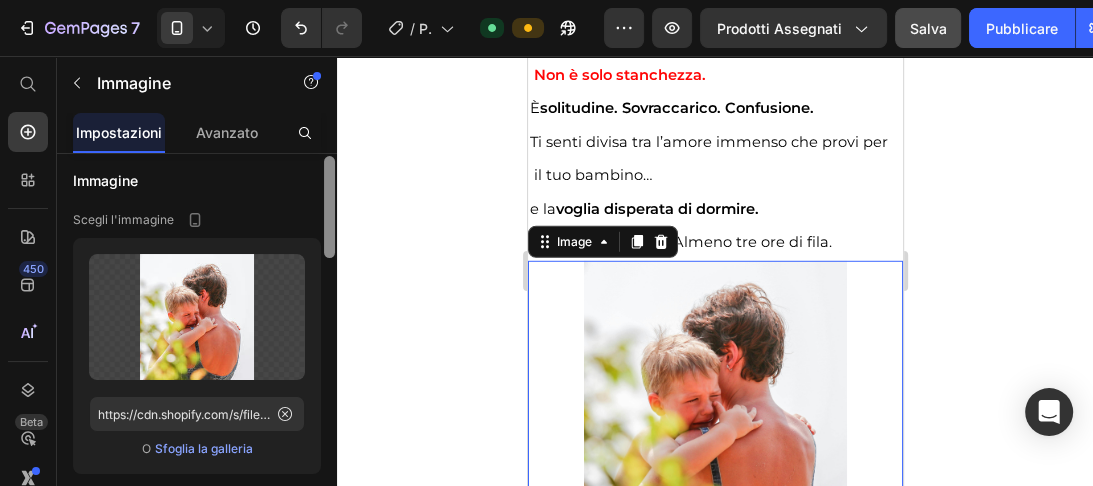 drag, startPoint x: 332, startPoint y: 298, endPoint x: 328, endPoint y: 184, distance: 114.07015 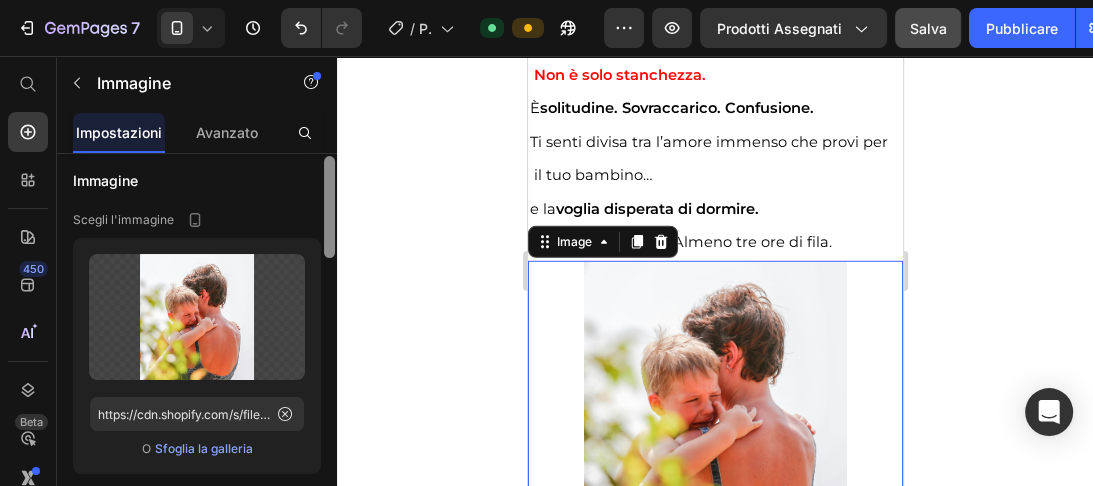 click at bounding box center (329, 207) 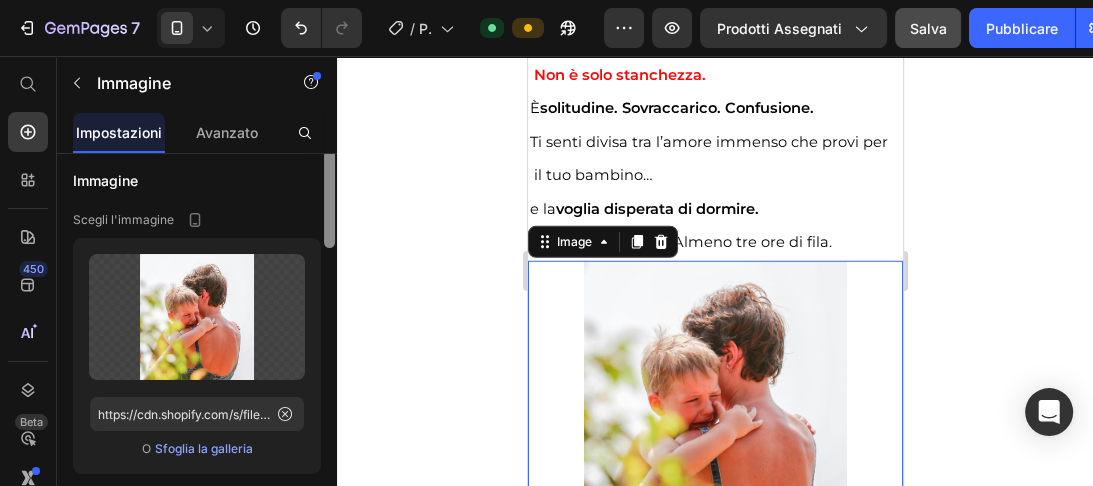 scroll, scrollTop: 0, scrollLeft: 0, axis: both 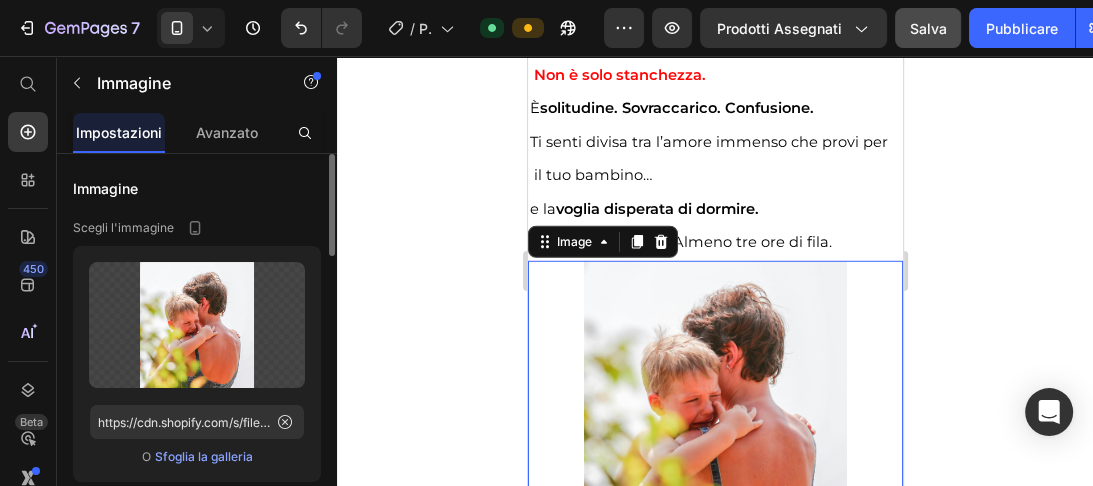 click on "Sfoglia la galleria" at bounding box center [204, 456] 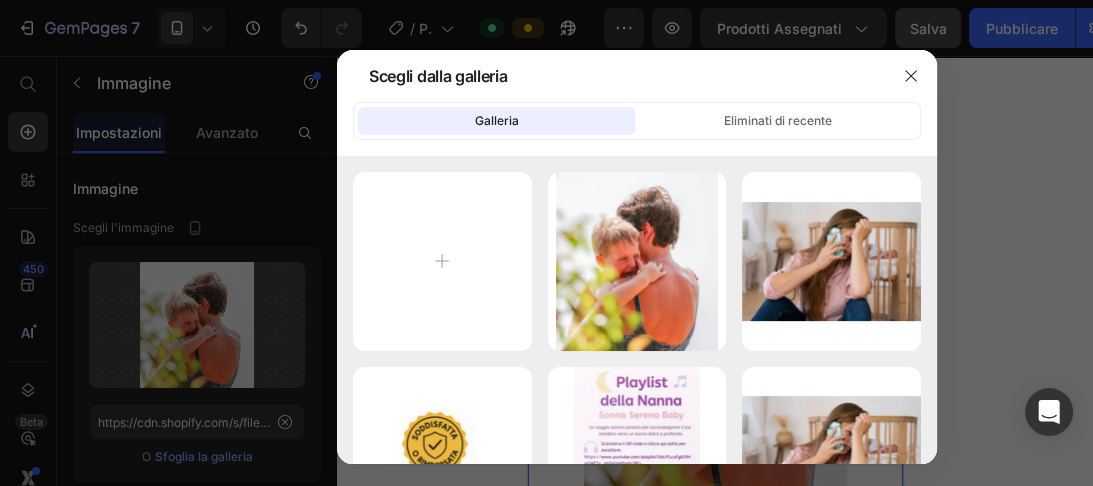 type on "C:\fakepath\pexels-ketut-subiyanto-4474035.jpg" 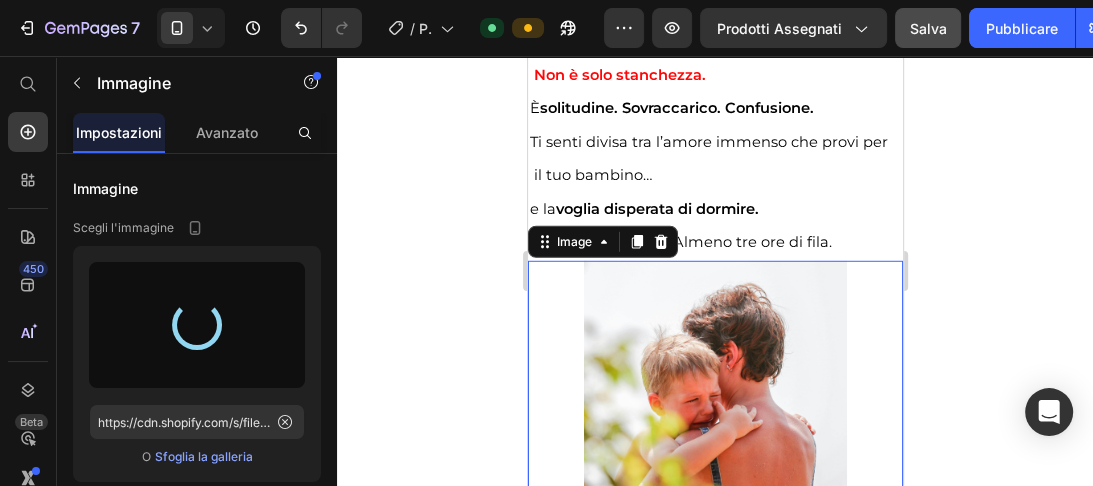 type on "https://cdn.shopify.com/s/files/1/0922/9719/9993/files/gempages_573819469336413026-d69b572a-4d94-4443-9584-8e8e02fdc1be.jpg" 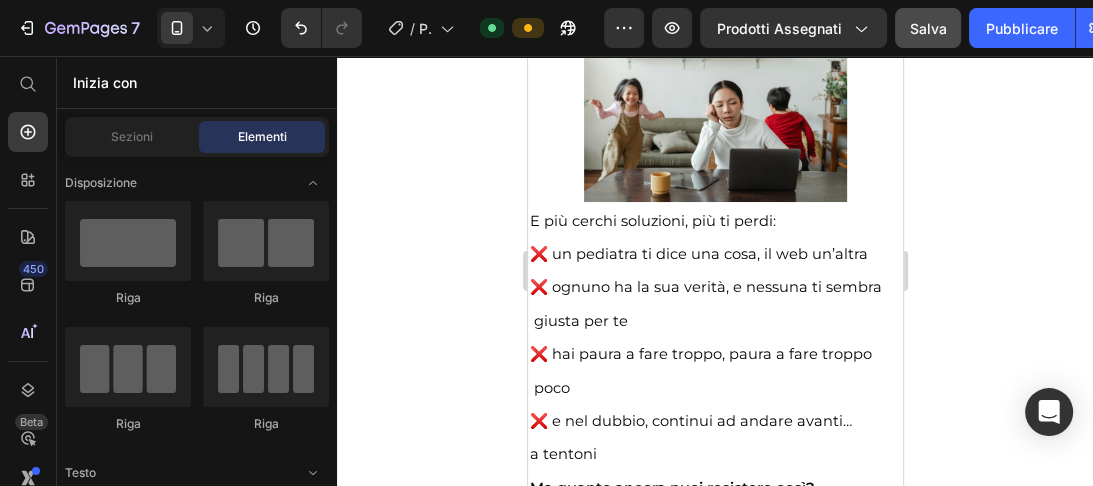 scroll, scrollTop: 4367, scrollLeft: 0, axis: vertical 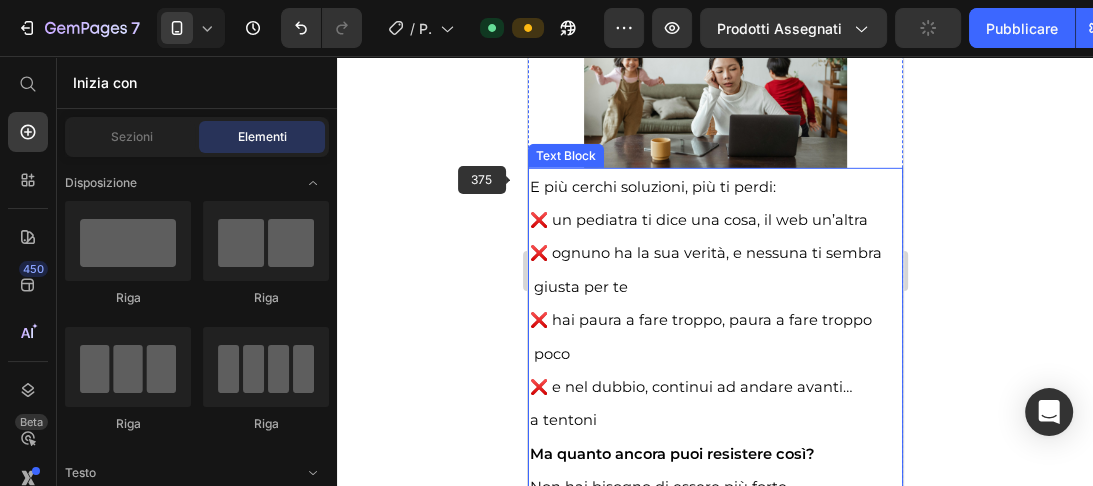 drag, startPoint x: 1054, startPoint y: 236, endPoint x: 529, endPoint y: 181, distance: 527.8731 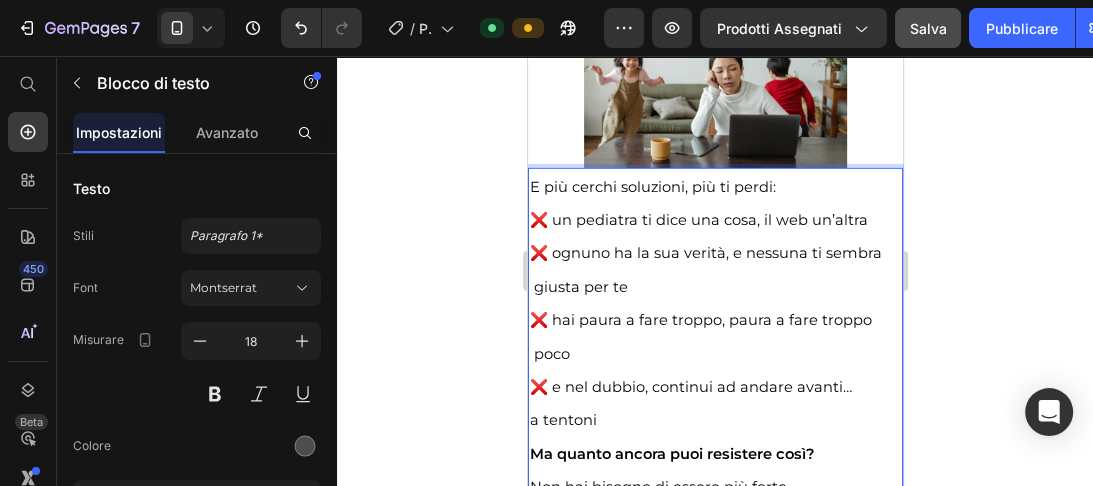 click on "❌ un pediatra ti dice una cosa, il web un’altra" at bounding box center (698, 220) 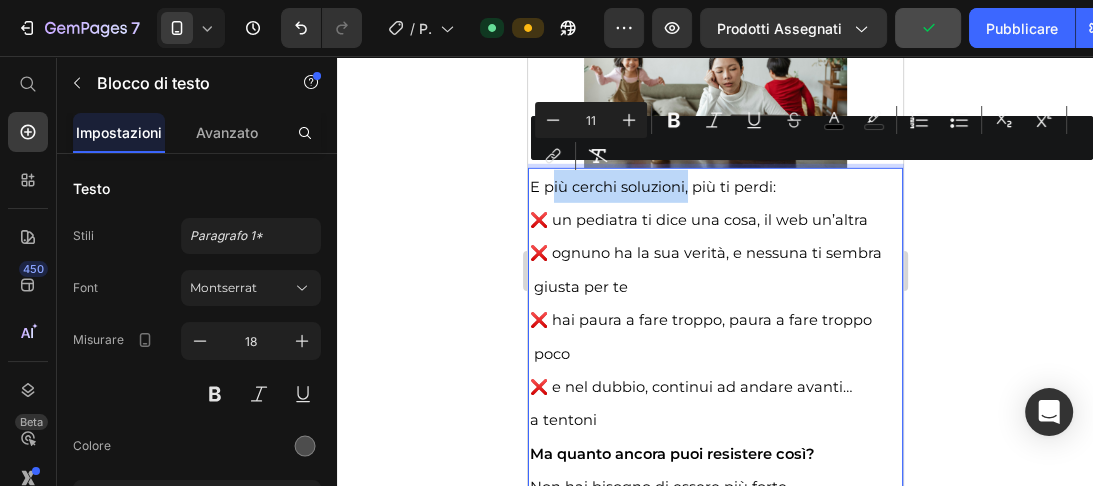 drag, startPoint x: 546, startPoint y: 180, endPoint x: 686, endPoint y: 178, distance: 140.01428 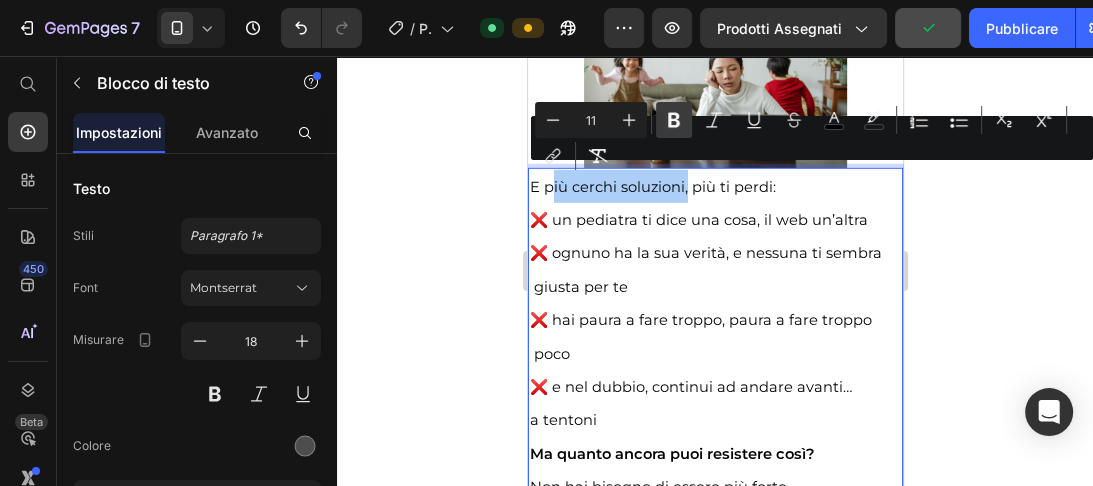click 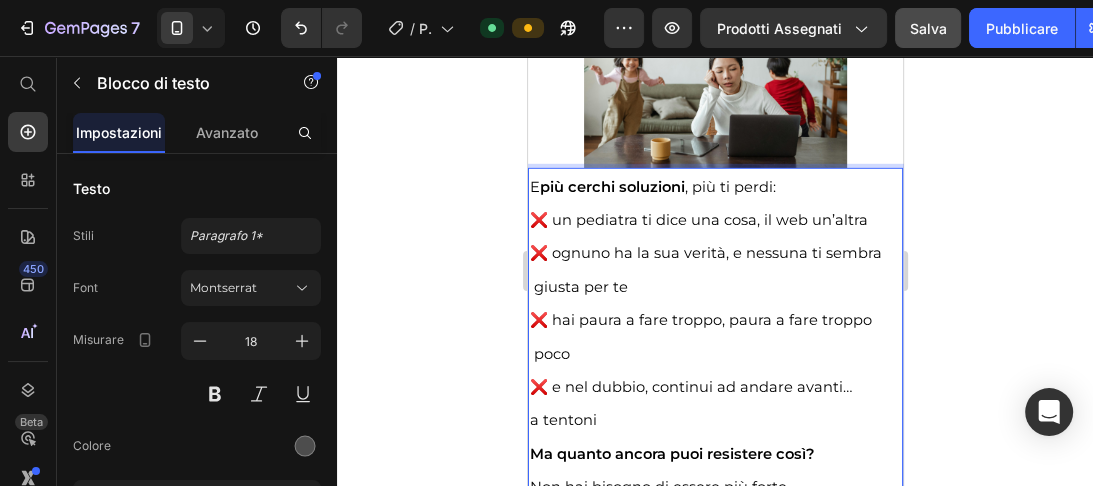click on "❌ ognuno ha la sua verità, e nessuna ti sembra  giusta per te" at bounding box center [705, 269] 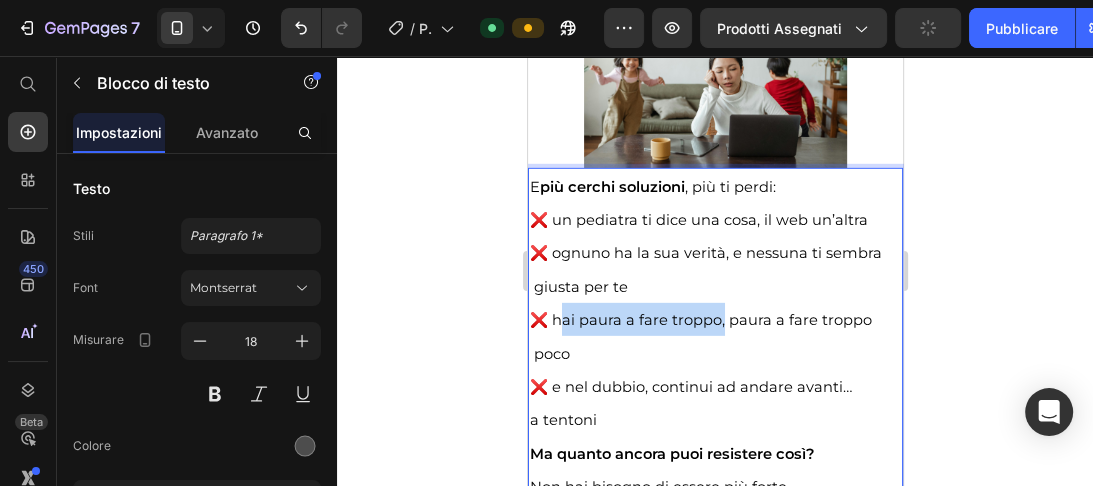 drag, startPoint x: 555, startPoint y: 316, endPoint x: 720, endPoint y: 313, distance: 165.02727 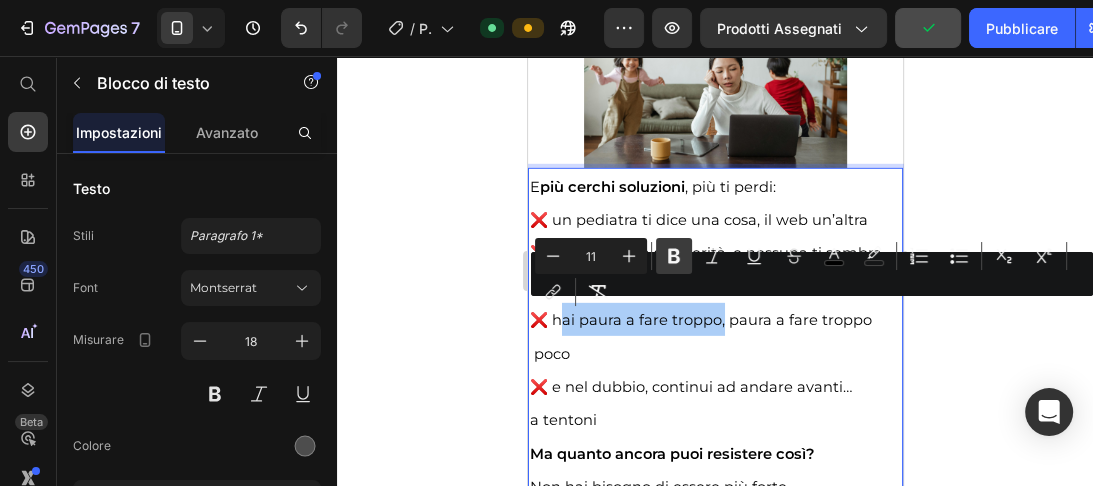 click 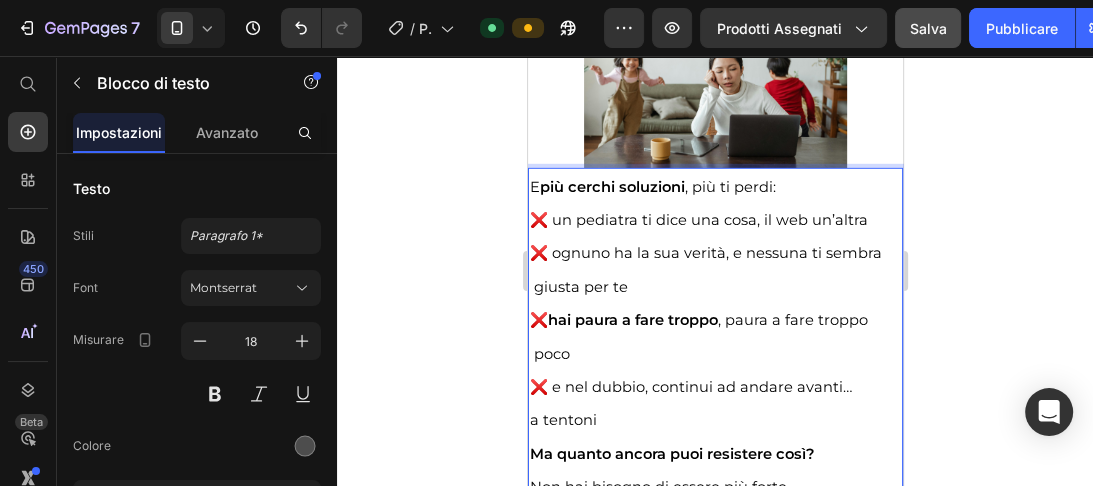 click on "a tentoni" at bounding box center (562, 420) 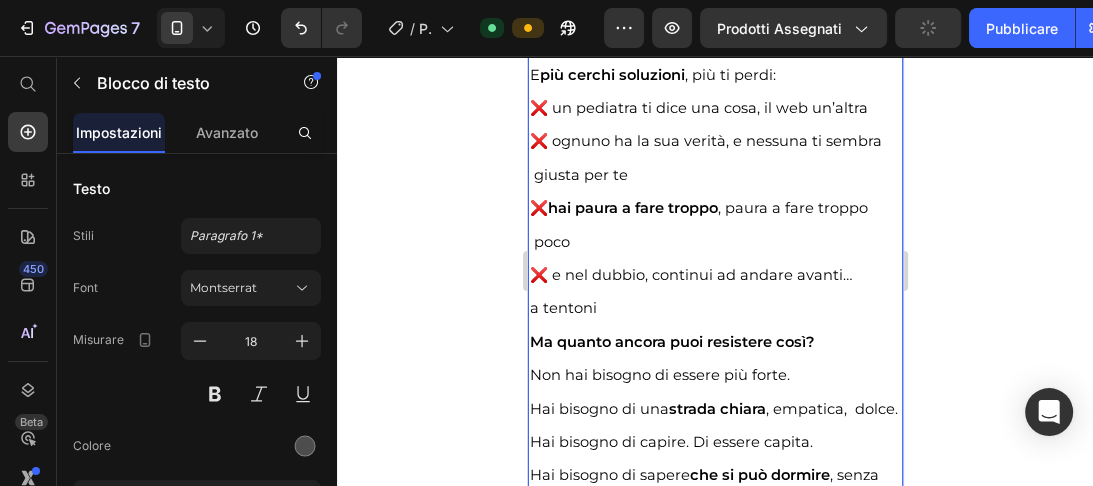 scroll, scrollTop: 4511, scrollLeft: 0, axis: vertical 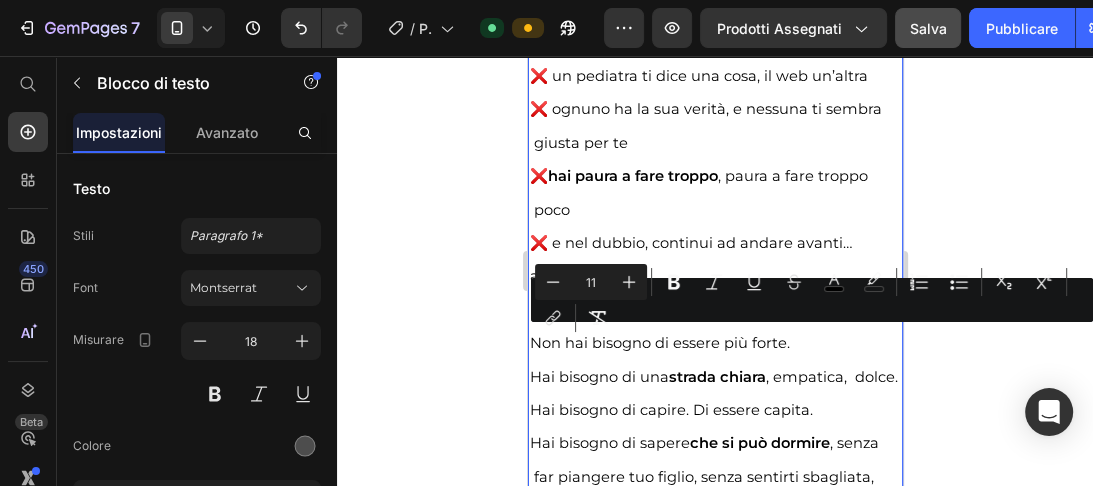 drag, startPoint x: 531, startPoint y: 345, endPoint x: 1324, endPoint y: 379, distance: 793.7285 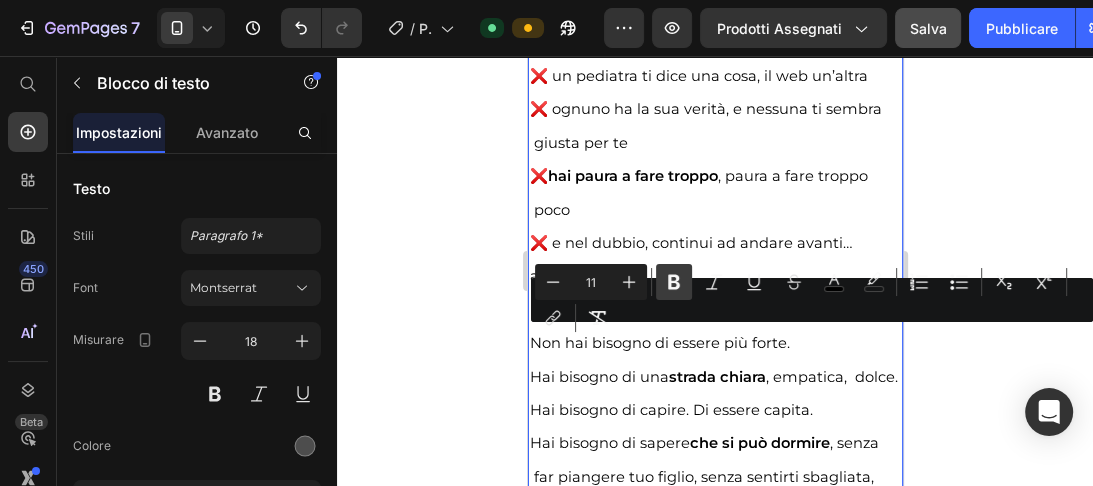 click 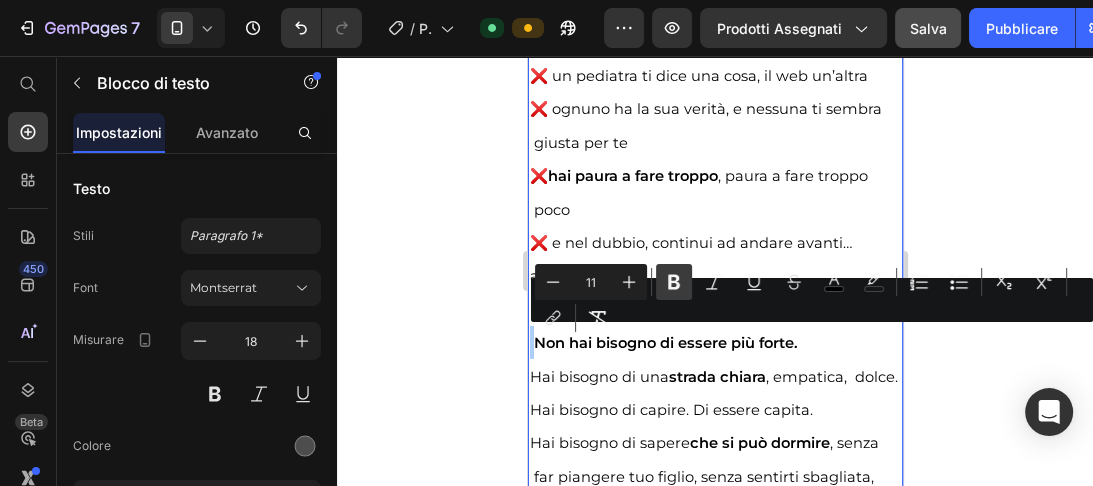 click 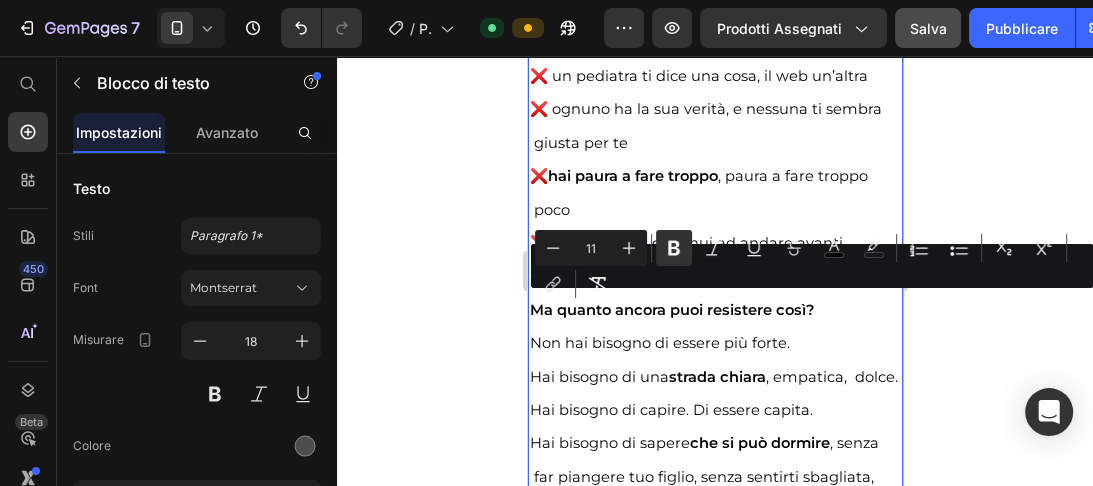 drag, startPoint x: 821, startPoint y: 299, endPoint x: 510, endPoint y: 299, distance: 311 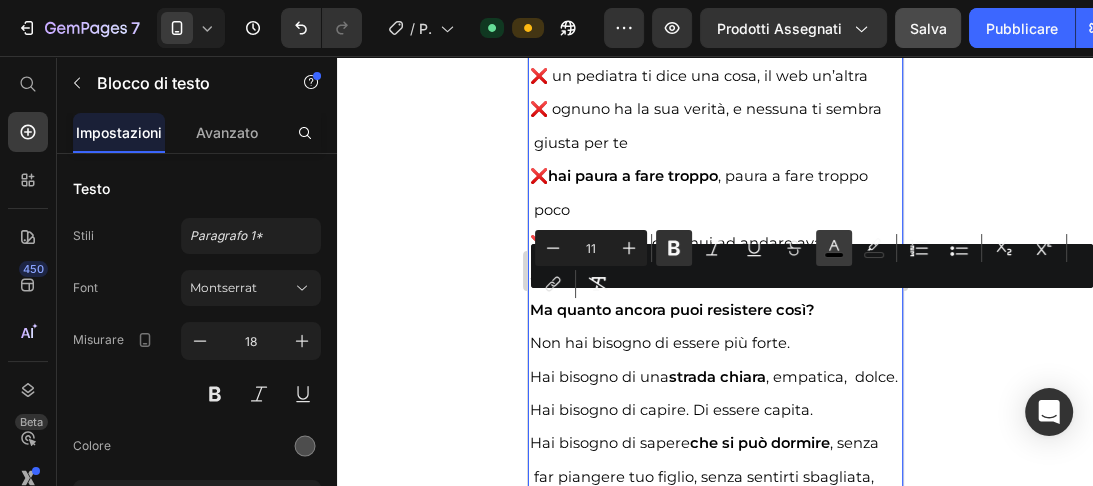 click 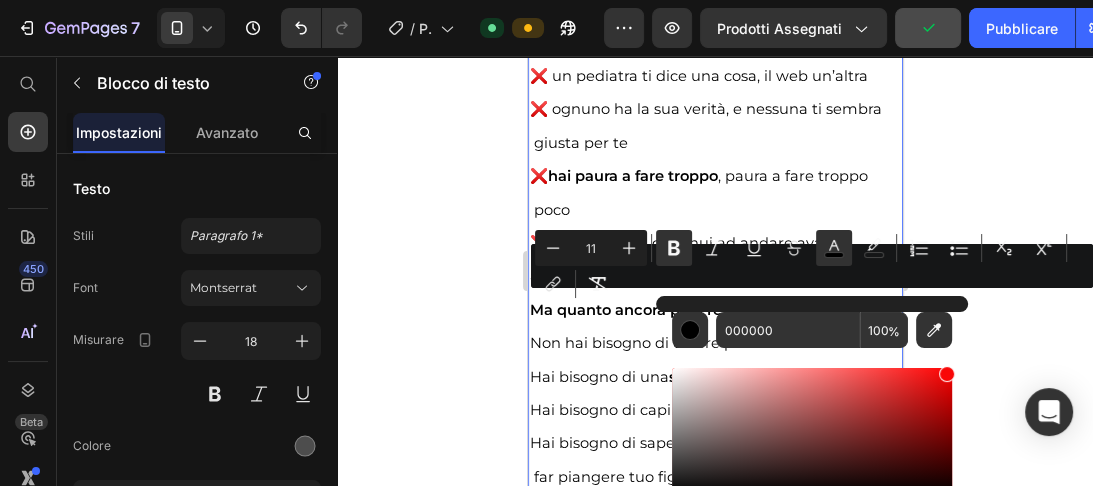 click at bounding box center [812, 431] 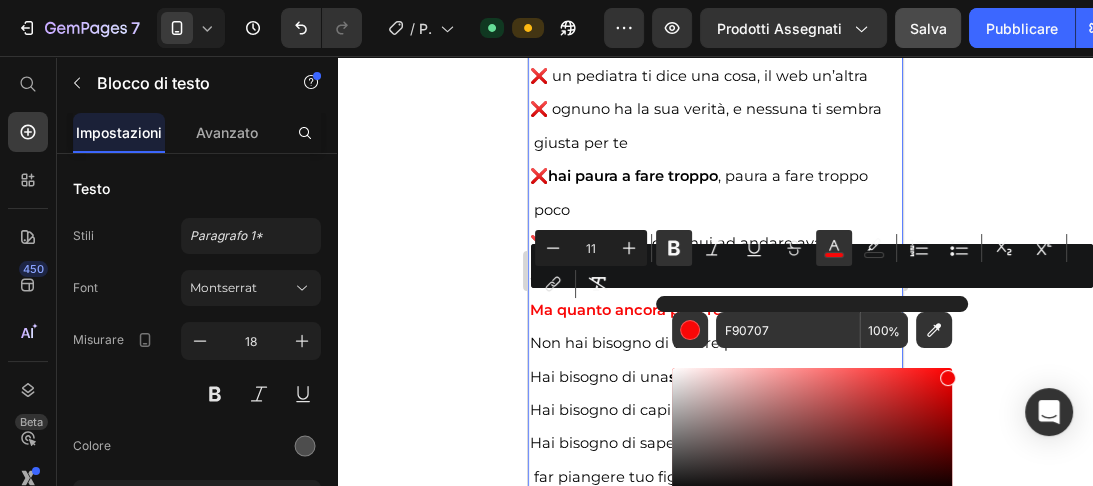 click at bounding box center [948, 378] 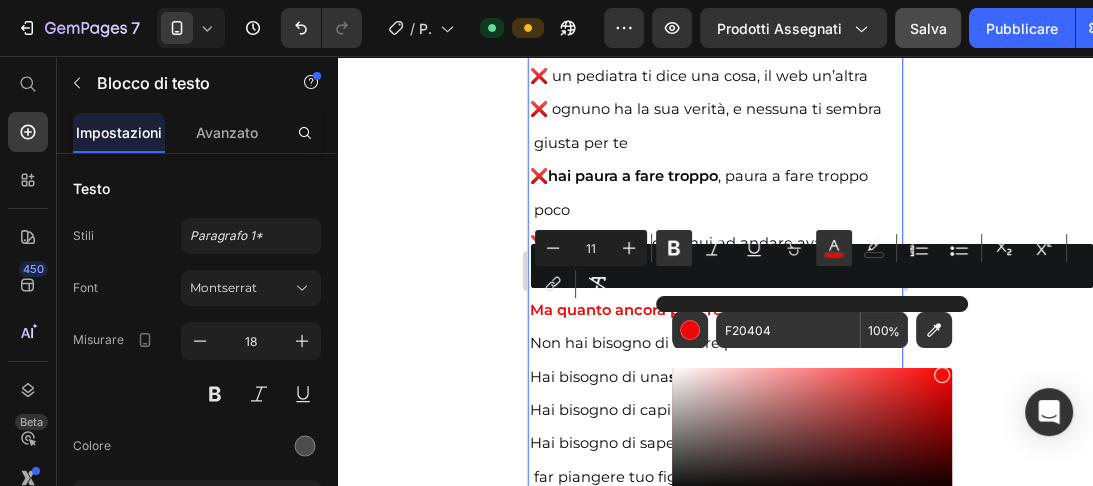 click at bounding box center (812, 431) 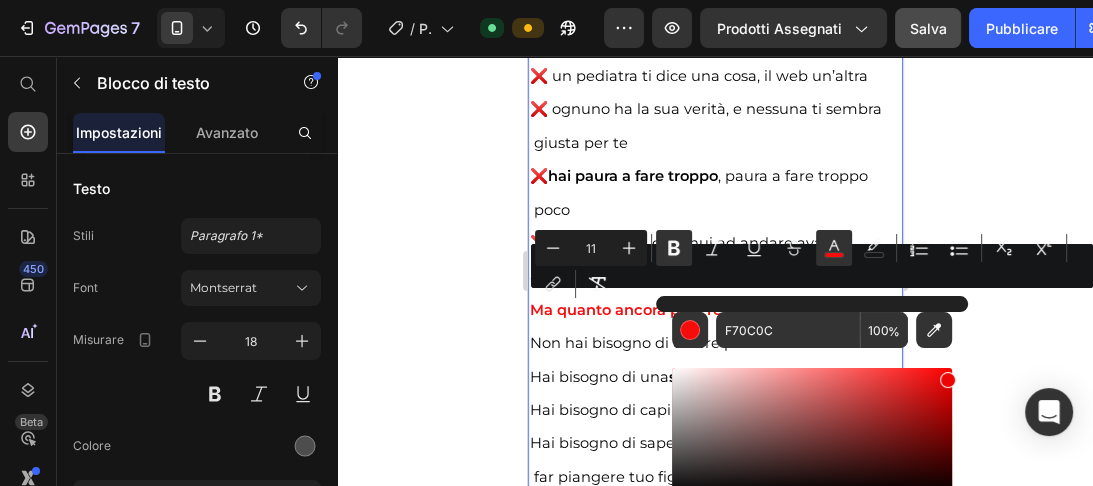 click at bounding box center (948, 380) 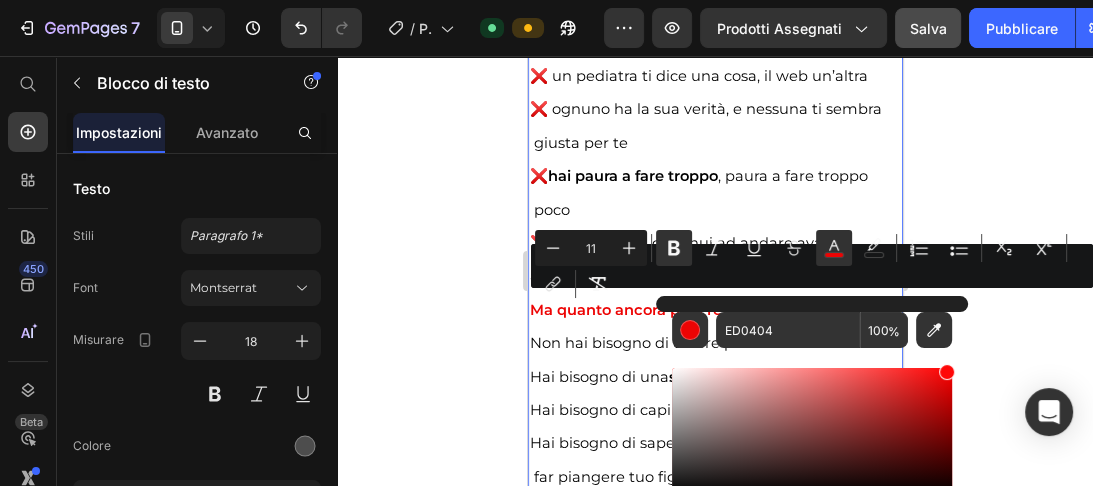 click at bounding box center [812, 431] 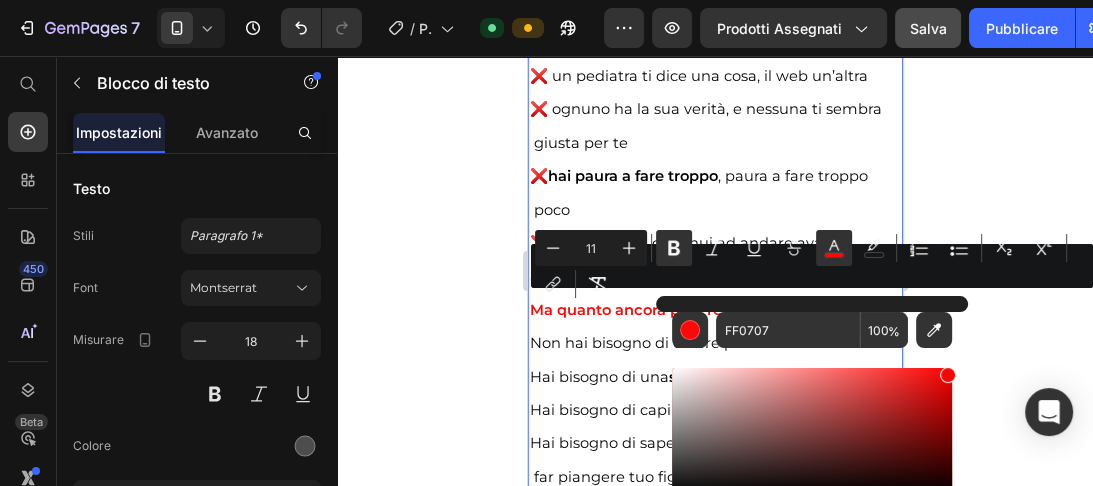 click at bounding box center [948, 375] 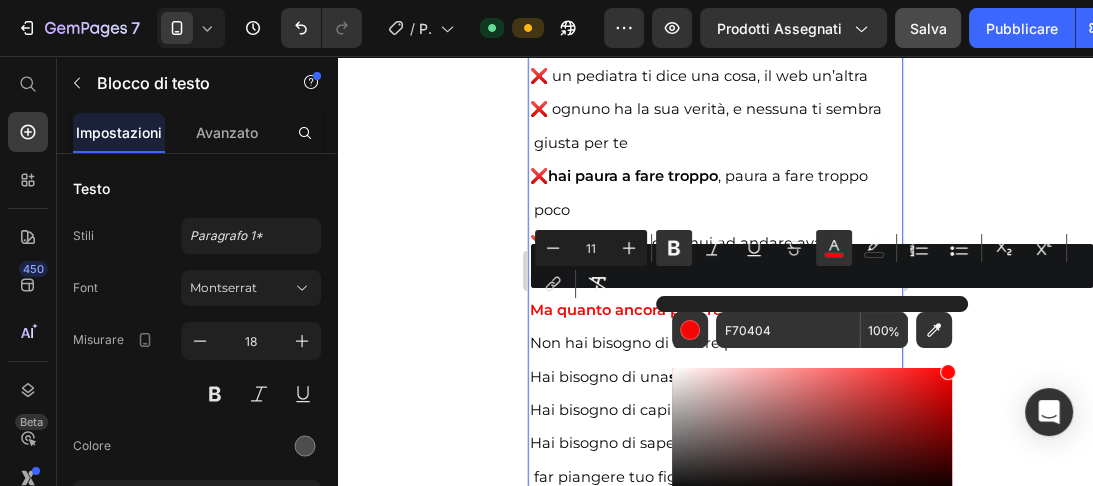 click at bounding box center (948, 372) 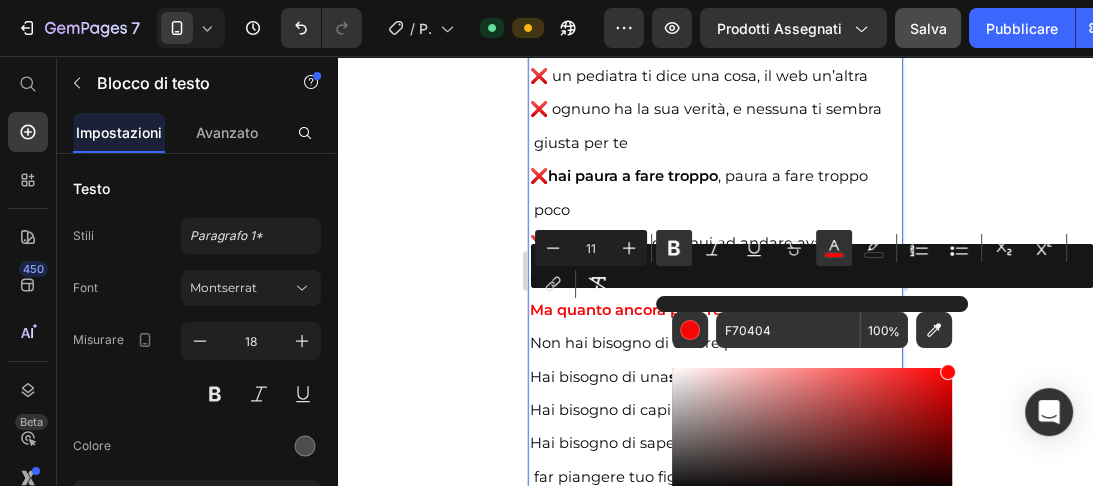 type on "FF0505" 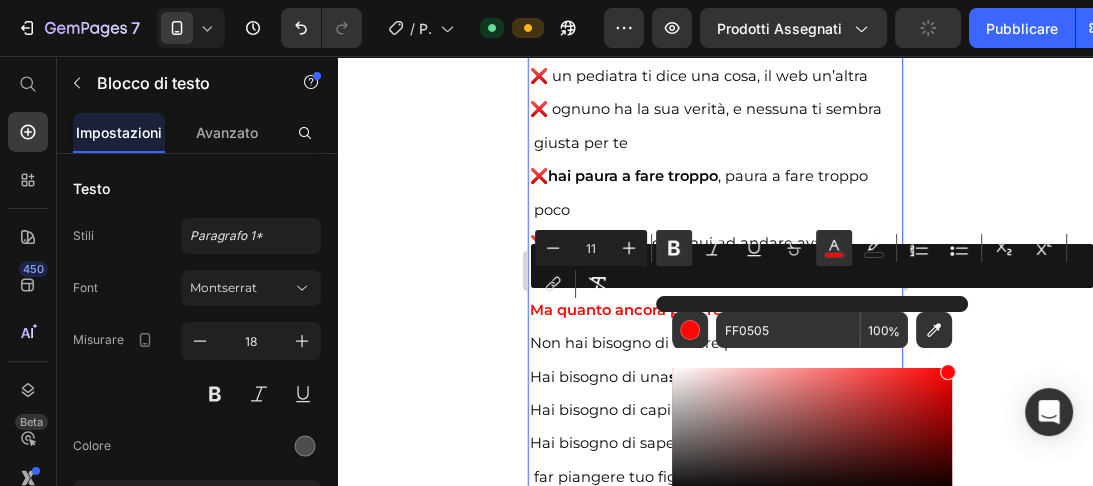 click 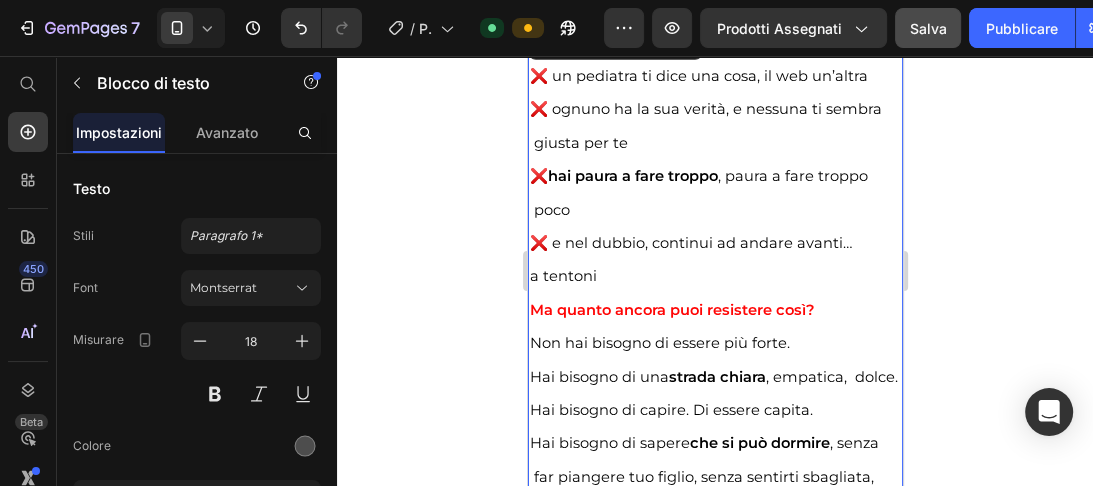 scroll, scrollTop: 4275, scrollLeft: 0, axis: vertical 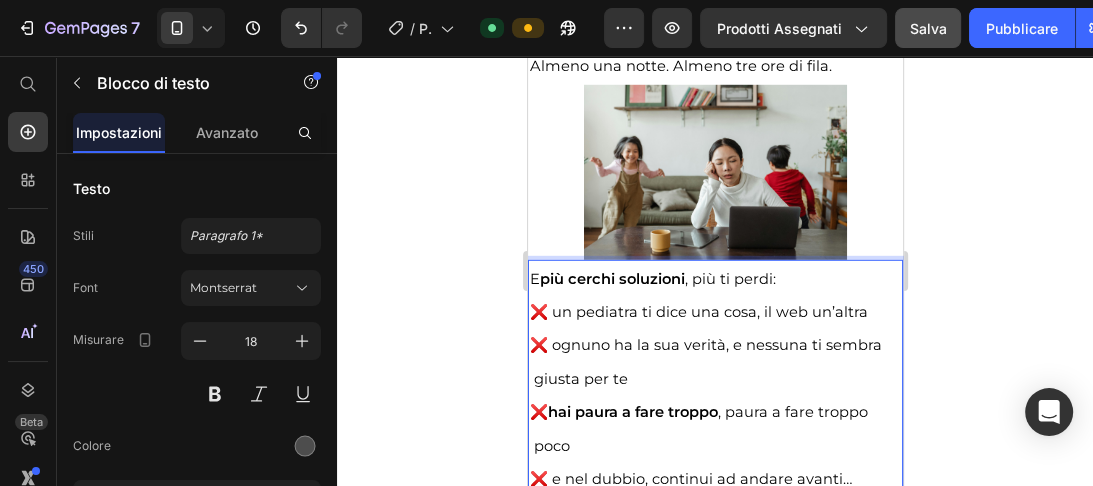 drag, startPoint x: 794, startPoint y: 335, endPoint x: 638, endPoint y: 340, distance: 156.08011 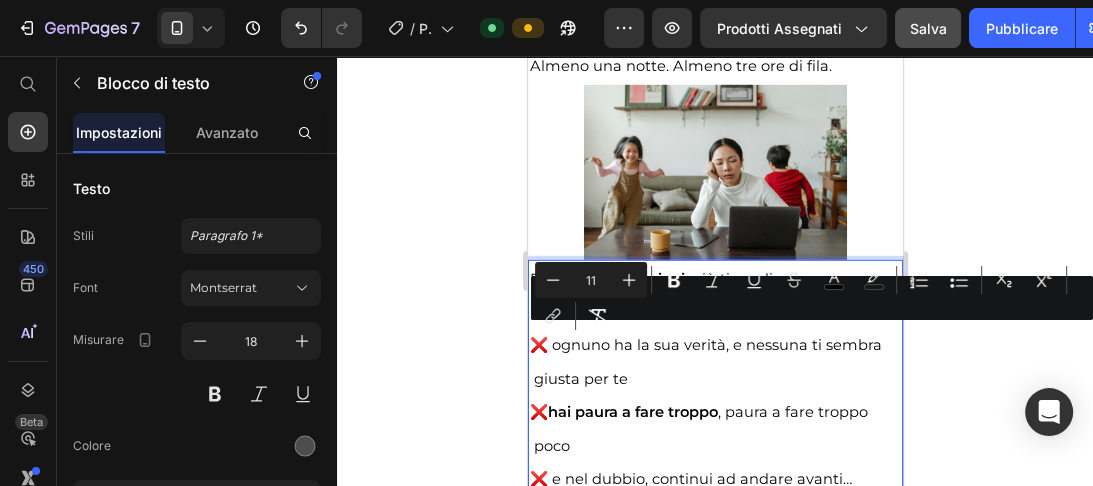 click on "❌ ognuno ha la sua verità, e nessuna ti sembra  giusta per te" at bounding box center [714, 361] 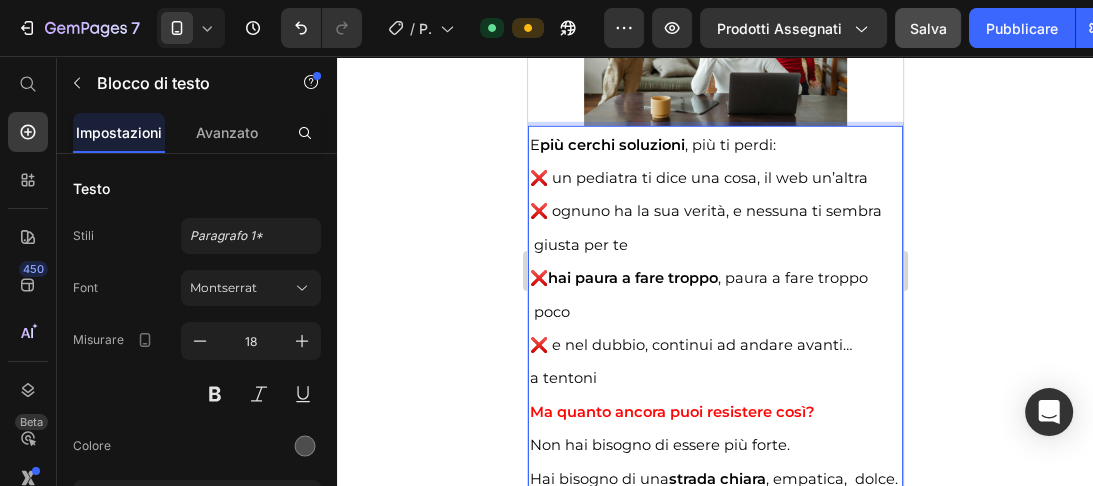 scroll, scrollTop: 4443, scrollLeft: 0, axis: vertical 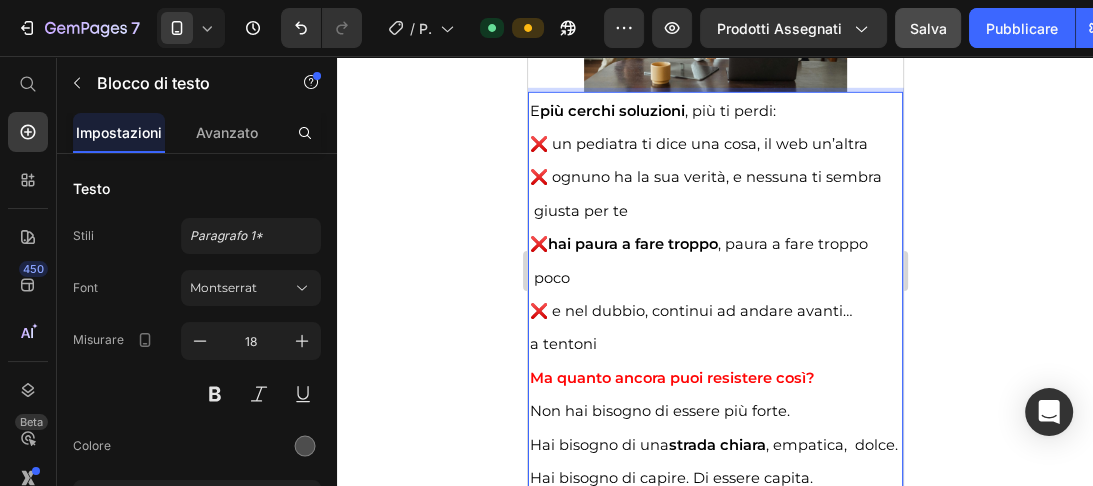 click on "Non hai bisogno di essere più forte." at bounding box center [659, 411] 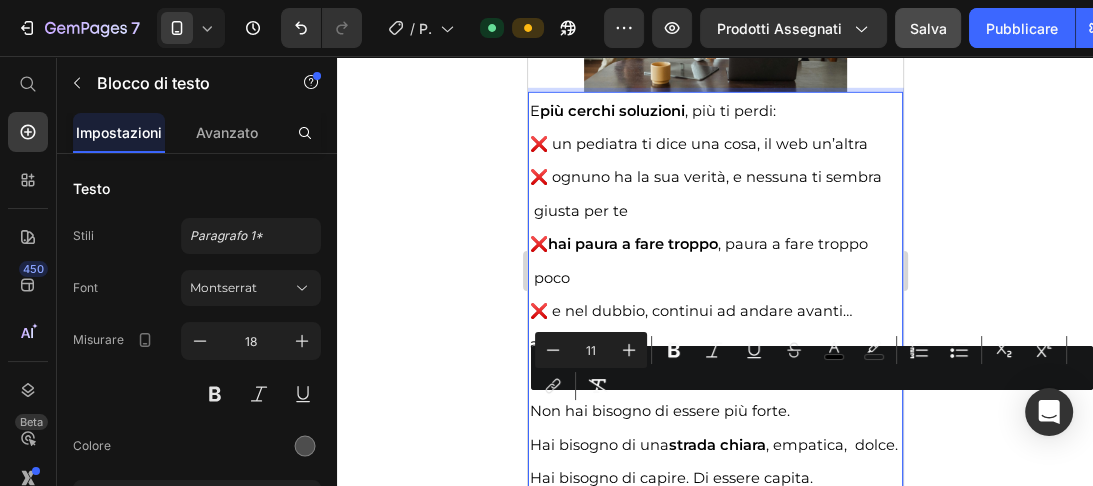 drag, startPoint x: 790, startPoint y: 409, endPoint x: 541, endPoint y: 419, distance: 249.20073 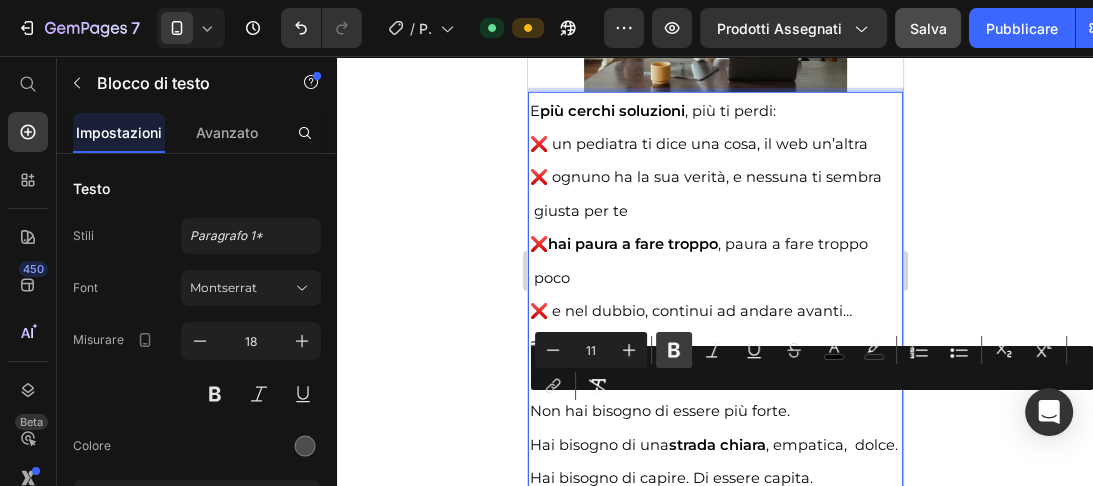 click 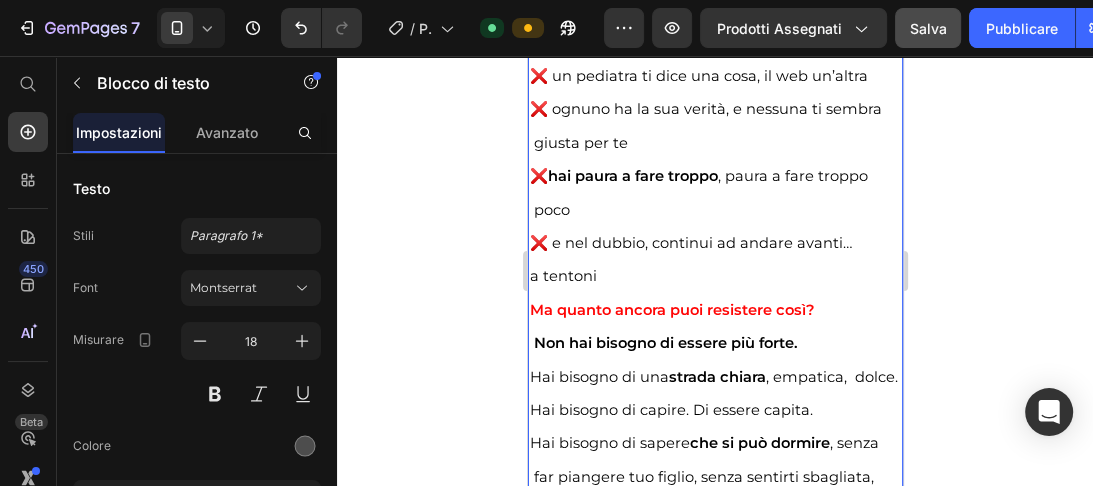 scroll, scrollTop: 4545, scrollLeft: 0, axis: vertical 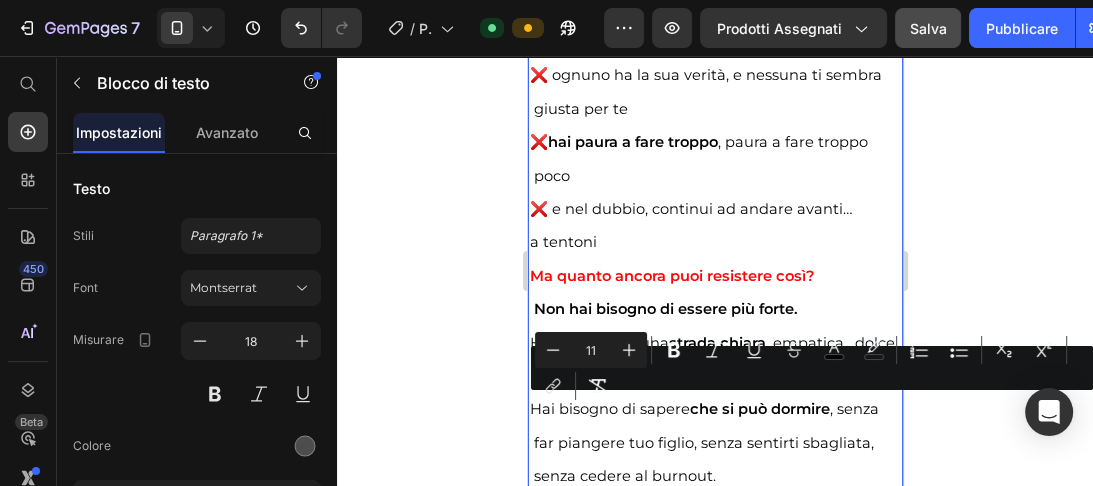 drag, startPoint x: 693, startPoint y: 414, endPoint x: 830, endPoint y: 415, distance: 137.00365 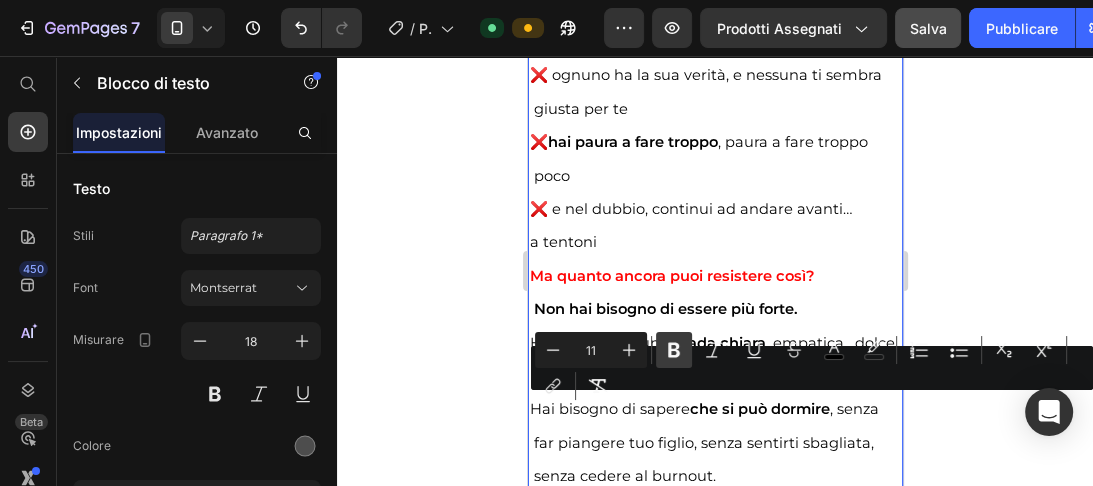 click 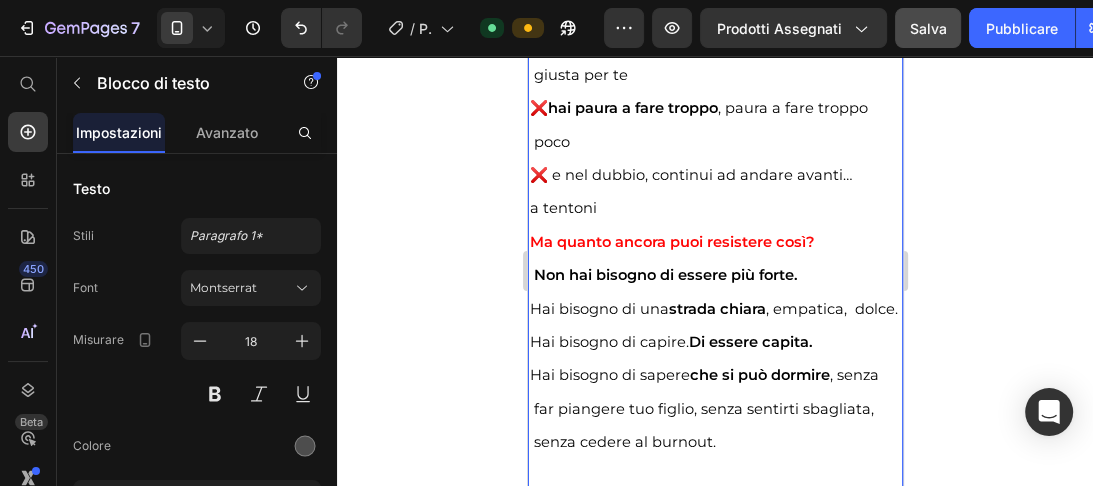 scroll, scrollTop: 4613, scrollLeft: 0, axis: vertical 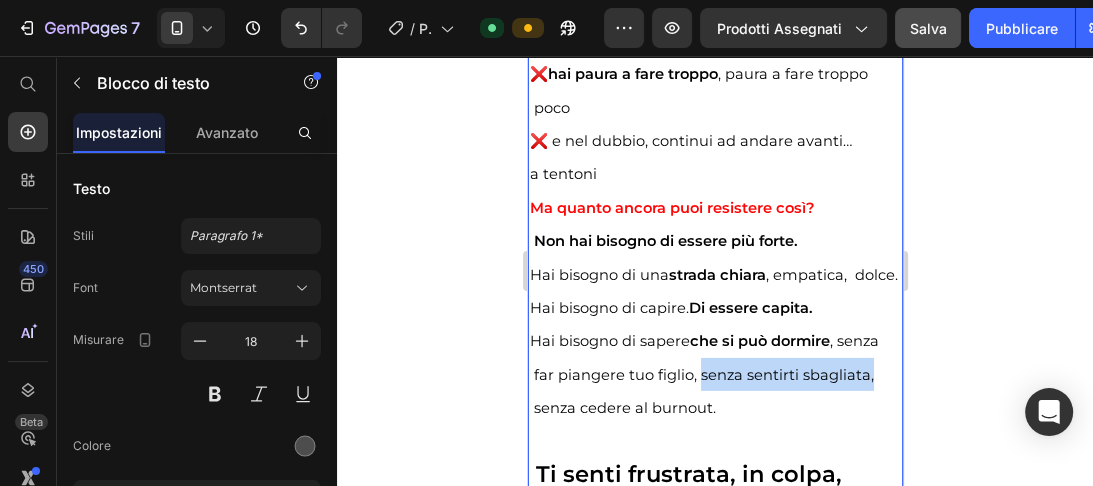 drag, startPoint x: 695, startPoint y: 408, endPoint x: 873, endPoint y: 404, distance: 178.04494 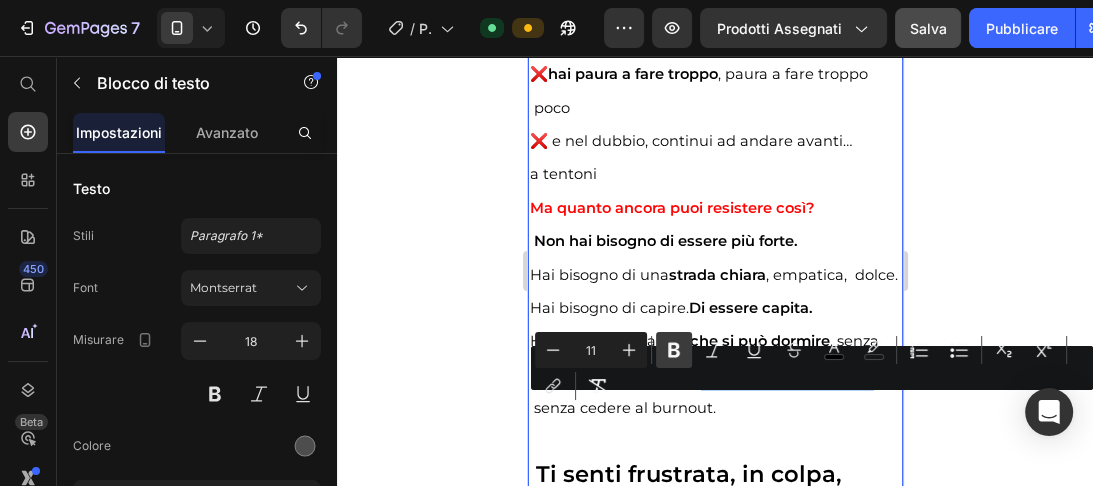 click 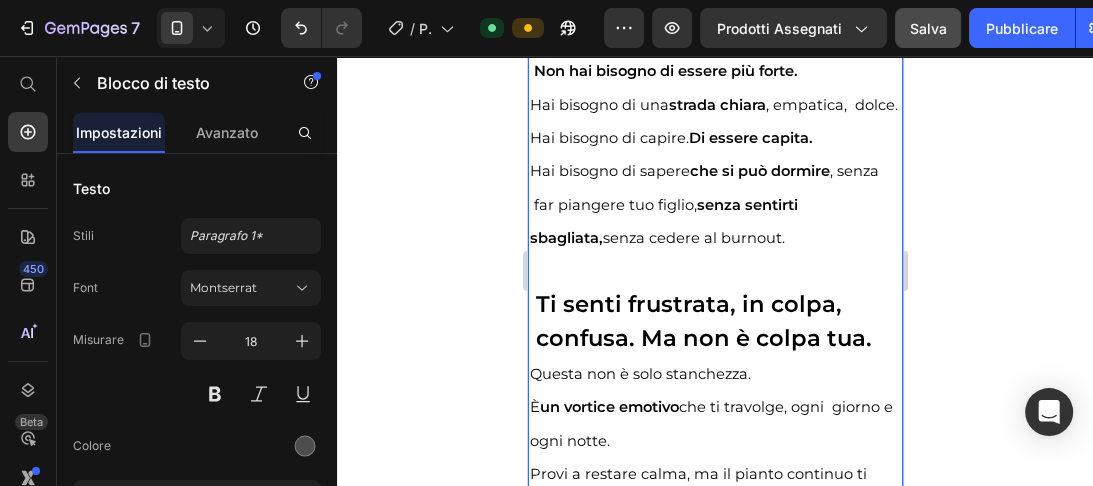 scroll, scrollTop: 4817, scrollLeft: 0, axis: vertical 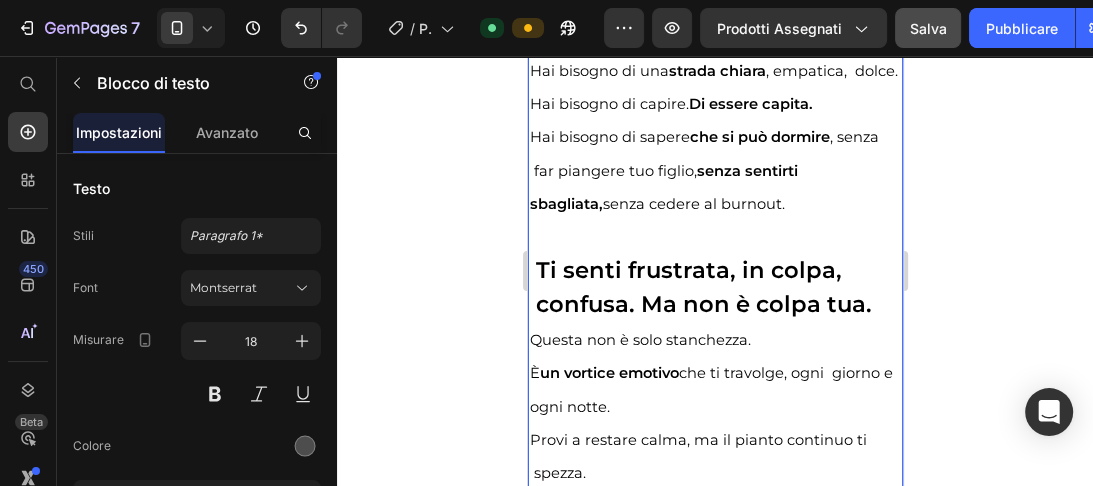 drag, startPoint x: 754, startPoint y: 370, endPoint x: 526, endPoint y: 376, distance: 228.07893 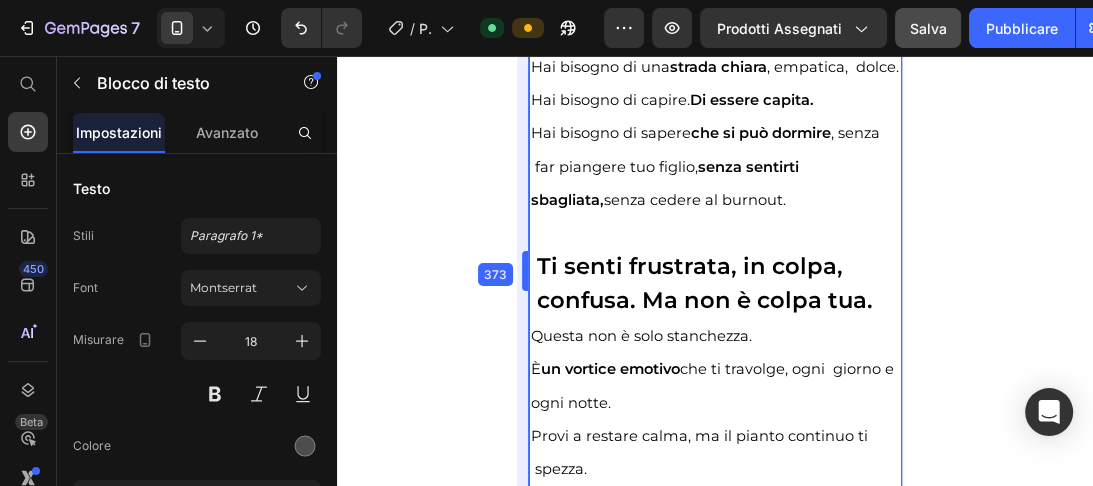 scroll, scrollTop: 4812, scrollLeft: 0, axis: vertical 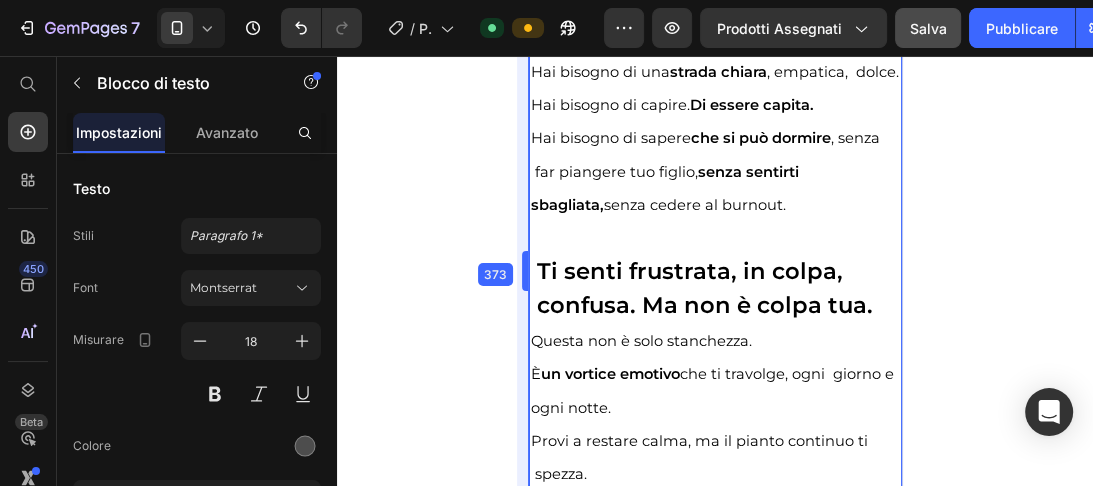 drag, startPoint x: 527, startPoint y: 379, endPoint x: 744, endPoint y: 384, distance: 217.0576 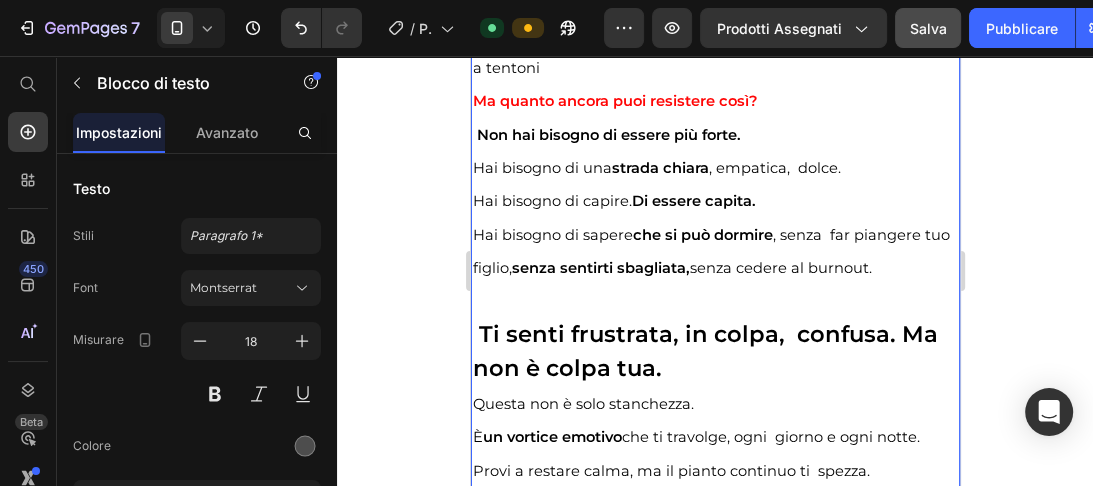 scroll, scrollTop: 5042, scrollLeft: 0, axis: vertical 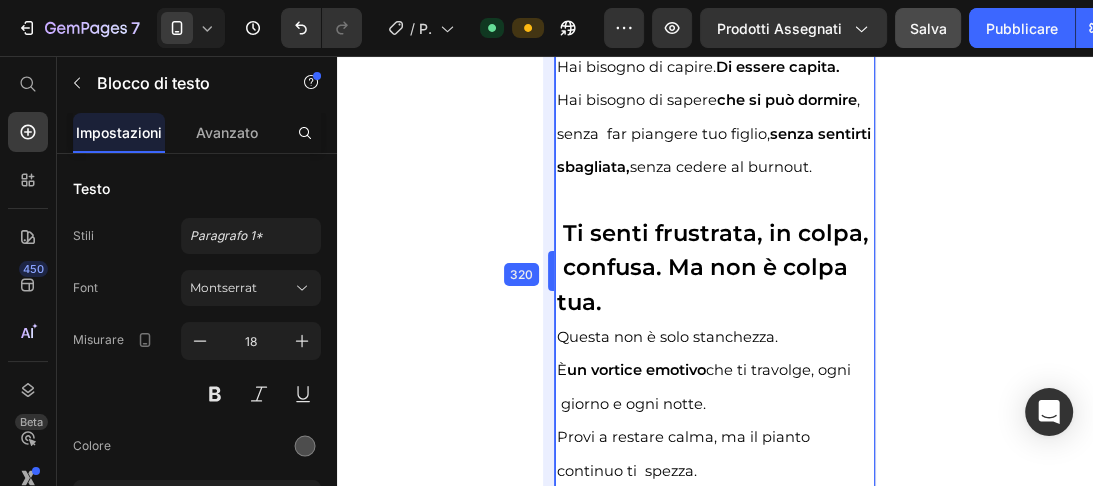 drag, startPoint x: 463, startPoint y: 269, endPoint x: 492, endPoint y: 268, distance: 29.017237 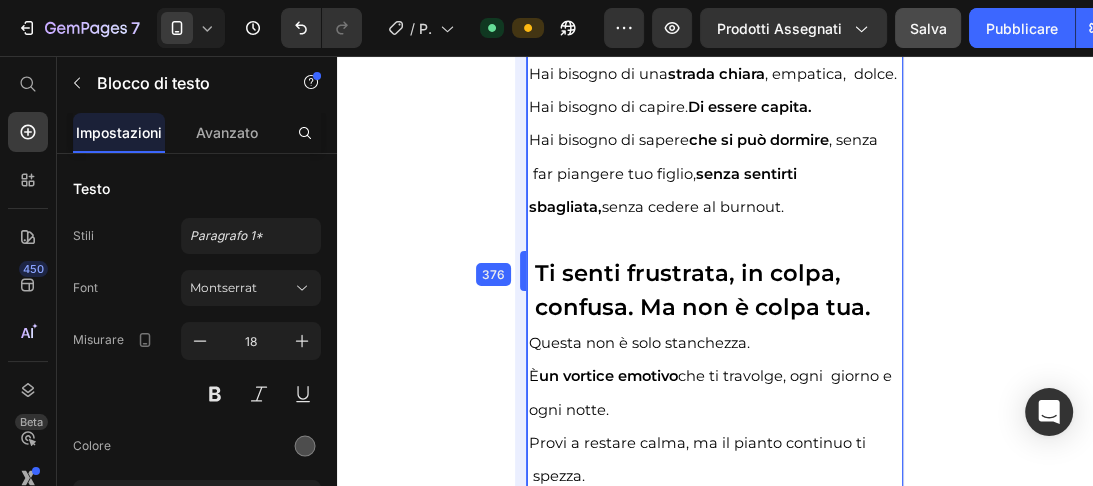 scroll, scrollTop: 4820, scrollLeft: 0, axis: vertical 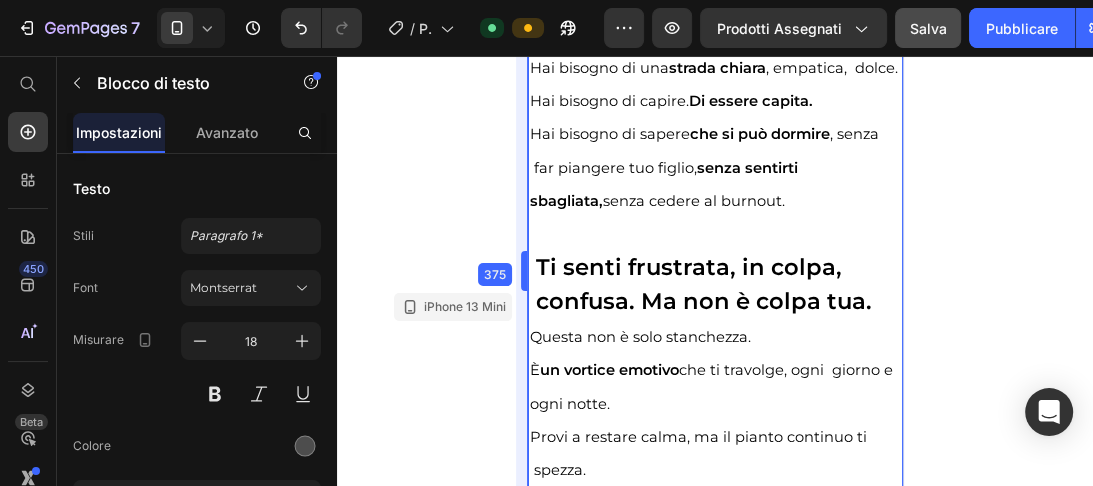 drag, startPoint x: 552, startPoint y: 271, endPoint x: 498, endPoint y: 286, distance: 56.044624 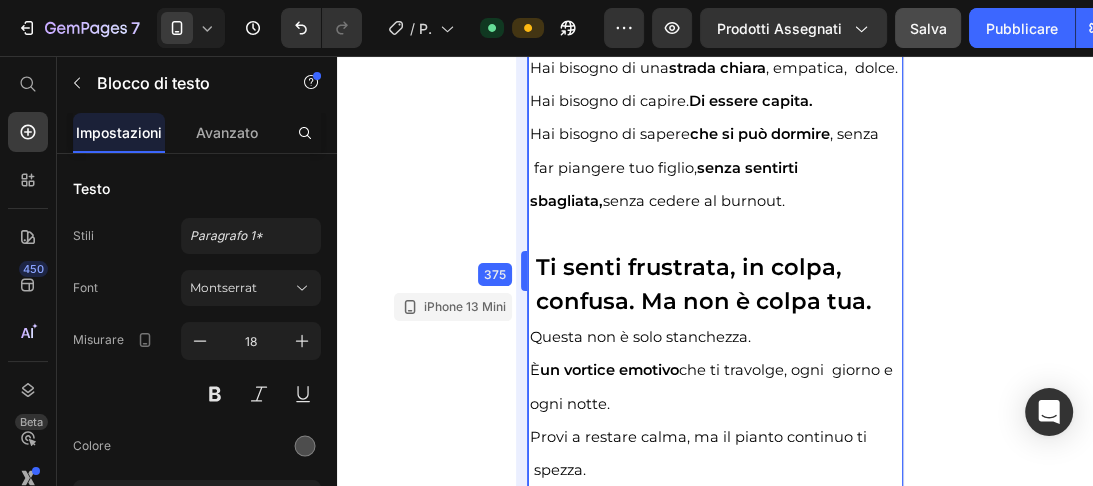 scroll, scrollTop: 4816, scrollLeft: 0, axis: vertical 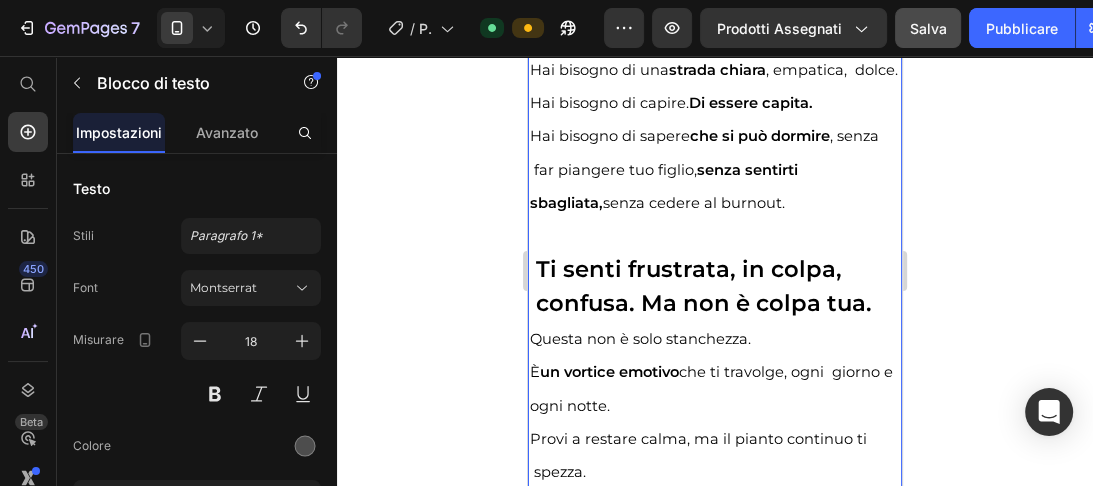 click 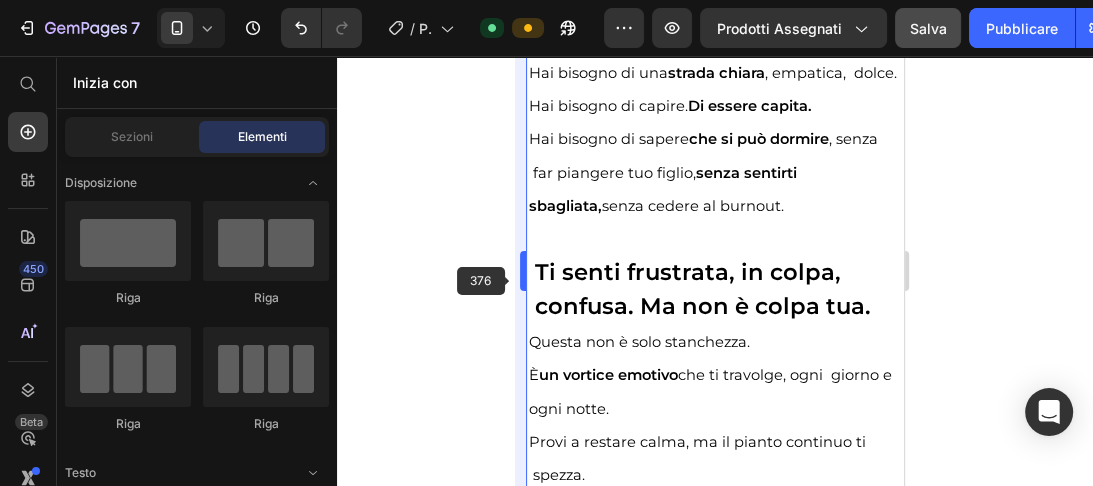 scroll, scrollTop: 4820, scrollLeft: 0, axis: vertical 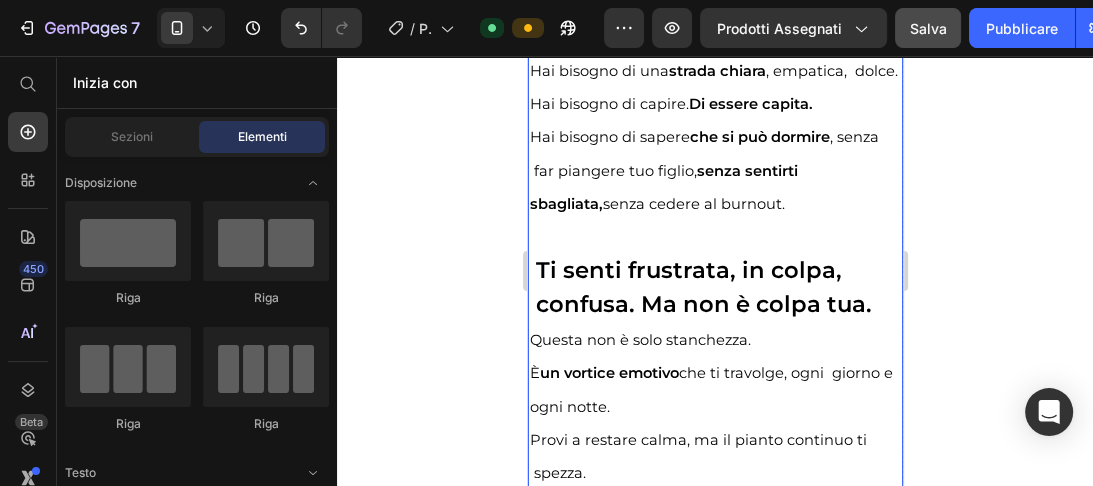 click on "Hai bisogno di sapere  che si può dormire , senza  far piangere tuo figlio,  senza sentirti sbagliata,   senza cedere al burnout." at bounding box center (714, 170) 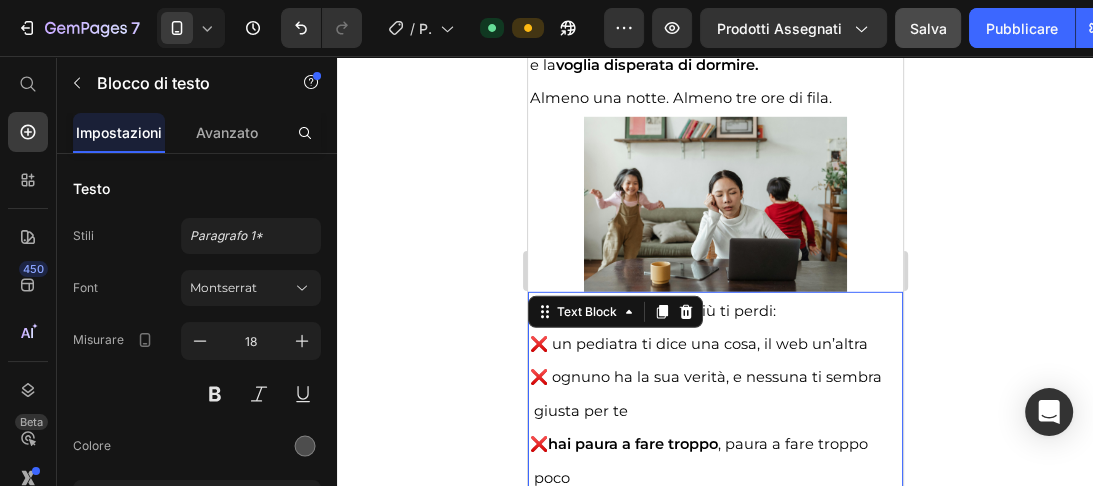 scroll, scrollTop: 4241, scrollLeft: 0, axis: vertical 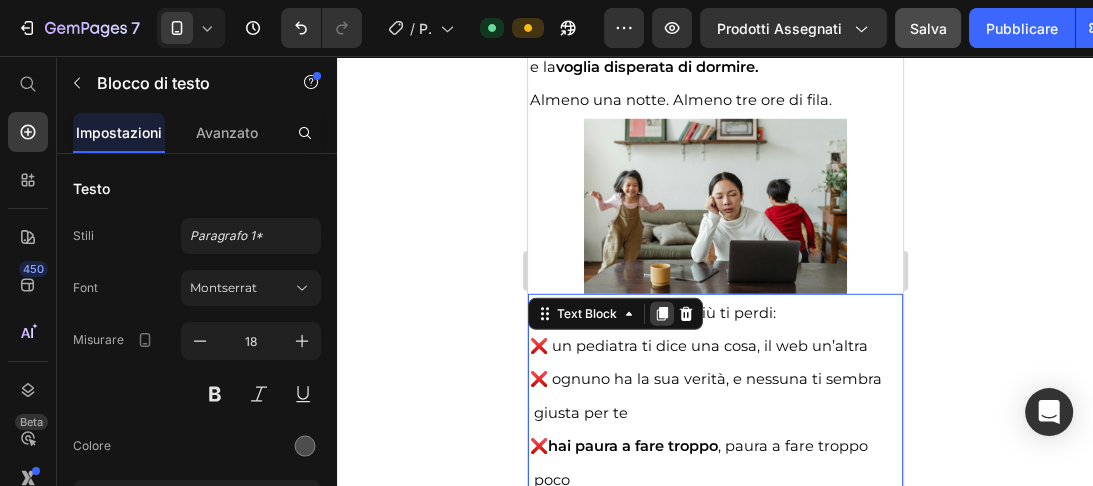 click 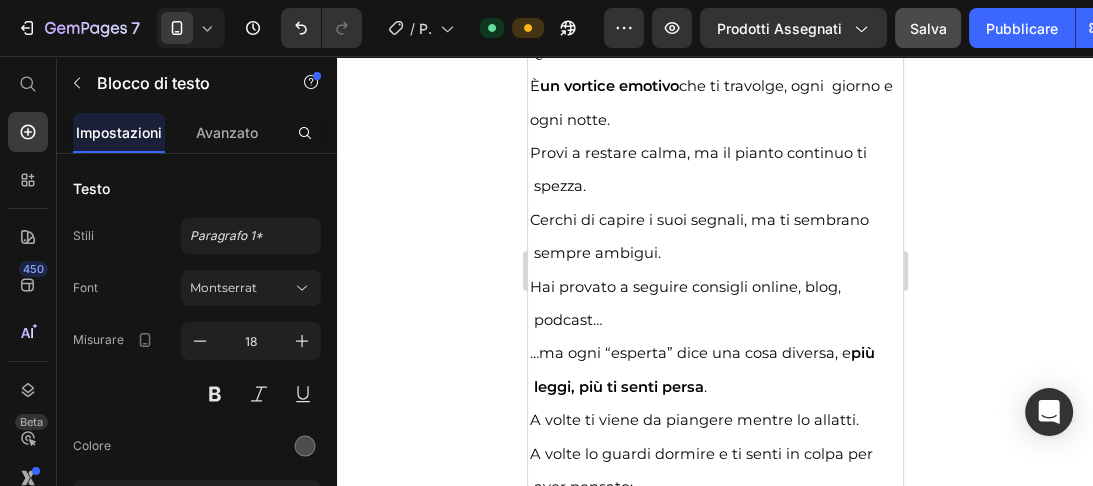 scroll, scrollTop: 5136, scrollLeft: 0, axis: vertical 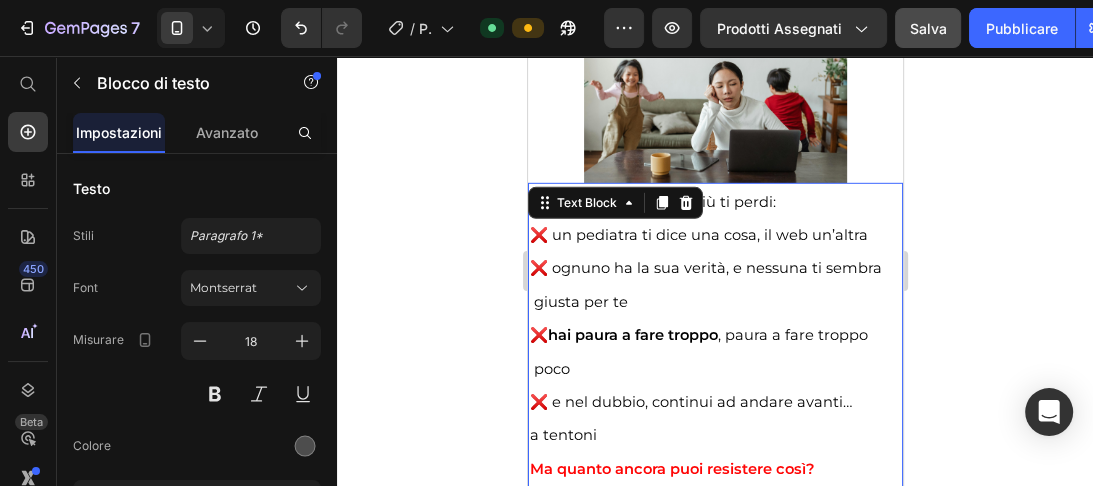 drag, startPoint x: 746, startPoint y: 224, endPoint x: 618, endPoint y: 230, distance: 128.14055 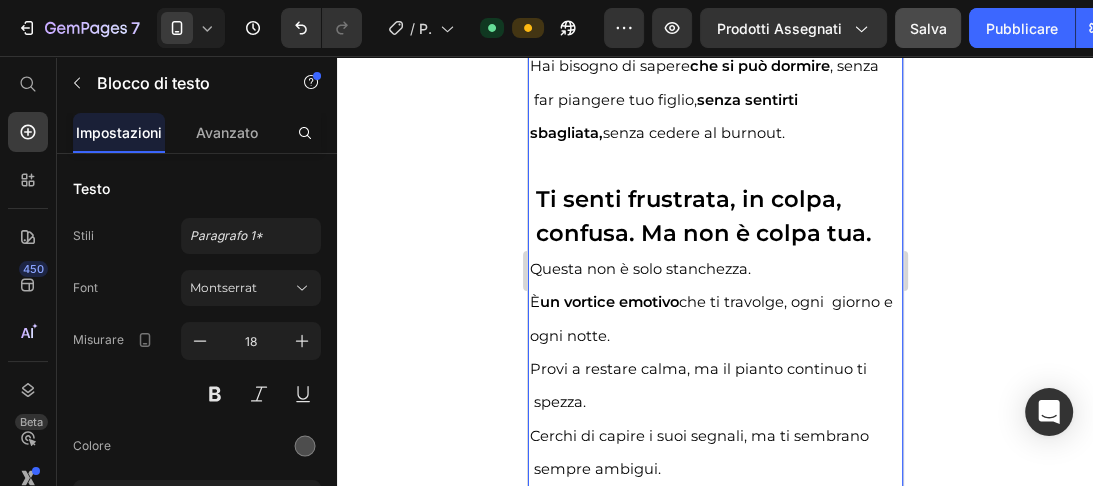 scroll, scrollTop: 4919, scrollLeft: 0, axis: vertical 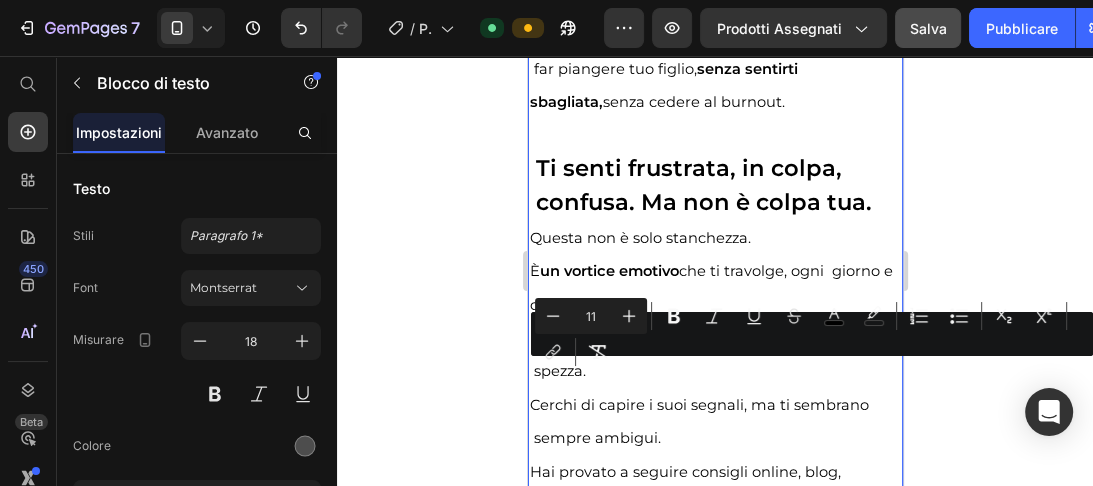 drag, startPoint x: 571, startPoint y: 380, endPoint x: 693, endPoint y: 370, distance: 122.40915 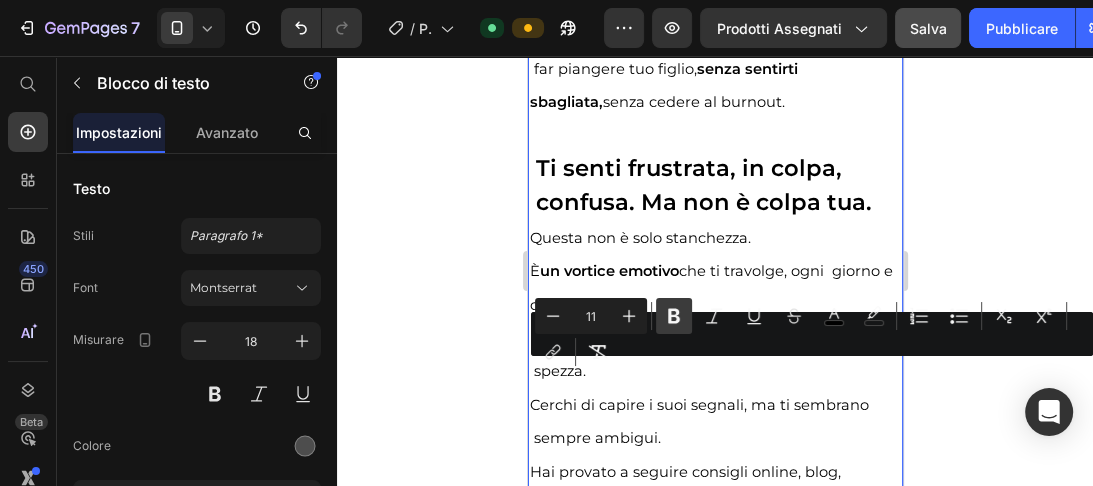 click 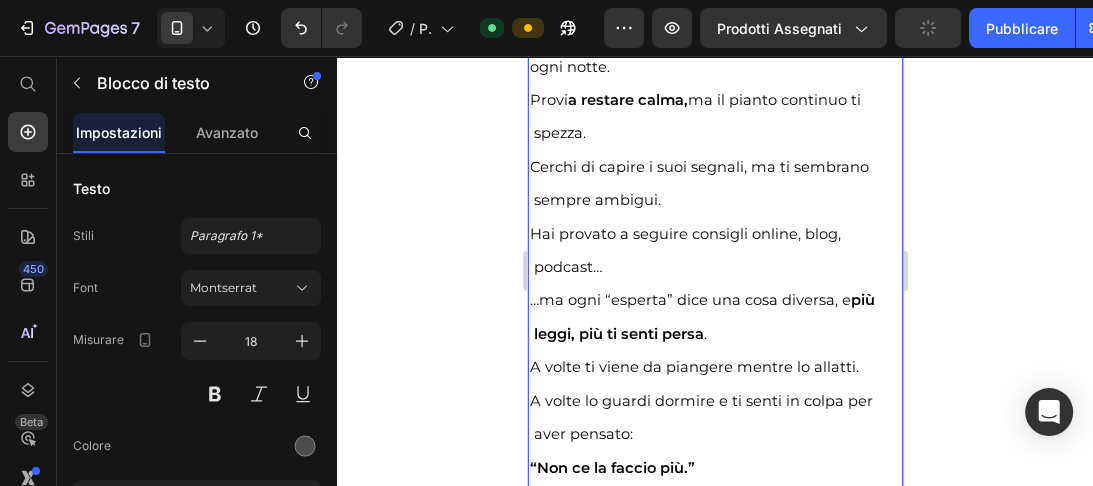 scroll, scrollTop: 5191, scrollLeft: 0, axis: vertical 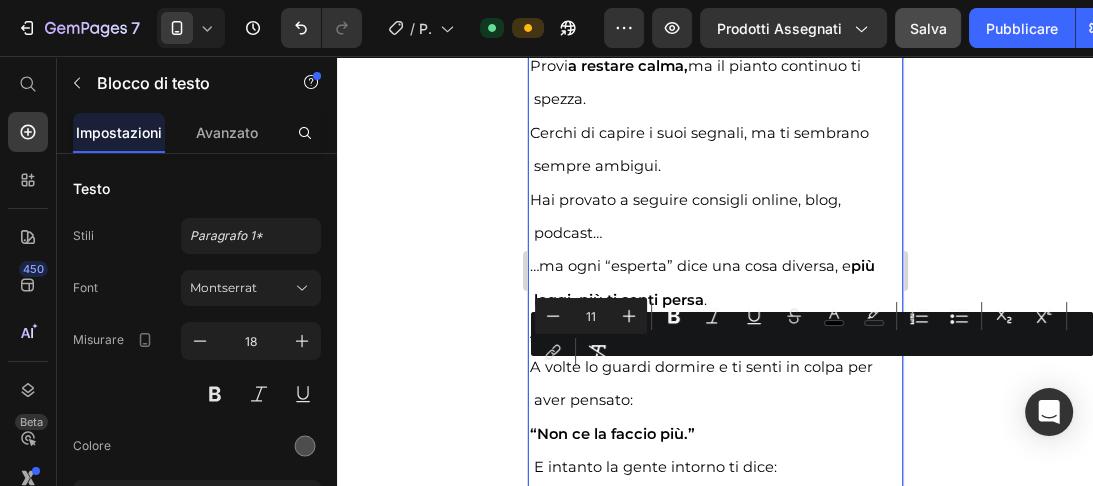 drag, startPoint x: 585, startPoint y: 375, endPoint x: 737, endPoint y: 364, distance: 152.3975 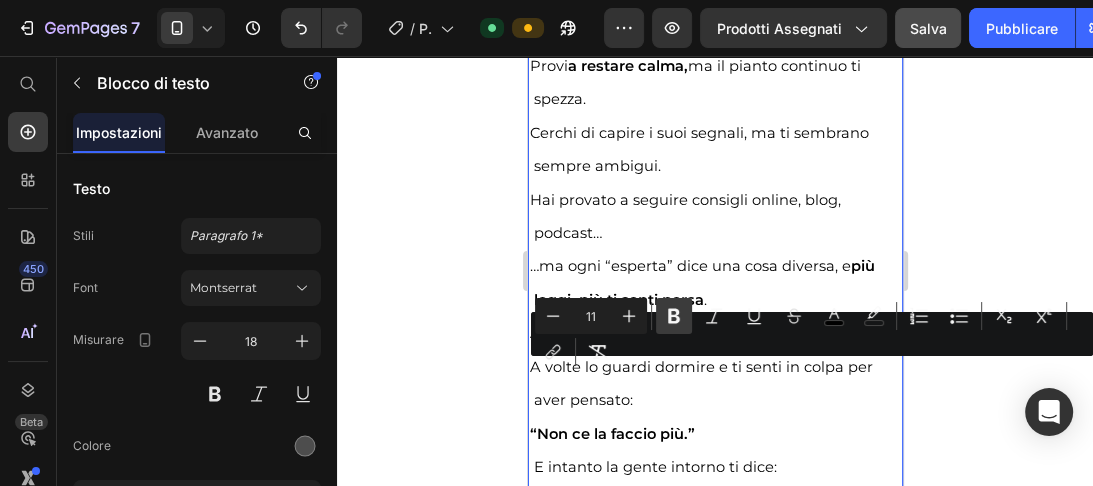 click 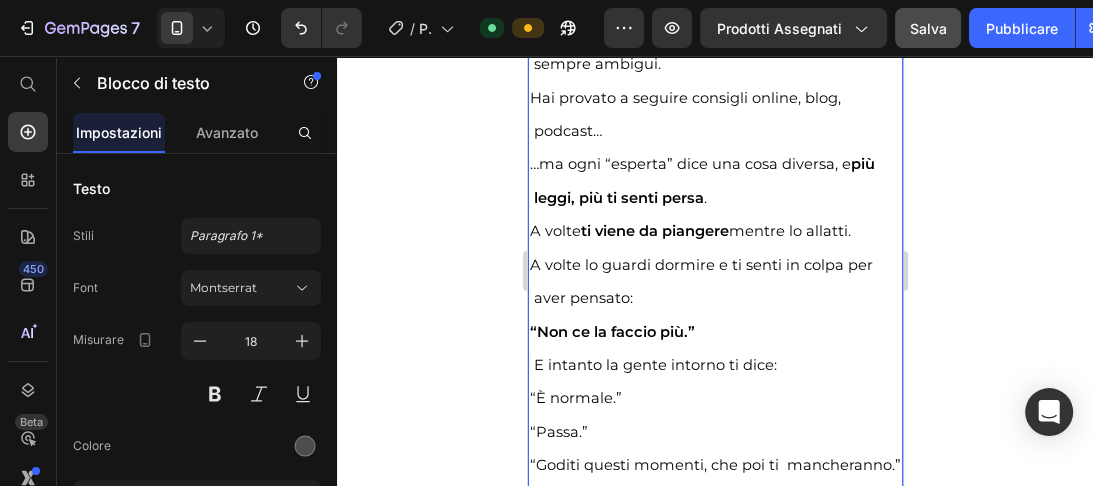 scroll, scrollTop: 5327, scrollLeft: 0, axis: vertical 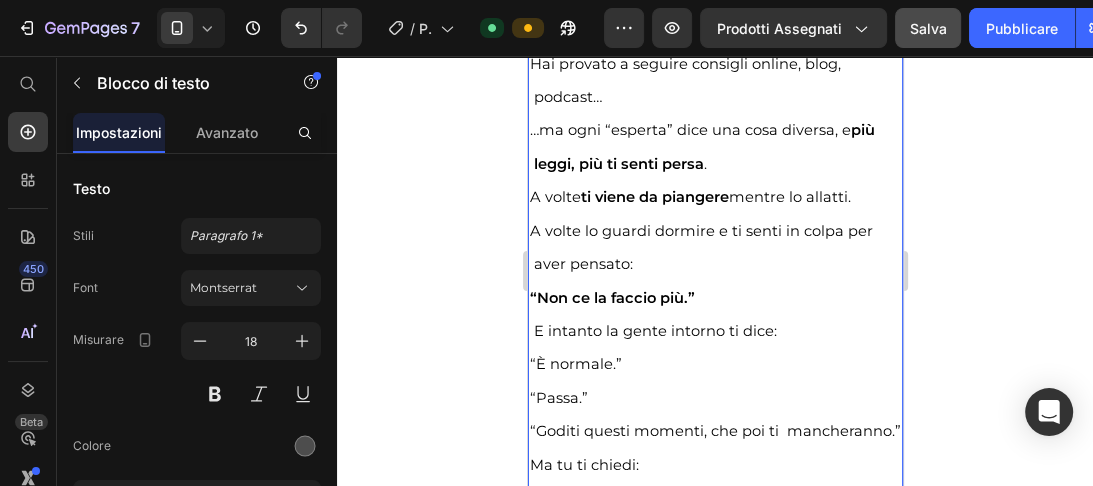 drag, startPoint x: 532, startPoint y: 415, endPoint x: 626, endPoint y: 404, distance: 94.641426 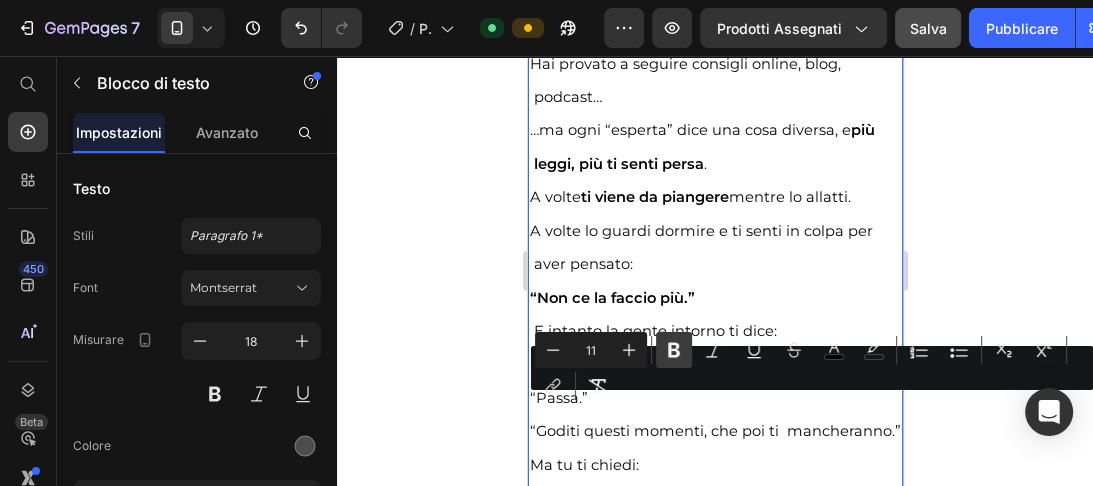 click 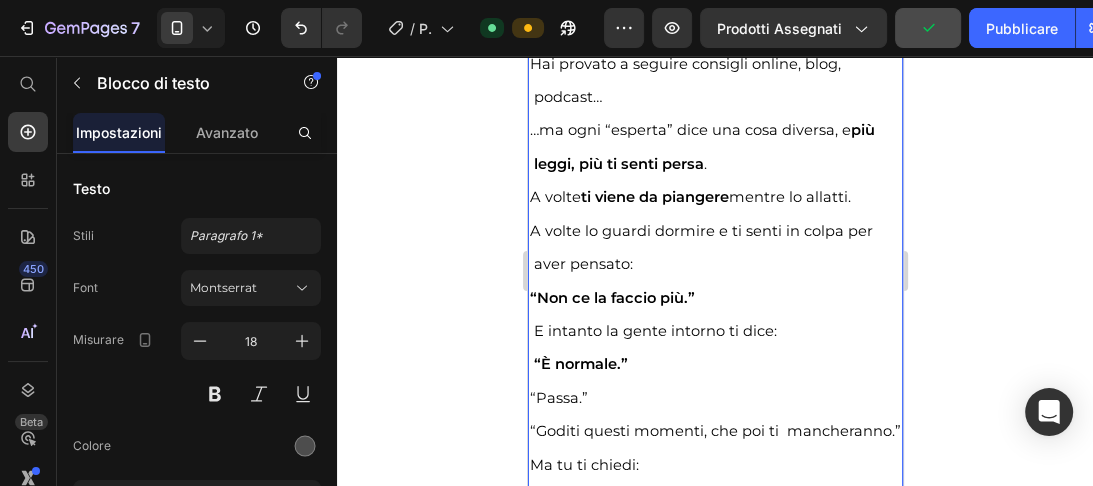 drag, startPoint x: 590, startPoint y: 441, endPoint x: 530, endPoint y: 444, distance: 60.074955 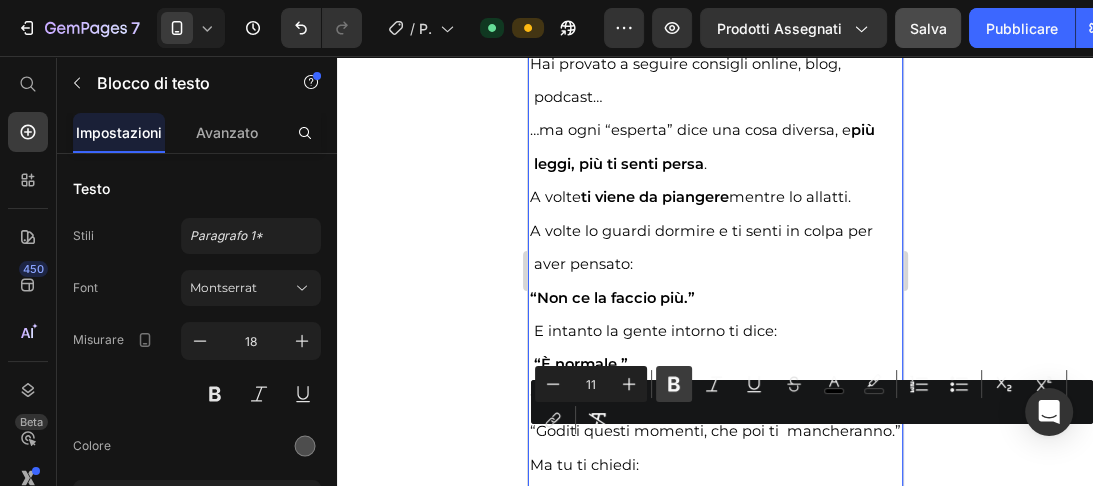 click 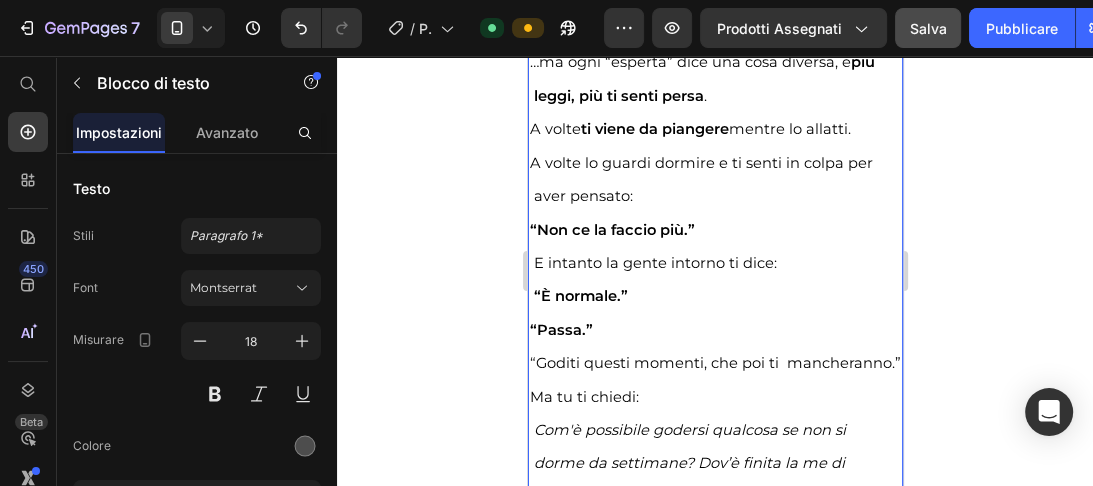 scroll, scrollTop: 5429, scrollLeft: 0, axis: vertical 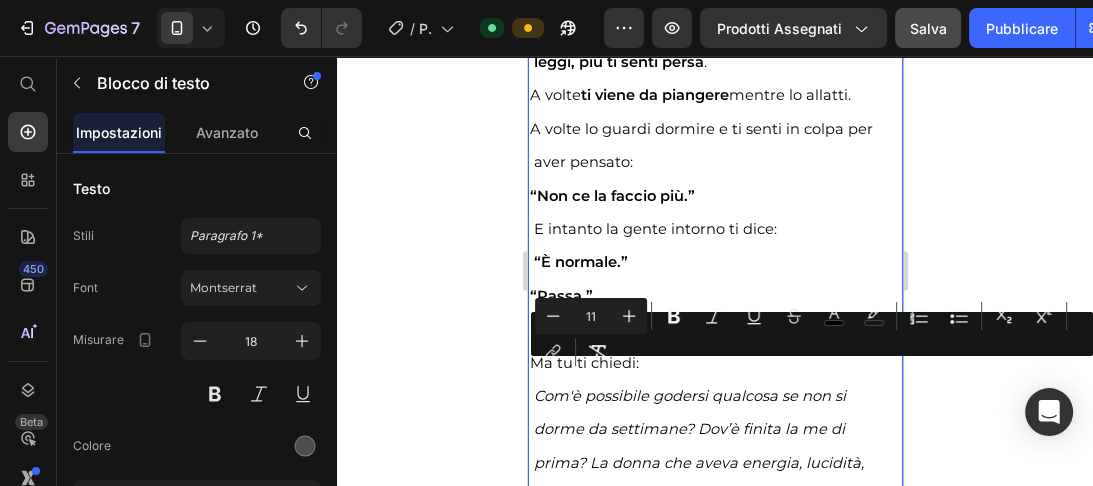drag, startPoint x: 539, startPoint y: 378, endPoint x: 773, endPoint y: 397, distance: 234.7701 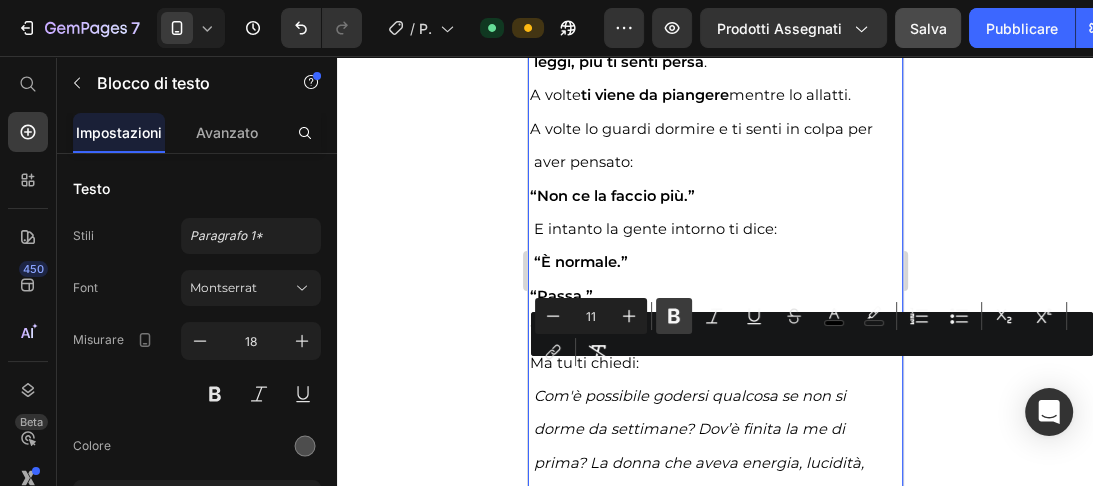 click 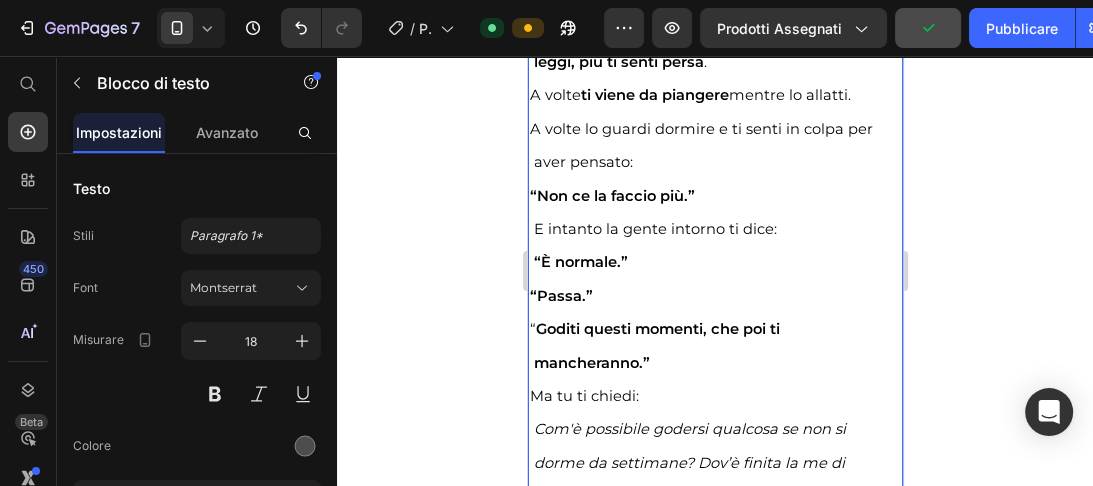 click on "Ma tu ti chiedi:" at bounding box center [714, 395] 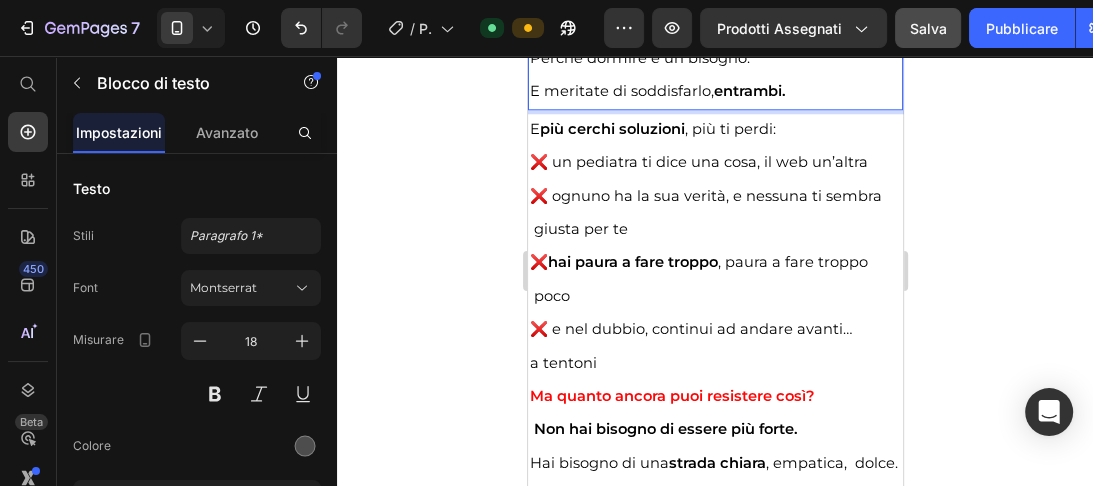 scroll, scrollTop: 6942, scrollLeft: 0, axis: vertical 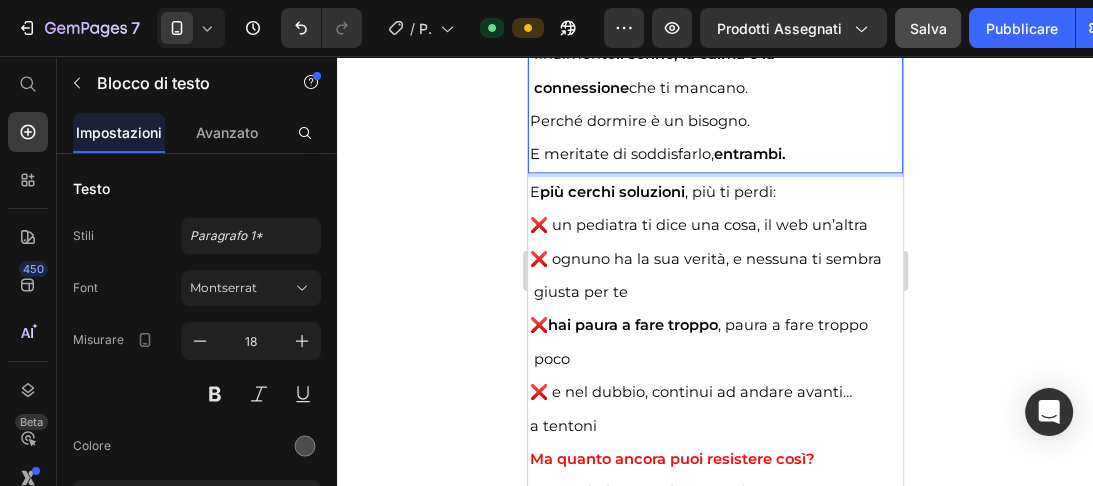 drag, startPoint x: 664, startPoint y: 444, endPoint x: 797, endPoint y: 221, distance: 259.64975 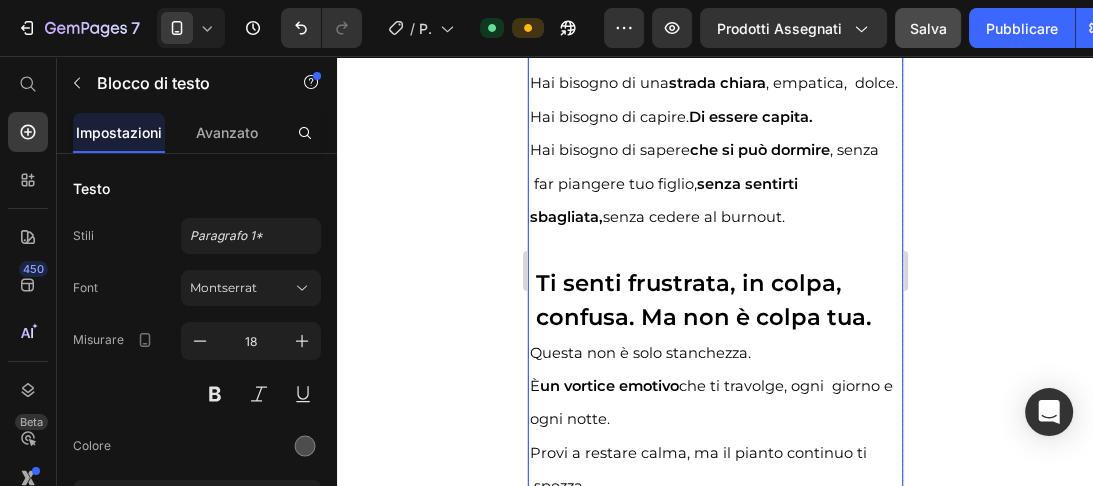 scroll, scrollTop: 5786, scrollLeft: 0, axis: vertical 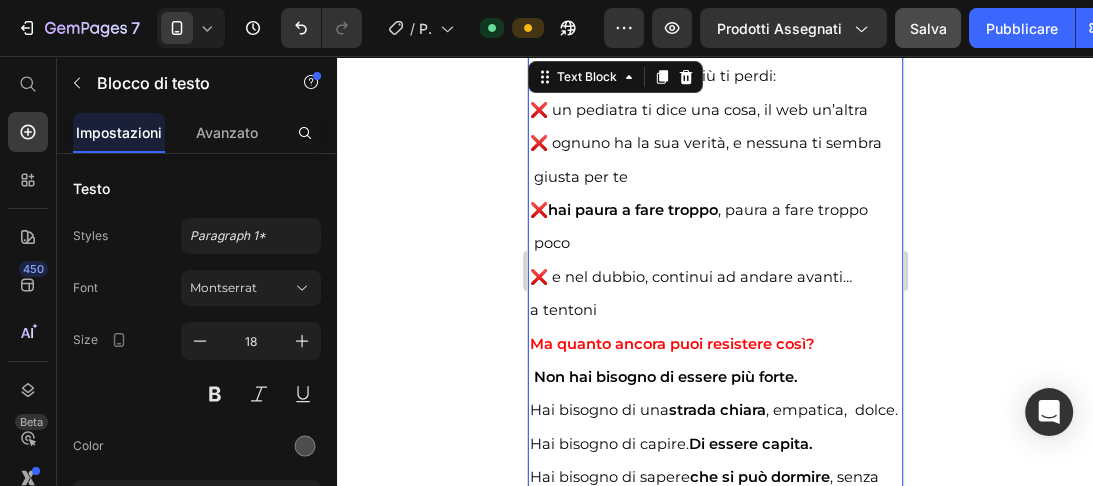 click on "E  più cerchi soluzioni , più ti perdi:" at bounding box center (652, 76) 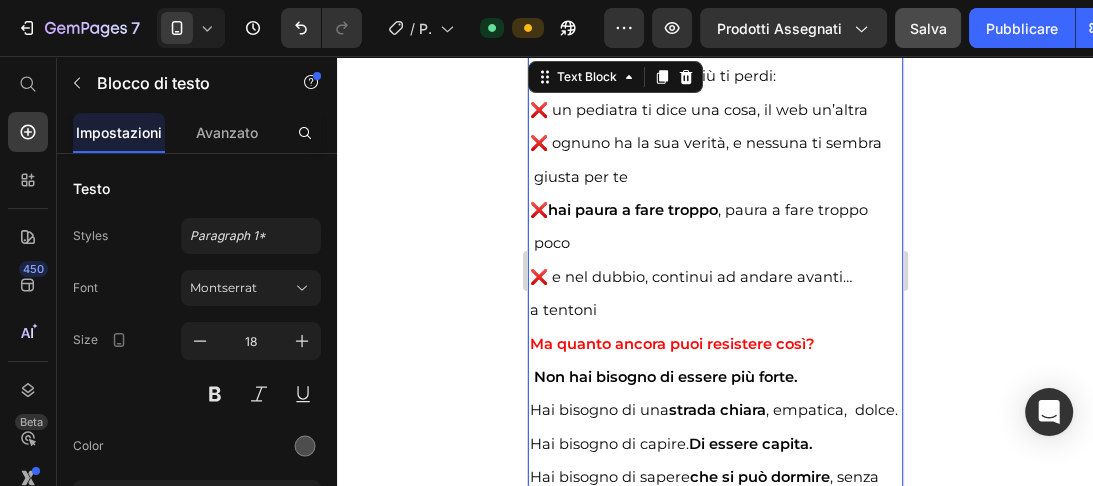 click on "E  più cerchi soluzioni , più ti perdi:" at bounding box center (652, 76) 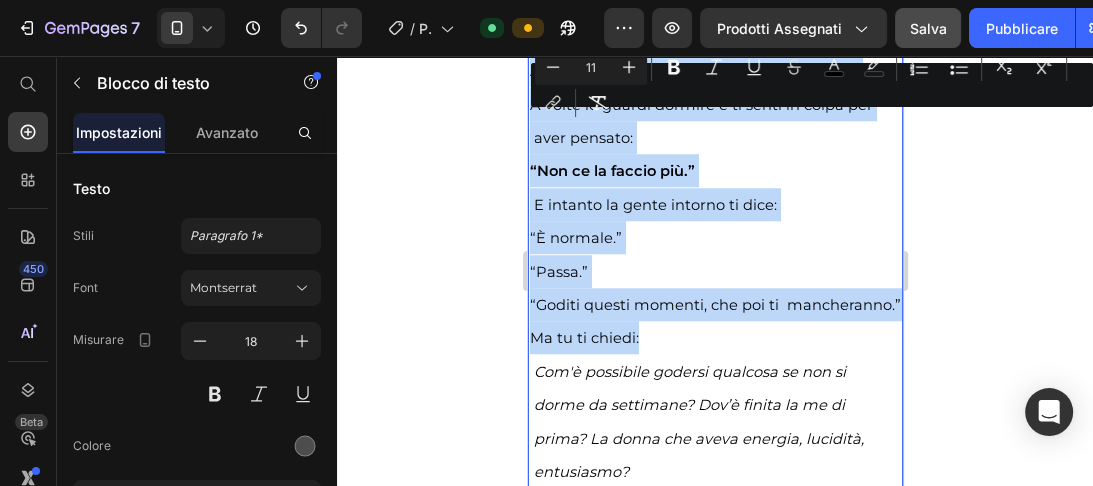 scroll, scrollTop: 6788, scrollLeft: 0, axis: vertical 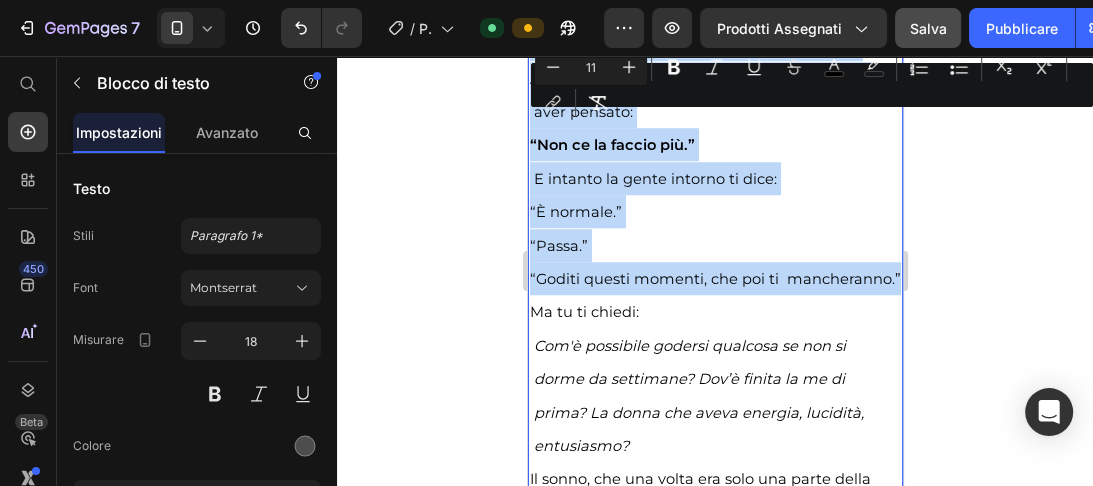 drag, startPoint x: 785, startPoint y: 122, endPoint x: 746, endPoint y: 424, distance: 304.5078 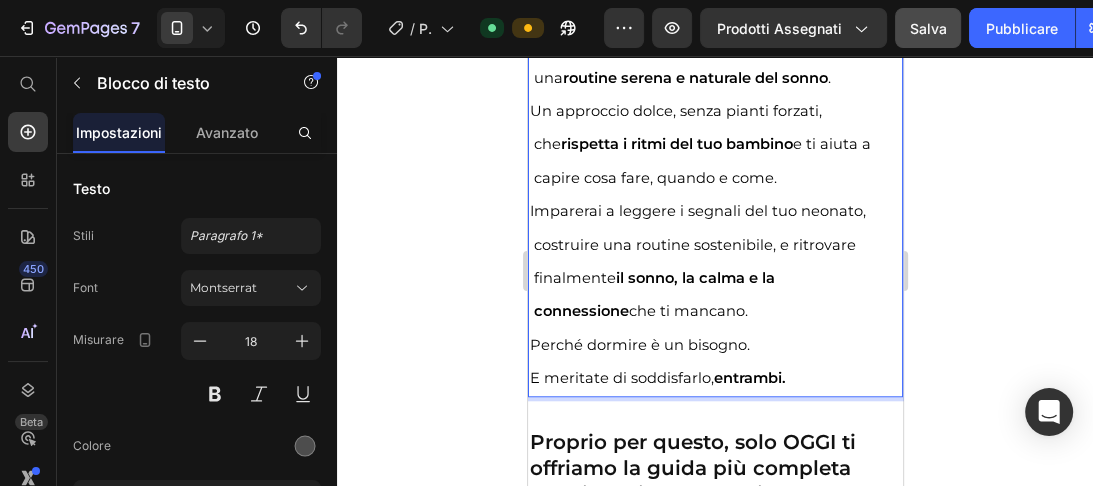 scroll, scrollTop: 5816, scrollLeft: 0, axis: vertical 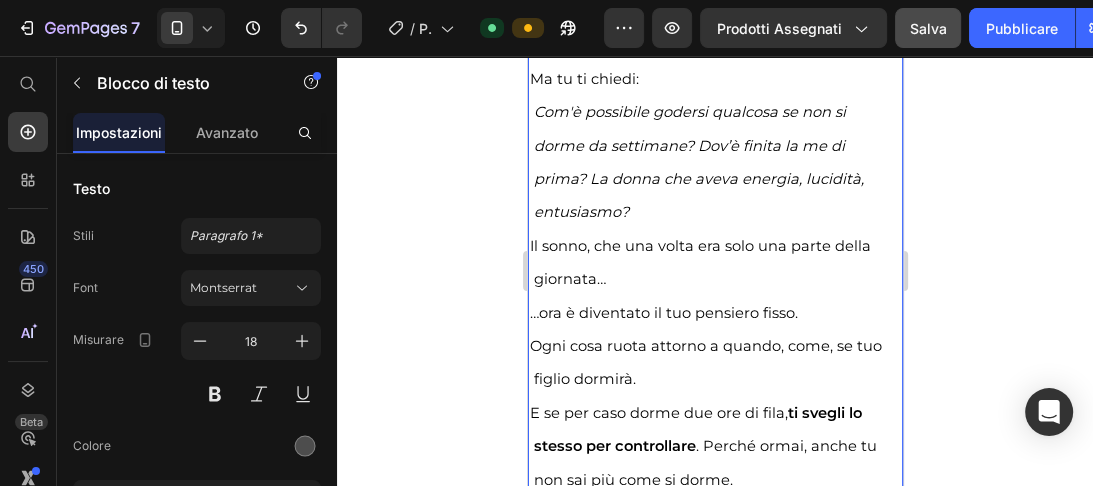 click at bounding box center [714, 45] 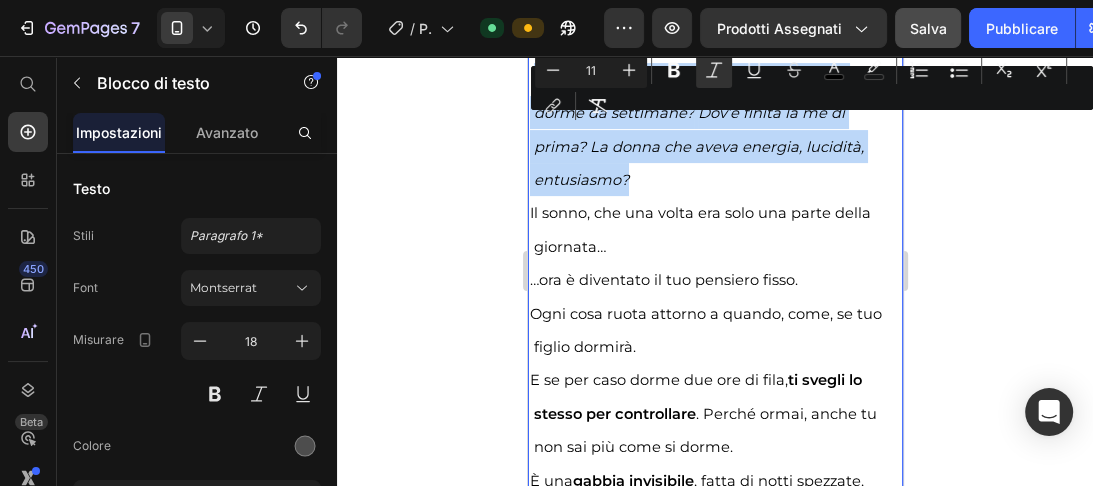 drag, startPoint x: 533, startPoint y: 136, endPoint x: 838, endPoint y: 224, distance: 317.44135 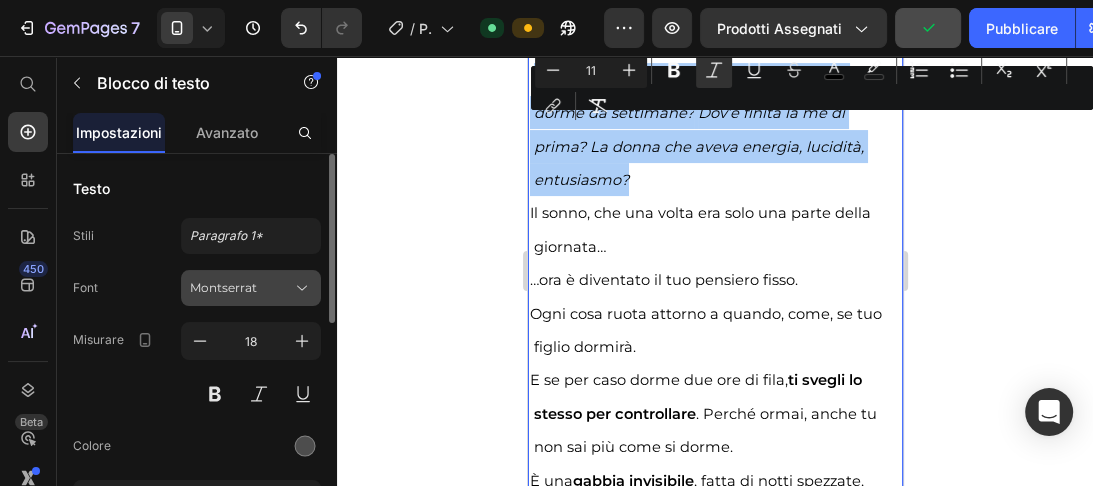 click 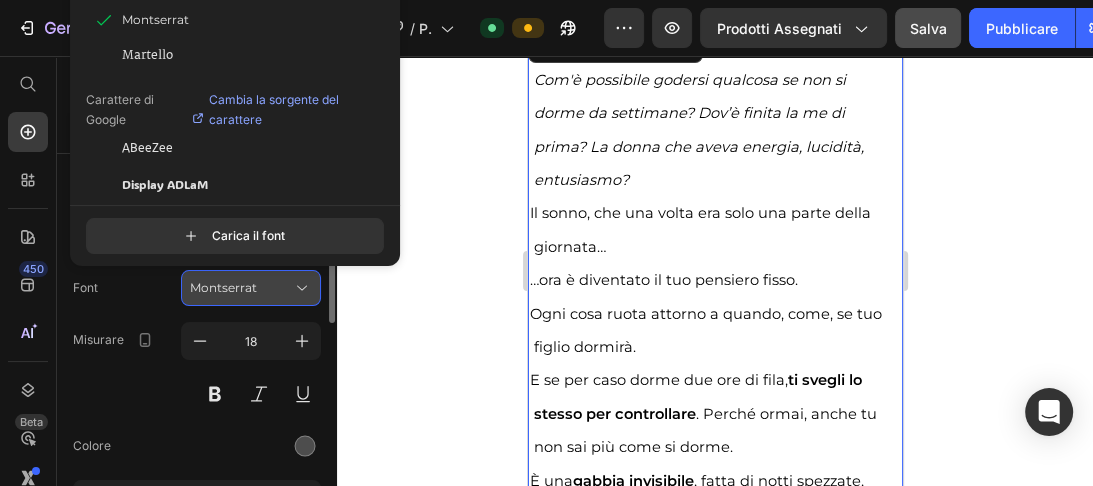 click on "Montserrat" at bounding box center (251, 288) 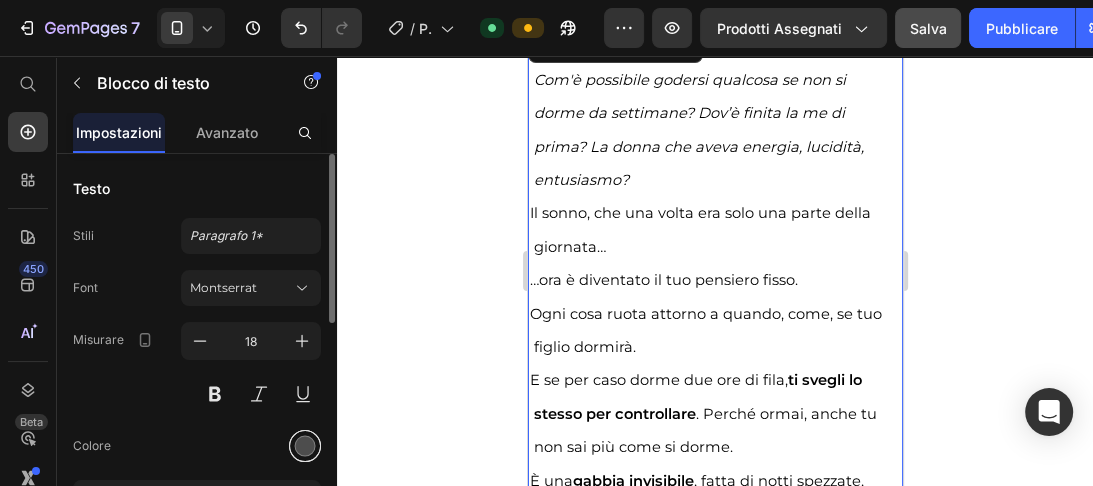 click at bounding box center (305, 446) 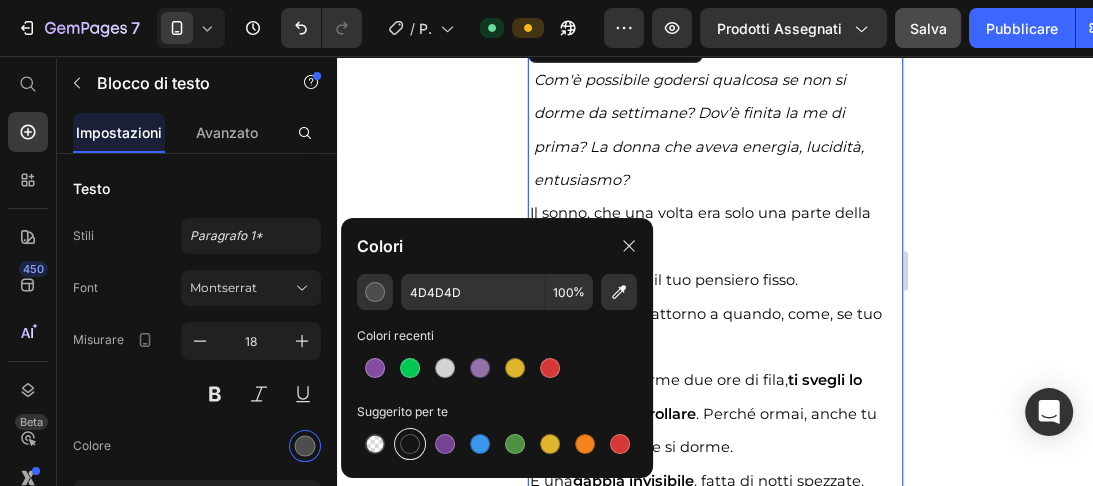 click at bounding box center [410, 444] 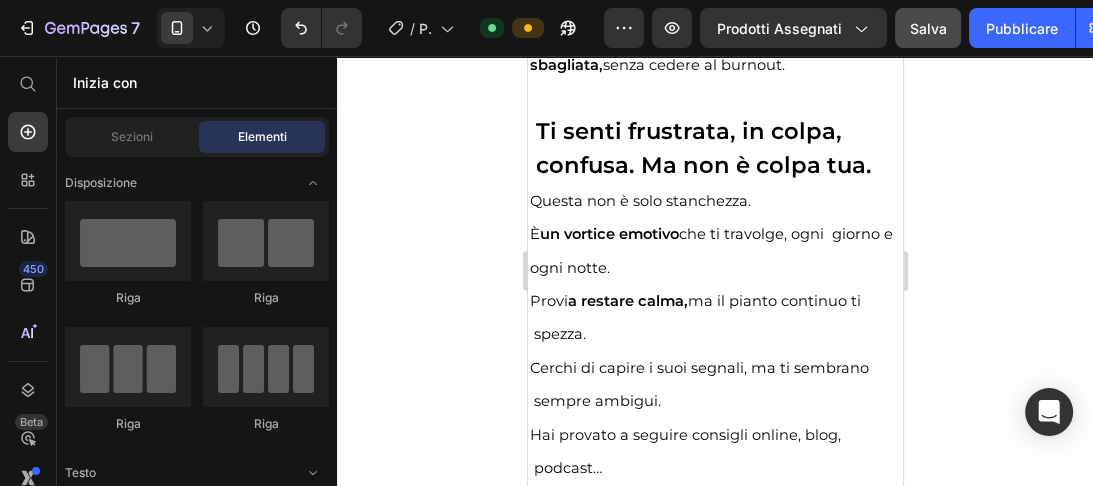 scroll, scrollTop: 4577, scrollLeft: 0, axis: vertical 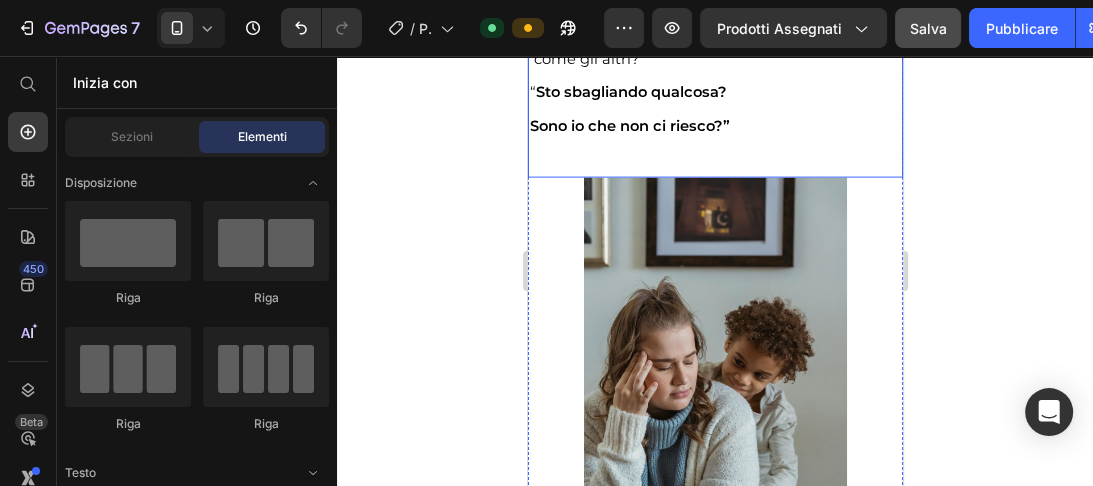 click on "La tua mente corre, si agita, crolla." at bounding box center [662, -8] 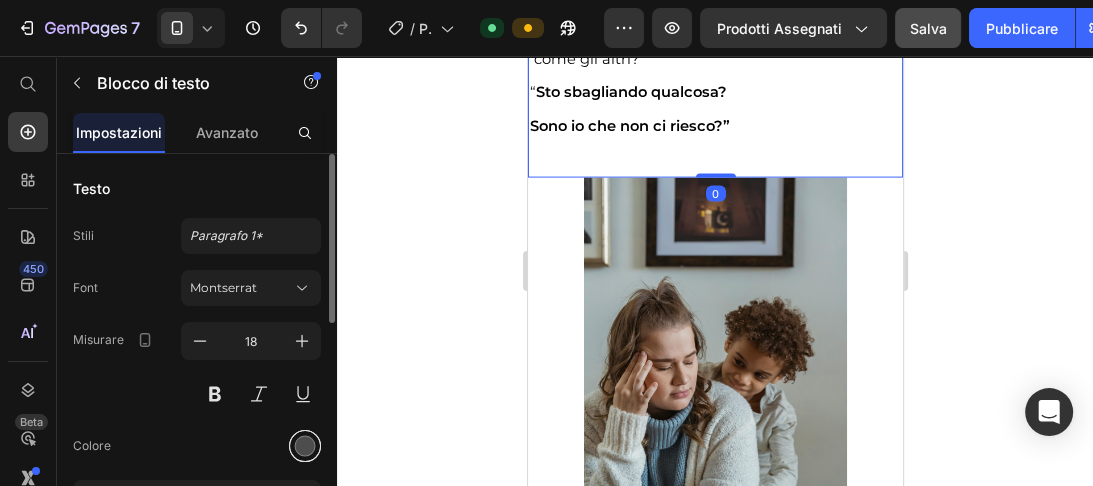 click at bounding box center [305, 446] 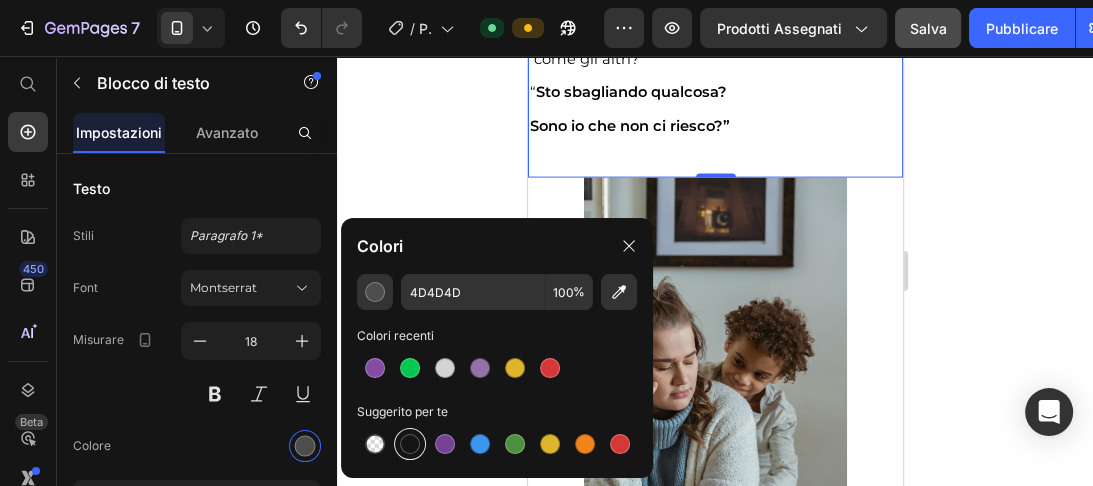 click at bounding box center [410, 444] 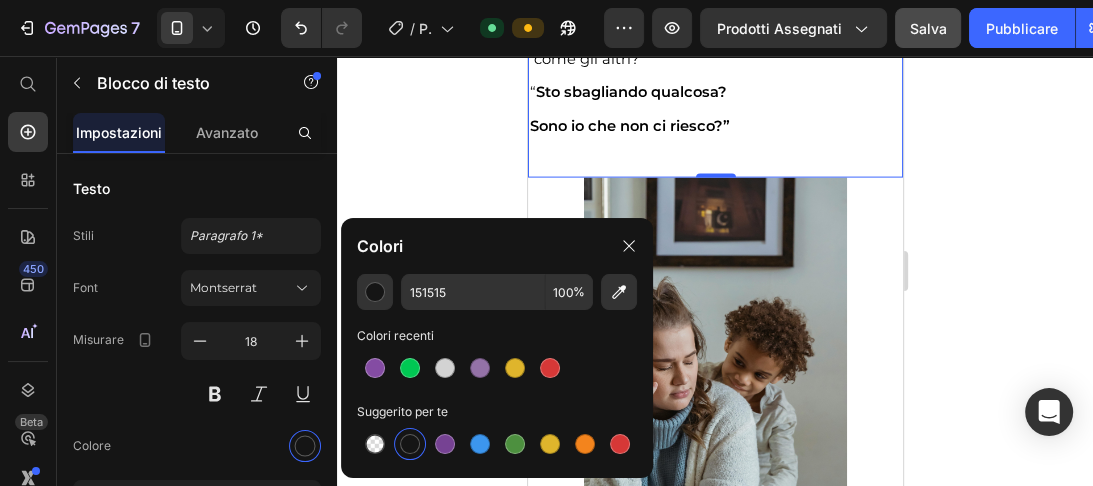 click on "Ti domandi: “Perché il mio bambino non dorme  come gli altri?”" at bounding box center (714, 42) 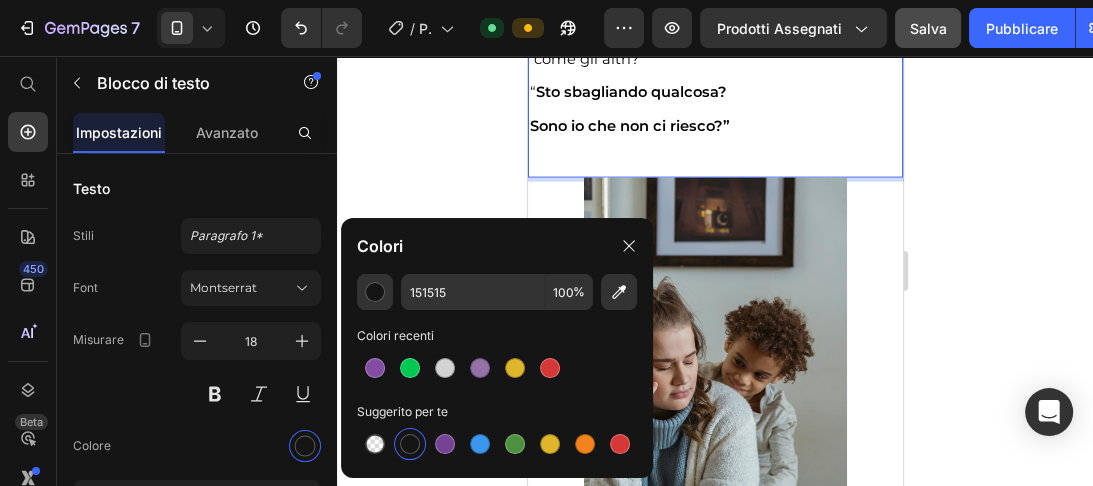 click on "“ Sto sbagliando qualcosa?" at bounding box center (714, 91) 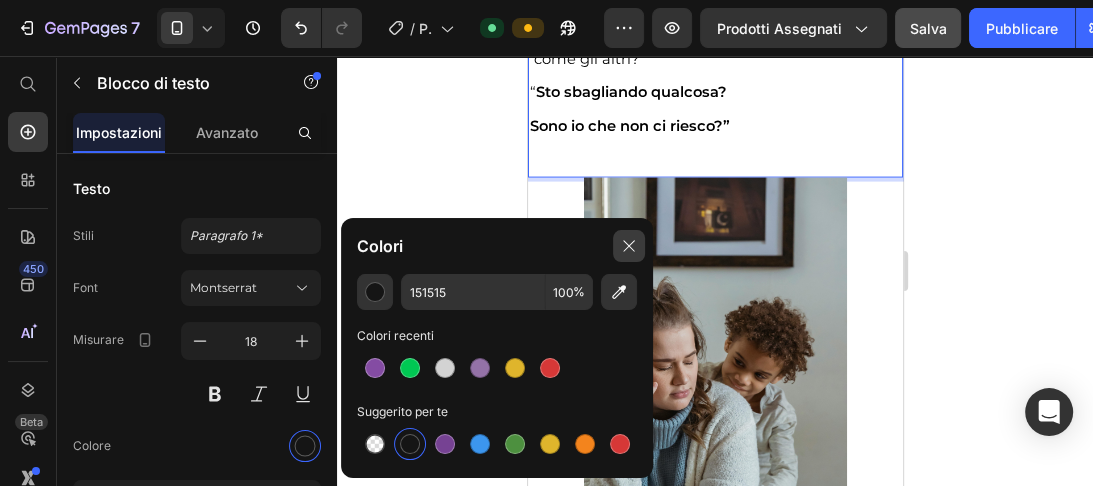 click at bounding box center (629, 246) 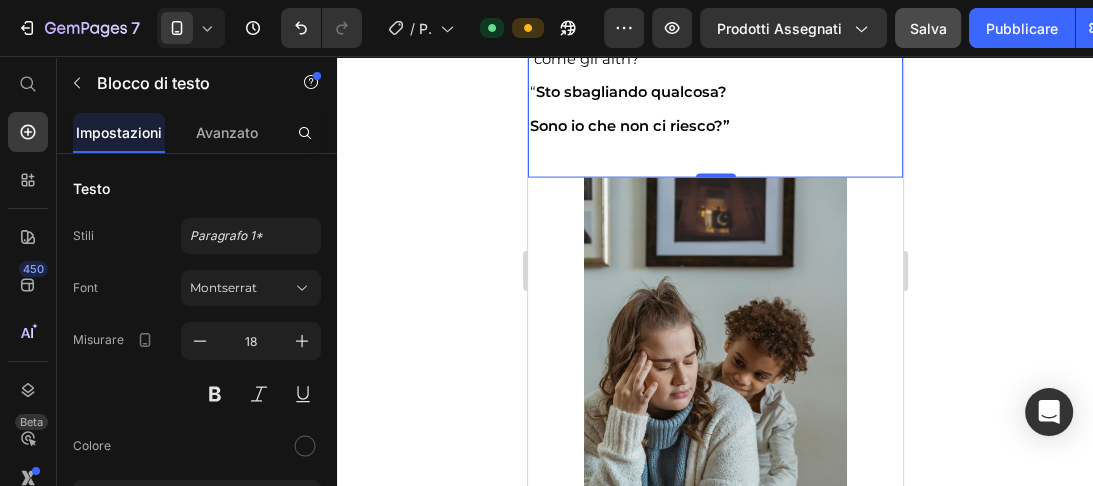 click on "“ Sto sbagliando qualcosa?" at bounding box center [714, 91] 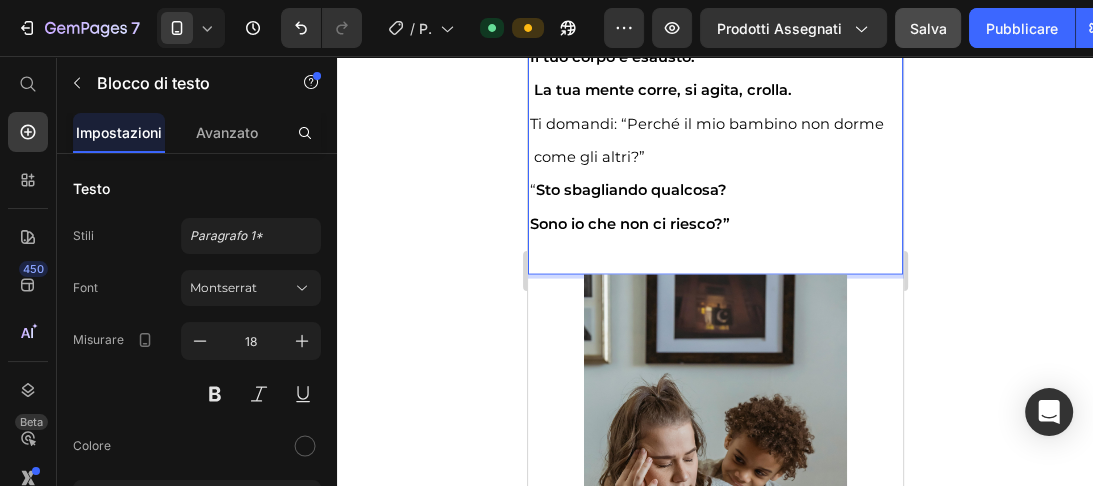 scroll, scrollTop: 3060, scrollLeft: 0, axis: vertical 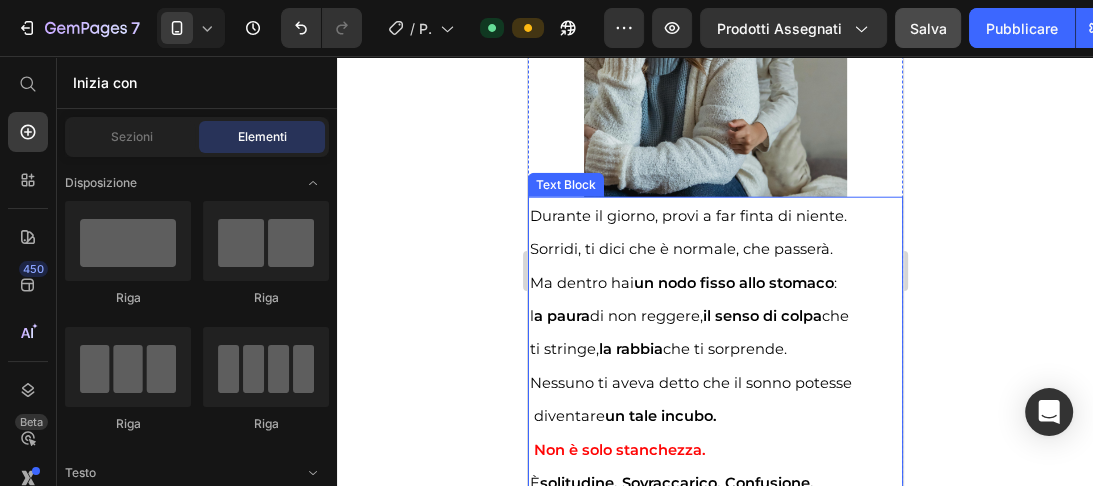 click on "Non è solo stanchezza." at bounding box center [714, 449] 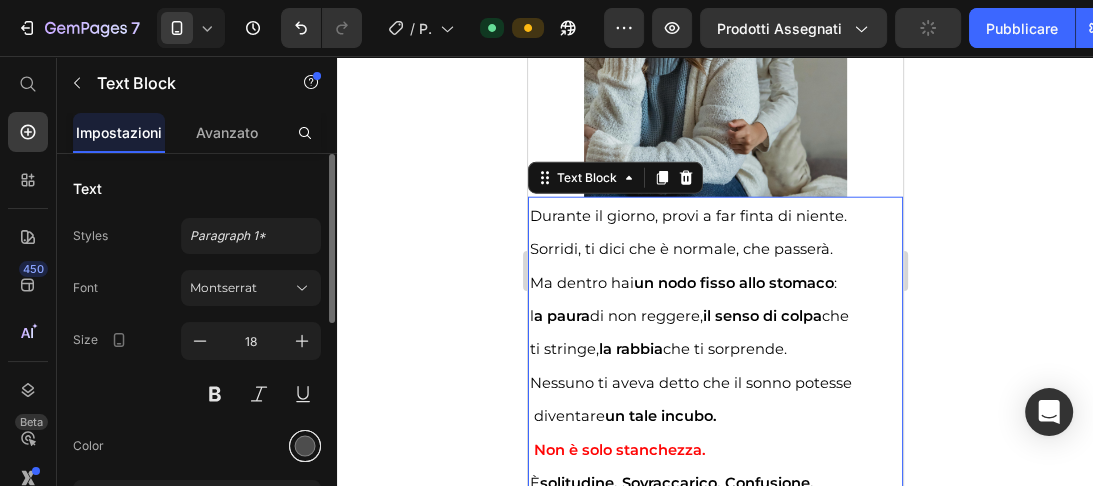 click at bounding box center [305, 446] 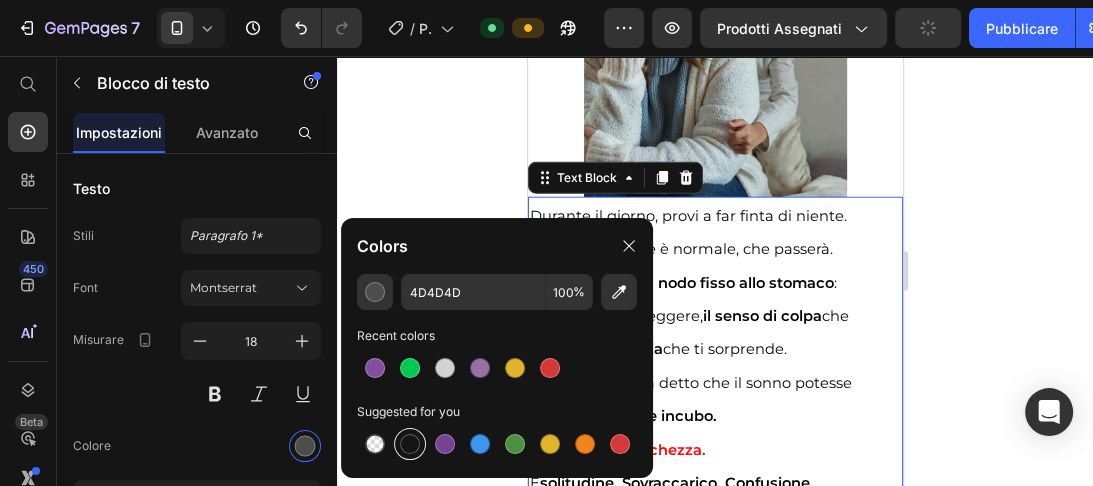 click at bounding box center [410, 444] 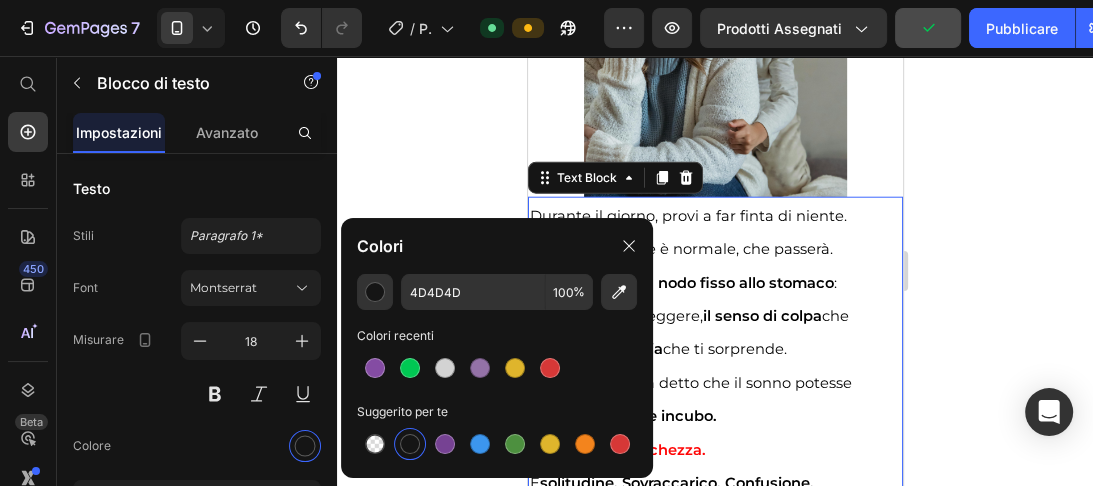 type on "151515" 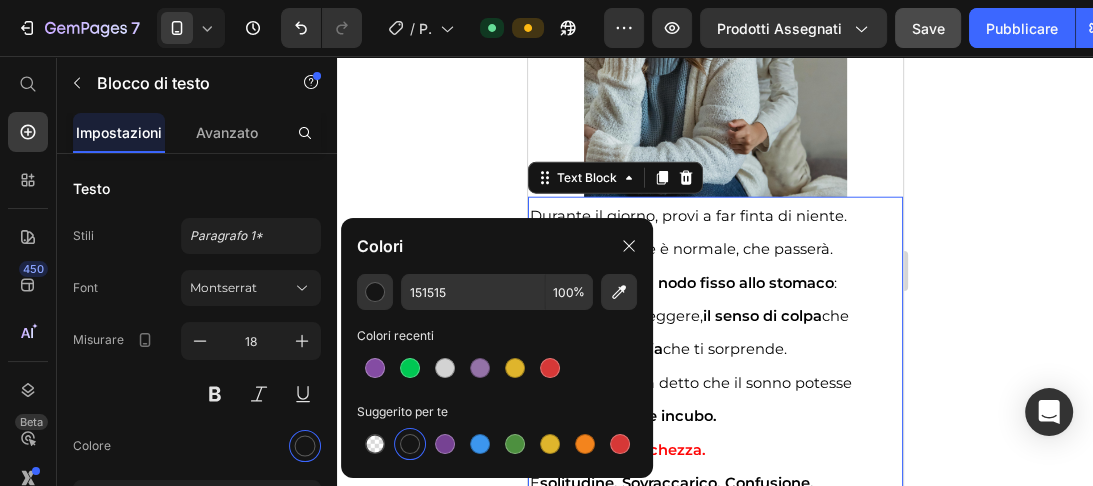 click on "Nessuno ti aveva detto che il sonno potesse  diventare  un tale incubo." at bounding box center [714, 399] 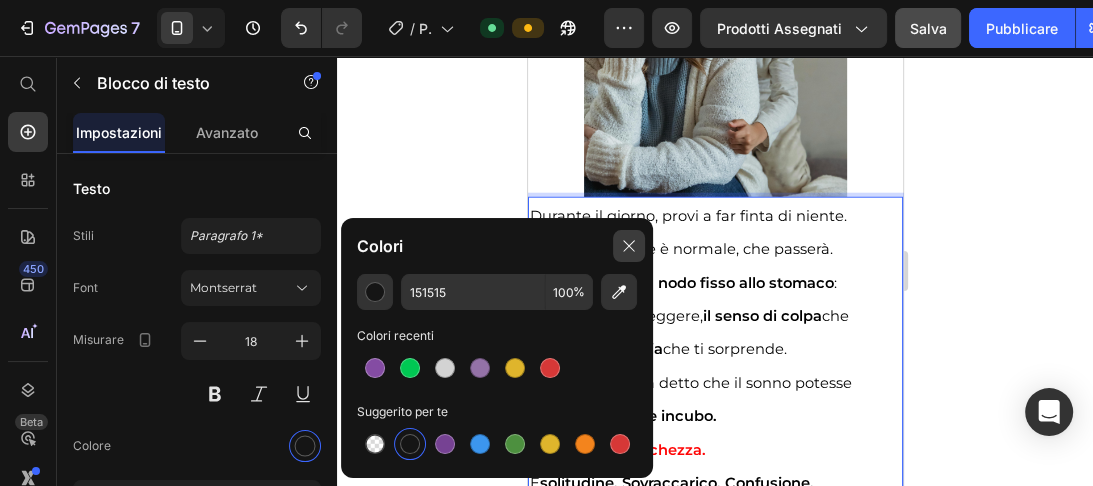 click at bounding box center [629, 246] 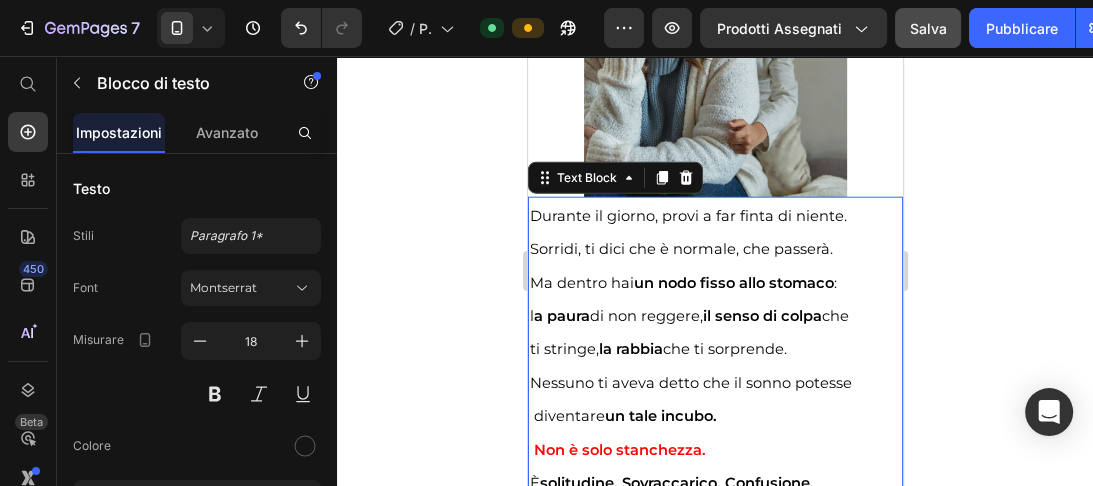 click on "Durante il giorno, provi a far finta di niente." at bounding box center [714, 215] 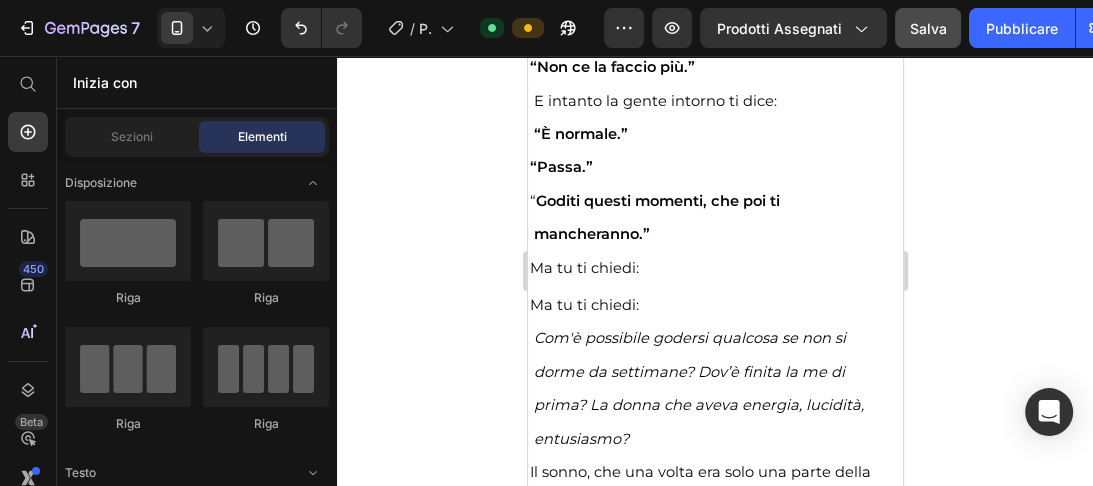 scroll, scrollTop: 5556, scrollLeft: 0, axis: vertical 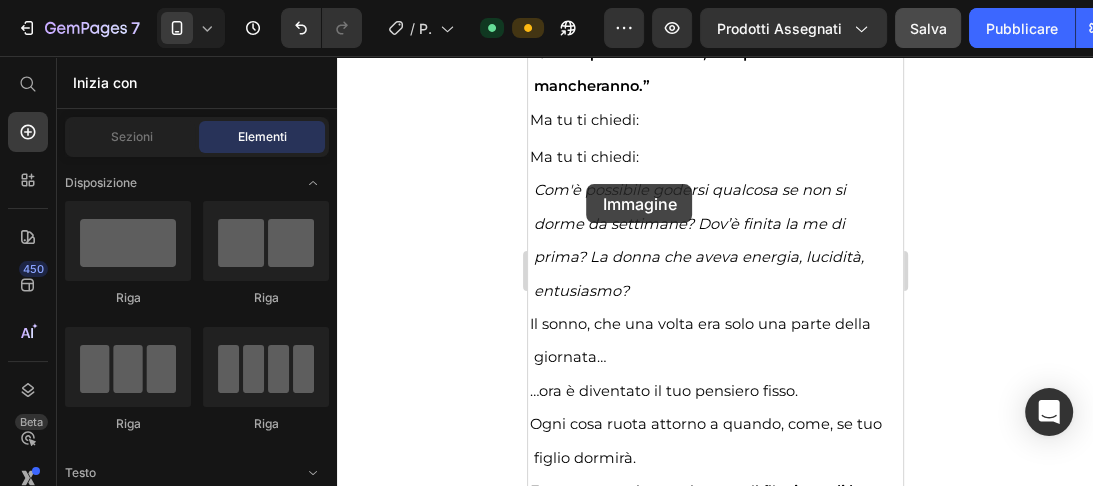 drag, startPoint x: 634, startPoint y: 460, endPoint x: 586, endPoint y: 150, distance: 313.69412 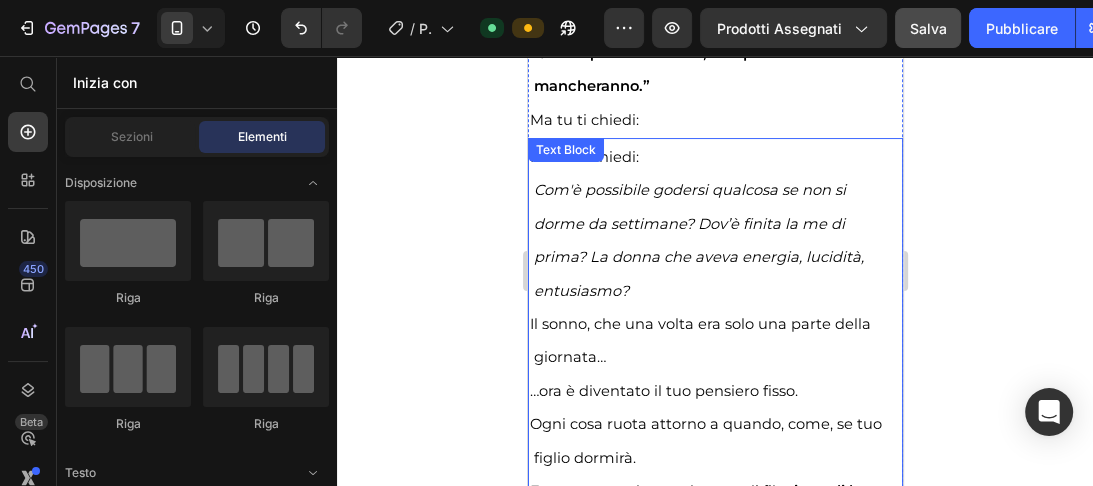scroll, scrollTop: 5744, scrollLeft: 0, axis: vertical 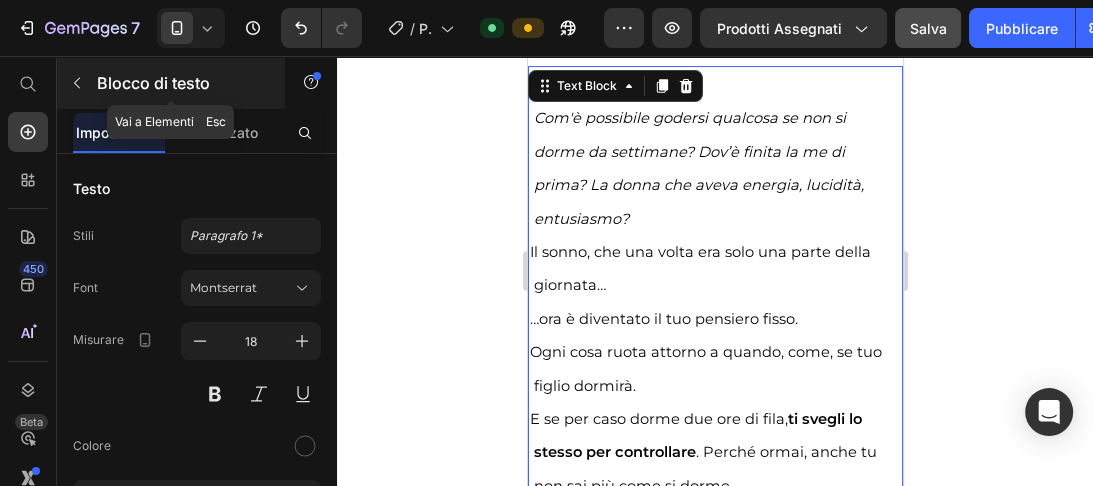 click 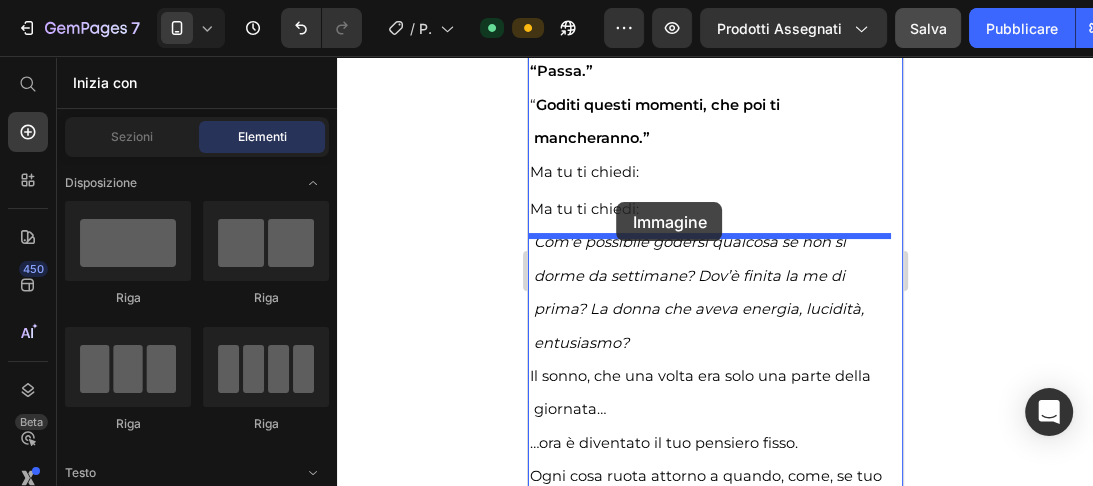scroll, scrollTop: 5608, scrollLeft: 0, axis: vertical 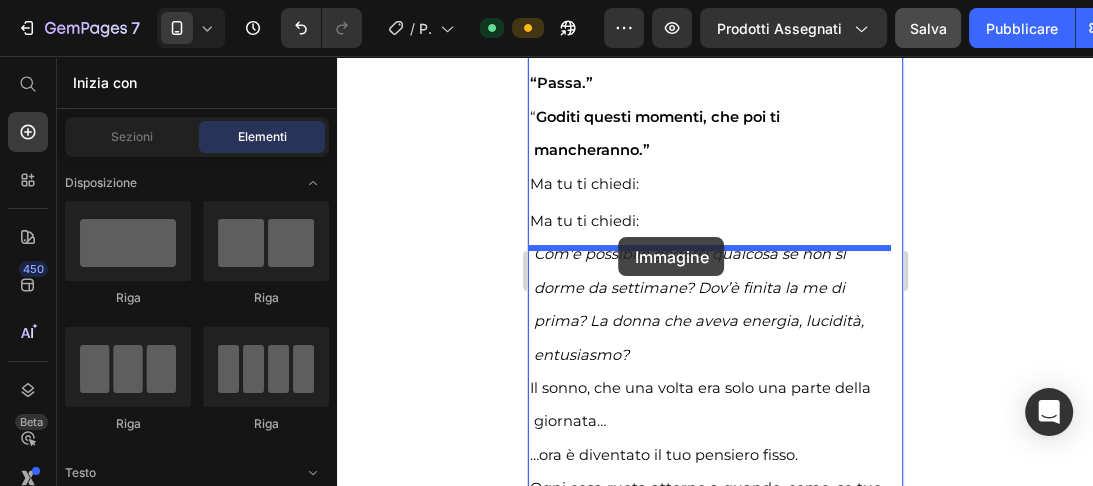 drag, startPoint x: 667, startPoint y: 443, endPoint x: 619, endPoint y: 240, distance: 208.5977 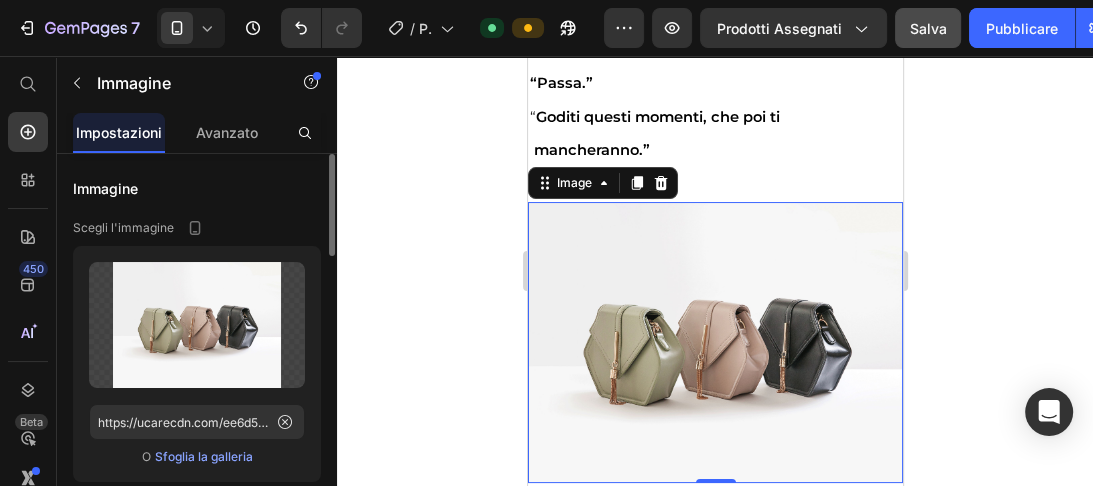 click on "Sfoglia la galleria" at bounding box center [204, 456] 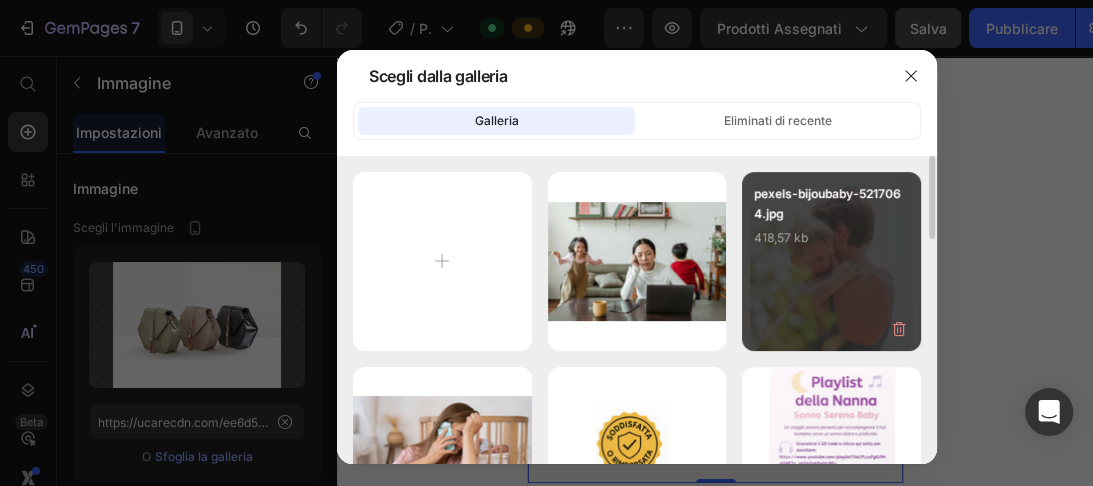 click on "pexels-bijoubaby-5217064.jpg 418,57 kb" at bounding box center (831, 224) 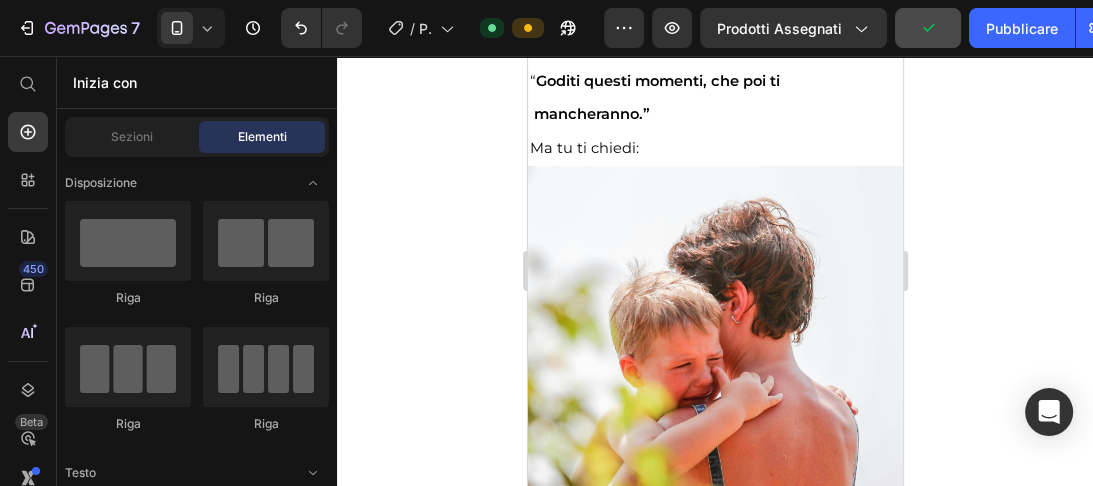 scroll, scrollTop: 5608, scrollLeft: 0, axis: vertical 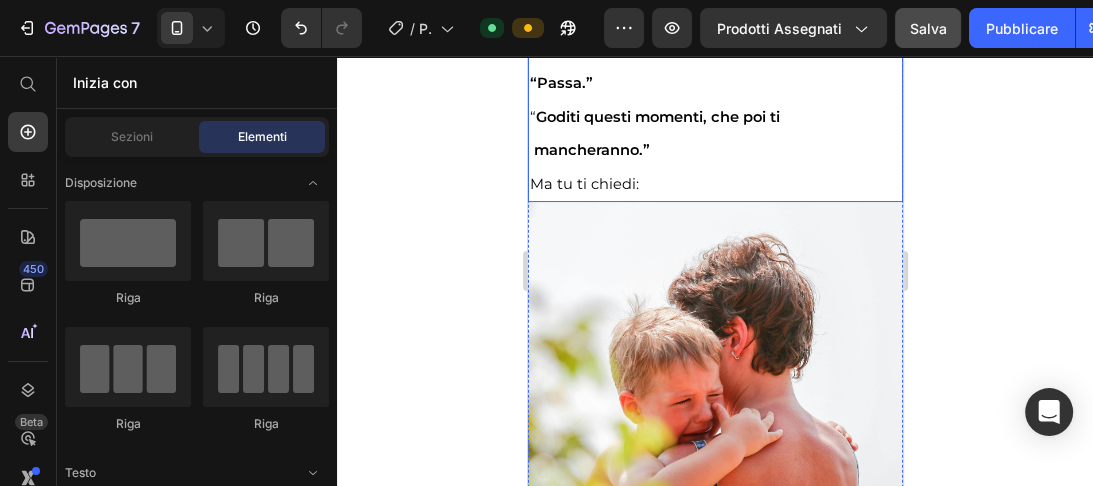 click on "Ma tu ti chiedi:" at bounding box center (714, 183) 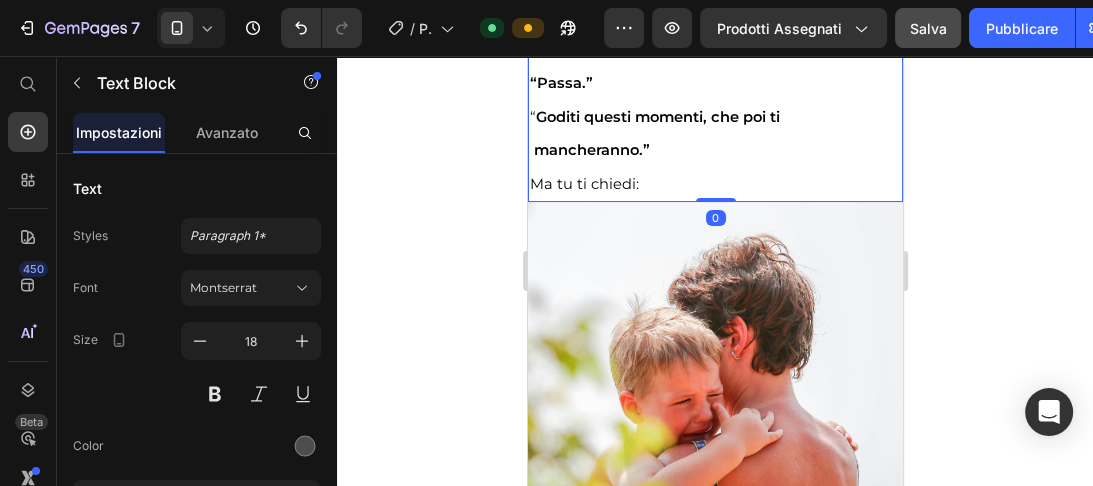 click on "Ma tu ti chiedi:" at bounding box center (714, 183) 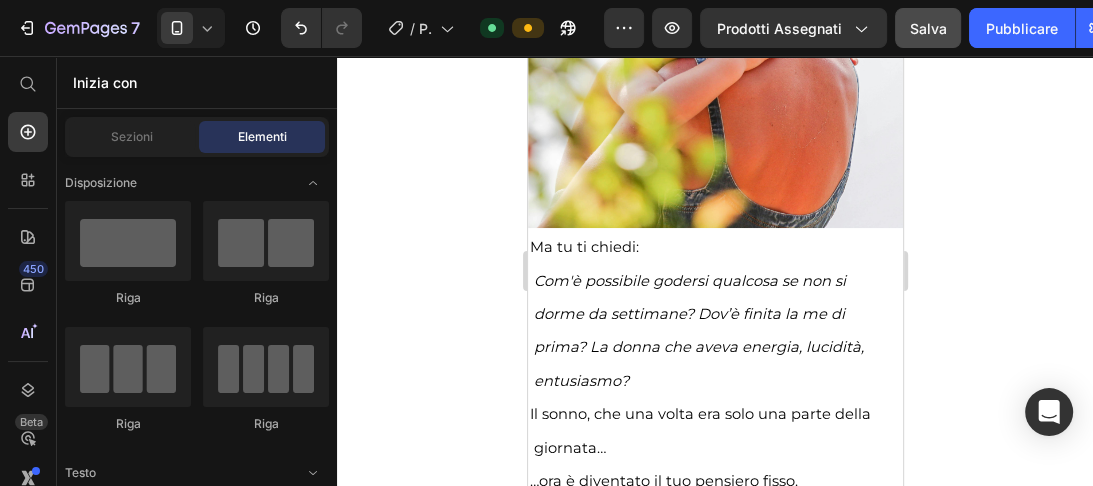 scroll, scrollTop: 5995, scrollLeft: 0, axis: vertical 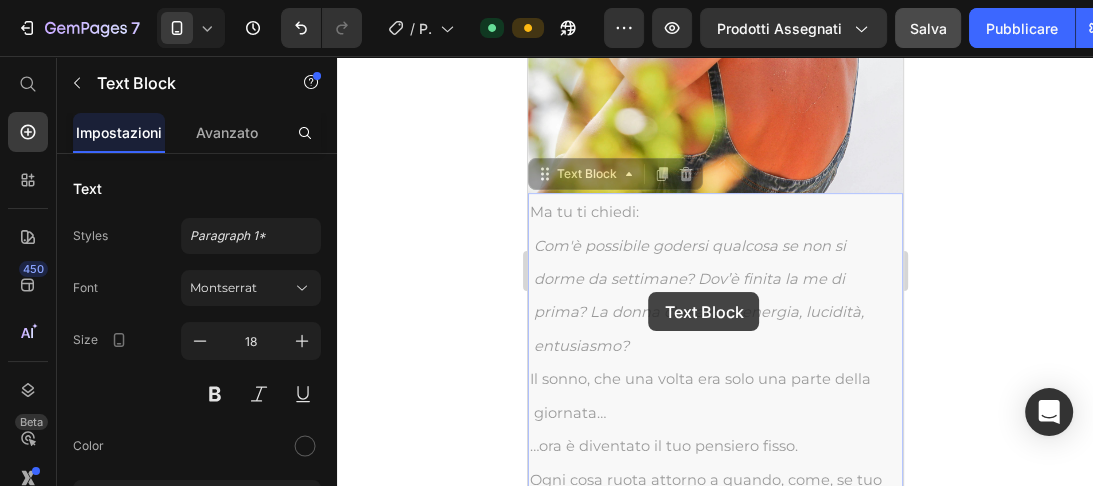 drag, startPoint x: 533, startPoint y: 284, endPoint x: 557, endPoint y: 281, distance: 24.186773 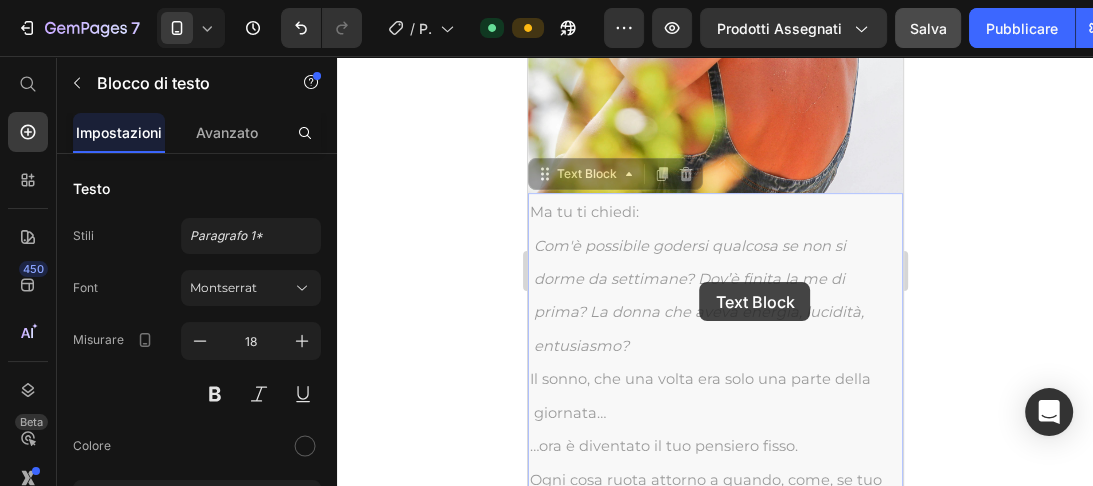 drag, startPoint x: 536, startPoint y: 281, endPoint x: 706, endPoint y: 283, distance: 170.01176 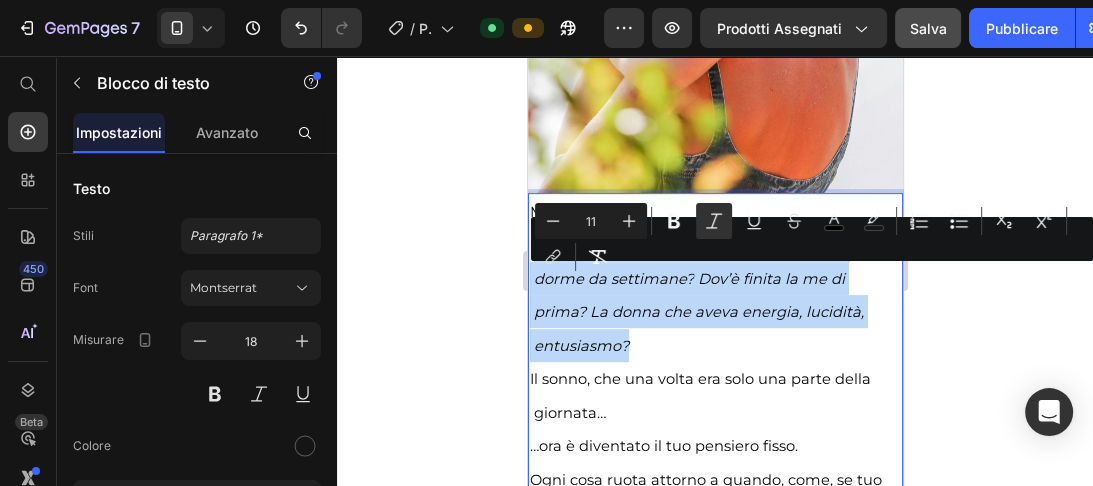 drag, startPoint x: 534, startPoint y: 281, endPoint x: 818, endPoint y: 380, distance: 300.7607 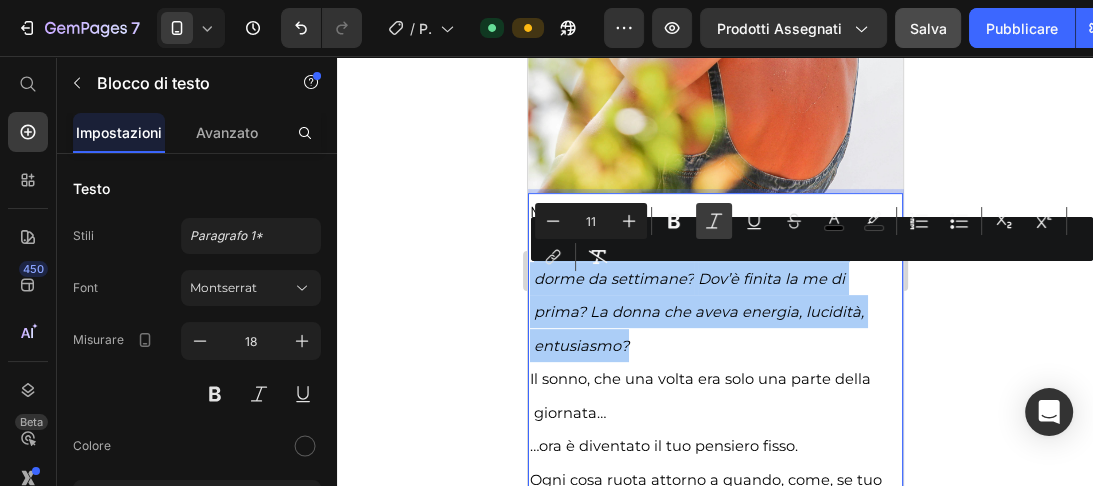 click 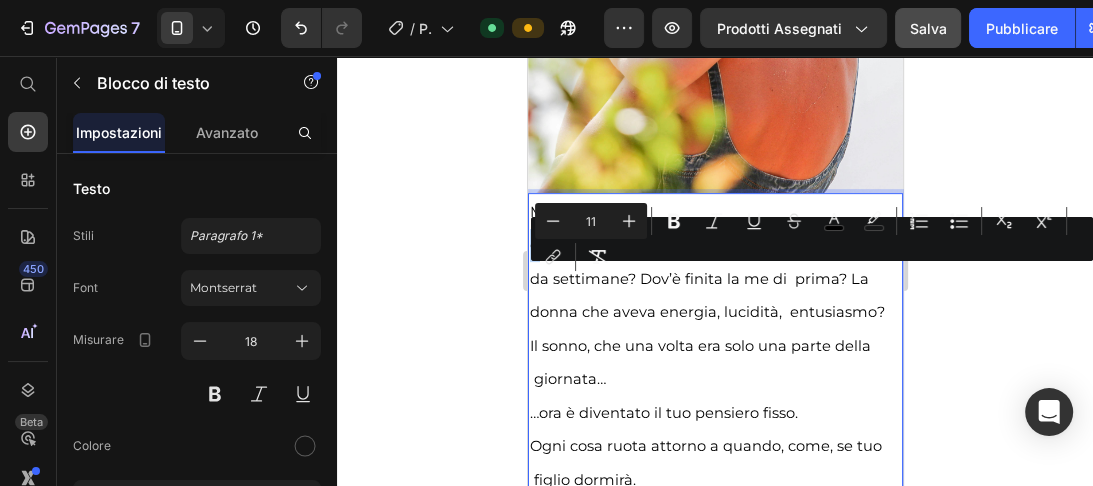 click on "Com'è possibile godersi qualcosa se non si  dorme da settimane? Dov’è finita la me di  prima? La donna che aveva energia, lucidità,  entusiasmo?" at bounding box center (714, 279) 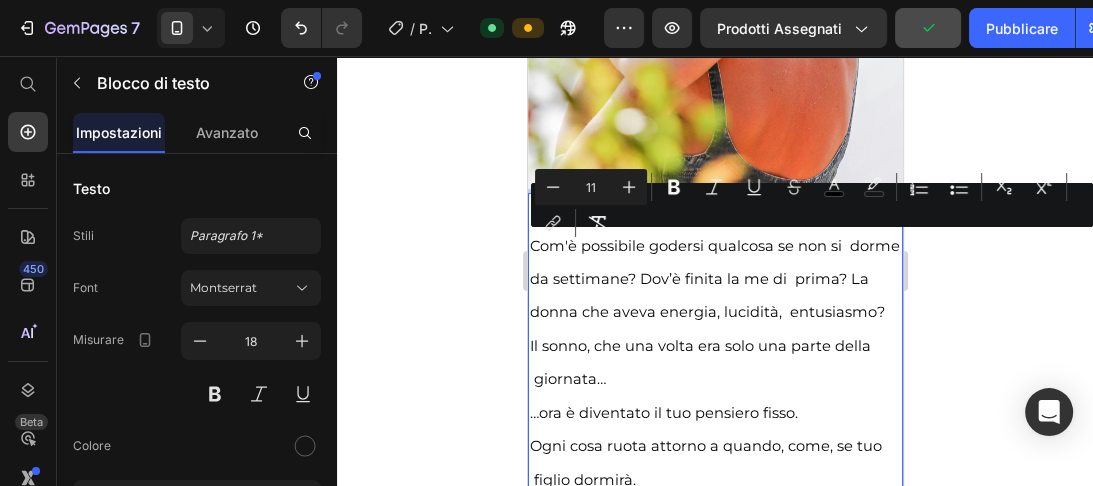 drag, startPoint x: 643, startPoint y: 243, endPoint x: 1051, endPoint y: 313, distance: 413.96136 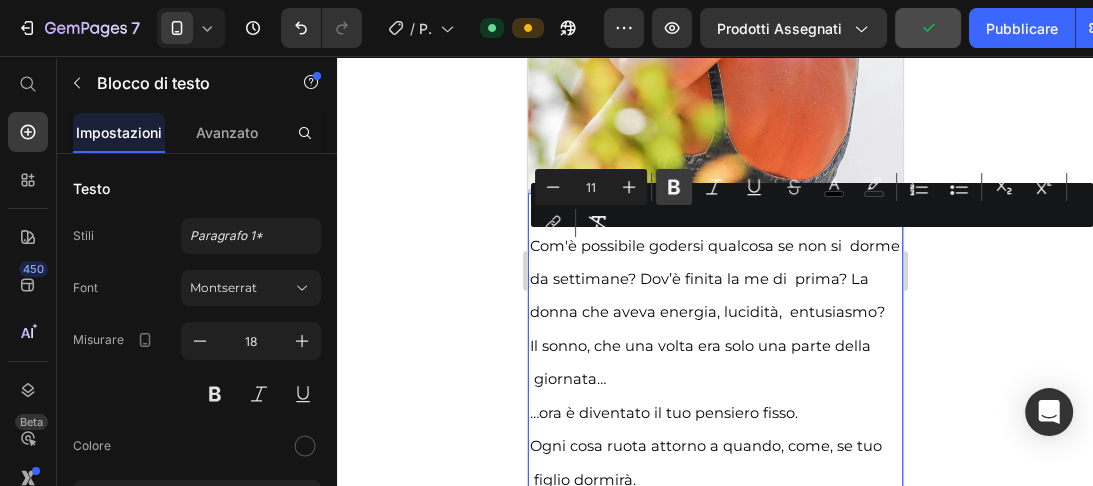 click 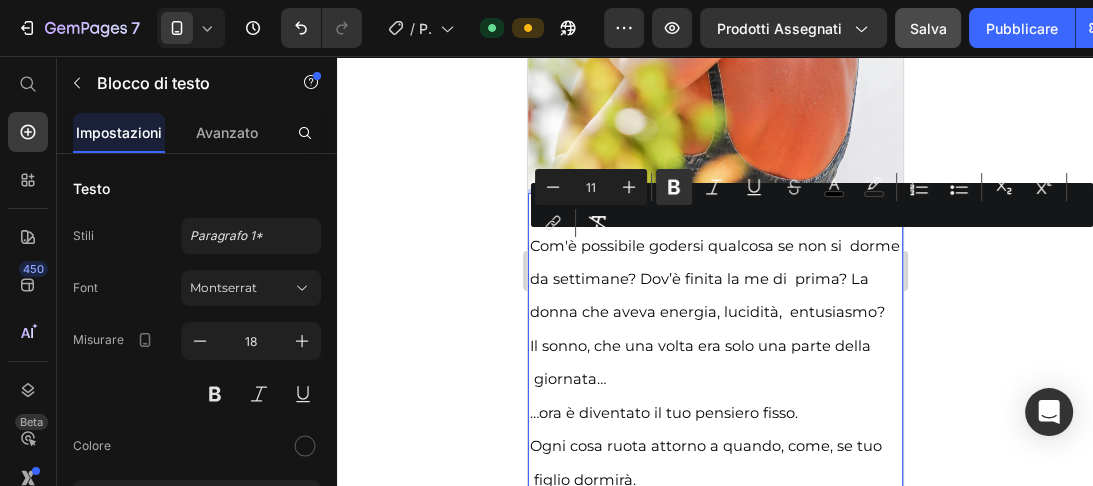 click on "Com'è possibile godersi qualcosa se non si  dorme da settimane? Dov’è finita la me di  prima? La donna che aveva energia, lucidità,  entusiasmo?" at bounding box center (714, 279) 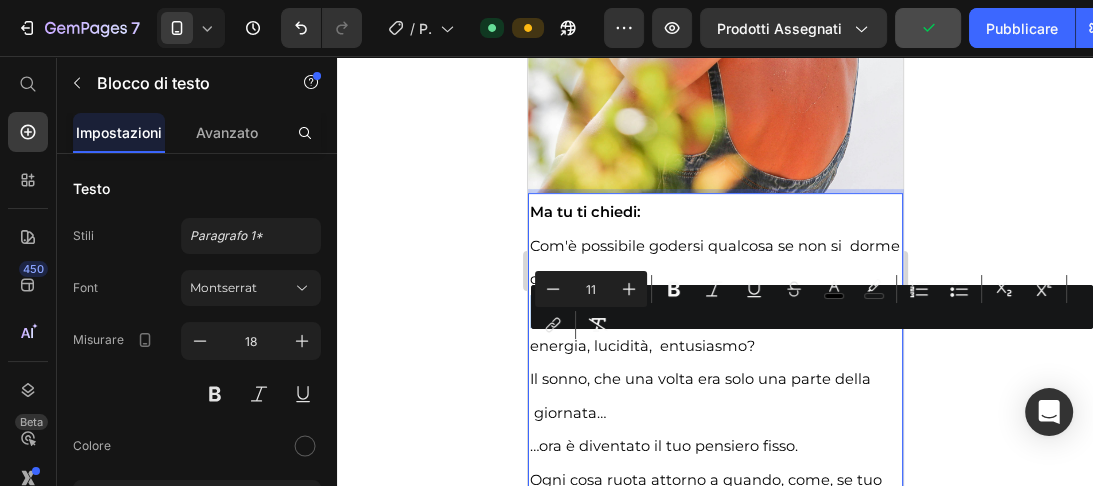 drag, startPoint x: 529, startPoint y: 348, endPoint x: 733, endPoint y: 350, distance: 204.0098 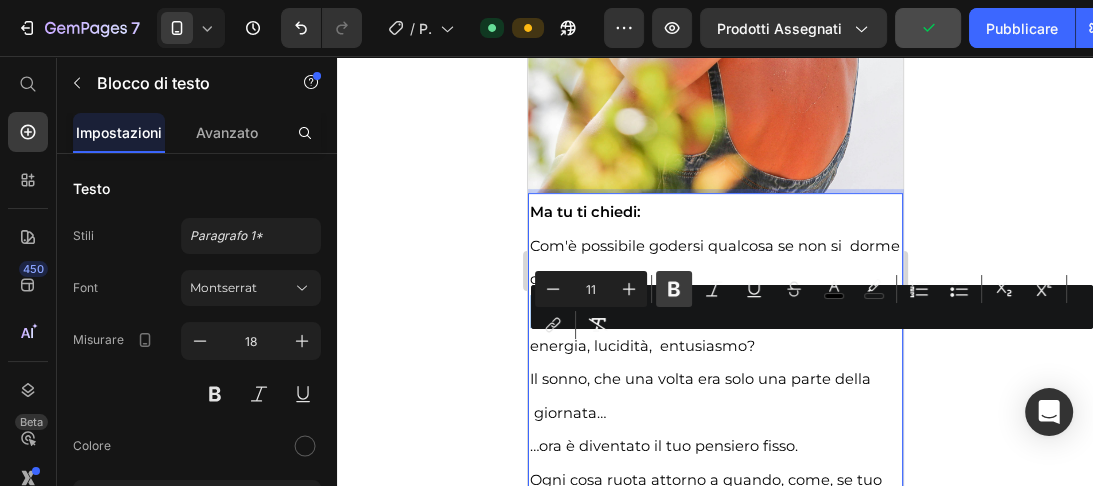 click 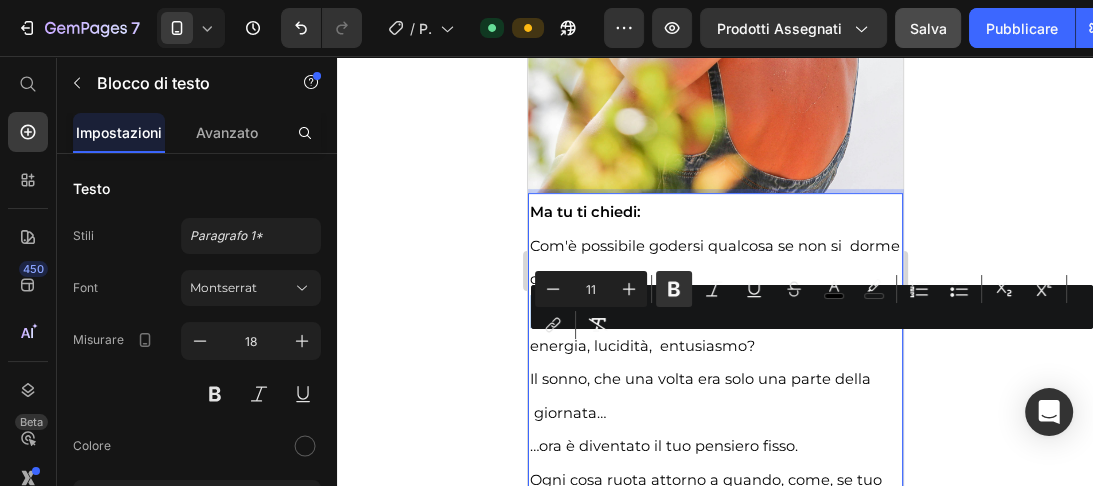 click on "Dov’è finita la me di  prima?  La donna che aveva energia, lucidità,  entusiasmo?" at bounding box center (707, 328) 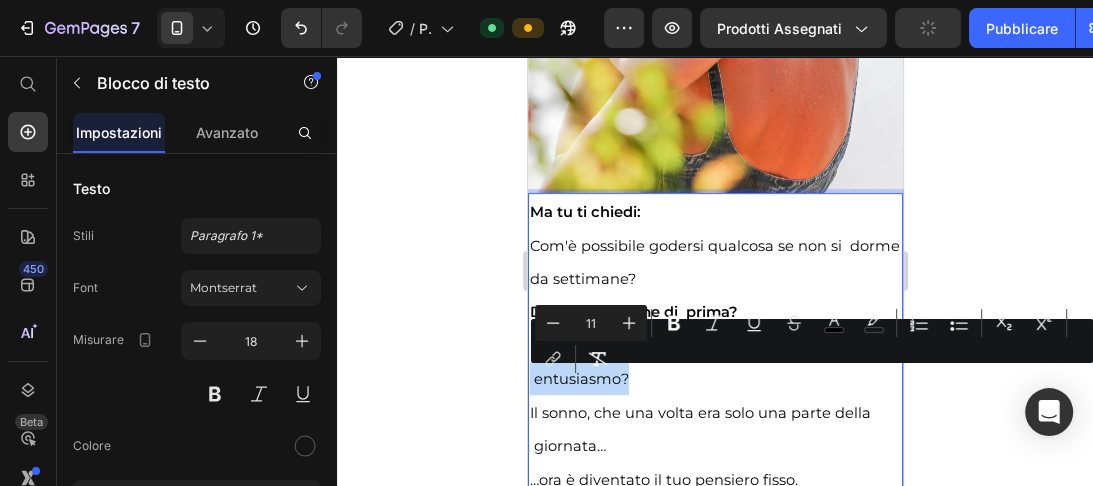drag, startPoint x: 598, startPoint y: 383, endPoint x: 798, endPoint y: 410, distance: 201.81427 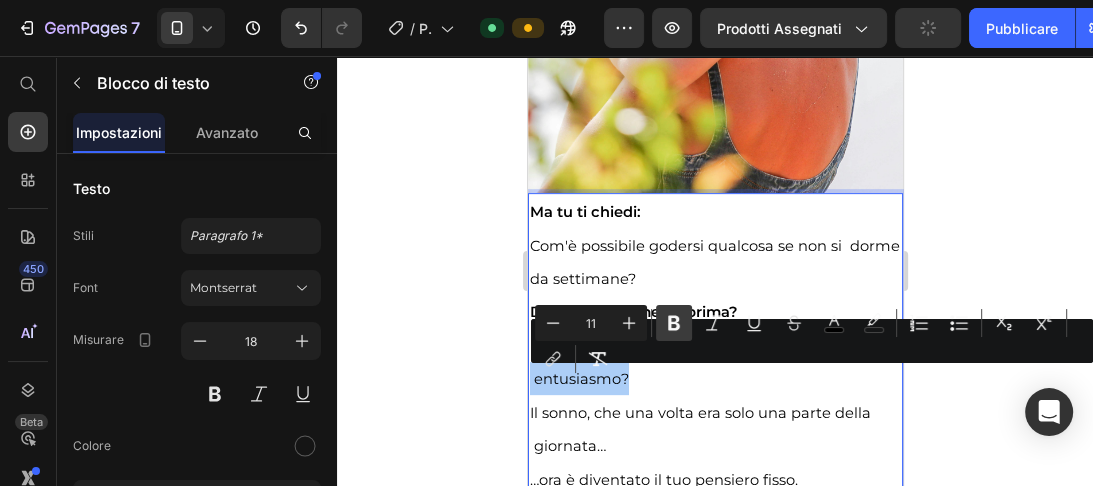 click 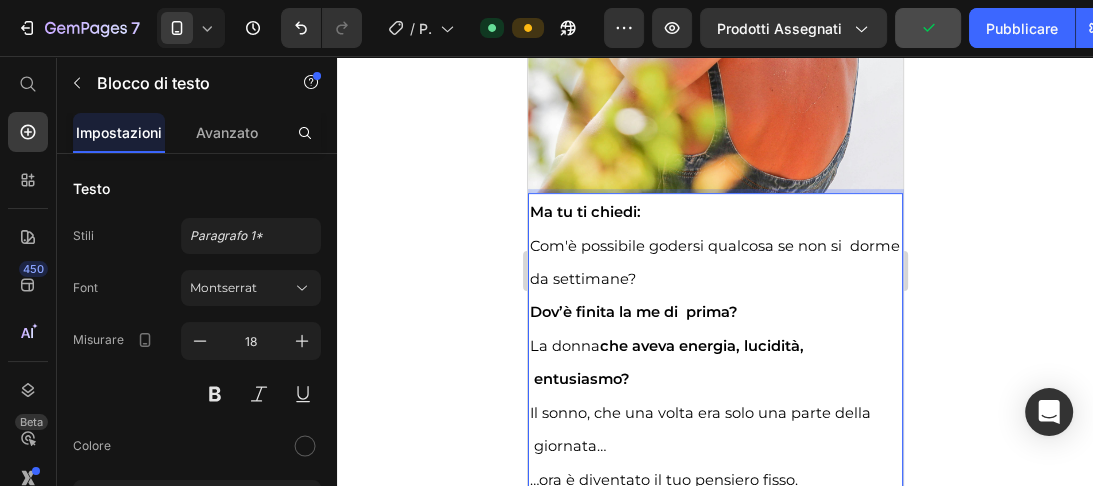 click on "Ma tu ti chiedi:" at bounding box center [714, 211] 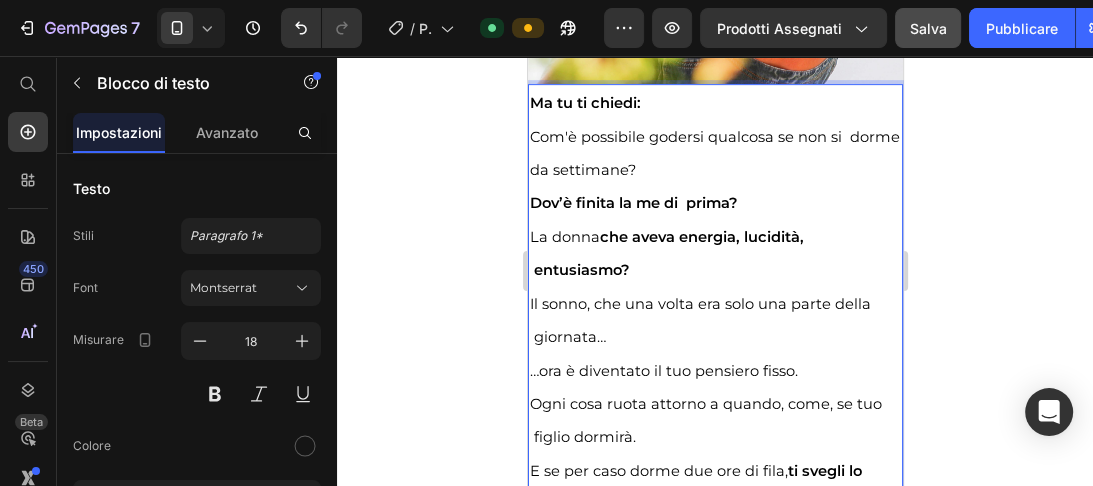 scroll, scrollTop: 6138, scrollLeft: 0, axis: vertical 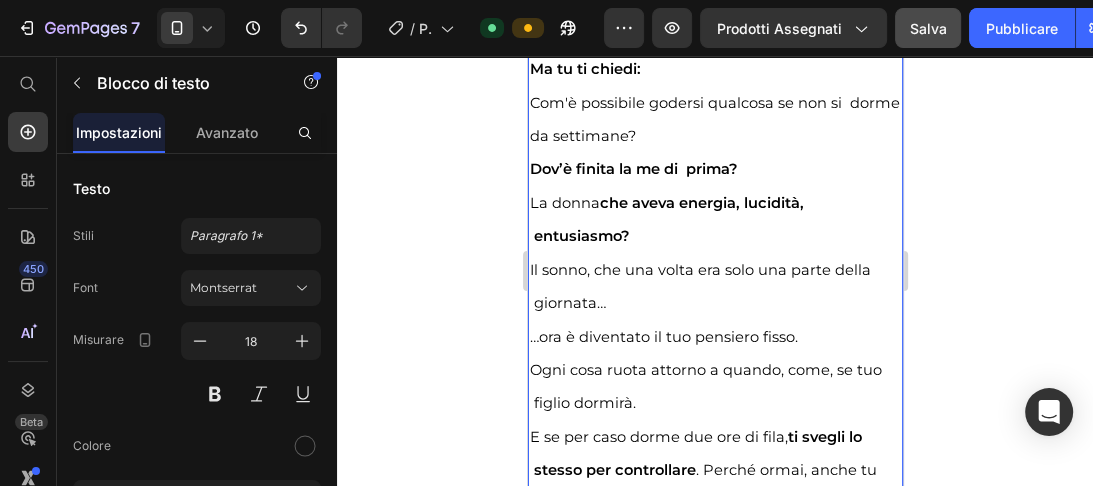drag, startPoint x: 540, startPoint y: 377, endPoint x: 805, endPoint y: 364, distance: 265.31866 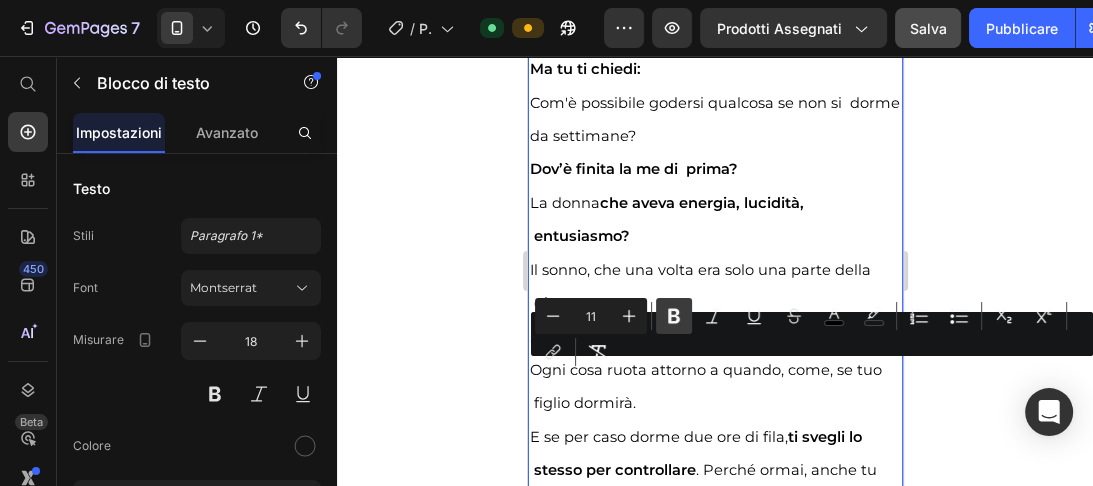 click 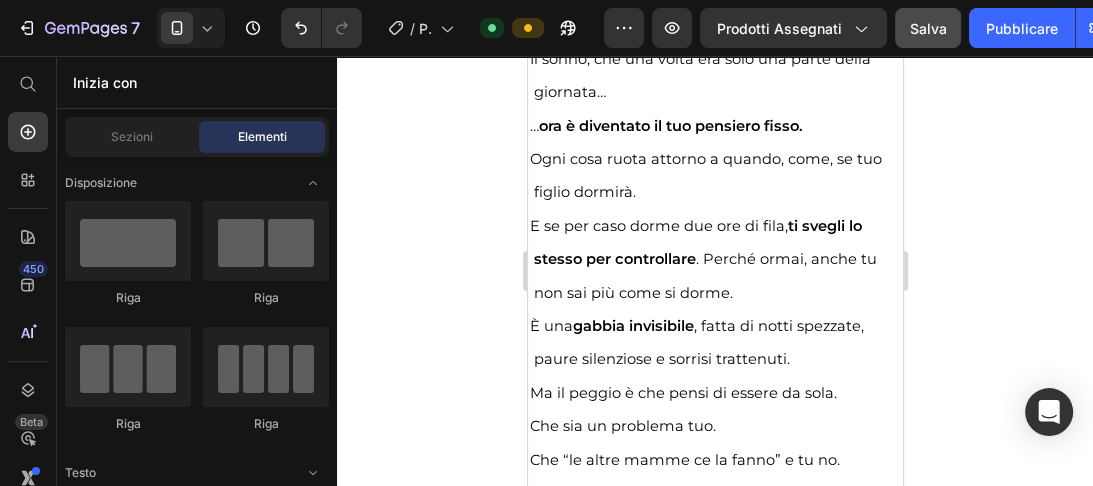 scroll, scrollTop: 6384, scrollLeft: 0, axis: vertical 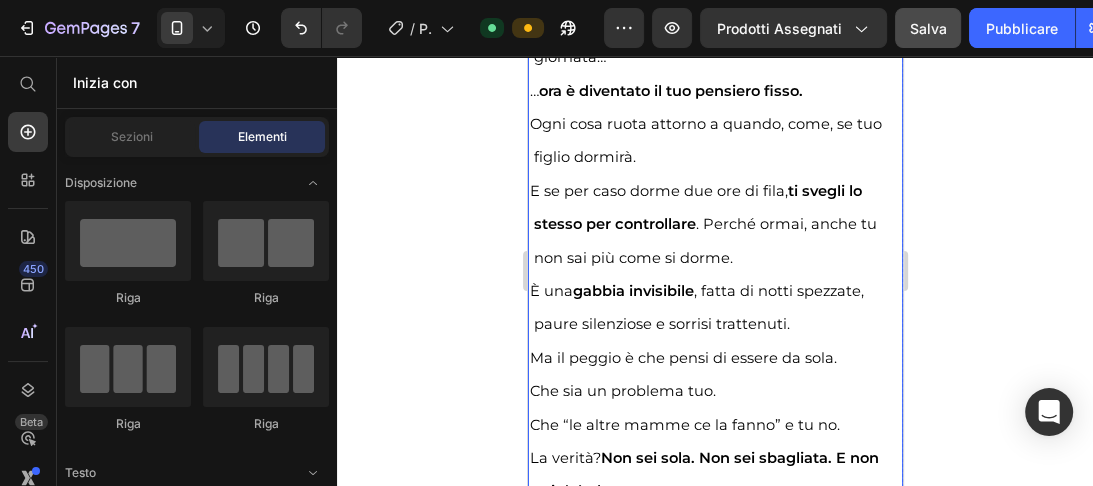 click on "Ma il peggio è che pensi di essere da sola." at bounding box center [682, 358] 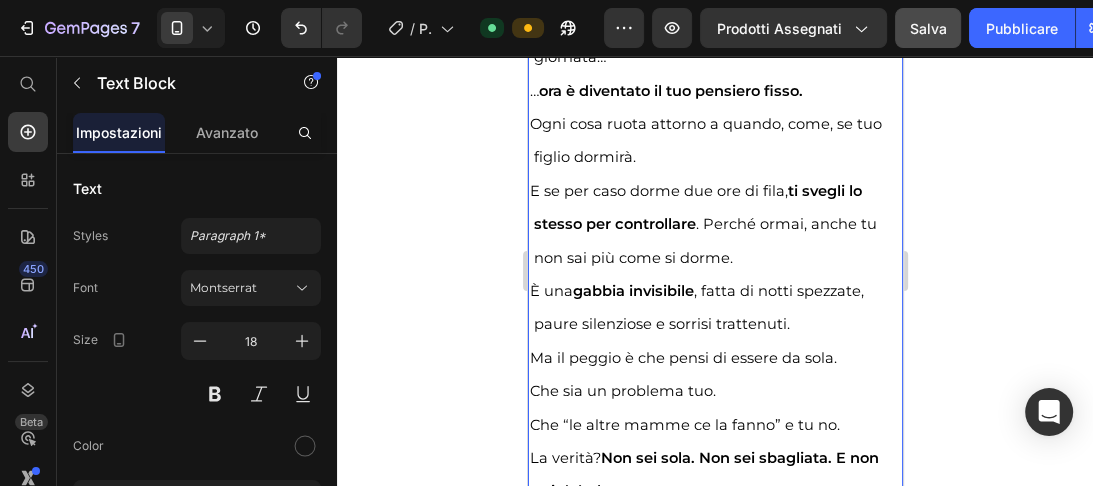 drag, startPoint x: 624, startPoint y: 402, endPoint x: 690, endPoint y: 398, distance: 66.1211 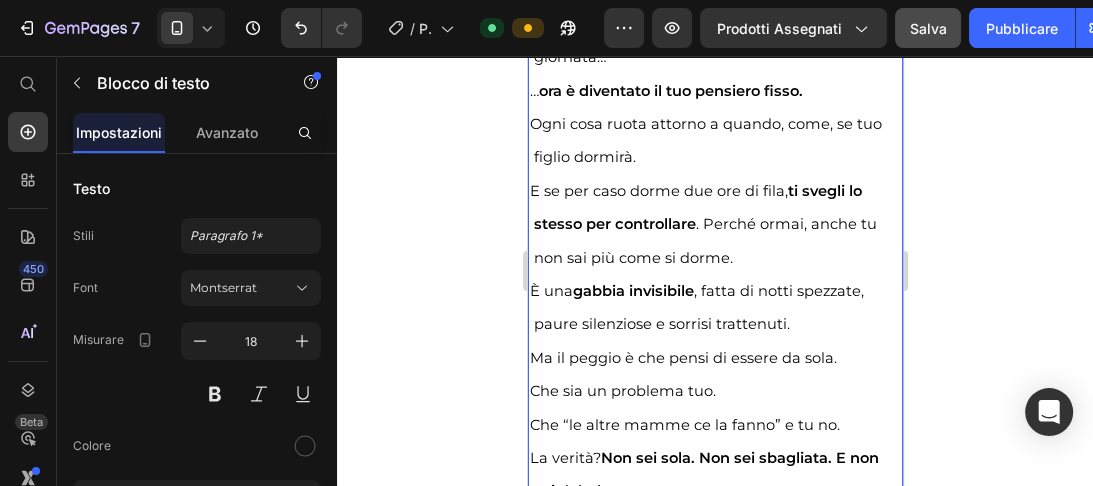 drag, startPoint x: 624, startPoint y: 406, endPoint x: 841, endPoint y: 395, distance: 217.27863 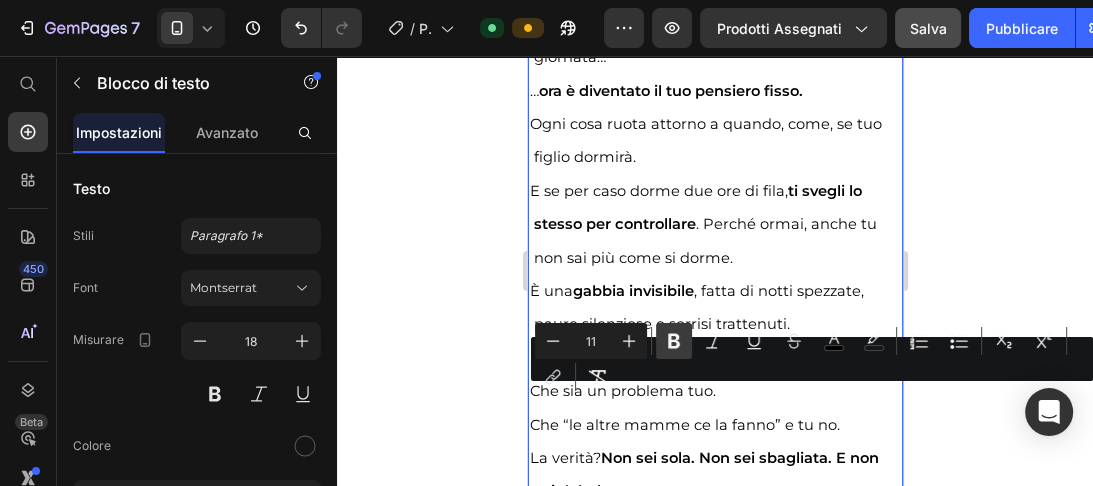 click 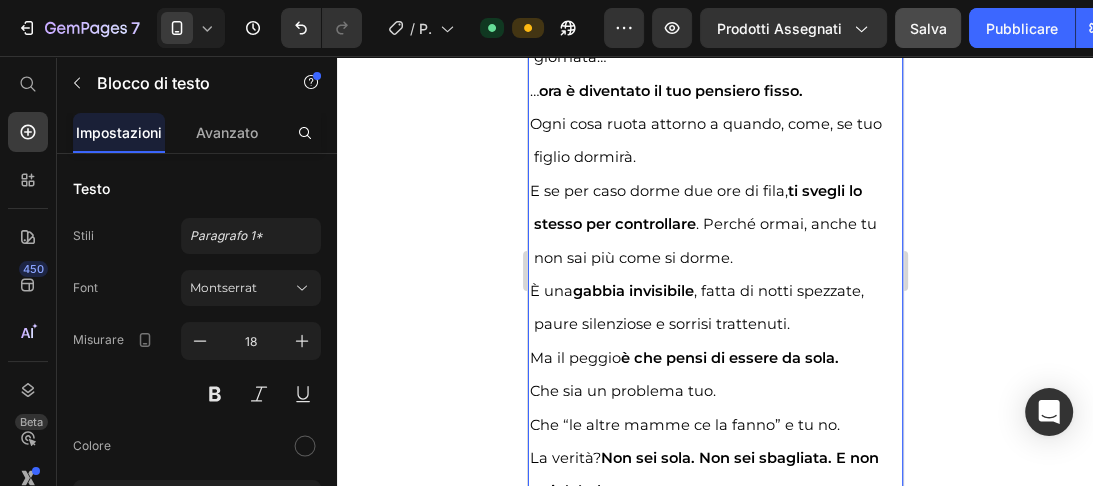 drag, startPoint x: 531, startPoint y: 439, endPoint x: 722, endPoint y: 436, distance: 191.02356 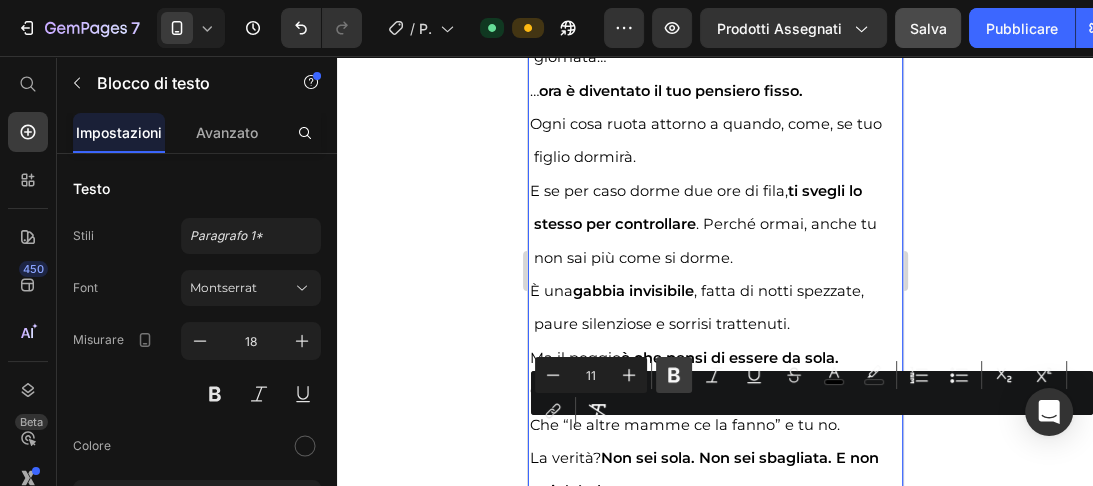 click 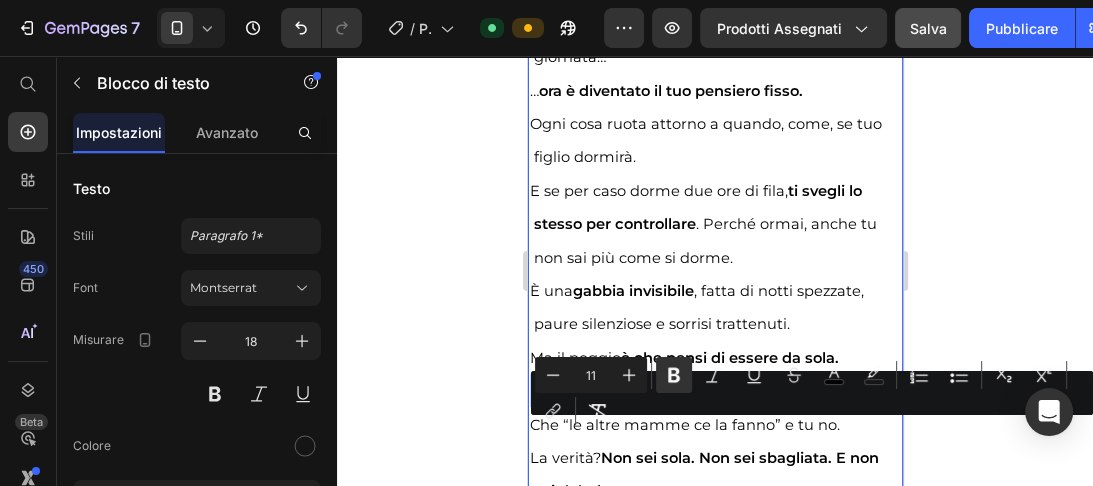 click on "Che sia un problema tuo." at bounding box center (714, 390) 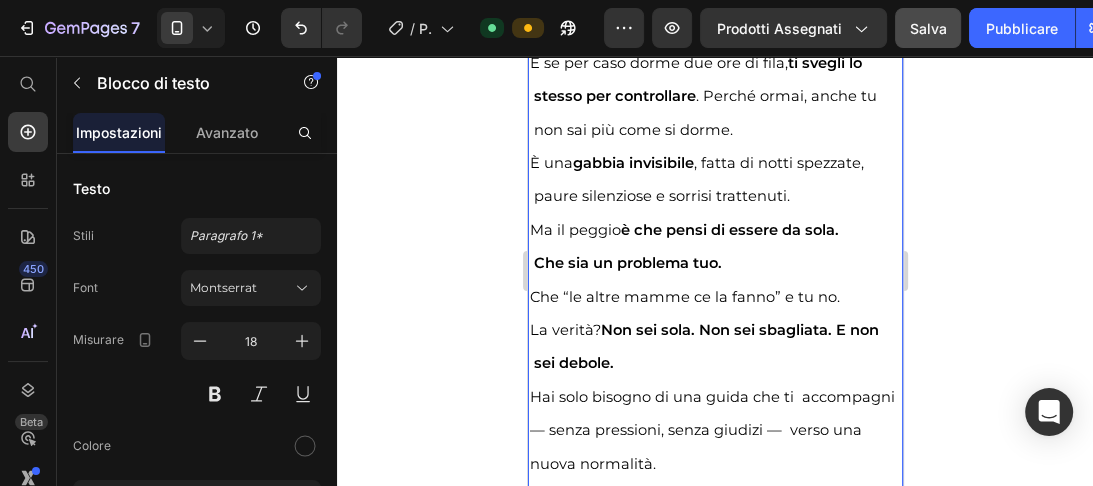 scroll, scrollTop: 6546, scrollLeft: 0, axis: vertical 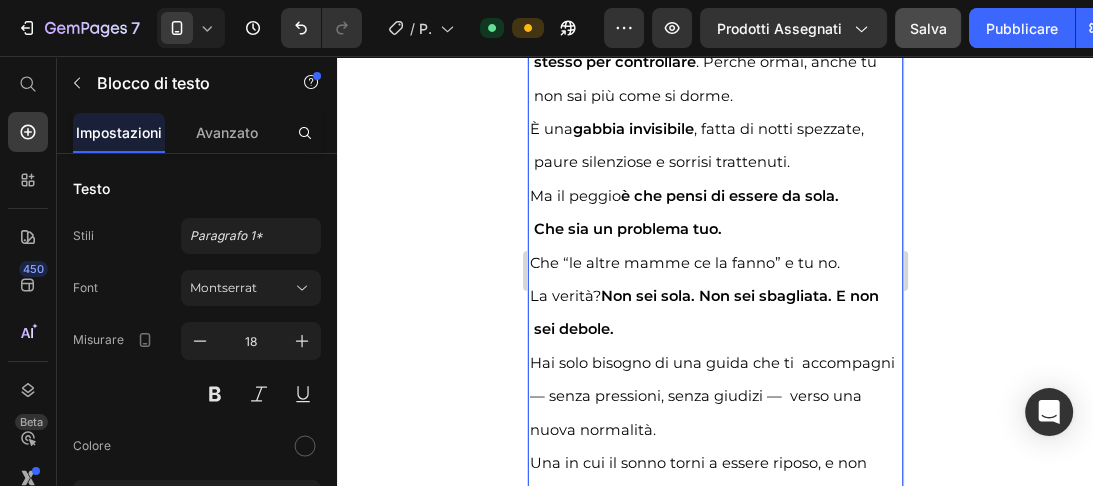 click on "Hai solo bisogno di una guida che ti  accompagni — senza pressioni, senza giudizi —  verso una nuova normalità." at bounding box center [711, 396] 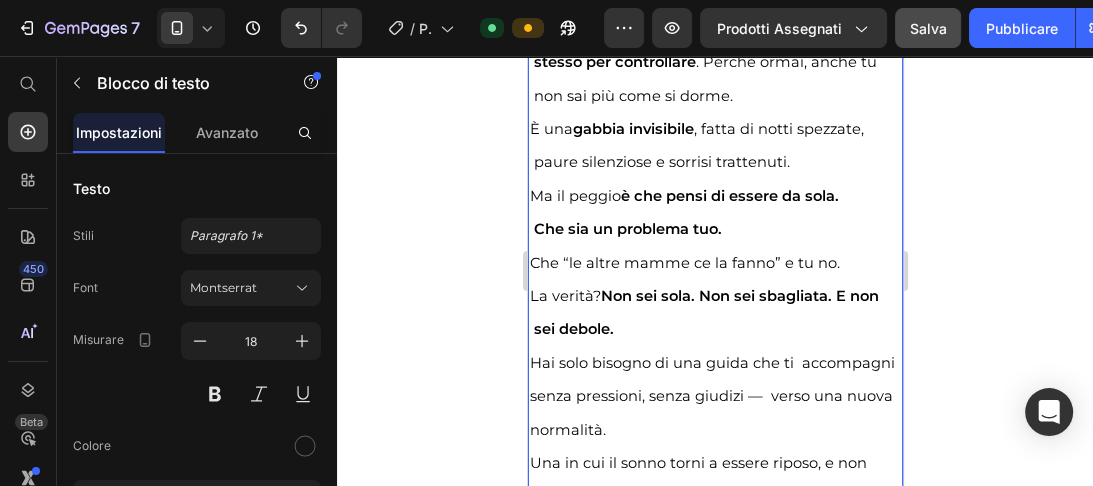 click on "Hai solo bisogno di una guida che ti  accompagni senza pressioni, senza giudizi —  verso una nuova normalità." at bounding box center (711, 396) 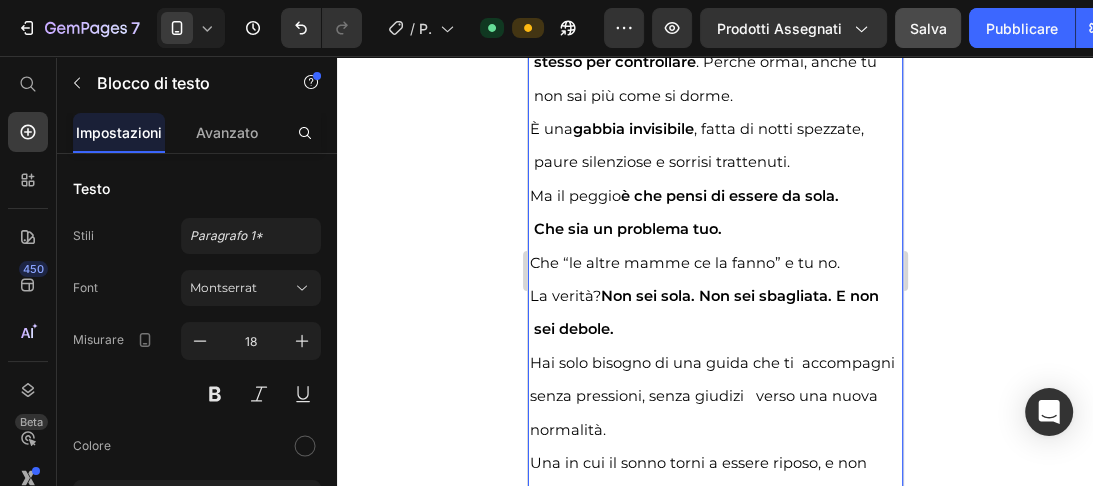 click on "La verità?  Non sei sola. Non sei sbagliata. E non  sei debole." at bounding box center [714, 312] 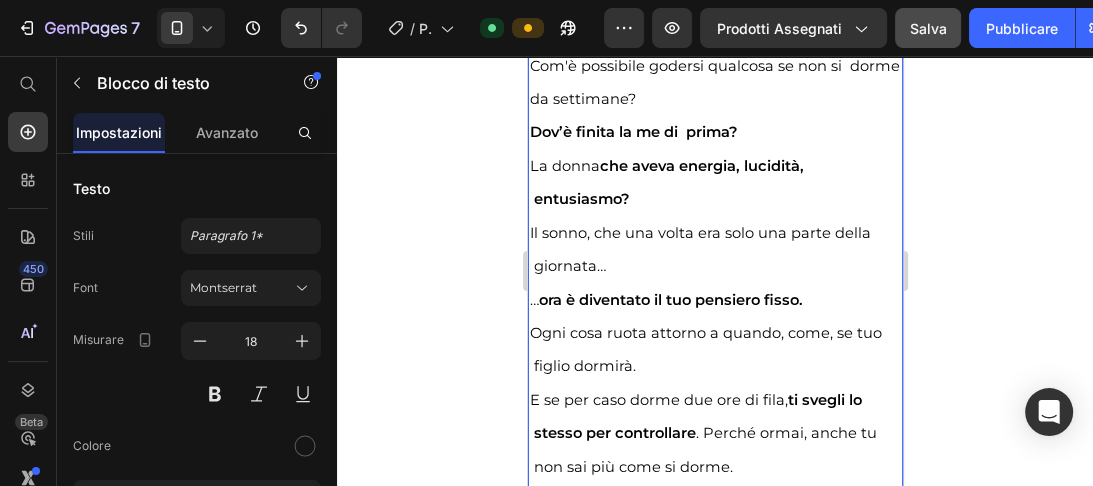 scroll, scrollTop: 6174, scrollLeft: 0, axis: vertical 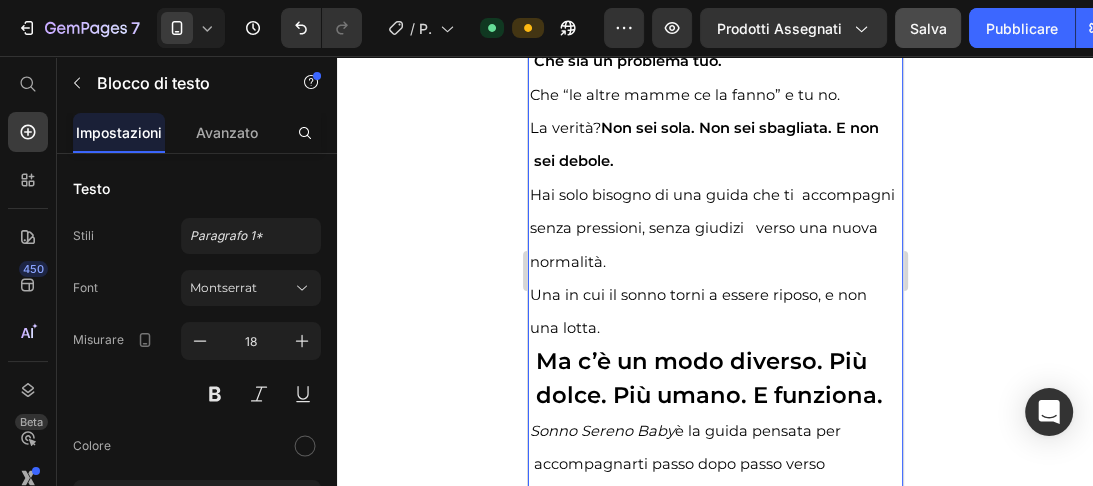 drag, startPoint x: 530, startPoint y: 242, endPoint x: 561, endPoint y: 240, distance: 31.06445 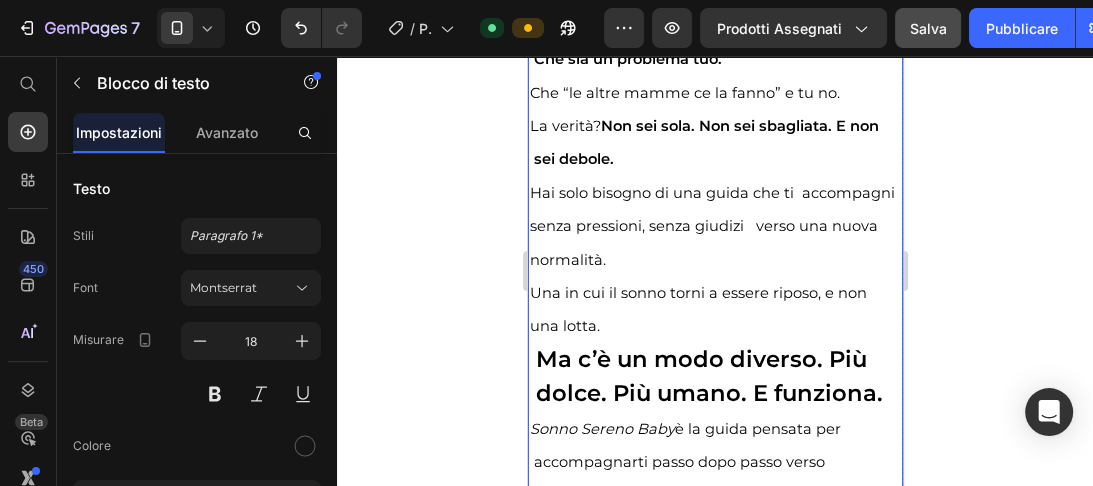 scroll, scrollTop: 6750, scrollLeft: 0, axis: vertical 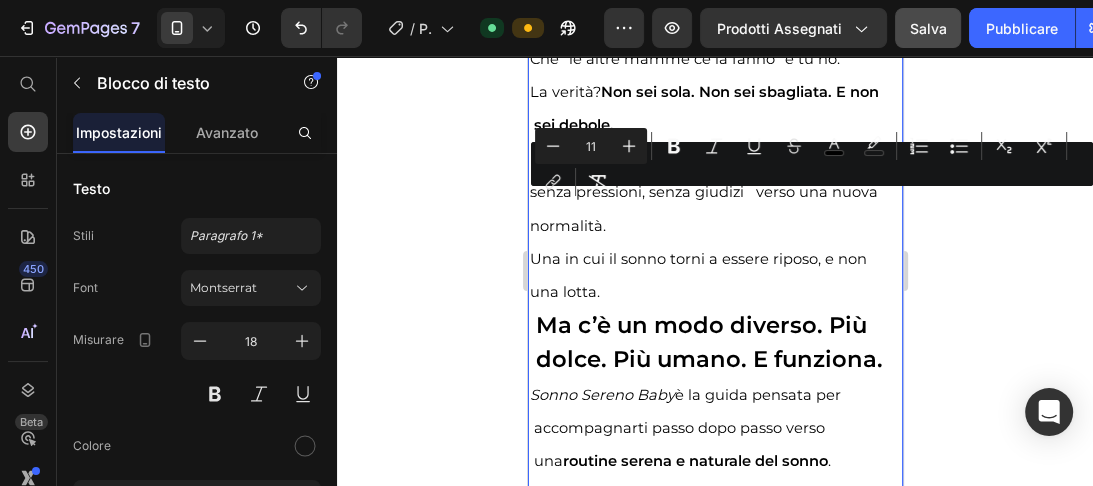 drag, startPoint x: 533, startPoint y: 208, endPoint x: 822, endPoint y: 272, distance: 296.00168 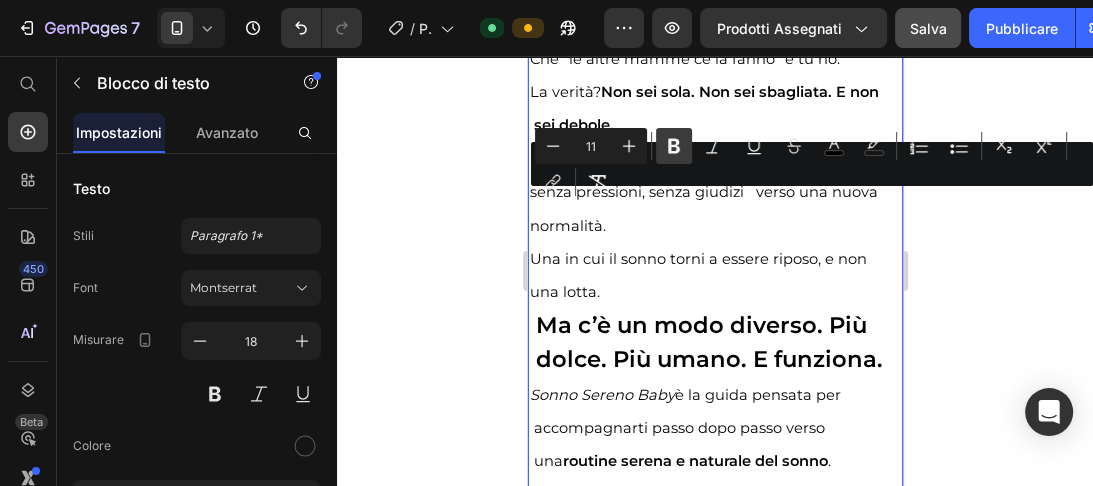 click 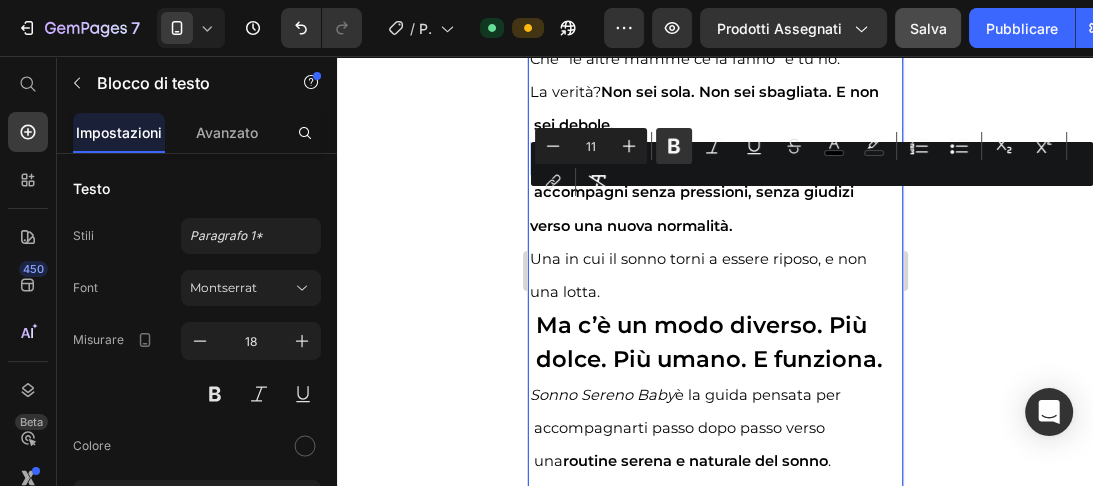 click on "Hai solo bisogno di una guida che ti  accompagni senza pressioni, senza giudizi   verso una nuova normalità." at bounding box center [695, 192] 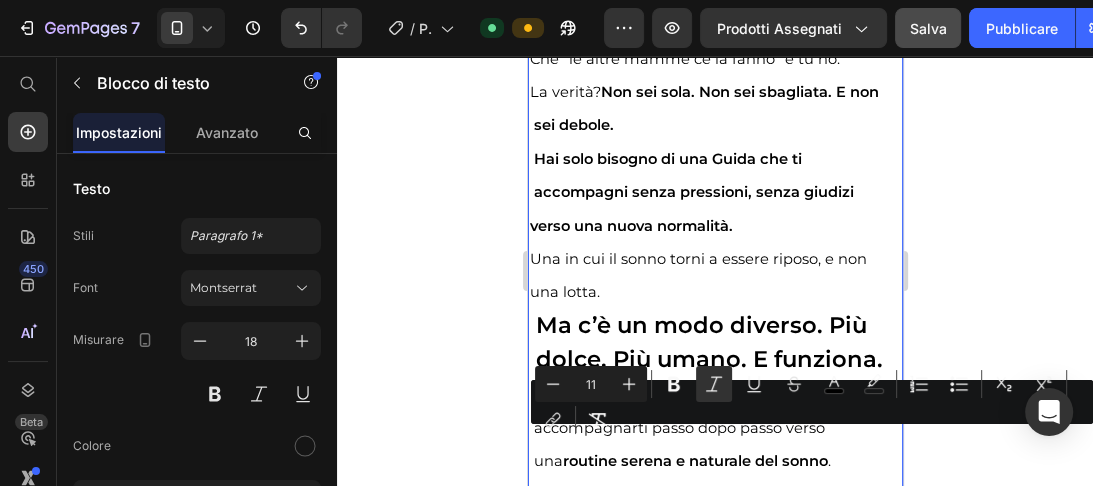 drag, startPoint x: 681, startPoint y: 443, endPoint x: 522, endPoint y: 437, distance: 159.11317 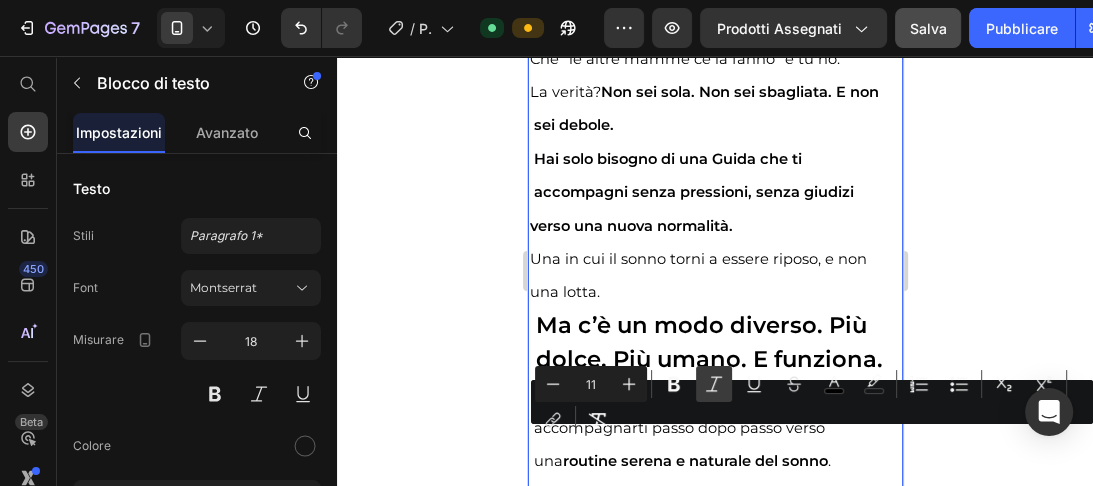 click 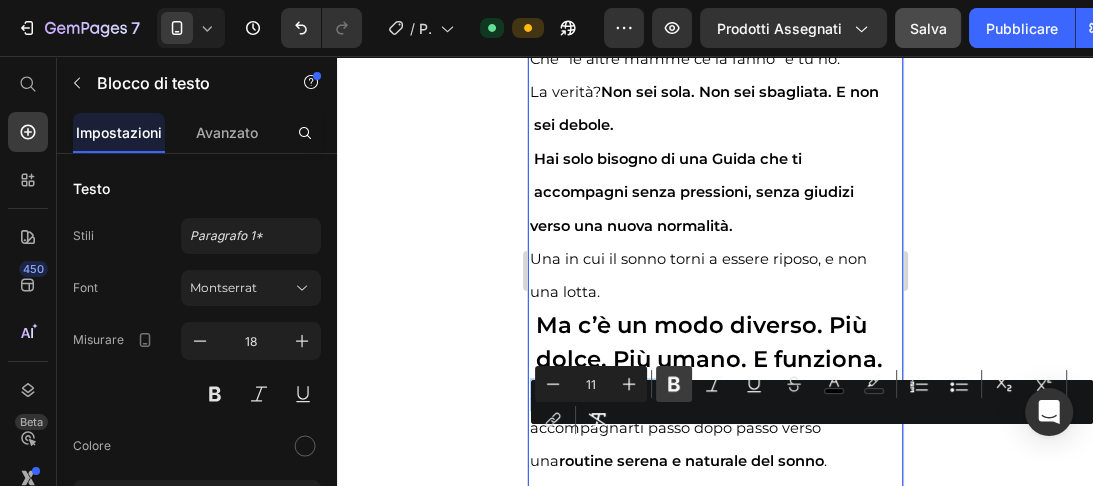 click 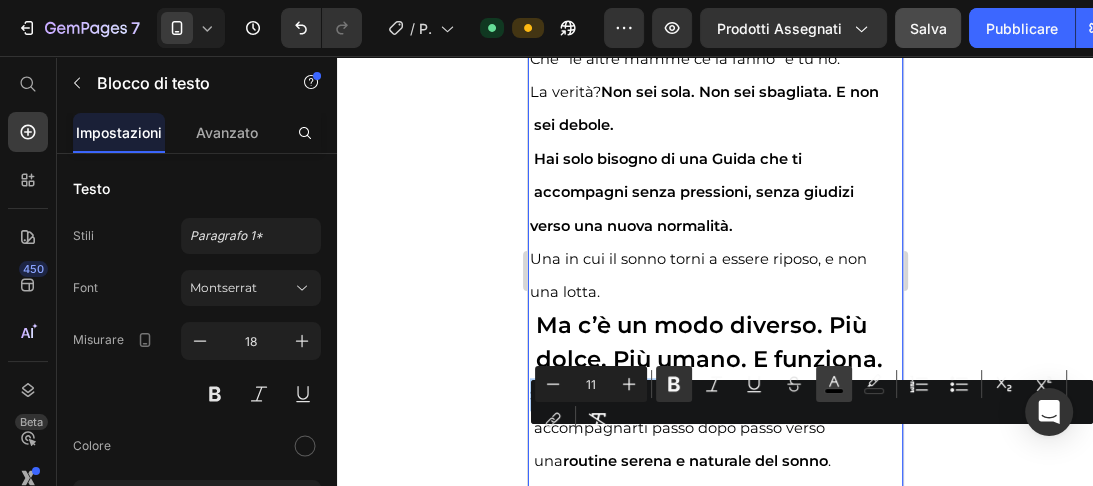 click 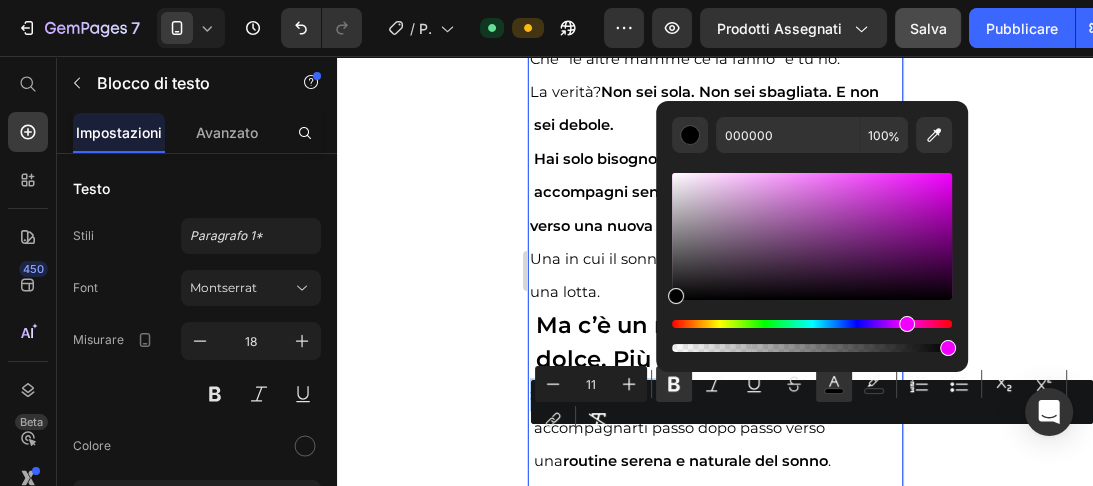 click at bounding box center (812, 324) 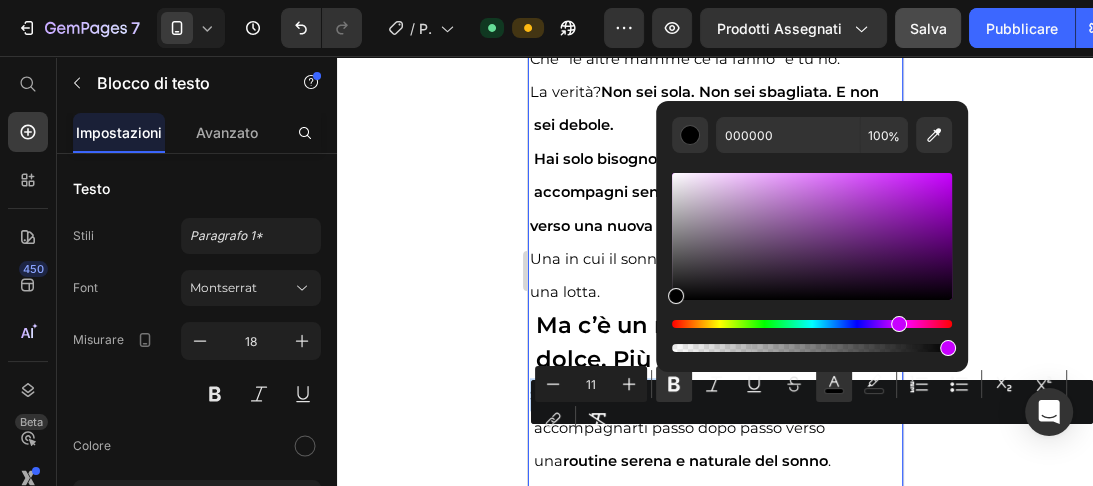 click at bounding box center (812, 324) 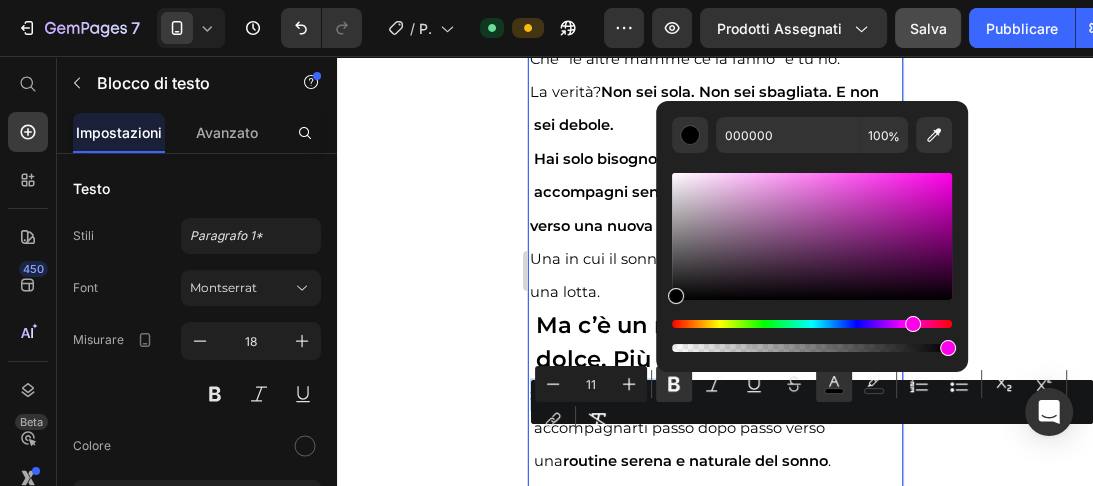 click at bounding box center [812, 324] 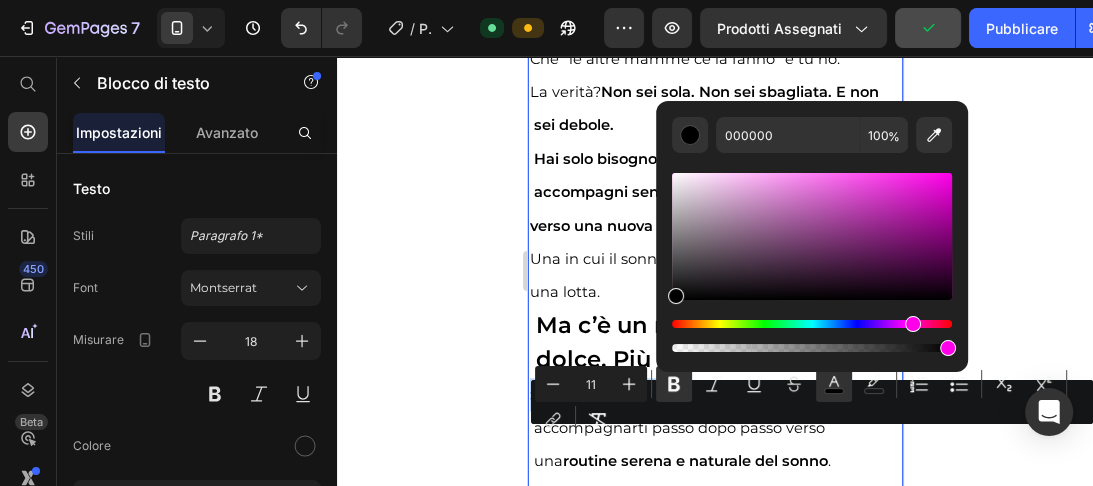 click at bounding box center [948, 348] 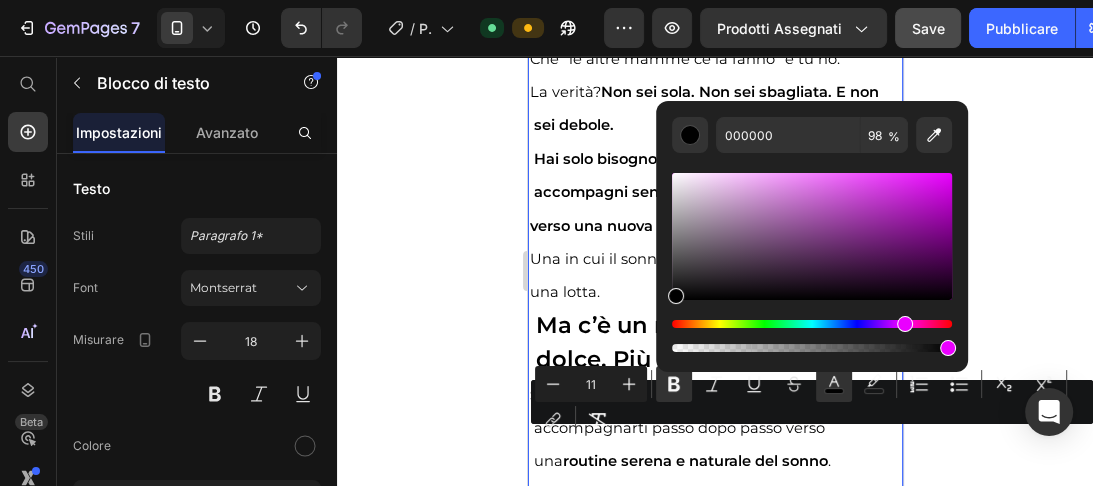 click at bounding box center (812, 324) 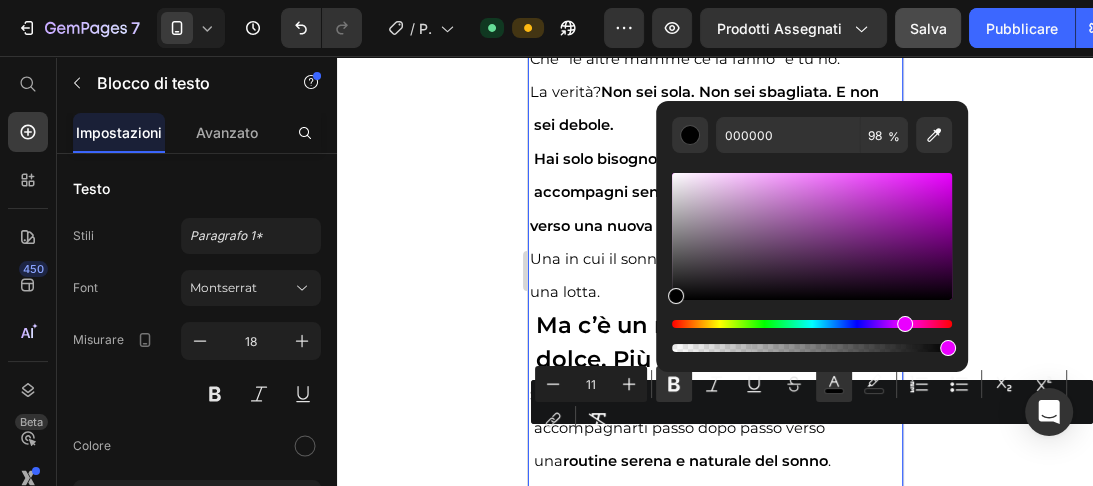 click at bounding box center [812, 236] 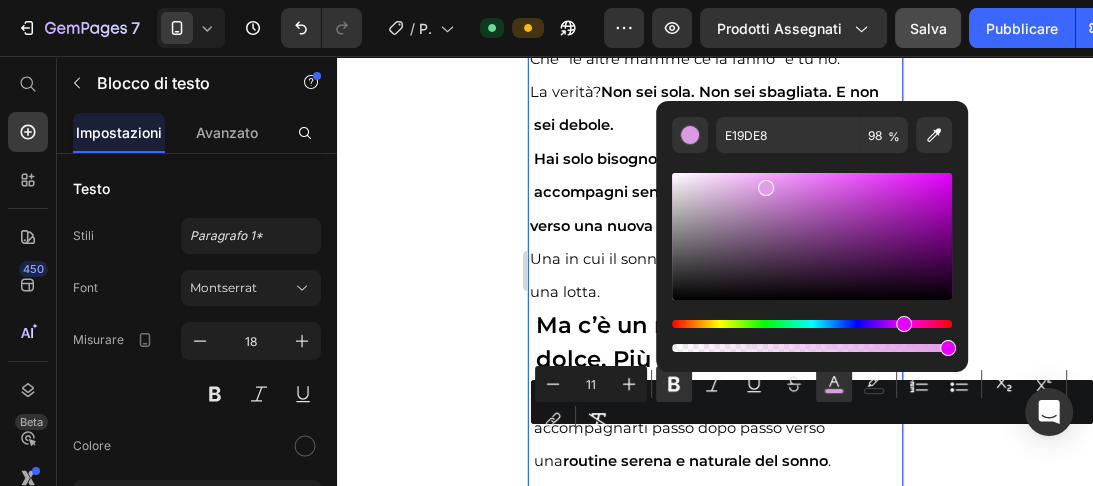 click at bounding box center [812, 236] 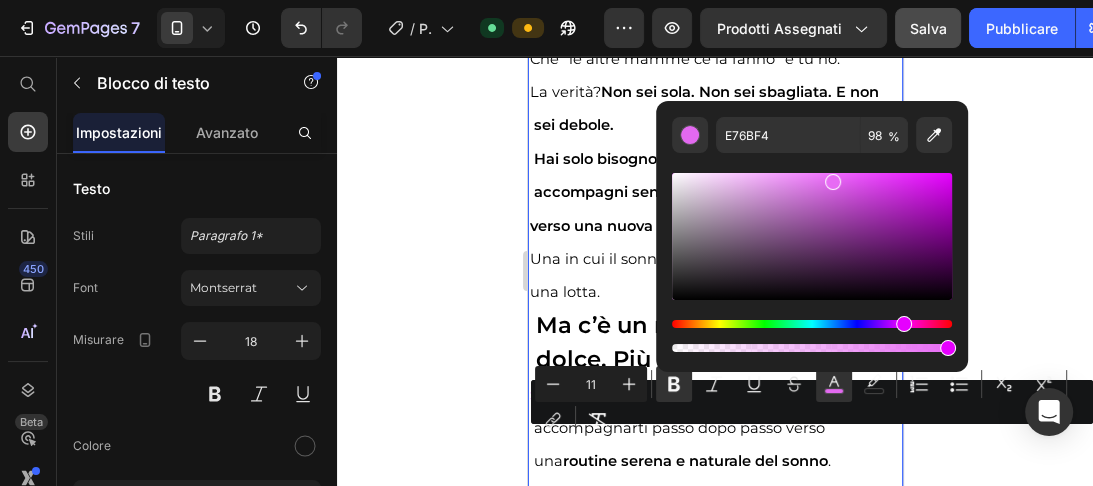 click at bounding box center (812, 236) 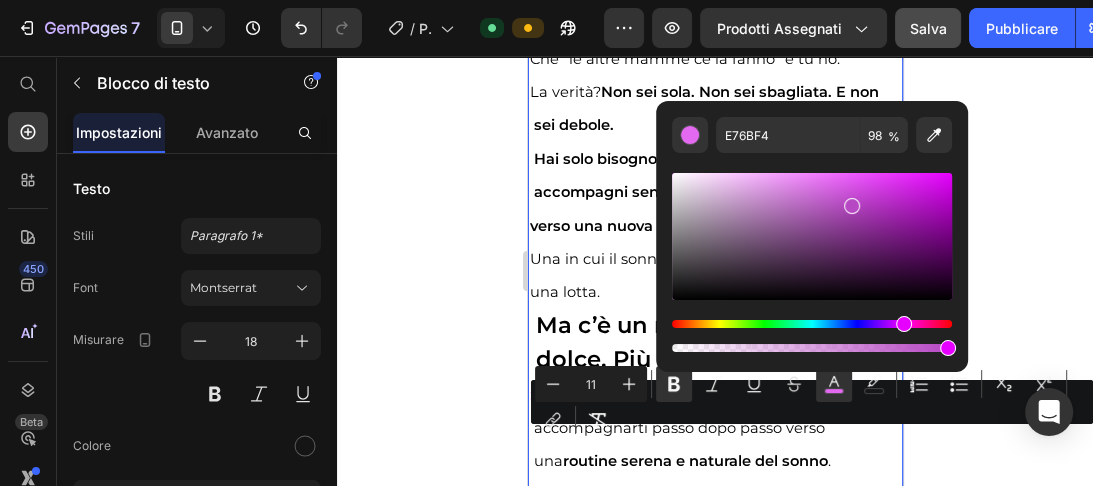 type on "B748C4" 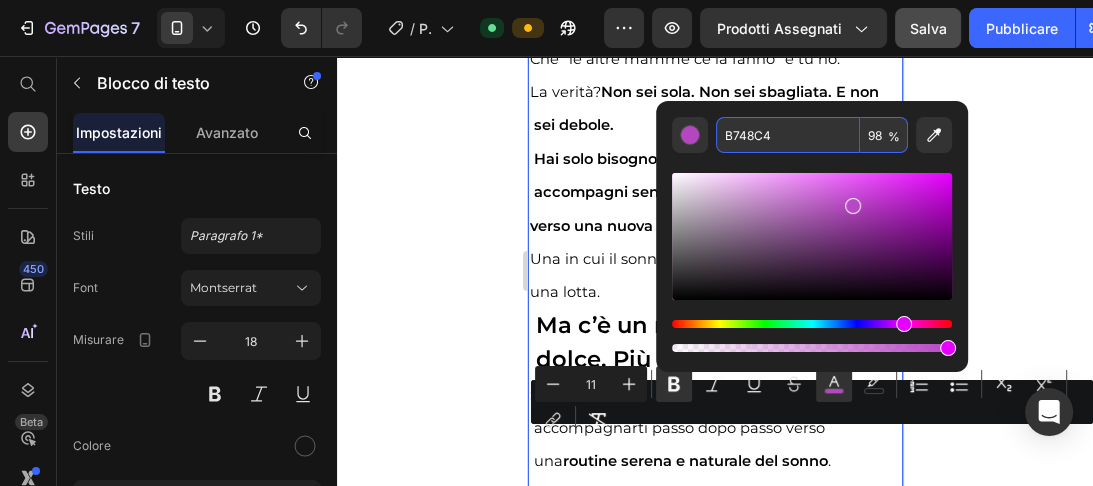 click 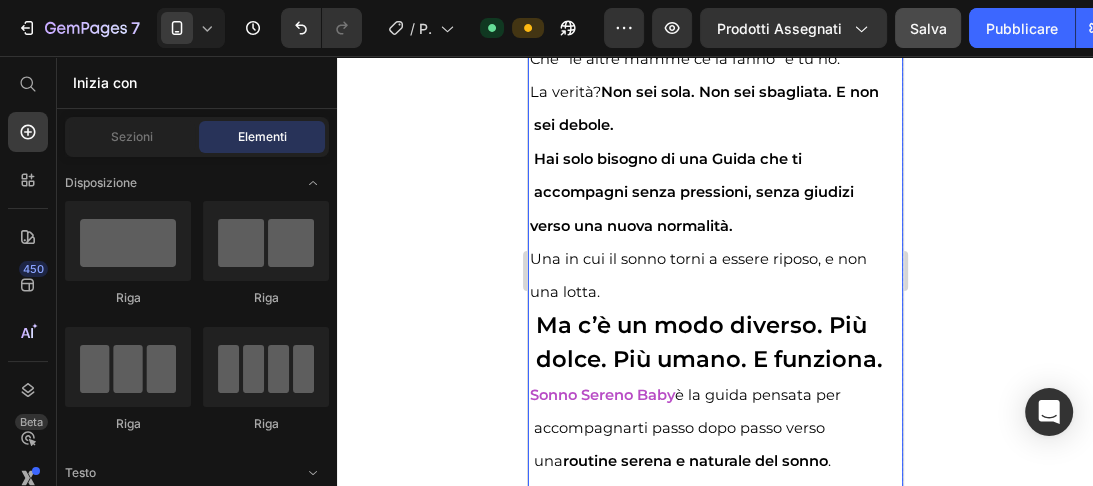 click on "Una in cui il sonno torni a essere riposo, e non   una lotta." at bounding box center [714, 275] 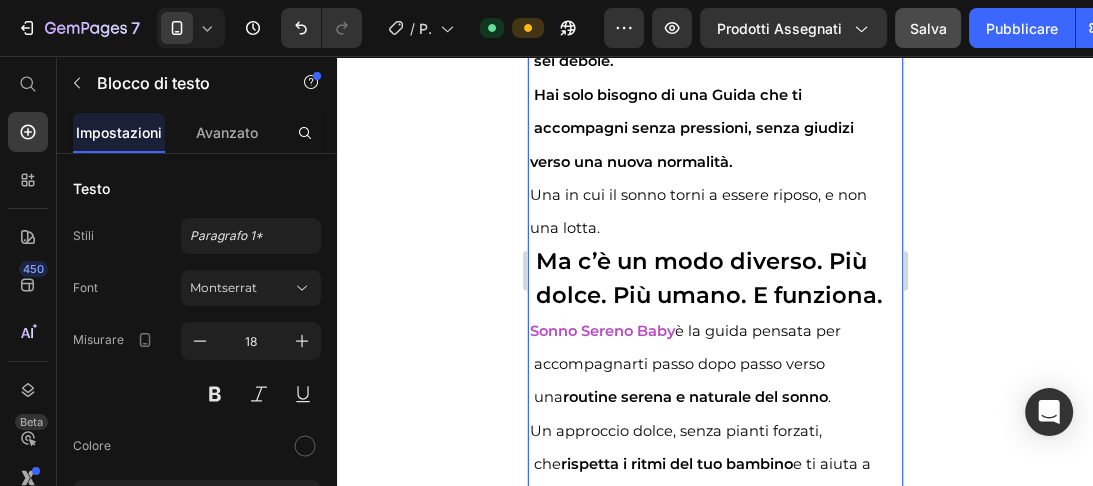 scroll, scrollTop: 6878, scrollLeft: 0, axis: vertical 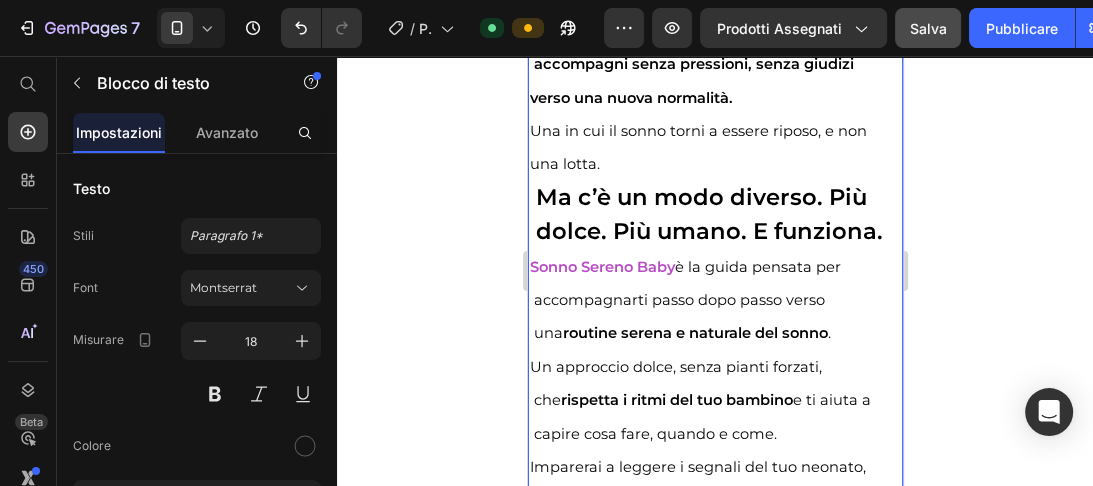drag, startPoint x: 694, startPoint y: 319, endPoint x: 746, endPoint y: 316, distance: 52.086468 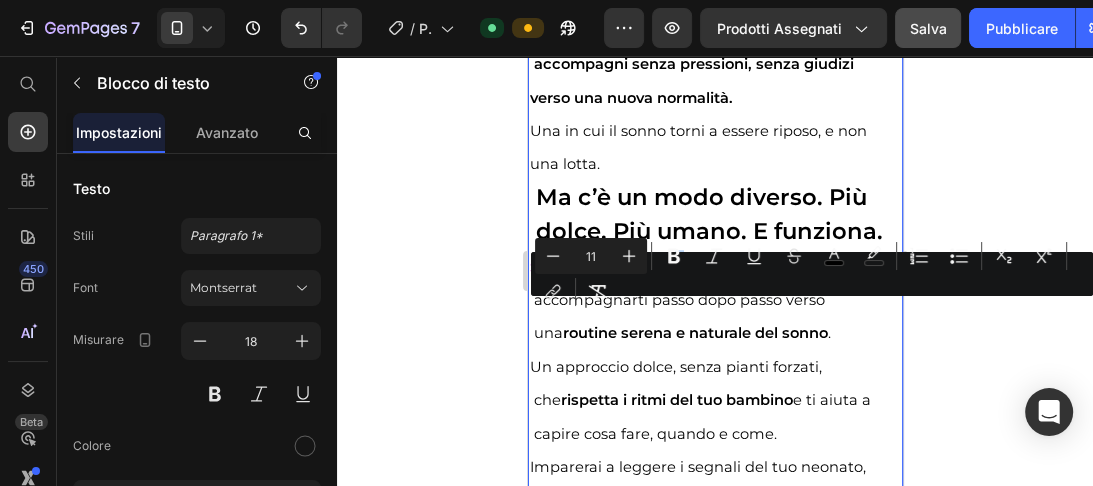 click on "è la guida pensata per  accompagnarti passo dopo passo verso  una  routine serena e naturale del sonno ." at bounding box center [684, 300] 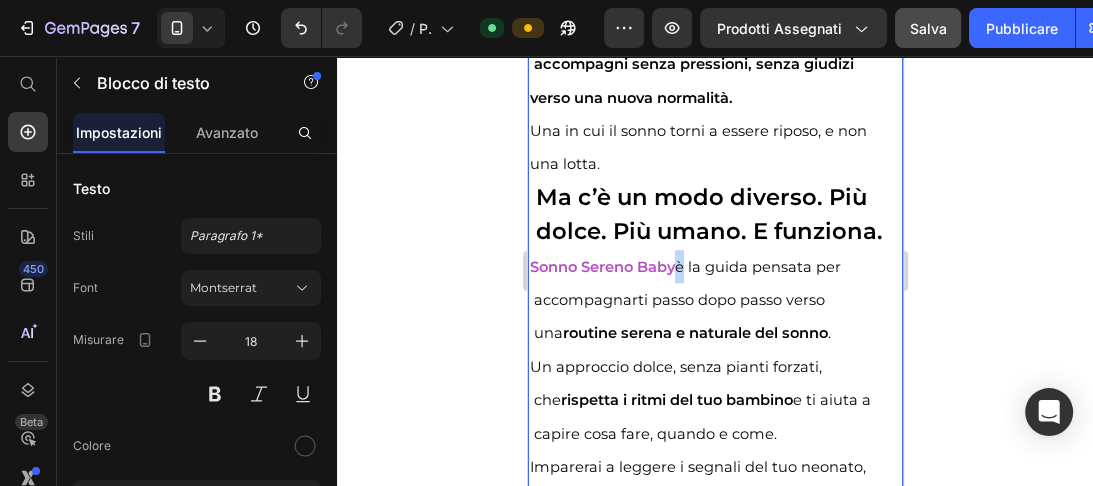 click on "Sonno Sereno Baby  è la guida pensata per  accompagnarti passo dopo passo verso  una  routine serena e naturale del sonno ." at bounding box center [714, 300] 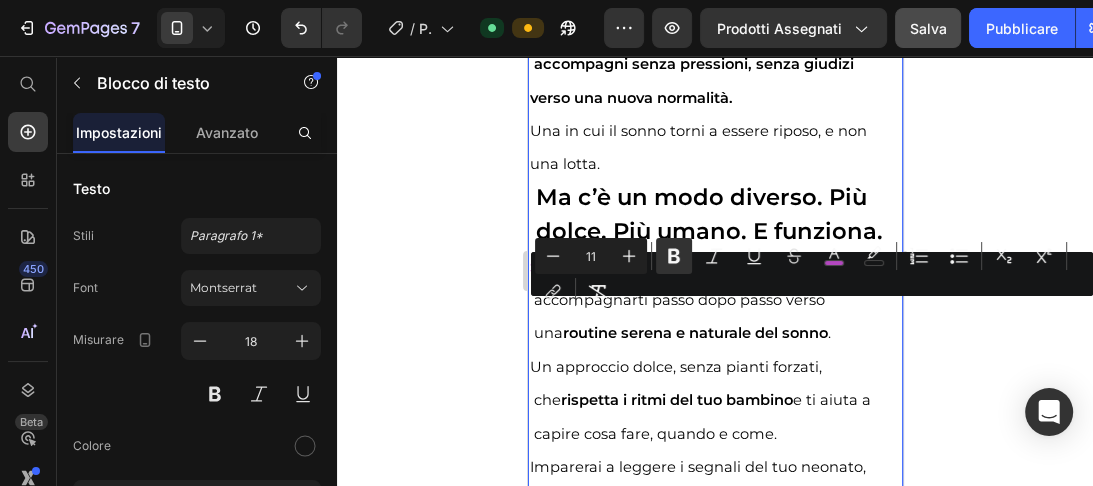drag, startPoint x: 681, startPoint y: 322, endPoint x: 750, endPoint y: 326, distance: 69.115845 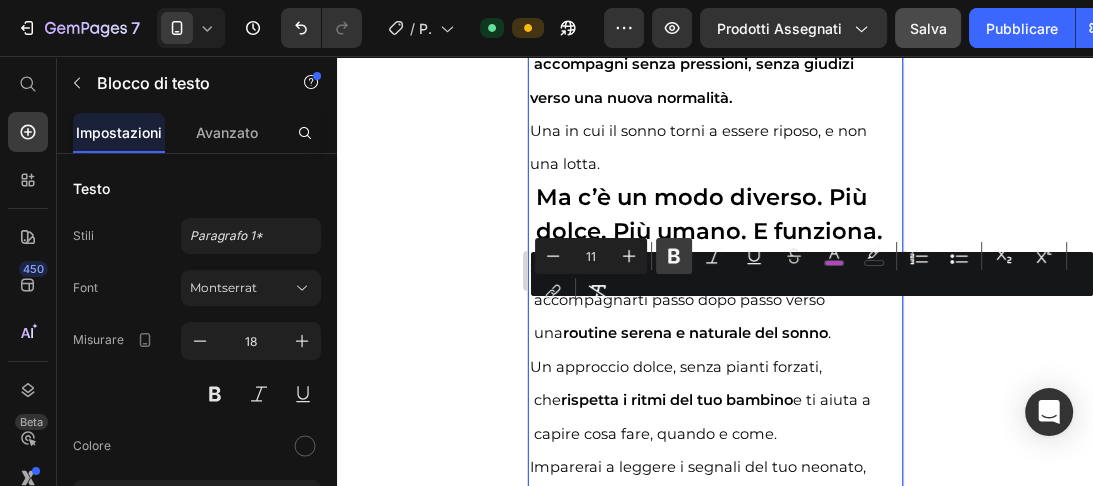 click 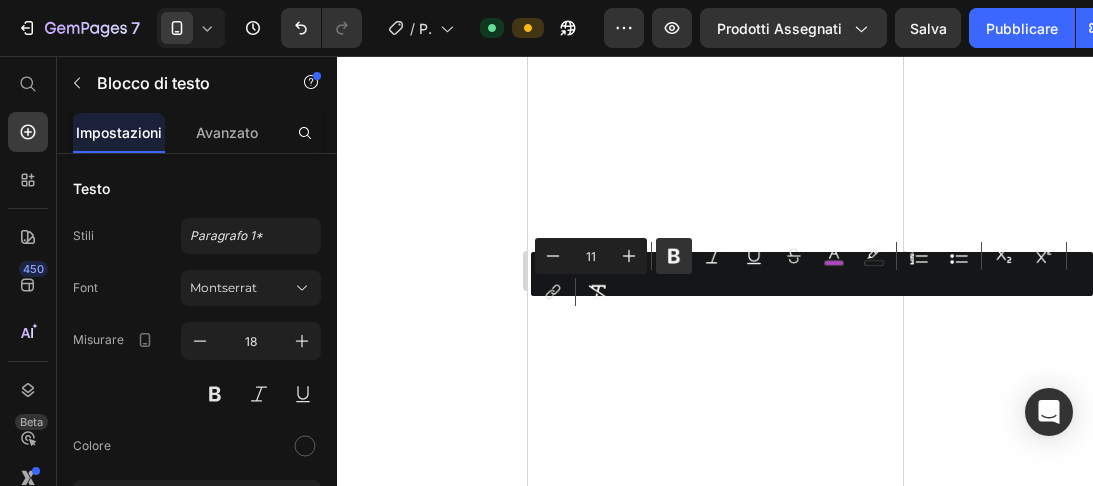 scroll, scrollTop: 0, scrollLeft: 0, axis: both 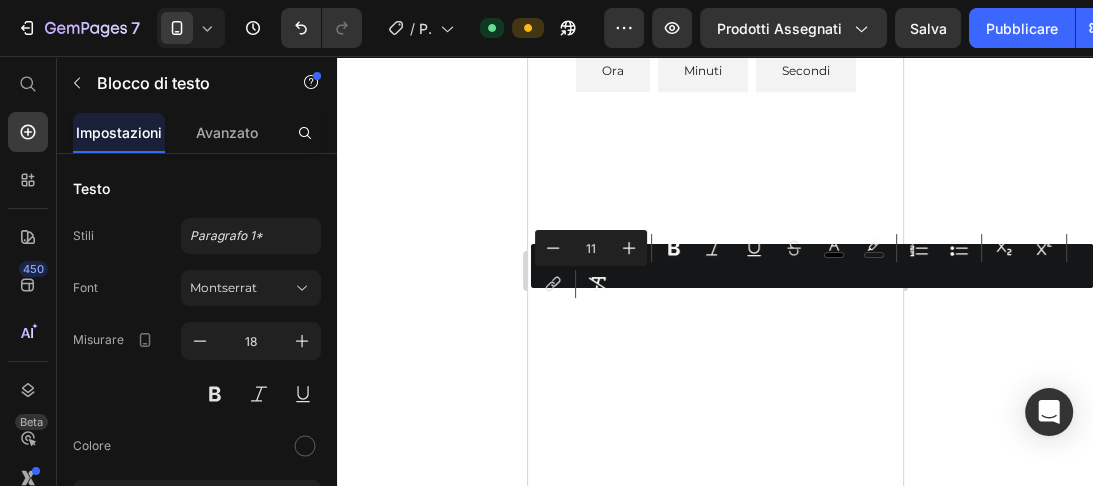 drag, startPoint x: 631, startPoint y: 308, endPoint x: 826, endPoint y: 304, distance: 195.04102 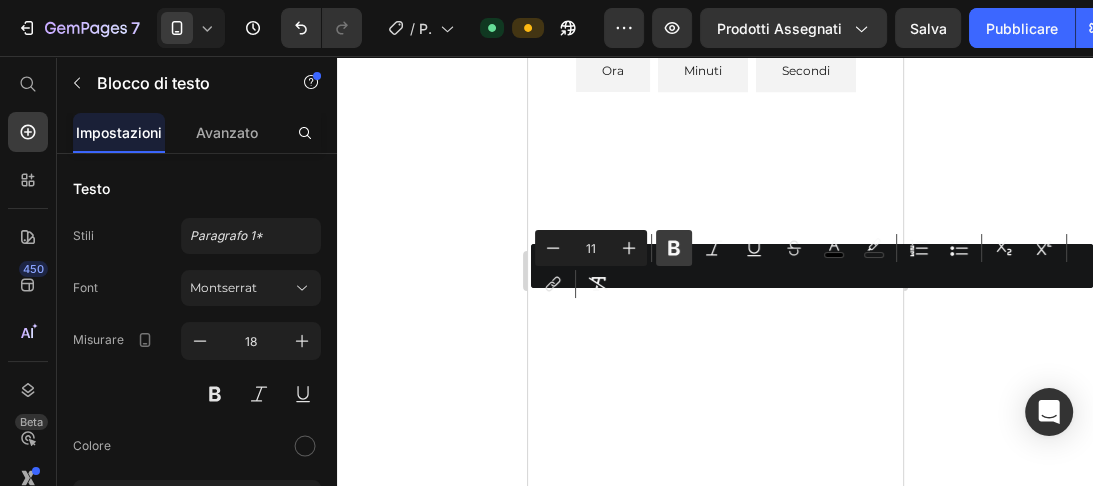 click 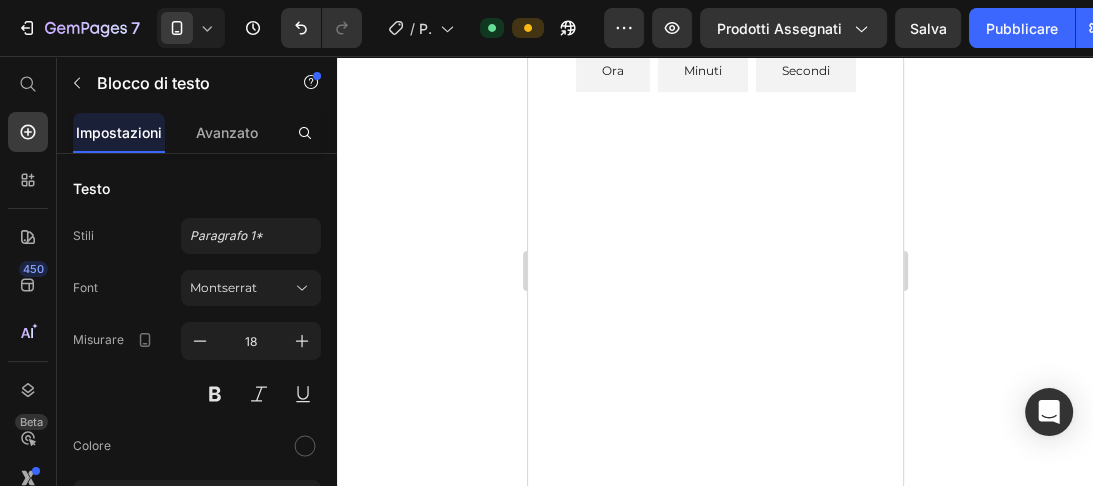 scroll, scrollTop: 7022, scrollLeft: 0, axis: vertical 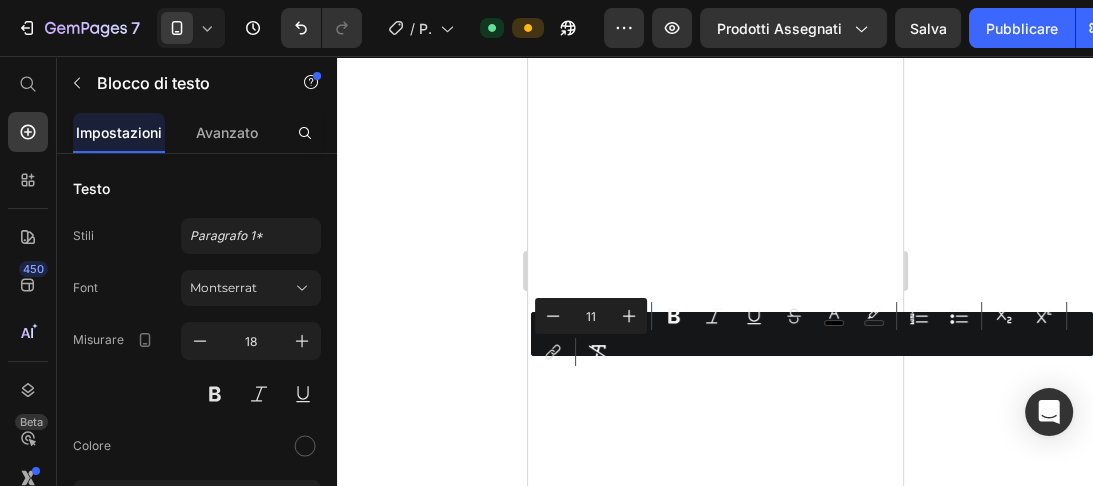 drag, startPoint x: 530, startPoint y: 381, endPoint x: 881, endPoint y: 372, distance: 351.11536 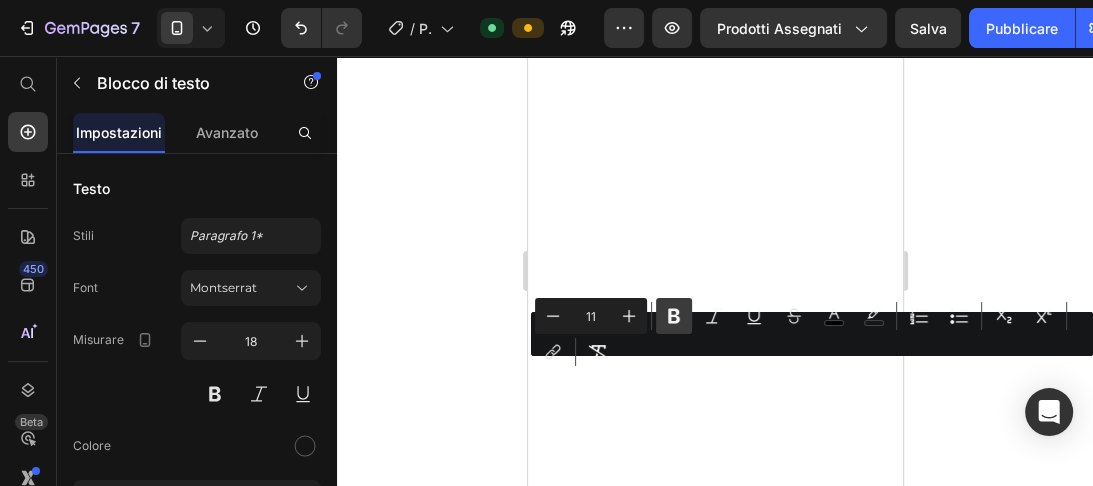 click 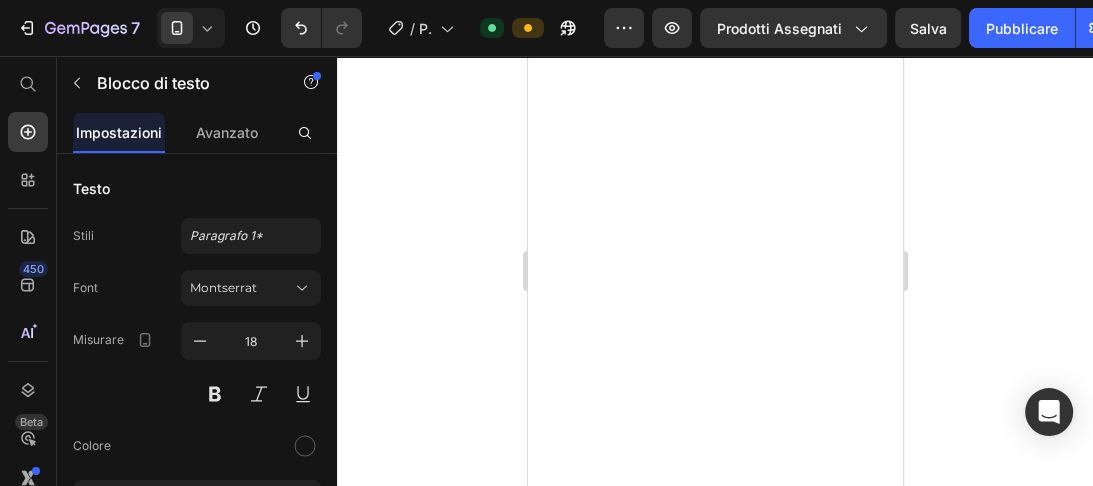 scroll, scrollTop: 7090, scrollLeft: 0, axis: vertical 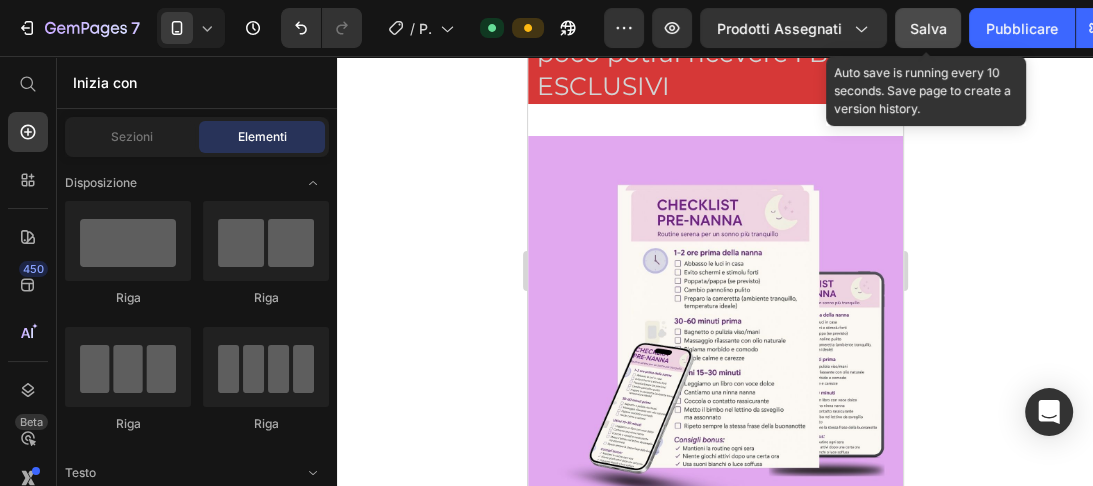 click on "Salva" at bounding box center (928, 28) 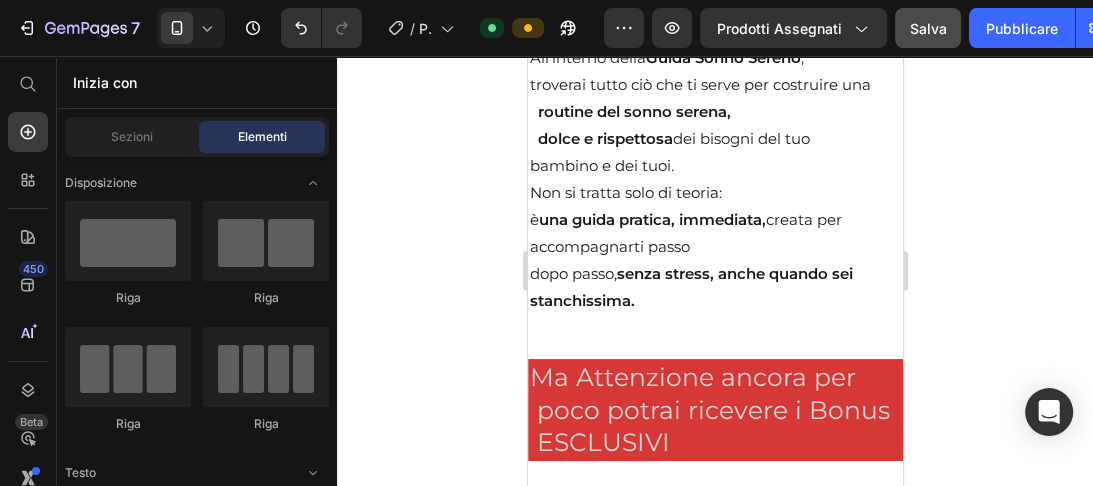 scroll, scrollTop: 8673, scrollLeft: 0, axis: vertical 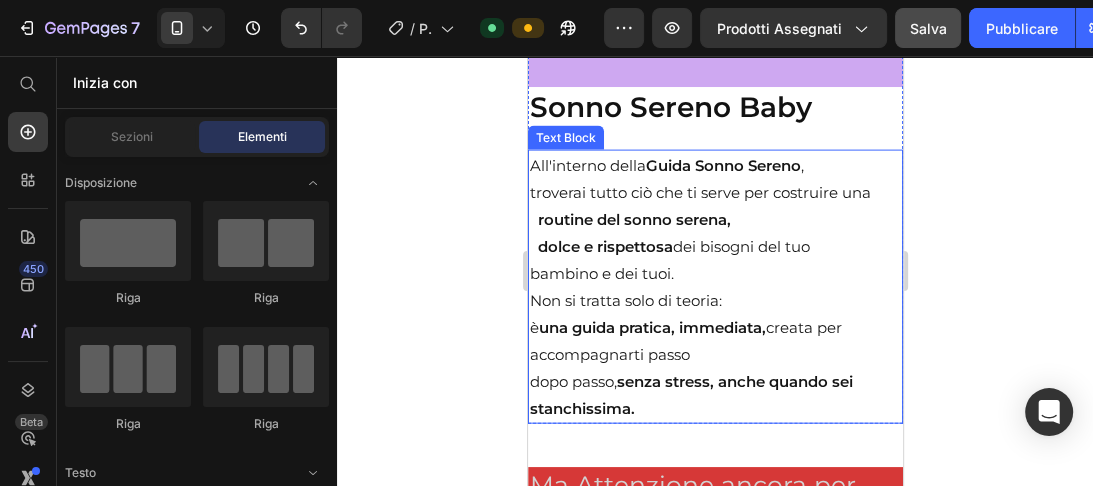 click on "dolce e rispettosa  dei bisogni del tuo" at bounding box center [714, 246] 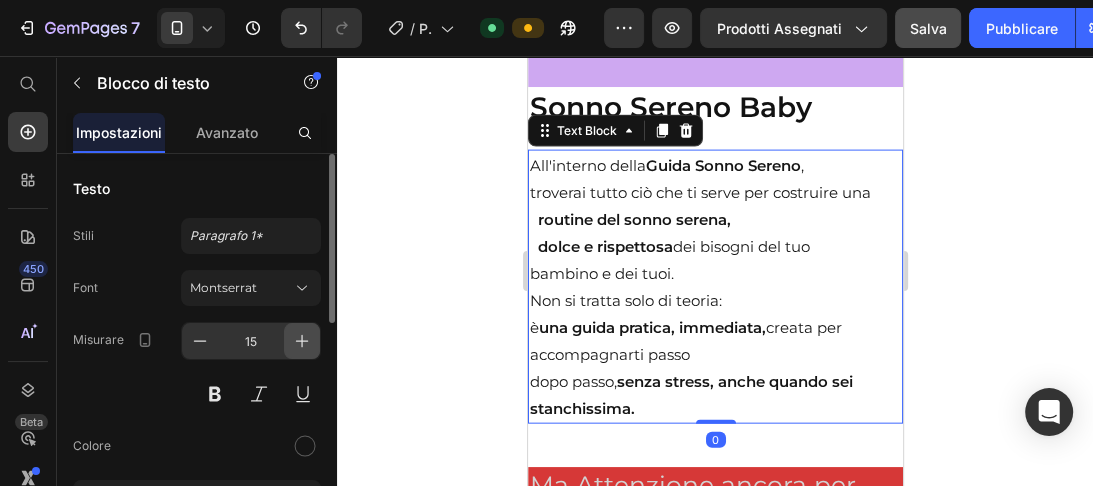 click 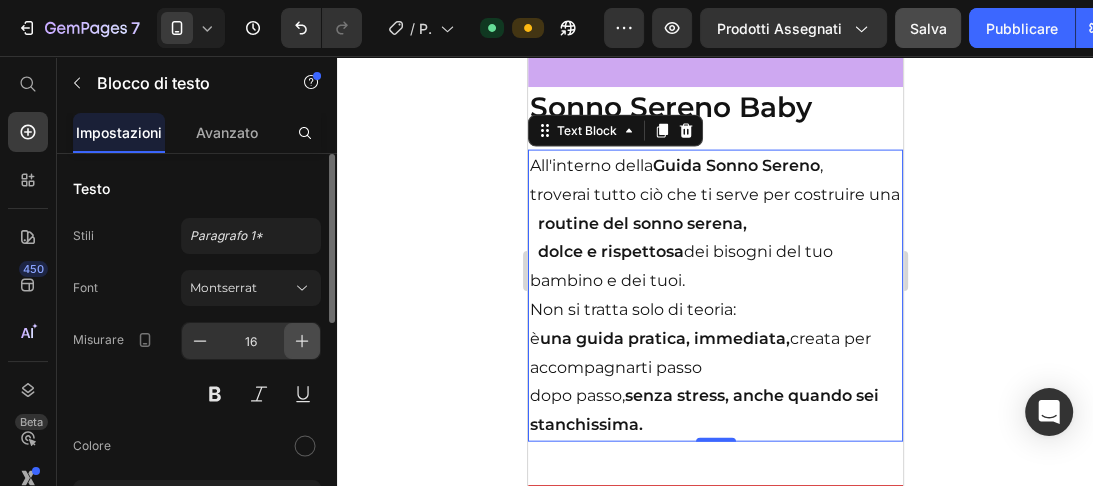 click 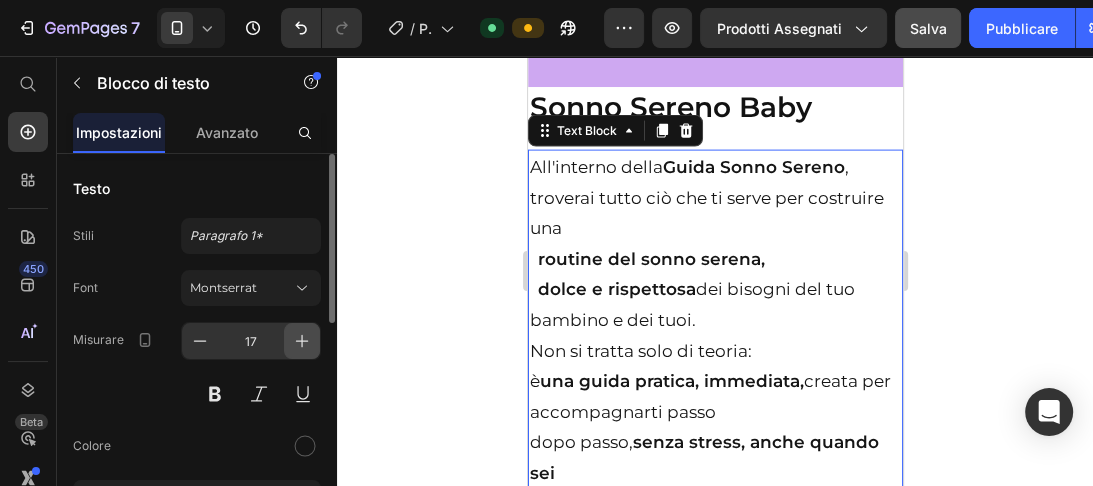 click 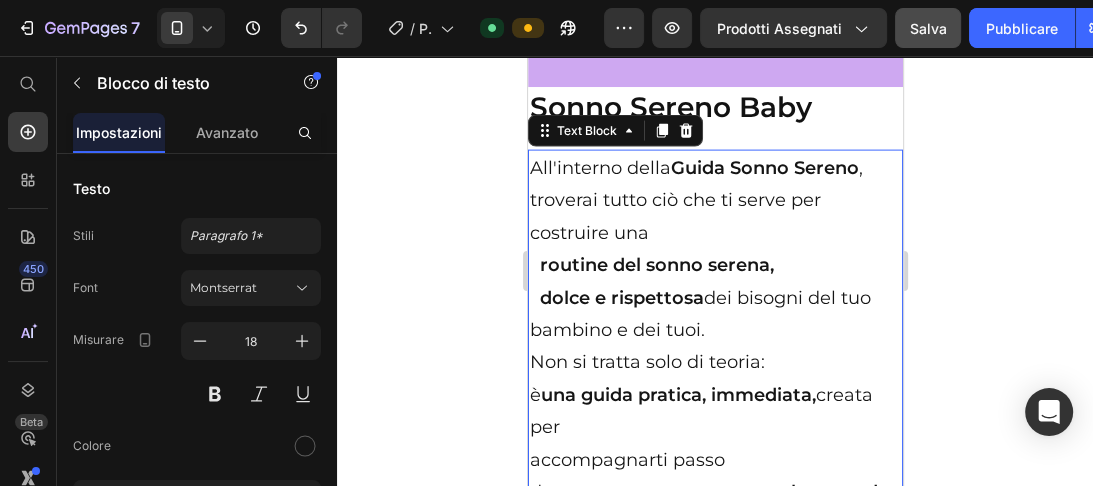 click on "All'interno della Guida Sonno Sereno , troverai tutto ciò che ti serve per costruire una routine del sonno serena, dolce e rispettosa dei bisogni del tuo bambino e dei tuoi. Non si tratta solo di teoria: è una guida pratica, immediata, creata per accompagnarti passo dopo passo, senza stress, anche quando sei stanchissima." at bounding box center (714, 362) 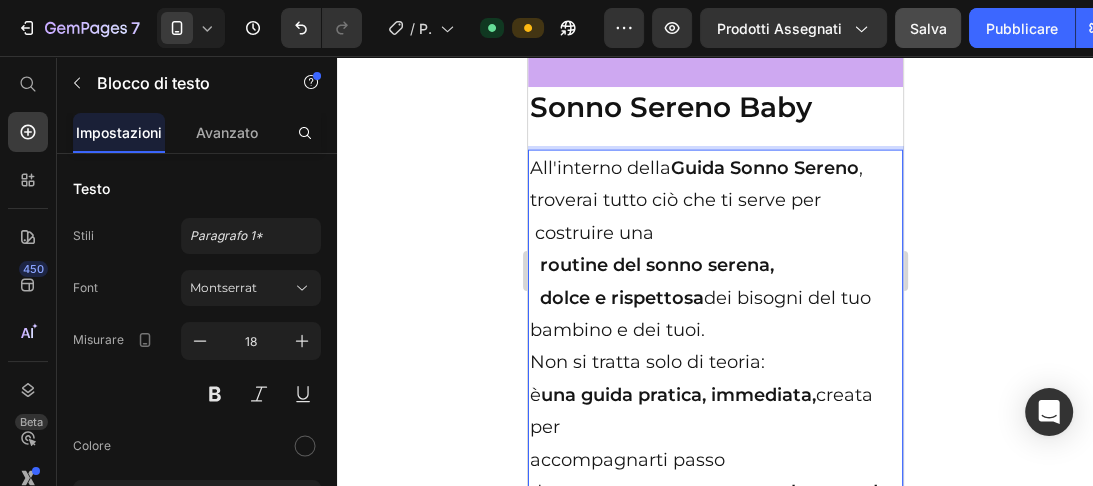 click on "All'interno della  Guida Sonno Sereno  ," at bounding box center [714, 168] 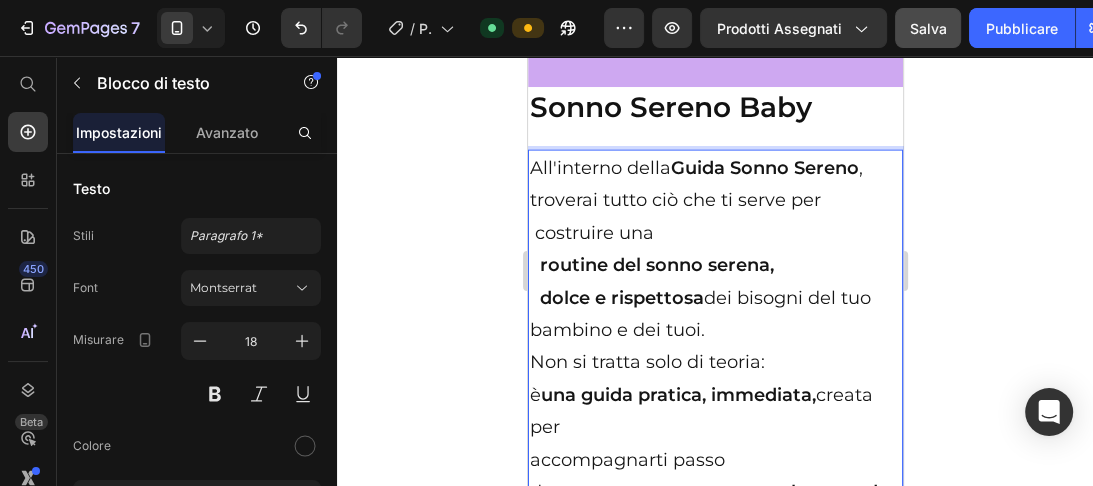 click on "troverai tutto ciò che ti serve per  costruire una     routine del sonno serena," at bounding box center [714, 232] 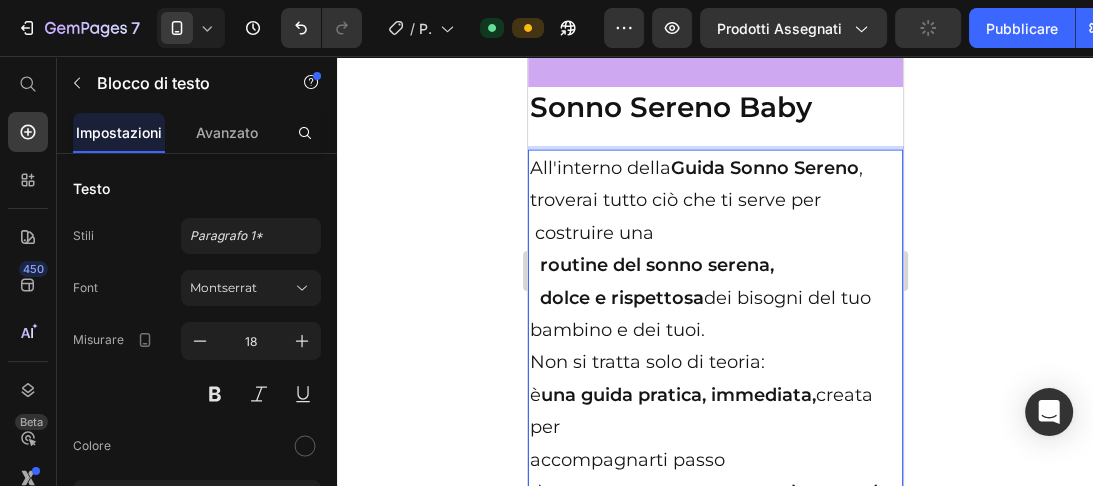 click on "routine del sonno serena," at bounding box center [656, 265] 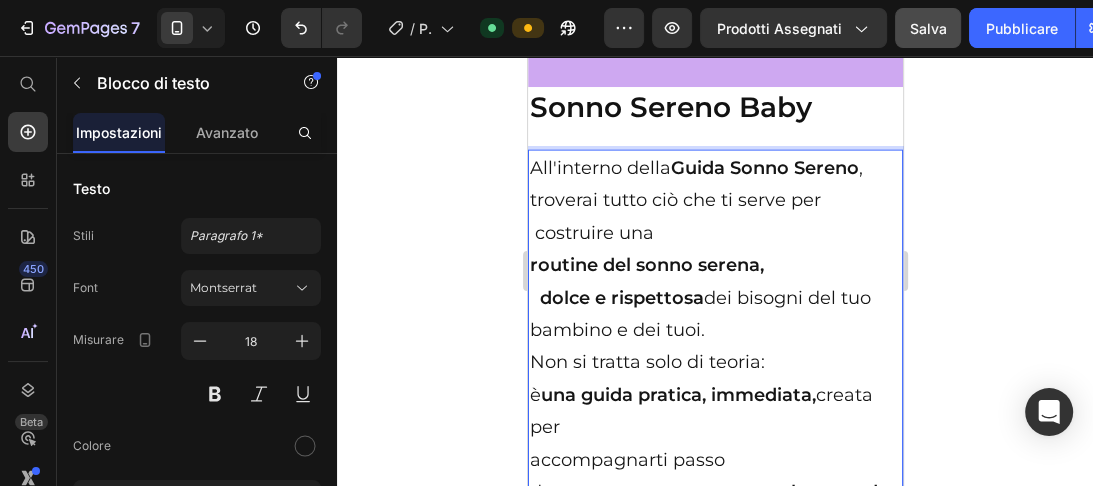 click on "dolce e rispettosa  dei bisogni del tuo" at bounding box center [714, 298] 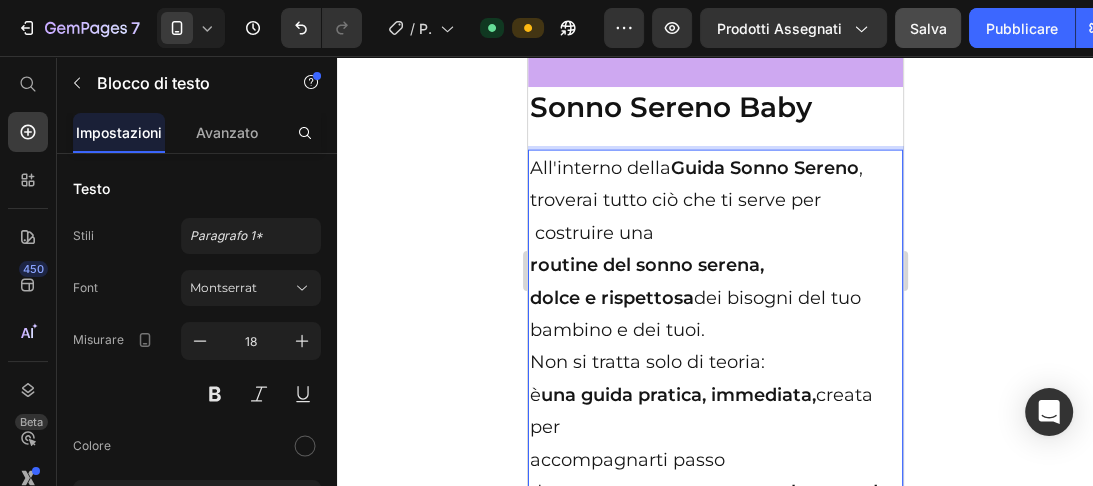 click on "bambino e dei tuoi.    Non si tratta solo di teoria:" at bounding box center [714, 346] 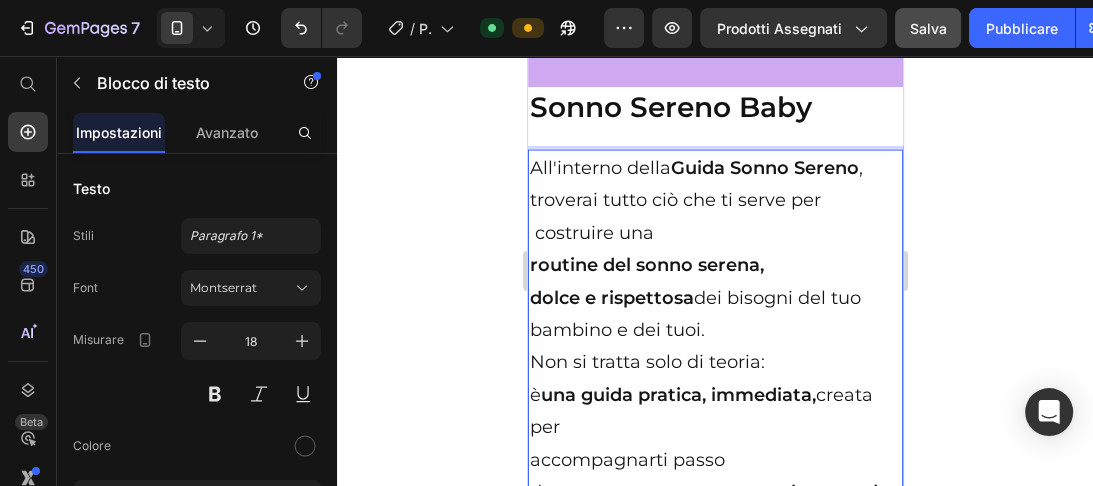 click on "bambino e dei tuoi.    Non si tratta solo di teoria:" at bounding box center (714, 346) 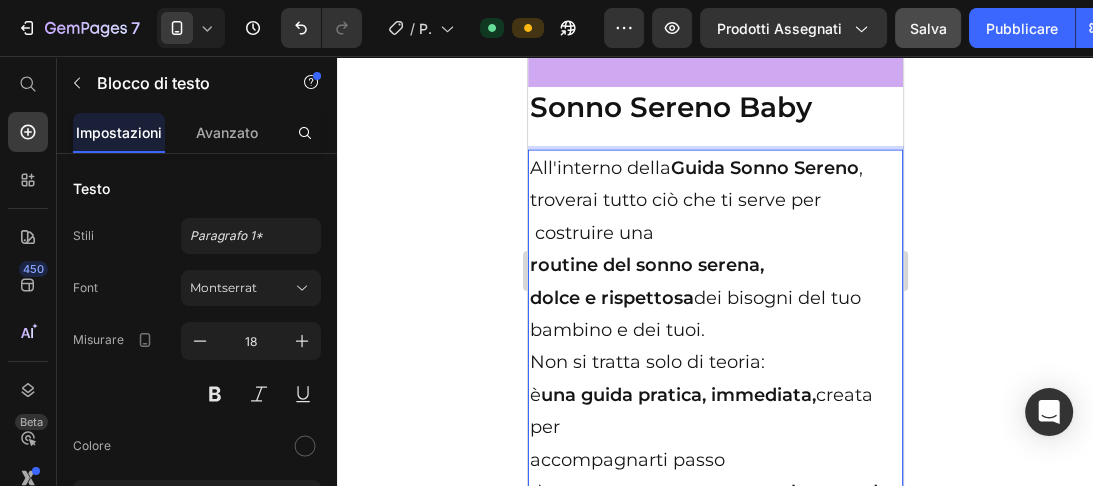 click on "è  una guida pratica, immediata,   creata per" at bounding box center [714, 411] 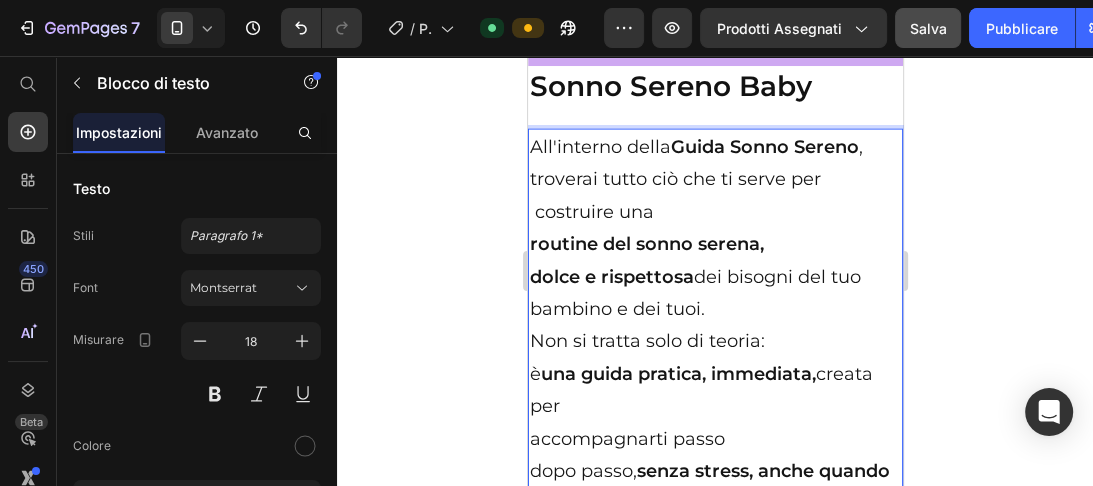 scroll, scrollTop: 8726, scrollLeft: 0, axis: vertical 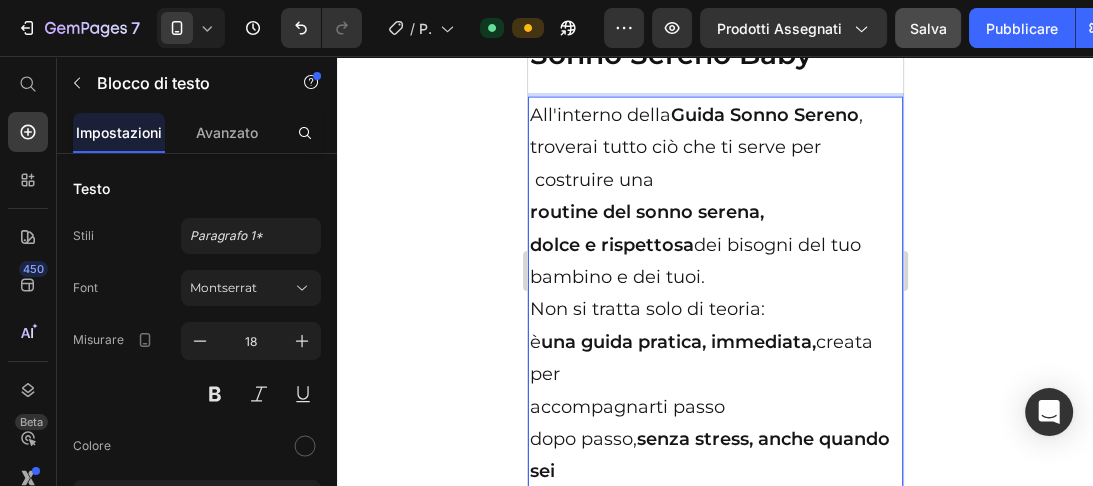 click on "accompagnarti passo    dopo passo,  senza stress, anche quando sei" at bounding box center (714, 439) 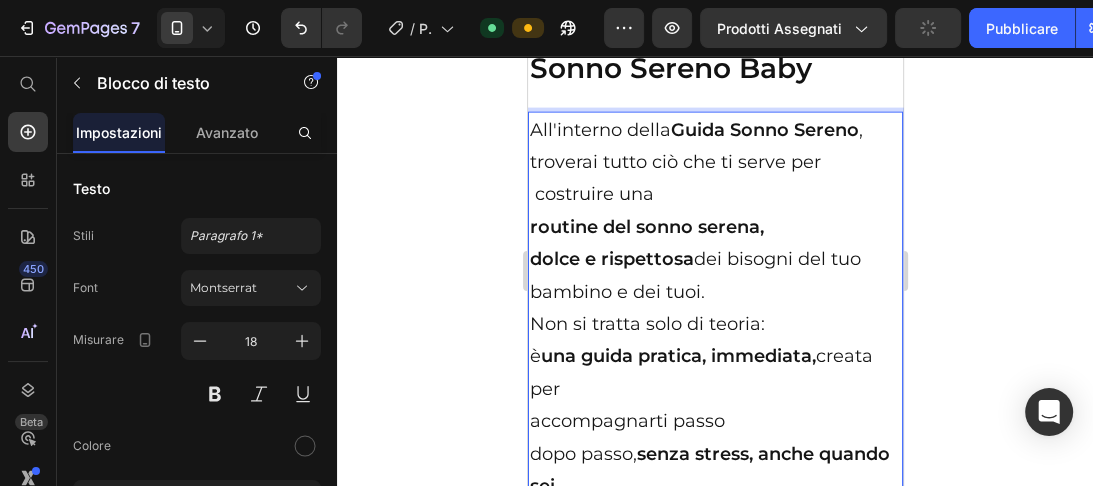scroll, scrollTop: 8791, scrollLeft: 0, axis: vertical 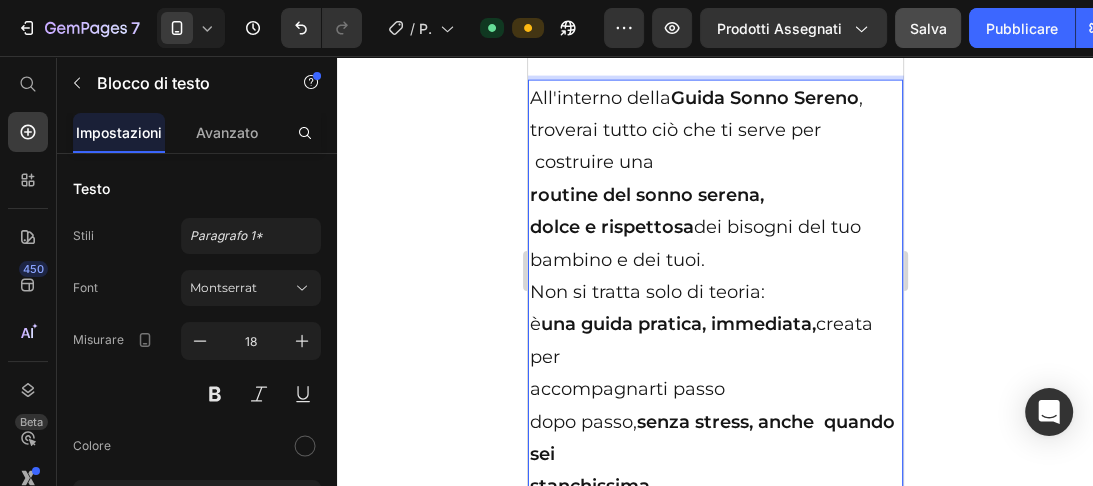 click on "stanchissima." at bounding box center [591, 486] 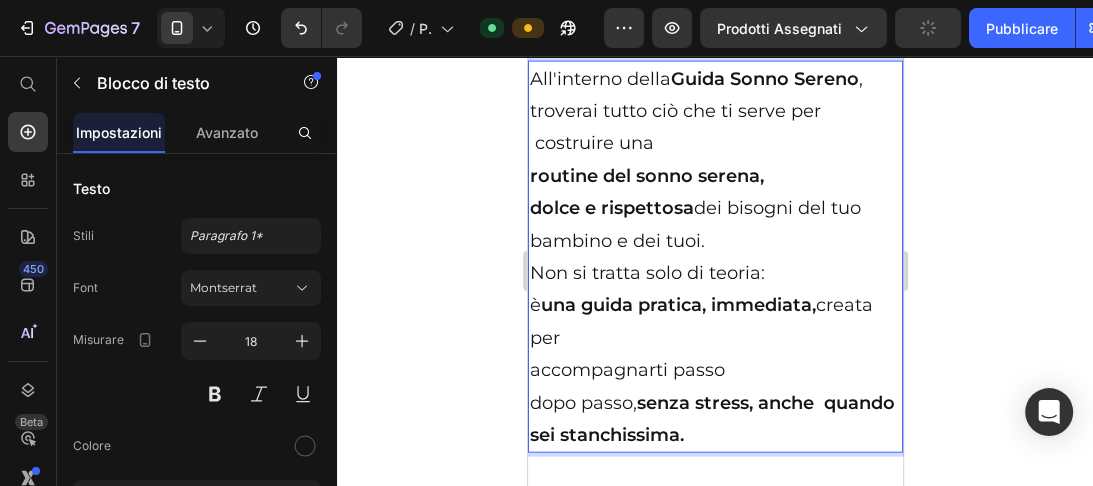 click on "accompagnarti passo   dopo passo,  senza stress, anche  quando sei stanchissima." at bounding box center [714, 402] 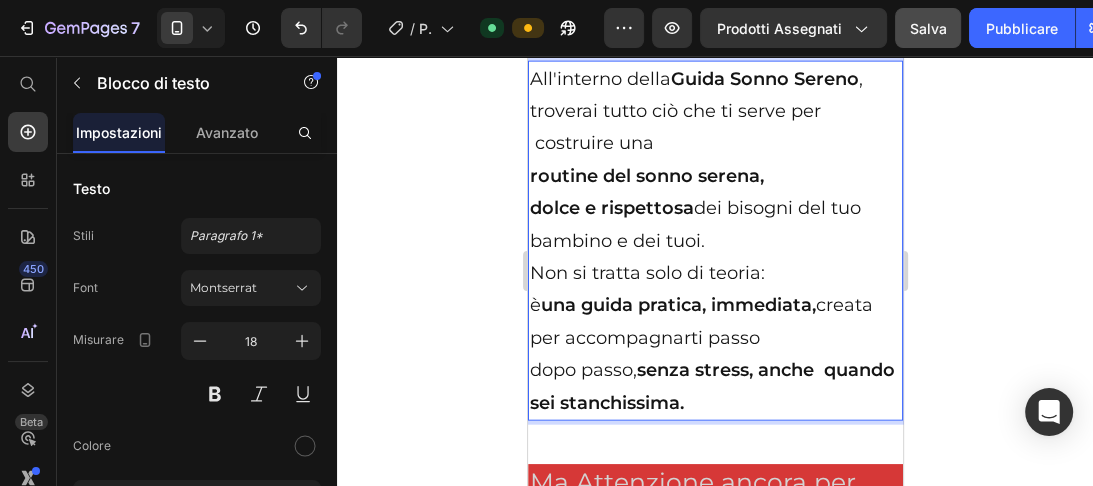 scroll, scrollTop: 8808, scrollLeft: 0, axis: vertical 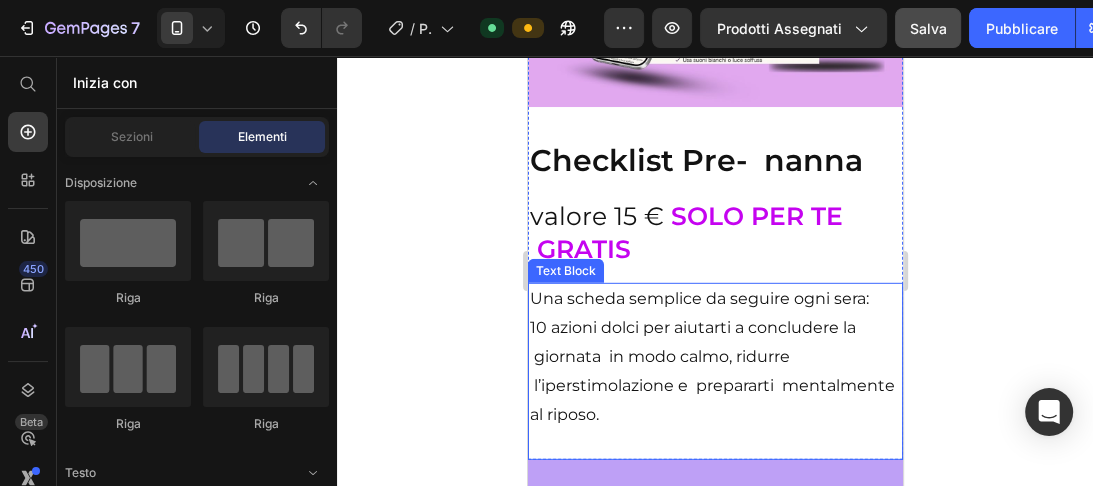click on "10 azioni dolci per aiutarti a concludere la  giornata  in modo calmo, ridurre  l’iperstimolazione e  prepararti  mentalmente al riposo." at bounding box center [714, 386] 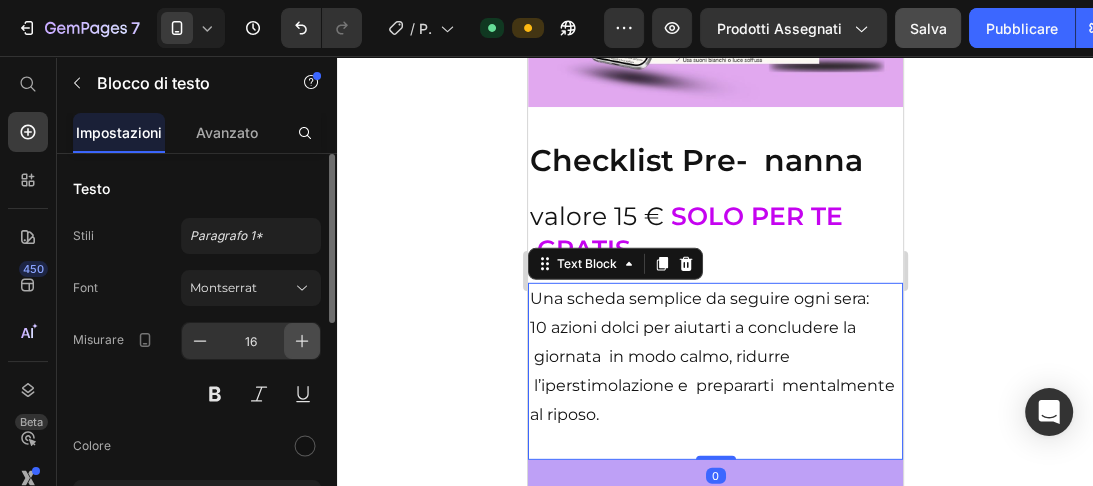 click 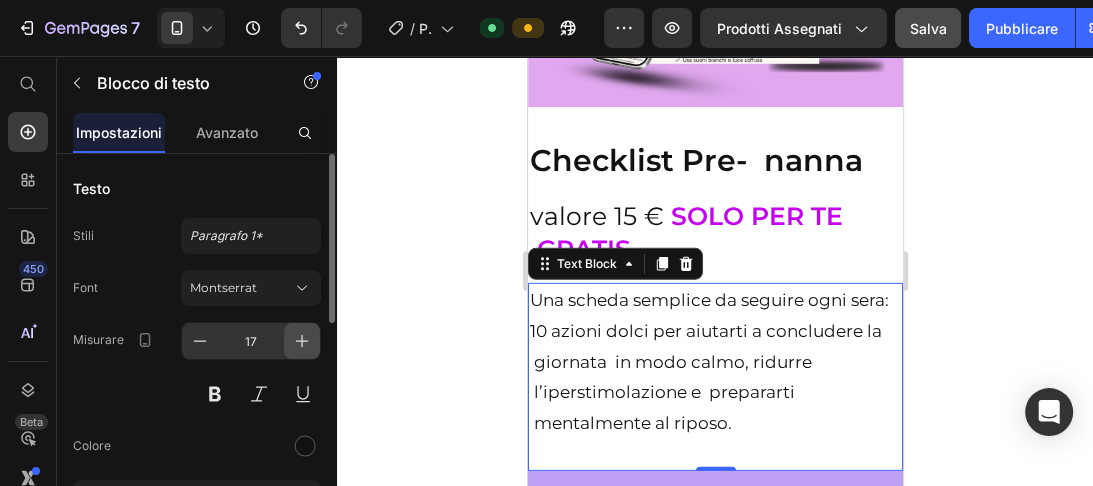 click 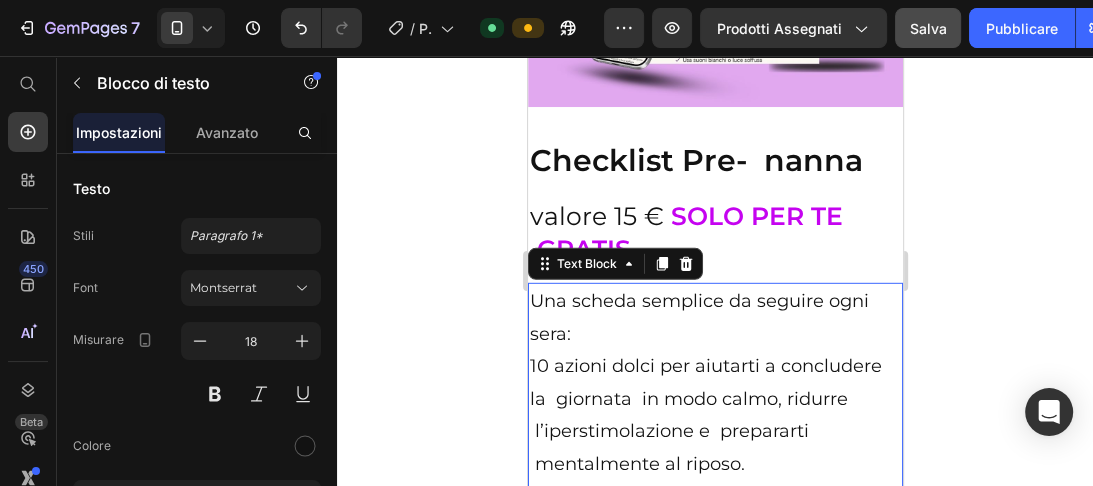 click on "10 azioni dolci per aiutarti a concludere la  giornata  in modo calmo, ridurre  l’iperstimolazione e  prepararti  mentalmente al riposo." at bounding box center [714, 431] 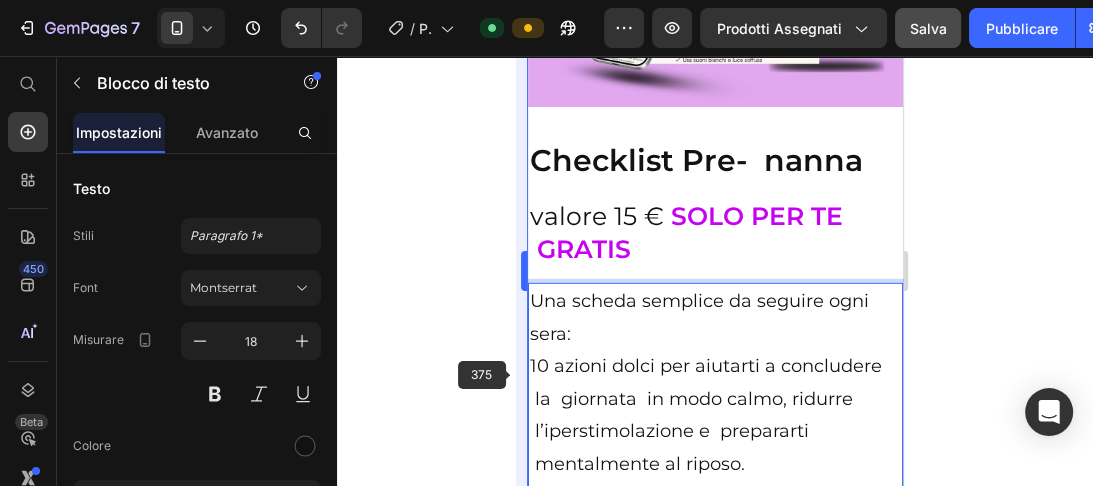scroll, scrollTop: 9697, scrollLeft: 0, axis: vertical 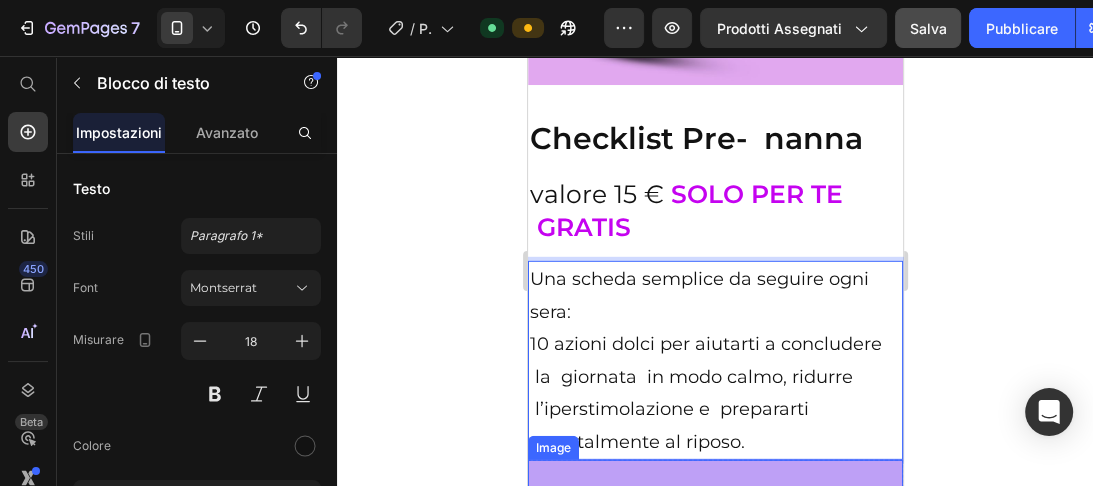 click at bounding box center (714, 647) 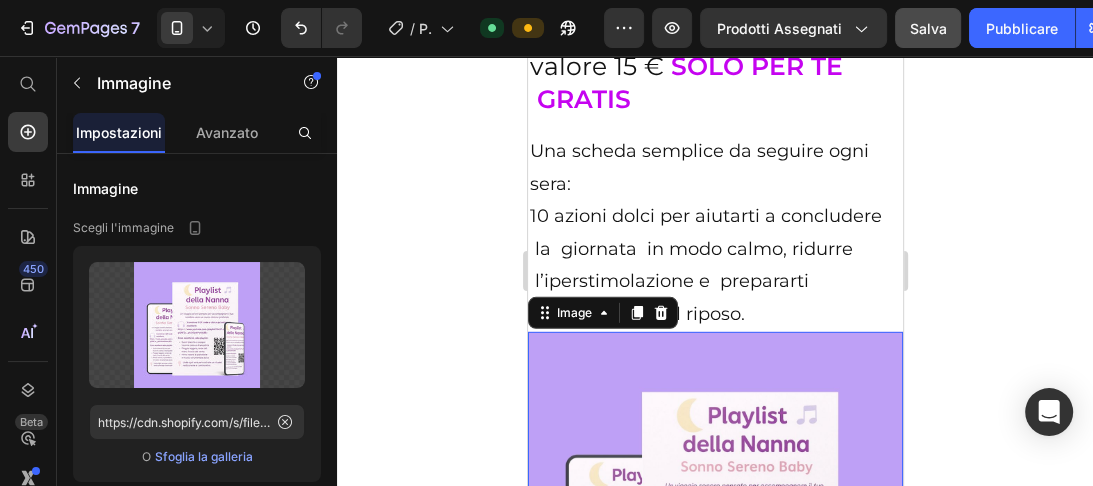 scroll, scrollTop: 10305, scrollLeft: 0, axis: vertical 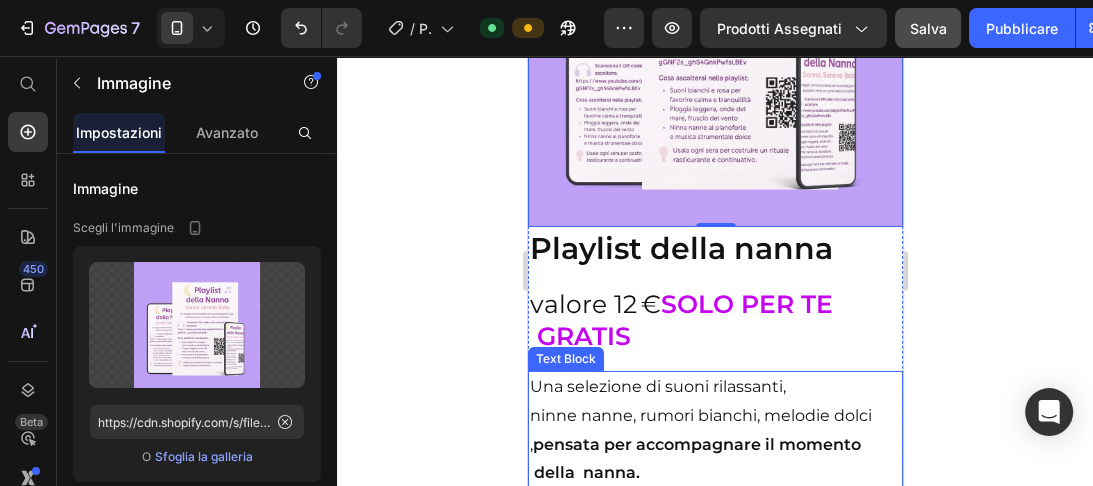 click on "ninne nanne, rumori bianchi, melodie dolci ,   pensata per accompagnare il momento  della  nanna." at bounding box center [714, 445] 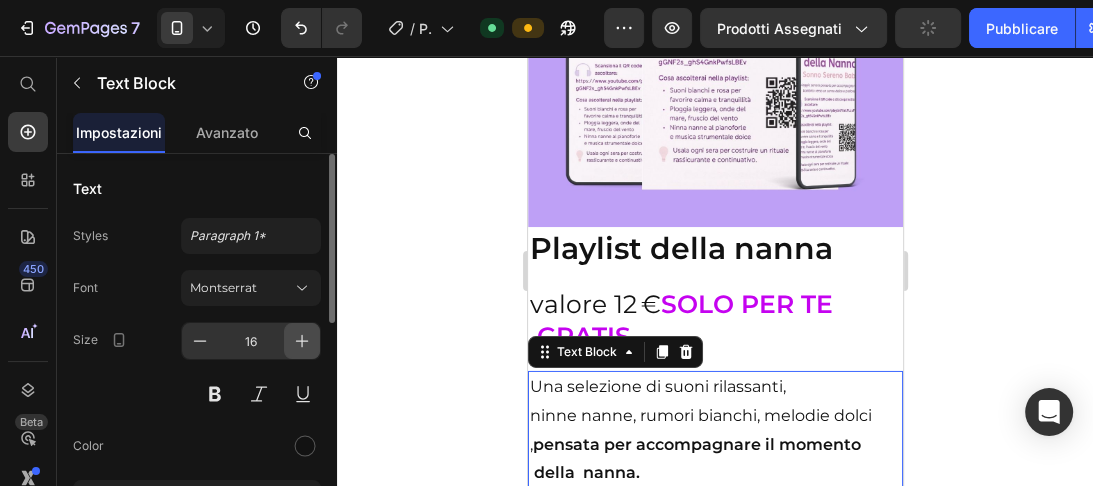 click 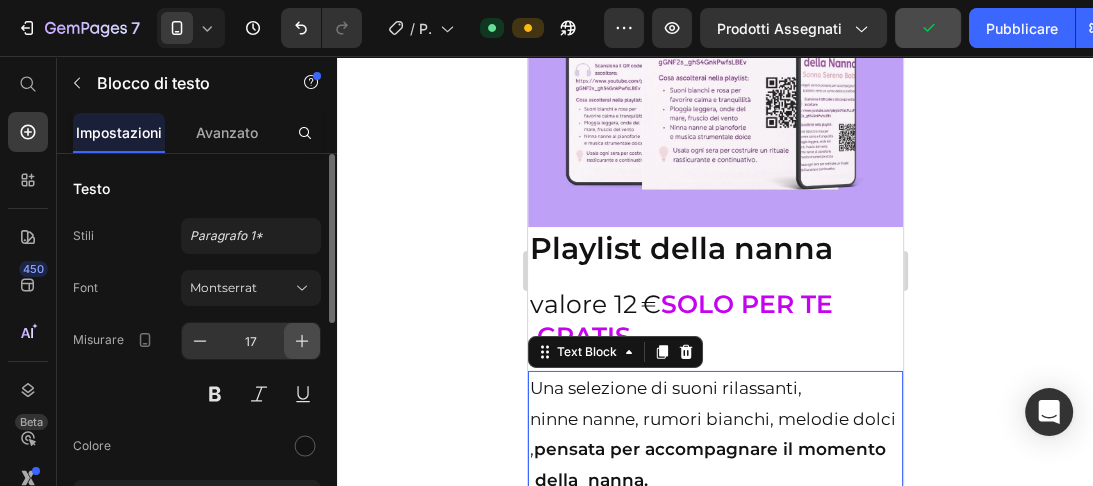 click 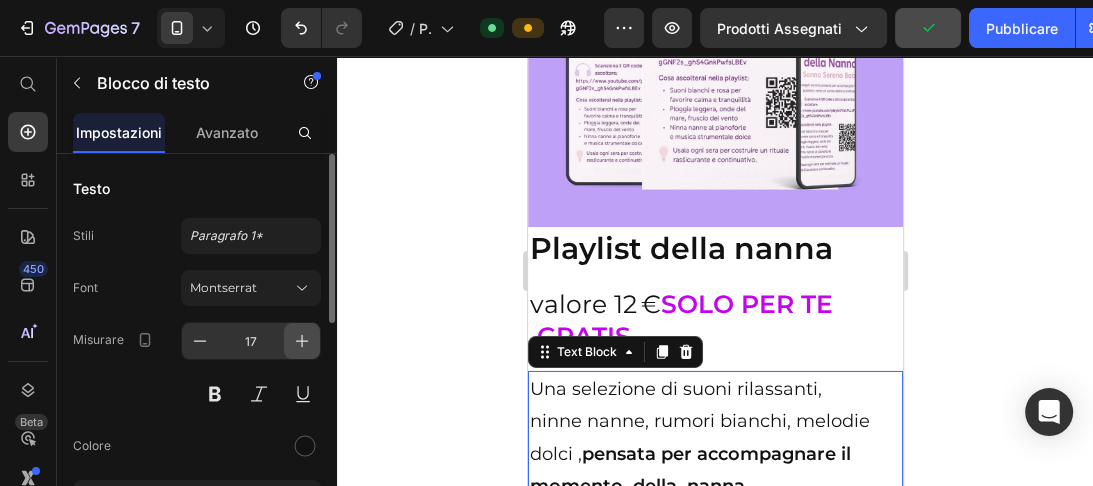 type on "18" 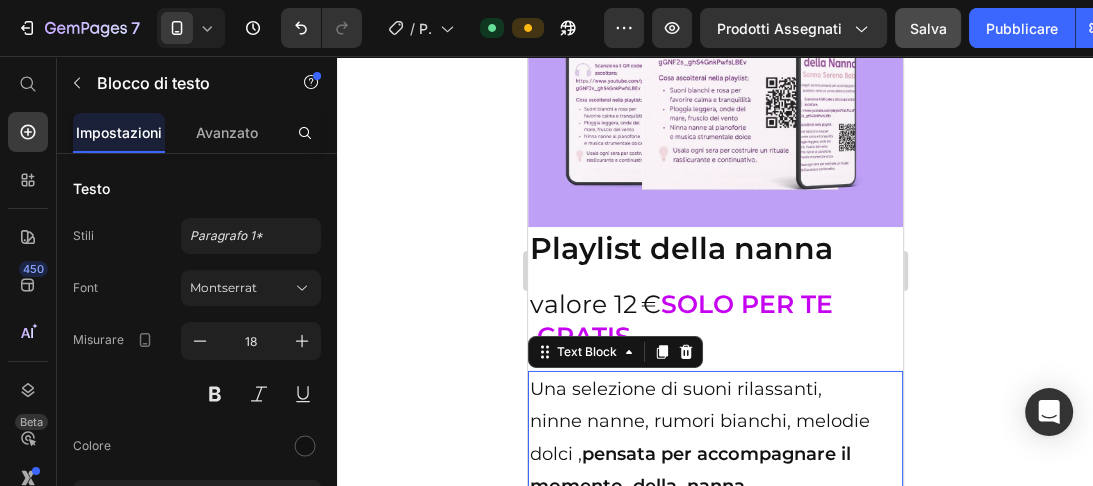click on "Una selezione di suoni rilassanti,  ninne nanne, rumori bianchi, melodie dolci ,   pensata per accompagnare il momento  della  nanna.   Utile durante il bagnetto, l’allattamento o  come  sottofondo sereno alla buonanotte." at bounding box center (714, 551) 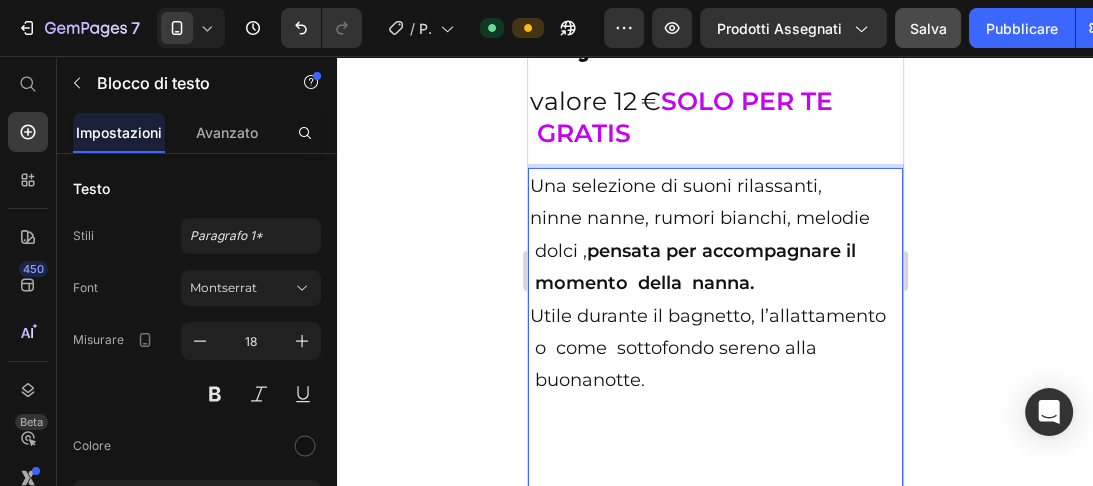 scroll, scrollTop: 10532, scrollLeft: 0, axis: vertical 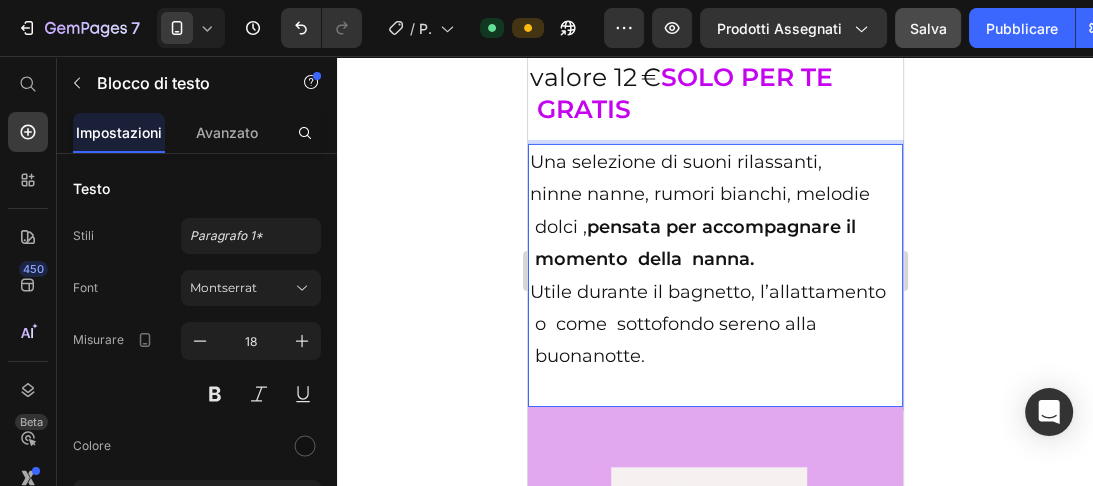 click at bounding box center [714, 594] 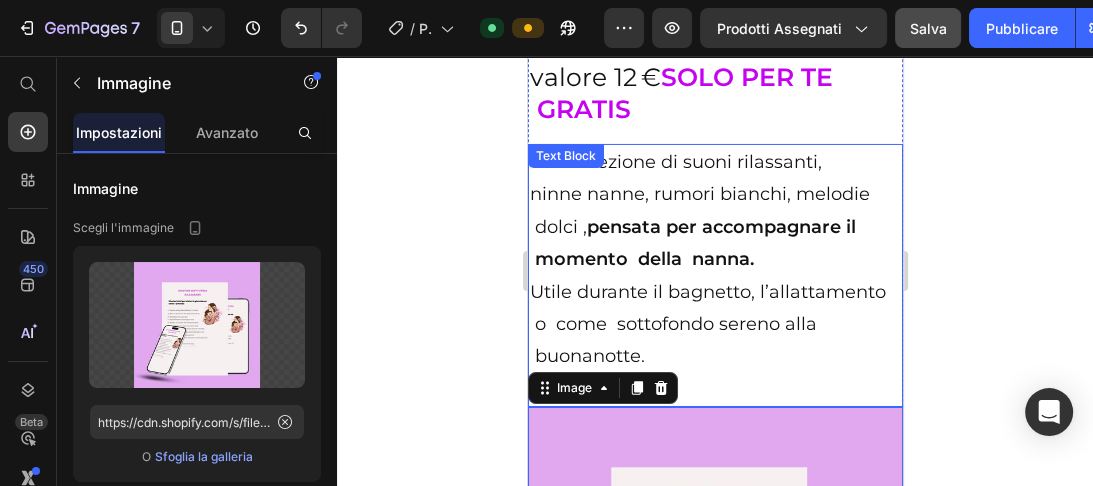 click on "Utile durante il bagnetto, l’allattamento  o  come  sottofondo sereno alla  buonanotte." at bounding box center [714, 324] 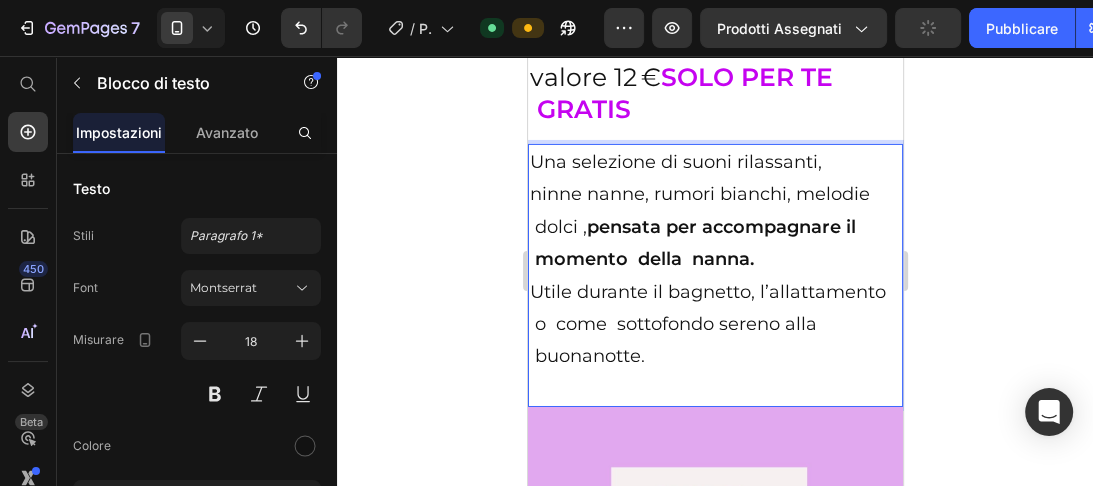 click at bounding box center [714, 389] 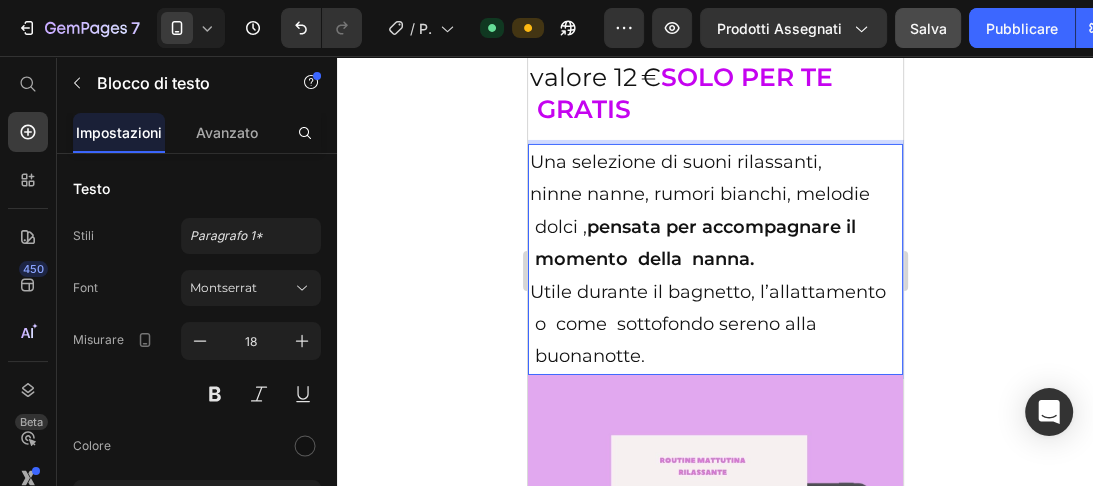 click on "pensata per accompagnare il  momento  della  nanna." at bounding box center (692, 243) 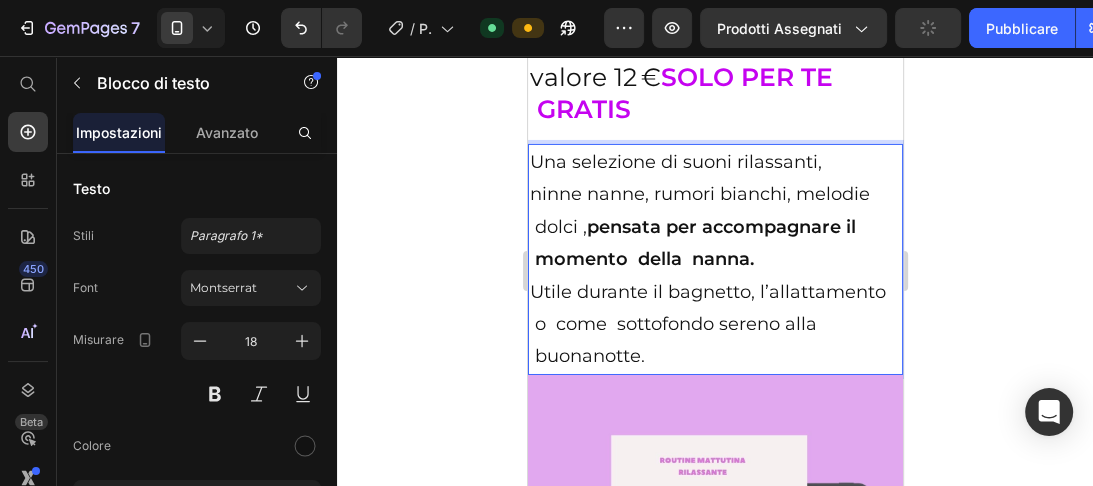 click on "pensata per accompagnare il  momento  della  nanna." at bounding box center [692, 243] 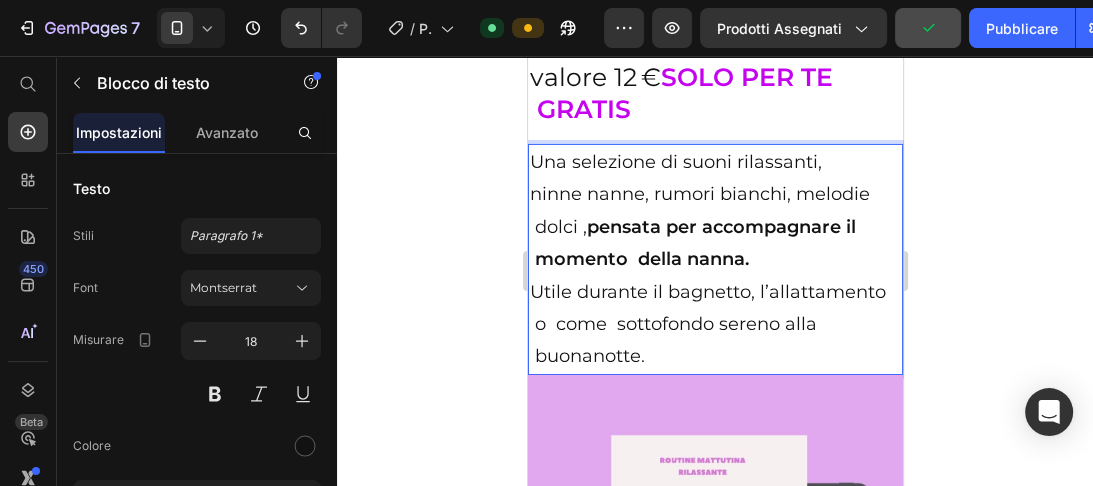 click on "pensata per accompagnare il  momento  della nanna." at bounding box center [692, 243] 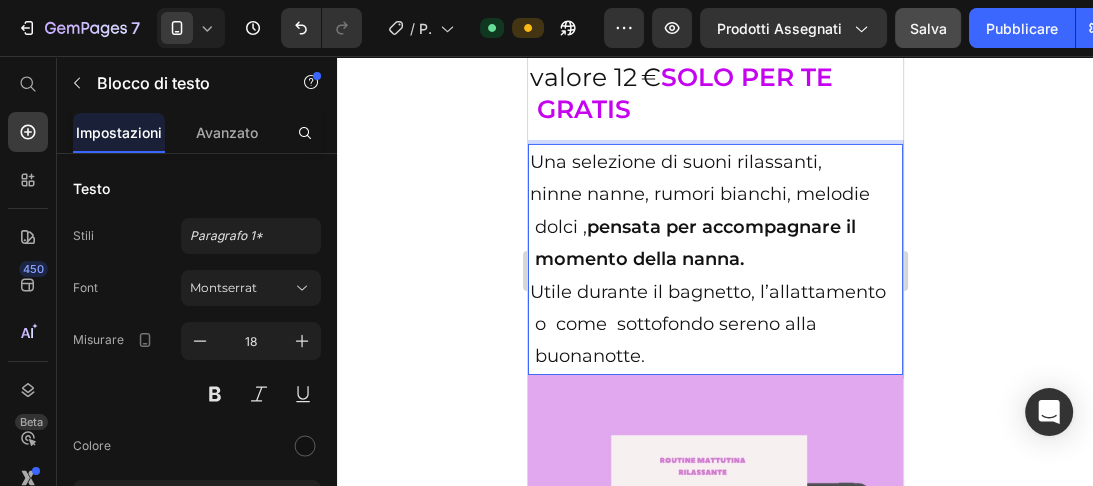 click on "Utile durante il bagnetto, l’allattamento  o  come  sottofondo sereno alla  buonanotte." at bounding box center [714, 324] 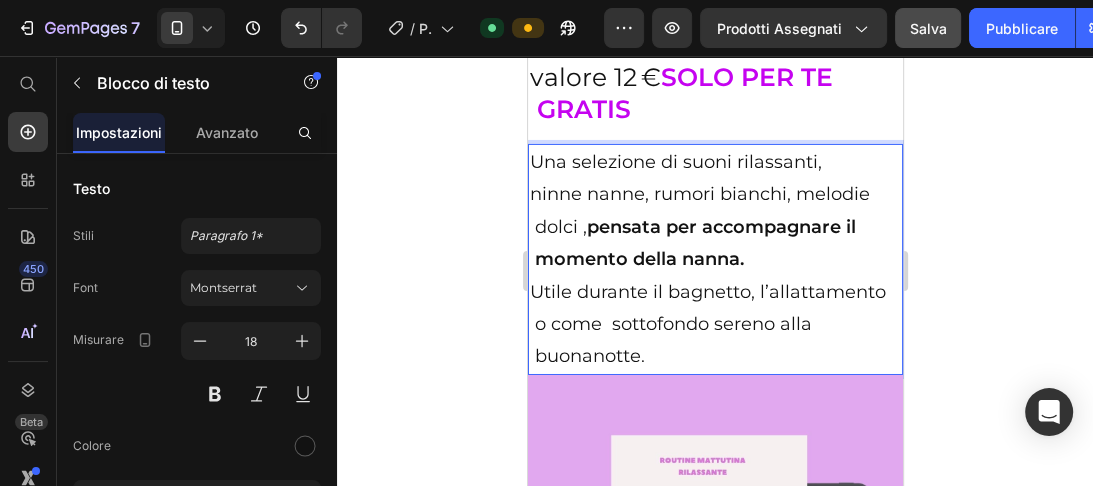 click on "Utile durante il bagnetto, l’allattamento  o come  sottofondo sereno alla  buonanotte." at bounding box center (714, 324) 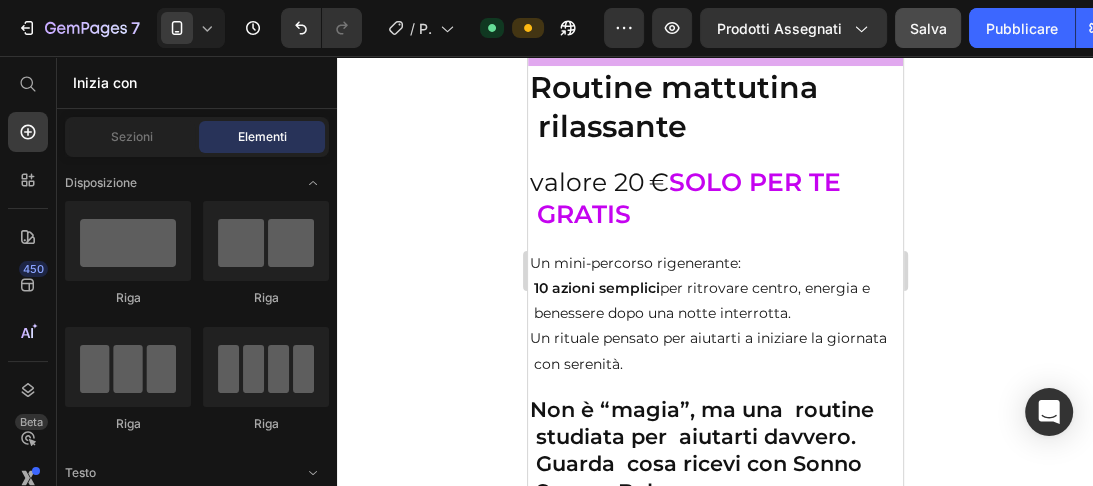 scroll, scrollTop: 11252, scrollLeft: 0, axis: vertical 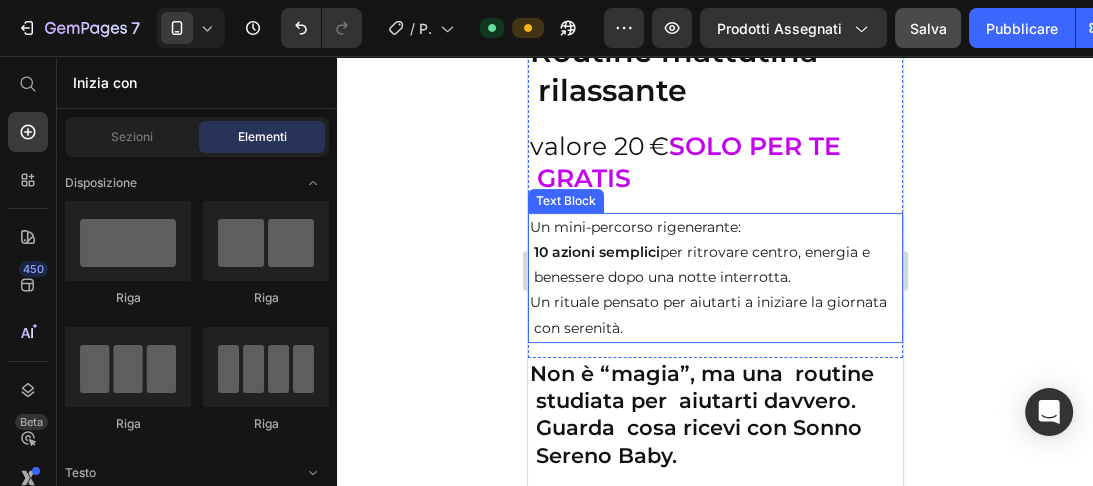 click on "10 azioni semplici per ritrovare centro, energia e benessere dopo una notte interrotta." at bounding box center [714, 265] 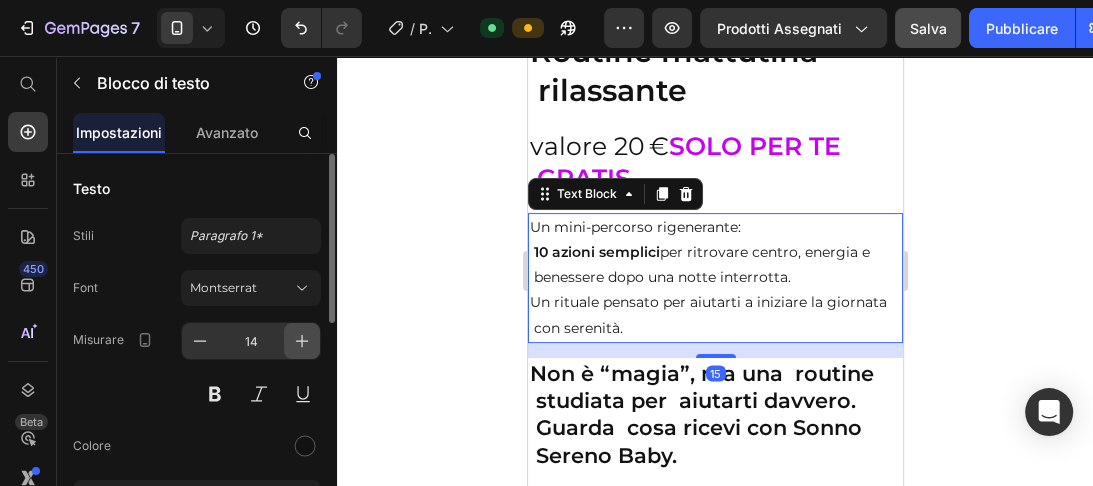 click 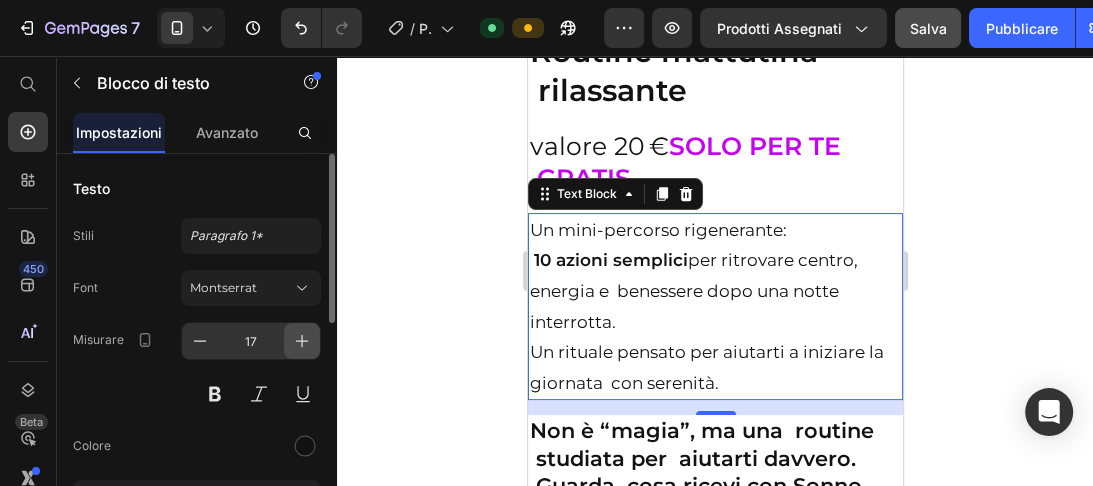click 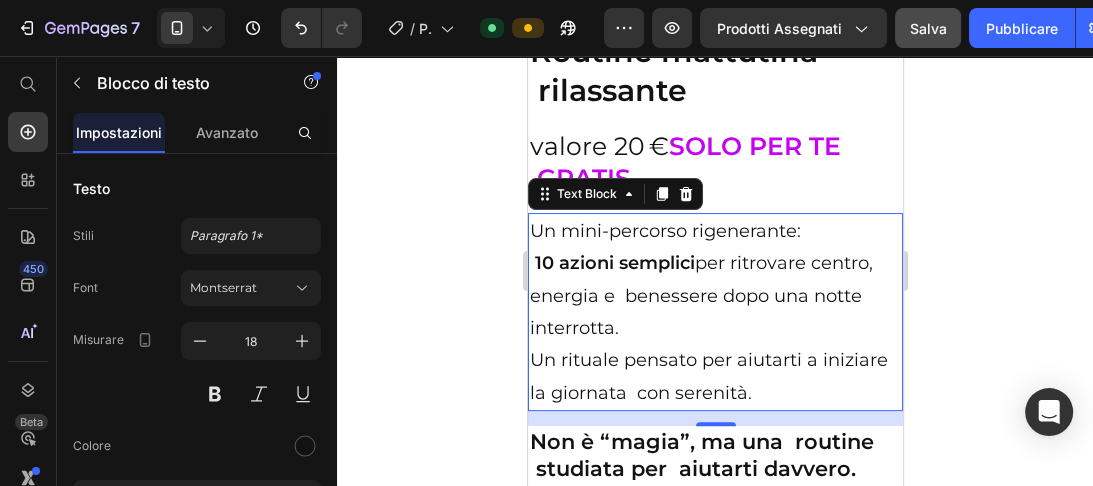 click on "10 azioni semplici per ritrovare centro, energia e benessere dopo una notte interrotta." at bounding box center (714, 295) 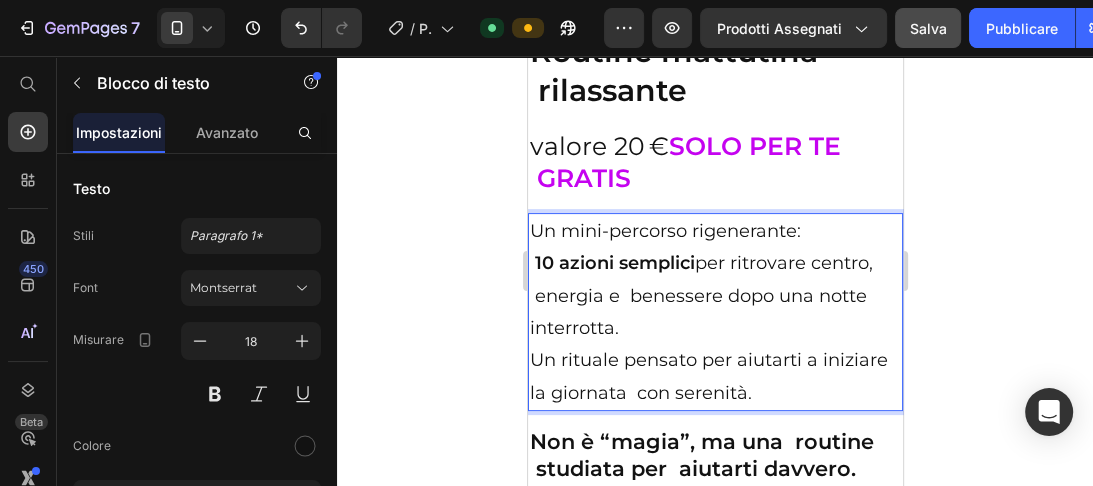 click on "10 azioni semplici  per ritrovare centro,  energia e  benessere dopo una notte interrotta." at bounding box center (714, 295) 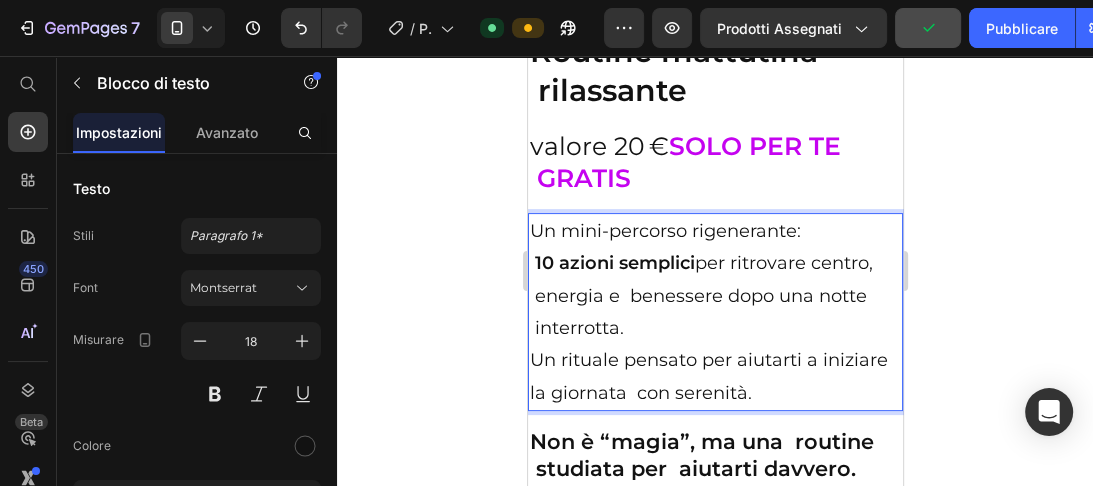 click on "Un rituale pensato per aiutarti a iniziare la giornata  con serenità." at bounding box center [714, 376] 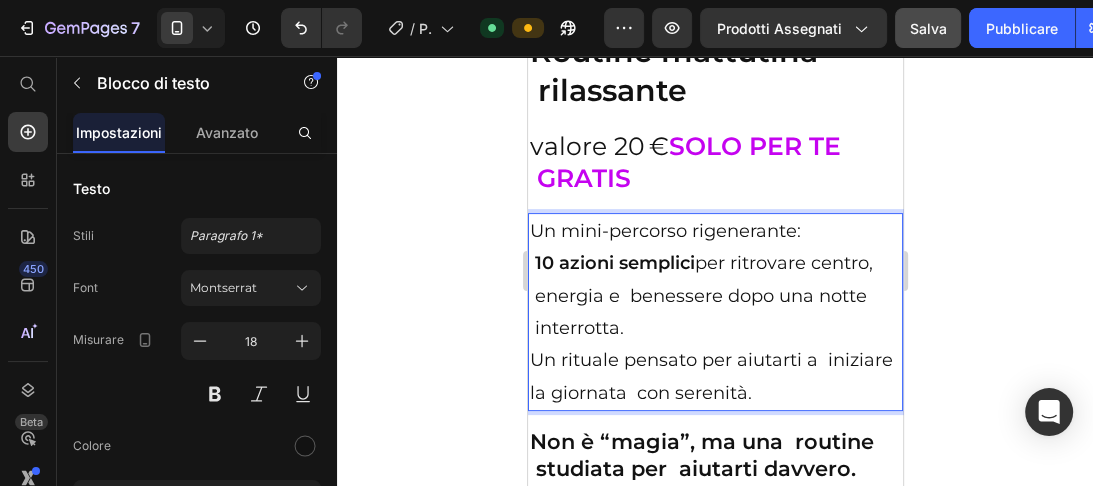 click on "Un rituale pensato per aiutarti a  iniziare la giornata  con serenità." at bounding box center [714, 376] 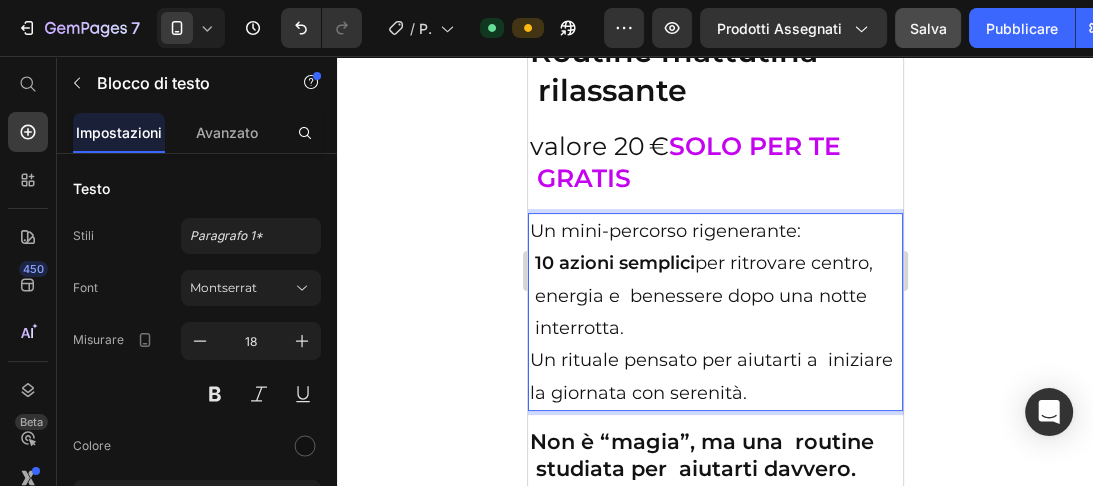 click on "10 azioni semplici  per ritrovare centro,  energia e  benessere dopo una notte  interrotta." at bounding box center [714, 295] 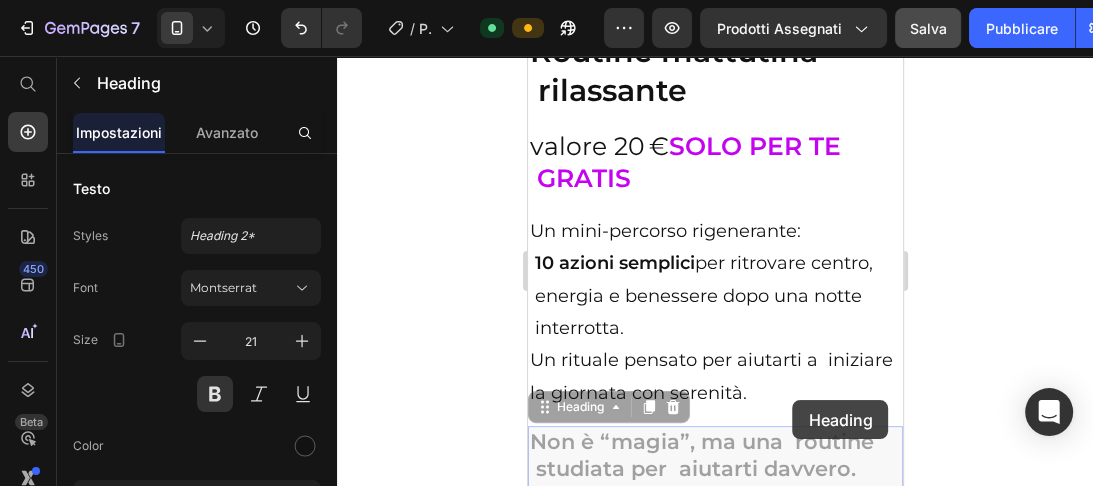 drag, startPoint x: 678, startPoint y: 388, endPoint x: 794, endPoint y: 378, distance: 116.43024 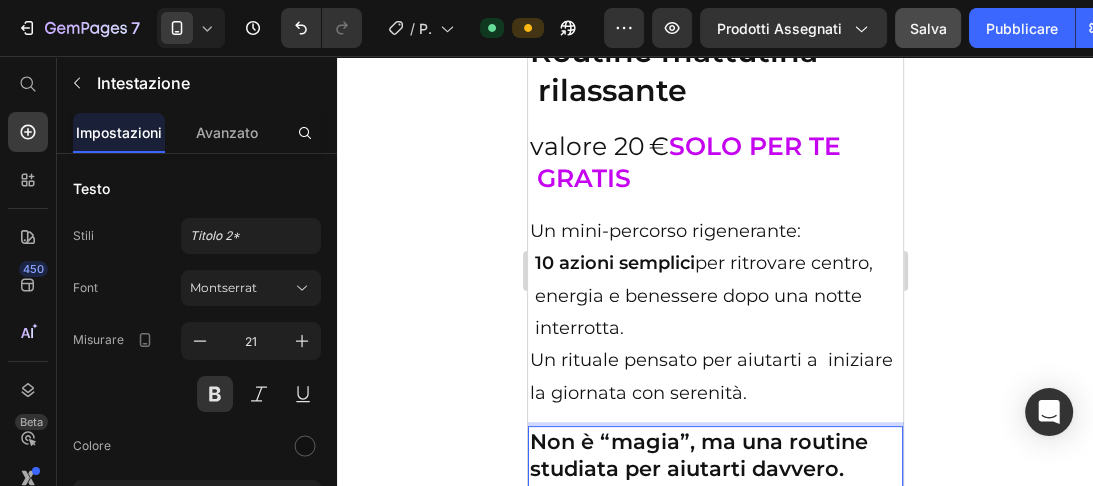 click on "Non è “magia”, ma una routine studiata per aiutarti davvero. Guarda cosa ricevi con Sonno Sereno Baby." at bounding box center (714, 482) 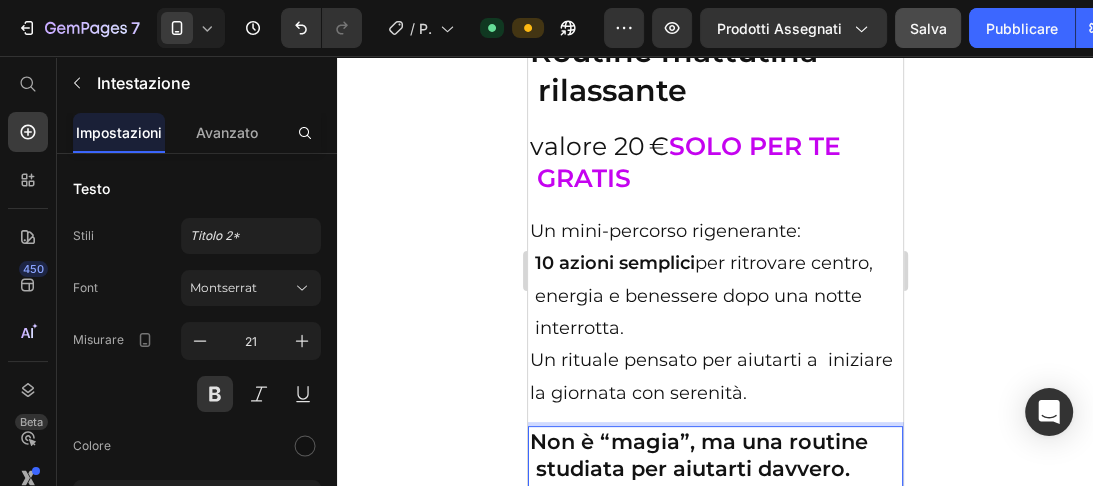 click on "Non è “magia”, ma una routine  studiata per aiutarti davvero.  Guarda  cosa ricevi con Sonno  Sereno Baby." at bounding box center [714, 482] 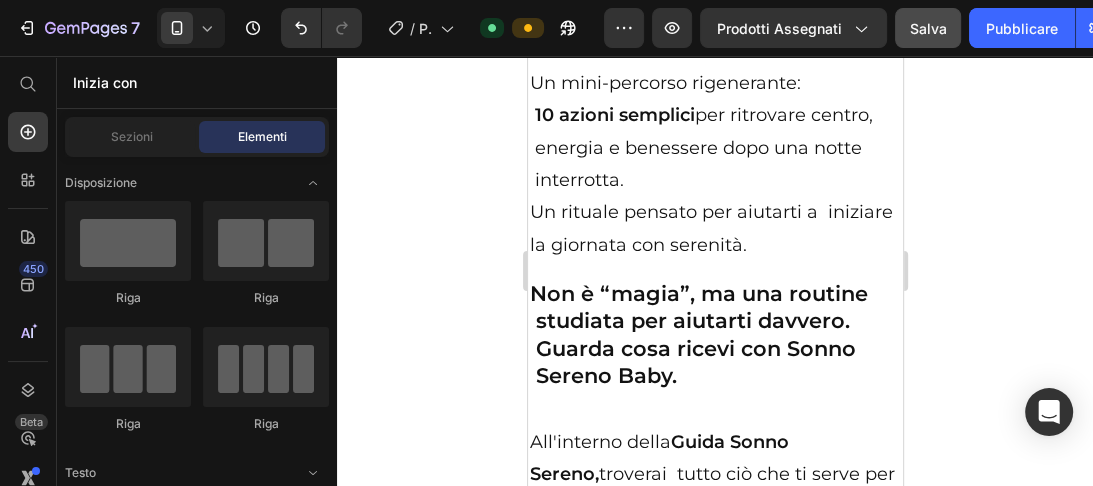 scroll, scrollTop: 11328, scrollLeft: 0, axis: vertical 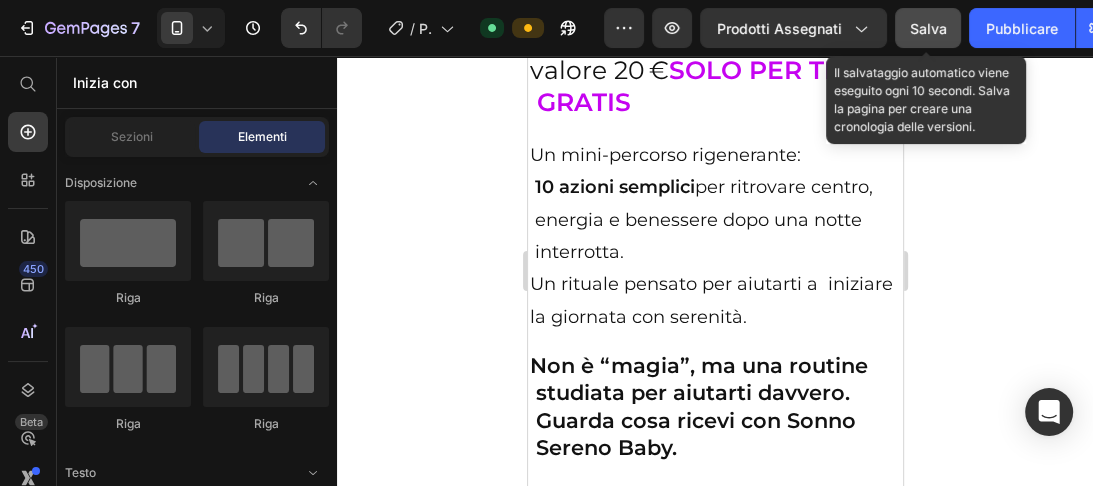 click on "Salva" at bounding box center (928, 28) 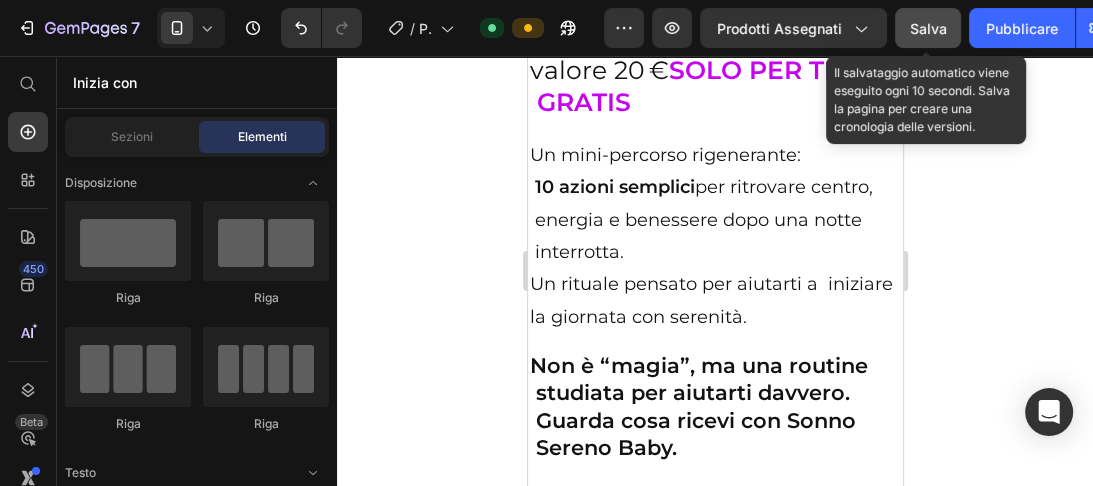 type 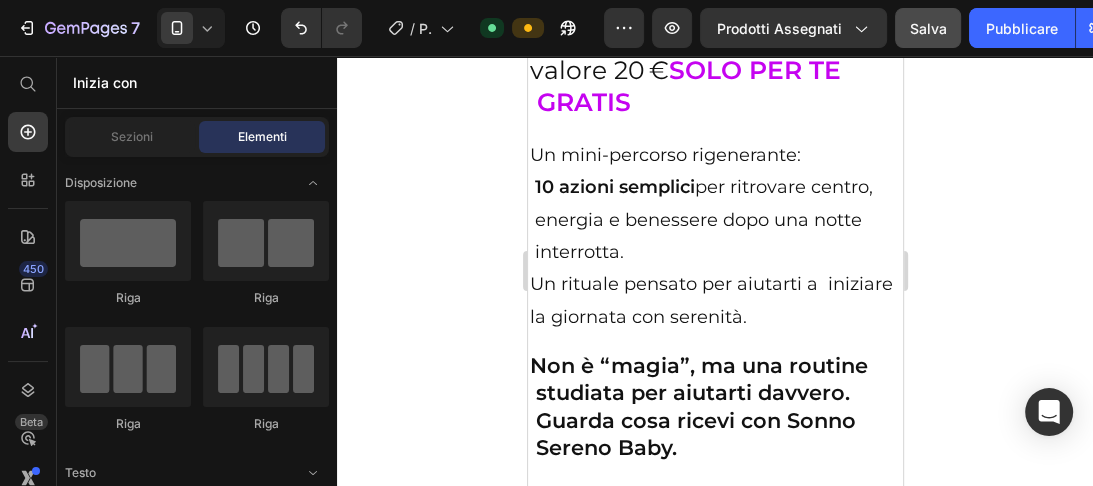 scroll, scrollTop: 11704, scrollLeft: 0, axis: vertical 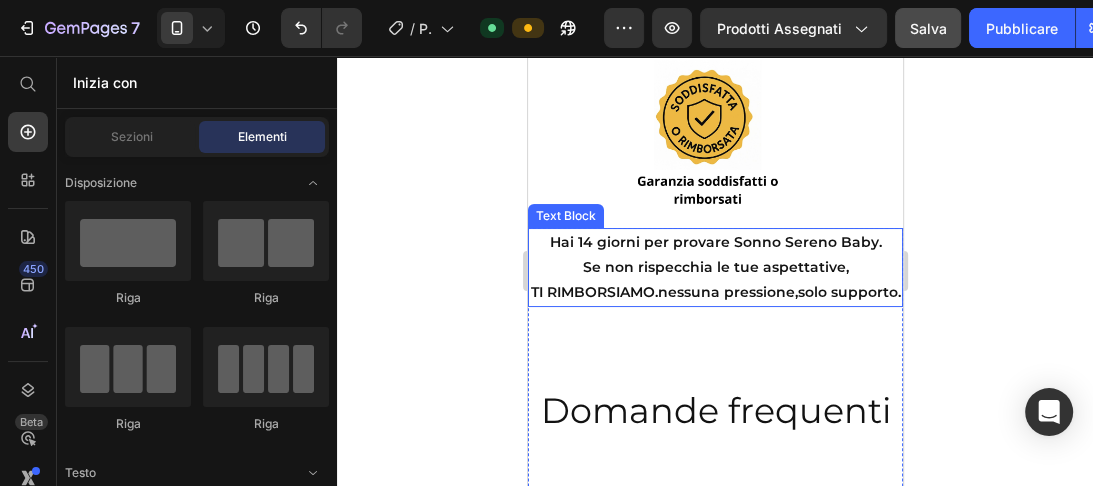 click on "Se non rispecchia le tue aspettative," at bounding box center (714, 267) 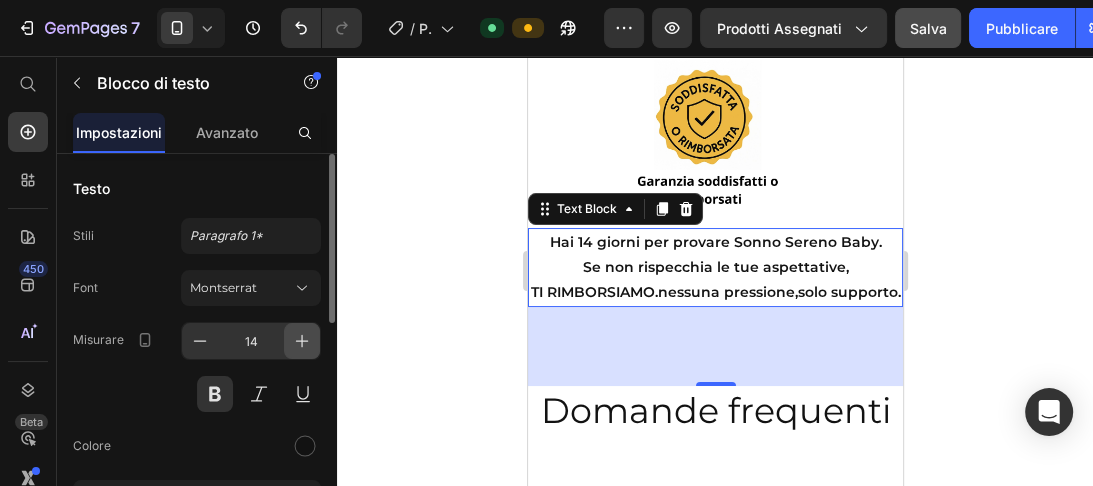 click 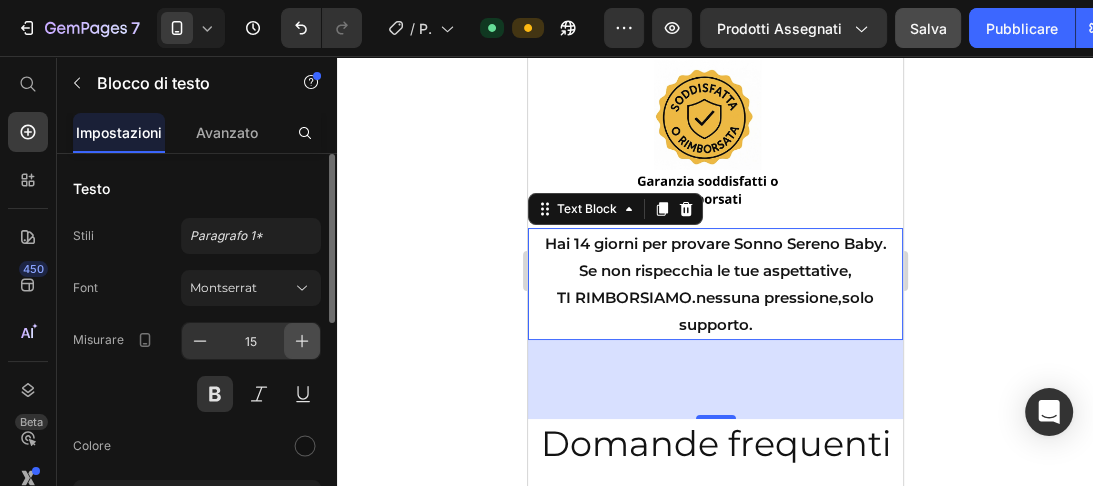 click 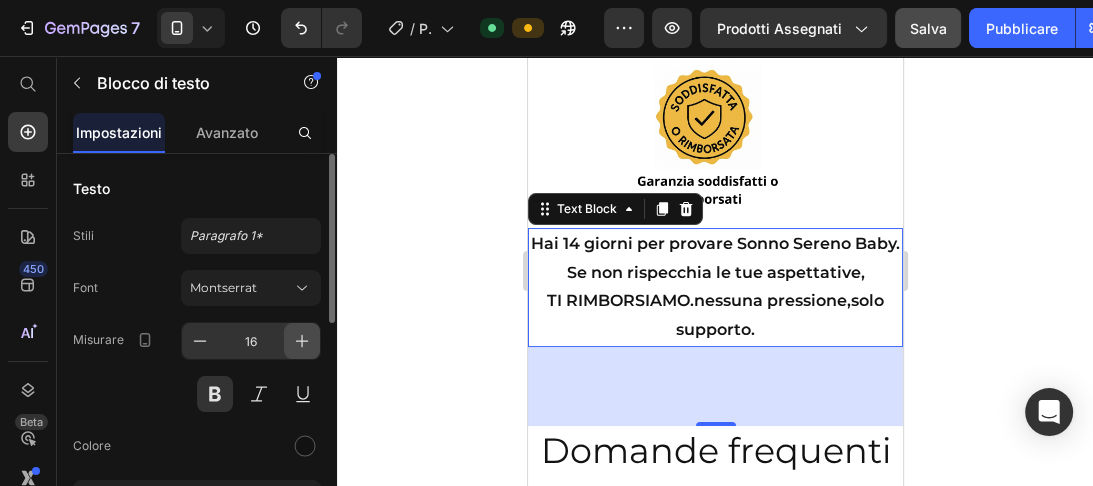 click 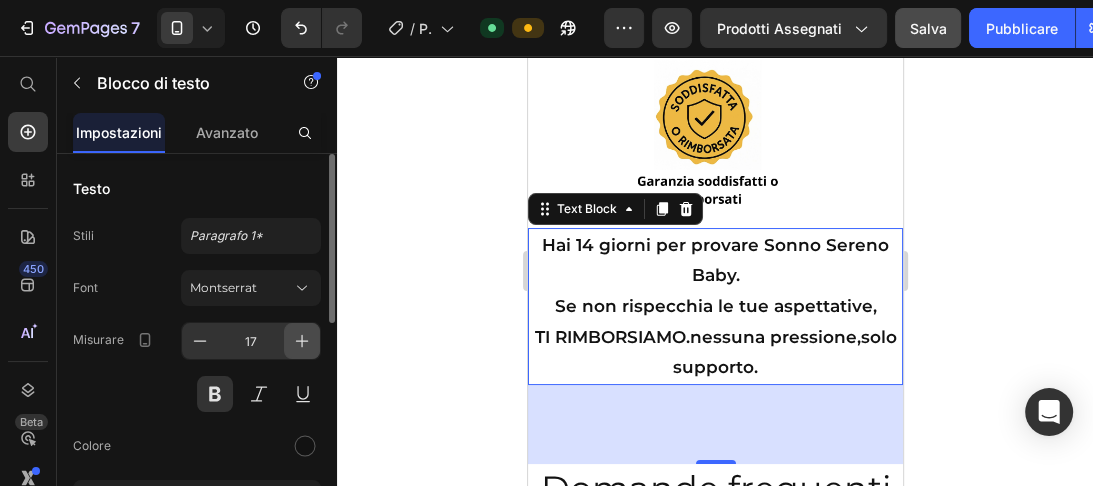 click 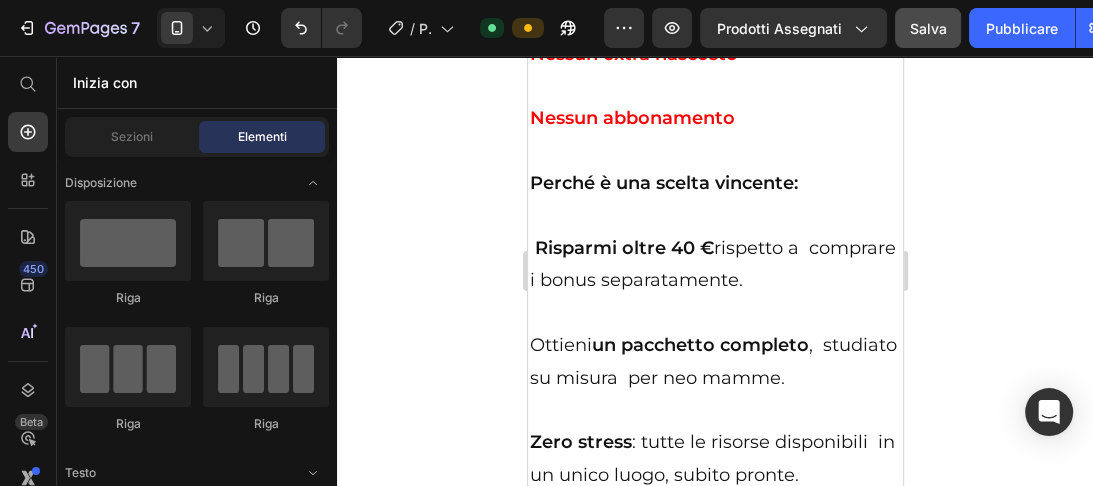 scroll, scrollTop: 15496, scrollLeft: 0, axis: vertical 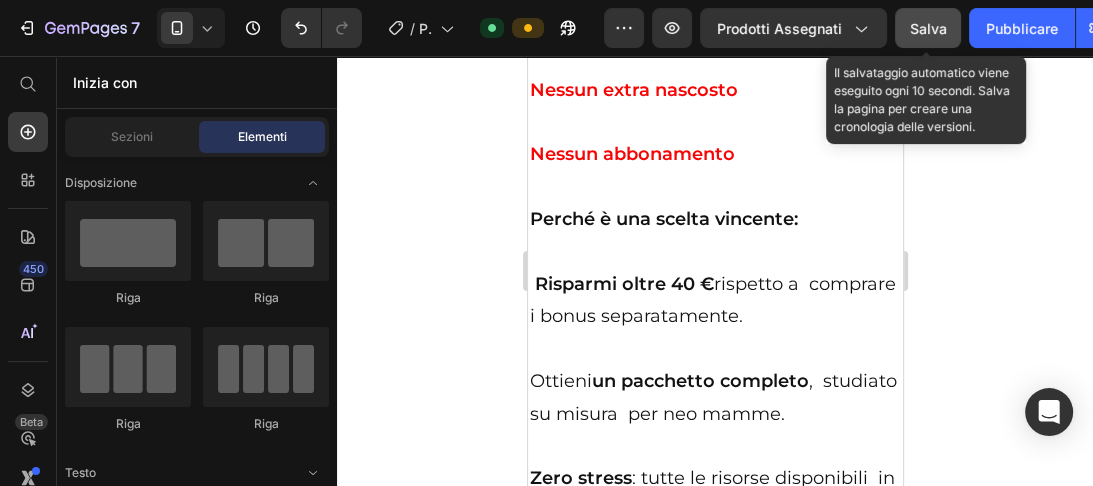 click on "Salva" at bounding box center [928, 28] 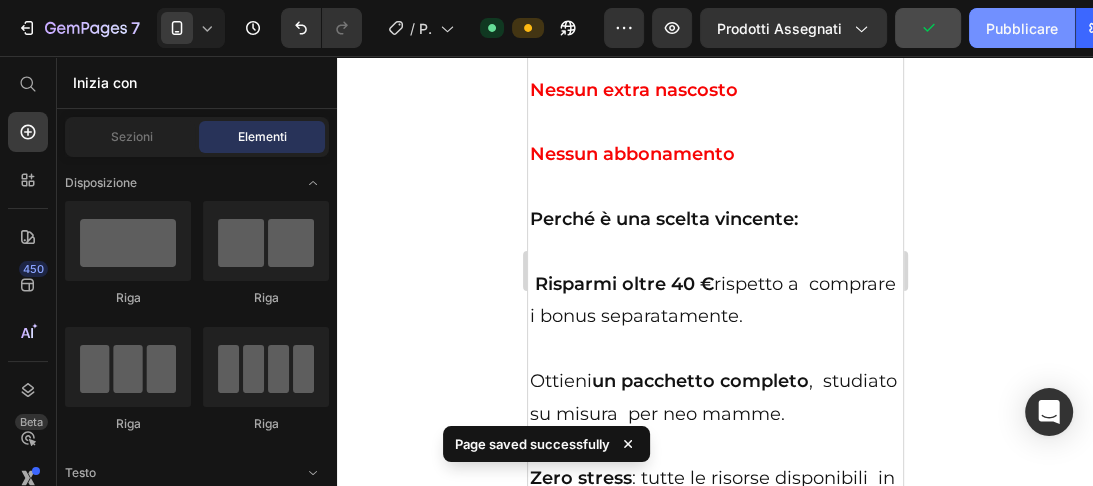 click on "Pubblicare" at bounding box center [1022, 28] 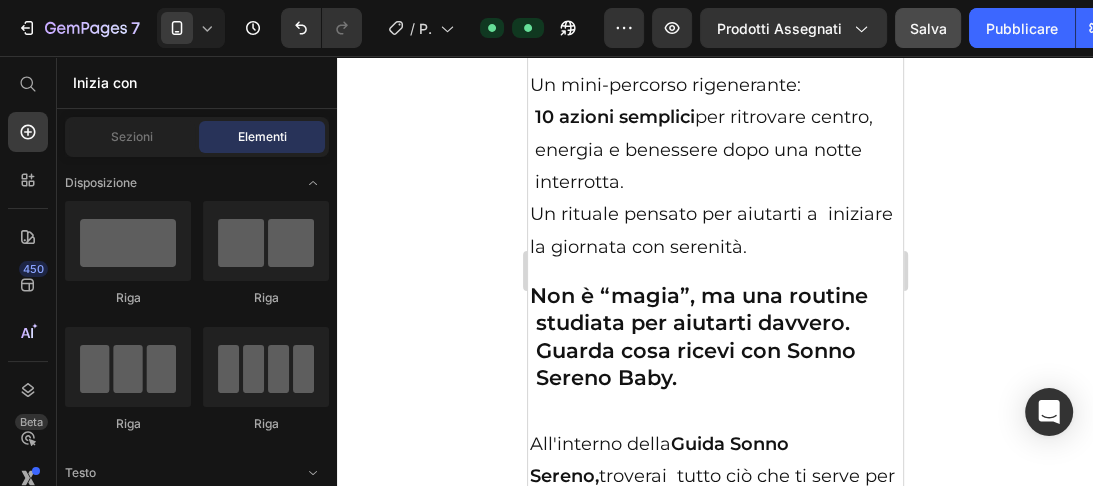 scroll, scrollTop: 11269, scrollLeft: 0, axis: vertical 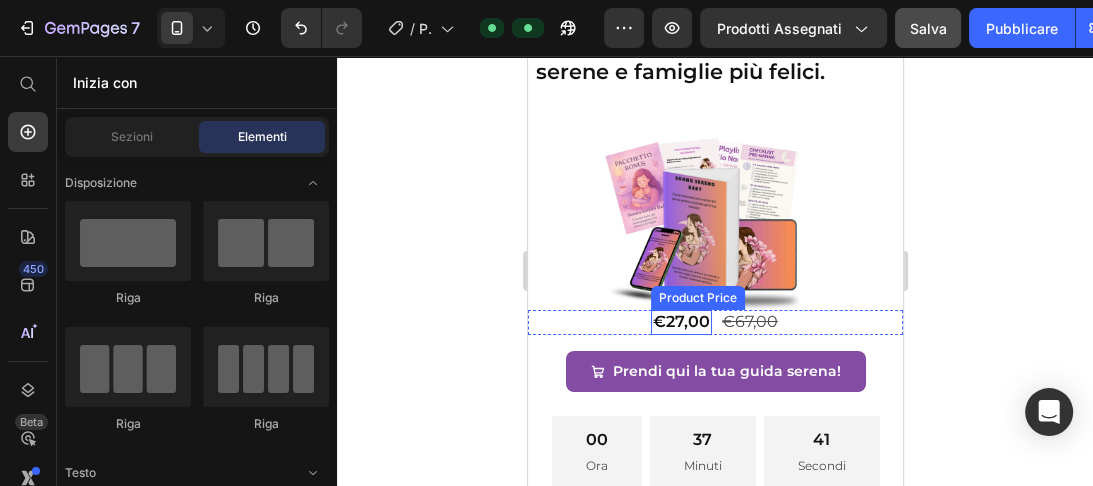 click on "€27,00" at bounding box center [680, 322] 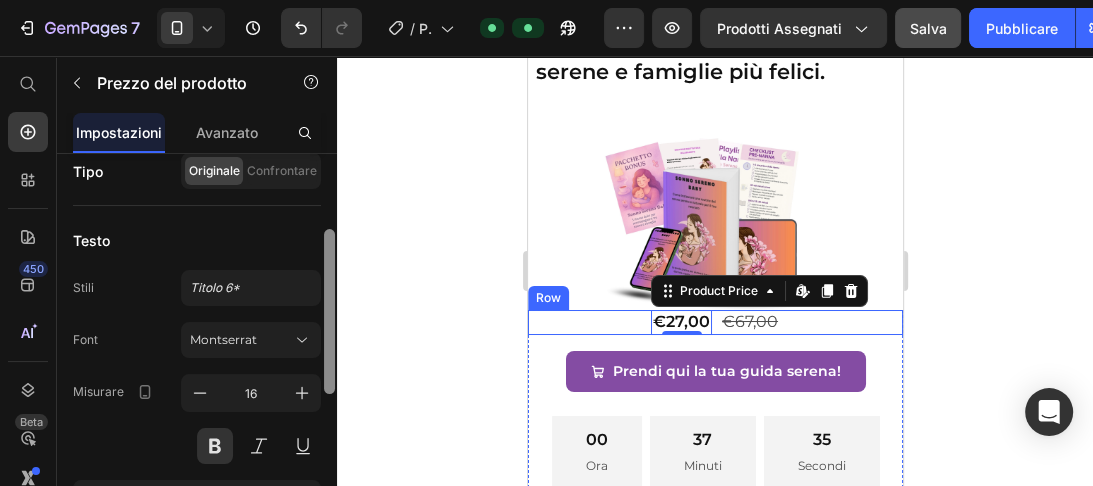 drag, startPoint x: 328, startPoint y: 247, endPoint x: 332, endPoint y: 325, distance: 78.10249 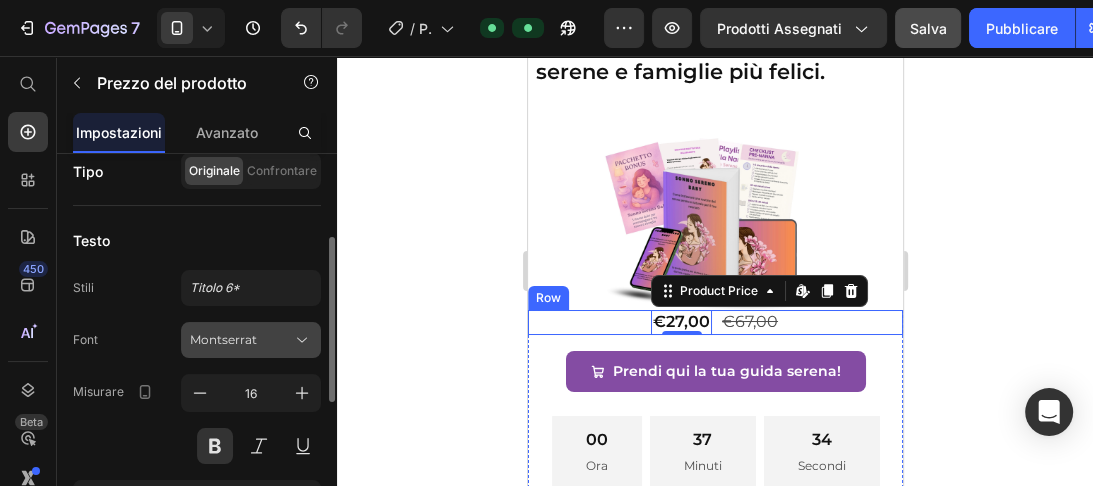 scroll, scrollTop: 183, scrollLeft: 0, axis: vertical 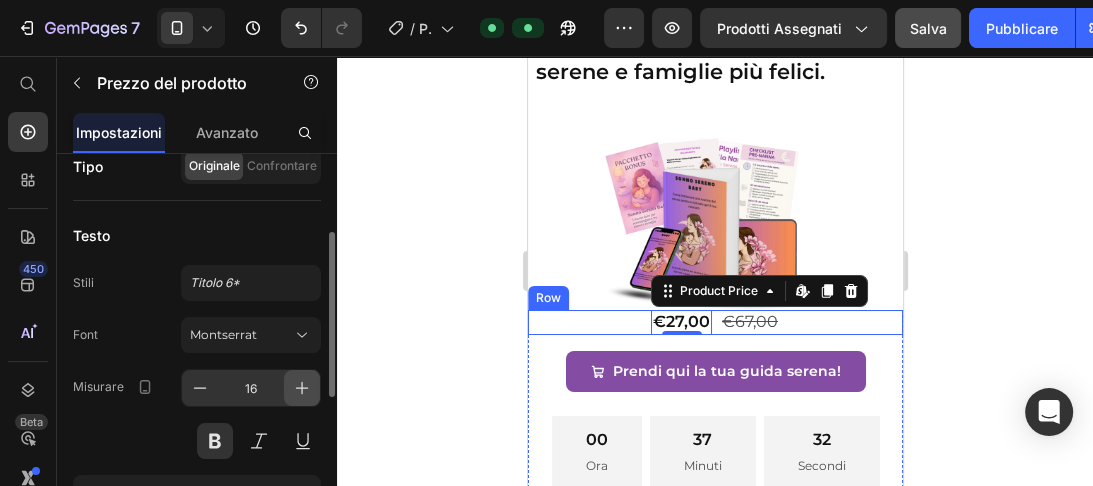 click 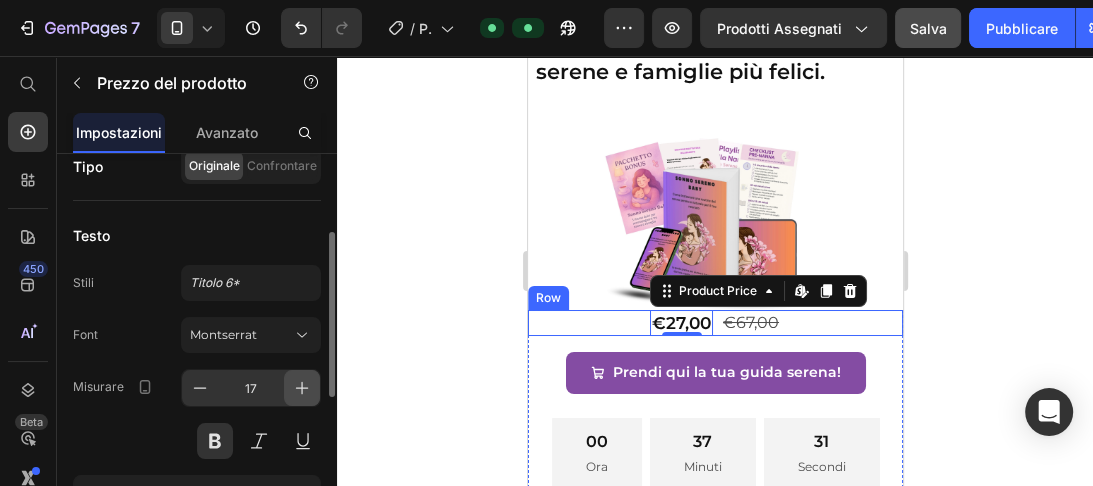click 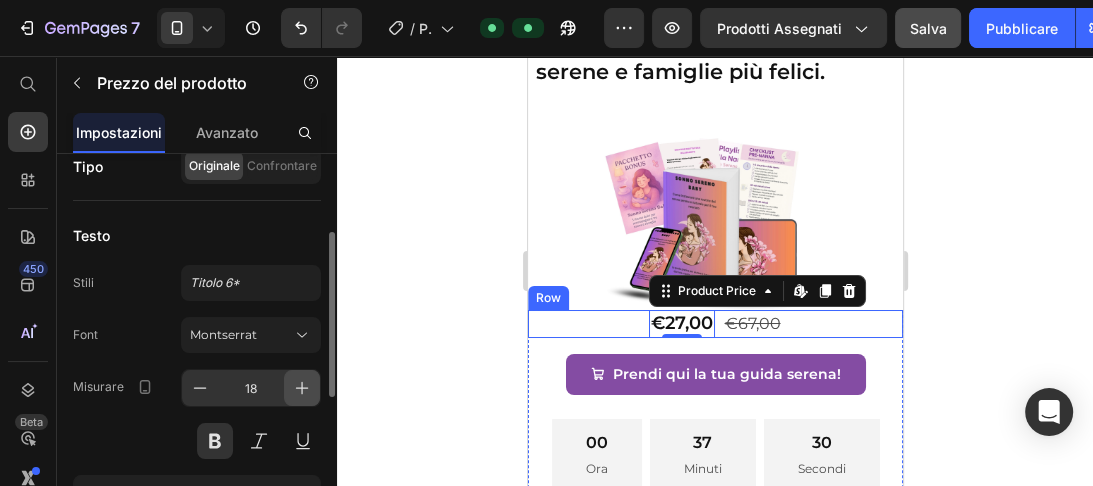click 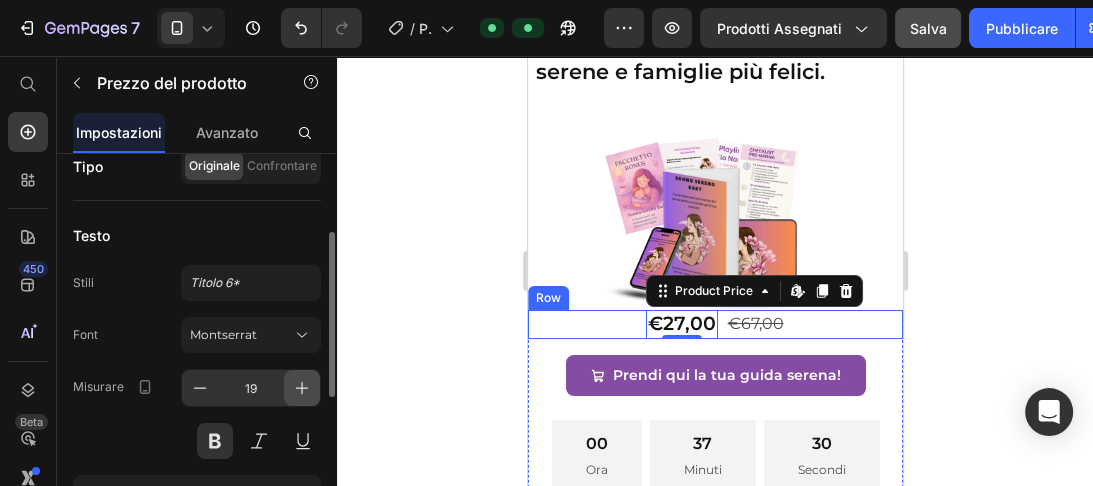 click 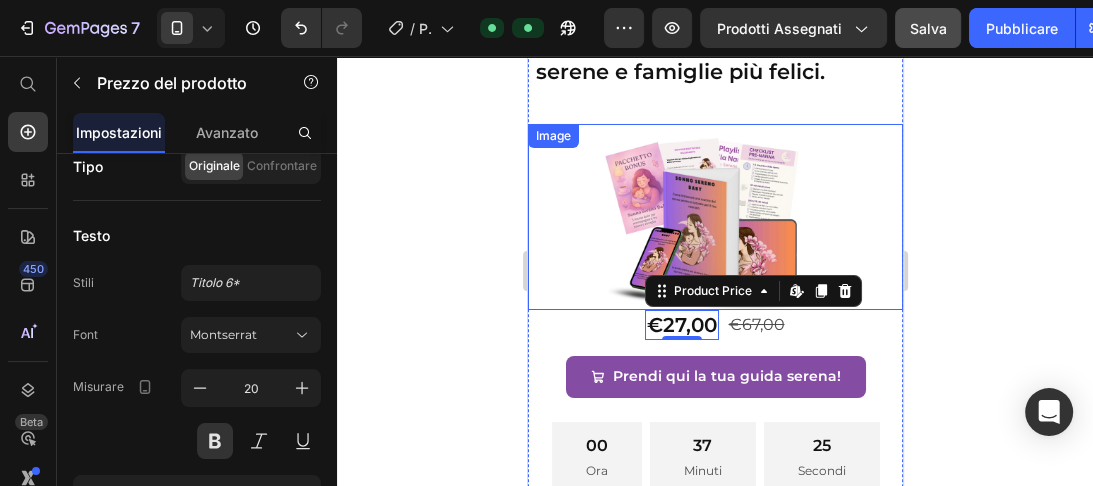 click at bounding box center (714, 217) 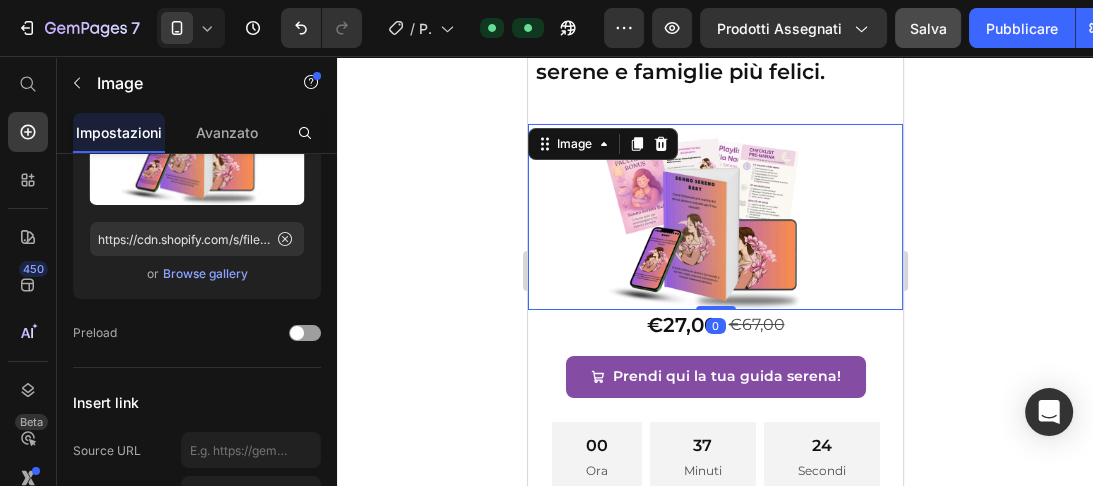 scroll, scrollTop: 0, scrollLeft: 0, axis: both 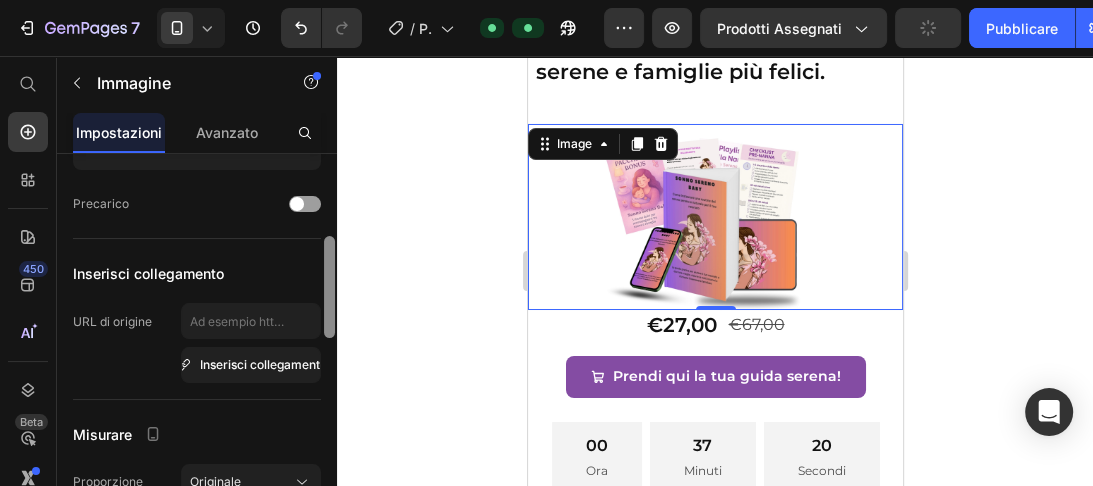 drag, startPoint x: 332, startPoint y: 213, endPoint x: 342, endPoint y: 293, distance: 80.622574 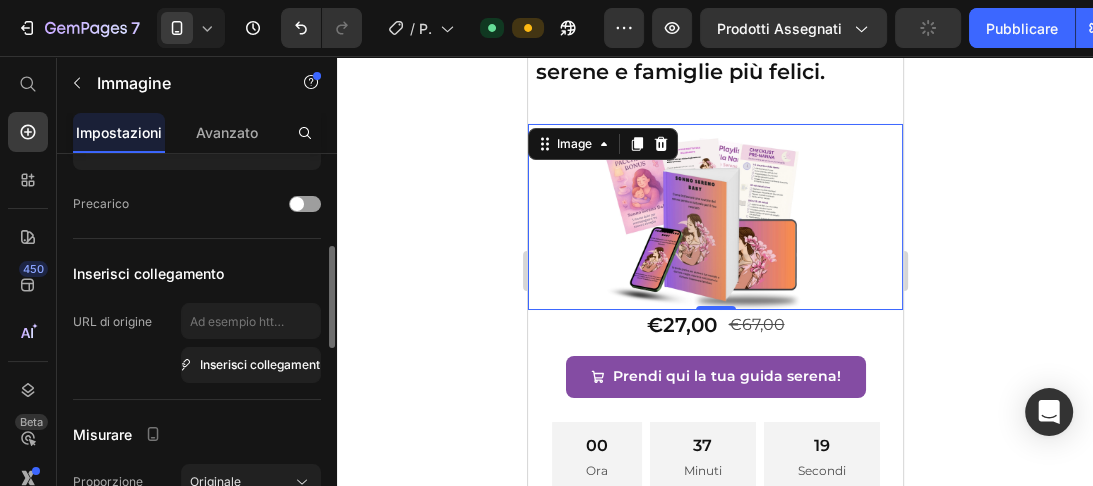 scroll, scrollTop: 320, scrollLeft: 0, axis: vertical 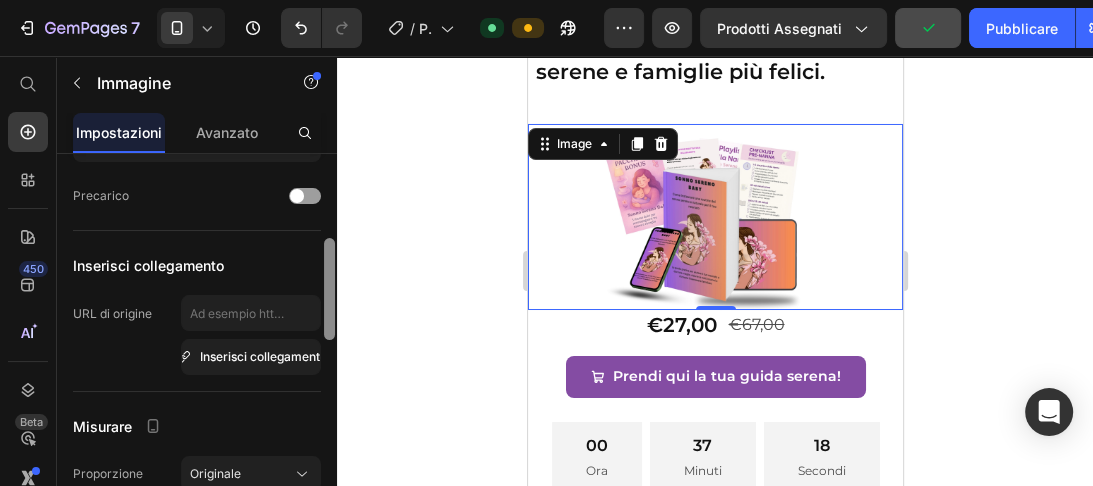 drag, startPoint x: 341, startPoint y: 294, endPoint x: 331, endPoint y: 321, distance: 28.79236 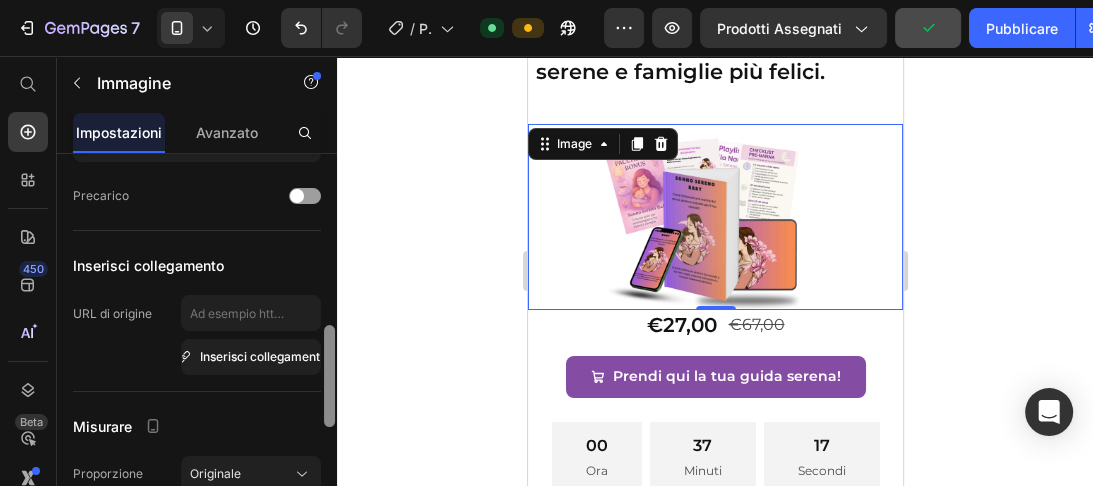 scroll, scrollTop: 467, scrollLeft: 0, axis: vertical 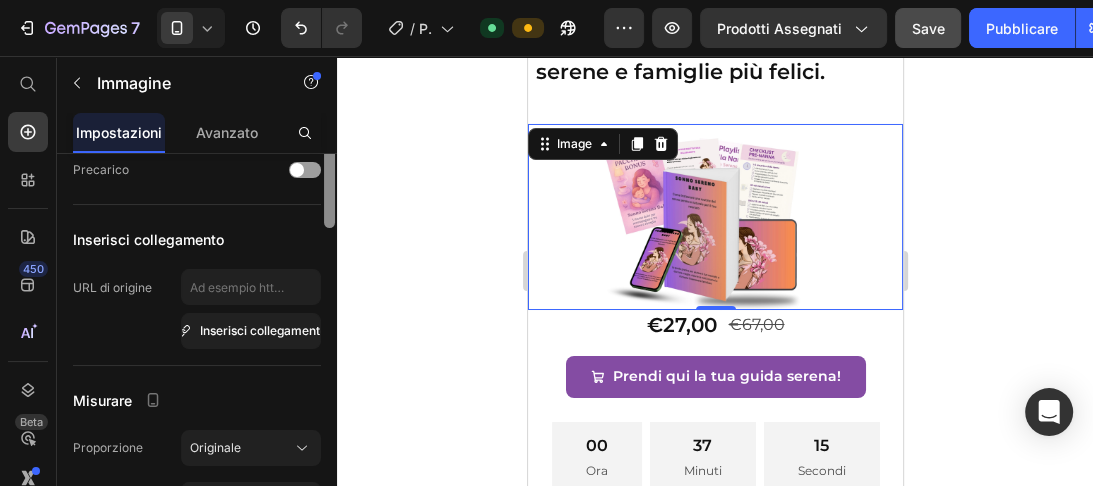 drag, startPoint x: 329, startPoint y: 321, endPoint x: 334, endPoint y: 303, distance: 18.681541 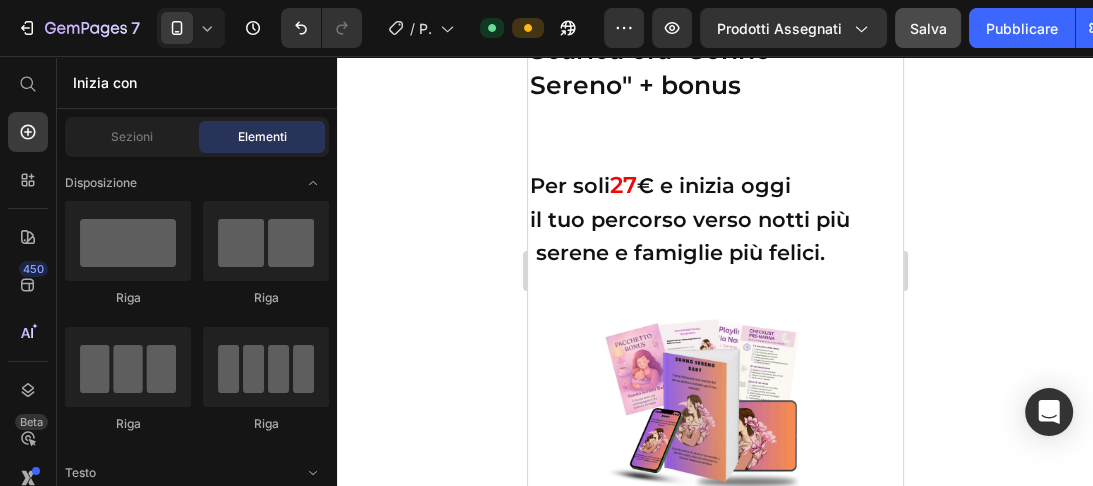 scroll, scrollTop: 16167, scrollLeft: 0, axis: vertical 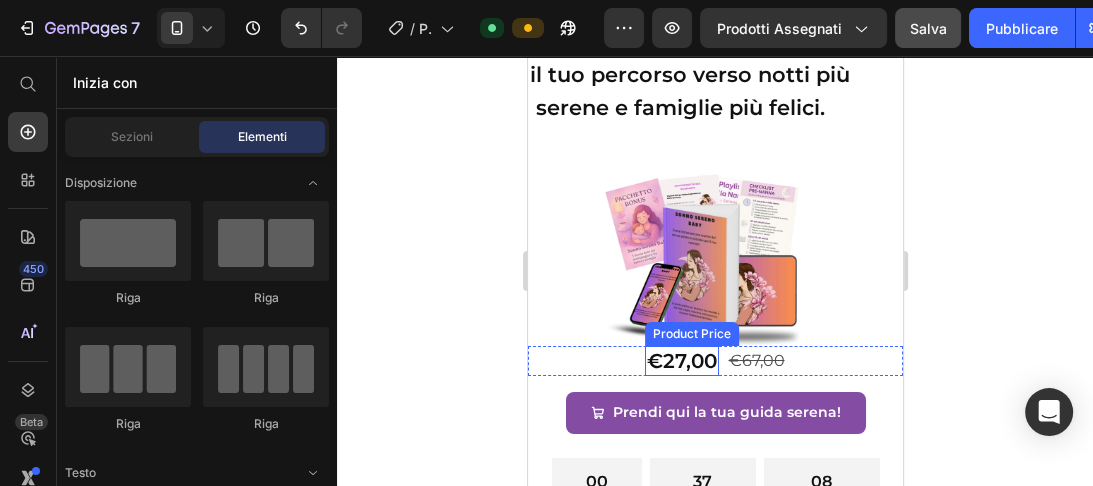 click on "€27,00" at bounding box center (681, 361) 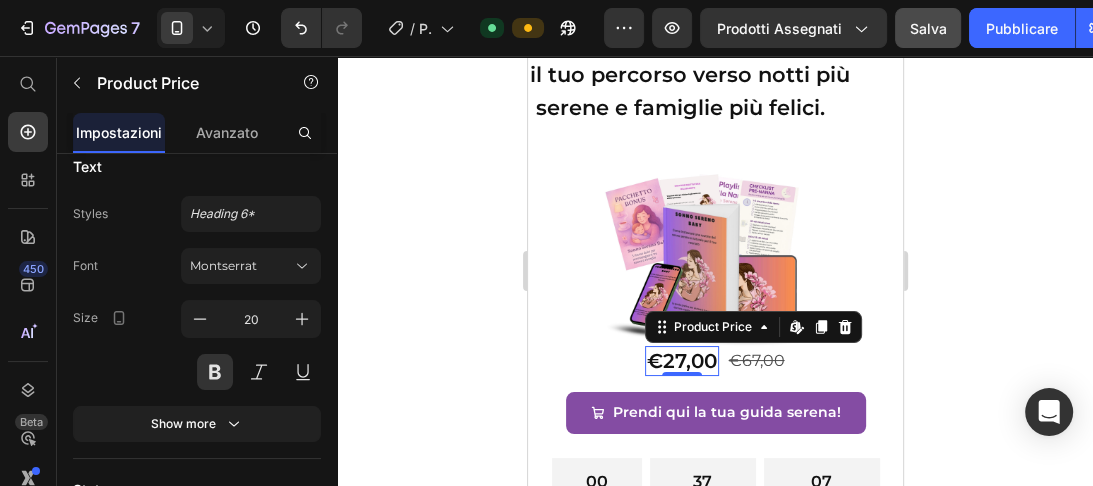 scroll, scrollTop: 0, scrollLeft: 0, axis: both 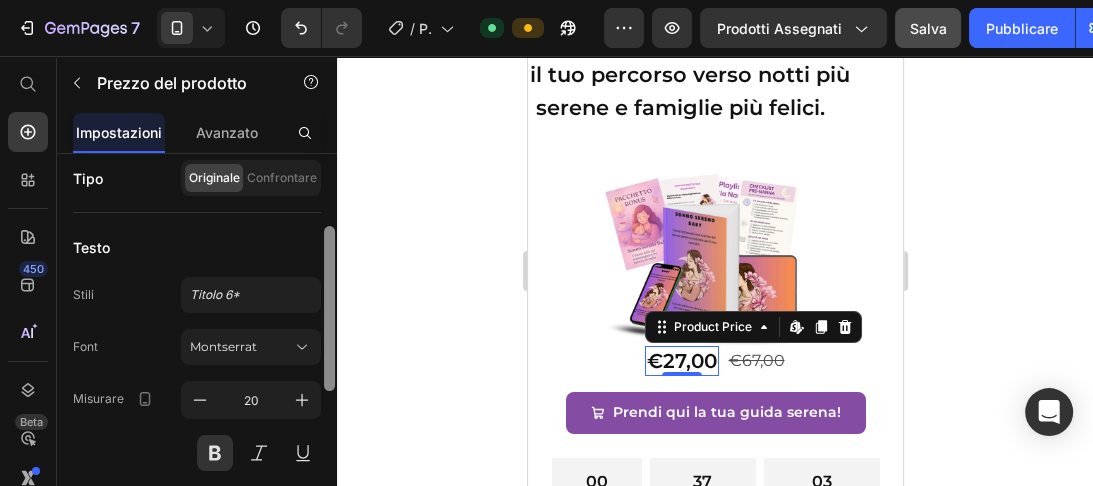 drag, startPoint x: 328, startPoint y: 257, endPoint x: 332, endPoint y: 330, distance: 73.109505 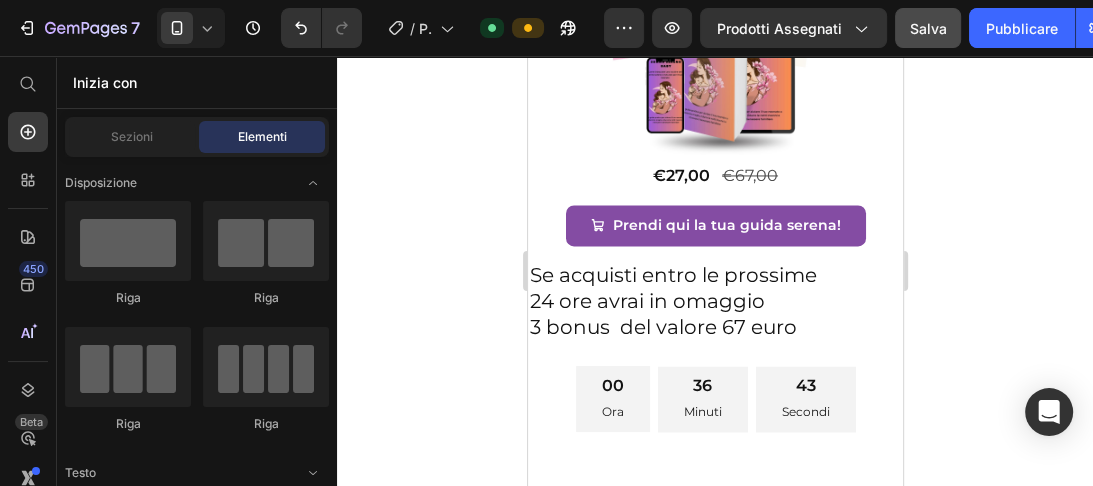 scroll, scrollTop: 7730, scrollLeft: 0, axis: vertical 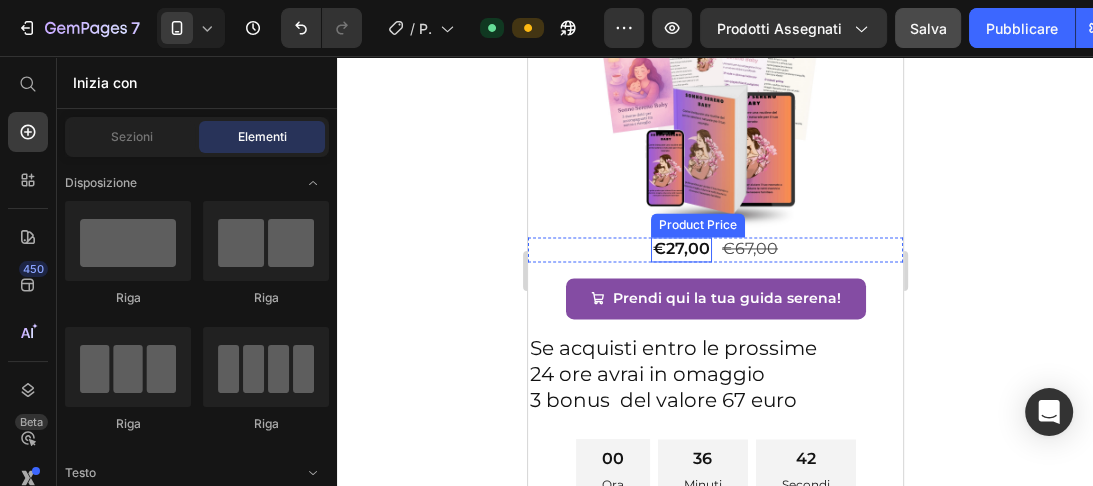 click on "€27,00" at bounding box center [680, 249] 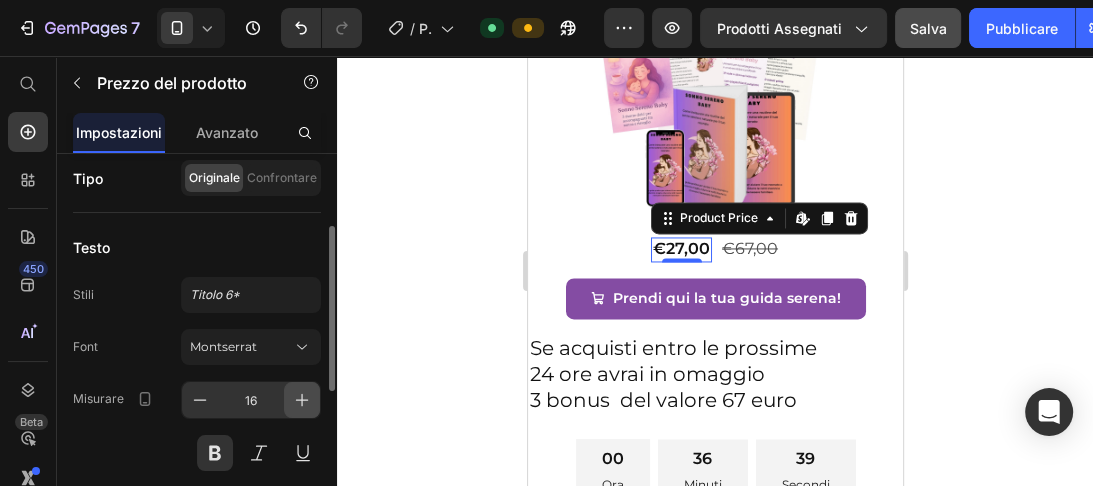 click 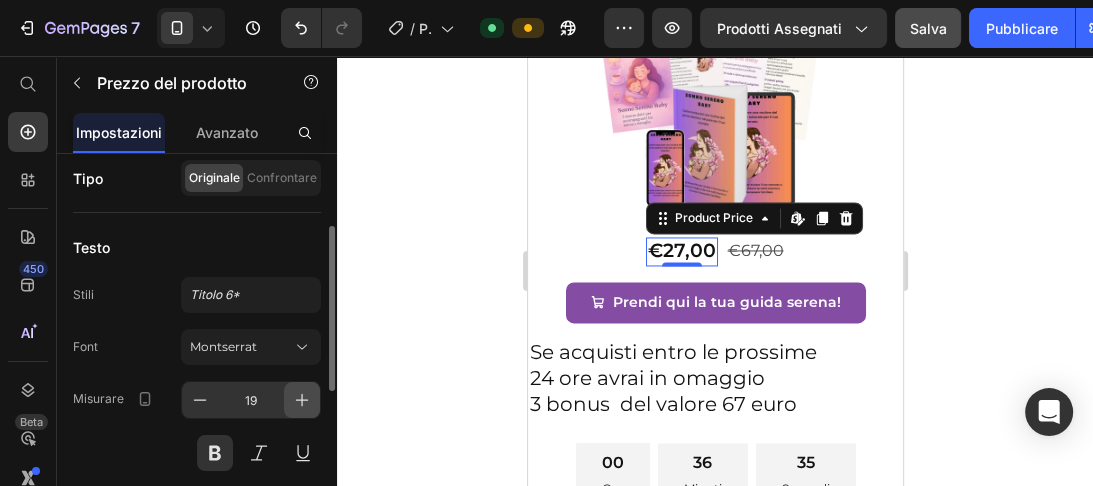 click 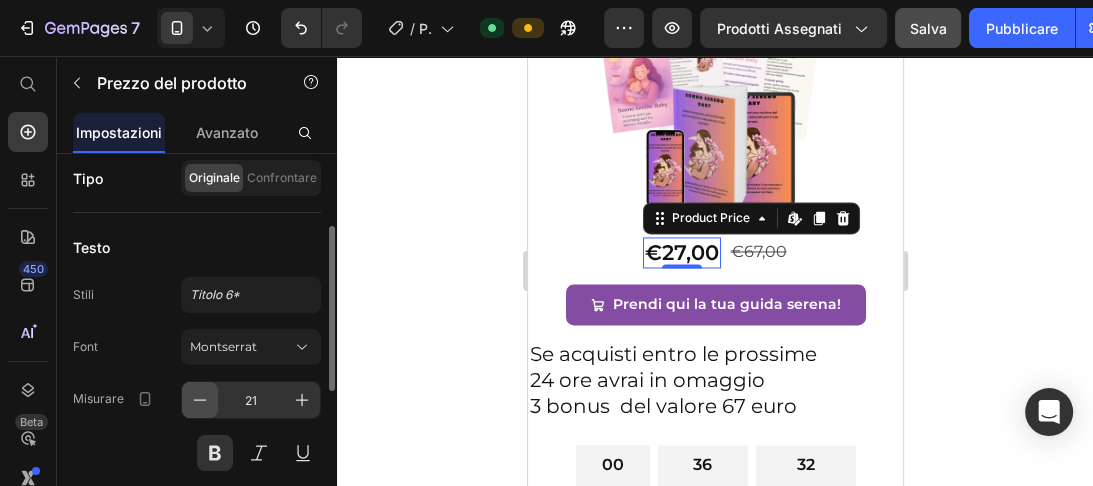 click 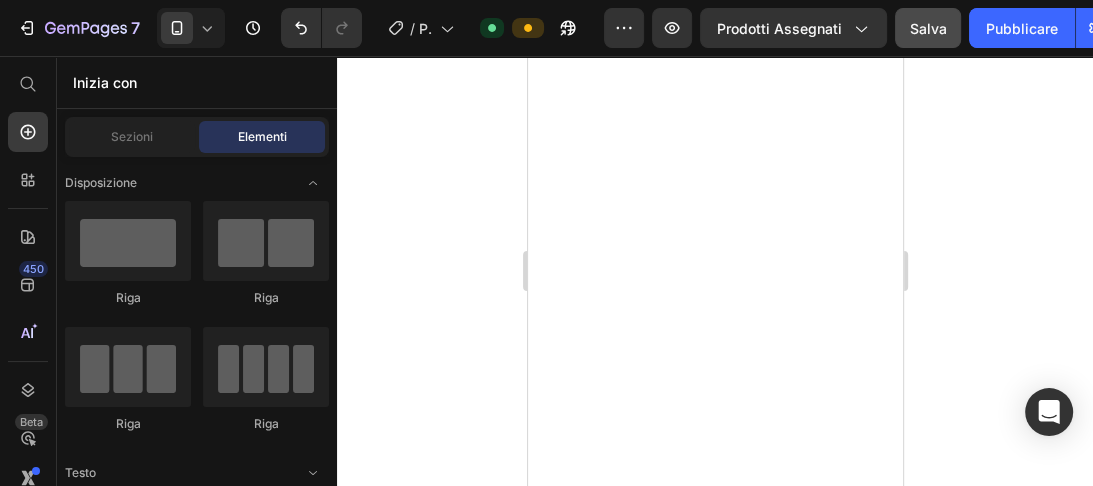 scroll, scrollTop: 7059, scrollLeft: 0, axis: vertical 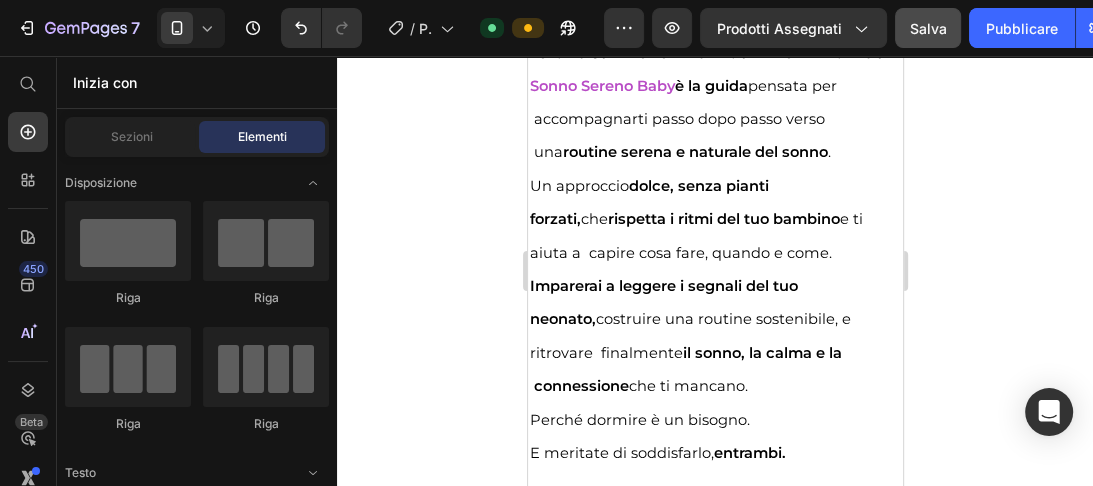 drag, startPoint x: 897, startPoint y: 244, endPoint x: 1435, endPoint y: 171, distance: 542.93 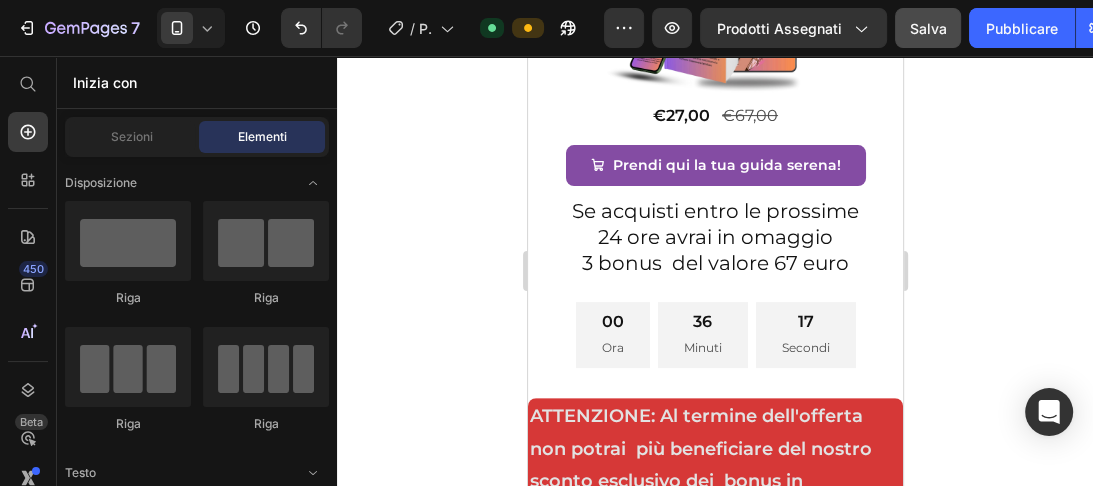 scroll, scrollTop: 525, scrollLeft: 0, axis: vertical 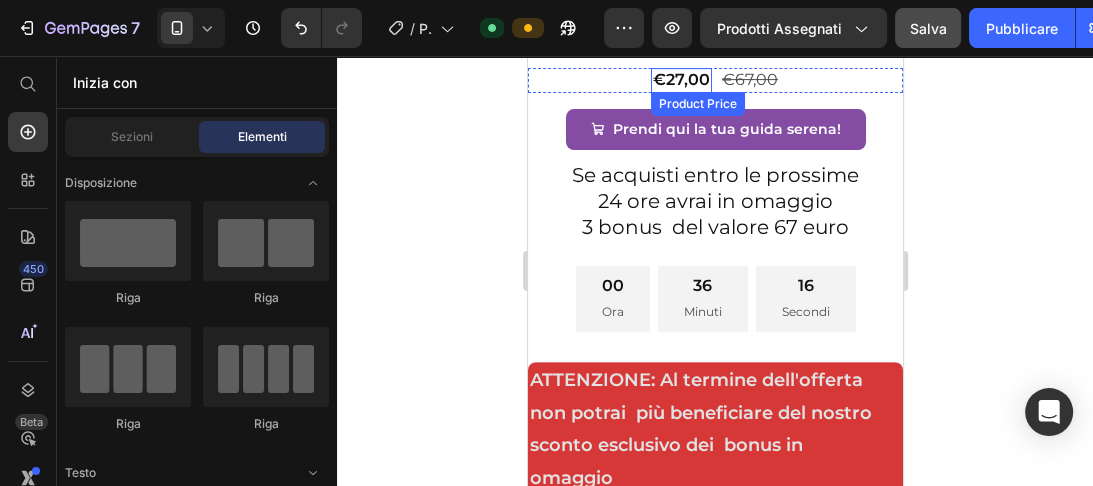 click on "€27,00" at bounding box center (680, 80) 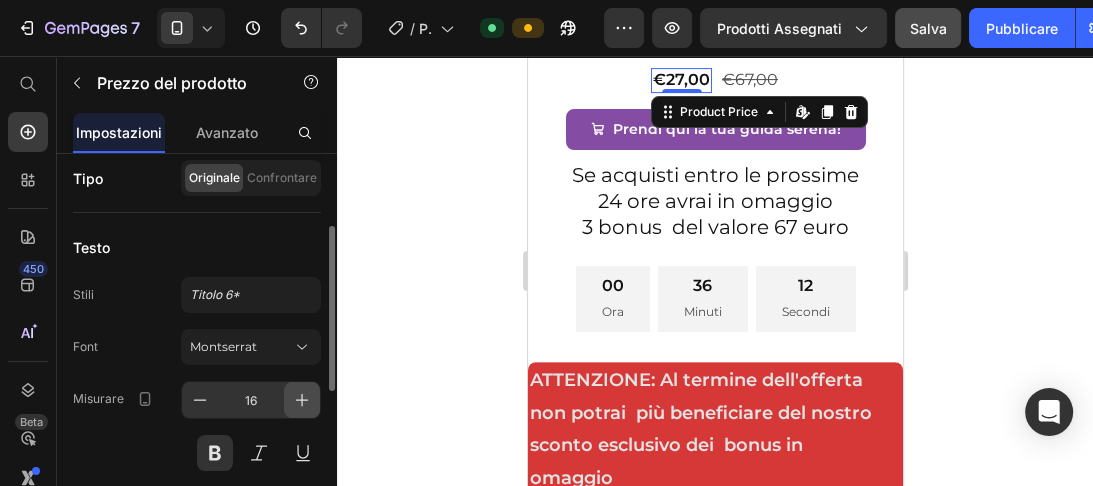 click at bounding box center [302, 400] 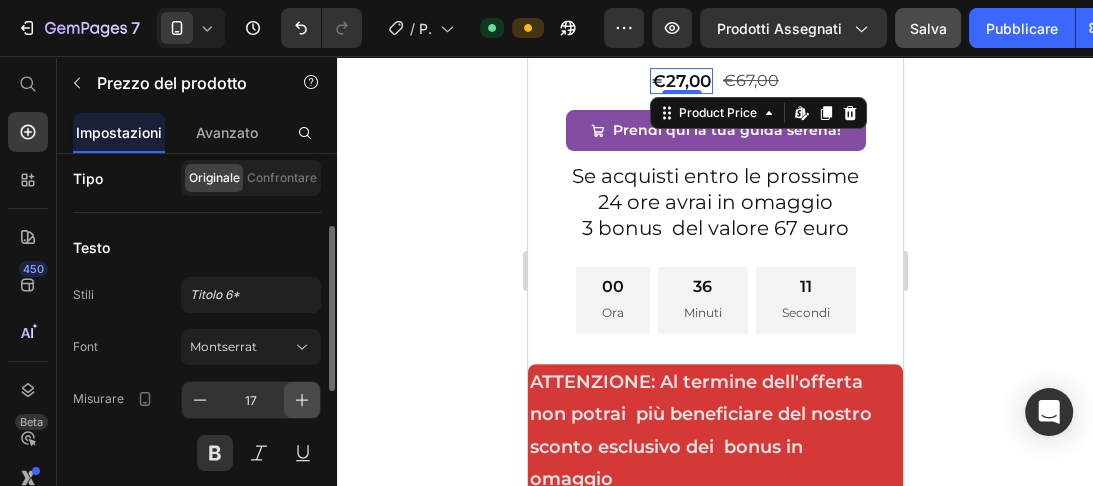 click at bounding box center (302, 400) 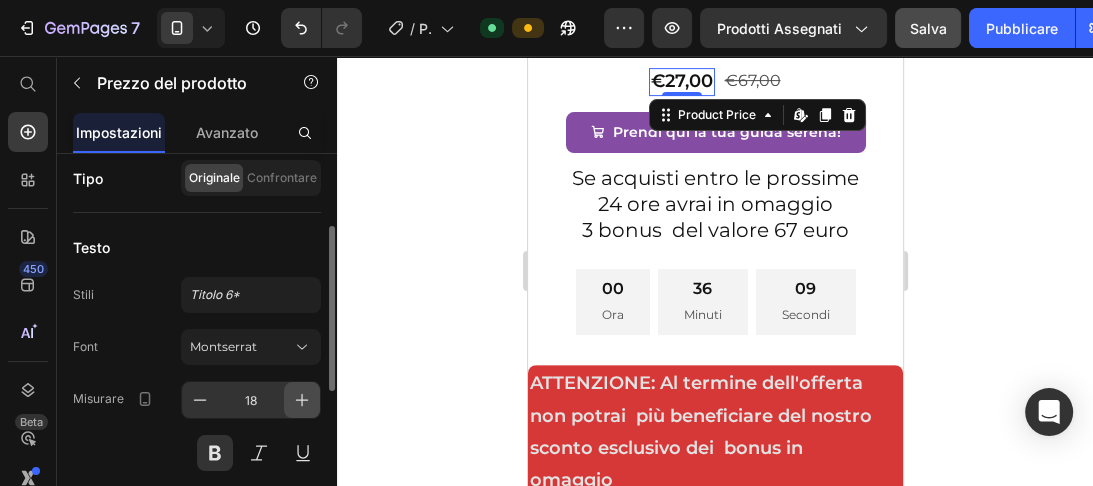 click at bounding box center [302, 400] 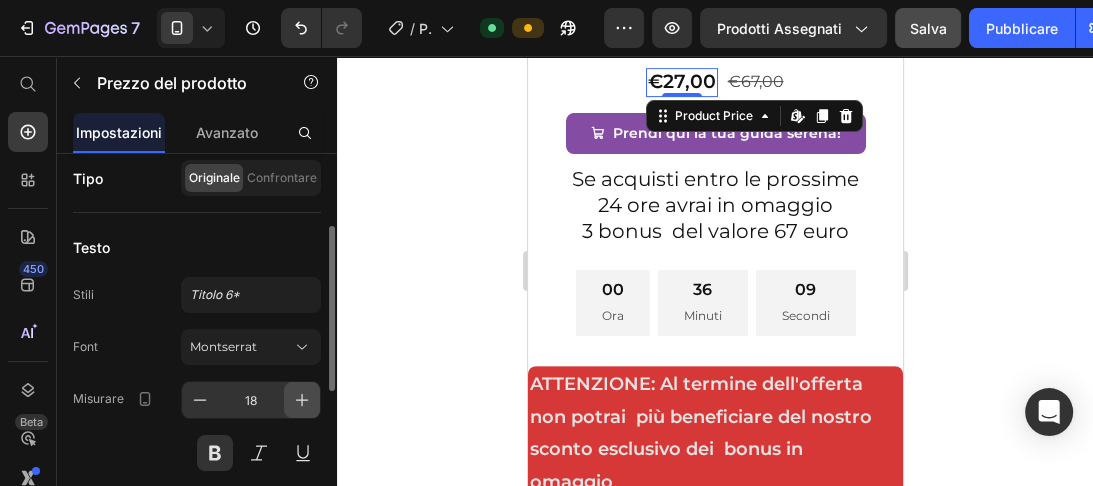 type on "19" 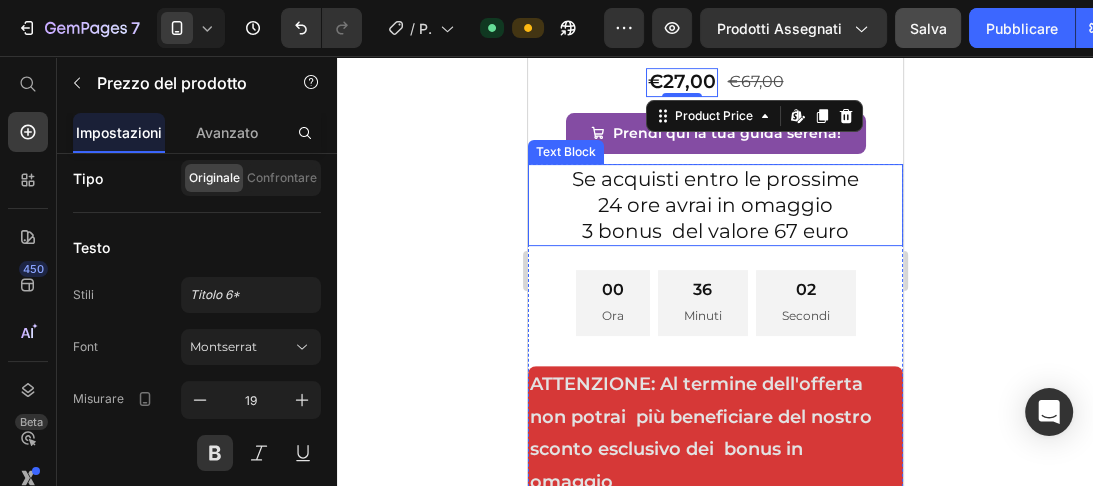 click on "3 bonus  del valore 67 euro" at bounding box center (714, 231) 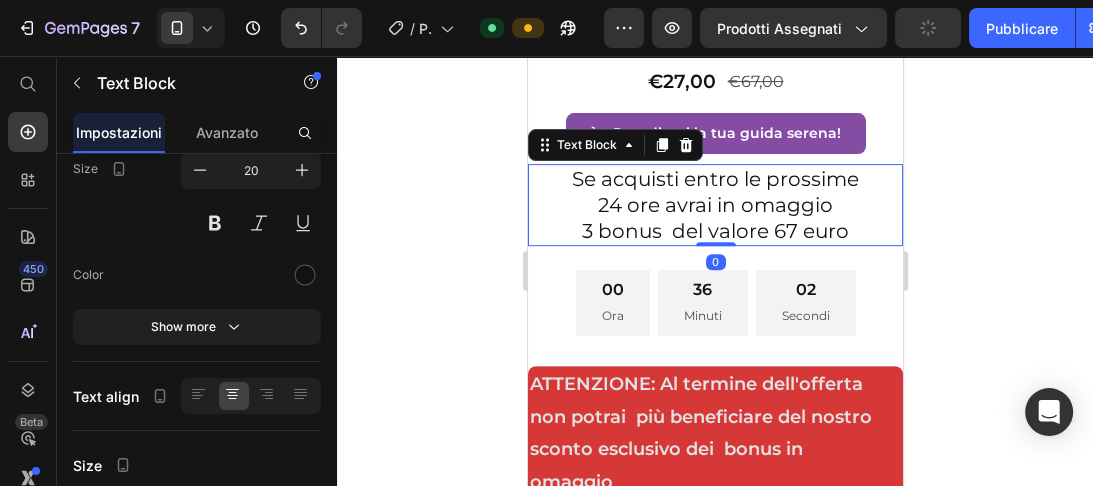 scroll, scrollTop: 0, scrollLeft: 0, axis: both 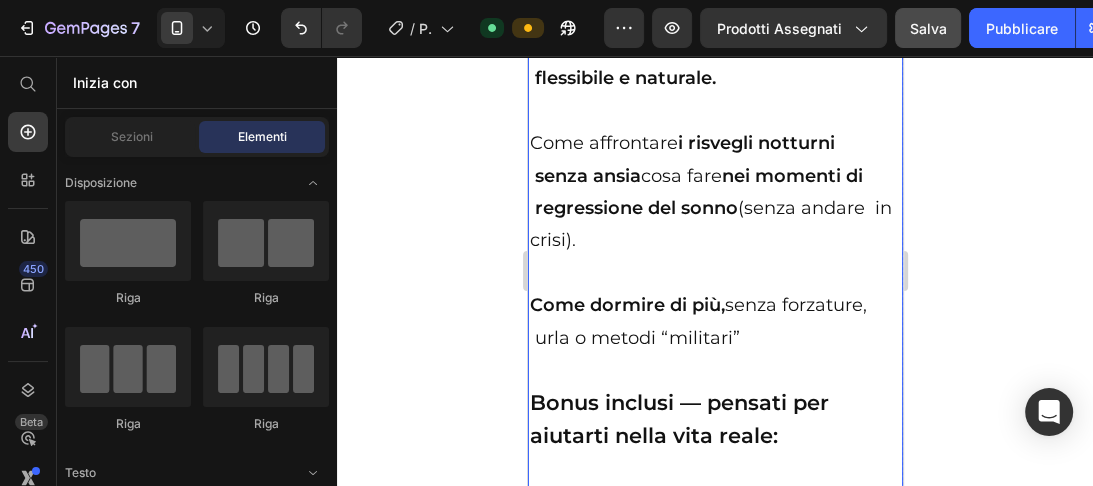 click on "Come dormire di più, senza forzature, urla o metodi “militari”" at bounding box center [714, 321] 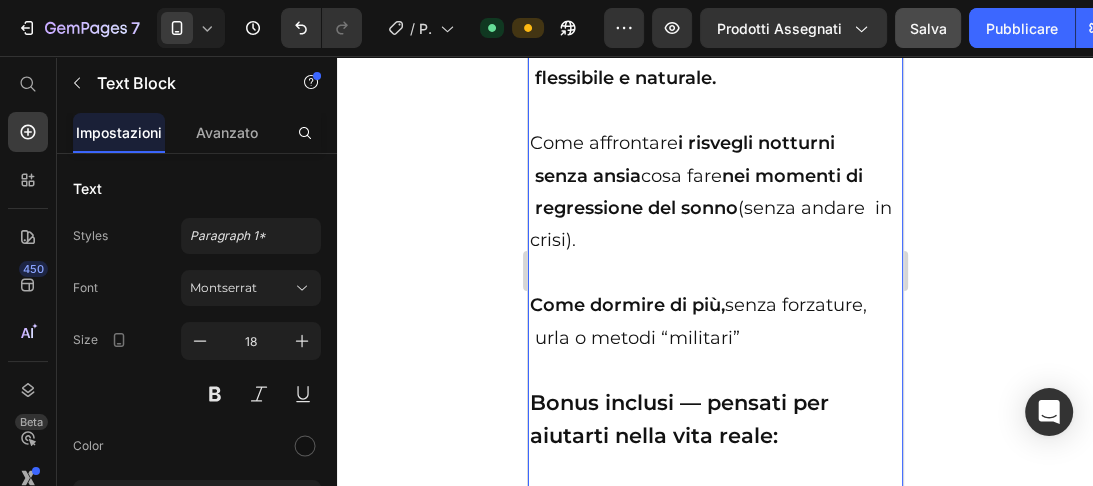 click on "Come dormire di più, senza forzature, urla o metodi “militari”" at bounding box center [714, 321] 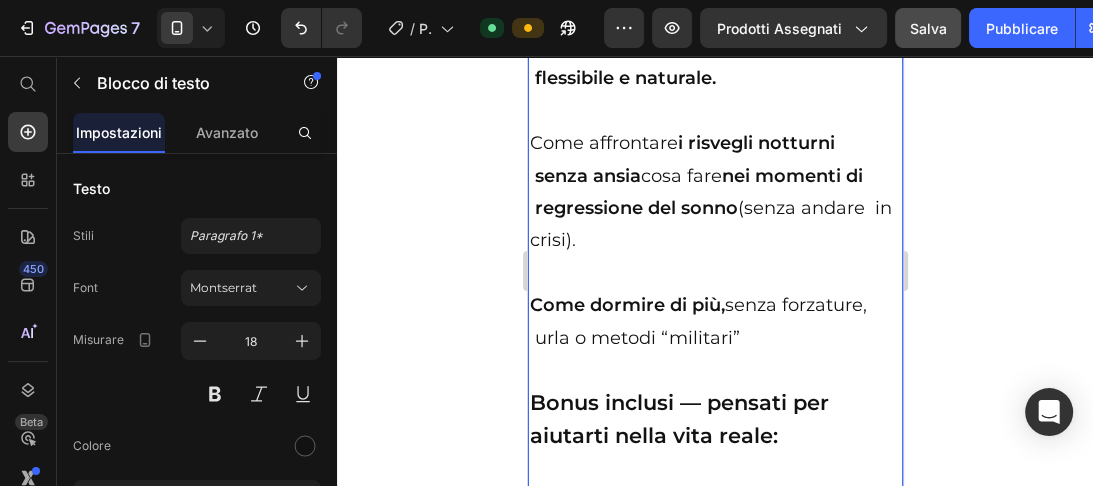 click on "Come dormire di più, senza forzature, urla o metodi “militari”" at bounding box center (714, 321) 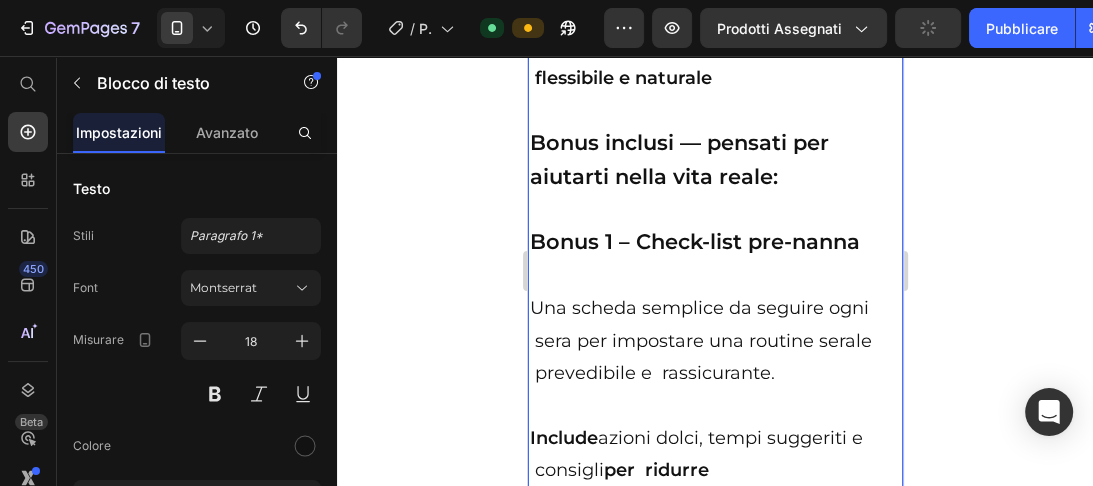 scroll, scrollTop: 12558, scrollLeft: 0, axis: vertical 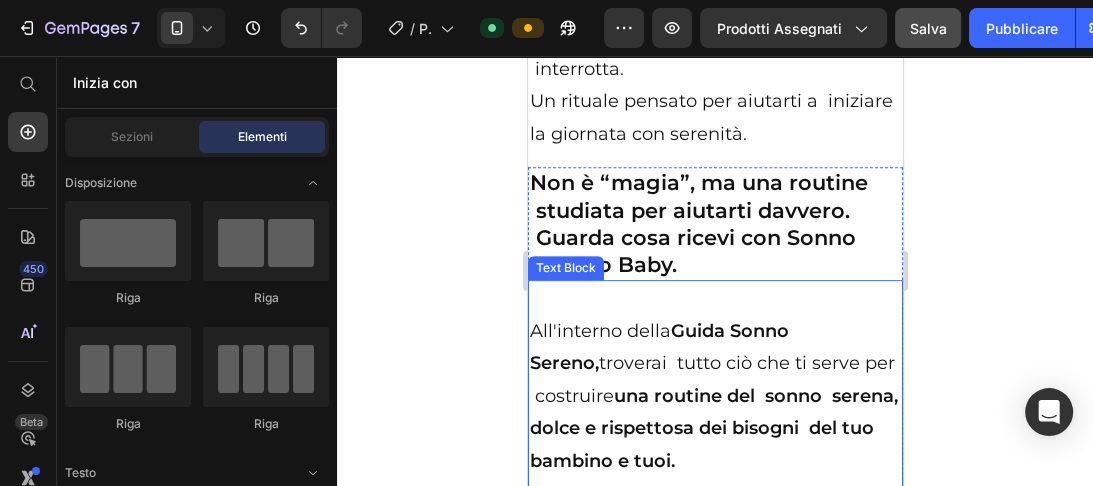click on "Text Block" at bounding box center [565, 268] 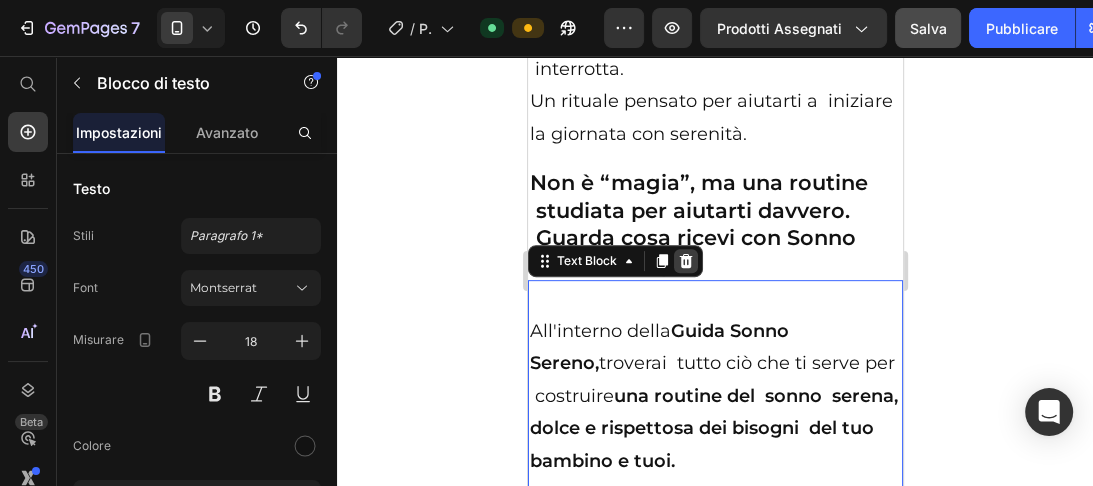 click 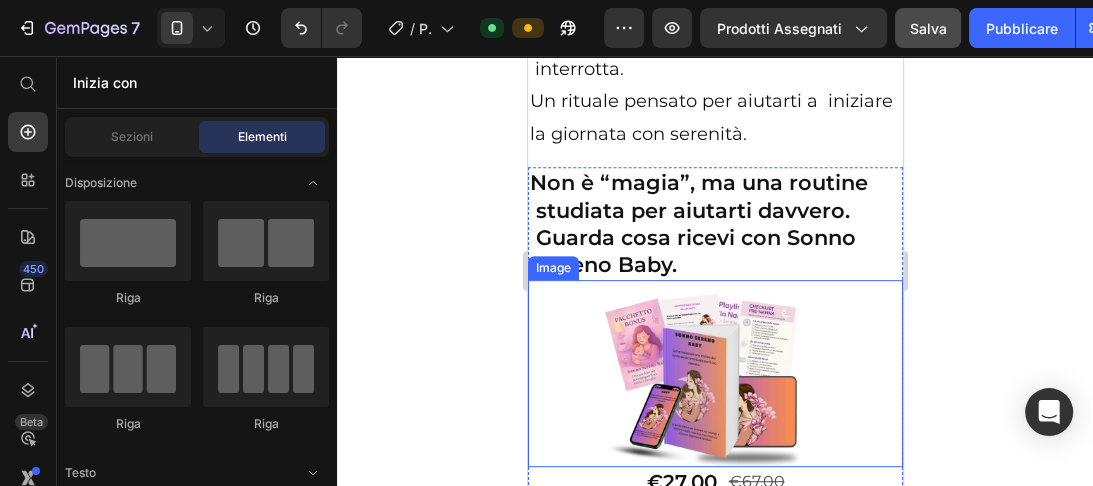 click on "Pulsante
Pulsante
Torna all'inizio" 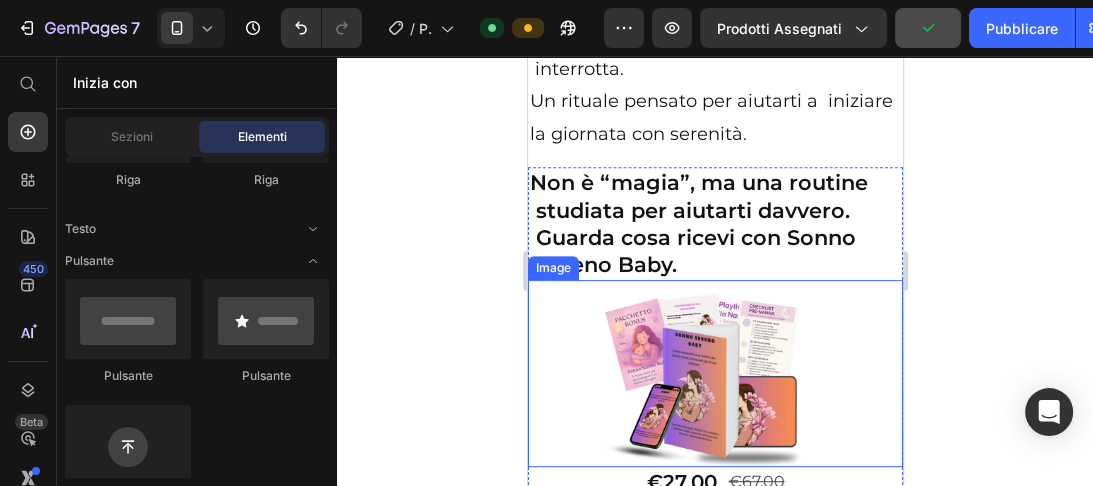 scroll, scrollTop: 214, scrollLeft: 0, axis: vertical 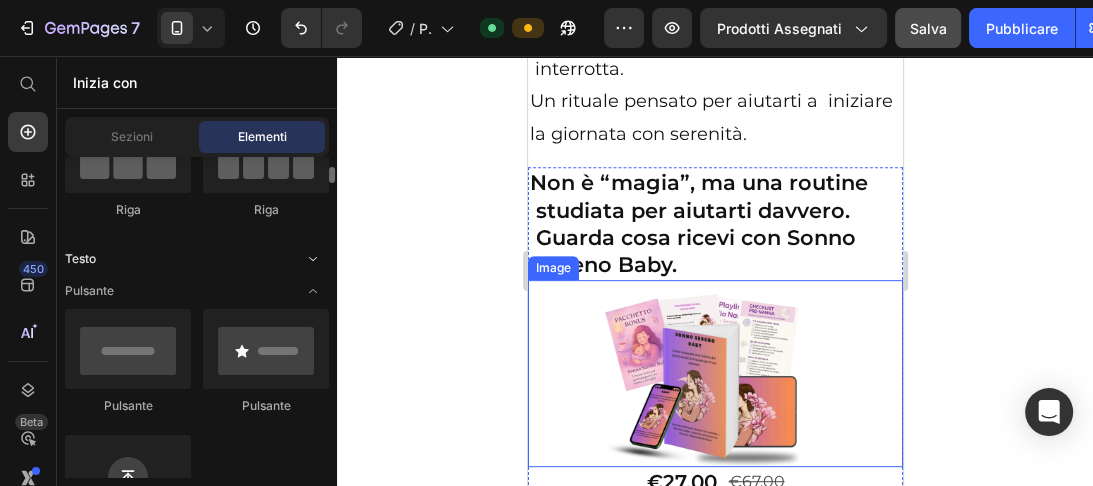 click 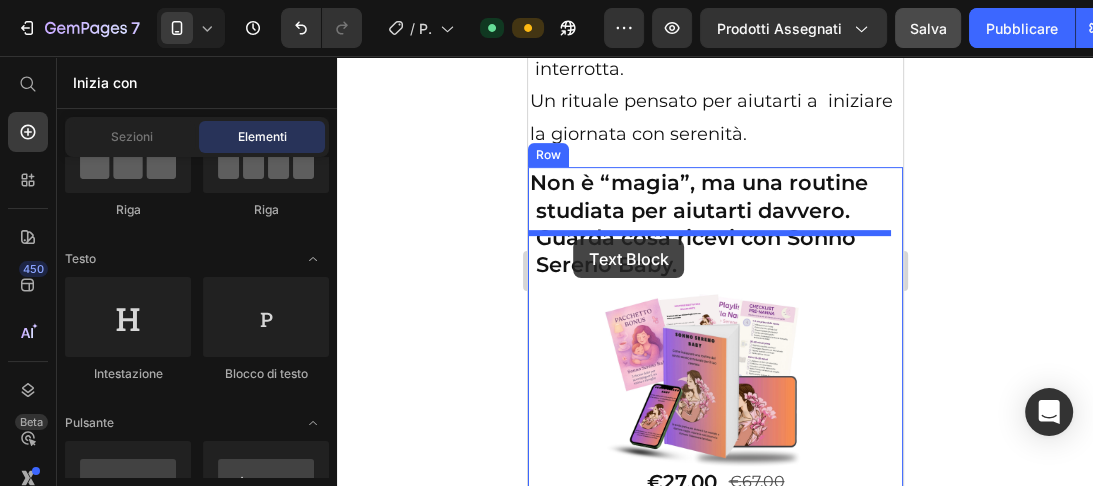 drag, startPoint x: 794, startPoint y: 380, endPoint x: 573, endPoint y: 236, distance: 263.77454 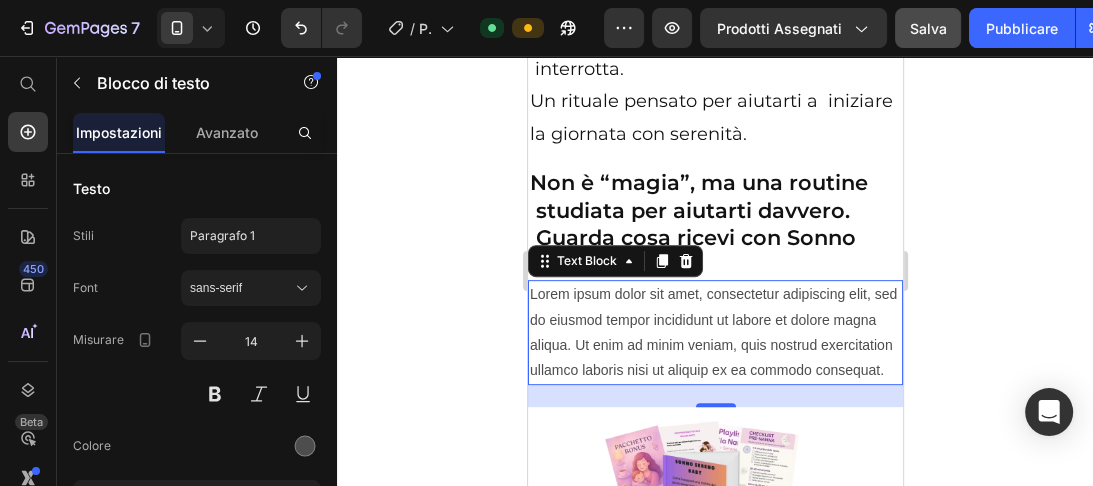 click on "Lorem ipsum dolor sit amet, consectetur adipiscing elit, sed do eiusmod tempor incididunt ut labore et dolore magna aliqua. Ut enim ad minim veniam, quis nostrud exercitation ullamco laboris nisi ut aliquip ex ea commodo consequat." at bounding box center [714, 332] 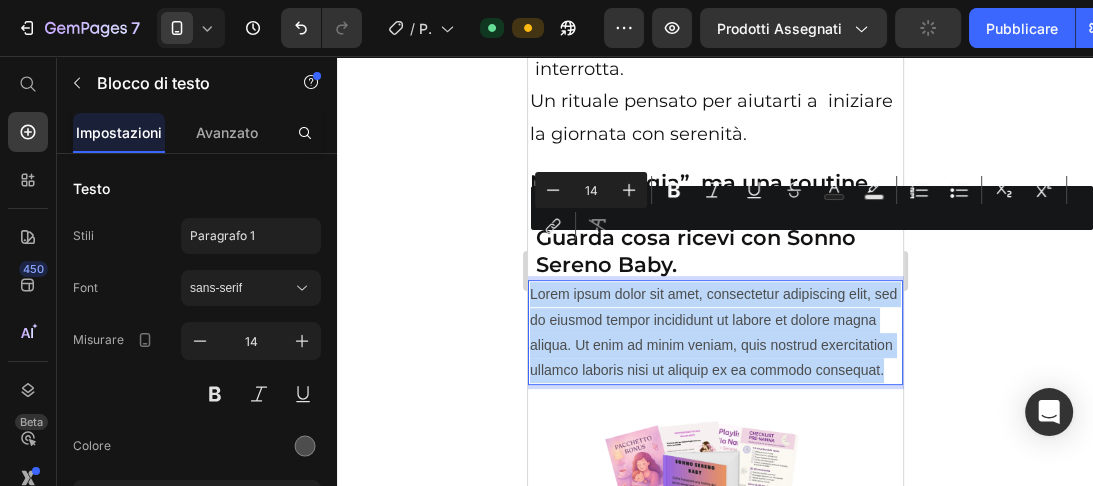 drag, startPoint x: 609, startPoint y: 344, endPoint x: 526, endPoint y: 245, distance: 129.18979 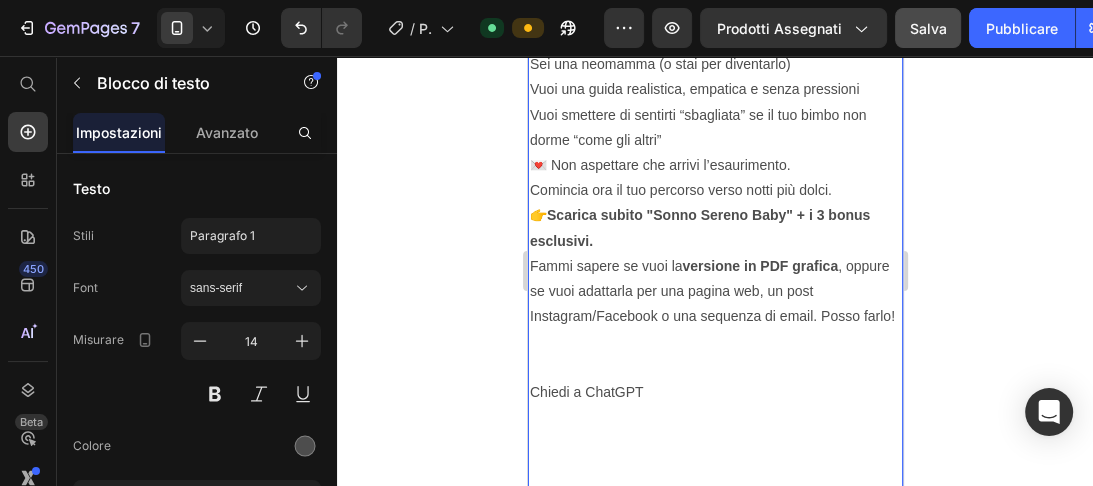 scroll, scrollTop: 13103, scrollLeft: 0, axis: vertical 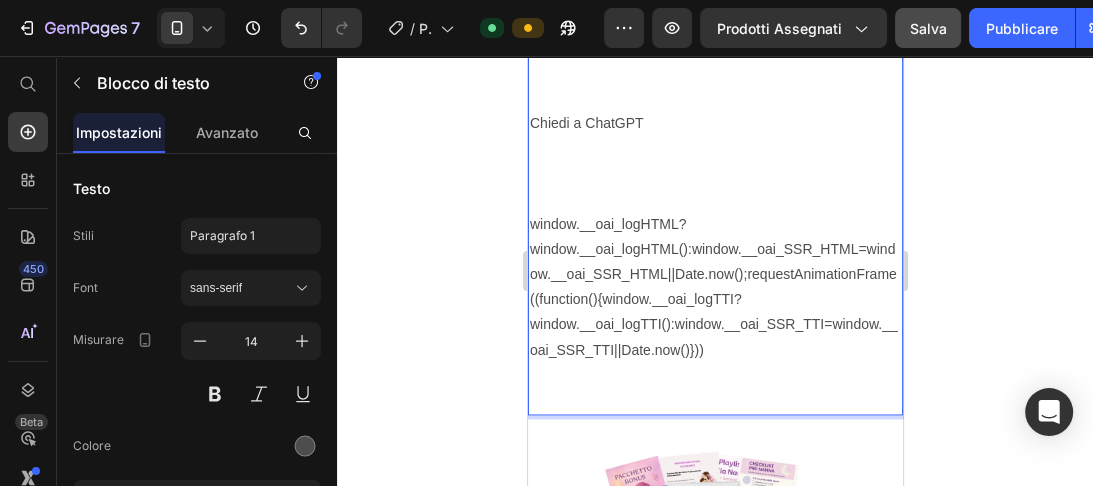 click at bounding box center [714, 375] 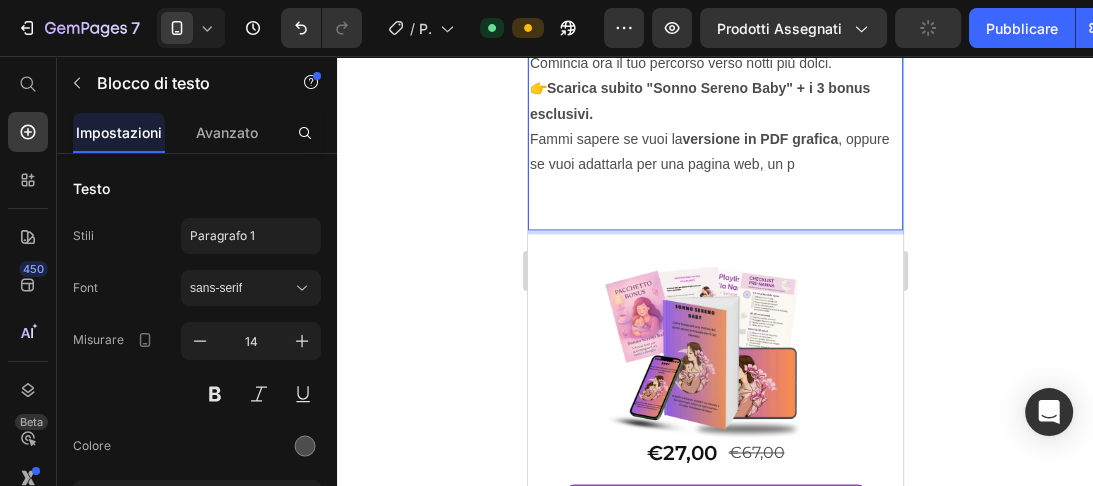scroll, scrollTop: 12861, scrollLeft: 0, axis: vertical 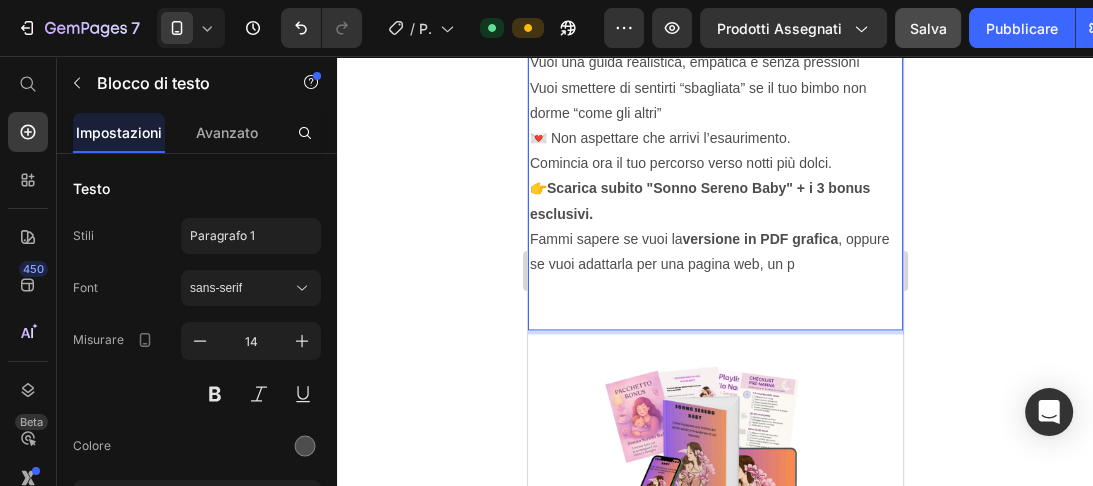 click on "Fammi sapere se vuoi la versione in PDF grafica , oppure se vuoi adattarla per una pagina web, un p" at bounding box center (714, 252) 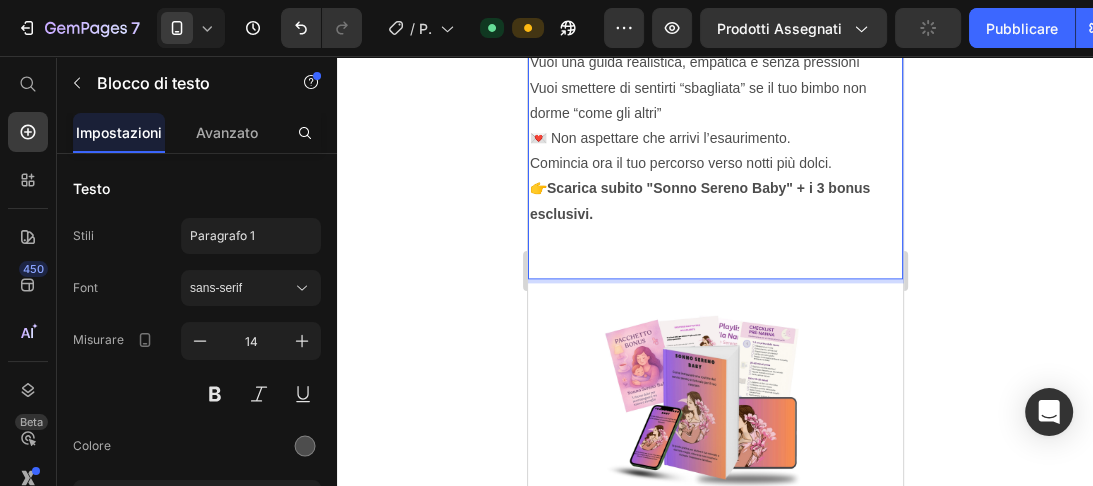 click on "🌙 Sonno Sereno Baby Il manuale che ogni neomamma dovrebbe avere per vivere notti più tranquille, senza stress e senza sensi di colpa. 😴 Perché nasce questo eBook? I primi mesi con un neonato possono essere meravigliosi… ma anche  sfiancanti . Il sonno interrotto, i dubbi continui, i falsi miti sul “bambino bravo che dorme tutta la notte” aumentano solo lo stress. 🎯 Questo eBook nasce per  guidarti con dolcezza , senza metodi rigidi, verso un sonno più sereno per il tuo bambino… e per te. ✅ Cosa troverai dentro: 👉 15 capitoli pratici, chiari e rassicuranti che ti aiuteranno a: Capire davvero il sonno del tuo neonato Riconoscere i segnali prima che sia “troppo tardi” Creare una routine della buonanotte semplice e funzionale Affrontare risvegli, regressioni e momenti difficili con più calma Costruire un ambiente che favorisce il riposo Coinvolgere il partner nel supporto notturno Prenderti cura anche del  tuo  riposo, senza sensi di colpa 📝  🎶  BONUS 2 – Playlist della nanna" at bounding box center [714, -391] 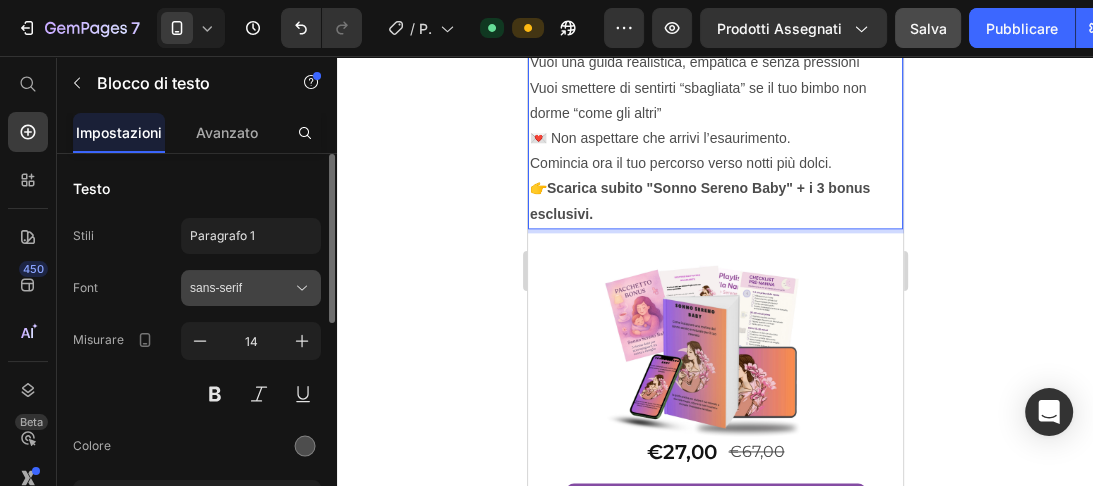 click 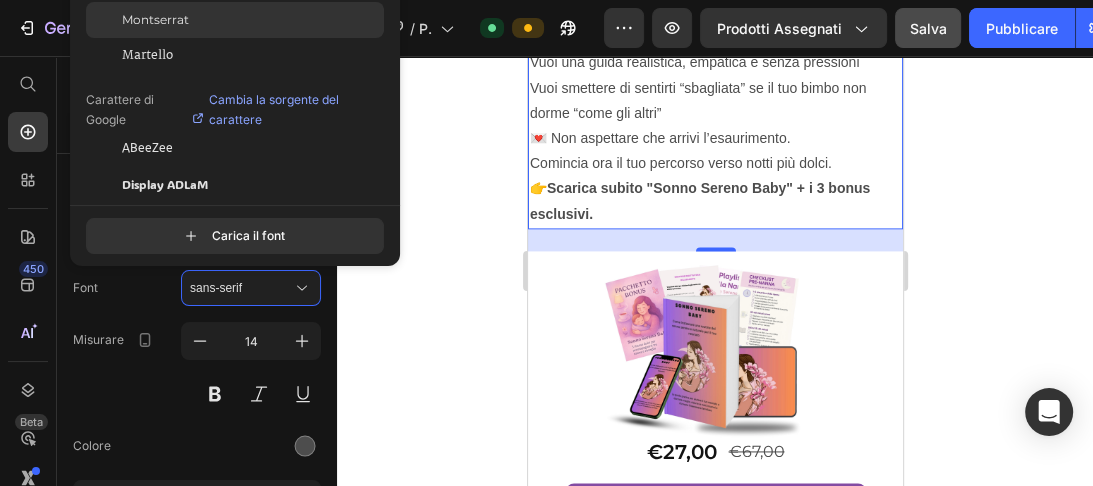 click on "Montserrat" at bounding box center [155, 19] 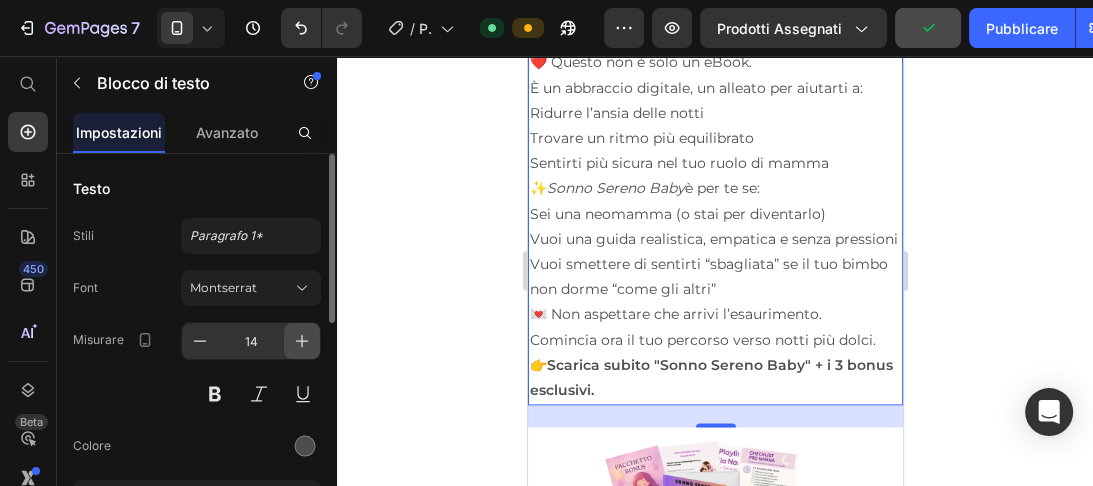 click 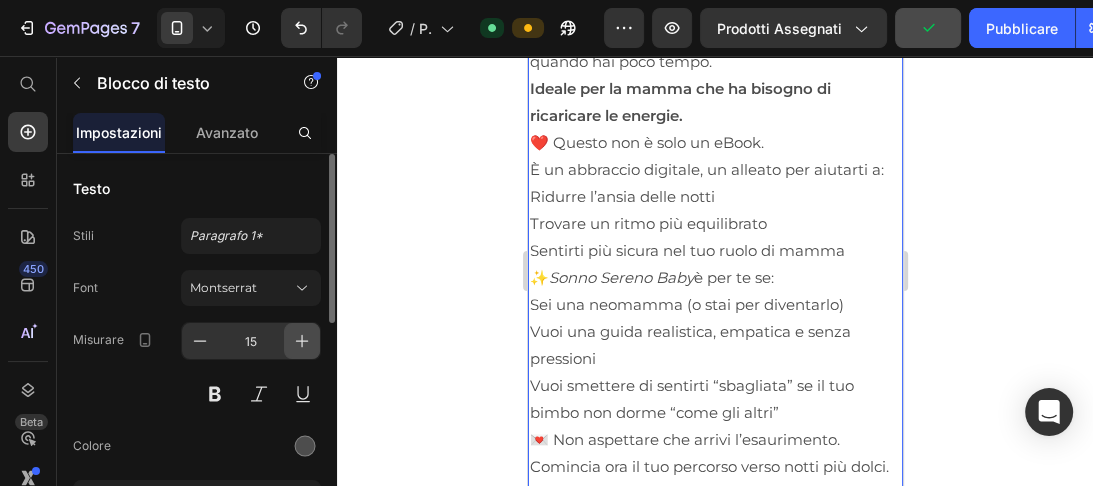 click 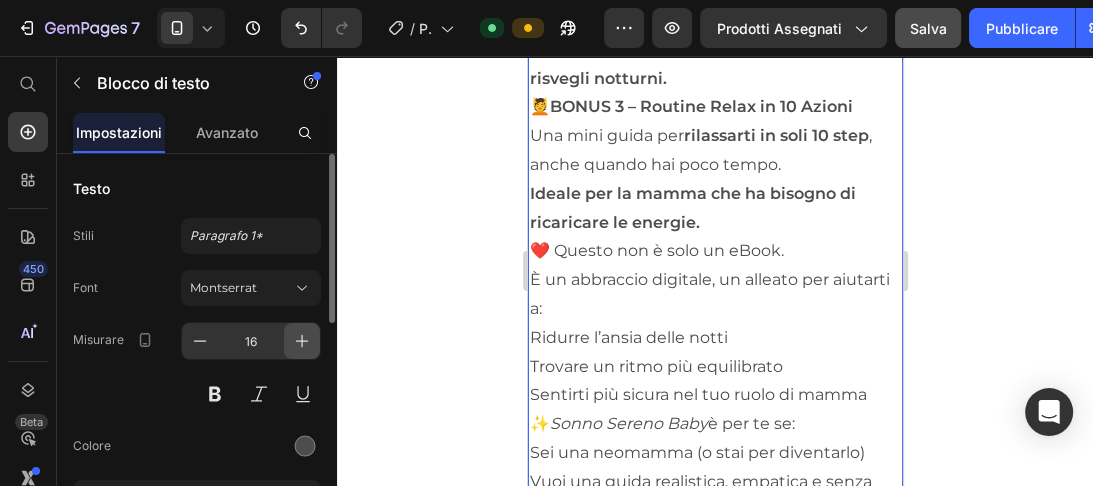 click 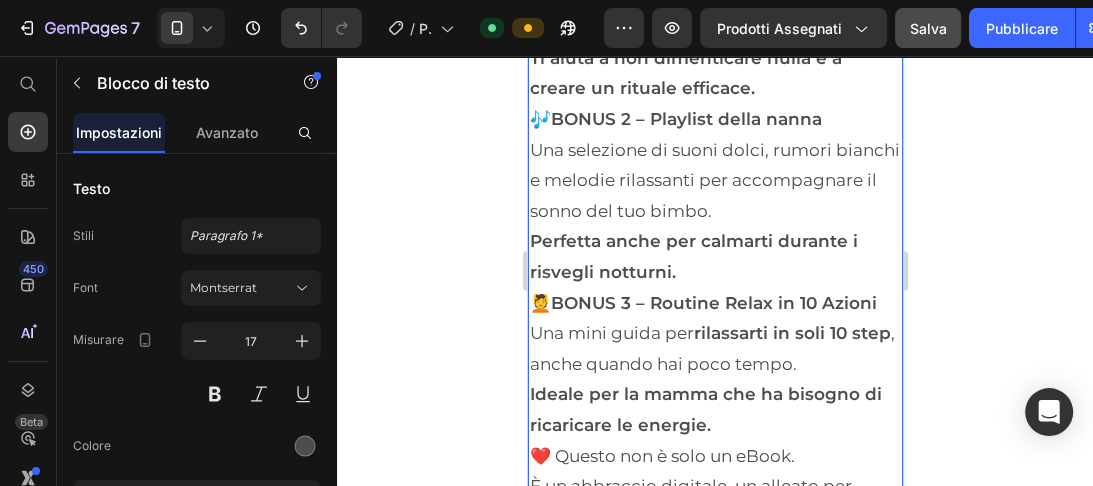 type 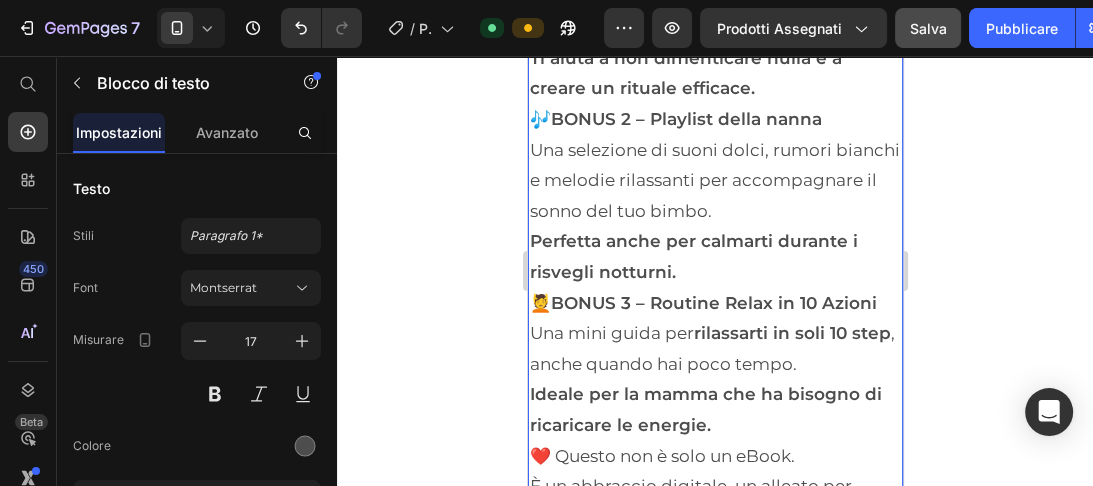 click on "Una selezione di suoni dolci, rumori bianchi e melodie rilassanti per accompagnare il sonno del tuo bimbo. Perfetta anche per calmarti durante i risvegli notturni." at bounding box center [714, 211] 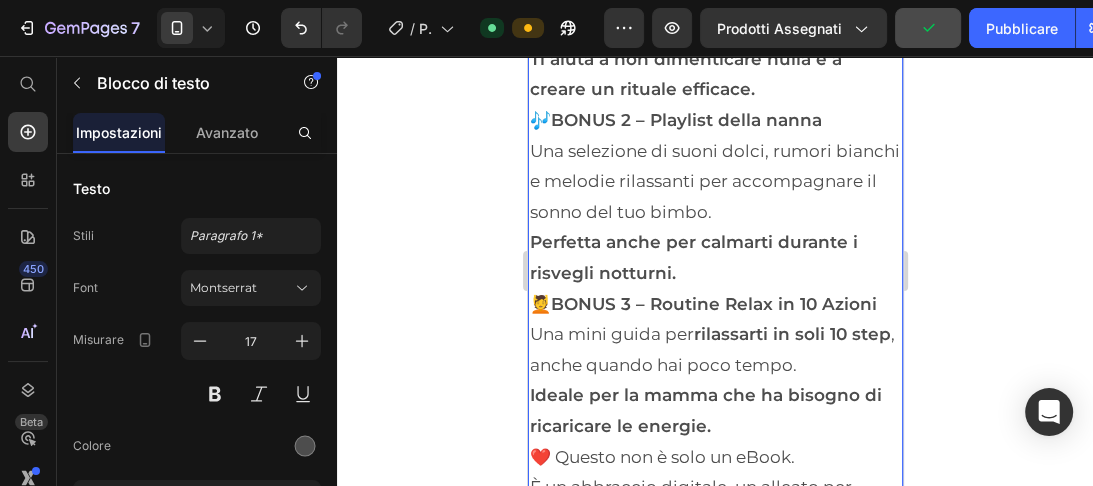 scroll, scrollTop: 11703, scrollLeft: 0, axis: vertical 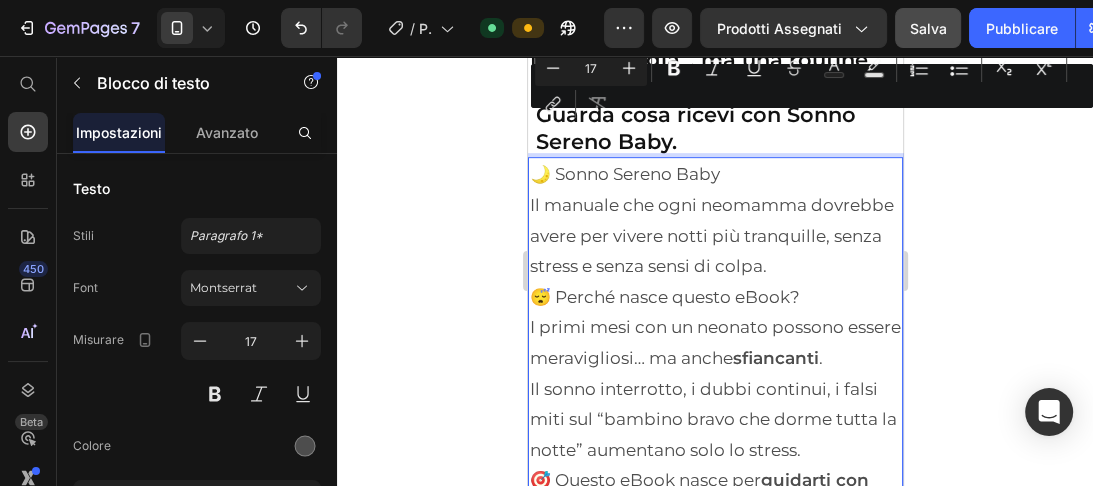 drag, startPoint x: 732, startPoint y: 64, endPoint x: 1083, endPoint y: 165, distance: 365.24237 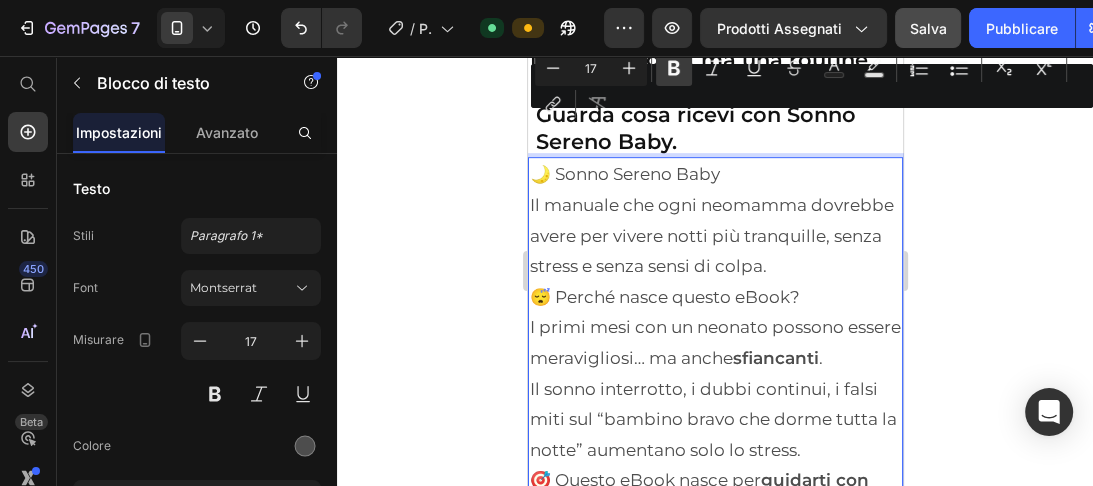 click 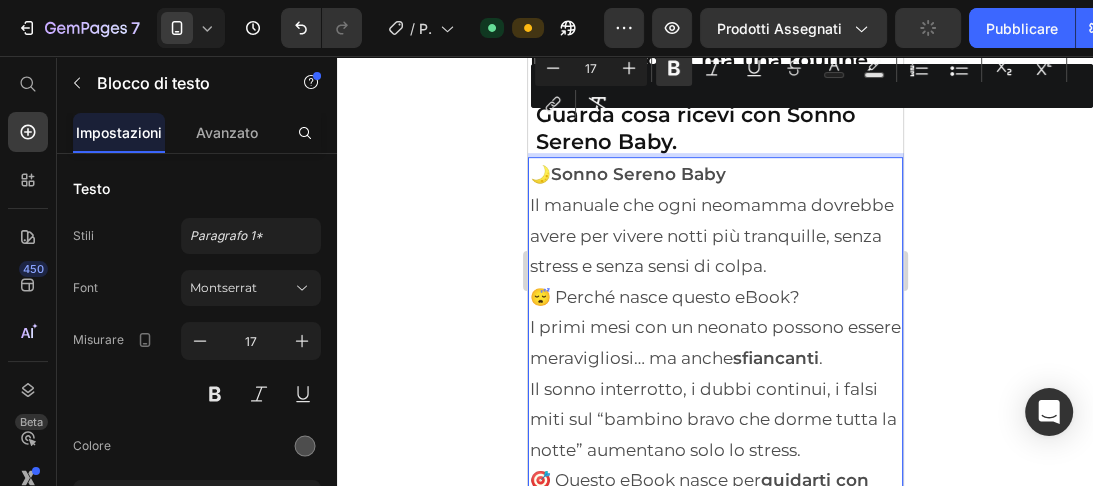 click on "Il manuale che ogni neomamma dovrebbe avere per vivere notti più tranquille, senza stress e senza sensi di colpa." at bounding box center [714, 236] 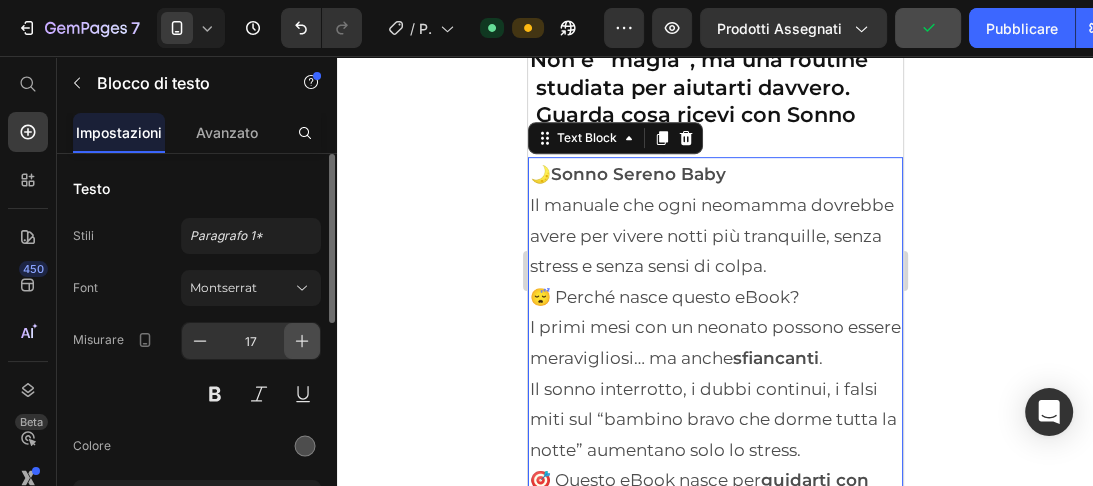 click 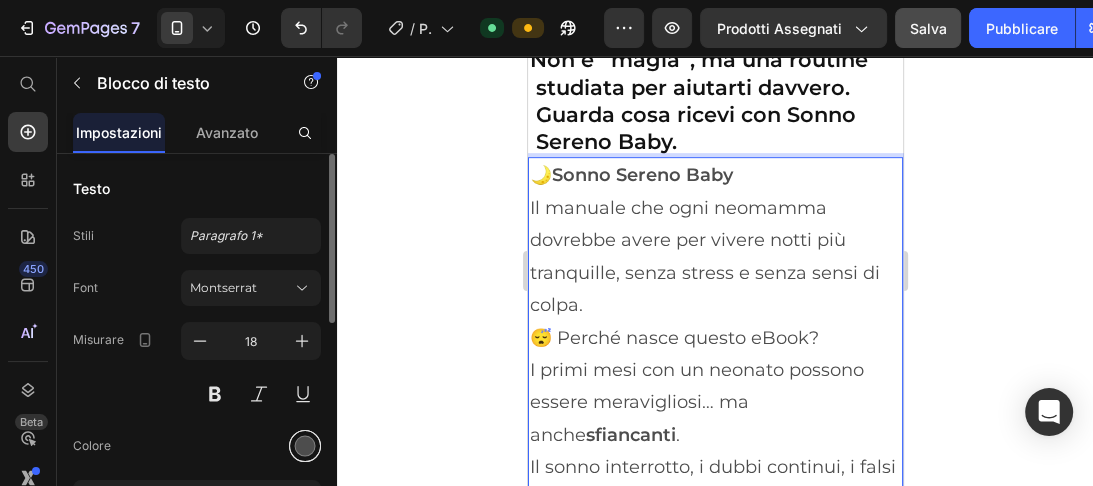 click at bounding box center (305, 446) 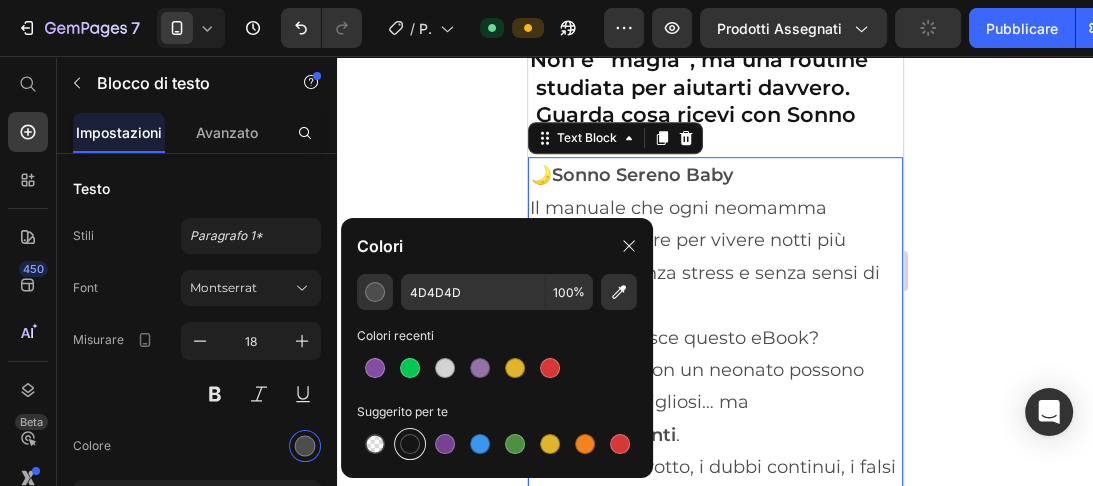 click at bounding box center [410, 444] 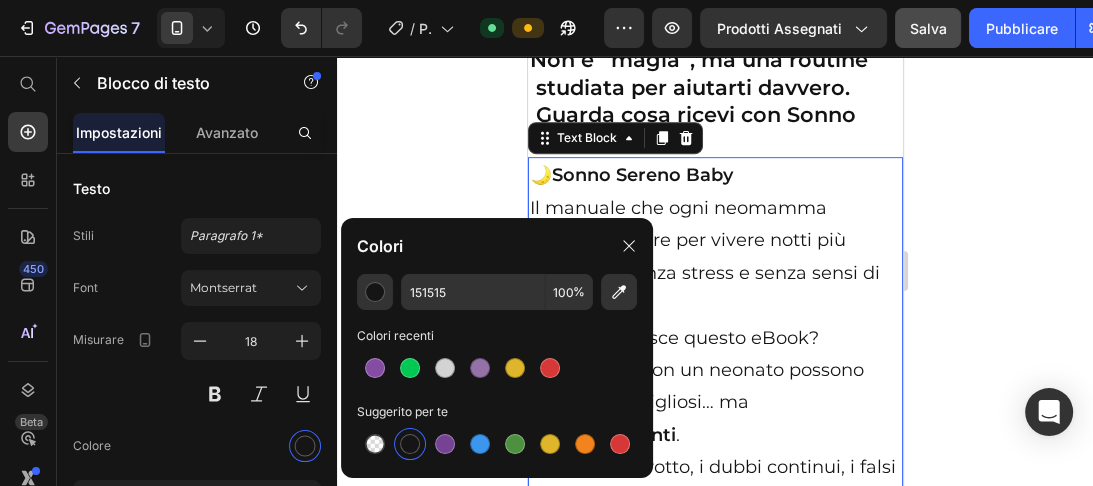 click on "Il manuale che ogni neomamma dovrebbe avere per vivere notti più tranquille, senza stress e senza sensi di colpa." at bounding box center [714, 257] 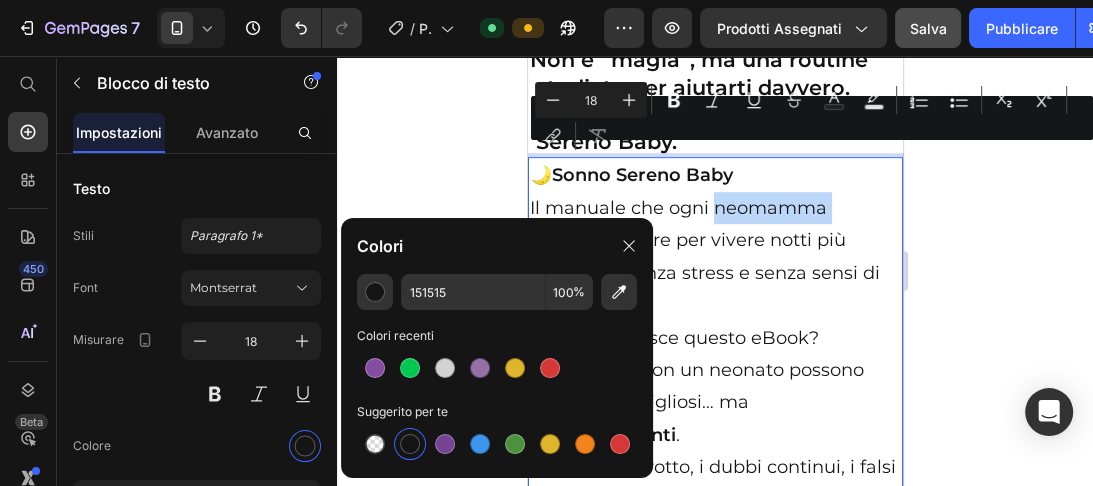 drag, startPoint x: 714, startPoint y: 159, endPoint x: 833, endPoint y: 156, distance: 119.03781 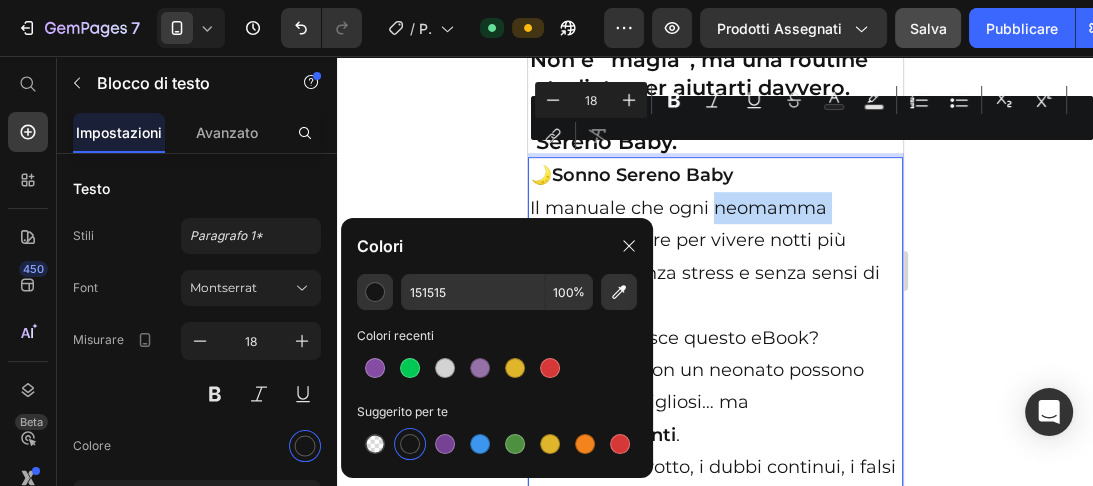 click on "Il manuale che ogni neomamma dovrebbe avere per vivere notti più tranquille, senza stress e senza sensi di colpa." at bounding box center [714, 257] 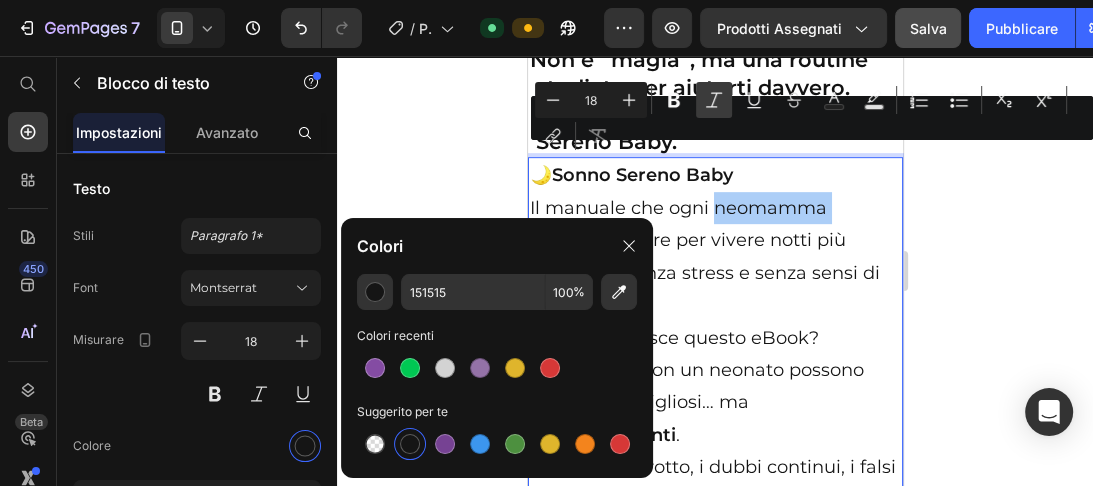 click on "Italic" at bounding box center (714, 100) 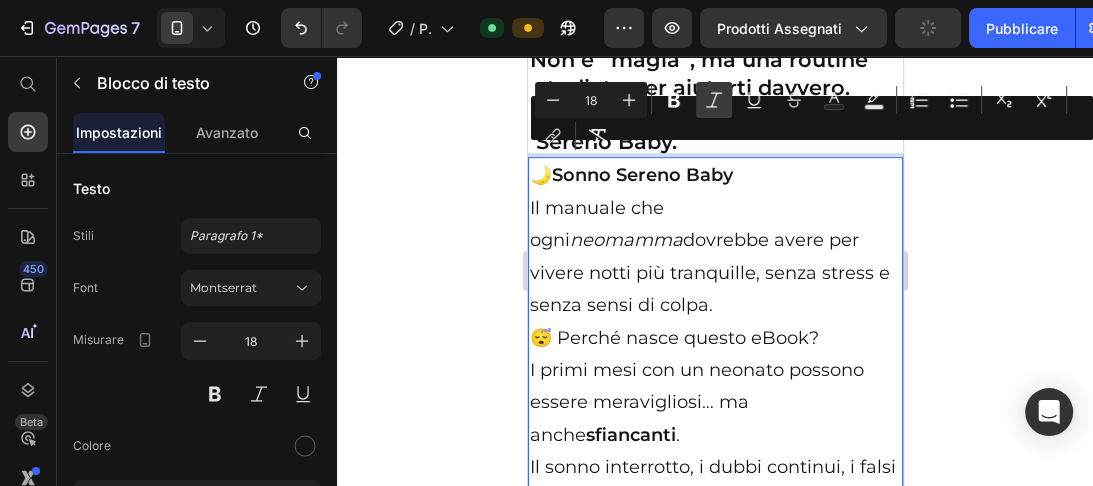 click 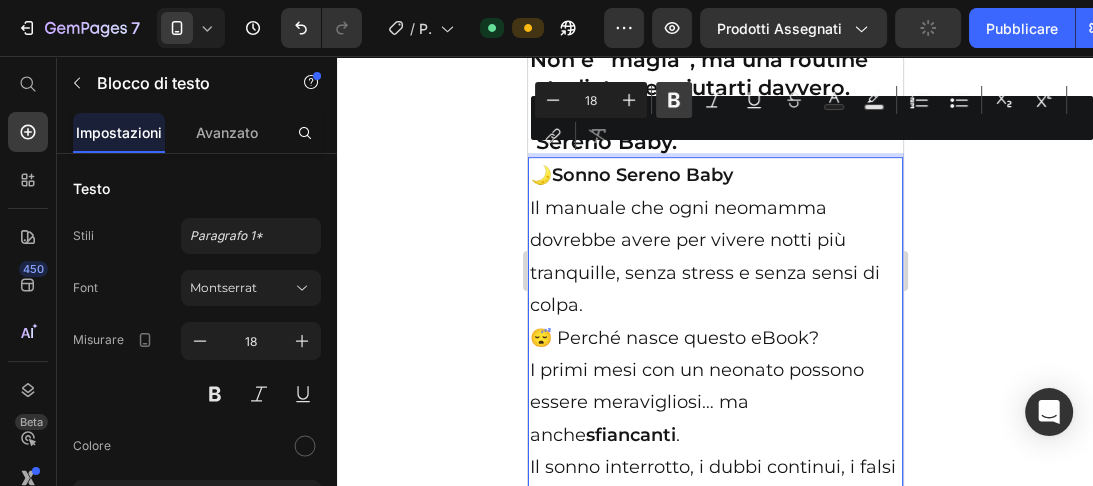 click 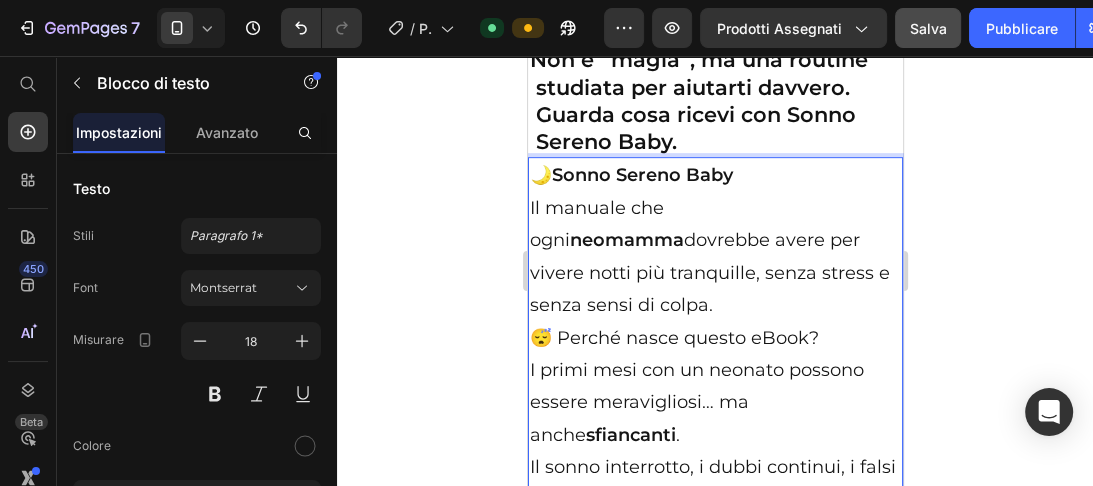 click on "Il manuale che ogni  neomamma  dovrebbe avere per vivere notti più tranquille, senza stress e senza sensi di colpa." at bounding box center [714, 257] 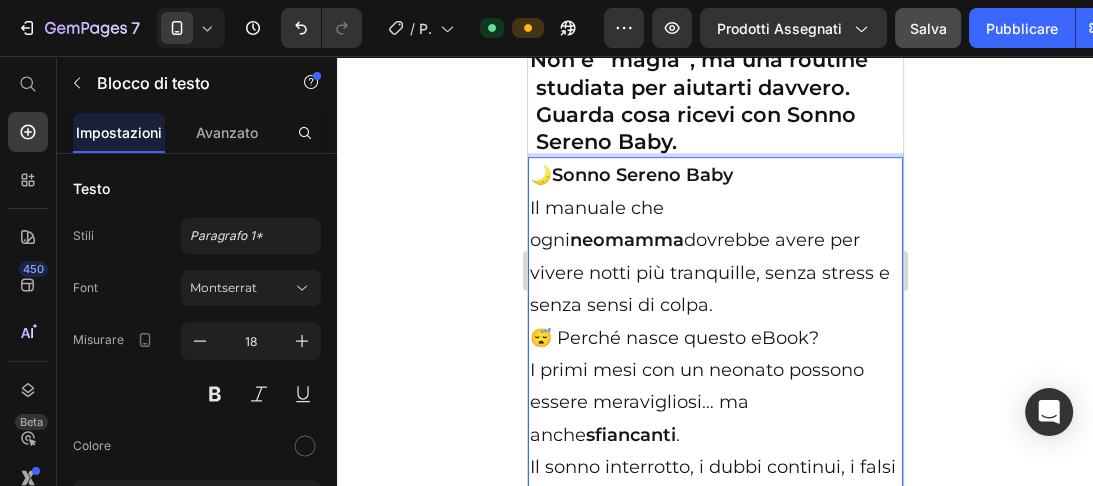 click on "Il manuale che ogni  neomamma   dovrebbe avere per vivere notti più tranquille, senza stress e senza sensi di colpa." at bounding box center [714, 257] 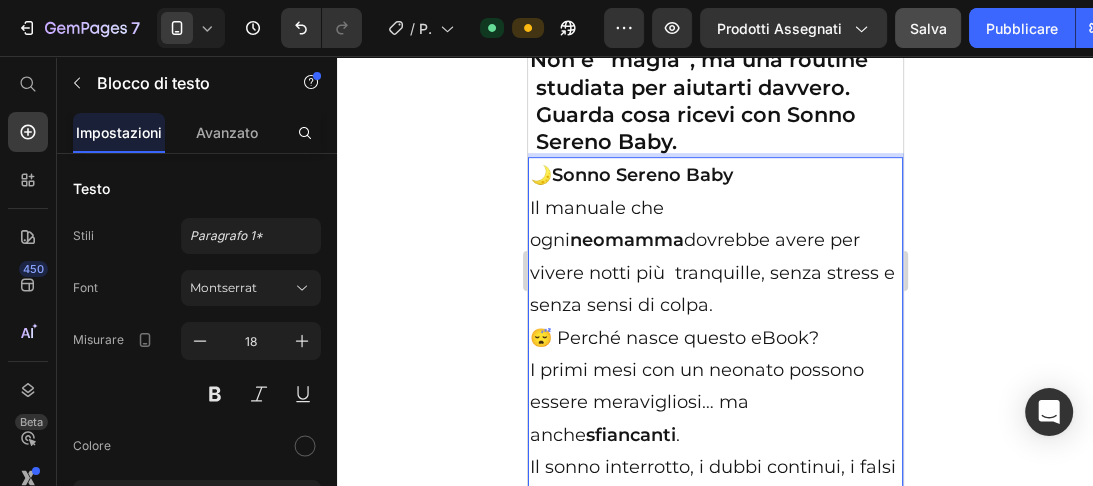 click on "Il manuale che ogni neomamma dovrebbe avere per vivere notti più tranquille, senza stress e senza sensi di colpa." at bounding box center [714, 257] 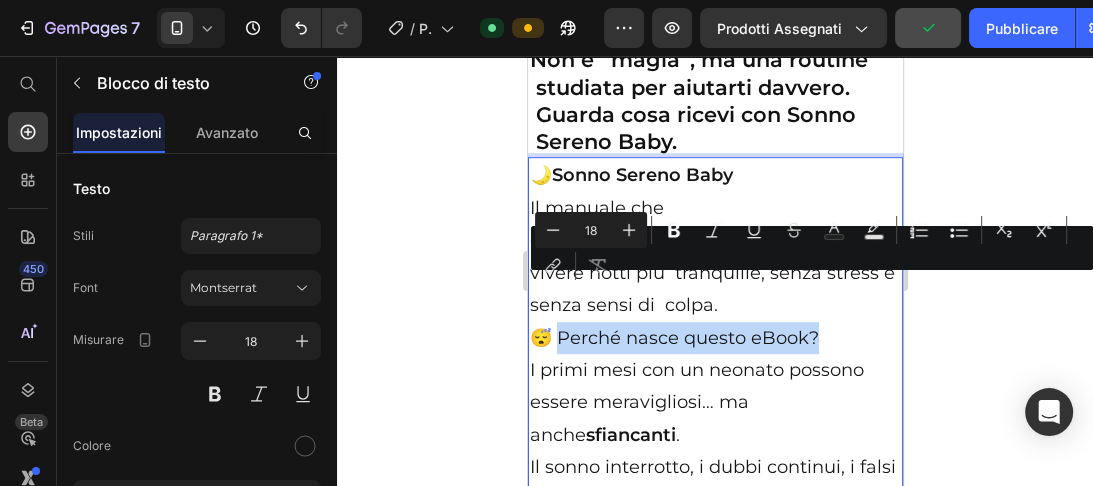 drag, startPoint x: 668, startPoint y: 293, endPoint x: 822, endPoint y: 284, distance: 154.26276 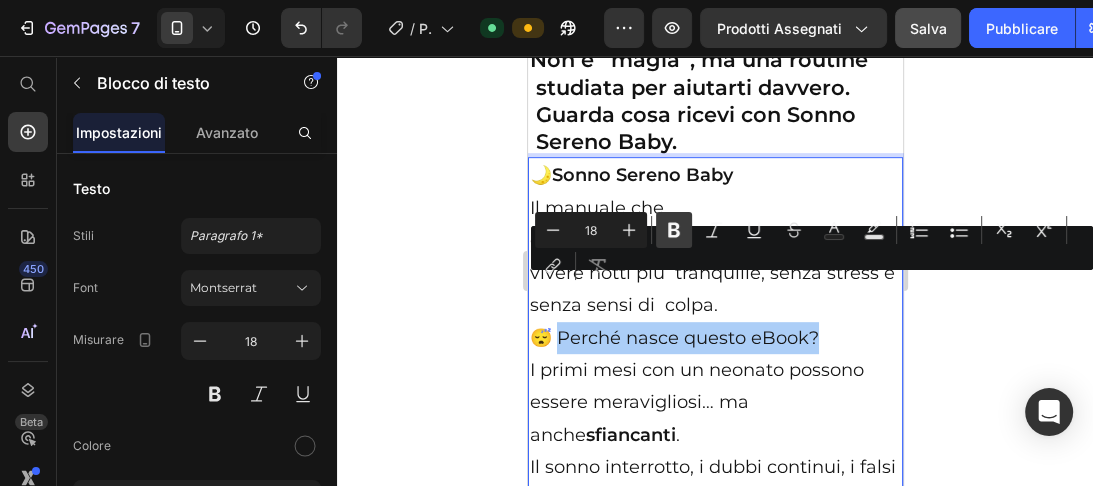 click 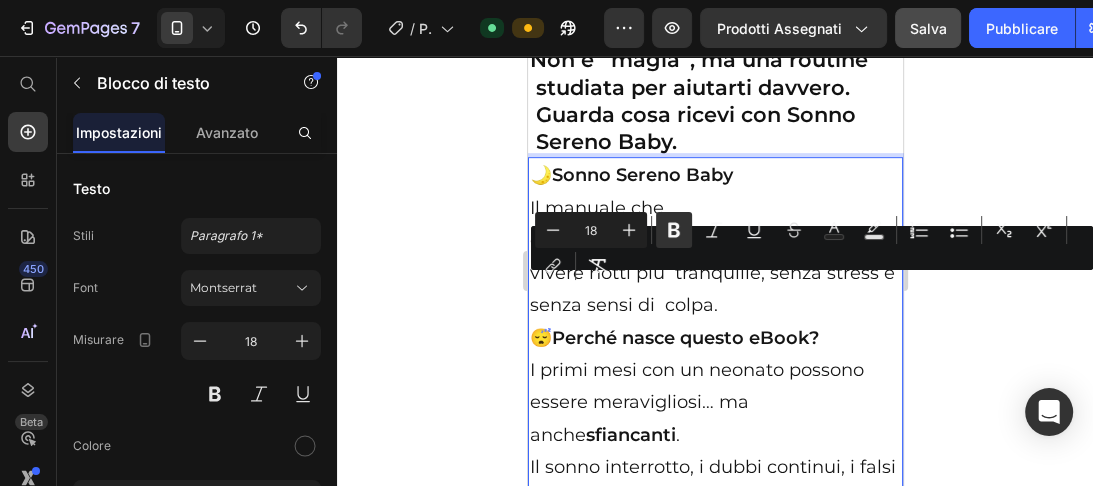 click on "I primi mesi con un neonato possono essere meravigliosi… ma anche sfiancanti. Il sonno interrotto, i dubbi continui, i falsi miti sul “bambino bravo che dorme tutta la notte” aumentano solo lo stress." at bounding box center (714, 451) 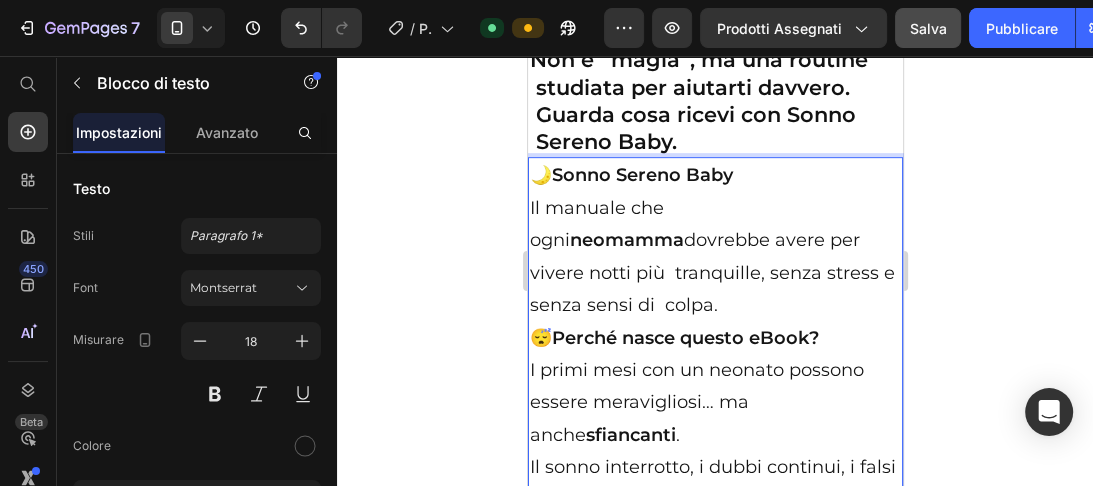click on "I primi mesi con un neonato possono essere meravigliosi… ma anche sfiancanti. Il sonno interrotto, i dubbi continui, i falsi miti sul “bambino bravo che dorme tutta la notte” aumentano solo lo stress." at bounding box center (714, 451) 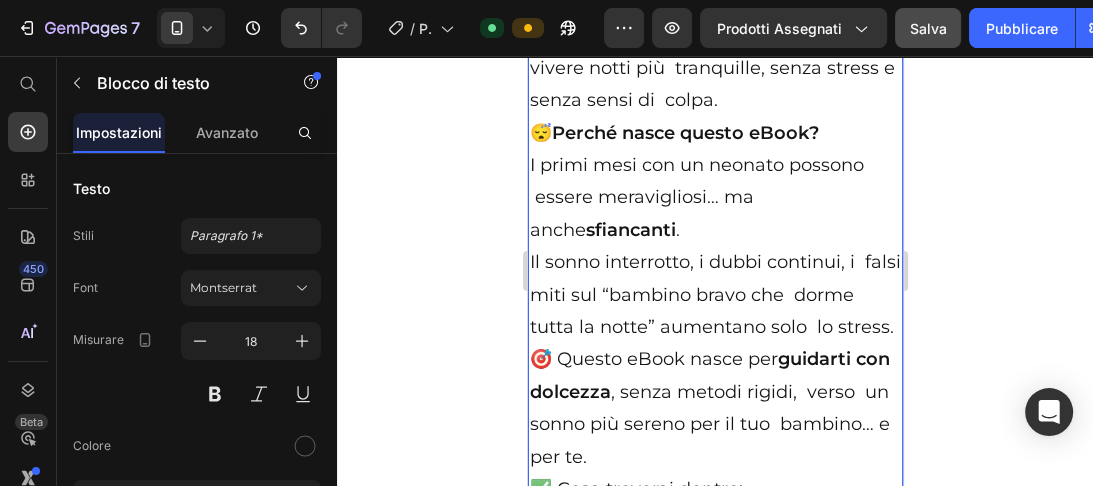 scroll, scrollTop: 11880, scrollLeft: 0, axis: vertical 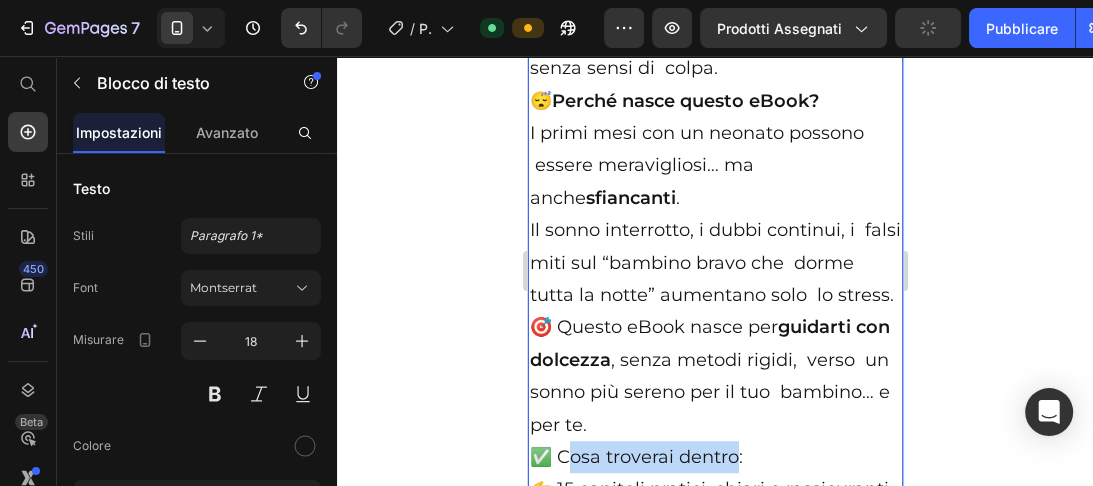 drag, startPoint x: 564, startPoint y: 443, endPoint x: 752, endPoint y: 440, distance: 188.02394 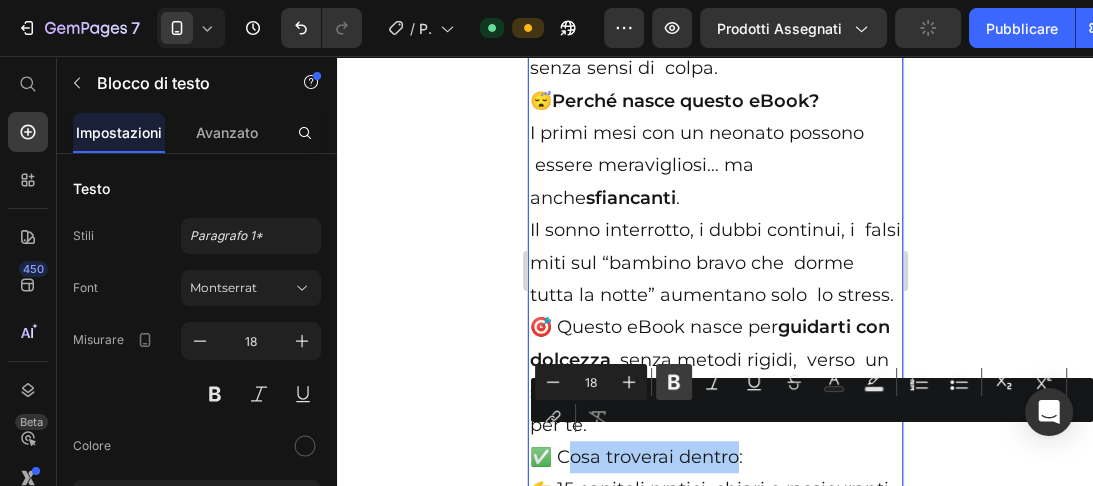 click 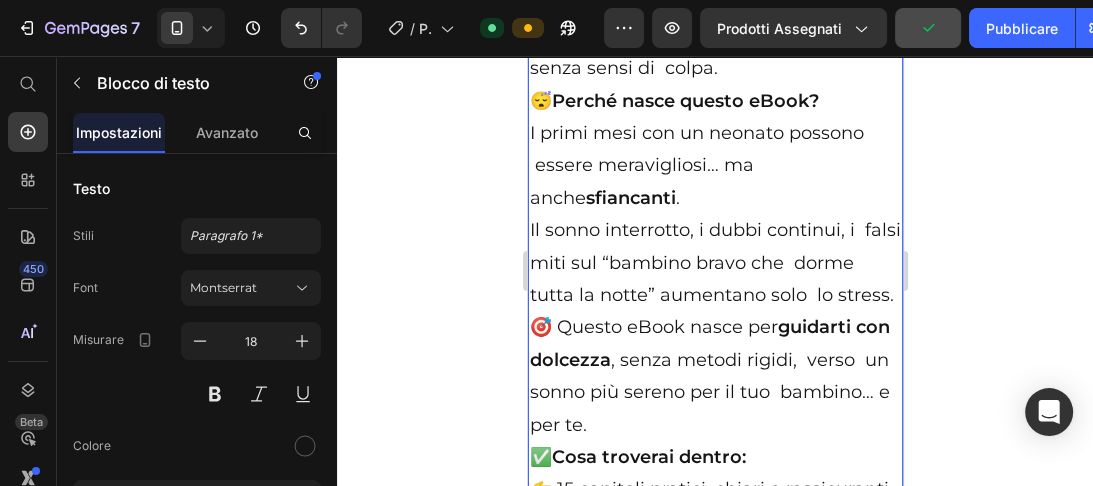 click on "👉 15 capitoli pratici, chiari e rassicuranti che ti aiuteranno a:" at bounding box center [714, 505] 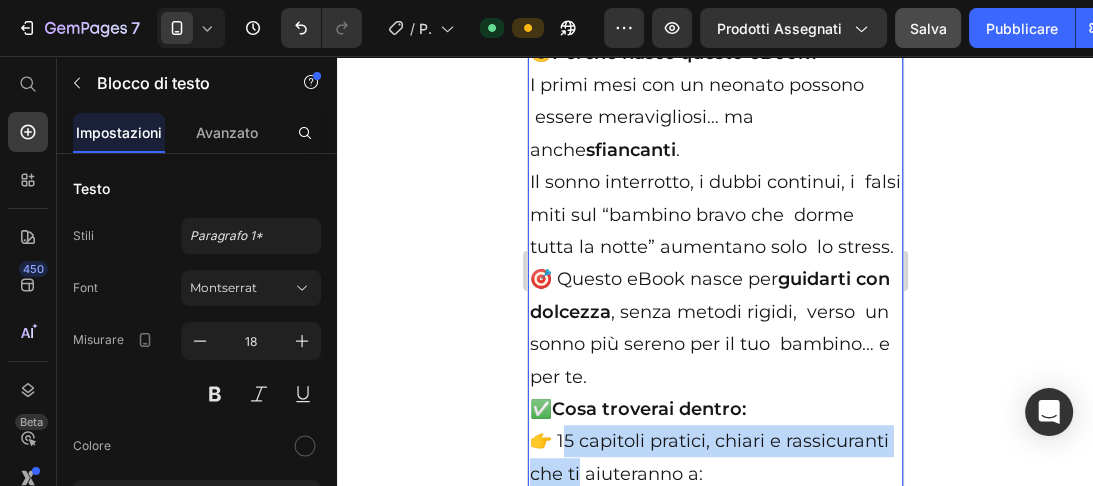 scroll, scrollTop: 11930, scrollLeft: 0, axis: vertical 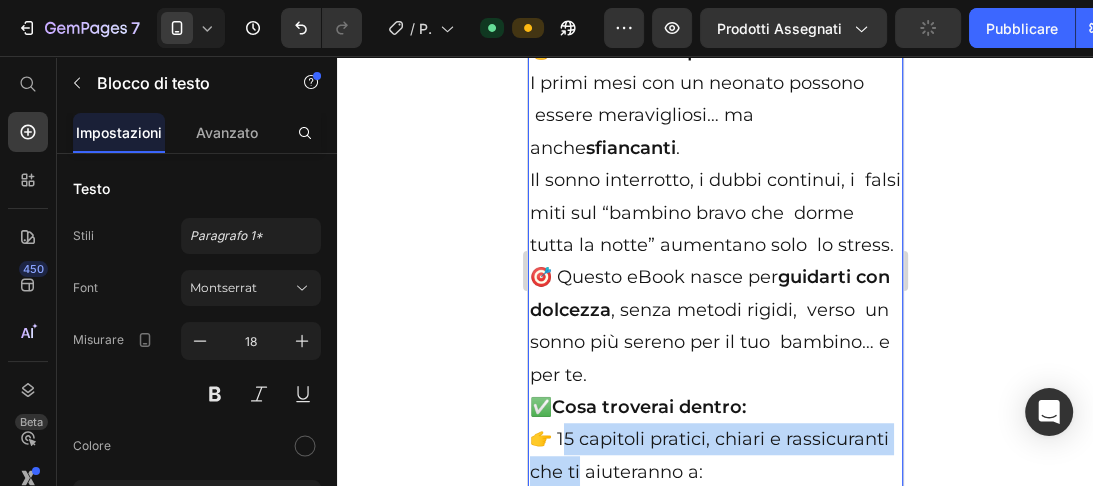 drag, startPoint x: 562, startPoint y: 474, endPoint x: 810, endPoint y: 451, distance: 249.06425 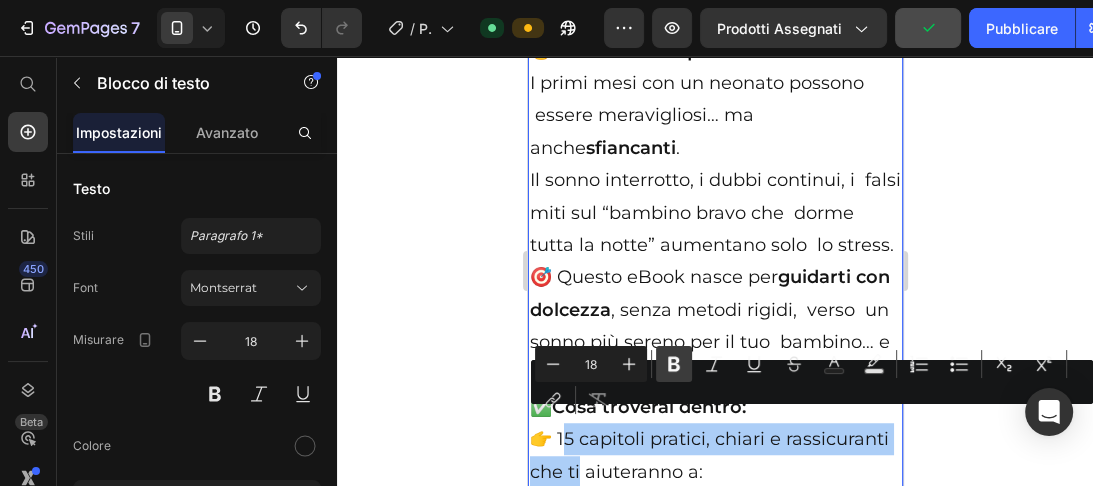 drag, startPoint x: 670, startPoint y: 367, endPoint x: 144, endPoint y: 363, distance: 526.0152 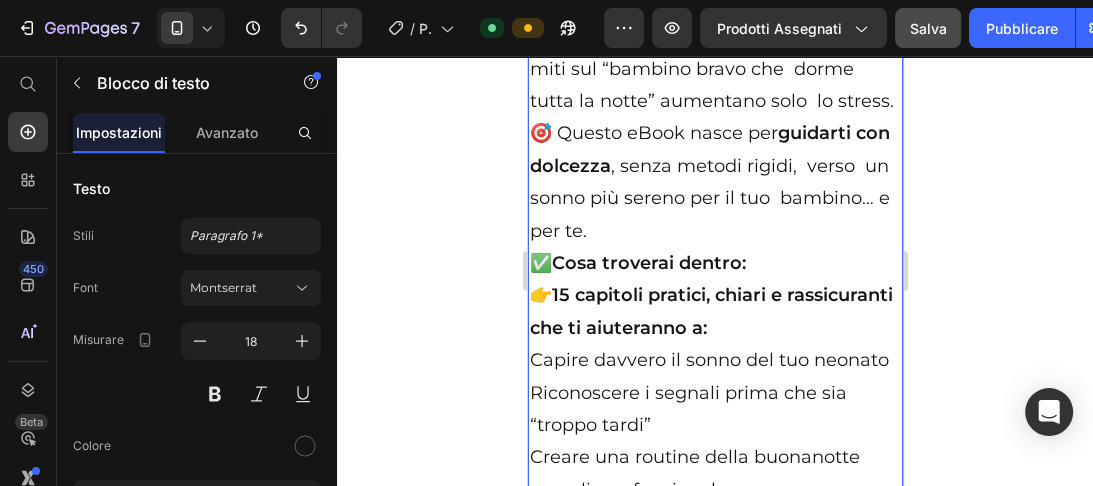 scroll, scrollTop: 12107, scrollLeft: 0, axis: vertical 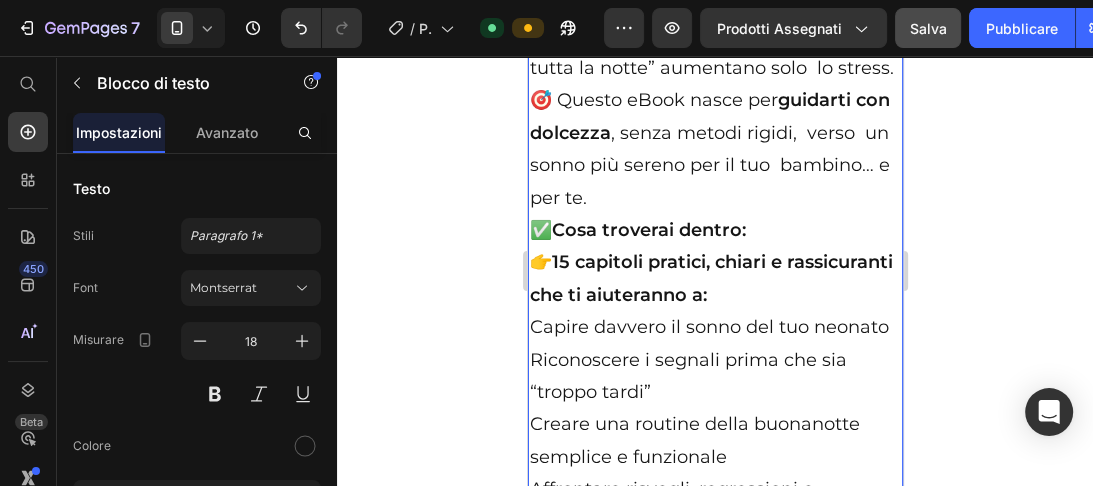 click on "Capire davvero il sonno del tuo neonato" at bounding box center [714, 327] 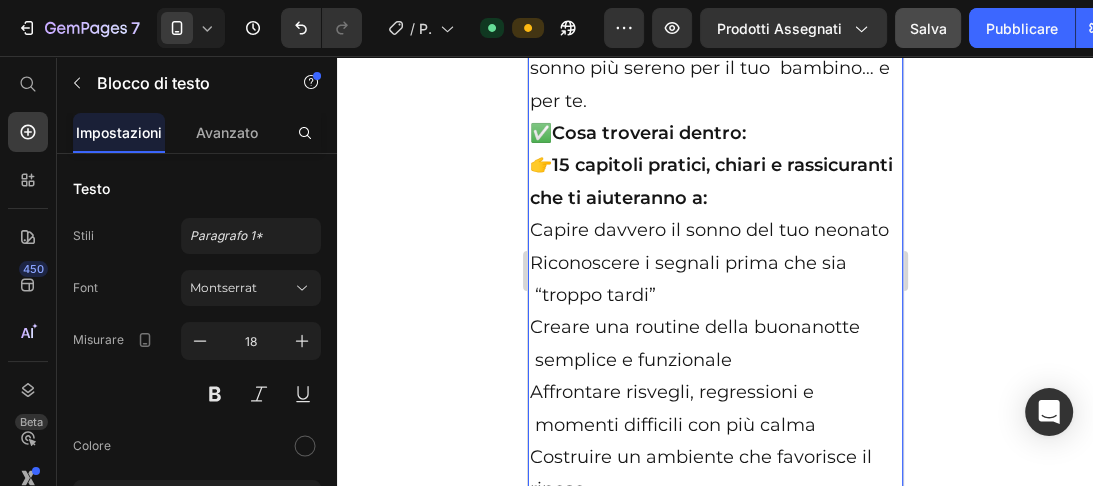 scroll, scrollTop: 12236, scrollLeft: 0, axis: vertical 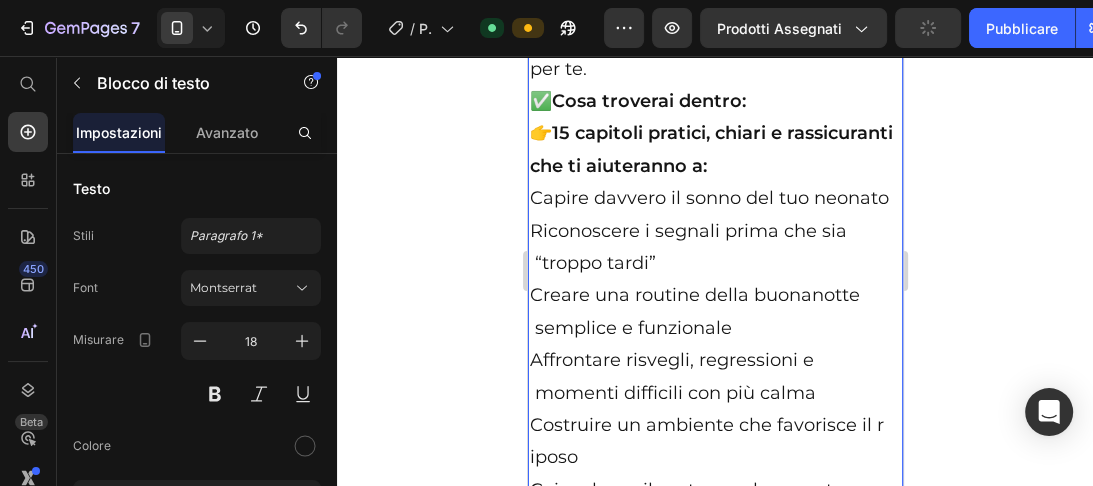 click on "Costruire un ambiente che favorisce il r iposo" at bounding box center [714, 441] 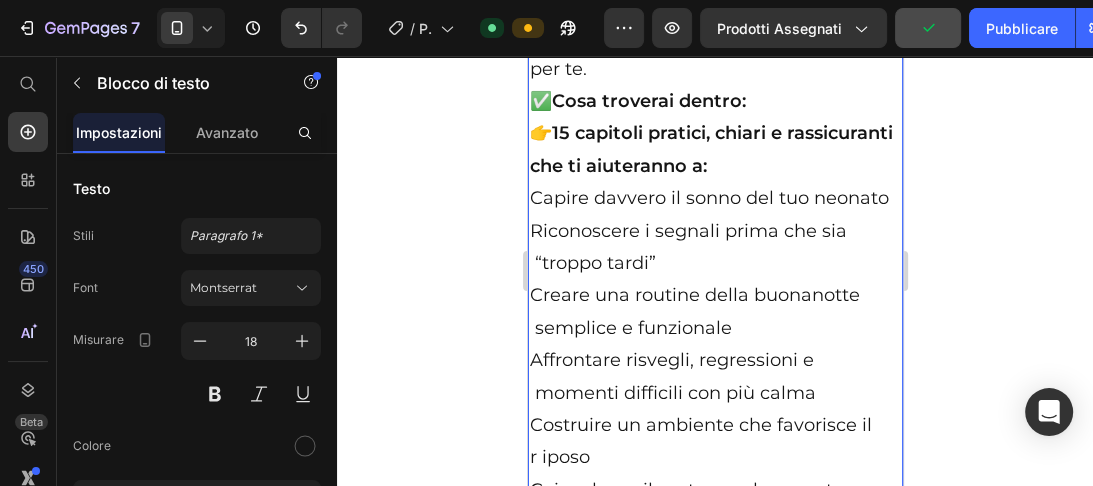 scroll, scrollTop: 12256, scrollLeft: 0, axis: vertical 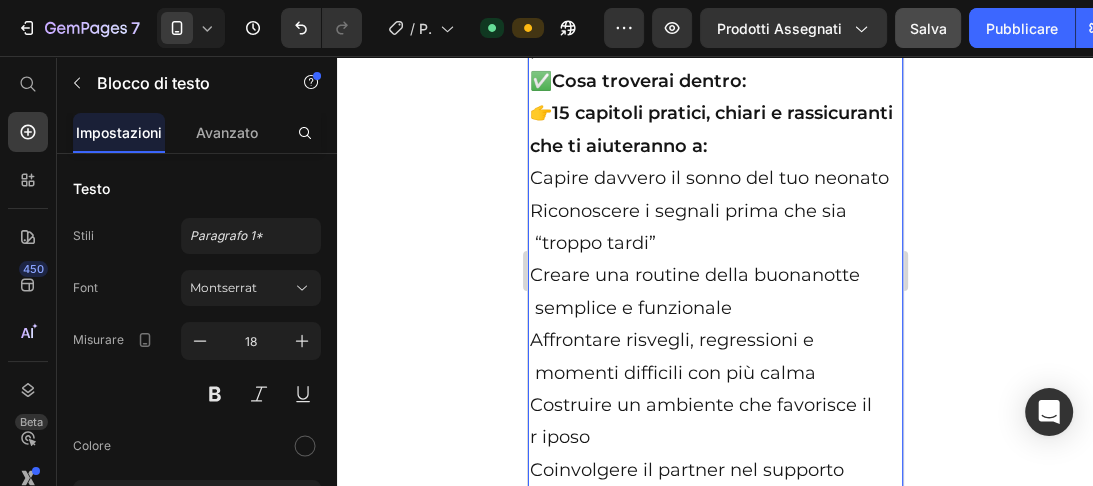 click on "r iposo" at bounding box center (714, 437) 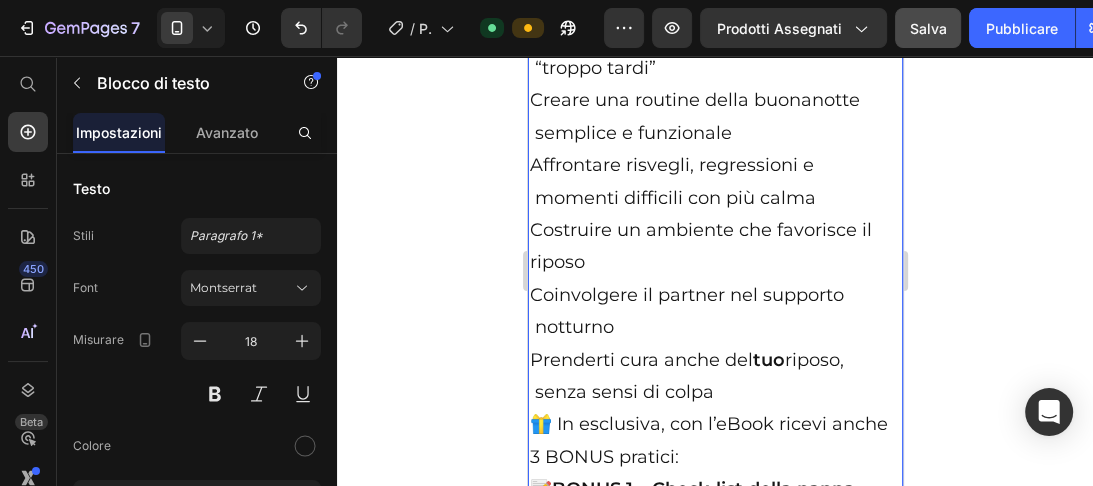 scroll, scrollTop: 12463, scrollLeft: 0, axis: vertical 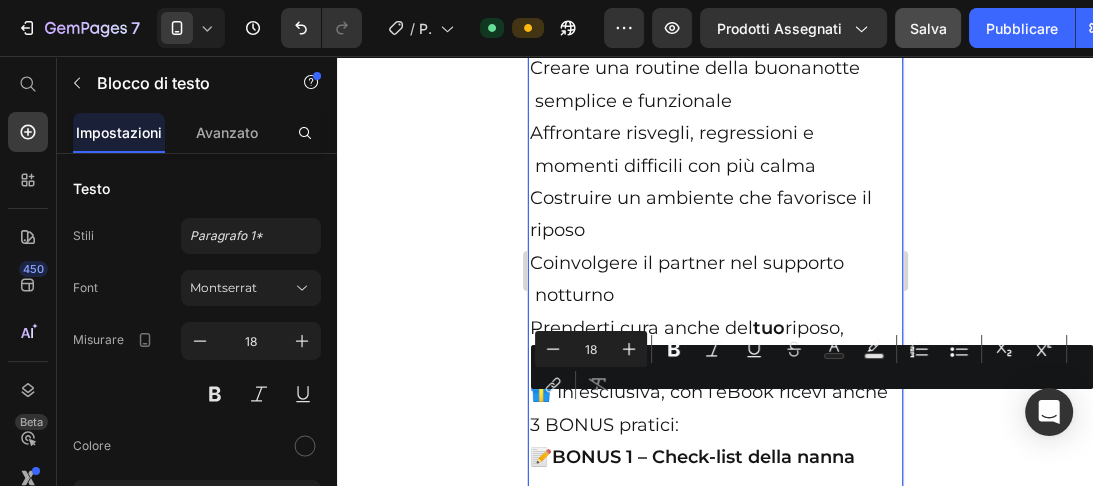 drag, startPoint x: 559, startPoint y: 407, endPoint x: 870, endPoint y: 433, distance: 312.08493 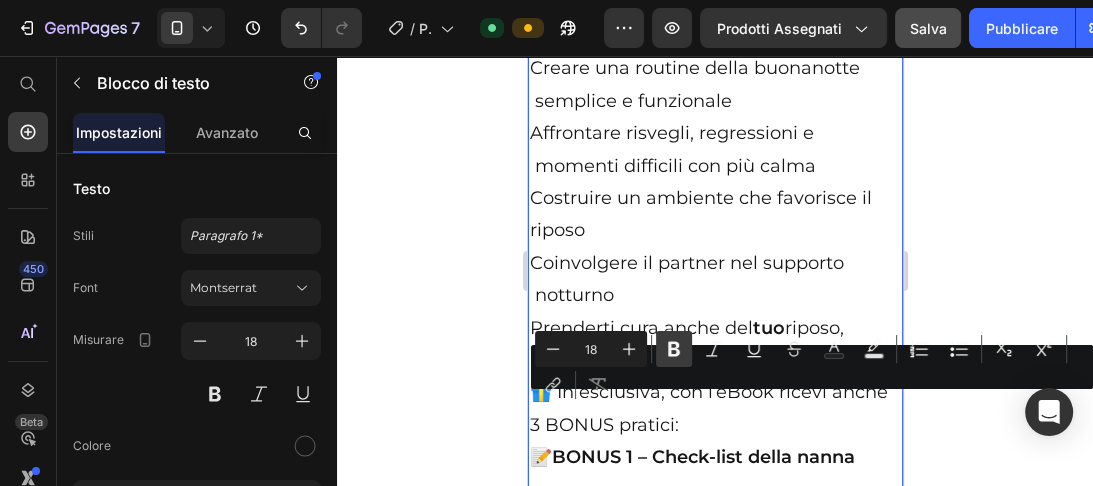 click 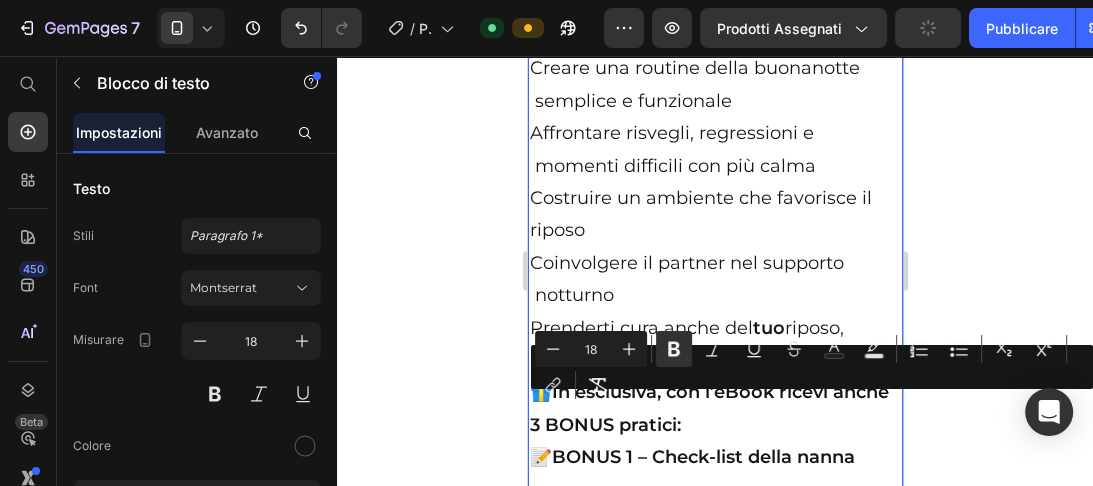 click on "In esclusiva, con l’eBook ricevi anche 3 BONUS pratici:" at bounding box center [708, 408] 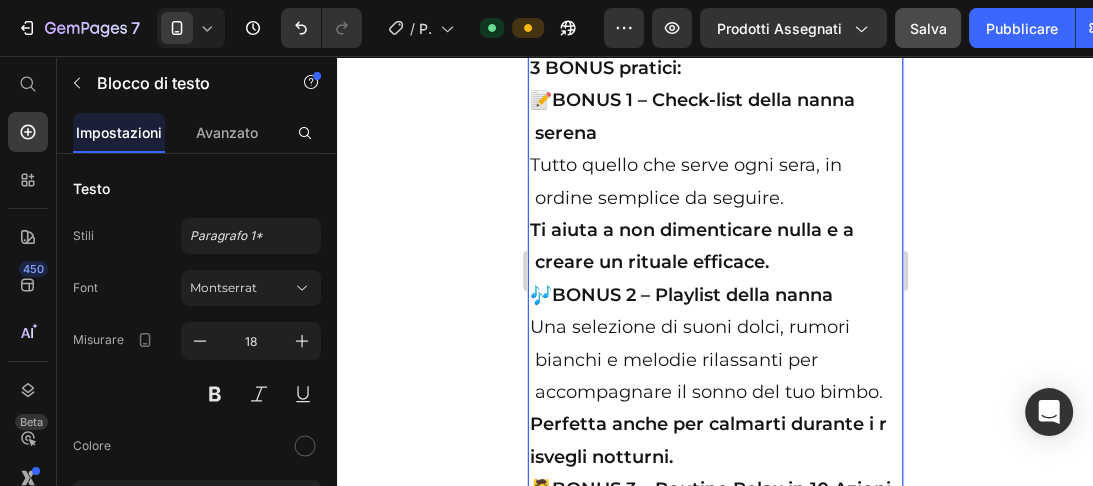 scroll, scrollTop: 12852, scrollLeft: 0, axis: vertical 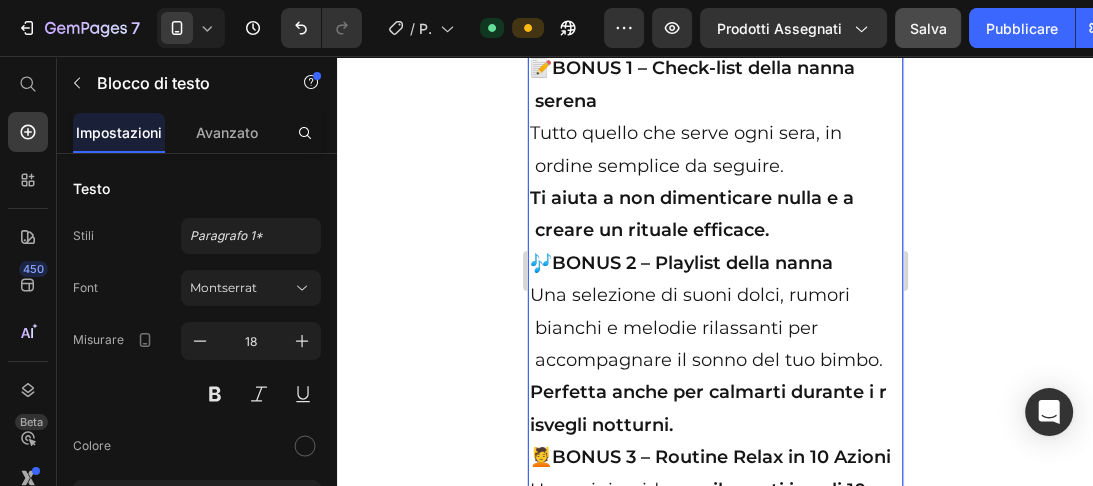 click on "Perfetta anche per calmarti durante i r isvegli notturni." at bounding box center [707, 408] 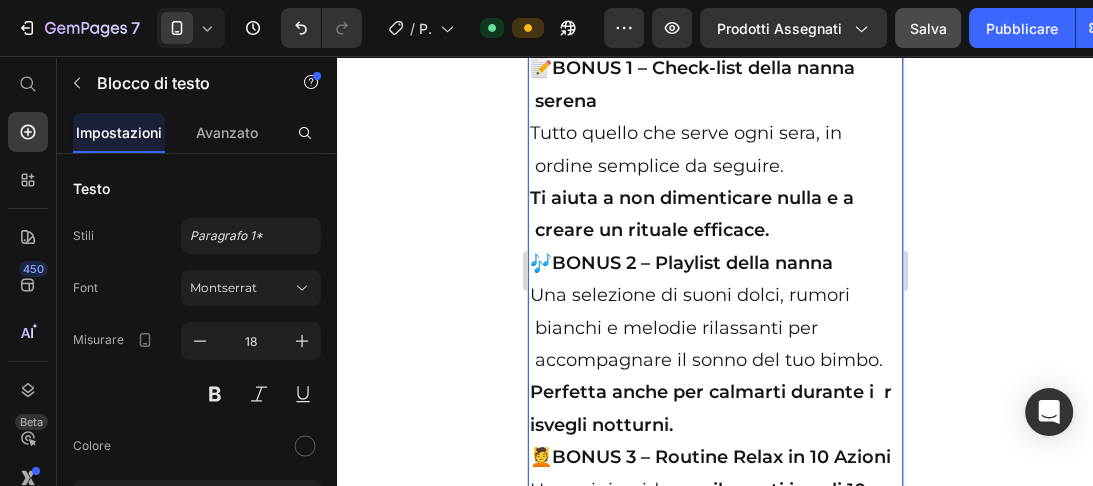 click on "Perfetta anche per calmarti durante i  r isvegli notturni." at bounding box center (710, 408) 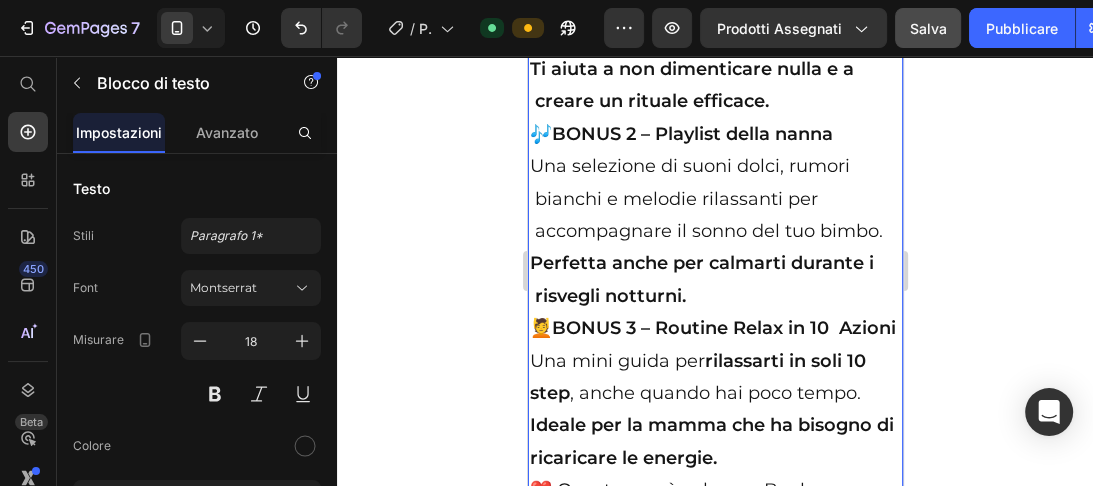 scroll, scrollTop: 13000, scrollLeft: 0, axis: vertical 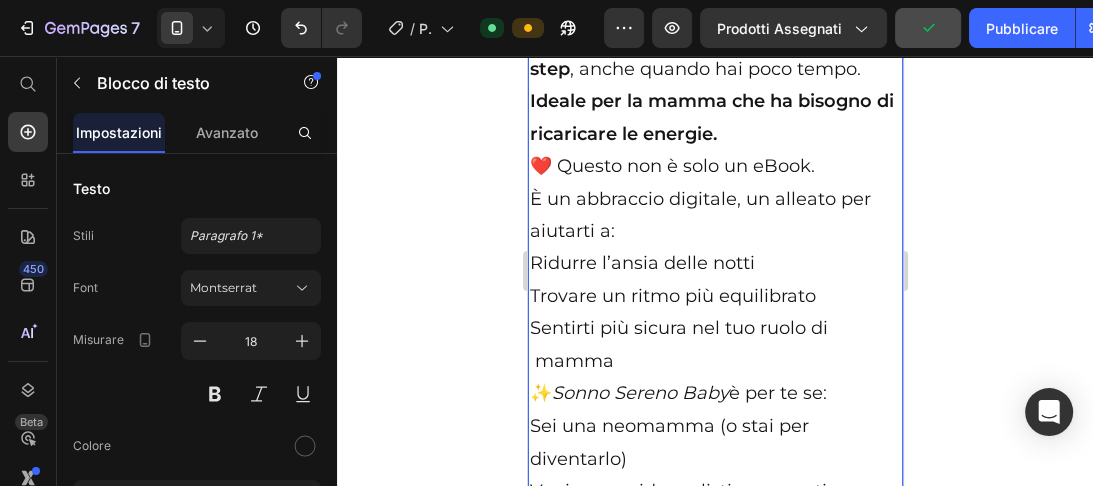 drag, startPoint x: 559, startPoint y: 444, endPoint x: 745, endPoint y: 448, distance: 186.043 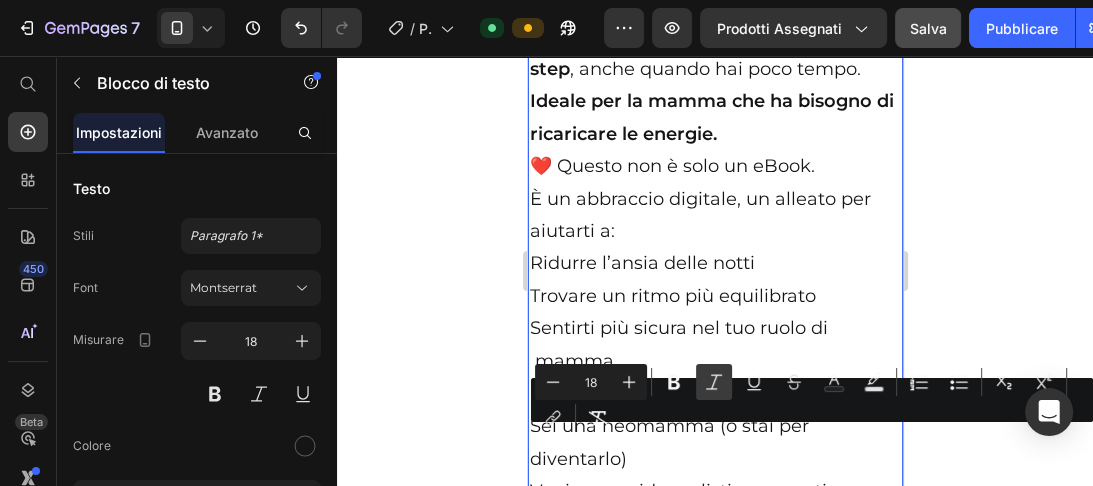 click 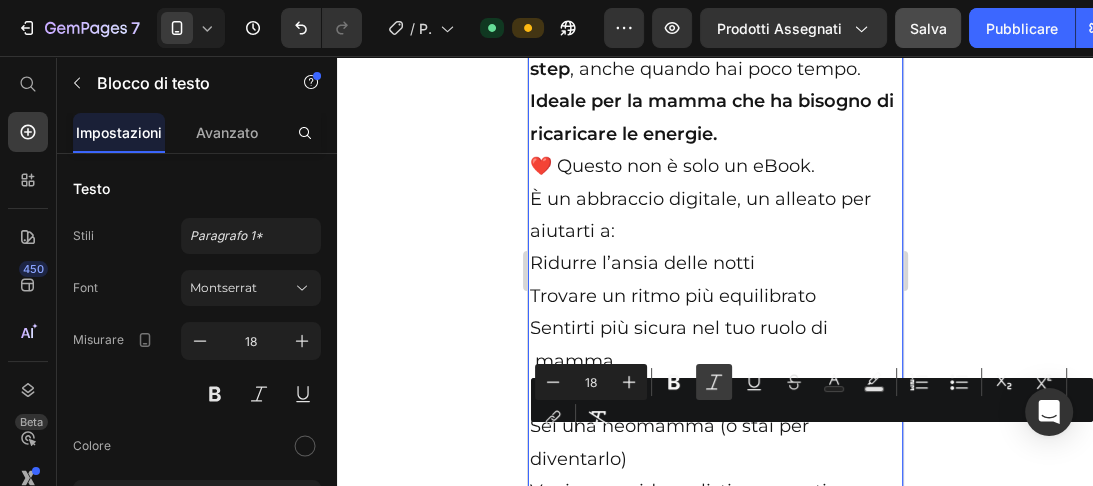 click 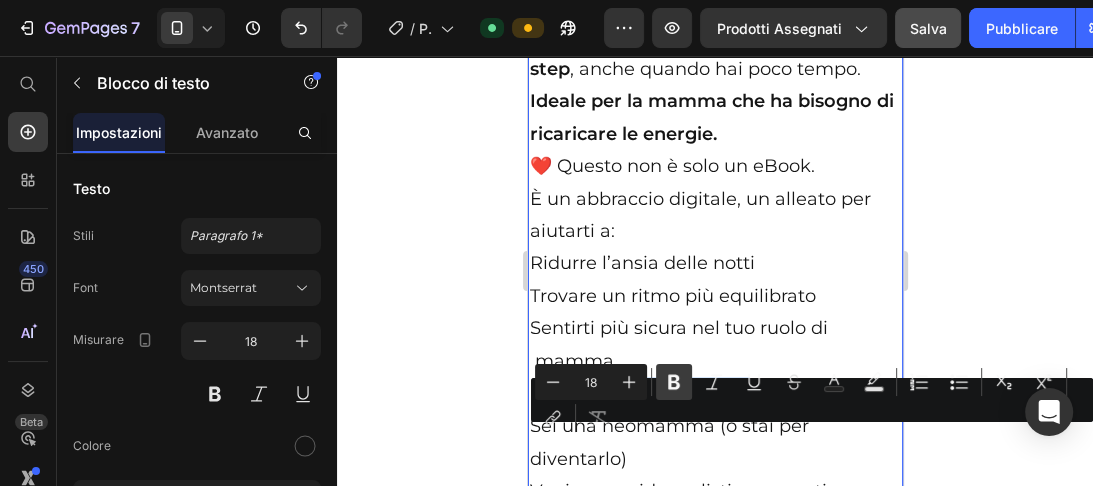 click 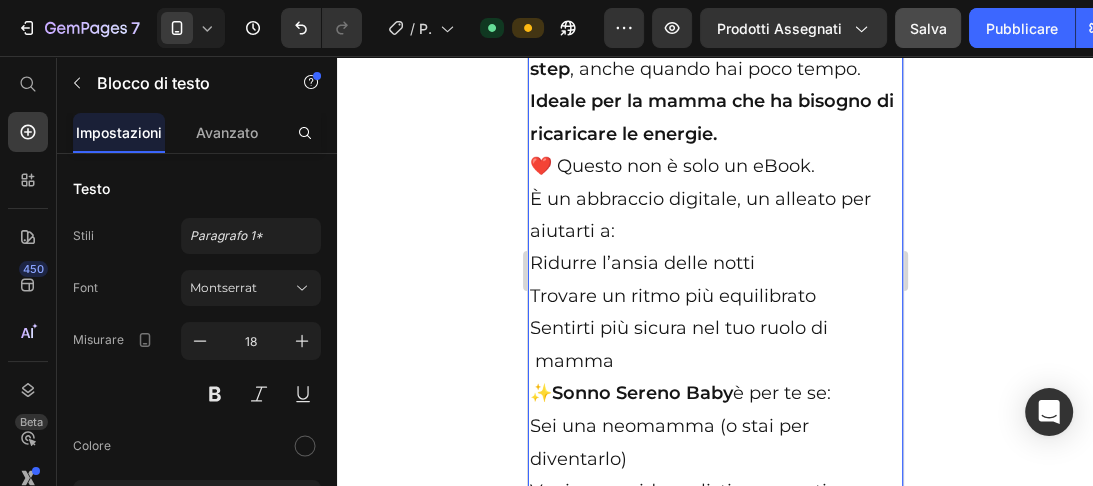 click on "🌙  Sonno Sereno Baby  Il manuale che ogni  neomamma   dovrebbe avere per vivere notti più  tranquille, senza stress e senza sensi di  colpa. 😴  Perché nasce questo eBook?  I primi mesi con un neonato possono  essere meravigliosi… ma anche   sfiancanti .  Il sonno interrotto, i dubbi continui, i  falsi miti sul “bambino bravo che  dorme tutta la notte” aumentano solo  lo stress.  🎯 Questo eBook nasce per  guidarti  con dolcezza , senza metodi rigidi,  verso  un sonno più sereno per il tuo  bambino… e per te.  ✅  Cosa troverai dentro:  👉  15 capitoli pratici, chiari e rassicuranti che ti aiuteranno a:  Capire davvero il sonno del tuo  neonato  Riconoscere i segnali prima che sia  “troppo tardi”  Creare una routine della buonanotte  semplice e funzionale  Affrontare risvegli, regressioni e  momenti difficili con più calma  Costruire un ambiente che favorisce il  riposo  Coinvolgere il partner nel supporto  notturno  Prenderti cura anche del  tuo" at bounding box center (714, -353) 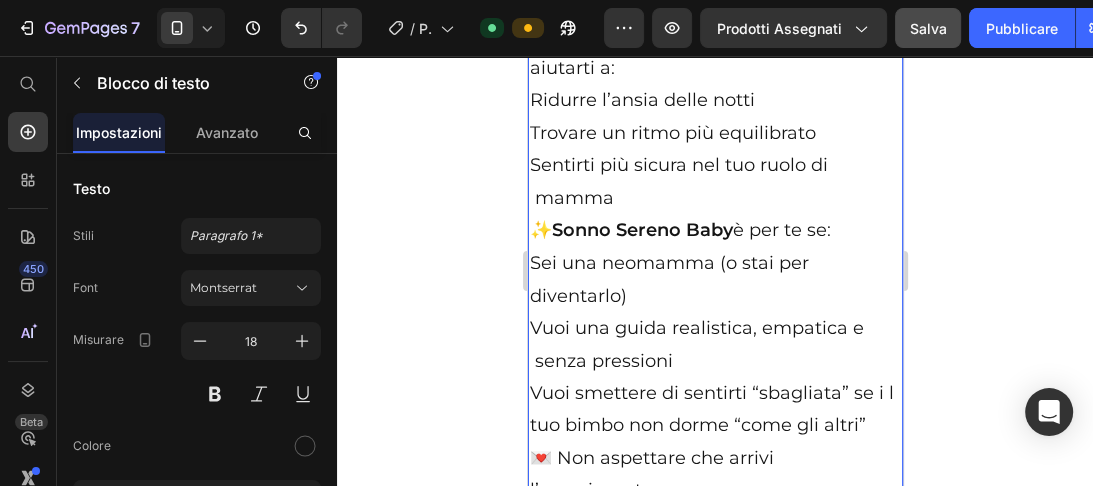 scroll, scrollTop: 13500, scrollLeft: 0, axis: vertical 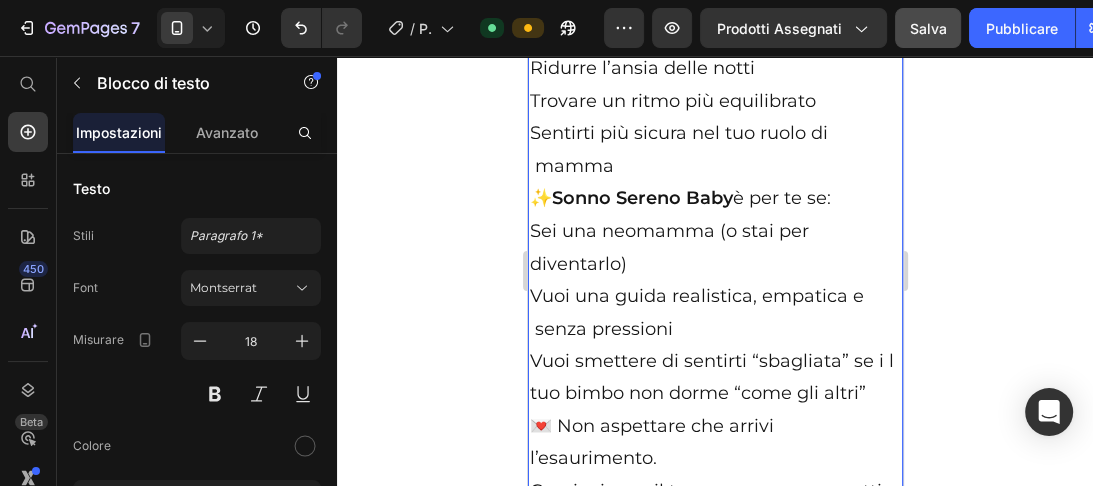 click on "Vuoi smettere di sentirti “sbagliata” se i l tuo bimbo non dorme “come gli altri”" at bounding box center [714, 376] 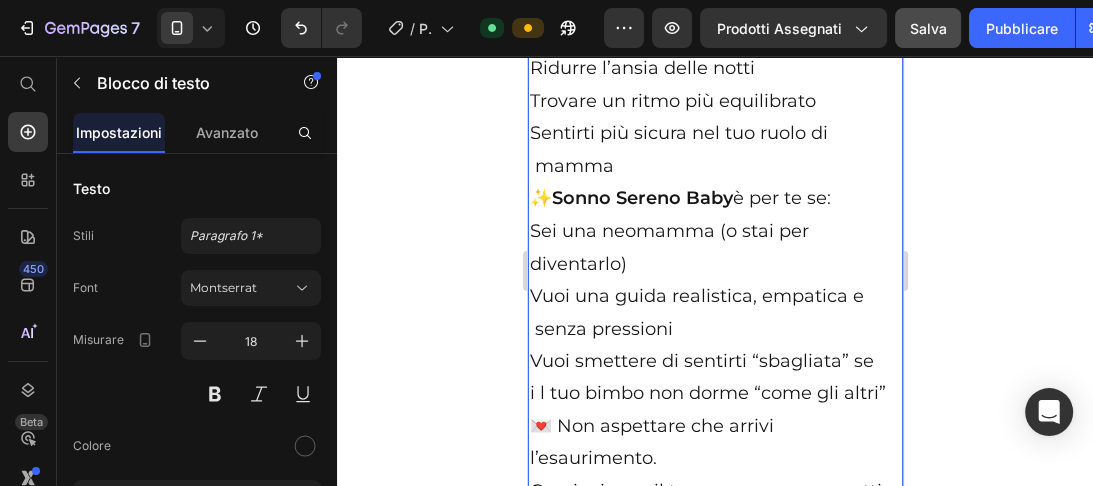 click on "i l tuo bimbo non dorme “come gli altri”" at bounding box center (714, 392) 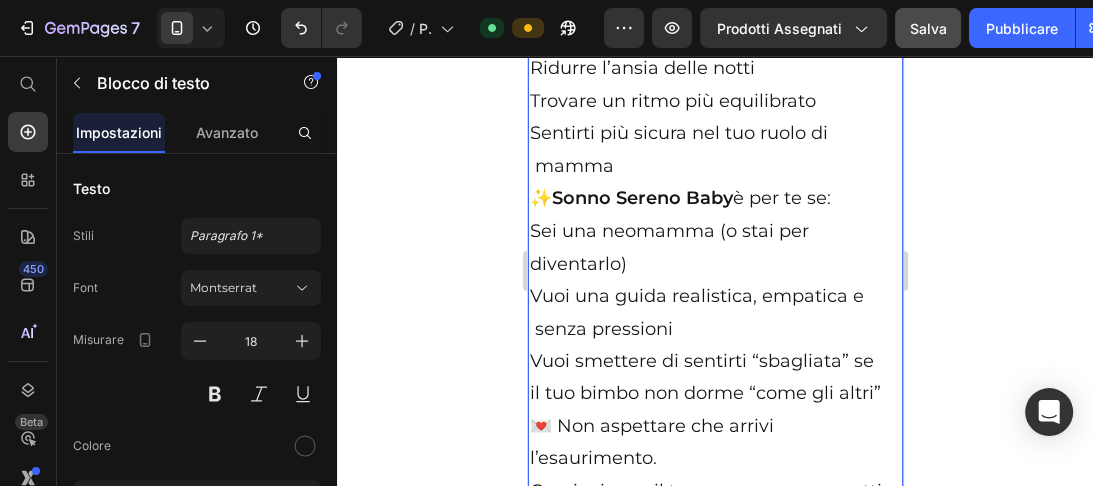 click on "il tuo bimbo non dorme “come gli altri”" at bounding box center (714, 392) 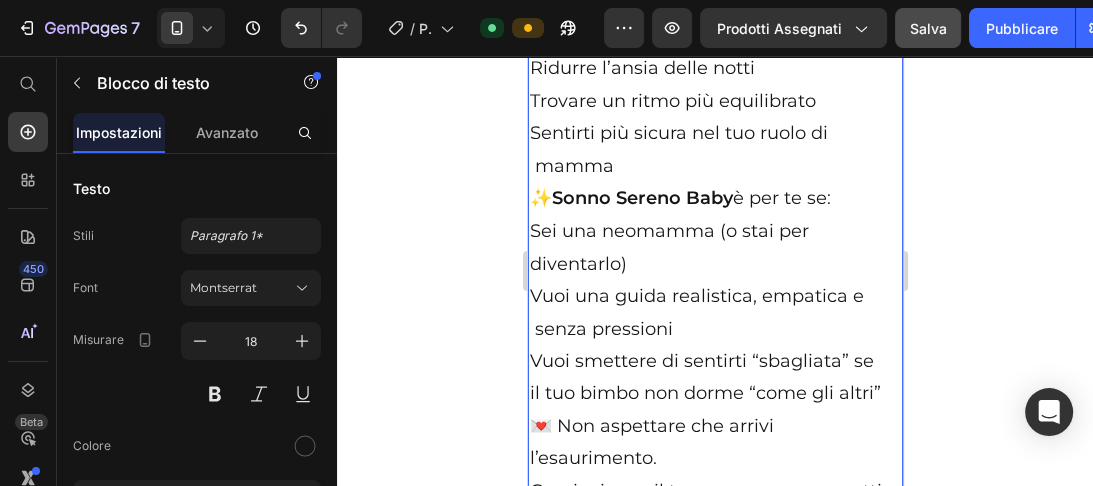 click on "il tuo bimbo non dorme “come gli altri”" at bounding box center [714, 392] 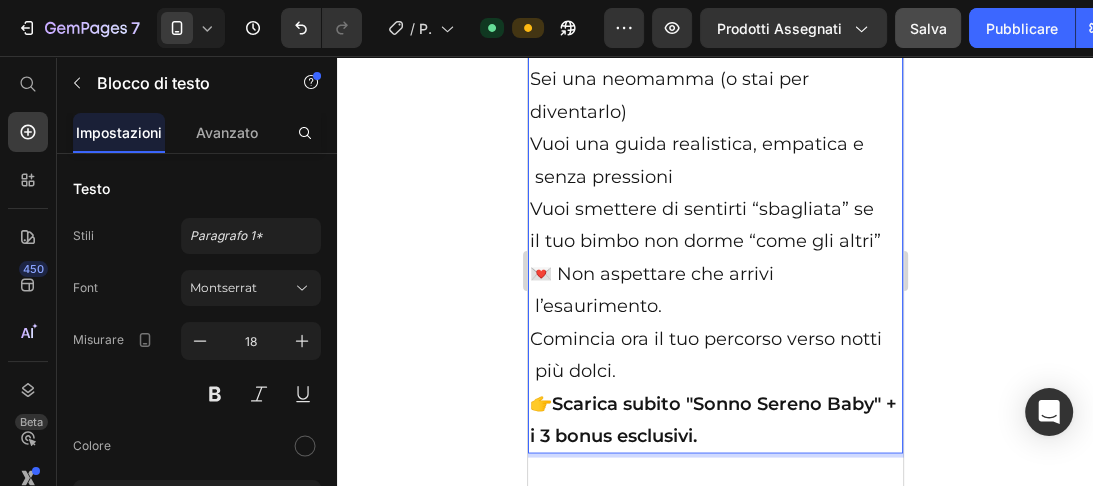 scroll, scrollTop: 13662, scrollLeft: 0, axis: vertical 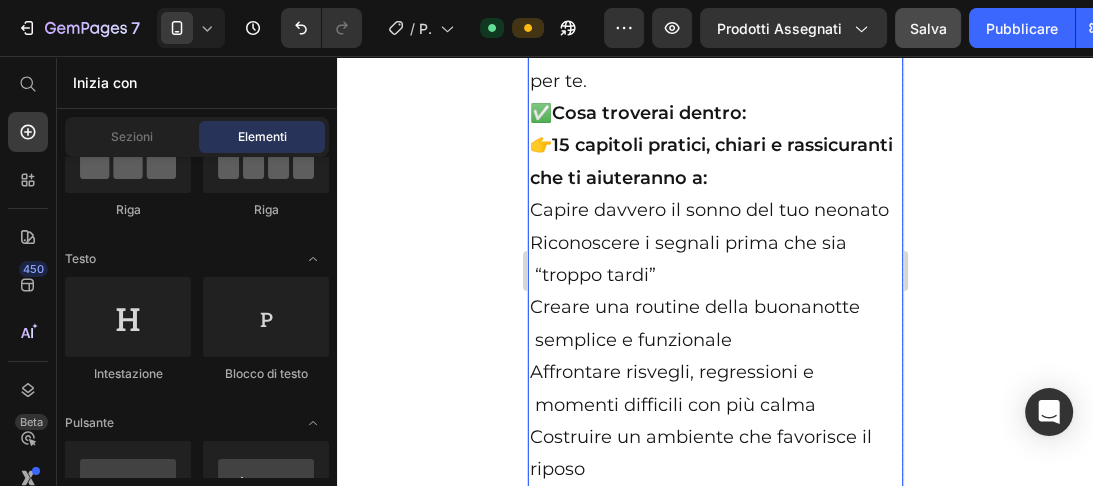 click on "Capire davvero il sonno del tuo neonato" at bounding box center (714, 210) 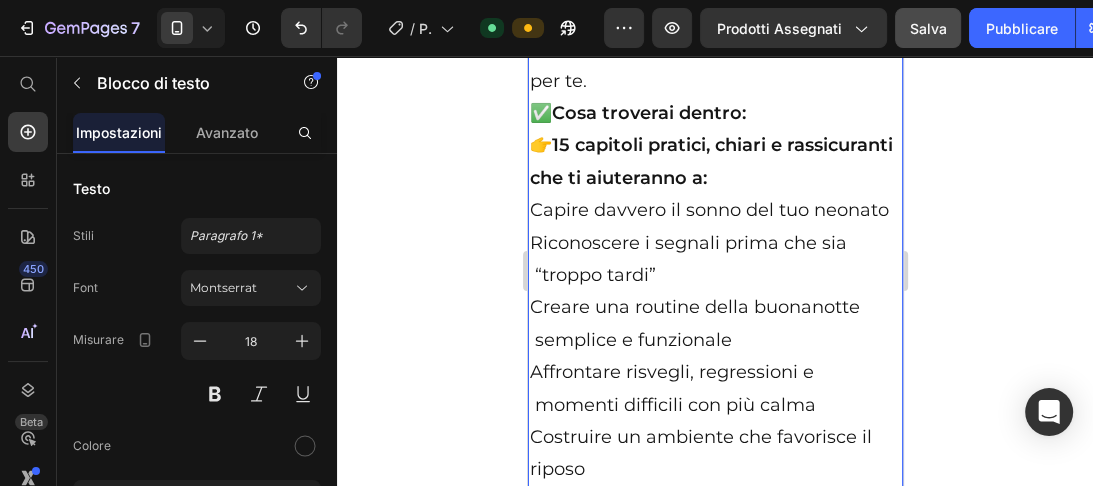 click on "Capire davvero il sonno del tuo neonato" at bounding box center (714, 210) 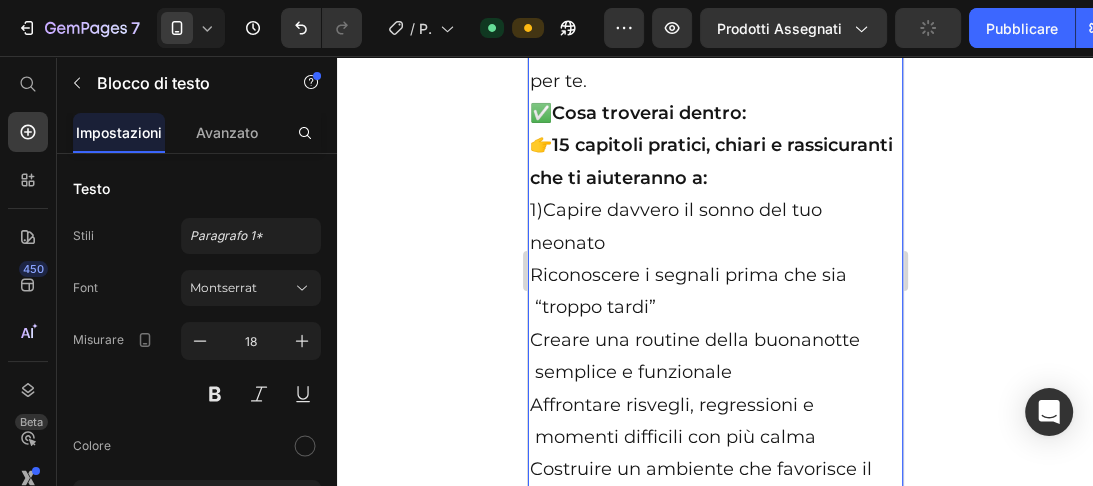 click on "Riconoscere i segnali prima che sia  “troppo tardi”" at bounding box center [714, 291] 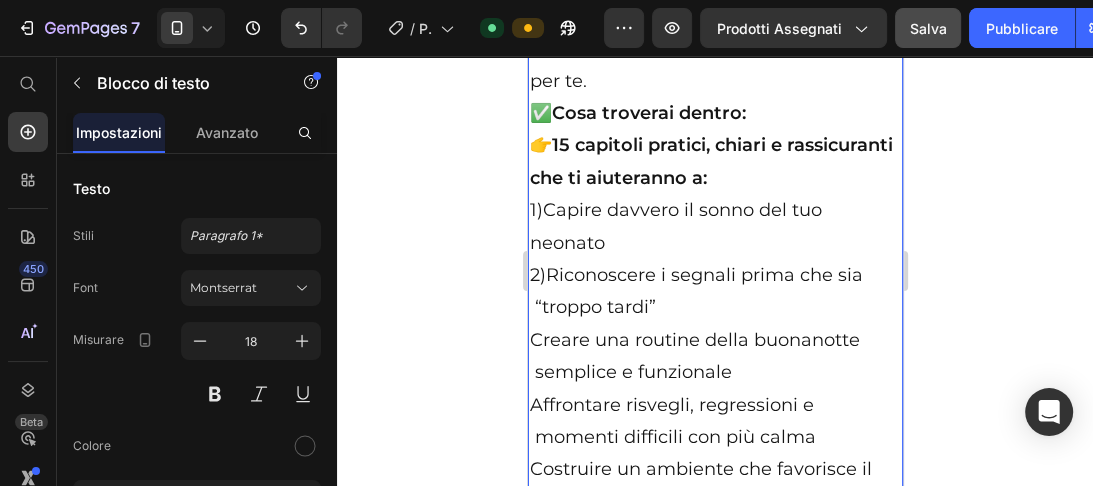 click on "Creare una routine della buonanotte  semplice e funzionale" at bounding box center (714, 356) 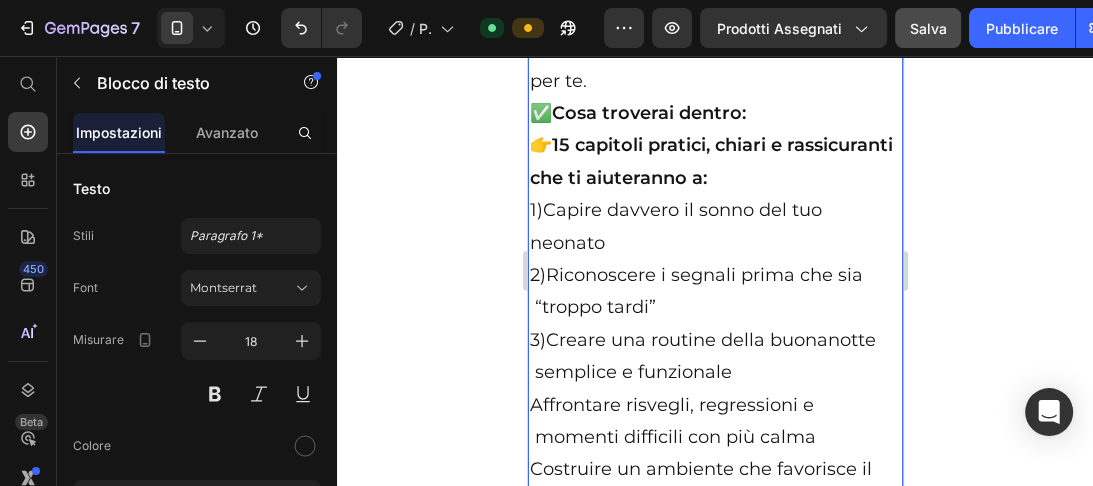 click on "Affrontare risvegli, regressioni e  momenti difficili con più calma" at bounding box center [714, 421] 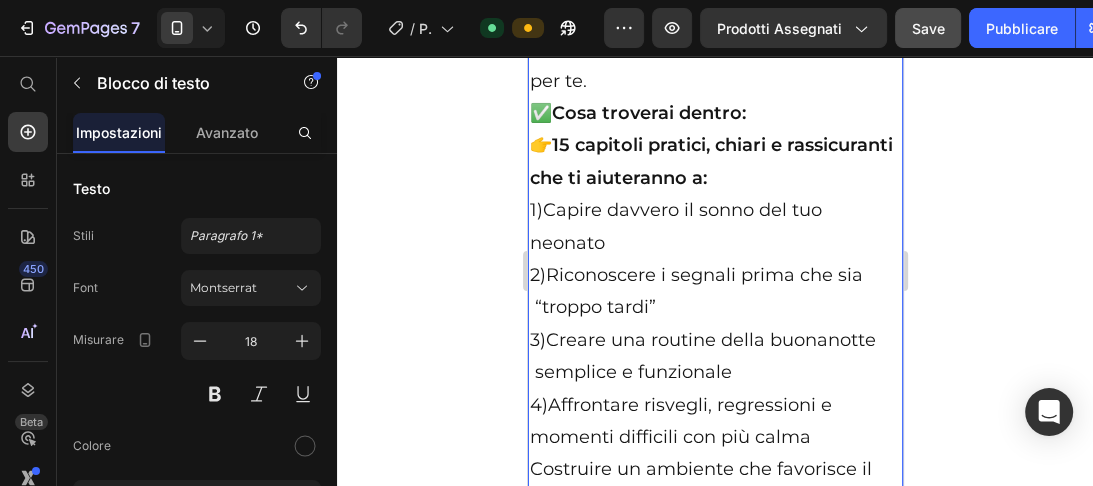 click on "Costruire un ambiente che favorisce il" at bounding box center [714, 469] 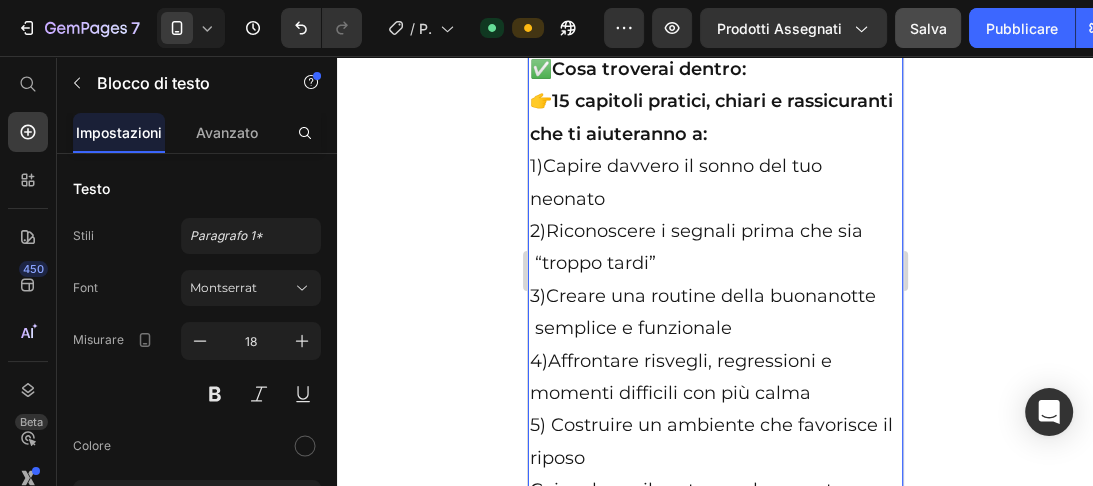 scroll, scrollTop: 12301, scrollLeft: 0, axis: vertical 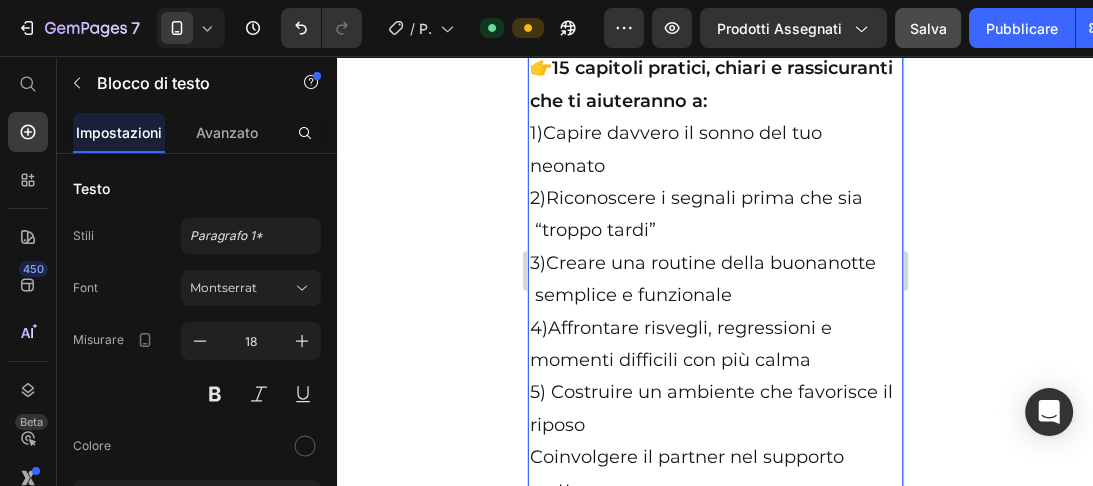 click on "riposo" at bounding box center [714, 425] 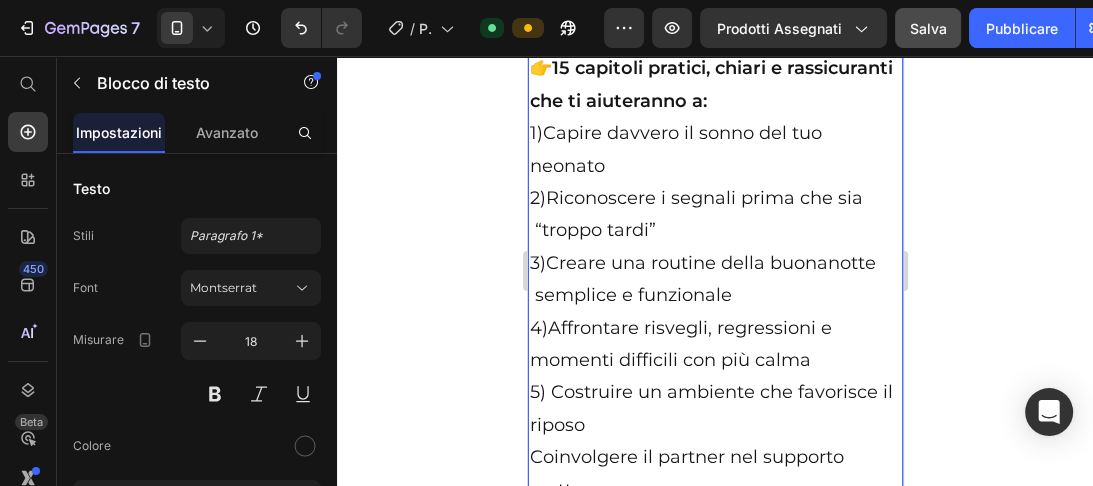 click on "5) Costruire un ambiente che favorisce il riposo" at bounding box center (714, 408) 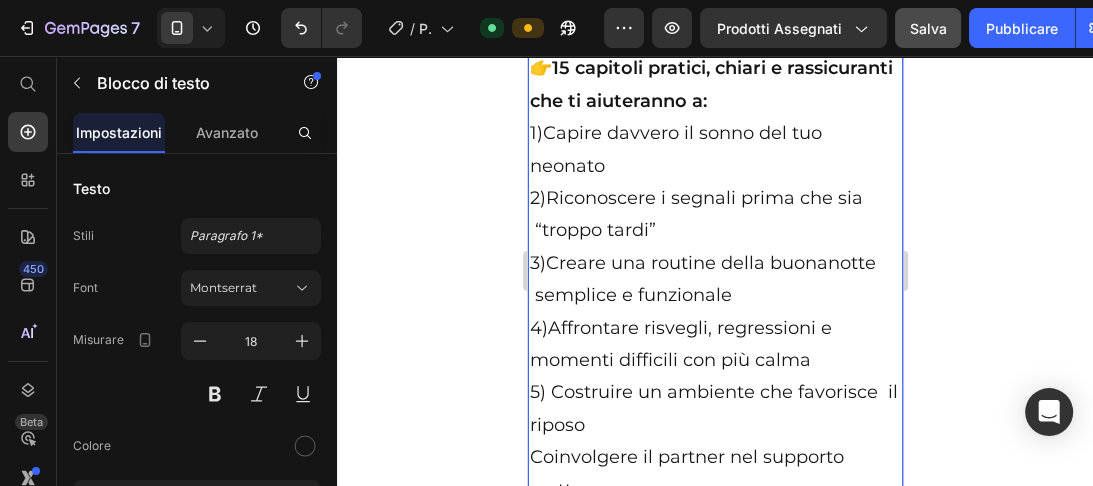 click on "Coinvolgere il partner nel supporto  notturno" at bounding box center [714, 473] 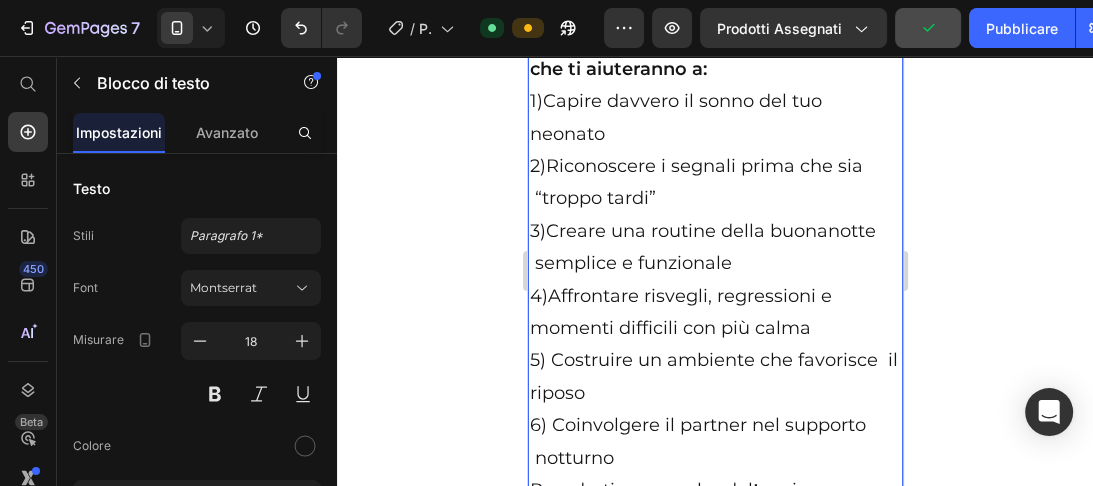 scroll, scrollTop: 12366, scrollLeft: 0, axis: vertical 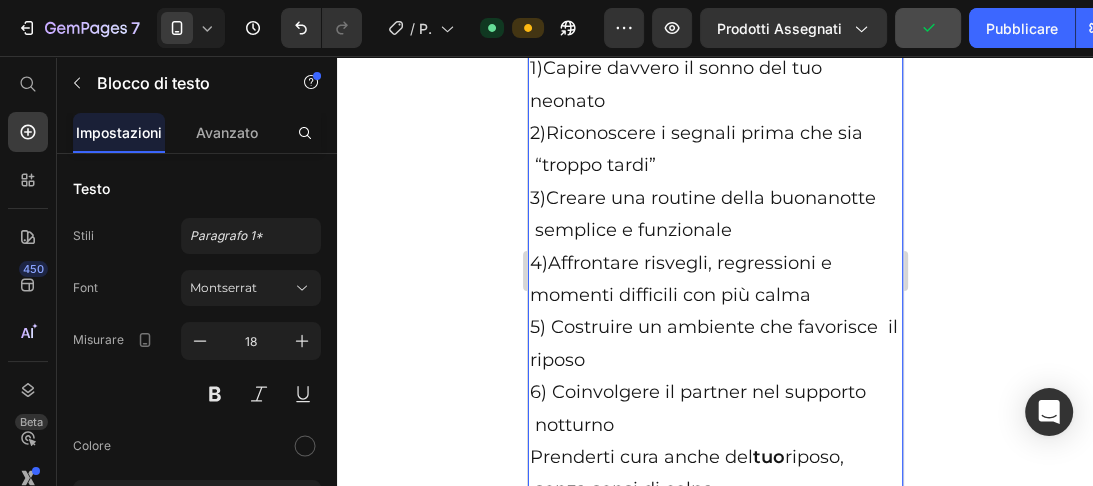 click on "Prenderti cura anche del  tuo  riposo,  senza sensi di colpa" at bounding box center [714, 473] 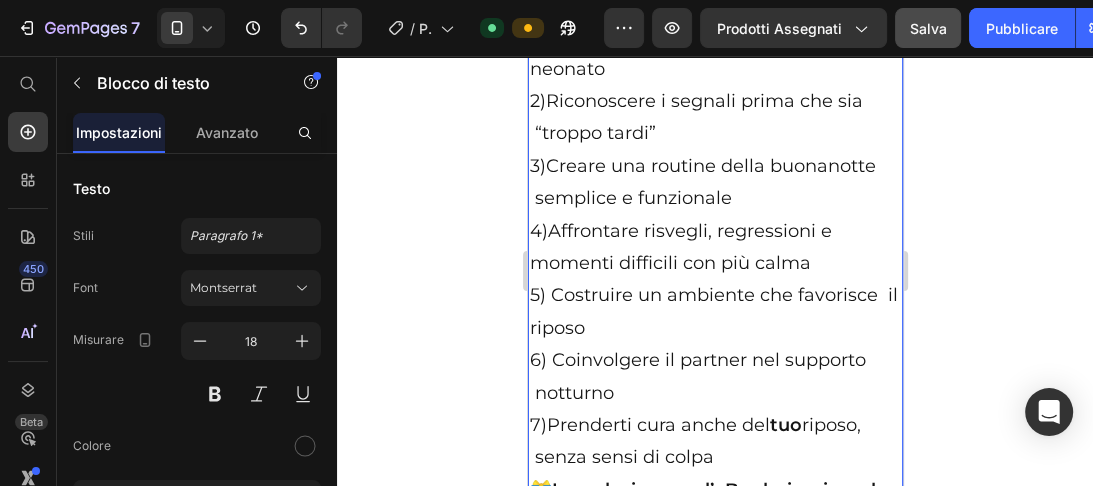 scroll, scrollTop: 12431, scrollLeft: 0, axis: vertical 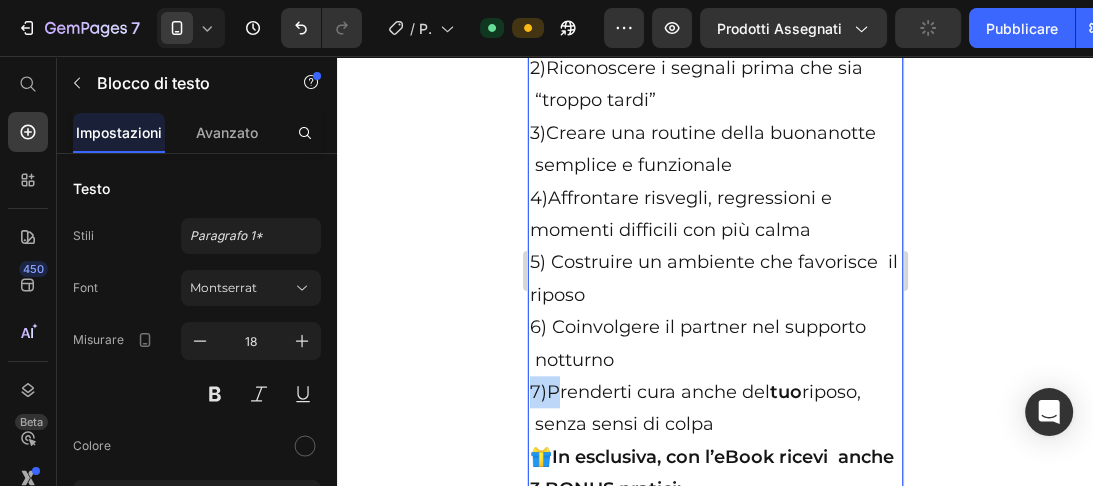 drag, startPoint x: 550, startPoint y: 379, endPoint x: 528, endPoint y: 384, distance: 22.561028 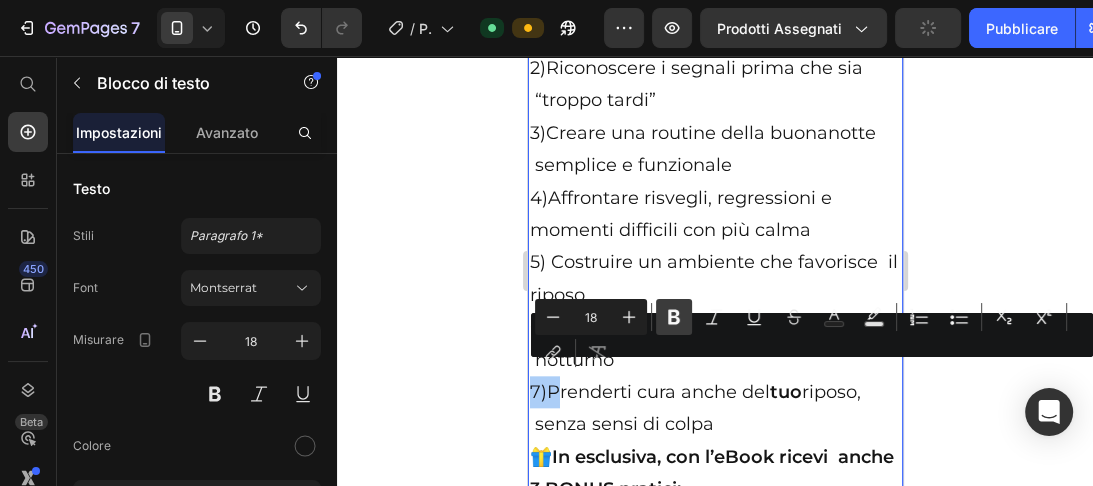 click 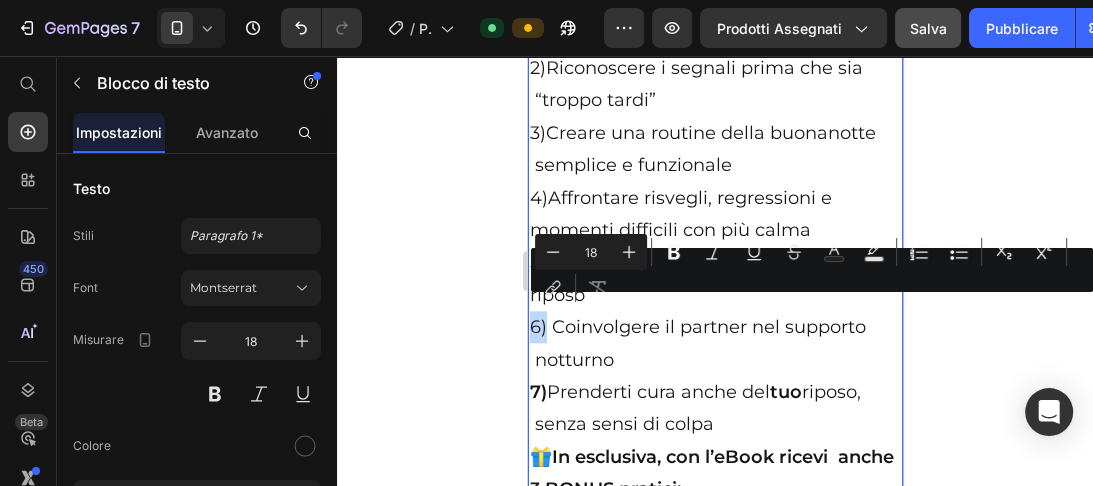drag, startPoint x: 544, startPoint y: 312, endPoint x: 526, endPoint y: 316, distance: 18.439089 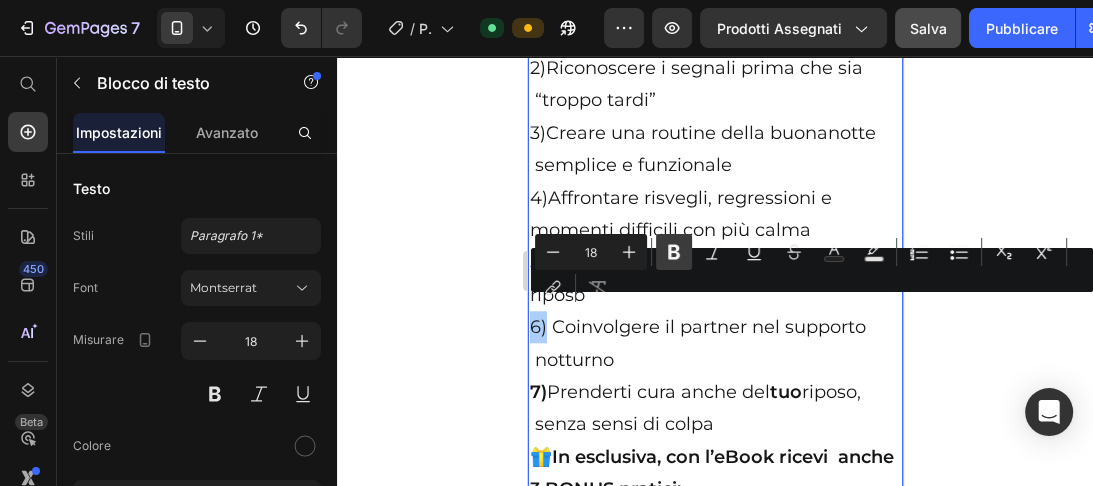 click 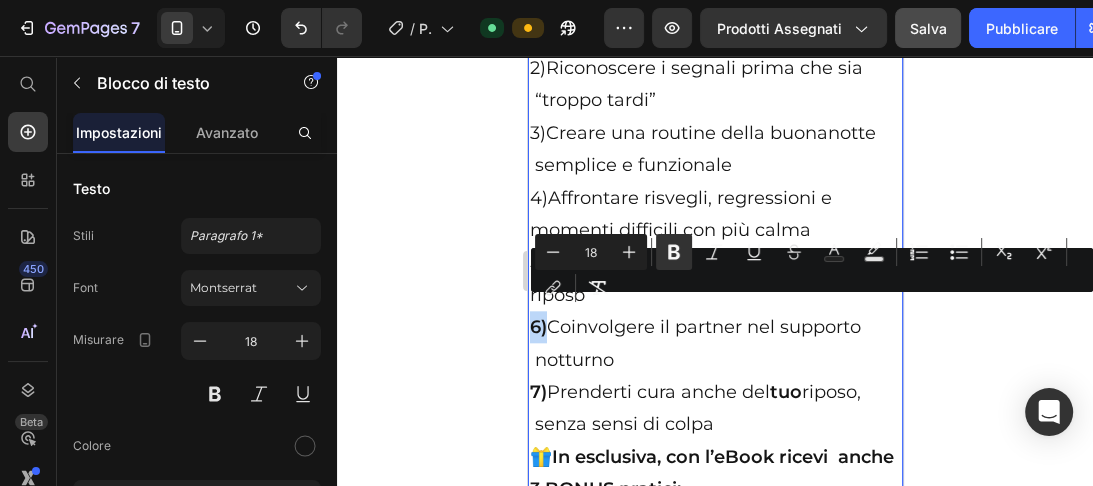 click on "6)" at bounding box center (537, 327) 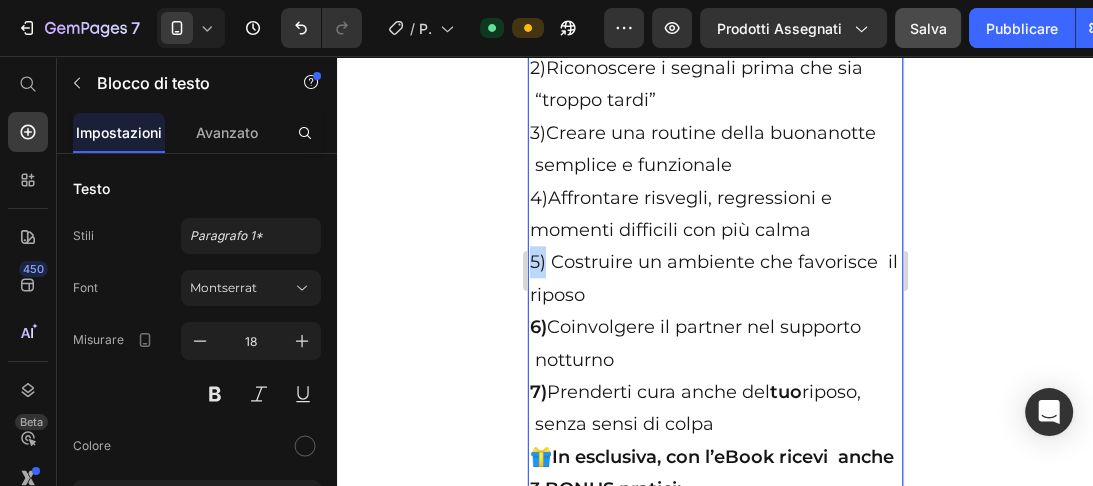 drag, startPoint x: 545, startPoint y: 244, endPoint x: 527, endPoint y: 249, distance: 18.681541 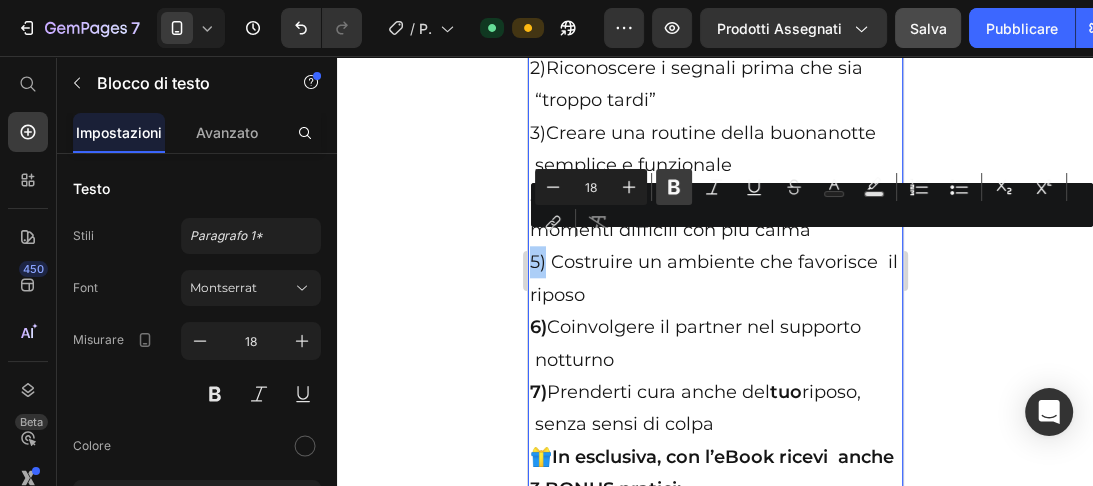 click 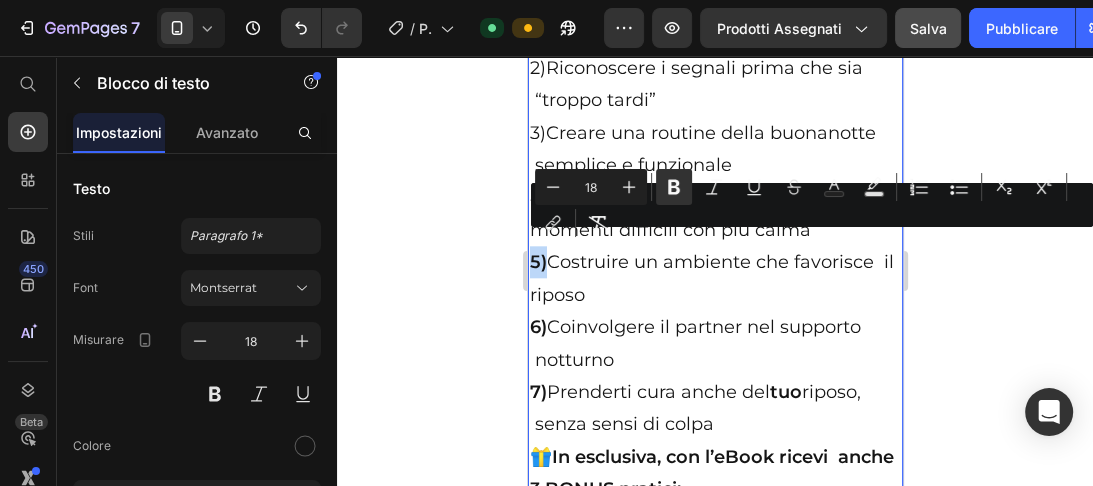 click on "🌙  Sonno Sereno Baby  Il manuale che ogni  neomamma   dovrebbe avere per vivere notti più  tranquille, senza stress e senza sensi di  colpa. 😴  Perché nasce questo eBook?  I primi mesi con un neonato possono  essere meravigliosi… ma anche   sfiancanti .  Il sonno interrotto, i dubbi continui, i  falsi miti sul “bambino bravo che  dorme tutta la notte” aumentano solo  lo stress.  🎯 Questo eBook nasce per  guidarti  con dolcezza , senza metodi rigidi,  verso  un sonno più sereno per il tuo  bambino… e per te.  ✅  Cosa troverai dentro:  👉  15 capitoli pratici, chiari e rassicuranti che ti aiuteranno a:  1)Capire davvero il sonno del tuo  neonato  2)Riconoscere i segnali prima che sia  “troppo tardi”  3)Creare una routine della buonanotte  semplice e funzionale  4)Affrontare risvegli, regressioni e  momenti difficili con più calma 5)  Costruire un ambiente che favorisce  il riposo  6)  Coinvolgere il partner nel supporto  notturno  7) tuo  🎁   ✨" at bounding box center (714, 537) 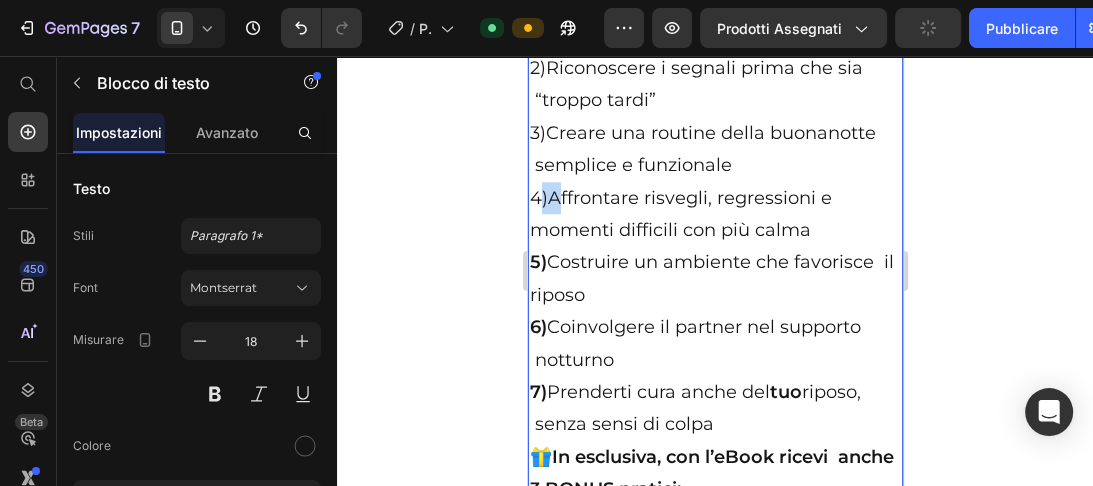 drag, startPoint x: 550, startPoint y: 181, endPoint x: 532, endPoint y: 187, distance: 18.973665 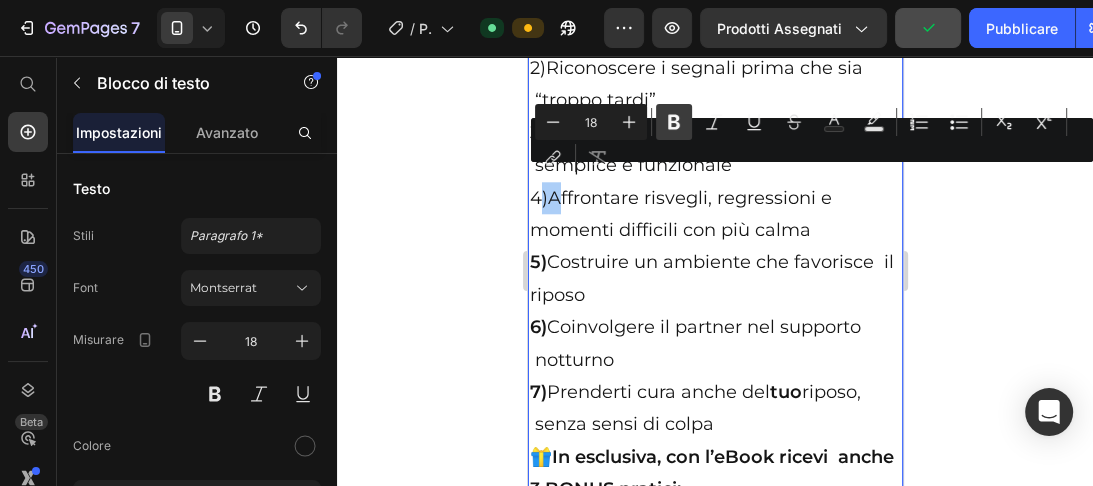 click 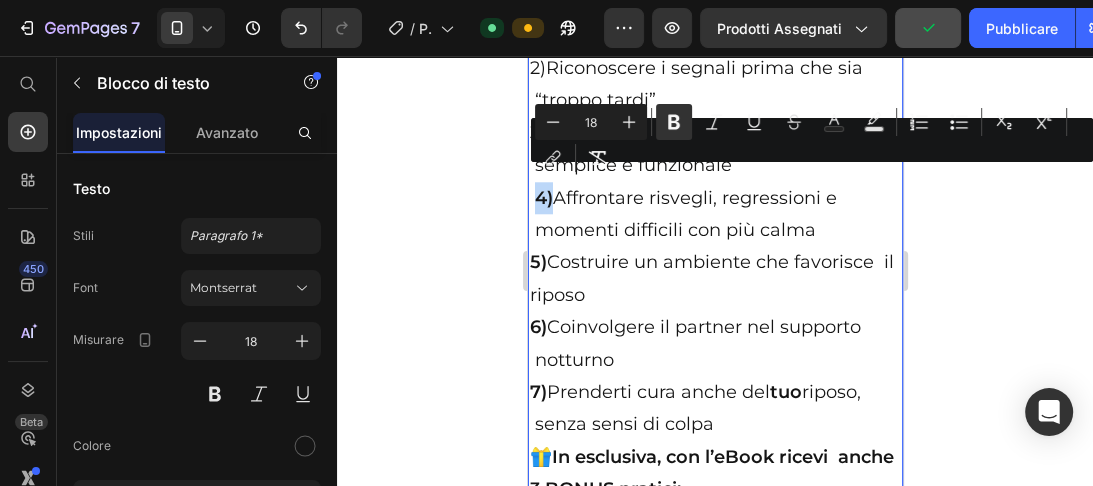 click on "4) Affrontare risvegli, regressioni e  momenti difficili con più calma" at bounding box center [714, 214] 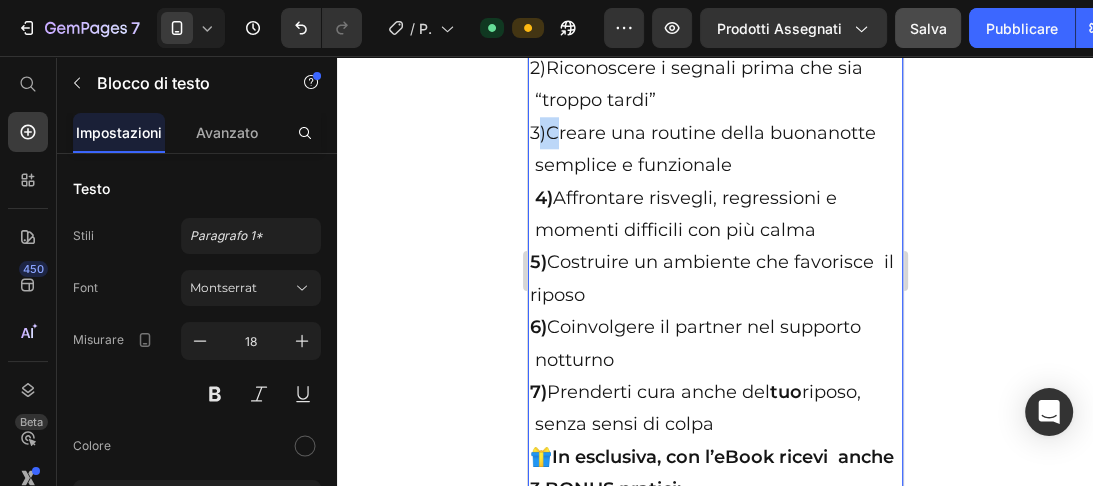 drag, startPoint x: 550, startPoint y: 122, endPoint x: 530, endPoint y: 128, distance: 20.880613 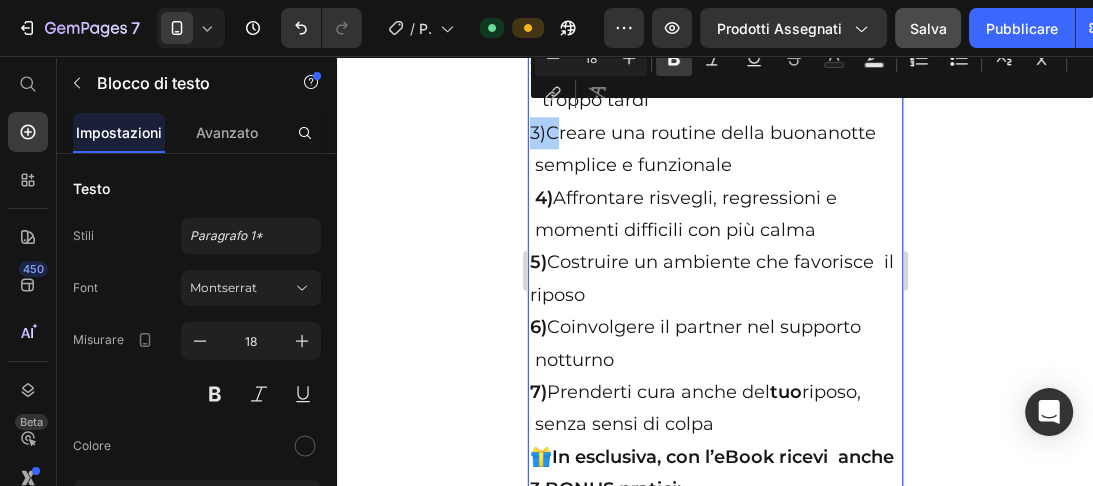 click 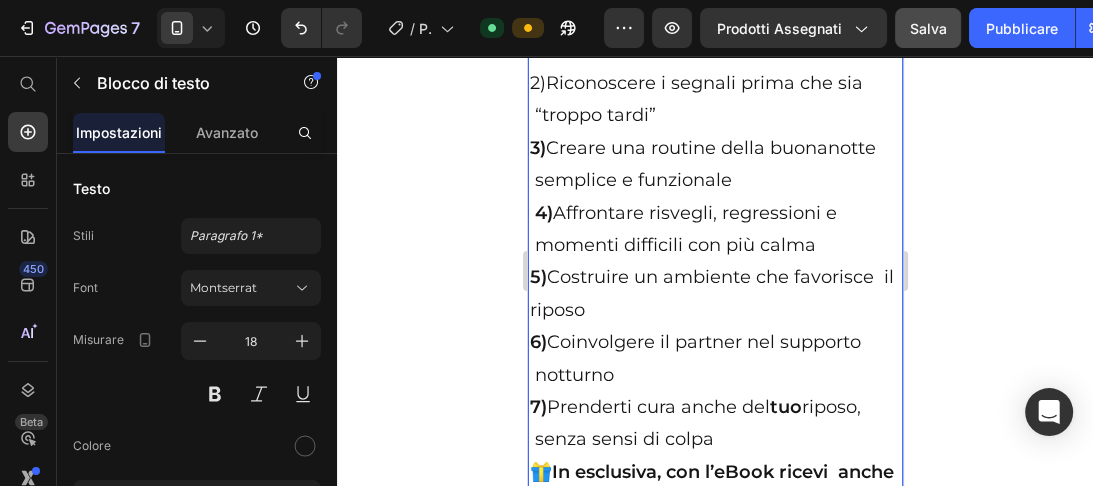 scroll, scrollTop: 12384, scrollLeft: 0, axis: vertical 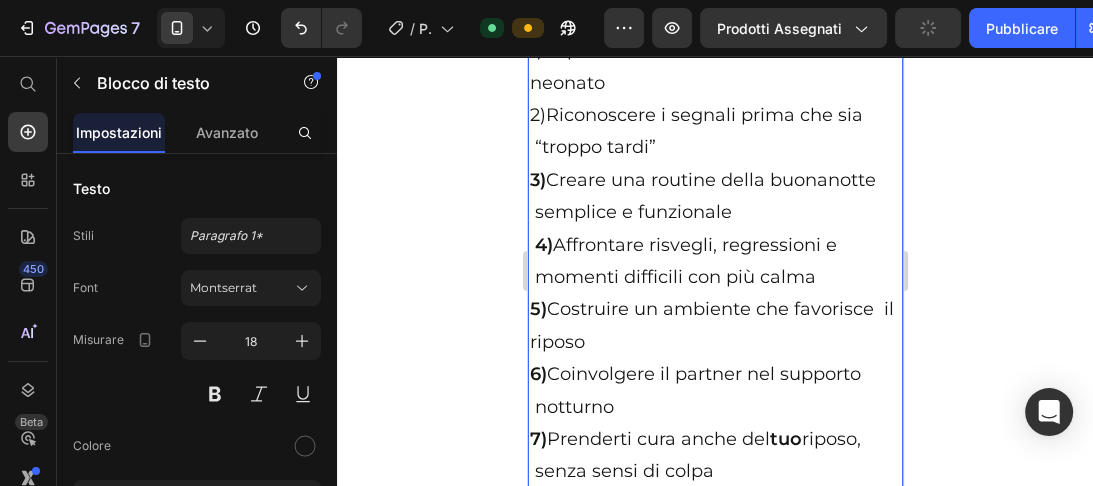 drag, startPoint x: 550, startPoint y: 100, endPoint x: 532, endPoint y: 105, distance: 18.681541 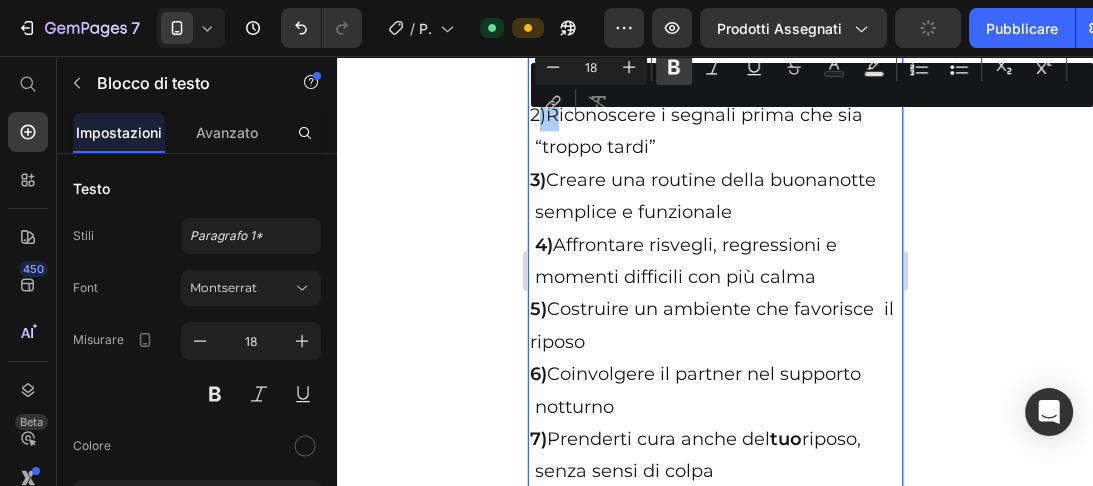 click 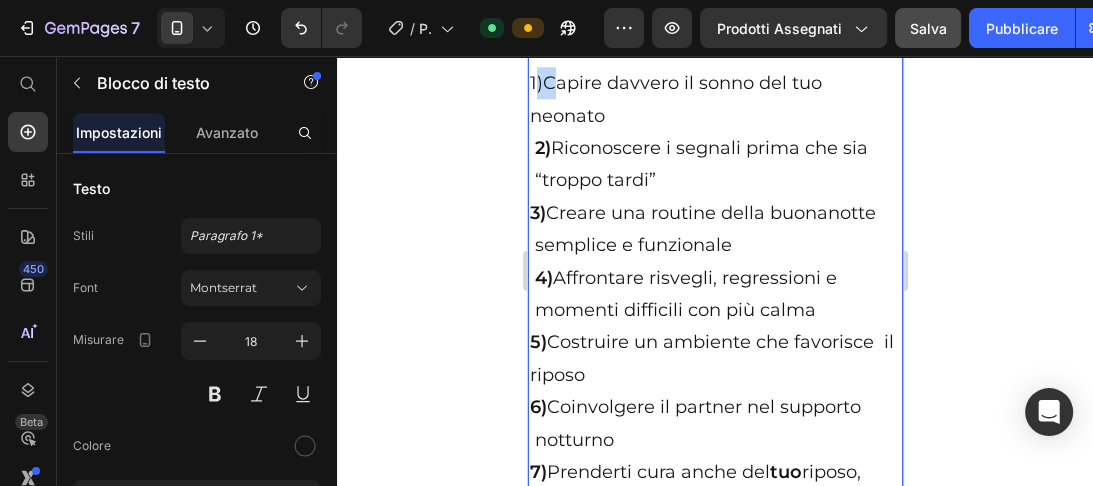 scroll, scrollTop: 12349, scrollLeft: 0, axis: vertical 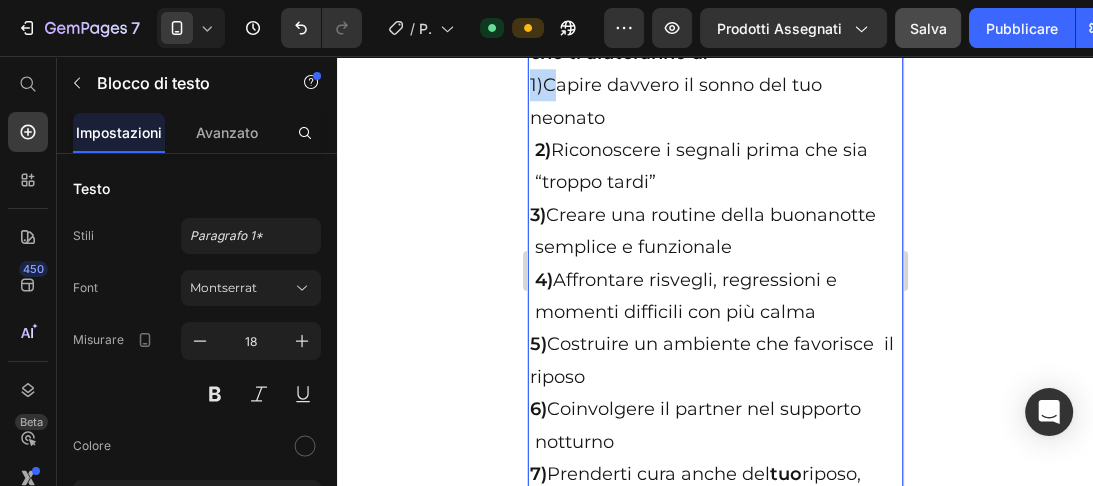 drag, startPoint x: 546, startPoint y: 70, endPoint x: 529, endPoint y: 74, distance: 17.464249 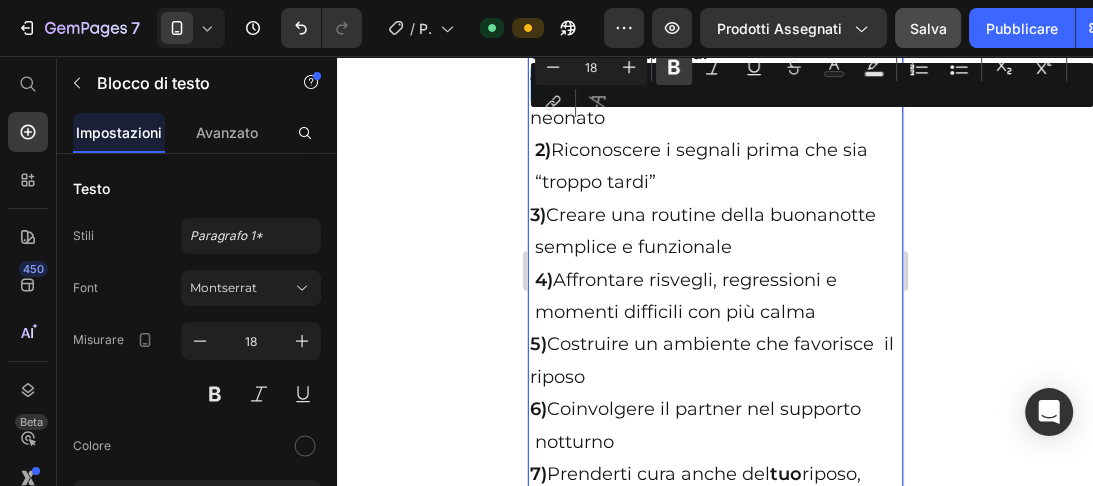 click 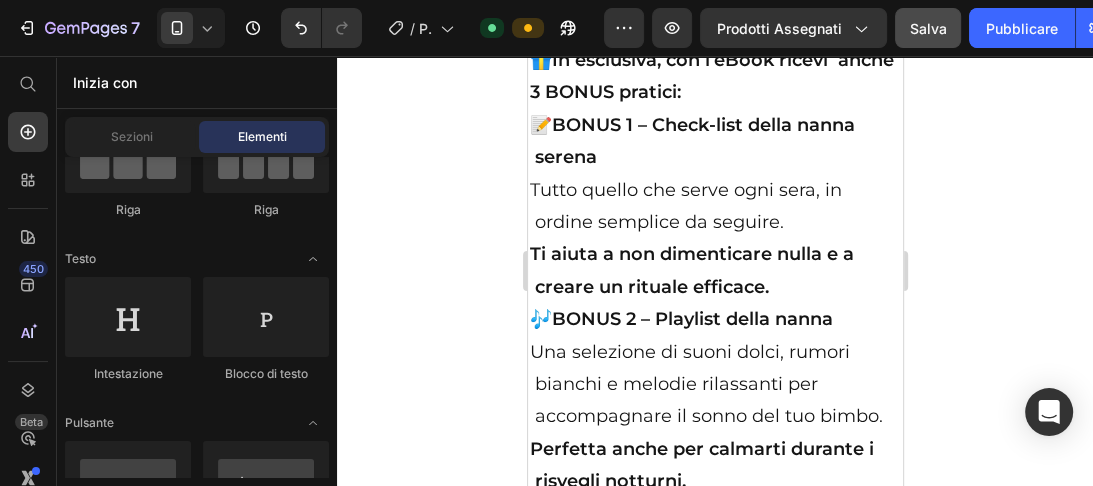 scroll, scrollTop: 12860, scrollLeft: 0, axis: vertical 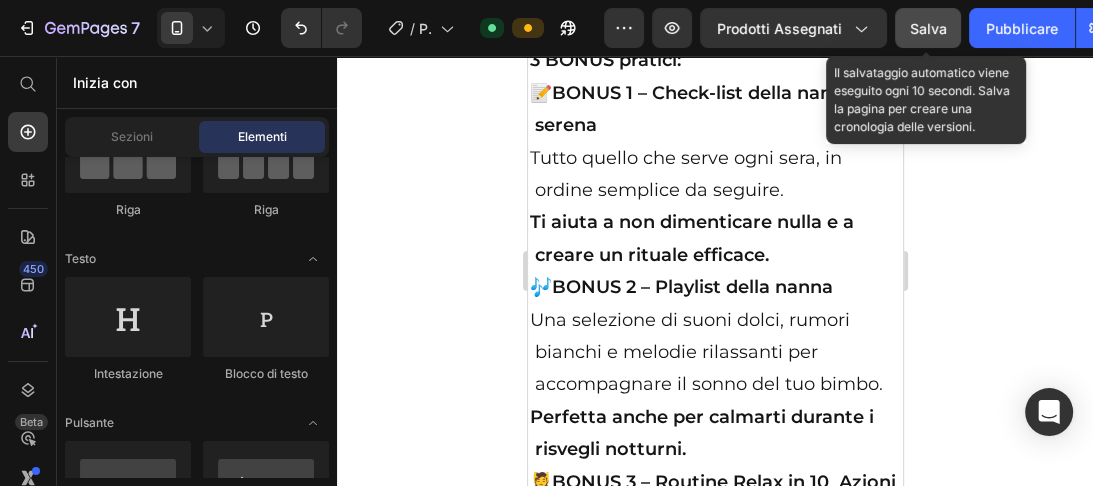 click on "Salva" at bounding box center (928, 28) 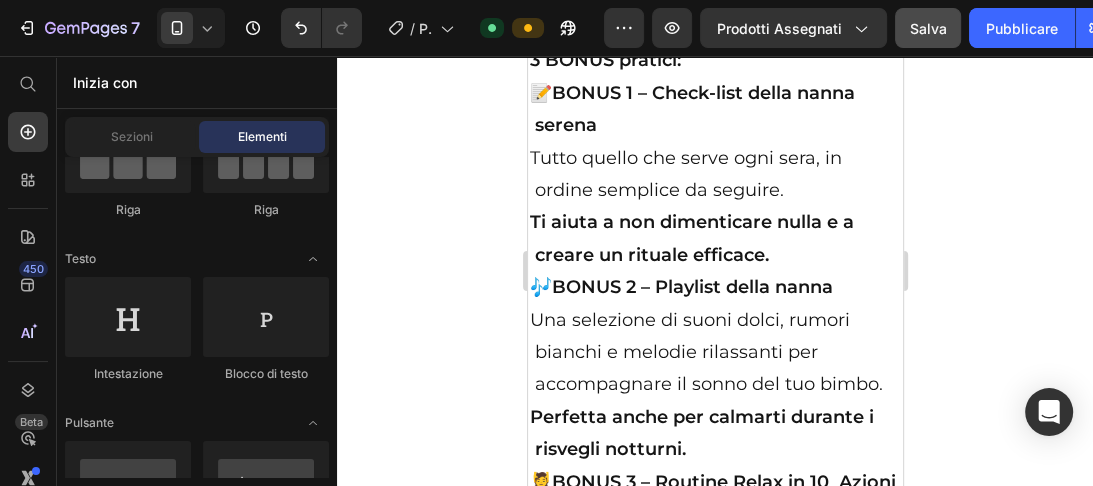 scroll, scrollTop: 13052, scrollLeft: 0, axis: vertical 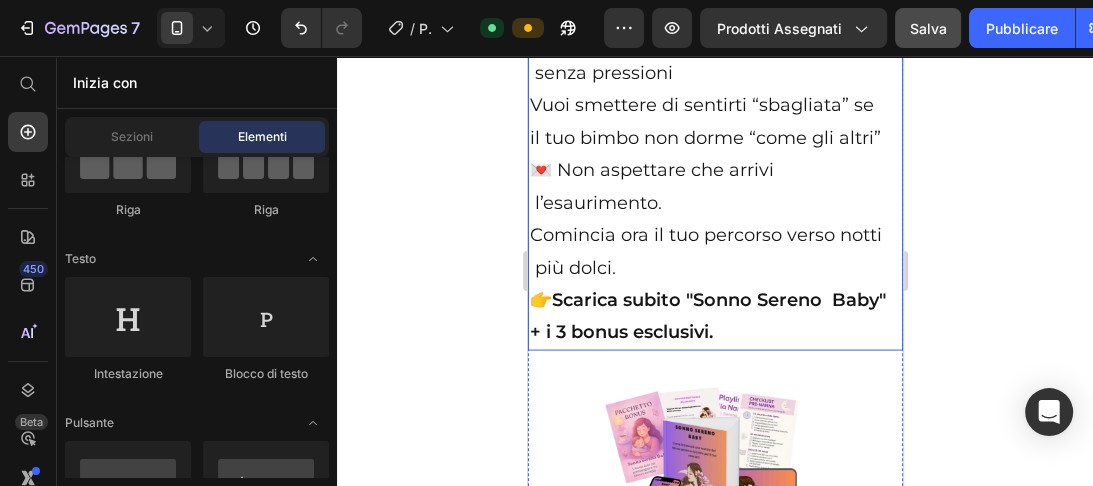click on "Scarica subito "Sonno Sereno  Baby" + i 3 bonus esclusivi." at bounding box center [707, 316] 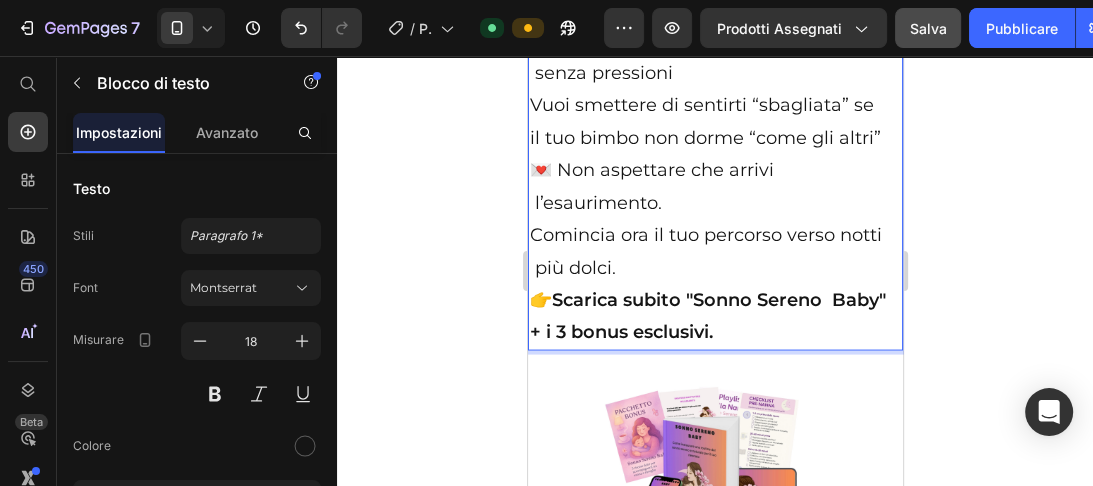 click on "Scarica subito "Sonno Sereno  Baby" + i 3 bonus esclusivi." at bounding box center [707, 316] 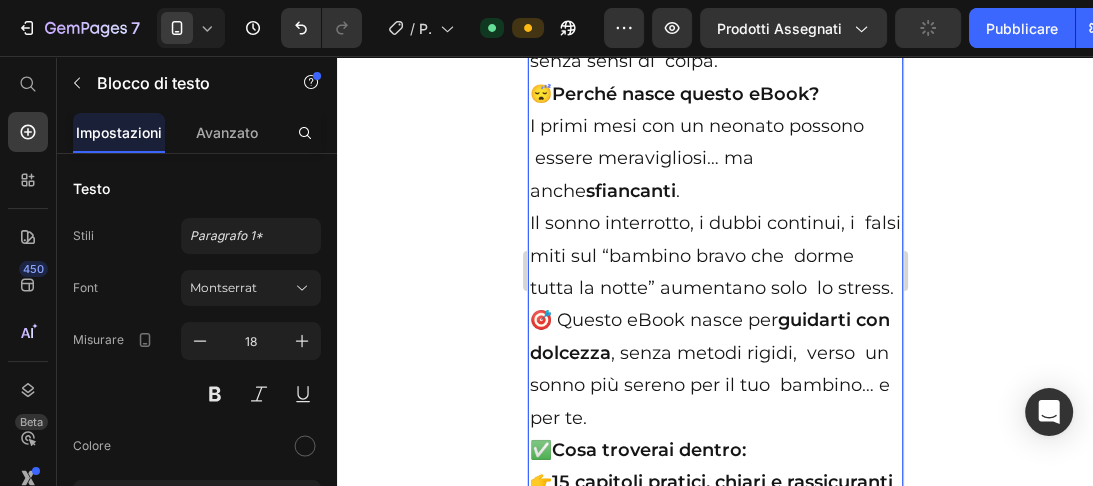 scroll, scrollTop: 11745, scrollLeft: 0, axis: vertical 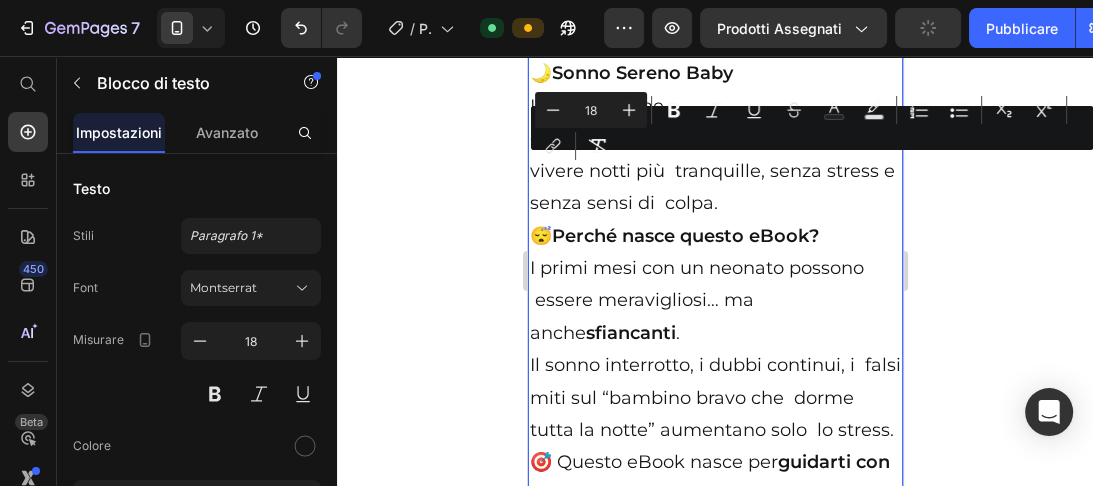 drag, startPoint x: 785, startPoint y: 345, endPoint x: 543, endPoint y: 46, distance: 384.6622 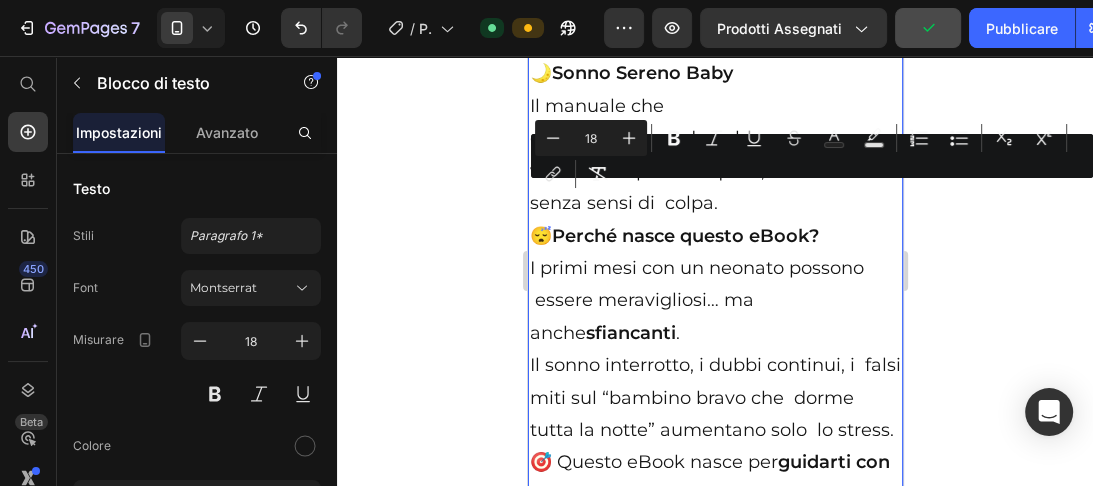 scroll, scrollTop: 11573, scrollLeft: 0, axis: vertical 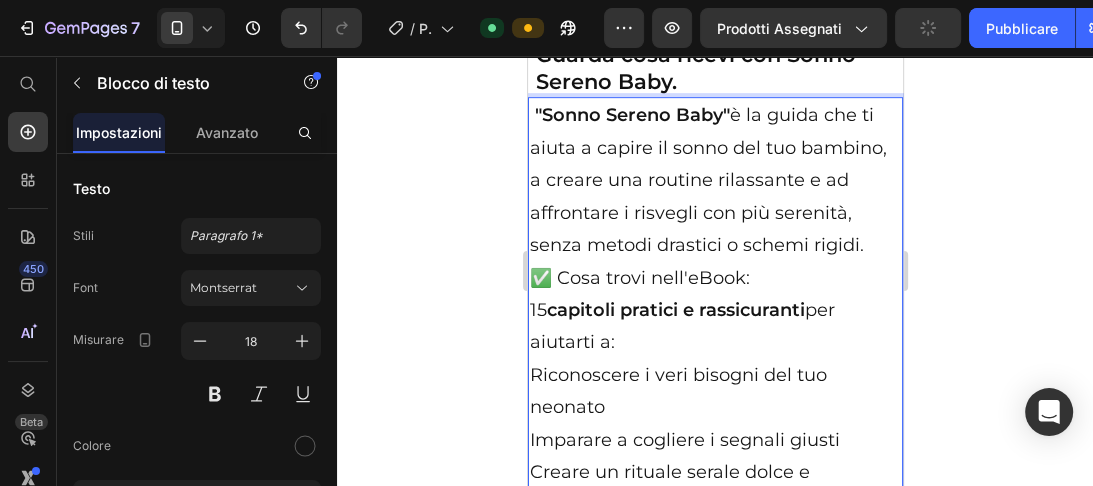 click on ""Sonno Sereno Baby" è la guida che ti aiuta a capire il sonno del tuo bambino, a creare una routine rilassante e ad affrontare i risvegli con più serenità, senza metodi drastici o schemi rigidi." at bounding box center (714, 180) 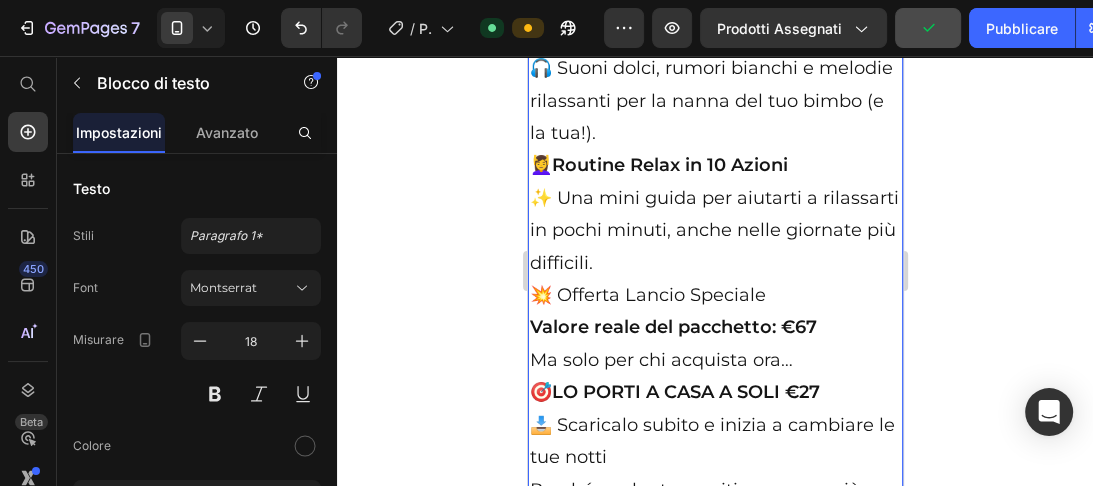 scroll, scrollTop: 11703, scrollLeft: 0, axis: vertical 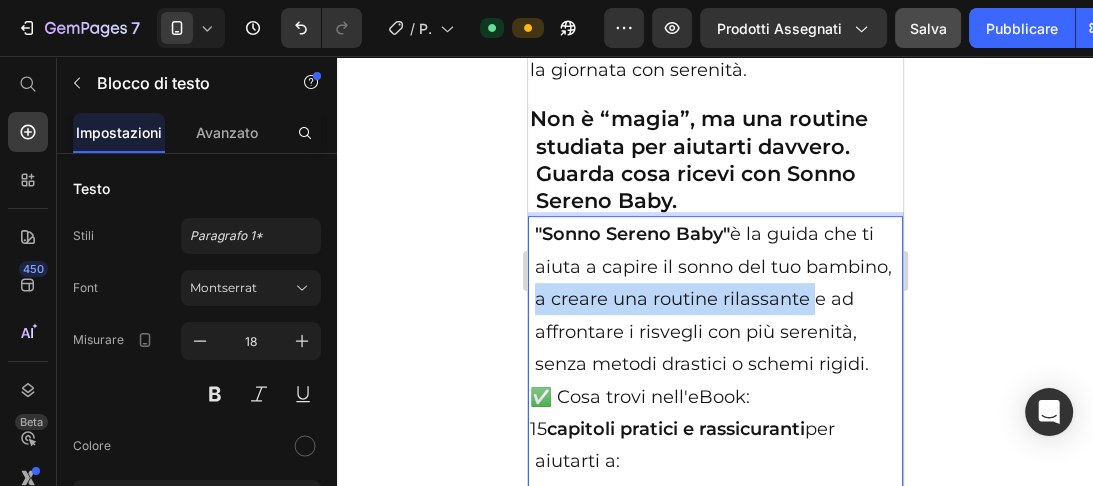 drag, startPoint x: 806, startPoint y: 251, endPoint x: 527, endPoint y: 264, distance: 279.3027 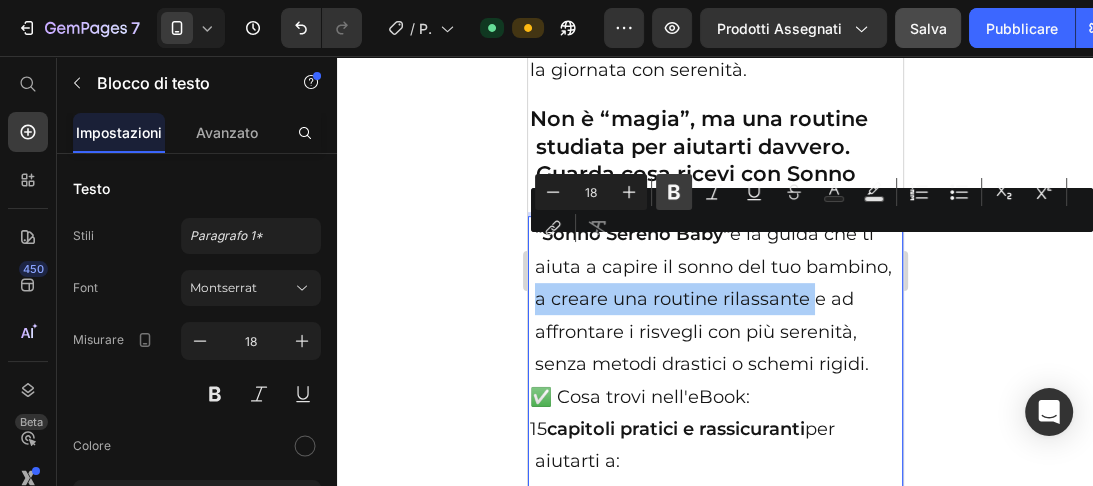 click on "Bold" at bounding box center [674, 192] 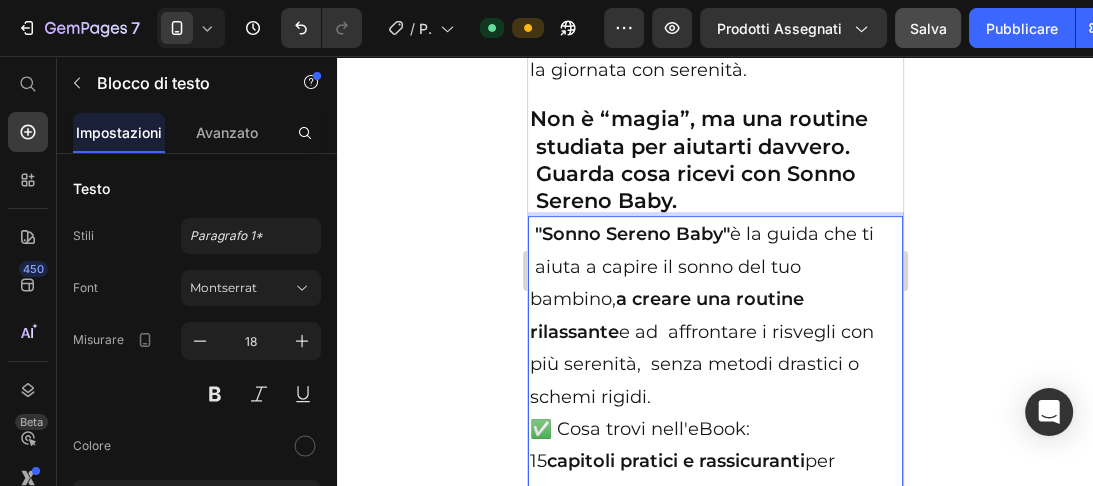 click on ""Sonno Sereno Baby"  è la guida che ti  aiuta a capire il sonno del tuo bambino,   a creare una routine rilassante  e ad  affrontare i risvegli con più serenità,  senza metodi drastici o schemi rigidi." at bounding box center [714, 315] 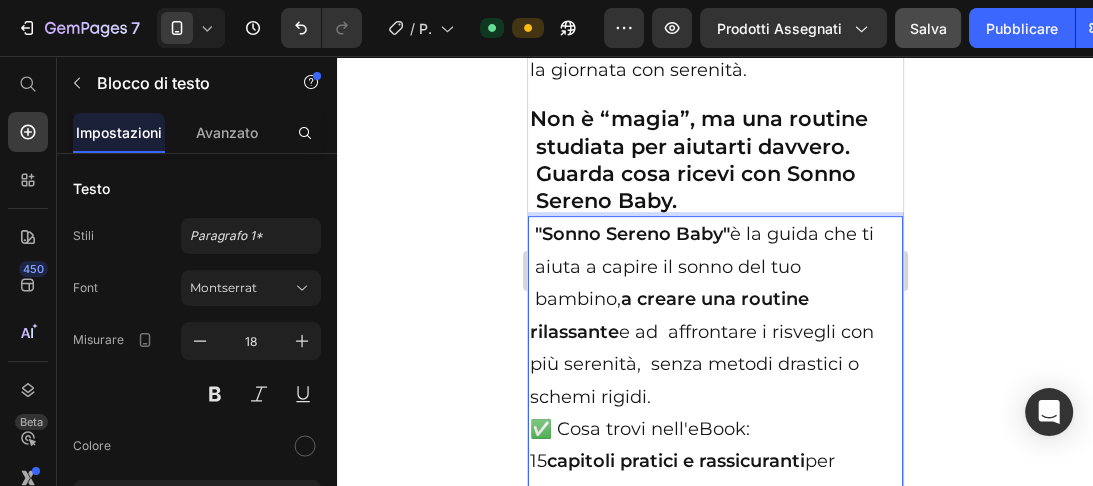 click on "a creare una routine rilassante" at bounding box center (668, 315) 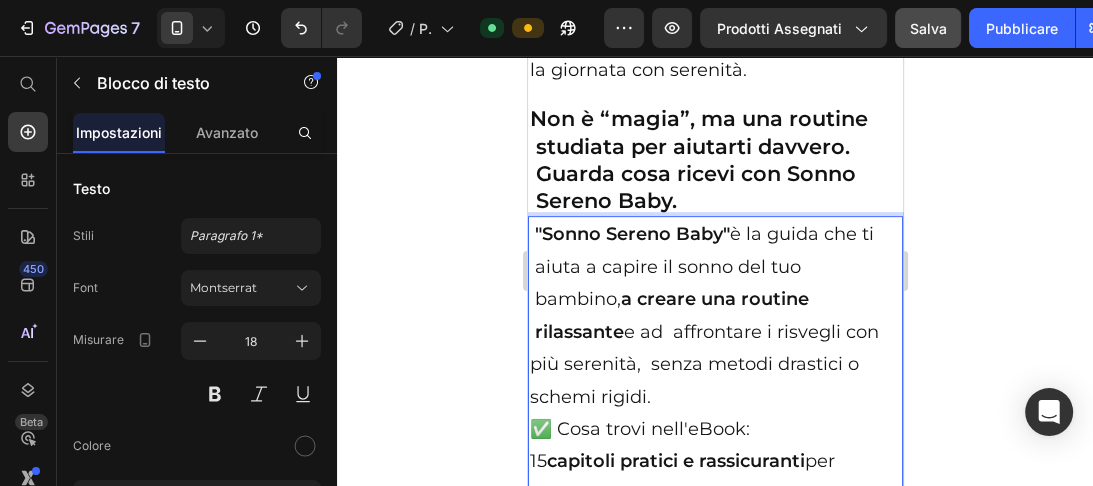 click on ""Sonno Sereno Baby" è la guida che ti aiuta a capire il sonno del tuo bambino, a creare una routine rilassante e ad affrontare i risvegli con più serenità, senza metodi drastici o schemi rigidi." at bounding box center [714, 315] 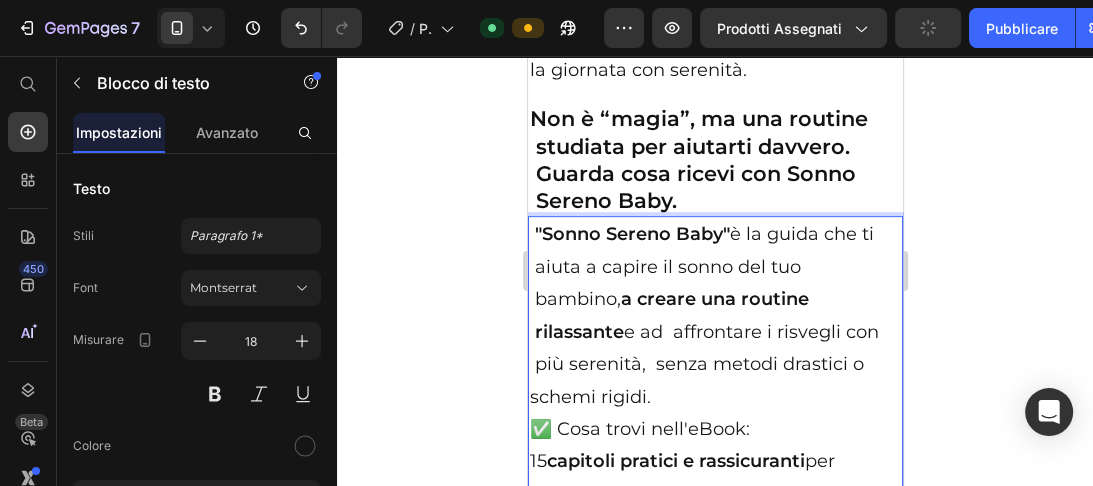 click on ""Sonno Sereno Baby"  è la guida che ti  aiuta a capire il sonno del tuo  bambino,   a creare una routine  rilassante  e ad  affrontare i risvegli con  più serenità,  senza metodi drastici o schemi rigidi.  ✅ Cosa trovi nell'eBook:  15  capitoli pratici e rassicuranti  per  aiutarti a: 1)Riconoscere i veri bisogni del tuo  neonato 2)Imparare a cogliere i segnali giusti 3)Creare un rituale serale dolce e funzionale 4)Gestire regressioni, risvegli e cambi di fase 5)Coinvolgere il partner 6)Prenderti cura anche del tuo benessere 🎁 In regalo 3 BONUS esclusivi 📝  Check-list della nanna serena 📄 Tutto quello che serve ogni sera per accompagnare il tuo bimbo al sonno, senza stress. 🎶  Playlist della nanna 🎧 Suoni dolci, rumori bianchi e melodie rilassanti per la nanna del tuo bimbo (e la tua!). 💆‍♀️  Routine Relax in 10 Azioni ✨ Una mini guida per aiutarti a rilassarti in pochi minuti, anche nelle giornate più difficili. 💥 Offerta Lancio Speciale 🎯  👉" at bounding box center [714, 898] 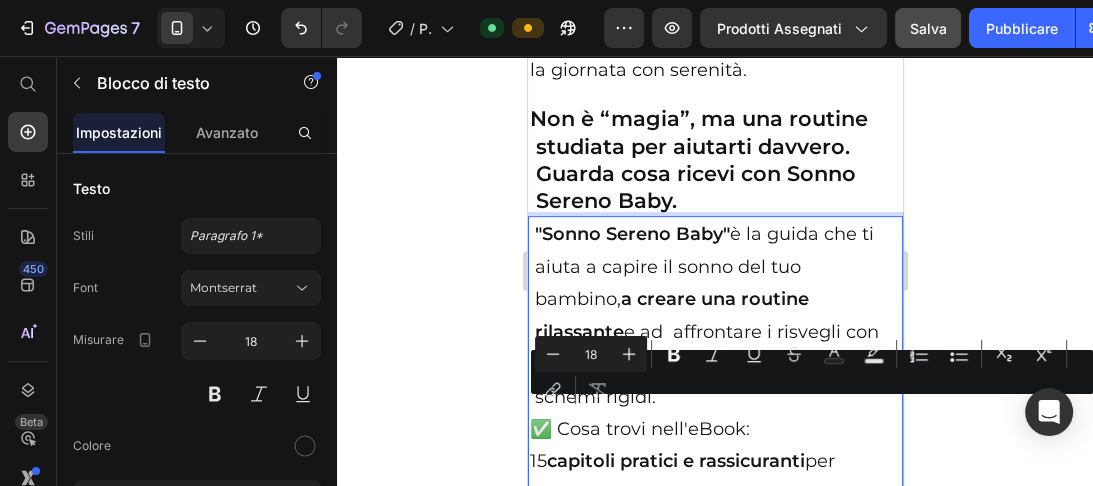 drag, startPoint x: 550, startPoint y: 416, endPoint x: 534, endPoint y: 416, distance: 16 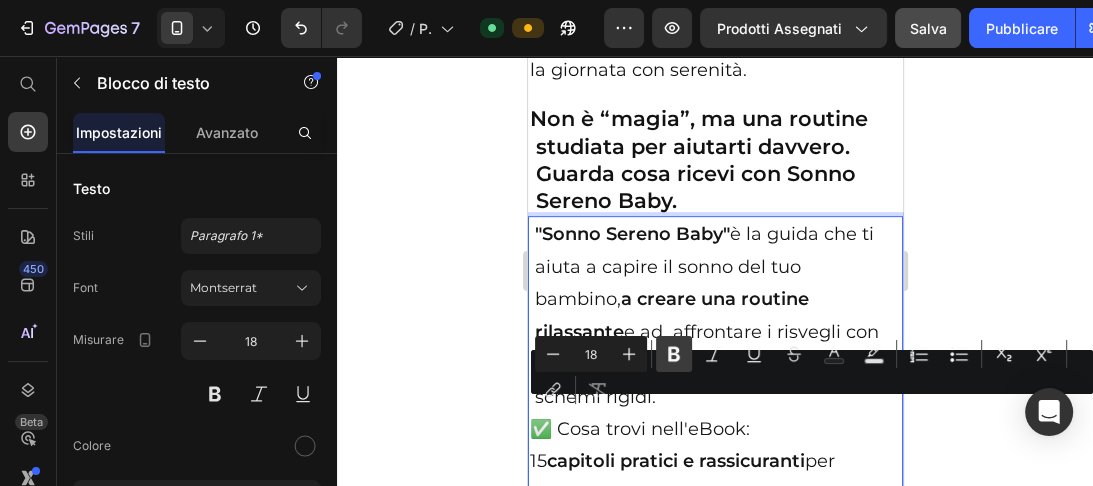 click 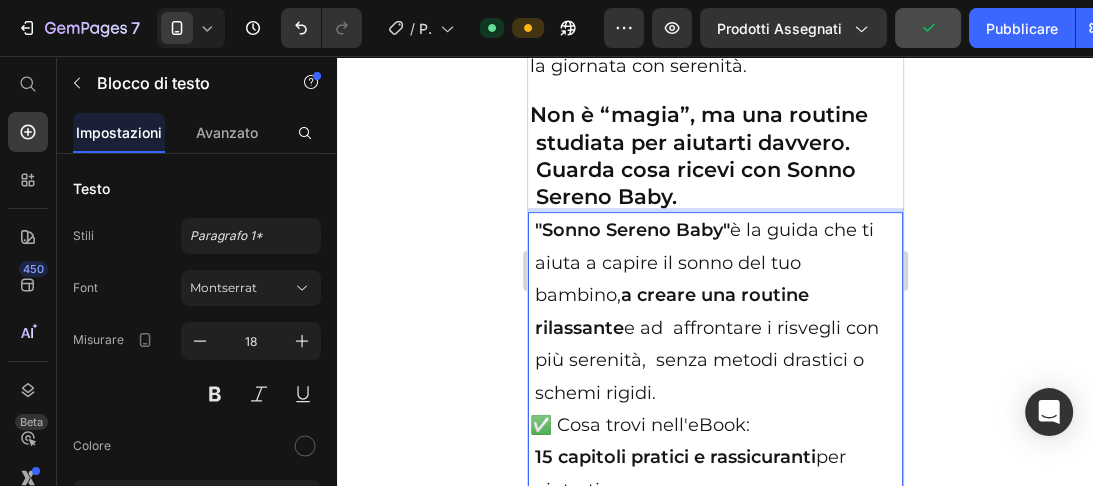 scroll, scrollTop: 11620, scrollLeft: 0, axis: vertical 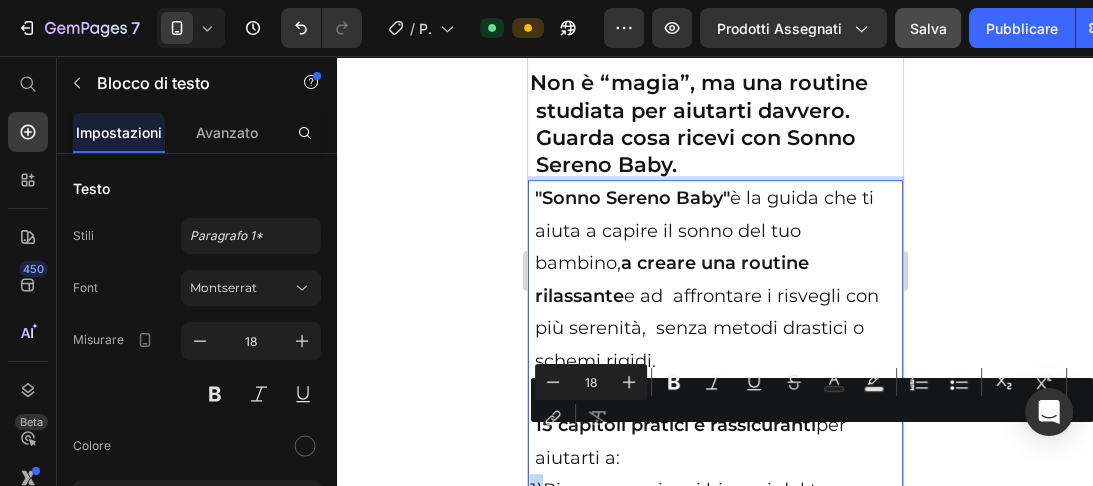 drag, startPoint x: 539, startPoint y: 441, endPoint x: 524, endPoint y: 443, distance: 15.132746 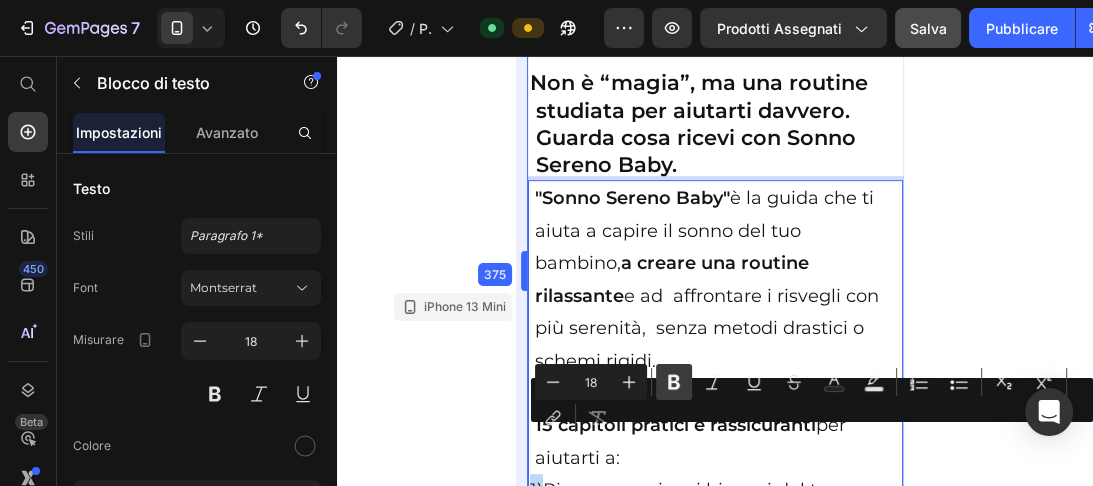 drag, startPoint x: 527, startPoint y: 446, endPoint x: 672, endPoint y: 375, distance: 161.44968 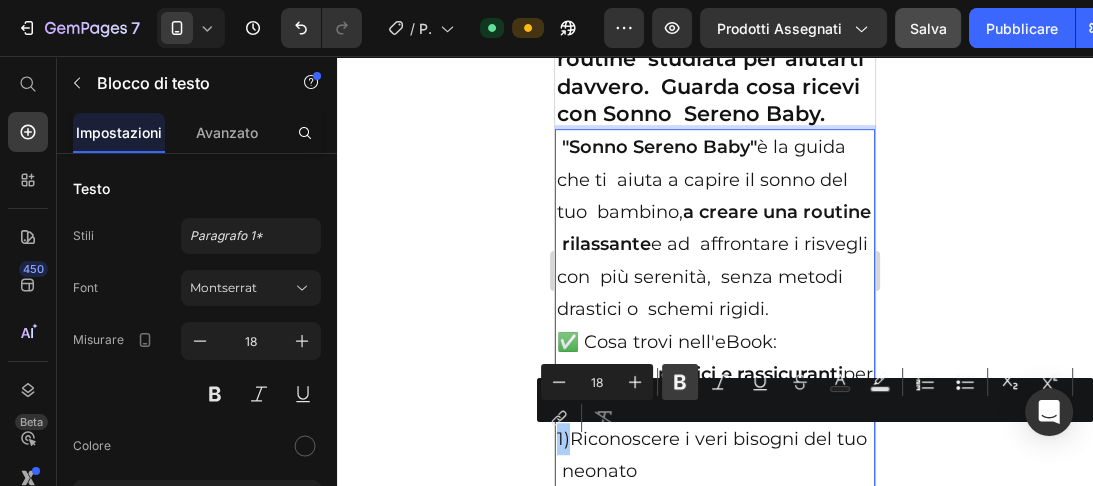 click 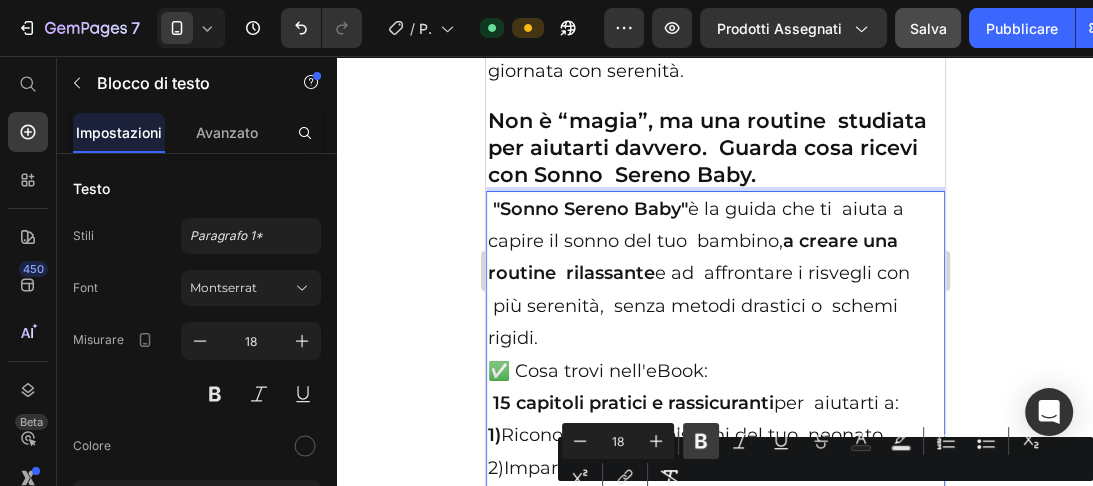 scroll, scrollTop: 11643, scrollLeft: 0, axis: vertical 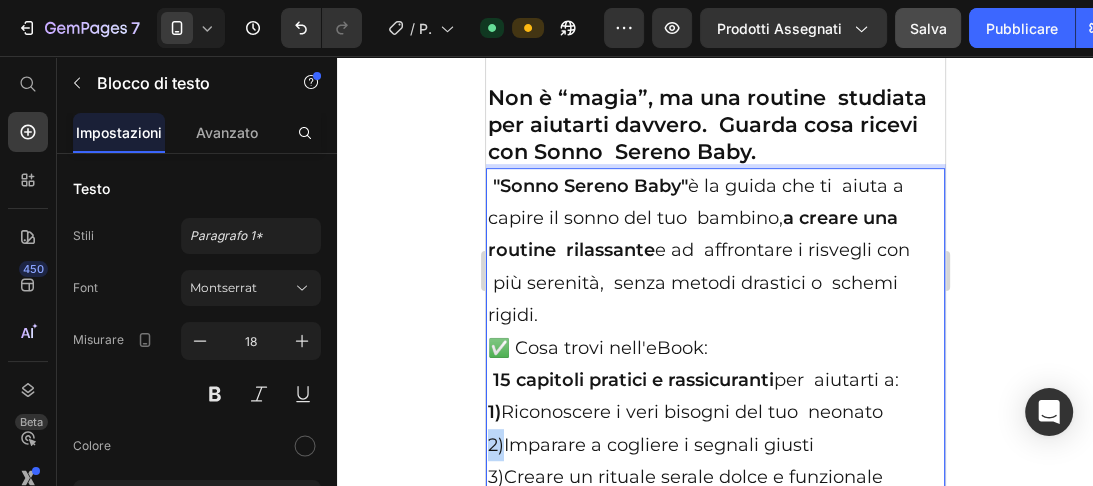 drag, startPoint x: 502, startPoint y: 433, endPoint x: 485, endPoint y: 432, distance: 17.029387 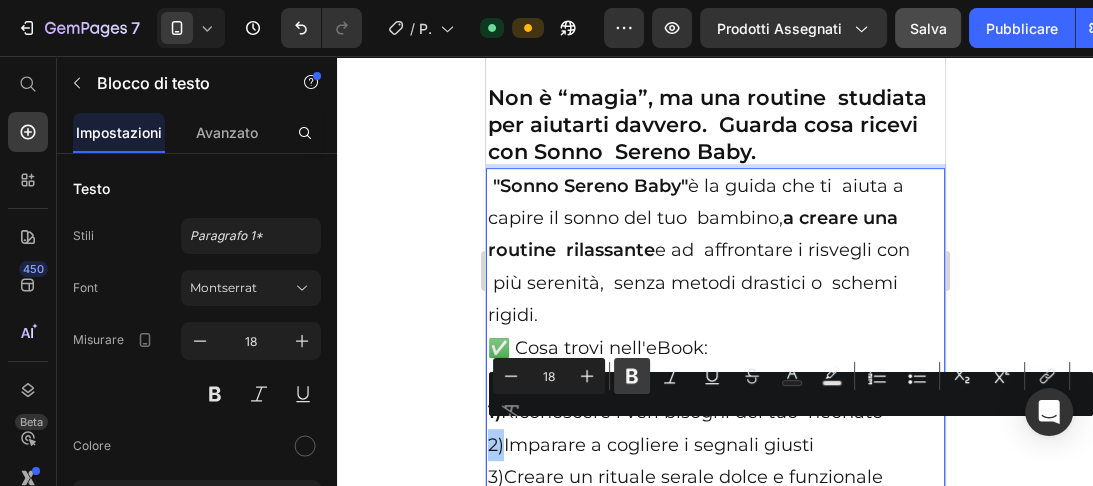 click 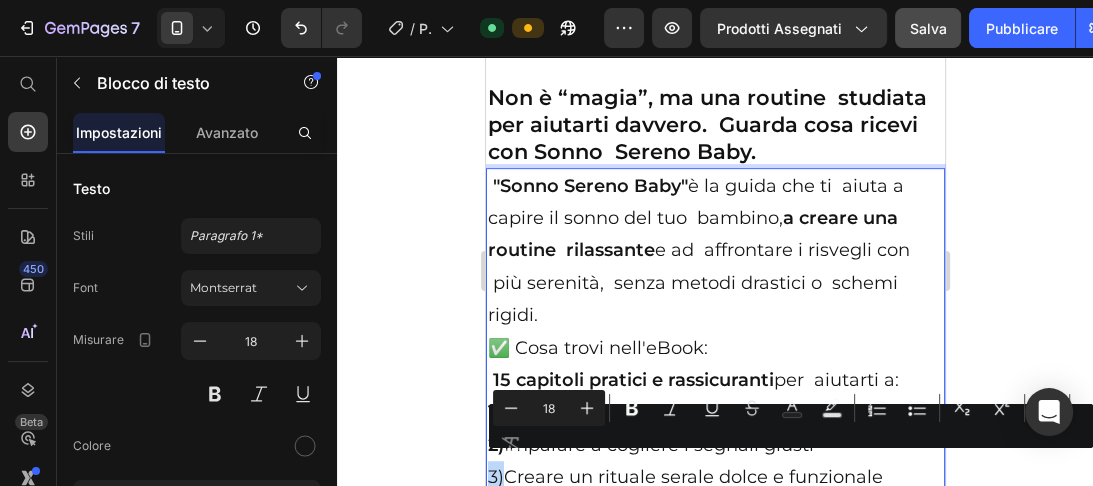 drag, startPoint x: 502, startPoint y: 469, endPoint x: 486, endPoint y: 466, distance: 16.27882 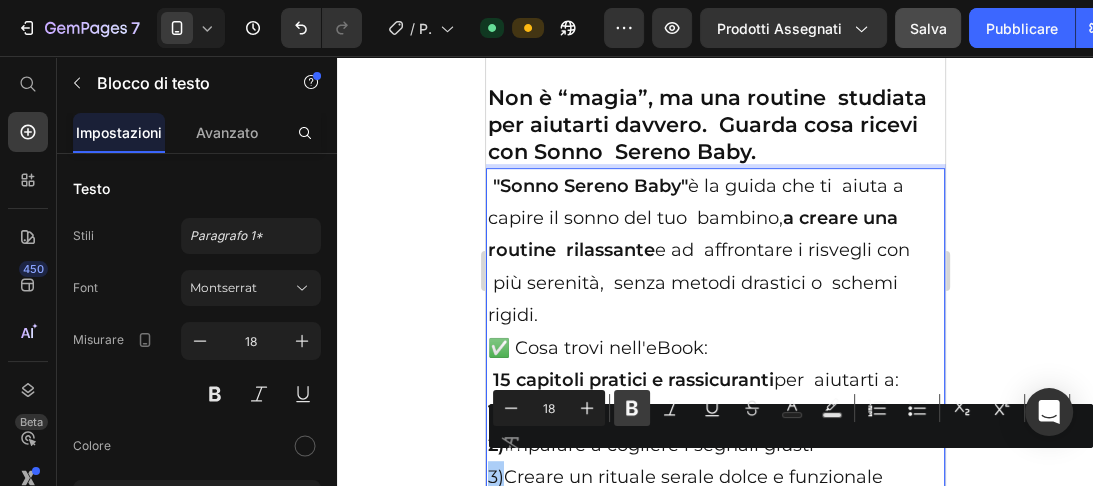 click 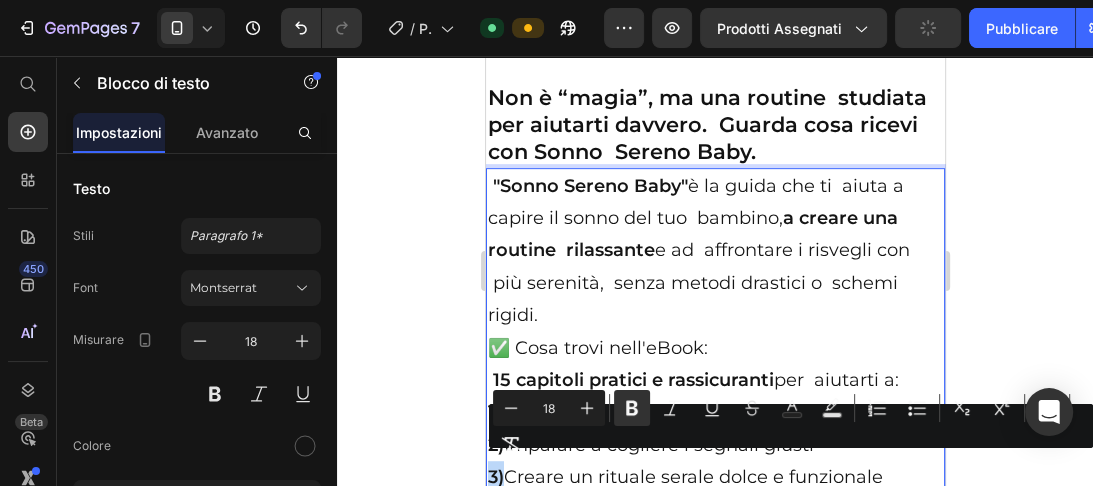 click on "3)" at bounding box center [495, 477] 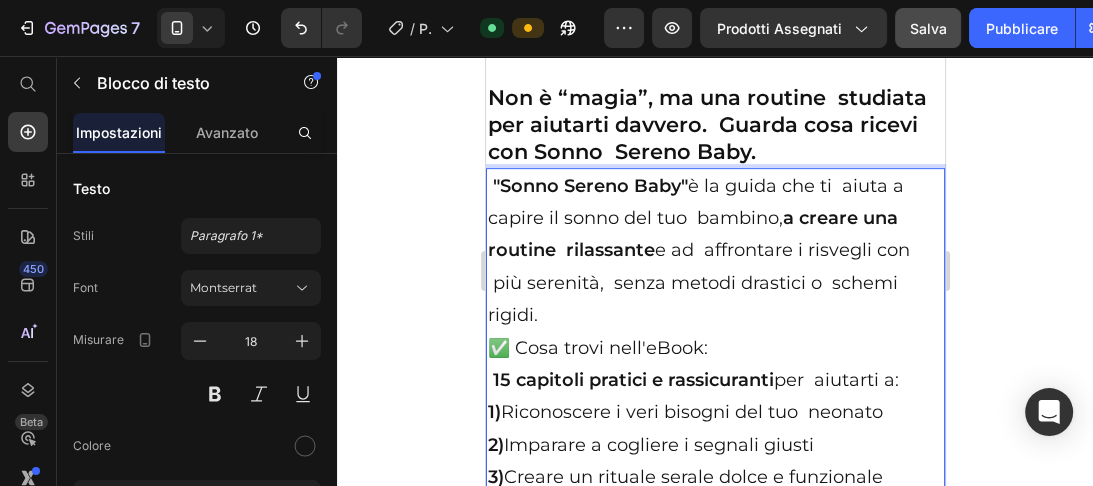 click on "1)" at bounding box center (493, 412) 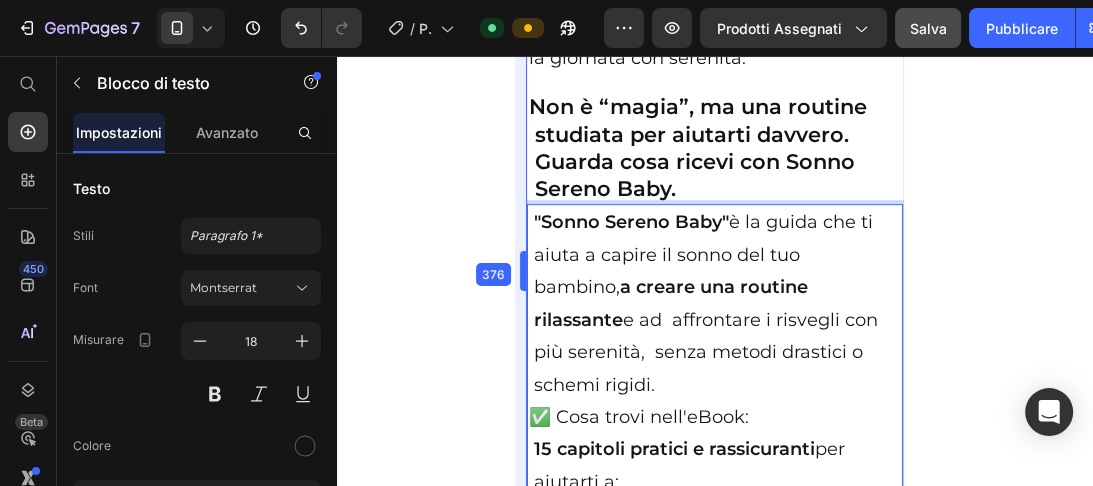 scroll, scrollTop: 11593, scrollLeft: 0, axis: vertical 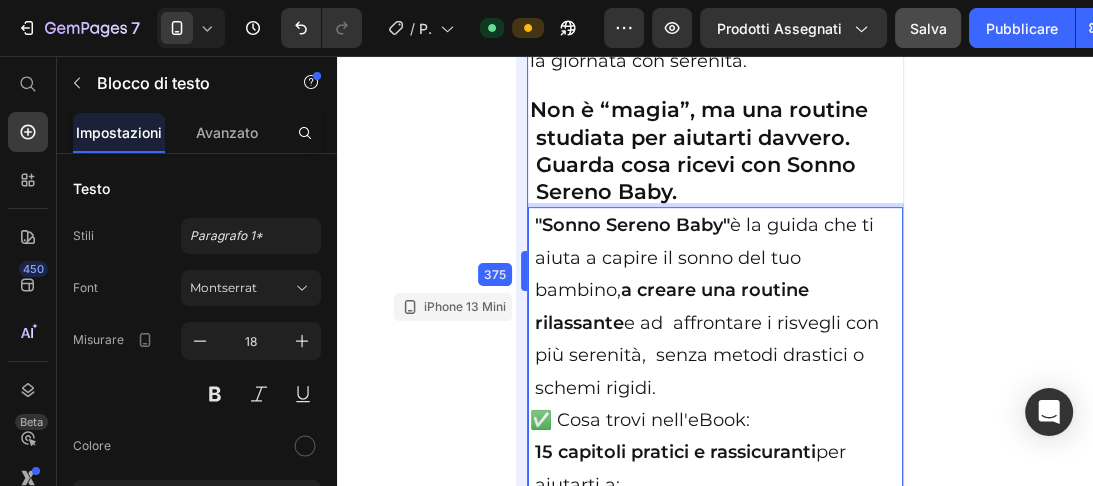 drag, startPoint x: 553, startPoint y: 282, endPoint x: 498, endPoint y: 288, distance: 55.326305 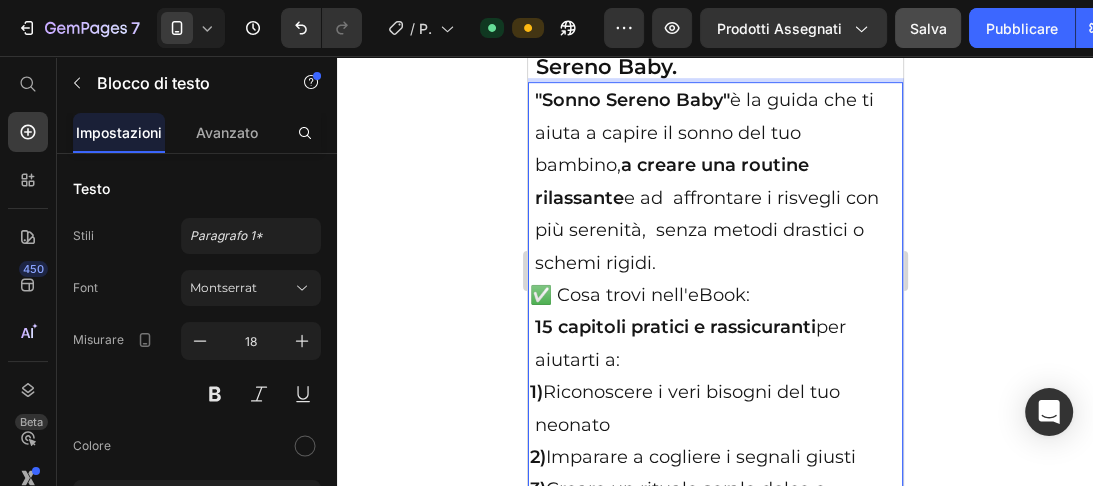 scroll, scrollTop: 11750, scrollLeft: 0, axis: vertical 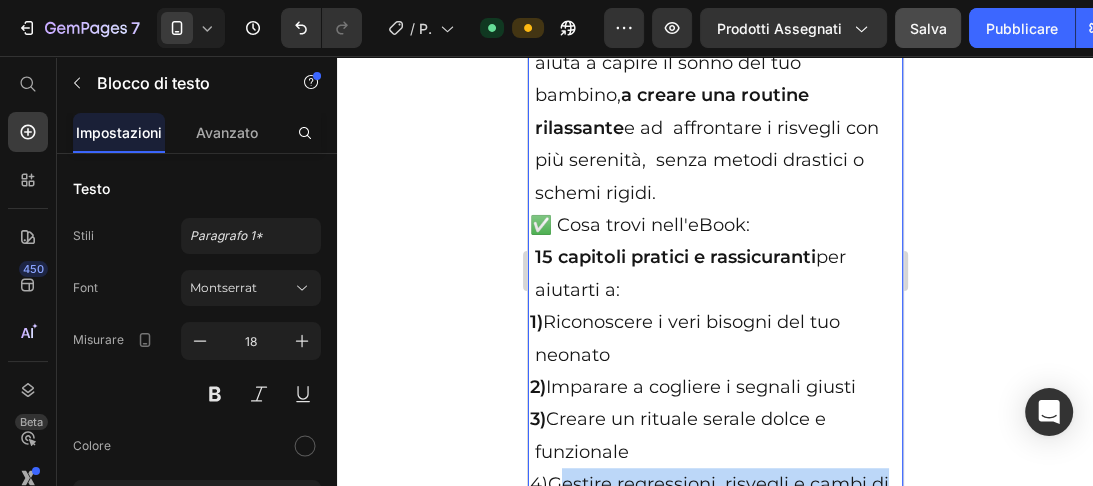 click on ""Sonno Sereno Baby"  è la guida che ti  aiuta a capire il sonno del tuo  bambino,   a creare una routine  rilassante  e ad  affrontare i risvegli con  più serenità,  senza metodi drastici o  schemi rigidi.  ✅ Cosa trovi nell'eBook:   15   capitoli pratici e rassicuranti  per  aiutarti a:  1) Riconoscere i veri bisogni del tuo  neonato  2) Imparare a cogliere i segnali giusti  3) Creare un rituale serale dolce e  funzionale  4)Gestire regressioni, risvegli e cambi di fase 5)Coinvolgere il partner 6)Prenderti cura anche del tuo benessere 🎁 In regalo 3 BONUS esclusivi 📝  Check-list della nanna serena 📄 Tutto quello che serve ogni sera per accompagnare il tuo bimbo al sonno, senza stress. 🎶  Playlist della nanna 🎧 Suoni dolci, rumori bianchi e melodie rilassanti per la nanna del tuo bimbo (e la tua!). 💆‍♀️  Routine Relax in 10 Azioni ✨ Una mini guida per aiutarti a rilassarti in pochi minuti, anche nelle giornate più difficili. 💥 Offerta Lancio Speciale 🎯" at bounding box center (714, 694) 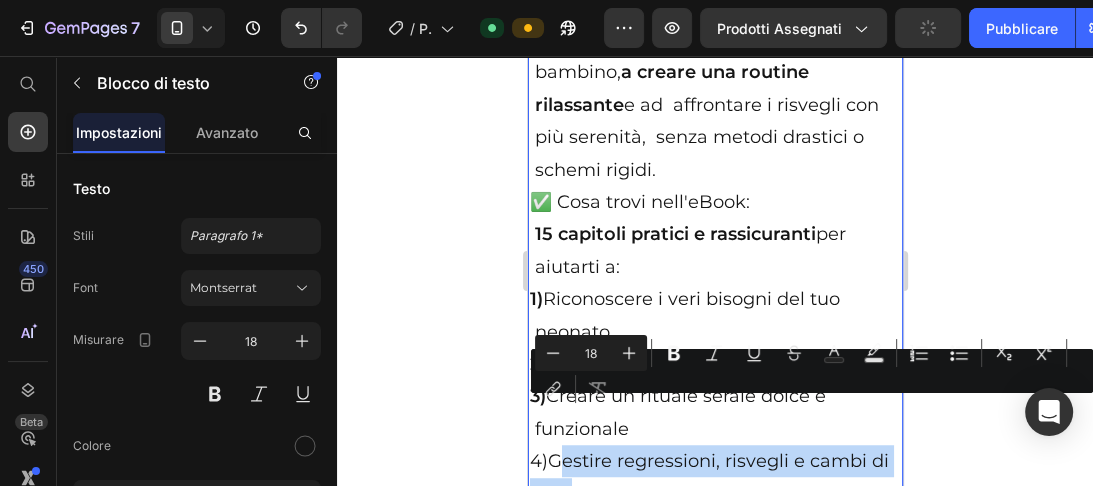 click on "4)Gestire regressioni, risvegli e cambi di fase" at bounding box center [714, 477] 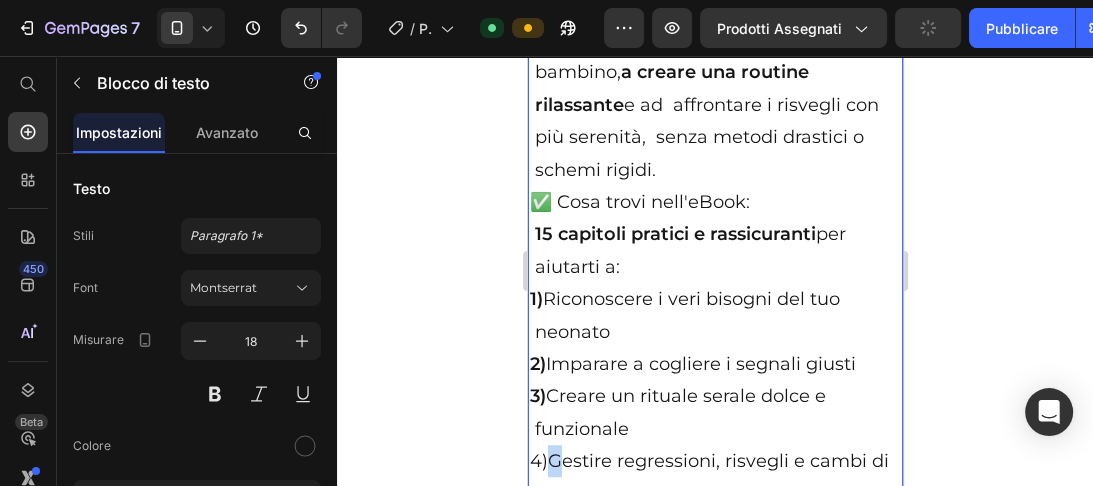 drag, startPoint x: 552, startPoint y: 418, endPoint x: 537, endPoint y: 417, distance: 15.033297 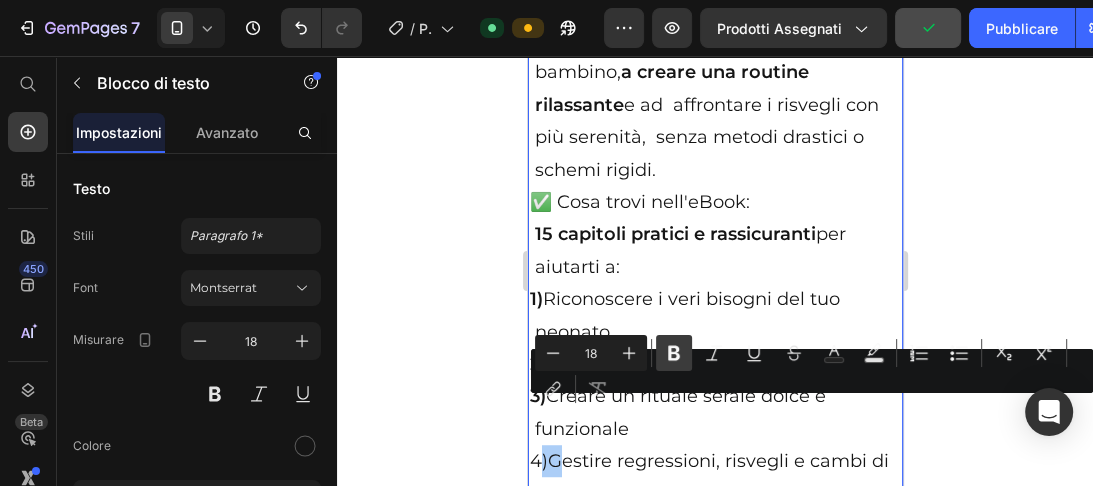 click 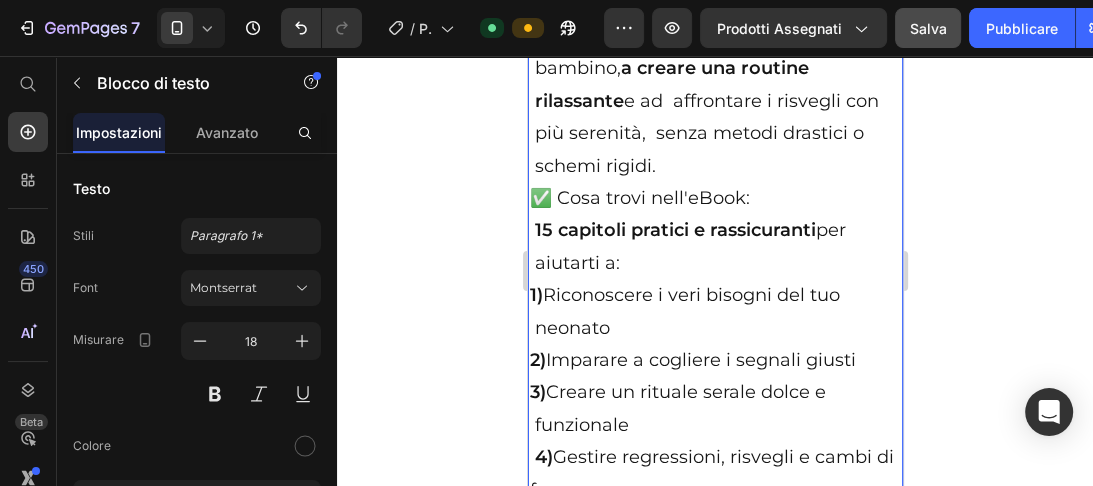 scroll, scrollTop: 11848, scrollLeft: 0, axis: vertical 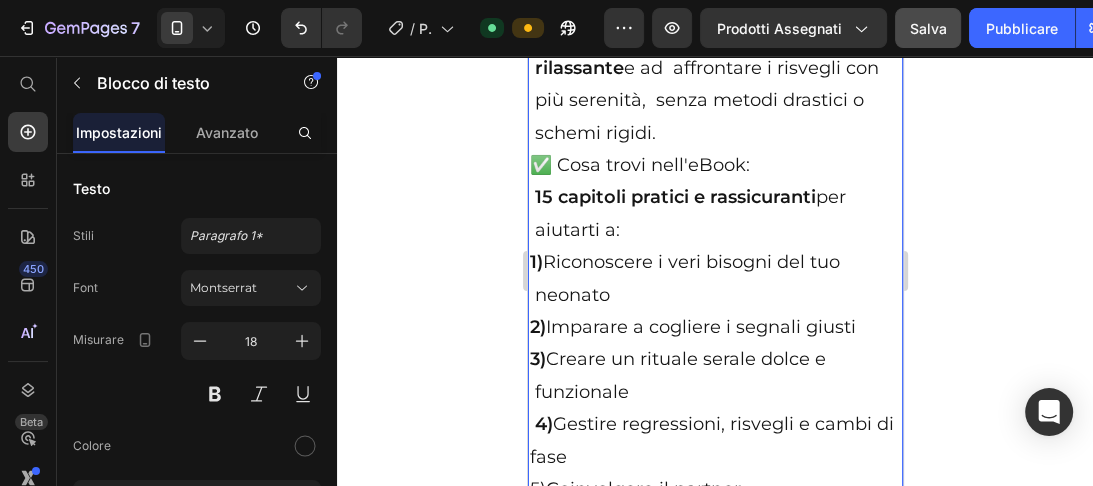 click on "4) Gestire regressioni, risvegli e cambi di fase" at bounding box center [714, 440] 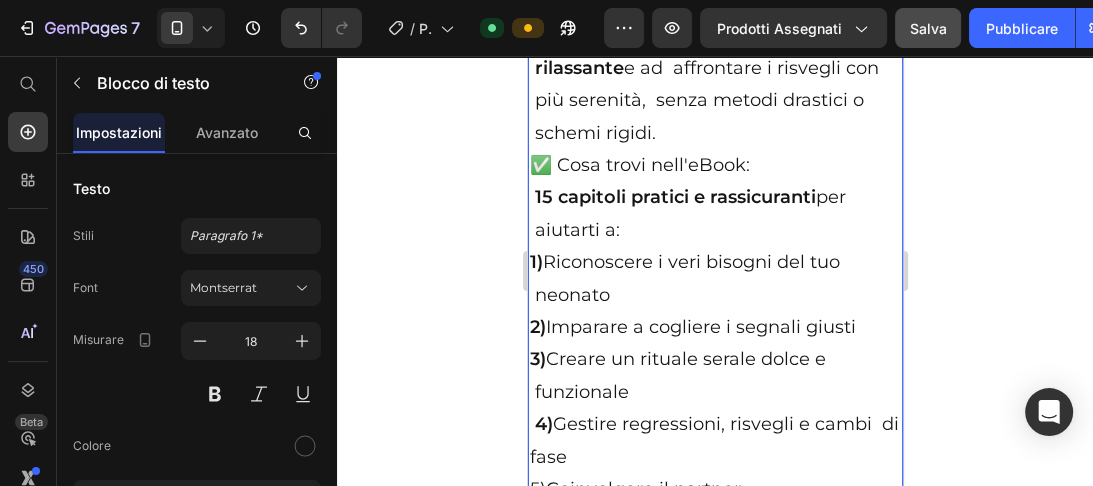 click on "5)Coinvolgere il partner" at bounding box center [714, 489] 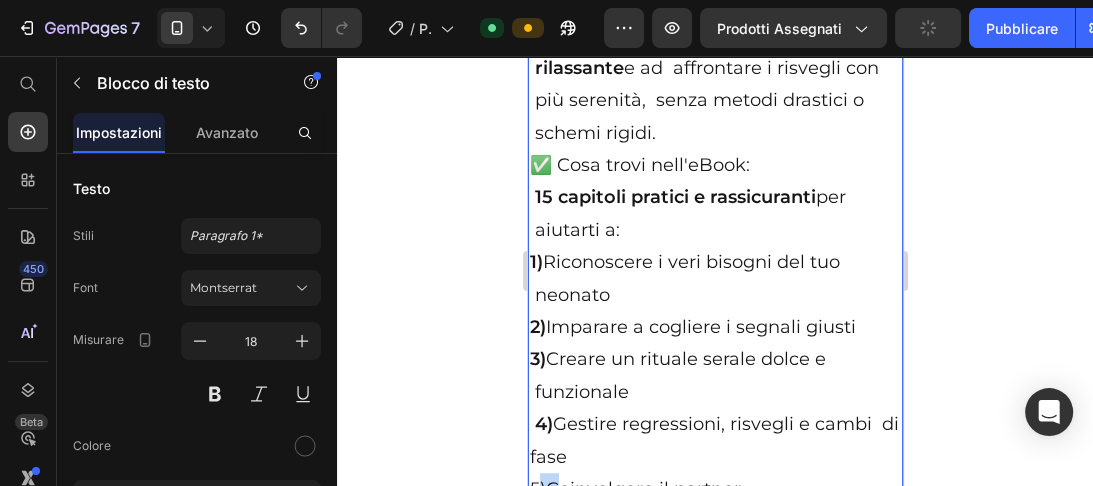 drag, startPoint x: 550, startPoint y: 442, endPoint x: 531, endPoint y: 444, distance: 19.104973 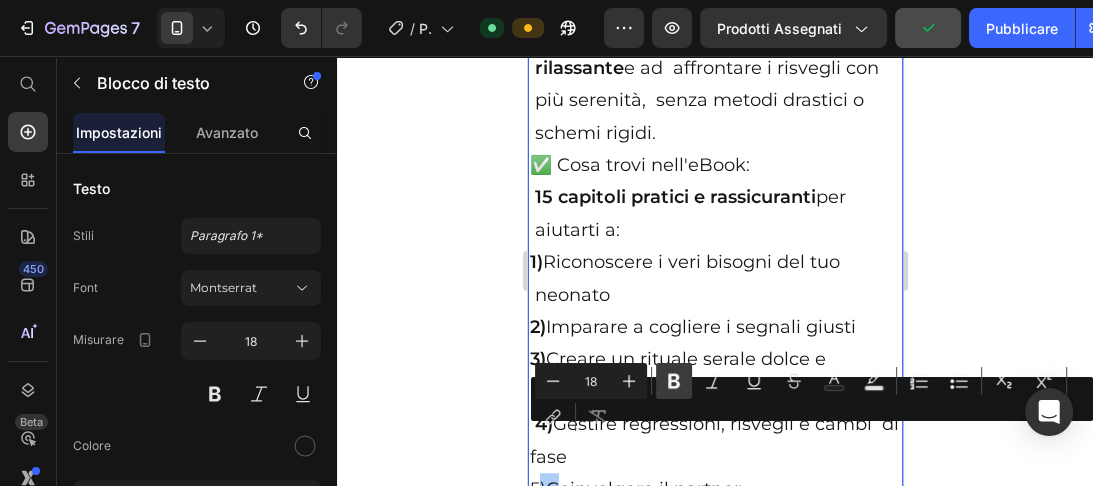 click 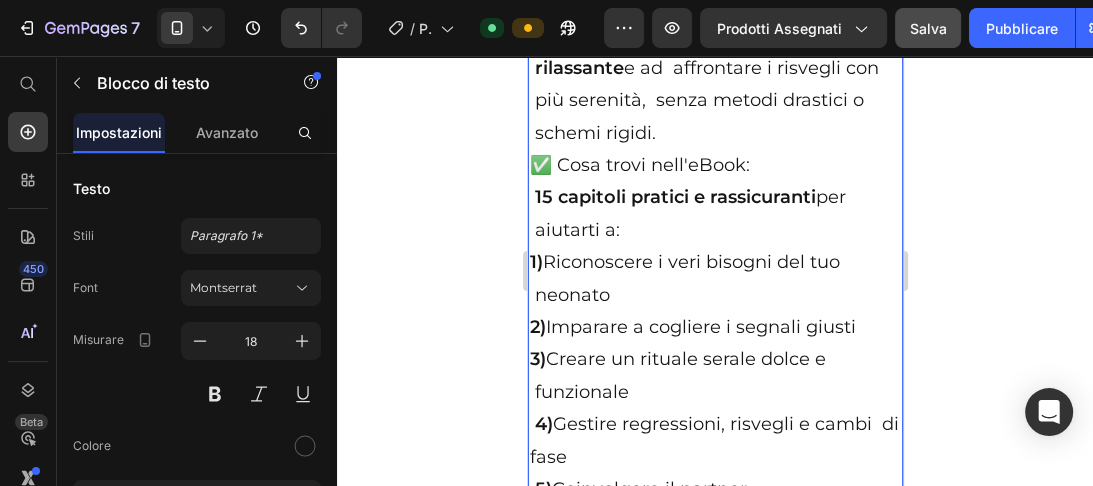 scroll, scrollTop: 11880, scrollLeft: 0, axis: vertical 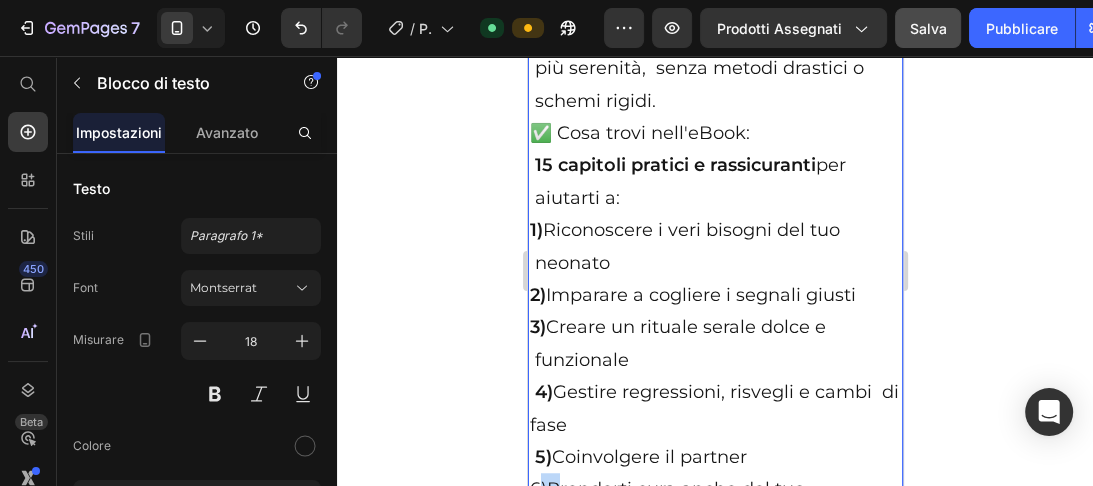 drag, startPoint x: 550, startPoint y: 443, endPoint x: 532, endPoint y: 437, distance: 18.973665 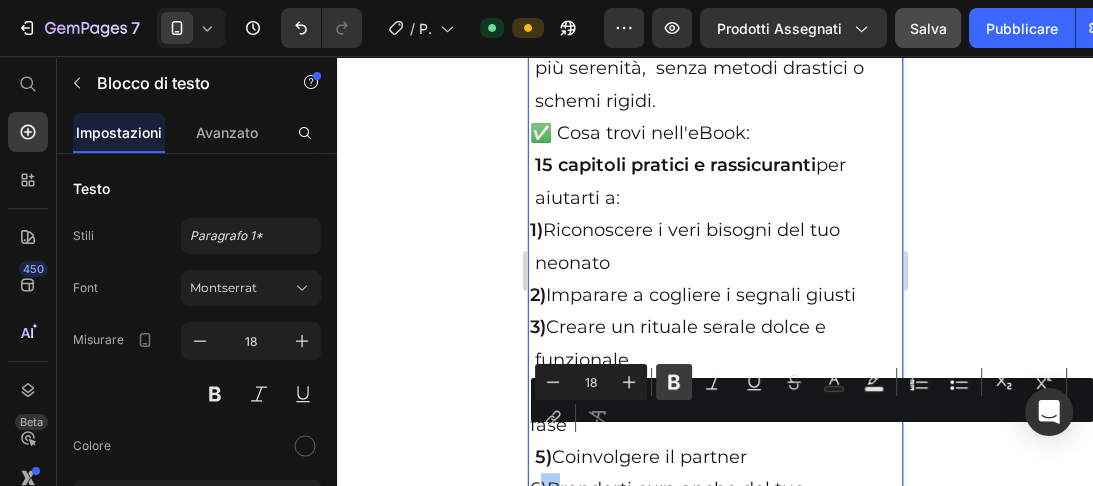 click 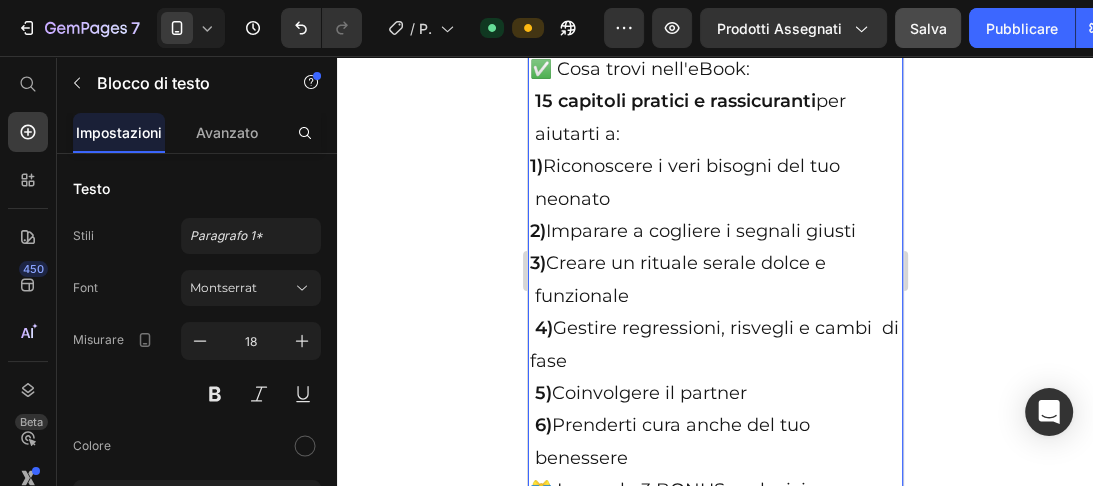 scroll, scrollTop: 12009, scrollLeft: 0, axis: vertical 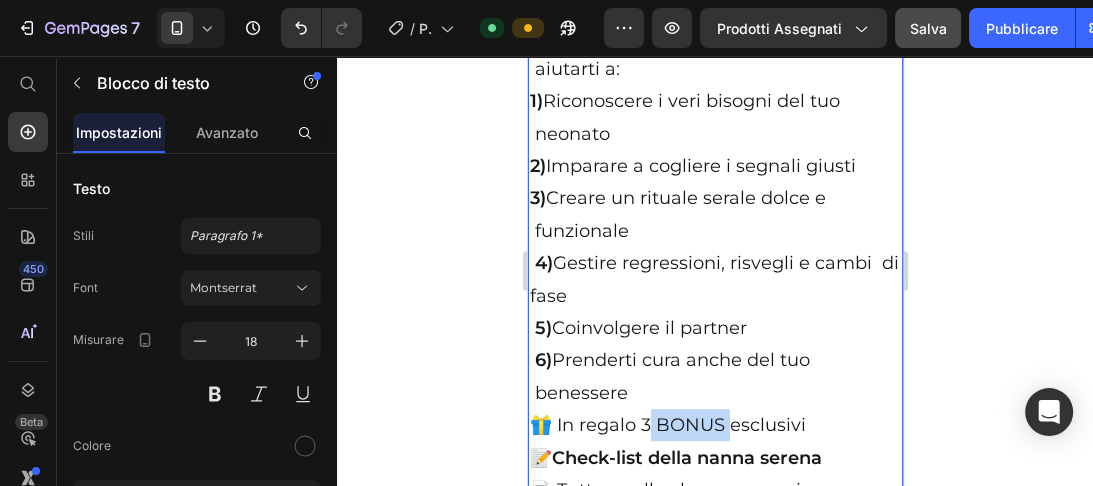 drag, startPoint x: 727, startPoint y: 376, endPoint x: 644, endPoint y: 388, distance: 83.86298 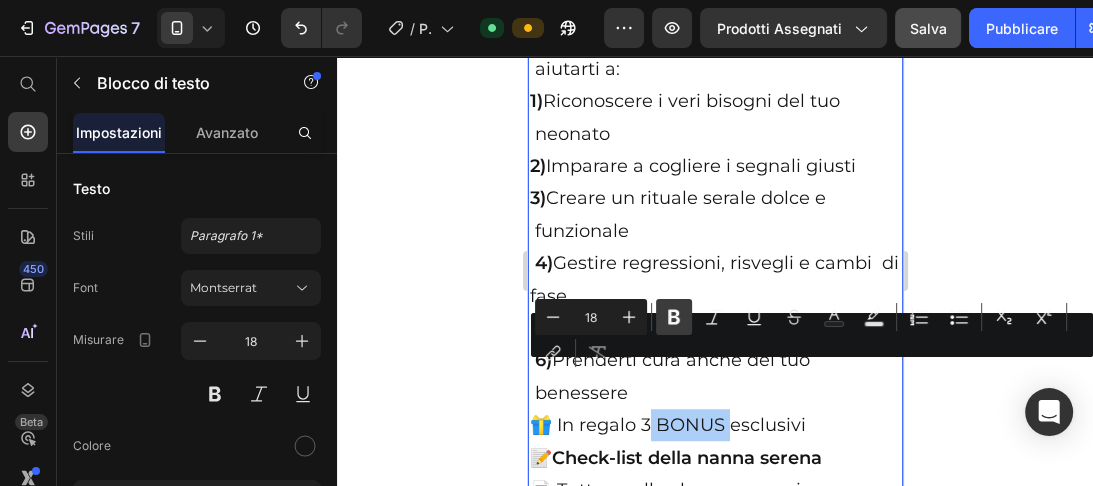 click 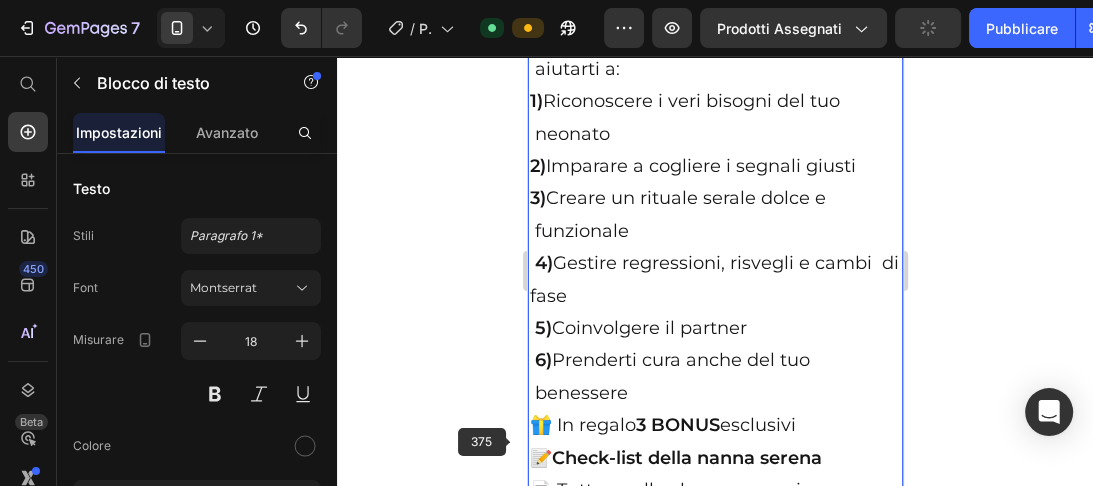 click on "📝  Check-list della nanna serena 📄 Tutto quello che serve ogni sera per accompagnare il tuo bimbo al sonno, senza stress." at bounding box center [714, 507] 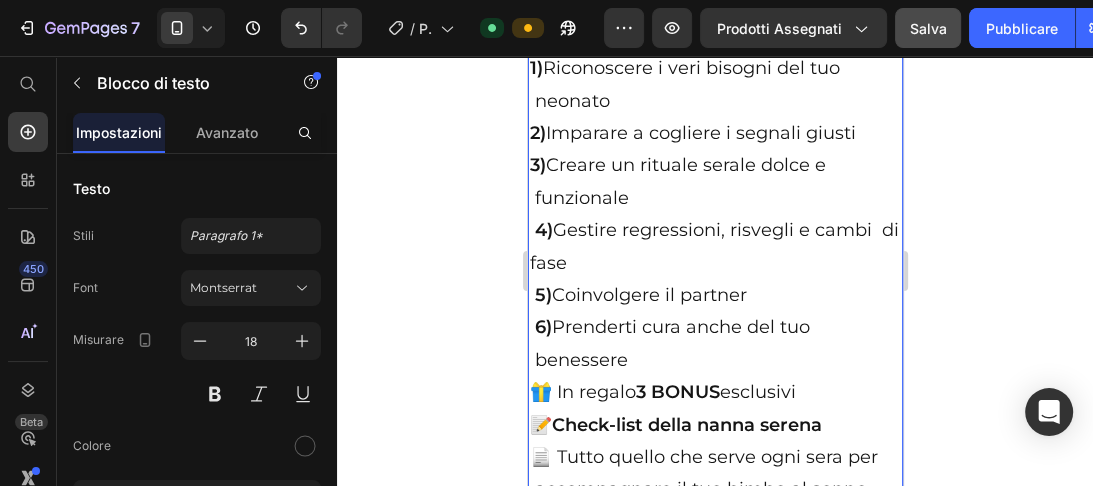 scroll, scrollTop: 12074, scrollLeft: 0, axis: vertical 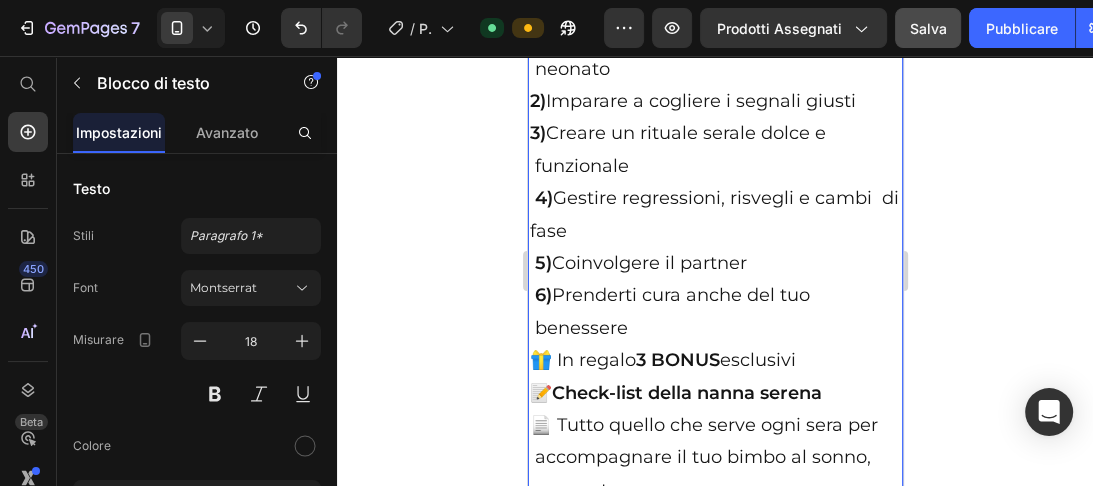 drag, startPoint x: 645, startPoint y: 440, endPoint x: 530, endPoint y: 453, distance: 115.73245 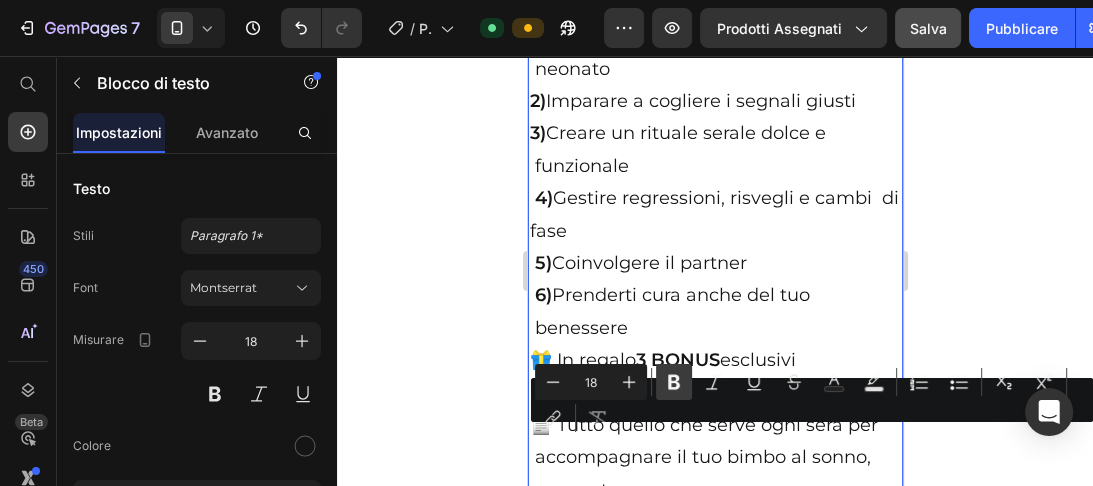 click 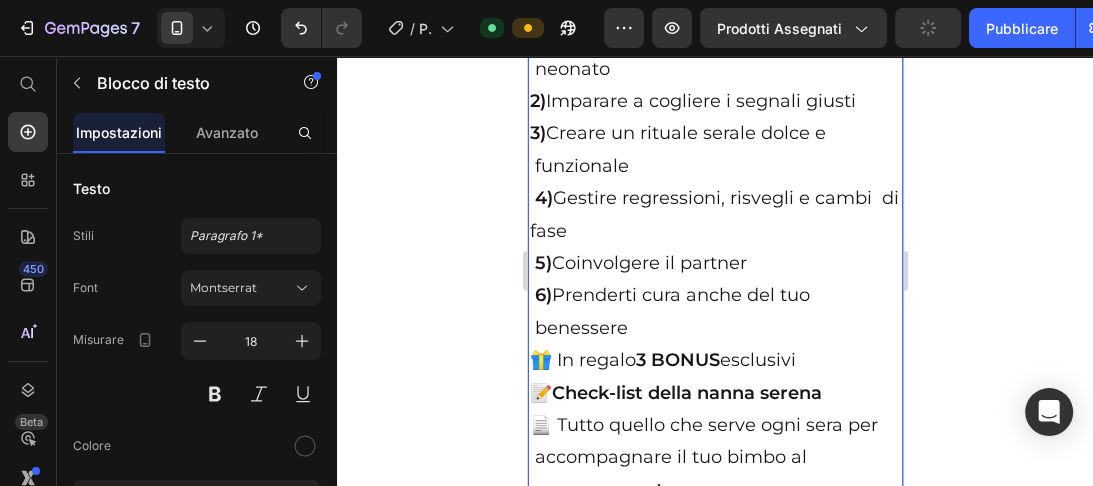 click on "senza stress." at bounding box center [646, 490] 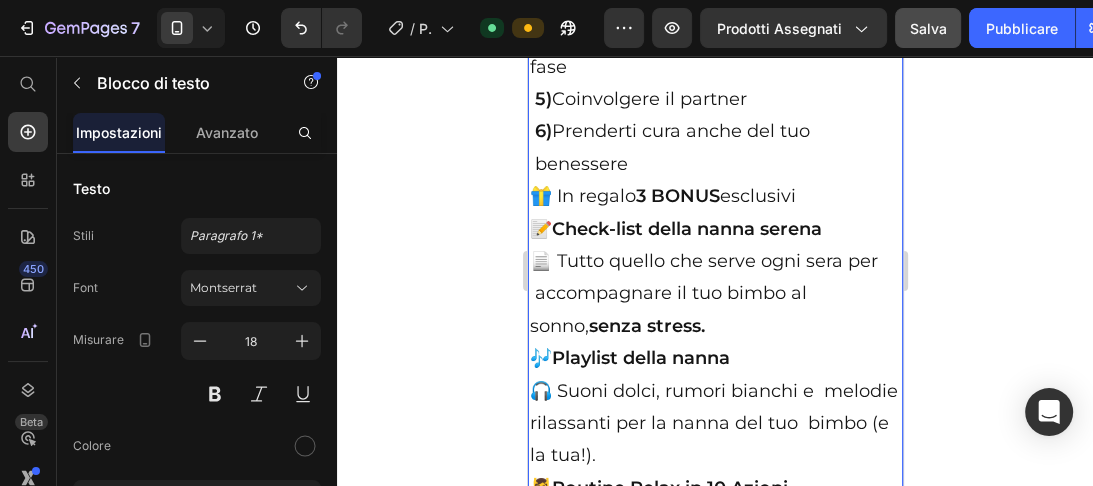 scroll, scrollTop: 12268, scrollLeft: 0, axis: vertical 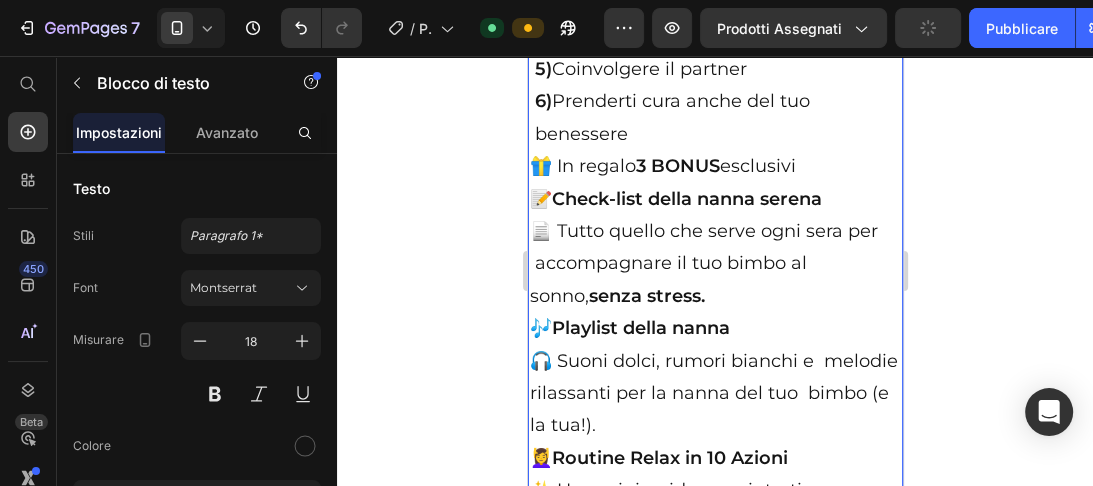 click on "💆‍♀️  Routine Relax in 10 Azioni  ✨ Una mini guida per aiutarti a r ilassarti in pochi minuti, anche nelle giornate più difficili." at bounding box center (714, 507) 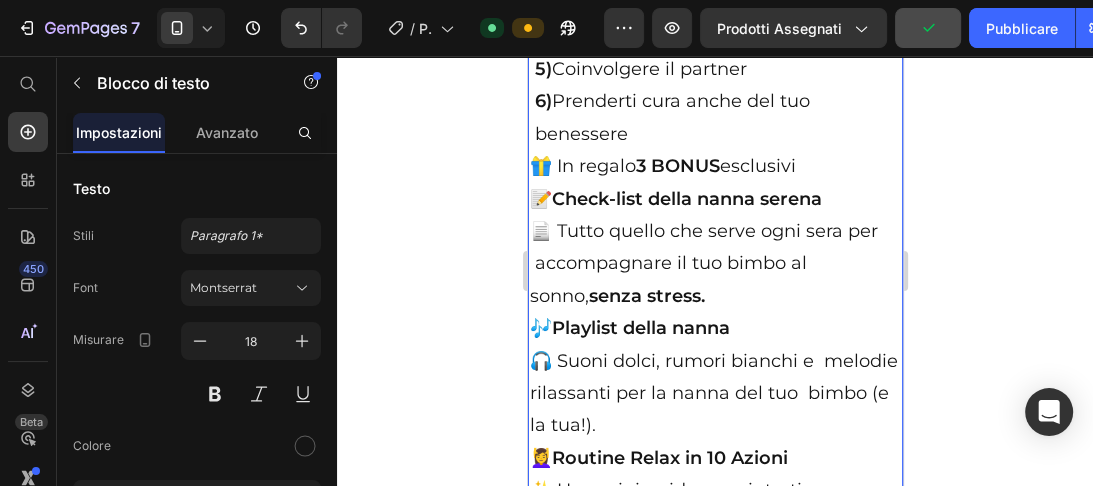scroll, scrollTop: 12288, scrollLeft: 0, axis: vertical 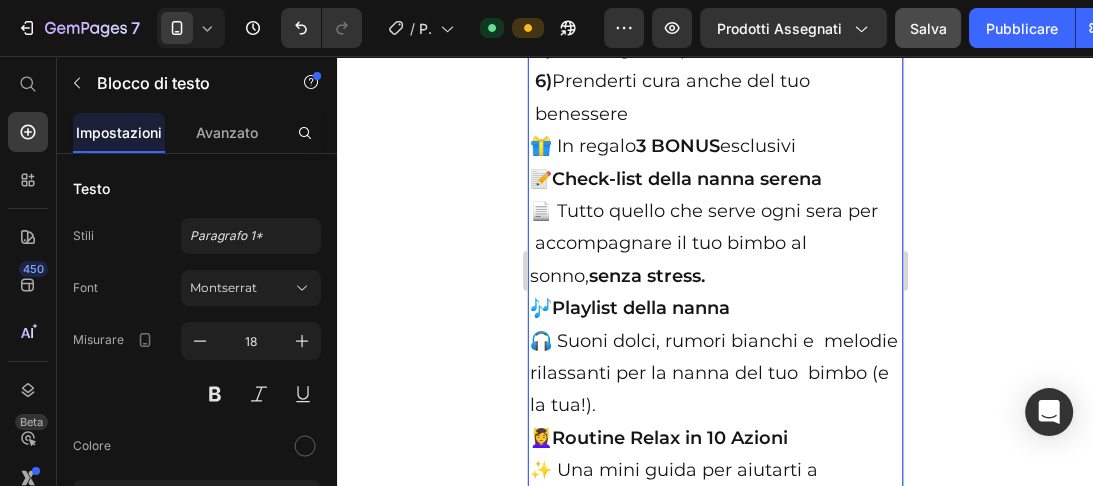 click on "r ilassarti in pochi minuti, anche nelle giornate più difficili." at bounding box center [714, 519] 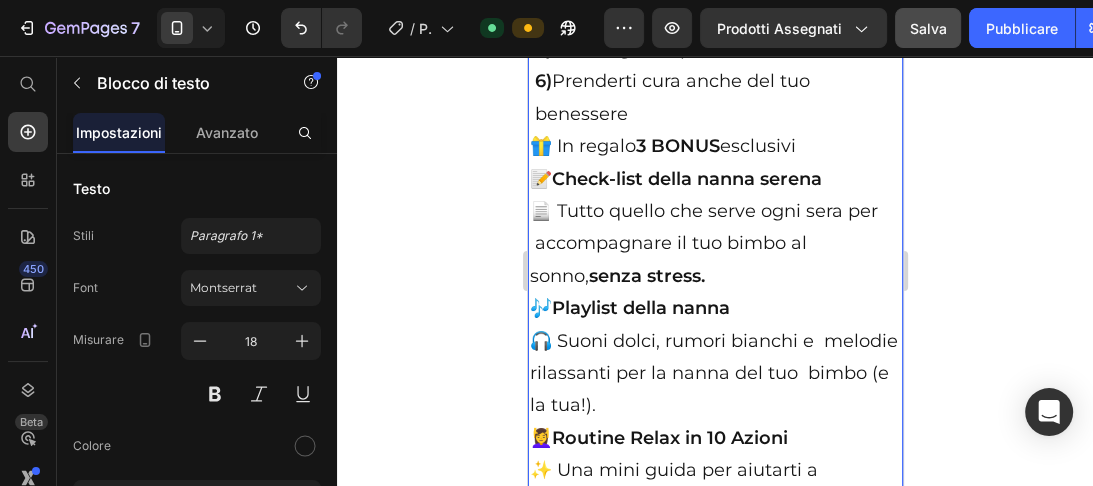 click on "rilassarti in pochi minuti, anche nelle giornate più difficili." at bounding box center (714, 519) 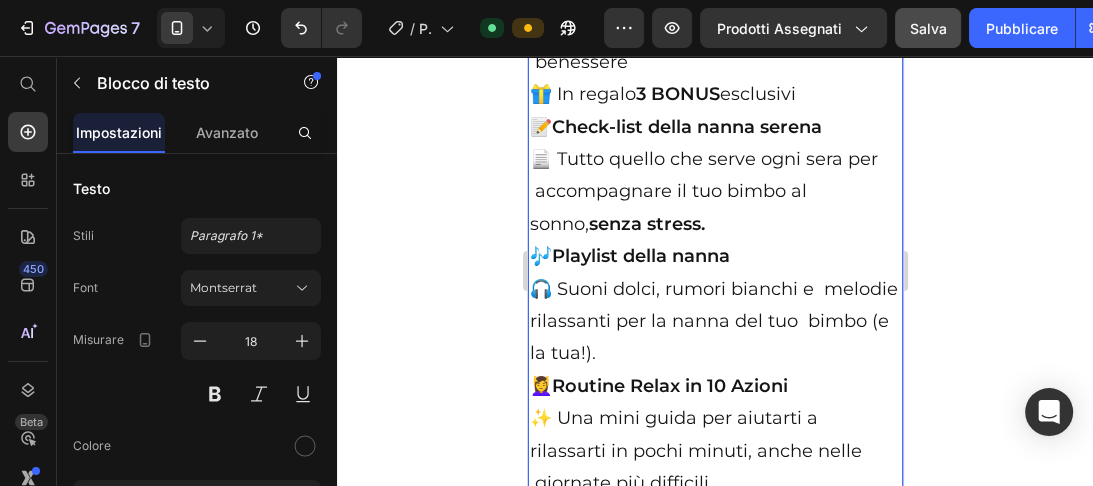 scroll, scrollTop: 12366, scrollLeft: 0, axis: vertical 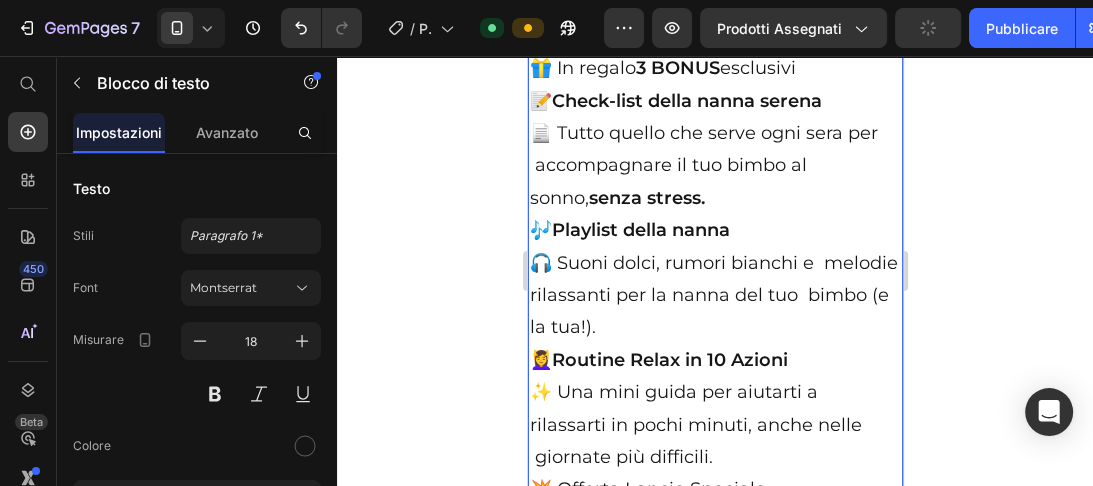 drag, startPoint x: 778, startPoint y: 437, endPoint x: 557, endPoint y: 444, distance: 221.11082 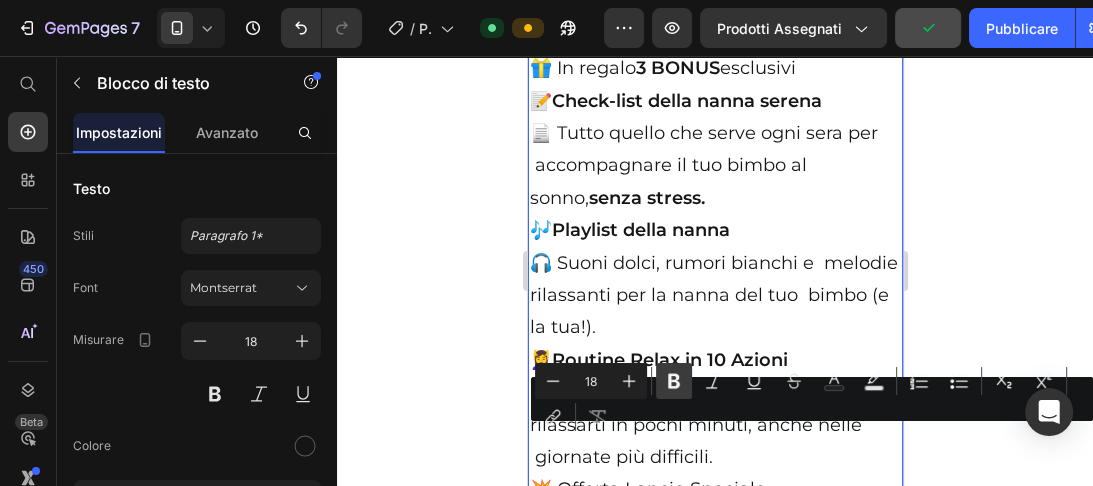 click 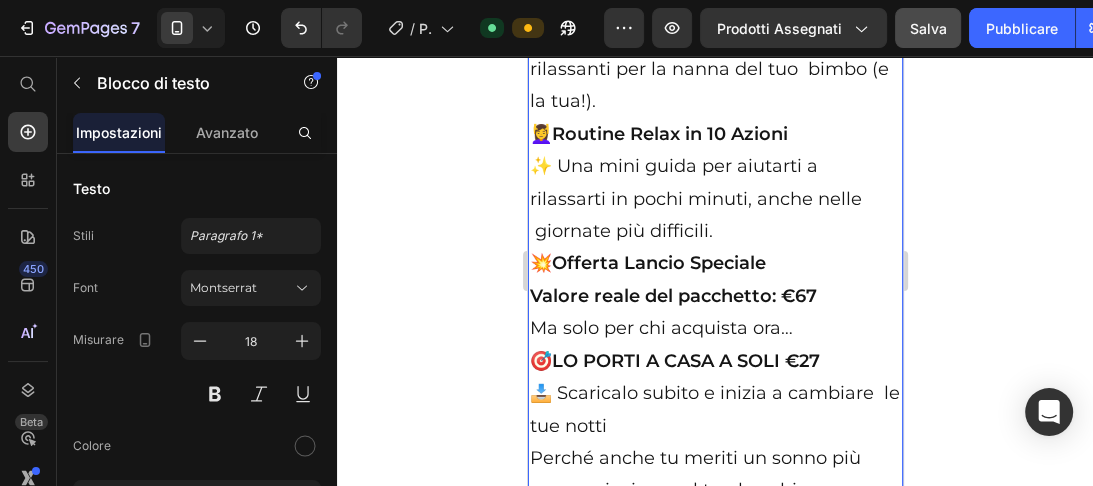 scroll, scrollTop: 12625, scrollLeft: 0, axis: vertical 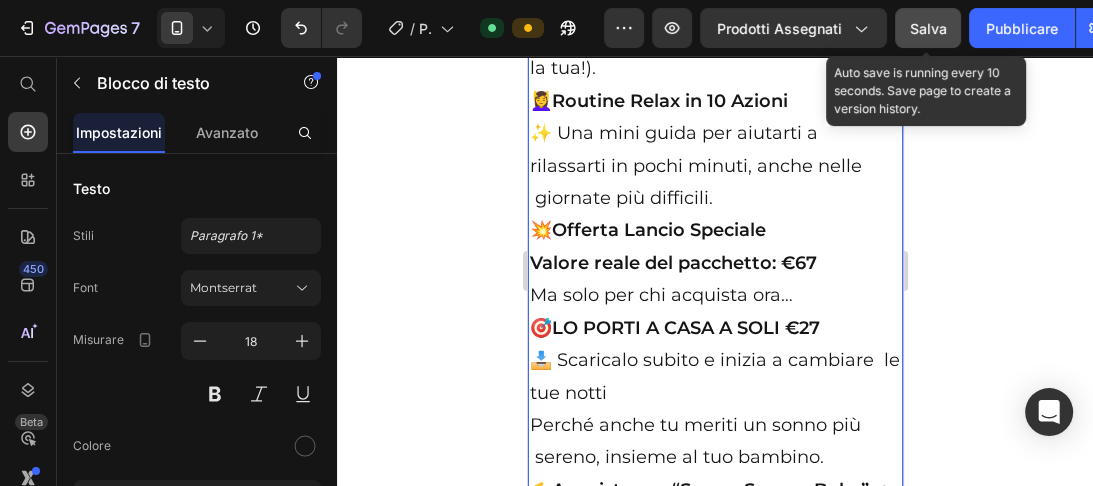 click on "Salva" 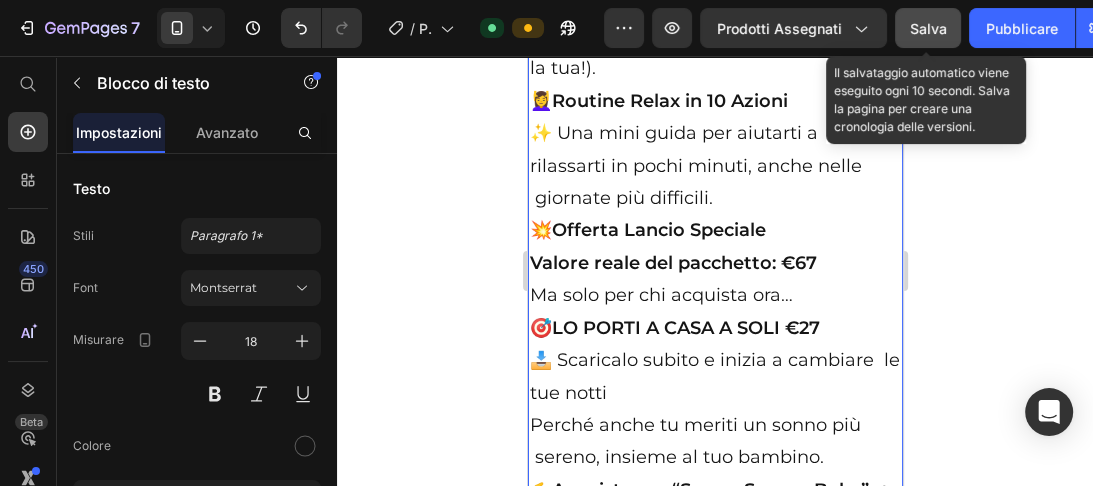 click on "Salva" 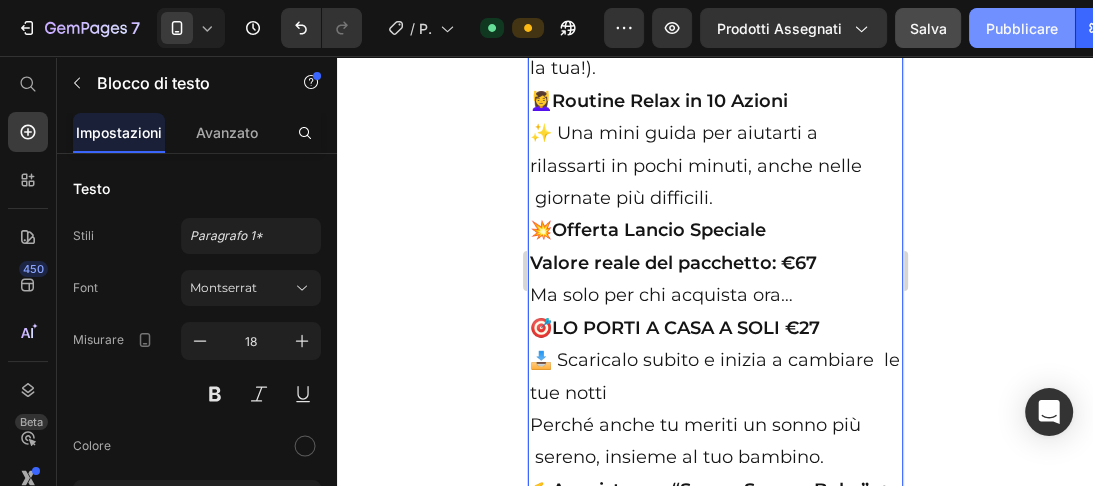 click on "Pubblicare" at bounding box center [1022, 28] 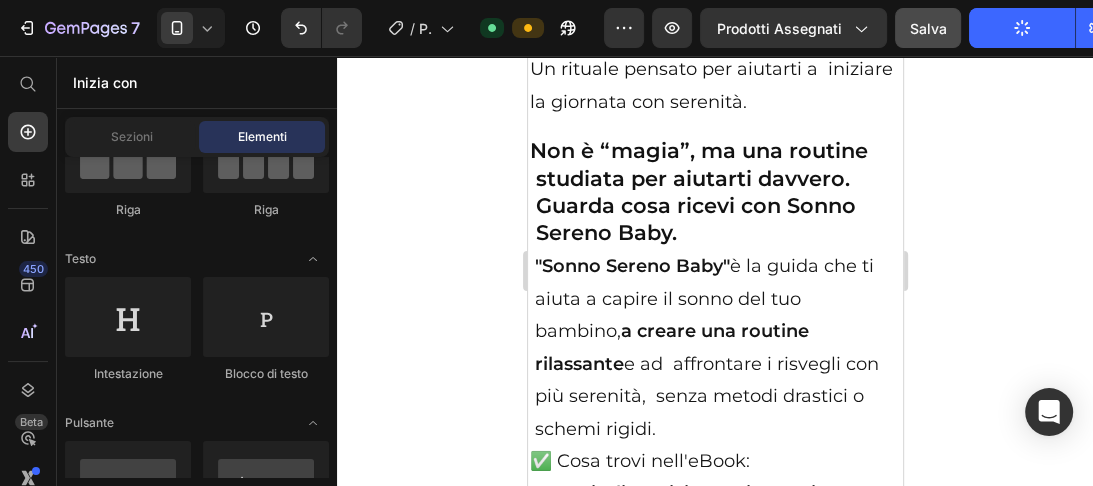 scroll, scrollTop: 11582, scrollLeft: 0, axis: vertical 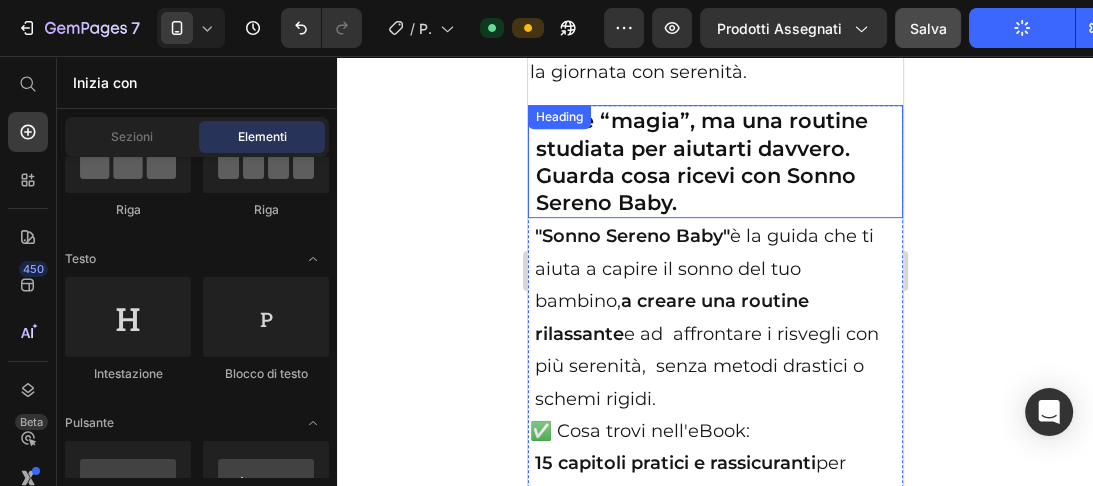 click on "Non è “magia”, ma una routine  studiata per aiutarti davvero.  Guarda cosa ricevi con Sonno  Sereno Baby." at bounding box center (714, 161) 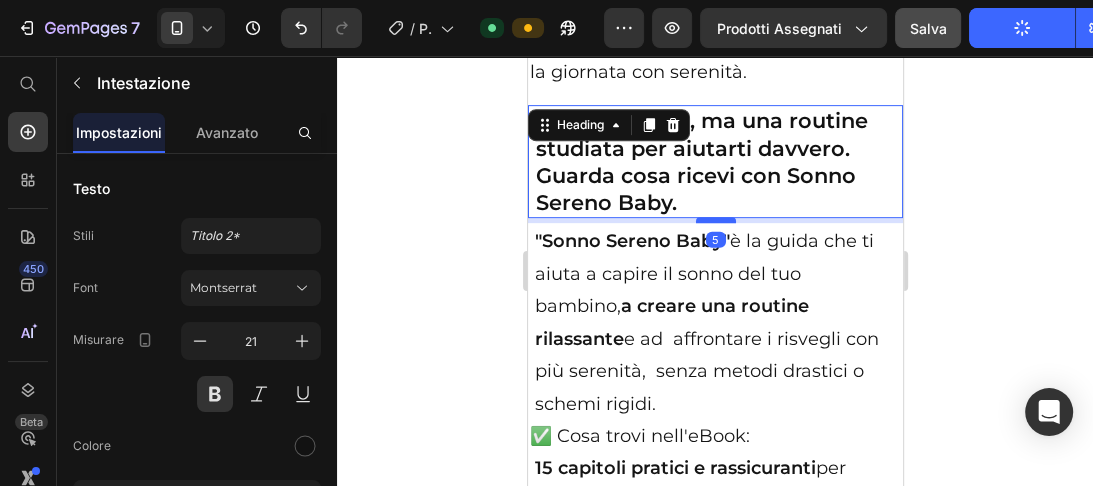 click at bounding box center [715, 220] 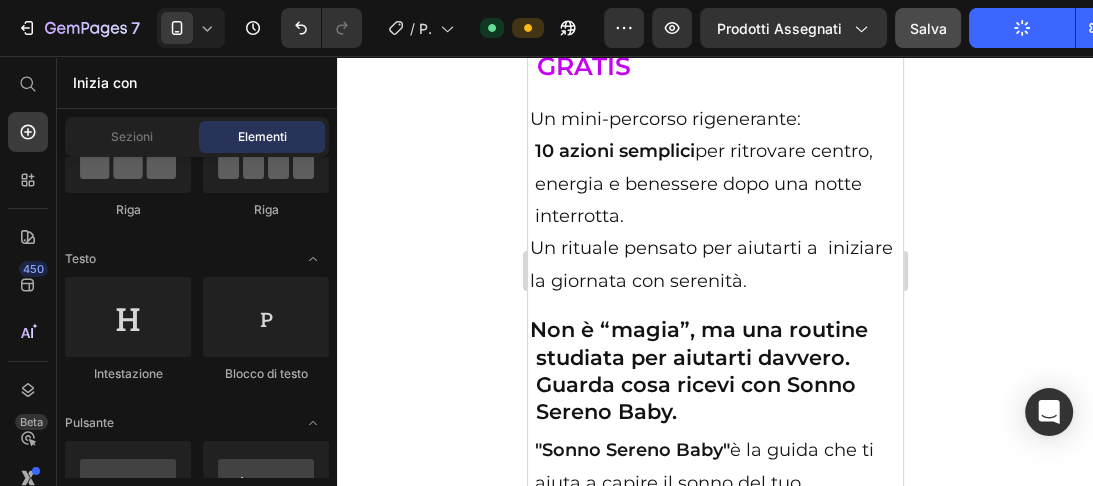scroll, scrollTop: 11404, scrollLeft: 0, axis: vertical 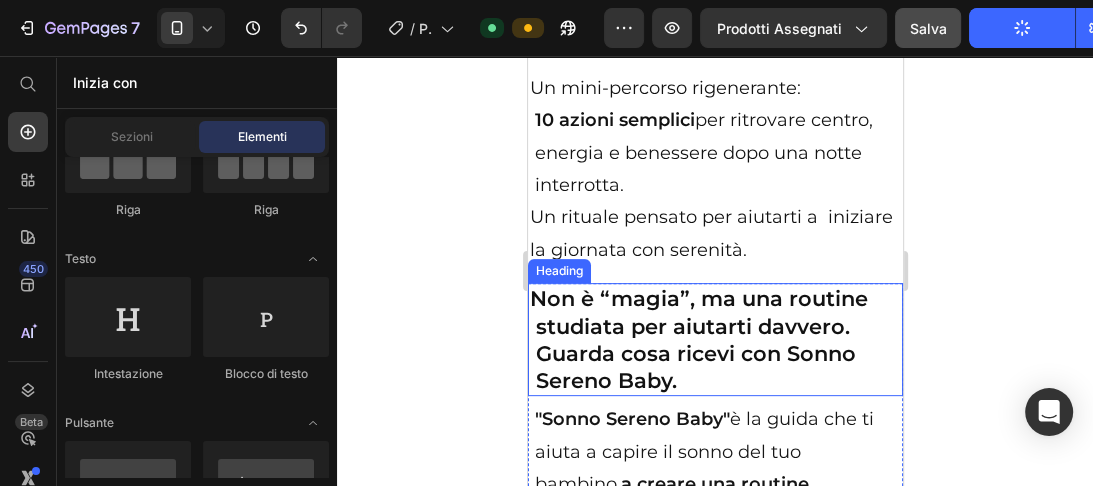 click on "Non è “magia”, ma una routine  studiata per aiutarti davvero.  Guarda cosa ricevi con Sonno  Sereno Baby." at bounding box center [714, 339] 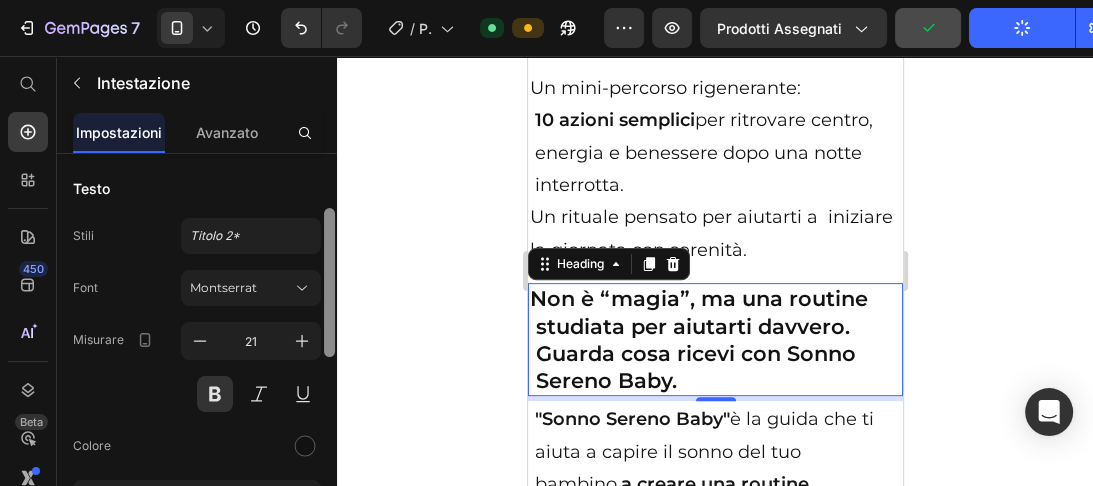 scroll, scrollTop: 41, scrollLeft: 0, axis: vertical 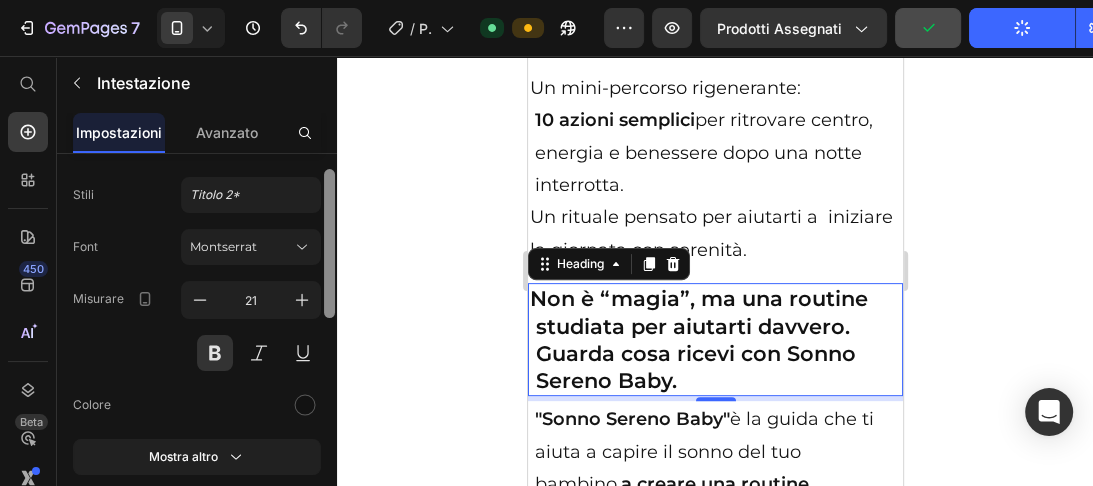 drag, startPoint x: 329, startPoint y: 289, endPoint x: 331, endPoint y: 305, distance: 16.124516 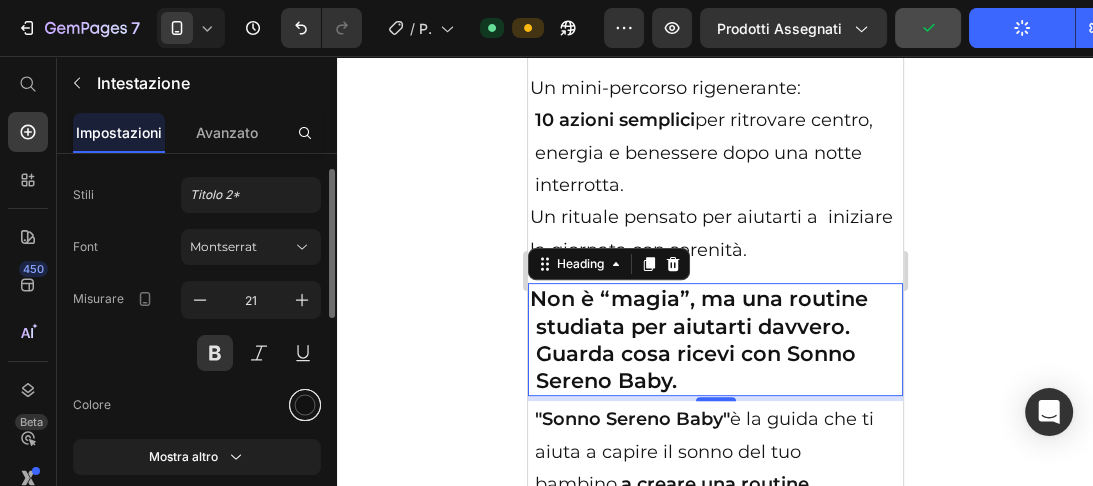 click at bounding box center [305, 405] 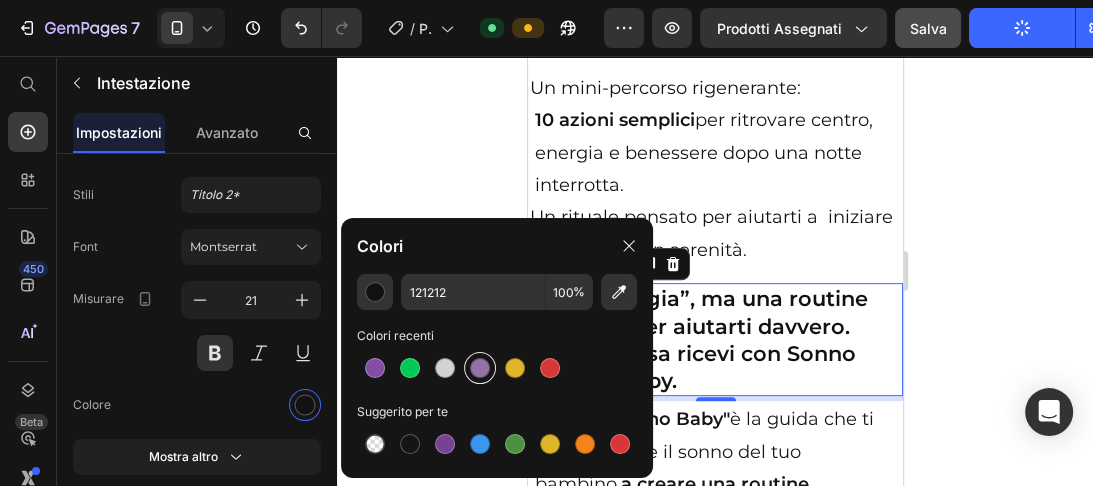 click at bounding box center (480, 368) 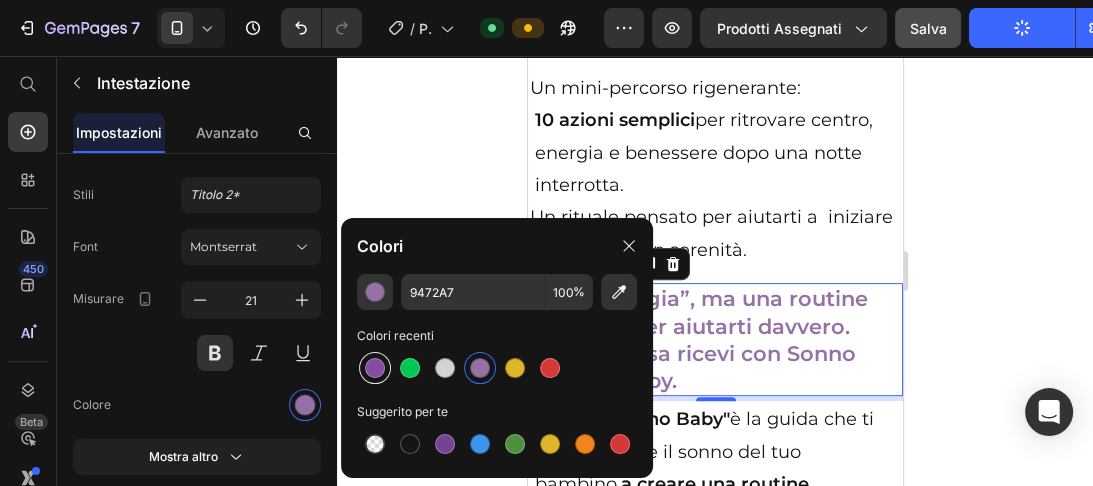 click at bounding box center [375, 368] 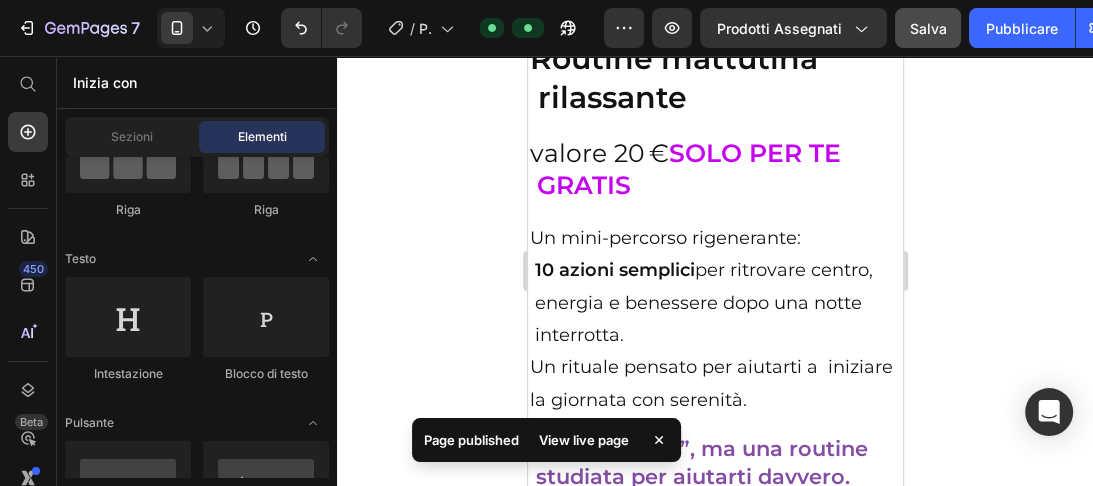 scroll, scrollTop: 11284, scrollLeft: 0, axis: vertical 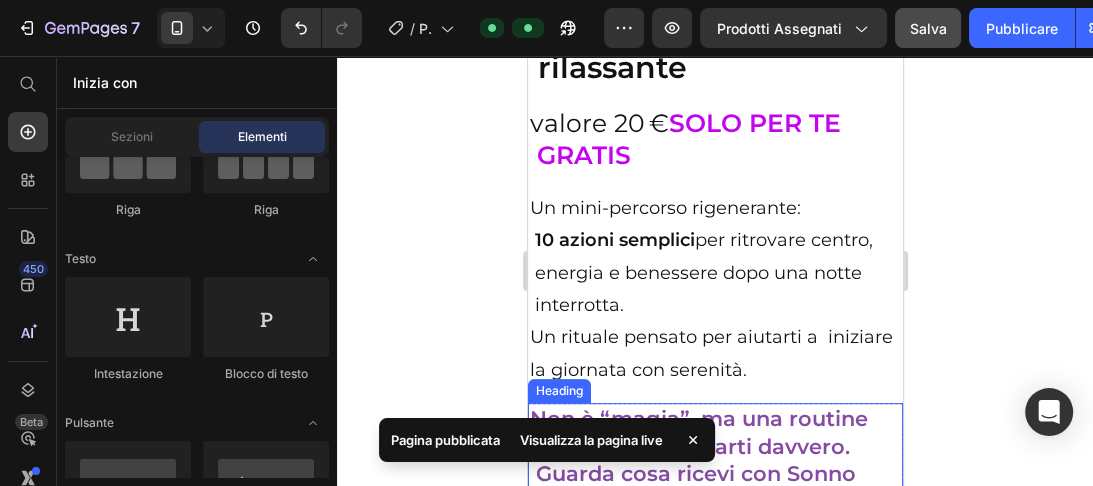 click on "Non è “magia”, ma una routine  studiata per aiutarti davvero.  Guarda cosa ricevi con Sonno  Sereno Baby." at bounding box center [714, 459] 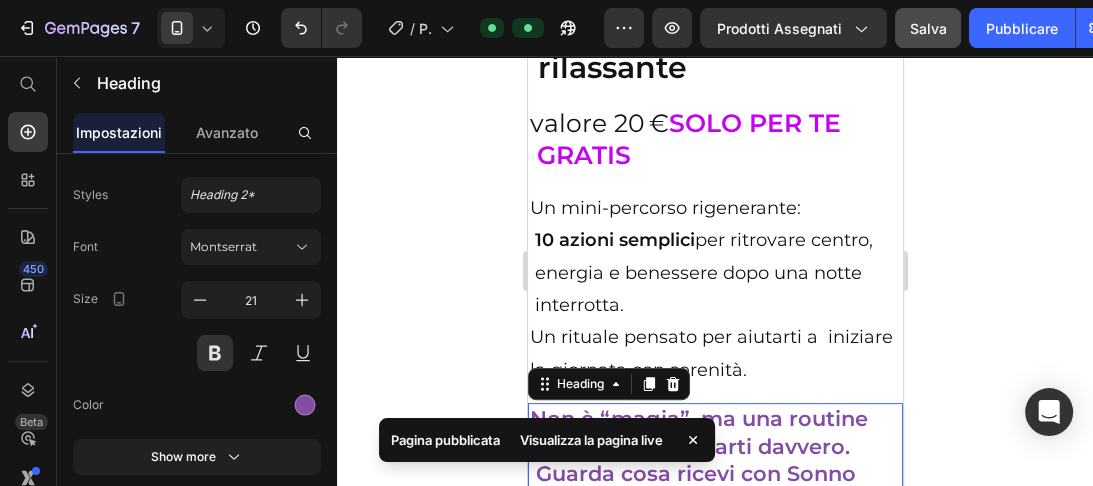 click on "Non è “magia”, ma una routine  studiata per aiutarti davvero.  Guarda cosa ricevi con Sonno  Sereno Baby." at bounding box center [714, 459] 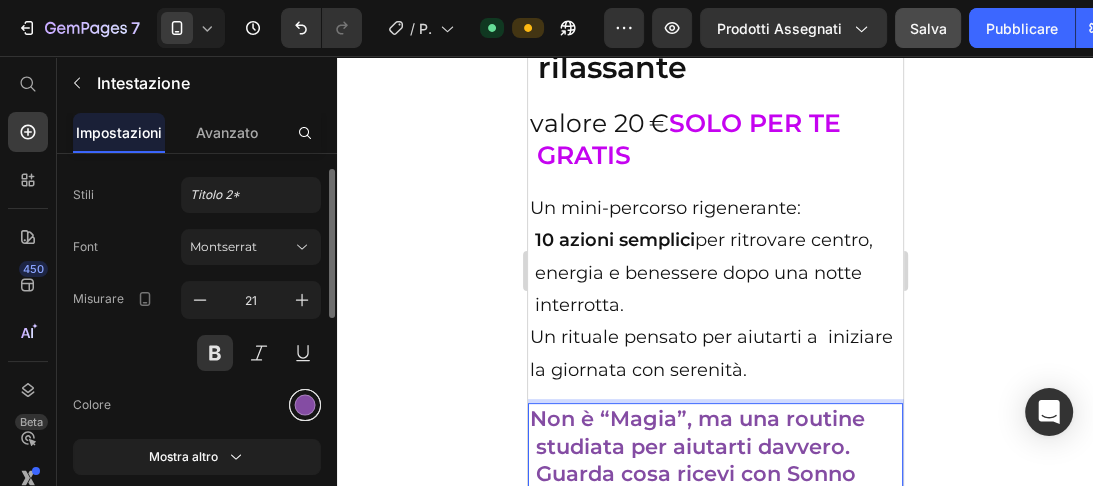 click at bounding box center (305, 405) 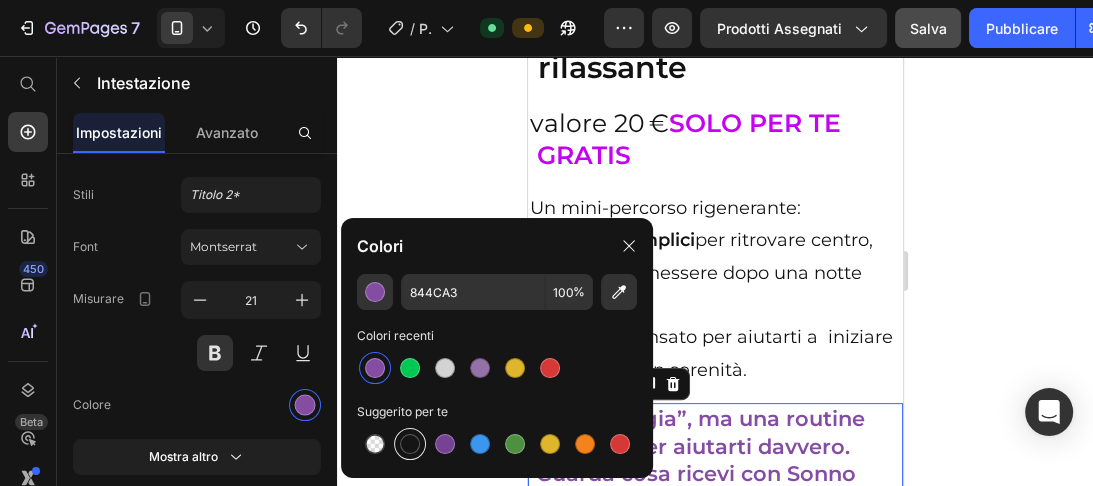 click at bounding box center (410, 444) 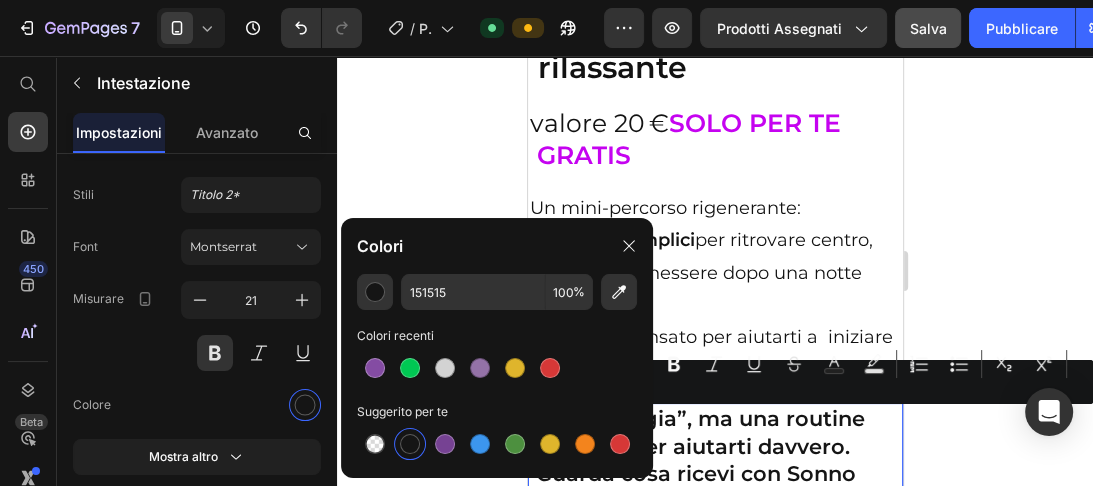 drag, startPoint x: 782, startPoint y: 431, endPoint x: 836, endPoint y: 457, distance: 59.933296 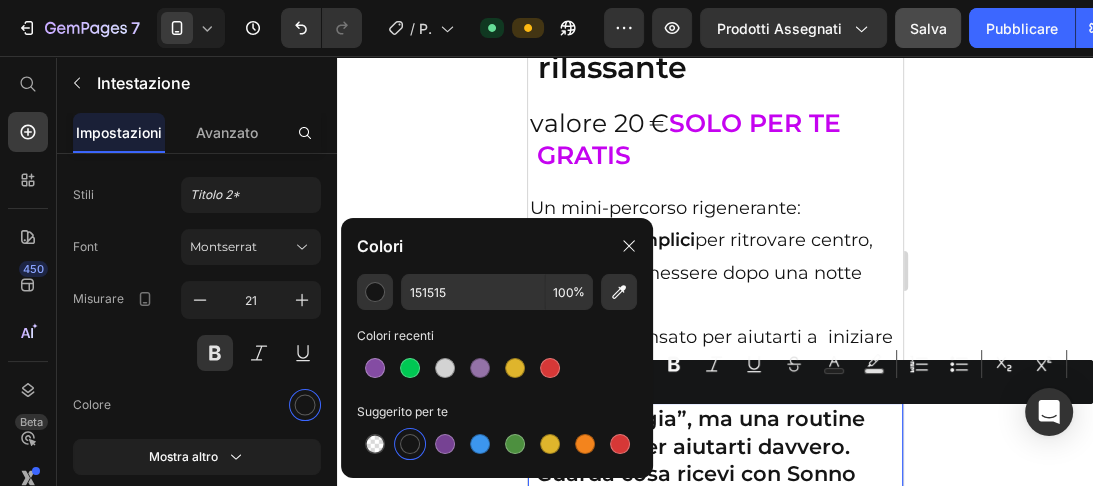 click on "Non è “Magia”, ma una routine  studiata per aiutarti davvero.  Guarda cosa ricevi con Sonno  Sereno Baby." at bounding box center [714, 459] 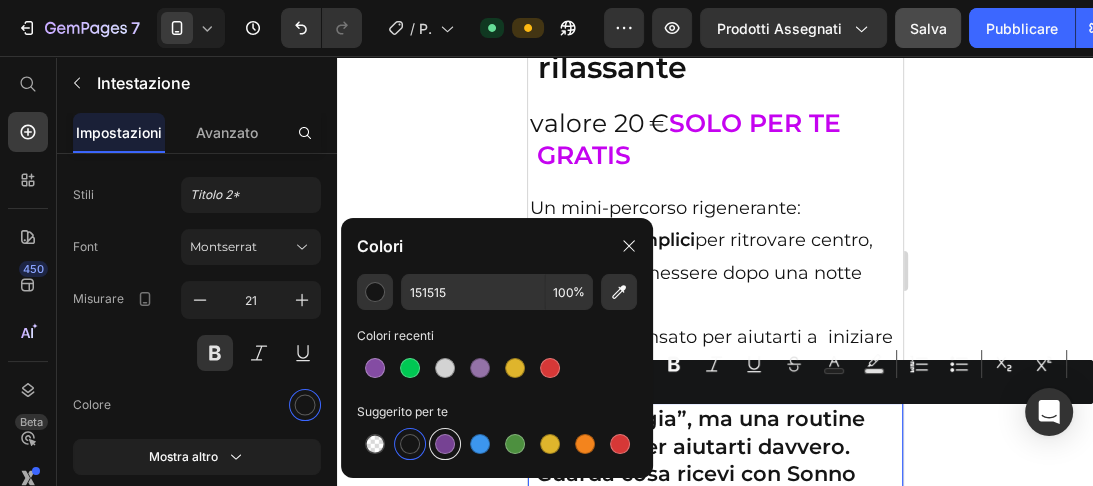 click at bounding box center [445, 444] 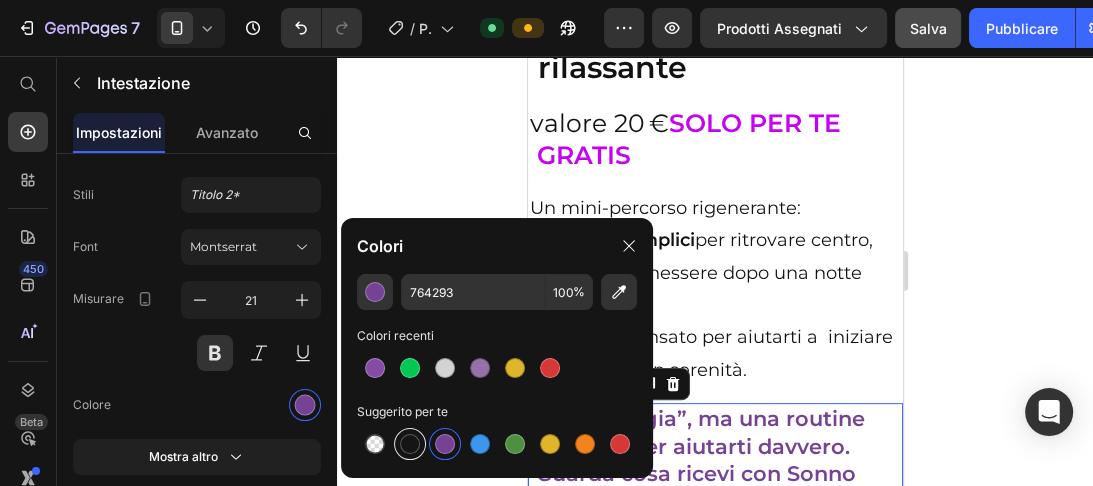 click at bounding box center [410, 444] 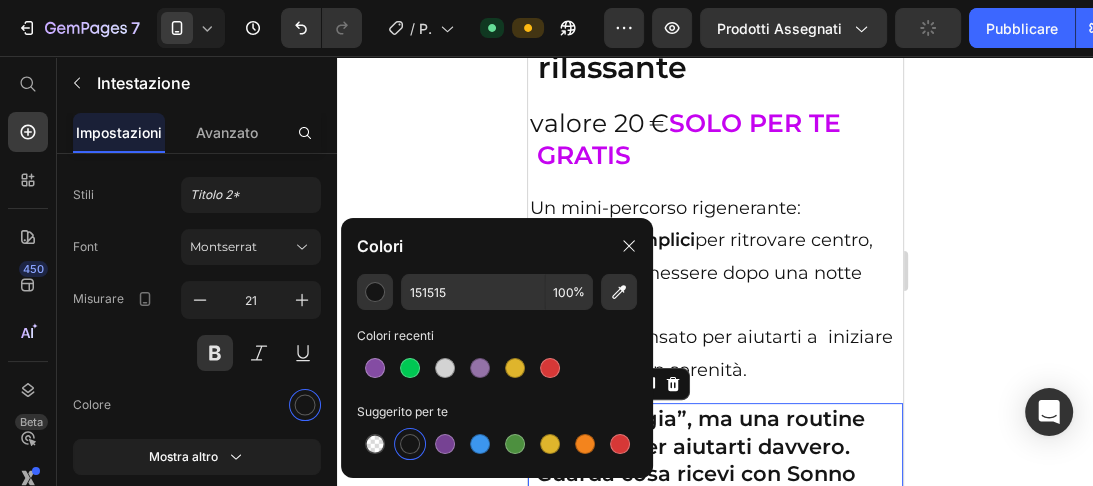 click on "Non è “Magia”, ma una routine  studiata per aiutarti davvero.  Guarda cosa ricevi con Sonno  Sereno Baby." at bounding box center (714, 459) 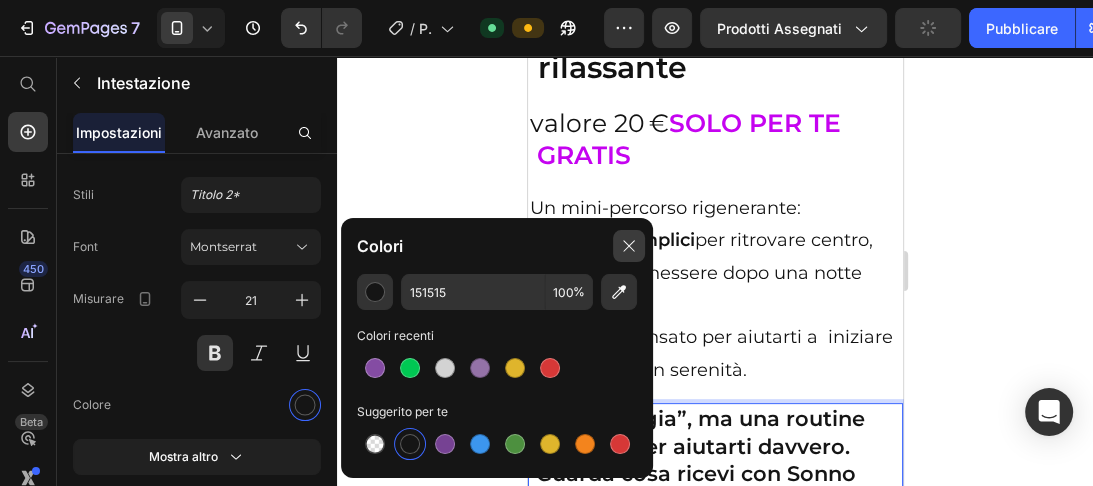 click 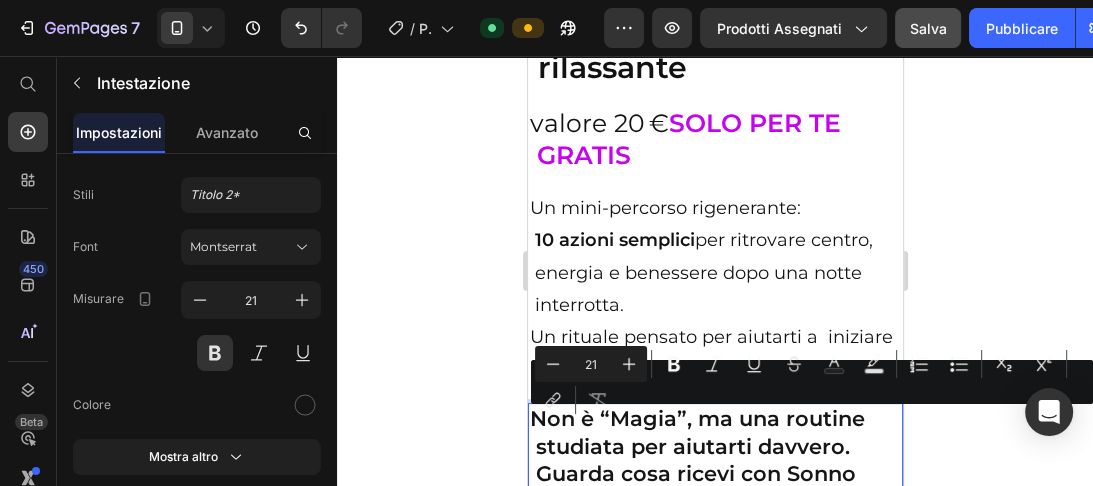 drag, startPoint x: 780, startPoint y: 426, endPoint x: 851, endPoint y: 454, distance: 76.321686 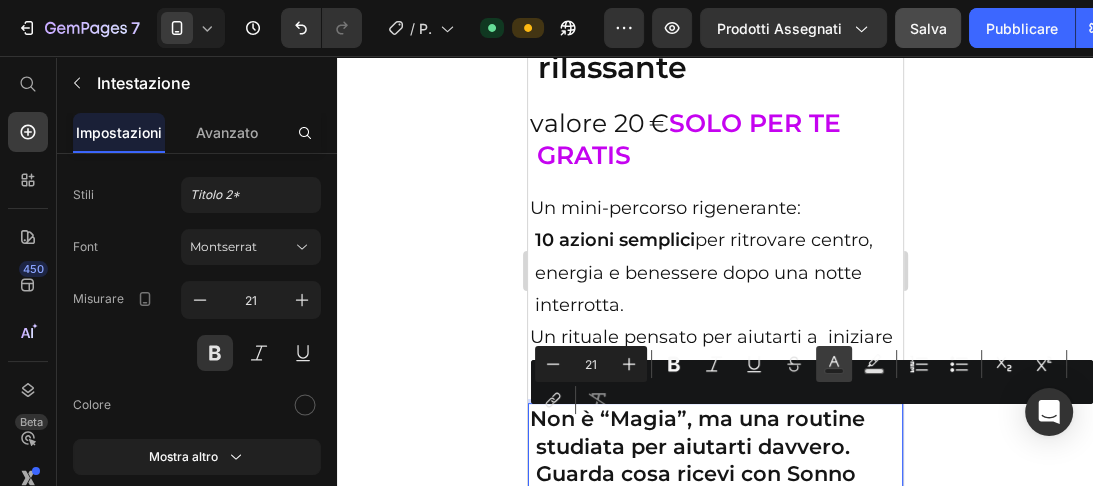 click 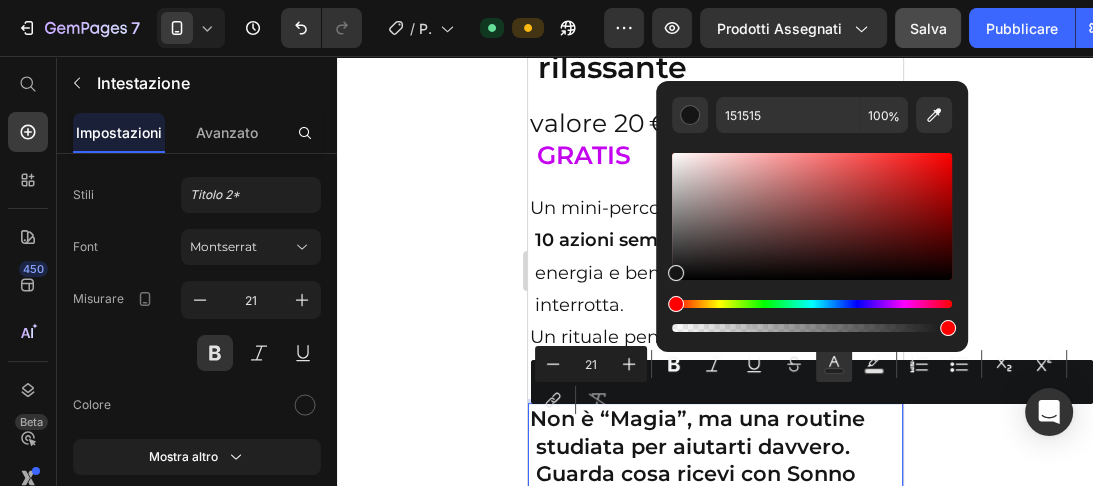 click at bounding box center (812, 304) 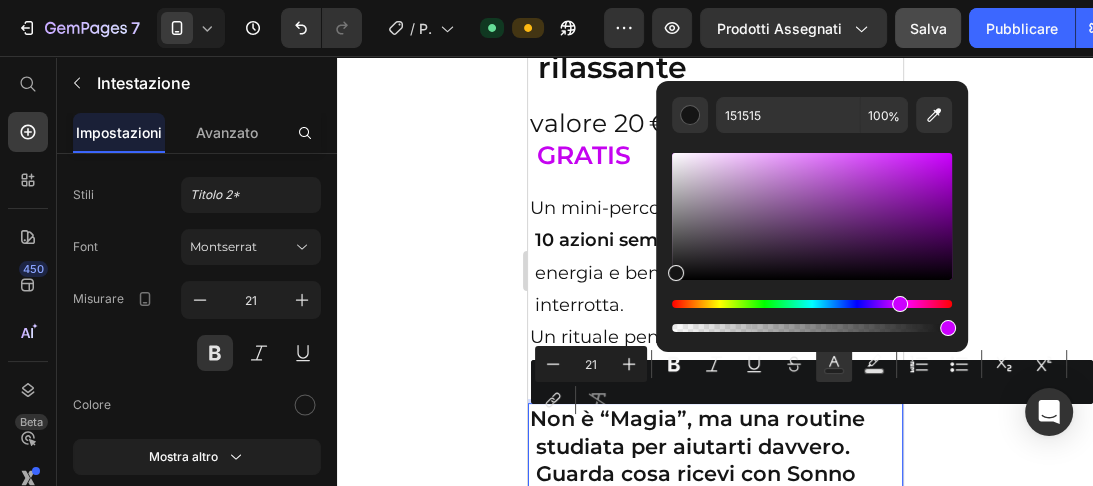 type on "141414" 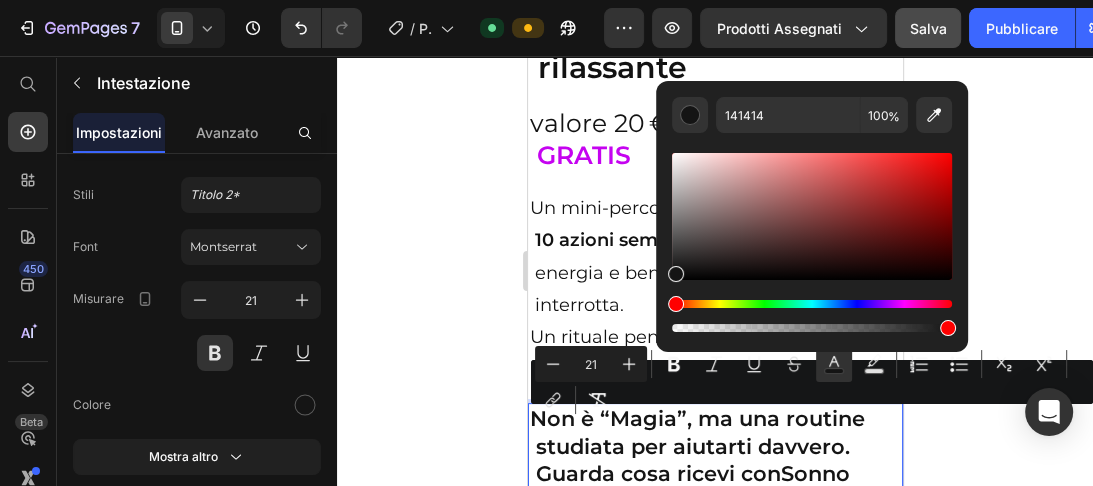 click 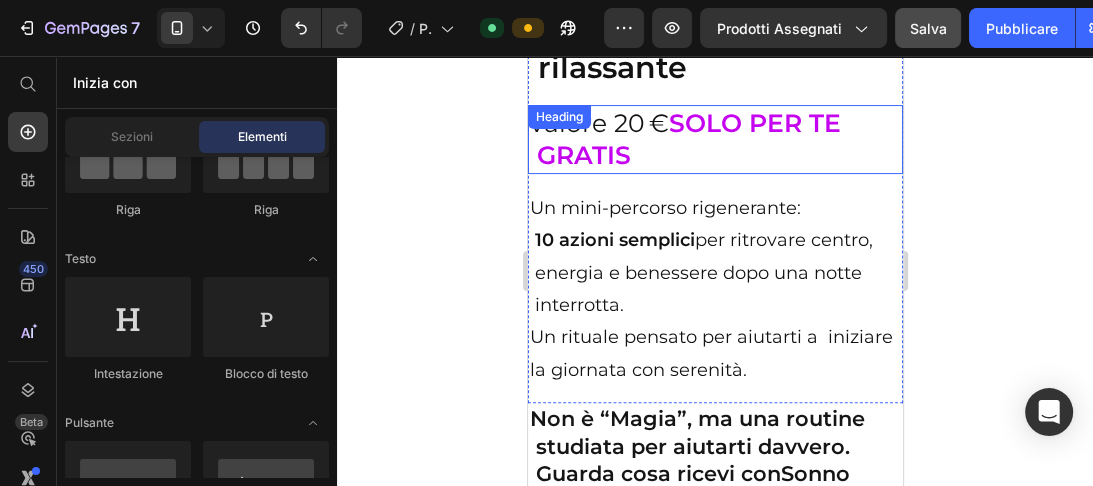 click on "GRATIS" at bounding box center [583, 155] 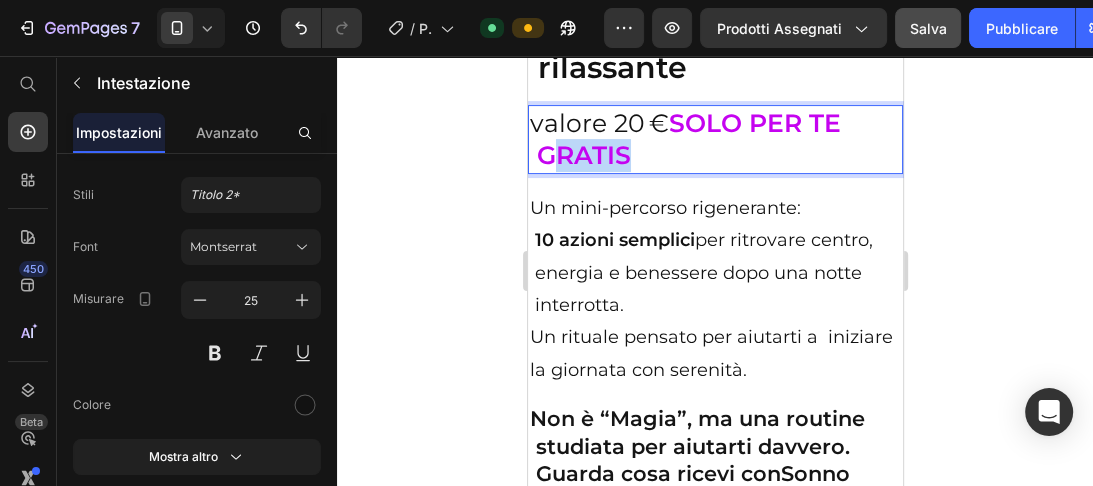 drag, startPoint x: 644, startPoint y: 105, endPoint x: 539, endPoint y: 113, distance: 105.30432 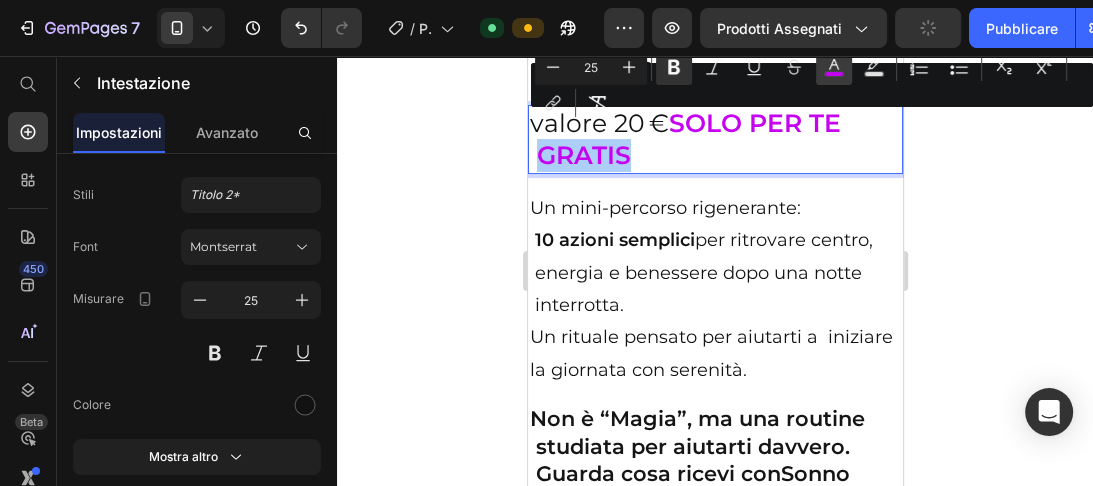 click 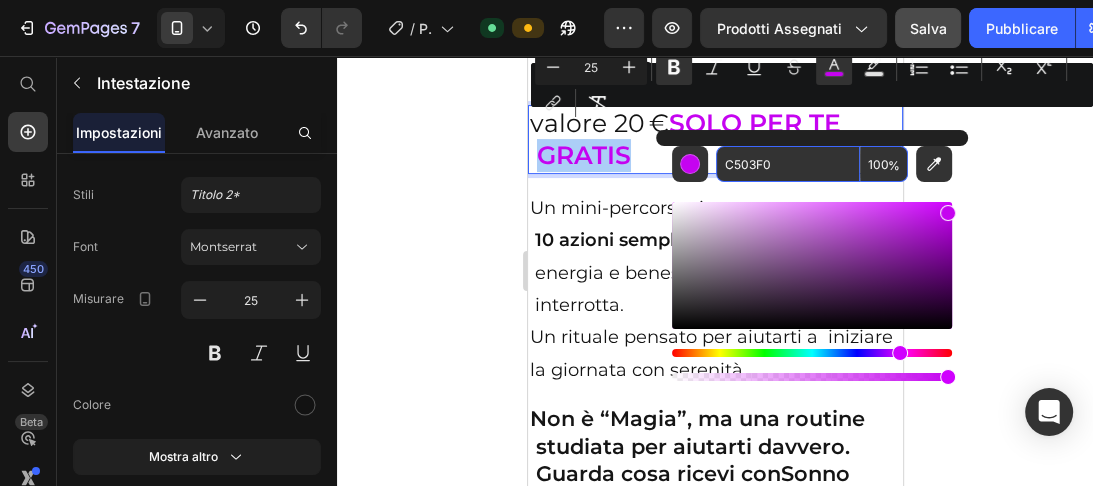 click 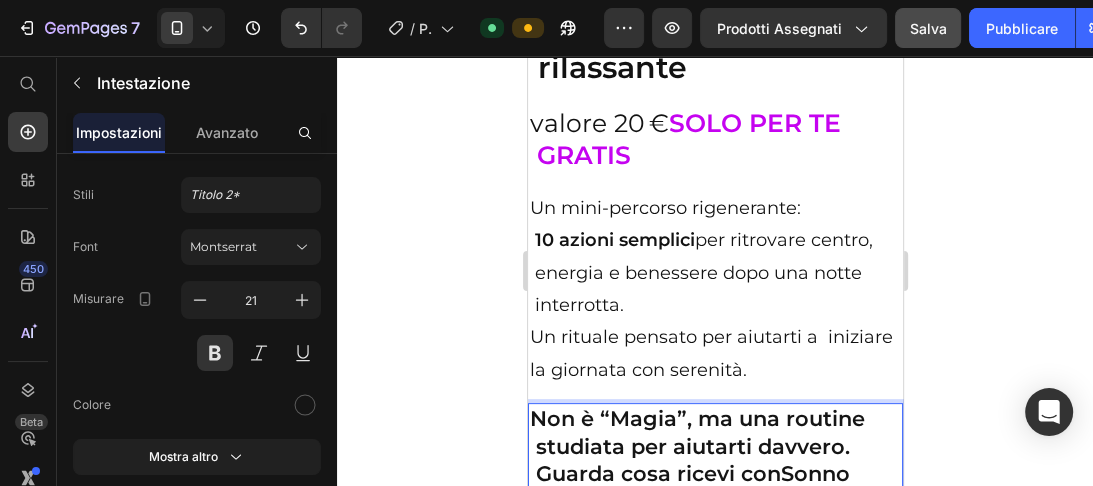 drag, startPoint x: 780, startPoint y: 424, endPoint x: 848, endPoint y: 426, distance: 68.0294 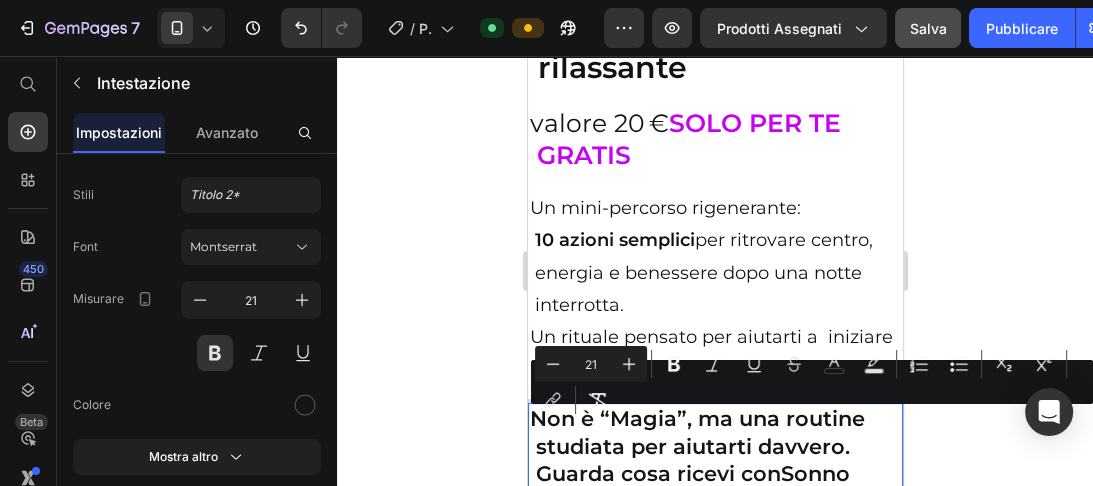 drag, startPoint x: 776, startPoint y: 432, endPoint x: 866, endPoint y: 448, distance: 91.411156 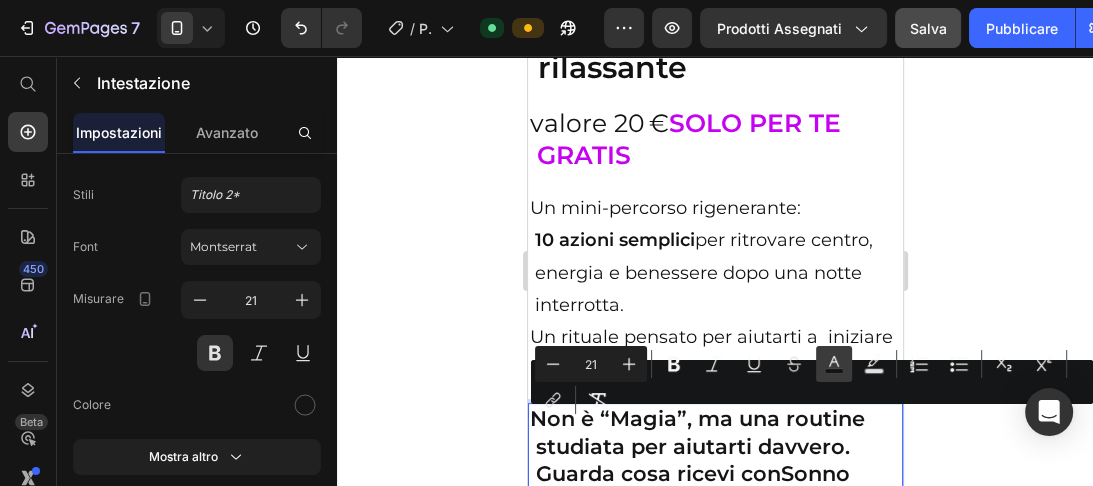 click 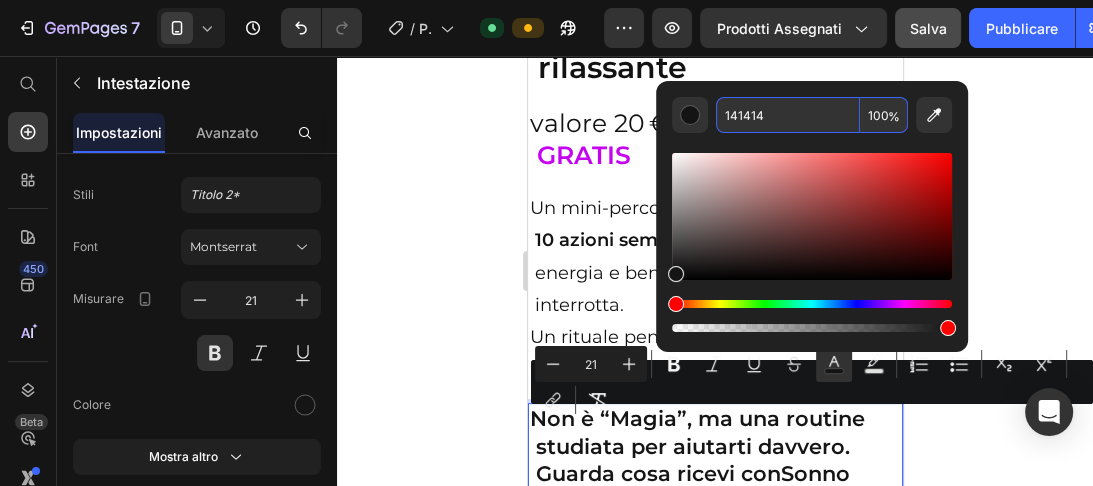 click on "141414" at bounding box center [788, 115] 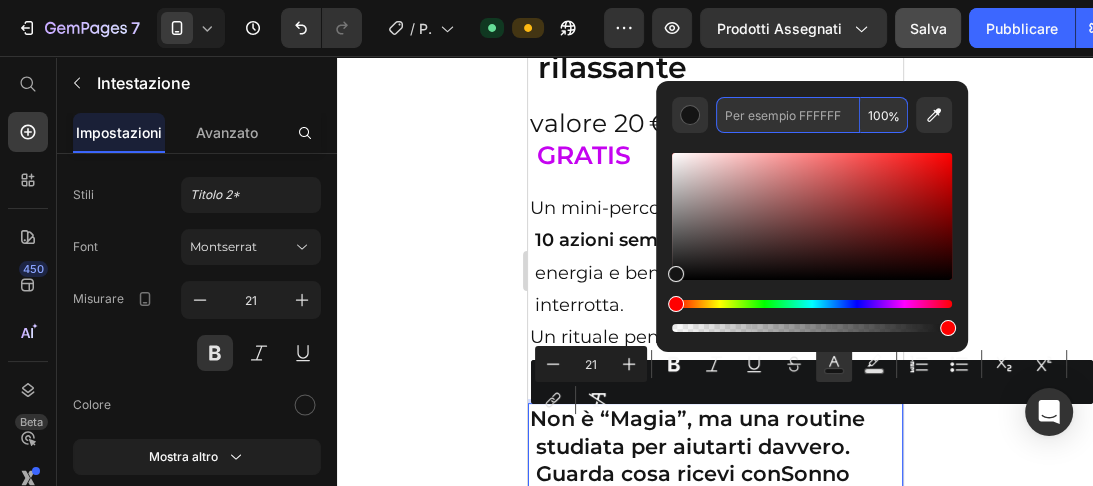 paste on "C503F0" 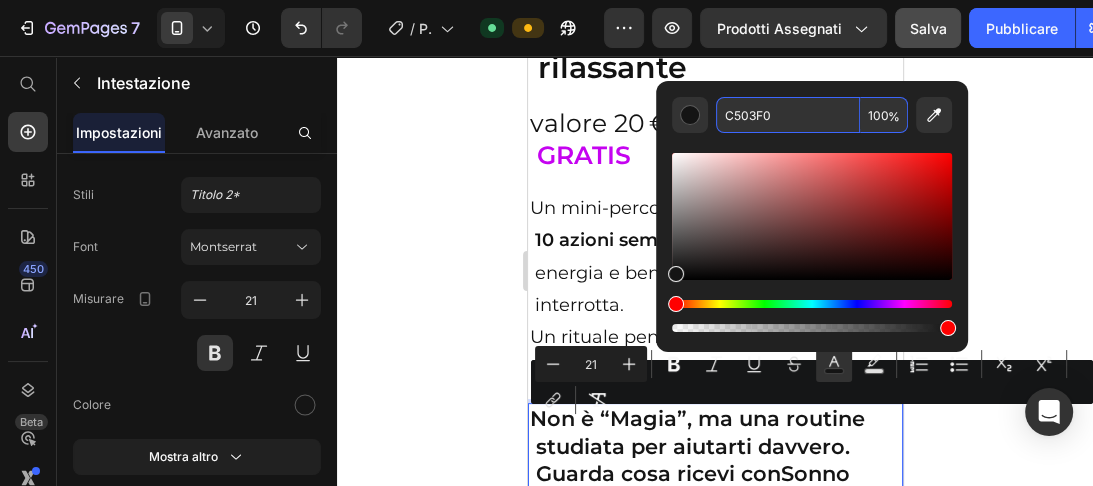 type on "C503F0" 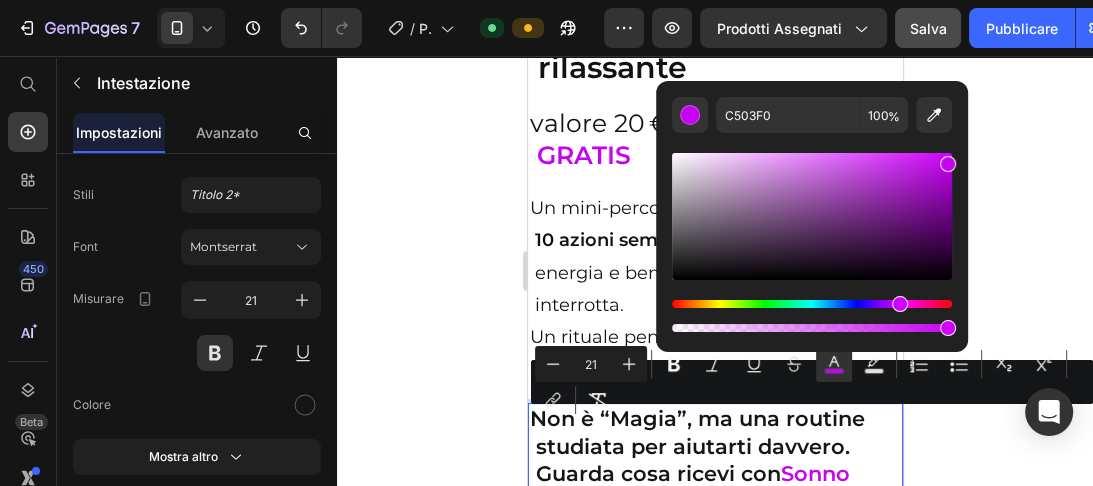 click 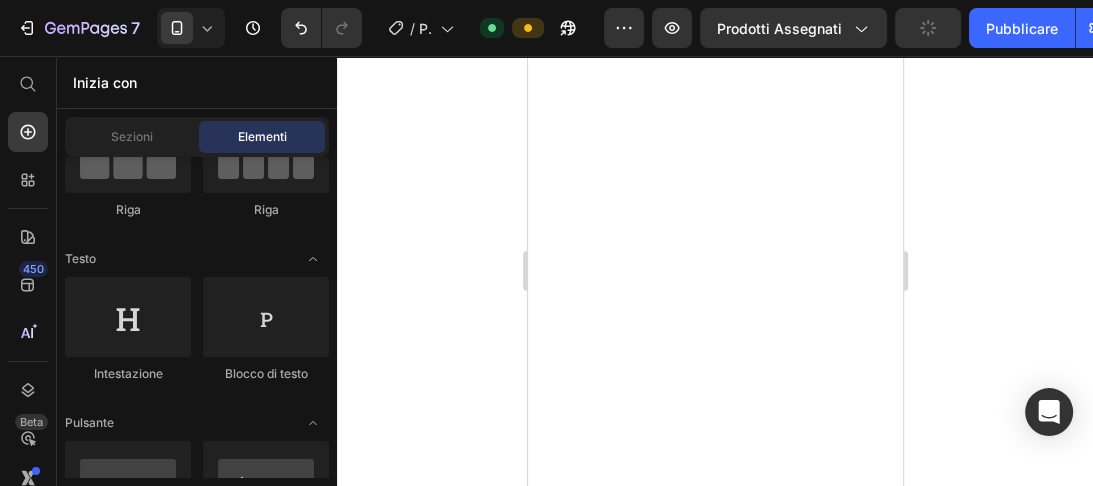 scroll, scrollTop: 0, scrollLeft: 0, axis: both 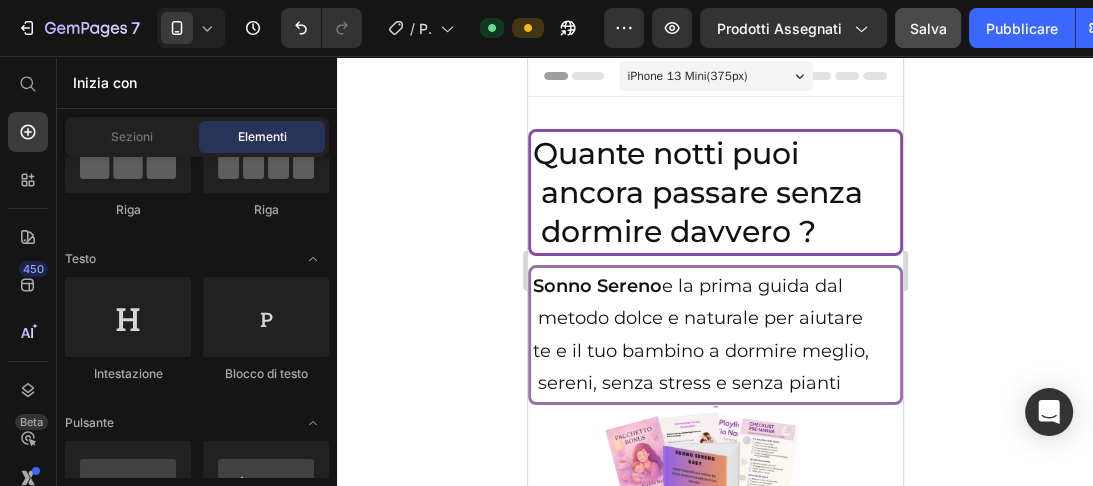 click on "Header" at bounding box center [714, 76] 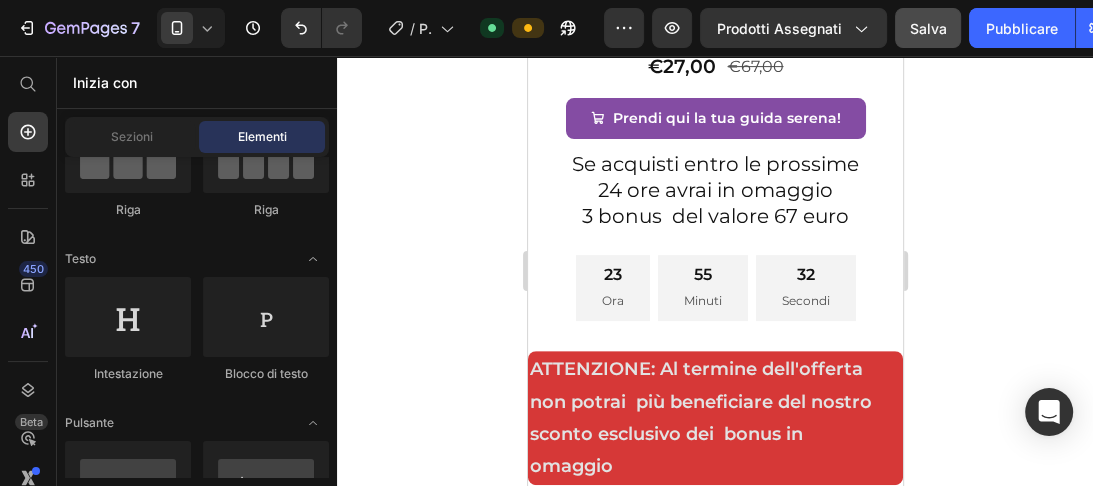 scroll, scrollTop: 512, scrollLeft: 0, axis: vertical 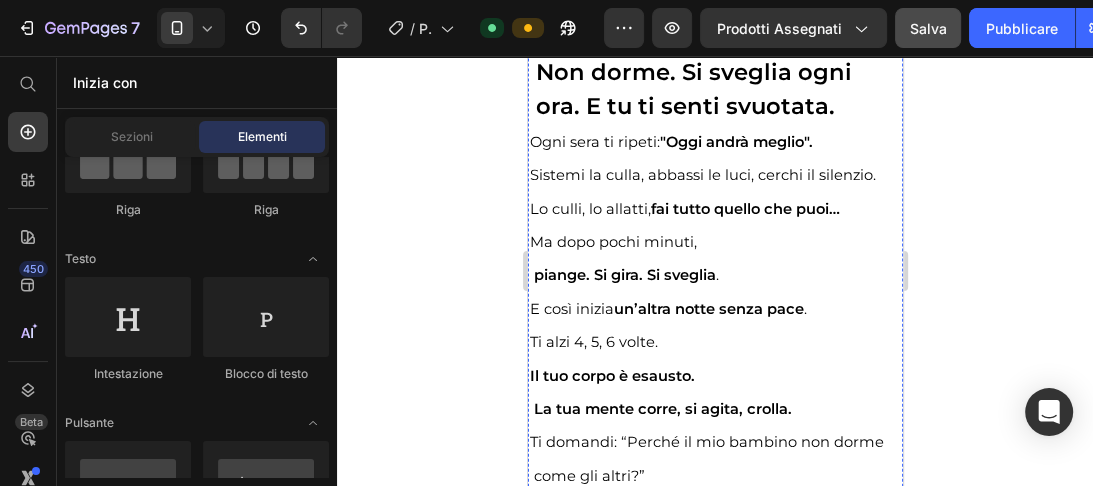 click at bounding box center (714, -35) 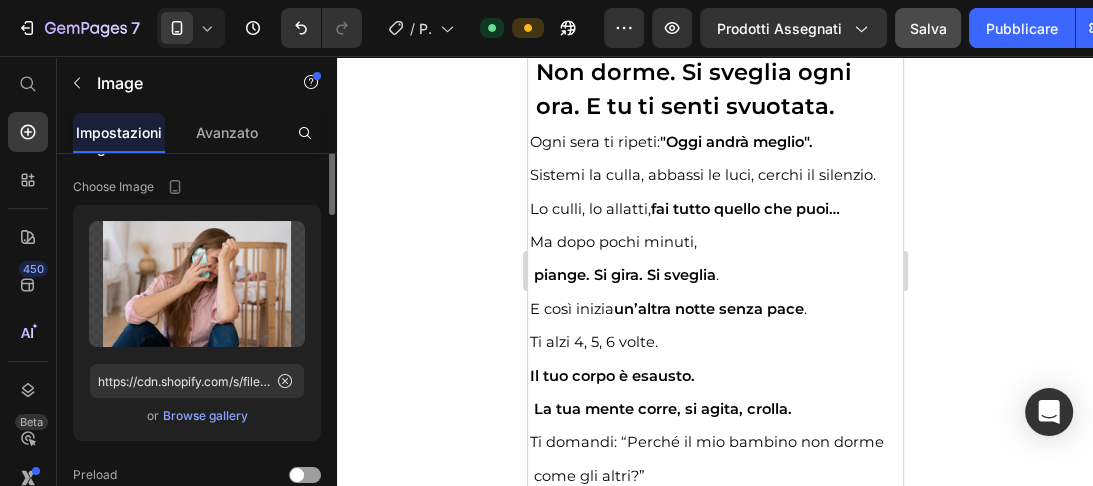 scroll, scrollTop: 0, scrollLeft: 0, axis: both 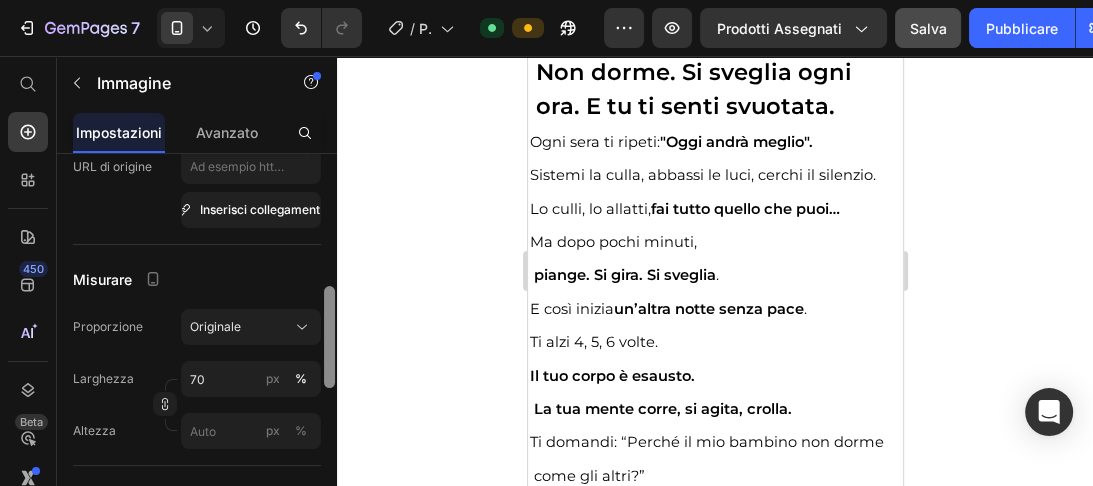 drag, startPoint x: 329, startPoint y: 225, endPoint x: 343, endPoint y: 351, distance: 126.77539 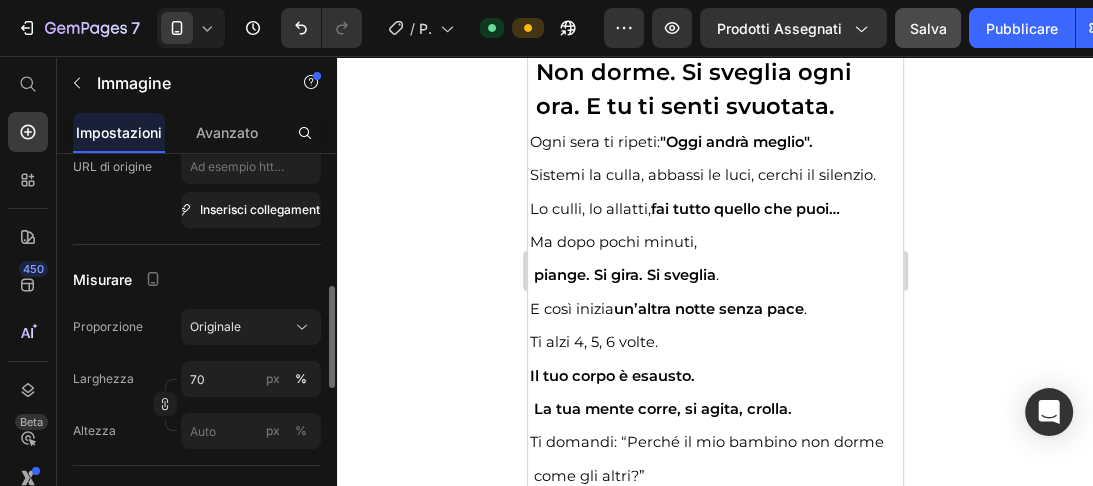 scroll, scrollTop: 474, scrollLeft: 0, axis: vertical 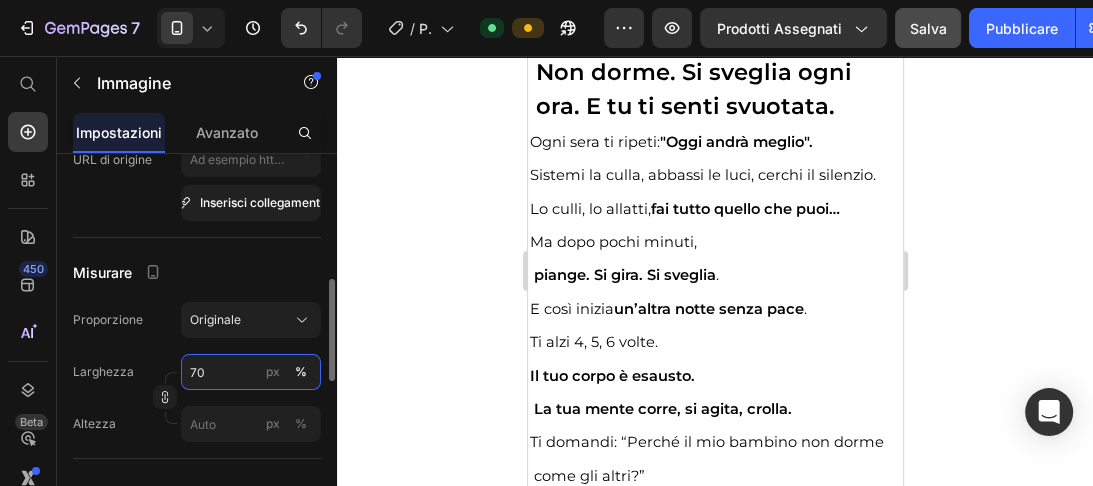 click on "70" at bounding box center (251, 372) 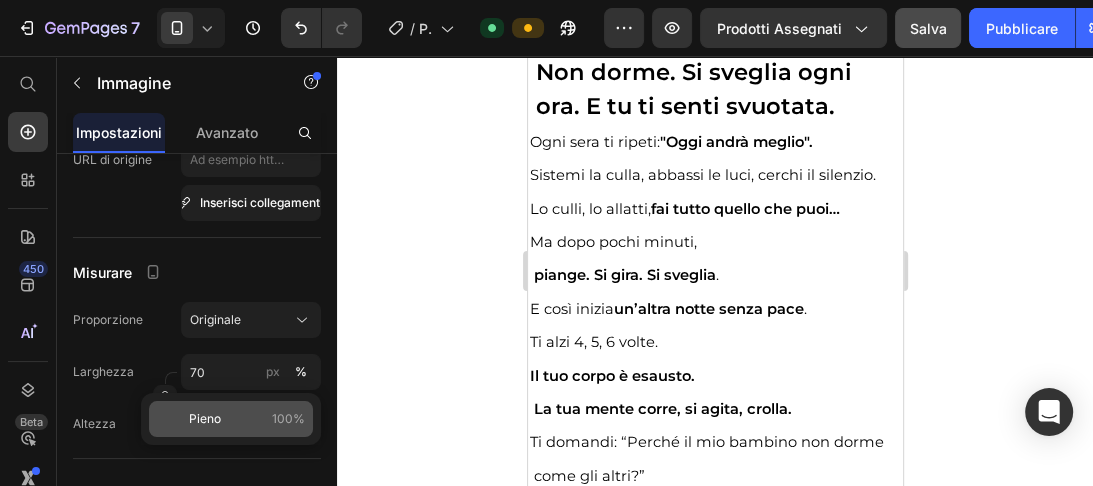 click on "Pieno" at bounding box center [205, 418] 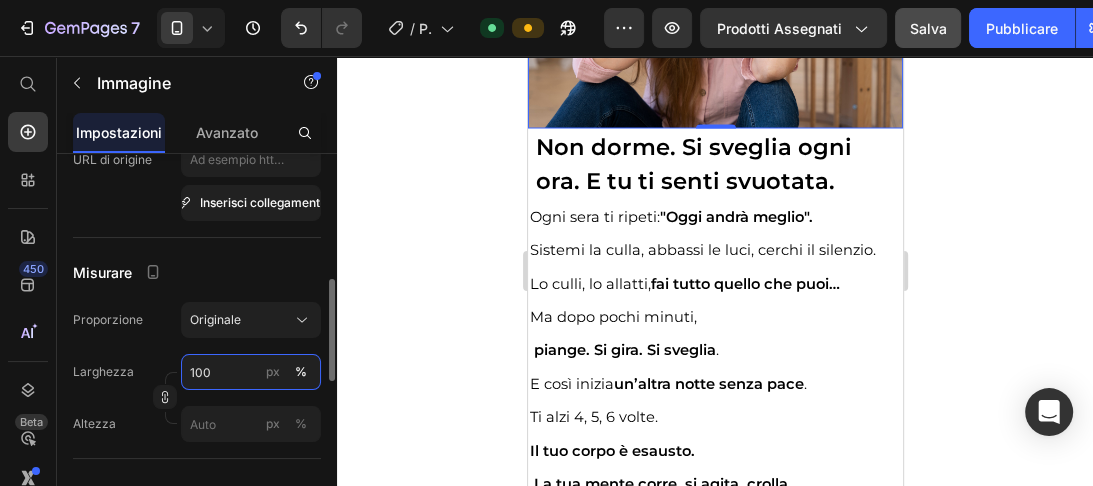 click on "100" at bounding box center (251, 372) 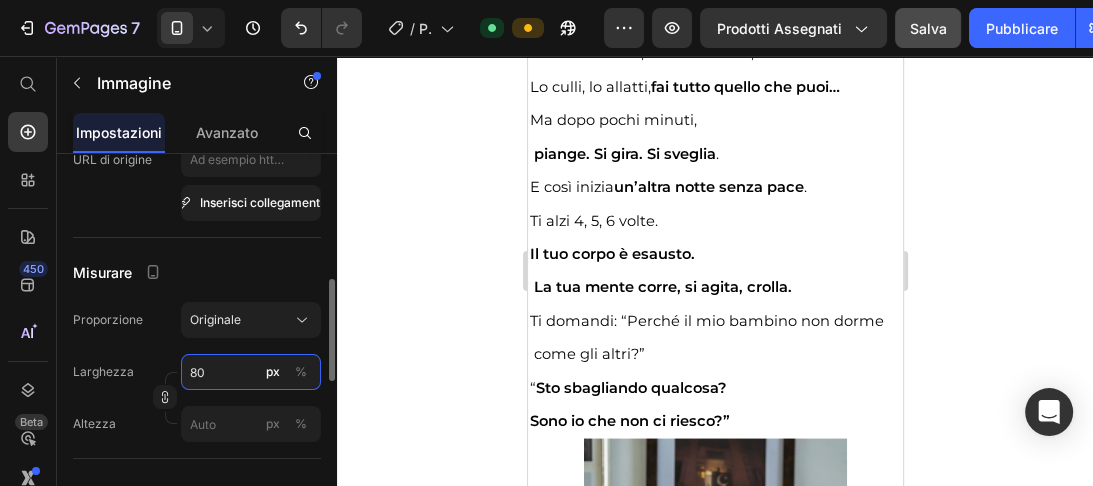 type on "80" 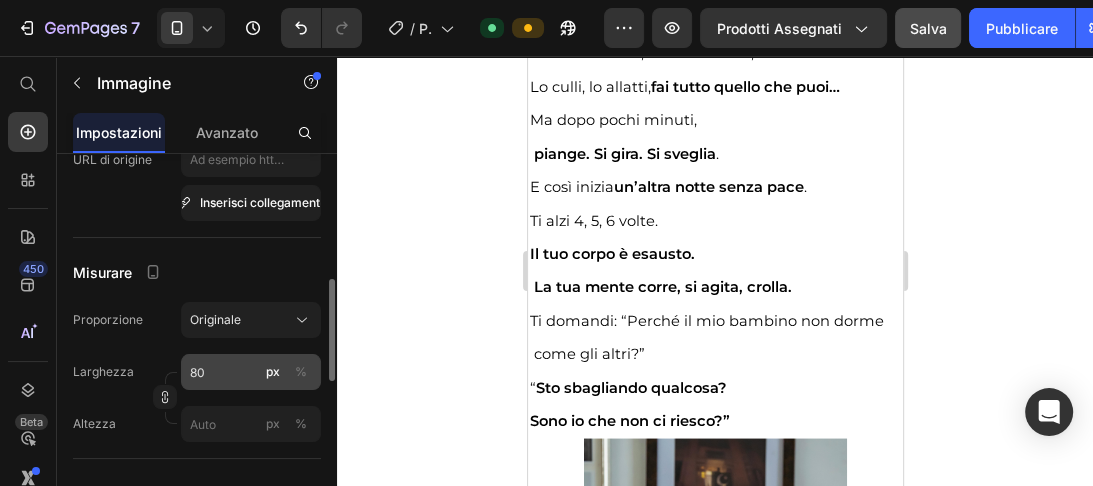 click on "%" 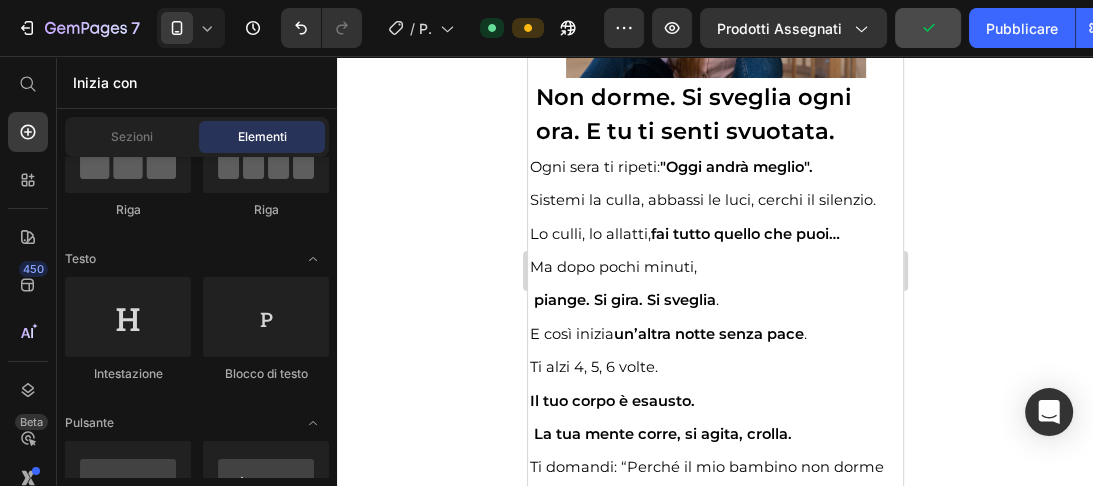 scroll, scrollTop: 2690, scrollLeft: 0, axis: vertical 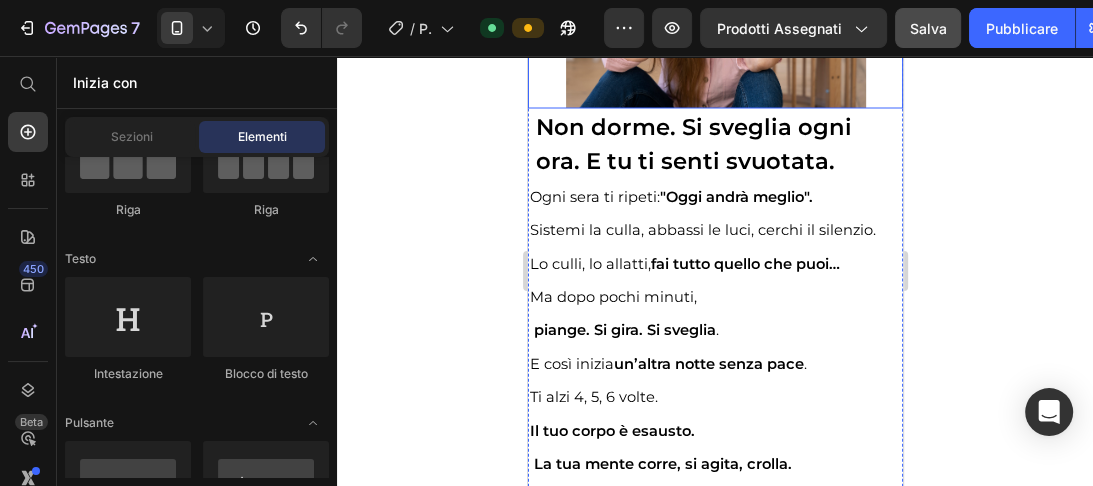 click at bounding box center [714, 8] 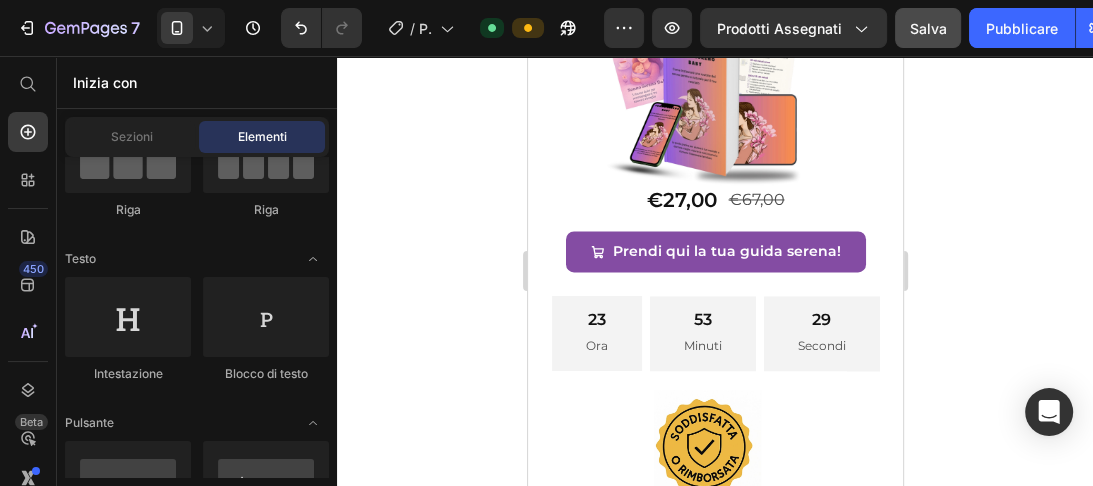scroll, scrollTop: 14457, scrollLeft: 0, axis: vertical 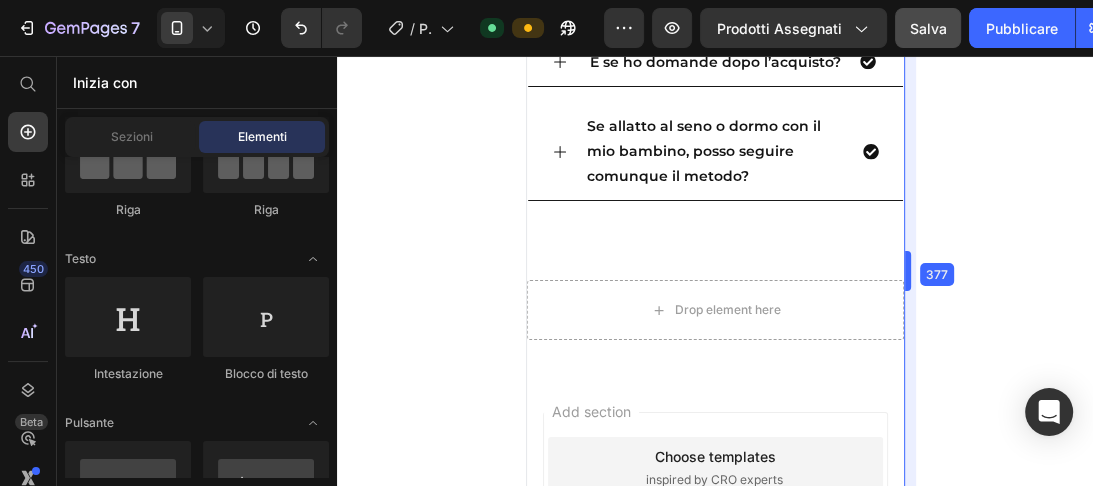 drag, startPoint x: 904, startPoint y: 280, endPoint x: 904, endPoint y: 236, distance: 44 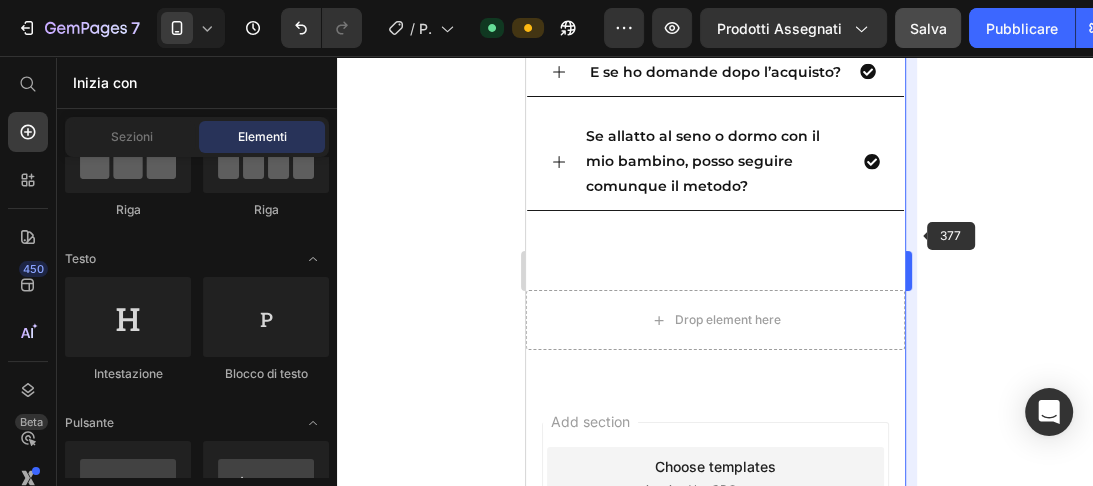 scroll, scrollTop: 14317, scrollLeft: 0, axis: vertical 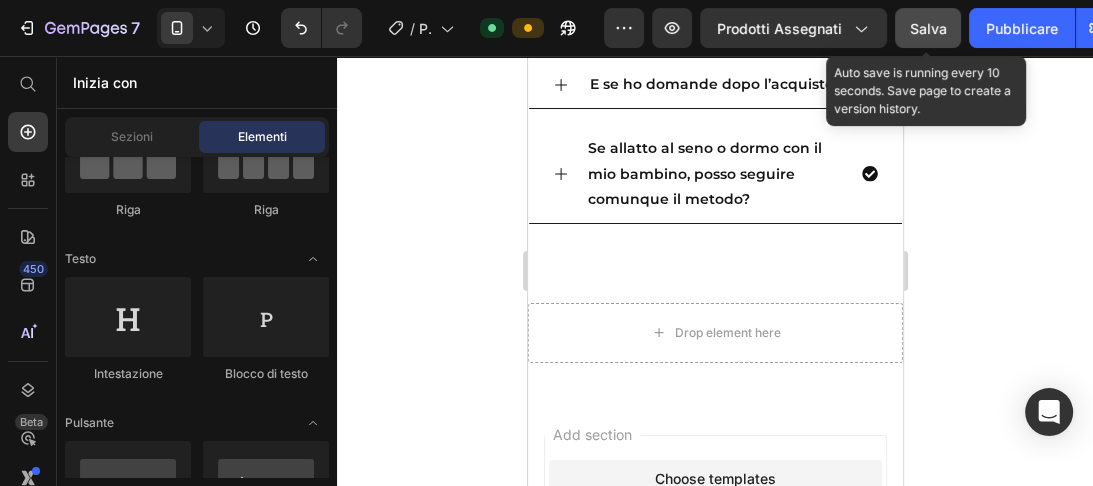 click on "Salva" 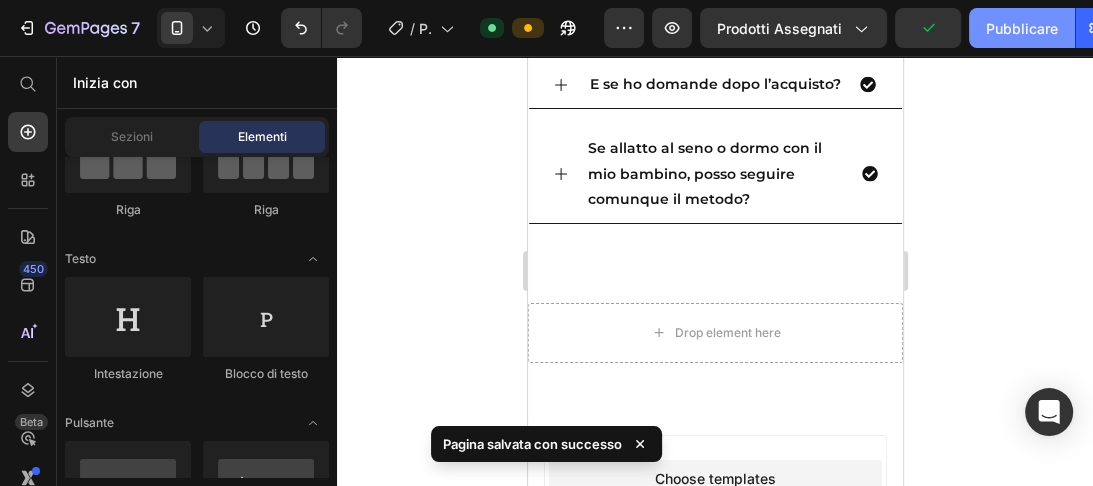 click on "Pubblicare" 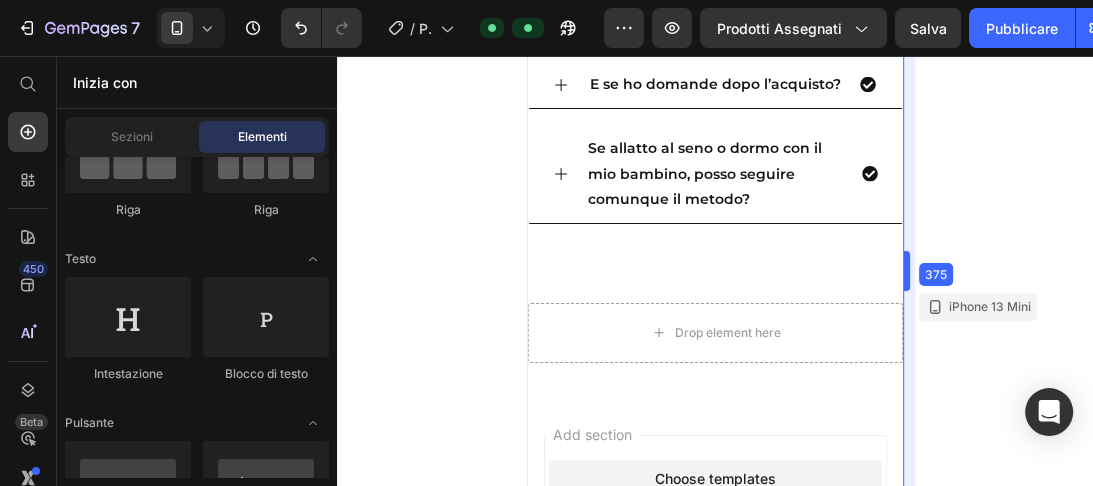 drag, startPoint x: 909, startPoint y: 273, endPoint x: 909, endPoint y: 243, distance: 30 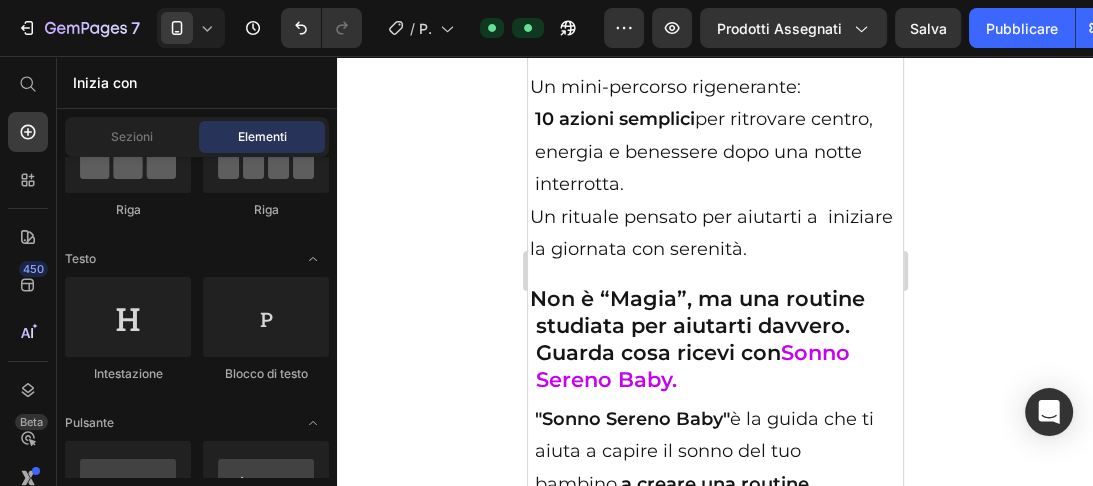 scroll, scrollTop: 7928, scrollLeft: 0, axis: vertical 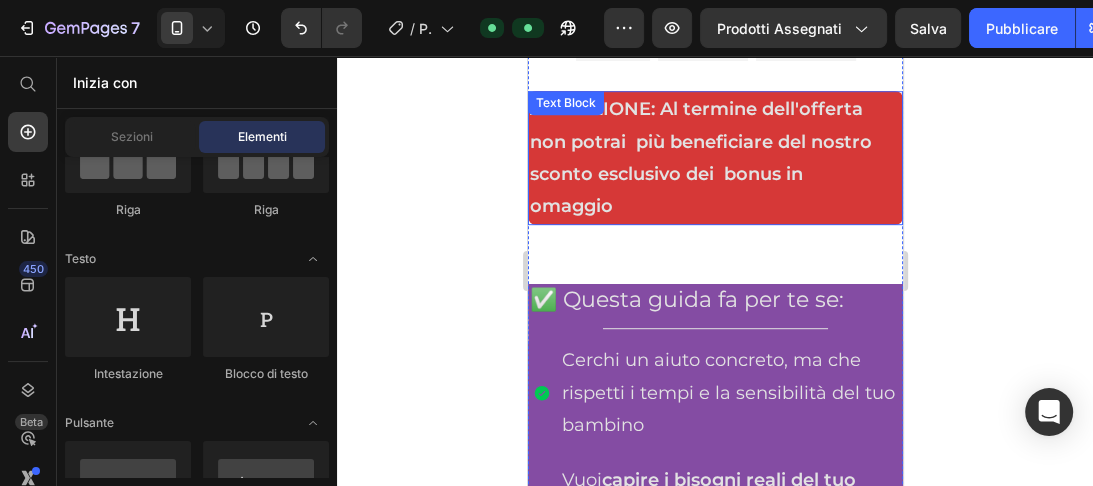 click on "ATTENZIONE: Al termine dell'offerta     non potrai  più beneficiare del nostro   sconto esclusivo dei  bonus in" 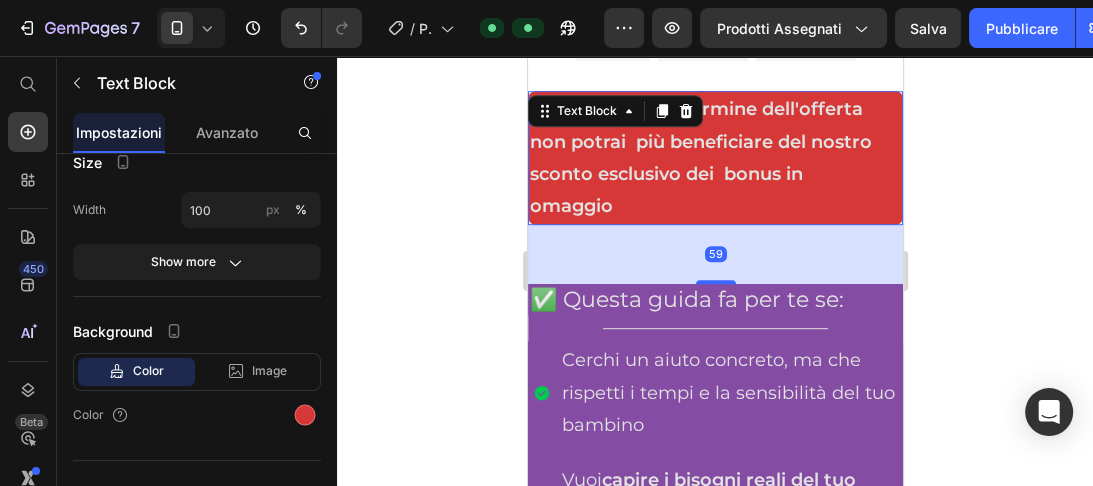 click on "ATTENZIONE: Al termine dell'offerta     non potrai  più beneficiare del nostro   sconto esclusivo dei  bonus in" 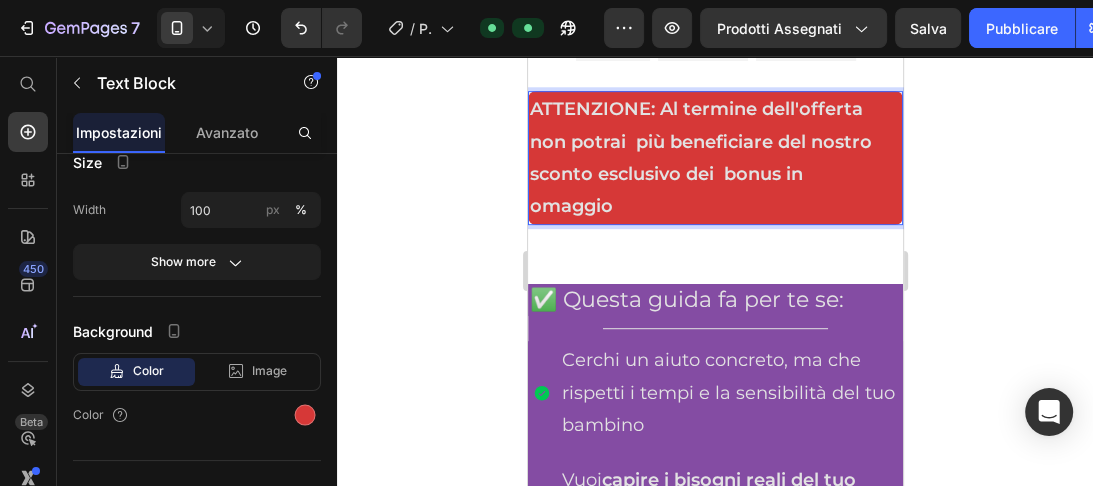 scroll, scrollTop: 0, scrollLeft: 0, axis: both 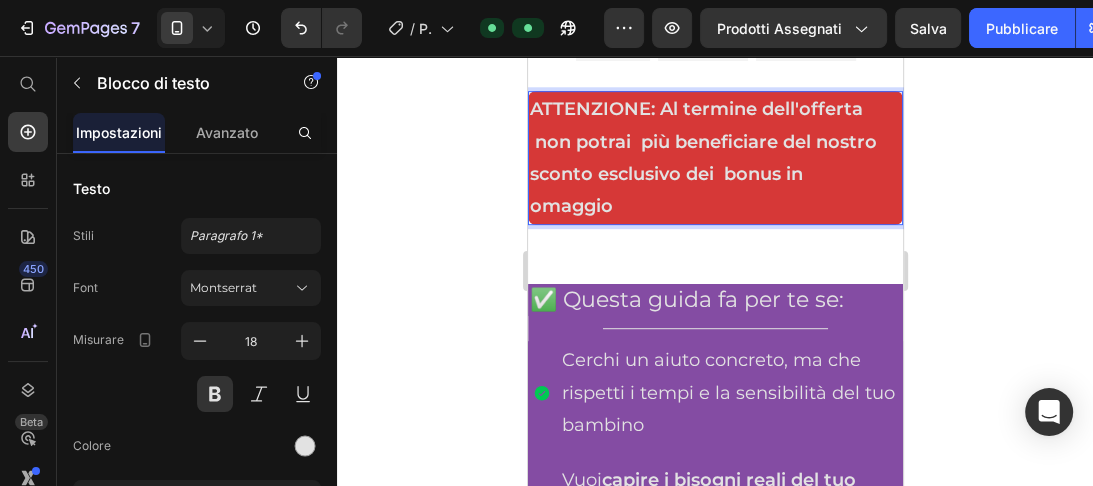 click on "ATTENZIONE: Al termine dell'offerta      non potrai  più beneficiare del nostro   sconto esclusivo dei  bonus in" 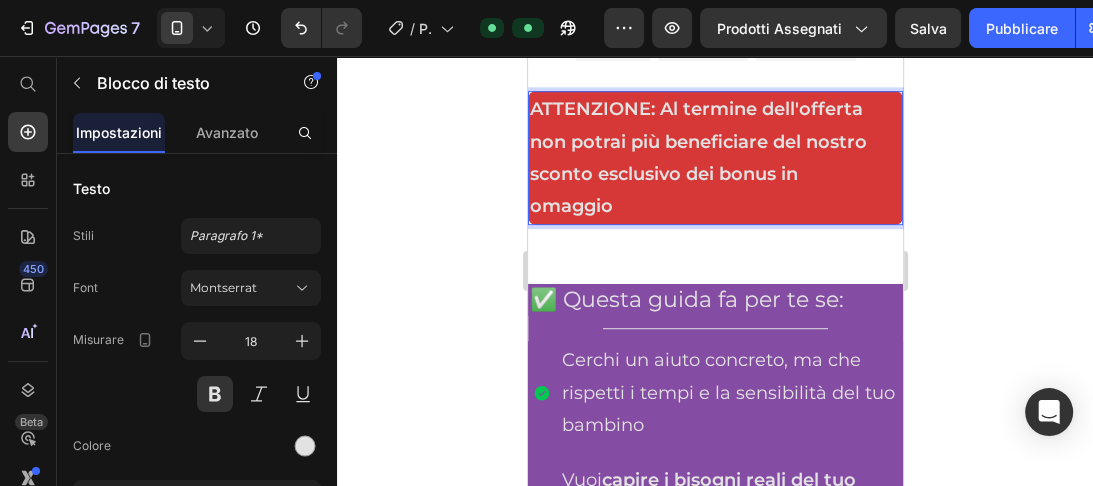 click on "omaggio" 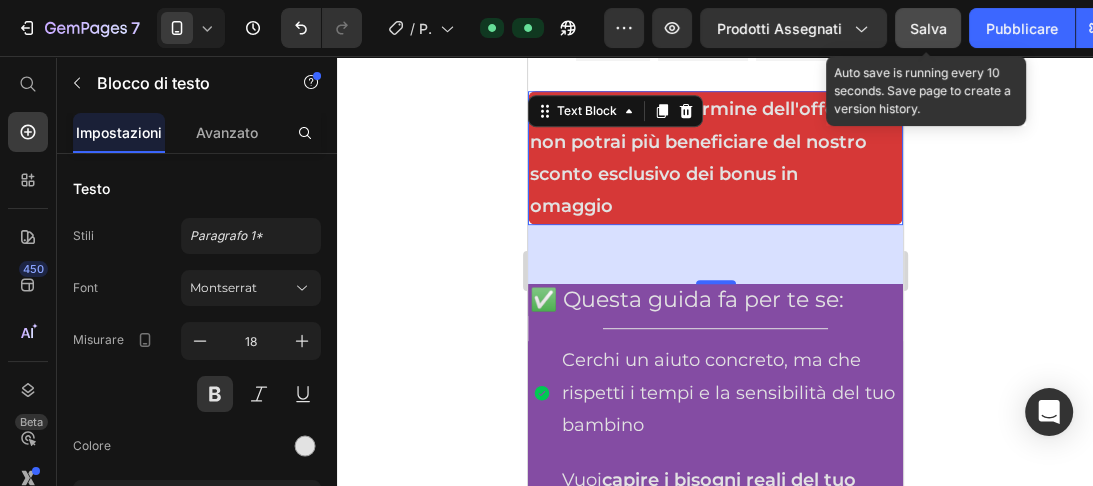 click on "Salva" 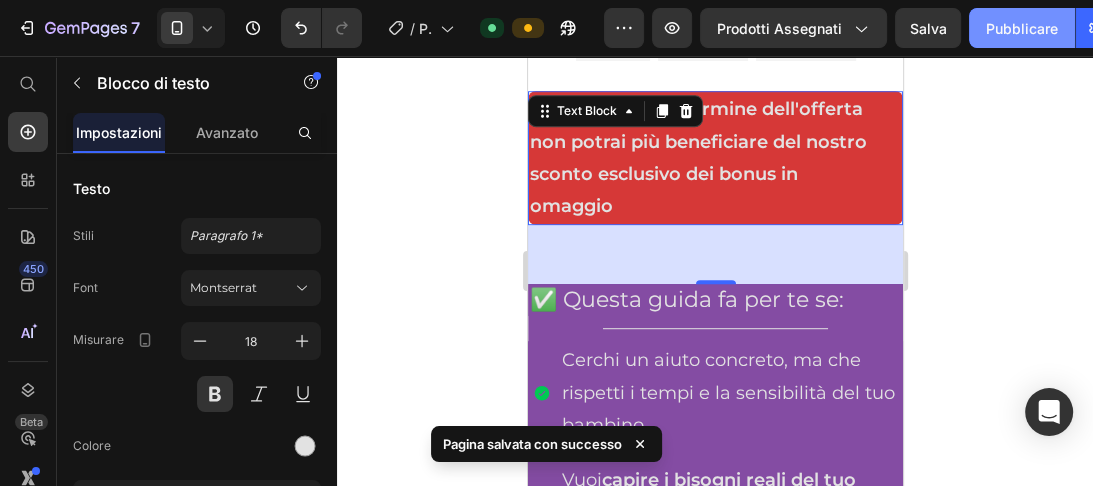 click on "Pubblicare" 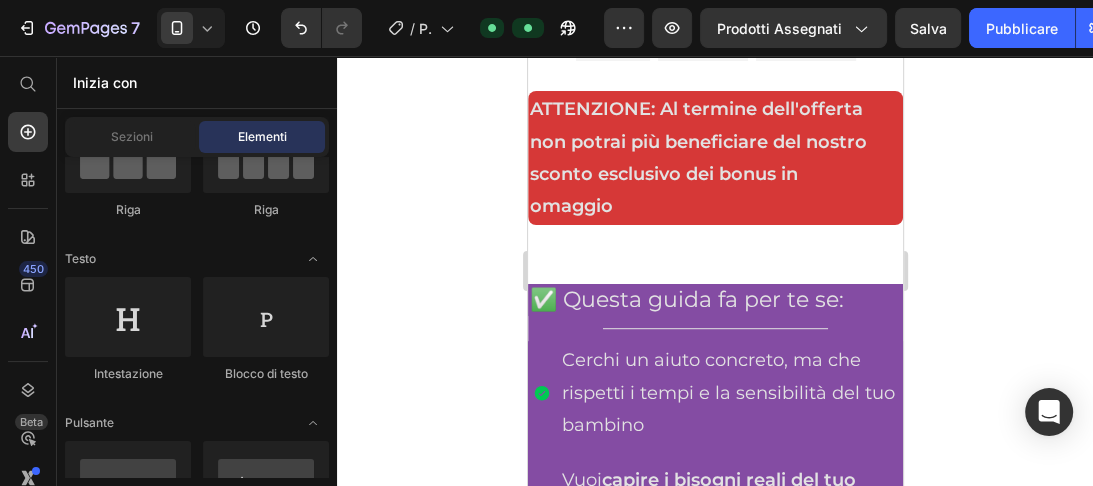 drag, startPoint x: 369, startPoint y: 40, endPoint x: 906, endPoint y: 164, distance: 551.1307 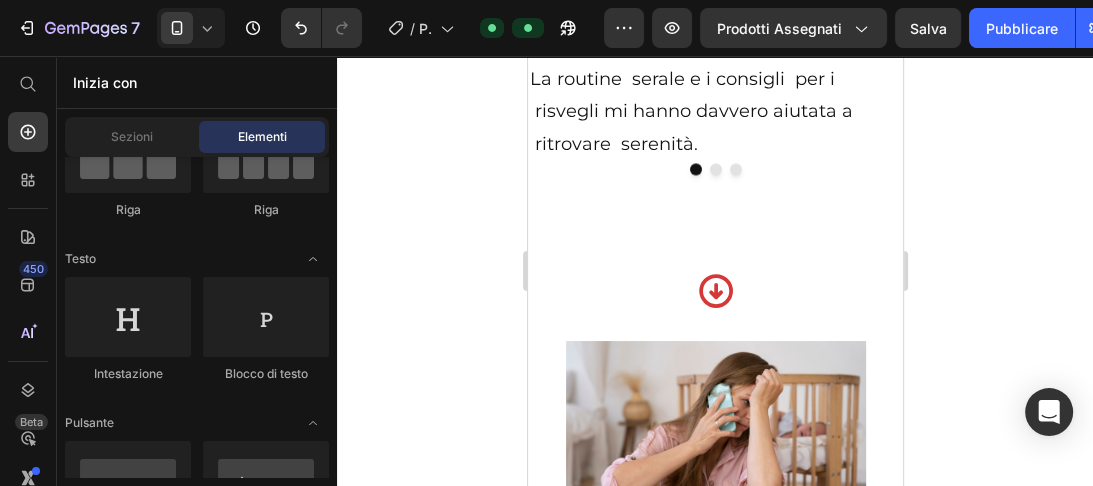 scroll, scrollTop: 2298, scrollLeft: 0, axis: vertical 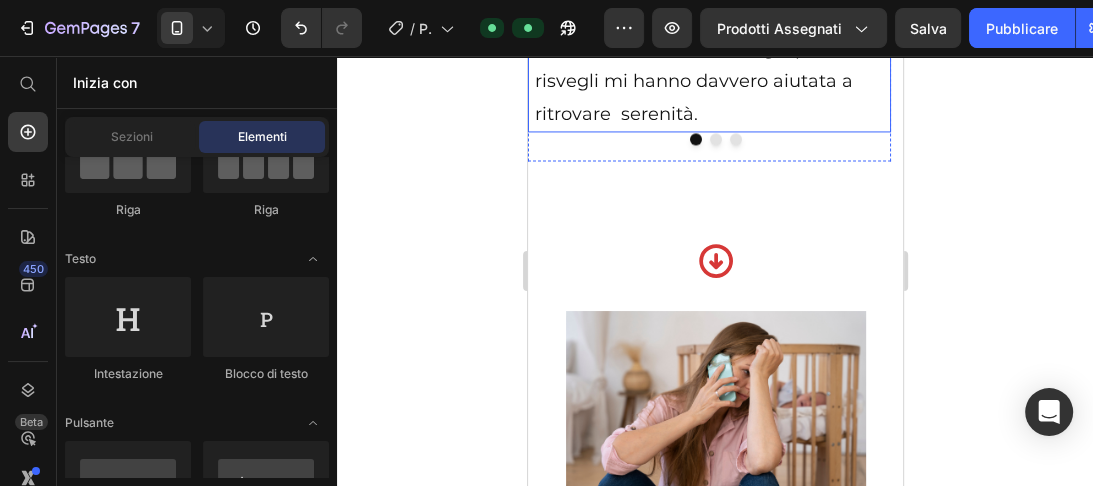 click on "Ero arrivata al limite della stanchezza,  pensavo che non sarei mai più riuscita  a dormire più di due  ore di fila." 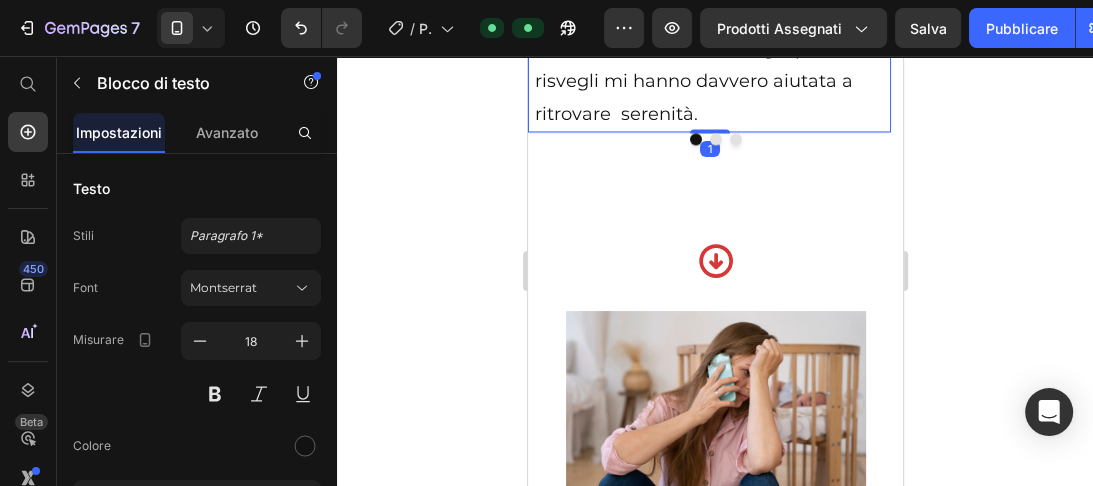 click on "Ero arrivata al limite della stanchezza,  pensavo che non sarei mai più riuscita  a dormire più di due  ore di fila." 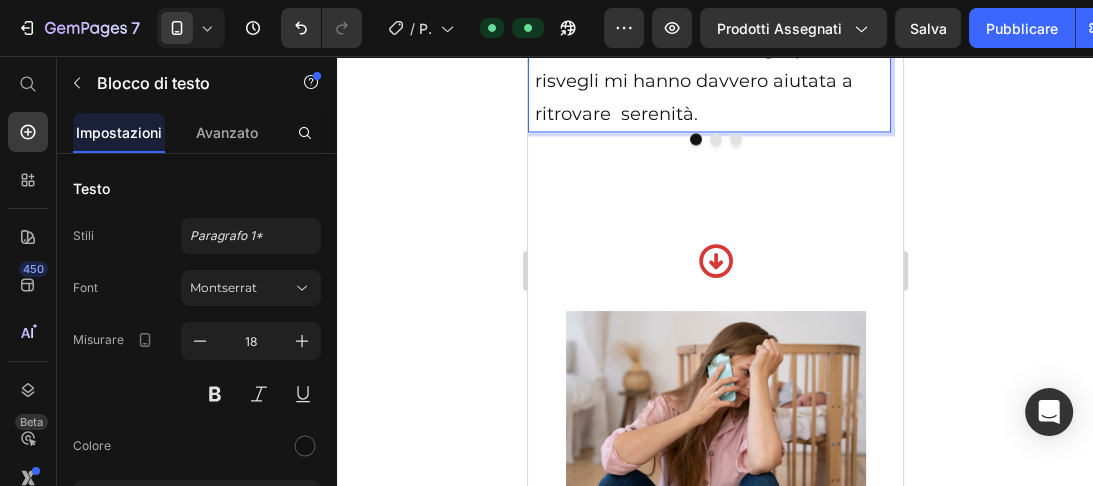 click on "Ero arrivata al limite della stanchezza,  pensavo che non sarei mai più riuscita     a dormire più di due  ore di fila." 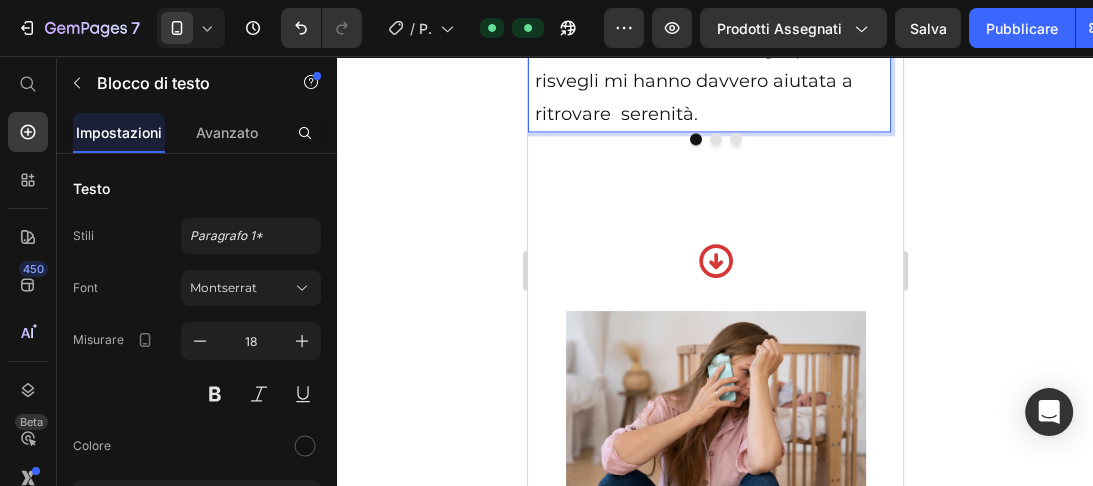 click on "Ero arrivata al limite della stanchezza,     pensavo che non sarei mai più riuscita     a dormire più di due  ore di fila." 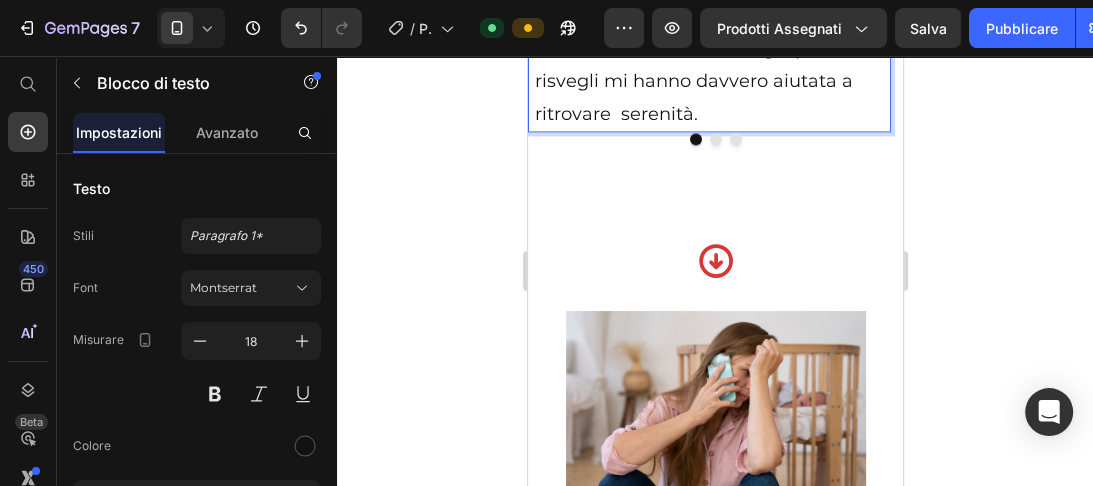click on "La guida è stata una svolta:" 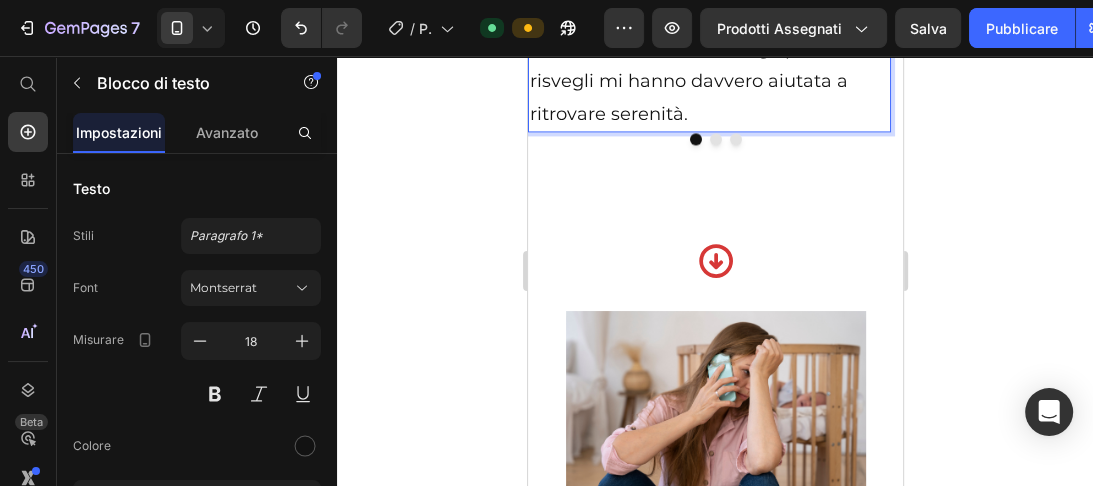 click on "La routine  serale e i consigli  per i      risvegli mi hanno davvero aiutata a  ritrovare  serenità." 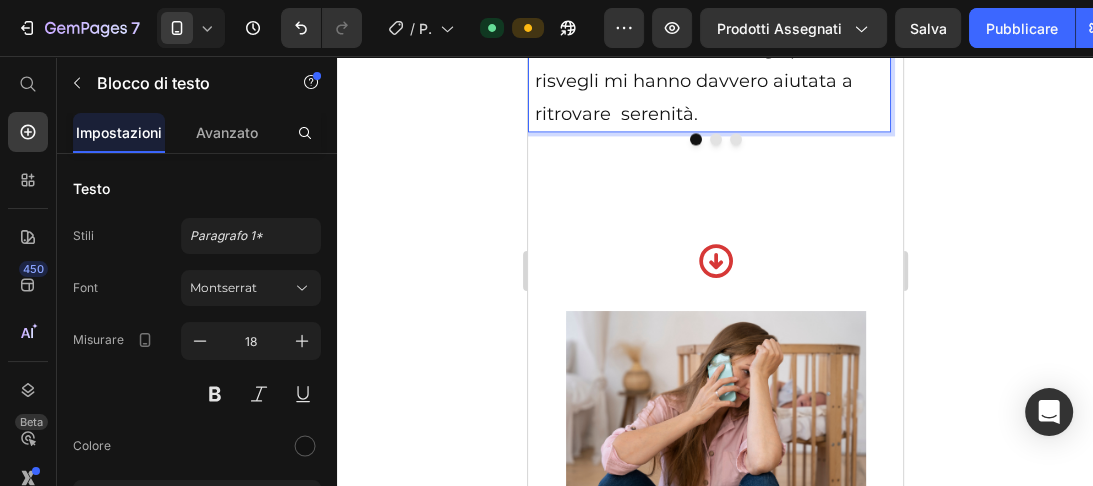 click on "La routine  serale e i consigli per i      risvegli mi hanno davvero aiutata a  ritrovare  serenità." 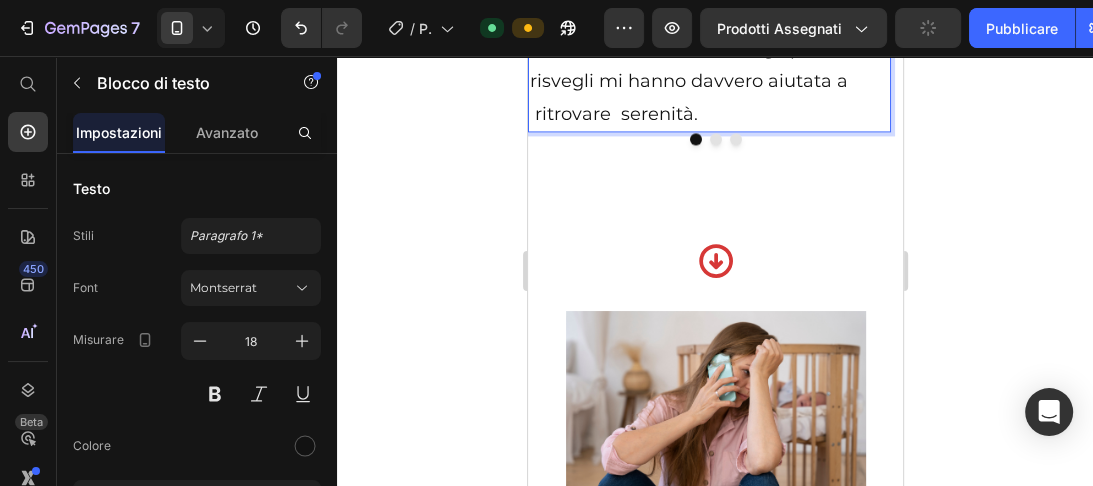 click on "risvegli mi hanno davvero aiutata a  ritrovare  serenità." 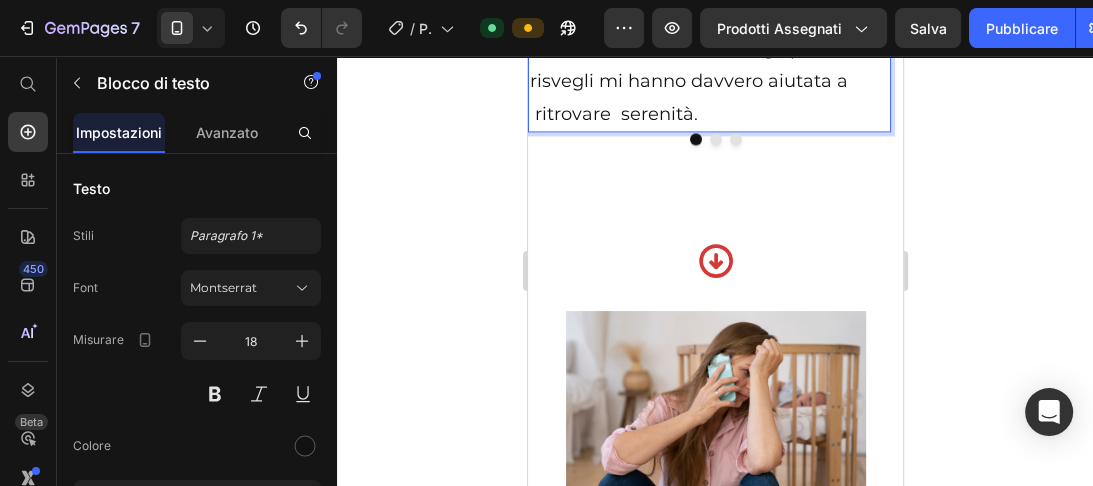 click on "risvegli mi hanno davvero aiutata a  ritrovare  serenità." 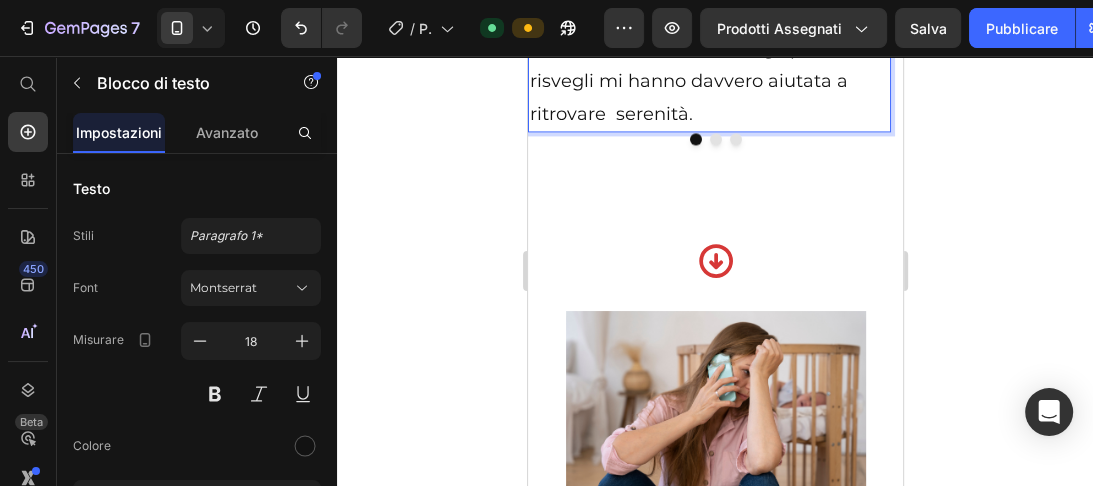 click on "risvegli mi hanno davvero aiutata a     ritrovare  serenità." 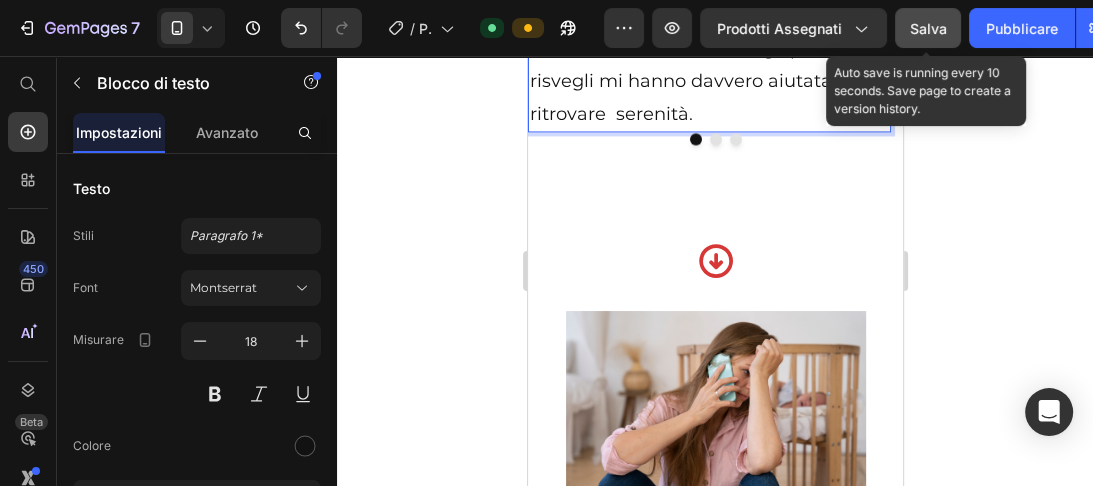 click on "Salva" 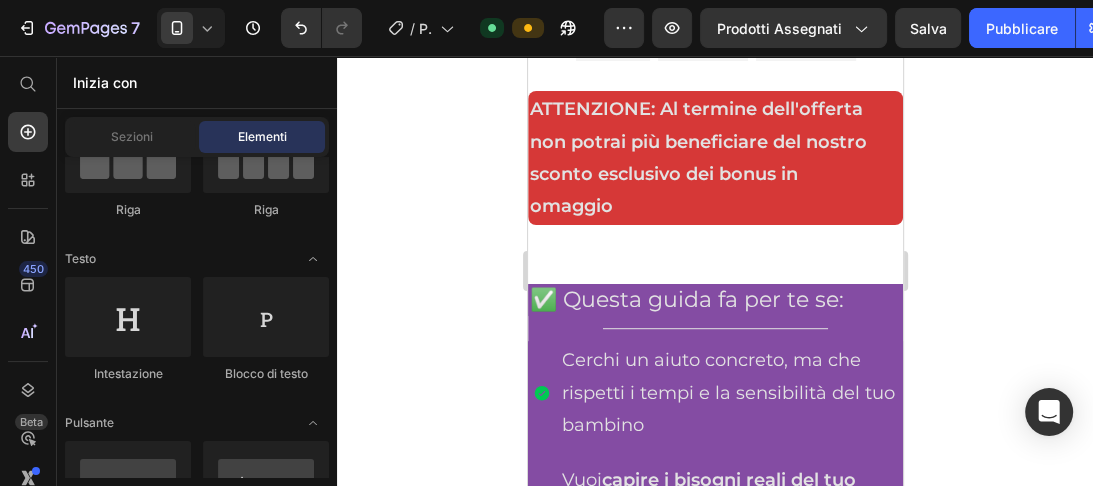scroll, scrollTop: 775, scrollLeft: 0, axis: vertical 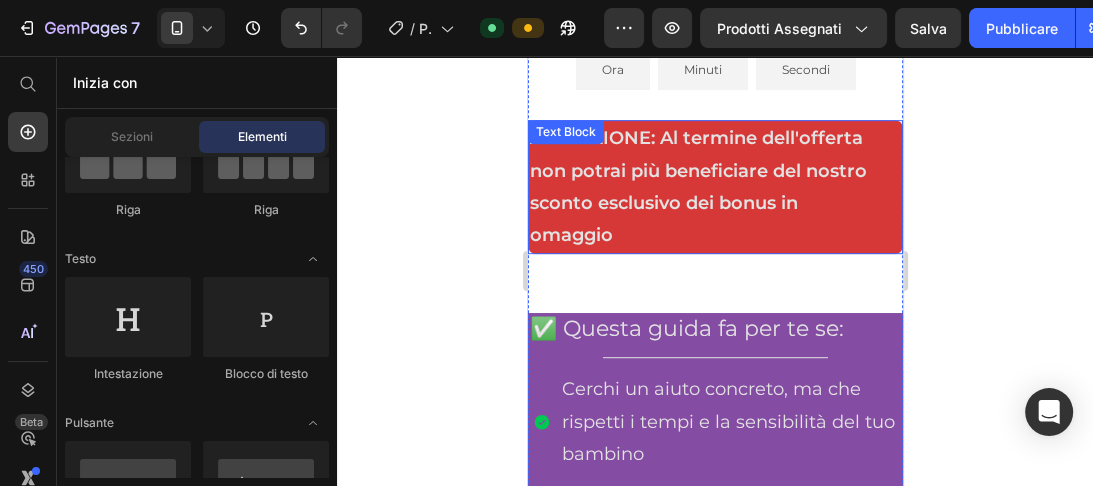 click on "ATTENZIONE: Al termine dell'offerta      non potrai  più beneficiare del nostro    sconto esclusivo dei  bonus in" 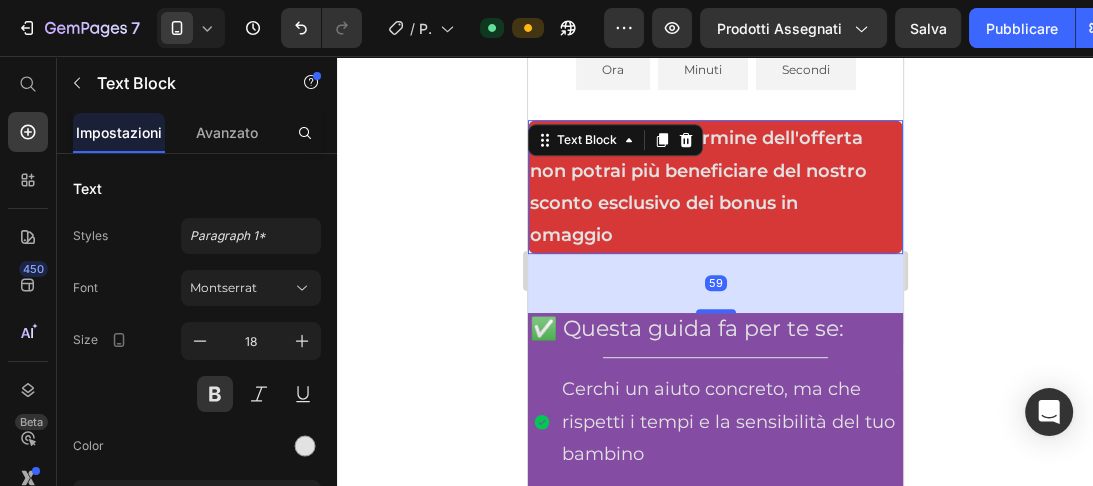 click on "ATTENZIONE: Al termine dell'offerta      non potrai  più beneficiare del nostro    sconto esclusivo dei  bonus in" 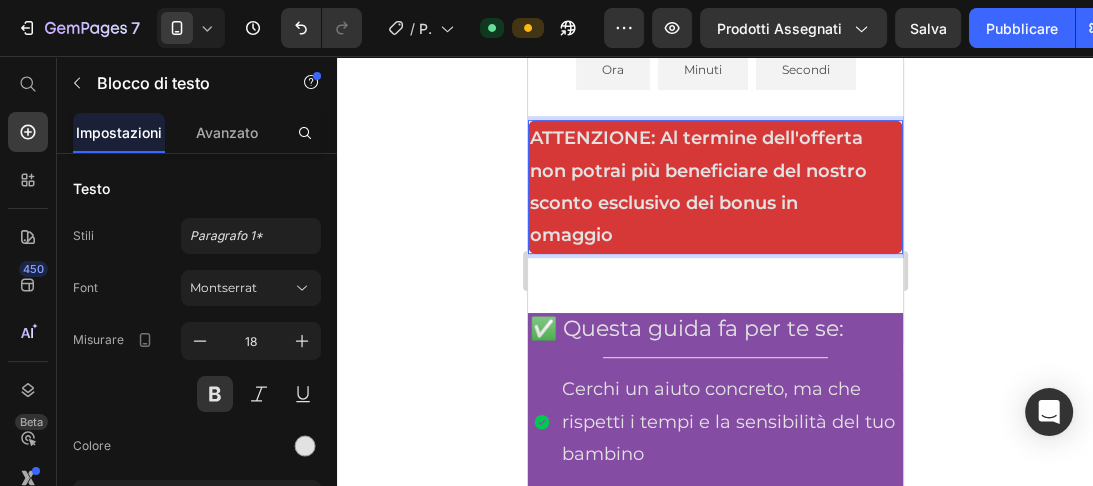 click on "ATTENZIONE: Al termine dell'offerta      non potrai più beneficiare del nostro    sconto esclusivo dei  bonus in" 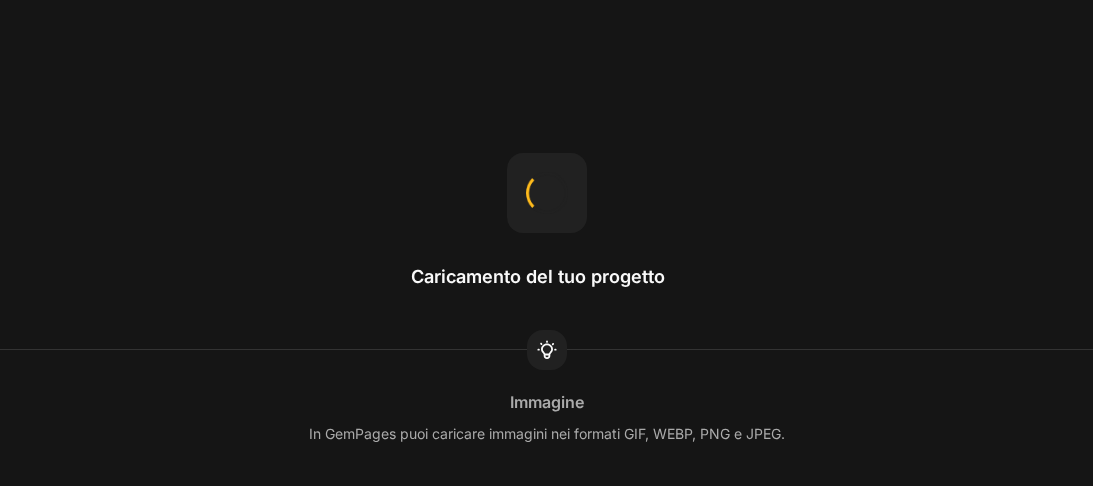 scroll, scrollTop: 0, scrollLeft: 0, axis: both 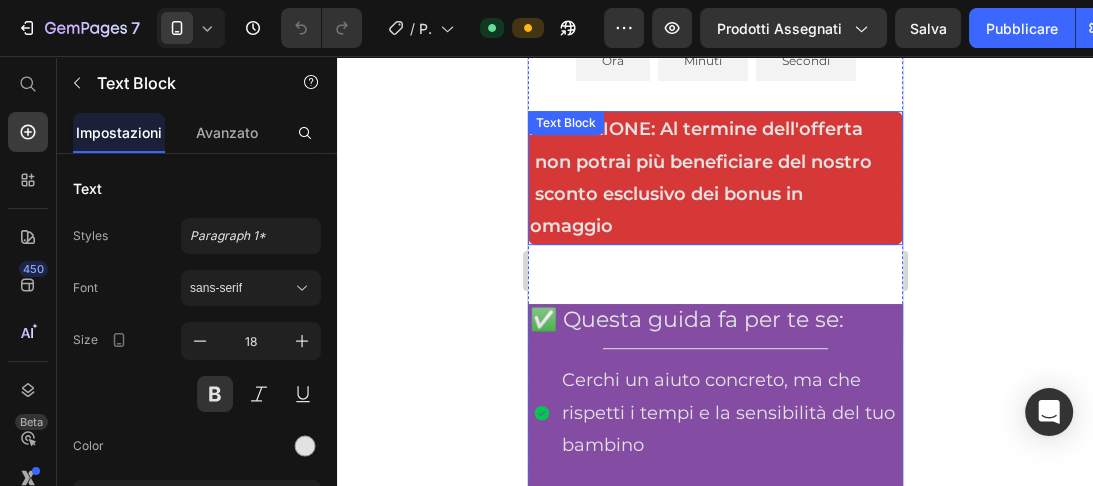 click on "ATTENZIONE: Al termine dell'offerta      non potrai più beneficiare del nostro    sconto esclusivo dei bonus in" at bounding box center [714, 161] 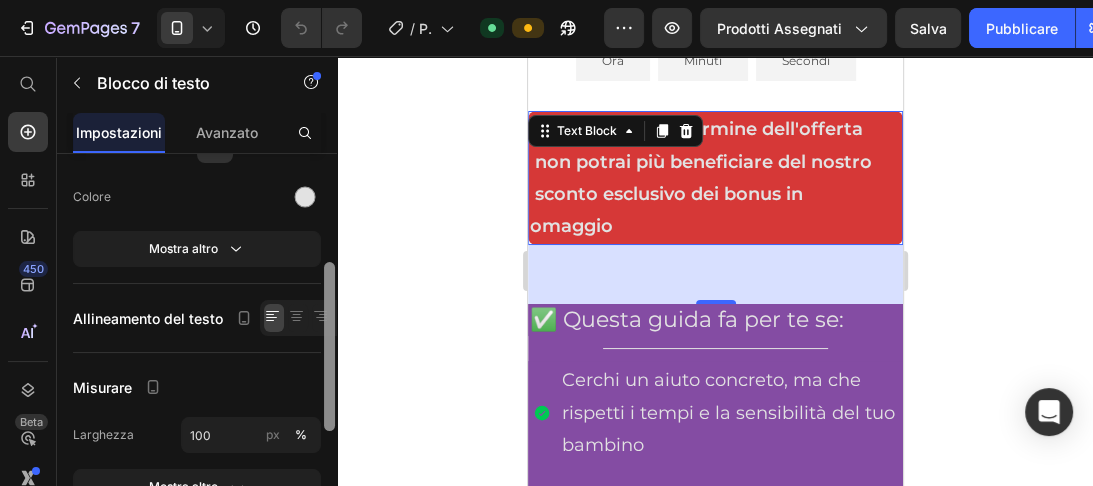 drag, startPoint x: 330, startPoint y: 176, endPoint x: 337, endPoint y: 286, distance: 110.2225 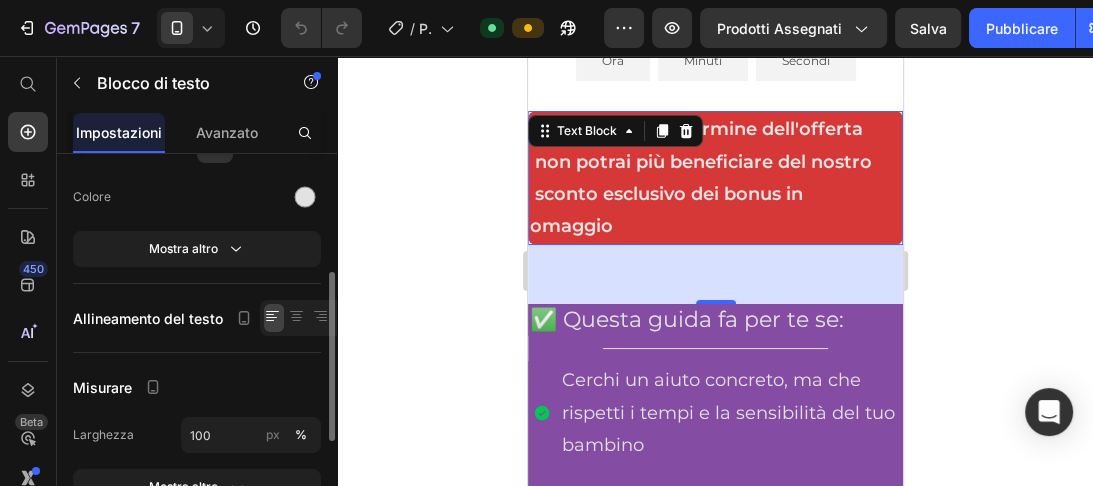 scroll, scrollTop: 256, scrollLeft: 0, axis: vertical 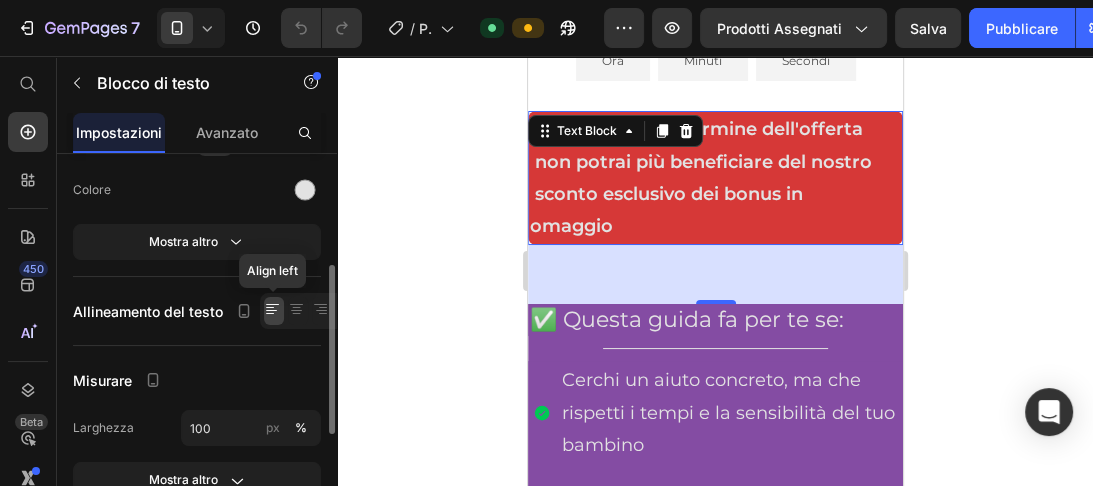 click 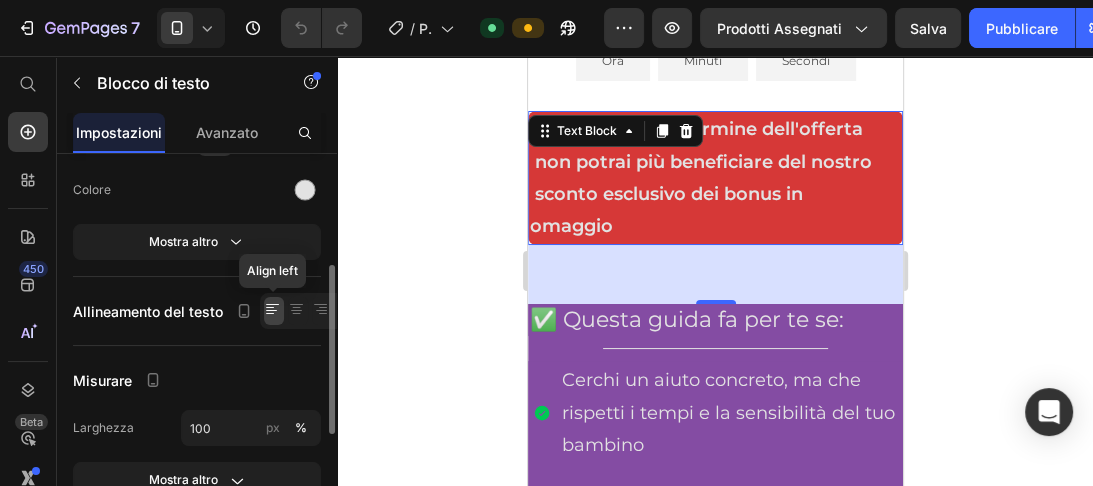 click 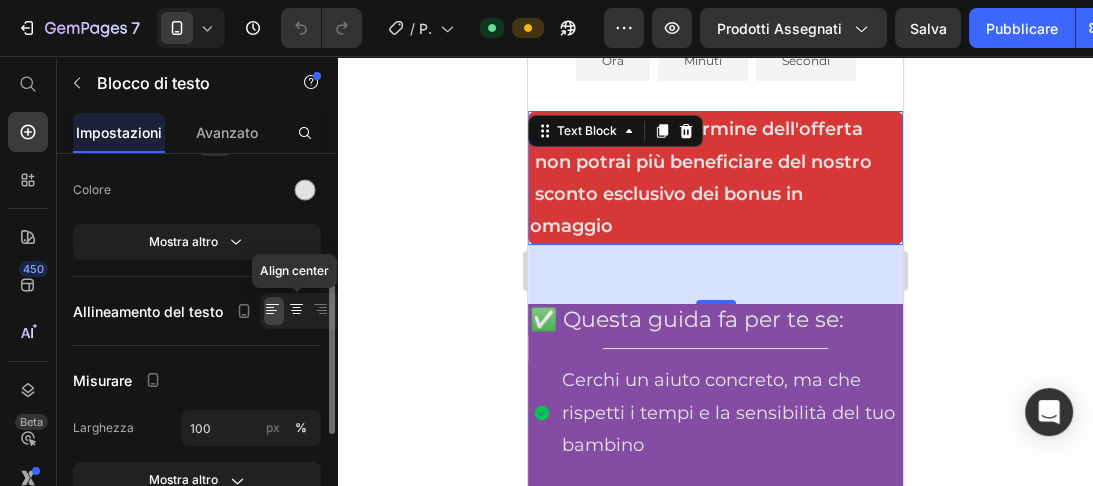 click 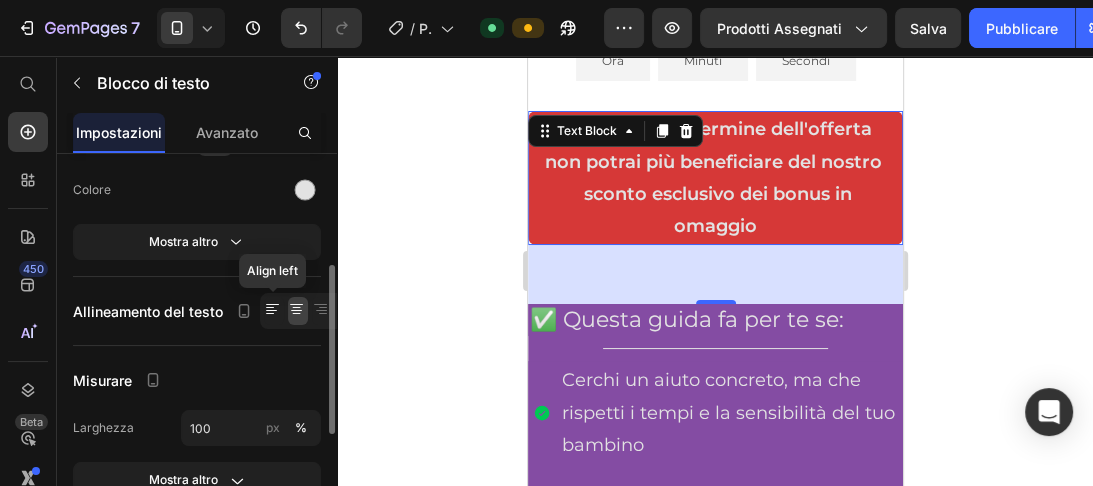 click 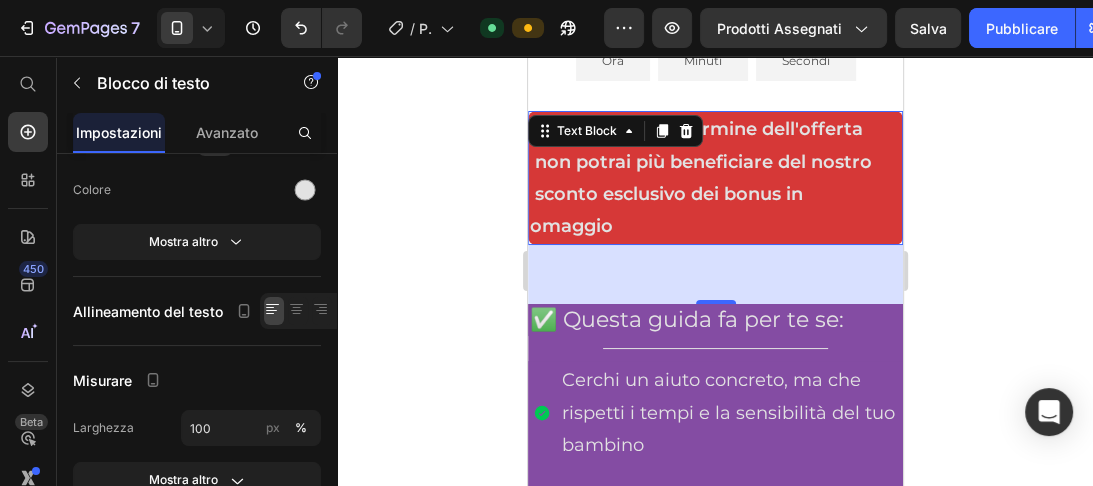 click on "ATTENZIONE: Al termine dell'offerta      non potrai più beneficiare del nostro    sconto esclusivo dei bonus in" at bounding box center [714, 161] 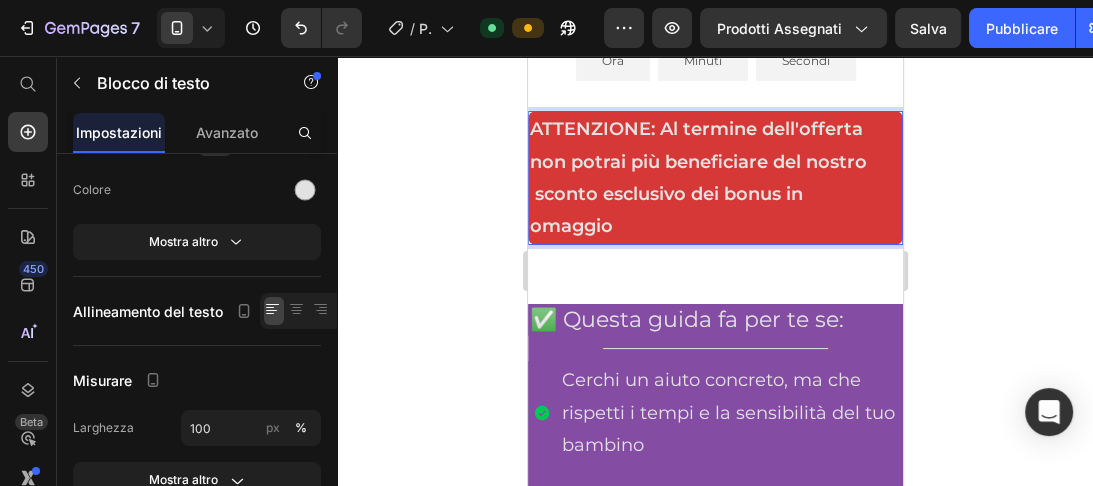 click on "ATTENZIONE: Al termine dell'offerta non potrai più beneficiare del nostro    sconto esclusivo dei bonus in" at bounding box center (714, 161) 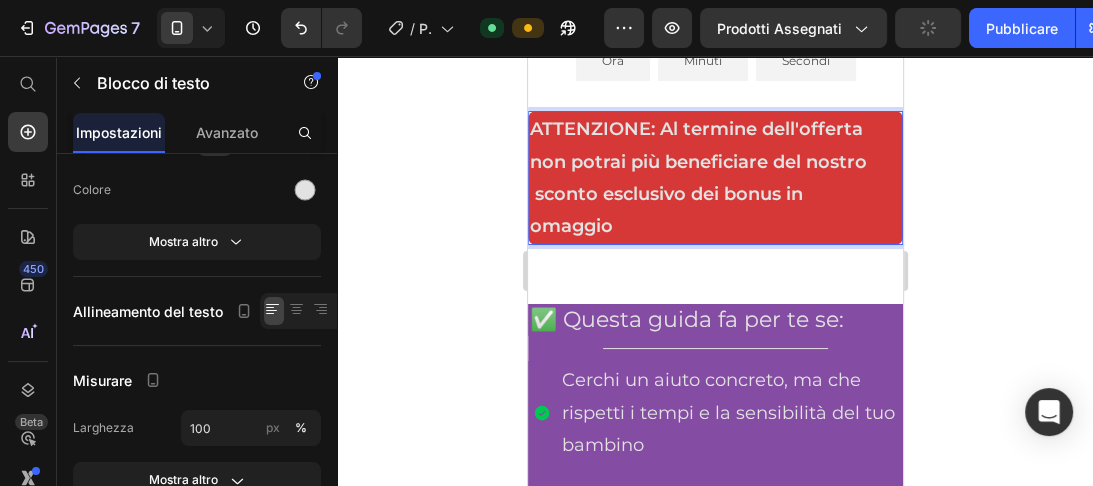 click on "ATTENZIONE: Al termine dell'offerta non potrai più beneficiare del nostro    sconto esclusivo dei bonus in" at bounding box center (714, 161) 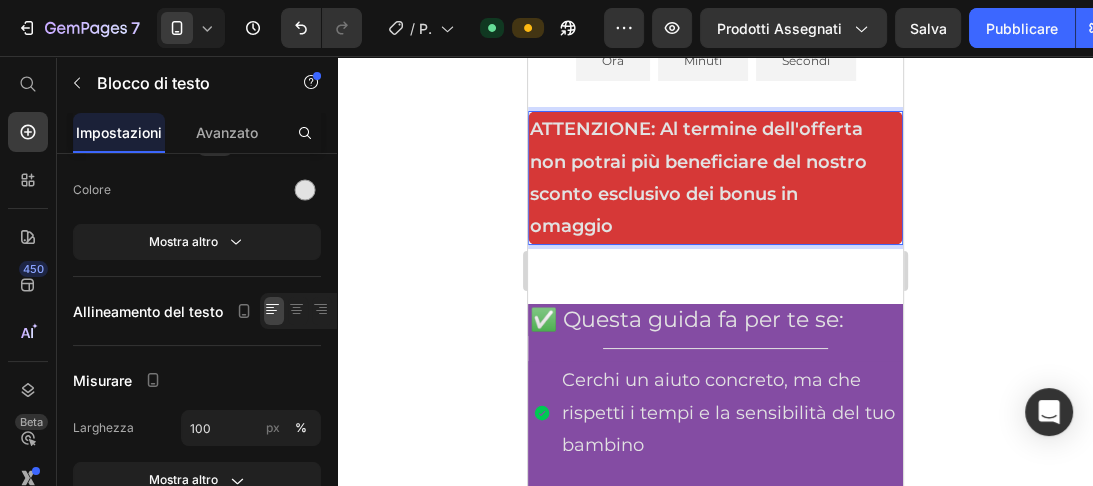 click on "omaggio" at bounding box center [714, 226] 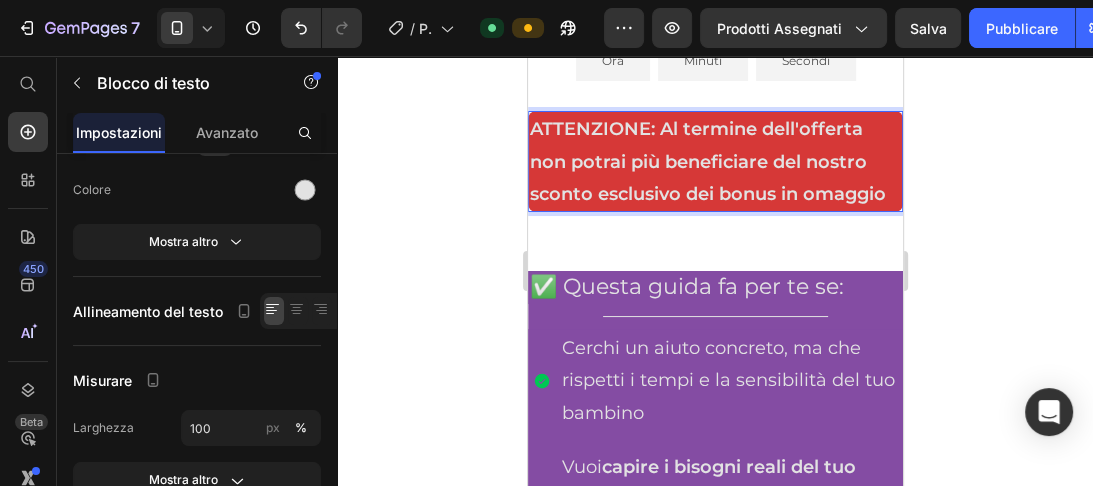 click on "ATTENZIONE: Al termine dell'offerta non potrai più beneficiare del nostro sconto esclusivo dei bonus in omaggio" at bounding box center (714, 161) 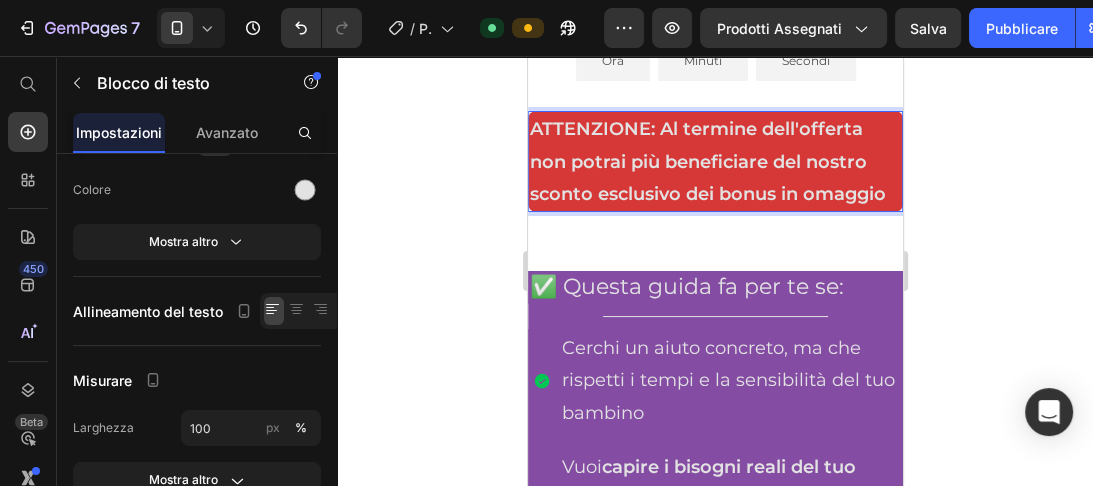 click on "ATTENZIONE: Al termine dell'offerta non potrai più beneficiare del nostro sconto esclusivo dei bonus in omaggio" at bounding box center [714, 161] 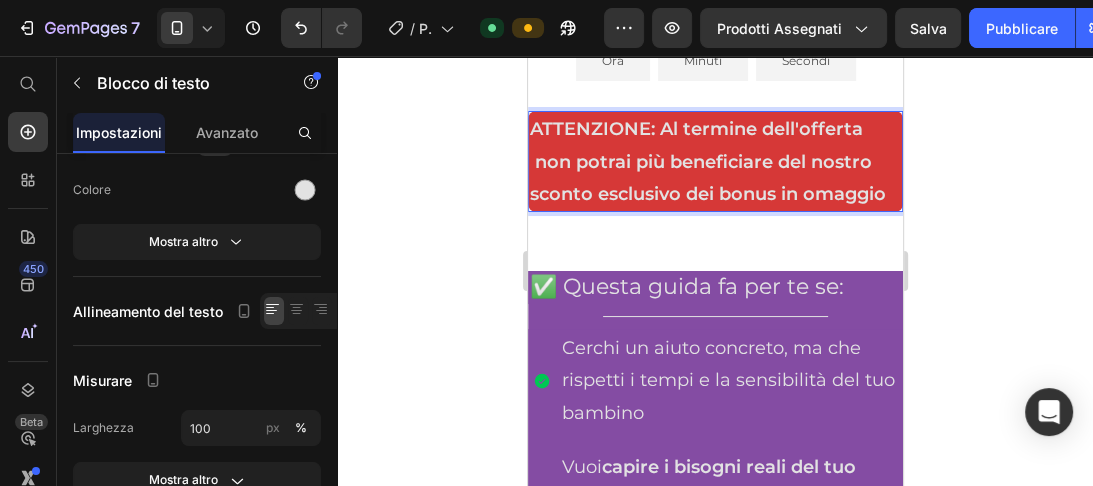 click on "ATTENZIONE: Al termine dell'offerta  non potrai più beneficiare del nostro sconto esclusivo dei bonus in omaggio" at bounding box center [714, 161] 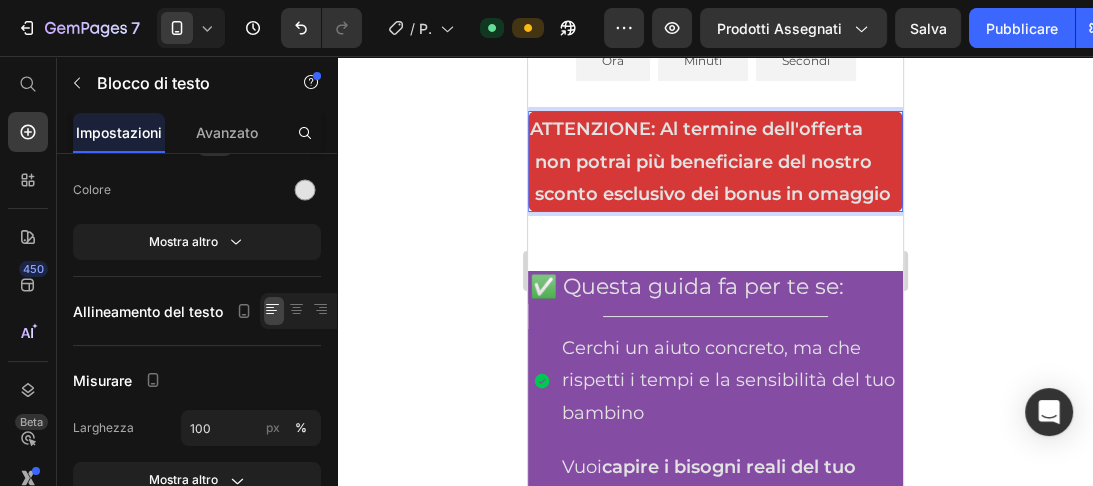 click on "ATTENZIONE: Al termine dell'offerta  non potrai più beneficiare del nostro  sconto esclusivo dei bonus in omaggio" at bounding box center [714, 161] 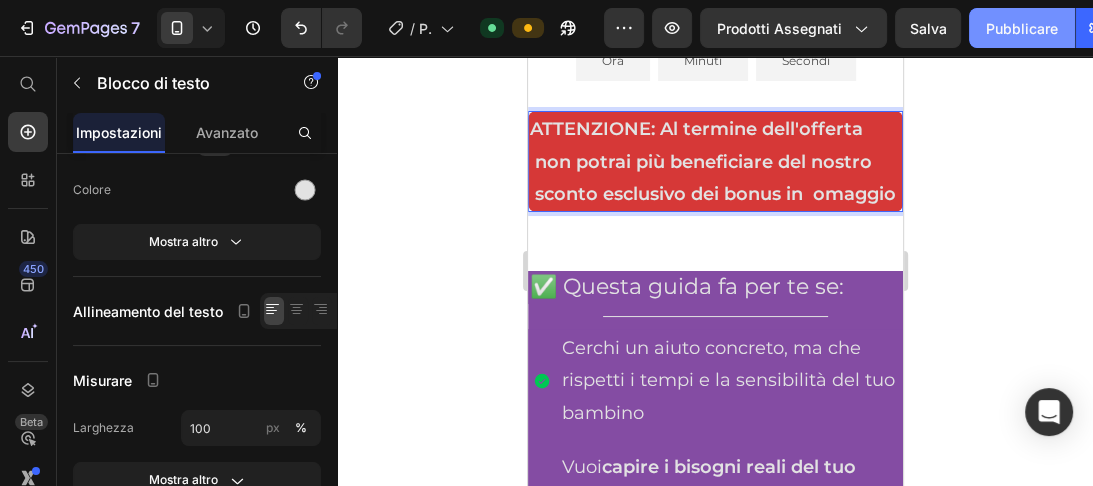 click on "Pubblicare" at bounding box center (1022, 28) 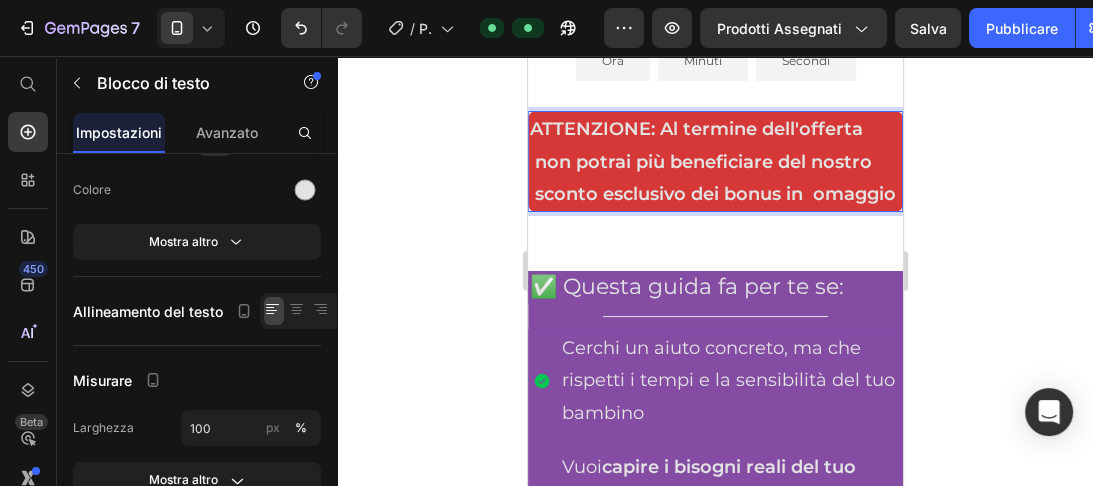 click on "ATTENZIONE: Al termine dell'offerta  non potrai più beneficiare del nostro  sconto esclusivo dei bonus in  omaggio" at bounding box center (714, 161) 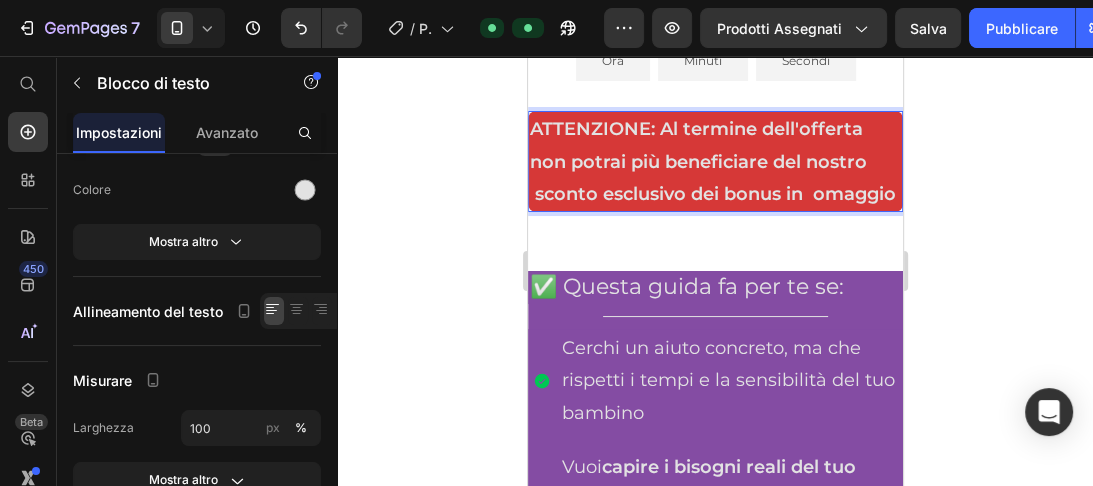 click on "non potrai più beneficiare del nostro  sconto esclusivo dei bonus in  omaggio" at bounding box center (714, 178) 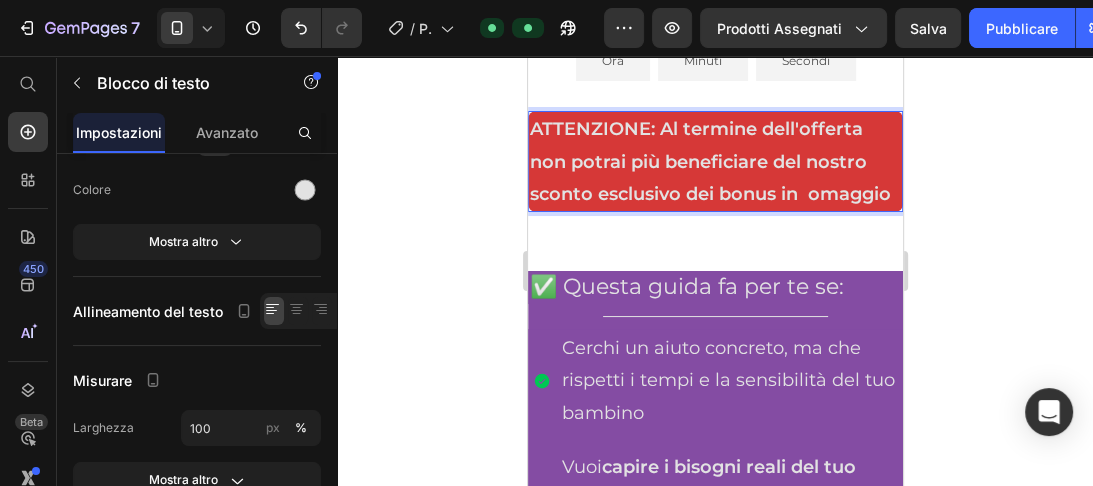 click on "sconto esclusivo dei bonus in  omaggio" at bounding box center (714, 194) 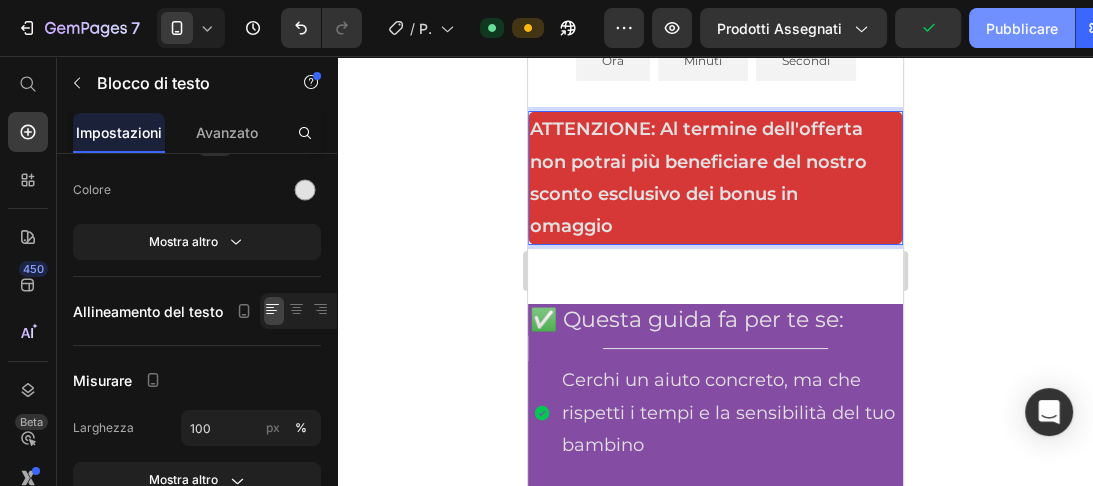 click on "Pubblicare" at bounding box center (1022, 28) 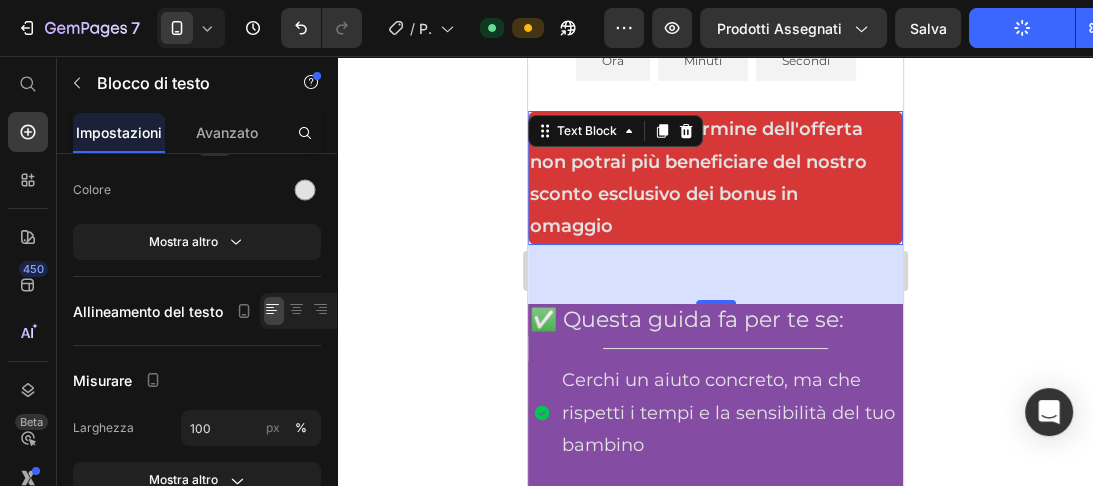 scroll, scrollTop: 892, scrollLeft: 0, axis: vertical 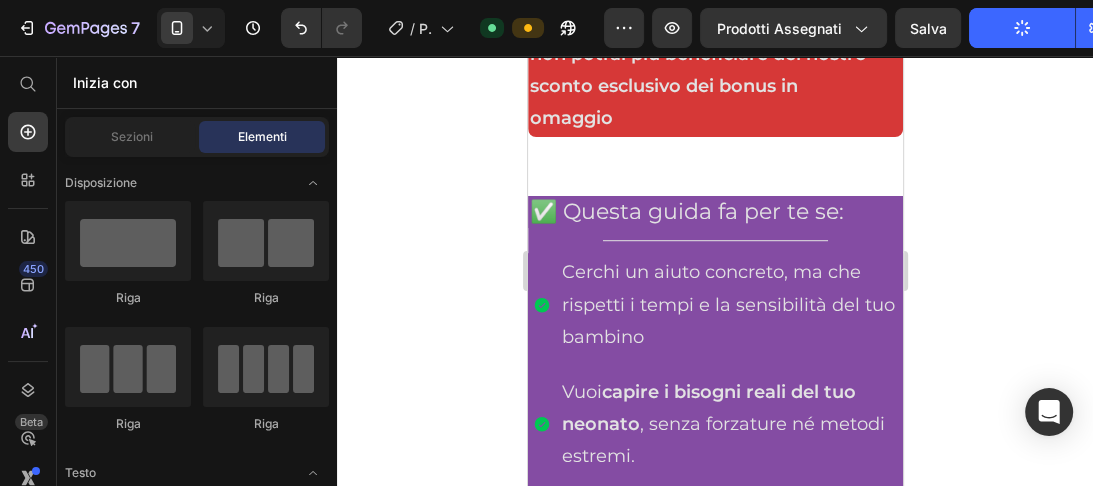 drag, startPoint x: 896, startPoint y: 95, endPoint x: 1429, endPoint y: 216, distance: 546.562 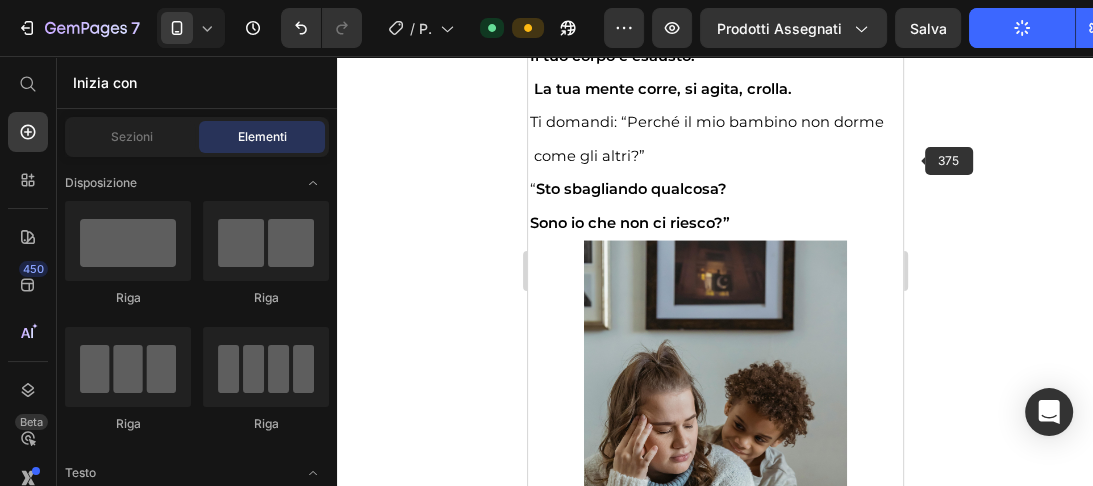 scroll, scrollTop: 3083, scrollLeft: 0, axis: vertical 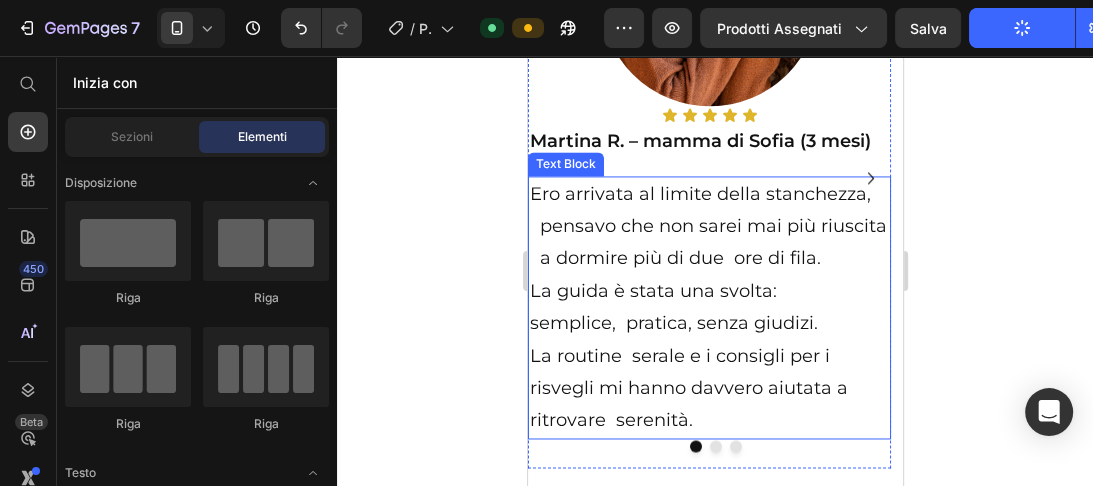 click on "Ero arrivata al limite della stanchezza,     pensavo che non sarei mai più riuscita   a dormire più di due  ore di fila." at bounding box center [708, 226] 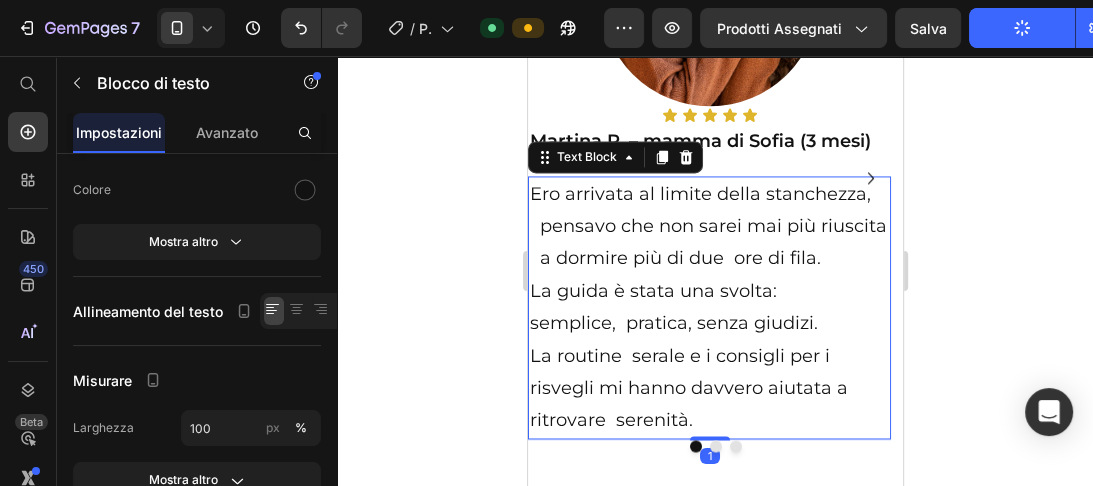 click on "Ero arrivata al limite della stanchezza,     pensavo che non sarei mai più riuscita   a dormire più di due  ore di fila." at bounding box center (708, 226) 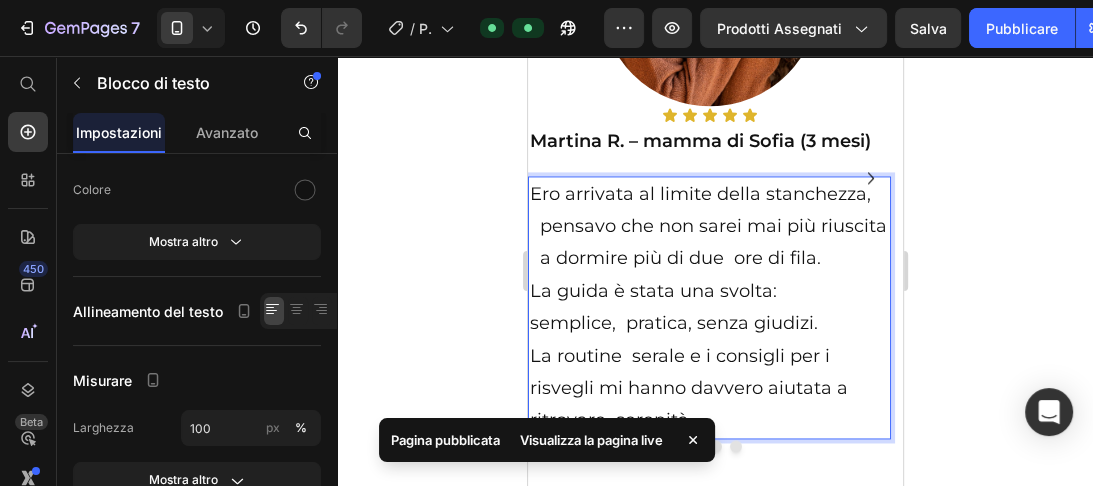 click on "La guida è stata una svolta:" at bounding box center [708, 291] 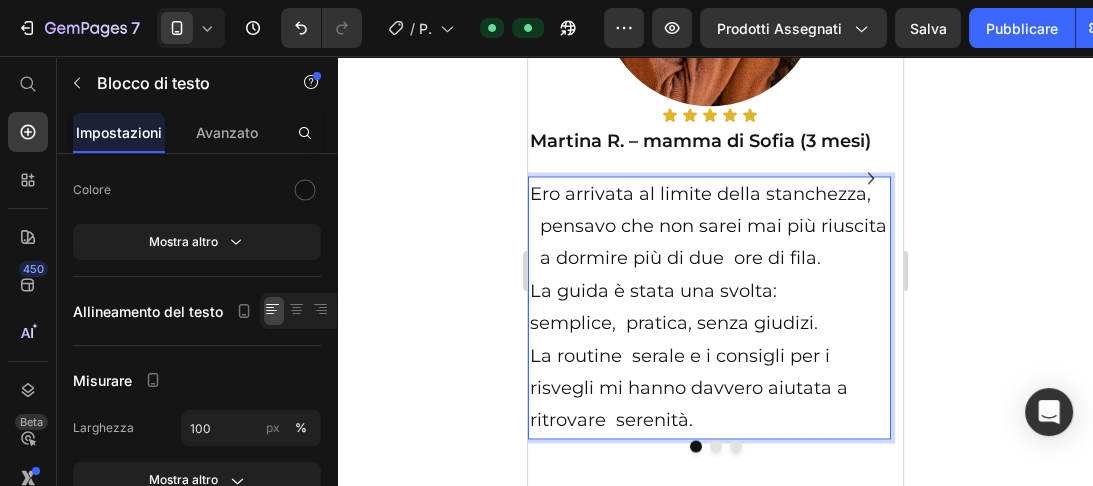 click on "semplice,  pratica, senza giudizi." at bounding box center [708, 323] 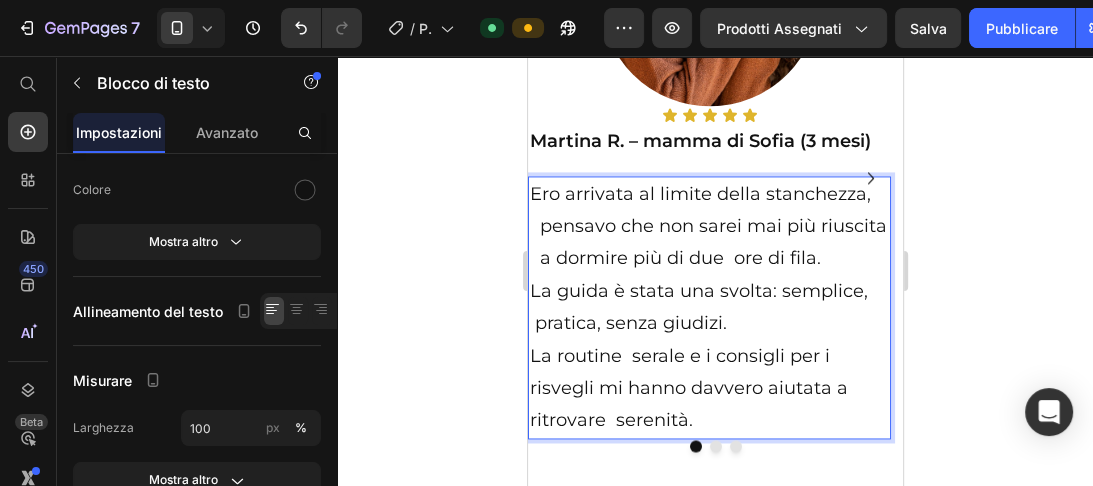 click on "La guida è stata una svolta: semplice,  pratica, senza giudizi." at bounding box center [708, 307] 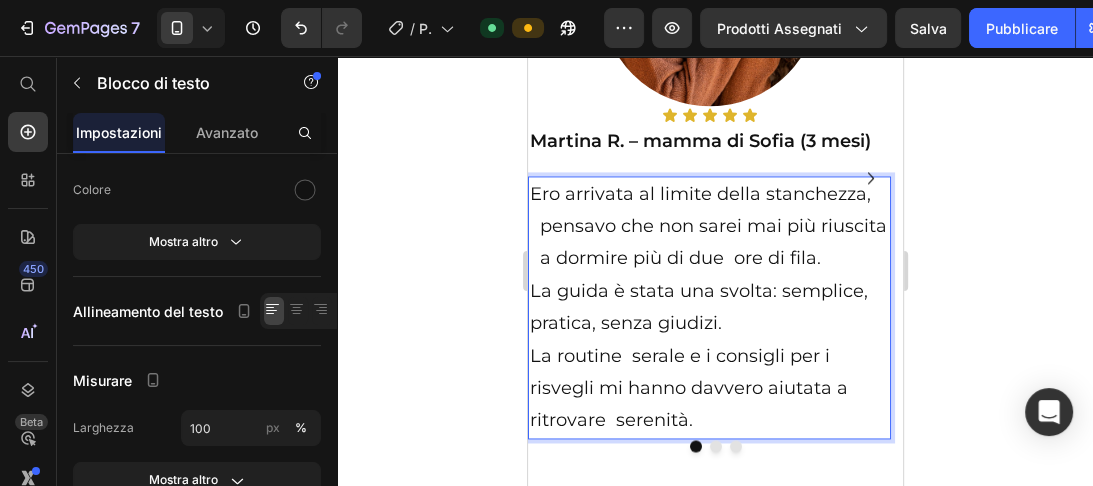 click on "La routine  serale e i consigli per i" at bounding box center [708, 356] 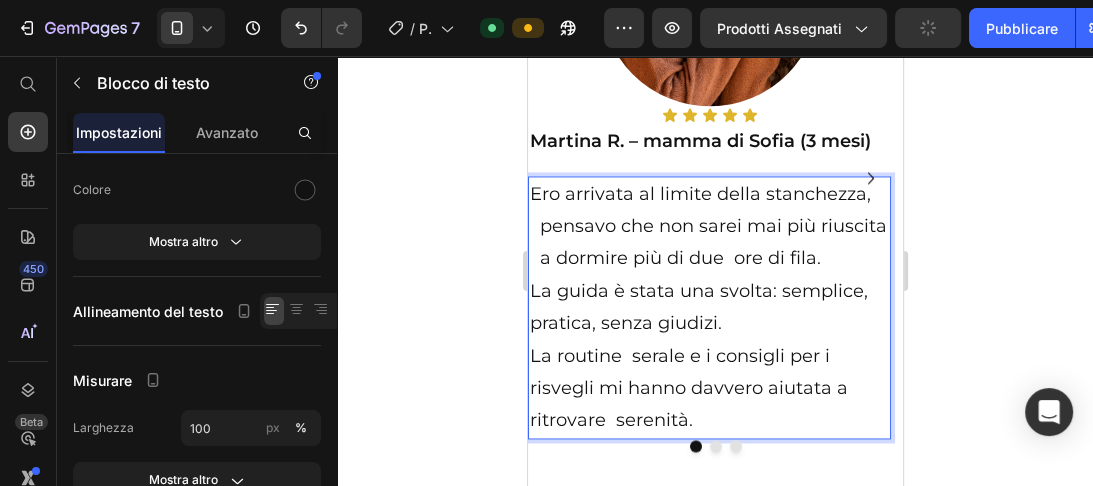click on "ritrovare  serenità." at bounding box center (708, 420) 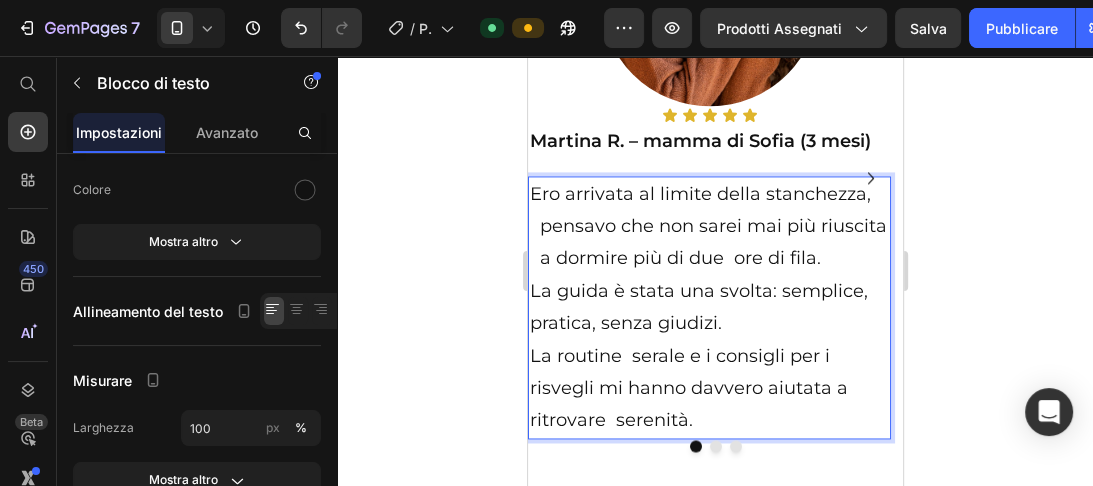 click on "ritrovare  serenità." at bounding box center (708, 420) 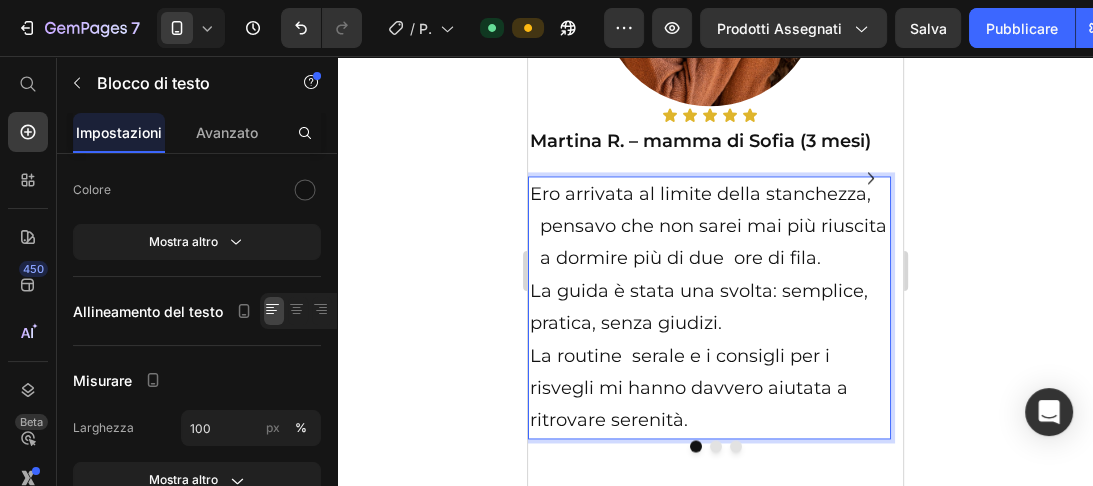 click on "Ero arrivata al limite della stanchezza,     pensavo che non sarei mai più riuscita   a dormire più di due  ore di fila." at bounding box center (708, 226) 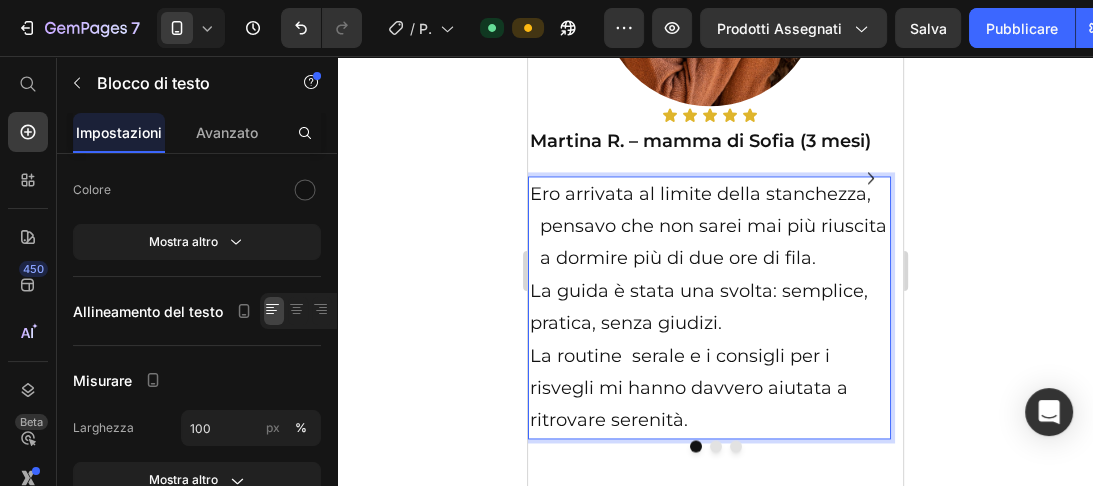 click on "Ero arrivata al limite della stanchezza,     pensavo che non sarei mai più riuscita   a dormire più di due ore di fila." at bounding box center (708, 226) 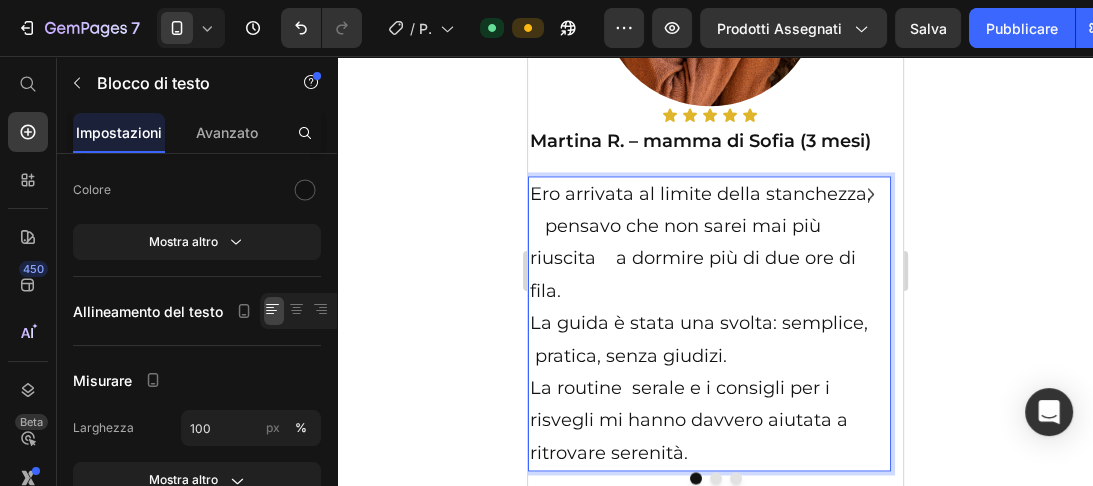 click on "risvegli mi hanno davvero aiutata a" at bounding box center (708, 420) 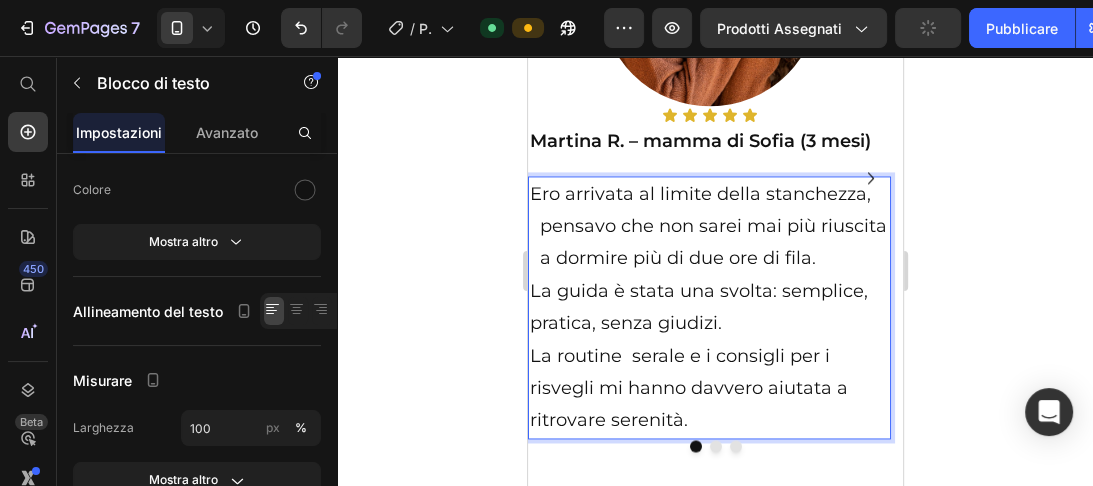 click on "Ero arrivata al limite della stanchezza,     pensavo che non sarei mai più riuscita   a dormire più di due ore di fila." at bounding box center (708, 226) 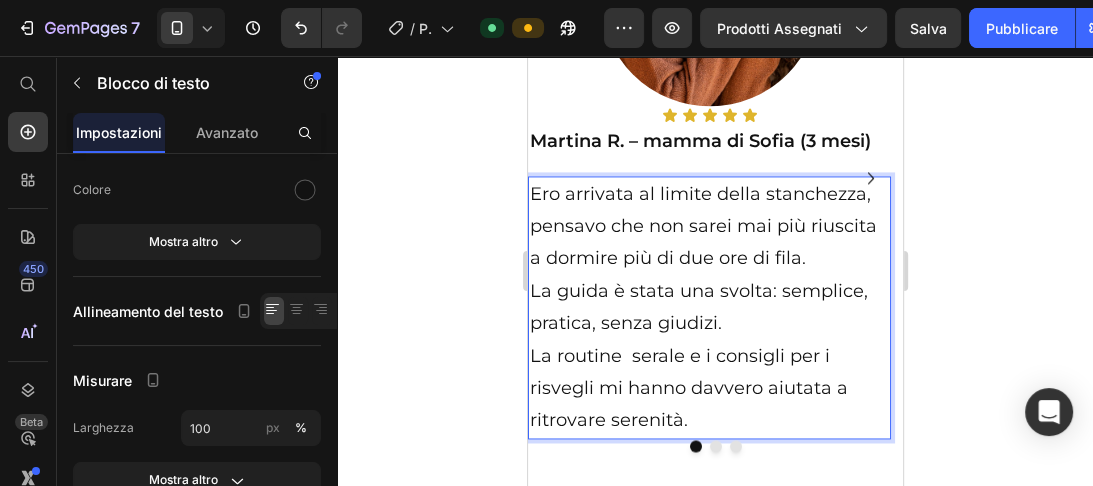click on "pensavo che non sarei mai più riuscita   a dormire più di due ore di fila." at bounding box center (708, 242) 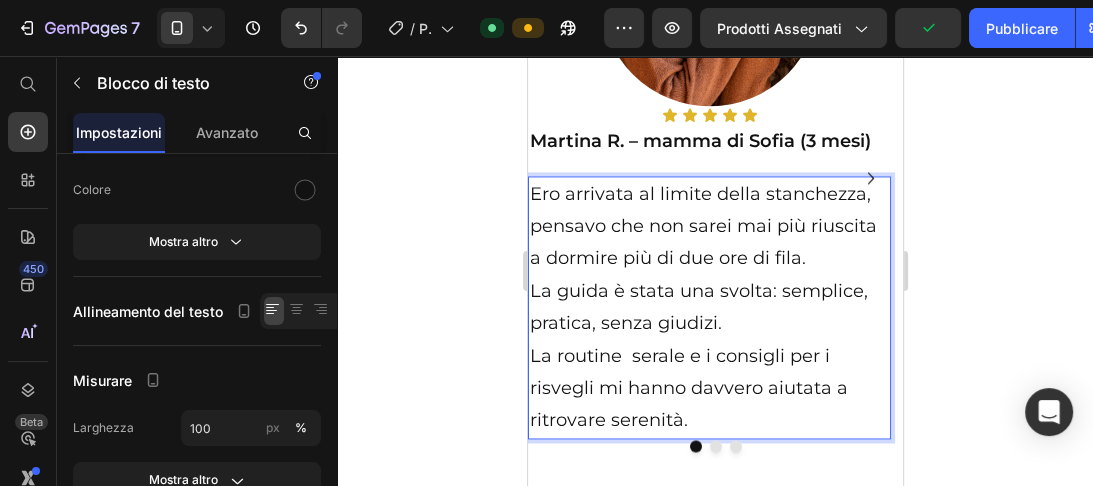 click on "pensavo che non sarei mai più riuscita   a dormire più di due ore di fila." at bounding box center (708, 242) 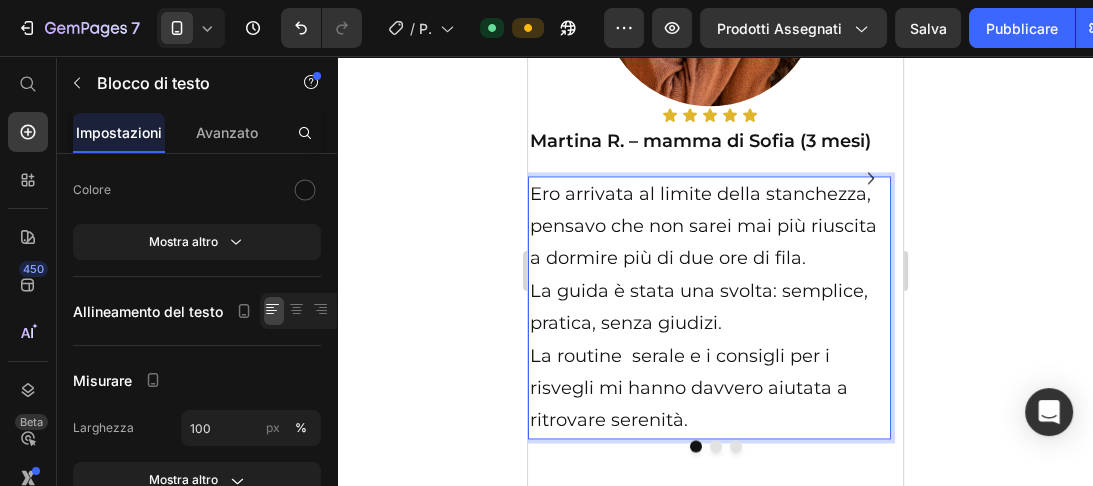 click on "a dormire più di due ore di fila." at bounding box center [708, 258] 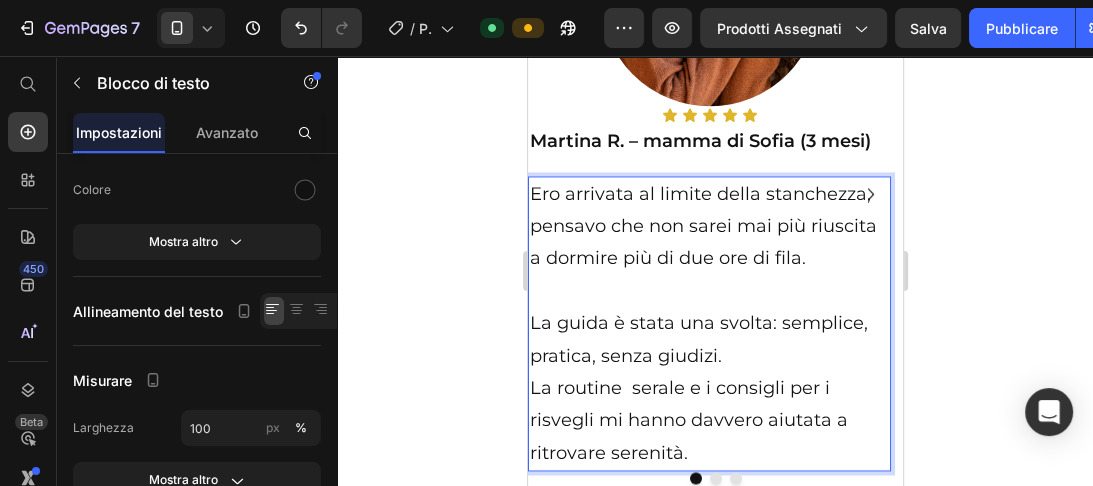 click on "La guida è stata una svolta: semplice, pratica, senza giudizi." at bounding box center (708, 339) 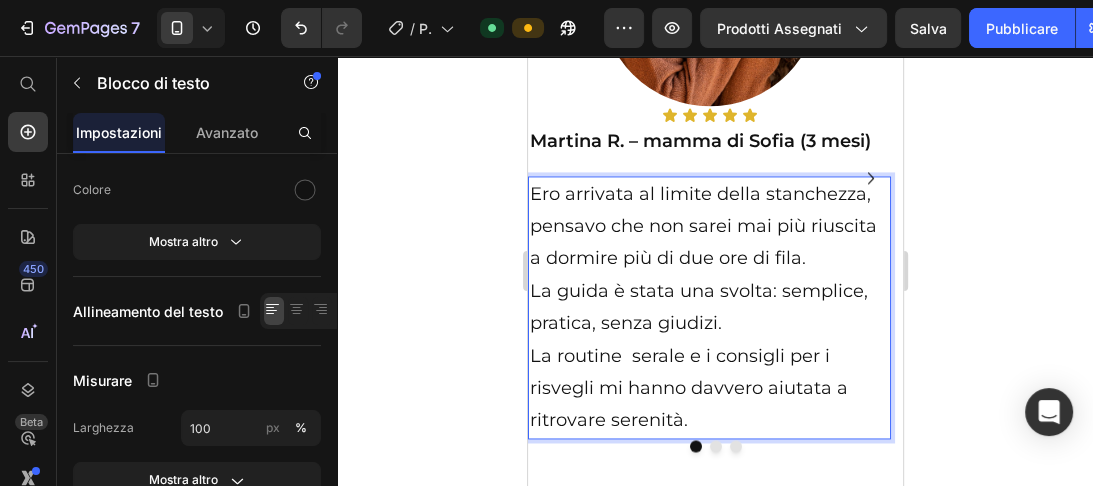 click on "La guida è stata una svolta: semplice, pratica, senza giudizi." at bounding box center (708, 307) 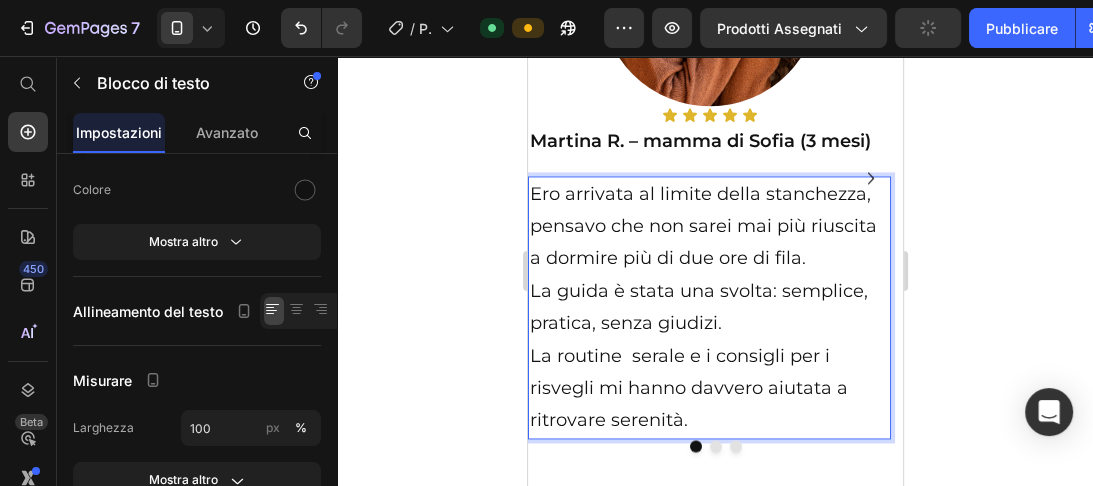 click on "ritrovare serenità." at bounding box center [708, 420] 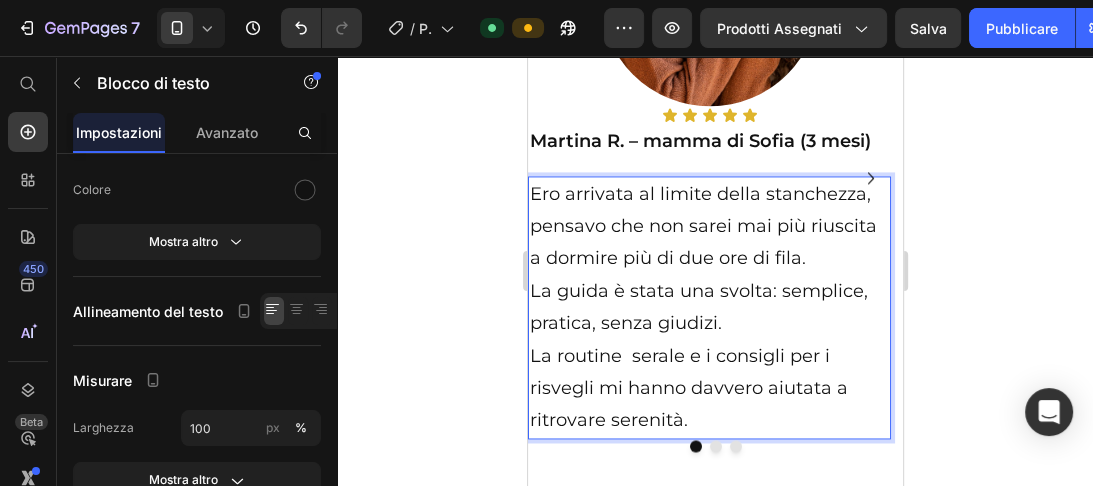 click on "Ero arrivata al limite della stanchezza," at bounding box center (708, 194) 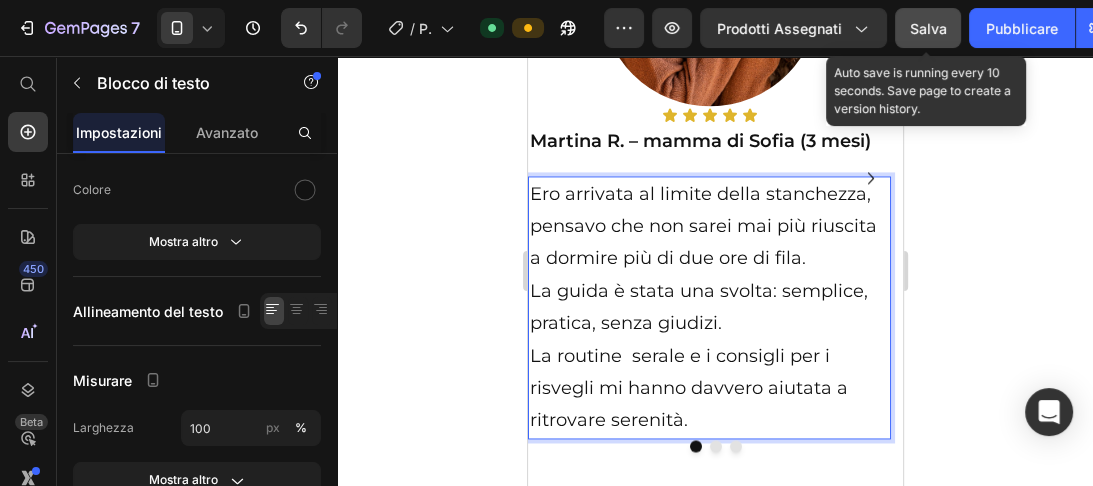 click on "Salva" at bounding box center [928, 28] 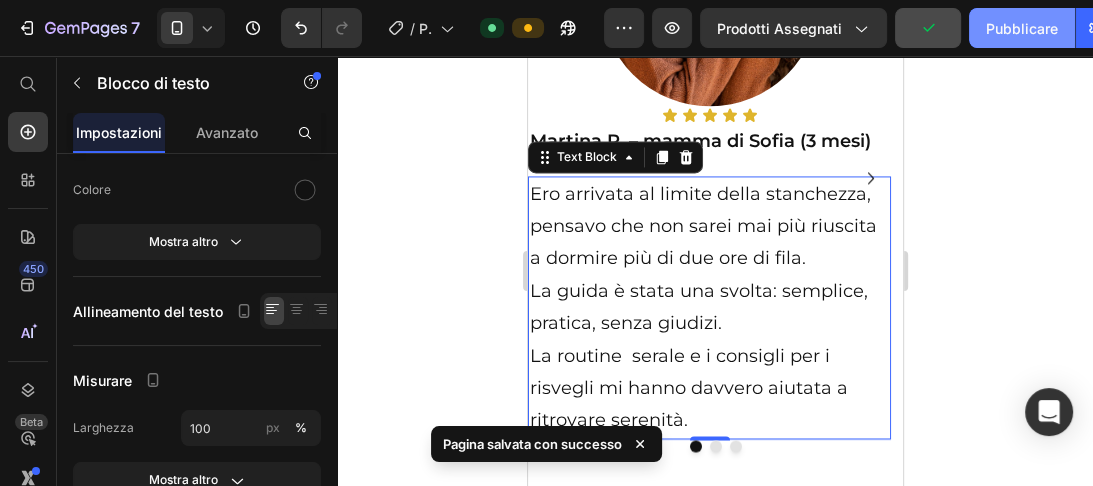 click on "Pubblicare" at bounding box center (1022, 28) 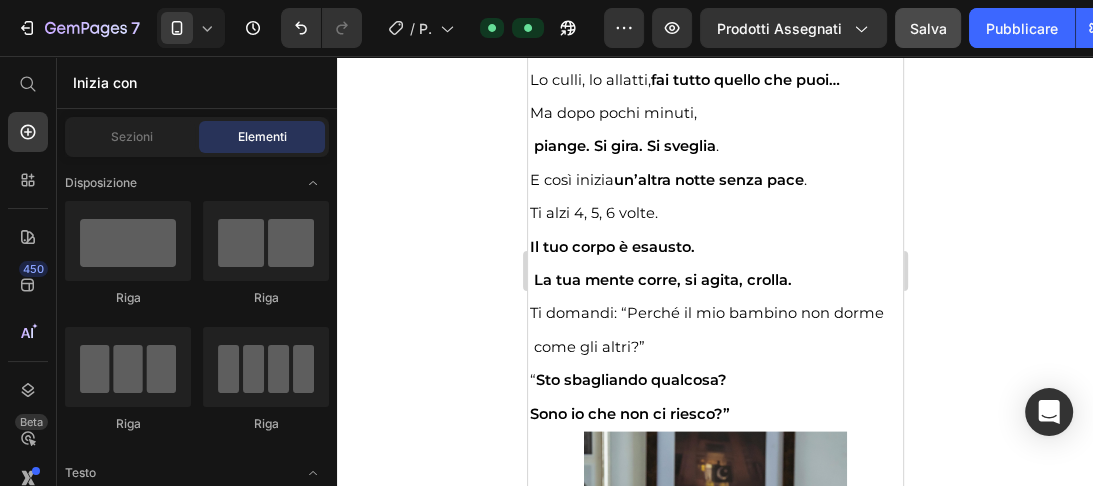 scroll, scrollTop: 2808, scrollLeft: 0, axis: vertical 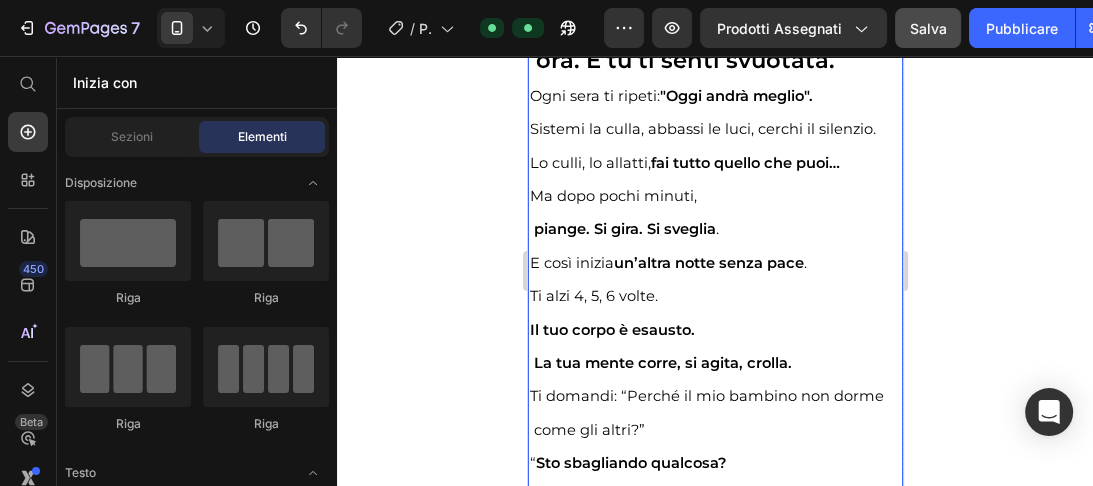 click on "Non dorme. Si sveglia ogni  ora. E tu ti senti svuotata." at bounding box center [690, 43] 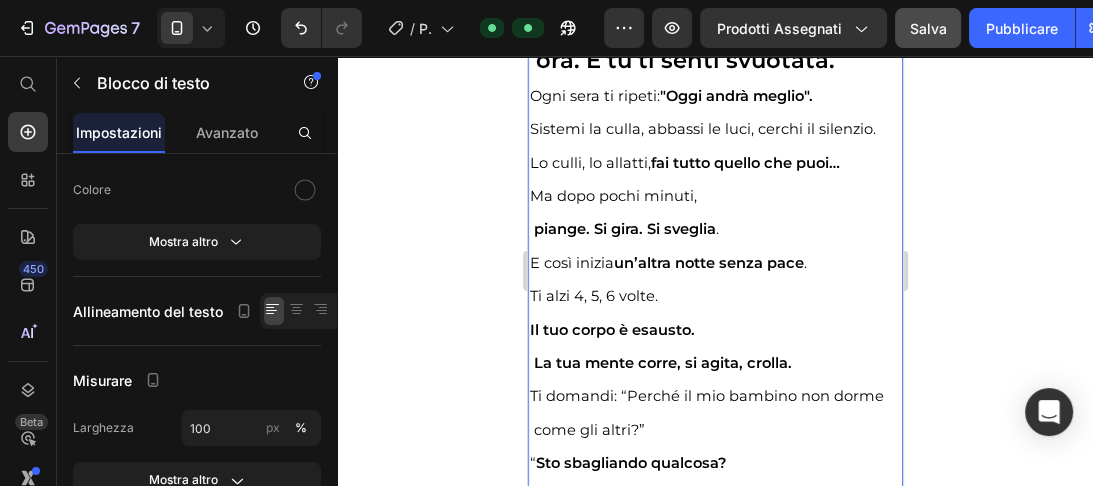 click on "Non dorme. Si sveglia ogni  ora. E tu ti senti svuotata." at bounding box center [690, 43] 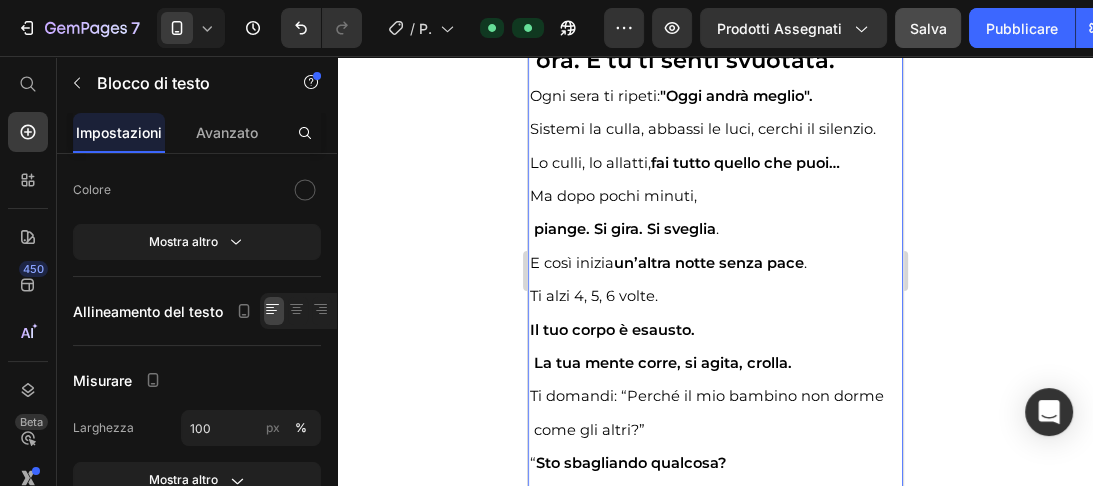 click on "Non dorme. Si sveglia ogni  ora. E tu ti senti svuotata." at bounding box center [690, 43] 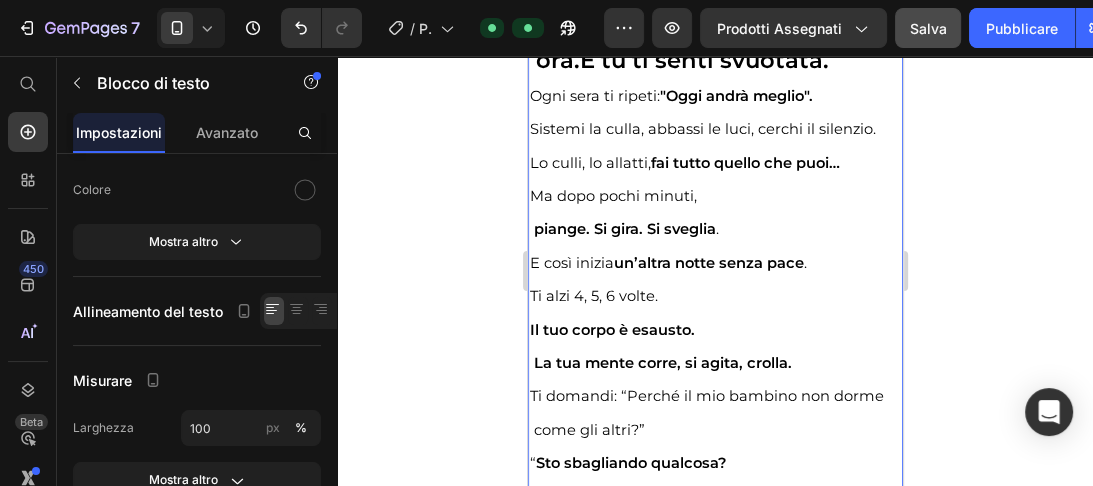 click on "Non dorme. Si sveglia ogni  ora.E tu ti senti svuotata." at bounding box center (690, 43) 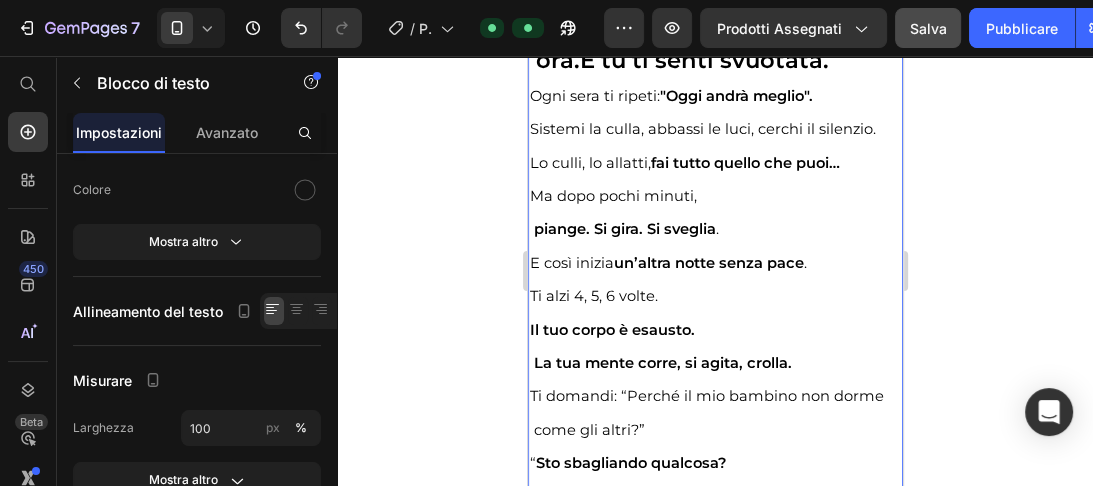 click on "Non dorme. Si sveglia ogni  ora.E tu ti senti svuotata." at bounding box center (690, 43) 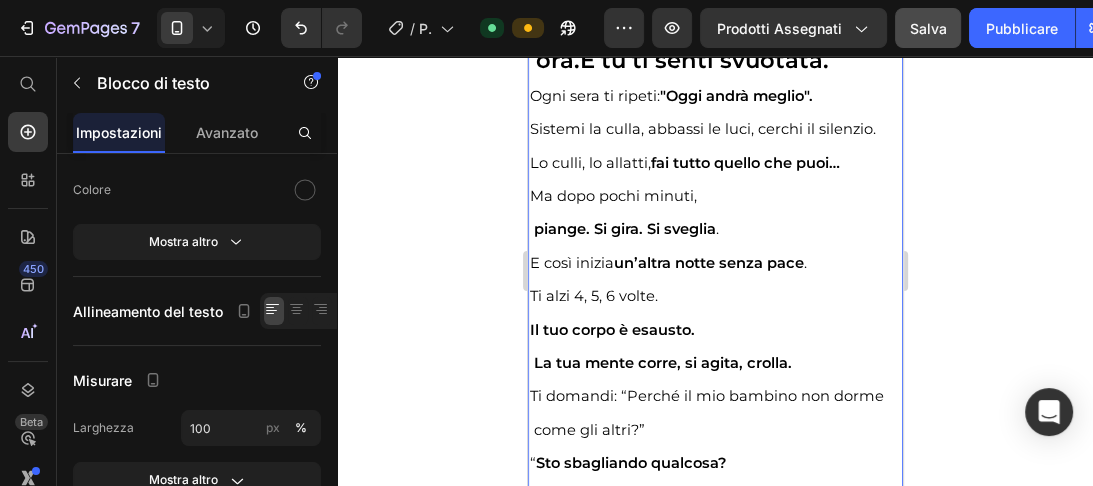 click on "Non dorme.Si sveglia ogni  ora.E tu ti senti svuotata." at bounding box center [687, 43] 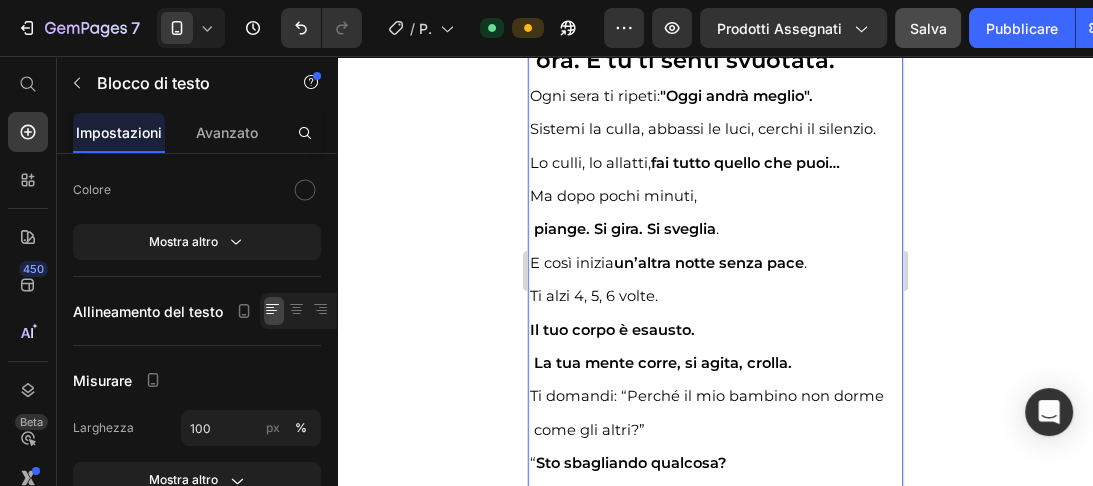 click on "Non dorme. Si sveglia ogni  ora. E tu ti senti svuotata." at bounding box center (714, 44) 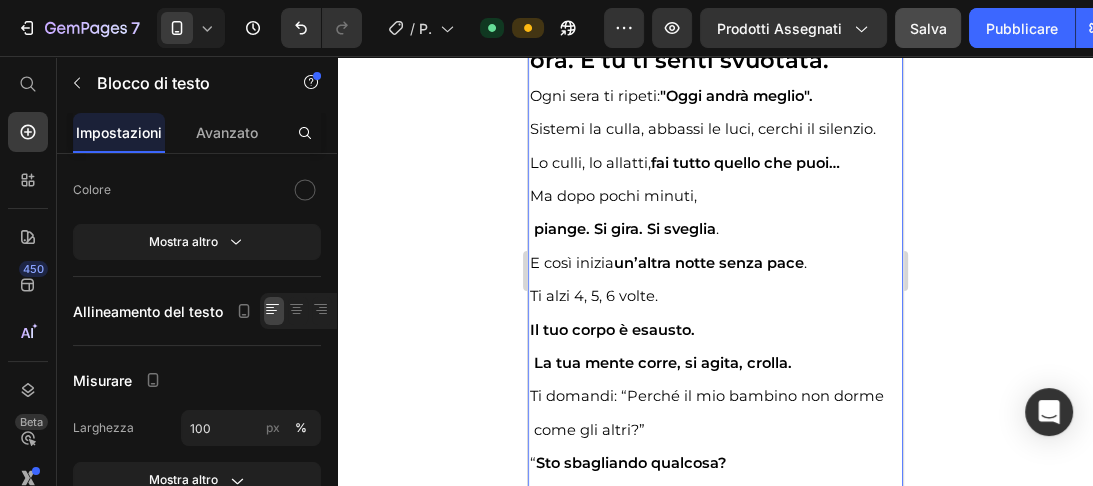 click on "Ogni sera ti ripeti:  "Oggi andrà meglio"." at bounding box center [672, 96] 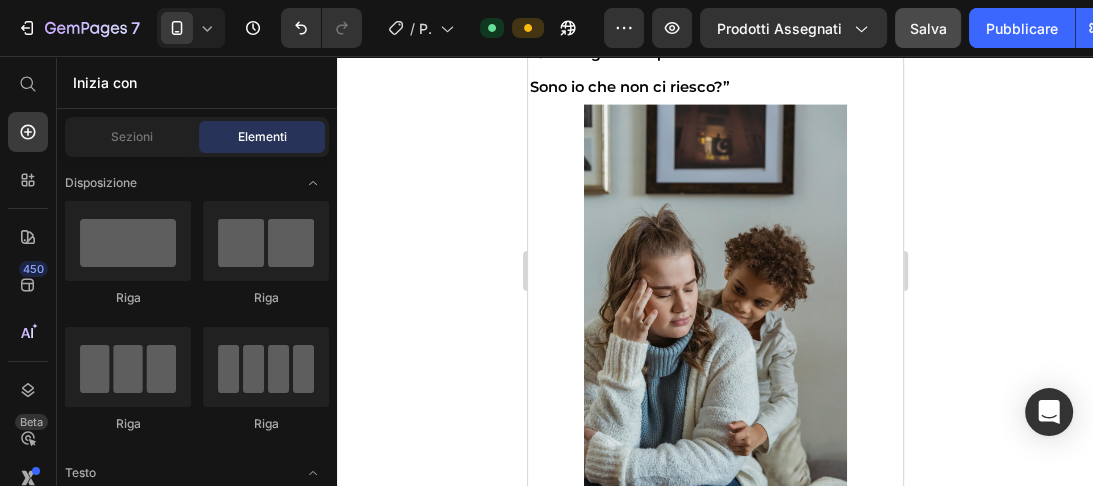 scroll, scrollTop: 3245, scrollLeft: 0, axis: vertical 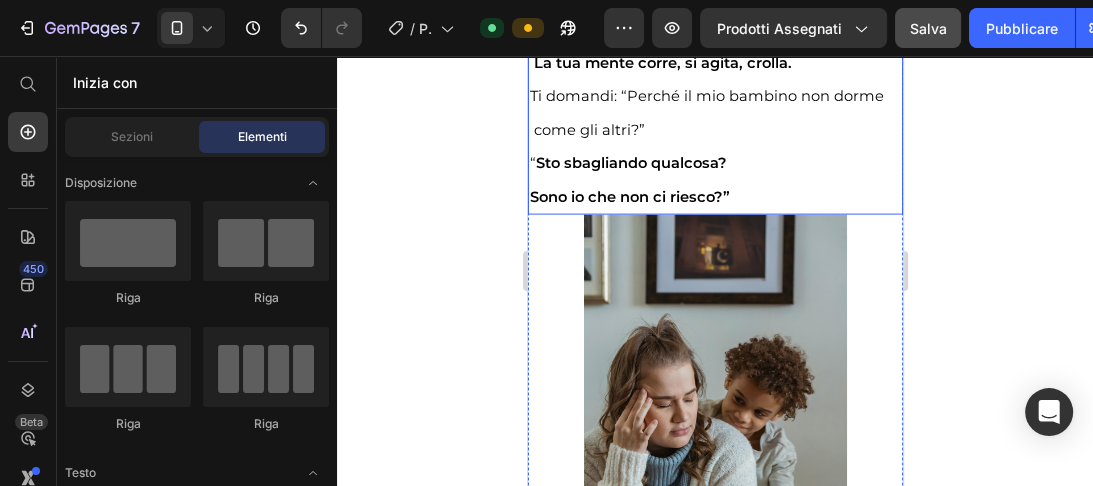 click on "Sono io che non ci riesco?”" at bounding box center (629, 197) 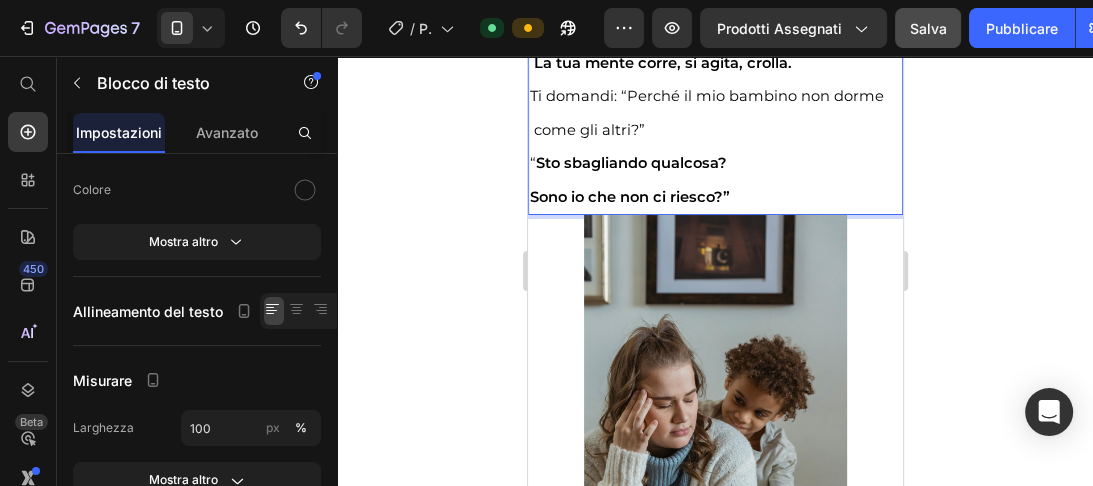 click on "Sono io che non ci riesco?”" at bounding box center [629, 197] 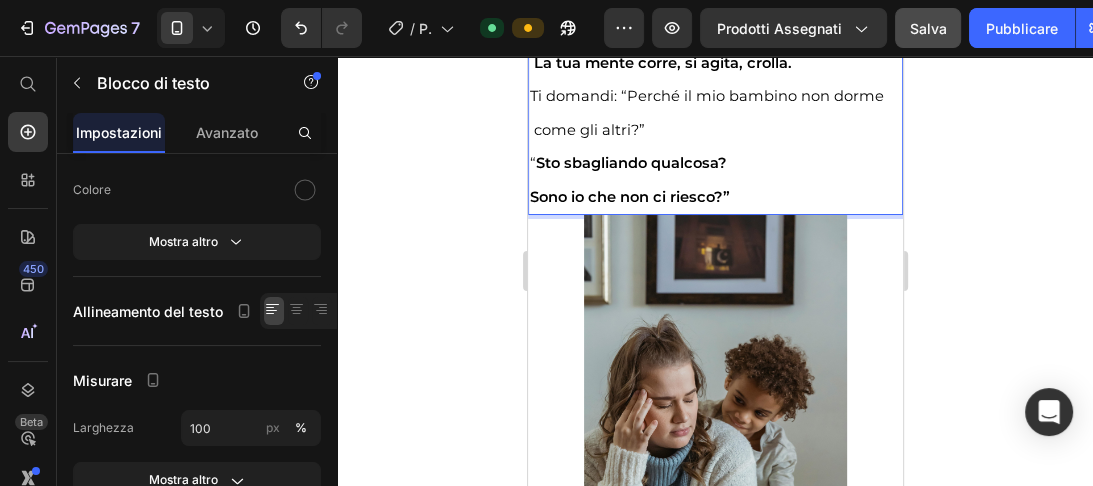 click on "Ti domandi: “Perché il mio bambino non dorme  come gli altri?”" at bounding box center (706, 112) 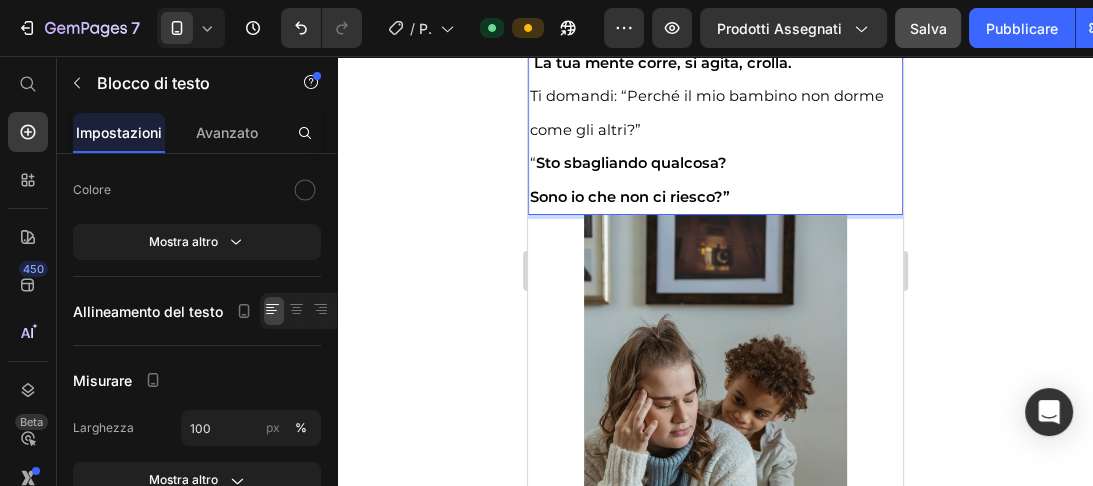 click on "Ti domandi: “Perché il mio bambino non dorme   come gli altri?”" at bounding box center (710, 112) 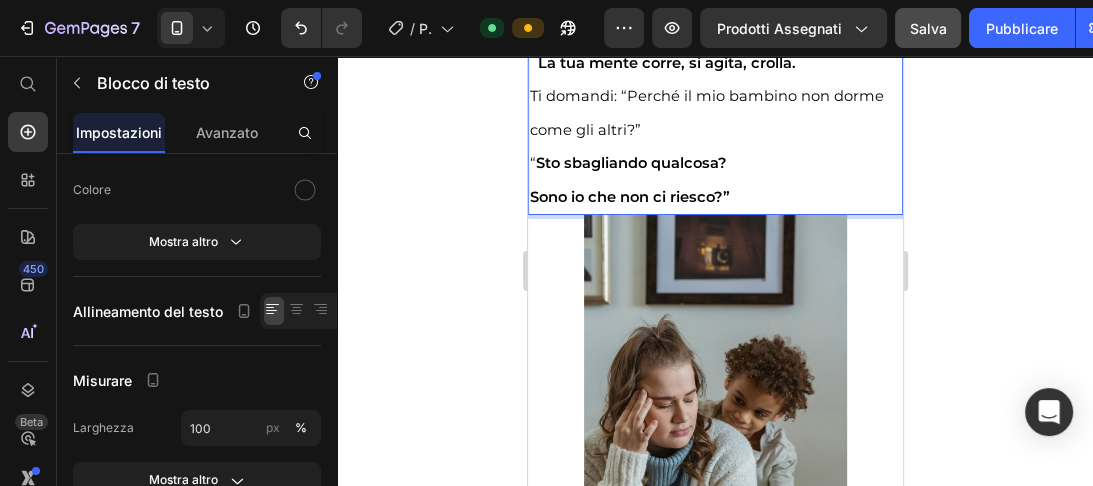 click on "Il tuo corpo è esausto." at bounding box center (611, 30) 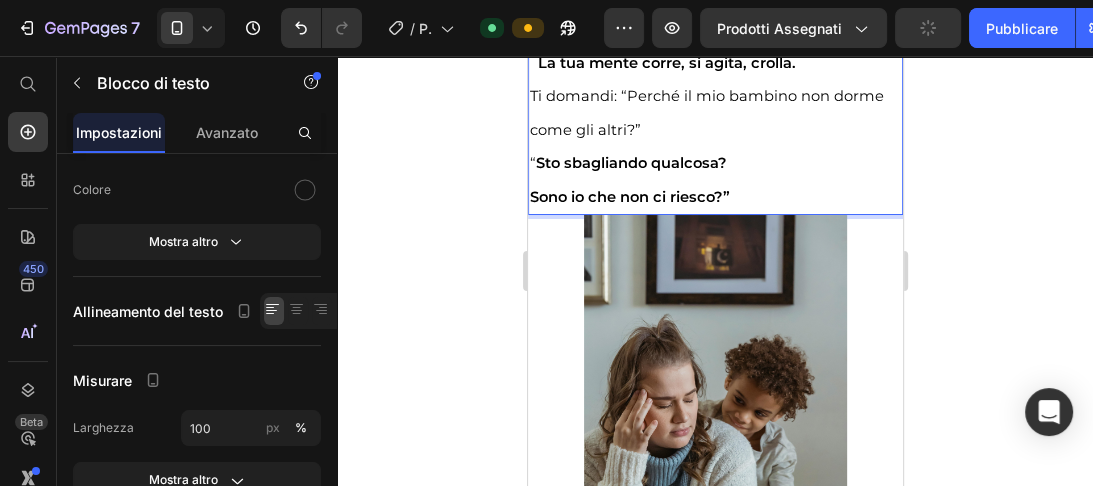 click on "Ti alzi 4, 5, 6 volte." at bounding box center [593, -4] 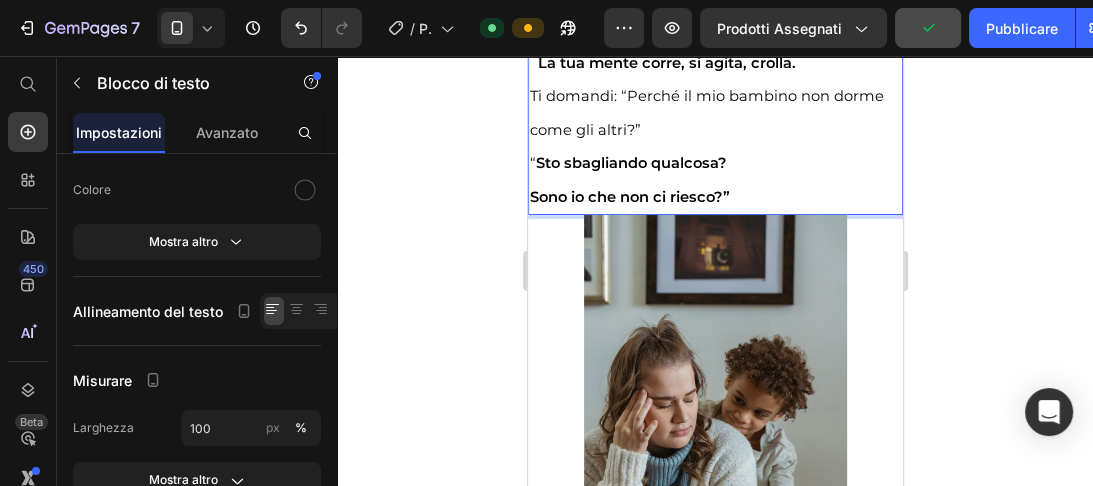 click on "E così inizia  un’altra notte senza pace ." at bounding box center [667, -37] 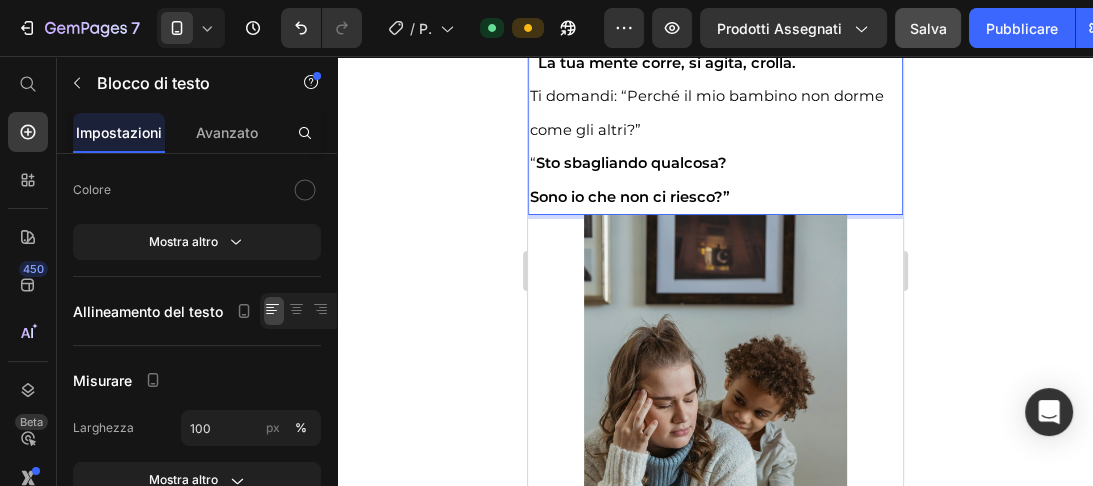 click on "piange. Si gira. Si sveglia" at bounding box center [624, -71] 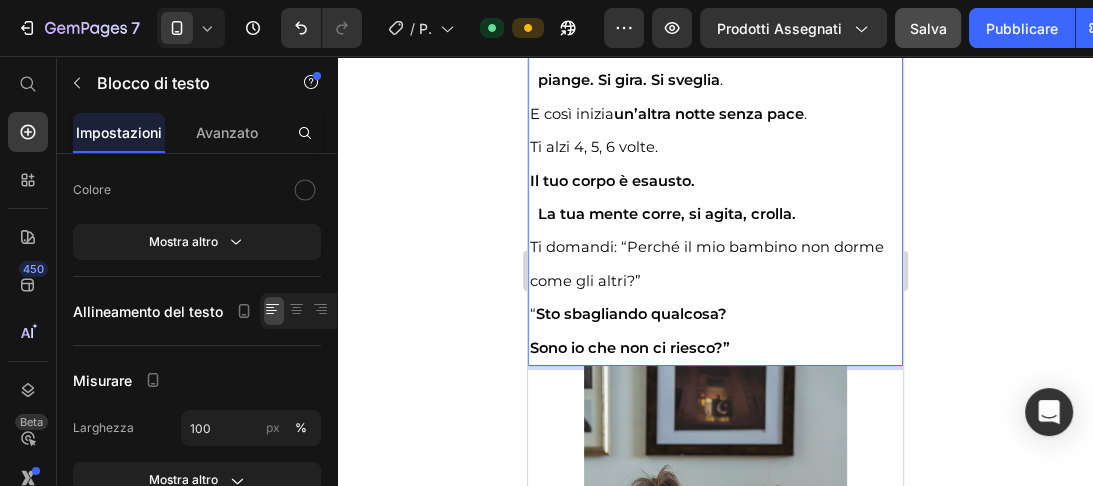 scroll, scrollTop: 3028, scrollLeft: 0, axis: vertical 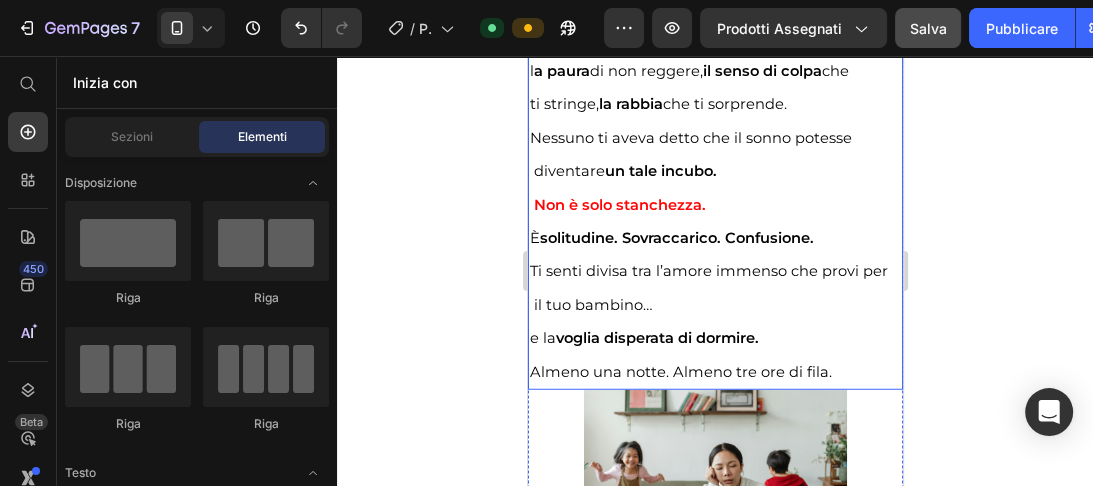 click on "Sorridi, ti dici che è normale, che passerà." at bounding box center [680, 4] 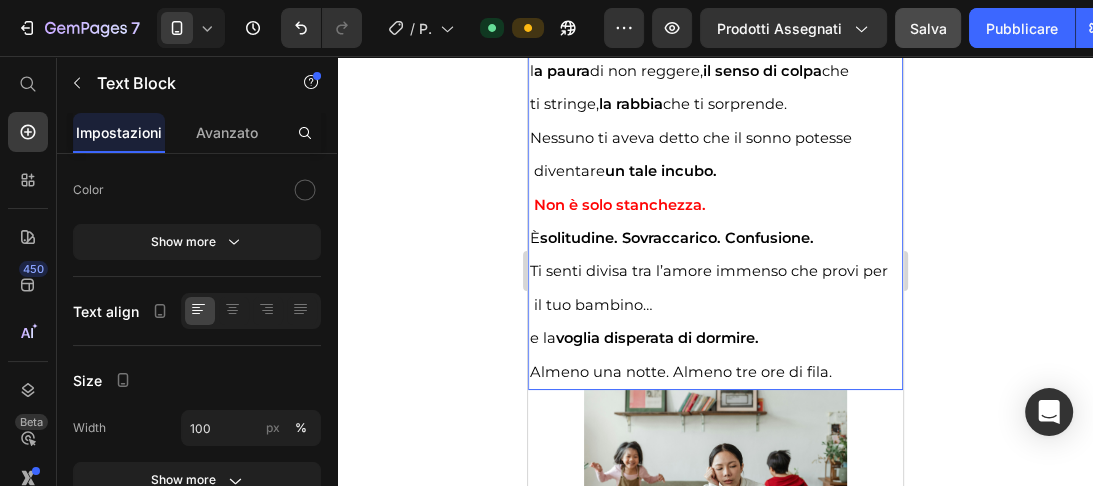 click on "Sorridi, ti dici che è normale, che passerà." at bounding box center [680, 4] 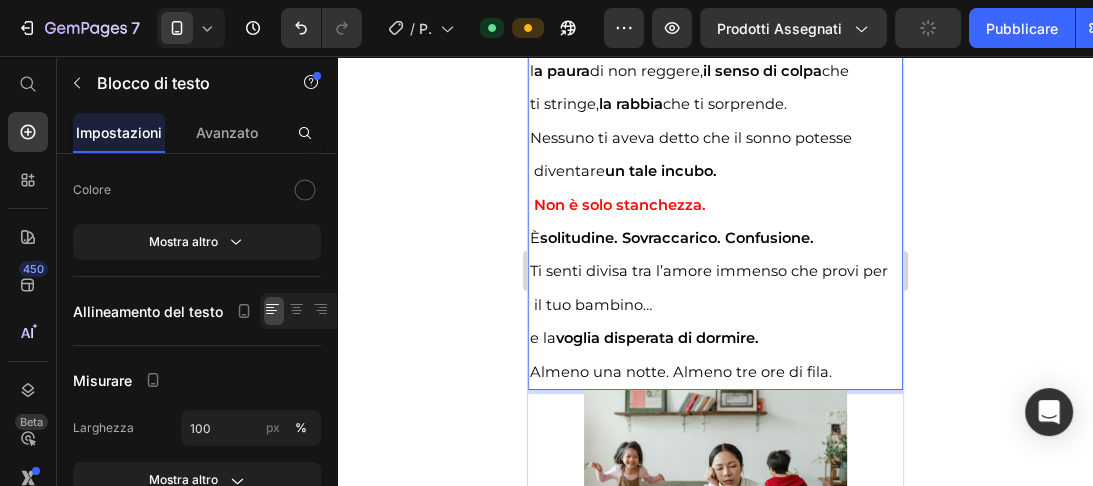 click on "Nessuno ti aveva detto che il sonno potesse      diventare  un tale incubo." at bounding box center (698, 154) 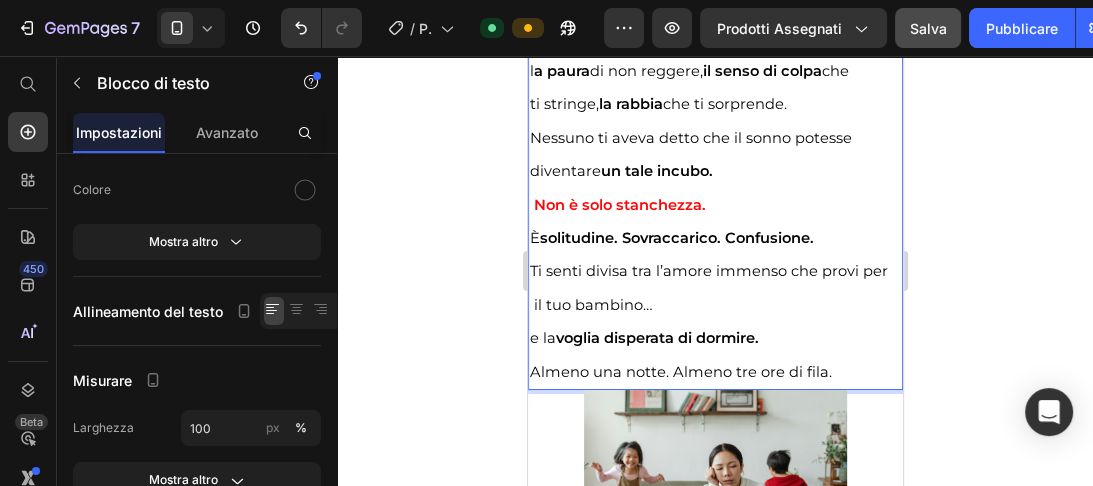 click on "diventare  un tale incubo." at bounding box center (620, 171) 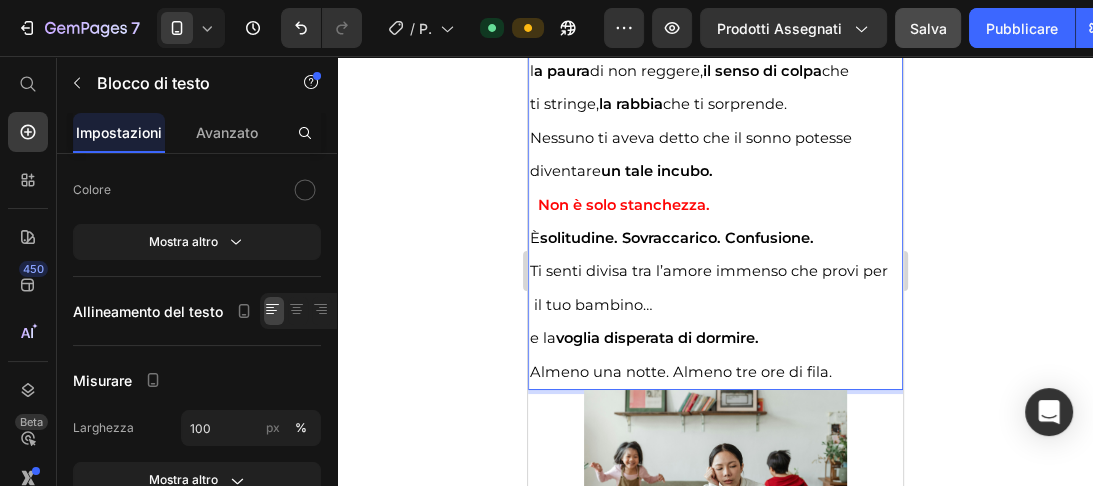 scroll, scrollTop: 3788, scrollLeft: 0, axis: vertical 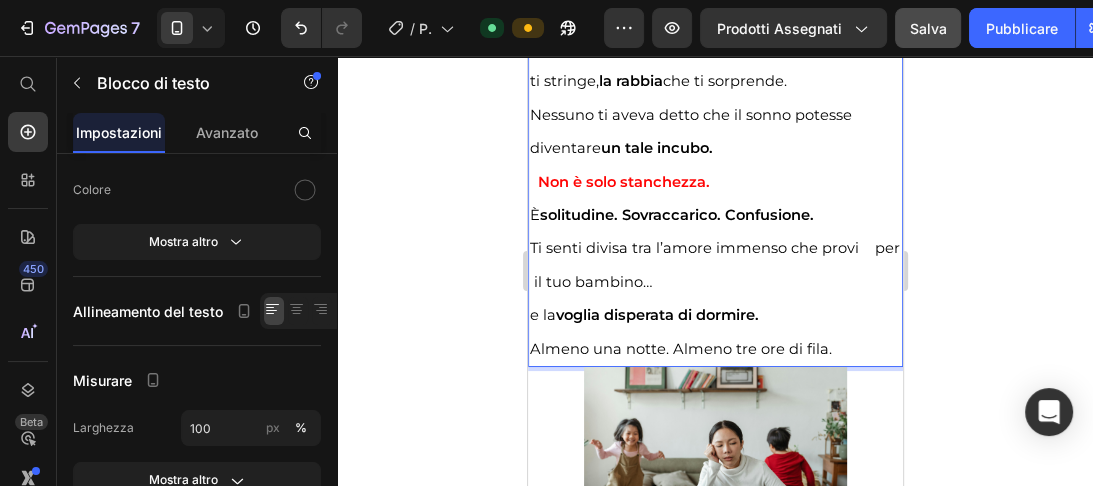 click on "Ti senti divisa tra l’amore immenso che provi    per  il tuo bambino…" at bounding box center (714, 264) 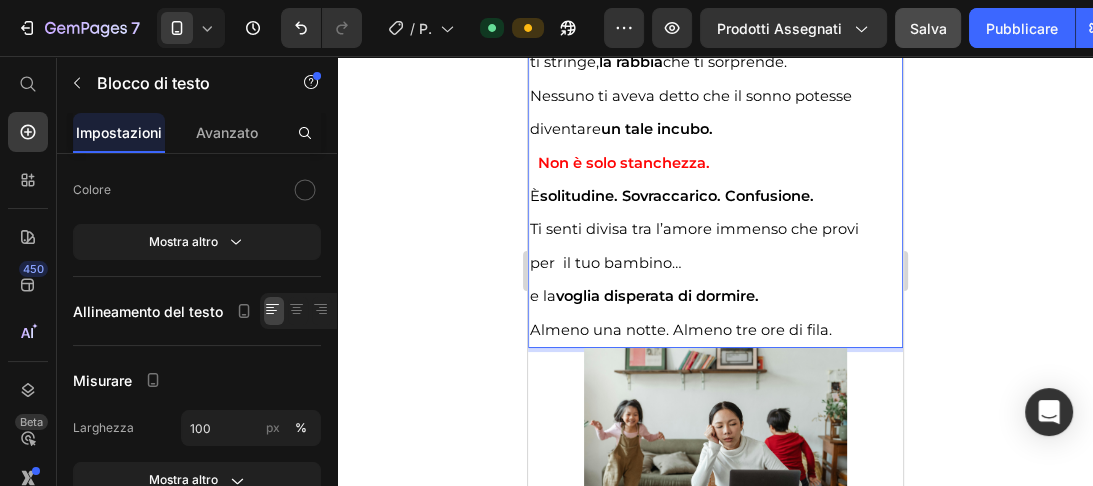 scroll, scrollTop: 19, scrollLeft: 0, axis: vertical 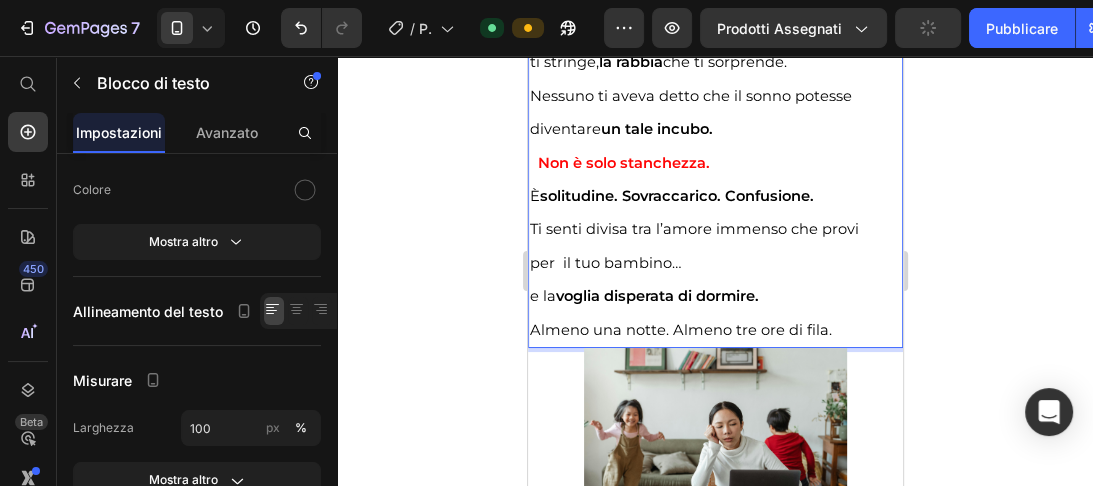 click on "per  il tuo bambino…" at bounding box center (604, 263) 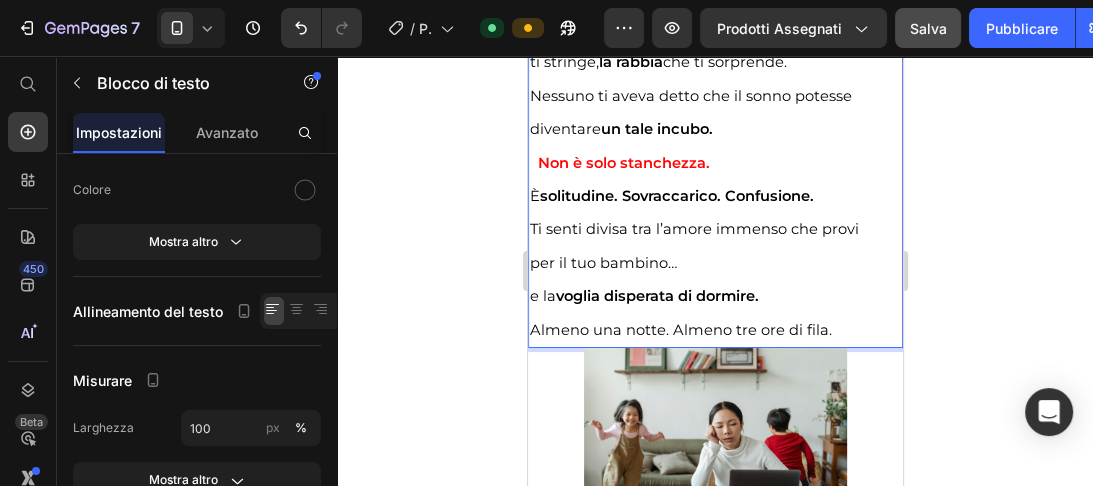 click on "per il tuo bambino…" at bounding box center (602, 263) 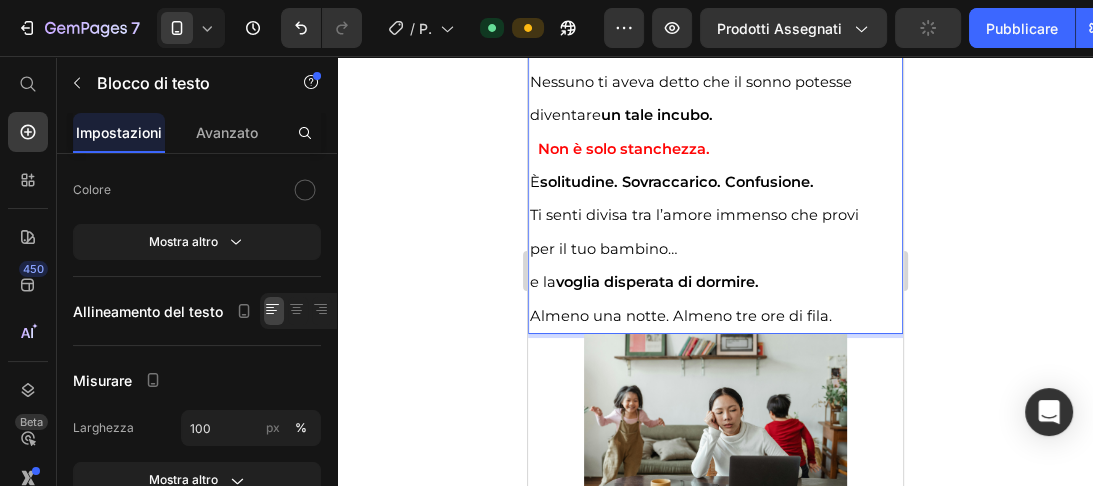 scroll, scrollTop: 3856, scrollLeft: 0, axis: vertical 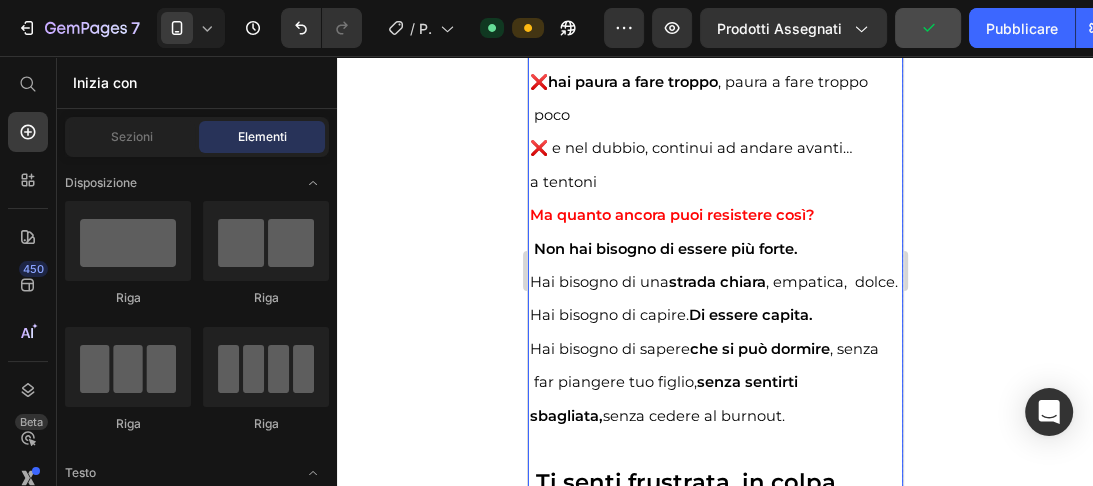 click on "E  più cerchi soluzioni , più ti perdi:   ❌ un pediatra ti dice una cosa, il web un’altra   ❌ ognuno ha la sua verità, e nessuna ti sembra  giusta per te   ❌  hai paura a fare troppo , paura a fare troppo  poco   ❌ e nel dubbio, continui ad andare avanti…  a tentoni   Ma quanto ancora puoi resistere così?    Non hai bisogno di essere più forte.   Hai bisogno di una  strada chiara , empatica,  dolce.   Hai bisogno di capire.  Di essere capita.   Hai bisogno di sapere  che si può dormire , senza  far piangere tuo figlio,  senza sentirti sbagliata,   senza cedere al burnout.      Ti senti frustrata, in colpa,  confusa. Ma non è colpa tua.   Questa non è solo stanchezza.   È  un vortice emotivo  che ti travolge, ogni  giorno e ogni notte.   Provi  a restare calma,  ma il pianto continuo ti  spezza.   Cerchi di capire i suoi segnali, ma ti sembrano  sempre ambigui.   Hai provato a seguire consigli online, blog,  podcast…  .   A volte" at bounding box center [714, 566] 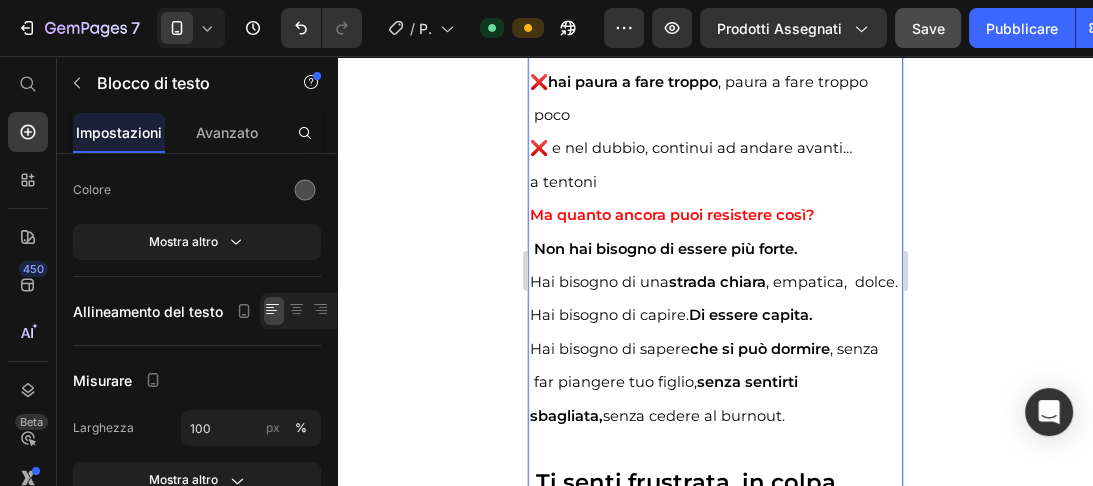 click on "❌ un pediatra ti dice una cosa, il web un’altra" at bounding box center [698, -19] 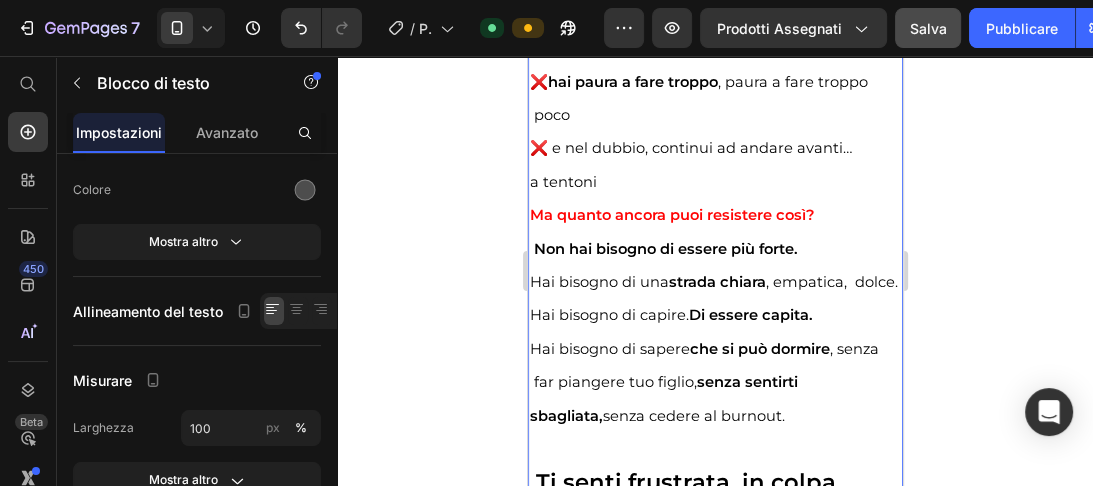 click on "E  più cerchi soluzioni , più ti perdi:" at bounding box center [652, -52] 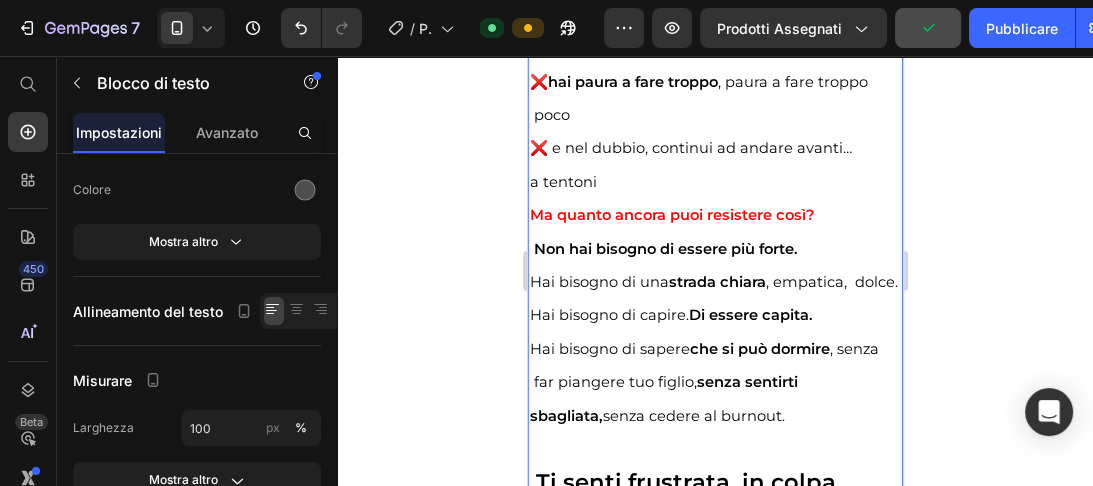 click on "❌  hai paura a fare troppo , paura a fare troppo    poco" at bounding box center (702, 98) 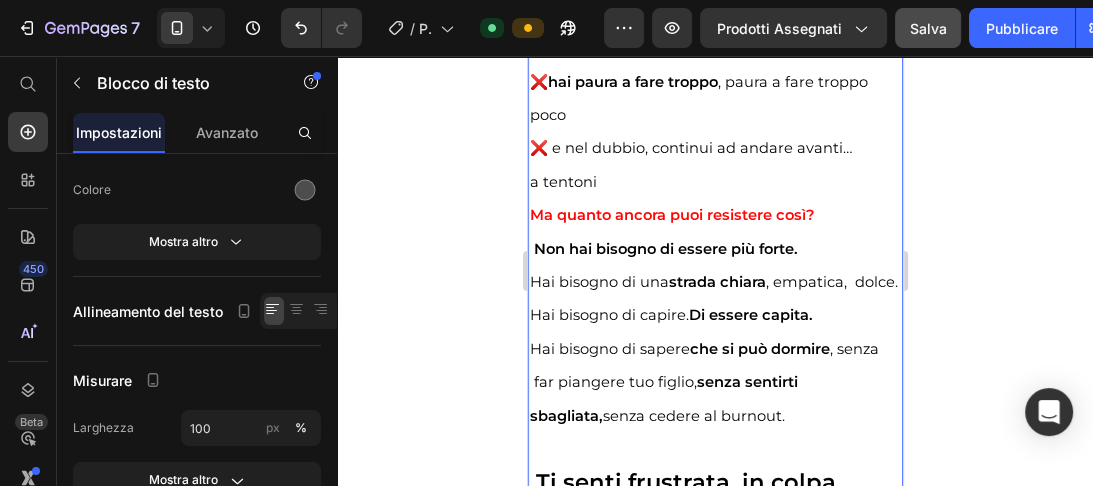 click on "poco" at bounding box center (547, 115) 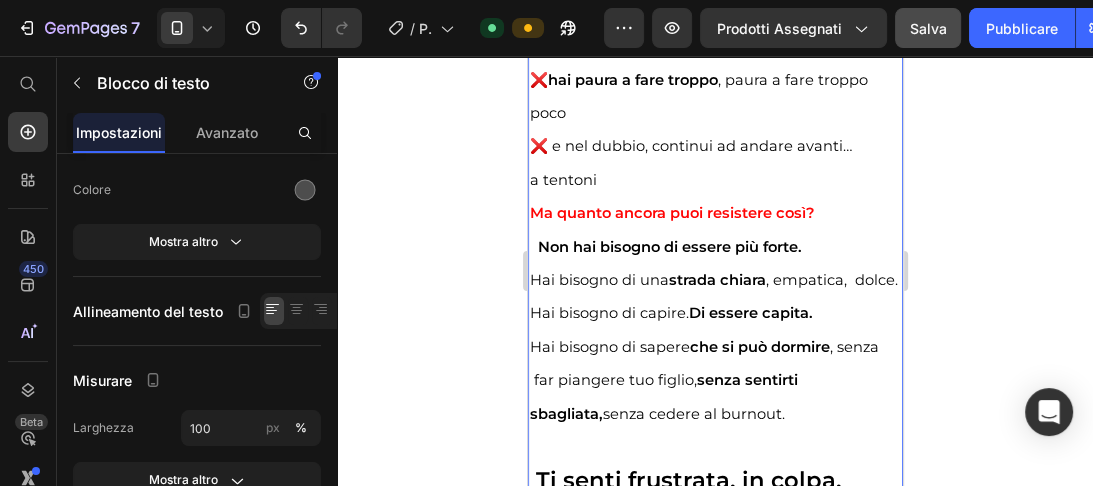 scroll, scrollTop: 4437, scrollLeft: 0, axis: vertical 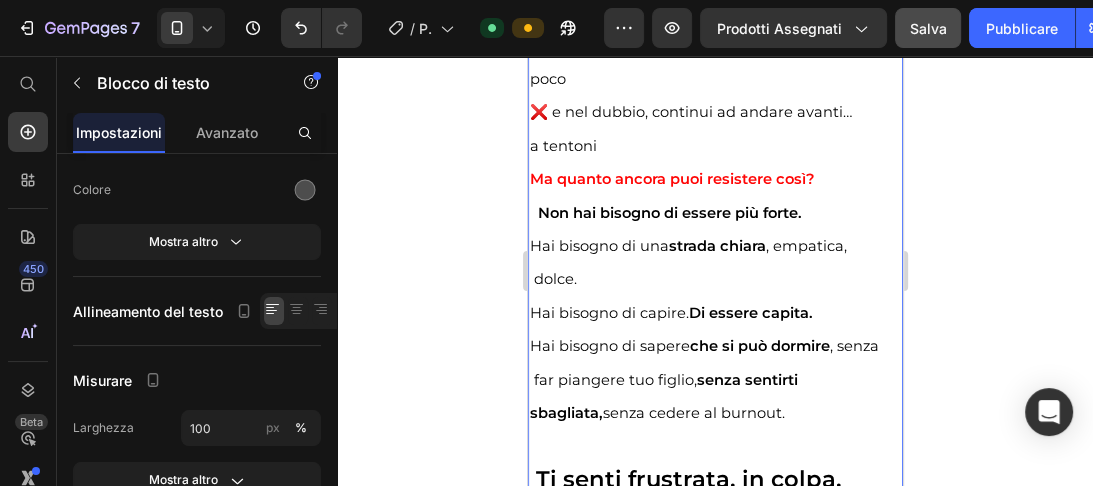 click on "Hai bisogno di una  strada chiara , empatica,      dolce." at bounding box center [695, 262] 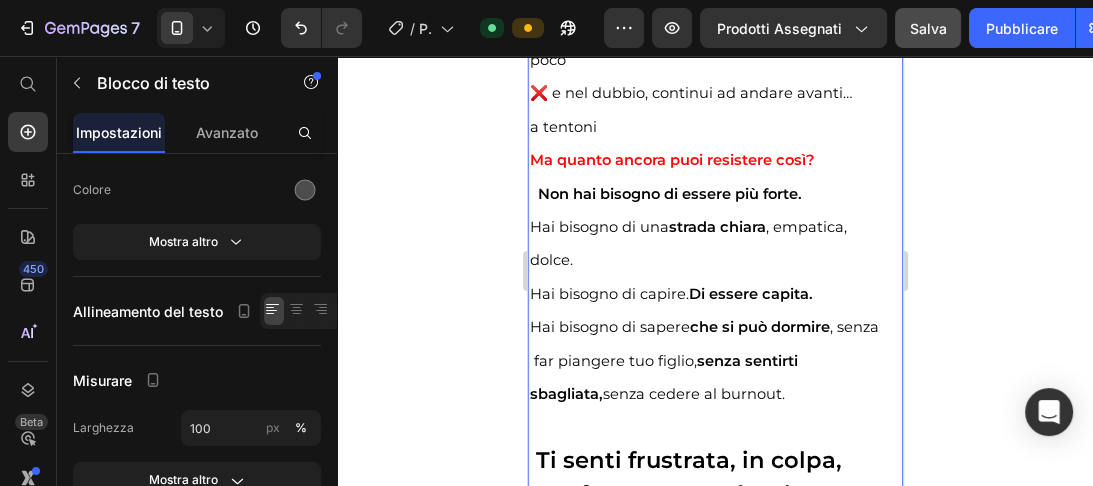 scroll, scrollTop: 19, scrollLeft: 0, axis: vertical 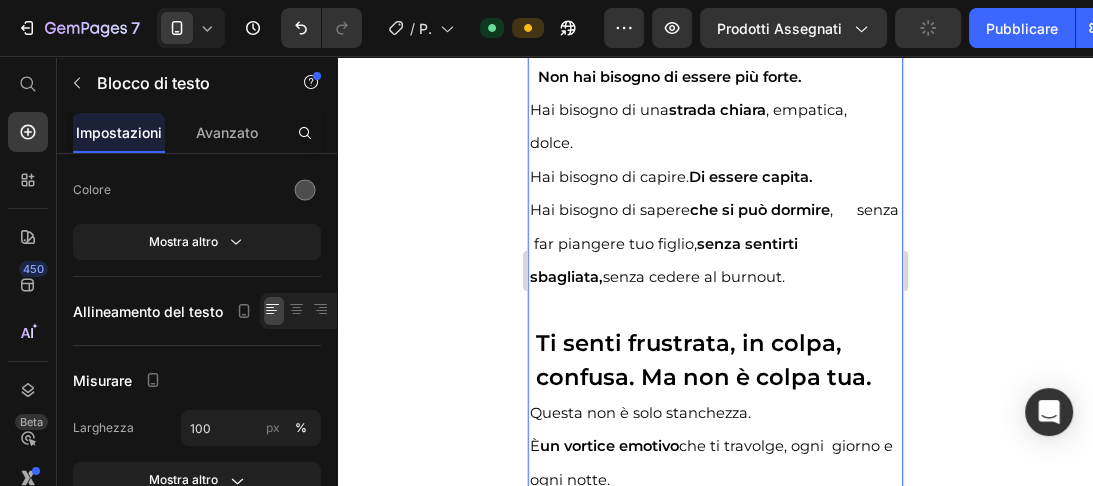 click on "Hai bisogno di sapere  che si può dormire ,      senza  far piangere tuo figlio,  senza sentirti sbagliata,   senza cedere al burnout." at bounding box center (713, 243) 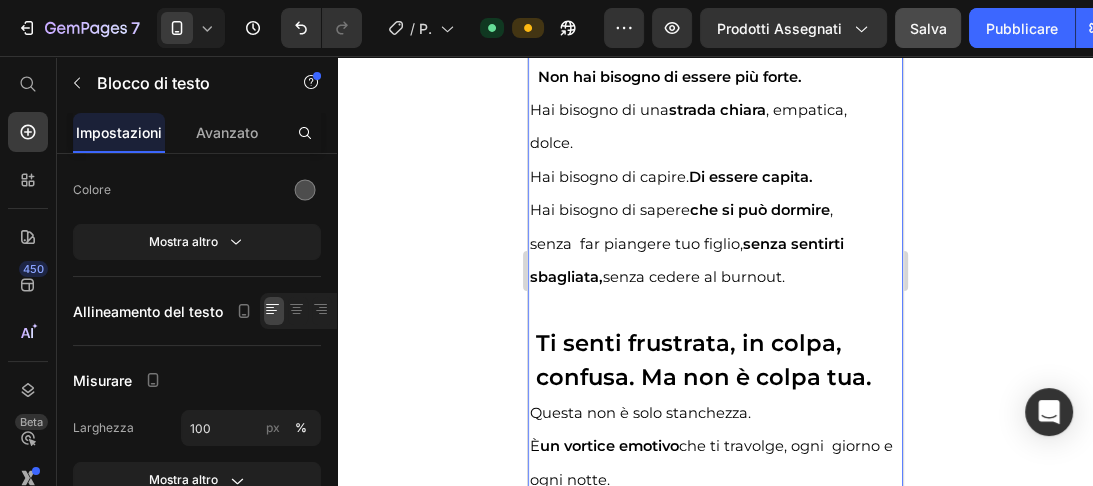 click on "senza  far piangere tuo figlio,  senza sentirti sbagliata,   senza cedere al burnout." at bounding box center (686, 260) 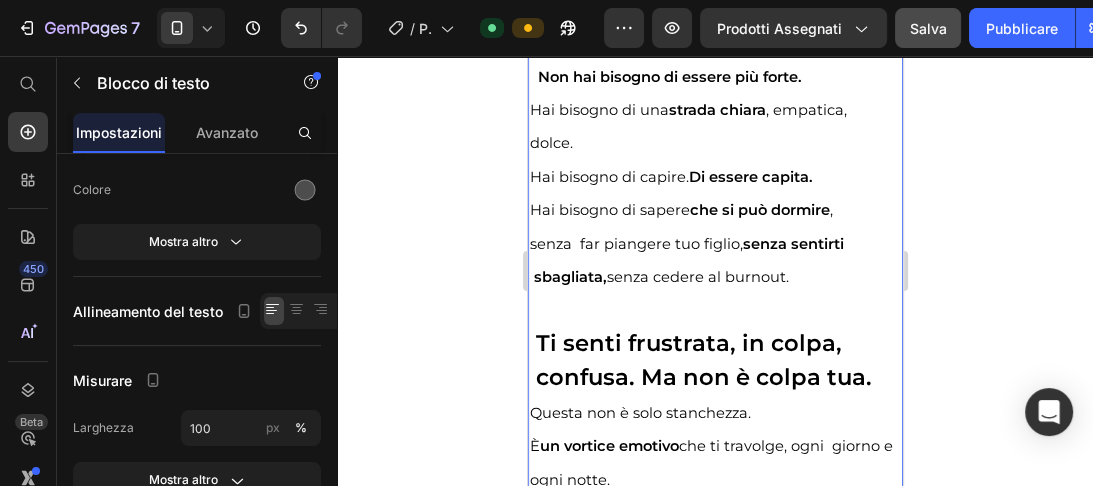 click on "senza sentirti    sbagliata," at bounding box center (690, 260) 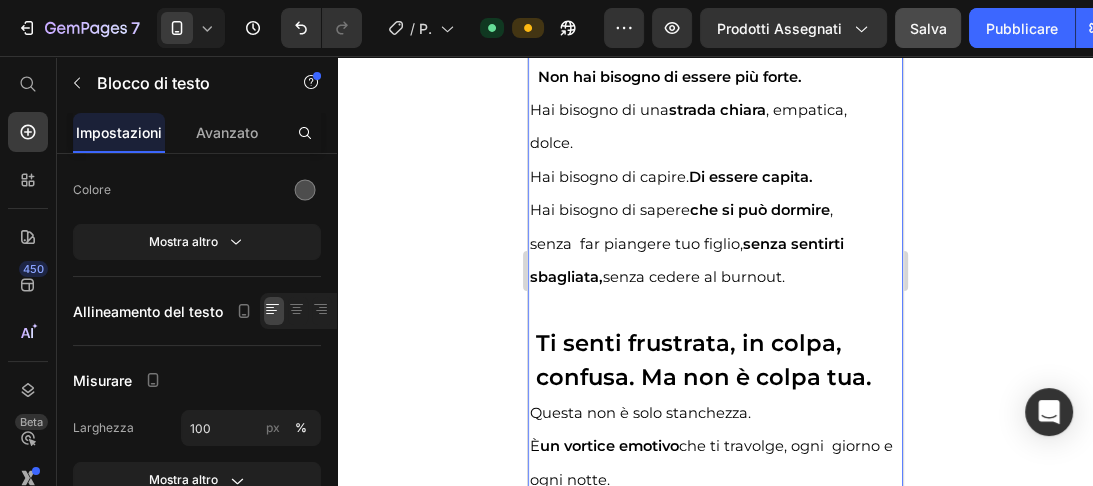 scroll, scrollTop: 4592, scrollLeft: 0, axis: vertical 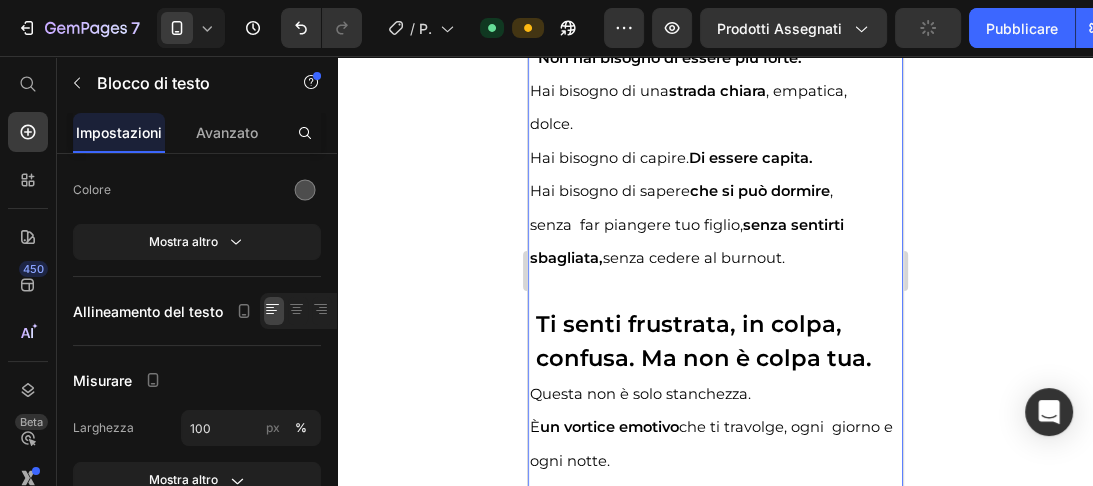 click on "sbagliata," at bounding box center (565, 258) 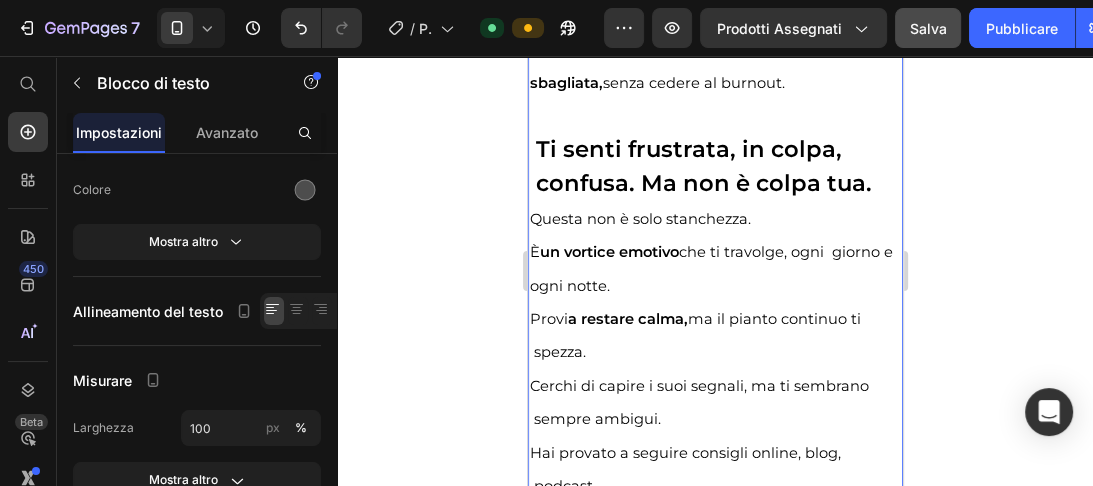 scroll, scrollTop: 4777, scrollLeft: 0, axis: vertical 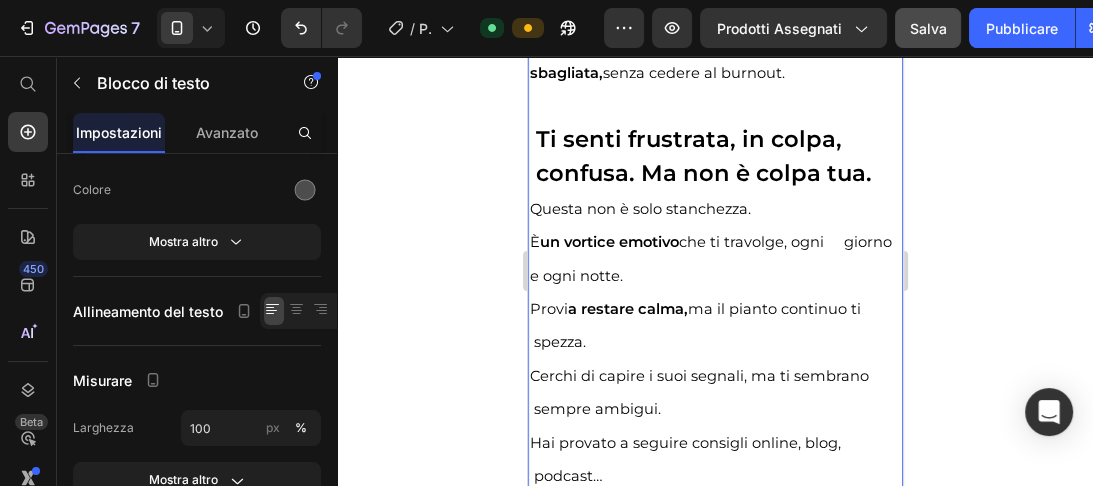 click on "È  un vortice emotivo  che ti travolge, ogni     giorno e ogni notte." at bounding box center (710, 258) 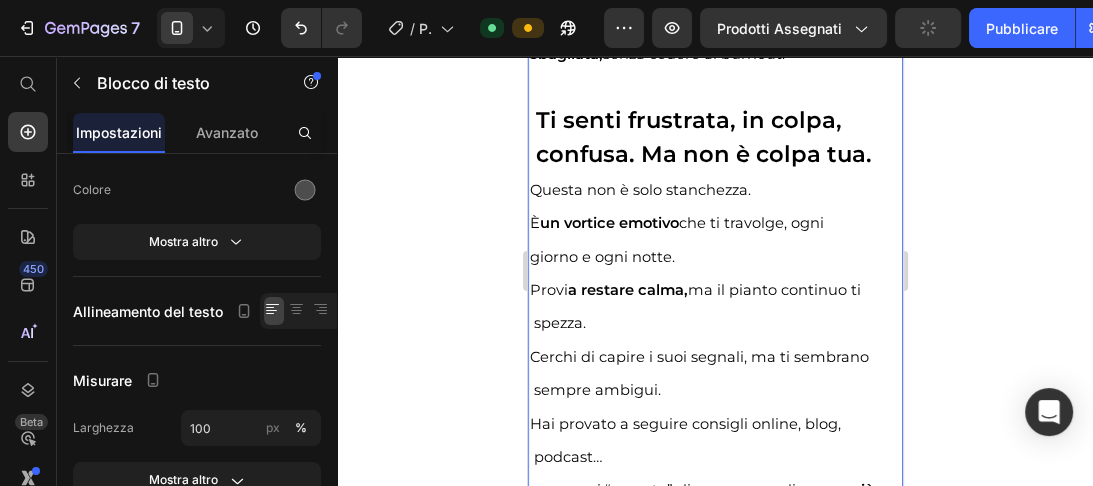 scroll, scrollTop: 57, scrollLeft: 0, axis: vertical 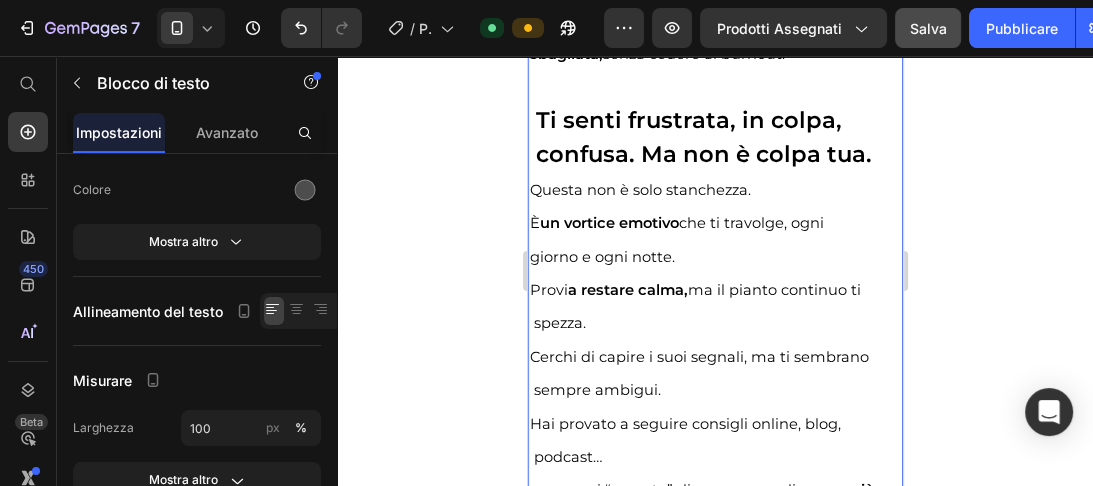 click on "giorno e ogni notte." at bounding box center [601, 257] 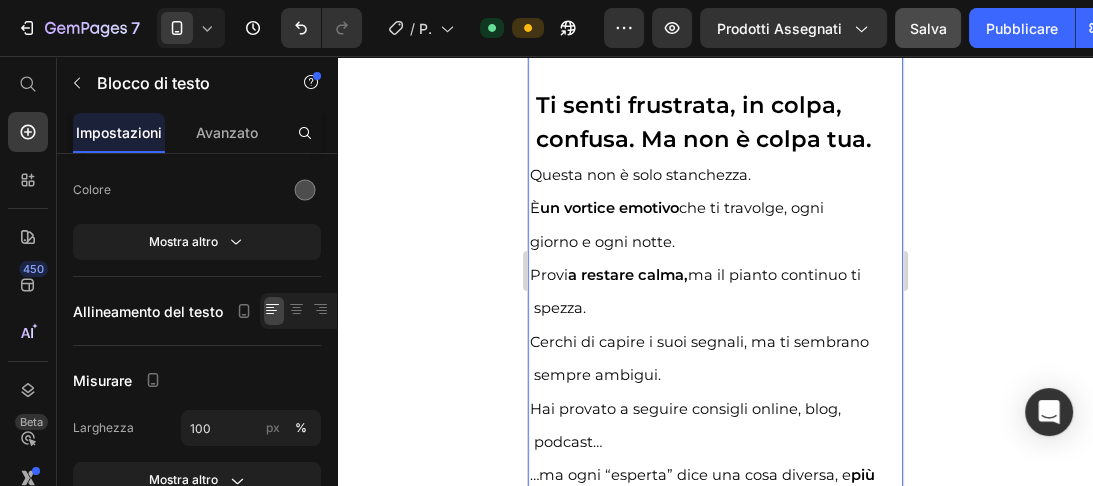 scroll, scrollTop: 4845, scrollLeft: 0, axis: vertical 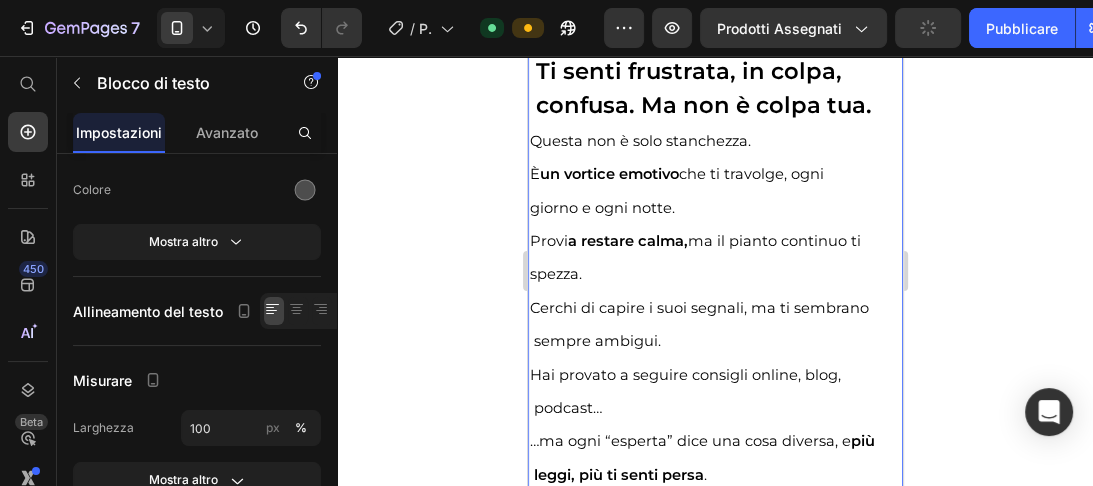 click on "Provi  a restare calma,  ma il pianto continuo ti     spezza." at bounding box center [702, 257] 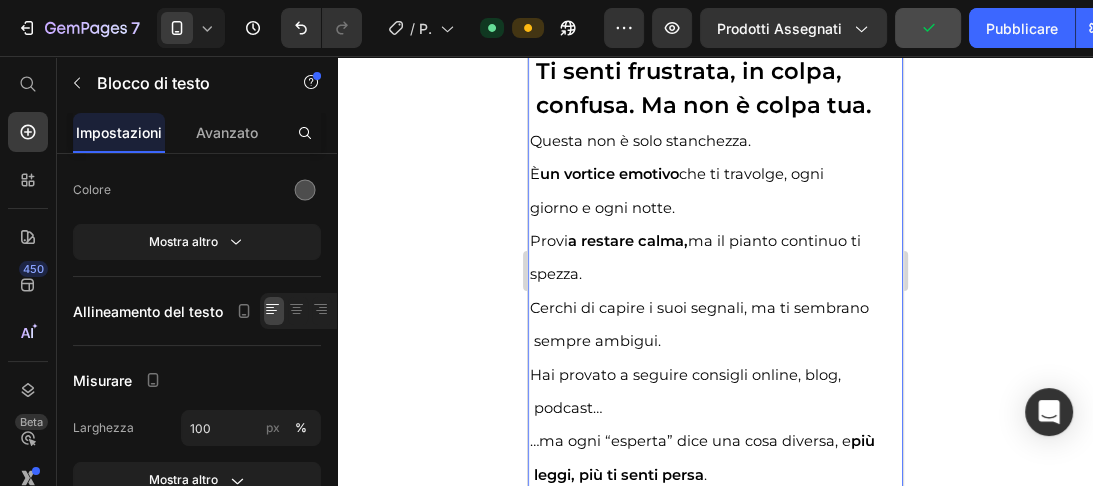 scroll, scrollTop: 4864, scrollLeft: 0, axis: vertical 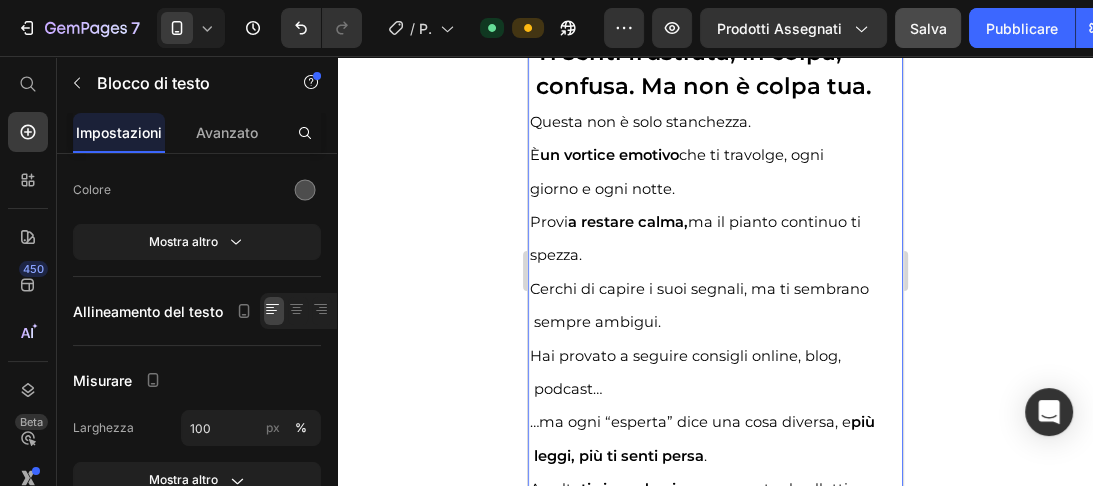 click on "spezza." at bounding box center (555, 255) 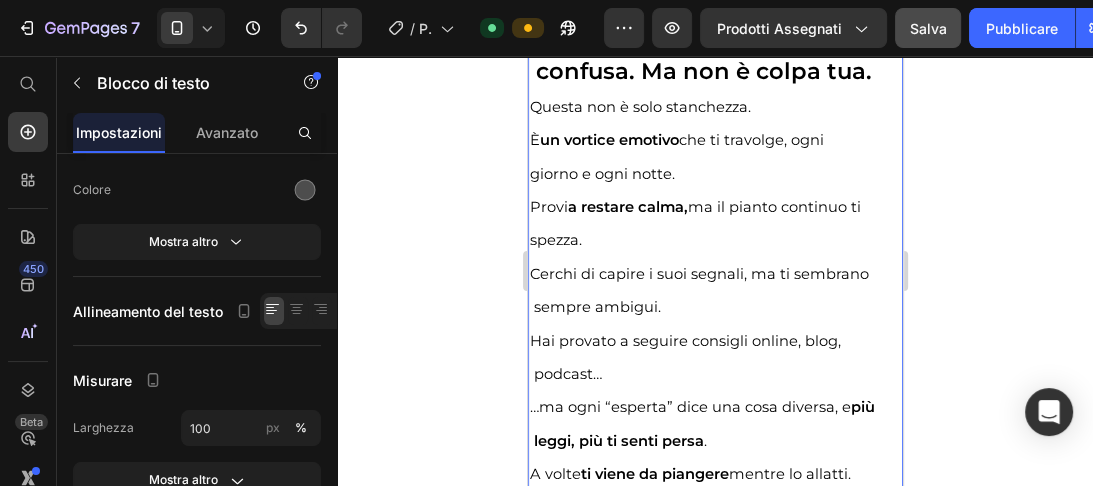 scroll, scrollTop: 4913, scrollLeft: 0, axis: vertical 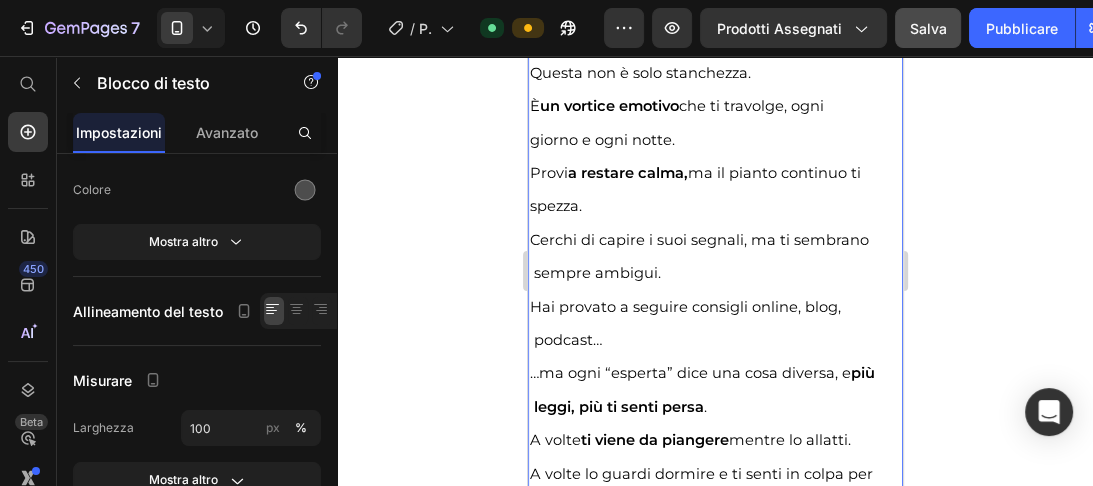 click on "Cerchi di capire i suoi segnali, ma ti sembrano    sempre ambigui." at bounding box center (702, 256) 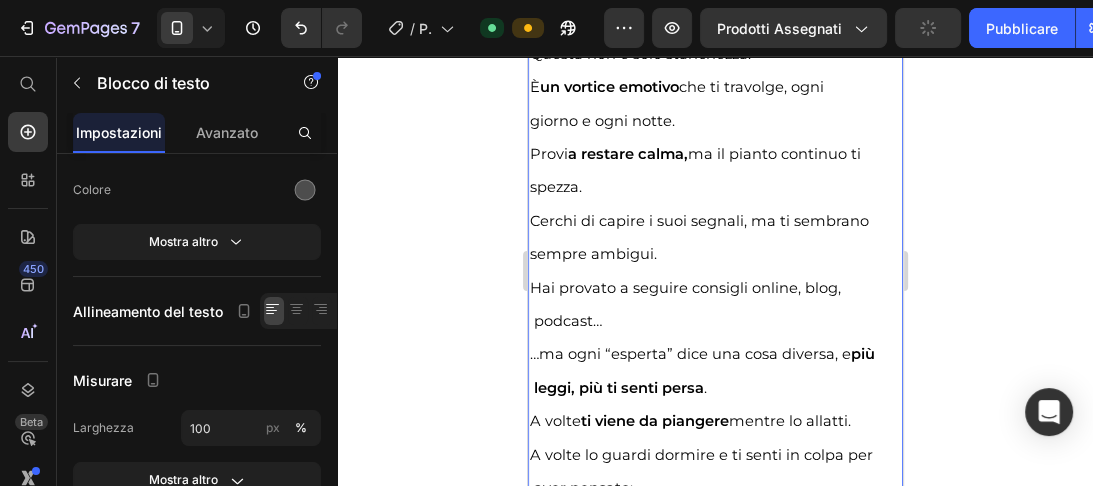scroll, scrollTop: 96, scrollLeft: 0, axis: vertical 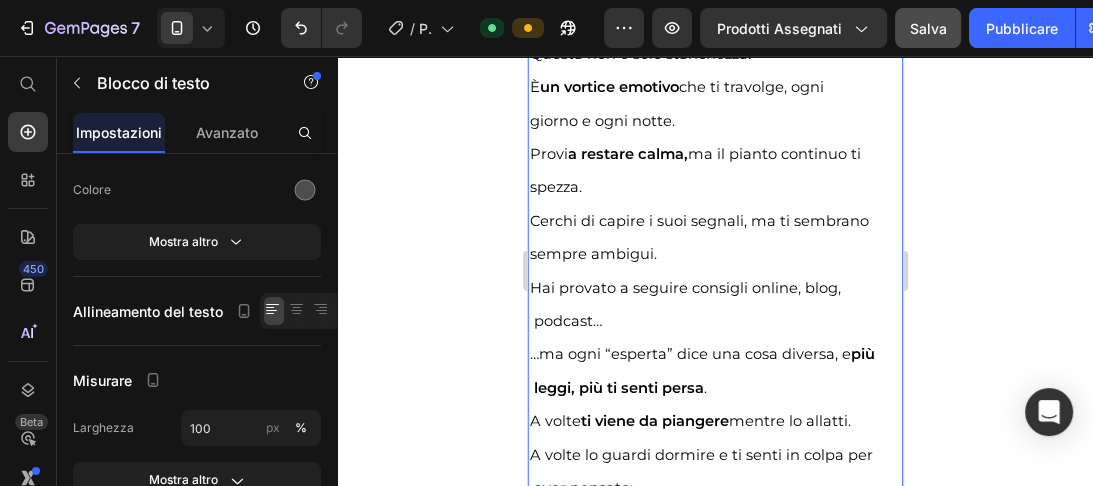 click on "sempre ambigui." at bounding box center (592, 254) 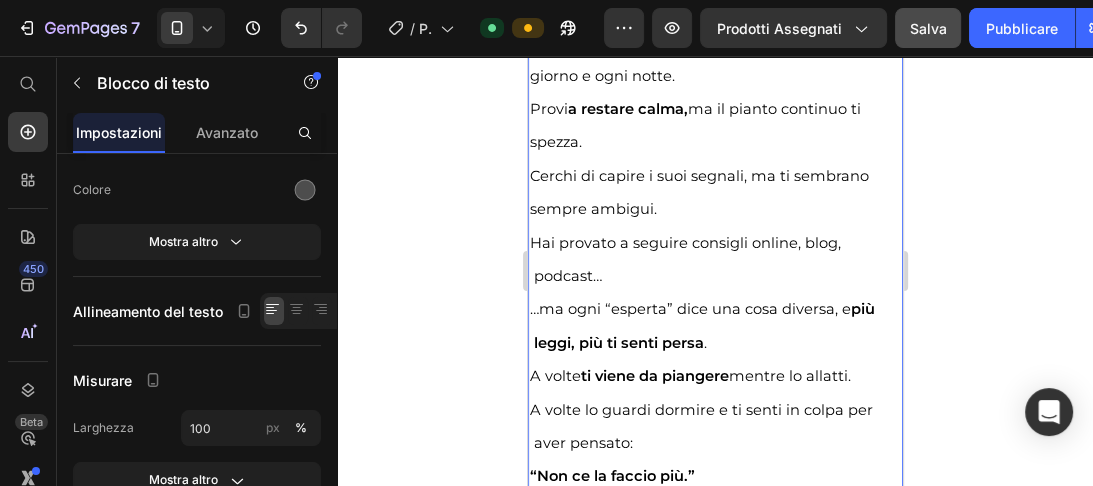 scroll, scrollTop: 4981, scrollLeft: 0, axis: vertical 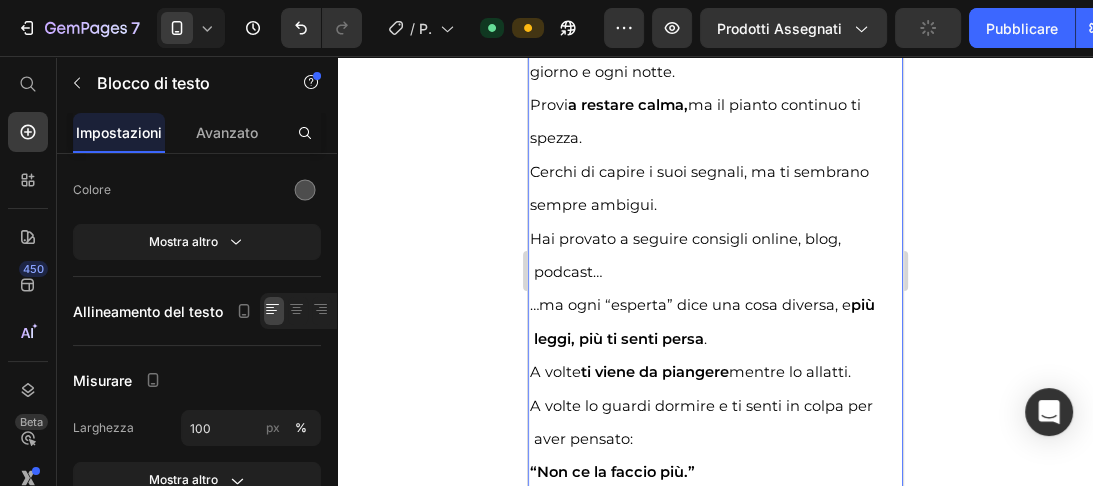 click on "Hai provato a seguire consigli online, blog,    podcast…" at bounding box center [688, 255] 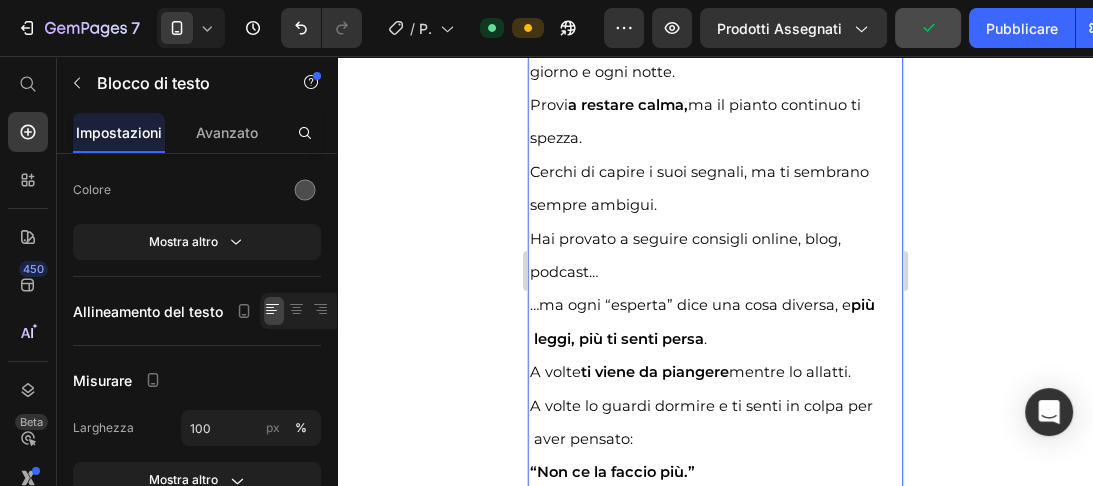 scroll, scrollTop: 5000, scrollLeft: 0, axis: vertical 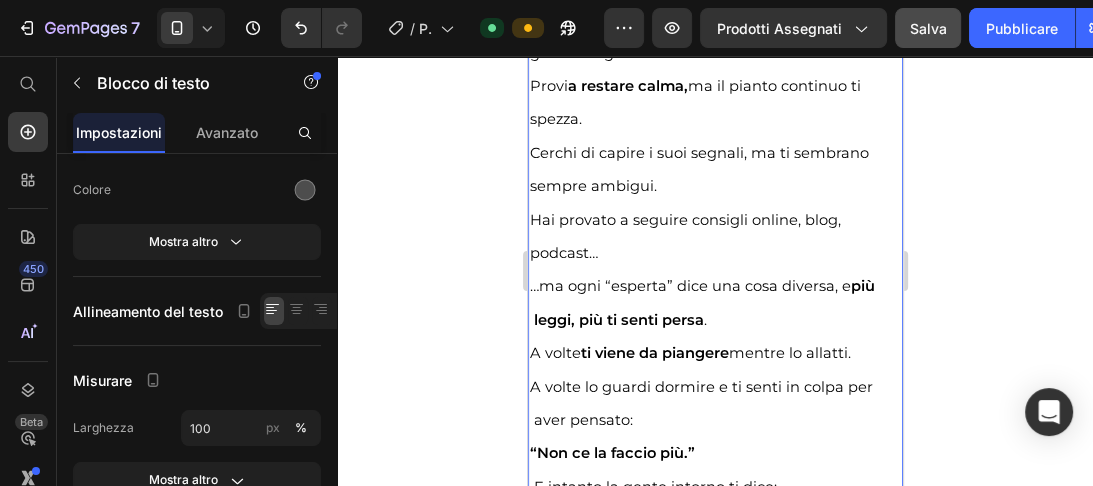click on "podcast…" at bounding box center [563, 253] 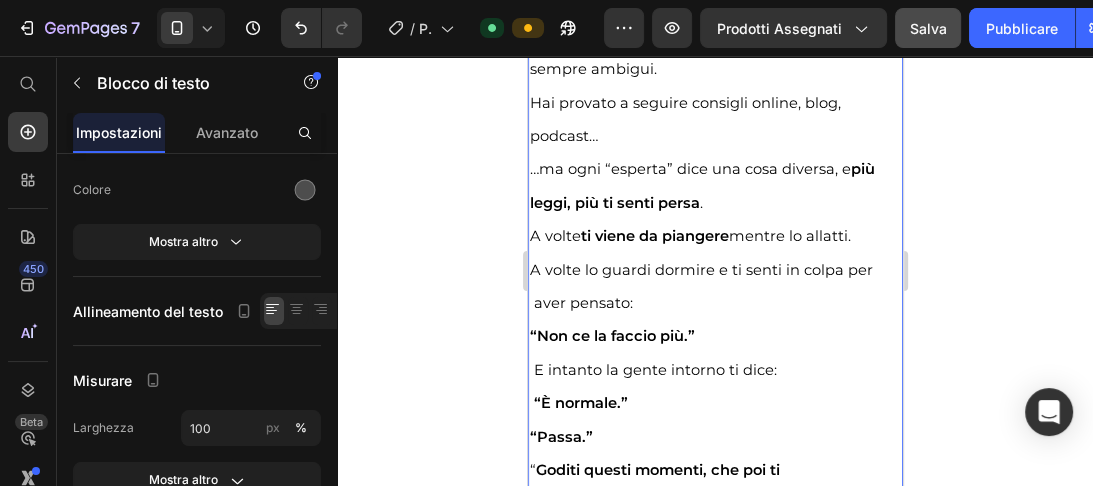 scroll, scrollTop: 5151, scrollLeft: 0, axis: vertical 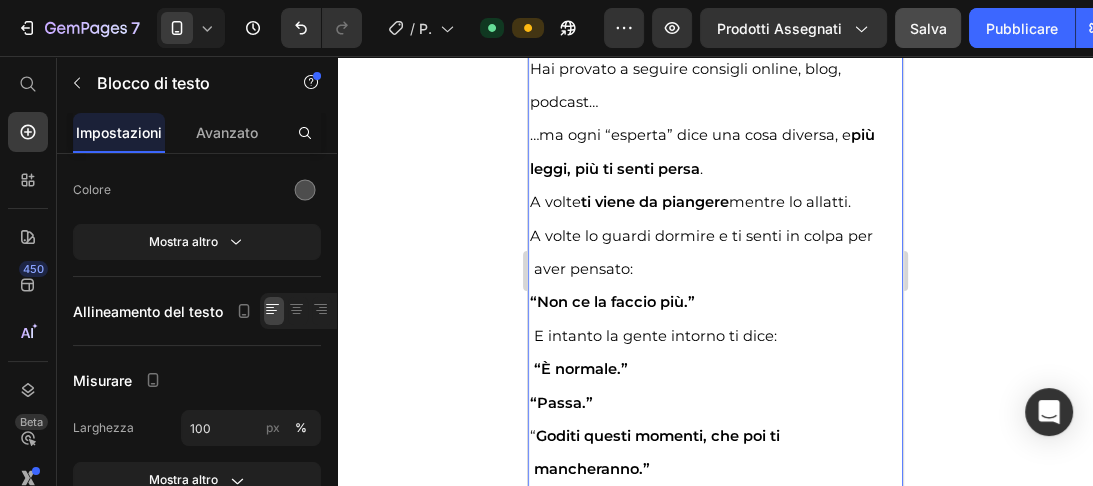click on "A volte lo guardi dormire e ti senti in colpa per    aver pensato:" at bounding box center [704, 252] 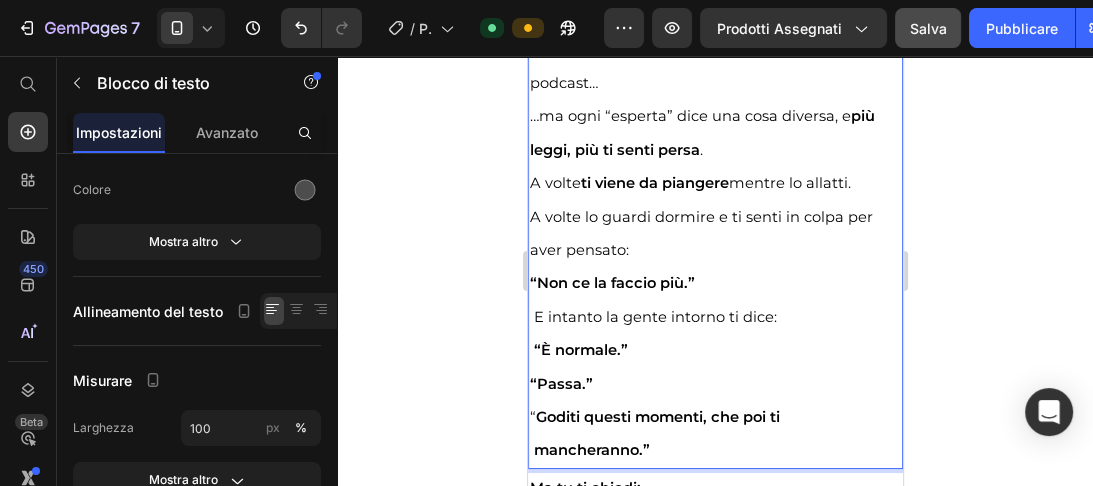 scroll, scrollTop: 134, scrollLeft: 0, axis: vertical 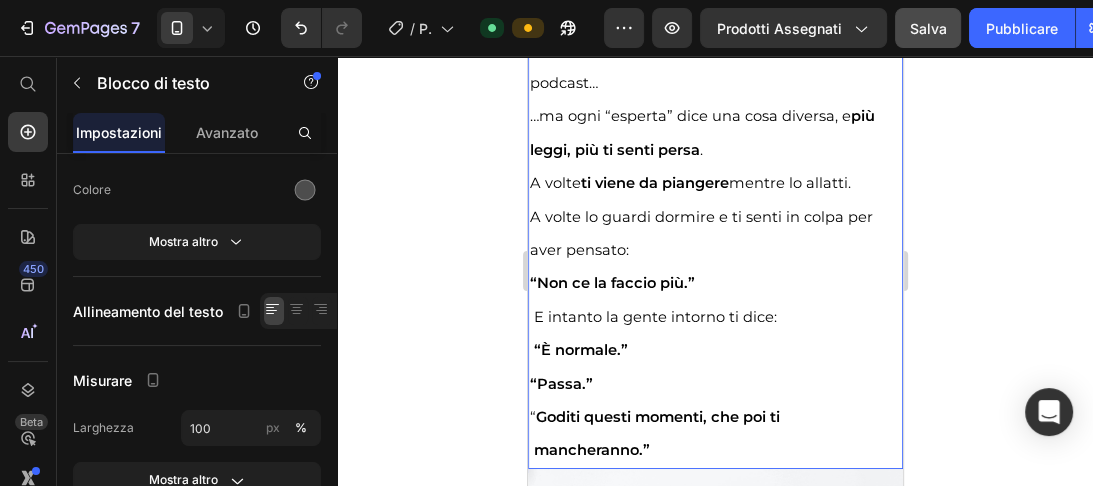 click on "aver pensato:" at bounding box center (578, 250) 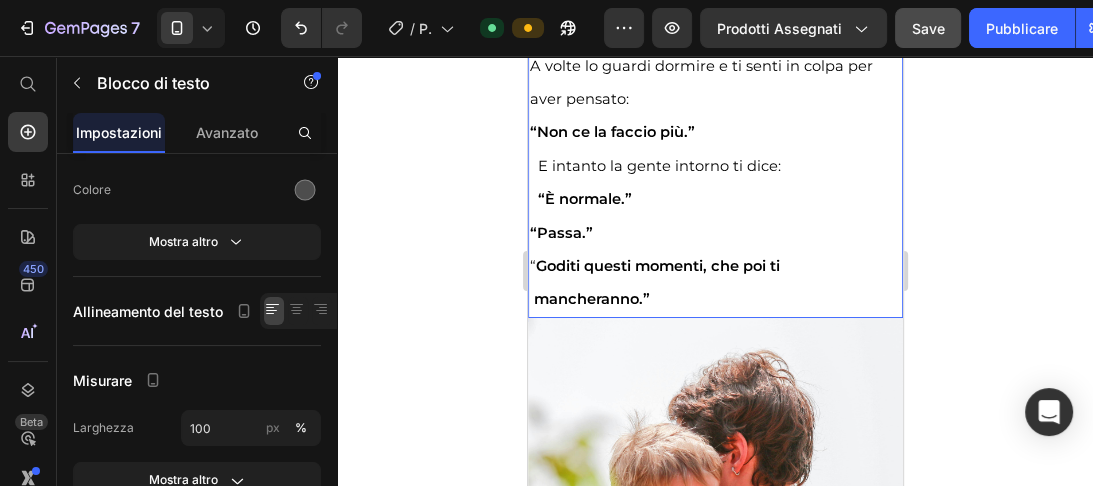 scroll, scrollTop: 5355, scrollLeft: 0, axis: vertical 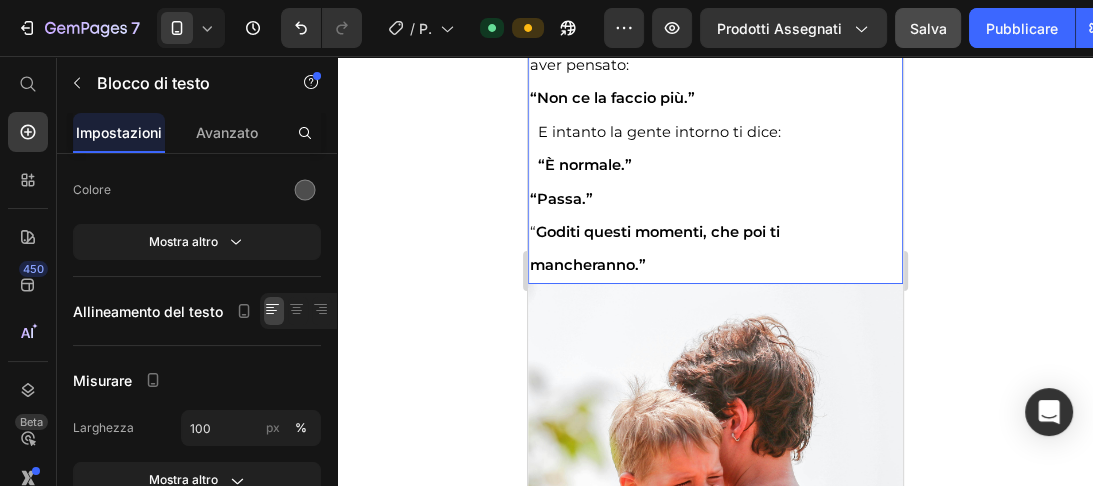 click on "Goditi questi momenti, che poi ti     mancheranno.”" at bounding box center (662, 248) 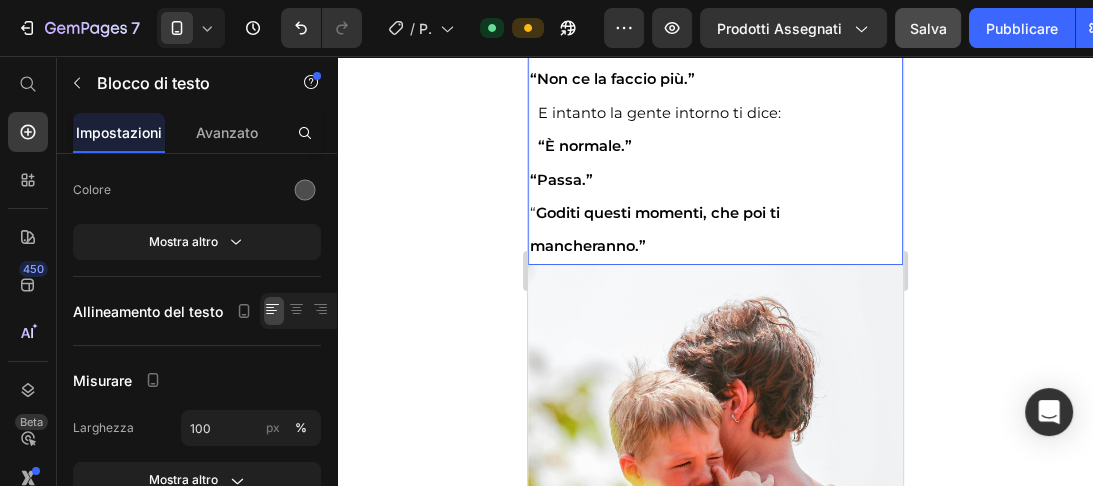 scroll, scrollTop: 153, scrollLeft: 0, axis: vertical 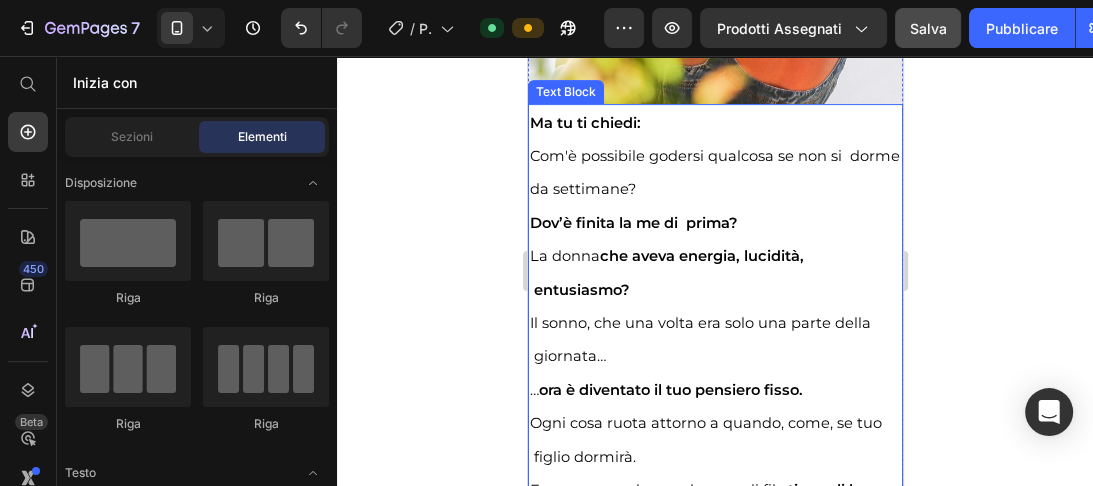 click on "Ma tu ti chiedi:" at bounding box center [584, 123] 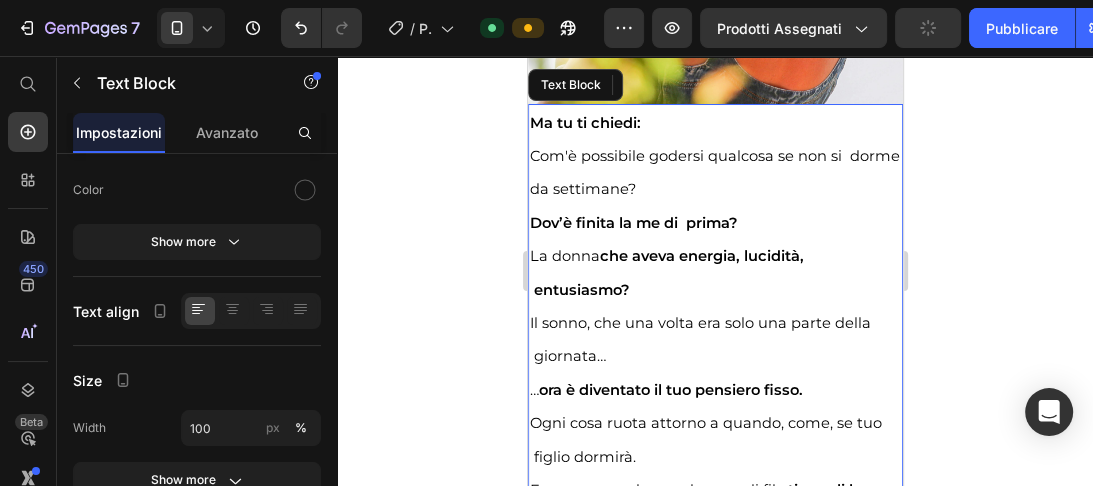 click on "Ma tu ti chiedi:" at bounding box center [584, 123] 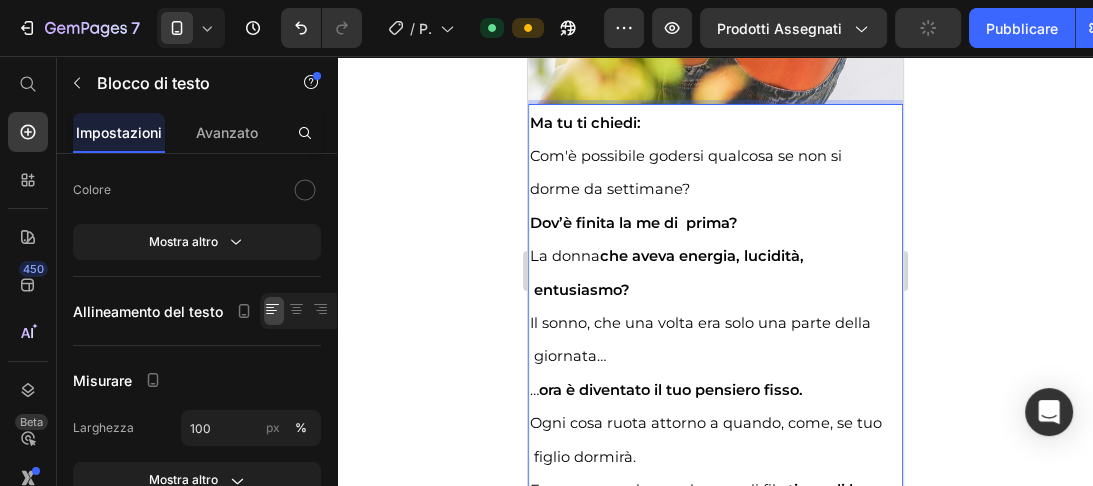 click on "Com'è possibile godersi qualcosa se non si     dorme da settimane?" at bounding box center (693, 172) 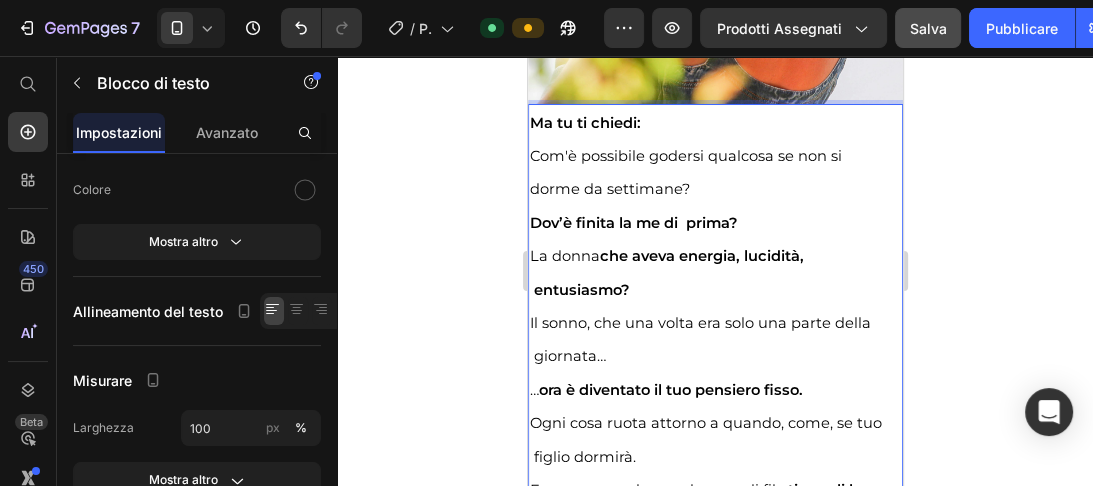 click on "dorme da settimane?" at bounding box center (609, 189) 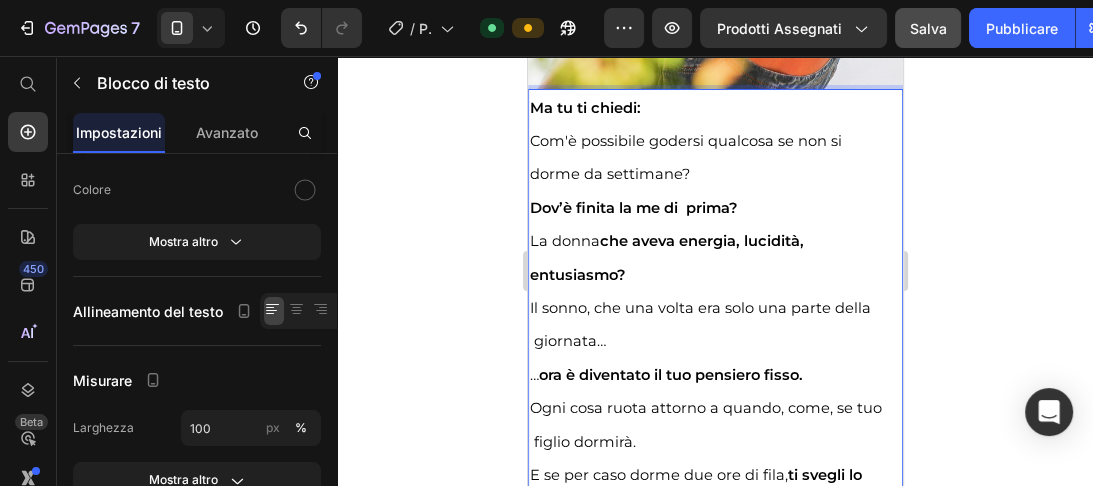 click on "che aveva energia, lucidità,     entusiasmo?" at bounding box center (674, 257) 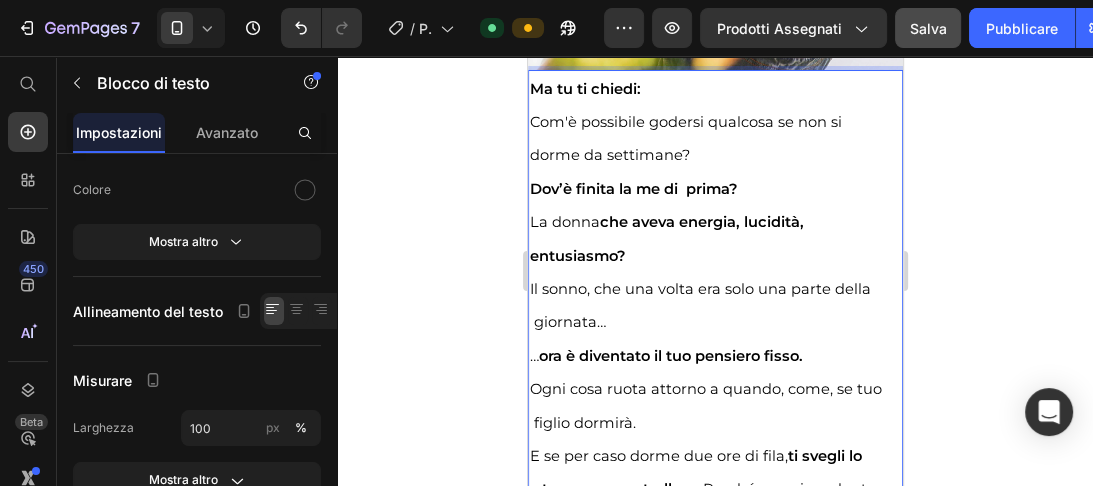 scroll, scrollTop: 19, scrollLeft: 0, axis: vertical 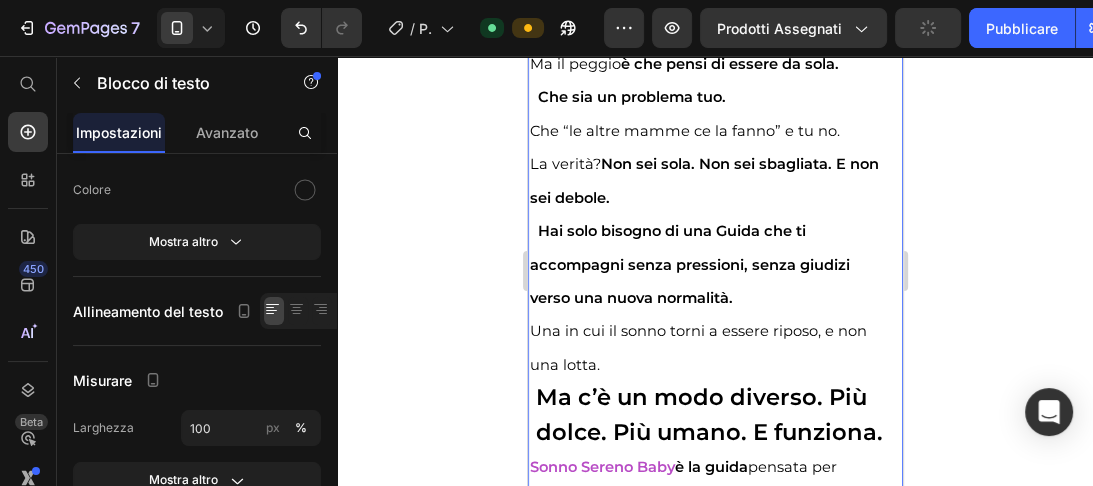 click on "Hai solo bisogno di una Guida che ti               accompagni senza pressioni, senza giudizi   verso una nuova normalità." at bounding box center (695, 264) 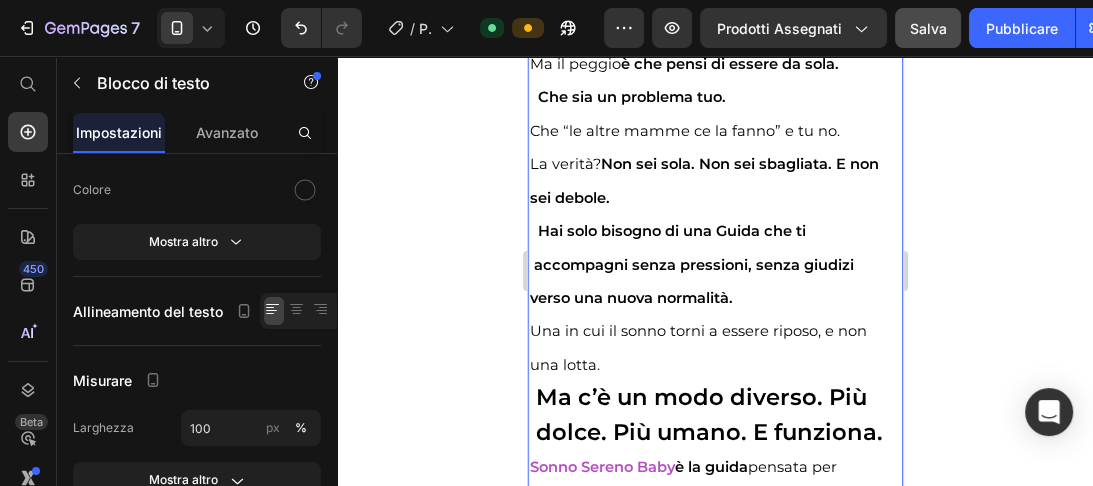 click on "Hai solo bisogno di una Guida che ti              accompagni senza pressioni, senza giudizi   verso una nuova normalità." at bounding box center [695, 264] 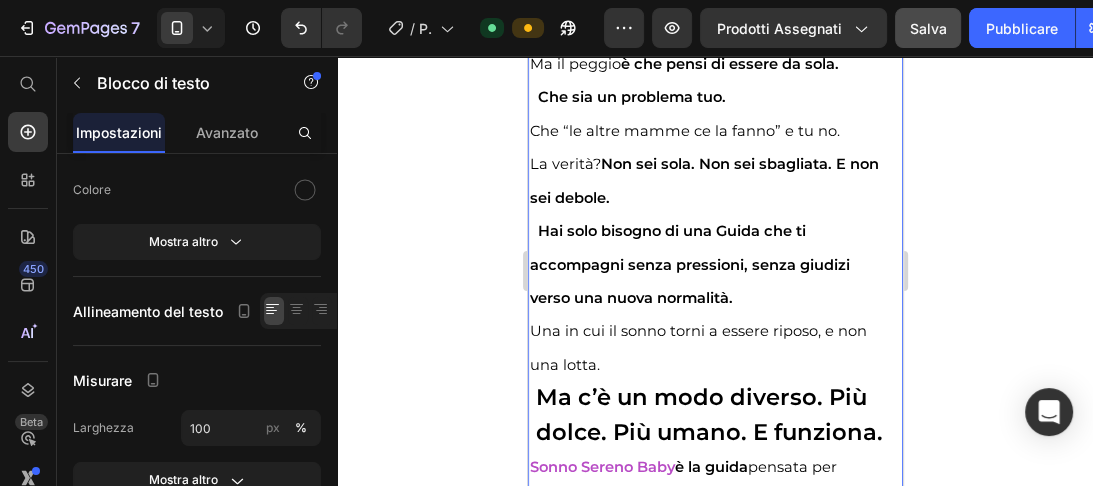 click on "Hai solo bisogno di una Guida che ti                 accompagni senza pressioni, senza giudizi   verso una nuova normalità." at bounding box center [699, 264] 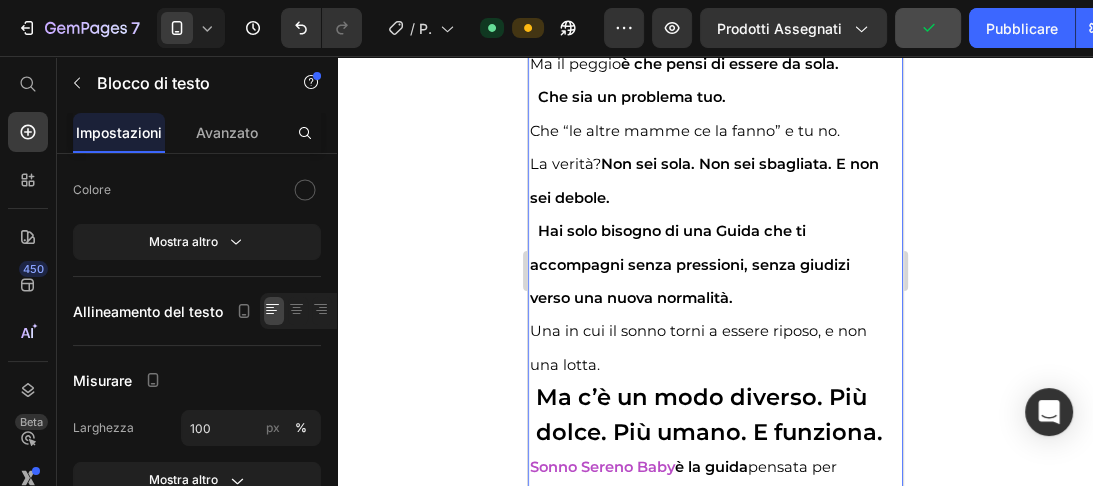 scroll, scrollTop: 6559, scrollLeft: 0, axis: vertical 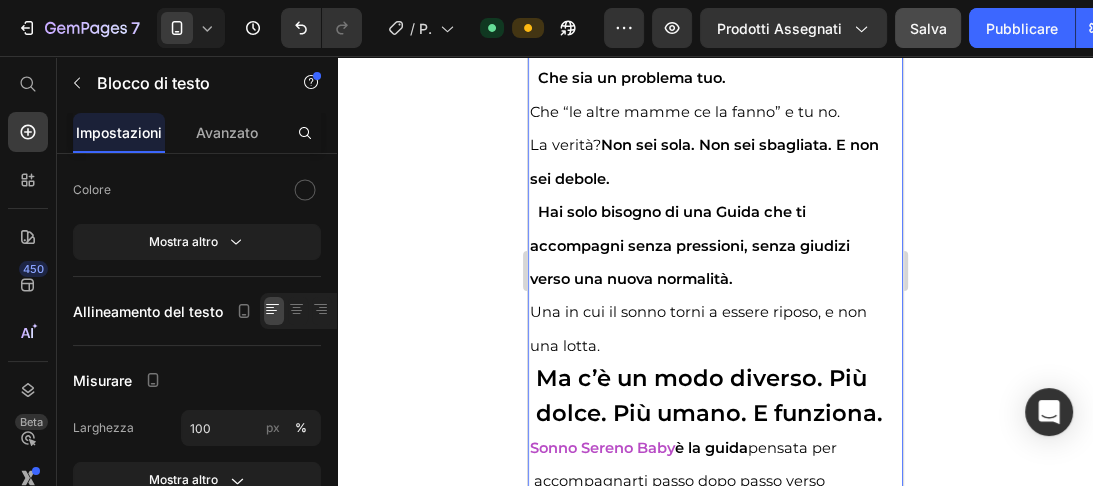 click on "accompagni senza pressioni, senza giudizi   verso una nuova normalità." at bounding box center [693, 262] 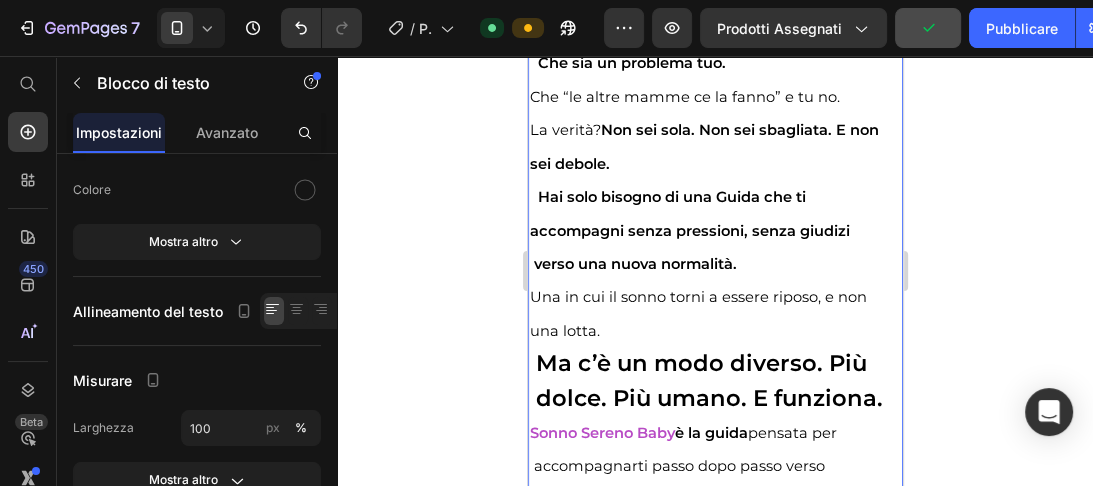 scroll, scrollTop: 6608, scrollLeft: 0, axis: vertical 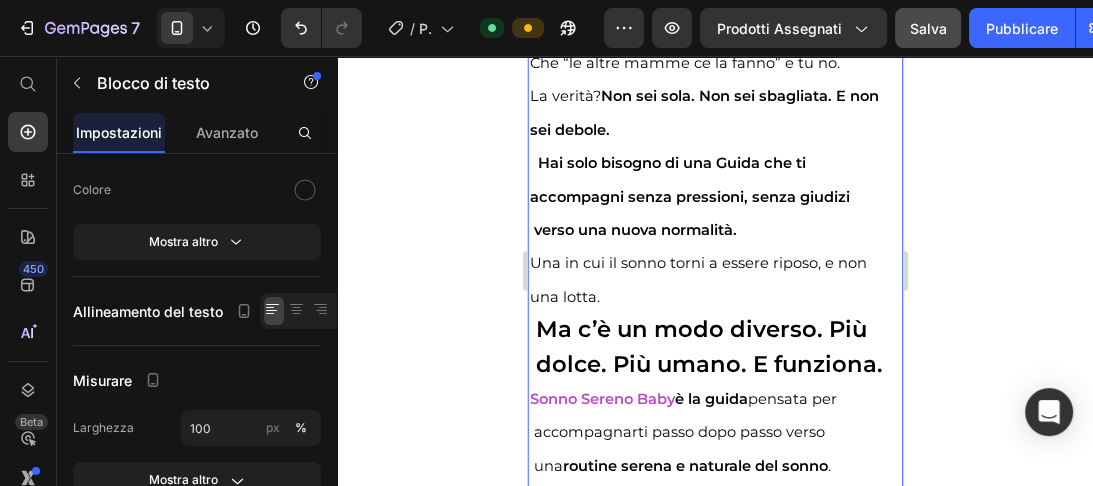 click on "accompagni senza pressioni, senza giudizi        verso una nuova normalità." at bounding box center [701, 213] 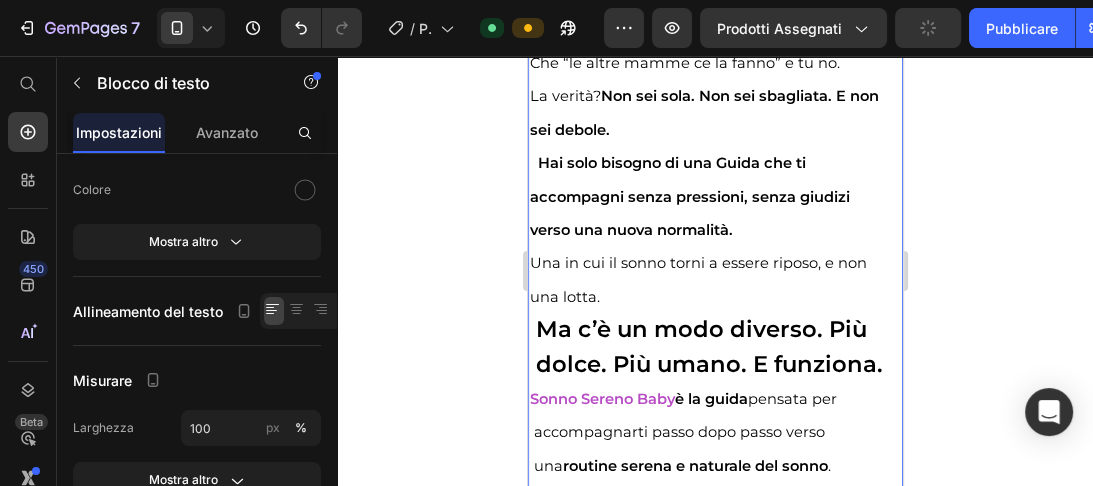 click on "verso una nuova normalità." at bounding box center [630, 230] 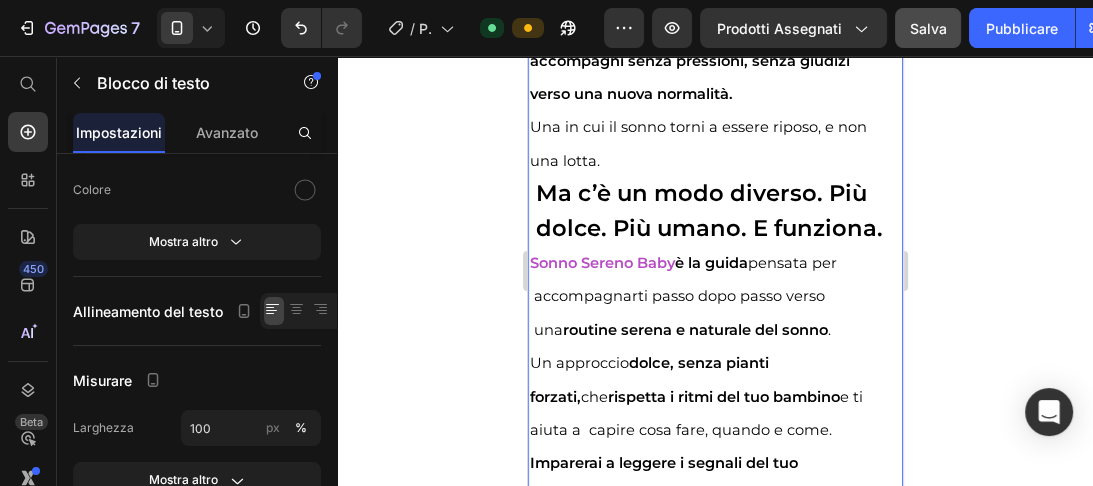 scroll, scrollTop: 6778, scrollLeft: 0, axis: vertical 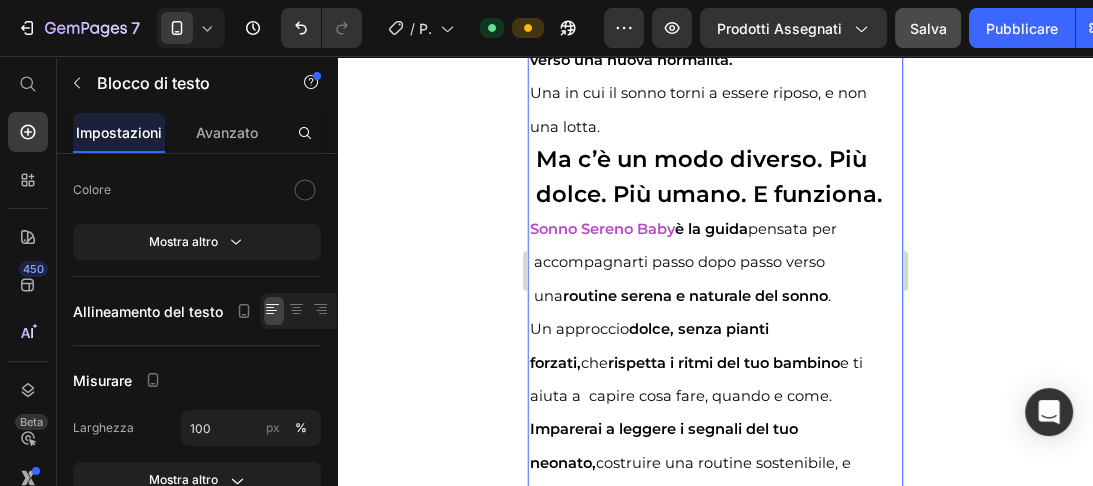 click on "è la guida  pensata per      accompagnarti passo dopo passo verso  una  routine serena e naturale del sonno ." at bounding box center (690, 262) 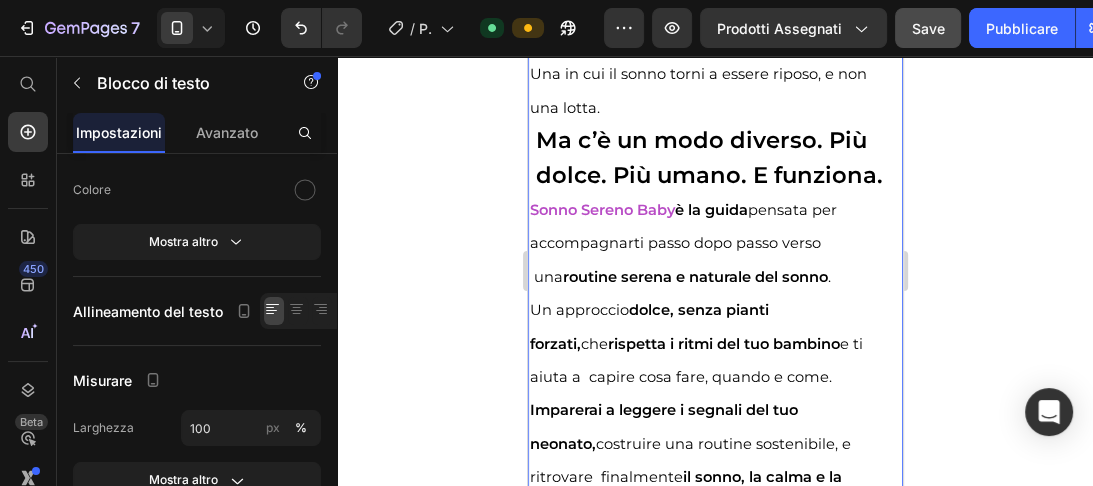 scroll, scrollTop: 6812, scrollLeft: 0, axis: vertical 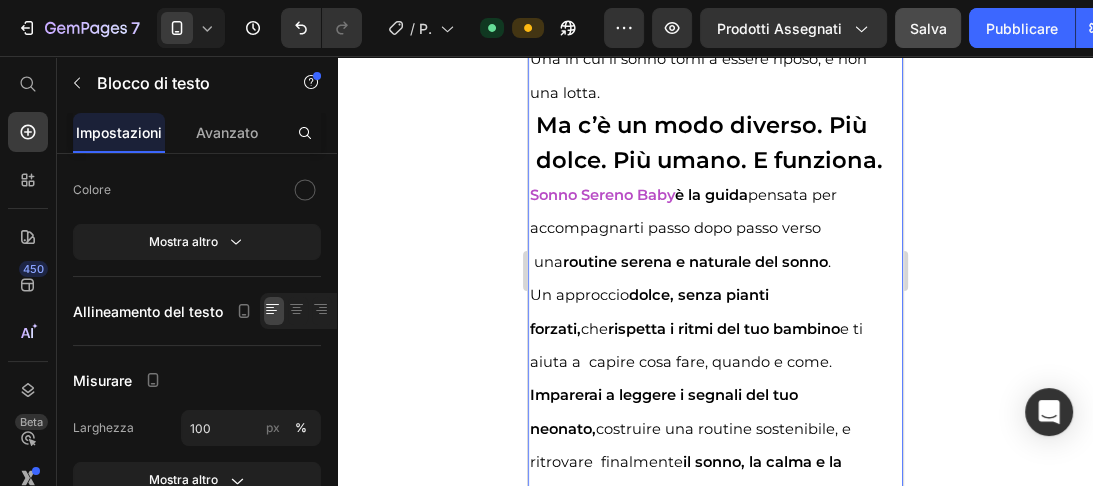 click on "accompagnarti passo dopo passo verso      una  routine serena e naturale del sonno ." at bounding box center [714, 244] 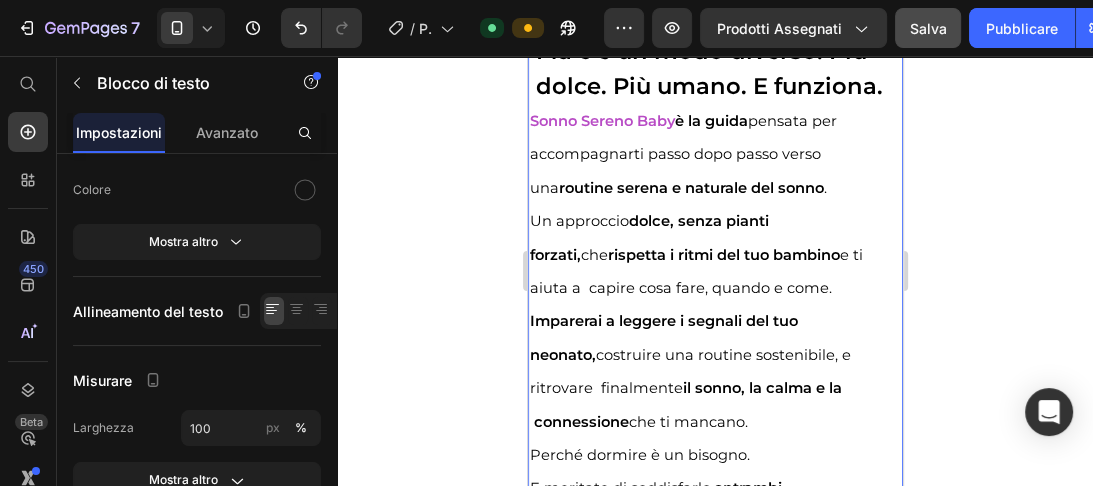 scroll, scrollTop: 6914, scrollLeft: 0, axis: vertical 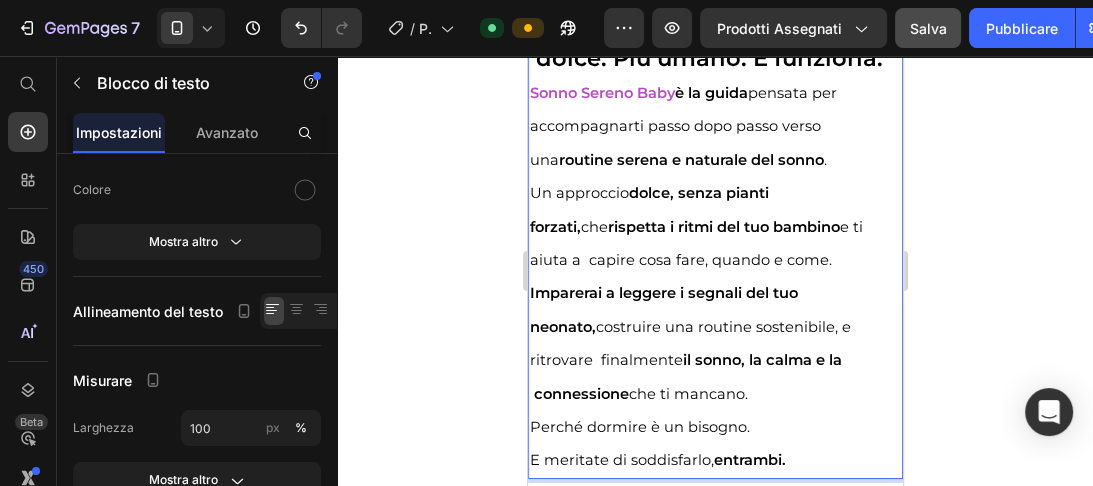 click on "Un approccio  dolce, senza pianti forzati,       che  rispetta i ritmi del tuo bambino  e ti aiuta a  capire cosa fare, quando e come." at bounding box center [714, 226] 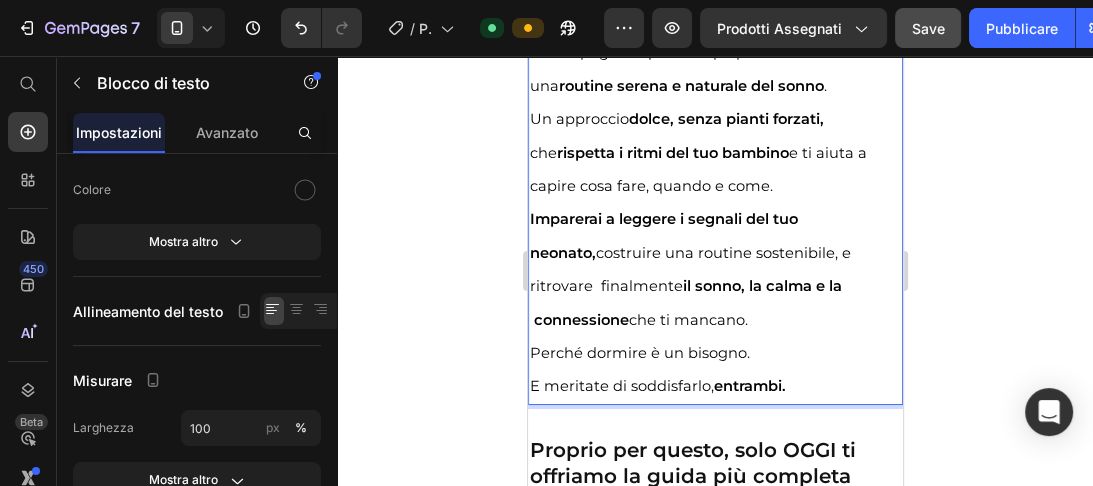 scroll, scrollTop: 7016, scrollLeft: 0, axis: vertical 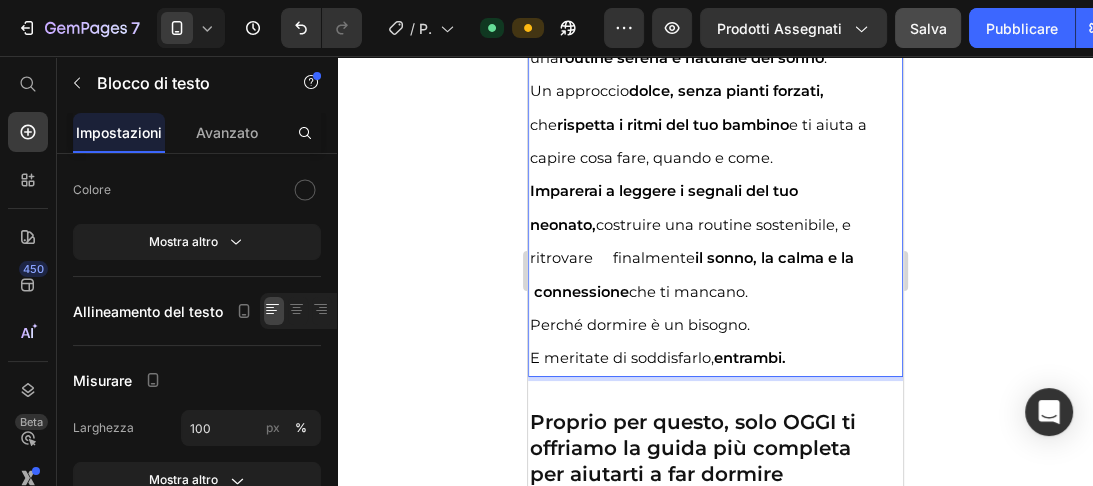 click on "Imparerai a leggere i segnali del tuo neonato,      costruire una routine sostenibile, e ritrovare     finalmente  il sonno, la calma e la  connessione  che ti mancano." at bounding box center (714, 241) 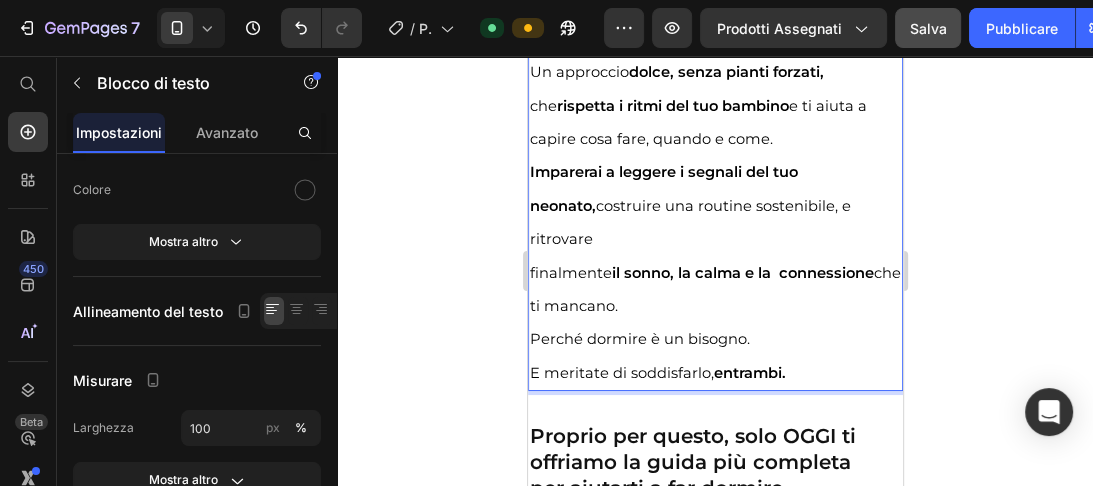 scroll, scrollTop: 7050, scrollLeft: 0, axis: vertical 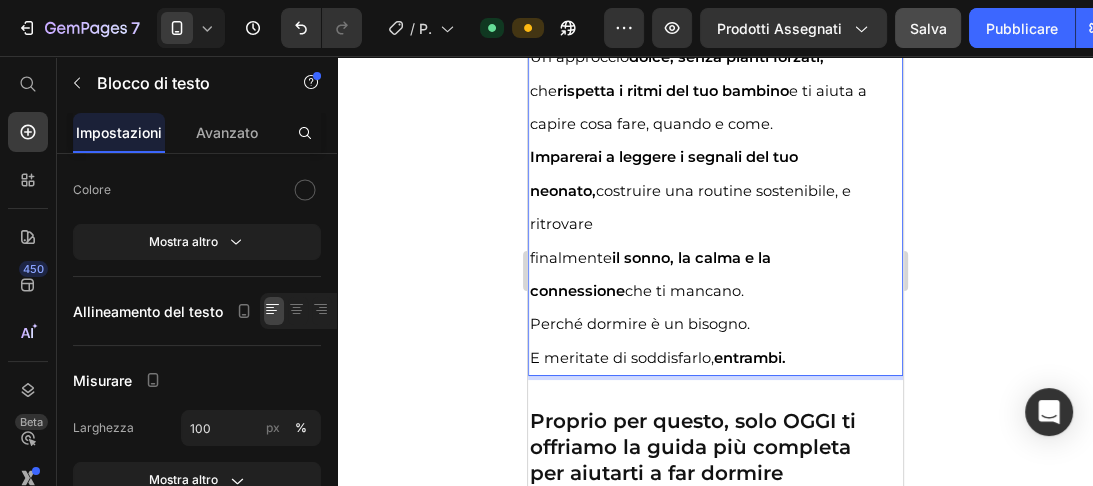 click on "finalmente  il sonno, la calma e la     connessione  che ti mancano." at bounding box center [714, 274] 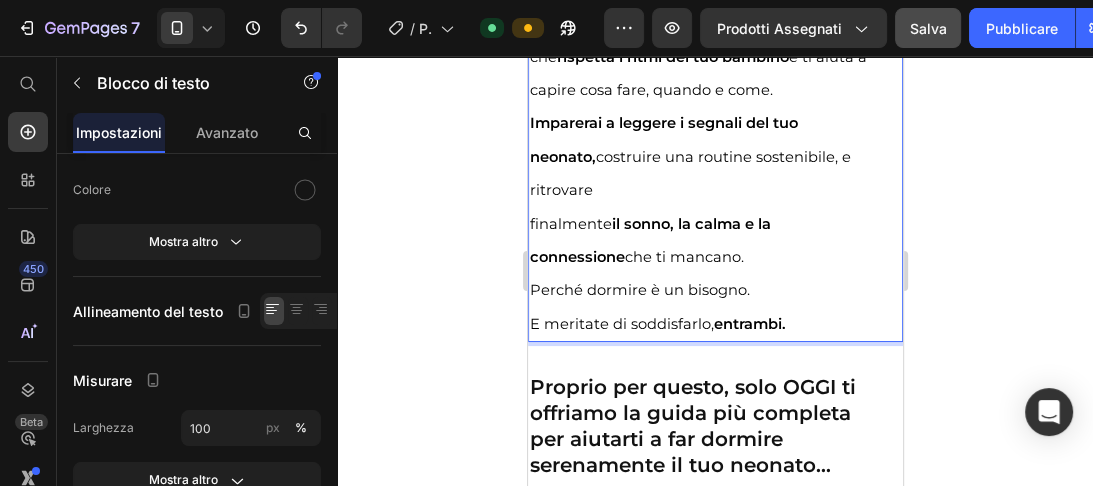 scroll, scrollTop: 7118, scrollLeft: 0, axis: vertical 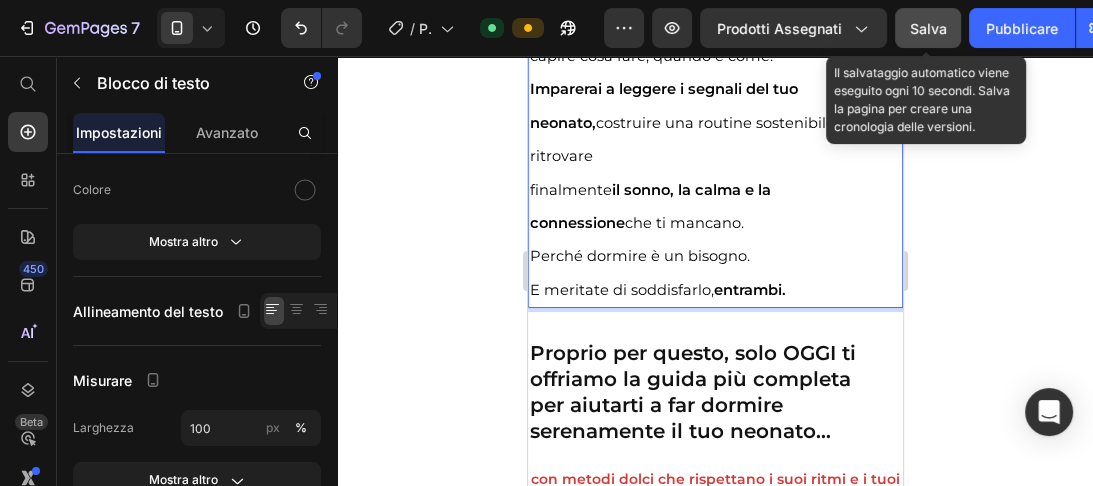 click on "Salva" 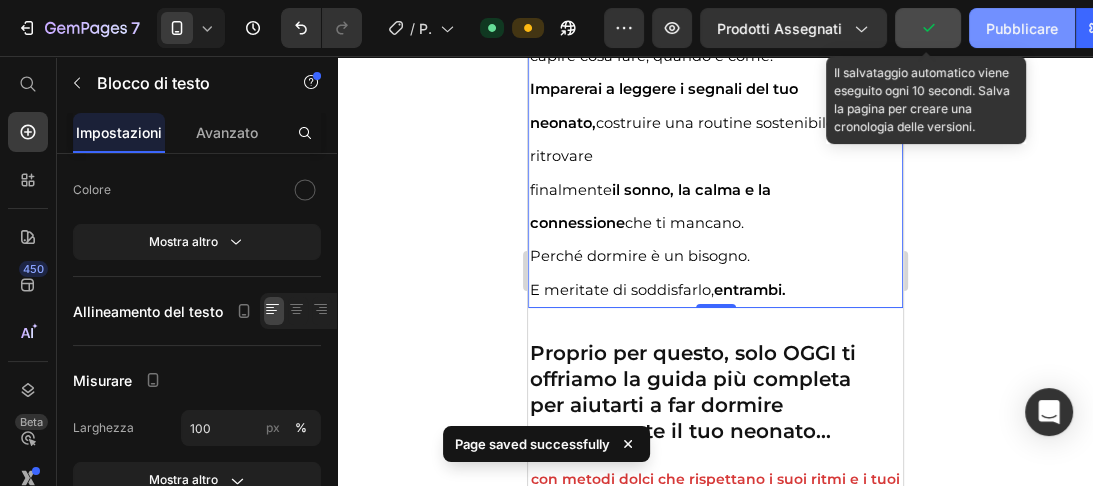 click on "Pubblicare" at bounding box center [1022, 28] 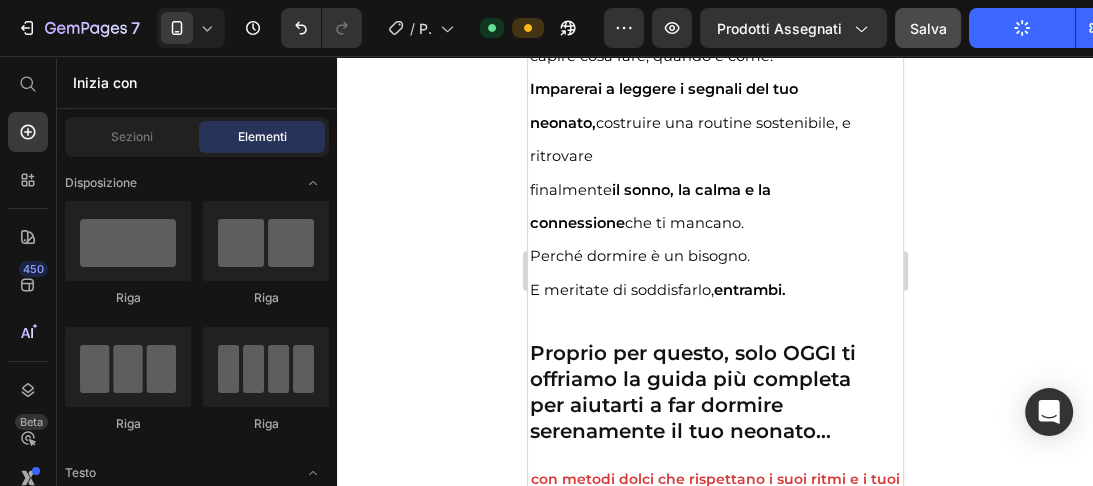 scroll, scrollTop: 0, scrollLeft: 0, axis: both 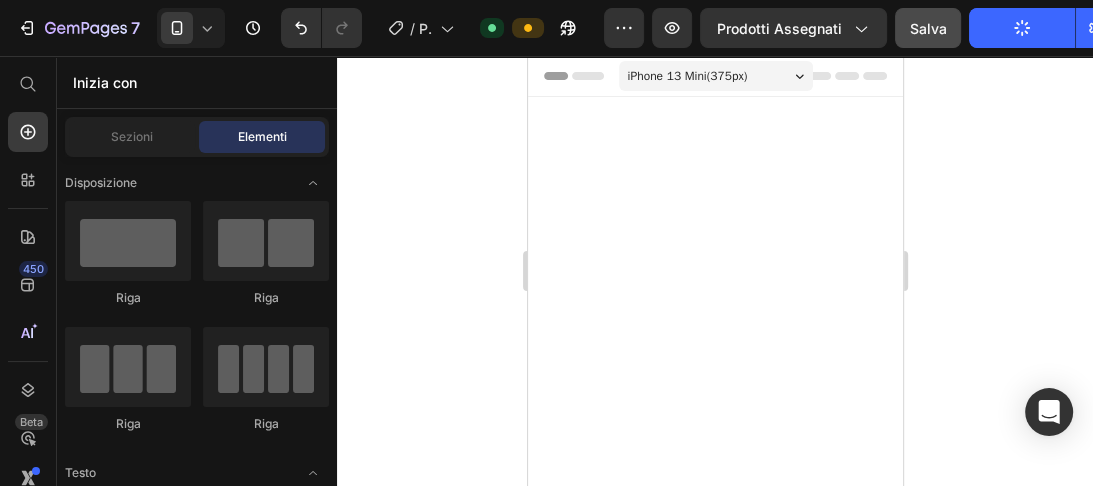 drag, startPoint x: 895, startPoint y: 283, endPoint x: 1429, endPoint y: 126, distance: 556.6013 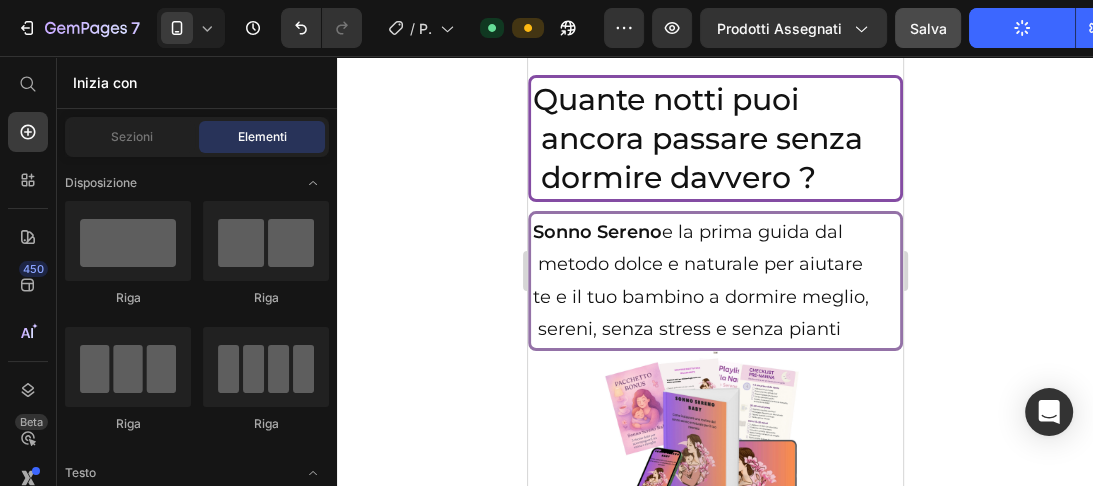 scroll, scrollTop: 708, scrollLeft: 0, axis: vertical 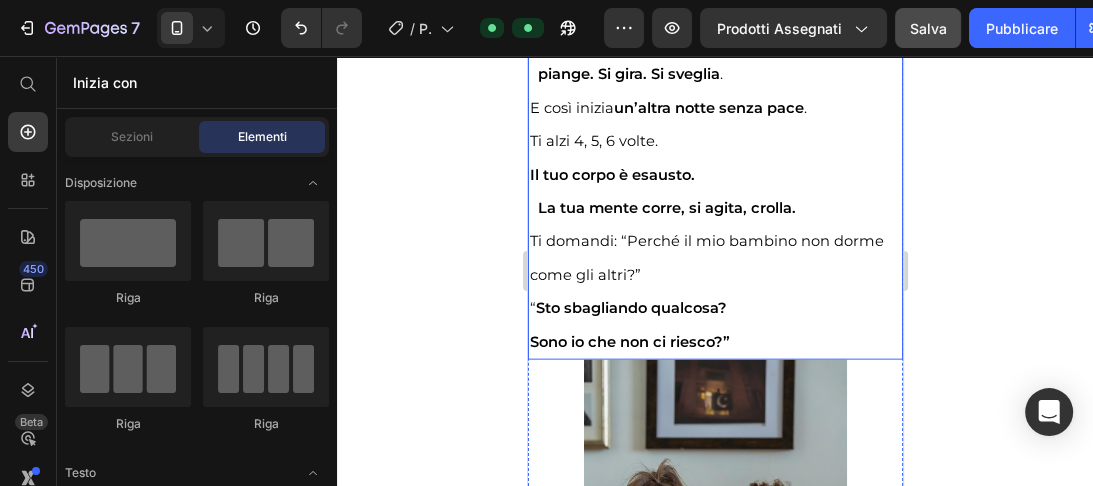 click on "Ti domandi: “Perché il mio bambino non dorme   come gli altri?”" at bounding box center [710, 257] 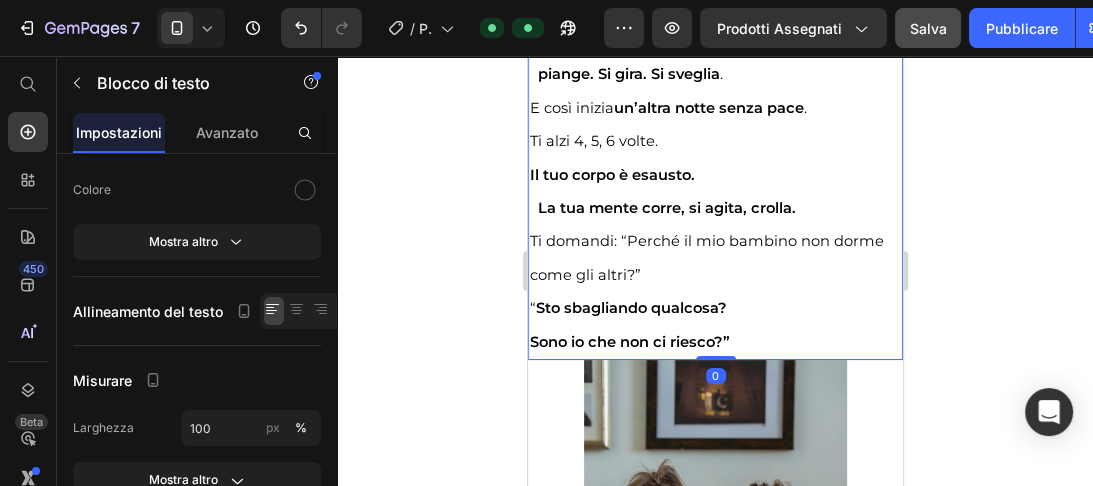 click on "Ti domandi: “Perché il mio bambino non dorme   come gli altri?”" at bounding box center [710, 257] 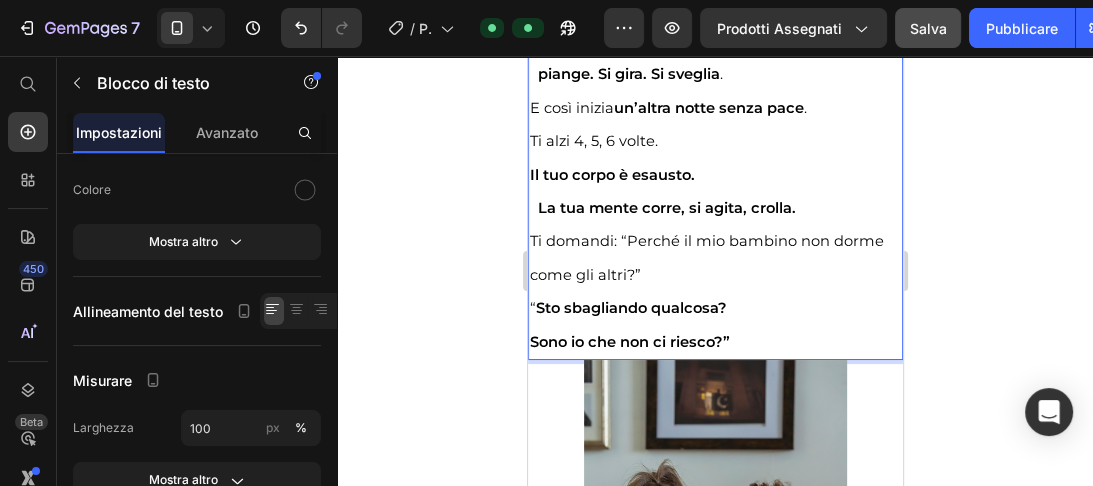 click on "come gli altri?”" at bounding box center [584, 275] 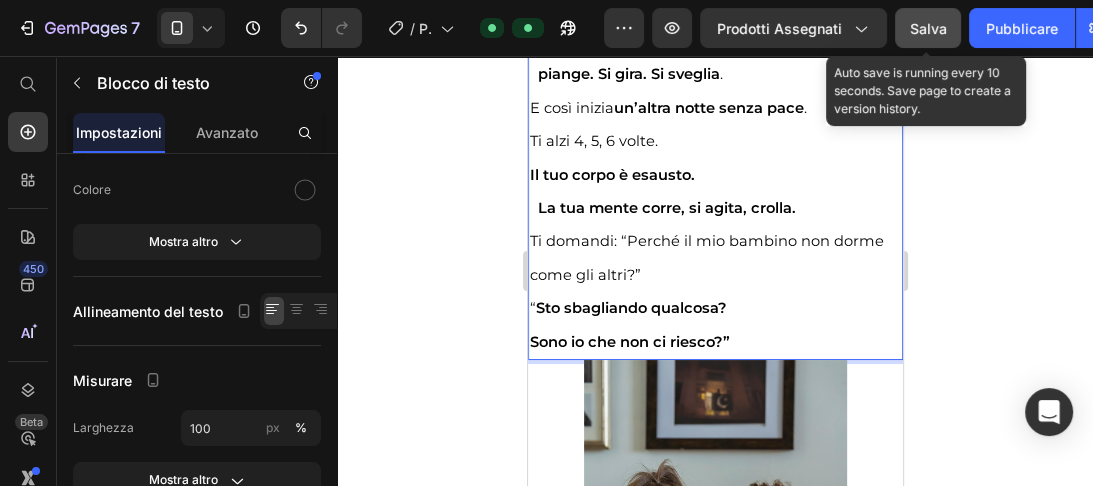 click on "Salva" at bounding box center [928, 28] 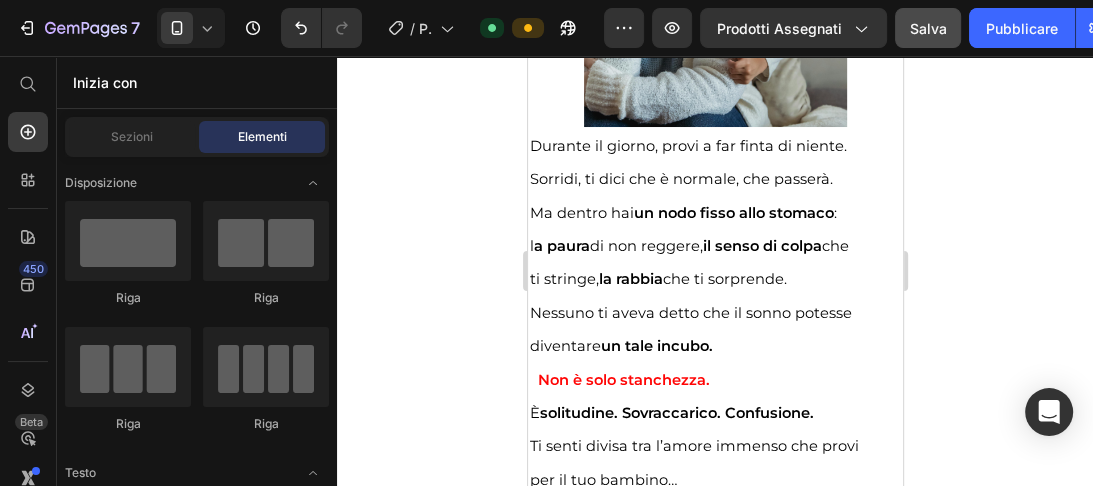 scroll, scrollTop: 3817, scrollLeft: 0, axis: vertical 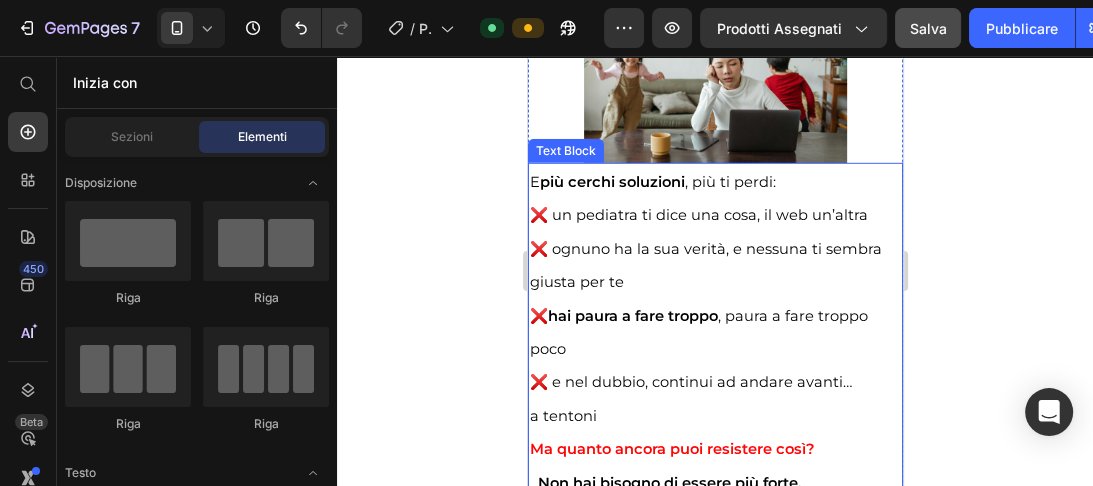 click on "❌ ognuno ha la sua verità, e nessuna ti sembra   giusta per te" at bounding box center (709, 265) 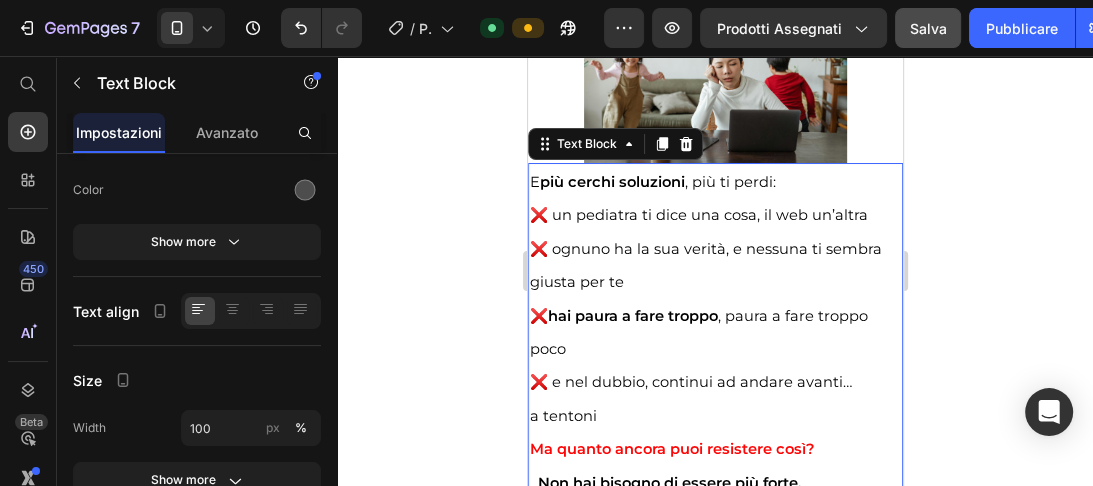 click on "❌ ognuno ha la sua verità, e nessuna ti sembra   giusta per te" at bounding box center [714, 265] 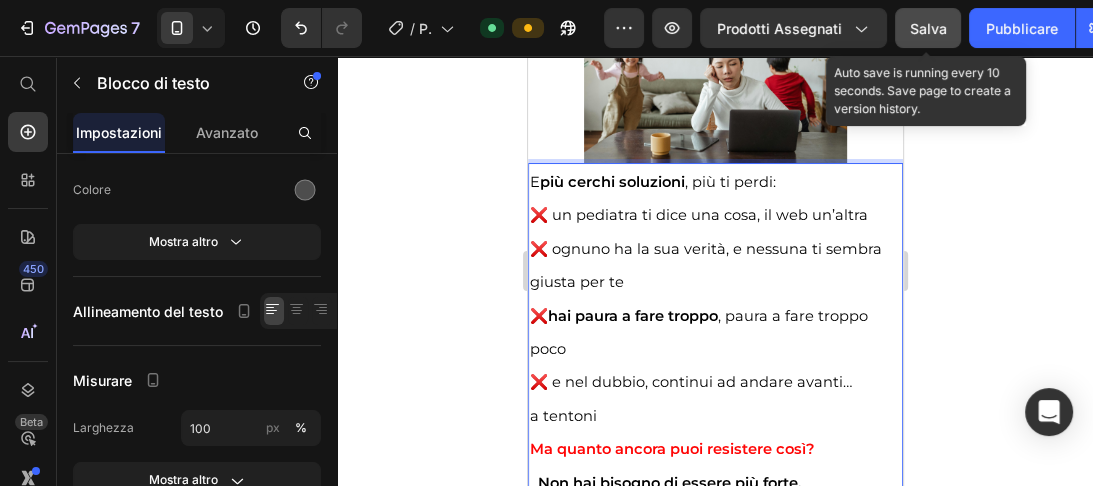 click on "Salva" 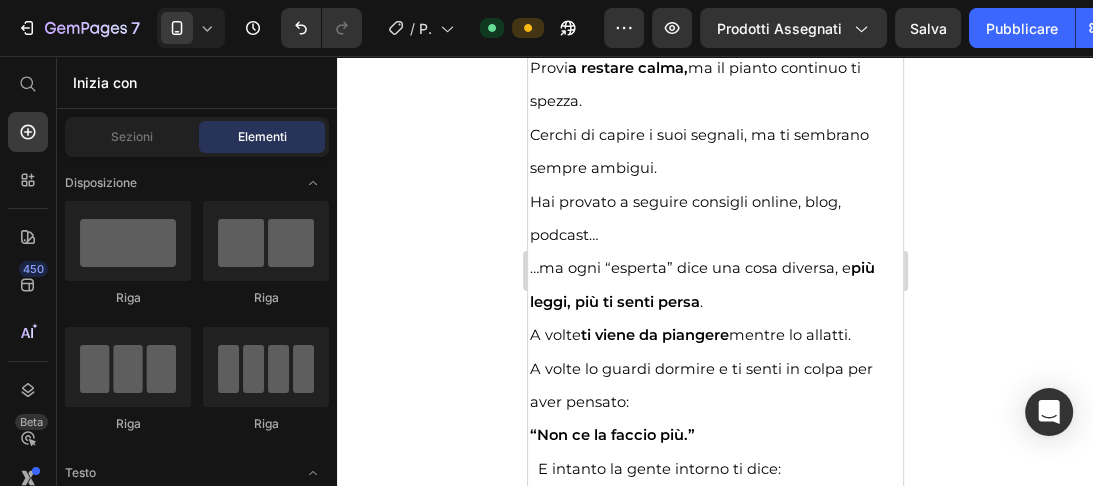 scroll, scrollTop: 5246, scrollLeft: 0, axis: vertical 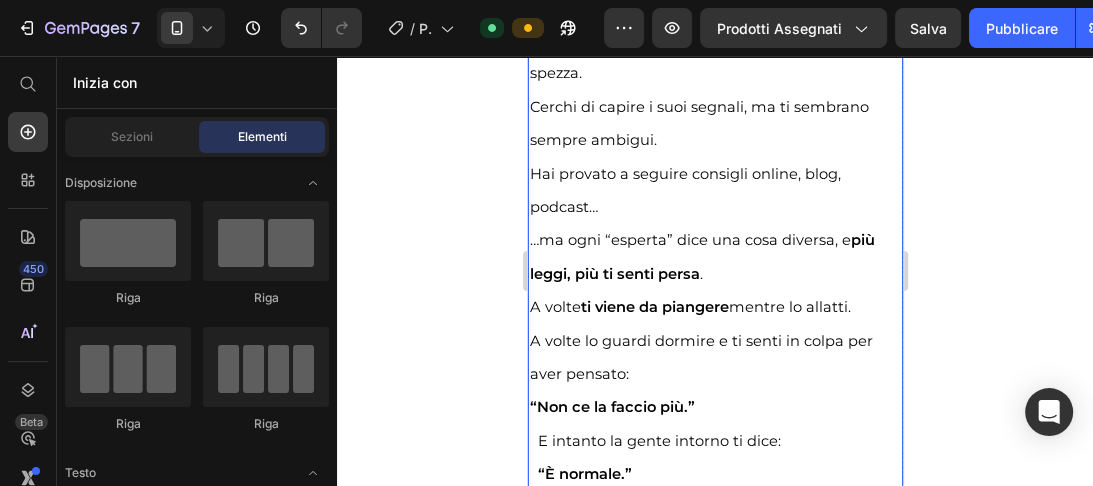click on "…ma ogni “esperta” dice una cosa diversa, e  più   leggi, più ti senti persa ." at bounding box center (714, 256) 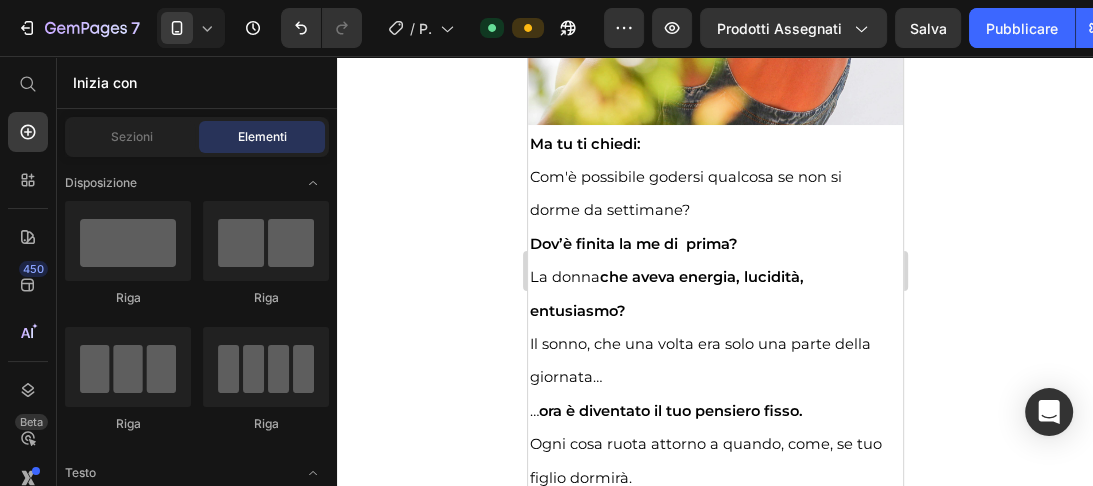 scroll, scrollTop: 6154, scrollLeft: 0, axis: vertical 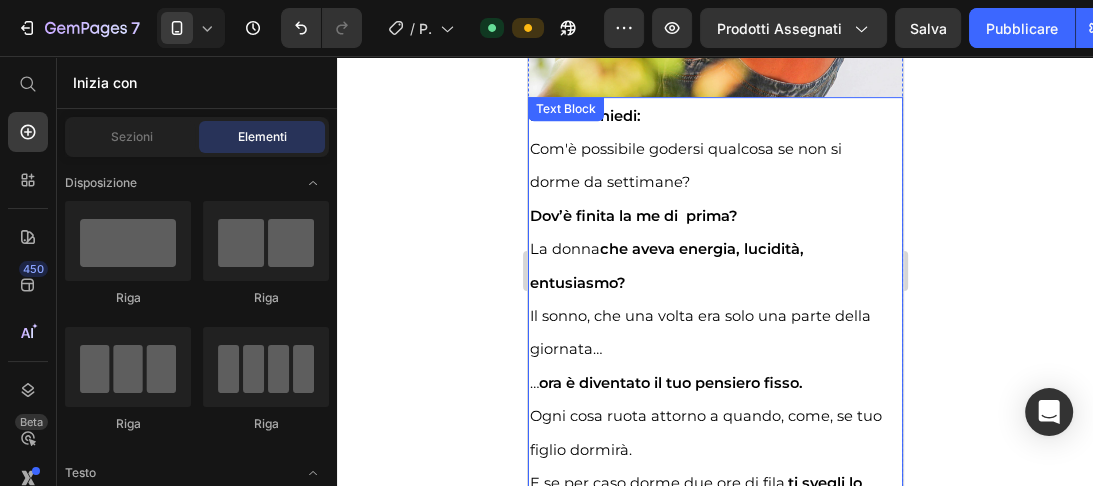 click on "Il sonno, che una volta era solo una parte della     giornata…" at bounding box center [707, 332] 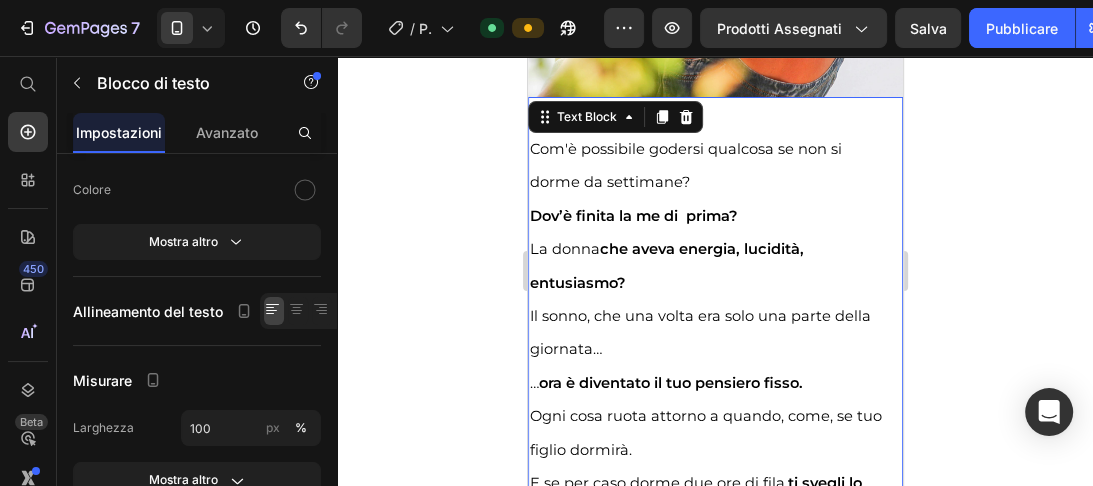 click on "Il sonno, che una volta era solo una parte della     giornata…" at bounding box center [707, 332] 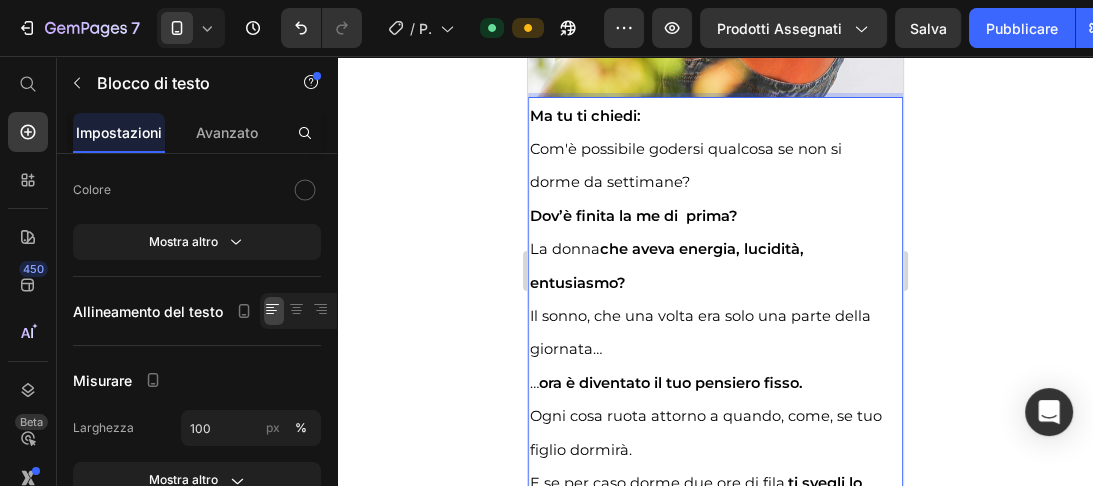 click on "giornata…" at bounding box center [565, 349] 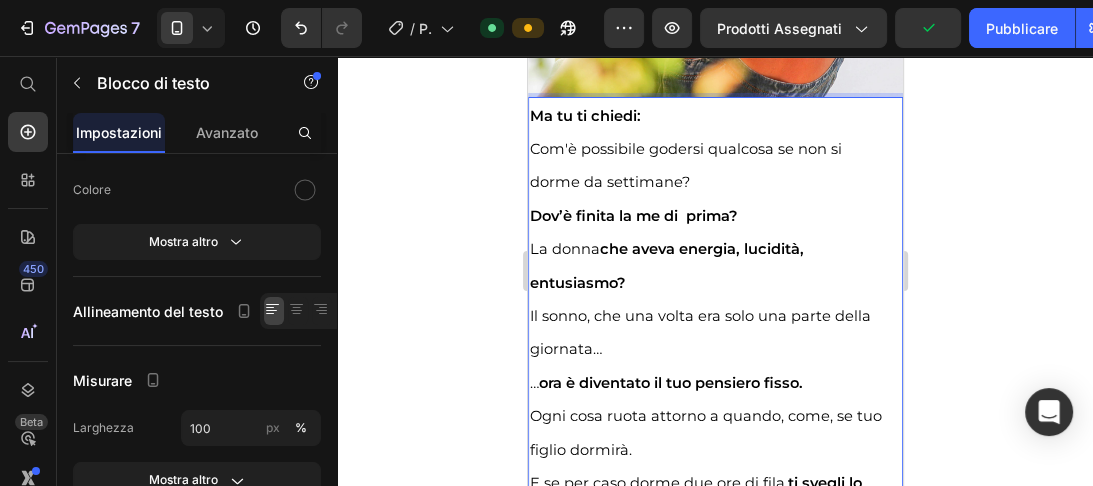 click on "Ogni cosa ruota attorno a quando, come, se tuo   figlio dormirà." at bounding box center [714, 432] 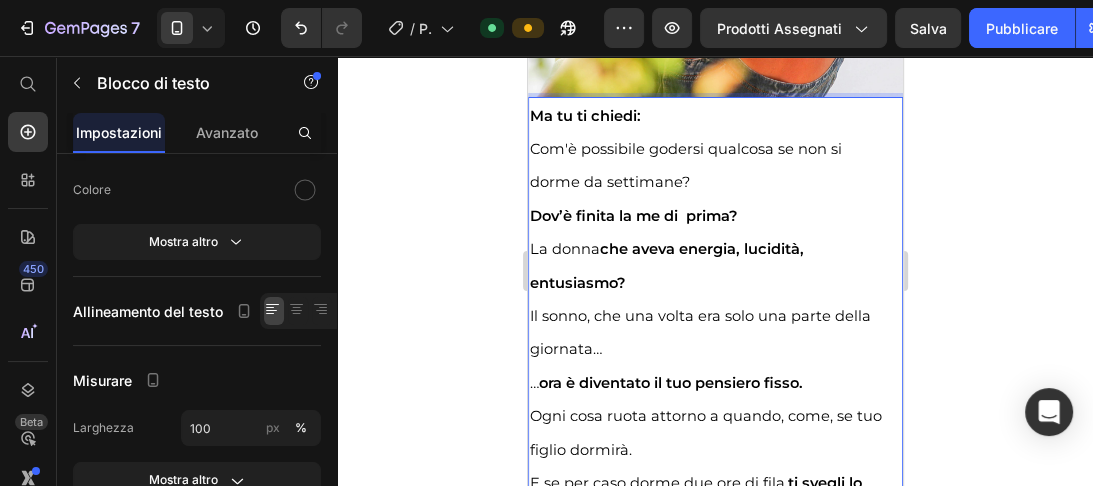 click on "figlio dormirà." at bounding box center (580, 450) 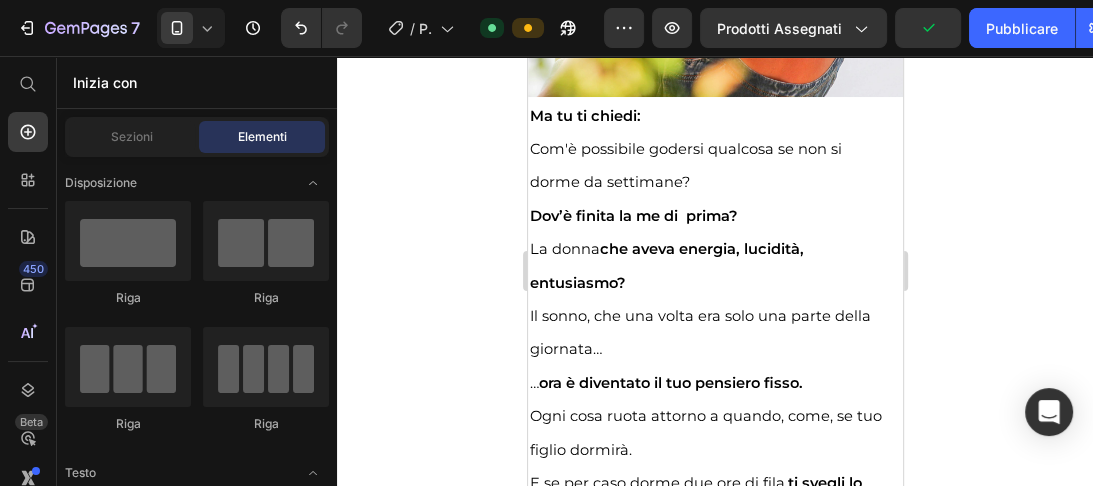 scroll, scrollTop: 6211, scrollLeft: 0, axis: vertical 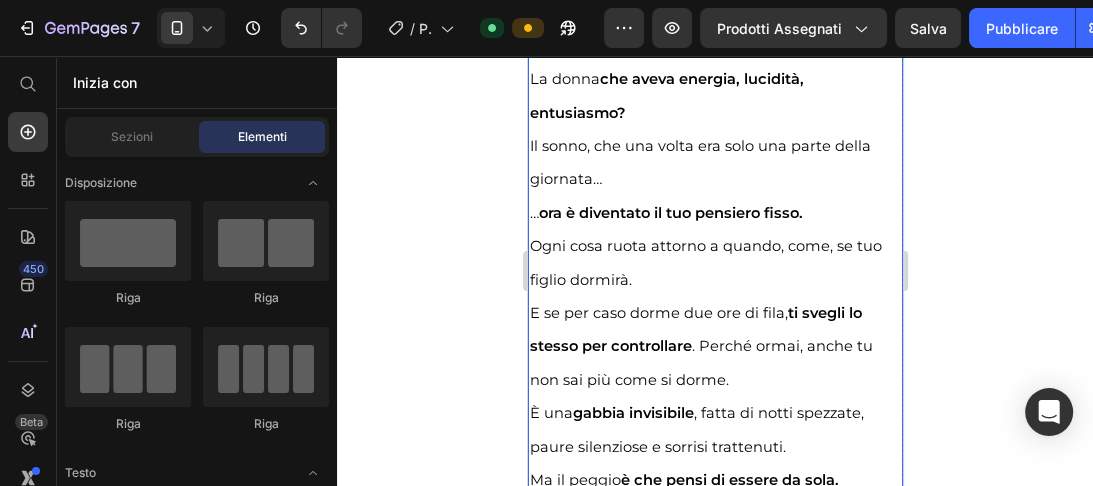 click on "ti svegli lo       stesso per controllare" at bounding box center [707, 329] 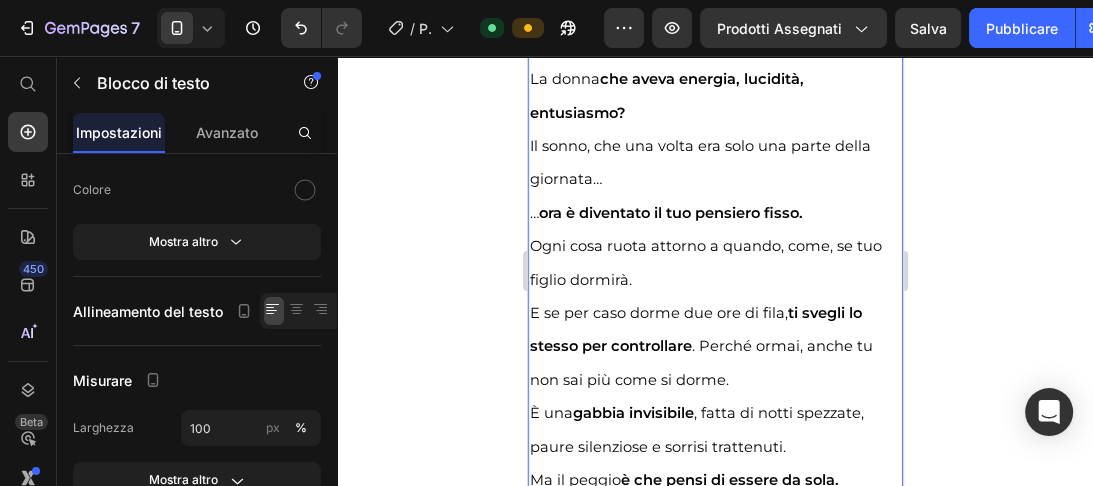 click on "ti svegli lo       stesso per controllare" at bounding box center [707, 329] 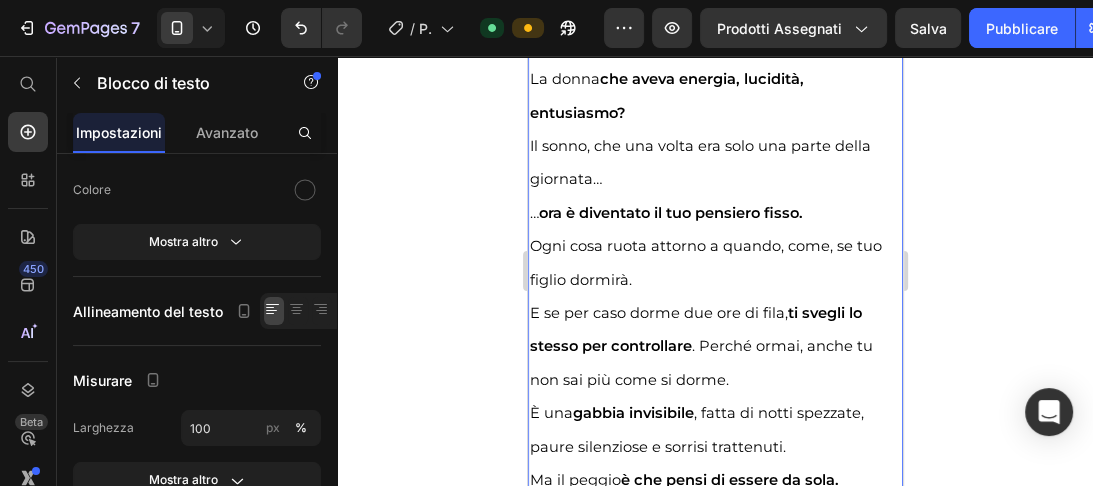 click on "stesso per controllare" at bounding box center [610, 346] 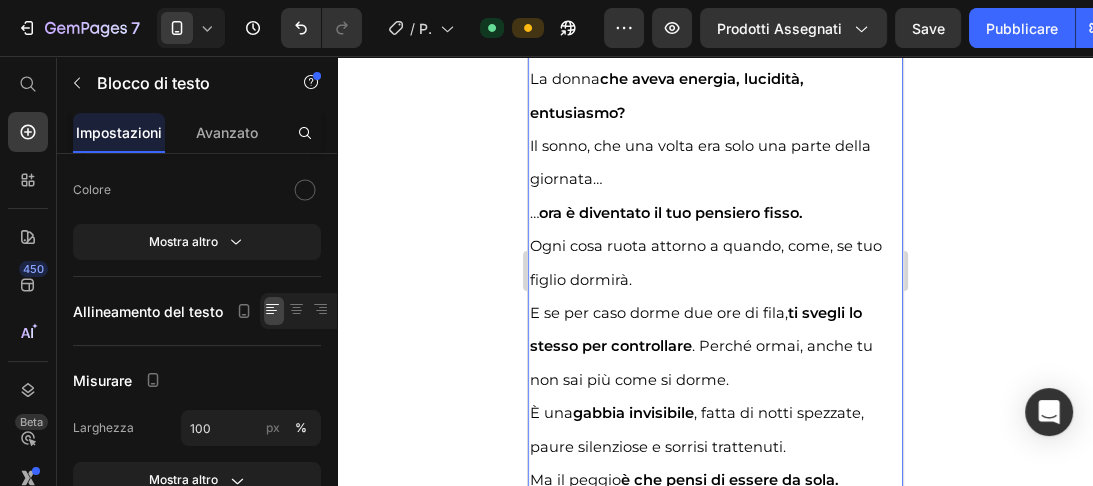 click on "stesso per controllare . Perché ormai, anche tu     non sai più come si dorme." at bounding box center (708, 362) 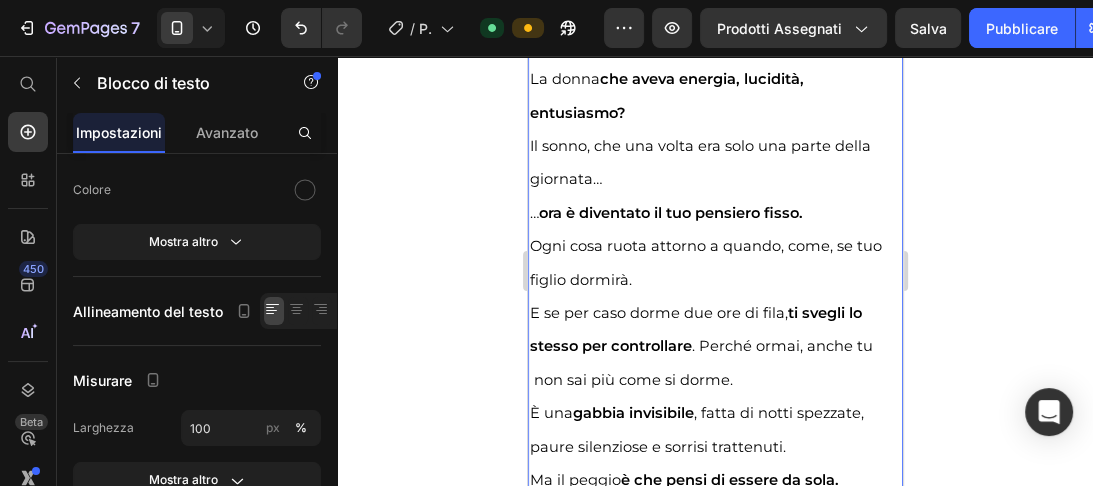 click on "È una  gabbia invisibile , fatta di notti spezzate,     paure silenziose e sorrisi trattenuti." at bounding box center [714, 429] 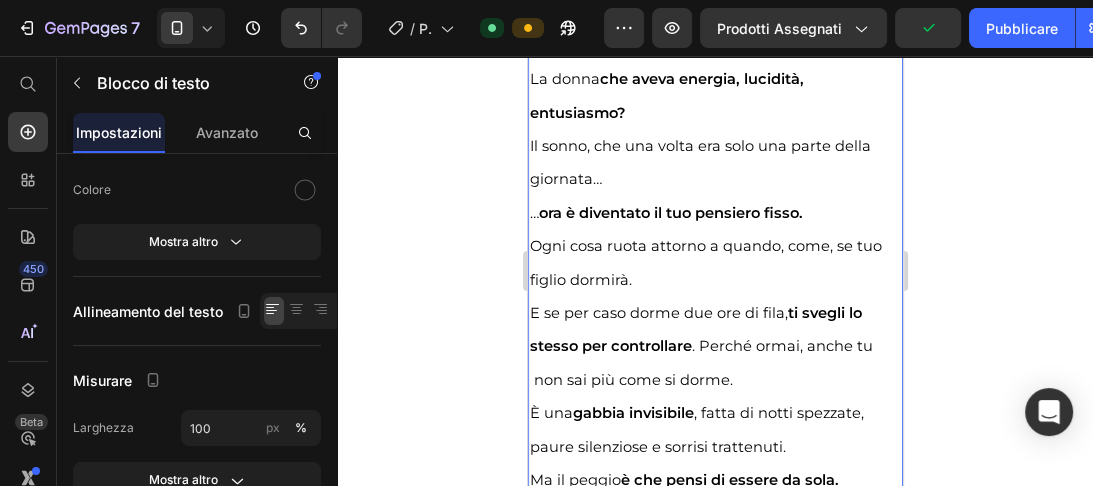 click on "paure silenziose e sorrisi trattenuti." at bounding box center [657, 447] 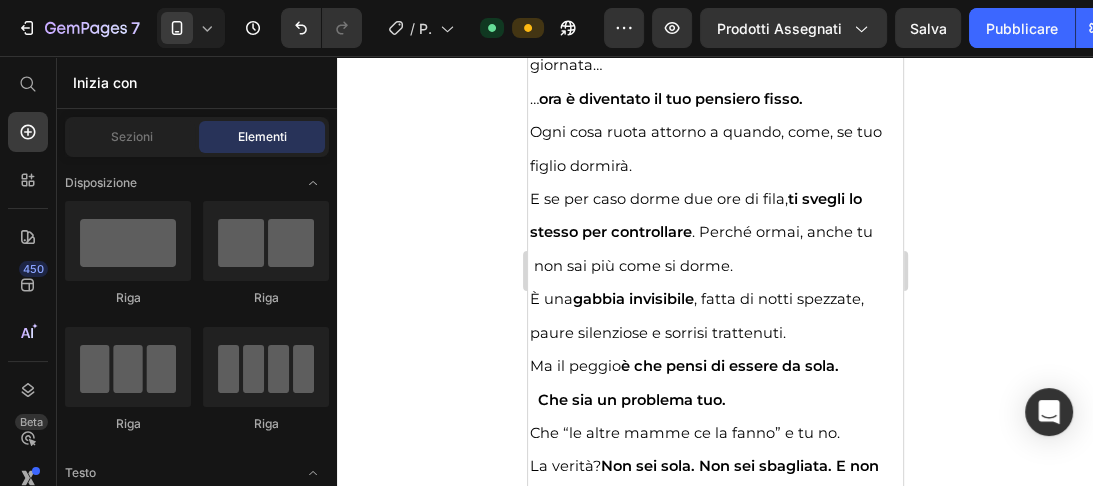 scroll, scrollTop: 6466, scrollLeft: 0, axis: vertical 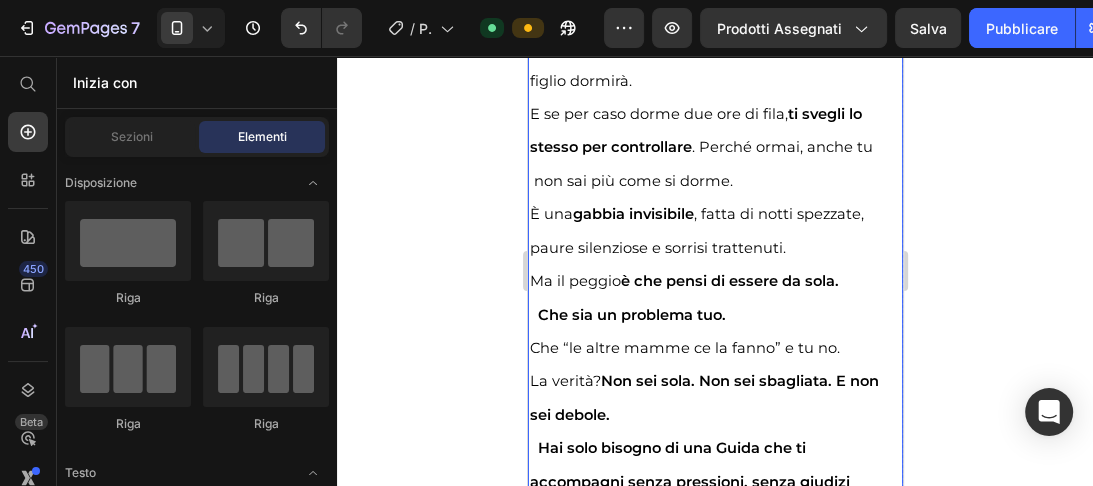click on "Non sei sola. Non sei sbagliata. E non   sei debole." at bounding box center [707, 397] 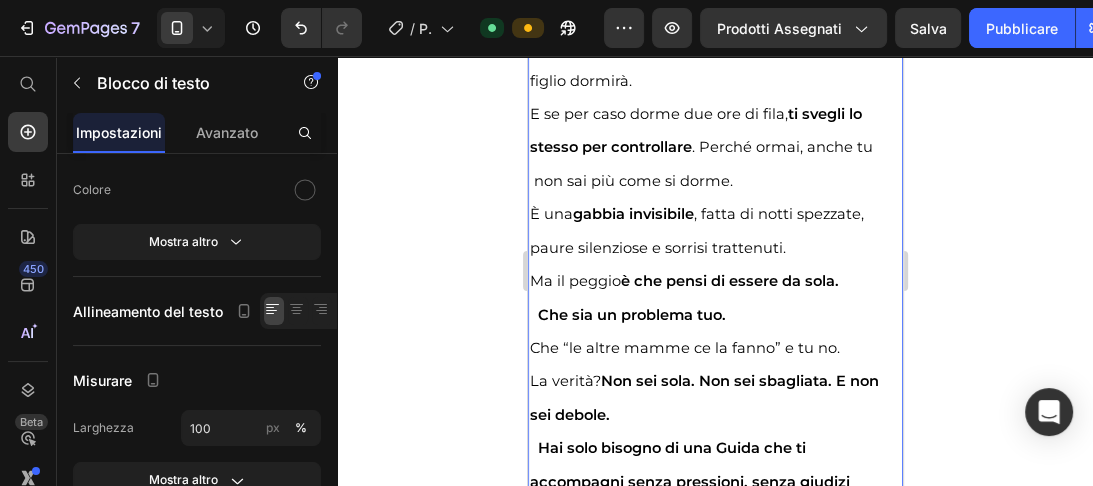 click on "Non sei sola. Non sei sbagliata. E non   sei debole." at bounding box center (707, 397) 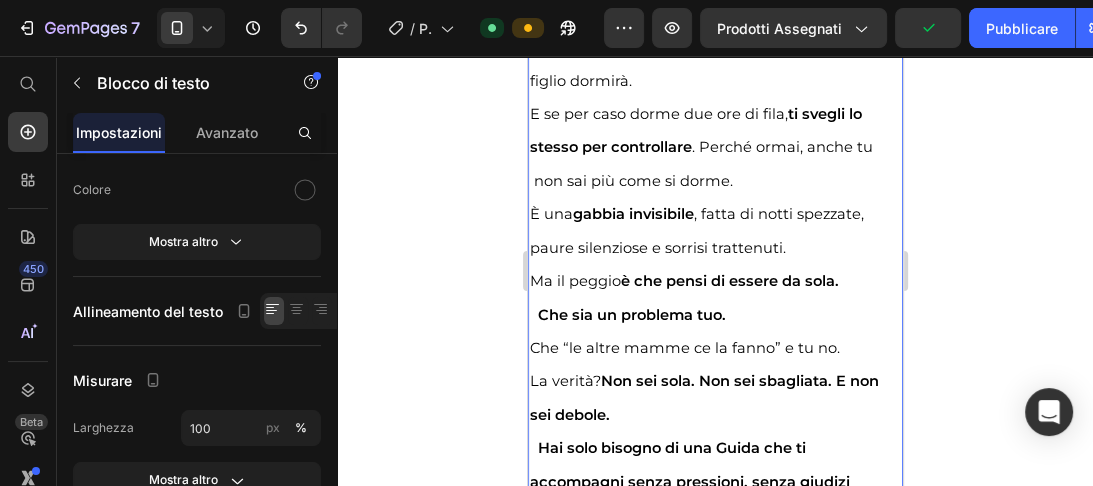click on "Non sei sola. Non sei sbagliata. E non" at bounding box center [739, 381] 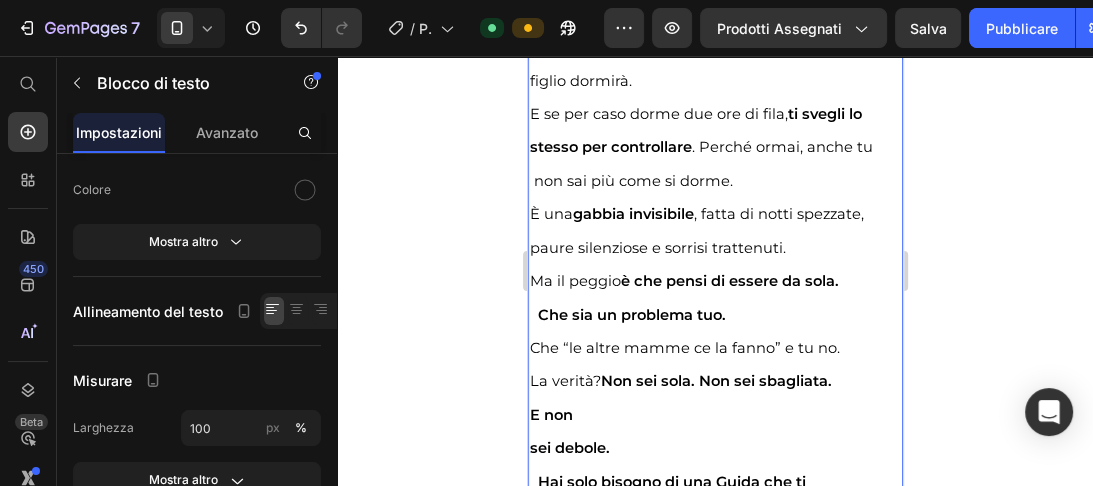 click on "sei debole." at bounding box center (569, 448) 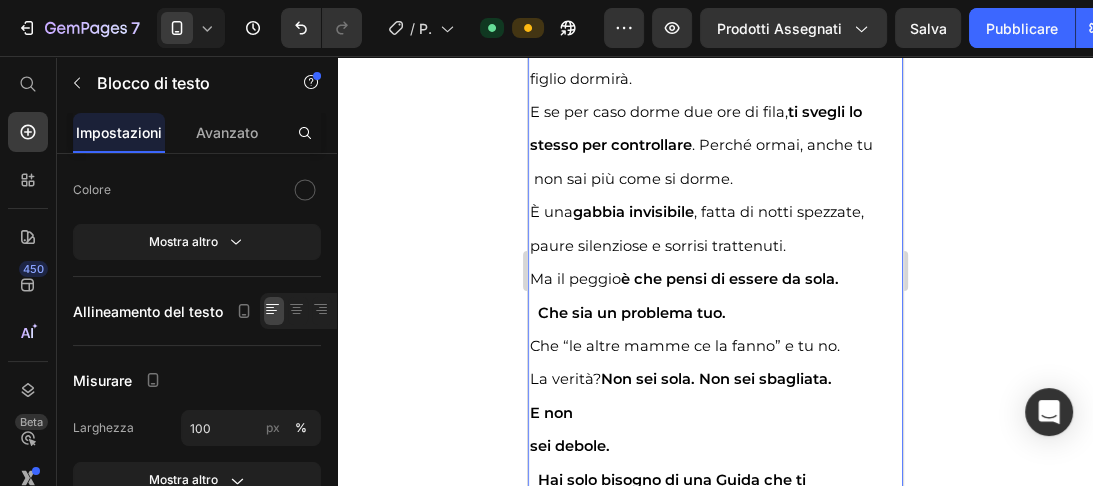scroll, scrollTop: 2, scrollLeft: 0, axis: vertical 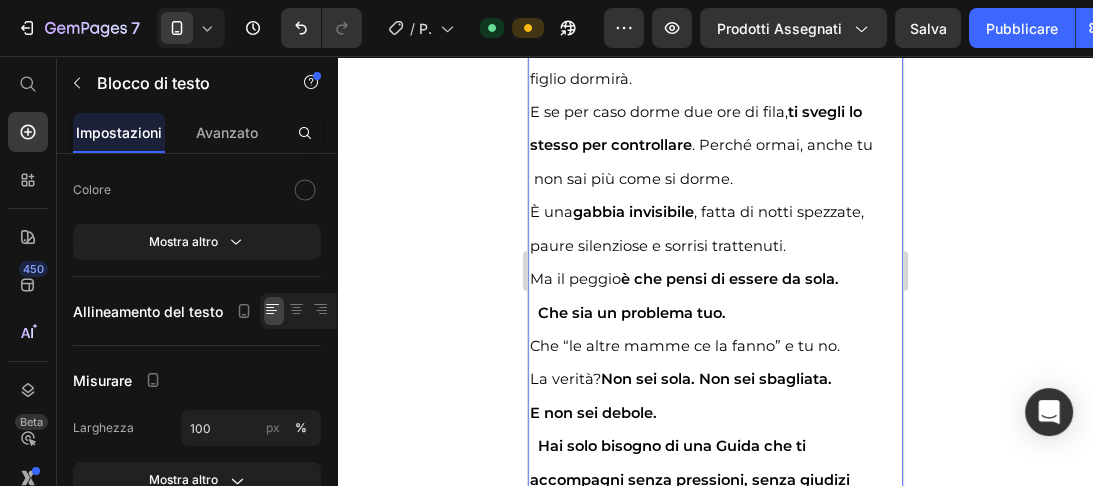 click on "La verità?  Non sei sola. Non sei sbagliata." at bounding box center (714, 378) 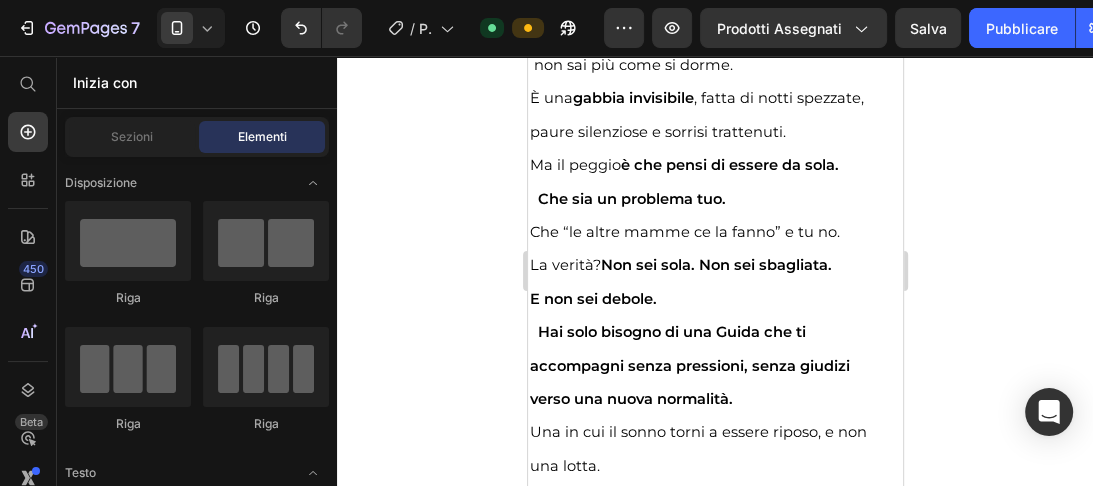 scroll, scrollTop: 6668, scrollLeft: 0, axis: vertical 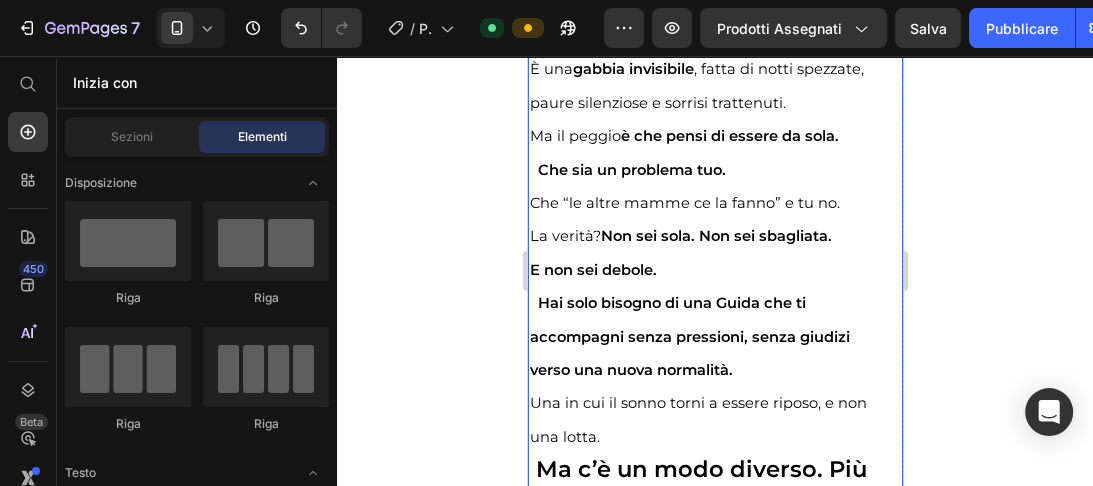 click on "Una in cui il sonno torni a essere riposo, e non       una lotta." at bounding box center [709, 419] 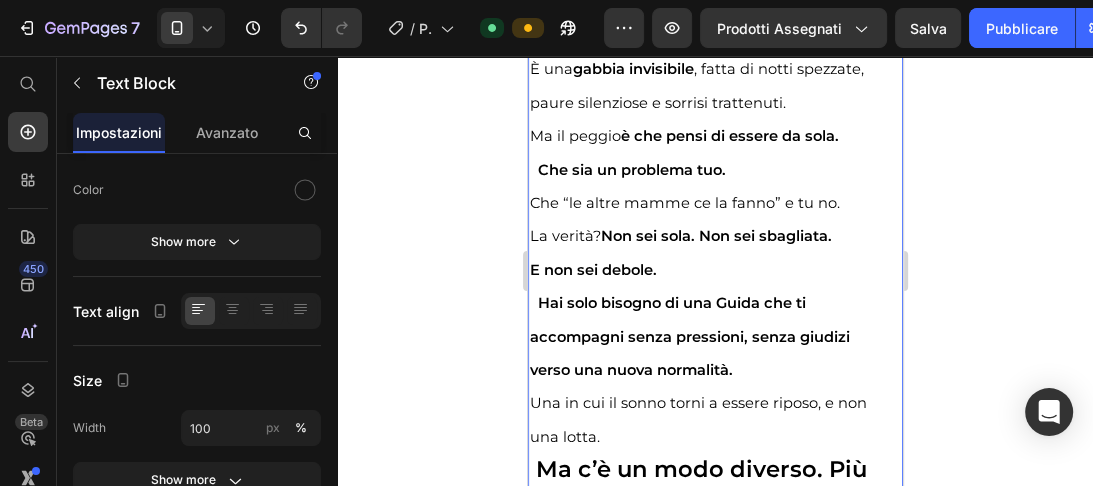 click on "Una in cui il sonno torni a essere riposo, e non       una lotta." at bounding box center [709, 419] 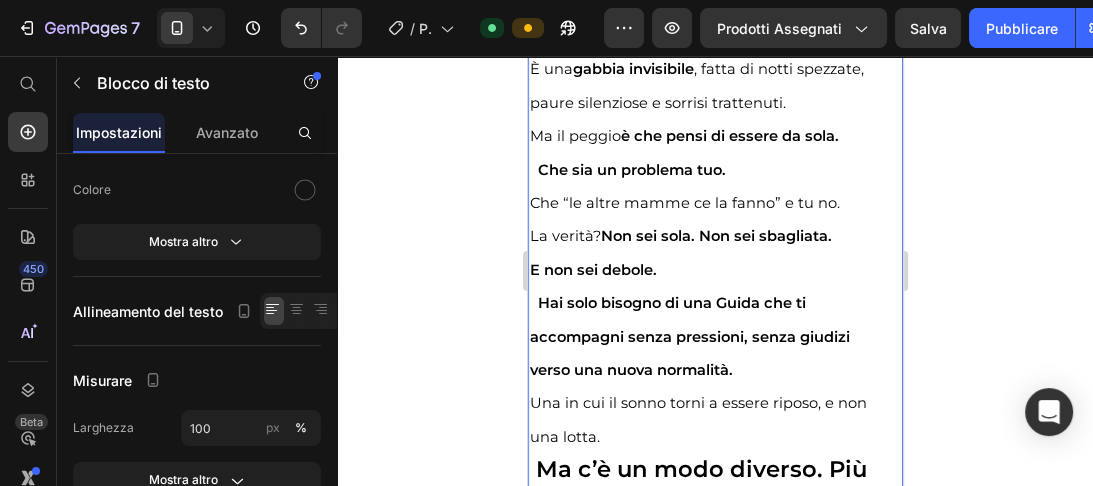 click on "una lotta." at bounding box center (564, 437) 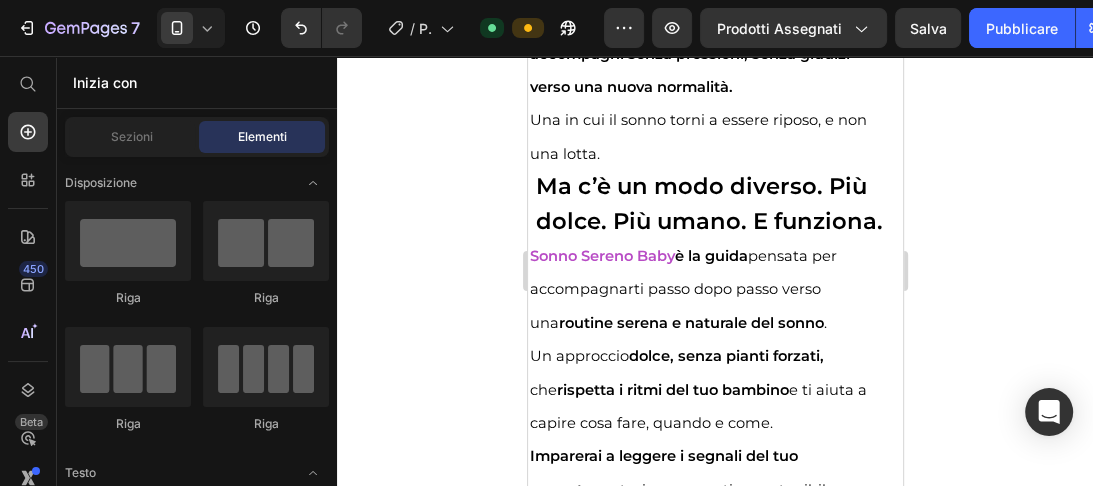 scroll, scrollTop: 6980, scrollLeft: 0, axis: vertical 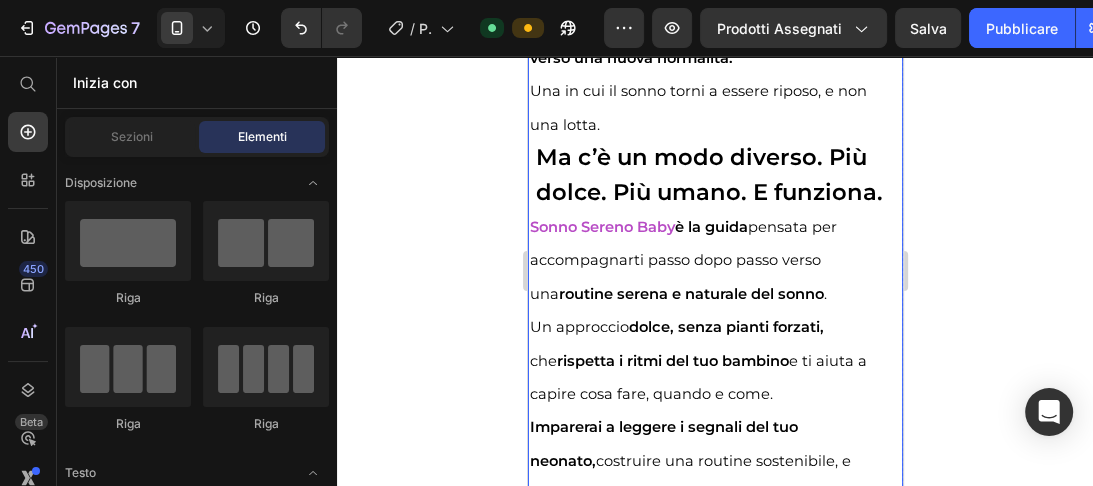 click on "che  rispetta i ritmi del tuo bambino  e ti aiuta a   capire cosa fare, quando e come." at bounding box center (701, 377) 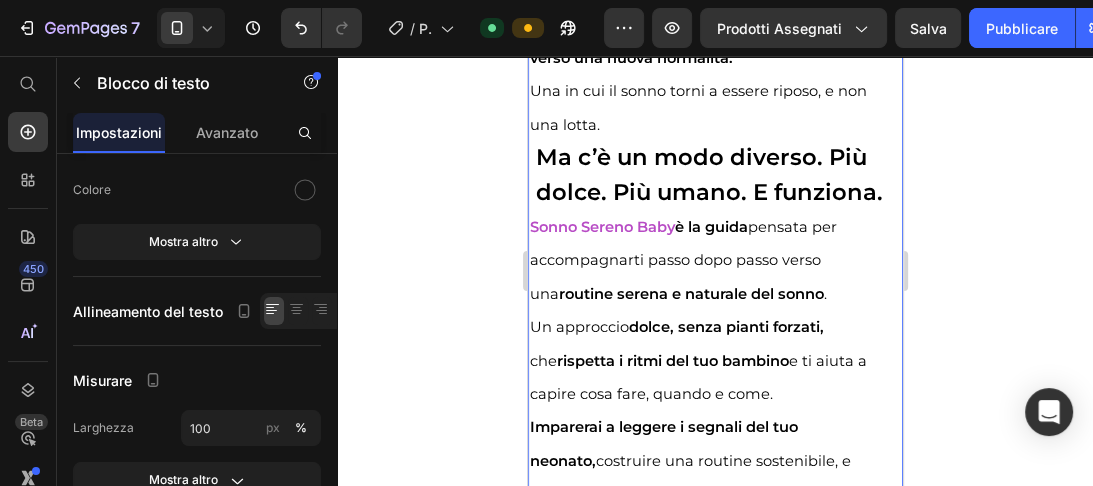 click on "Imparerai a leggere i segnali del tuo neonato,      costruire una routine sostenibile, e ritrovare" at bounding box center [689, 460] 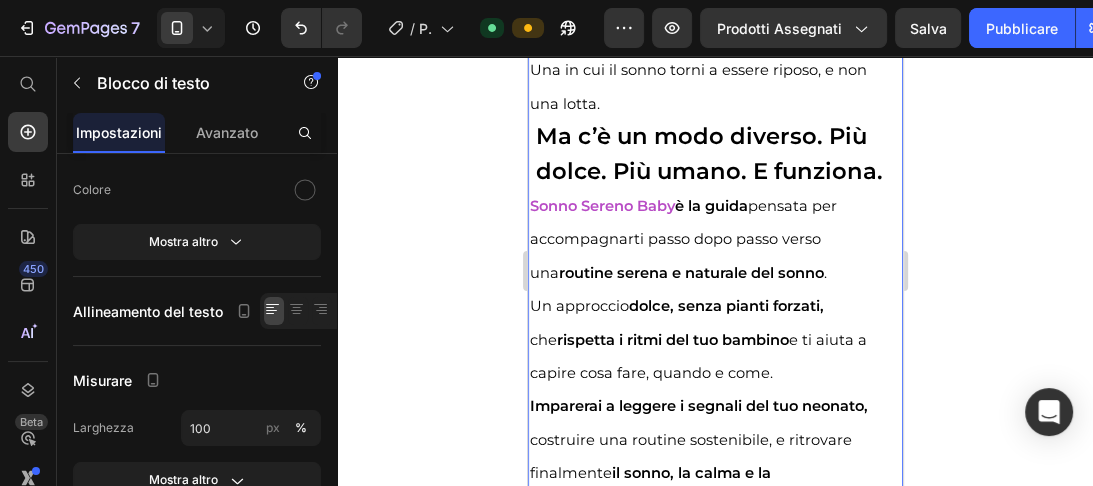 scroll, scrollTop: 21, scrollLeft: 0, axis: vertical 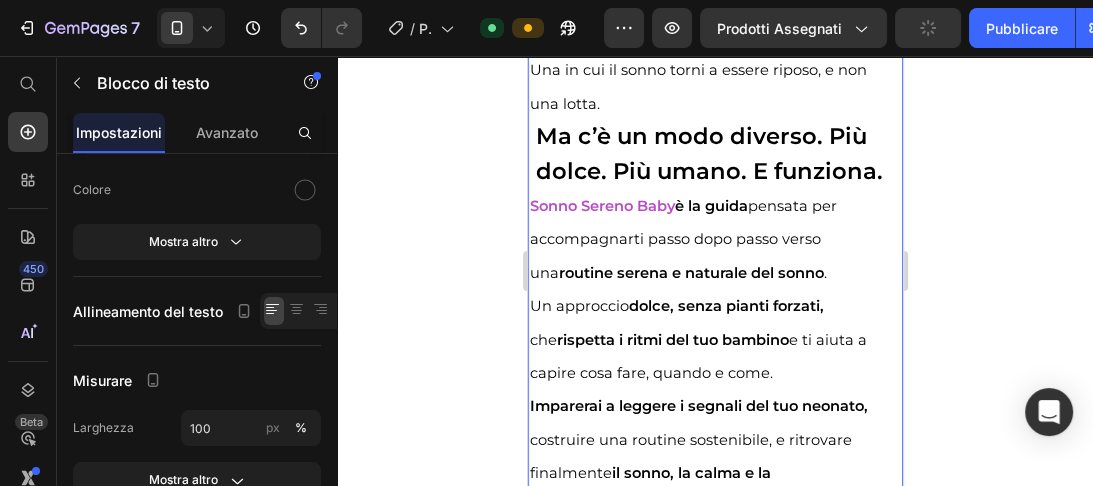 click on "⁠⁠⁠⁠⁠⁠⁠     costruire una routine sostenibile, e ritrovare" at bounding box center (690, 440) 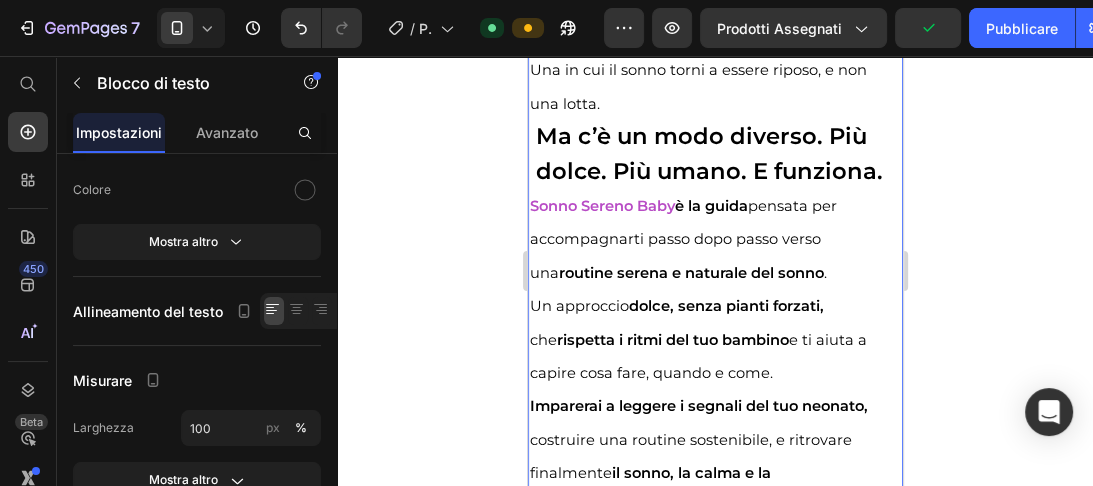click on "costruire una routine sostenibile, e ritrovare" at bounding box center (690, 440) 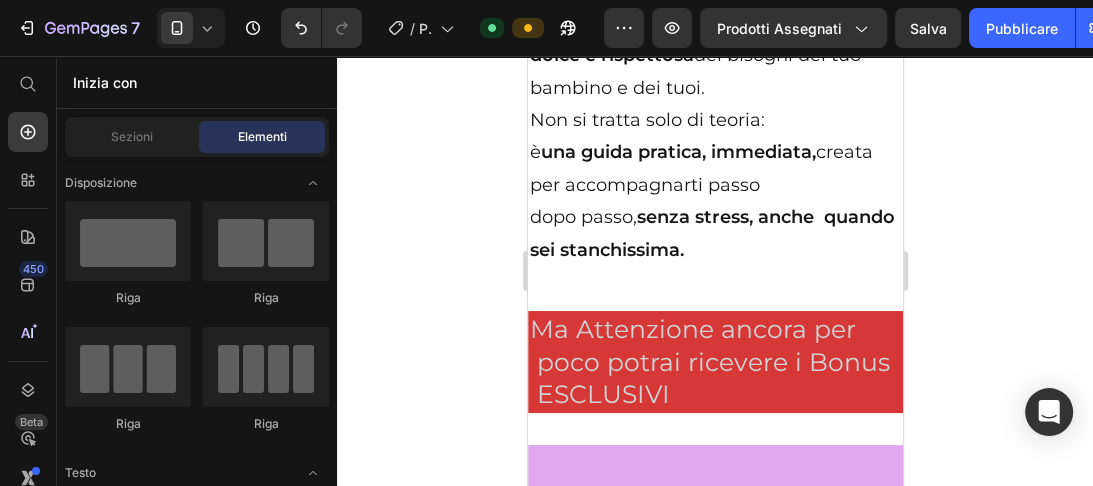 scroll, scrollTop: 8637, scrollLeft: 0, axis: vertical 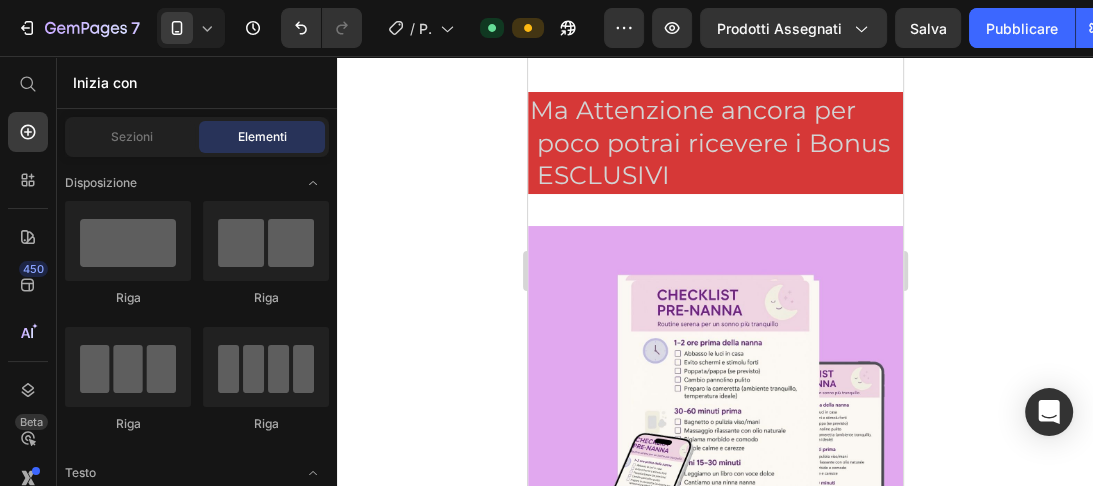 click on "è  una guida pratica, immediata,   creata per accompagnarti passo   dopo passo,  senza stress, anche  quando sei stanchissima." at bounding box center (714, -17) 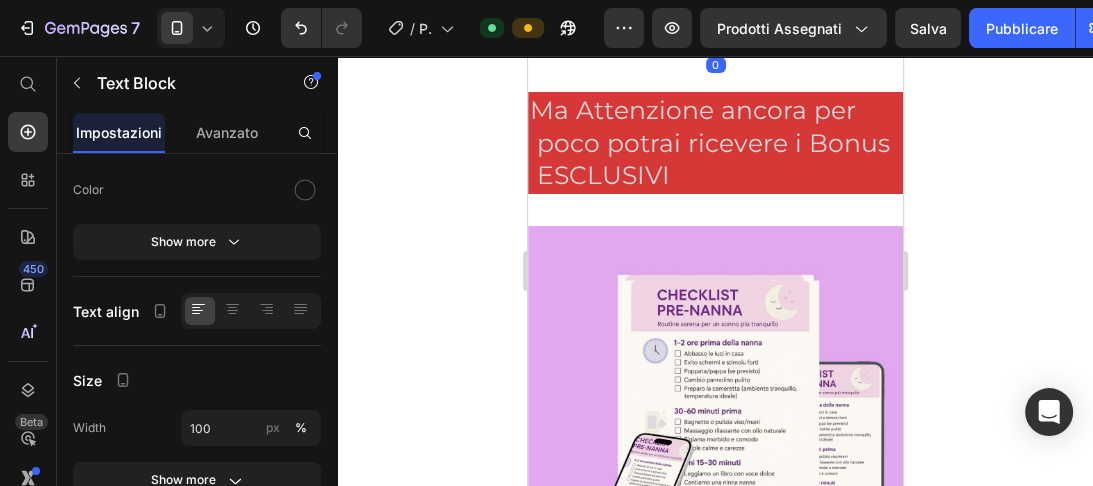 click on "è  una guida pratica, immediata,   creata per accompagnarti passo   dopo passo,  senza stress, anche  quando sei stanchissima." at bounding box center (714, -17) 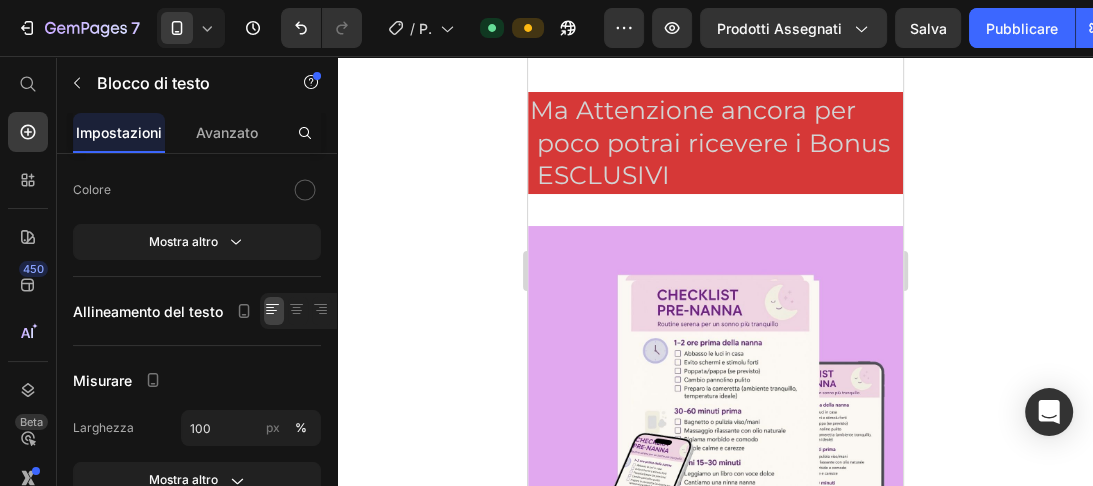 click on "è  una guida pratica, immediata,   creata per accompagnarti passo   dopo passo,  senza stress, anche  quando sei stanchissima." at bounding box center [714, -17] 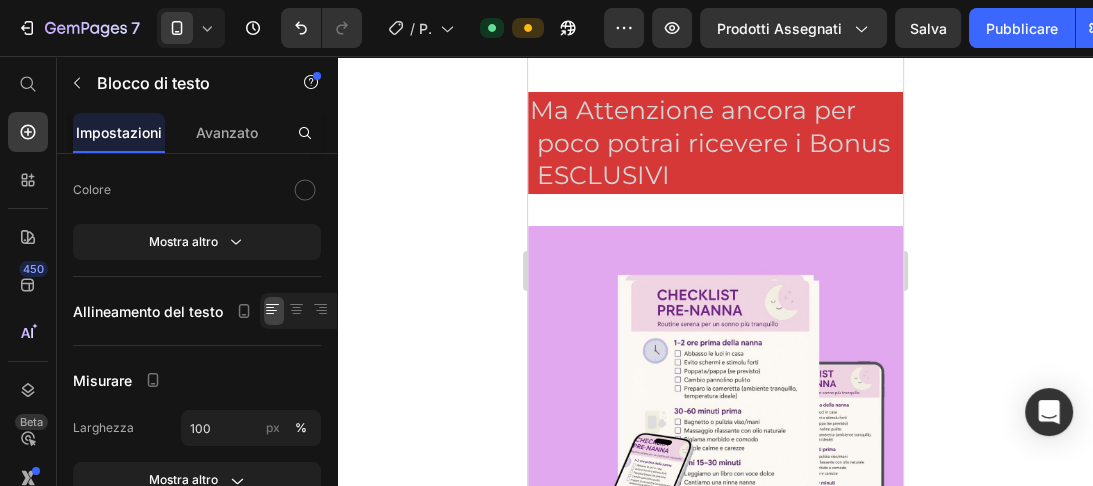 click on "è  una guida pratica, immediata,   creata per accompagnarti passo   dopo passo,  senza stress, anche  quando sei stanchissima." at bounding box center (714, -17) 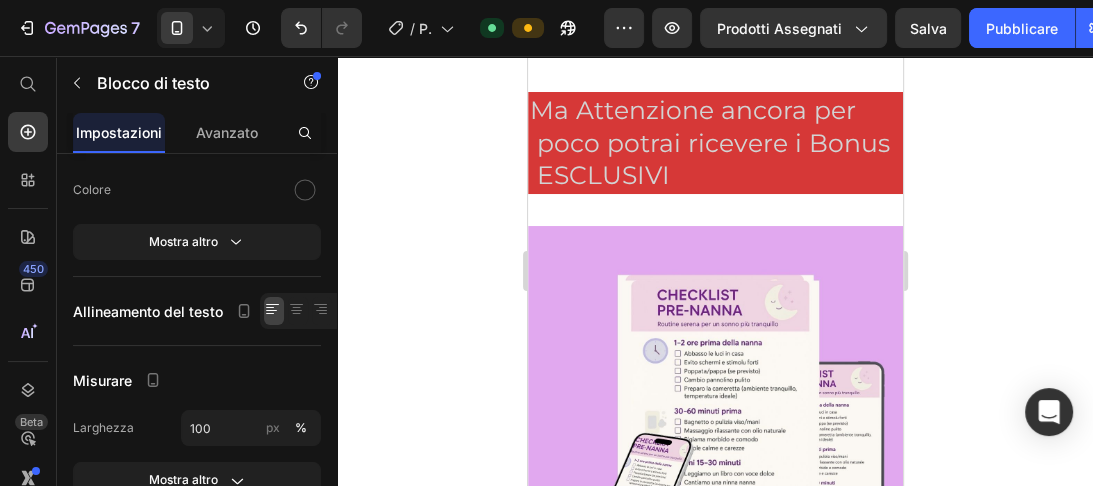 click on "creata per accompagnarti passo   dopo passo,  senza stress, anche  quando sei stanchissima." at bounding box center [714, -2] 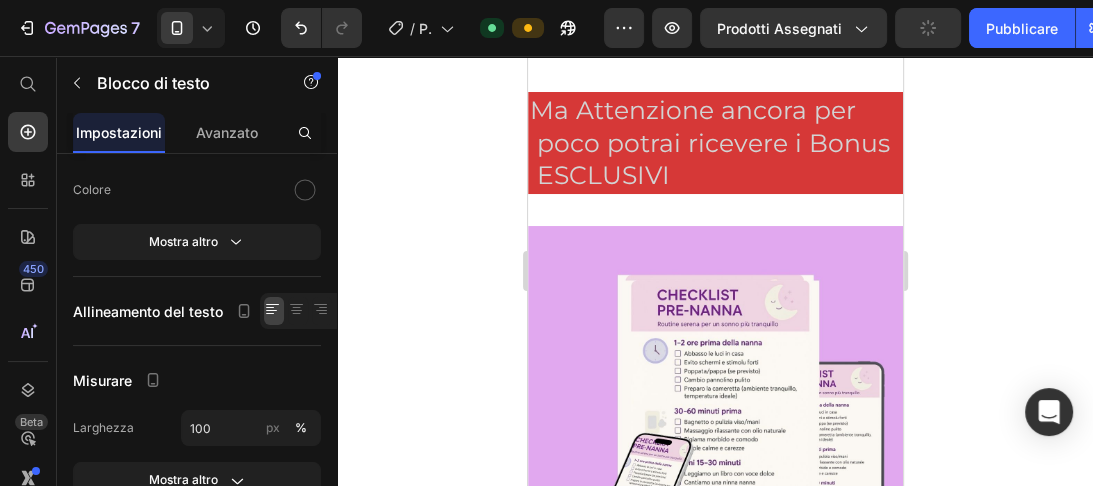 click on "creata per accompagnarti passo   dopo passo,  senza stress, anche" at bounding box center (714, -18) 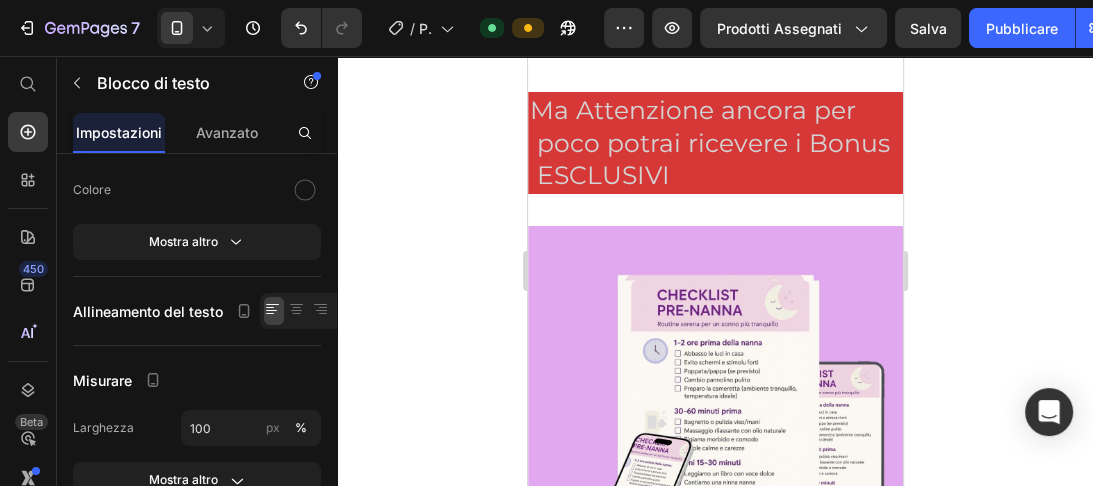 click on "creata per accompagnarti passo  dopo passo,  senza stress, anche" at bounding box center [714, -18] 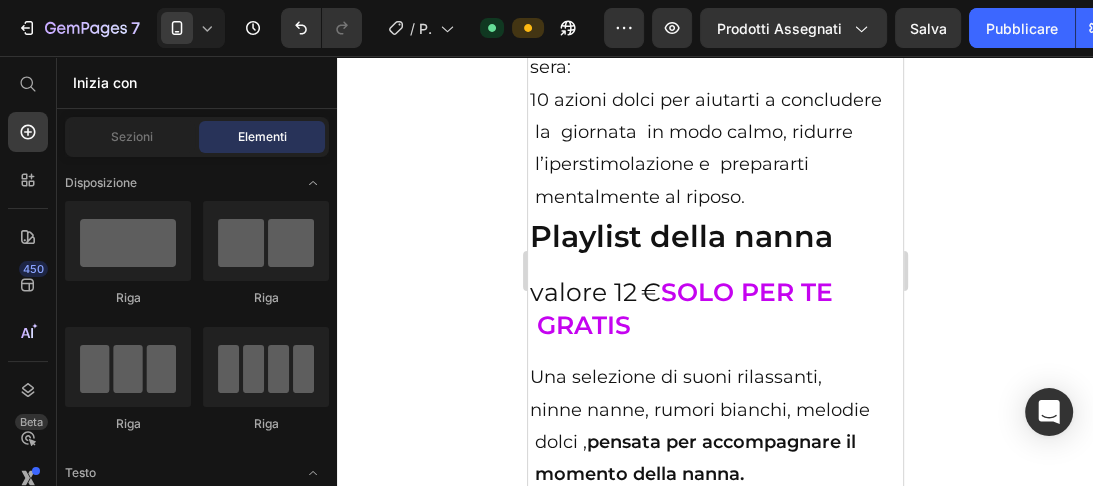 scroll, scrollTop: 9630, scrollLeft: 0, axis: vertical 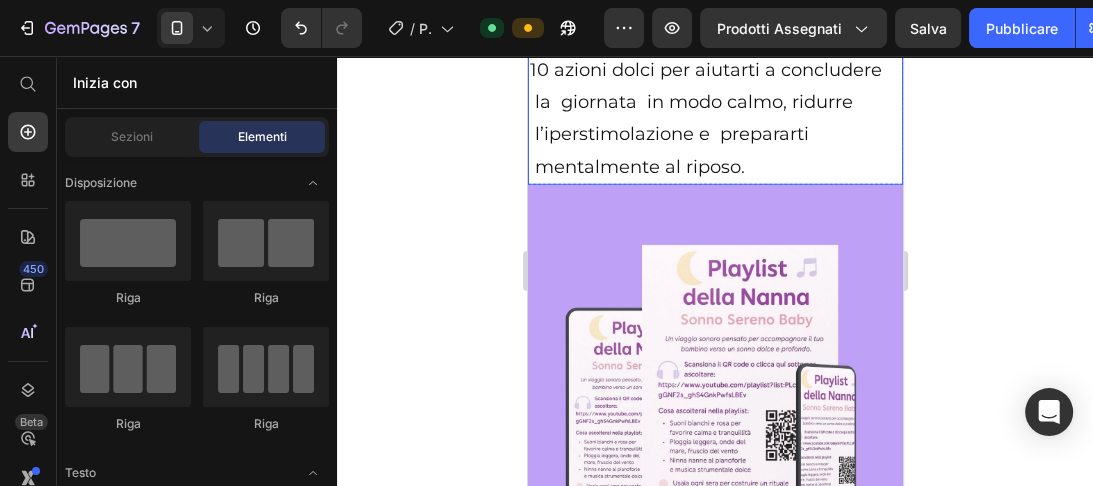 click on "Una scheda semplice da seguire ogni sera:" at bounding box center (714, 21) 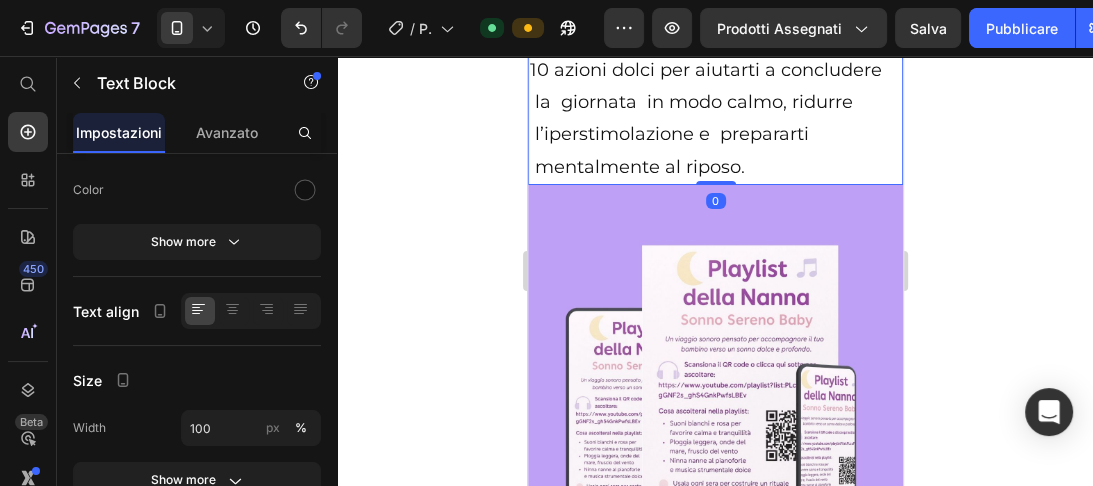 click on "Una scheda semplice da seguire ogni sera:" at bounding box center (714, 21) 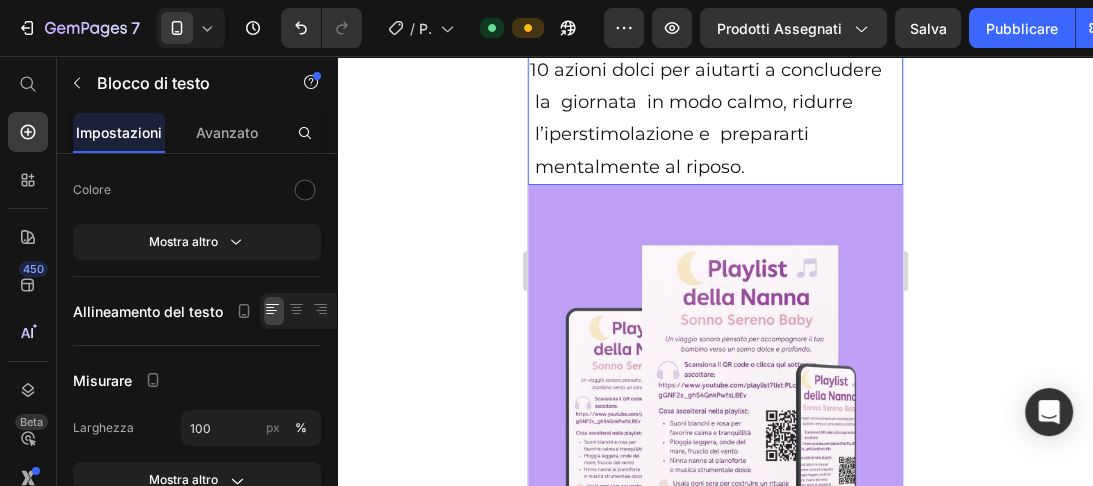 click on "10 azioni dolci per aiutarti a concludere  la  giornata  in modo calmo, ridurre  l’iperstimolazione e  prepararti  mentalmente al riposo." at bounding box center (714, 119) 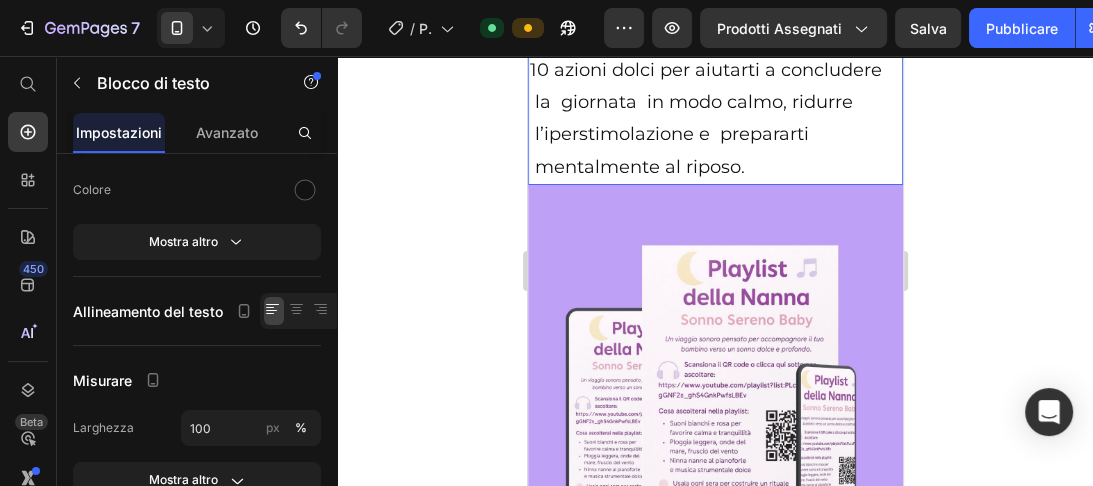 click on "10 azioni dolci per aiutarti a concludere  la  giornata  in modo calmo, ridurre  l’iperstimolazione e  prepararti  mentalmente al riposo." at bounding box center (714, 119) 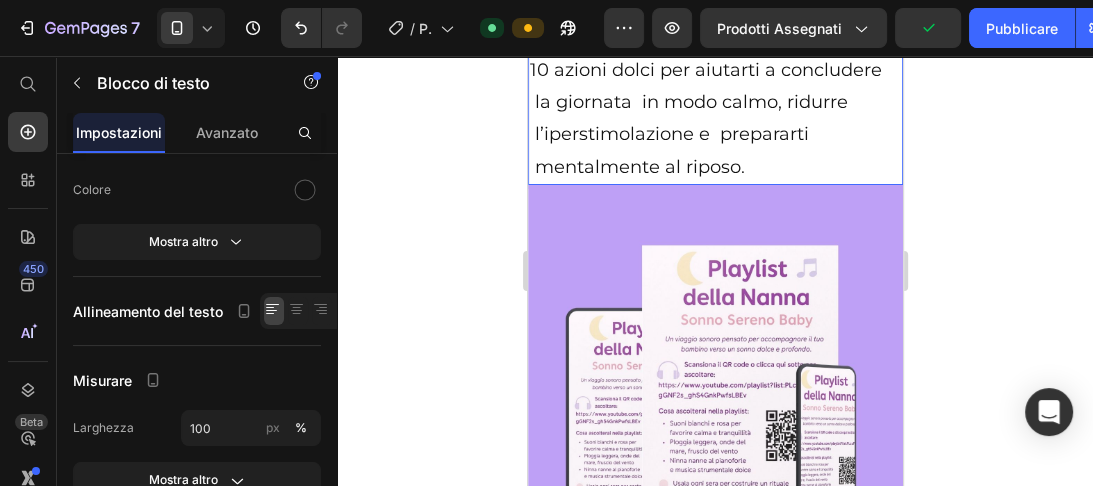 click on "10 azioni dolci per aiutarti a concludere  la giornata  in modo calmo, ridurre  l’iperstimolazione e  prepararti  mentalmente al riposo." at bounding box center (714, 119) 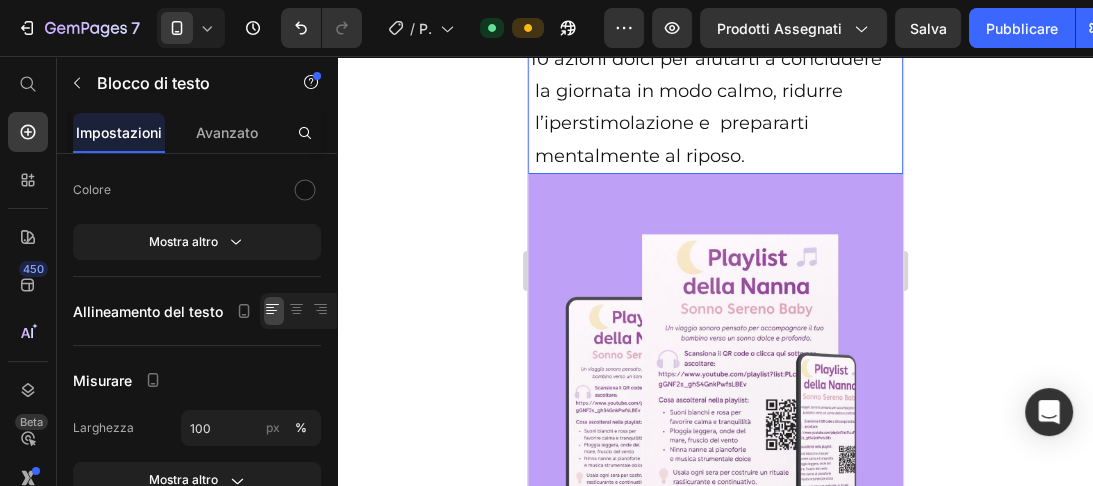 scroll, scrollTop: 9673, scrollLeft: 0, axis: vertical 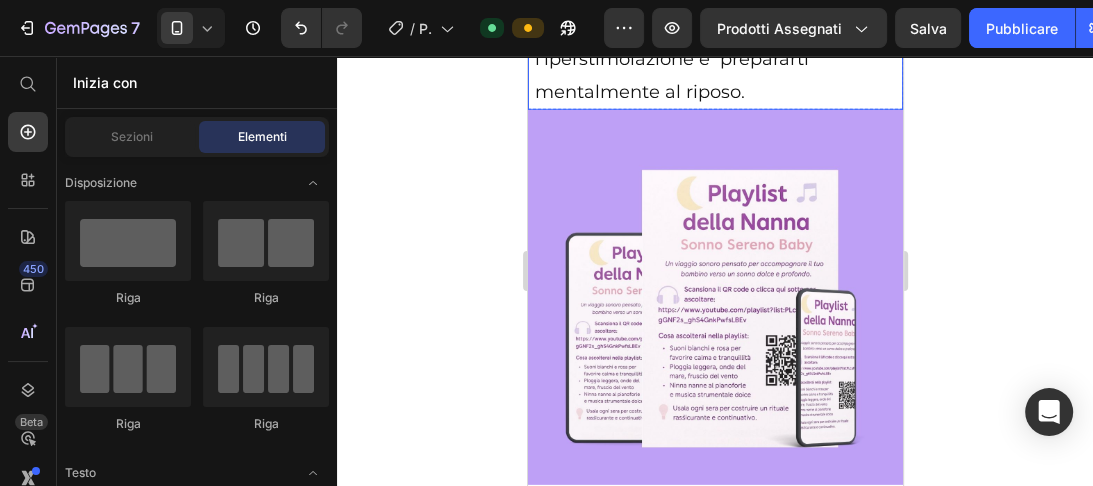 click on "10 azioni dolci per aiutarti a concludere  la giornata in modo calmo, ridurre  l’iperstimolazione e  prepararti  mentalmente al riposo." at bounding box center [714, 44] 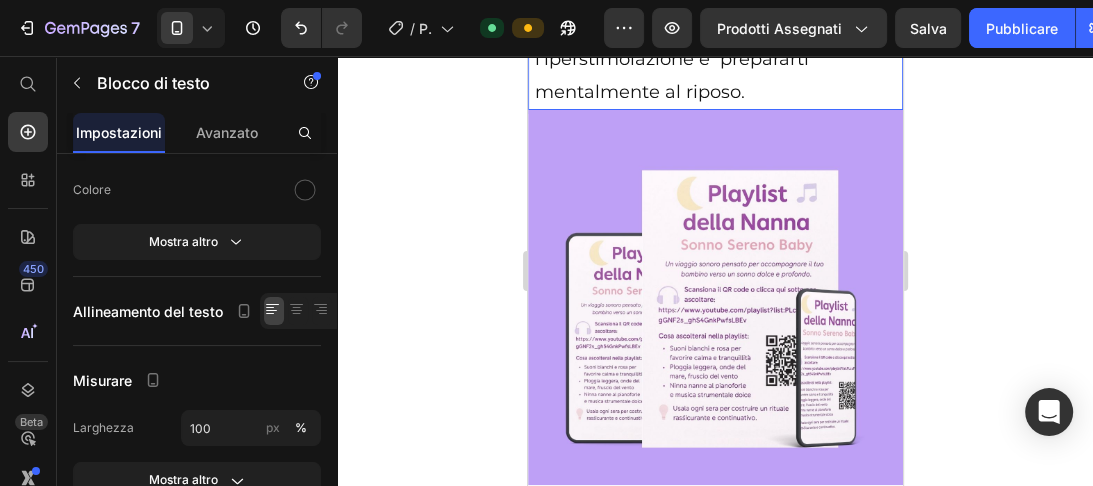 click on "10 azioni dolci per aiutarti a concludere  la giornata in modo calmo, ridurre  l’iperstimolazione e  prepararti  mentalmente al riposo." at bounding box center [714, 44] 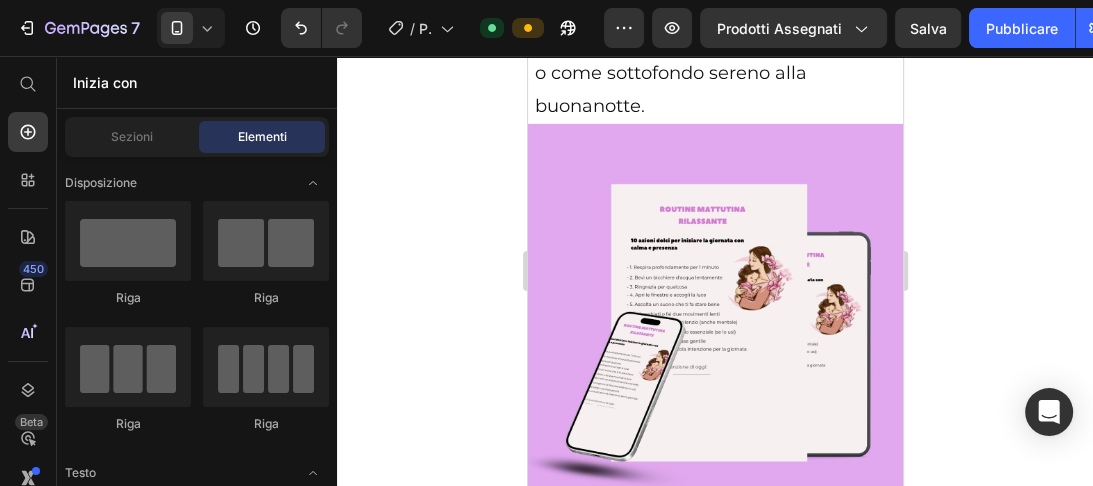 scroll, scrollTop: 10473, scrollLeft: 0, axis: vertical 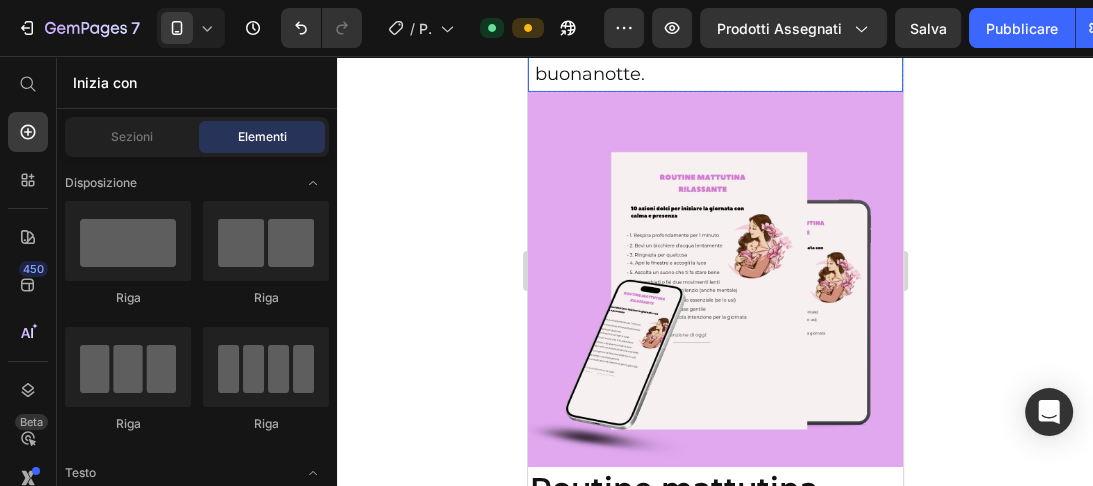 click on "Una selezione di suoni rilassanti,  ninne nanne, rumori bianchi, melodie  dolci , pensata per accompagnare il  momento della nanna.   Utile durante il bagnetto, l’allattamento  o come sottofondo sereno alla  buonanotte." at bounding box center [714, -24] 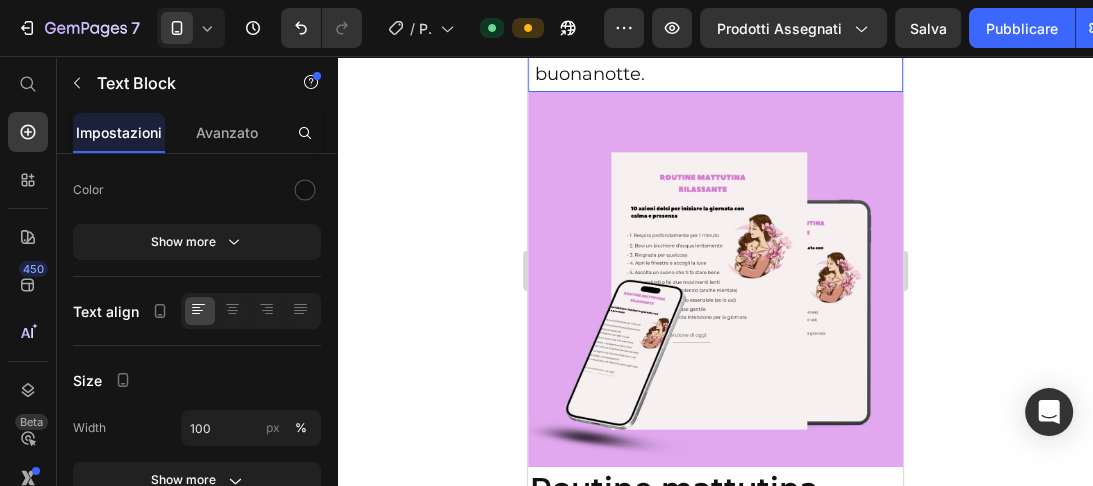 click on "Utile durante il bagnetto, l’allattamento  o come sottofondo sereno alla  buonanotte." at bounding box center (714, 41) 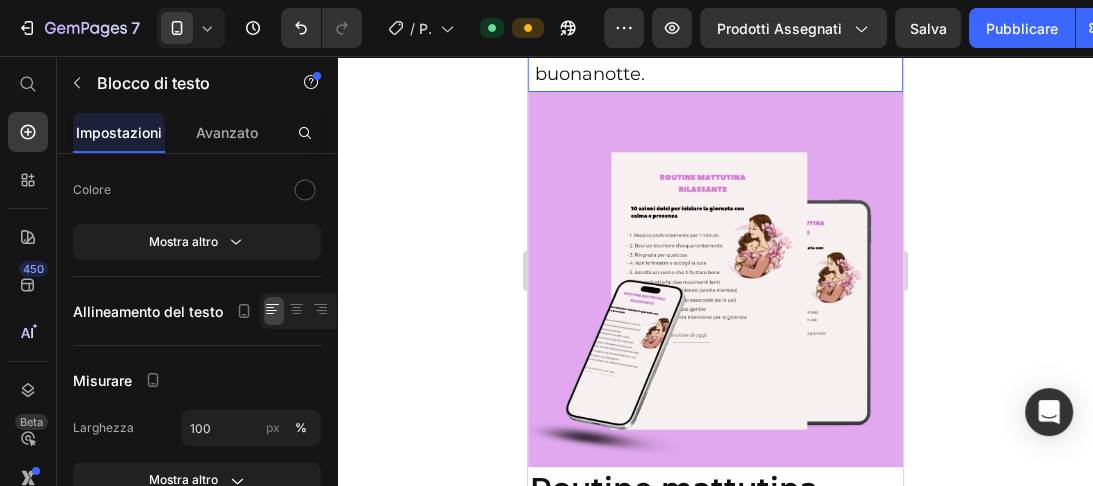 click on "o come sottofondo sereno alla  buonanotte." at bounding box center [714, 57] 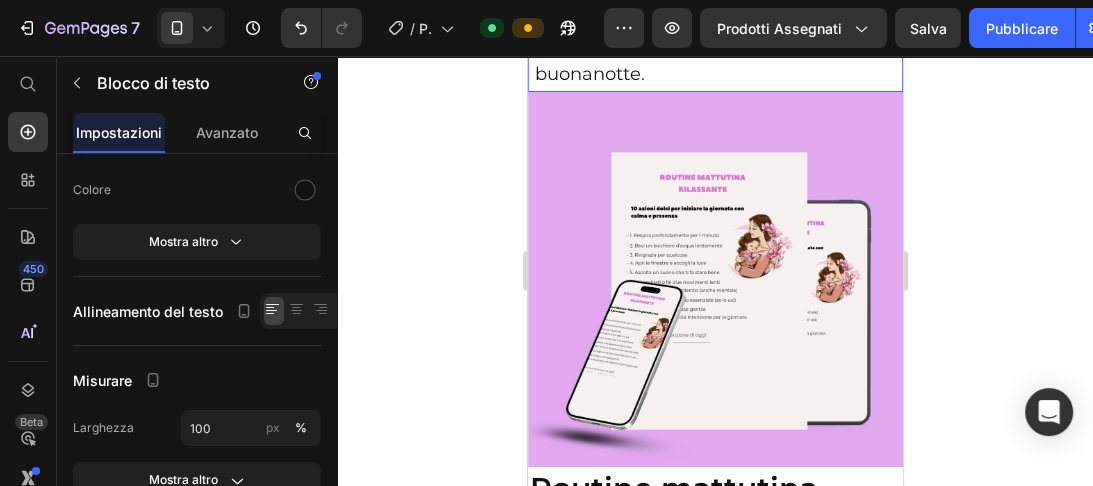 click on "o come sottofondo sereno alla  buonanotte." at bounding box center (714, 57) 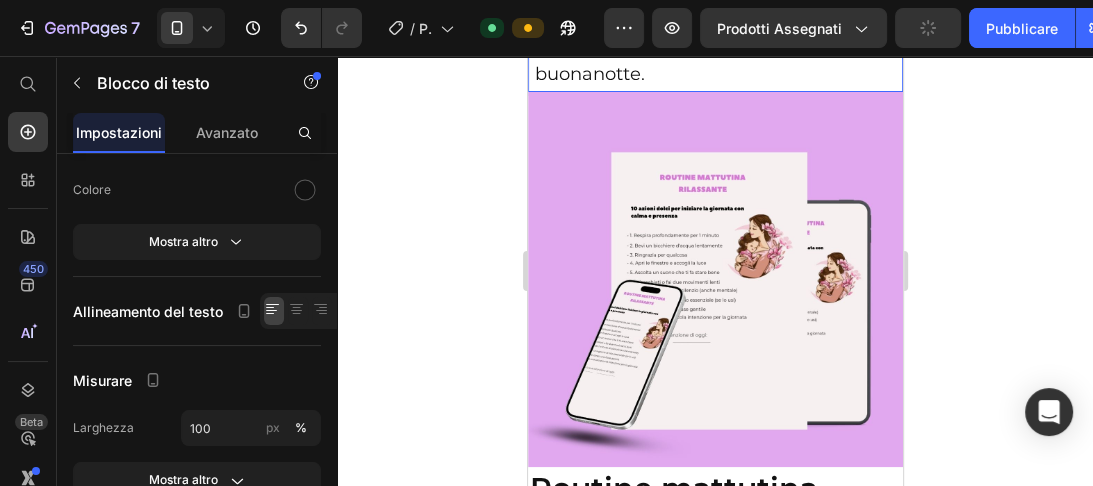 click on "o come sottofondo sereno alla  buonanotte." at bounding box center [714, 57] 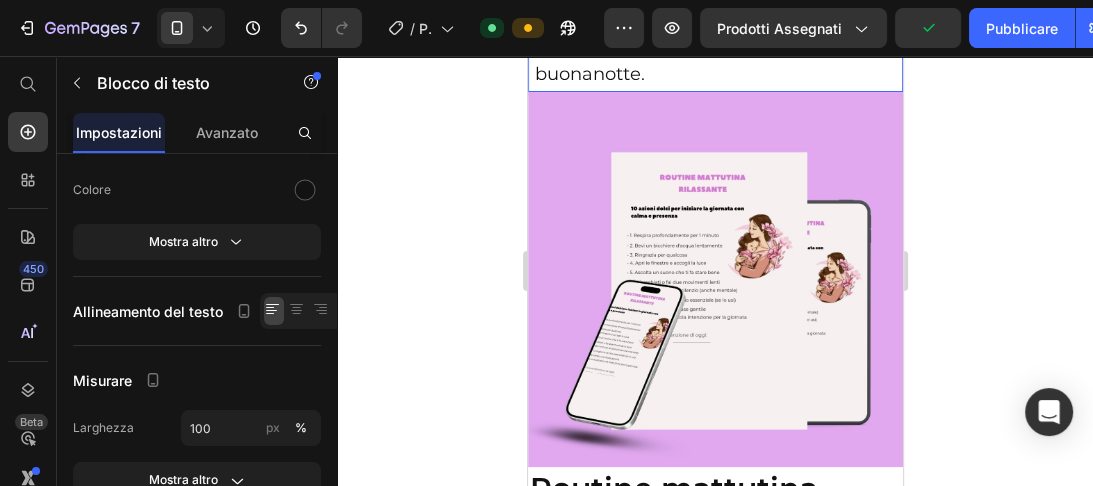click on "o come sottofondo sereno alla  buonanotte." at bounding box center [714, 57] 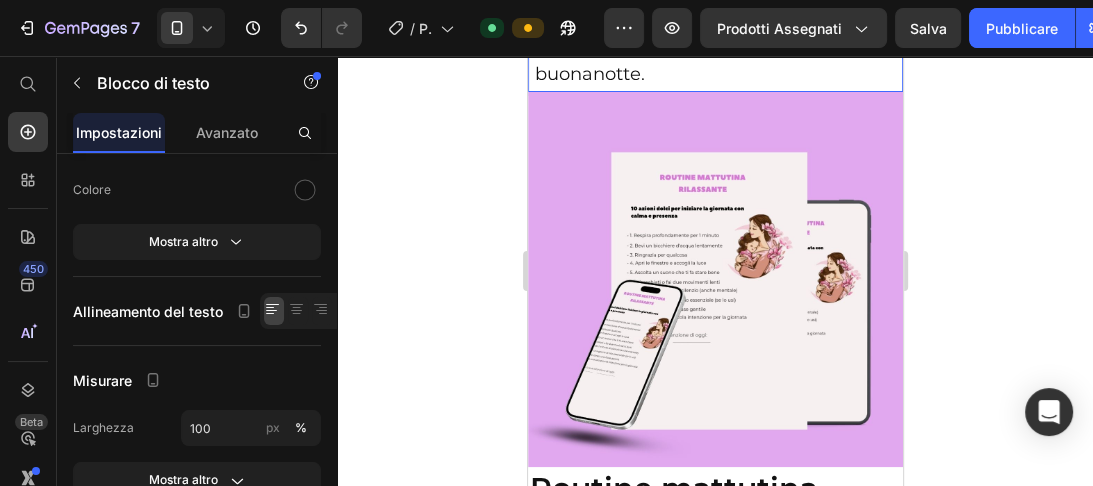 click on "o come sottofondo sereno alla  buonanotte." at bounding box center (714, 57) 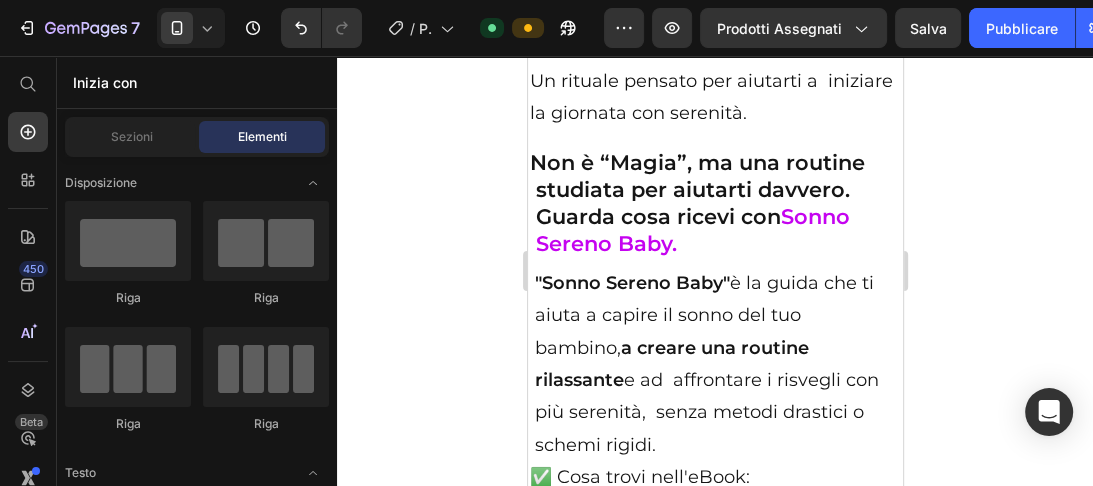 scroll, scrollTop: 11220, scrollLeft: 0, axis: vertical 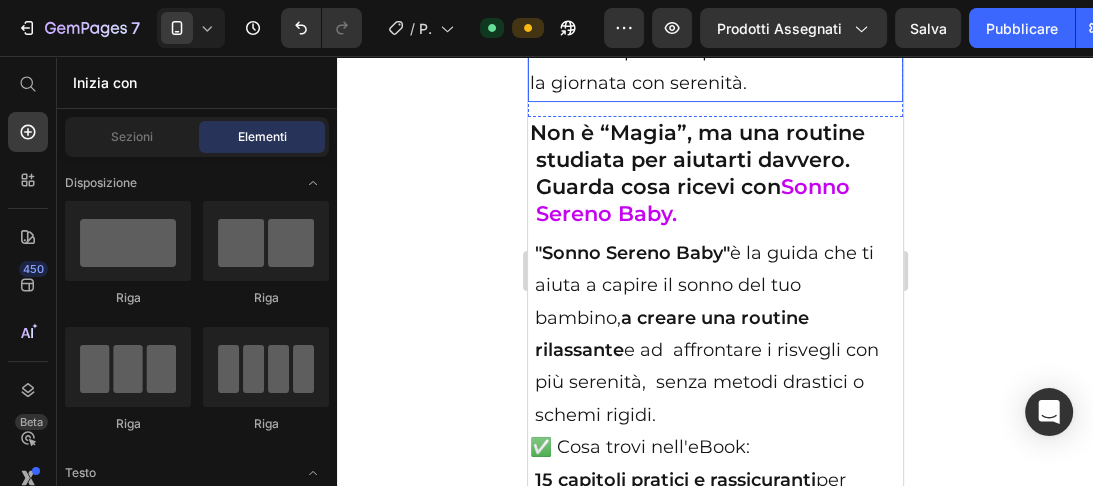 click on "Un rituale pensato per aiutarti a  iniziare la giornata con serenità." at bounding box center [714, 67] 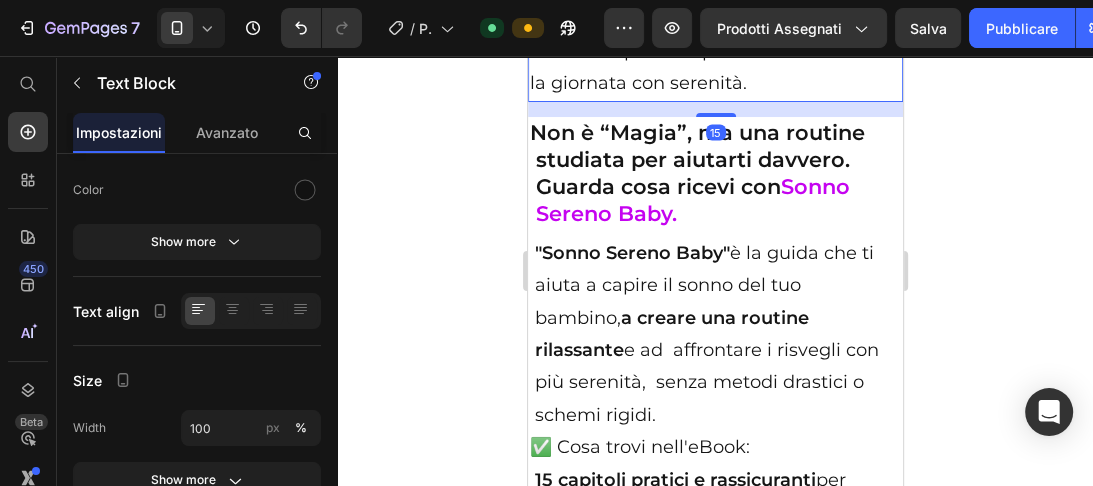 click on "Un rituale pensato per aiutarti a  iniziare la giornata con serenità." at bounding box center (714, 67) 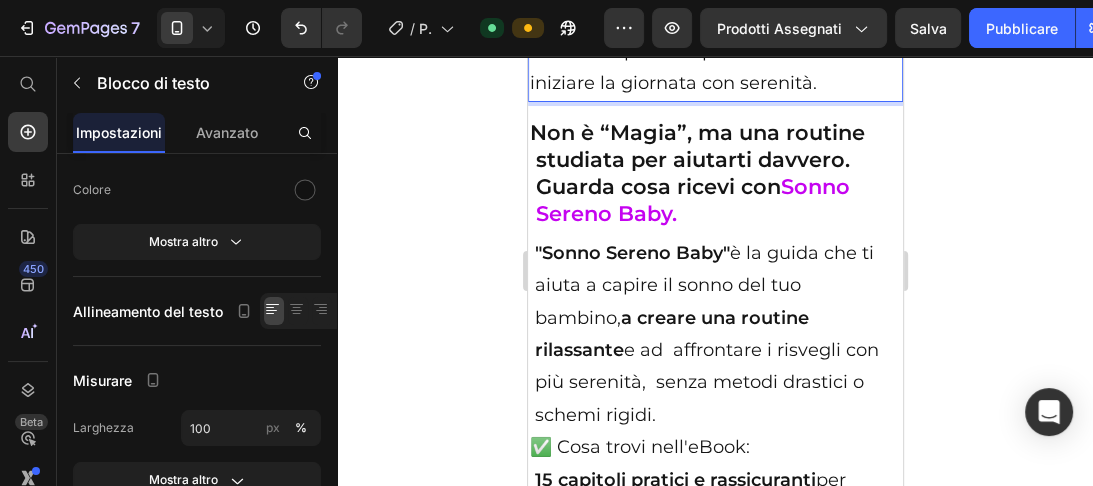 click on "iniziare la giornata con serenità." at bounding box center [714, 83] 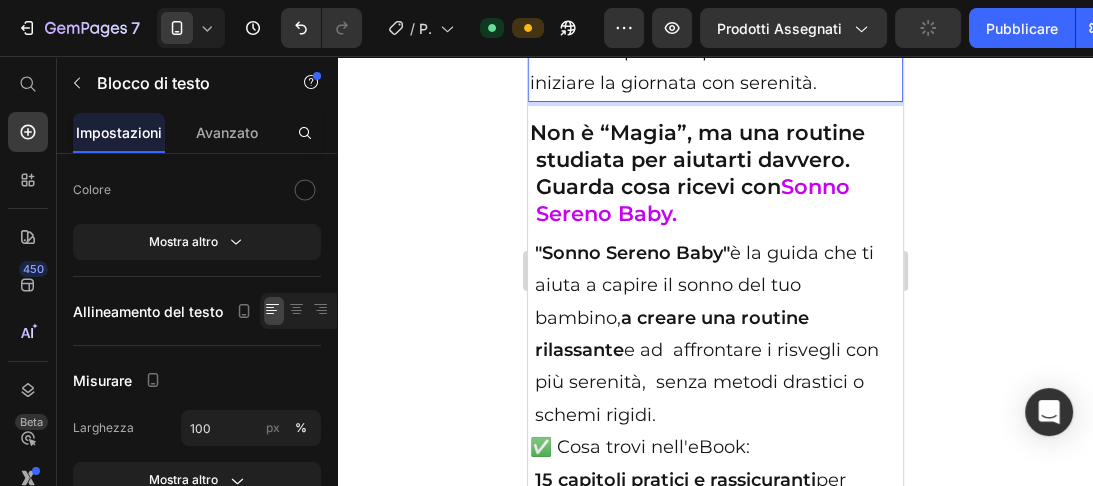 click on "iniziare la giornata con serenità." at bounding box center (714, 83) 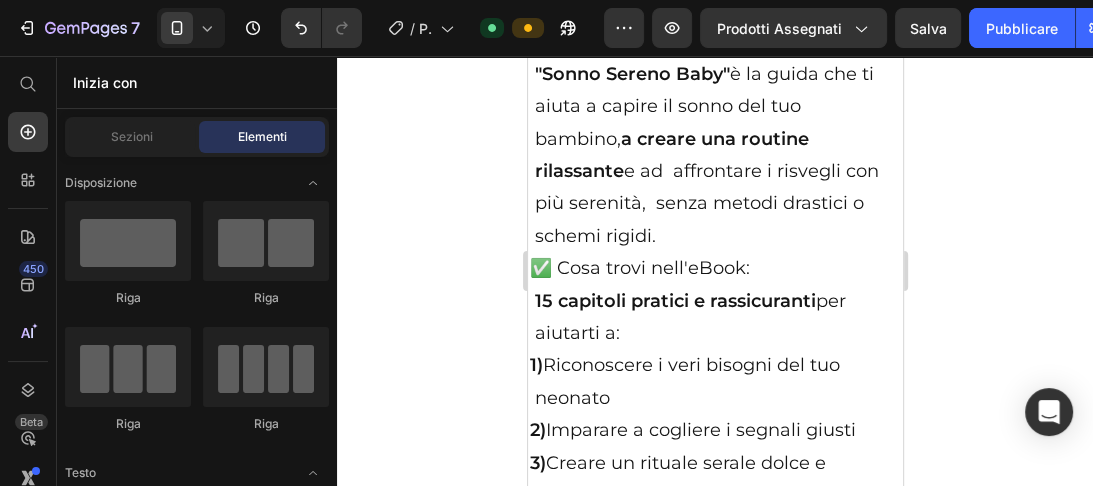 scroll, scrollTop: 11548, scrollLeft: 0, axis: vertical 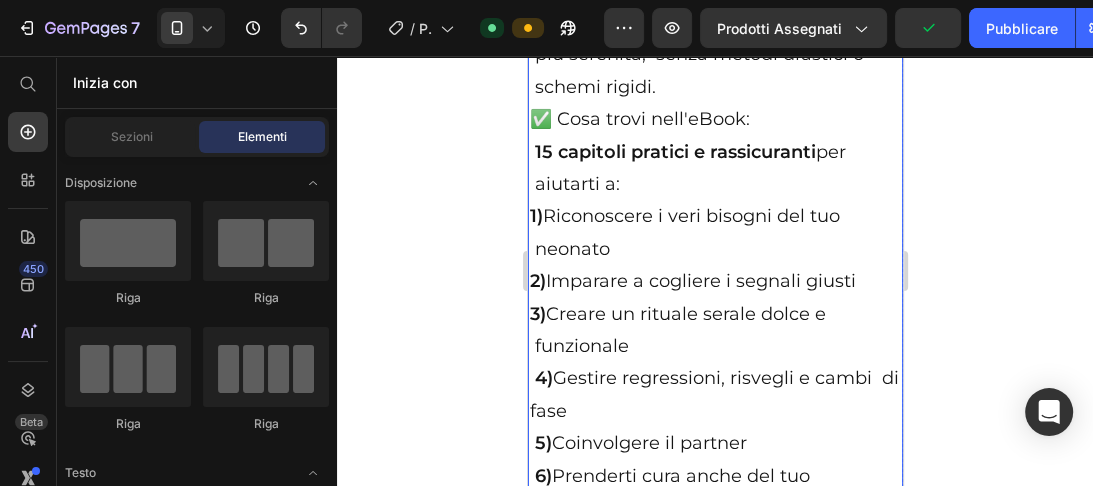 click on "a creare una routine  rilassante" at bounding box center (668, 6) 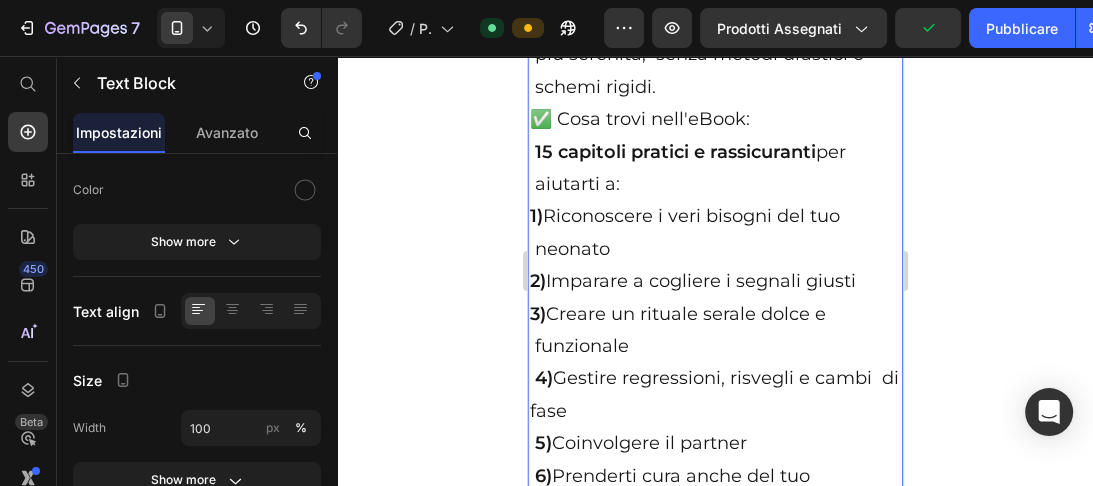 click on "a creare una routine  rilassante" at bounding box center [668, 6] 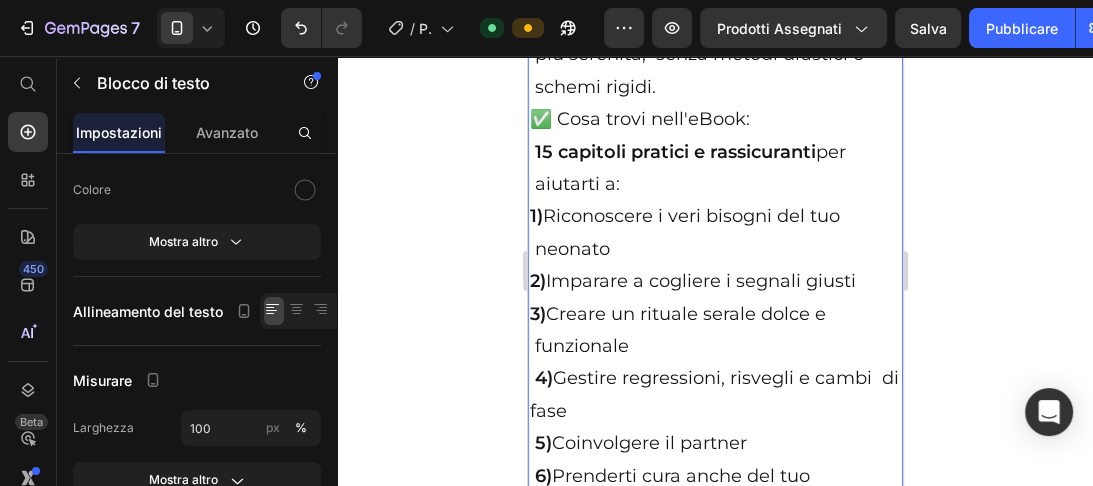 click on "a creare una routine  rilassante" at bounding box center [668, 6] 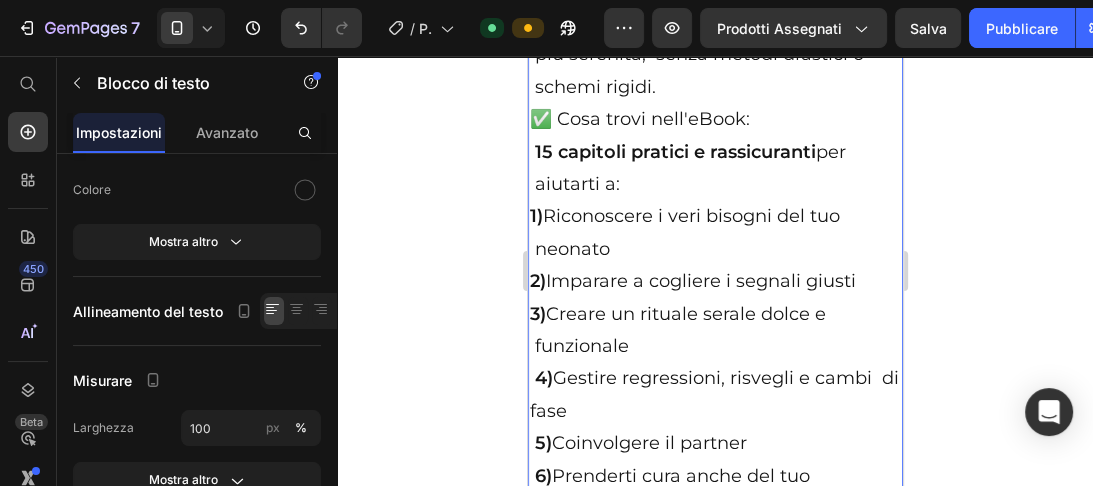 click on ""Sonno Sereno Baby"  è la guida che ti  aiuta a capire il sonno del tuo  bambino,  a creare una routine  rilassante  e ad affrontare i risvegli con  più serenità,  senza metodi drastici o  schemi rigidi." at bounding box center [714, 6] 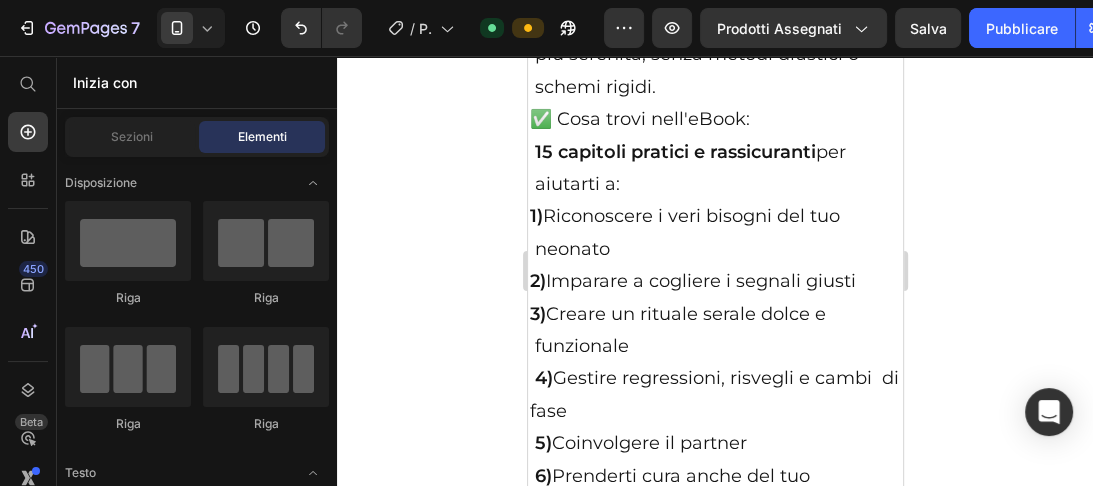 scroll, scrollTop: 11698, scrollLeft: 0, axis: vertical 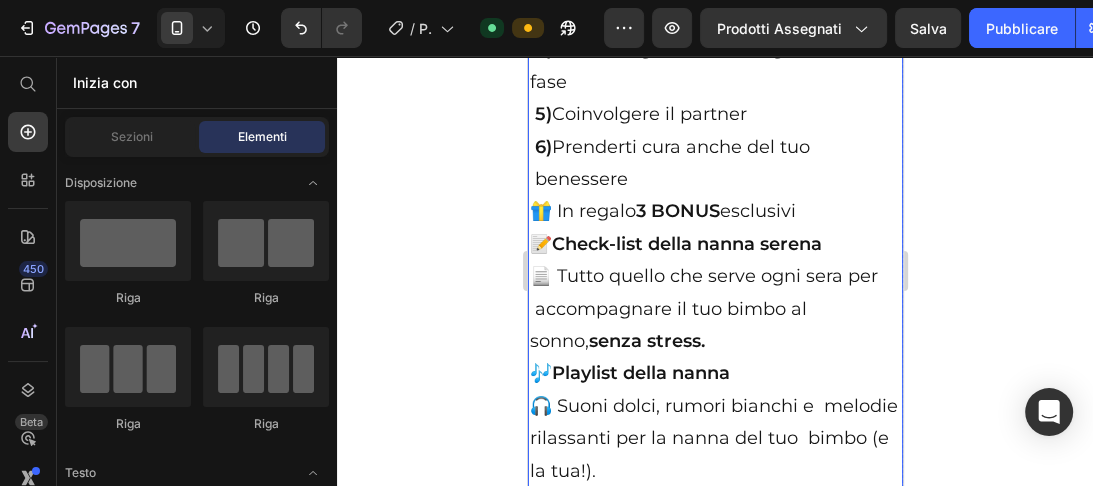 click on "4) Gestire regressioni, risvegli e cambi  di fase" at bounding box center (714, 65) 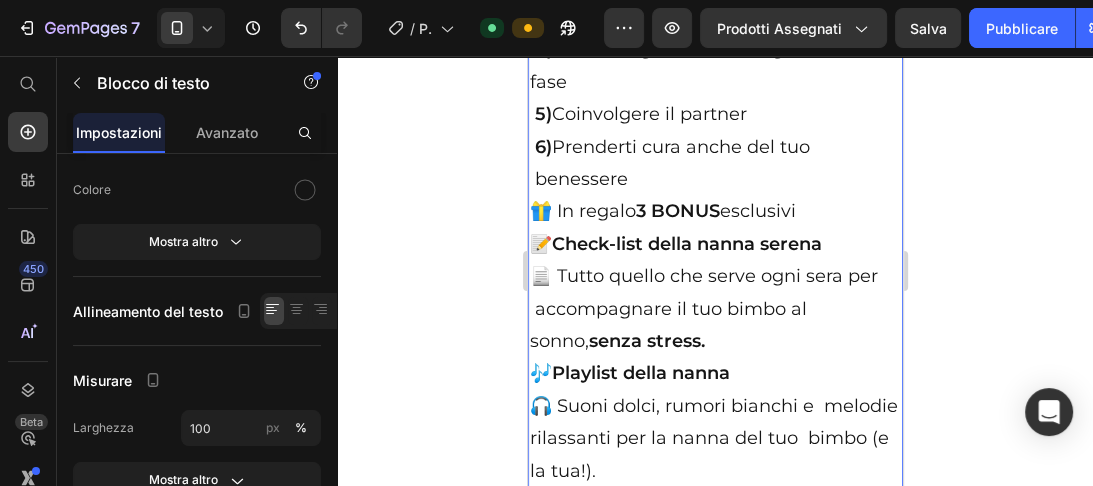 click on "4) Gestire regressioni, risvegli e cambi  di fase" at bounding box center [714, 65] 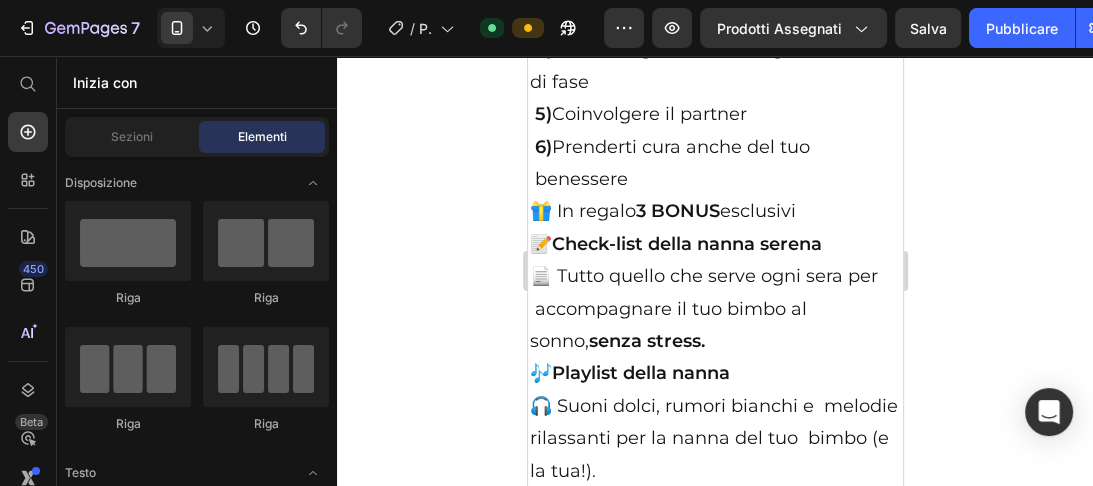 scroll, scrollTop: 11967, scrollLeft: 0, axis: vertical 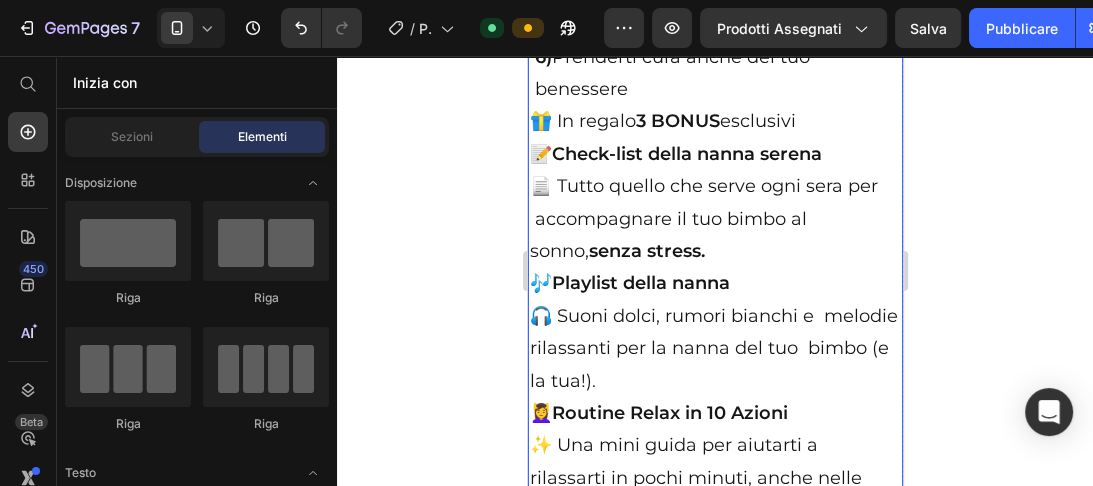 click on "6) Prenderti cura anche del tuo  benessere" at bounding box center [714, 73] 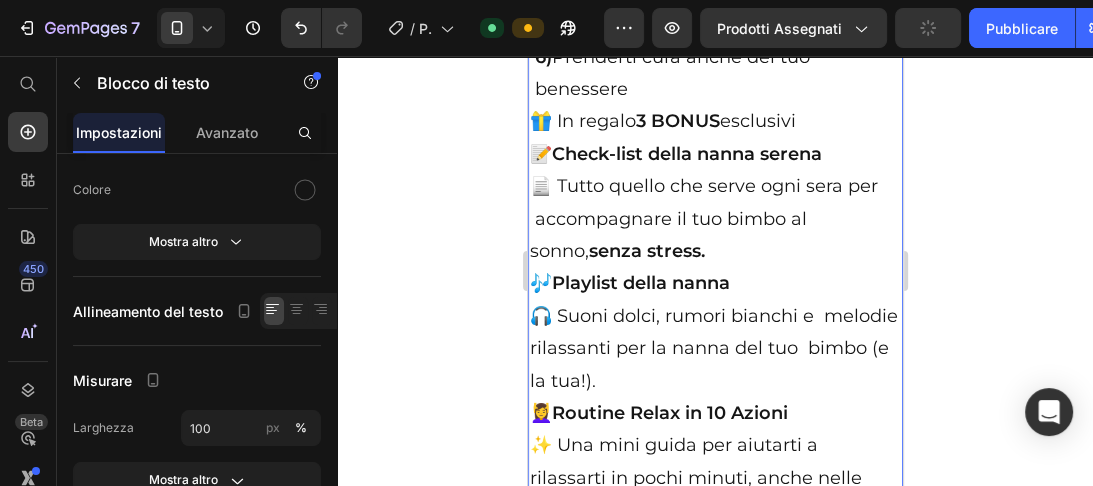 click on "6) Prenderti cura anche del tuo  benessere" at bounding box center [714, 73] 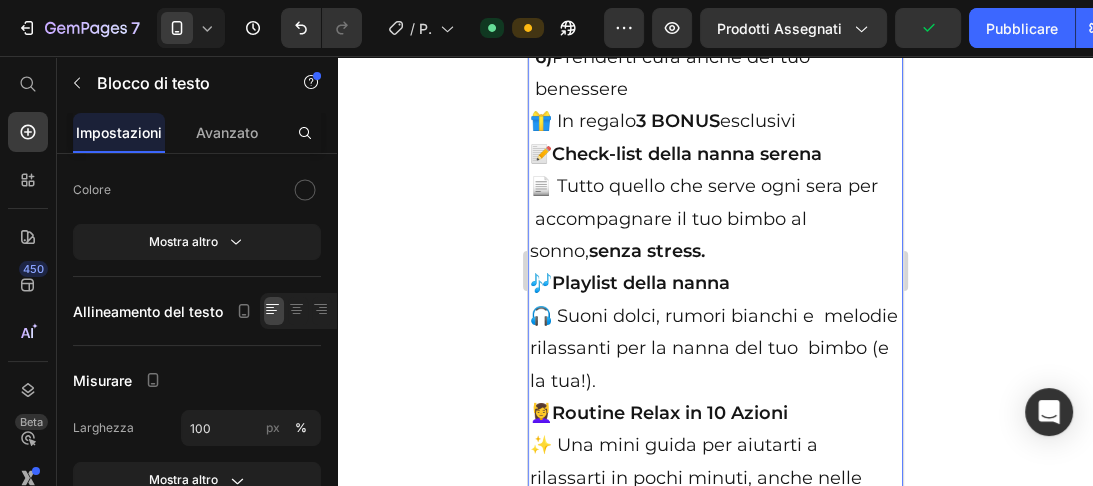 click on "6) Prenderti cura anche del tuo  benessere" at bounding box center [714, 73] 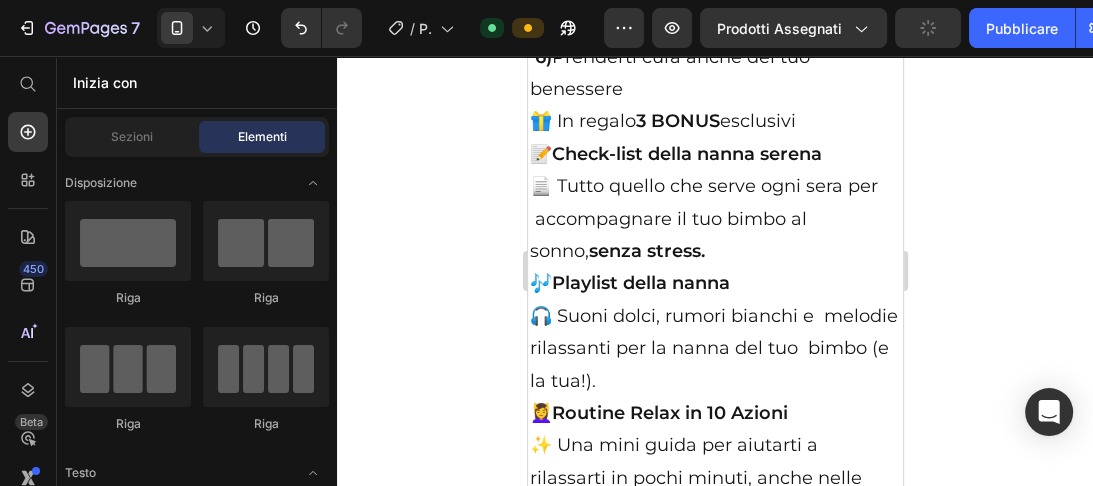 scroll, scrollTop: 12116, scrollLeft: 0, axis: vertical 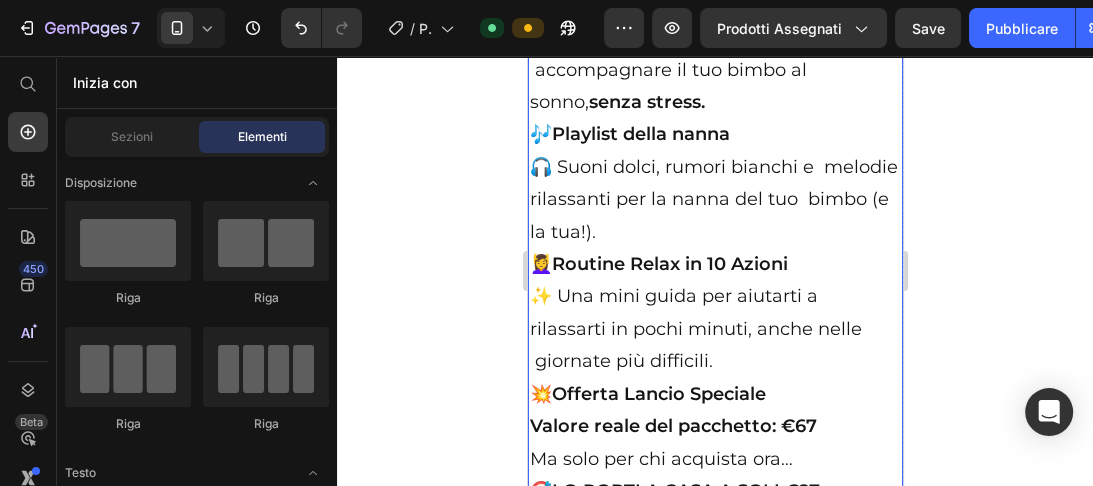 click on "📝  Check-list della nanna serena  📄 Tutto quello che serve ogni sera per  accompagnare il tuo bimbo al sonno,    senza stress." at bounding box center [714, 54] 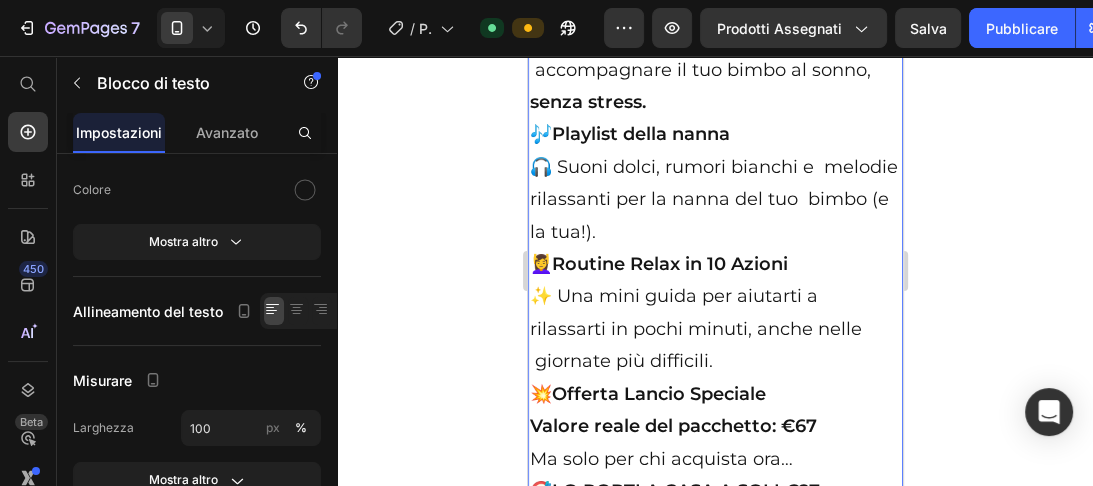 click on "📝  Check-list della nanna serena  📄 Tutto quello che serve ogni sera per  accompagnare il tuo bimbo al sonno," at bounding box center (714, 37) 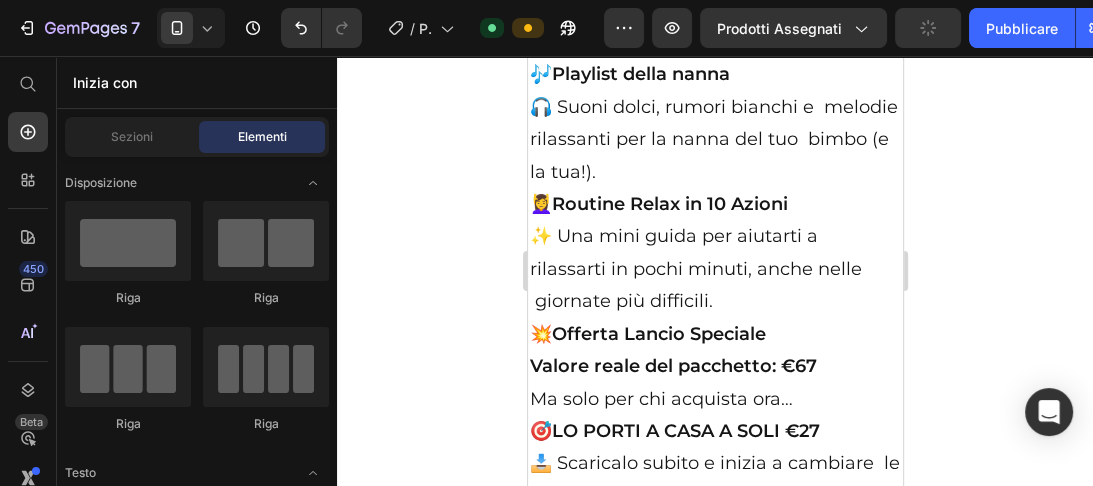scroll, scrollTop: 12206, scrollLeft: 0, axis: vertical 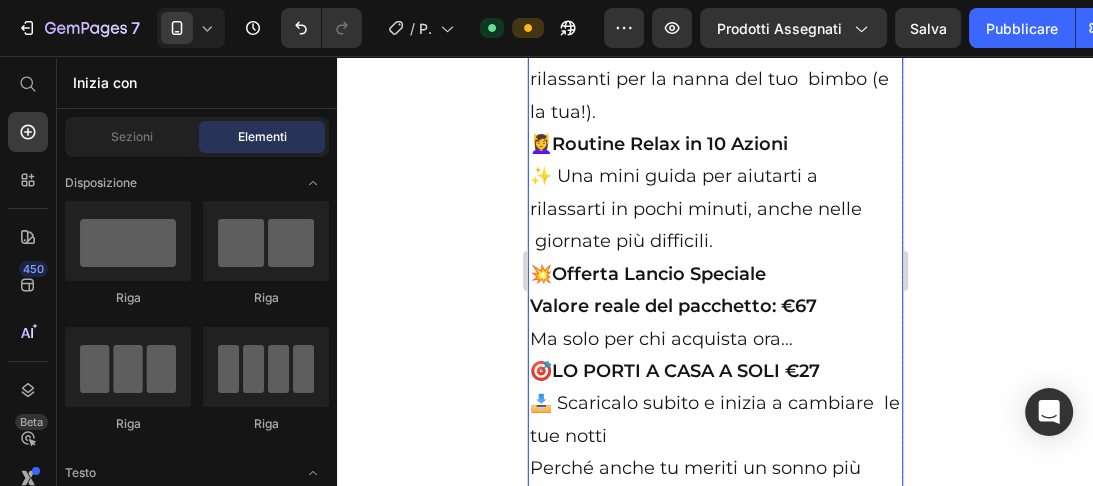 click on "🎶  Playlist della nanna  🎧 Suoni dolci, rumori bianchi e  melodie rilassanti per la nanna del tuo  bimbo (e la tua!)." at bounding box center [714, 63] 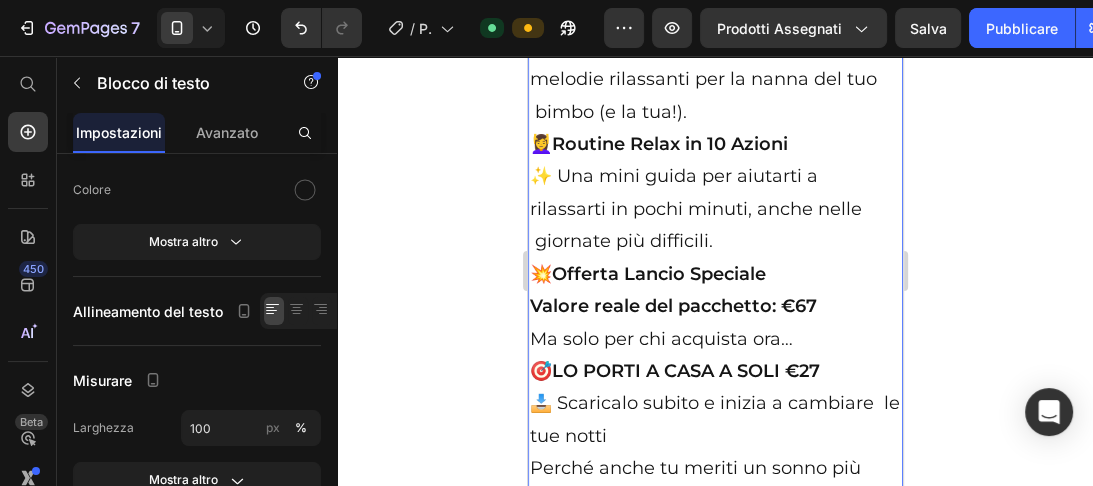 click on "melodie rilassanti per la nanna del tuo  bimbo (e la tua!)." at bounding box center (714, 95) 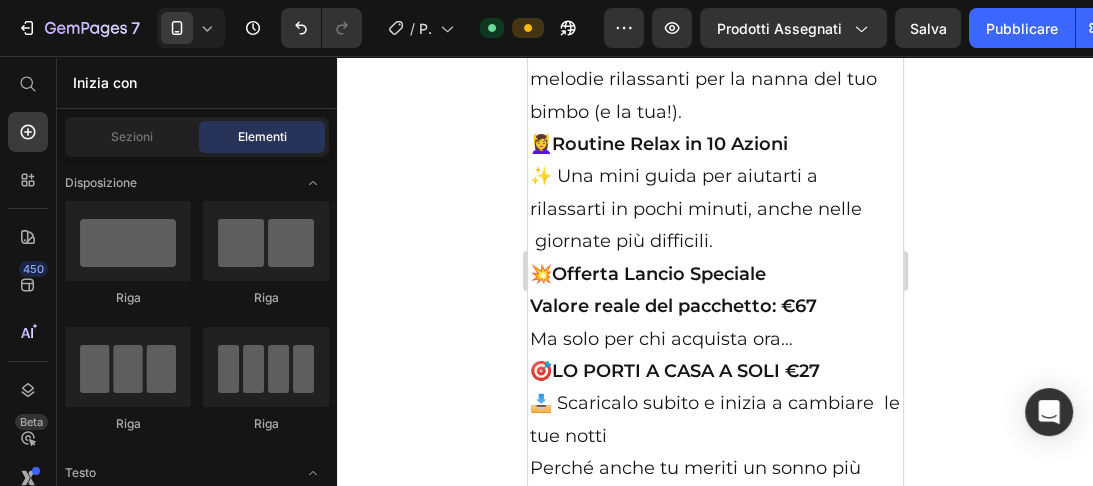 scroll, scrollTop: 12325, scrollLeft: 0, axis: vertical 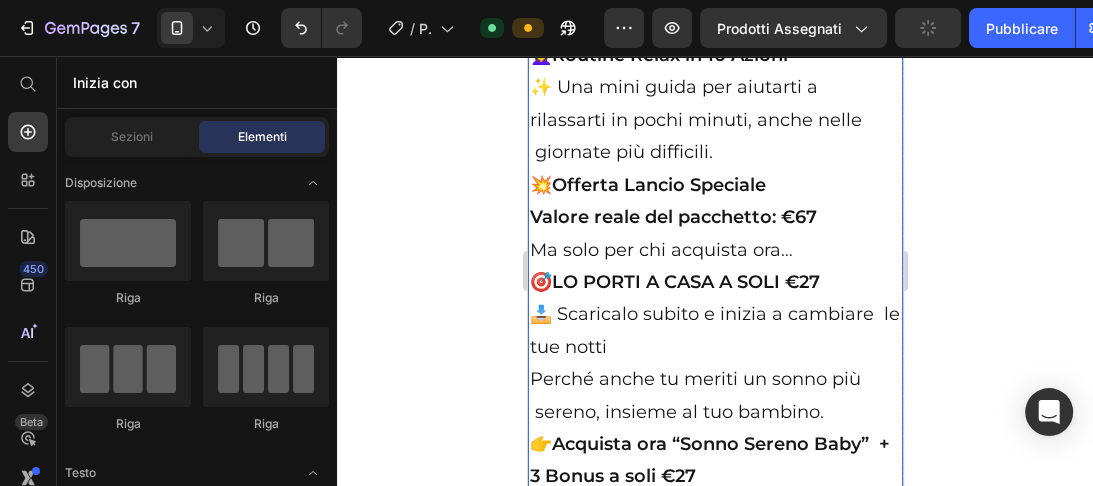 click on "💆‍♀️  Routine Relax in 10 Azioni  ✨ Una mini guida per aiutarti a" at bounding box center (714, 71) 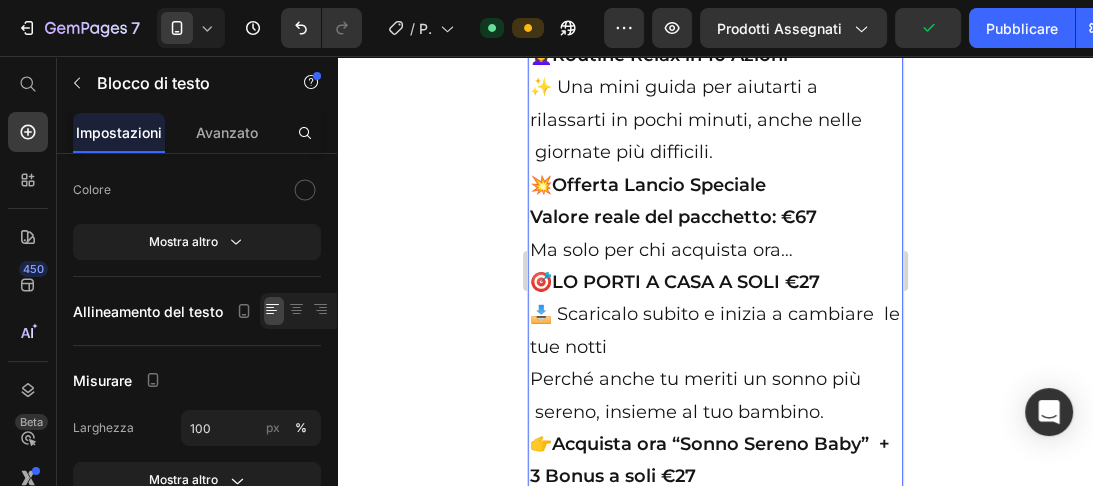 click on "💆‍♀️  Routine Relax in 10 Azioni  ✨ Una mini guida per aiutarti a" at bounding box center [714, 71] 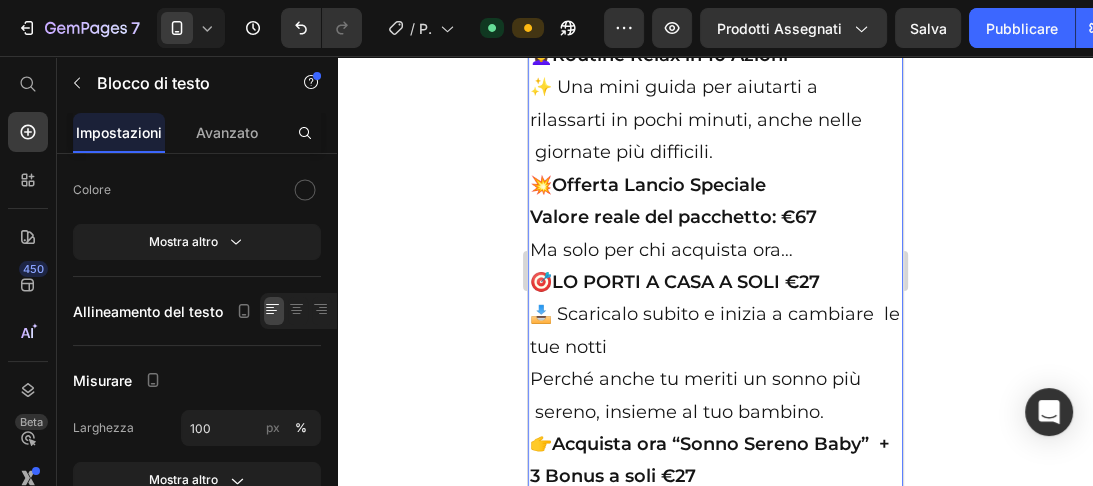 click on "rilassarti in pochi minuti, anche nelle  giornate più difficili." at bounding box center [714, 136] 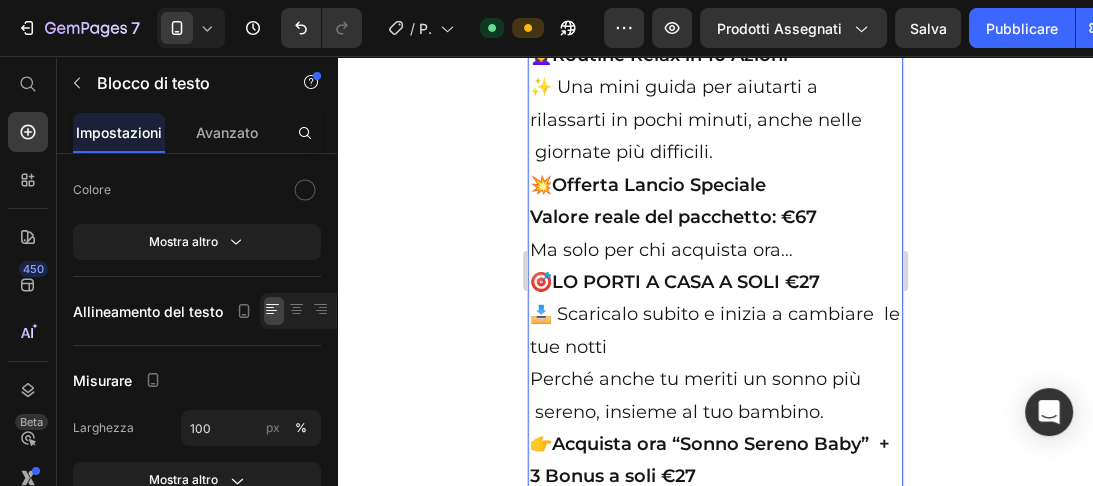 click on "rilassarti in pochi minuti, anche nelle  giornate più difficili." at bounding box center (714, 136) 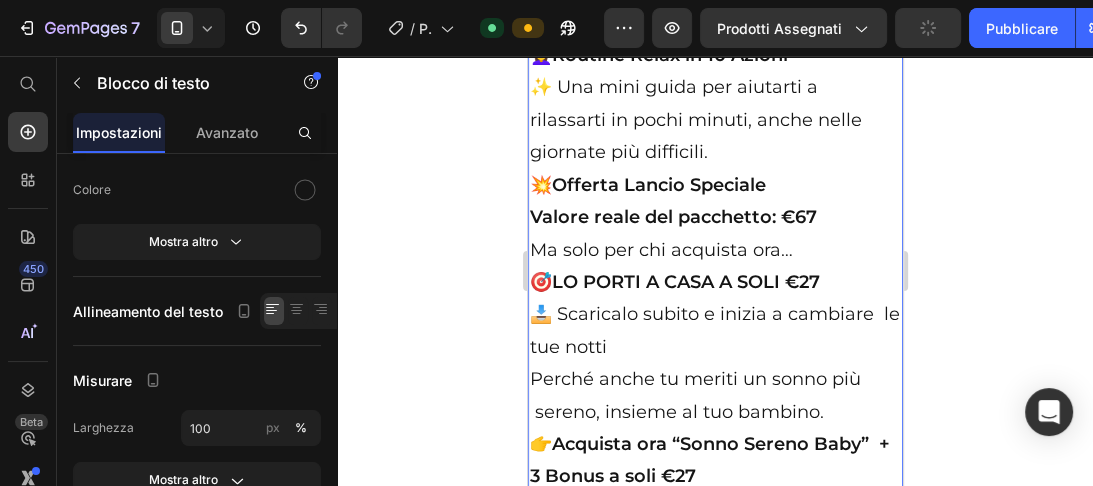 scroll, scrollTop: 12349, scrollLeft: 0, axis: vertical 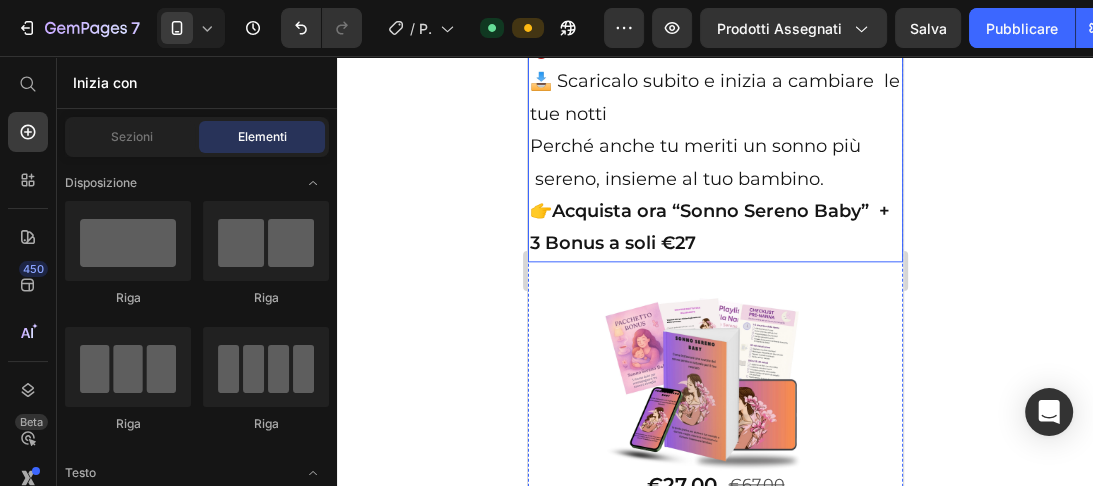 click on "📥 Scaricalo subito e inizia a cambiare  le tue notti" at bounding box center (714, 97) 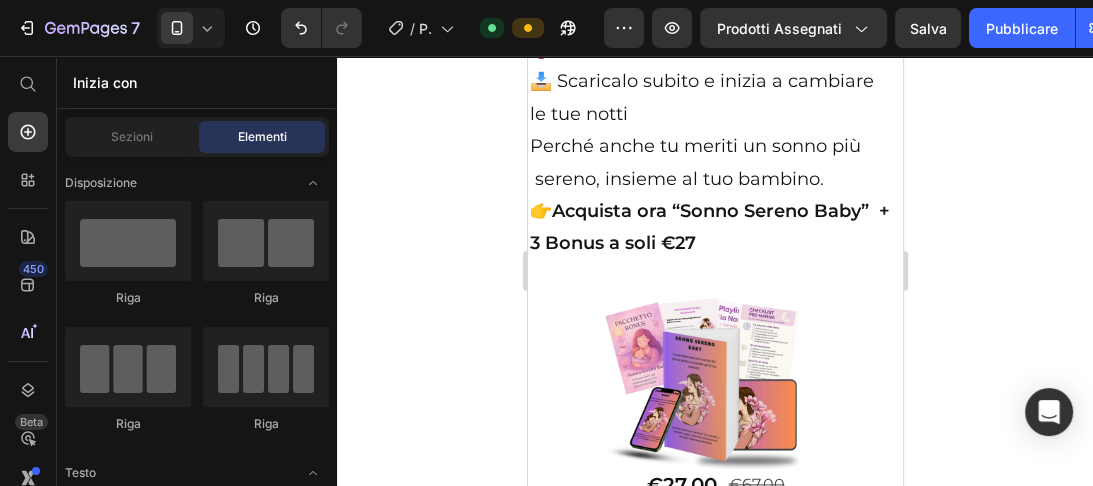scroll, scrollTop: 12708, scrollLeft: 0, axis: vertical 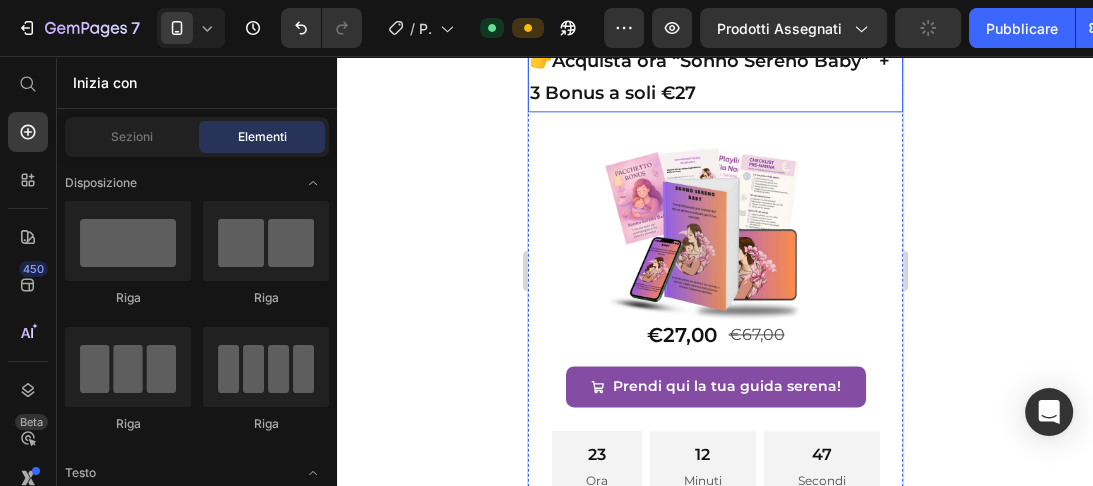 click on "Acquista ora “Sonno Sereno Baby”  + 3 Bonus a soli €27" at bounding box center (709, 77) 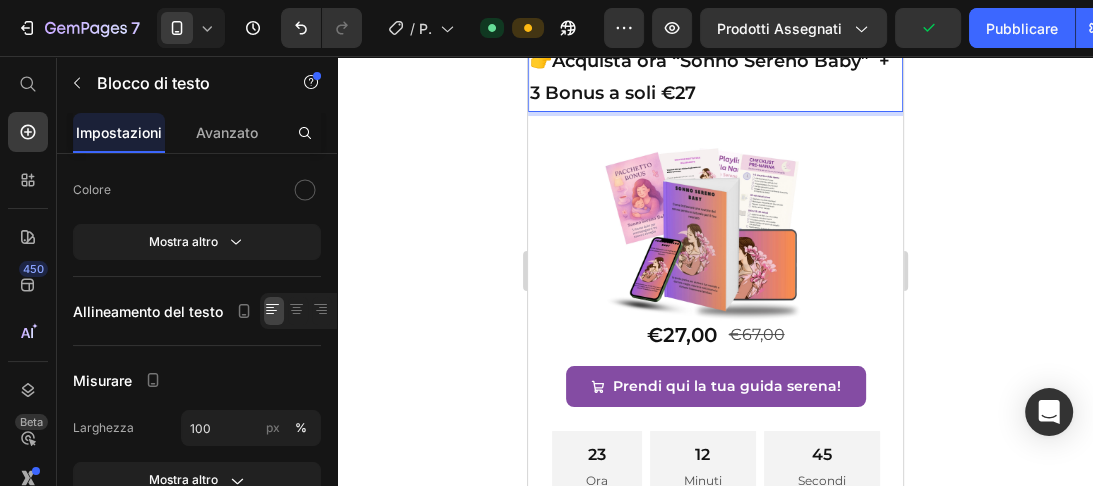 click on "Acquista ora “Sonno Sereno Baby”  + 3 Bonus a soli €27" at bounding box center [709, 77] 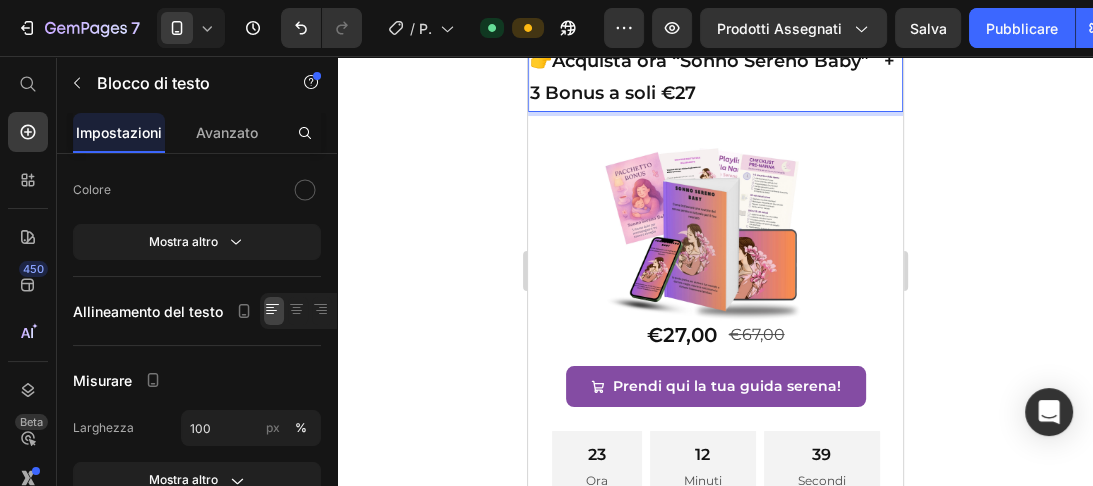 click on "Valore reale del pacchetto: €67  Ma solo per chi acquista ora…" at bounding box center (714, -150) 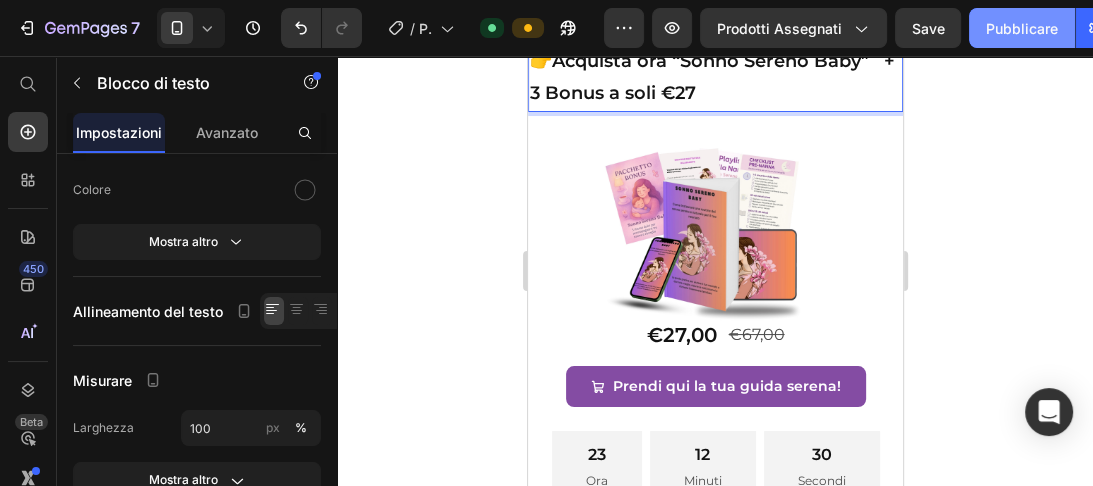 click on "Pubblicare" at bounding box center (1022, 28) 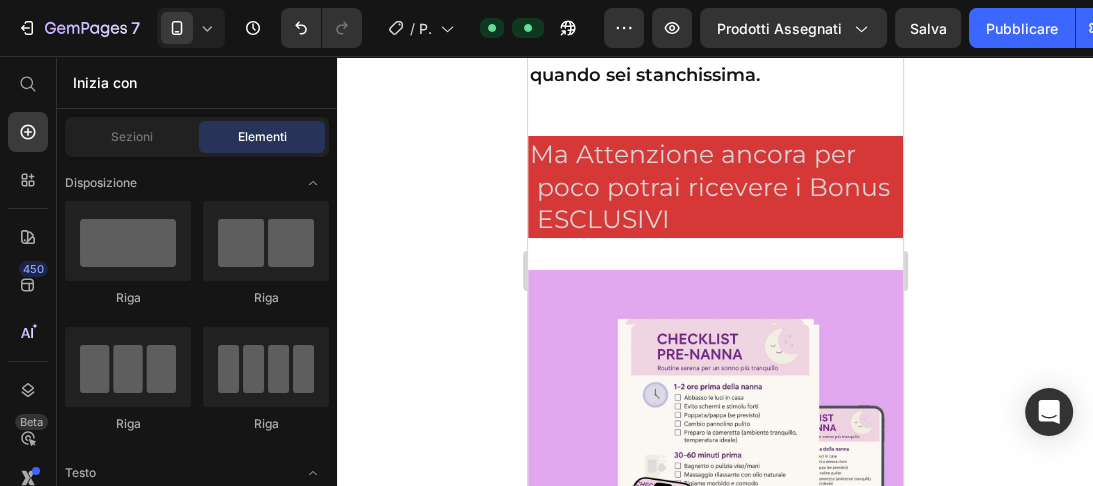 scroll, scrollTop: 8324, scrollLeft: 0, axis: vertical 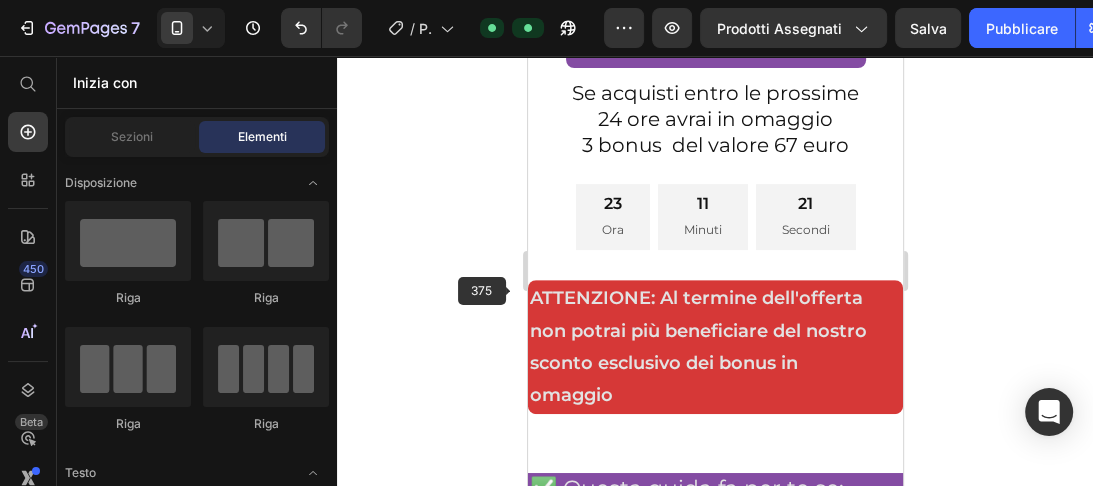 click on "ATTENZIONE: Al termine dell'offerta" at bounding box center [714, 298] 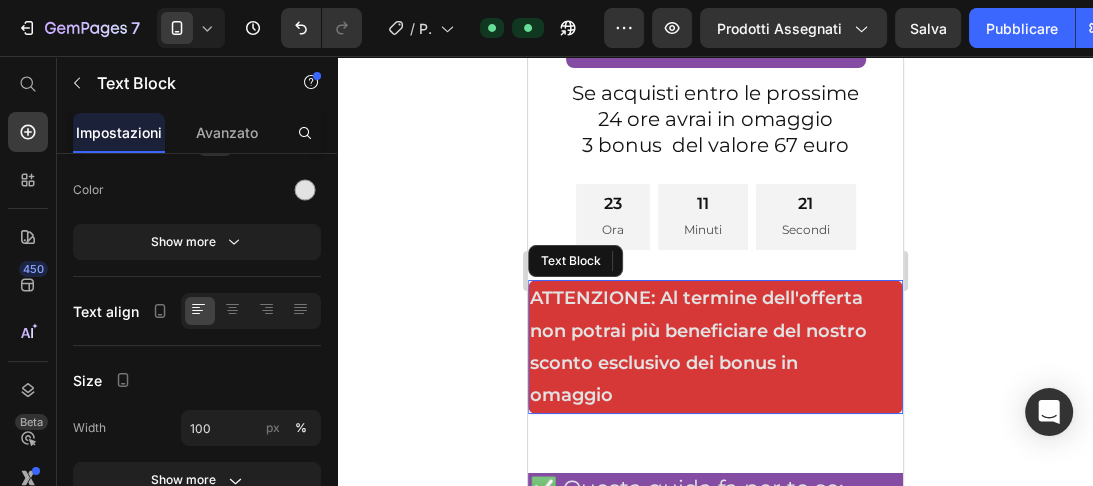 click on "ATTENZIONE: Al termine dell'offerta" at bounding box center (714, 298) 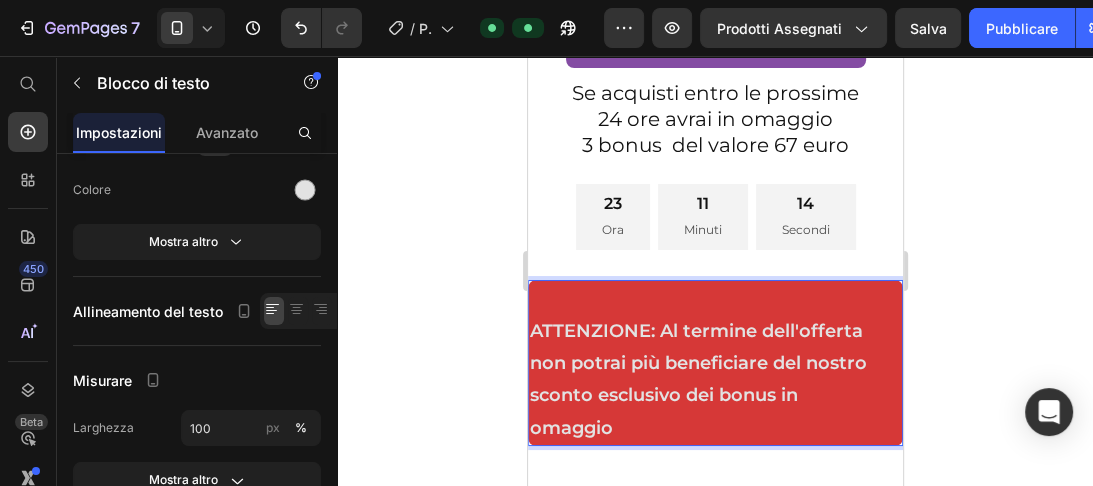 click at bounding box center [714, 298] 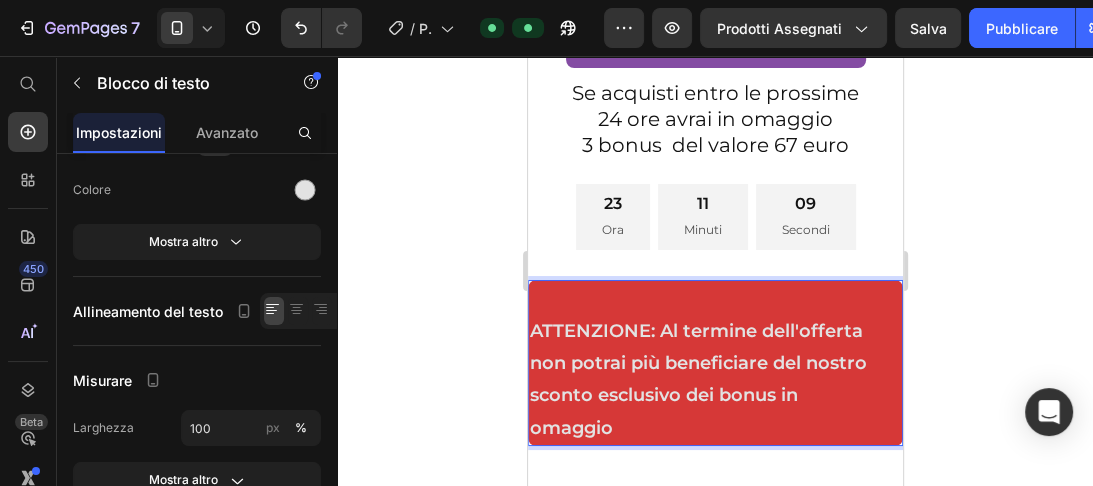click on "ATTENZIONE: Al termine dell'offerta" at bounding box center [714, 331] 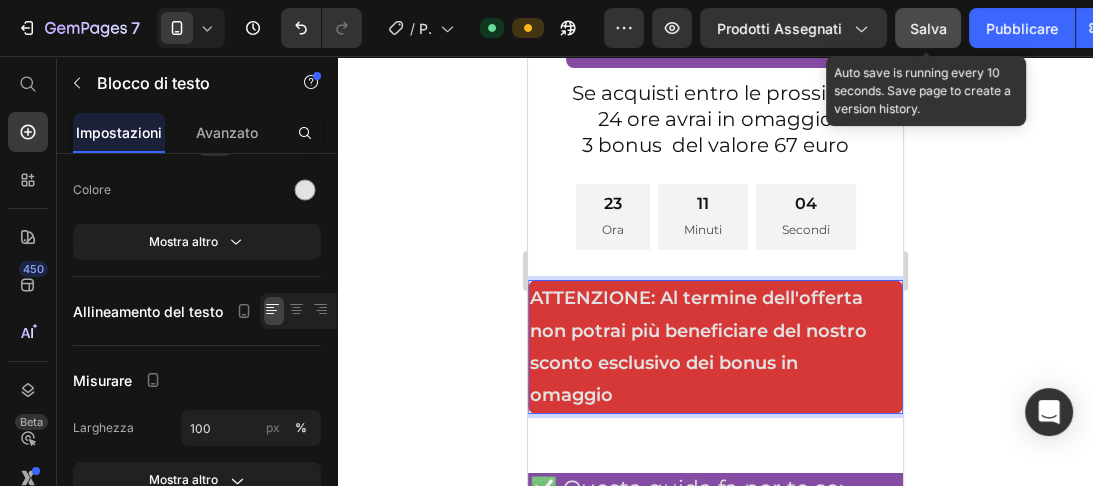 click on "Salva" 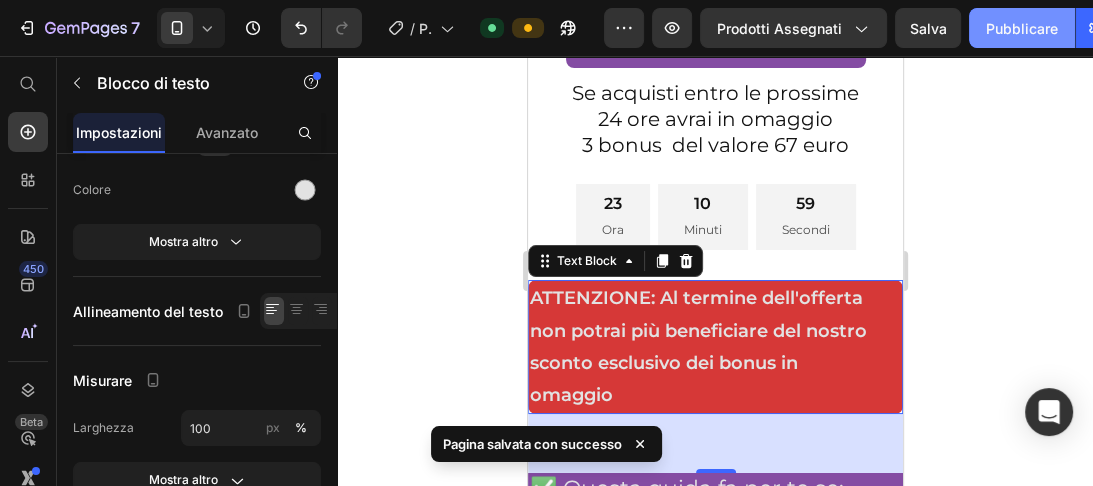 click on "Pubblicare" 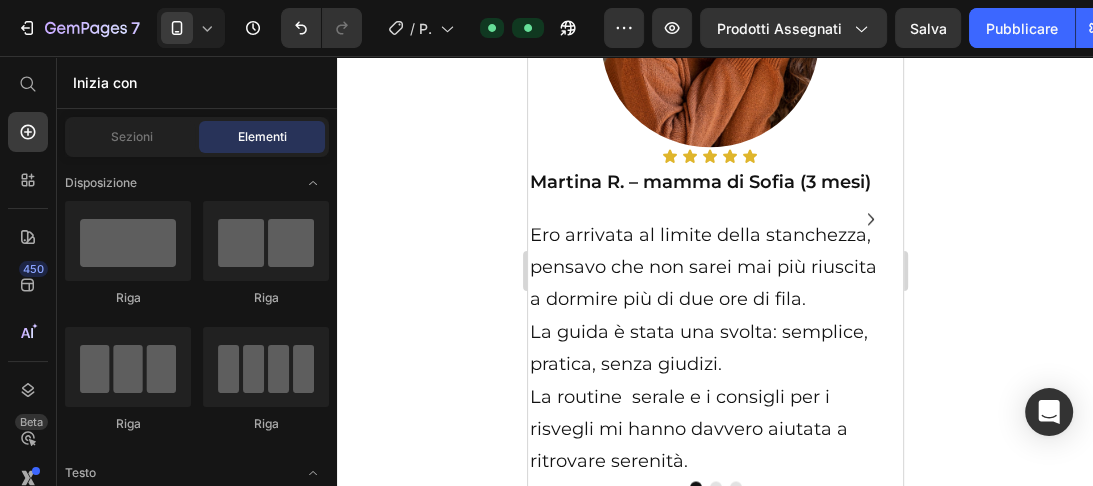scroll, scrollTop: 2317, scrollLeft: 0, axis: vertical 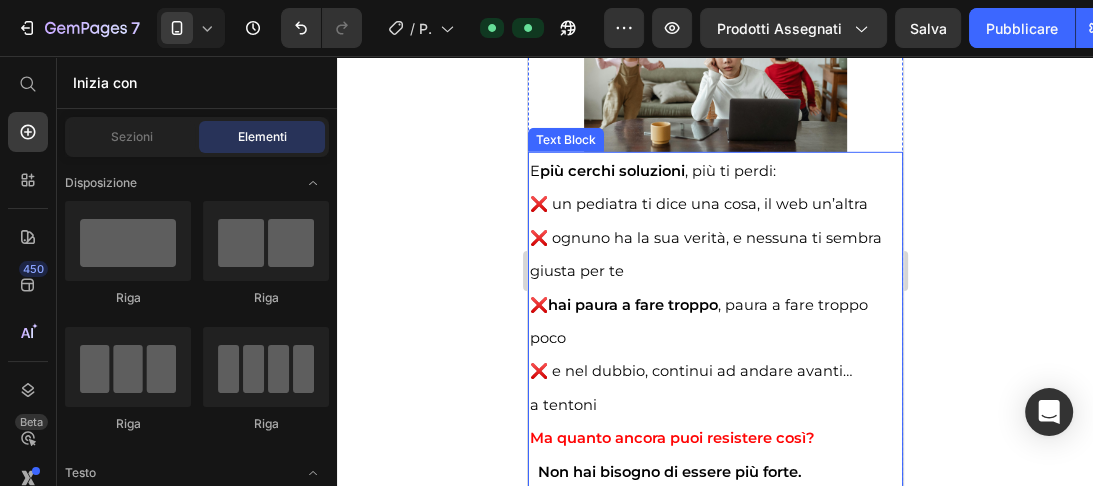 click on "❌ ognuno ha la sua verità, e nessuna ti sembra" at bounding box center (714, 237) 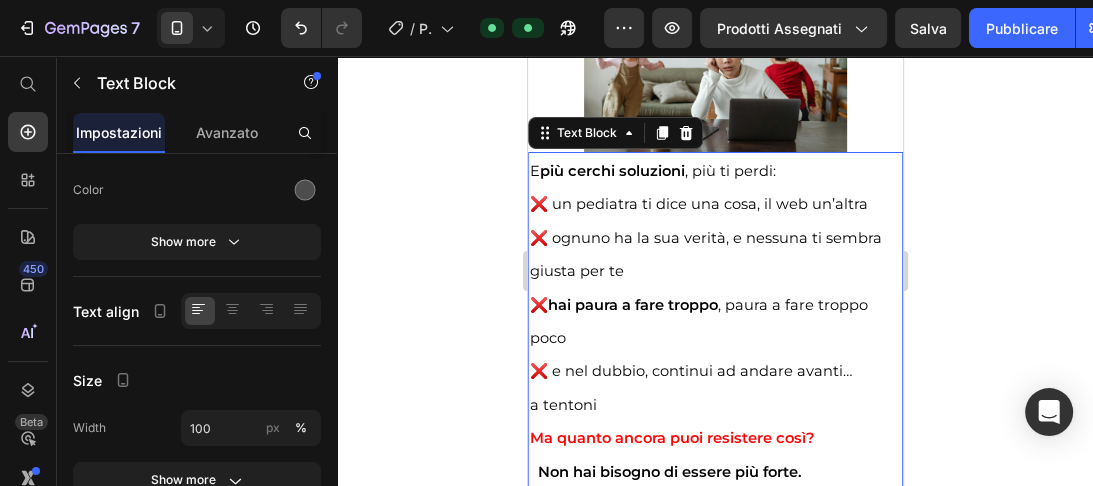 click on "❌ ognuno ha la sua verità, e nessuna ti sembra" at bounding box center [714, 237] 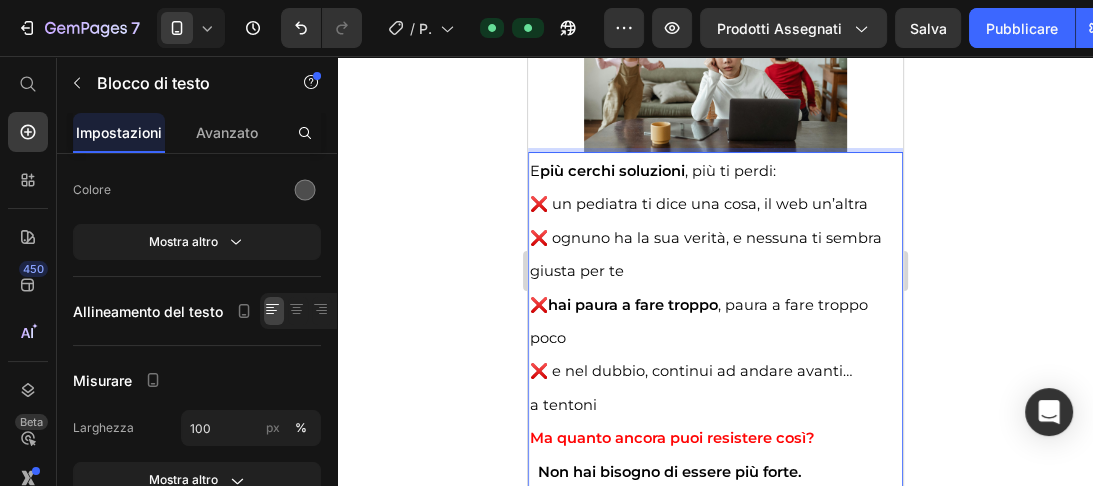 click on "giusta per te" at bounding box center [576, 271] 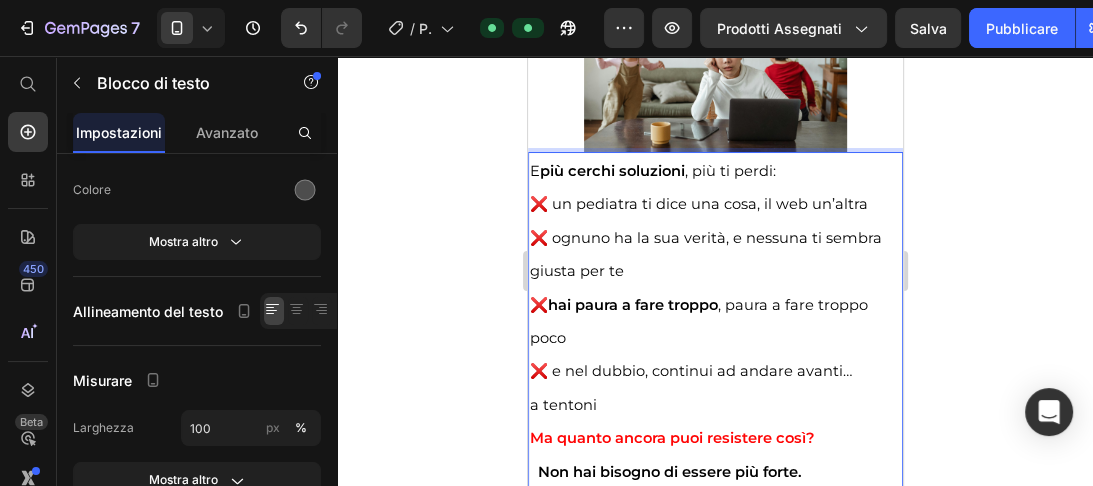click on "poco" at bounding box center (547, 338) 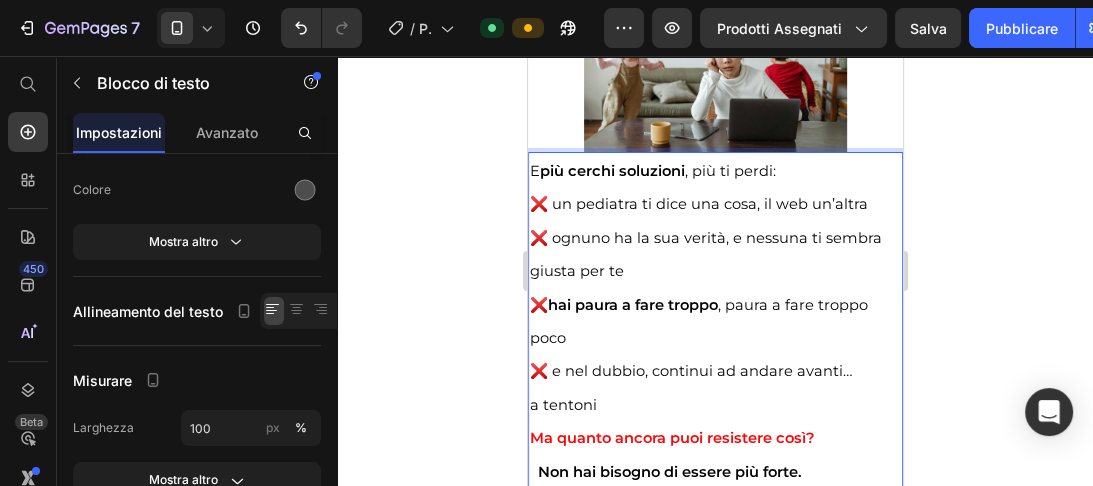 click on "a tentoni" at bounding box center [562, 405] 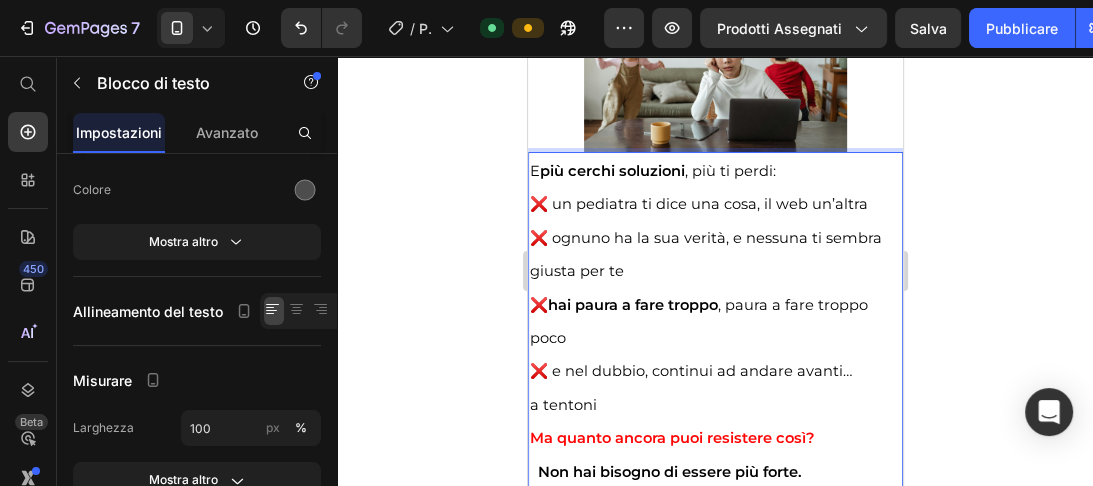 click on "Salva" at bounding box center [928, 28] 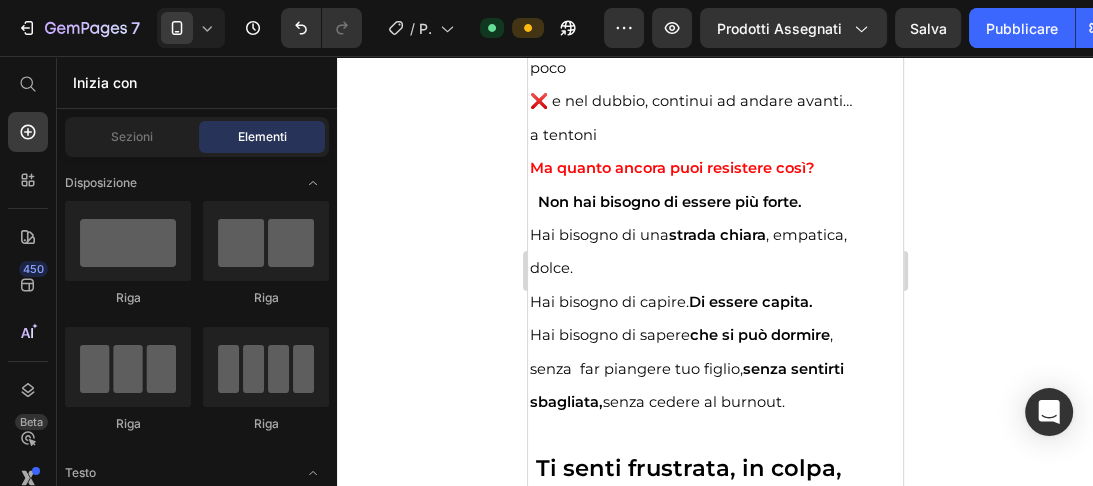 scroll, scrollTop: 4677, scrollLeft: 0, axis: vertical 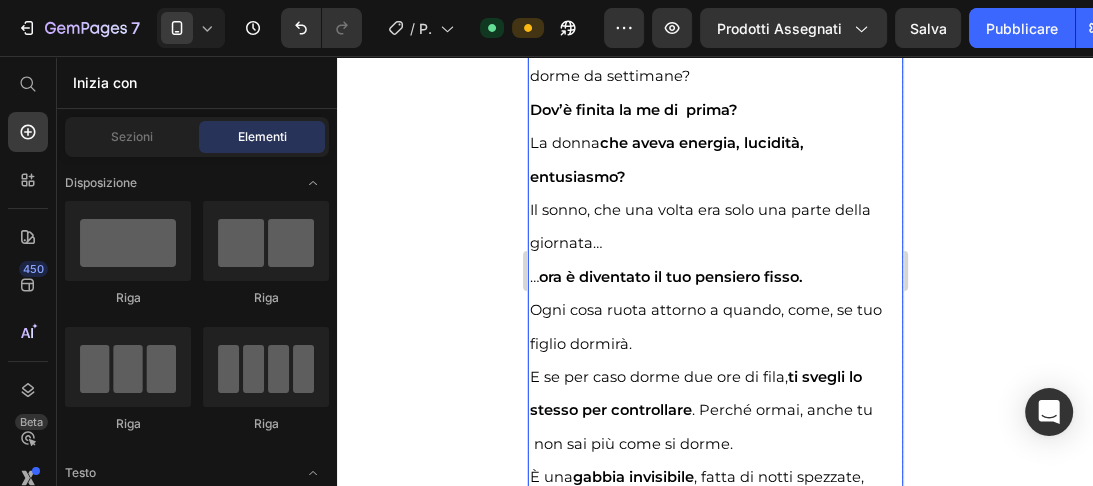 click on "stesso per controllare . Perché ormai, anche tu    non sai più come si dorme." at bounding box center [714, 426] 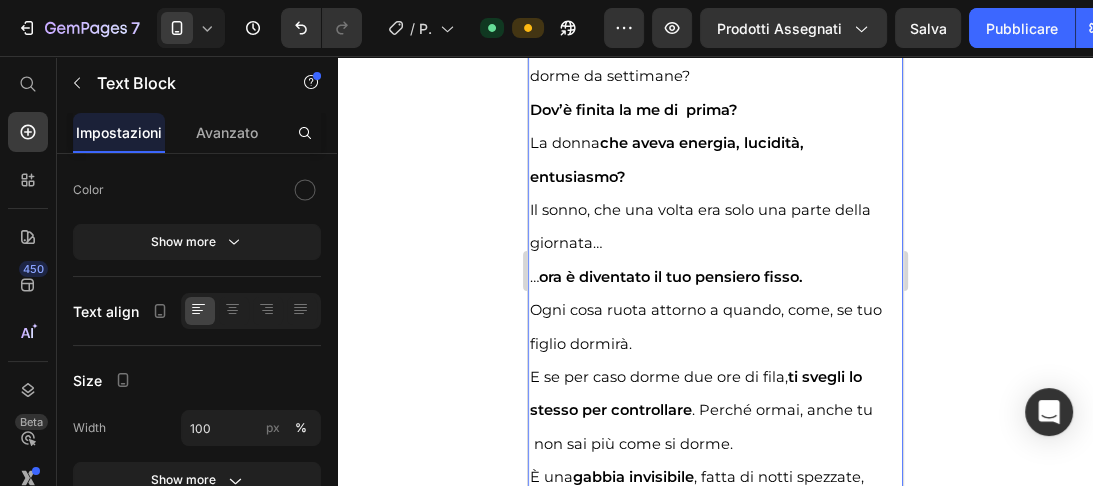 click on "stesso per controllare . Perché ormai, anche tu    non sai più come si dorme." at bounding box center (714, 426) 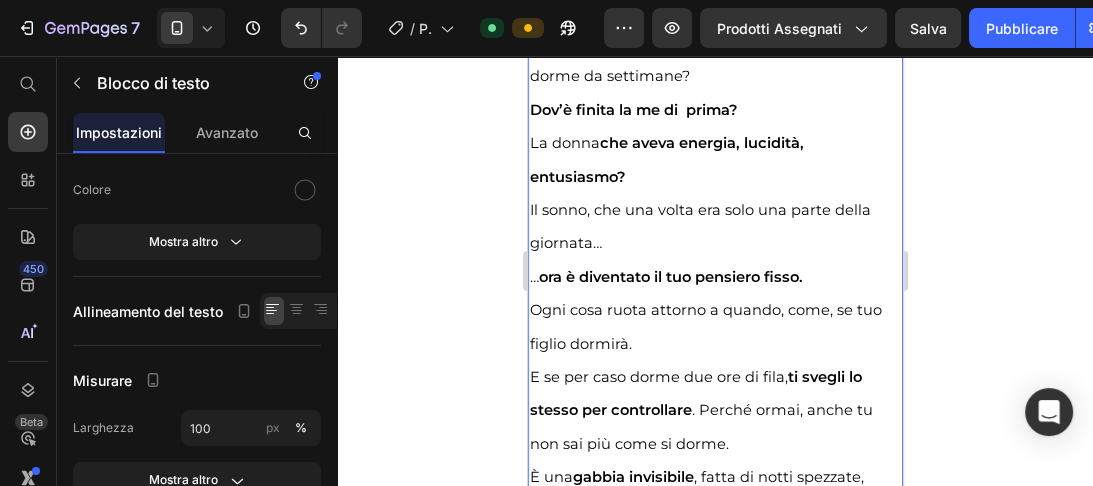 click on "non sai più come si dorme." at bounding box center [628, 444] 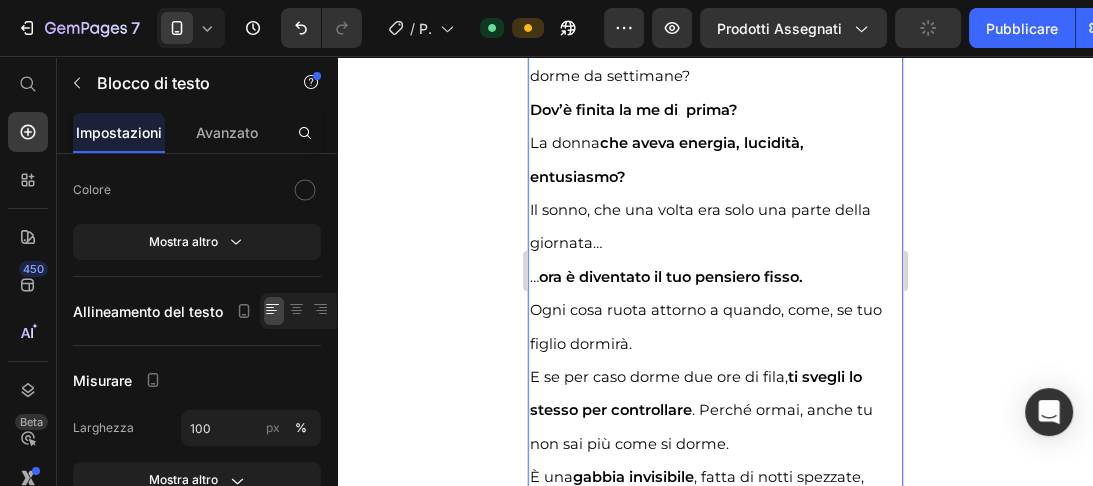 click on "stesso per controllare" at bounding box center (610, 410) 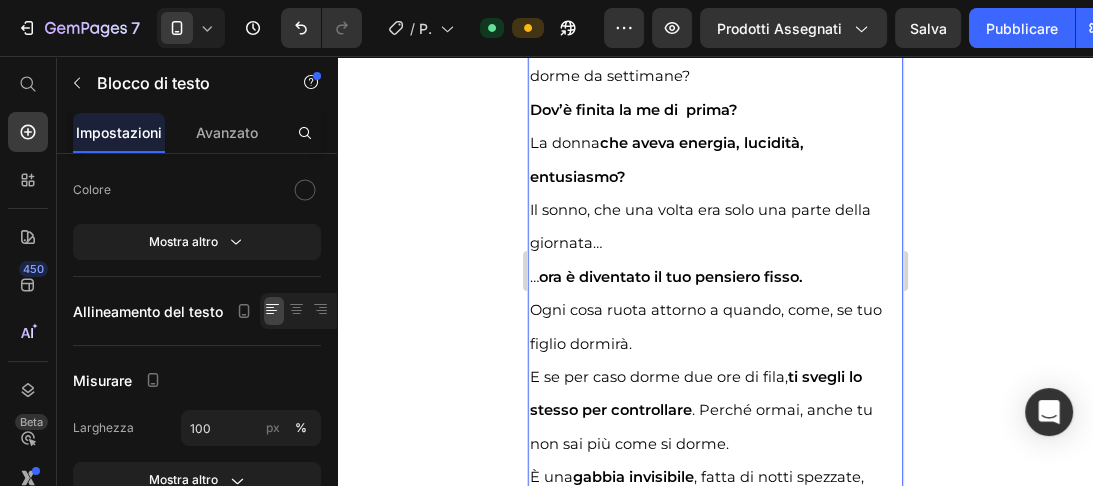 click on "non sai più come si dorme." at bounding box center (628, 444) 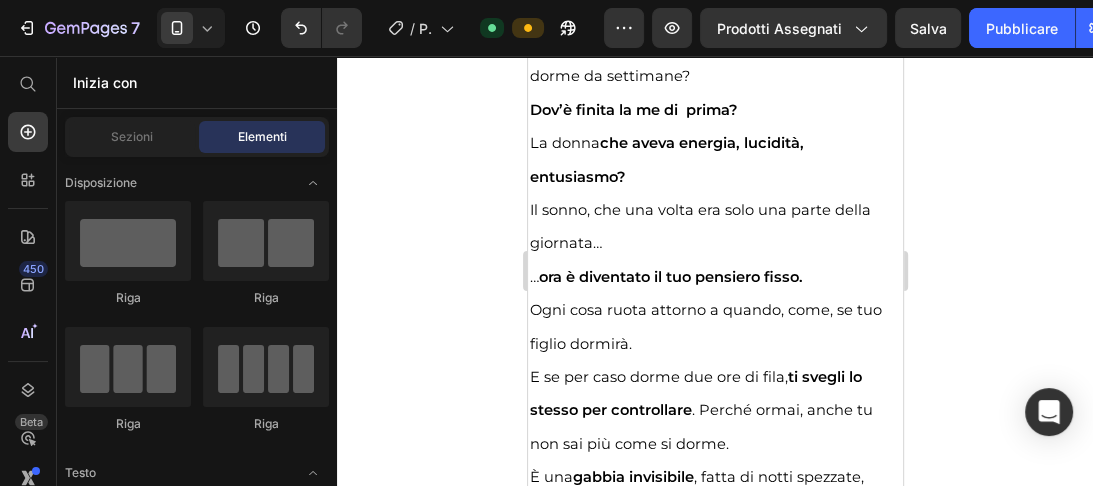 scroll, scrollTop: 6500, scrollLeft: 0, axis: vertical 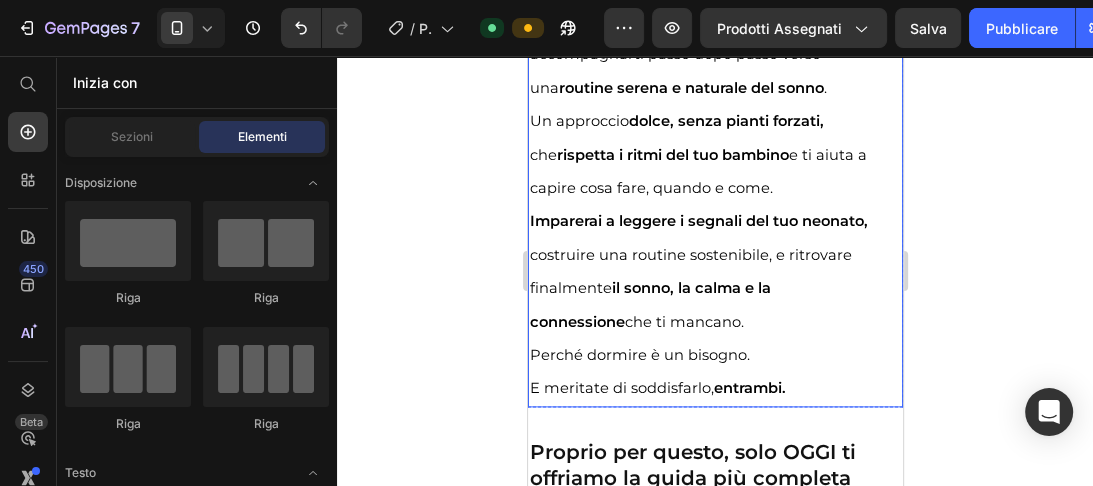 click on "capire cosa fare, quando e come." at bounding box center [650, 188] 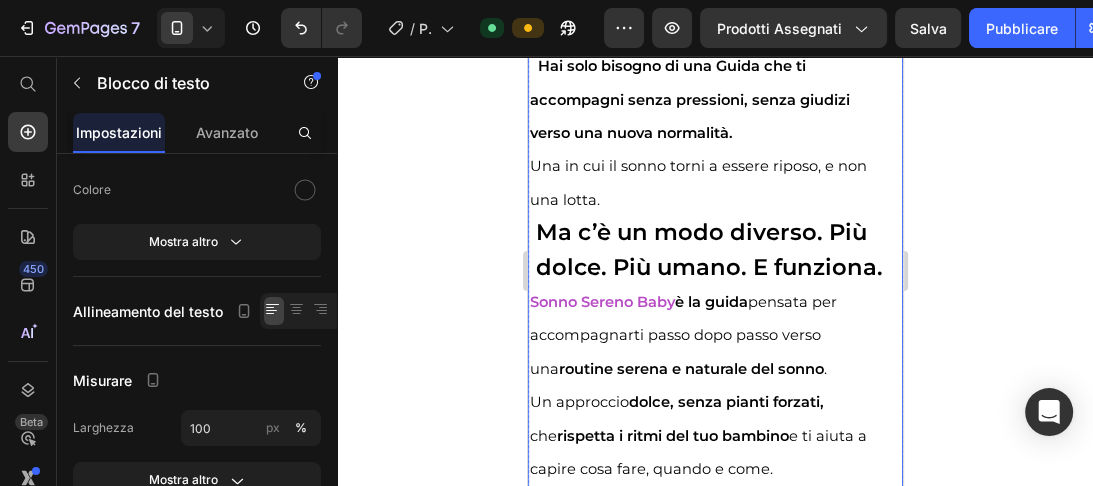 scroll, scrollTop: 5997, scrollLeft: 0, axis: vertical 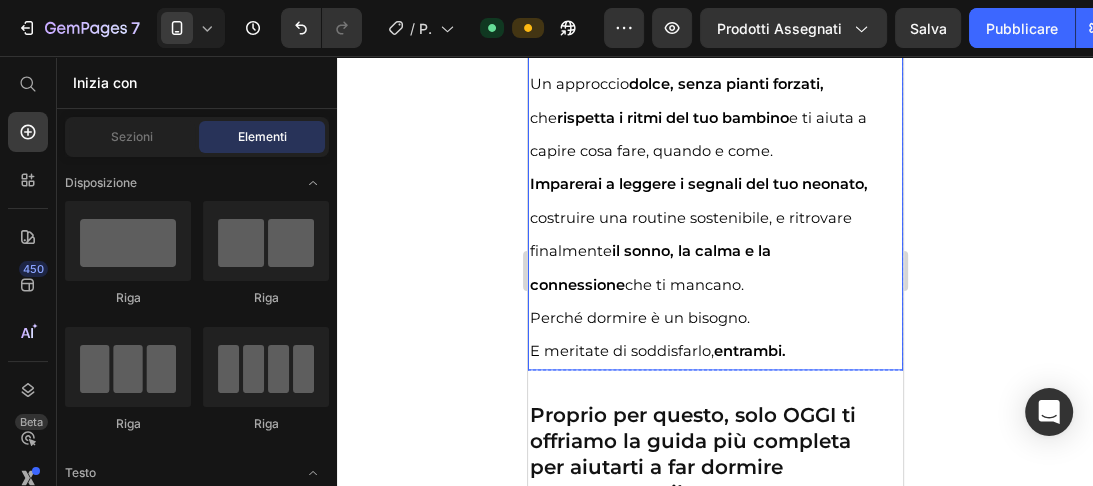 click on "capire cosa fare, quando e come." at bounding box center (650, 151) 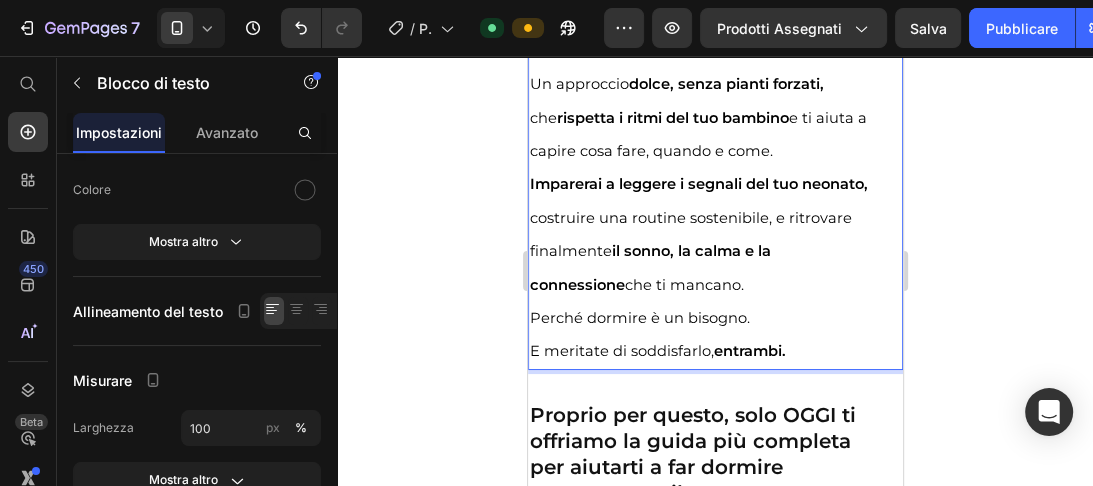 click on "capire cosa fare, quando e come." at bounding box center [650, 151] 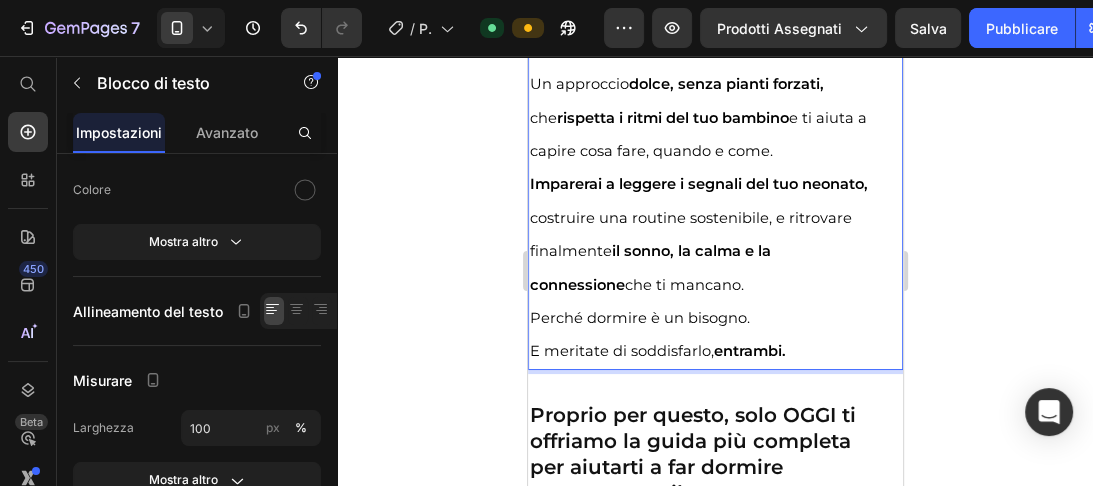 click on "costruire una routine sostenibile, e ritrovare" at bounding box center (690, 218) 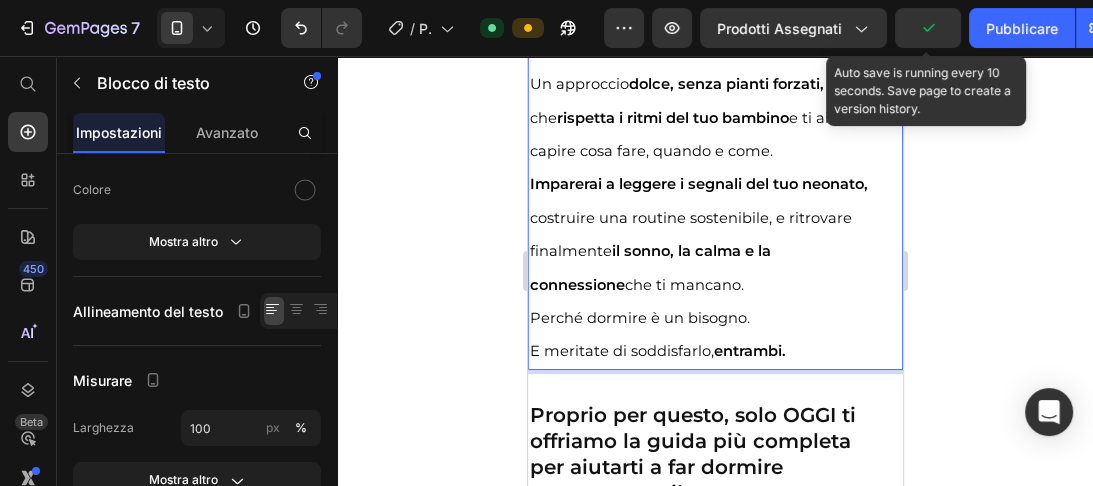 click 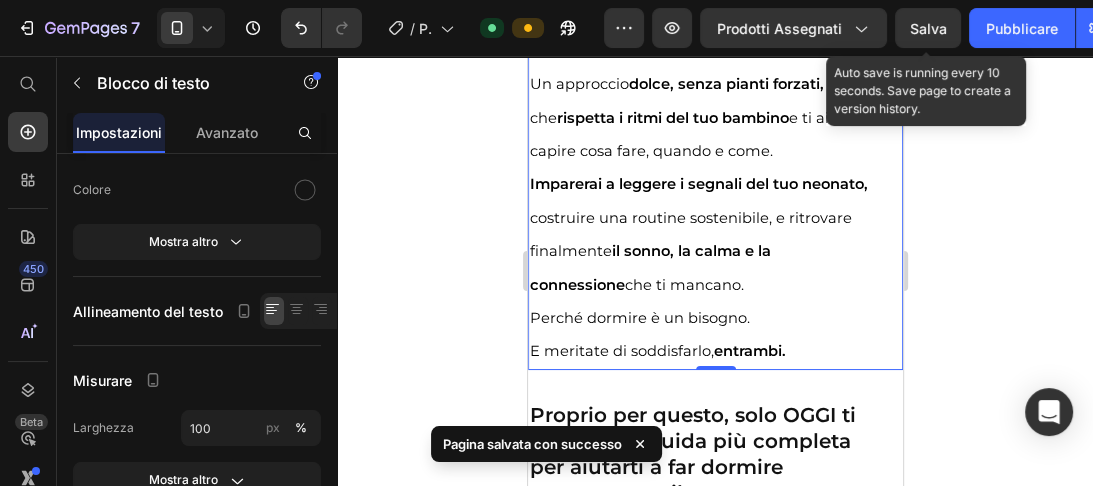 click on "Salva" at bounding box center (928, 28) 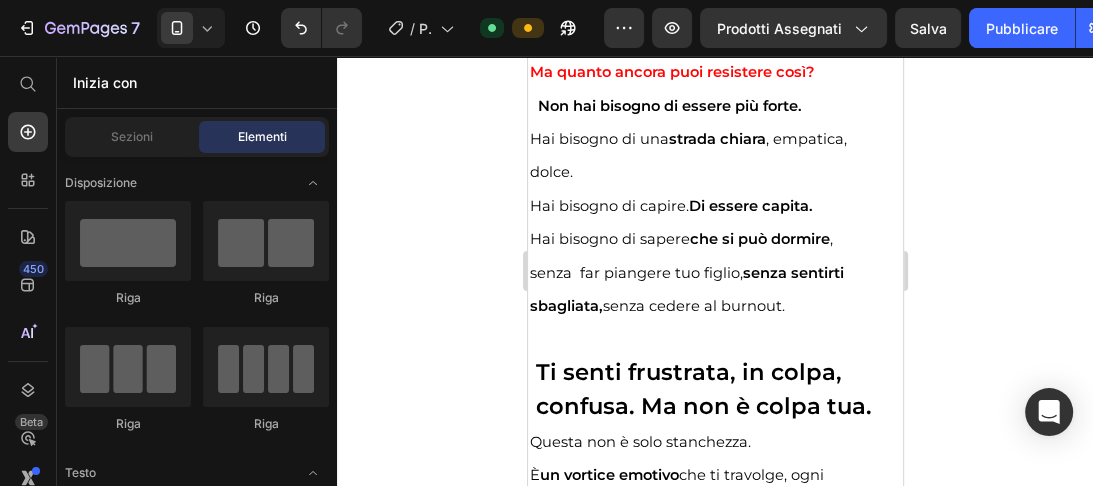 scroll, scrollTop: 4535, scrollLeft: 0, axis: vertical 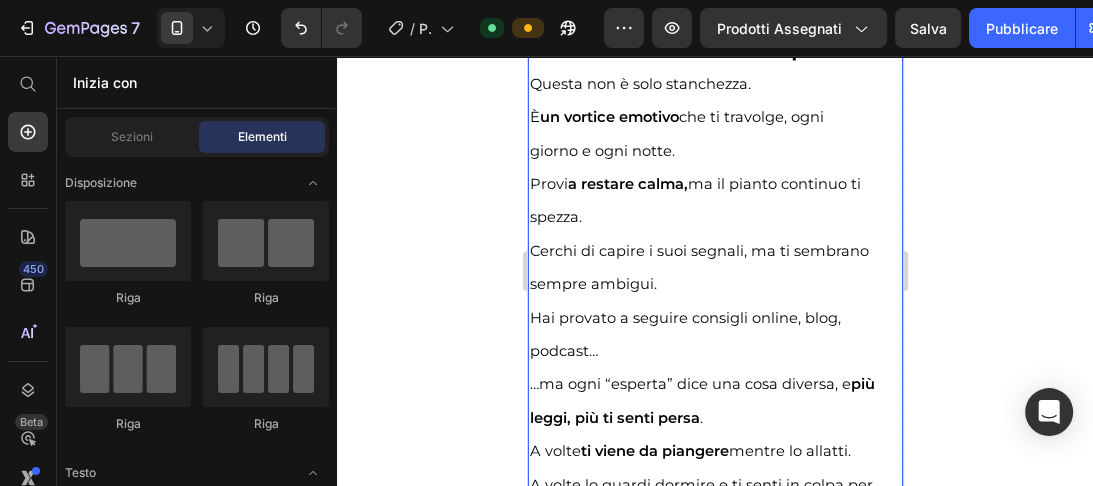 click on "leggi, più ti senti persa" at bounding box center (614, 418) 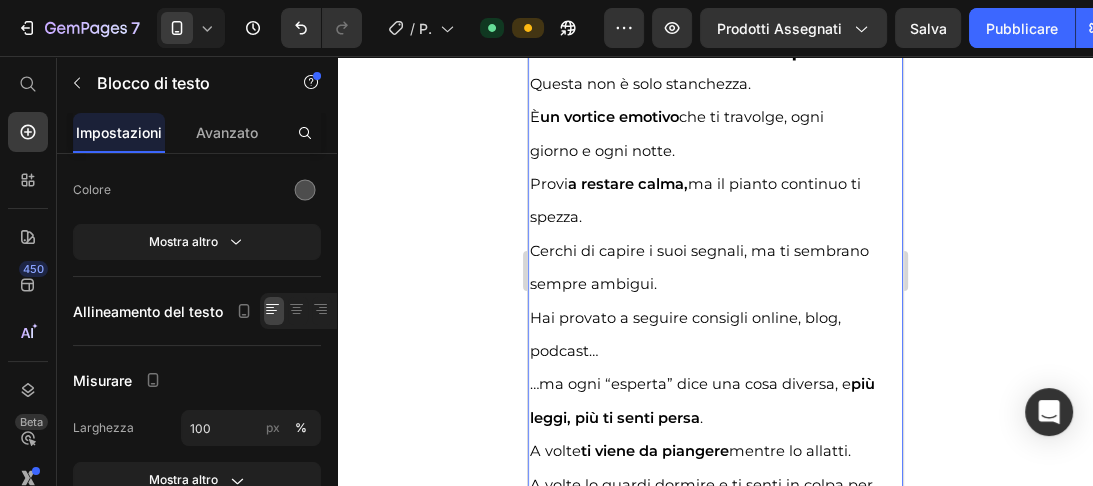scroll, scrollTop: 4268, scrollLeft: 0, axis: vertical 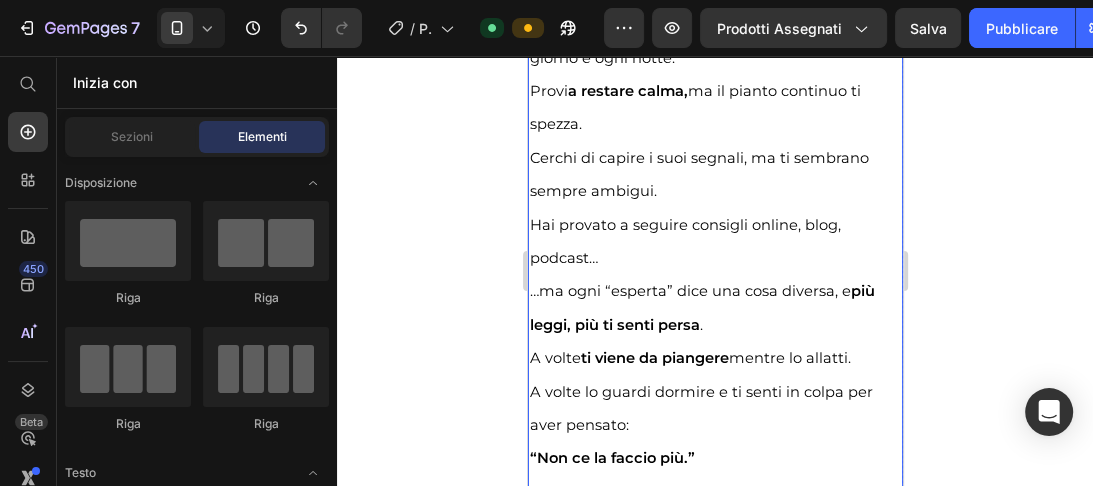 click on "…ma ogni “esperta” dice una cosa diversa, e  più" at bounding box center (714, 290) 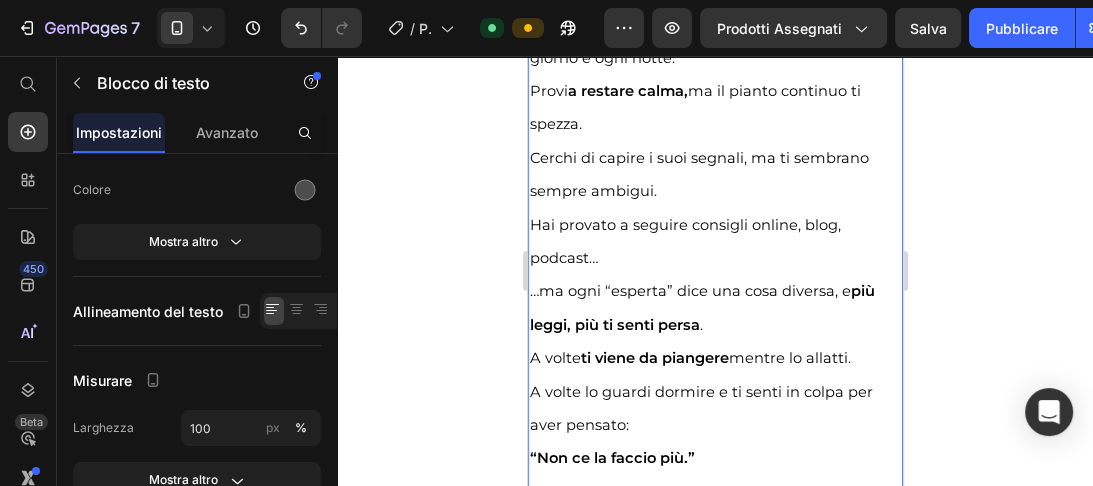 click on "leggi, più ti senti persa" at bounding box center (614, 325) 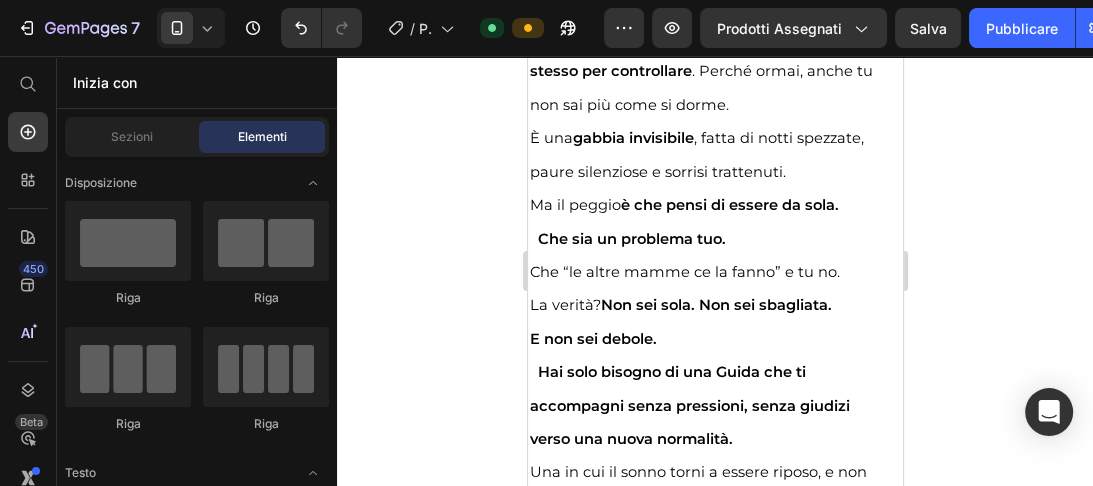 scroll, scrollTop: 7345, scrollLeft: 0, axis: vertical 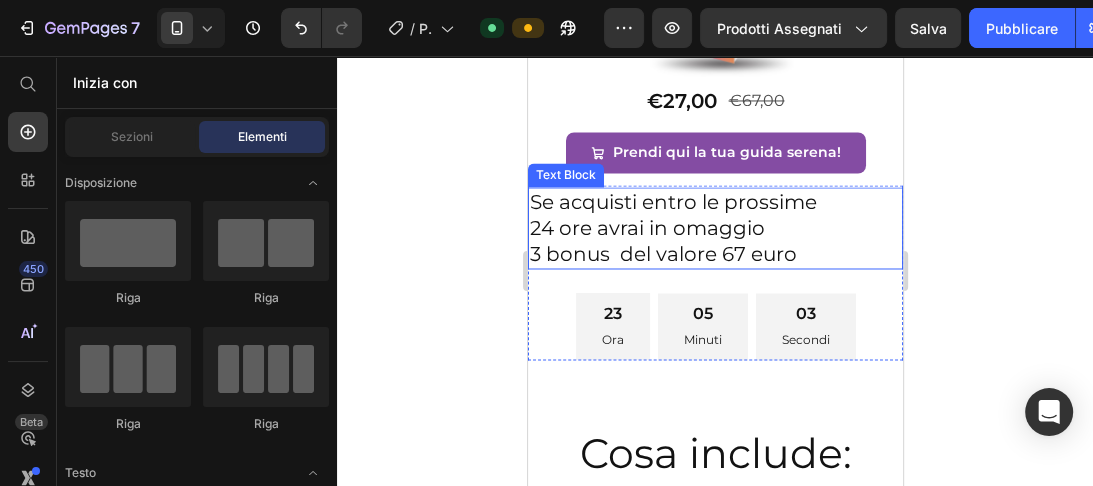 click on "24 ore avrai in omaggio" at bounding box center [714, 228] 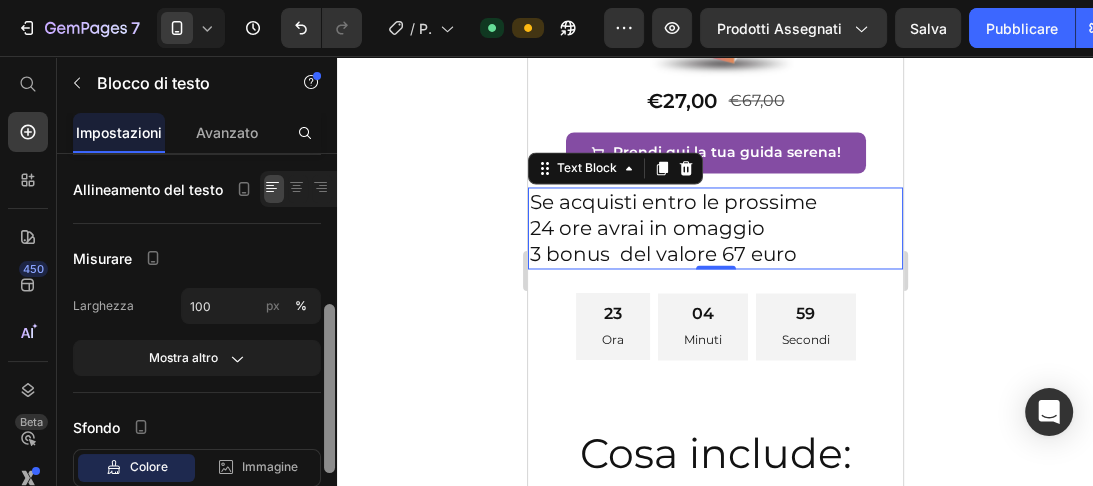 drag, startPoint x: 330, startPoint y: 283, endPoint x: 335, endPoint y: 331, distance: 48.259712 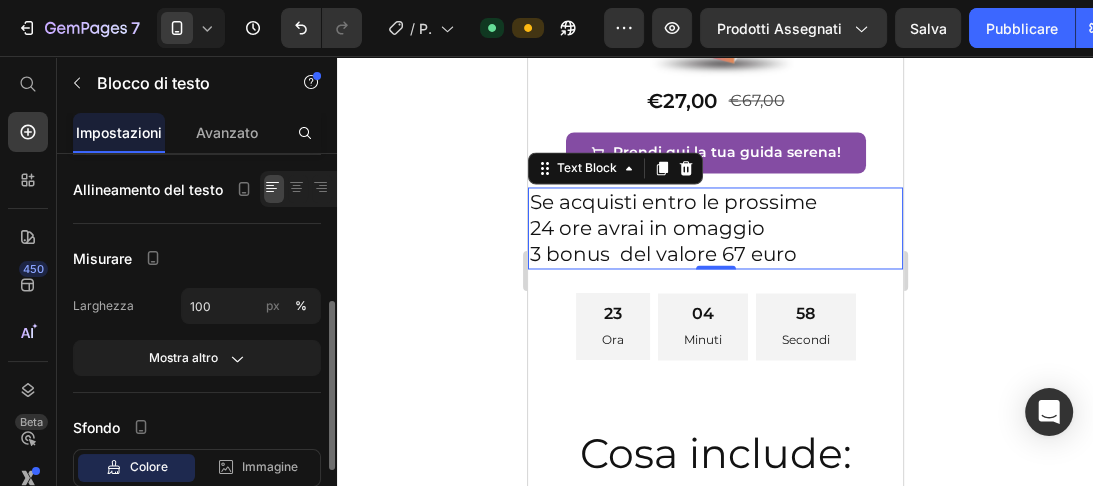 scroll, scrollTop: 366, scrollLeft: 0, axis: vertical 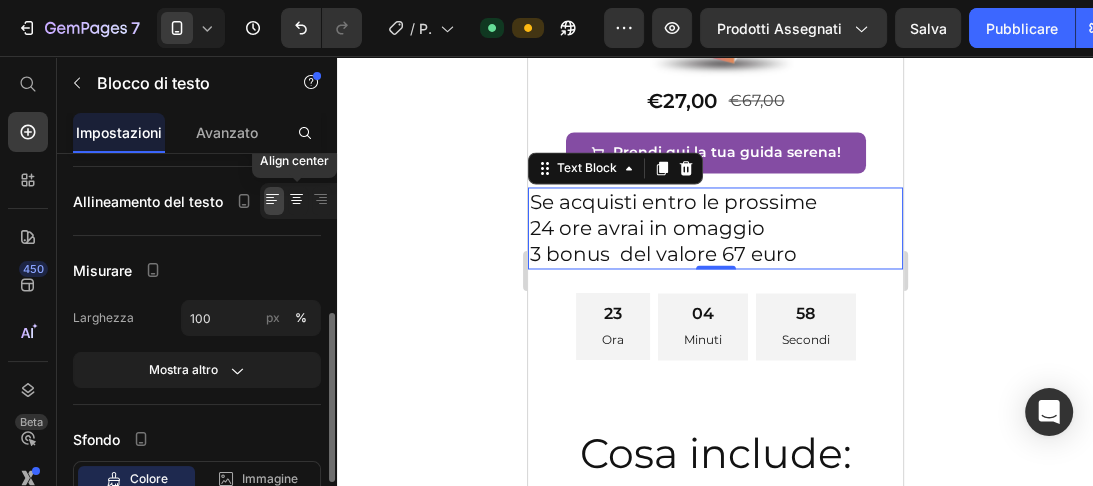 click 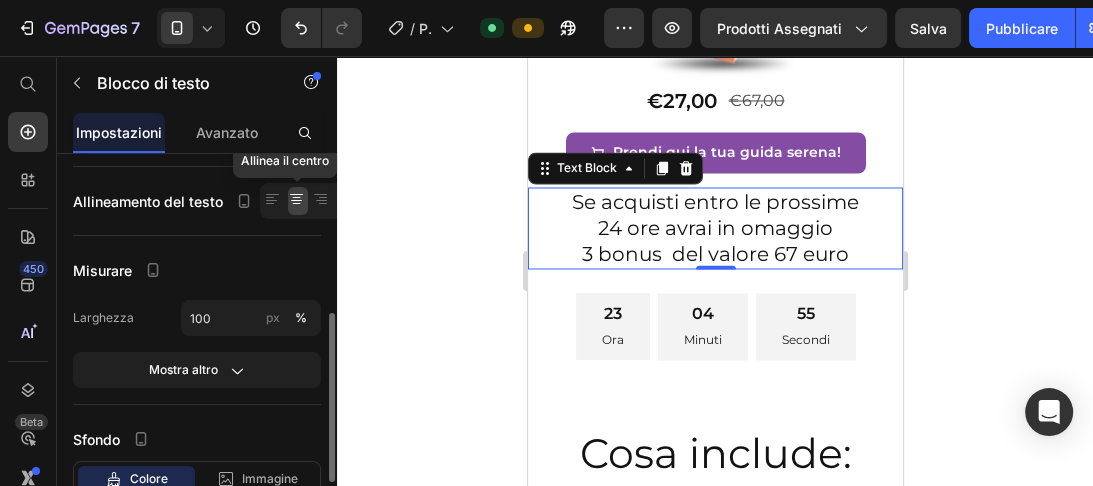 click 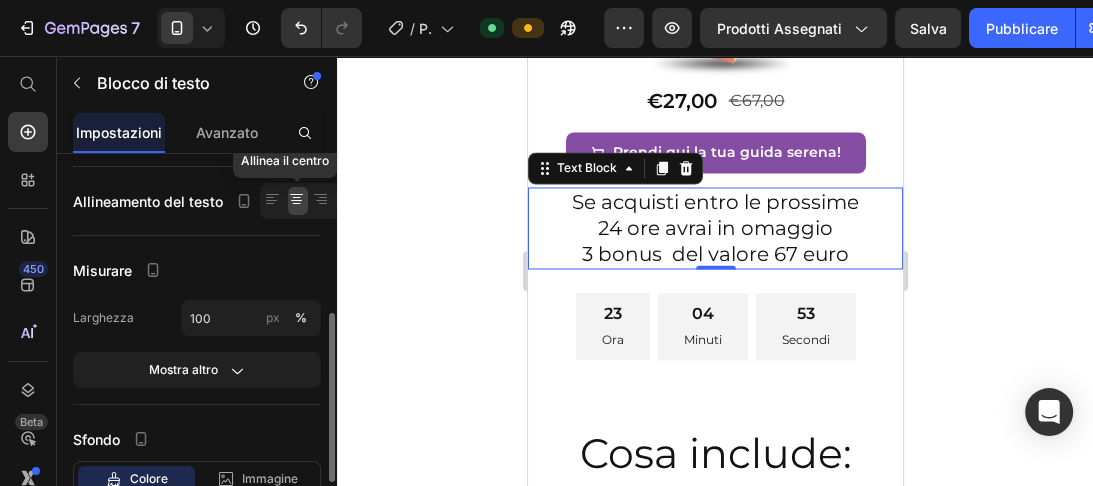 click 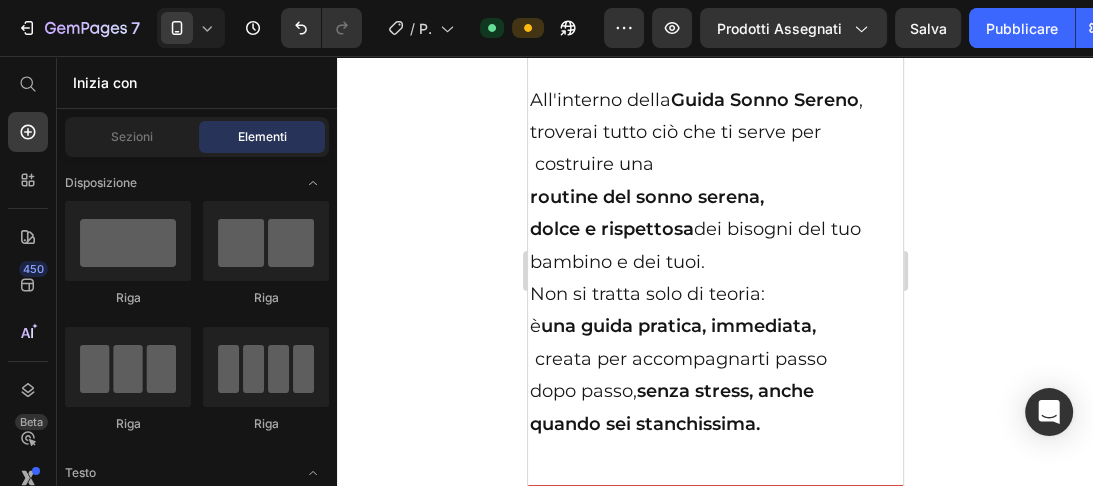 scroll, scrollTop: 8779, scrollLeft: 0, axis: vertical 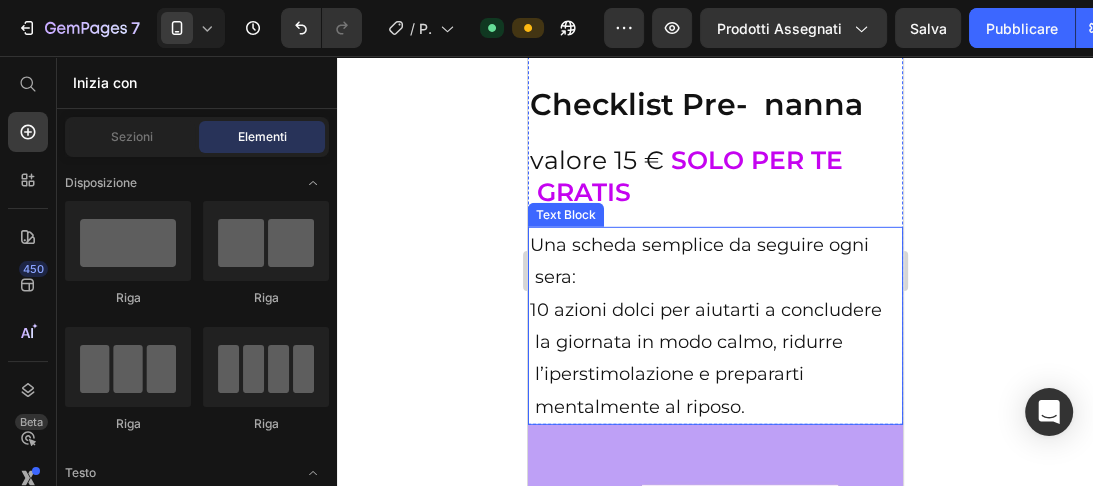 click on "10 azioni dolci per aiutarti a concludere  la giornata in modo calmo, ridurre  l’iperstimolazione e prepararti  mentalmente al riposo." at bounding box center (714, 359) 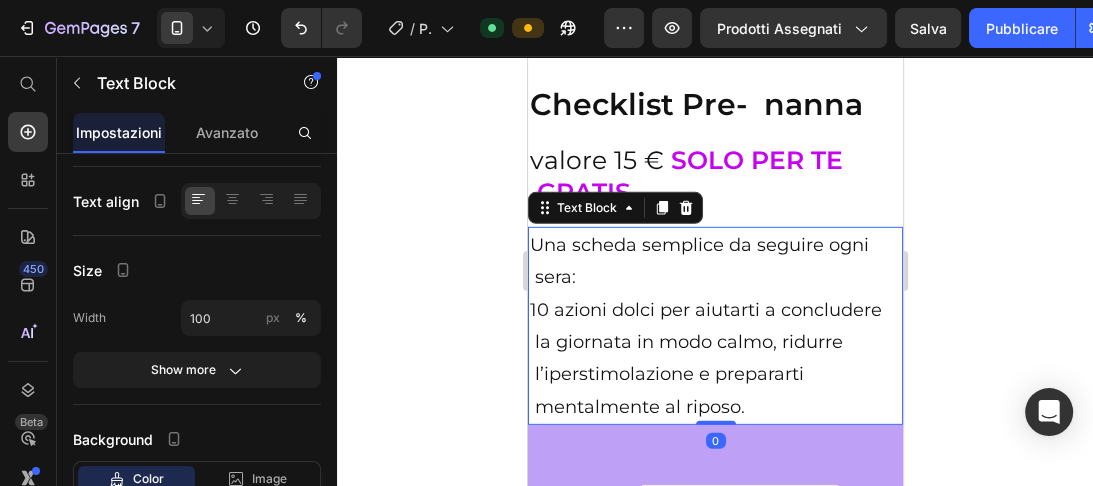 click on "10 azioni dolci per aiutarti a concludere  la giornata in modo calmo, ridurre  l’iperstimolazione e prepararti  mentalmente al riposo." at bounding box center (714, 359) 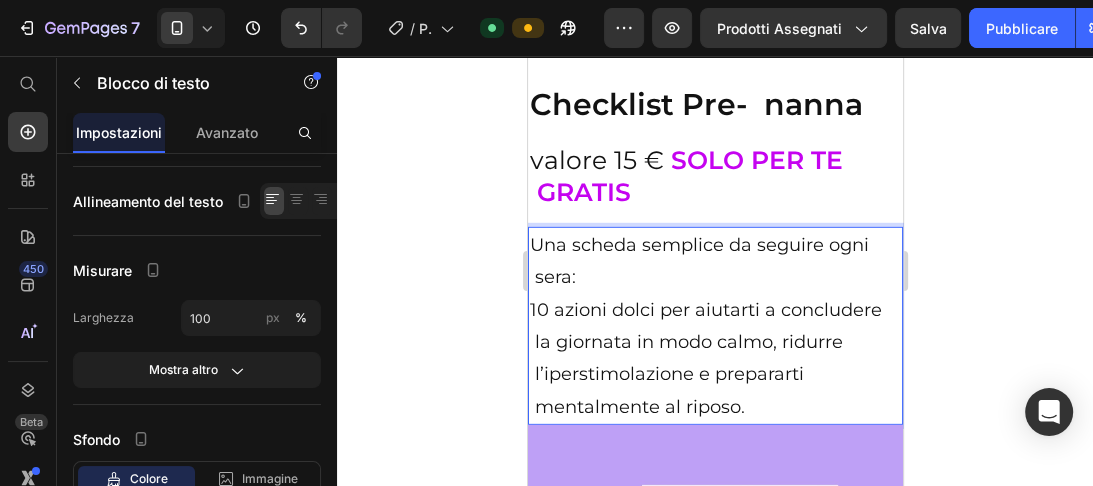 click on "Una scheda semplice da seguire ogni  sera:   10 azioni dolci per aiutarti a concludere  la giornata in modo calmo, ridurre  l’iperstimolazione e prepararti  mentalmente al riposo." at bounding box center [714, 326] 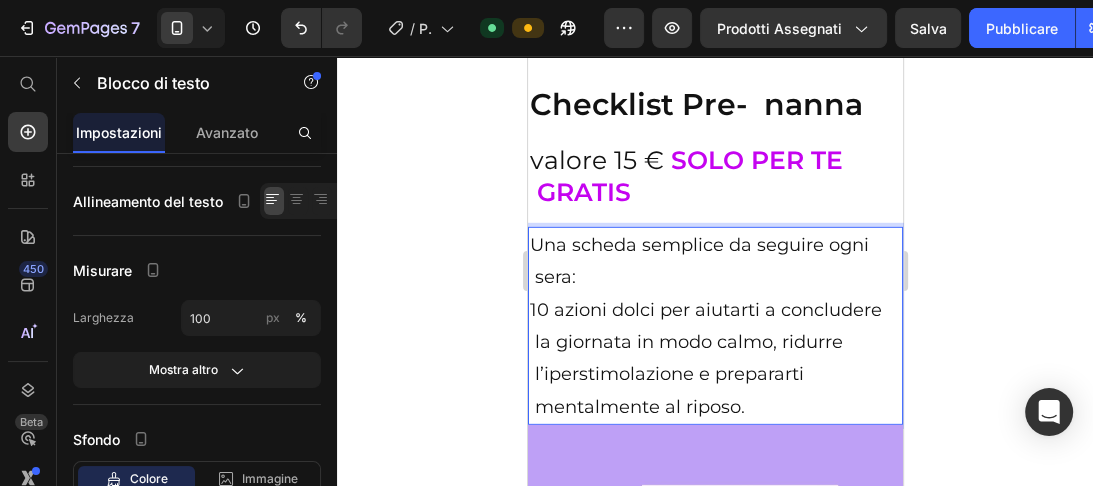 click on "10 azioni dolci per aiutarti a concludere  la giornata in modo calmo, ridurre  l’iperstimolazione e prepararti  mentalmente al riposo." at bounding box center [714, 359] 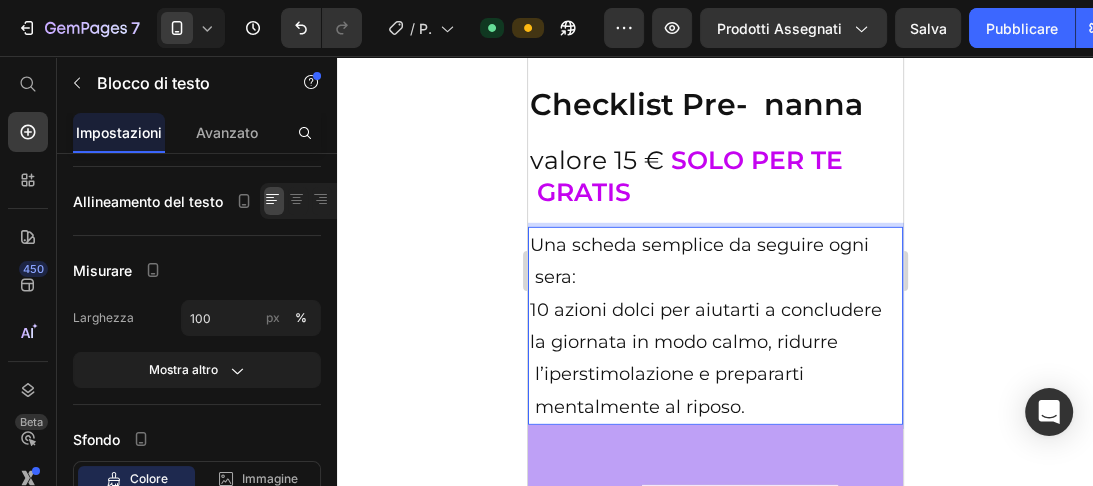 click on "10 azioni dolci per aiutarti a concludere   la giornata in modo calmo, ridurre  l’iperstimolazione e prepararti  mentalmente al riposo." at bounding box center (714, 359) 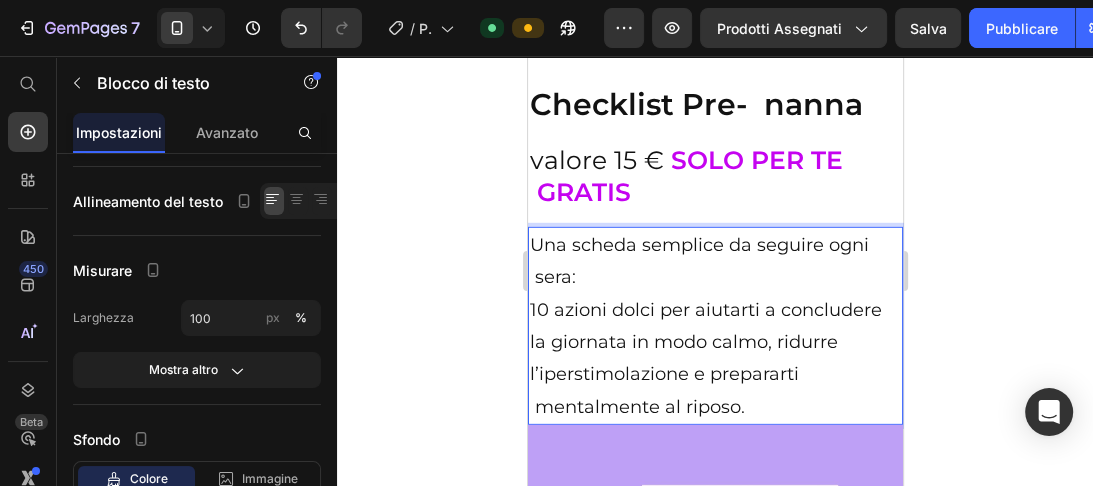 click on "l’iperstimolazione e prepararti  mentalmente al riposo." at bounding box center [714, 390] 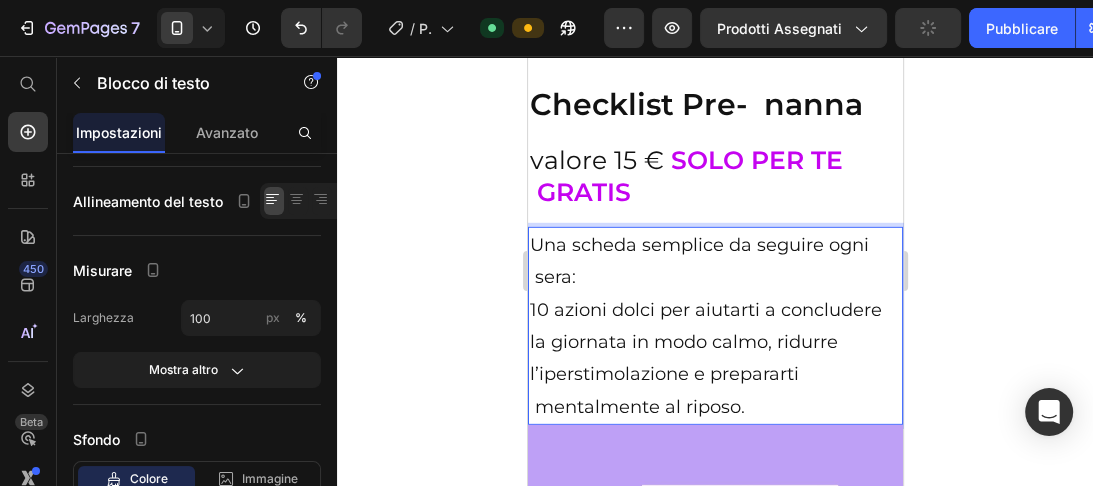 click on "l’iperstimolazione e prepararti  mentalmente al riposo." at bounding box center (714, 390) 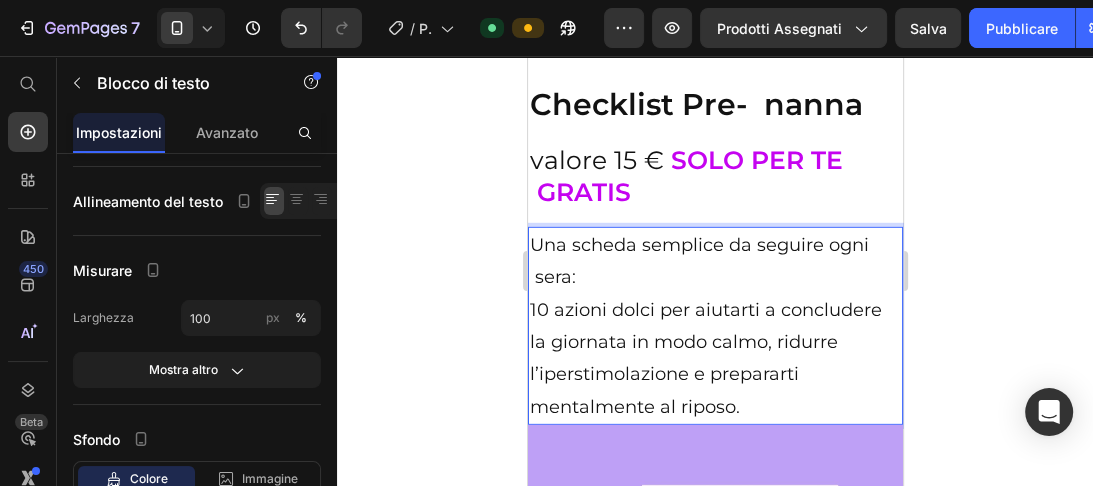 click on "10 azioni dolci per aiutarti a concludere   la giornata in modo calmo, ridurre" at bounding box center (714, 326) 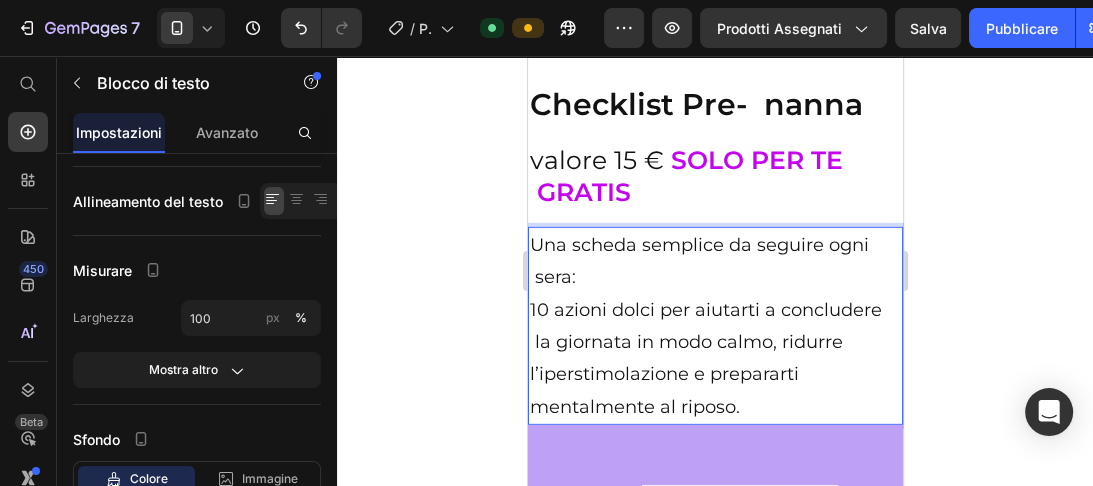 click on "l’iperstimolazione e prepararti" at bounding box center [714, 374] 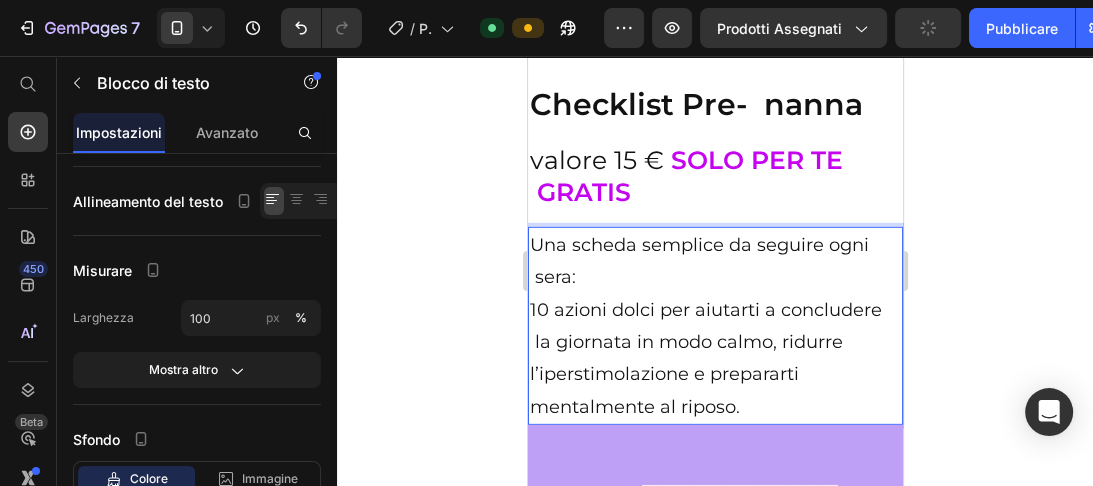 click on "10 azioni dolci per aiutarti a concludere  la giornata in modo calmo, ridurre" at bounding box center [714, 326] 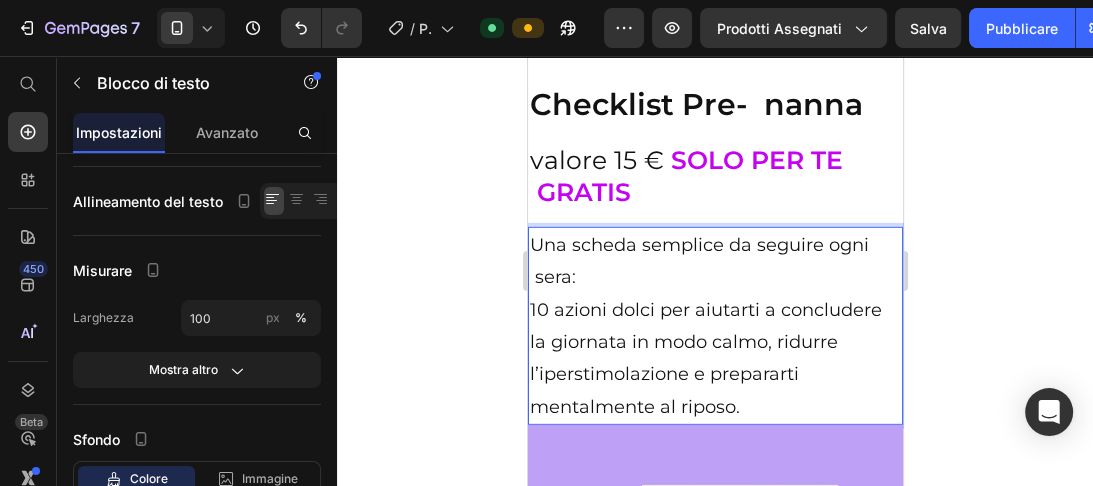 click on "10 azioni dolci per aiutarti a concludere   la giornata in modo calmo, ridurre" at bounding box center (714, 326) 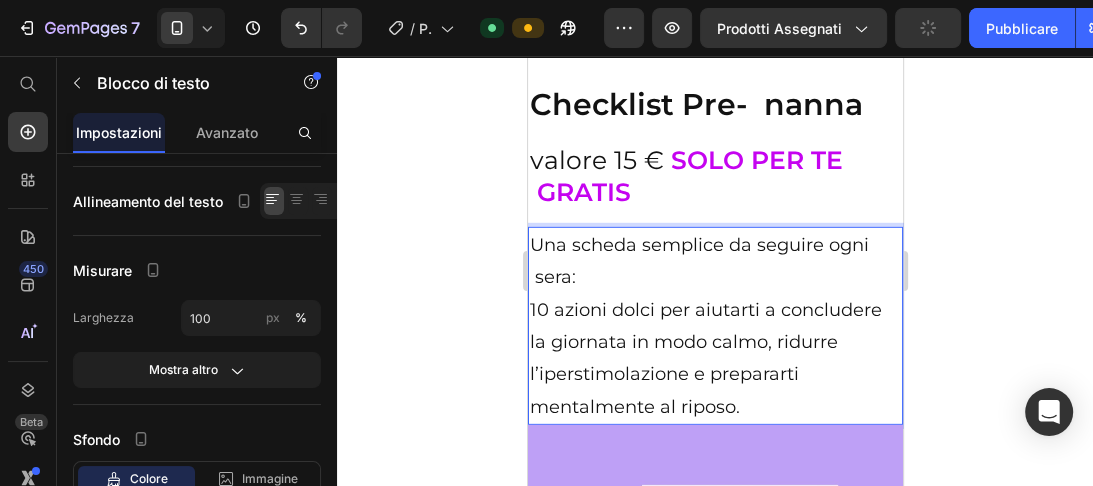 click on "Una scheda semplice da seguire ogni  sera:" at bounding box center (714, 261) 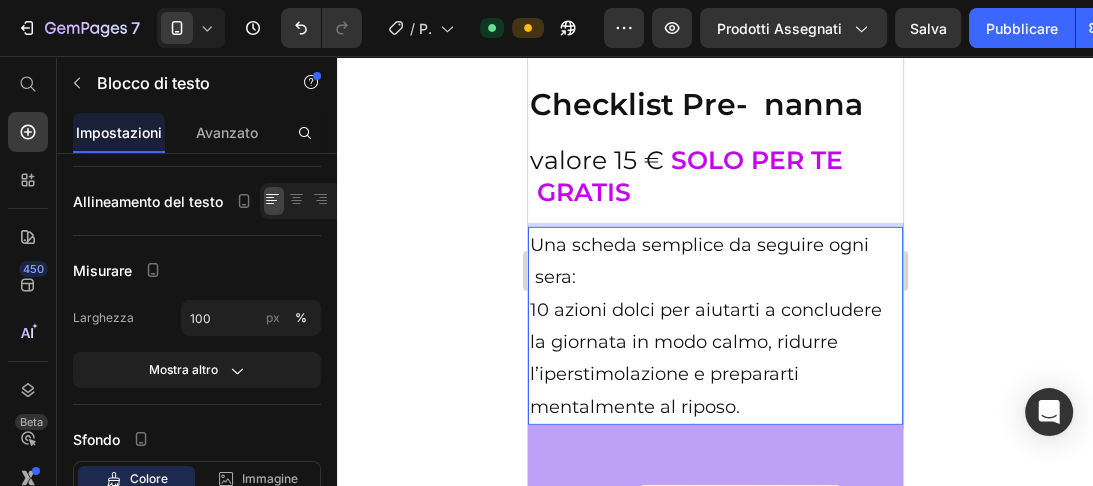 click on "10 azioni dolci per aiutarti a concludere   la giornata in modo calmo, ridurre" at bounding box center [714, 326] 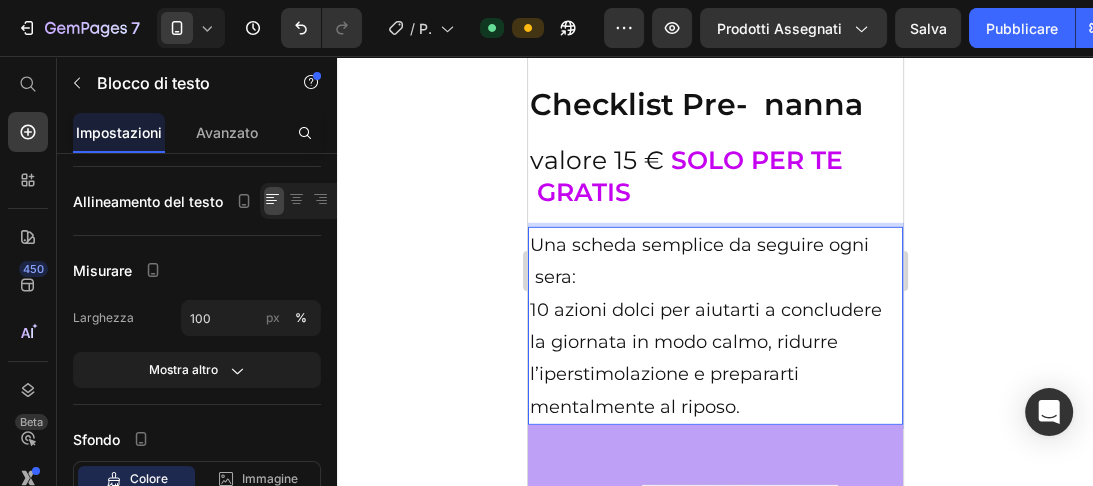 click on "10 azioni dolci per aiutarti a concludere   la giornata in modo calmo, ridurre" at bounding box center [714, 326] 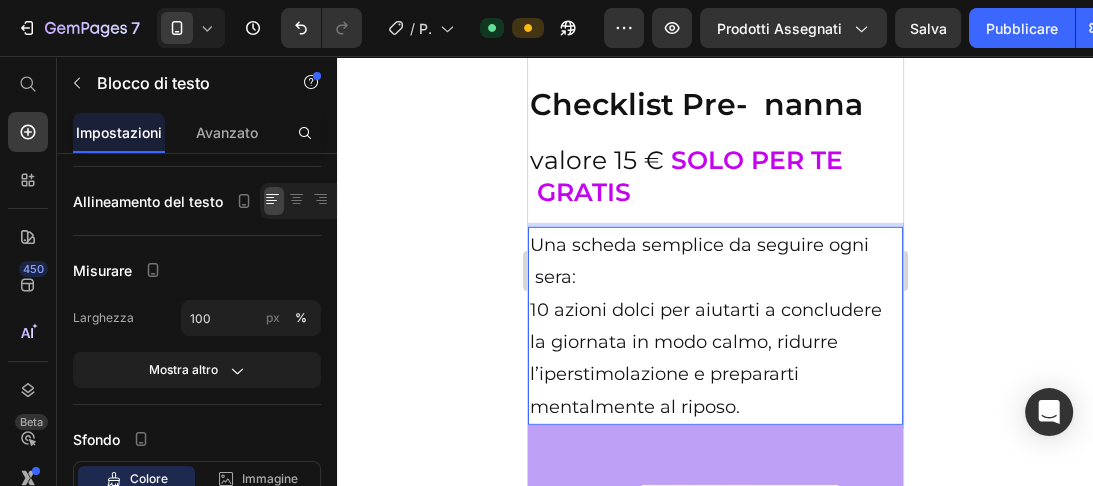 click on "10 azioni dolci per aiutarti a concludere la giornata in modo calmo, ridurre" at bounding box center [714, 326] 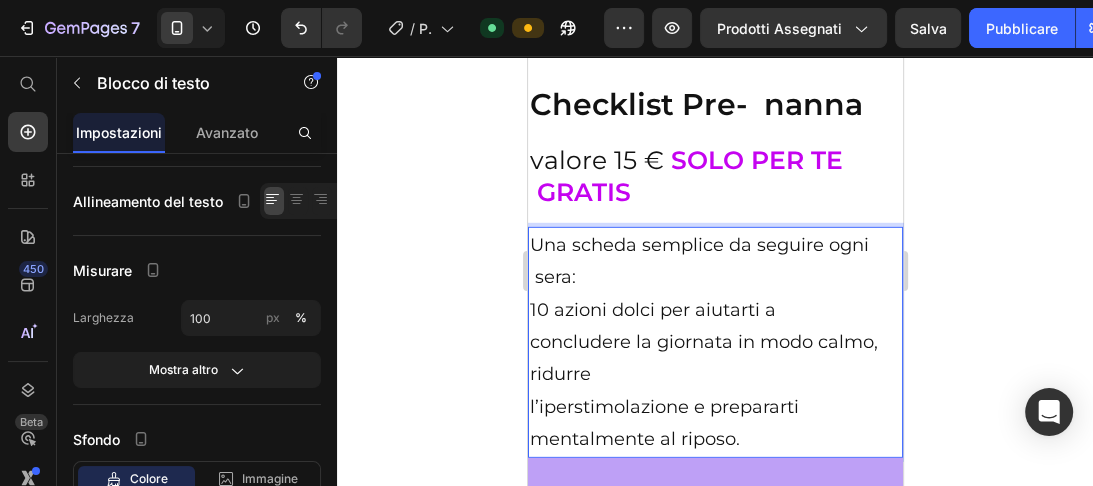 click on "l’iperstimolazione e prepararti" at bounding box center (714, 407) 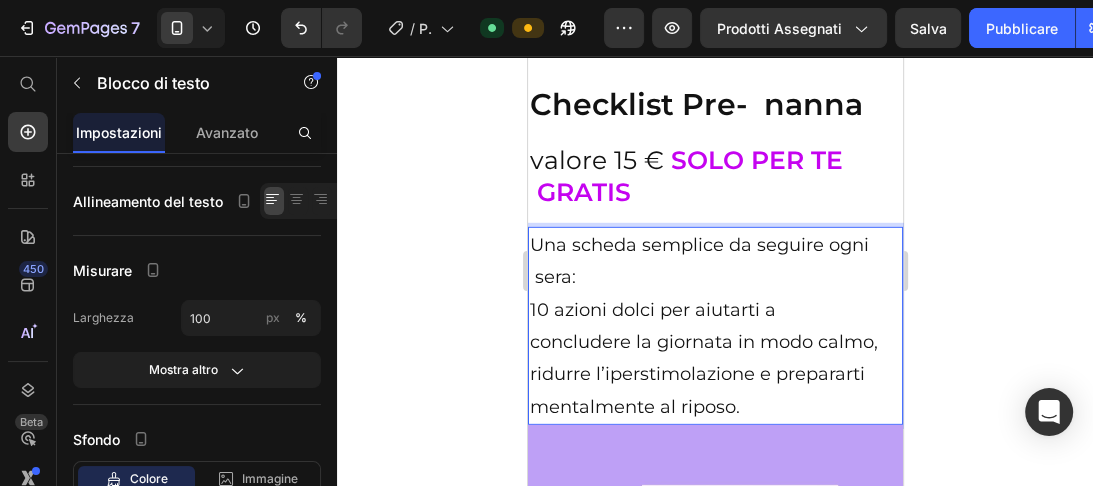 click on "10 azioni dolci per aiutarti a     concludere la giornata in modo calmo, ridurre l’iperstimolazione e prepararti" at bounding box center (714, 342) 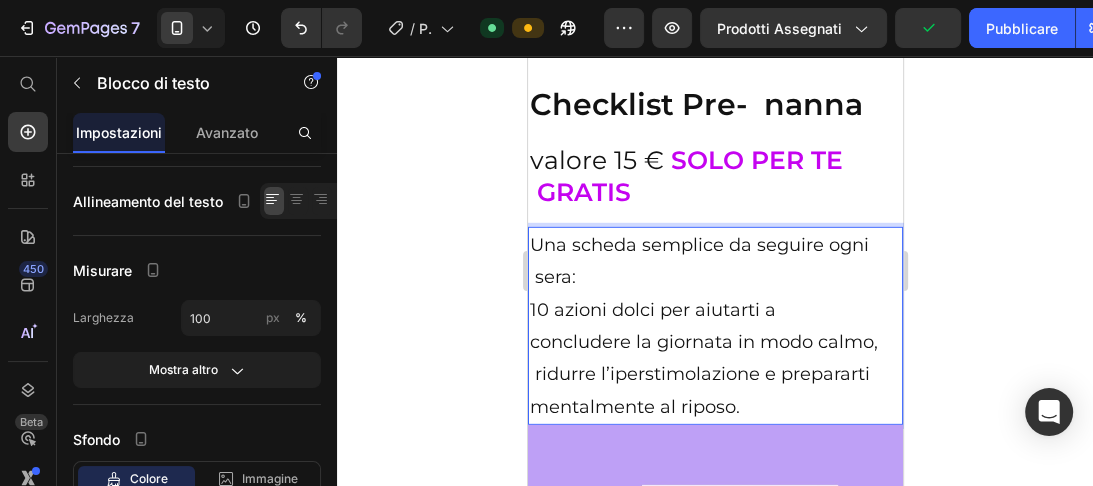 click on "10 azioni dolci per aiutarti a     concludere la giornata in modo calmo,  ridurre l’iperstimolazione e prepararti" at bounding box center [714, 342] 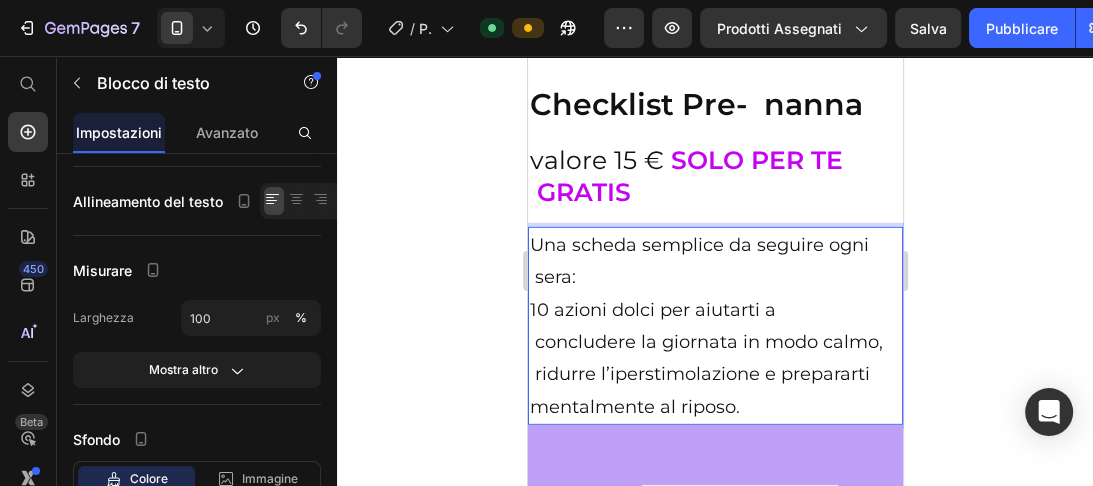 click on "10 azioni dolci per aiutarti a        concludere la giornata in modo calmo,  ridurre l’iperstimolazione e prepararti" at bounding box center (714, 342) 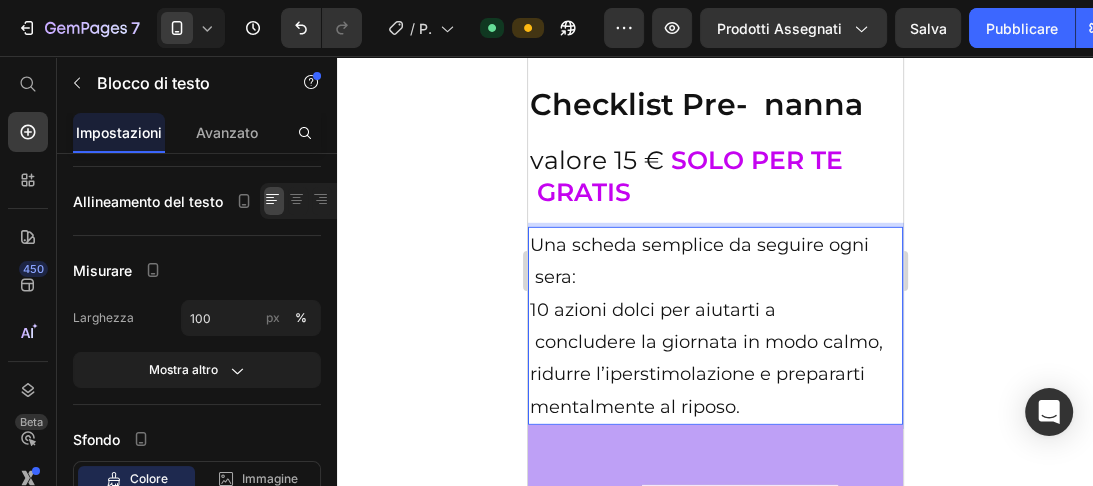 click on "10 azioni dolci per aiutarti a        concludere la giornata in modo calmo," at bounding box center (714, 326) 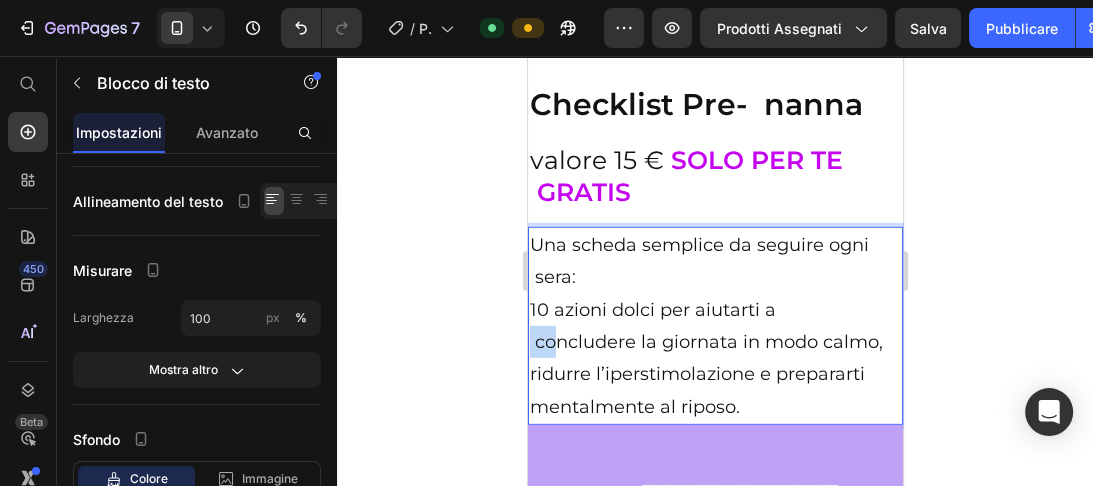 click on "10 azioni dolci per aiutarti a        concludere la giornata in modo calmo," at bounding box center (714, 326) 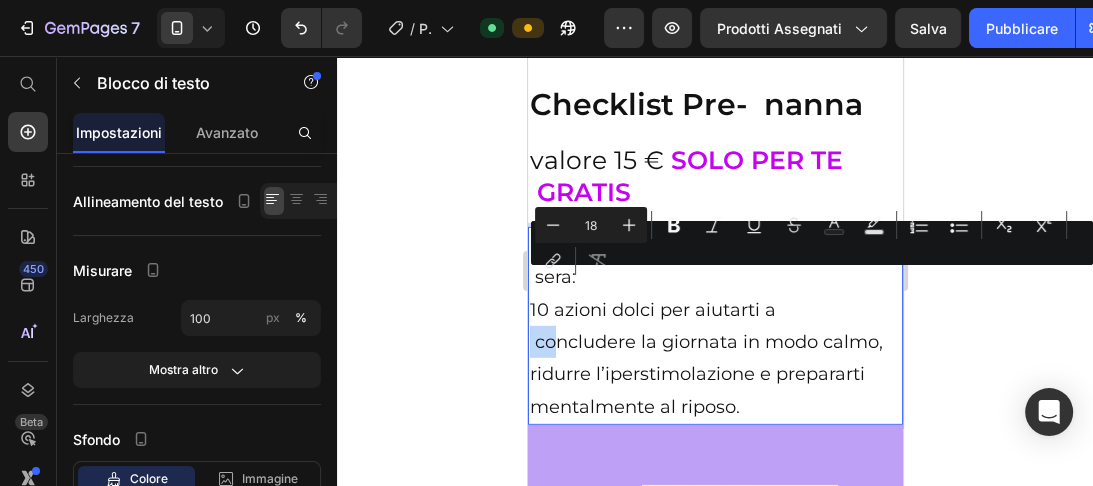 click on "10 azioni dolci per aiutarti a        concludere la giornata in modo calmo," at bounding box center [714, 326] 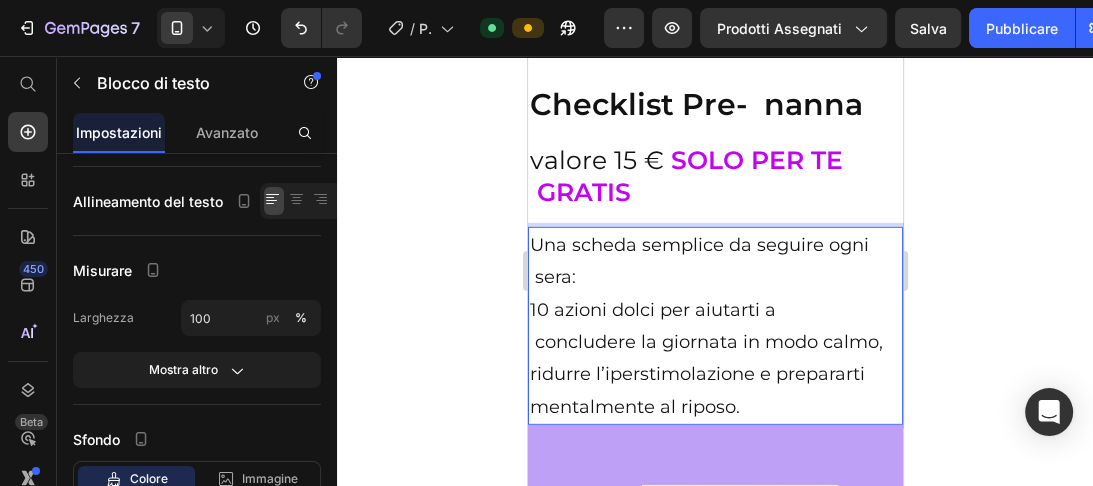 click on "10 azioni dolci per aiutarti a        concludere la giornata in modo calmo," at bounding box center (714, 326) 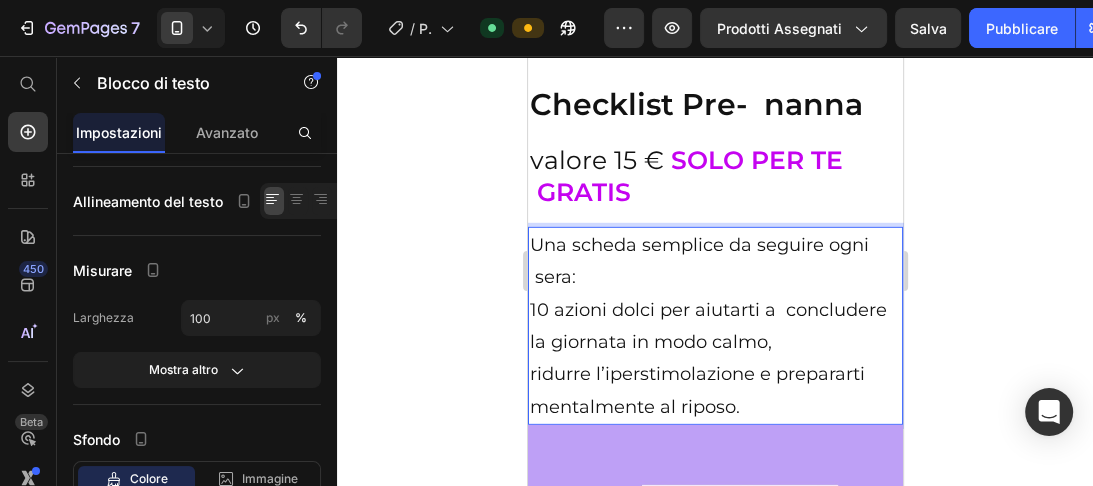 click on "10 azioni dolci per aiutarti a  concludere la giornata in modo calmo," at bounding box center [714, 326] 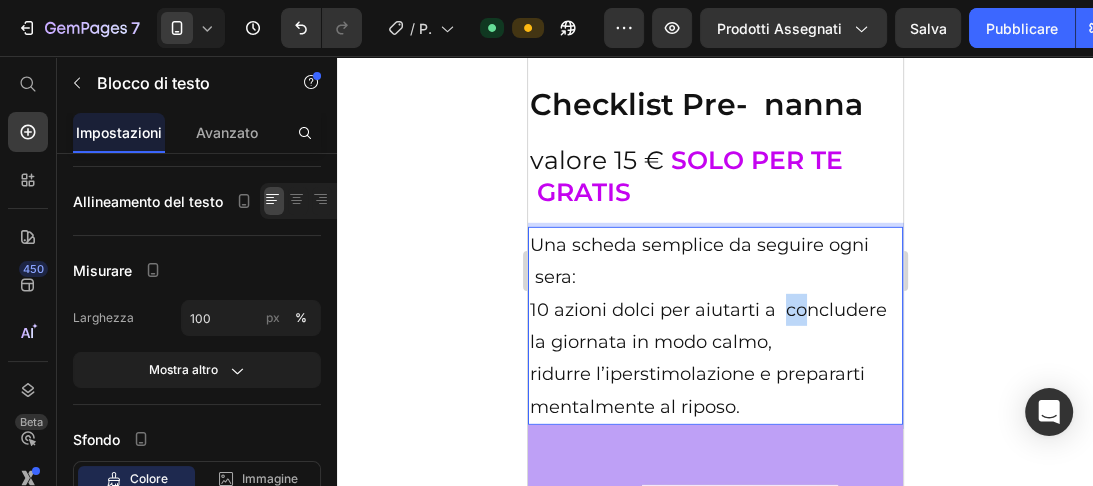 click on "10 azioni dolci per aiutarti a  concludere la giornata in modo calmo," at bounding box center [714, 326] 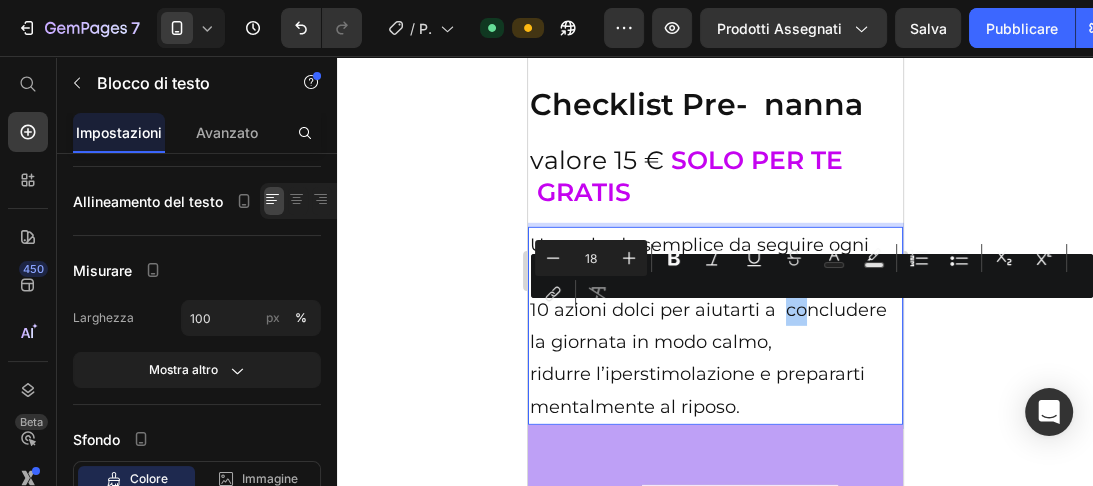 click on "Minus 18 Plus Bold Italic Underline       Strikethrough
Text Color
Text Background Color Numbered List Bulleted List Subscript Superscript       link Remove Format" at bounding box center (812, 276) 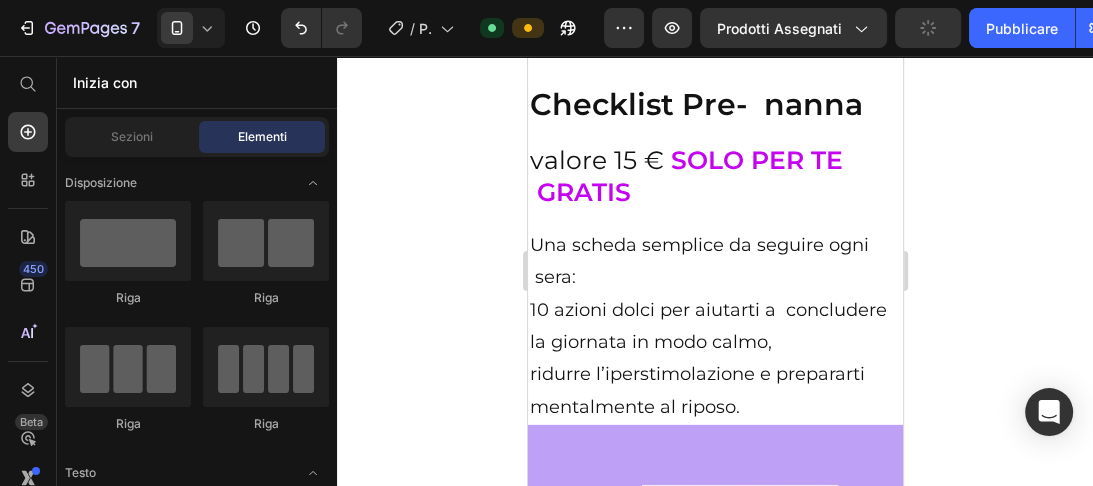 click 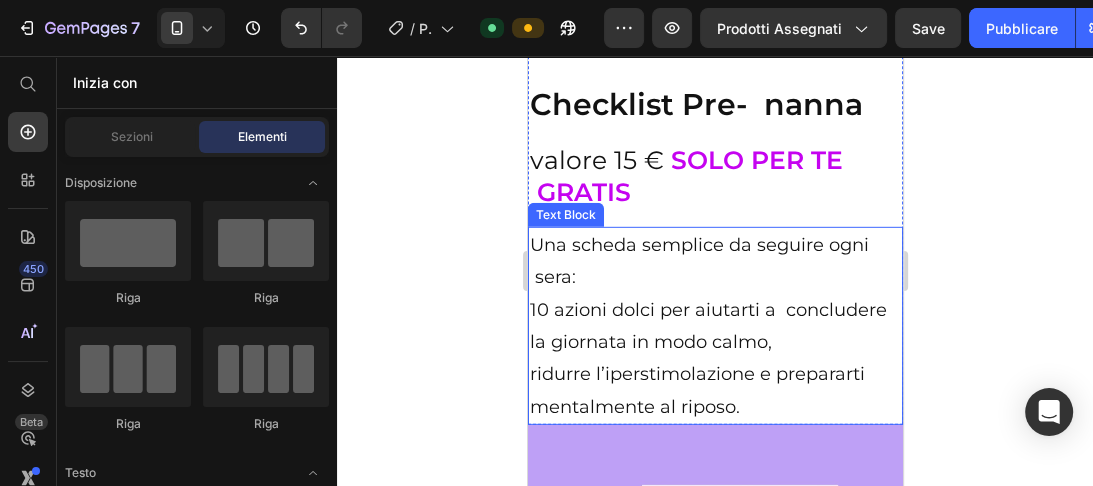 click on "10 azioni dolci per aiutarti a  concludere la giornata in modo calmo," at bounding box center [714, 326] 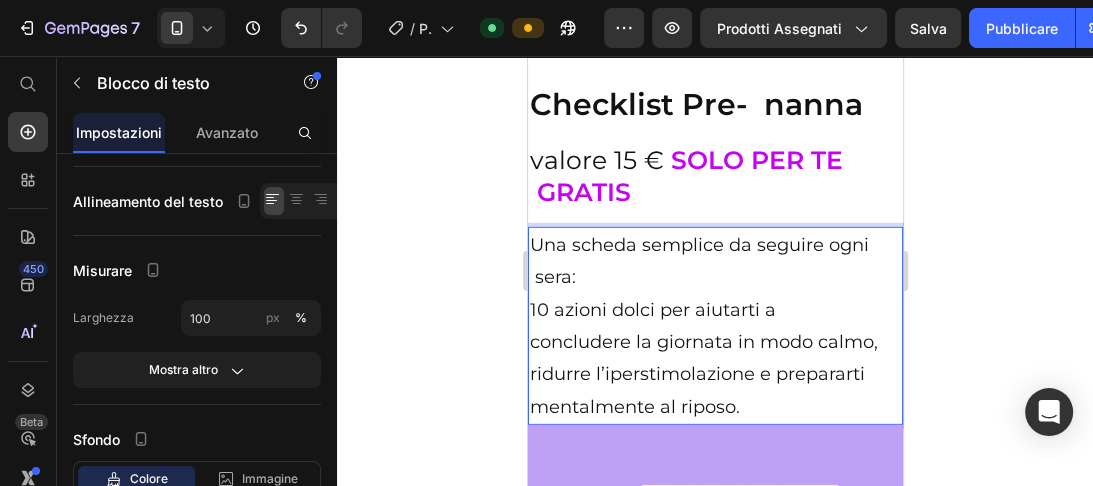 click on "Una scheda semplice da seguire ogni    sera:" at bounding box center [714, 261] 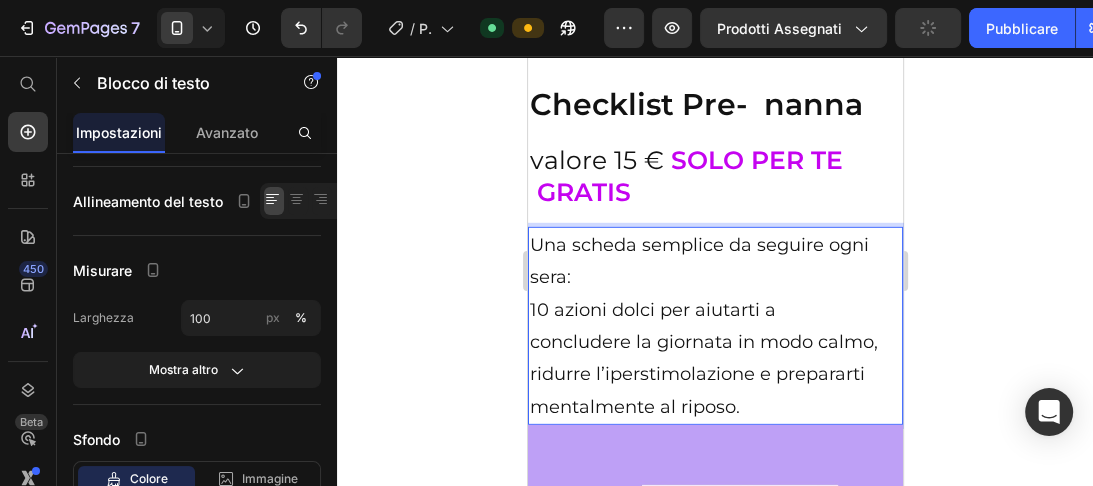 click on "Una scheda semplice da seguire ogni" at bounding box center (714, 245) 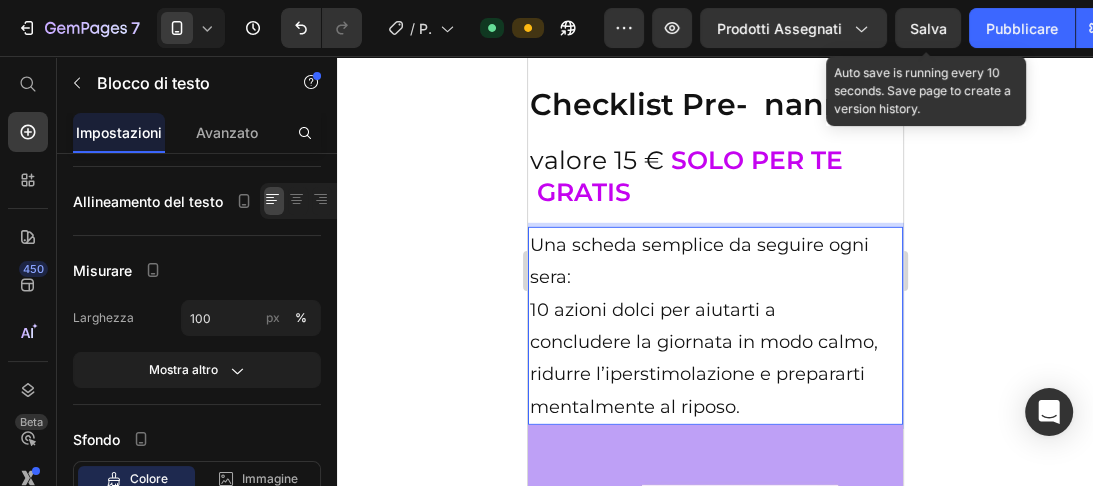 click on "Salva" at bounding box center [928, 28] 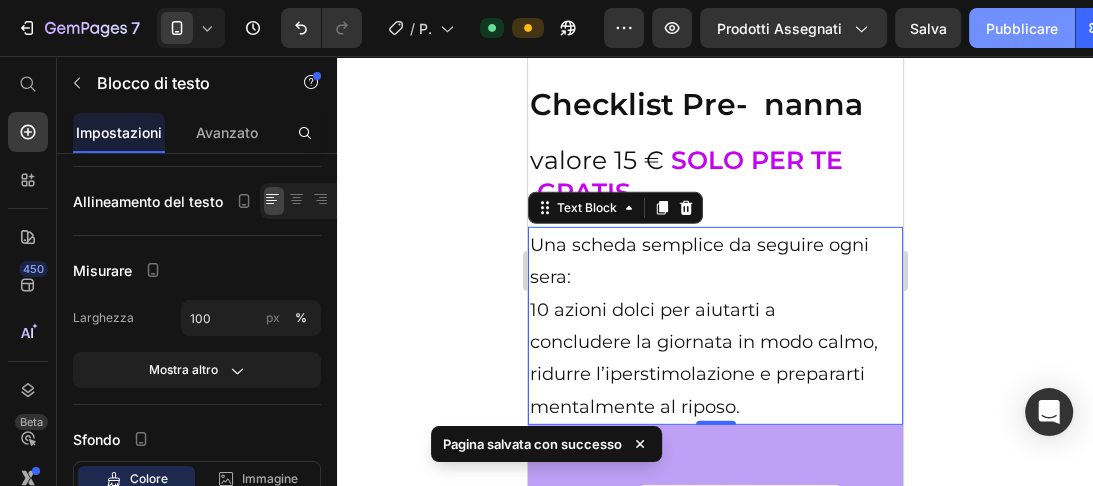 click on "Pubblicare" at bounding box center [1022, 28] 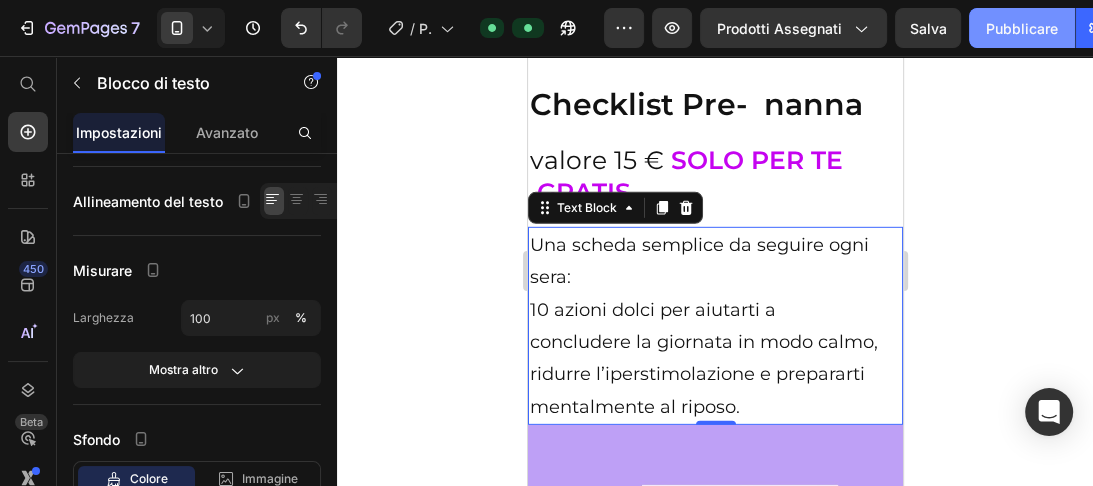 click on "Pubblicare" at bounding box center (1022, 28) 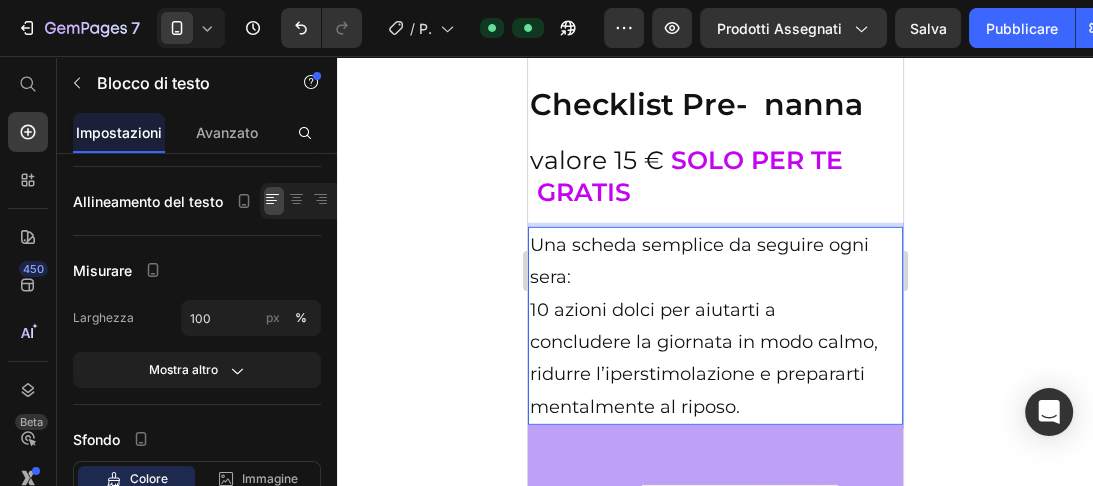 click on "Una scheda semplice da seguire ogni" at bounding box center [714, 245] 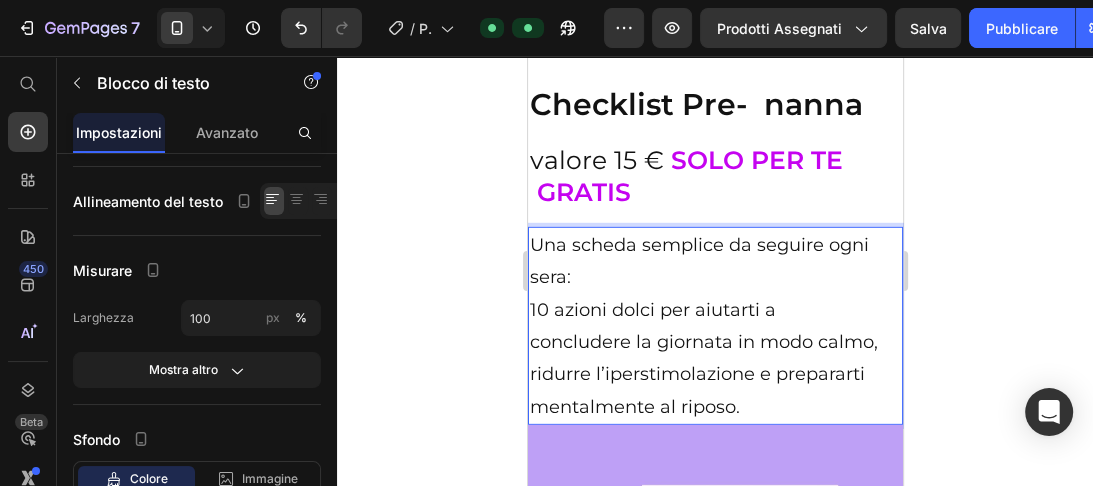 click on "sera:" at bounding box center (714, 277) 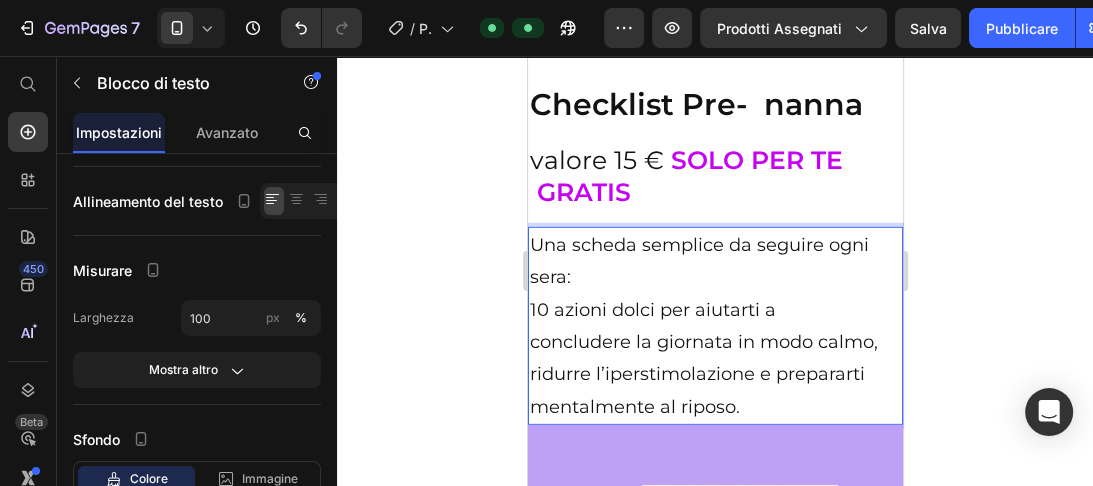 click on "10 azioni dolci per aiutarti a" at bounding box center (714, 310) 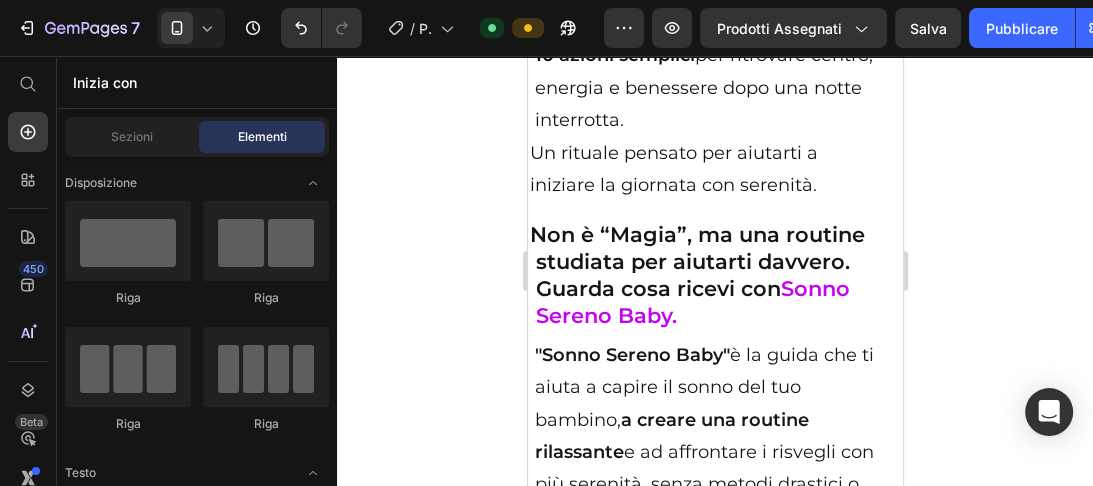 scroll, scrollTop: 11525, scrollLeft: 0, axis: vertical 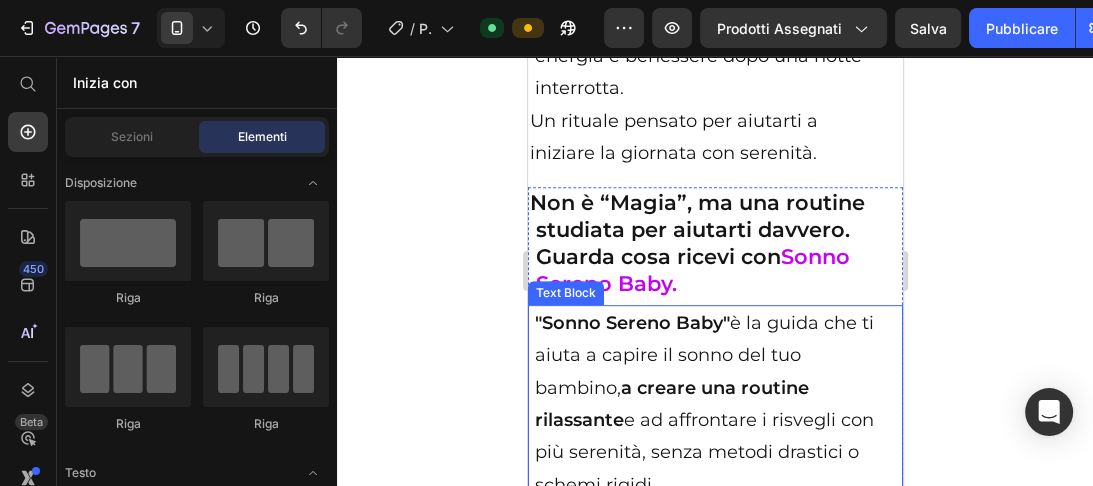 click on ""Sonno Sereno Baby"  è la guida che ti  aiuta a capire il sonno del tuo  bambino,  a creare una routine  rilassante  e ad affrontare i risvegli con  più serenità, senza metodi drastici o  schemi rigidi." at bounding box center [714, 404] 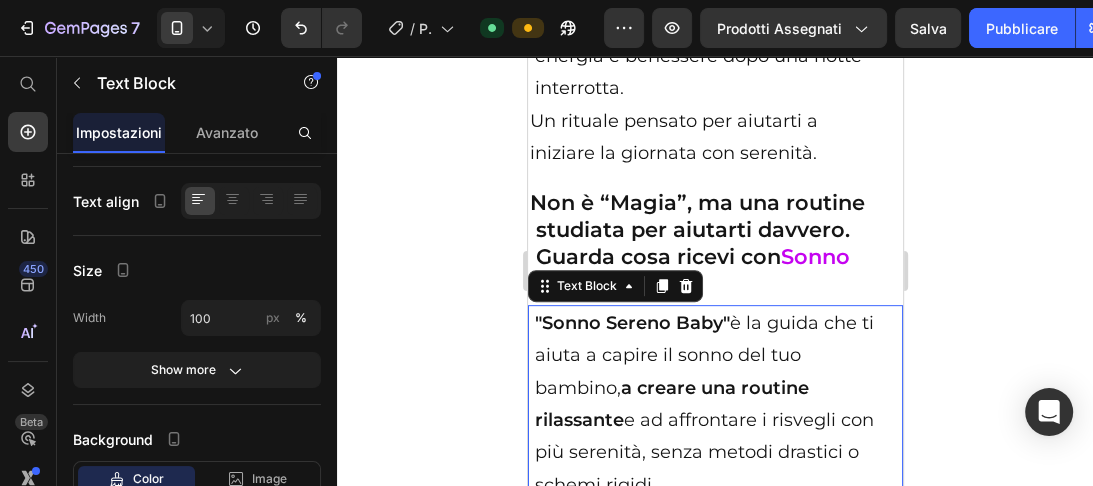 click on ""Sonno Sereno Baby"  è la guida che ti  aiuta a capire il sonno del tuo  bambino,  a creare una routine  rilassante  e ad affrontare i risvegli con  più serenità, senza metodi drastici o  schemi rigidi." at bounding box center [714, 404] 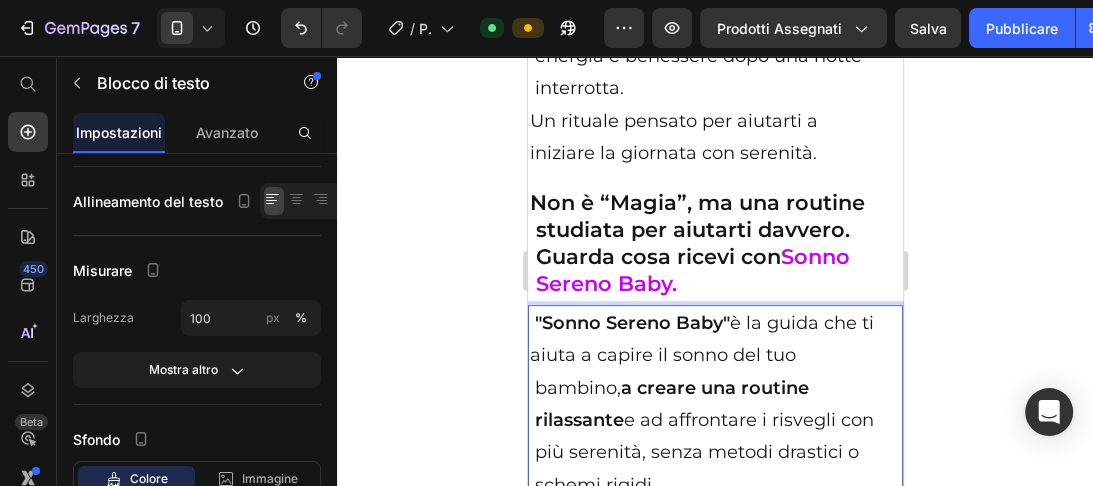 click on "aiuta a capire il sonno del tuo  bambino,  a creare una routine  rilassante  e ad affrontare i risvegli con  più serenità, senza metodi drastici o  schemi rigidi." at bounding box center [714, 420] 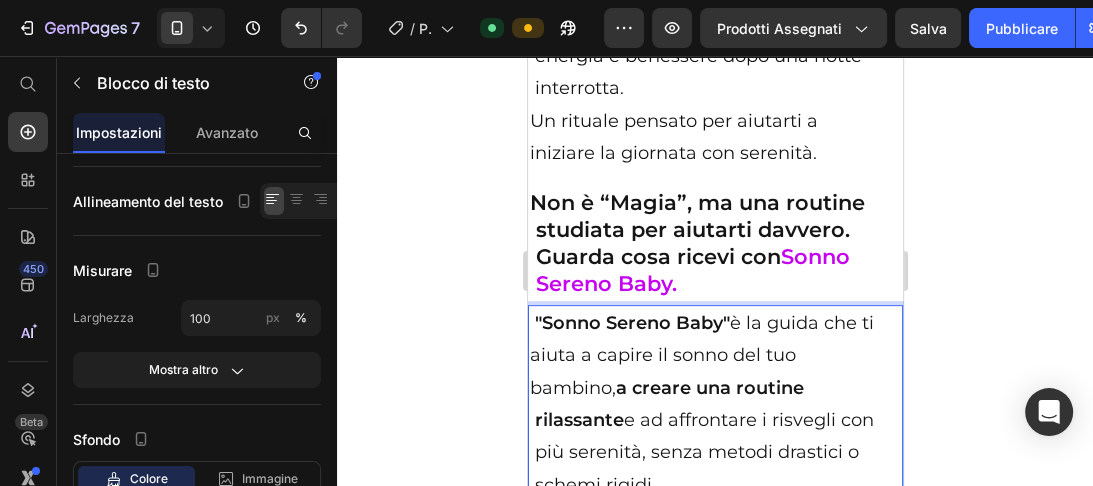 click on "bambino,  a creare una routine  rilassante  e ad affrontare i risvegli con  più serenità, senza metodi drastici o  schemi rigidi." at bounding box center [714, 437] 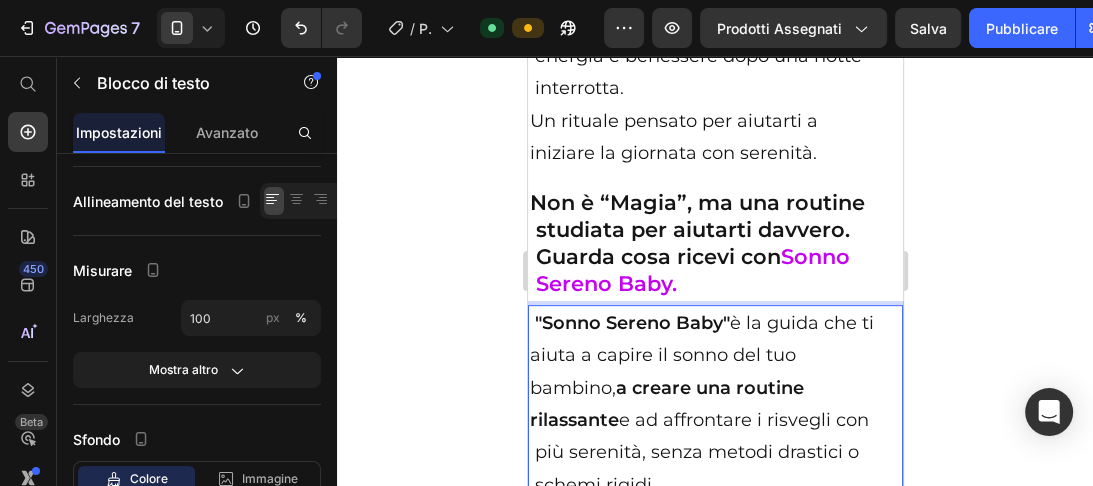 click on "rilassante  e ad affrontare i risvegli con  più serenità, senza metodi drastici o  schemi rigidi." at bounding box center [714, 452] 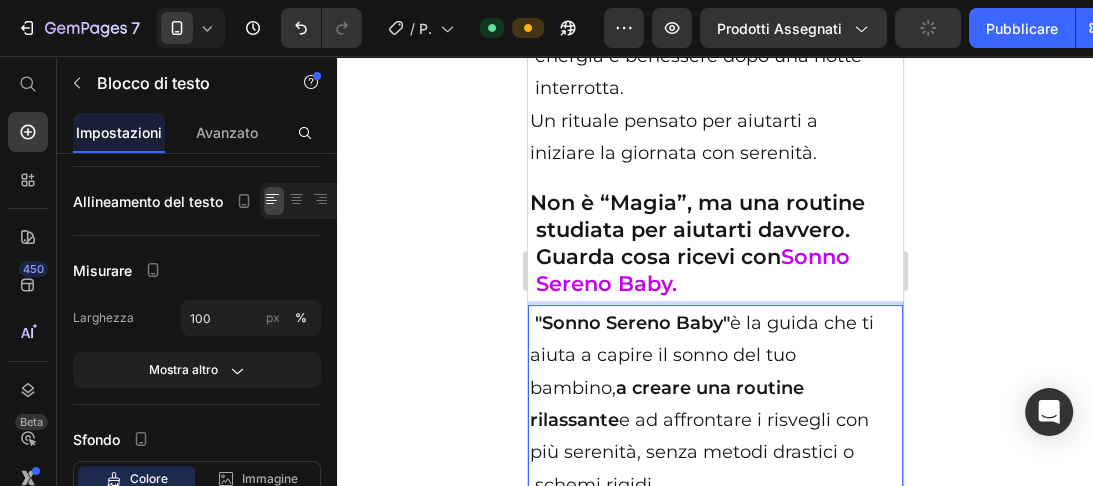 click on "più serenità, senza metodi drastici o  schemi rigidi." at bounding box center (714, 468) 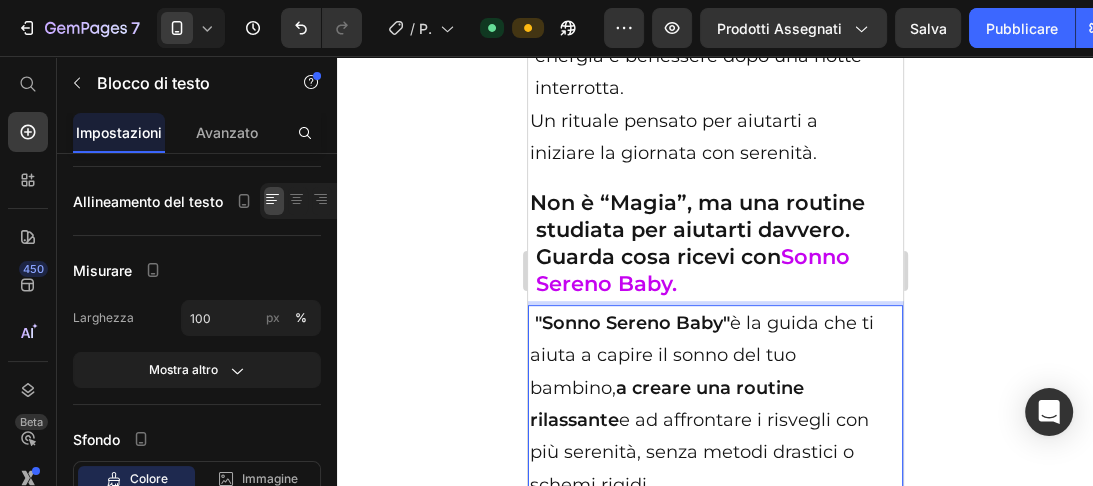 click on "schemi rigidi." at bounding box center (714, 485) 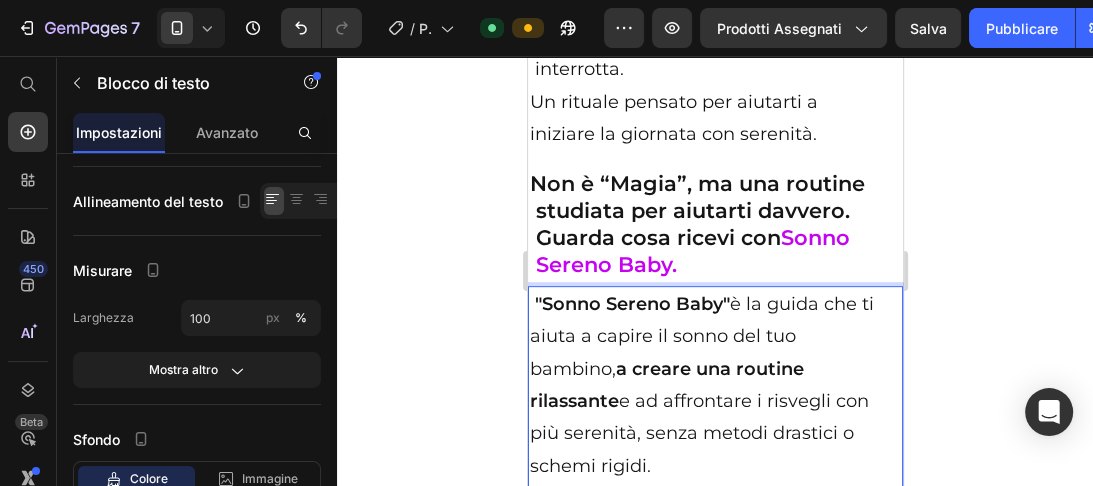 click on "✅ Cosa trovi nell'eBook:" at bounding box center (714, 498) 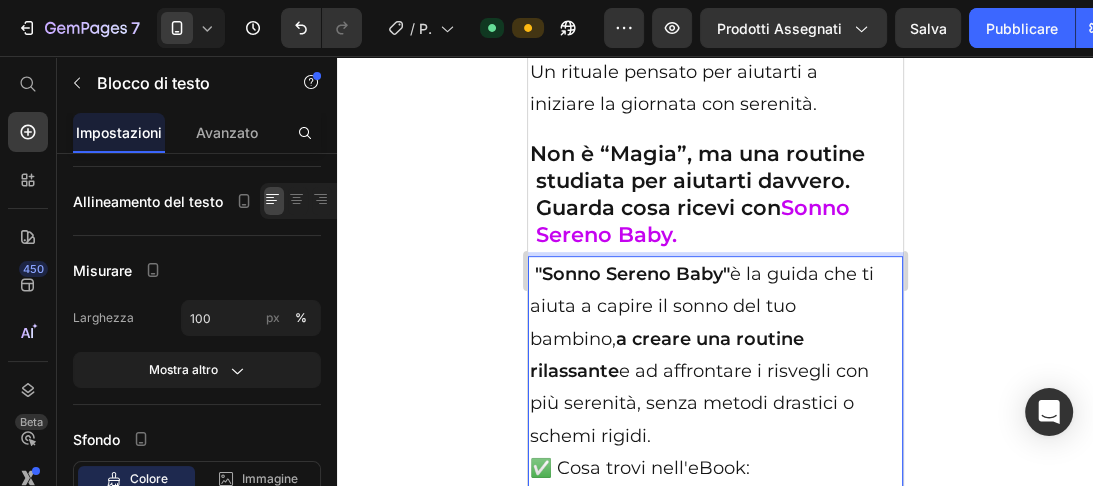scroll, scrollTop: 11577, scrollLeft: 0, axis: vertical 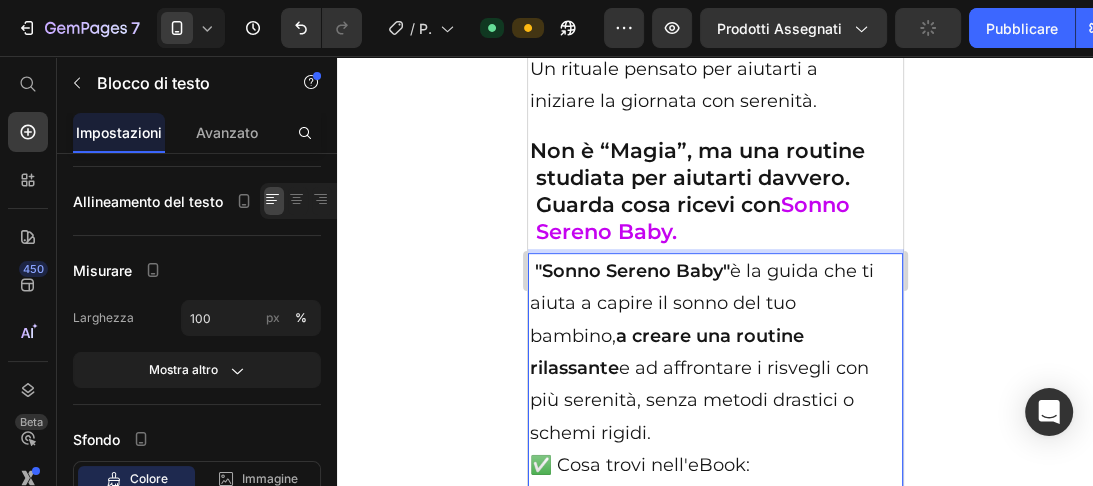 click on "15   capitoli pratici e rassicuranti  per  aiutarti a:" at bounding box center [714, 514] 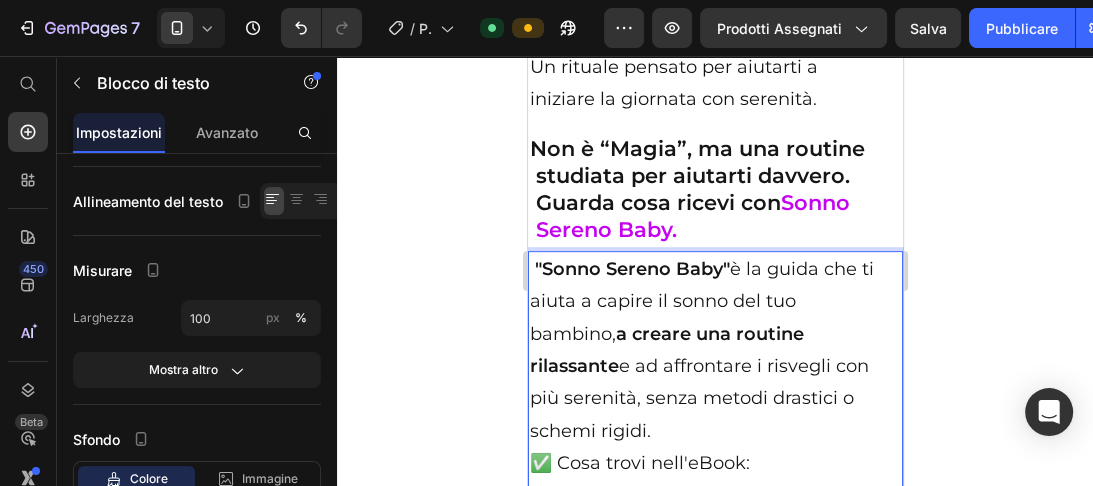 scroll, scrollTop: 11604, scrollLeft: 0, axis: vertical 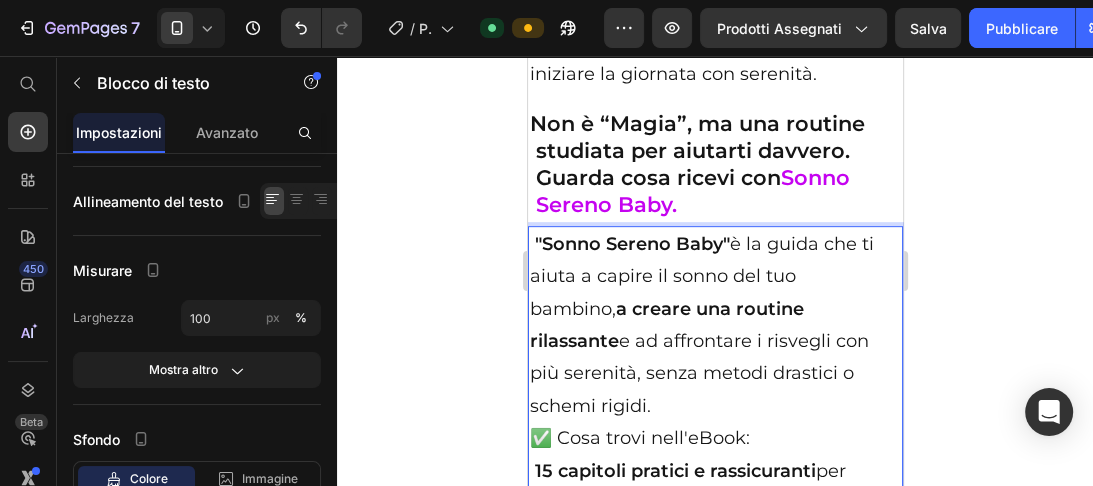 click on "aiutarti a:" at bounding box center (714, 503) 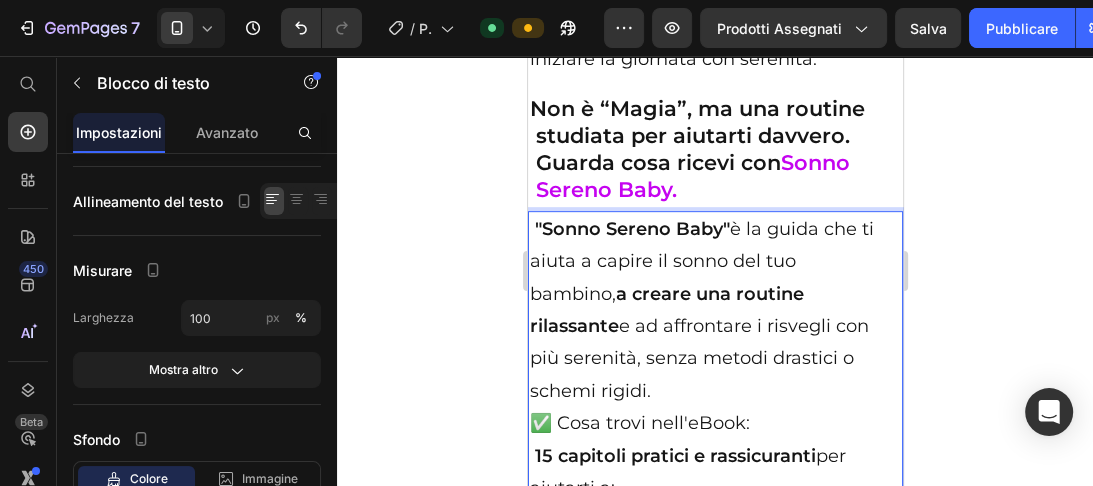 scroll, scrollTop: 11642, scrollLeft: 0, axis: vertical 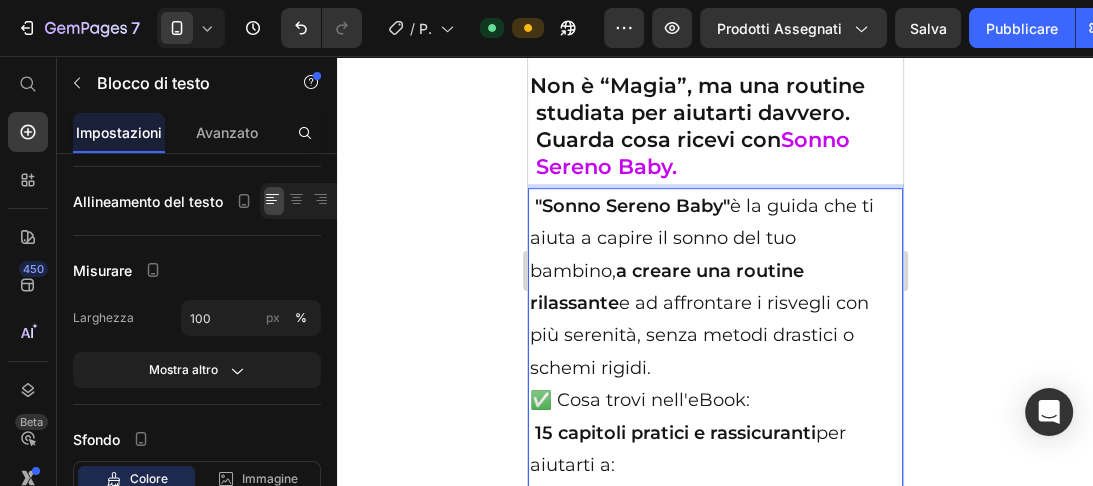 click at bounding box center (714, 497) 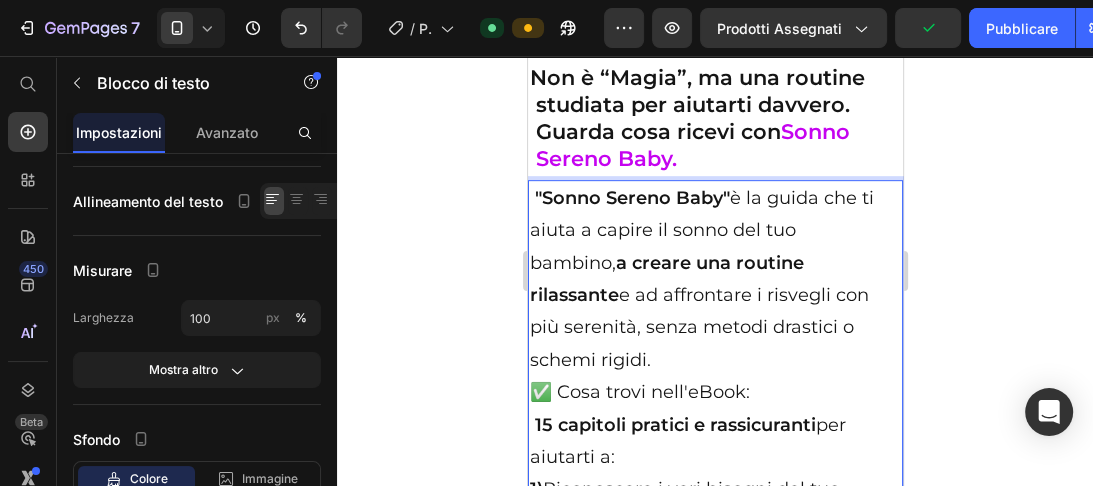 scroll, scrollTop: 11682, scrollLeft: 0, axis: vertical 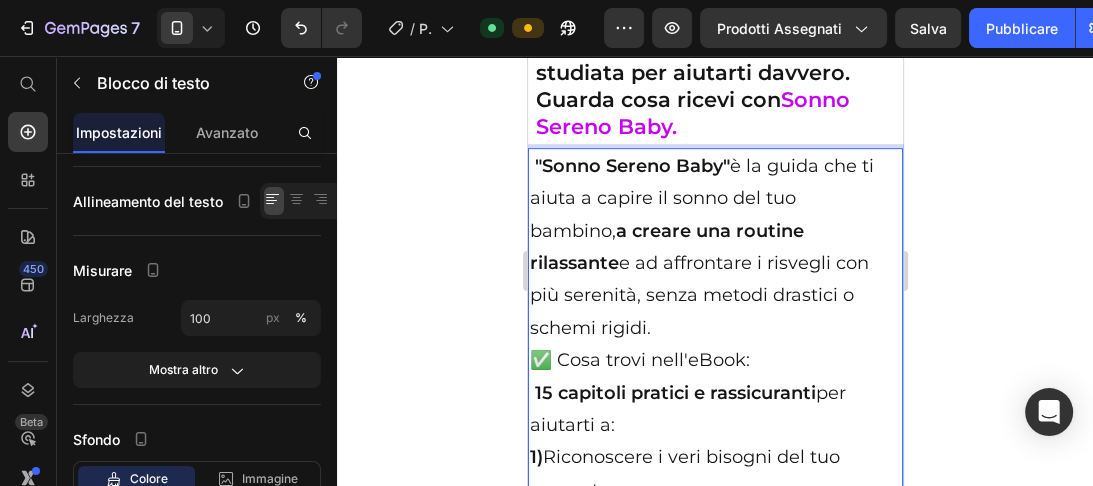 click on "1) Riconoscere i veri bisogni del tuo  neonato" at bounding box center [714, 473] 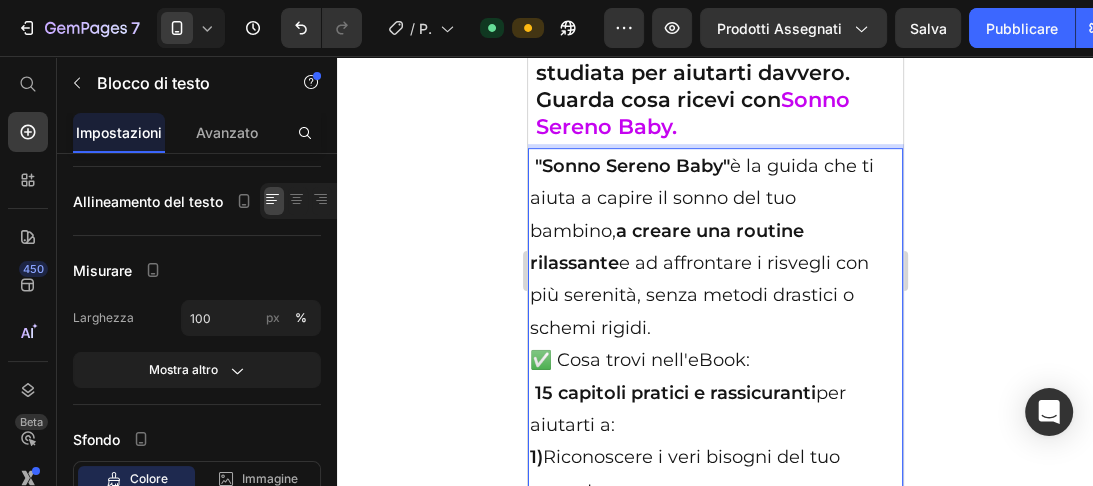 click on "1) Riconoscere i veri bisogni del tuo     neonato" at bounding box center (714, 473) 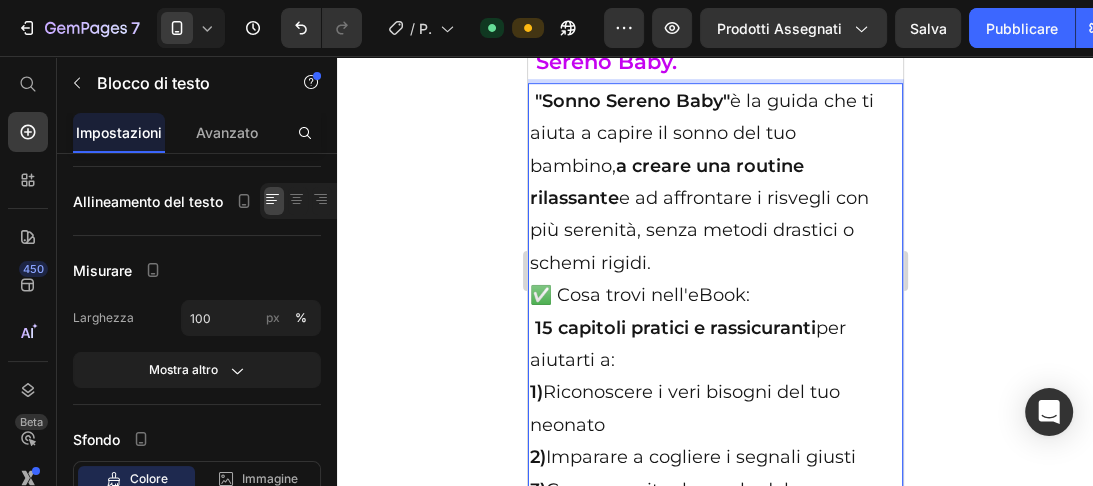 scroll, scrollTop: 11780, scrollLeft: 0, axis: vertical 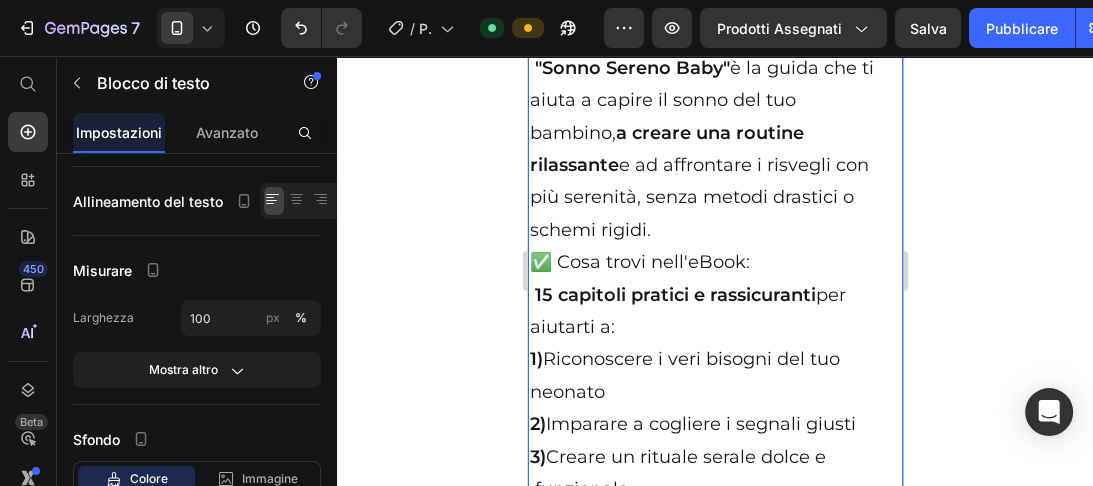 click on "3) Creare un rituale serale dolce e  funzionale" at bounding box center [714, 473] 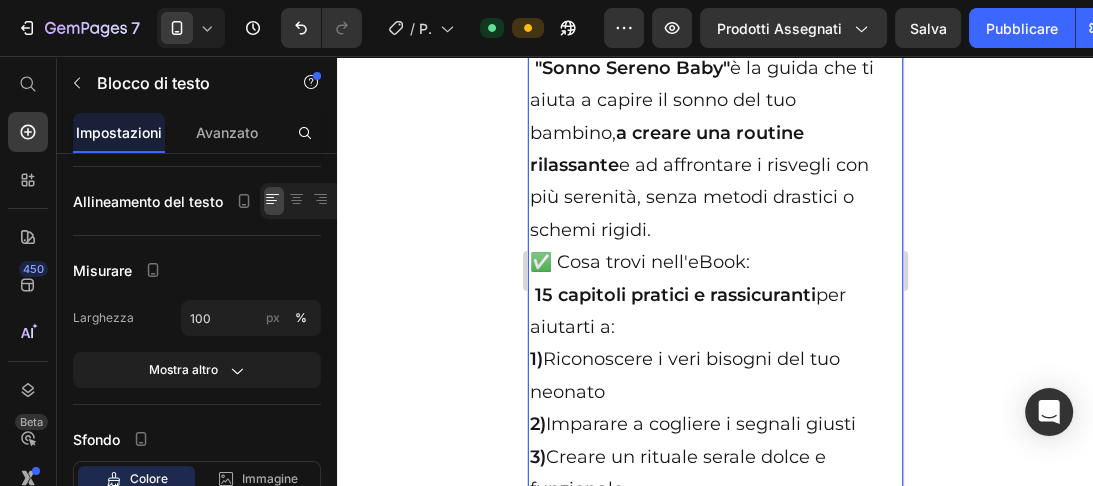scroll, scrollTop: 11812, scrollLeft: 0, axis: vertical 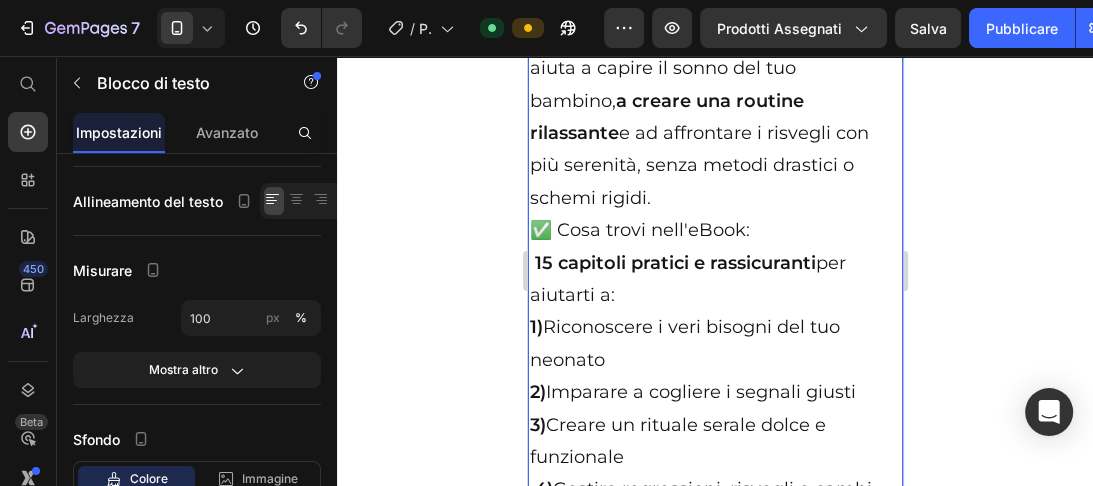 click on "4) Gestire regressioni, risvegli e cambi" at bounding box center (714, 489) 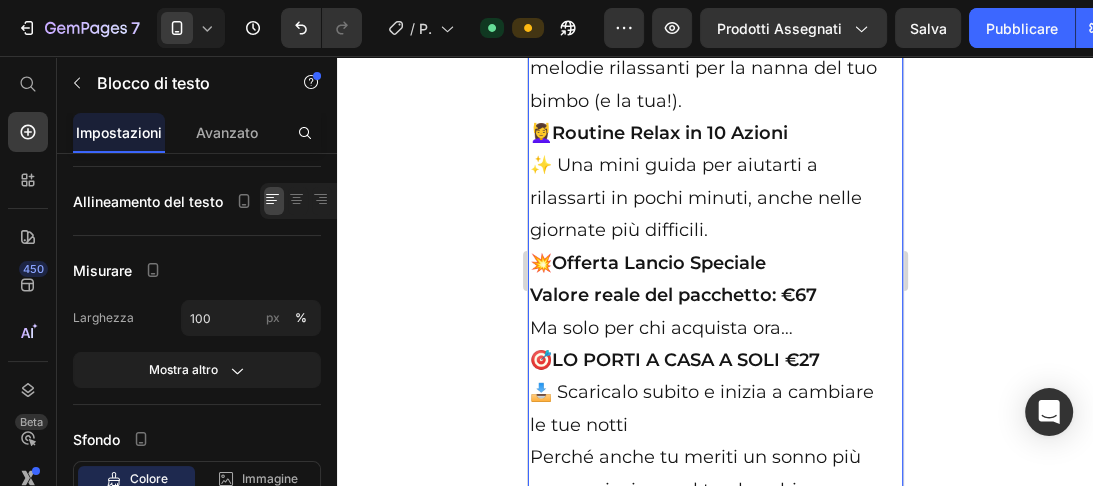 scroll, scrollTop: 12654, scrollLeft: 0, axis: vertical 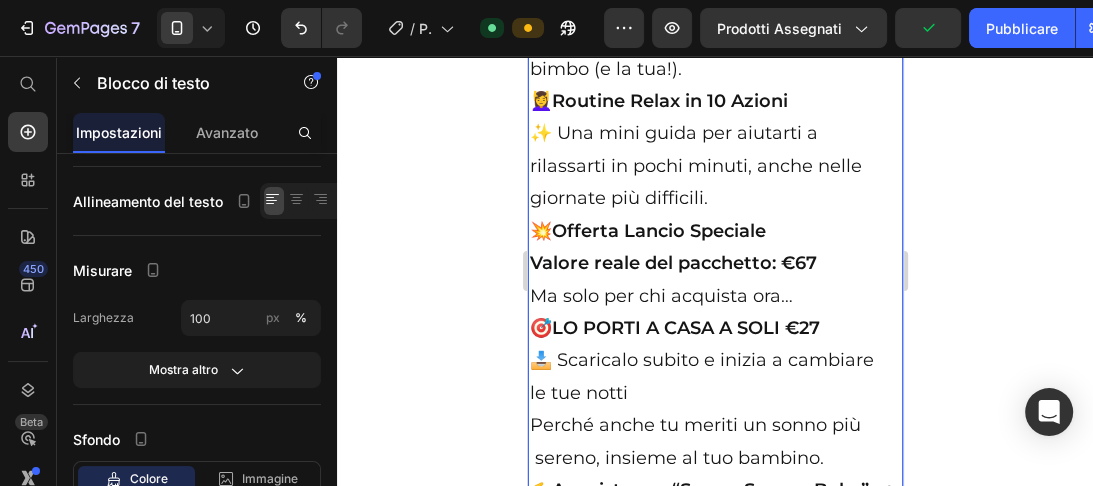 click on "Perché anche tu meriti un sonno più  sereno, insieme al tuo bambino.  👉  Acquista ora “Sonno Sereno Baby”   + 3 Bonus a soli €27" at bounding box center (714, 474) 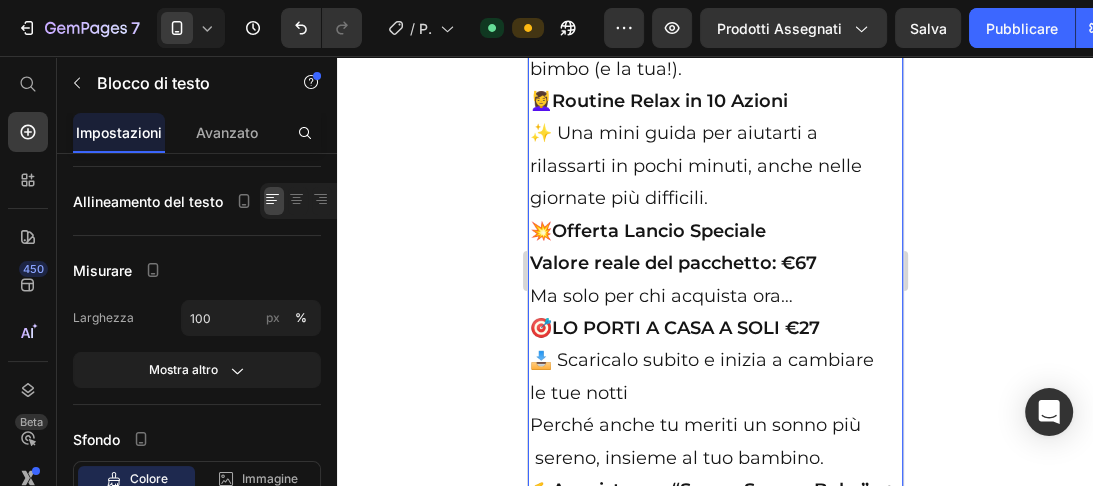 click on "Perché anche tu meriti un sonno più    sereno, insieme al tuo bambino.  👉  Acquista ora “Sonno Sereno Baby”   + 3 Bonus a soli €27" at bounding box center [714, 474] 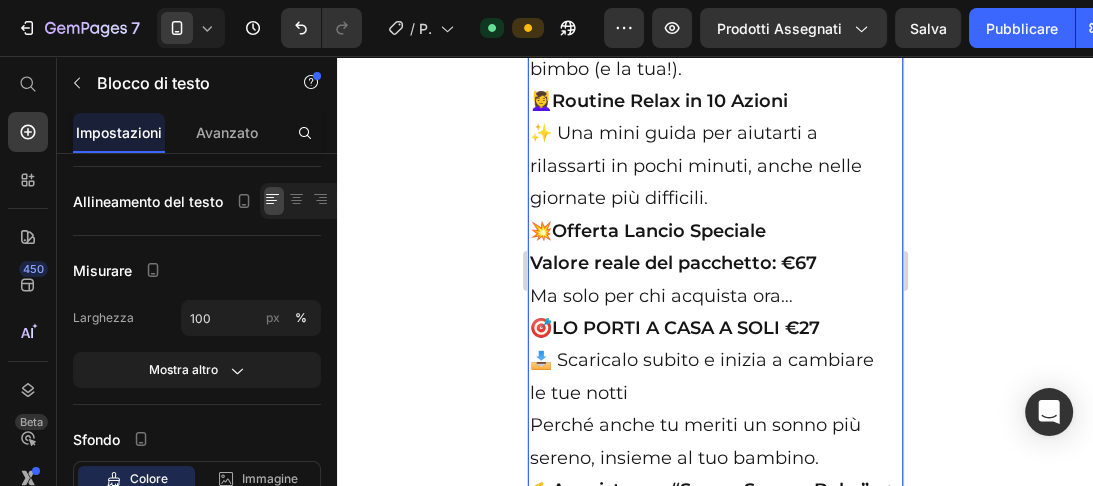 click on "sereno, insieme al tuo bambino.  👉  Acquista ora “Sonno Sereno Baby”   + 3 Bonus a soli €27" at bounding box center (714, 490) 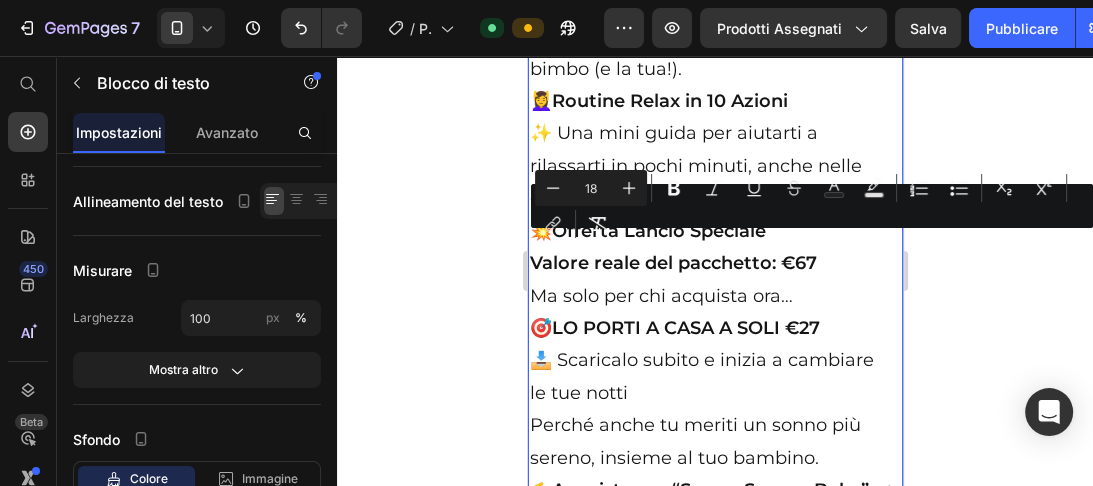 click 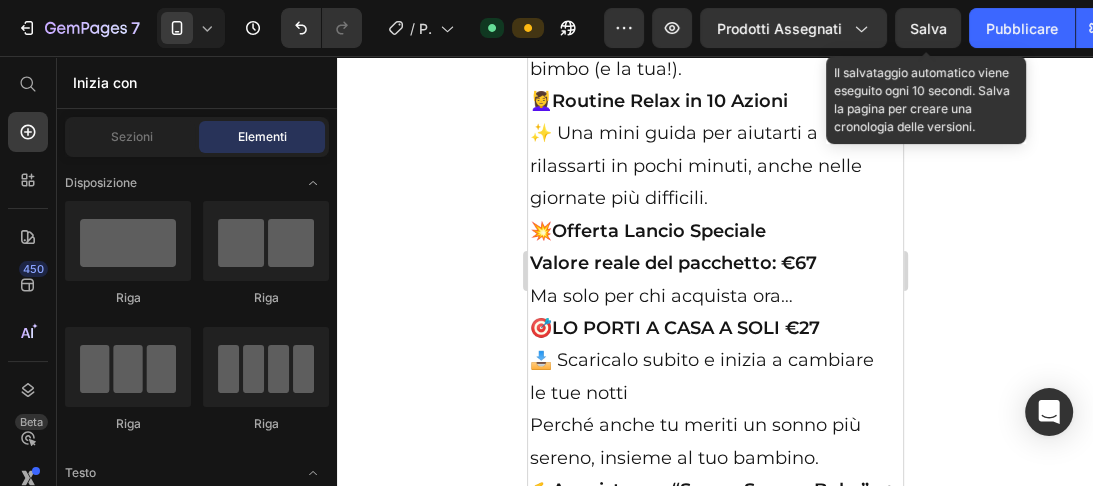 click on "Salva" at bounding box center (928, 28) 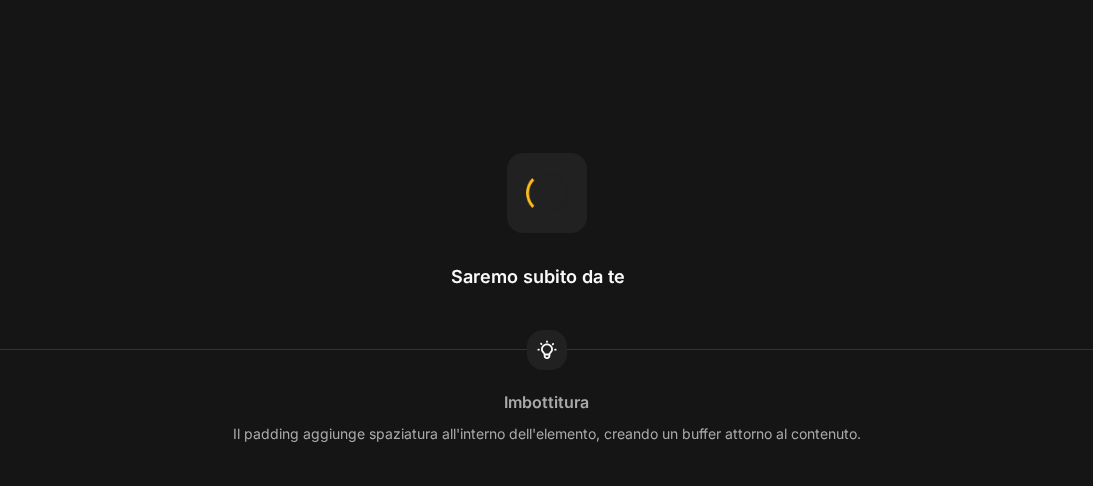 scroll, scrollTop: 0, scrollLeft: 0, axis: both 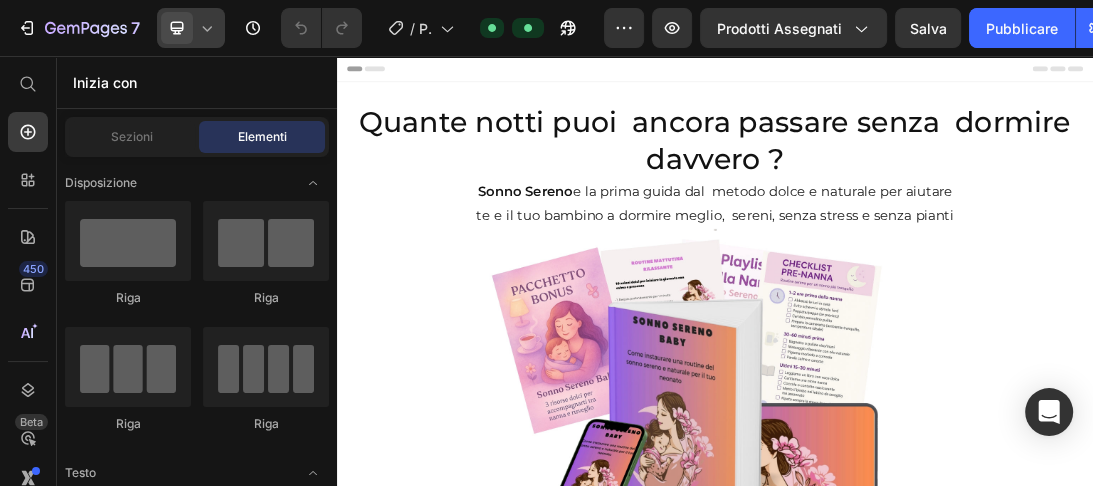 click 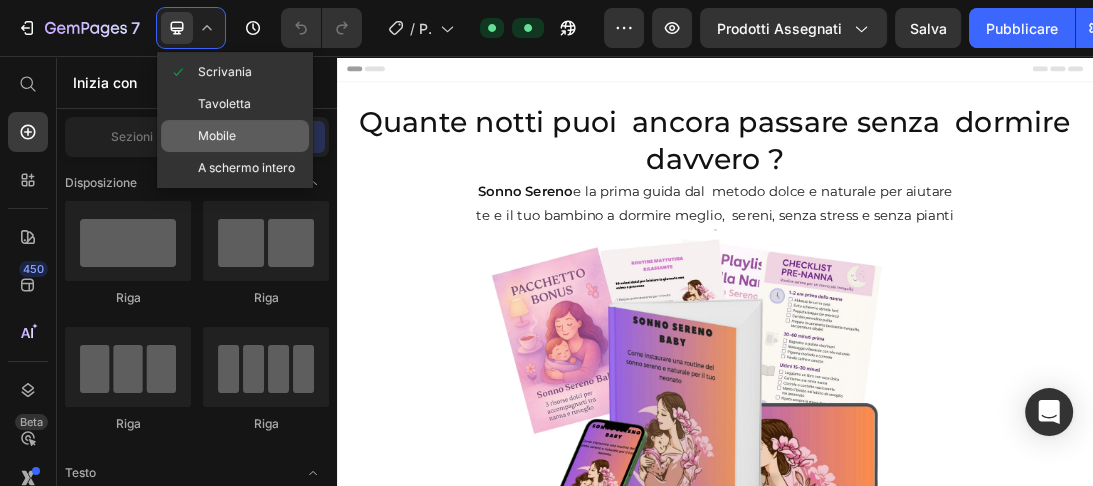 click on "Mobile" at bounding box center (217, 135) 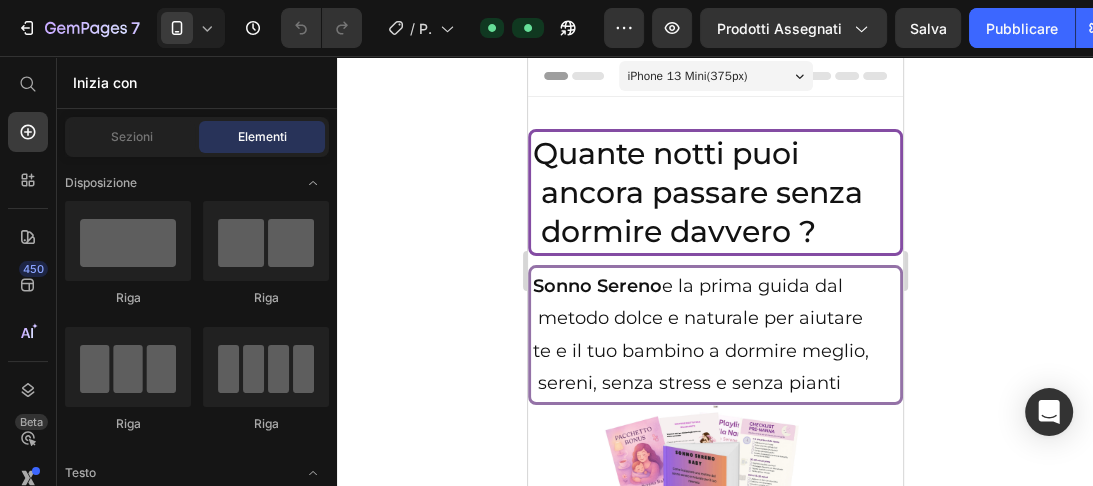 click on "Header" at bounding box center (714, 76) 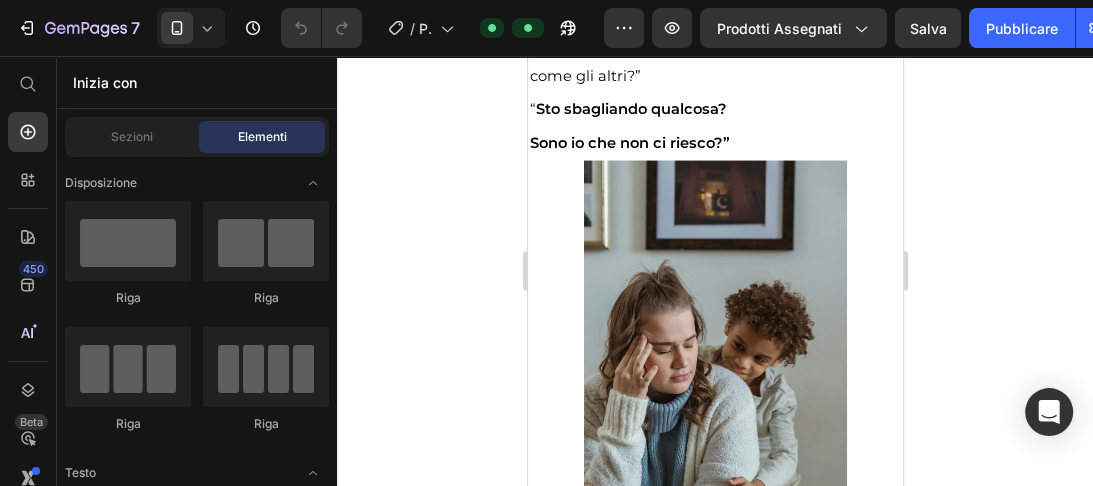 scroll, scrollTop: 2976, scrollLeft: 0, axis: vertical 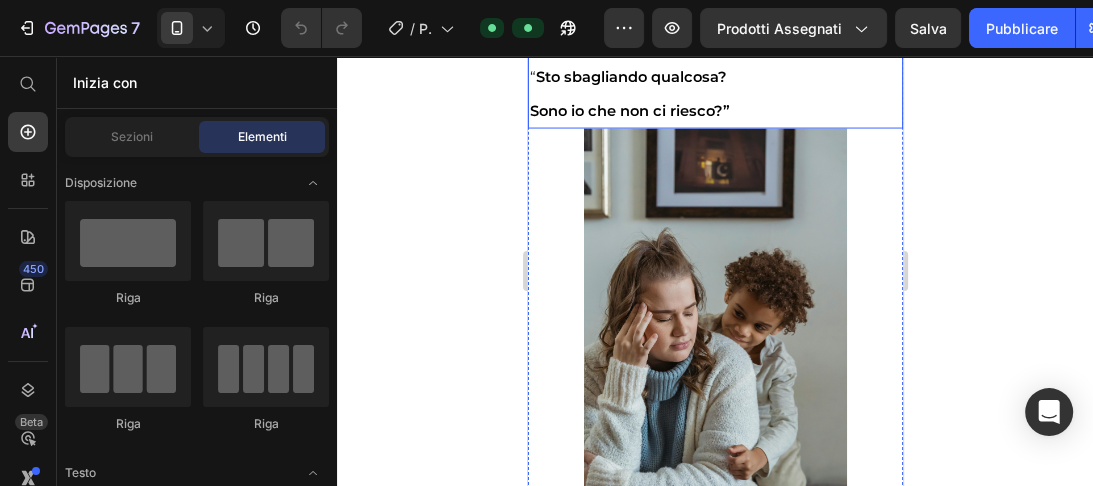 click on "Ogni sera ti ripeti:  "Oggi andrà meglio"." at bounding box center (714, -291) 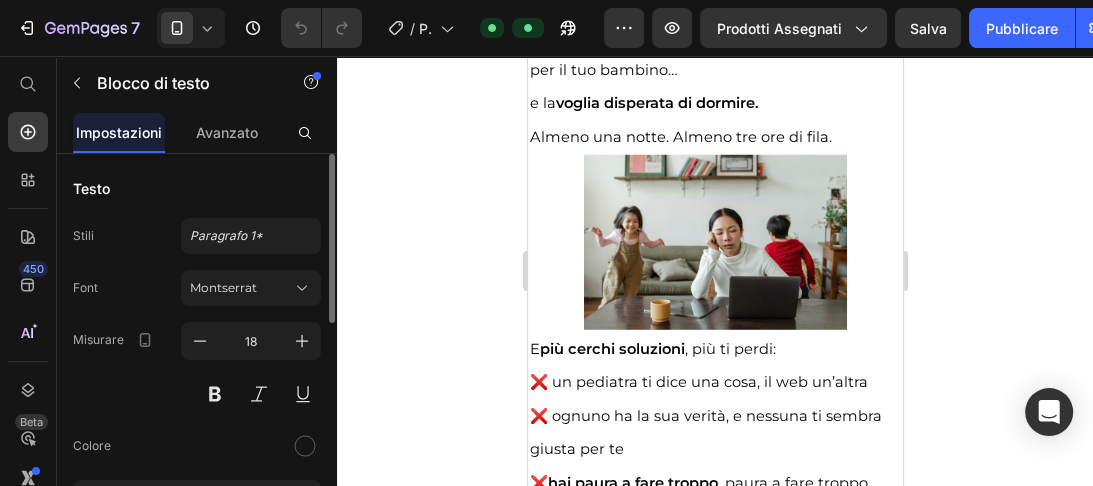 scroll, scrollTop: 4032, scrollLeft: 0, axis: vertical 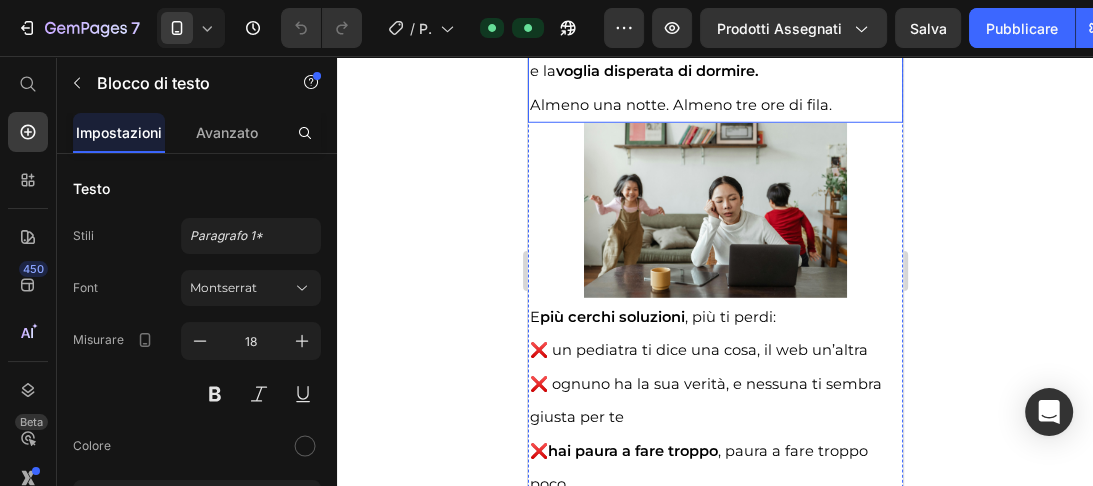 click on "per il tuo bambino…" at bounding box center (714, 37) 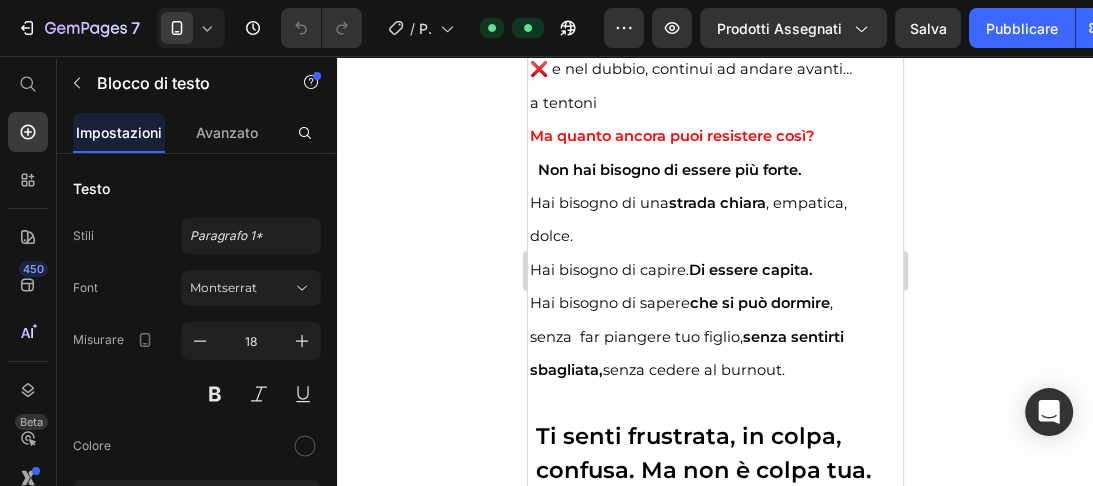 scroll, scrollTop: 4512, scrollLeft: 0, axis: vertical 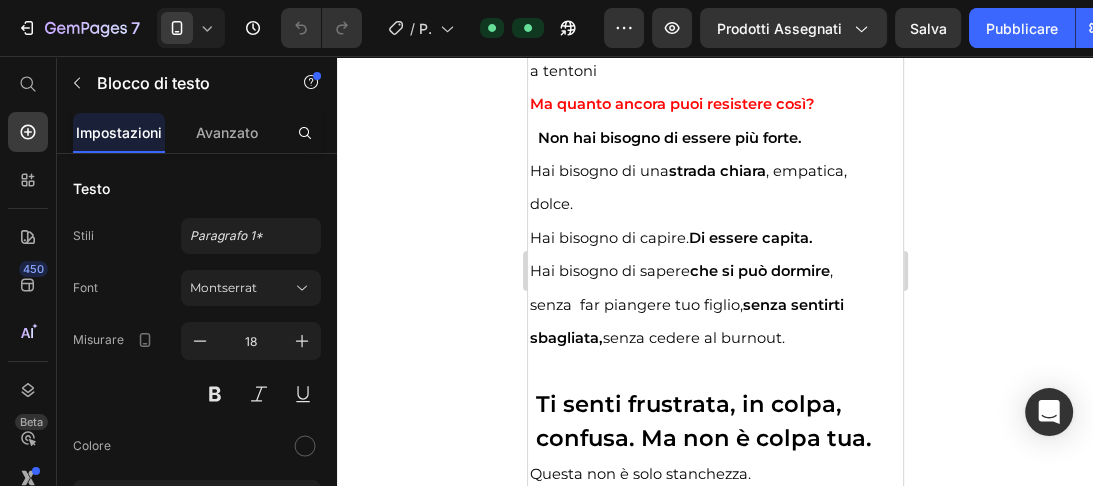 click on "❌ e nel dubbio, continui ad andare avanti…" at bounding box center (690, 37) 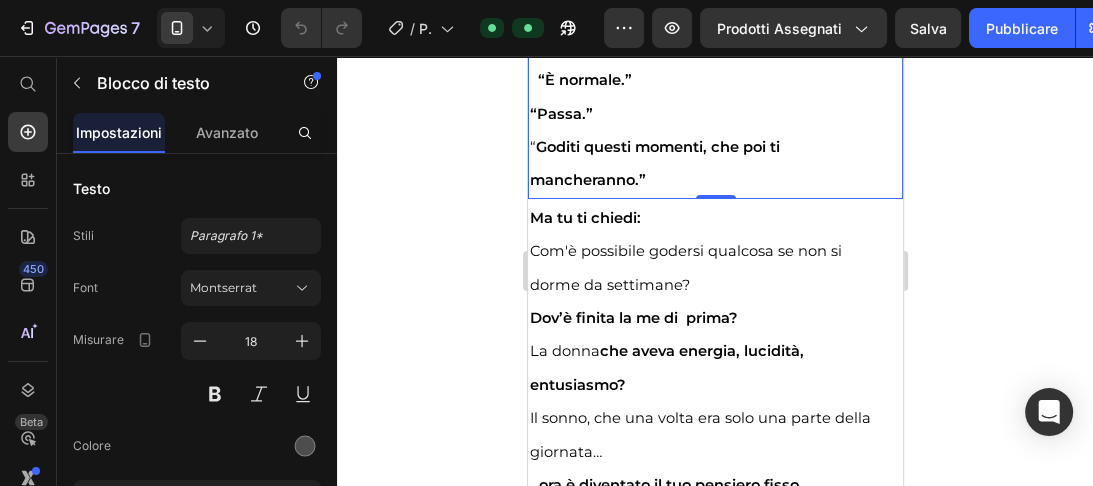 scroll, scrollTop: 5472, scrollLeft: 0, axis: vertical 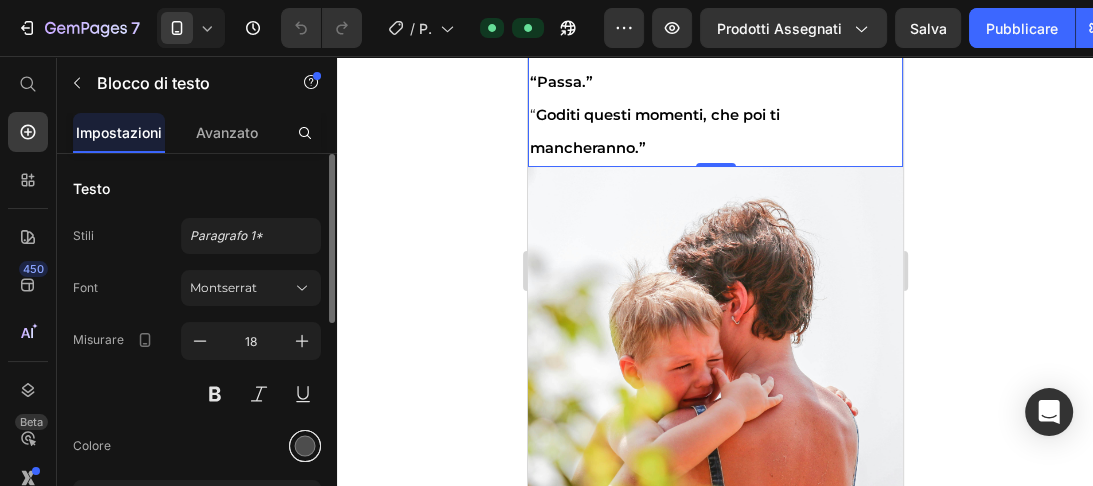 click at bounding box center [305, 446] 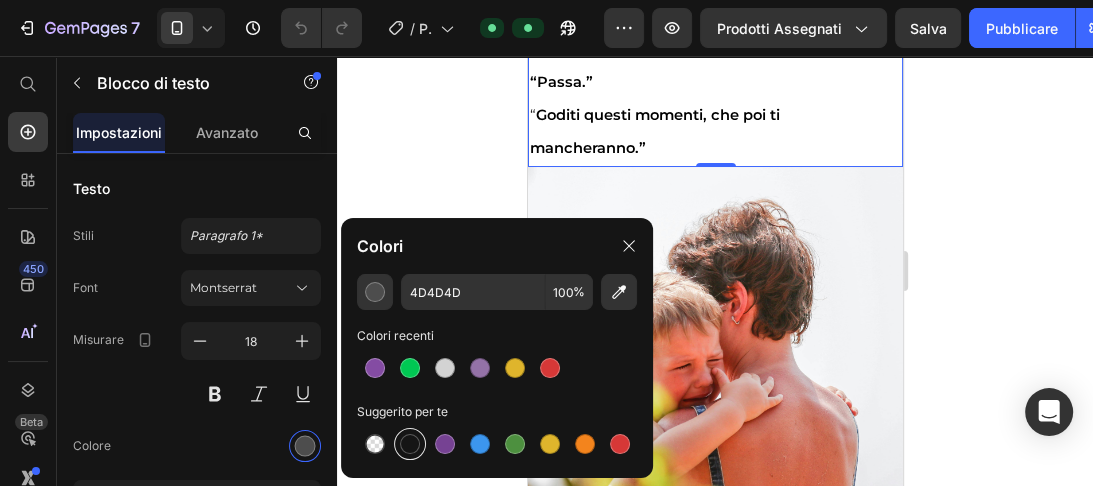 click at bounding box center [410, 444] 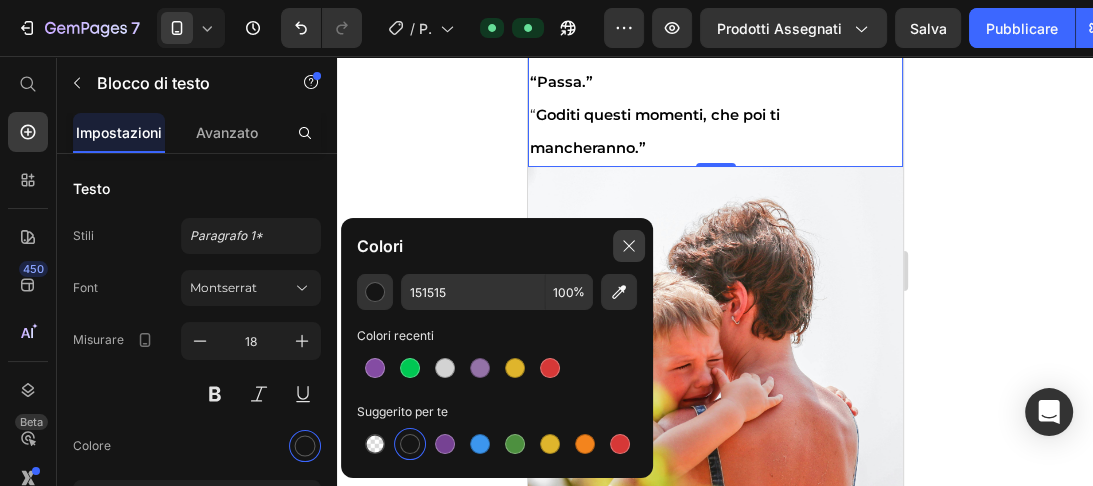 click at bounding box center [629, 246] 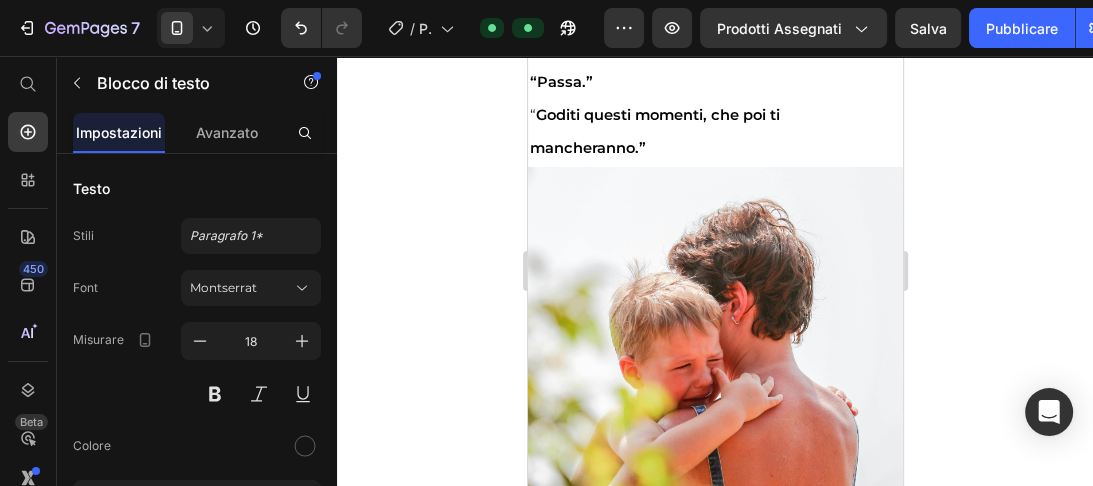 scroll, scrollTop: 5847, scrollLeft: 0, axis: vertical 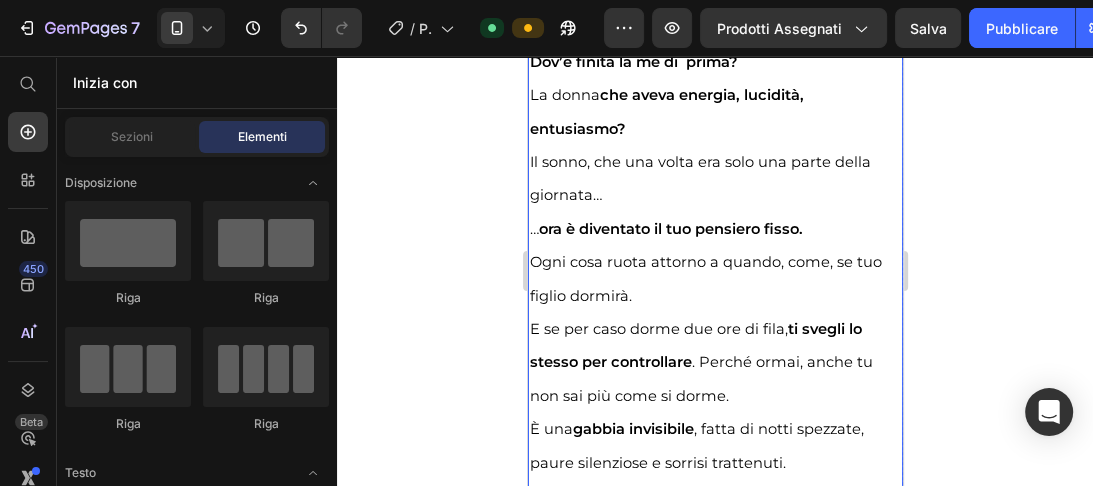 click on "dorme da settimane?" at bounding box center [609, 28] 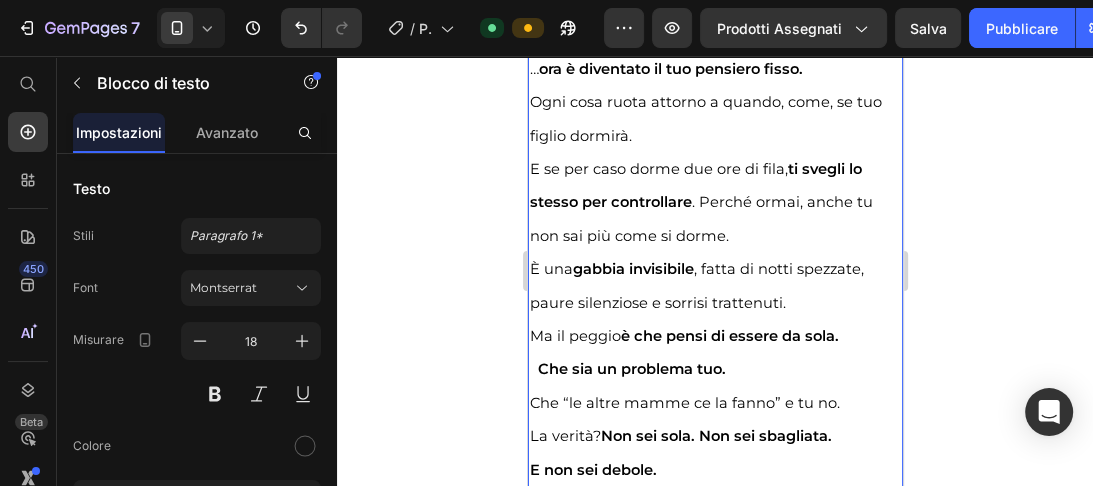 scroll, scrollTop: 6300, scrollLeft: 0, axis: vertical 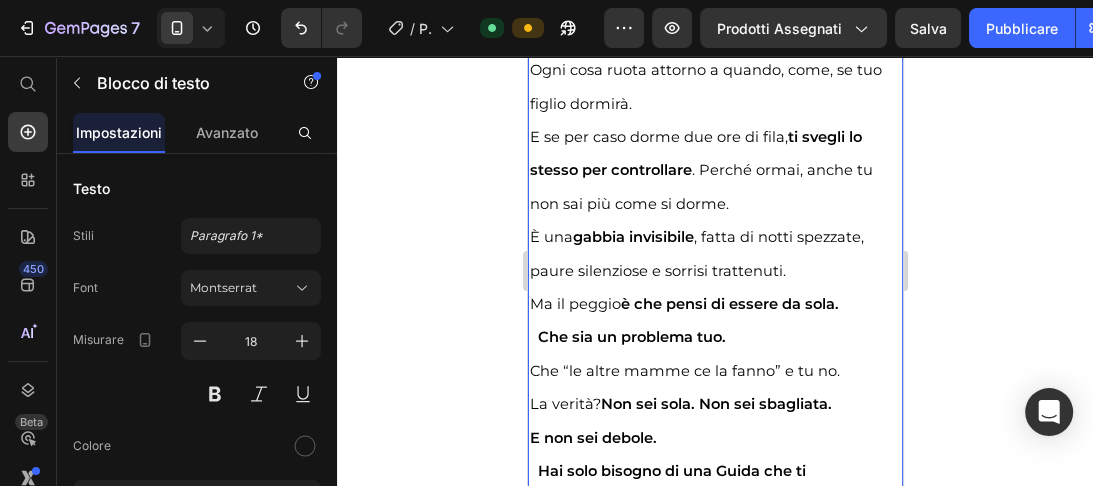 click on "figlio dormirà." at bounding box center (714, 103) 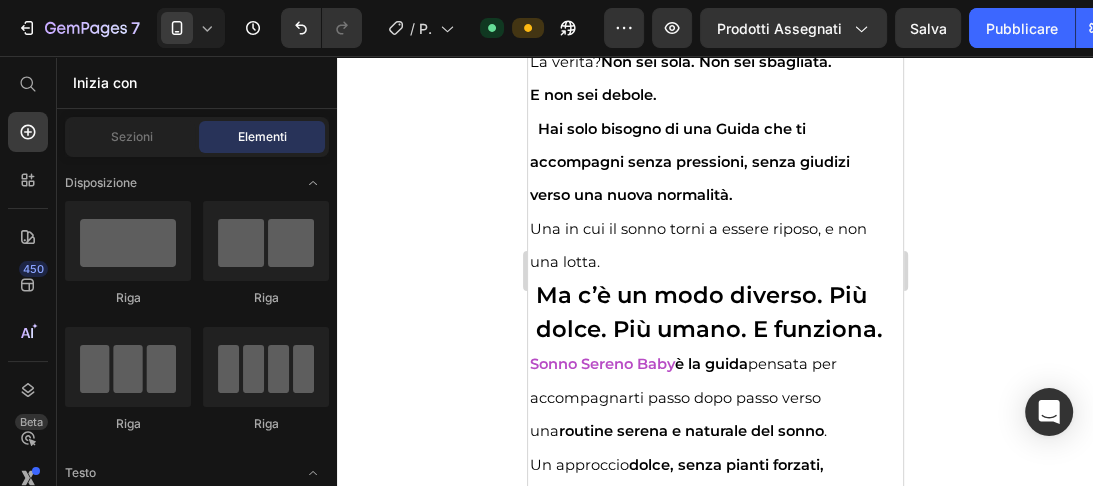 scroll, scrollTop: 6707, scrollLeft: 0, axis: vertical 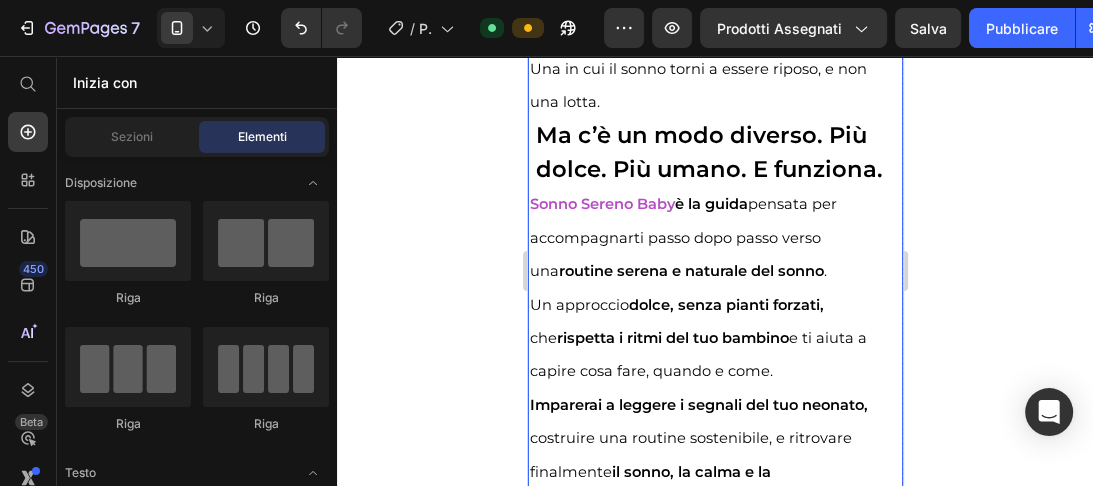 click on "una lotta." at bounding box center [714, 101] 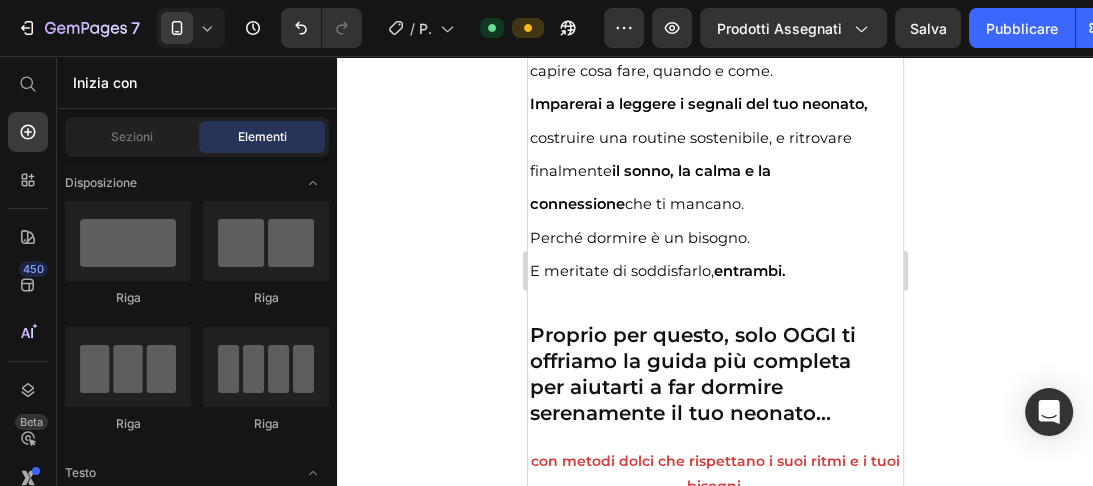 scroll, scrollTop: 7192, scrollLeft: 0, axis: vertical 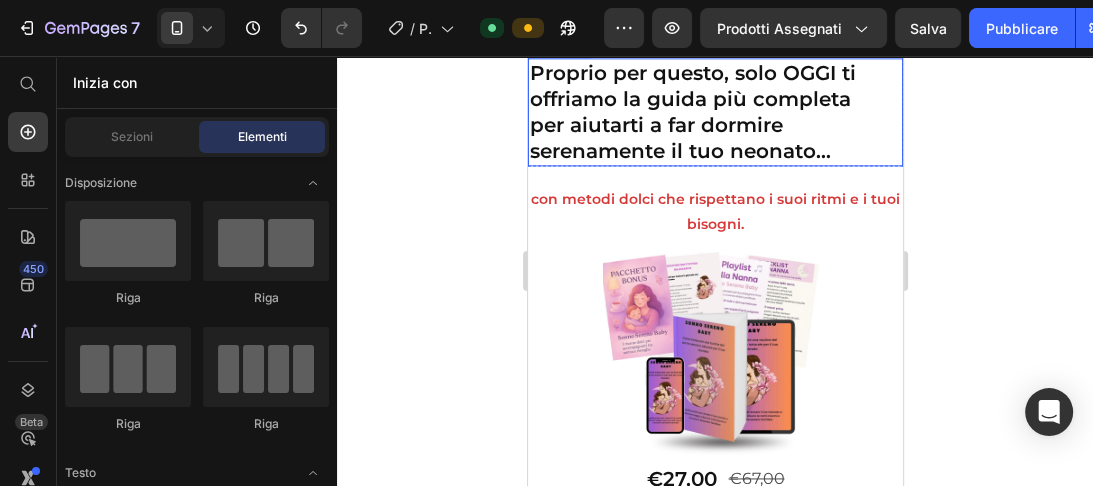 click at bounding box center [714, 488] 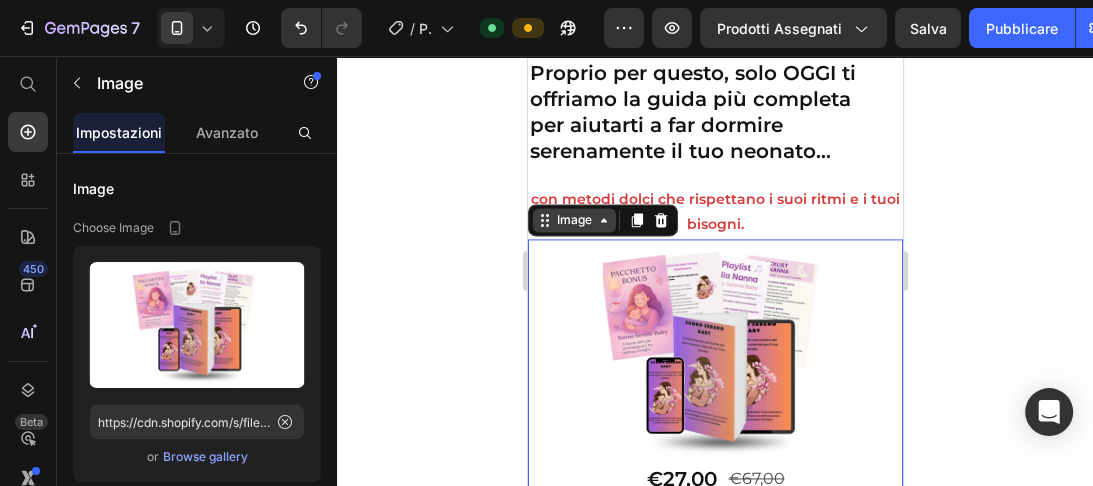 scroll, scrollTop: 7621, scrollLeft: 0, axis: vertical 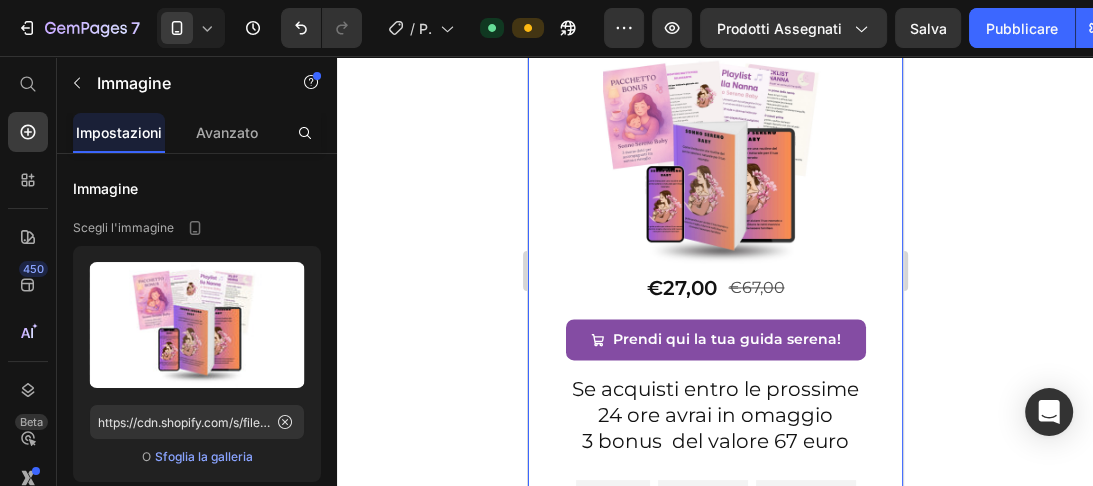 click on "Proprio per questo, solo OGGI ti   offriamo la guida più completa   per aiutarti a far dormire   serenamente il tuo neonato…" at bounding box center [714, -79] 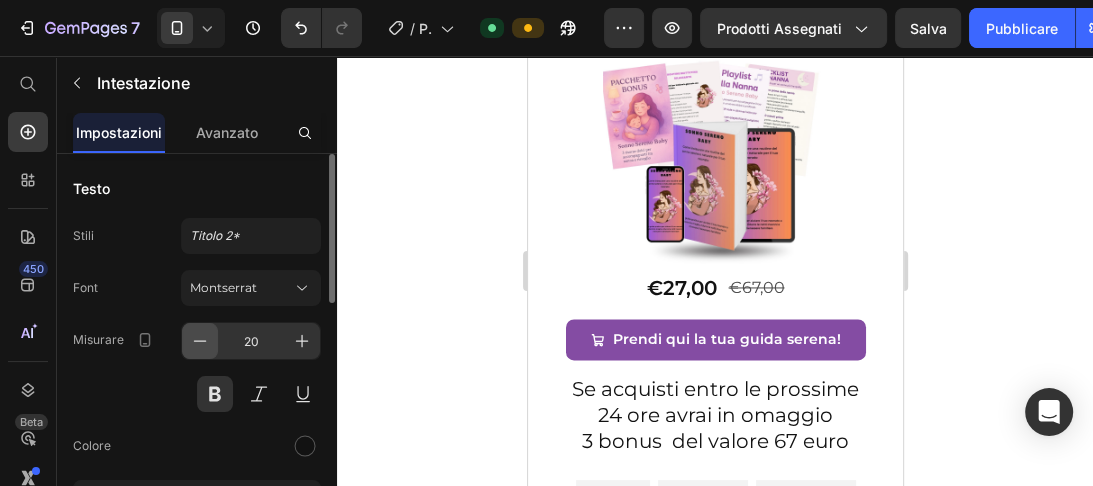click 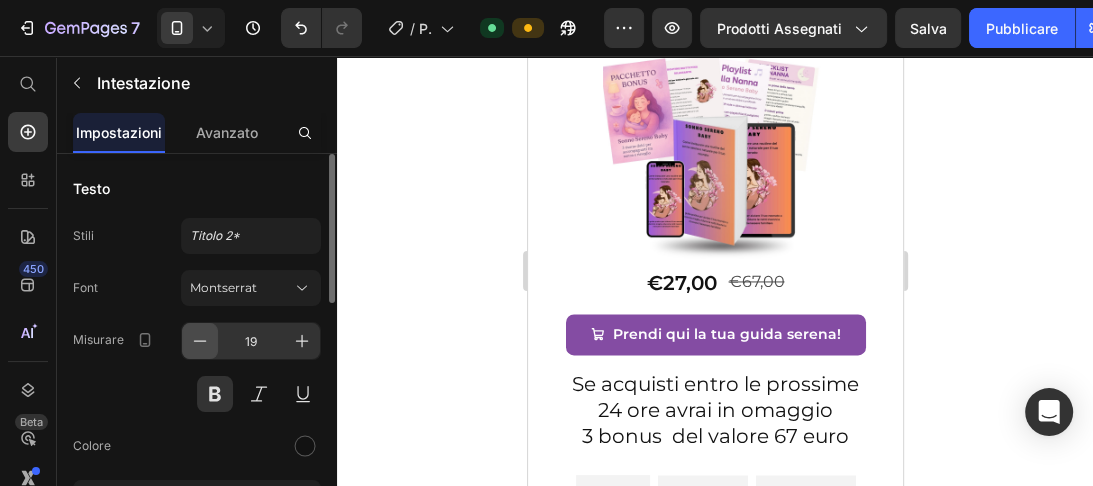 click 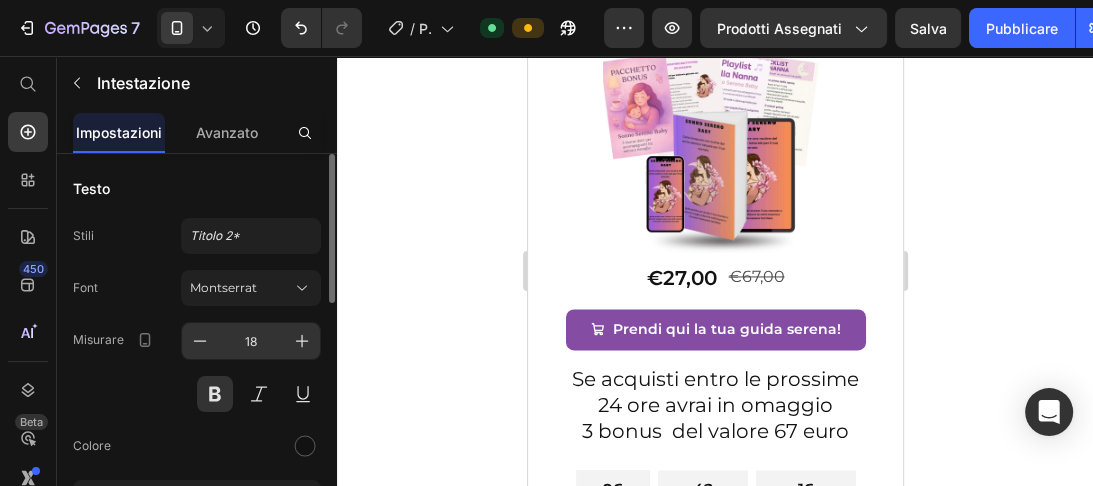 type 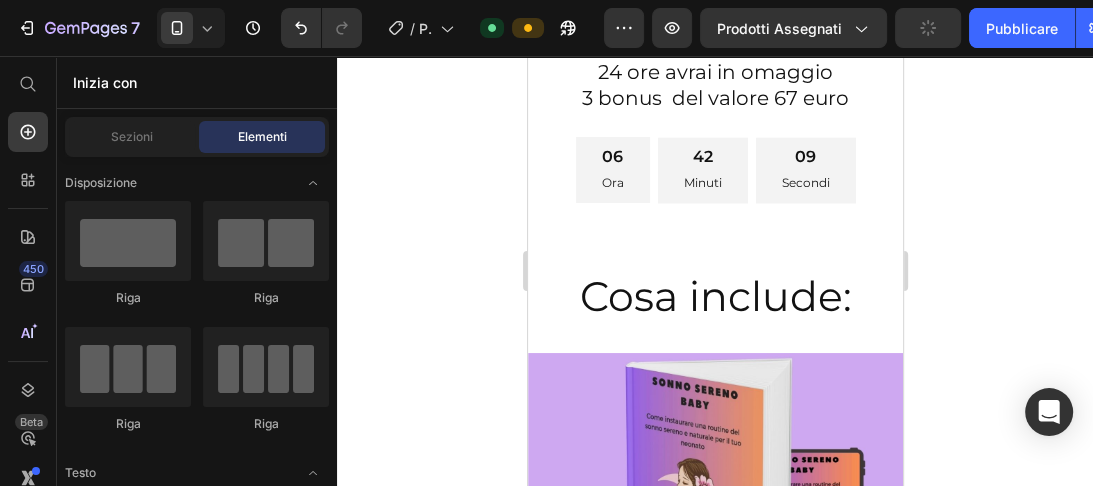 scroll, scrollTop: 7982, scrollLeft: 0, axis: vertical 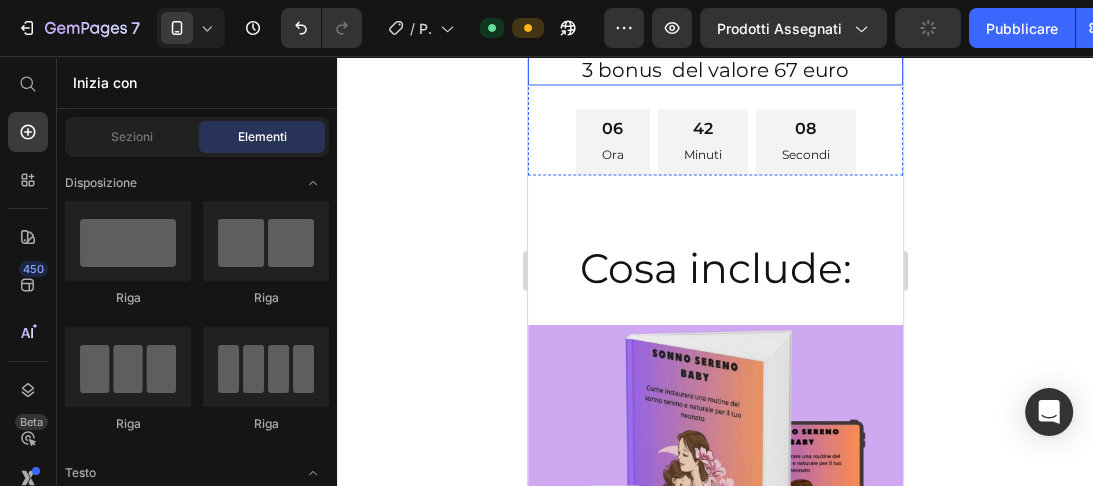click on "24 ore avrai in omaggio" at bounding box center (714, 44) 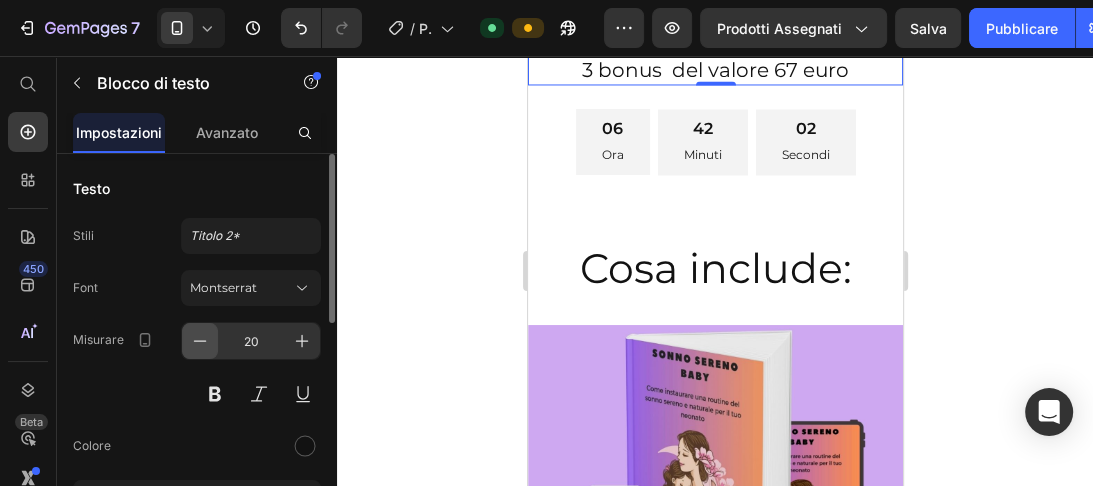 click 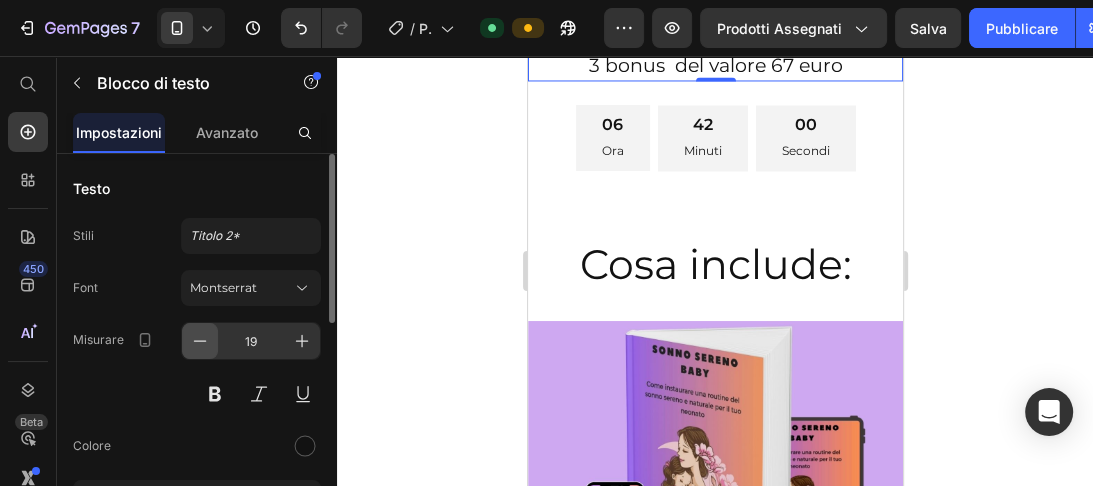 click 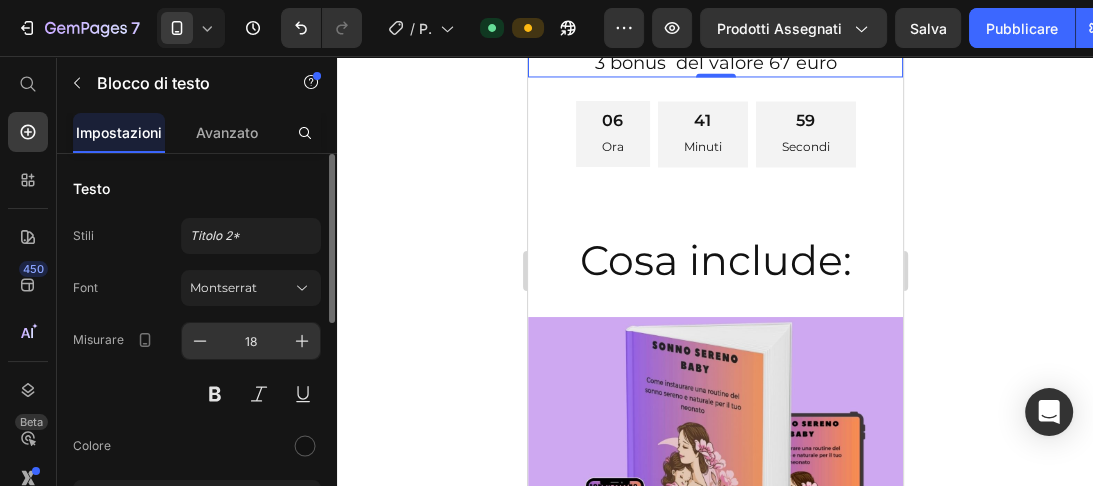 type 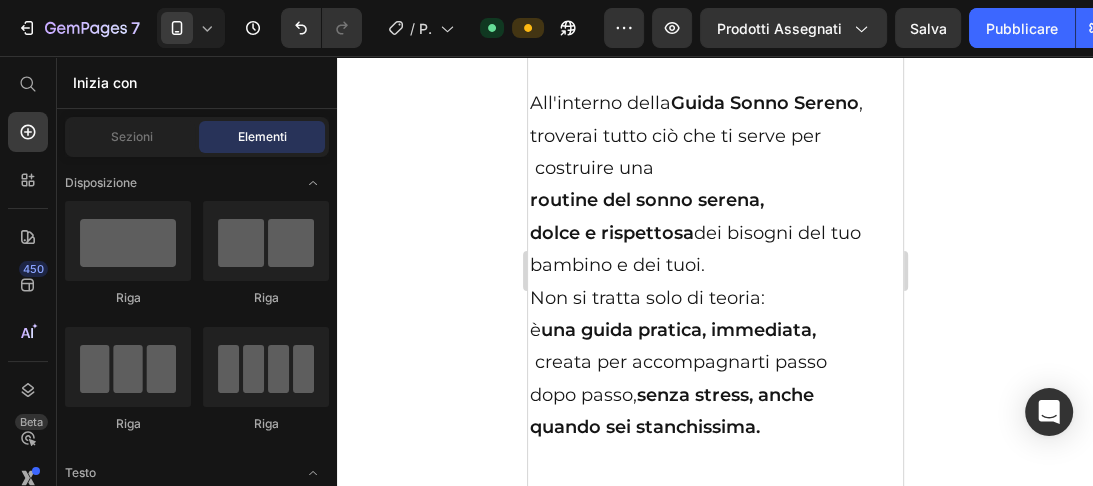 scroll, scrollTop: 8708, scrollLeft: 0, axis: vertical 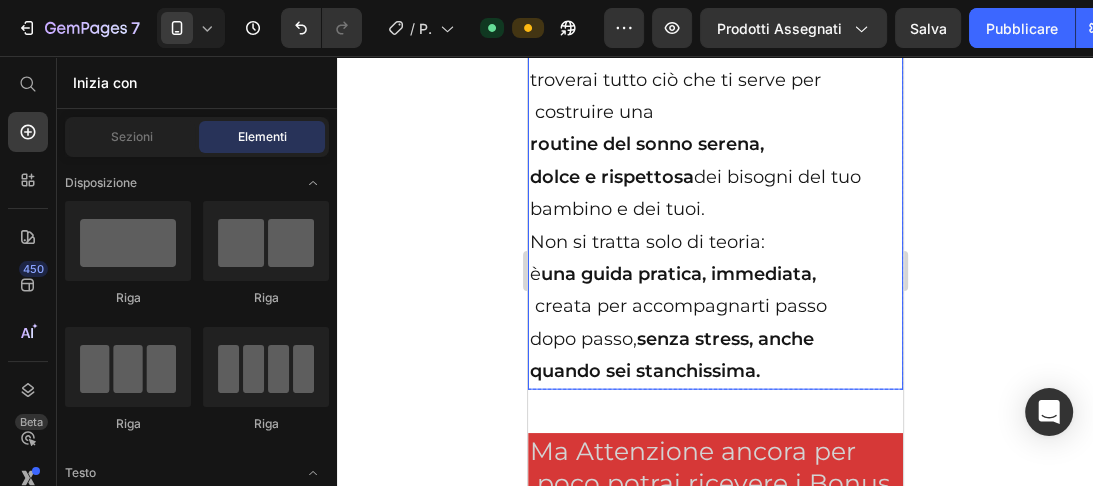 click on "routine del sonno serena," at bounding box center [646, 144] 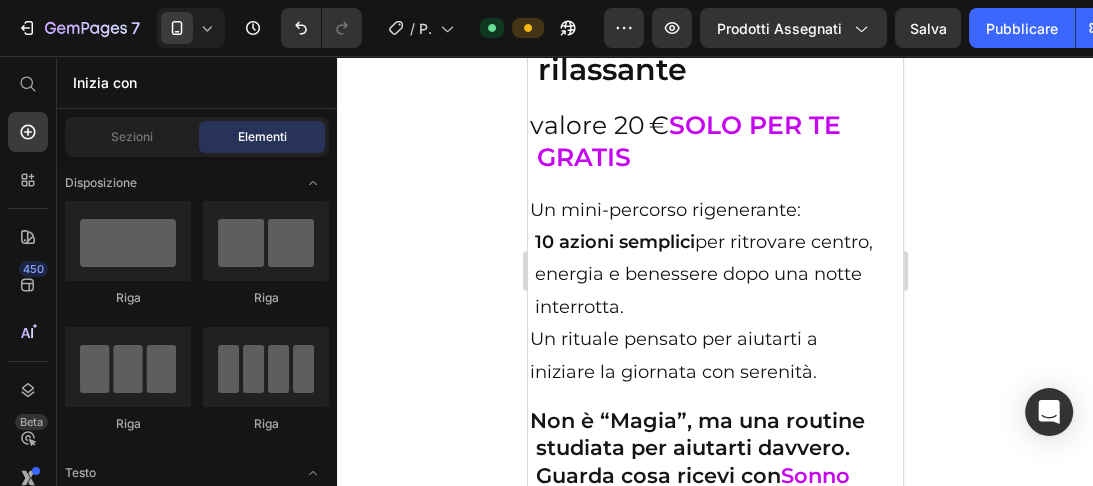 scroll, scrollTop: 10960, scrollLeft: 0, axis: vertical 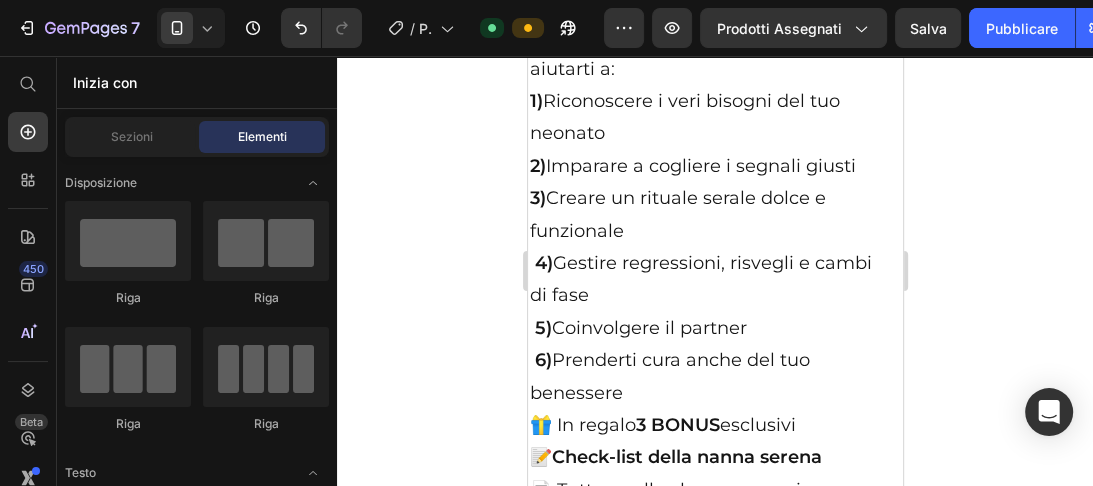 click on "valore 20 €  SOLO PER TE    GRATIS" at bounding box center [714, -591] 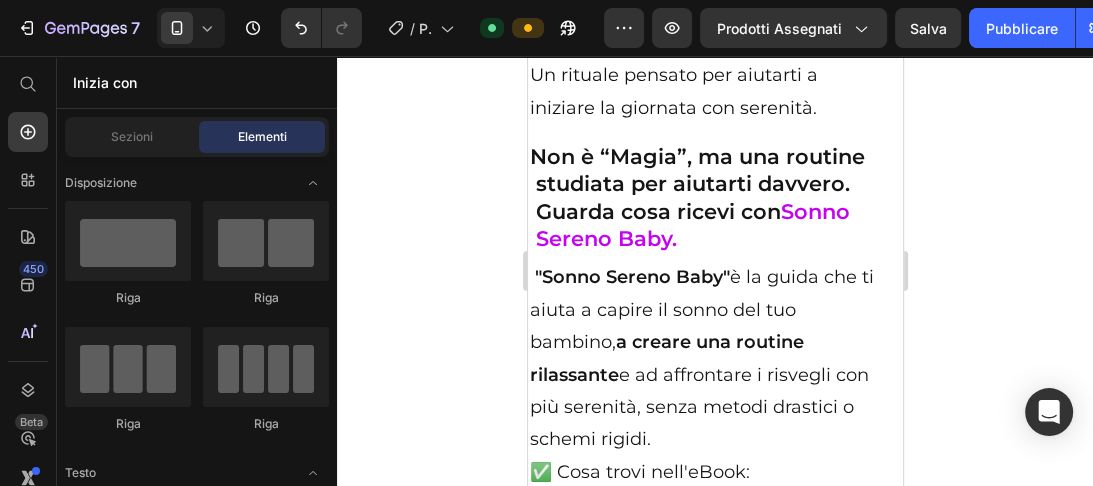scroll, scrollTop: 10462, scrollLeft: 0, axis: vertical 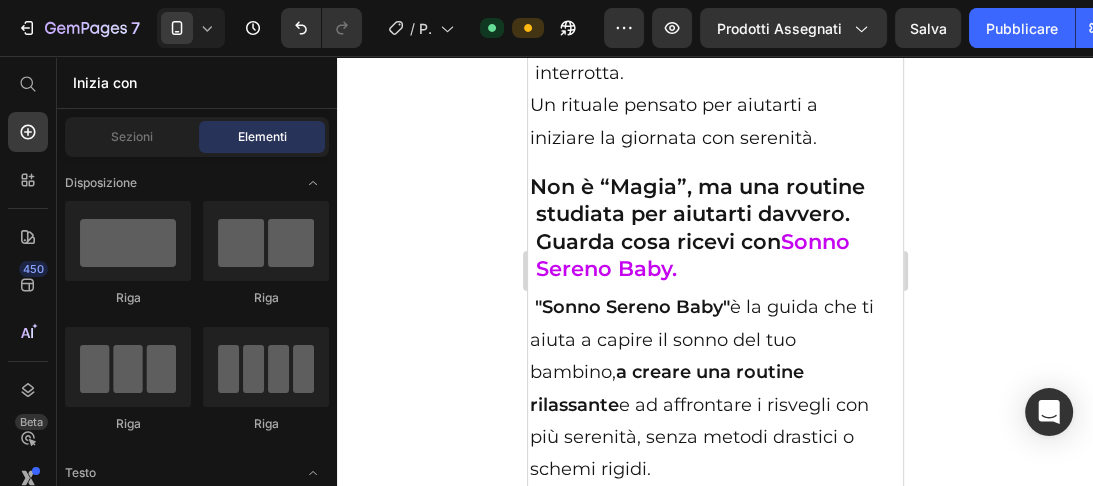 click on "valore 12 €   SOLO PER TE    GRATIS" at bounding box center [714, -507] 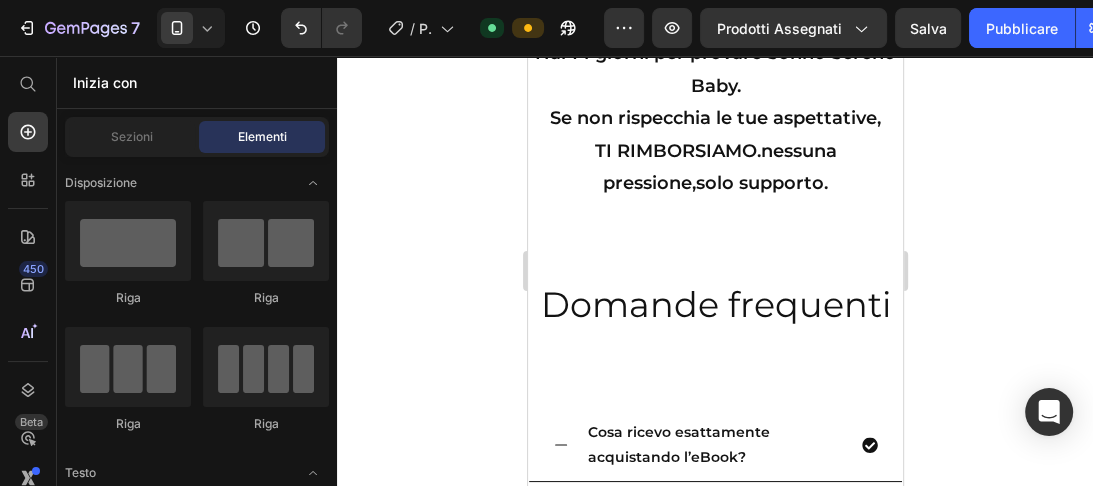 scroll, scrollTop: 12476, scrollLeft: 0, axis: vertical 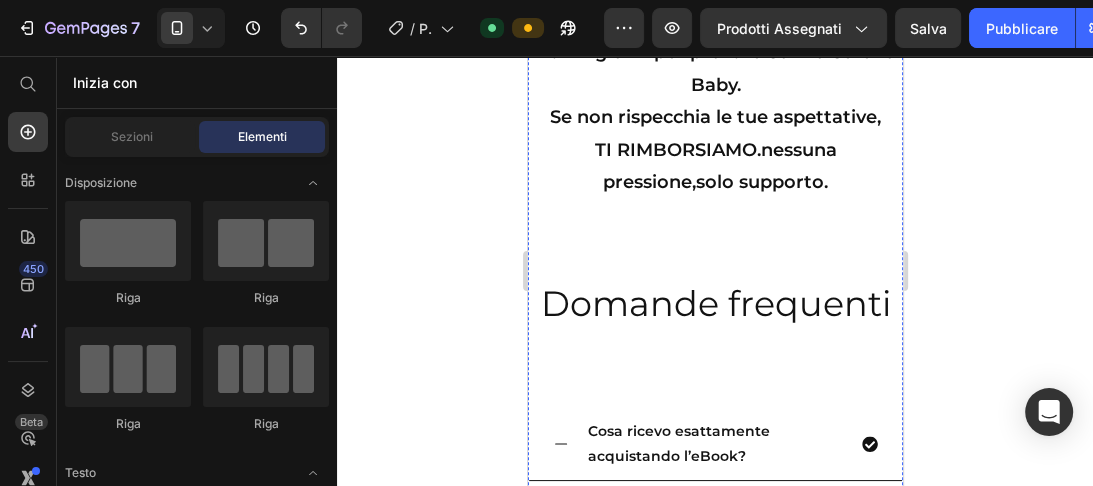 click on "💆‍♀️  Routine Relax in 10 Azioni  ✨ Una mini guida per aiutarti a" at bounding box center [714, -783] 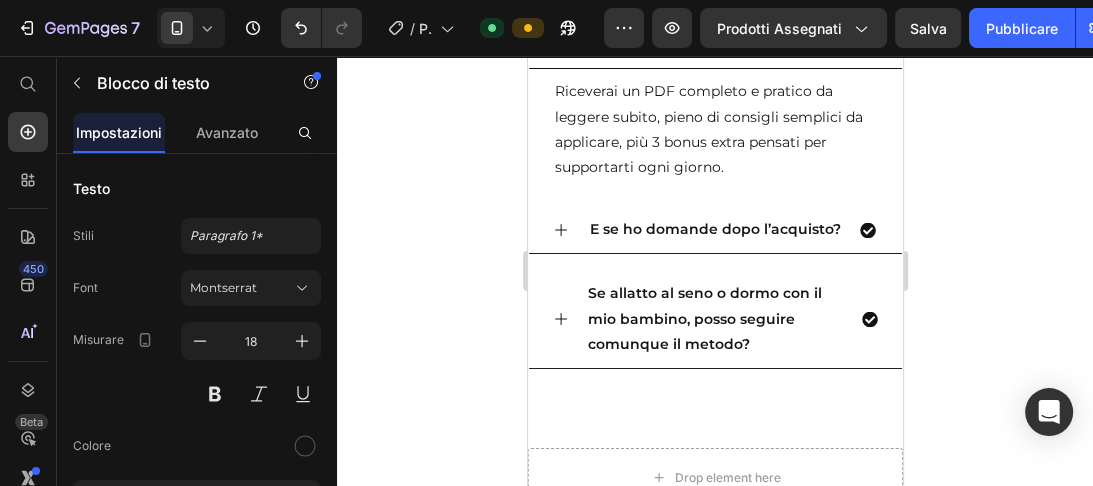 scroll, scrollTop: 12860, scrollLeft: 0, axis: vertical 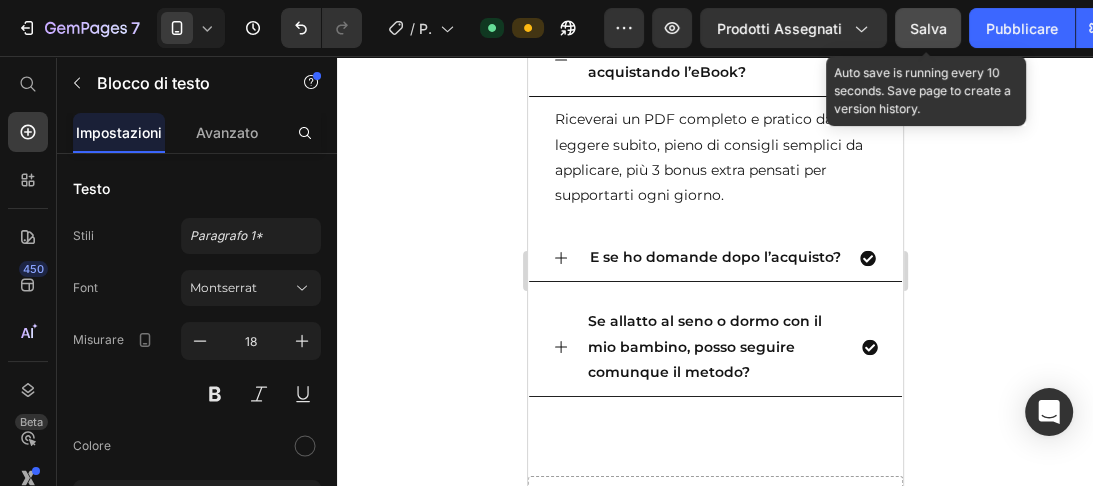 click on "Salva" at bounding box center (928, 28) 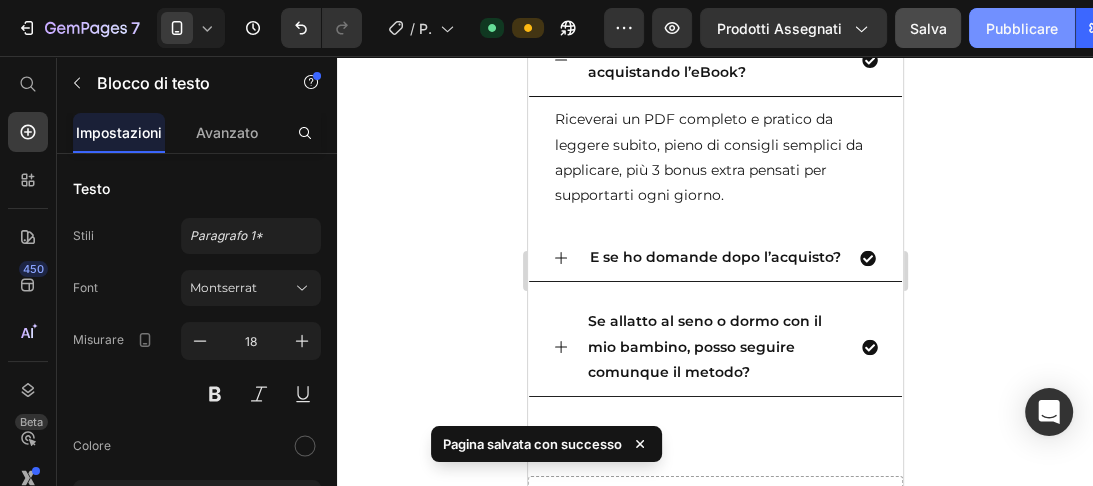 click on "Pubblicare" at bounding box center (1022, 28) 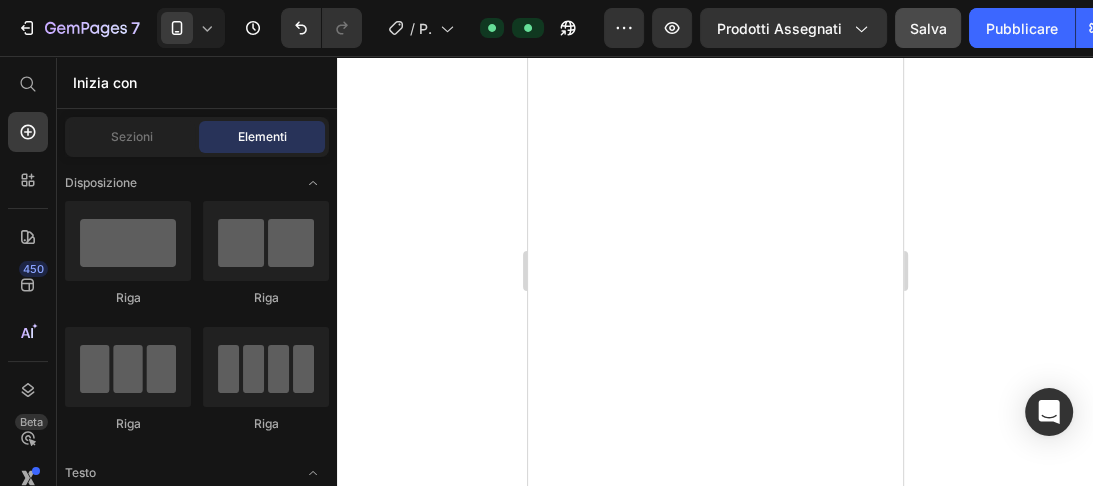 scroll, scrollTop: 0, scrollLeft: 0, axis: both 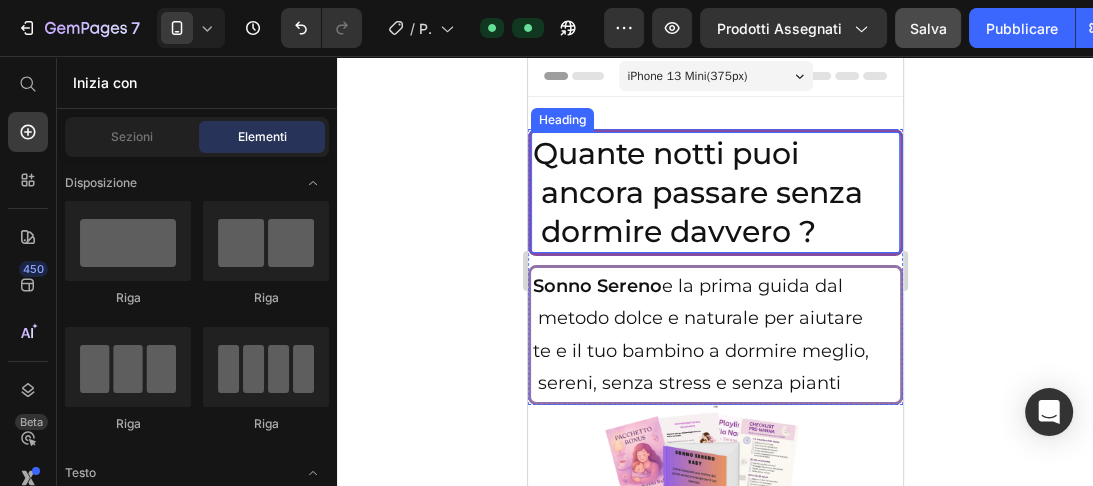 click on "Quante notti puoi  ancora passare senza  dormire davvero ?" at bounding box center [714, 192] 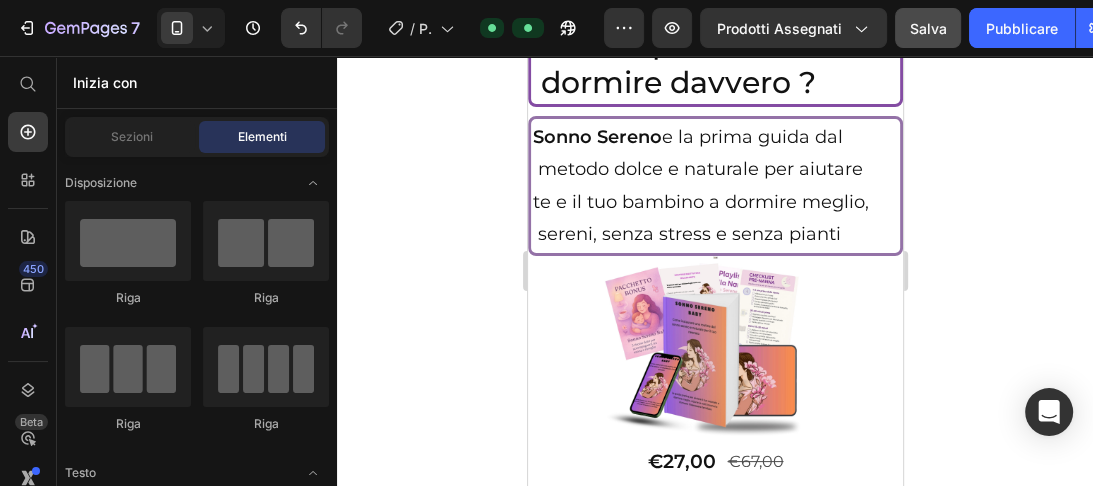 scroll, scrollTop: 29, scrollLeft: 0, axis: vertical 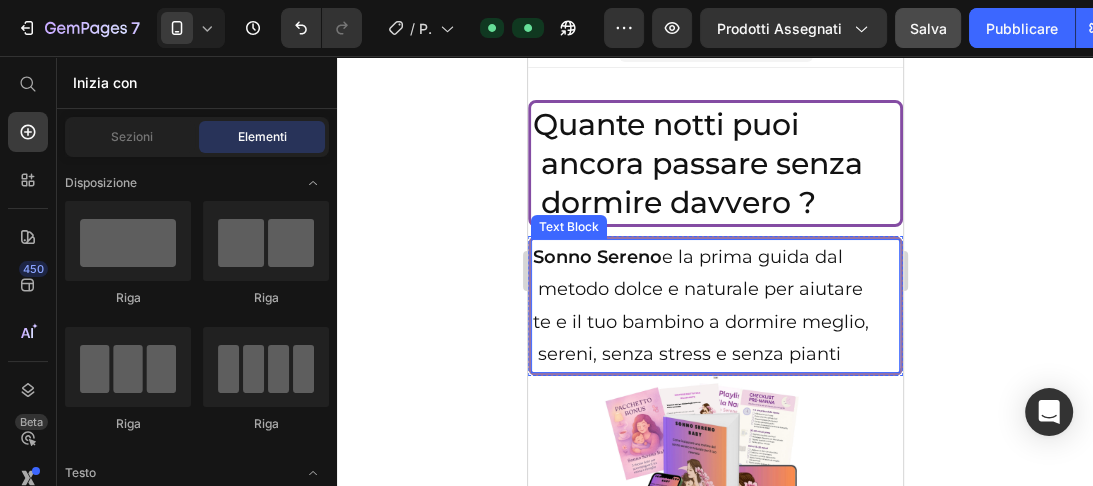 click on "te e il tuo bambino a dormire meglio,  sereni, senza stress e senza pianti" at bounding box center (714, 338) 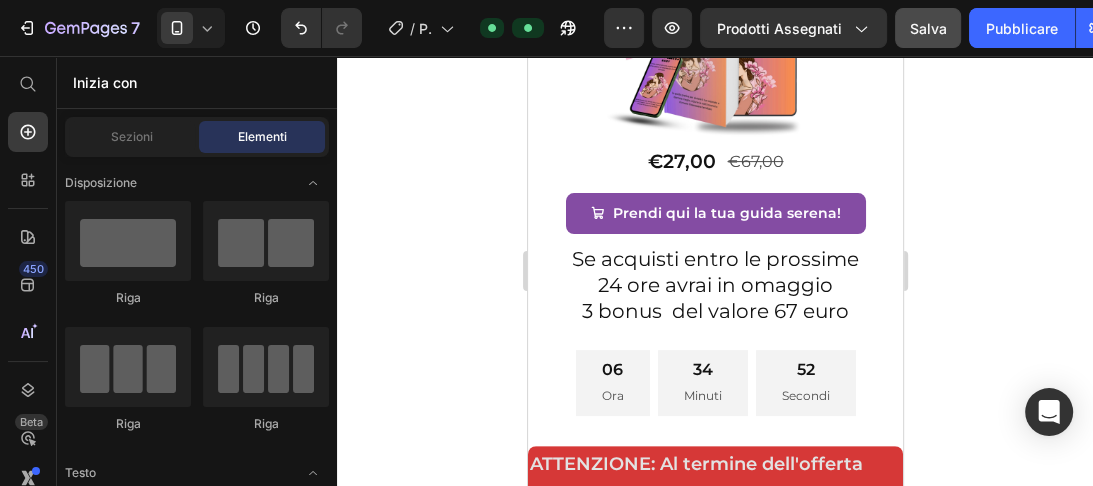 scroll, scrollTop: 479, scrollLeft: 0, axis: vertical 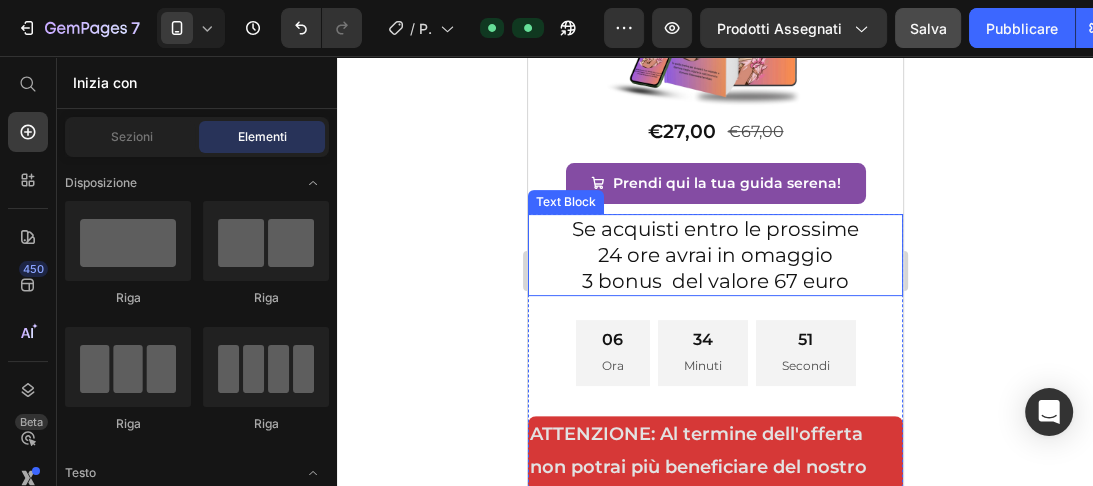 click on "3 bonus  del valore 67 euro" at bounding box center (714, 281) 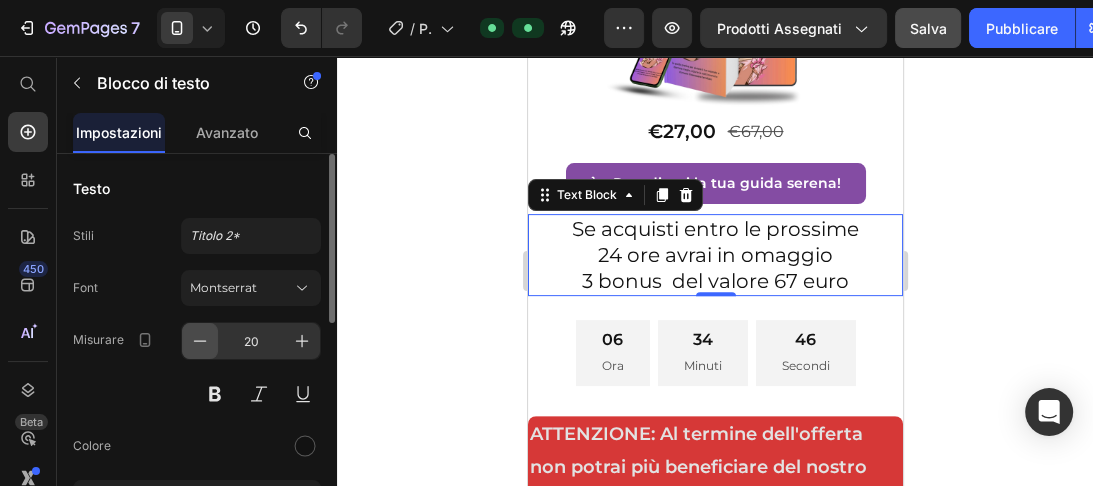 click 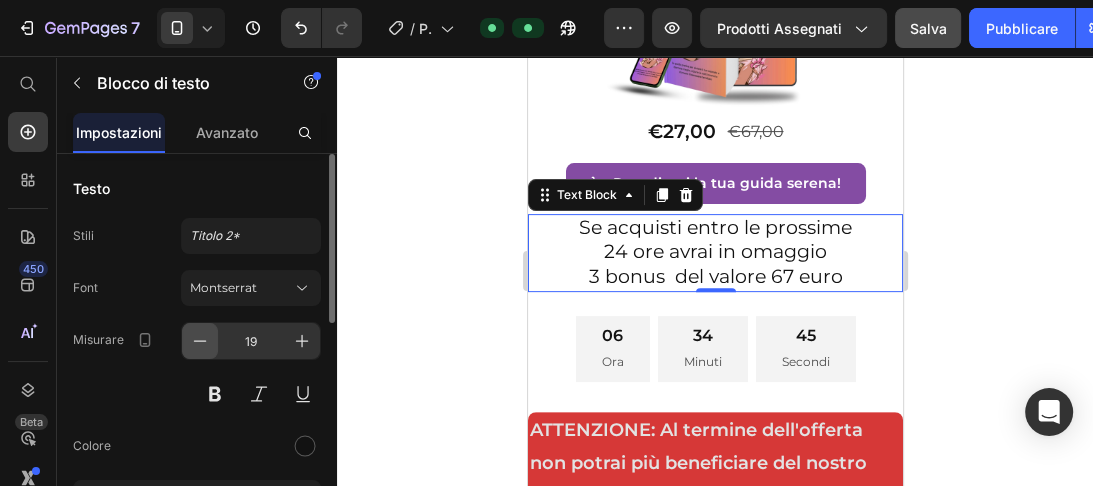 click 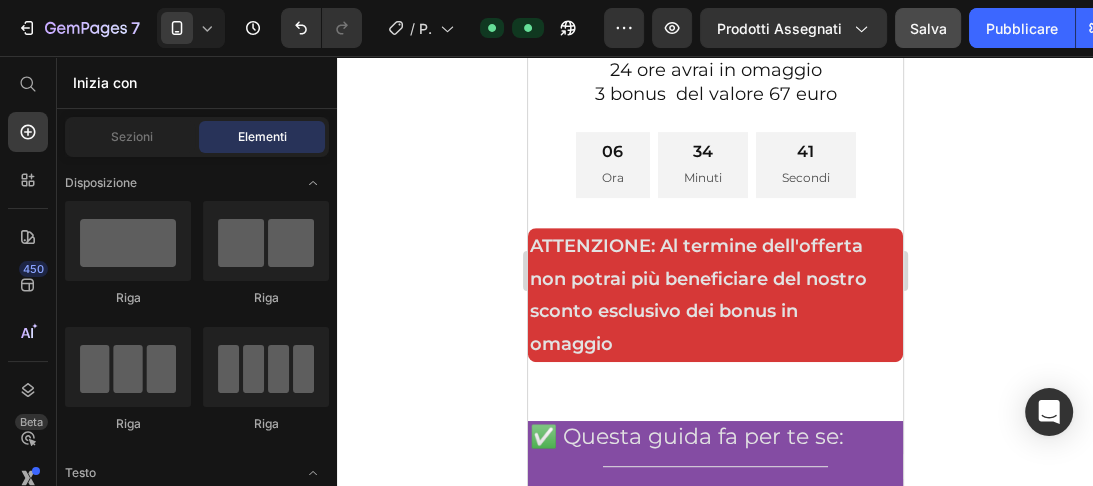 scroll, scrollTop: 719, scrollLeft: 0, axis: vertical 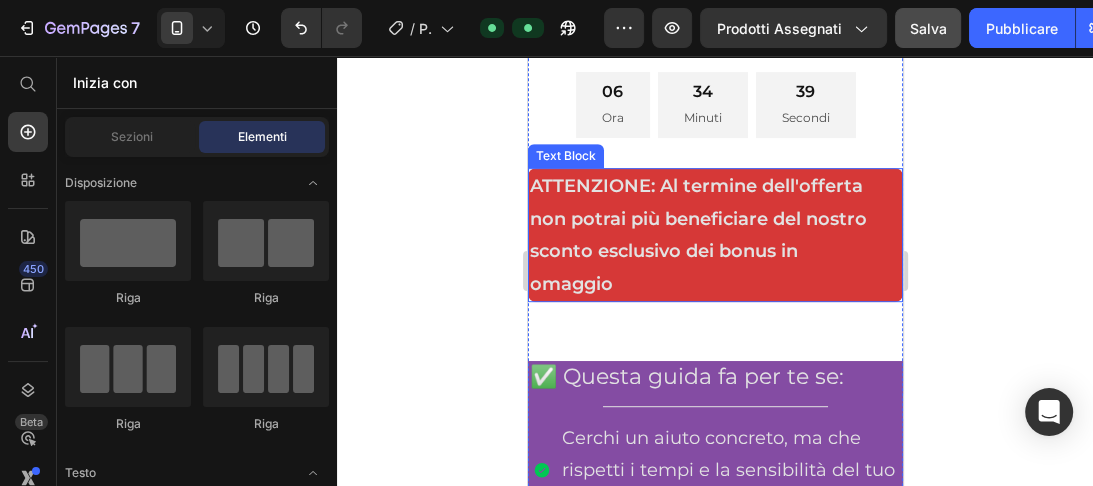 click on "non potrai più beneficiare del nostro" at bounding box center (714, 219) 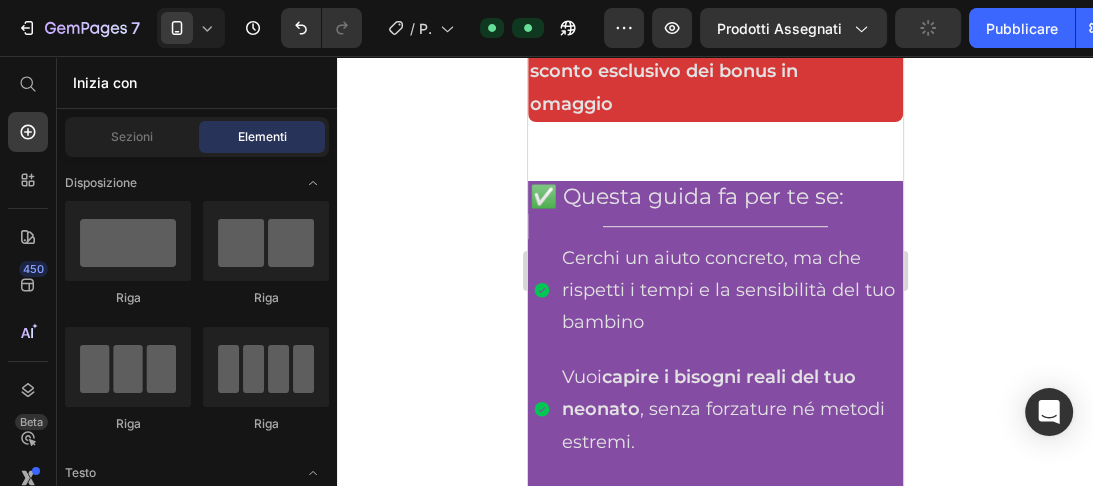 scroll, scrollTop: 928, scrollLeft: 0, axis: vertical 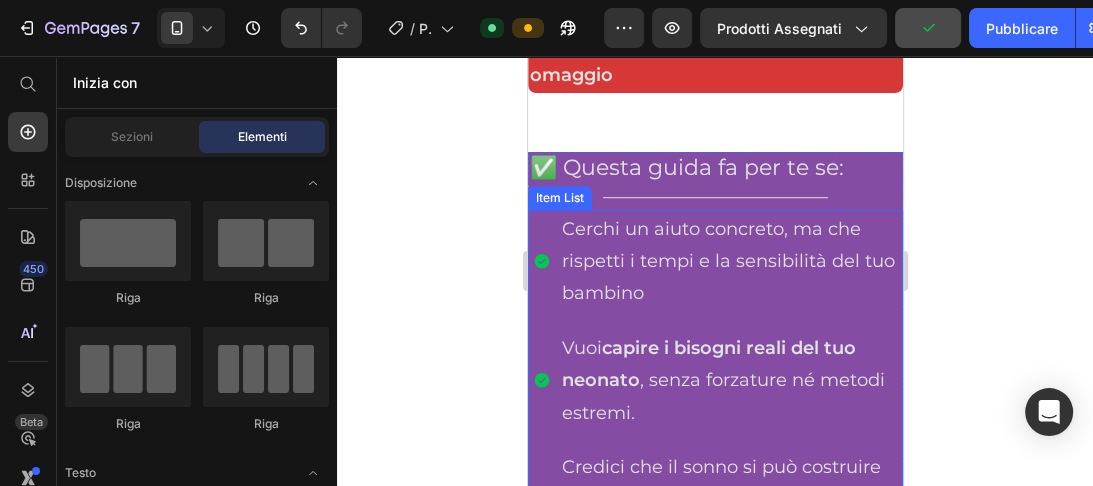 click on "Cerchi un aiuto concreto, ma che rispetti i tempi e la sensibilità del tuo bambino" at bounding box center (730, 261) 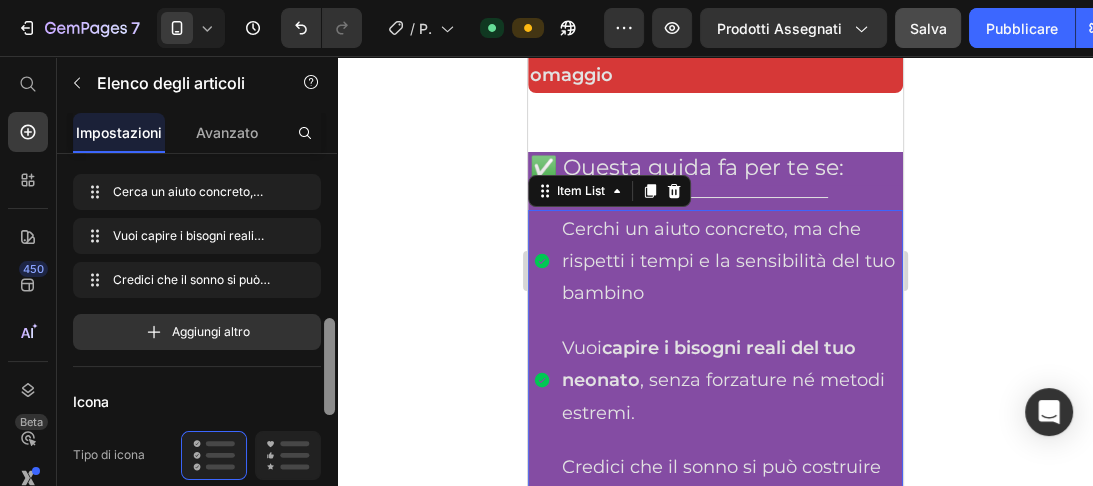 scroll, scrollTop: 171, scrollLeft: 0, axis: vertical 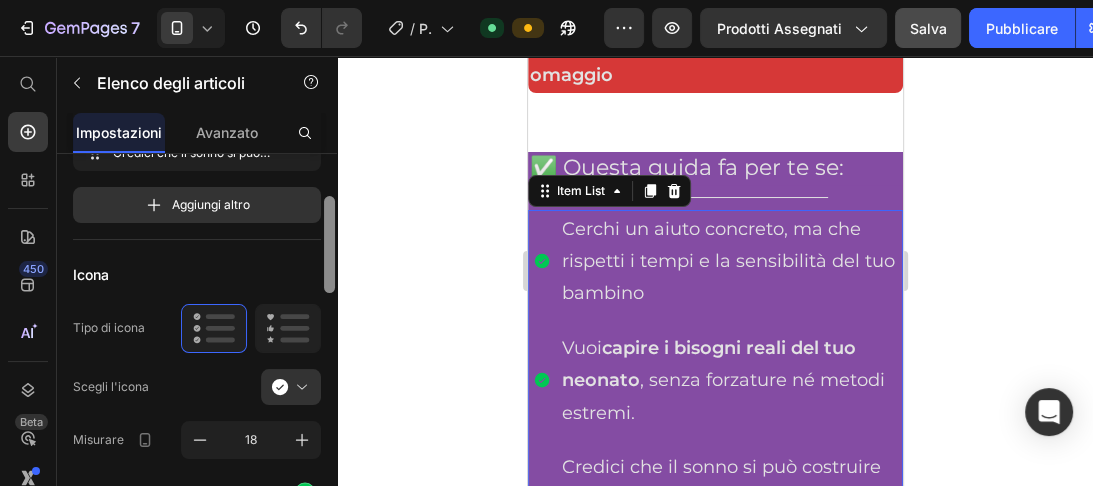 drag, startPoint x: 329, startPoint y: 229, endPoint x: 328, endPoint y: 272, distance: 43.011627 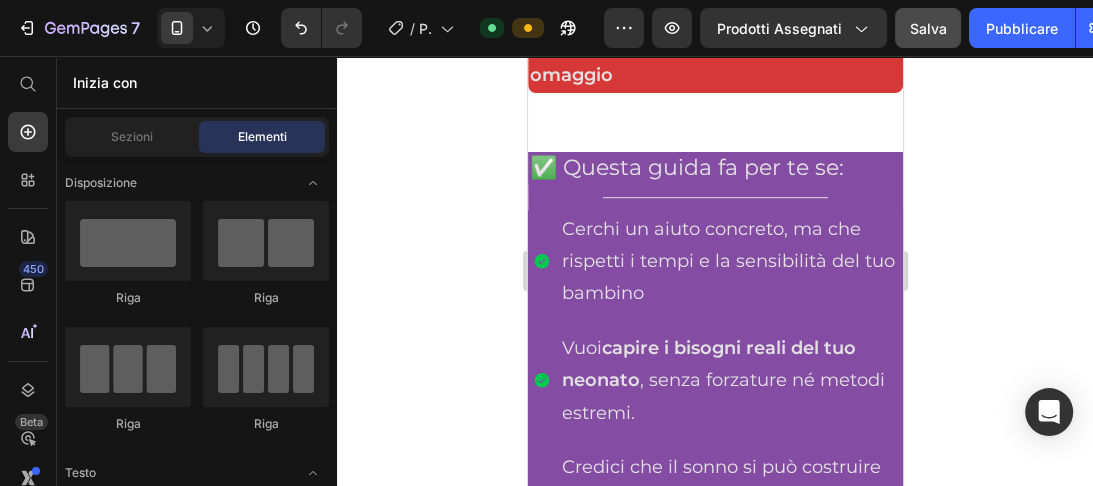 scroll, scrollTop: 3175, scrollLeft: 0, axis: vertical 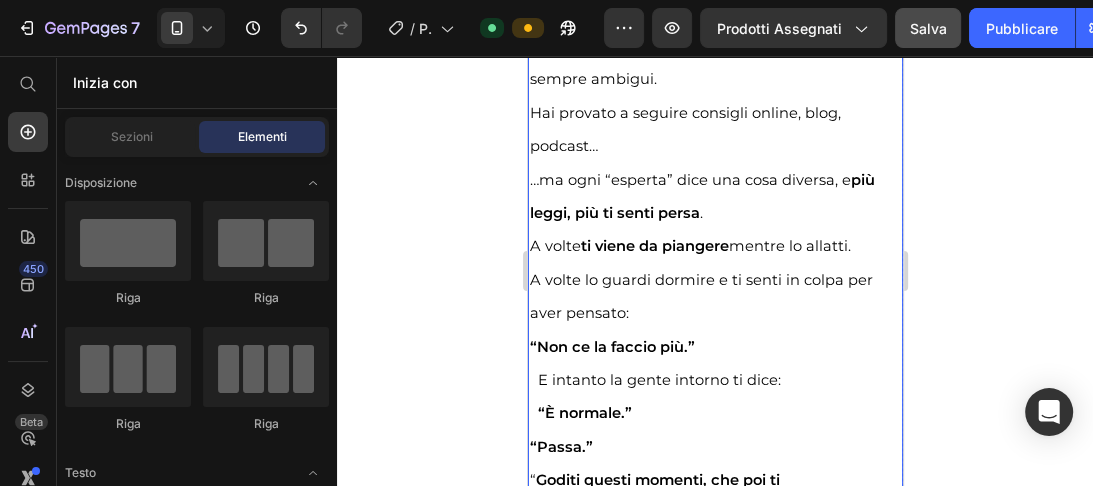 click on "…ma ogni “esperta” dice una cosa diversa, e  più" at bounding box center (701, 180) 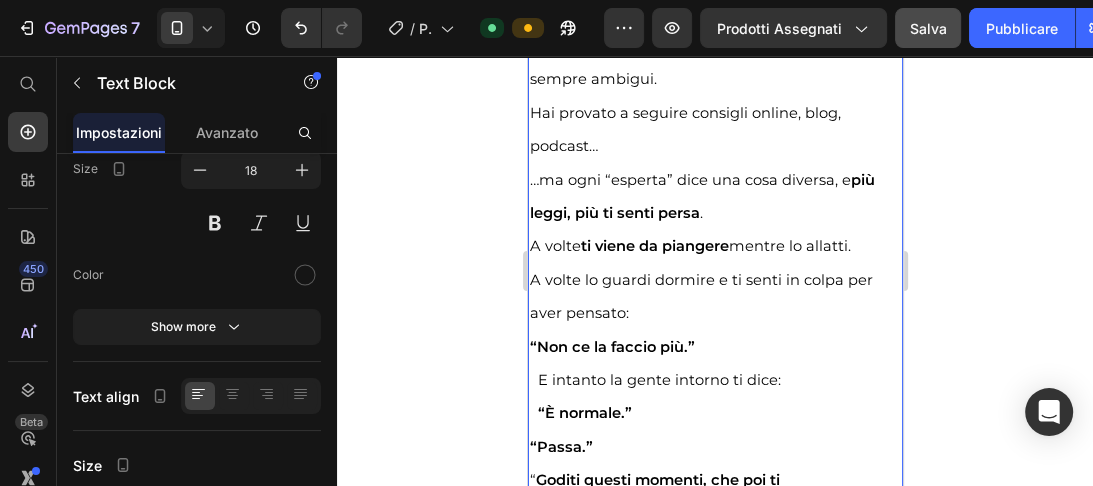 scroll, scrollTop: 0, scrollLeft: 0, axis: both 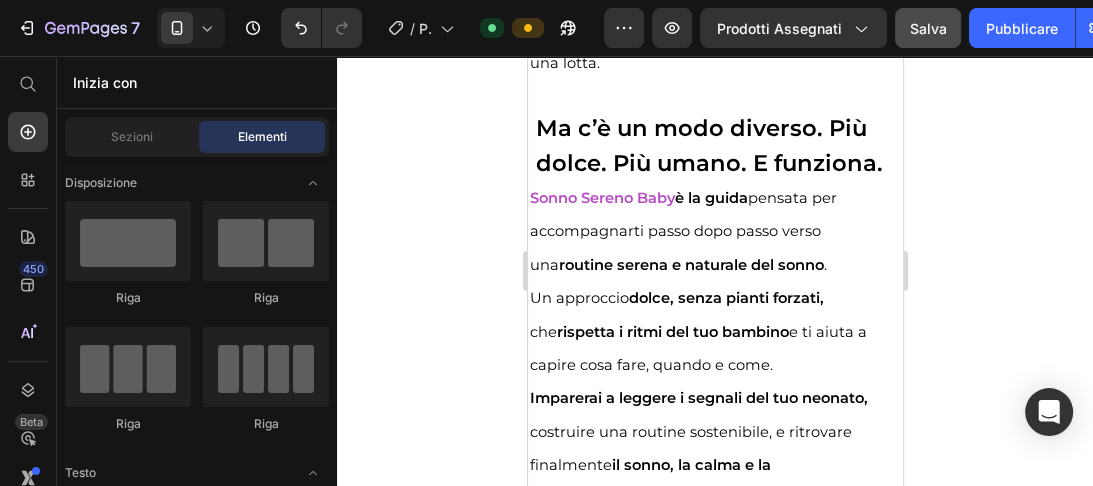 drag, startPoint x: 894, startPoint y: 220, endPoint x: 1438, endPoint y: 360, distance: 561.7259 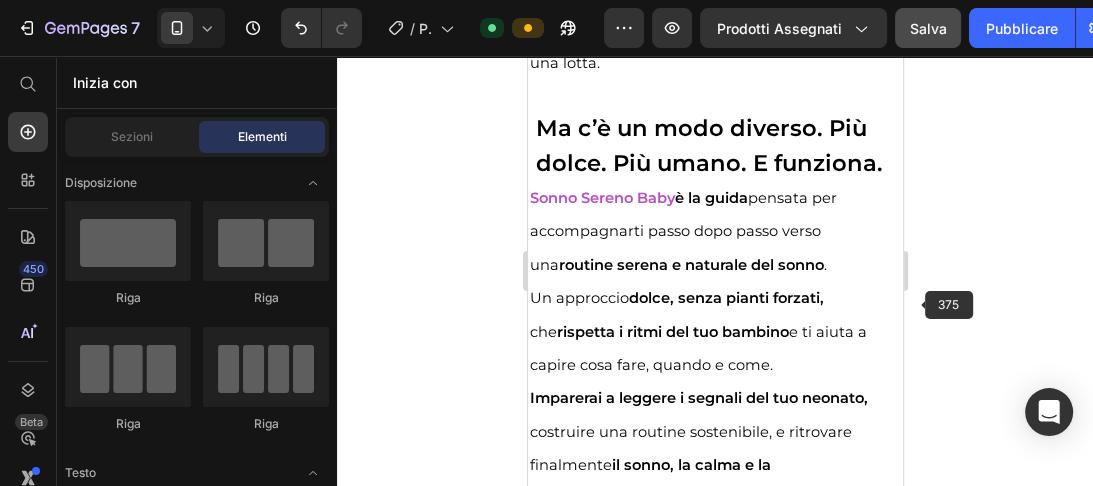 scroll, scrollTop: 9226, scrollLeft: 0, axis: vertical 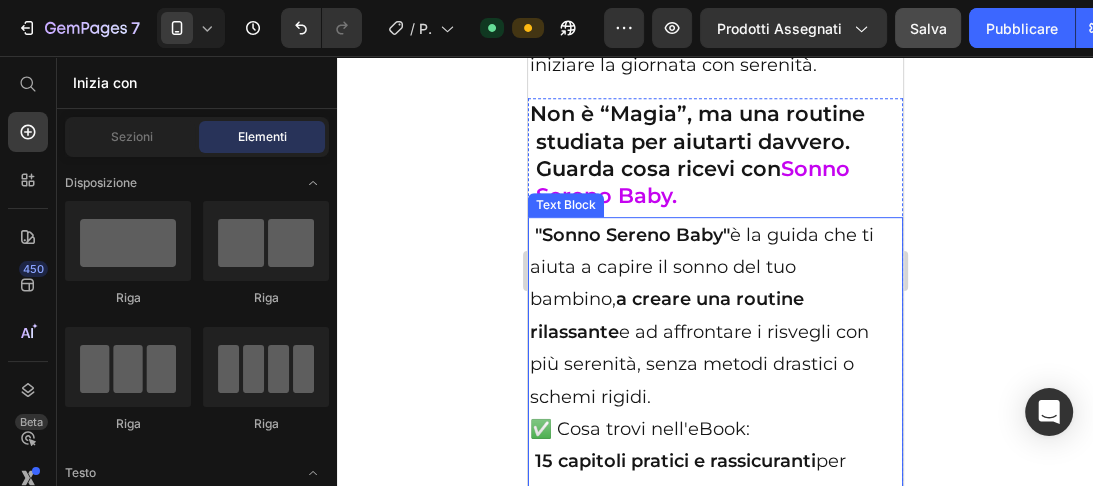 click on "rilassante  e ad affrontare i risvegli con" at bounding box center (714, 332) 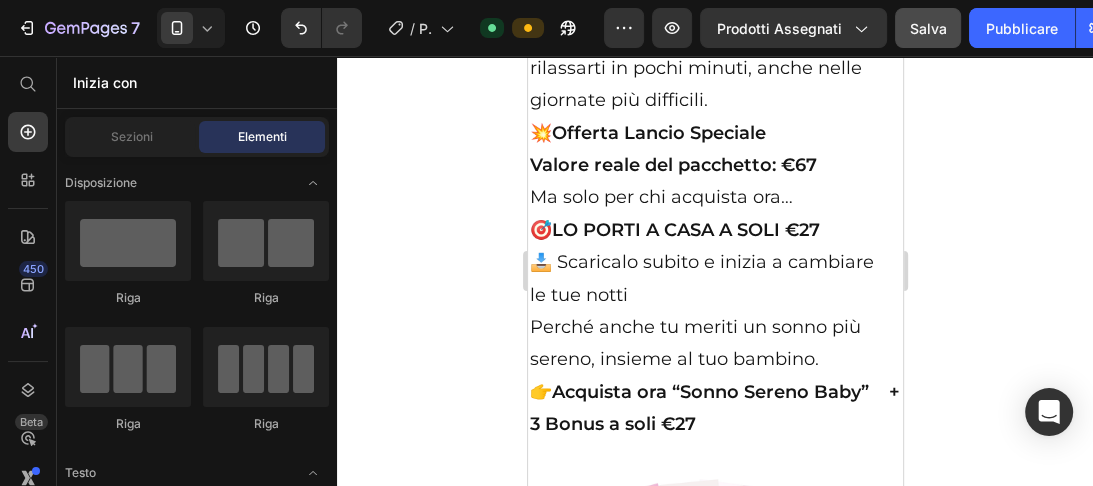 scroll, scrollTop: 12760, scrollLeft: 0, axis: vertical 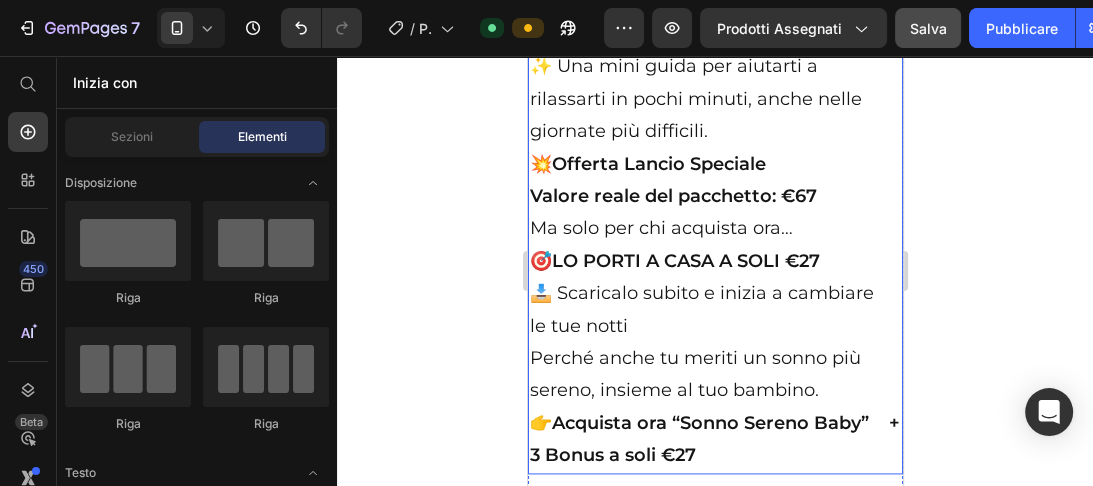 click on "Perché anche tu meriti un sonno più" at bounding box center (714, 358) 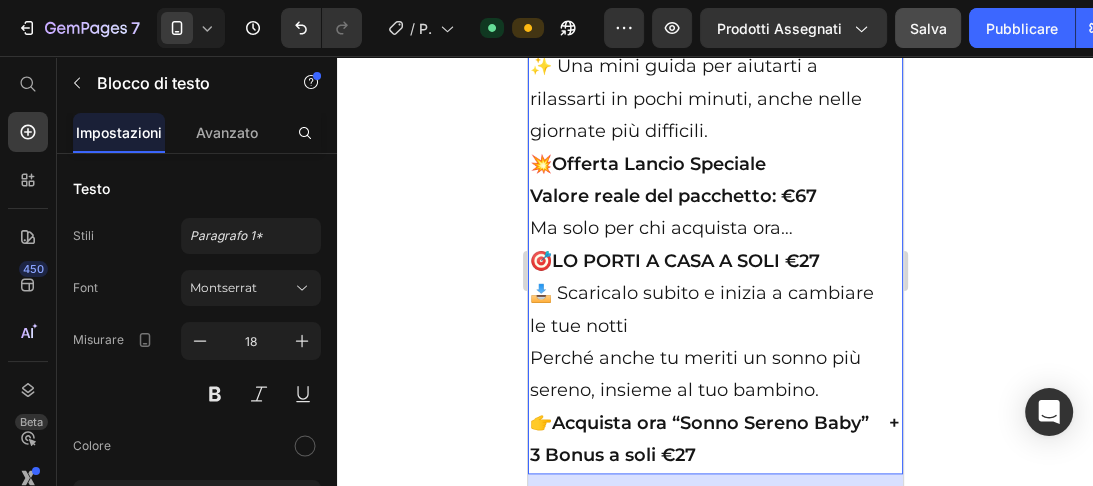 click on "LO PORTI A CASA A SOLI €27" at bounding box center (685, 261) 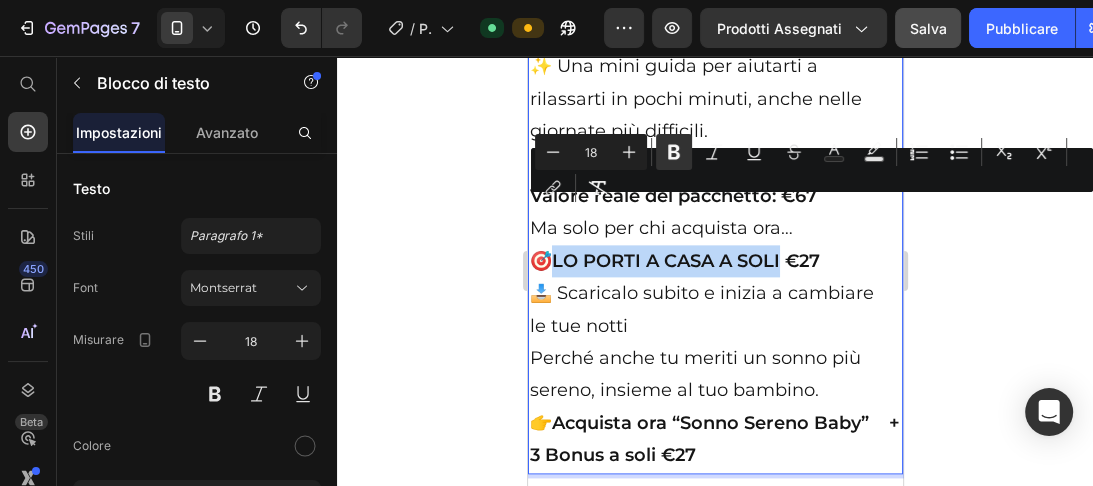 drag, startPoint x: 790, startPoint y: 210, endPoint x: 564, endPoint y: 216, distance: 226.07964 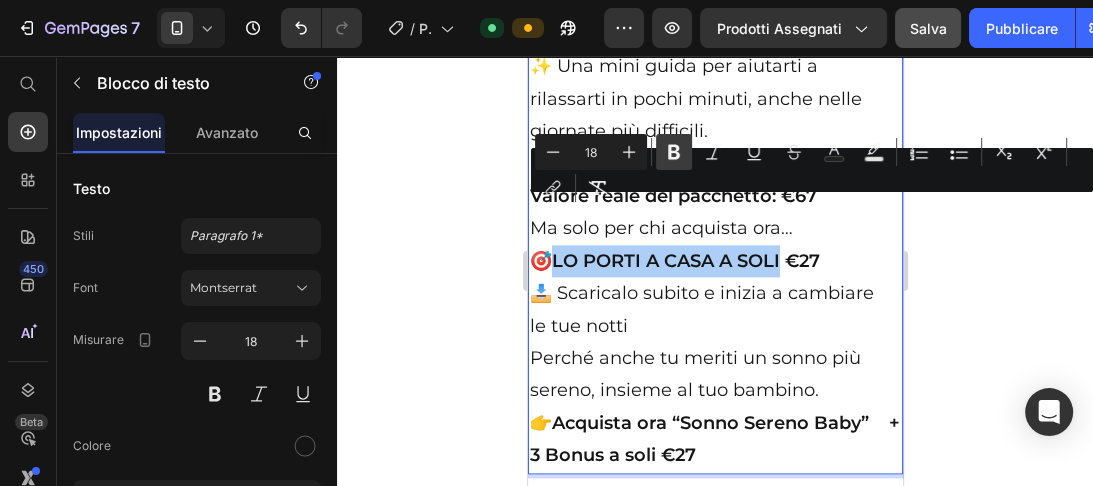 click 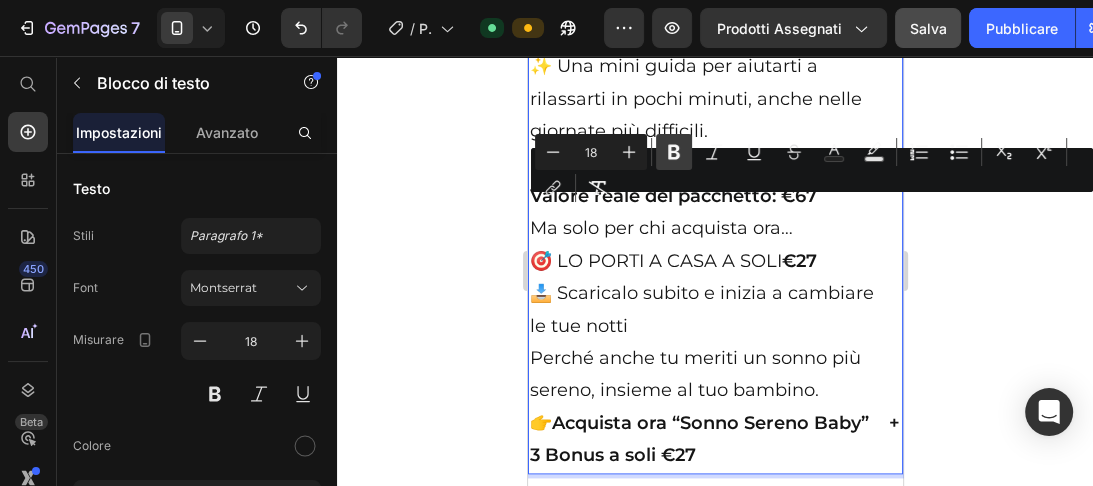 click 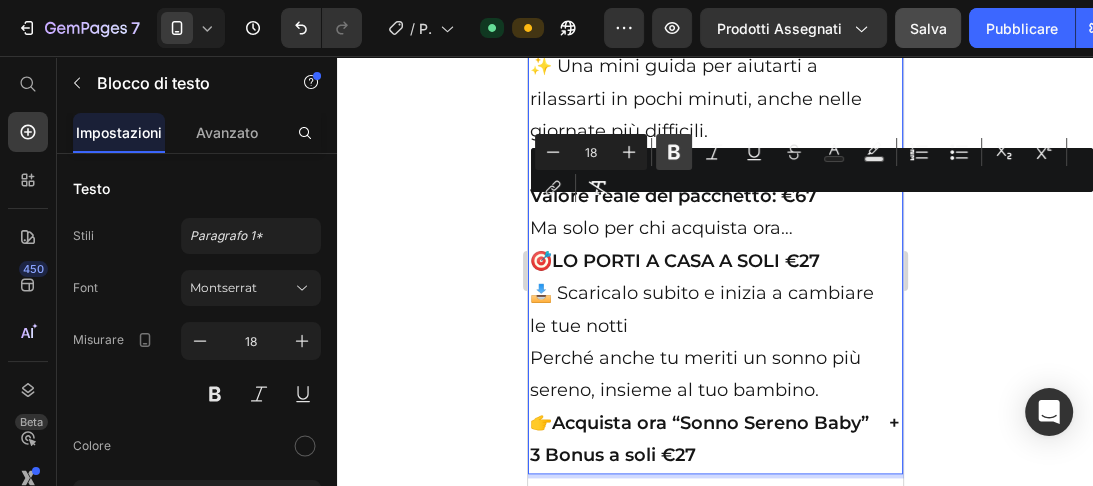 click 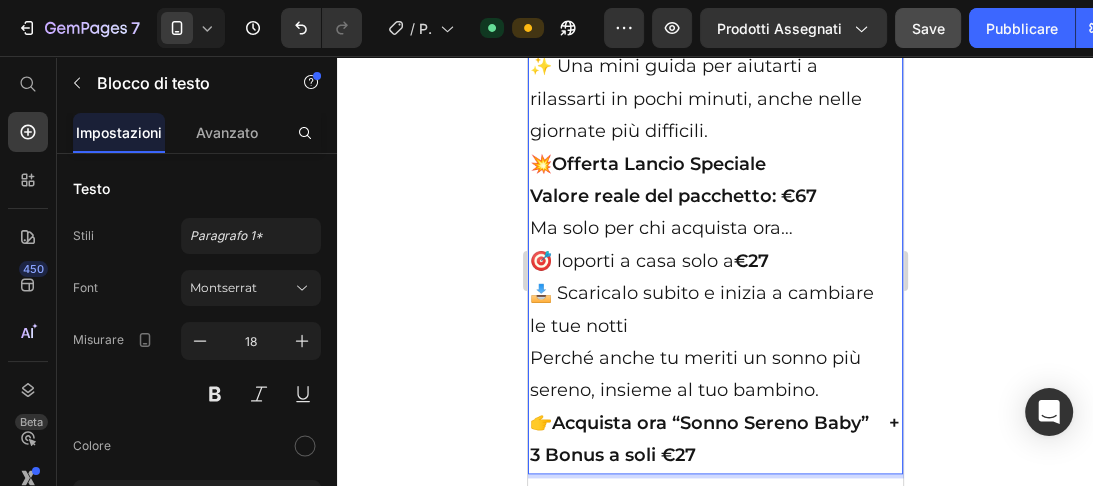 click on "🎯 loporti a casa solo a   €27" at bounding box center (714, 261) 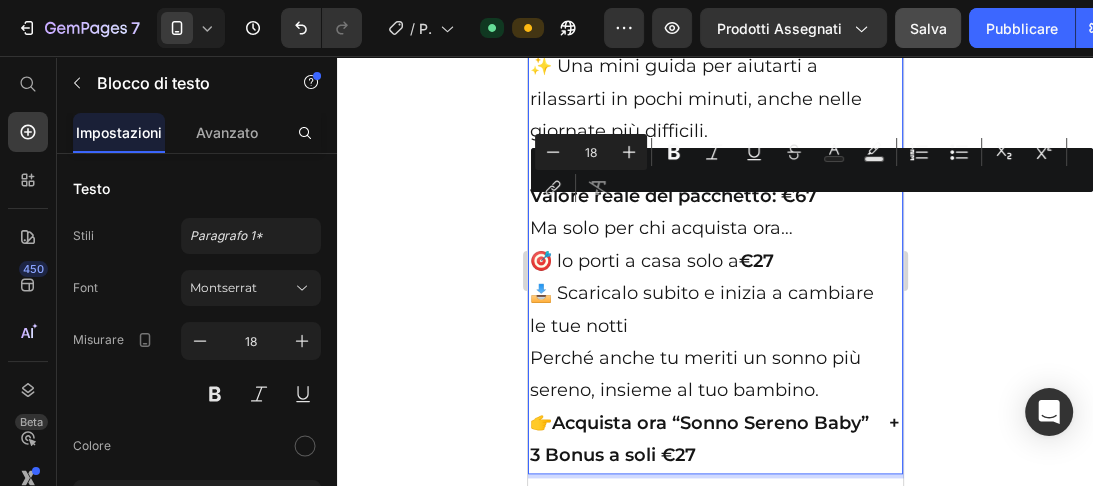 drag, startPoint x: 742, startPoint y: 211, endPoint x: 562, endPoint y: 216, distance: 180.06943 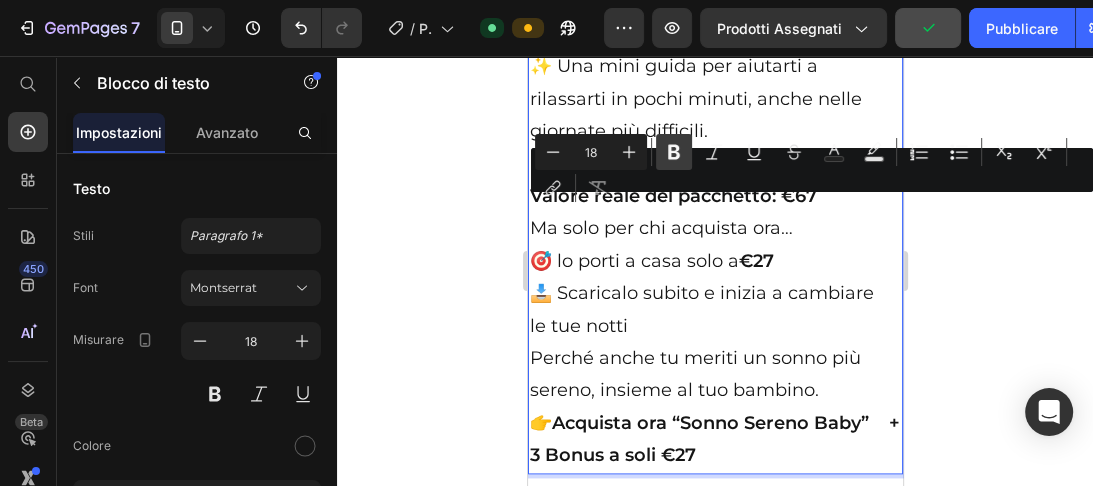 click 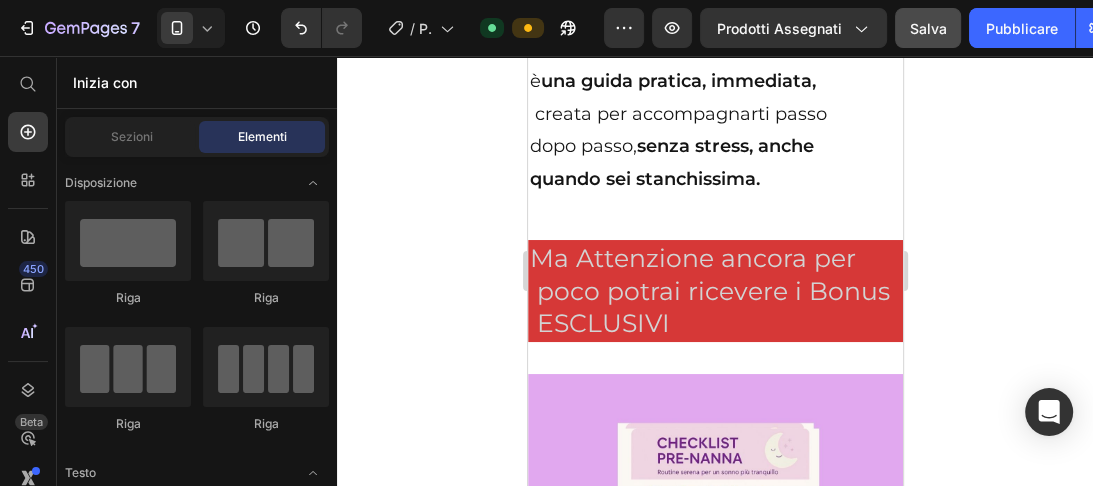 scroll, scrollTop: 8777, scrollLeft: 0, axis: vertical 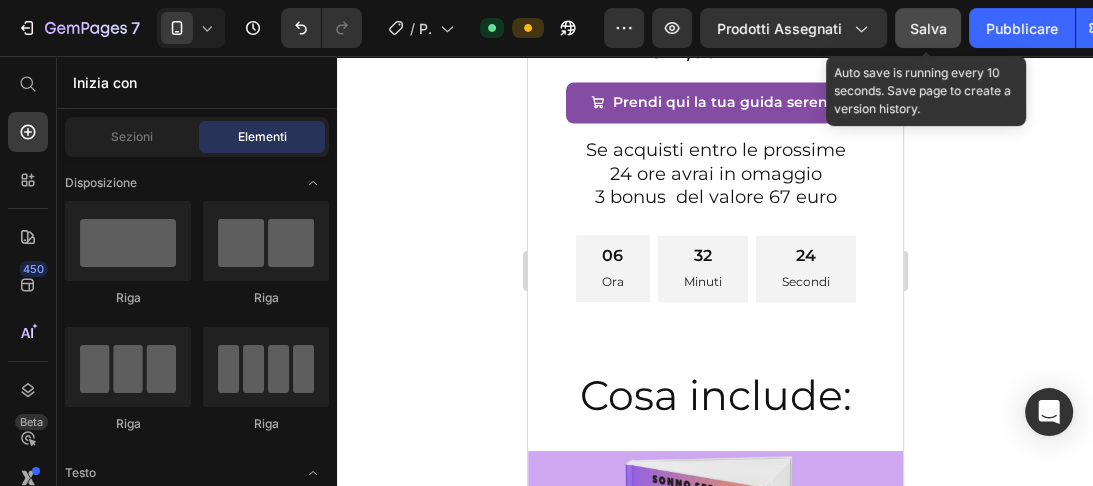 click on "Salva" at bounding box center (928, 28) 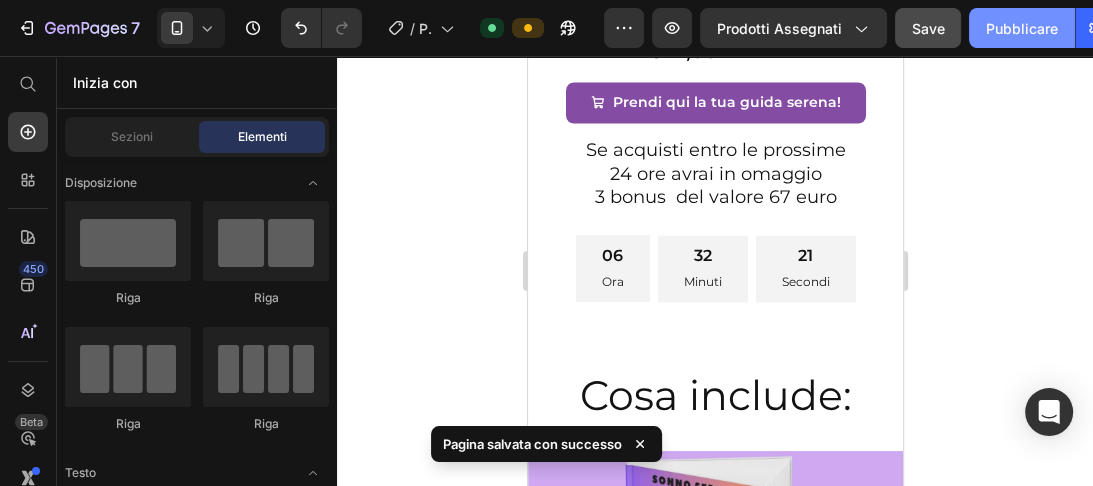 click on "Pubblicare" at bounding box center [1022, 28] 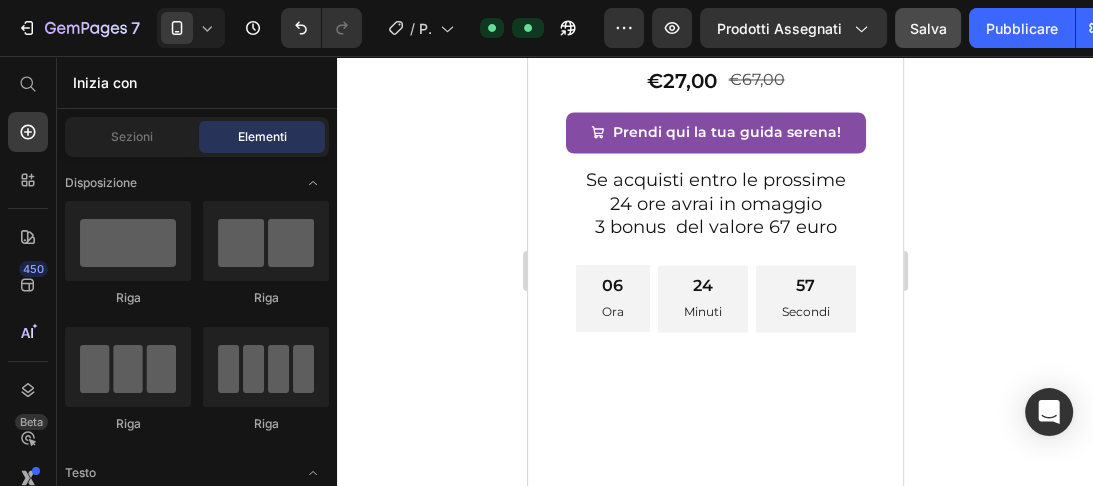 scroll, scrollTop: 5733, scrollLeft: 0, axis: vertical 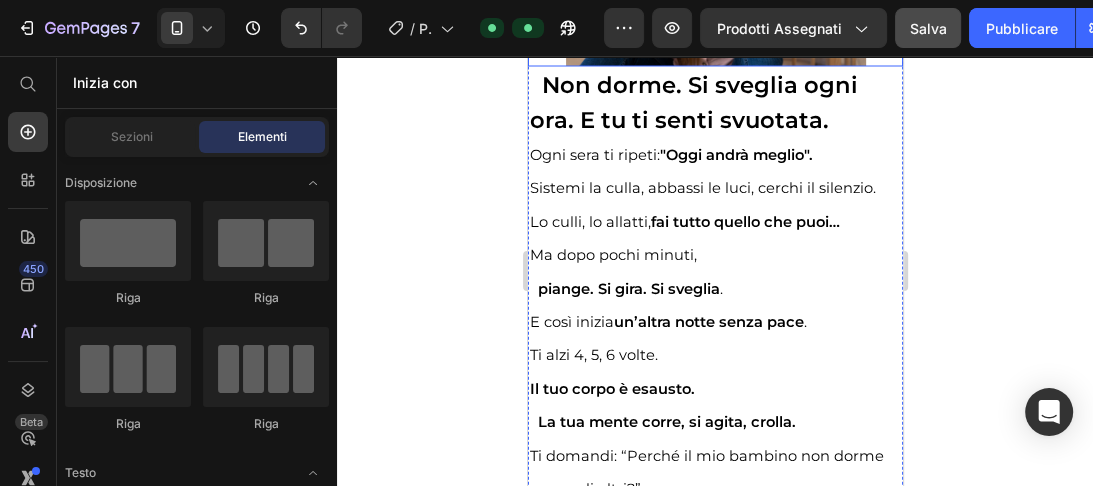 click on "ora. E tu ti senti svuotata." 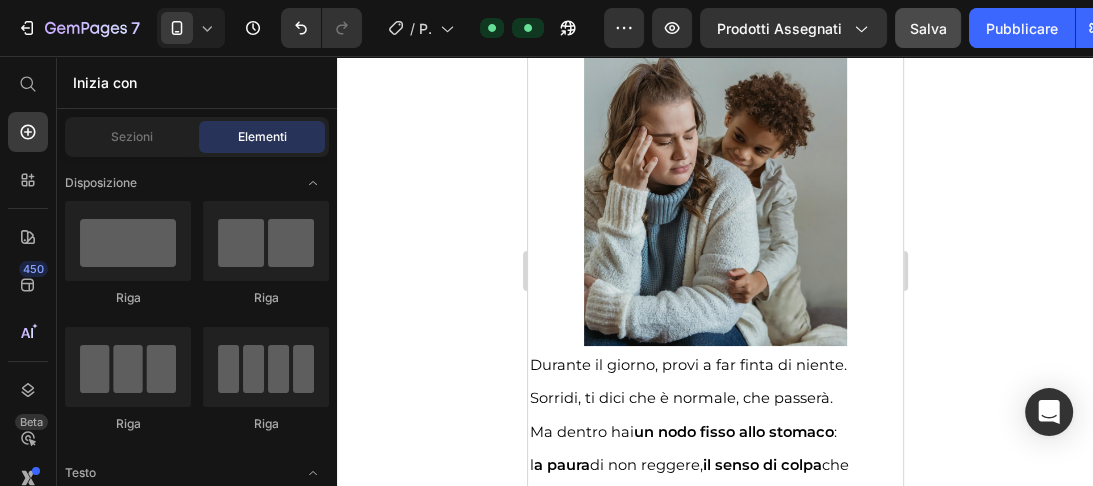 scroll, scrollTop: 4072, scrollLeft: 0, axis: vertical 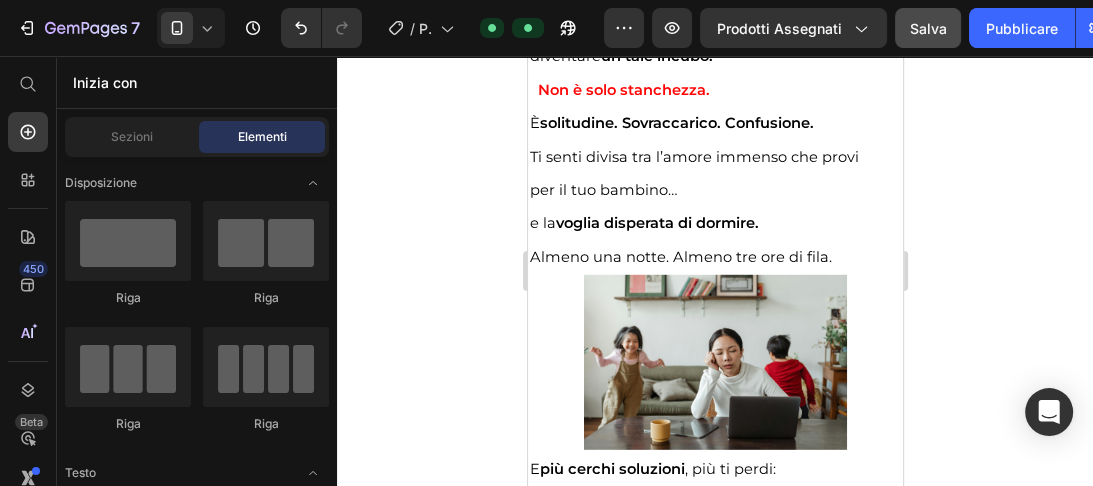 click on "Almeno una notte. Almeno tre ore di fila." 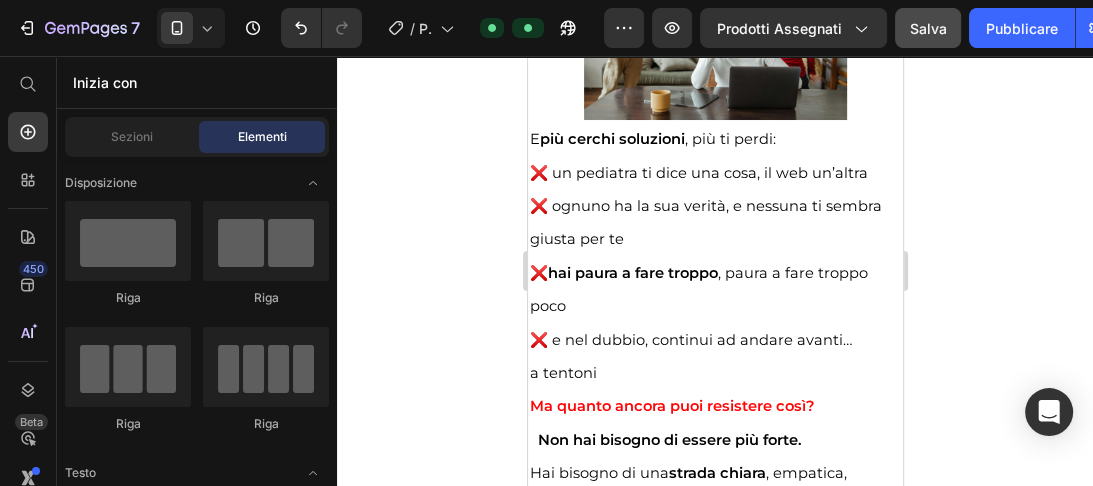 scroll, scrollTop: 4462, scrollLeft: 0, axis: vertical 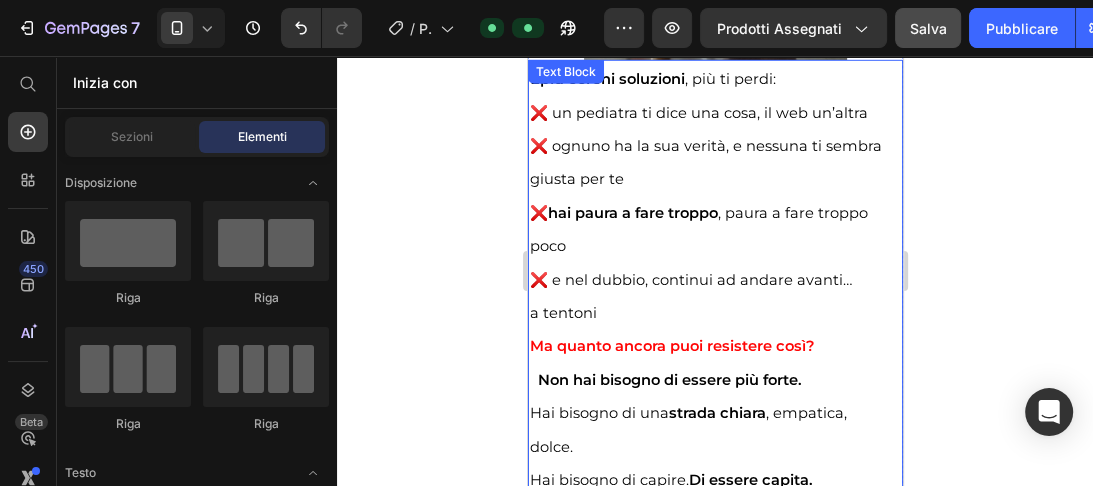 click on "giusta per te" 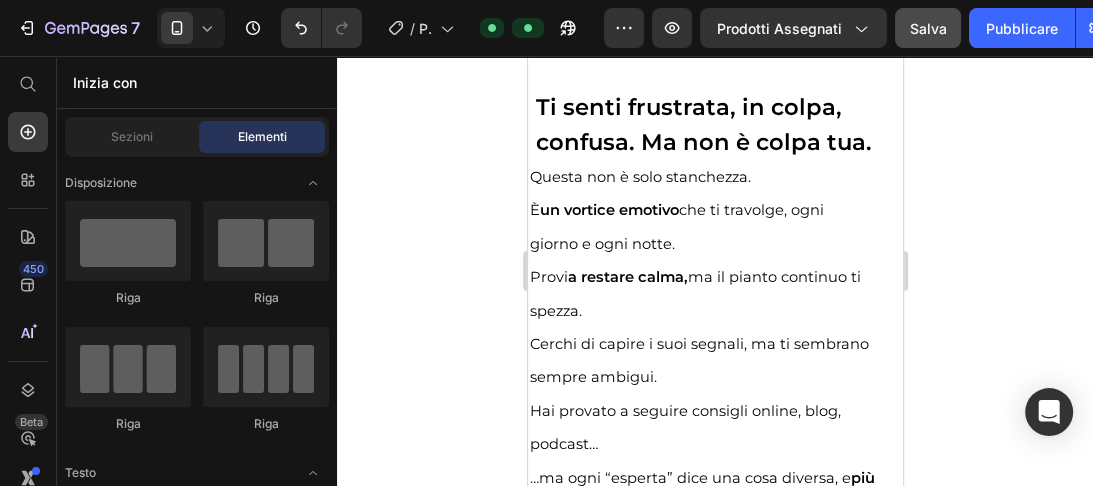 scroll, scrollTop: 5180, scrollLeft: 0, axis: vertical 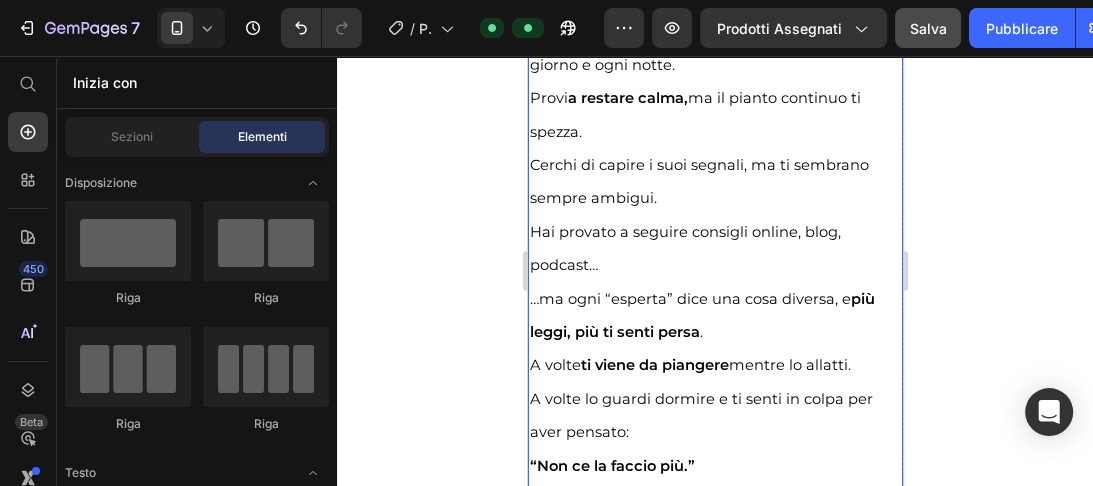 click on "sempre ambigui." 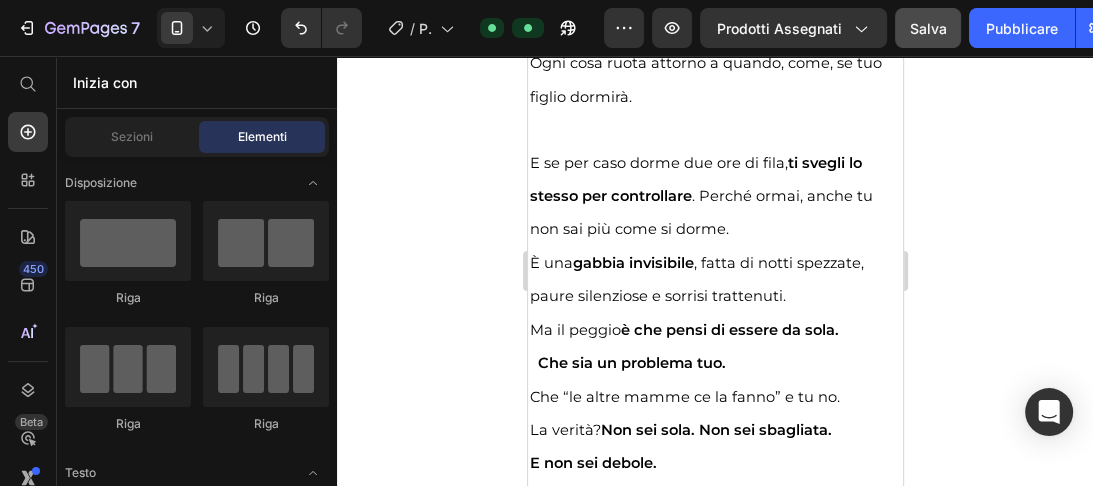 scroll, scrollTop: 6528, scrollLeft: 0, axis: vertical 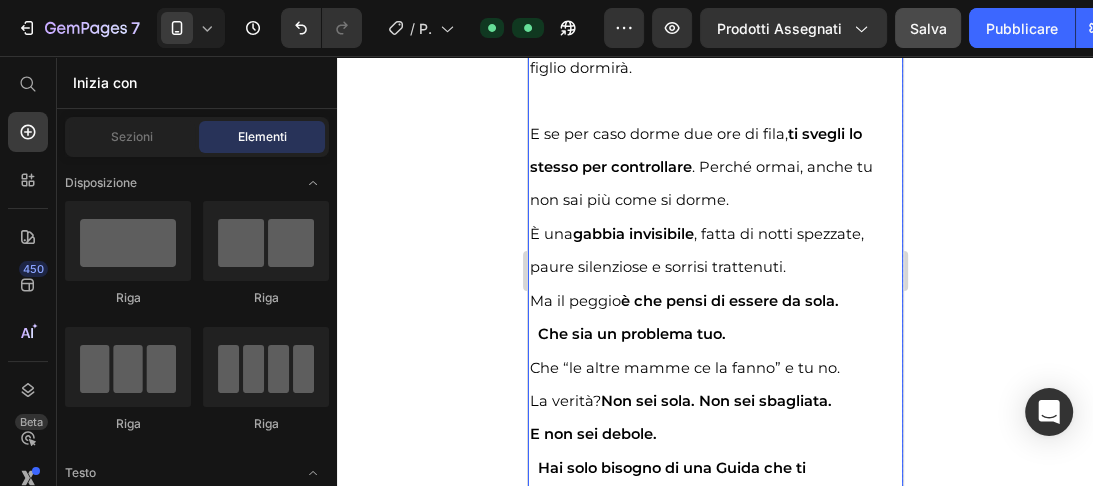 click on "È una  gabbia invisibile , fatta di notti spezzate," 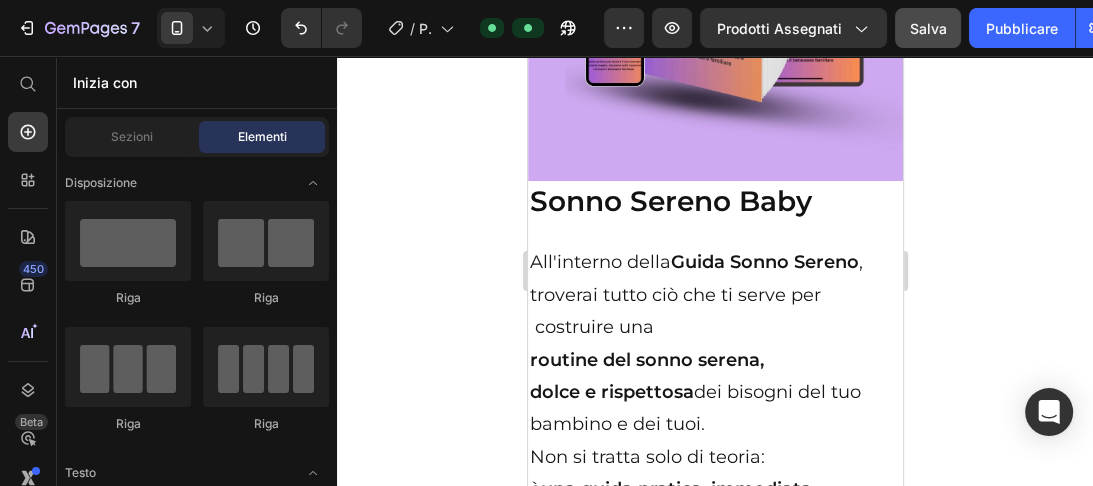 scroll, scrollTop: 8625, scrollLeft: 0, axis: vertical 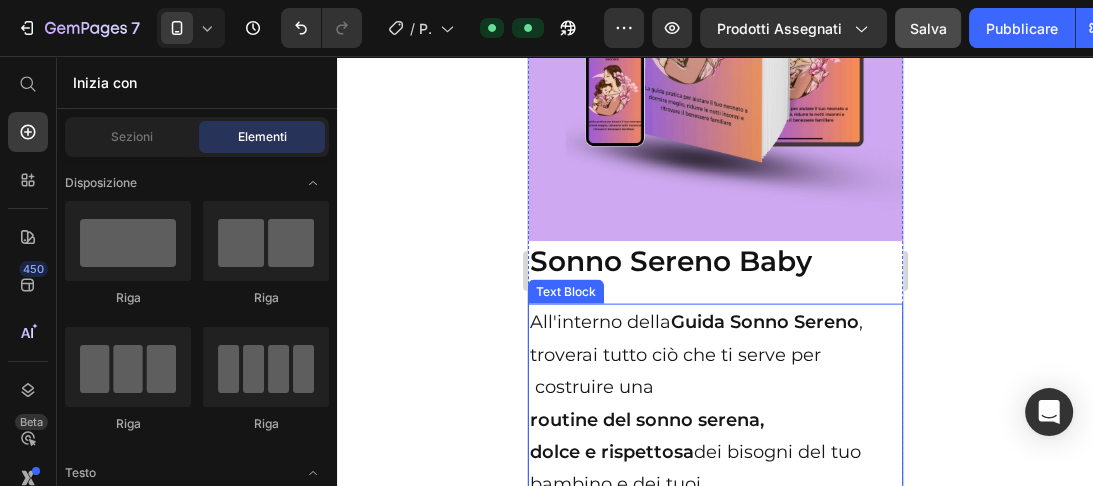 click on "Guida Sonno Sereno" 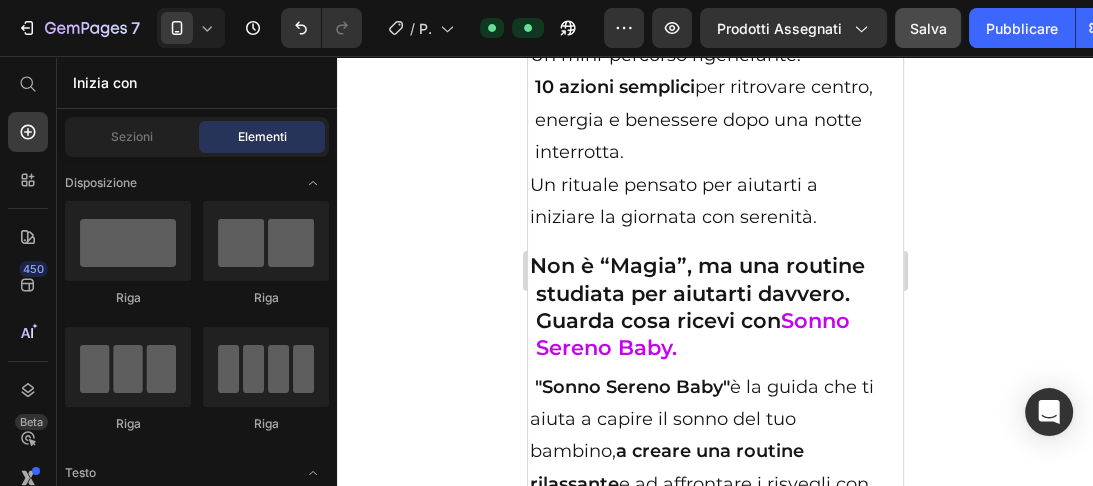 scroll, scrollTop: 11530, scrollLeft: 0, axis: vertical 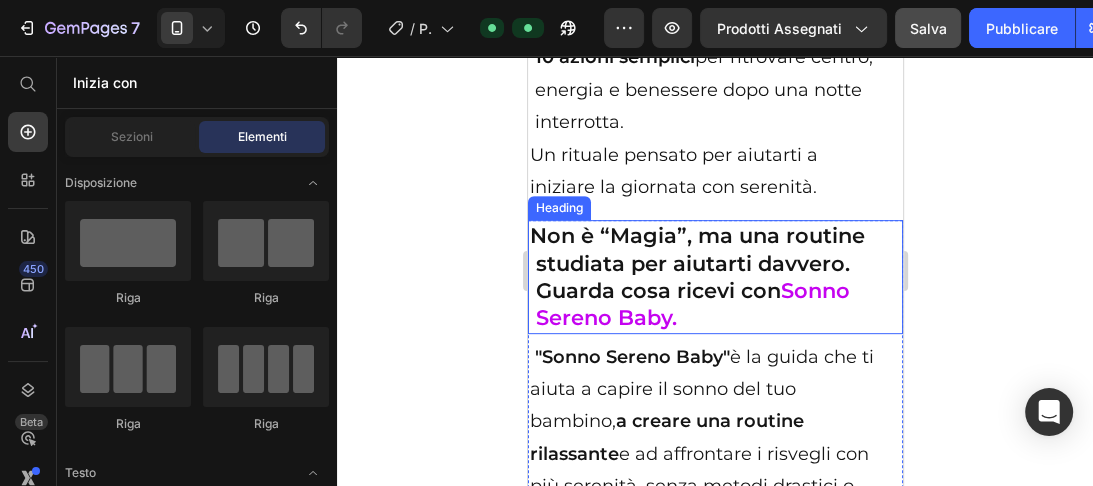 click on "Non è “Magia”, ma una routine  studiata per aiutarti davvero.  Guarda cosa ricevi con  Sonno  Sereno Baby." 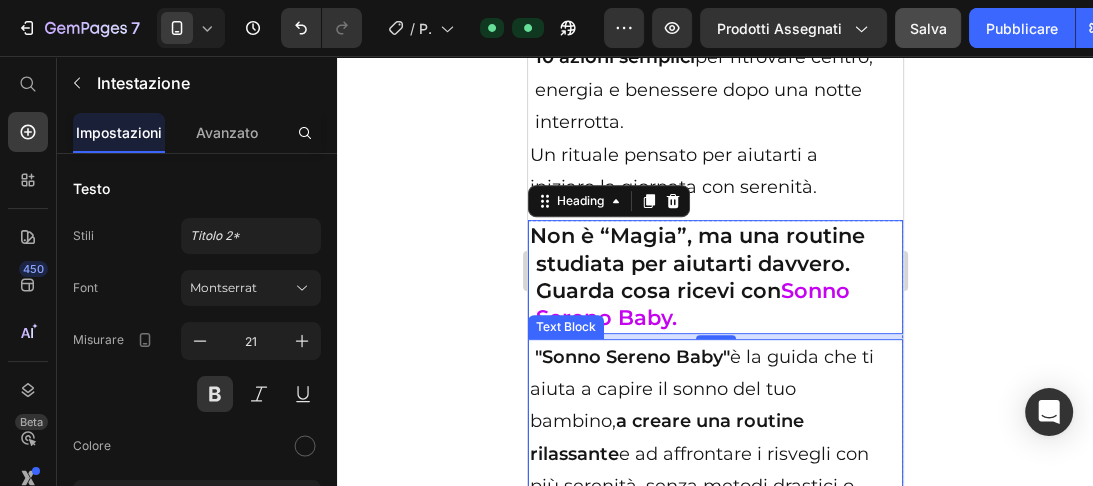 click on "aiuta a capire il sonno del tuo" 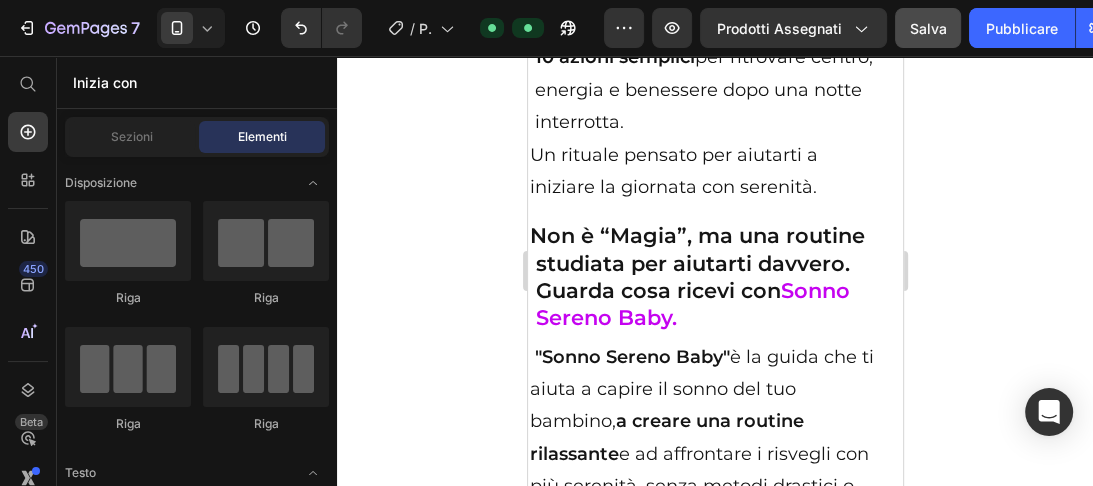 scroll, scrollTop: 10662, scrollLeft: 0, axis: vertical 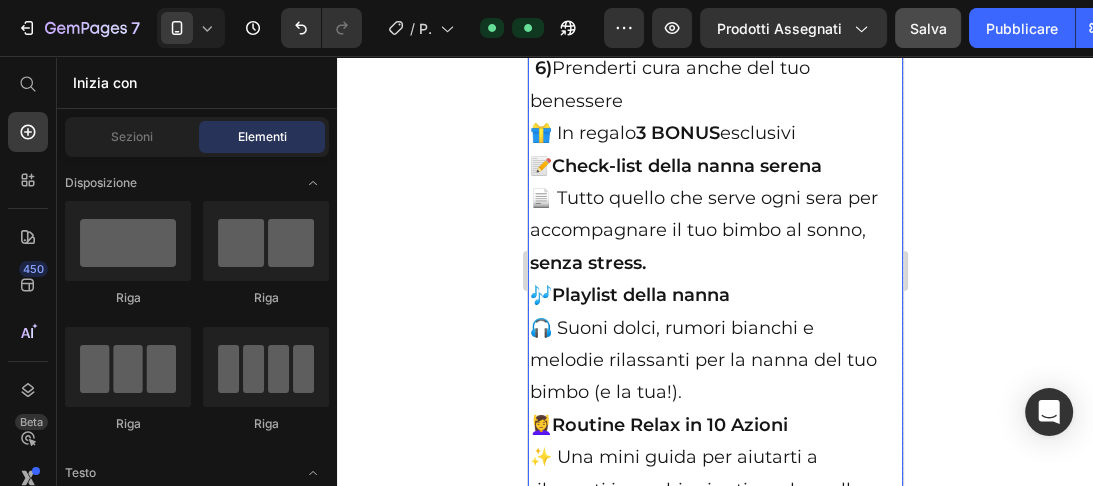 click on "melodie rilassanti per la nanna del tuo" 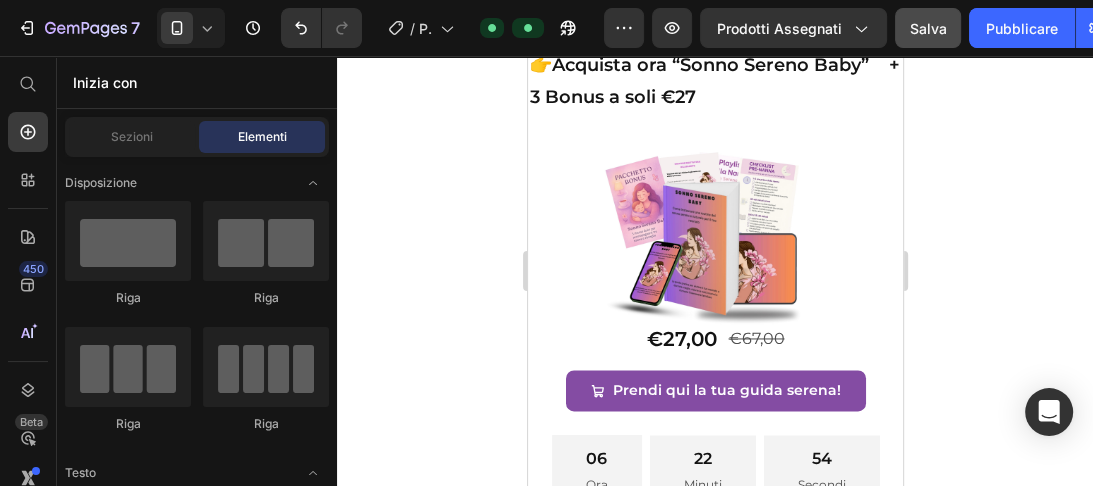 scroll, scrollTop: 13058, scrollLeft: 0, axis: vertical 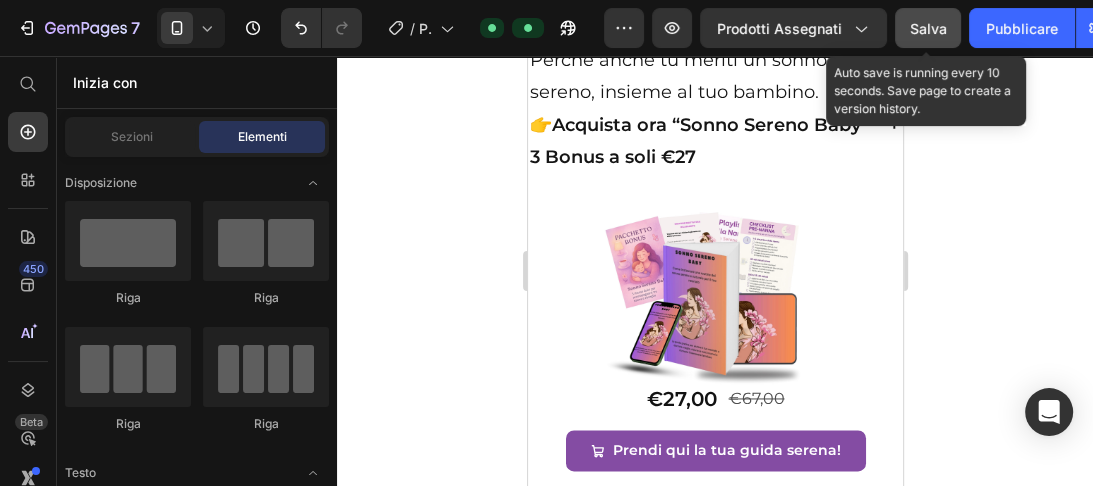 click on "Salva" 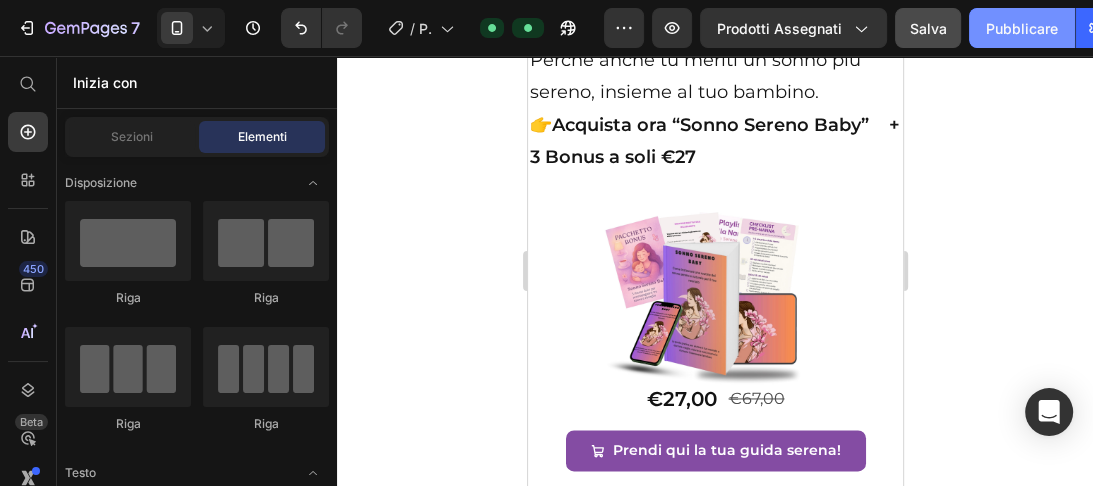 click on "Pubblicare" 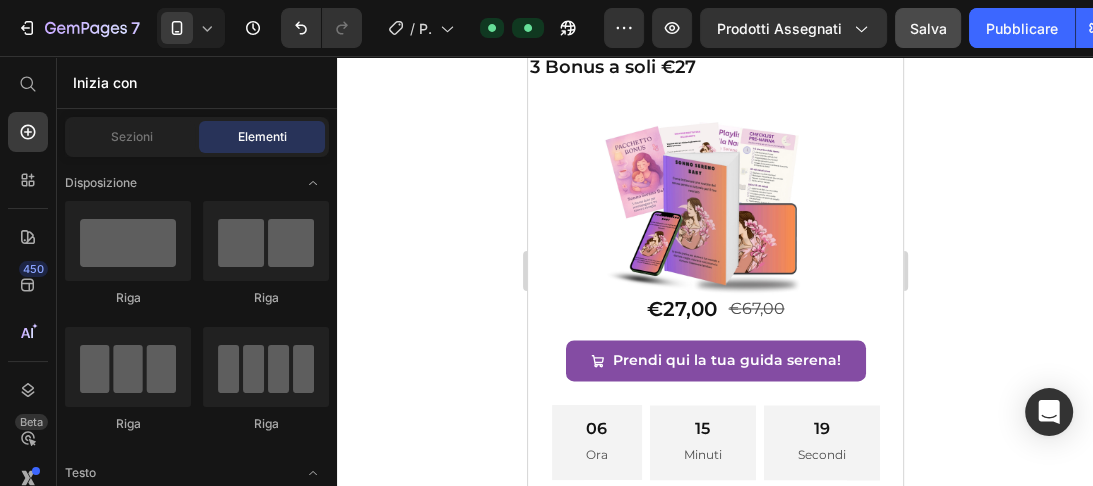 scroll, scrollTop: 13208, scrollLeft: 0, axis: vertical 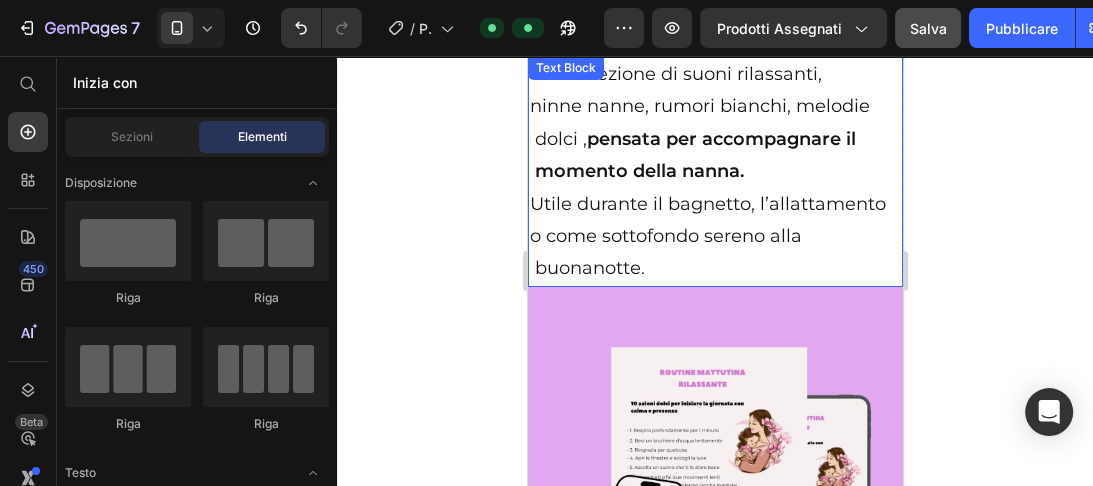 click on "Utile durante il bagnetto, l’allattamento" 